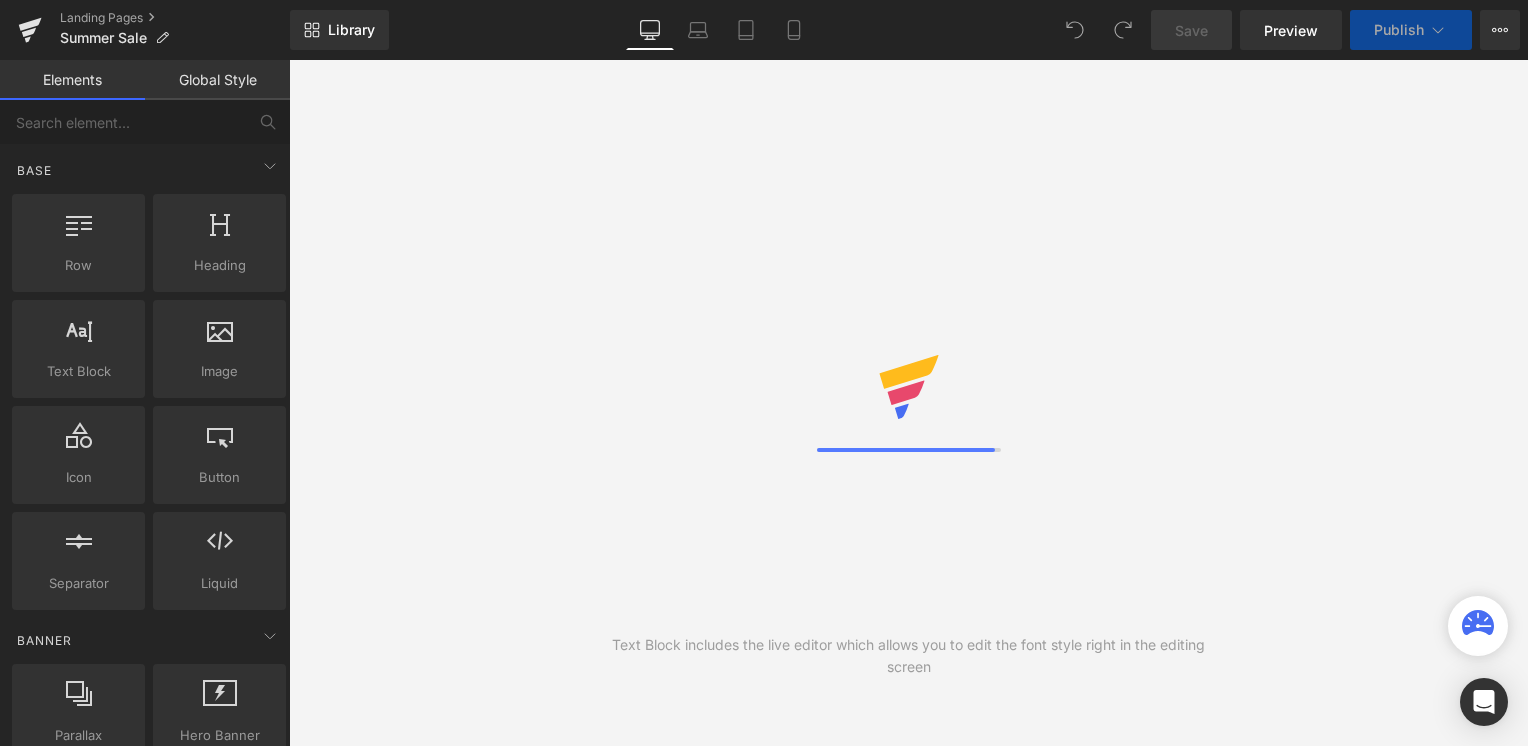 scroll, scrollTop: 0, scrollLeft: 0, axis: both 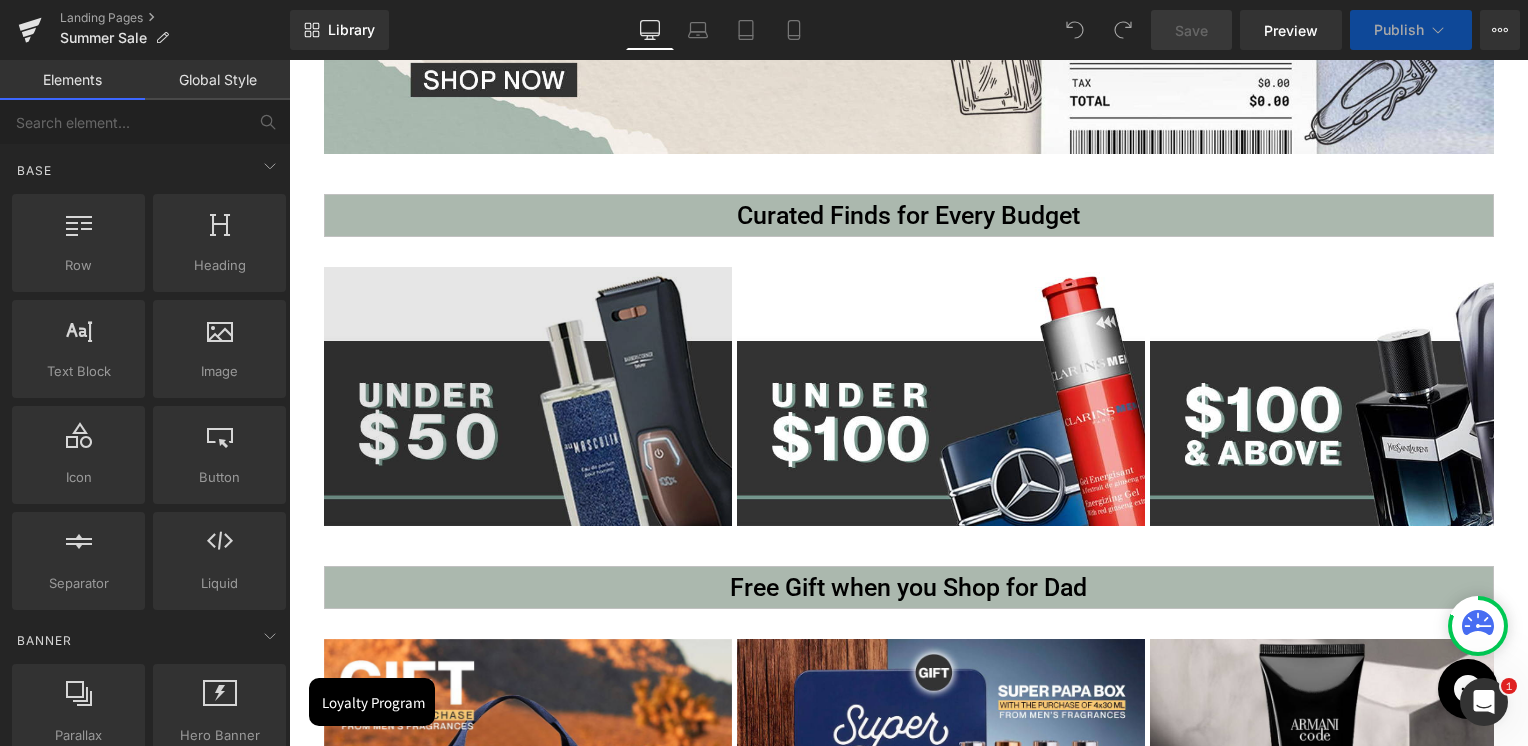 click at bounding box center [528, 396] 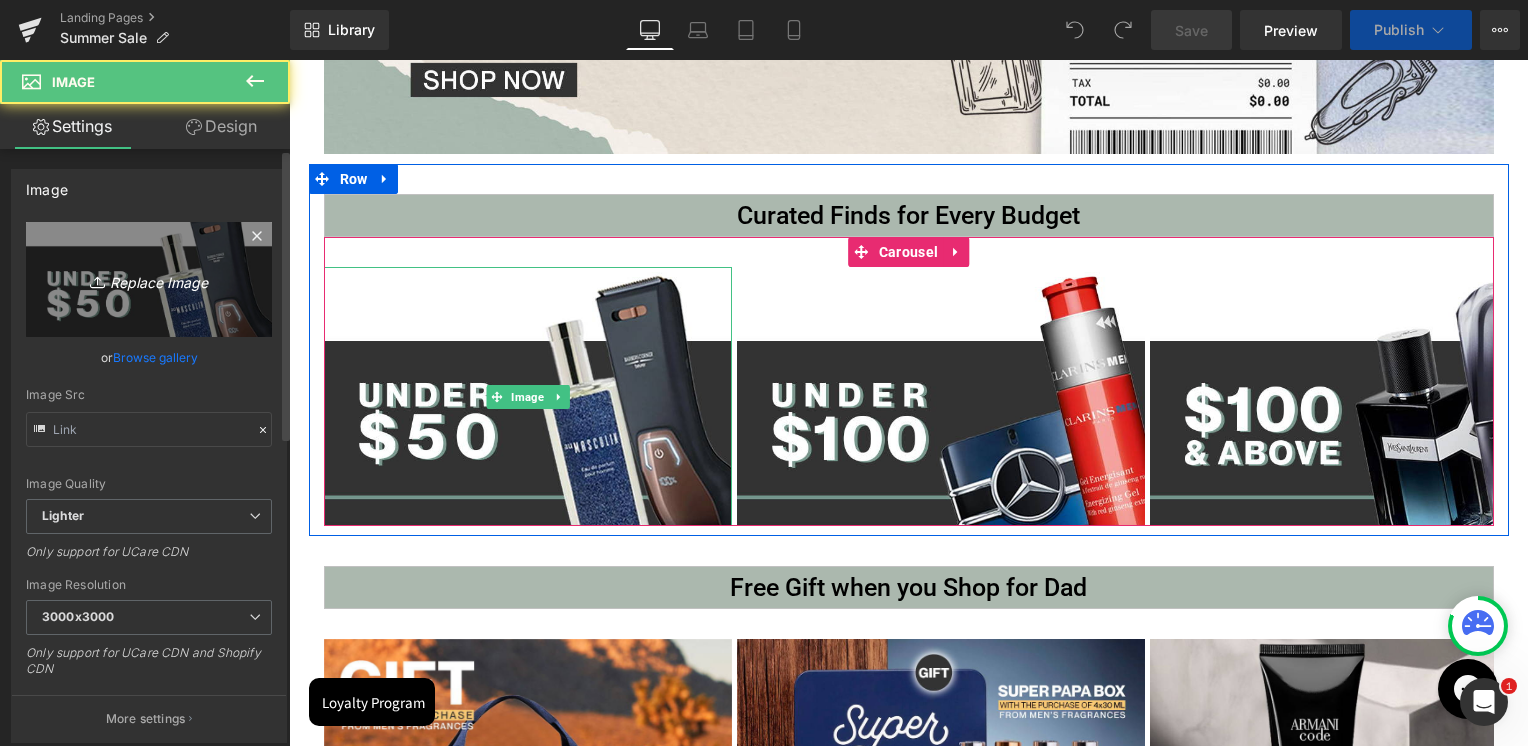 click on "Replace Image" at bounding box center [149, 279] 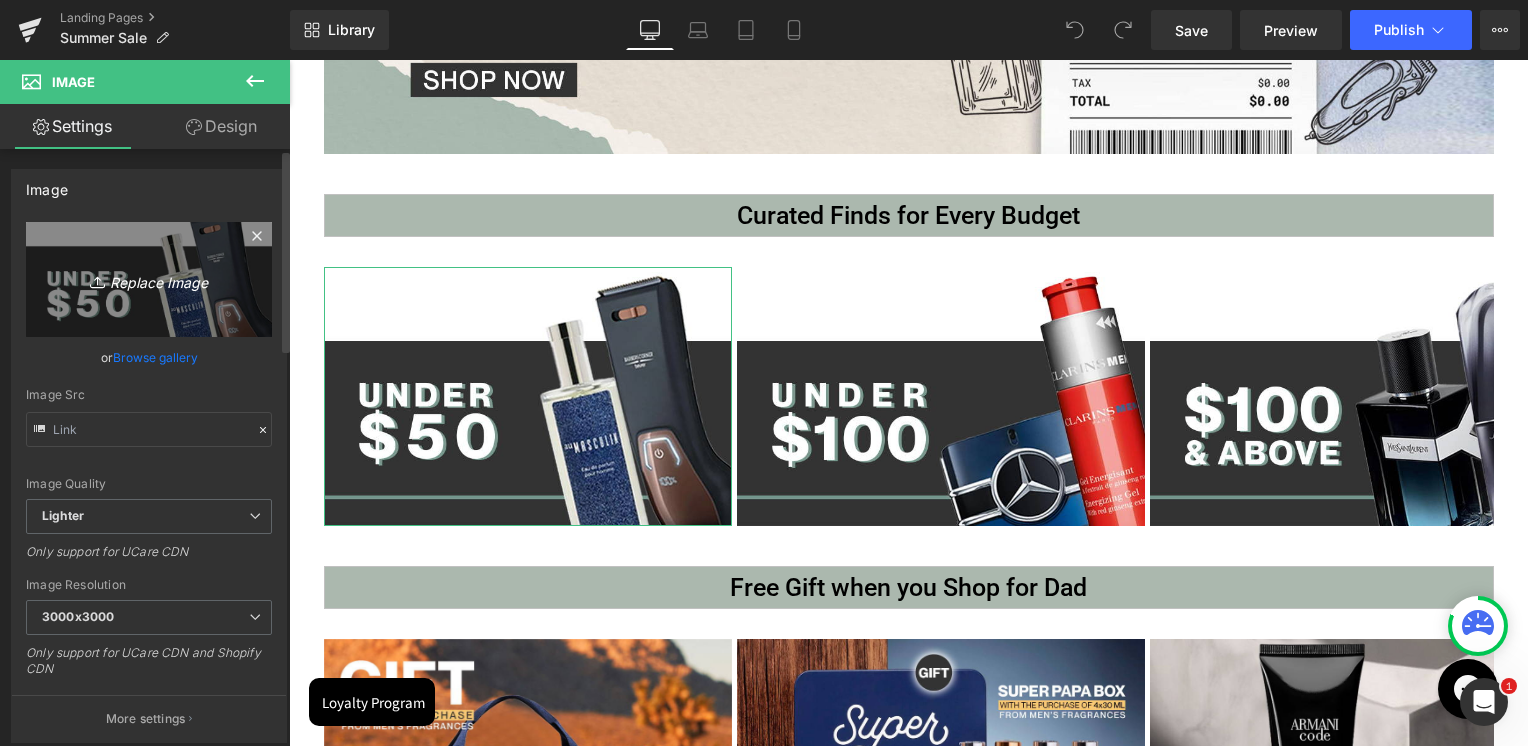 type on "C:\fakepath\Artboard 1 copy 6.jpg" 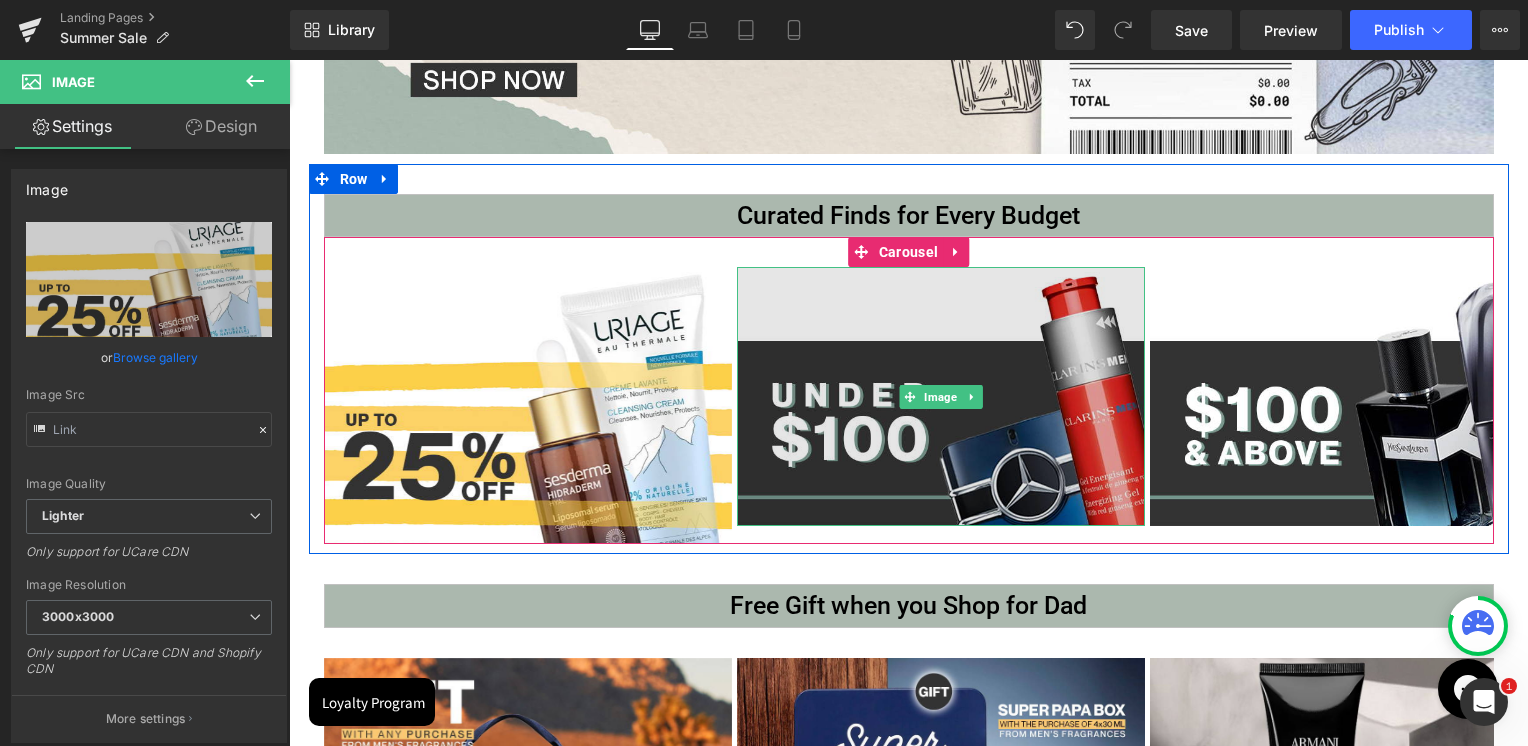 click at bounding box center (941, 396) 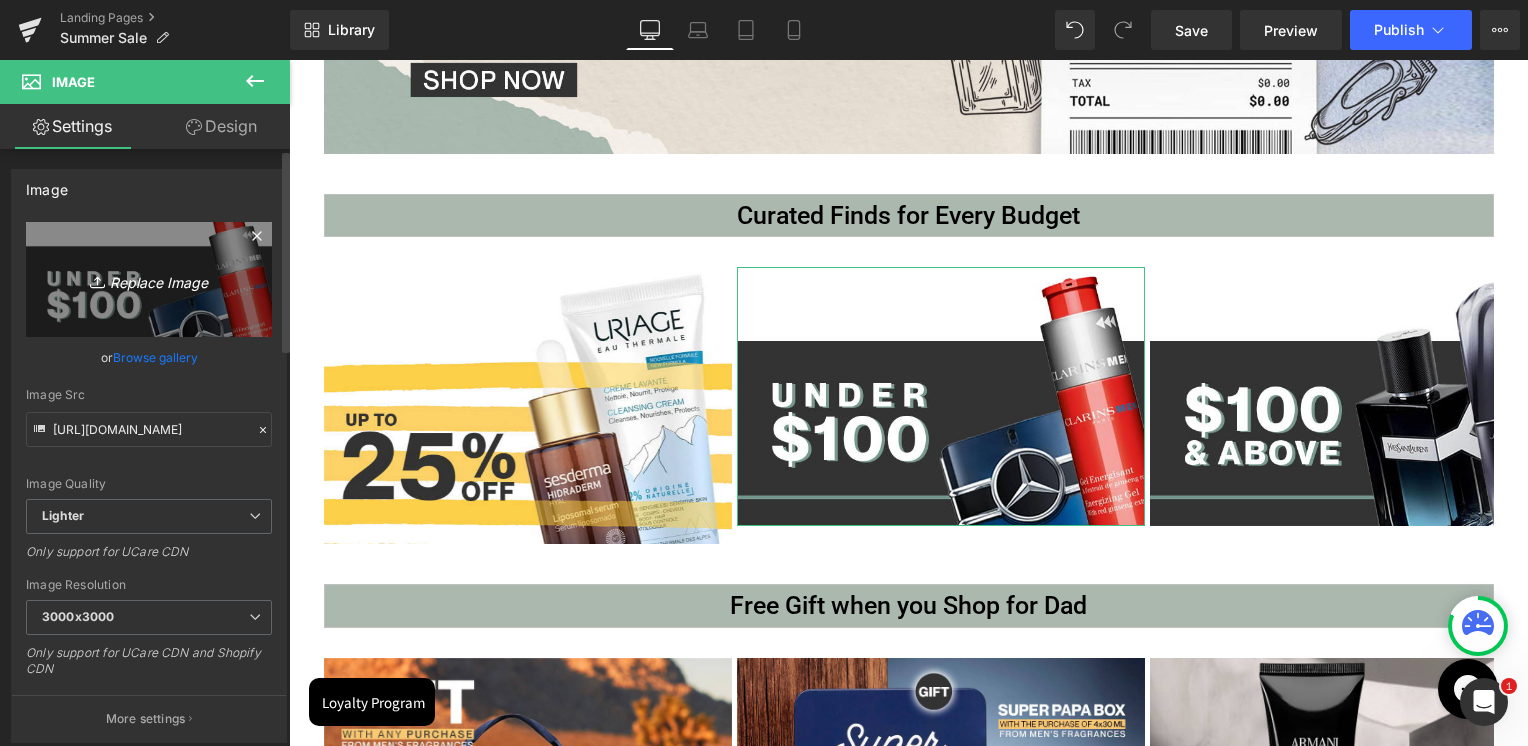 click on "Replace Image" at bounding box center (149, 279) 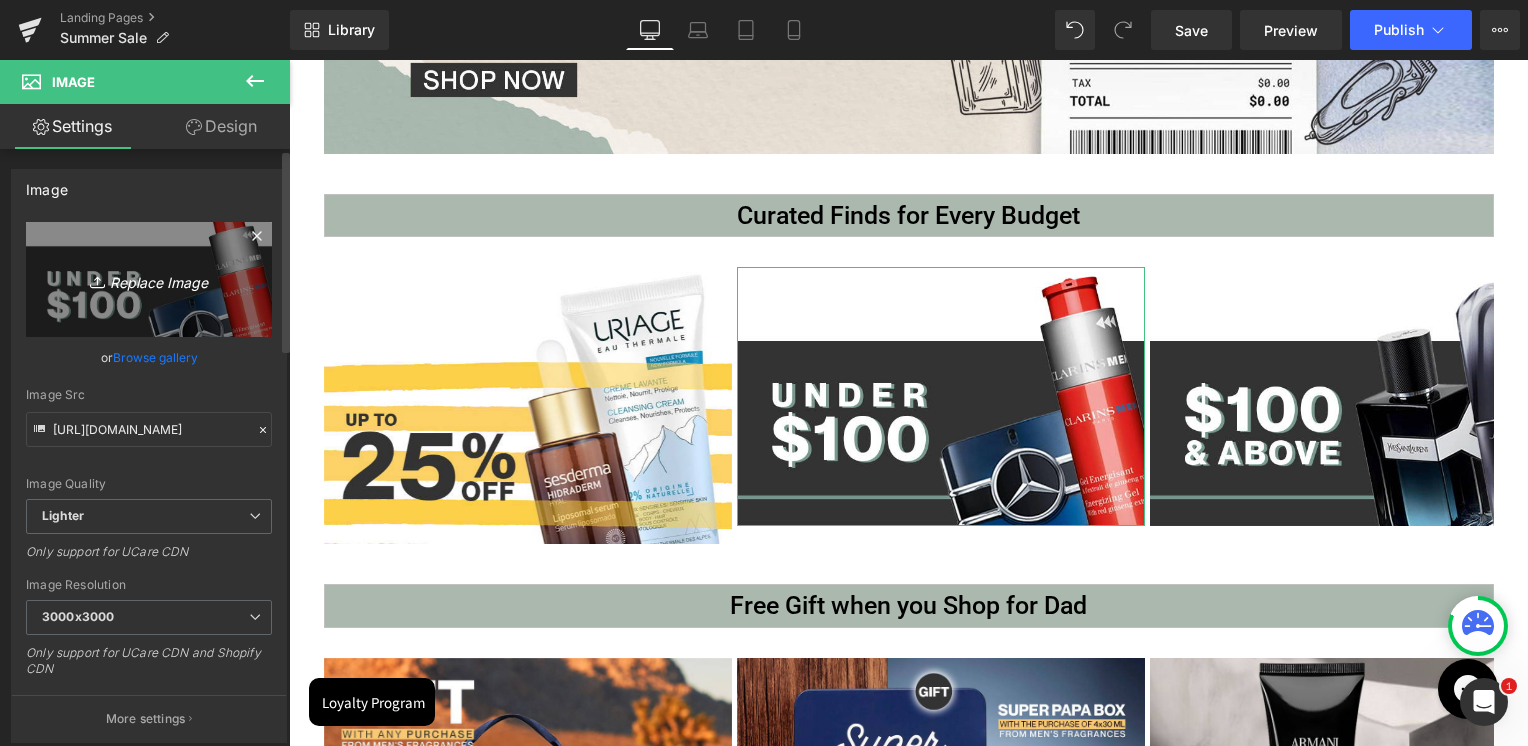 type on "C:\fakepath\Artboard 1 copy 7.jpg" 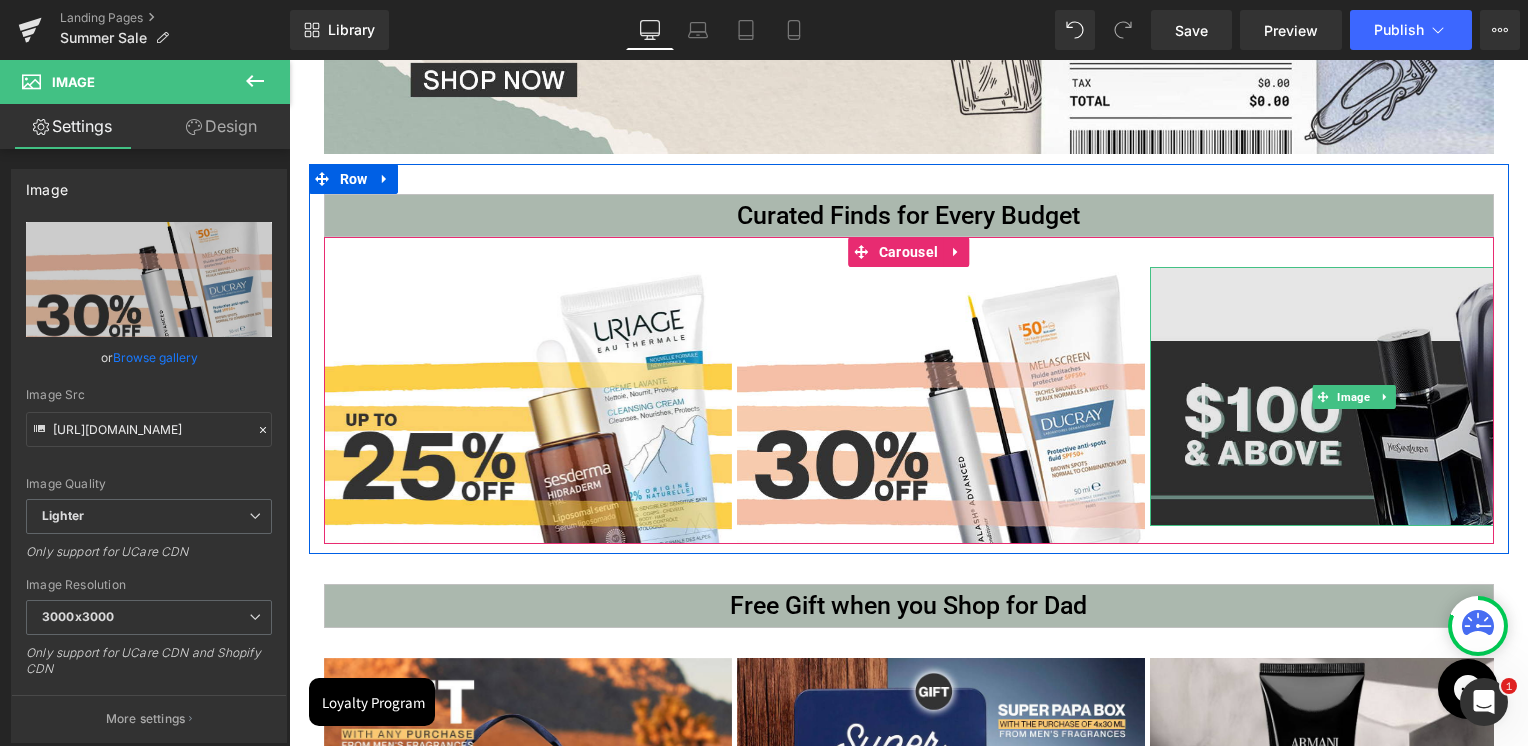 click at bounding box center (1354, 396) 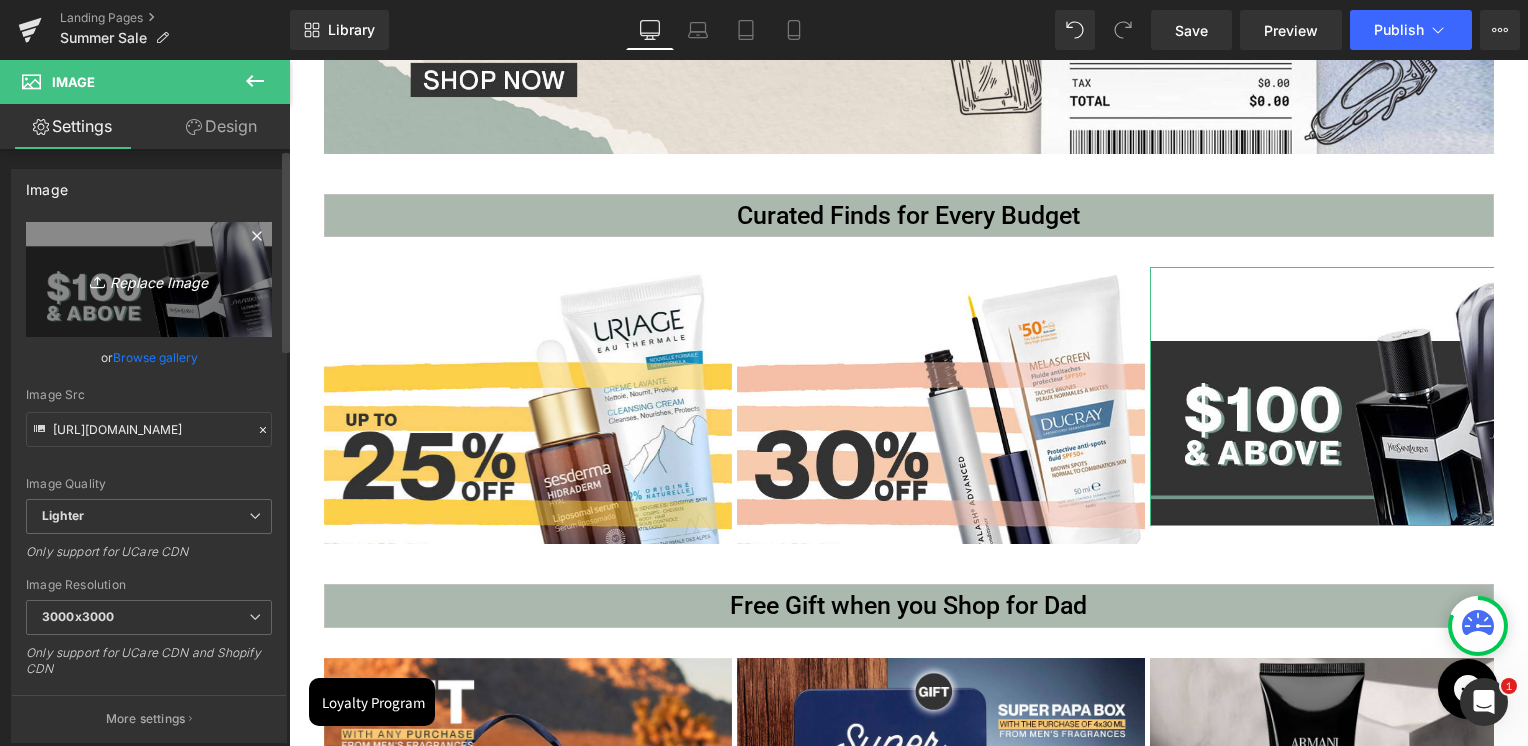 click on "Replace Image" at bounding box center [149, 279] 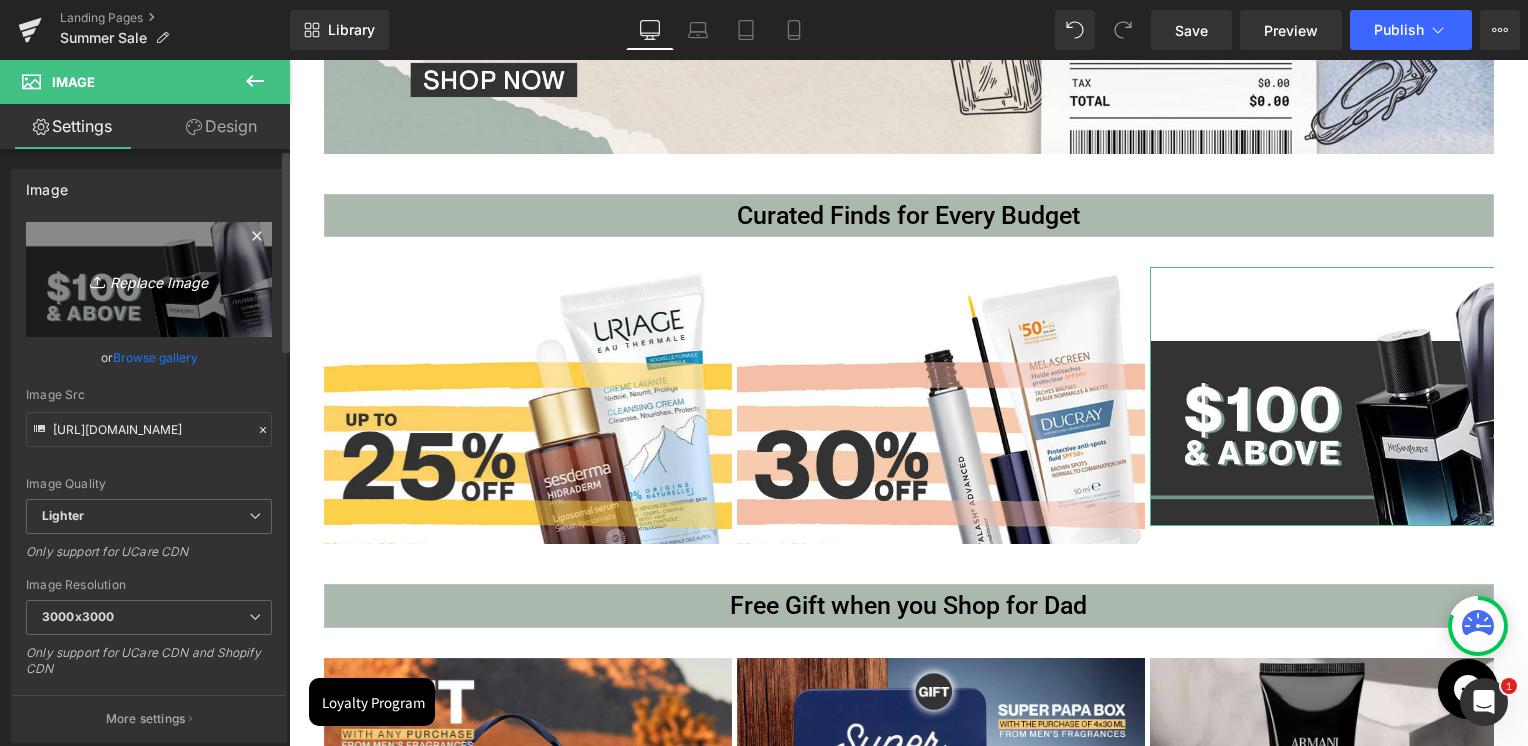 type on "C:\fakepath\Artboard 1 copy 8.jpg" 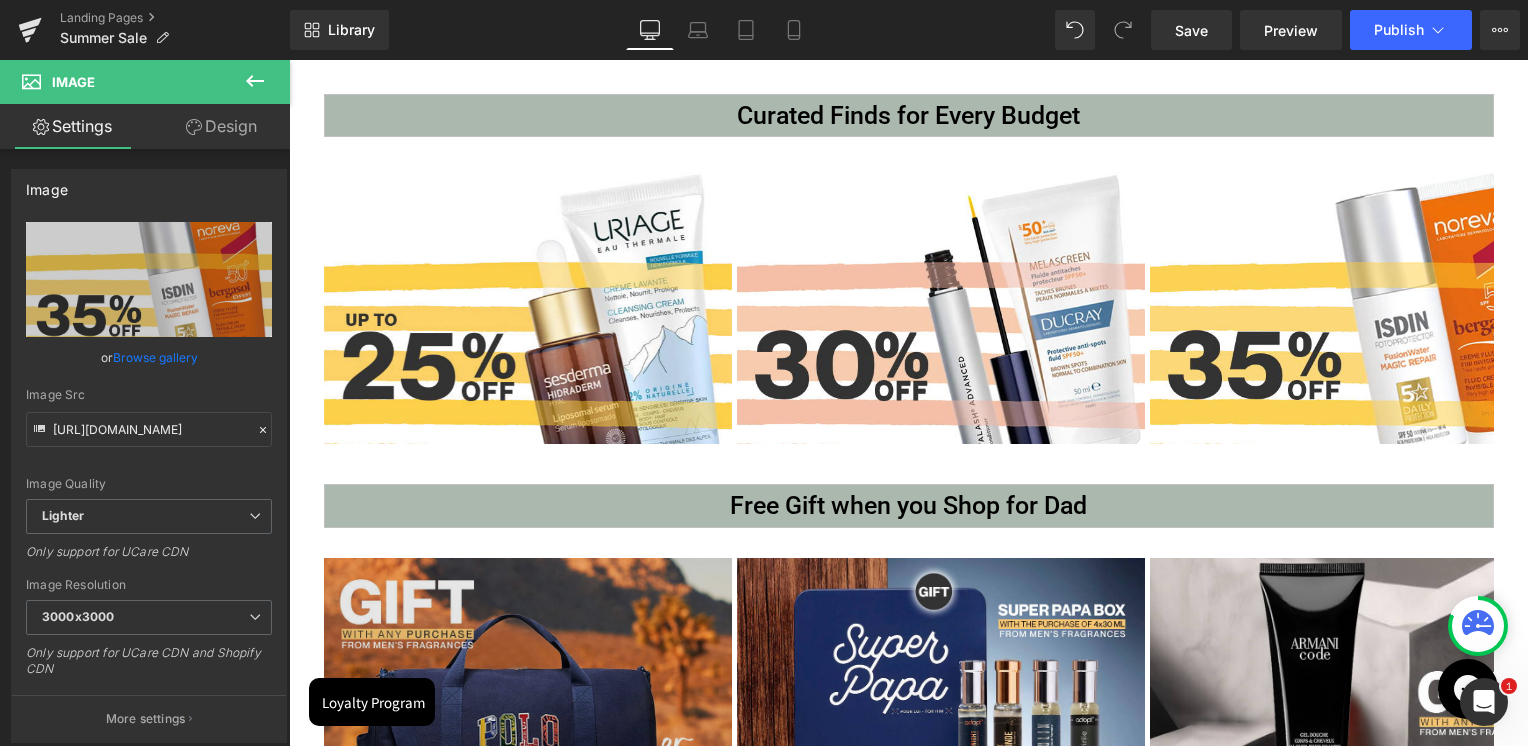 scroll, scrollTop: 600, scrollLeft: 0, axis: vertical 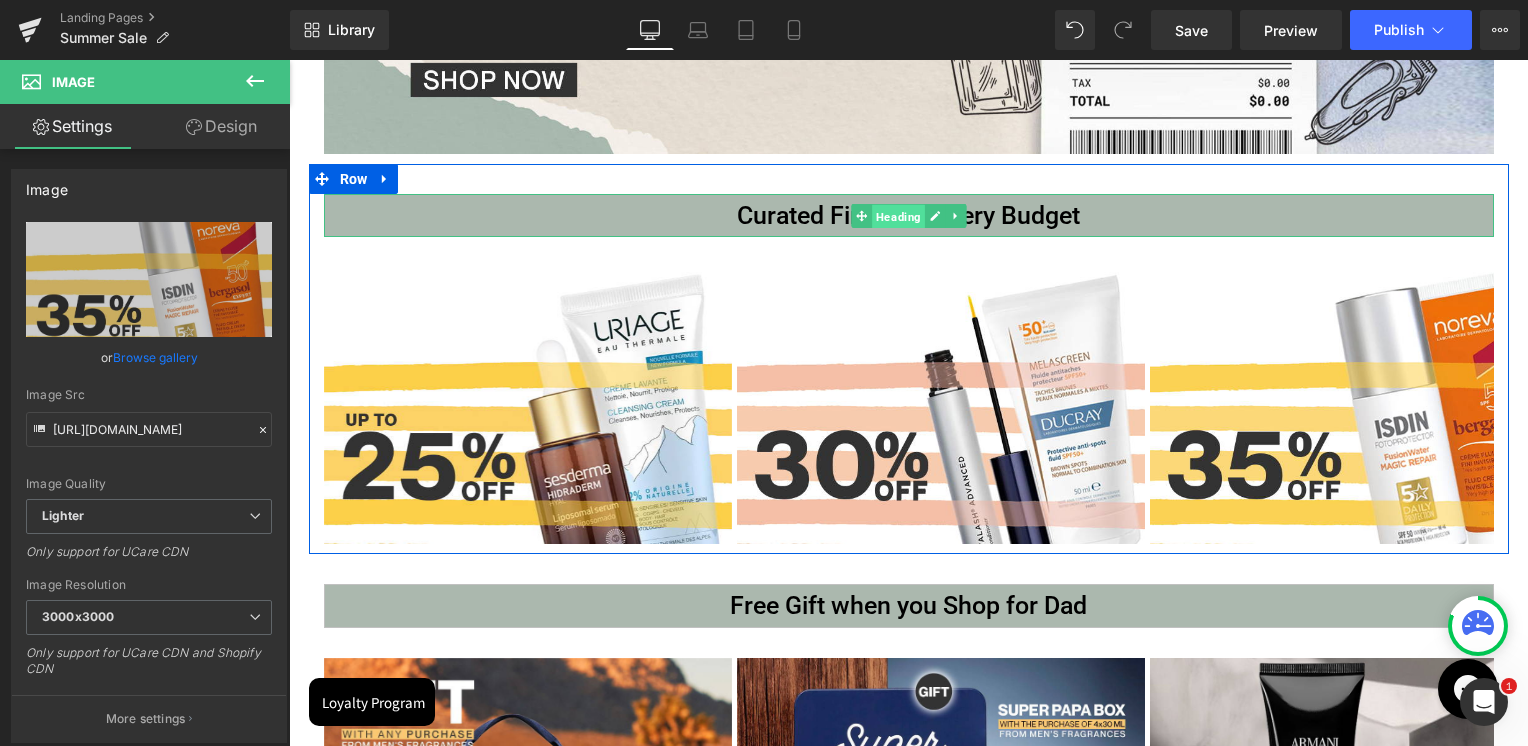 click on "Heading" at bounding box center [898, 216] 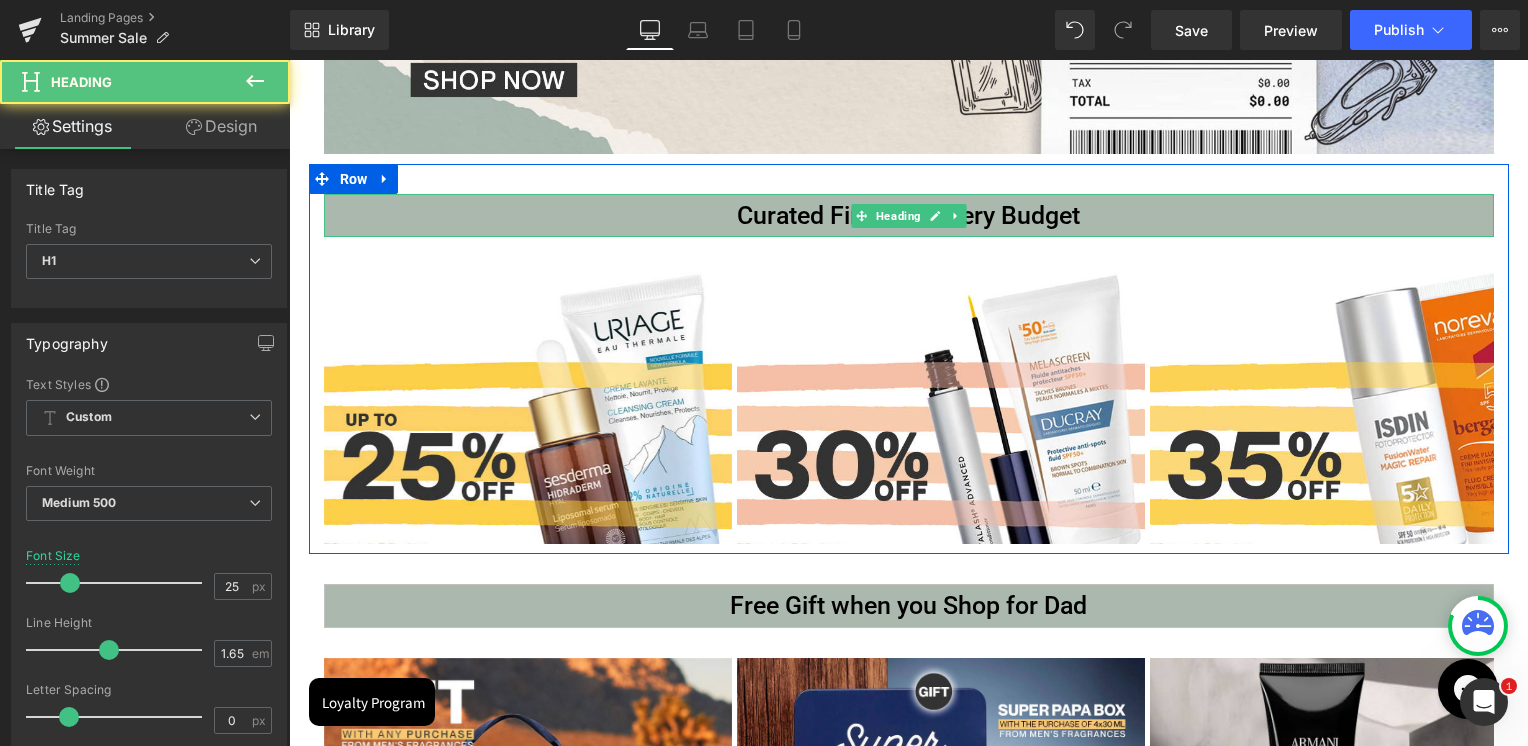 click on "Curated Finds for Every Budget" at bounding box center [909, 215] 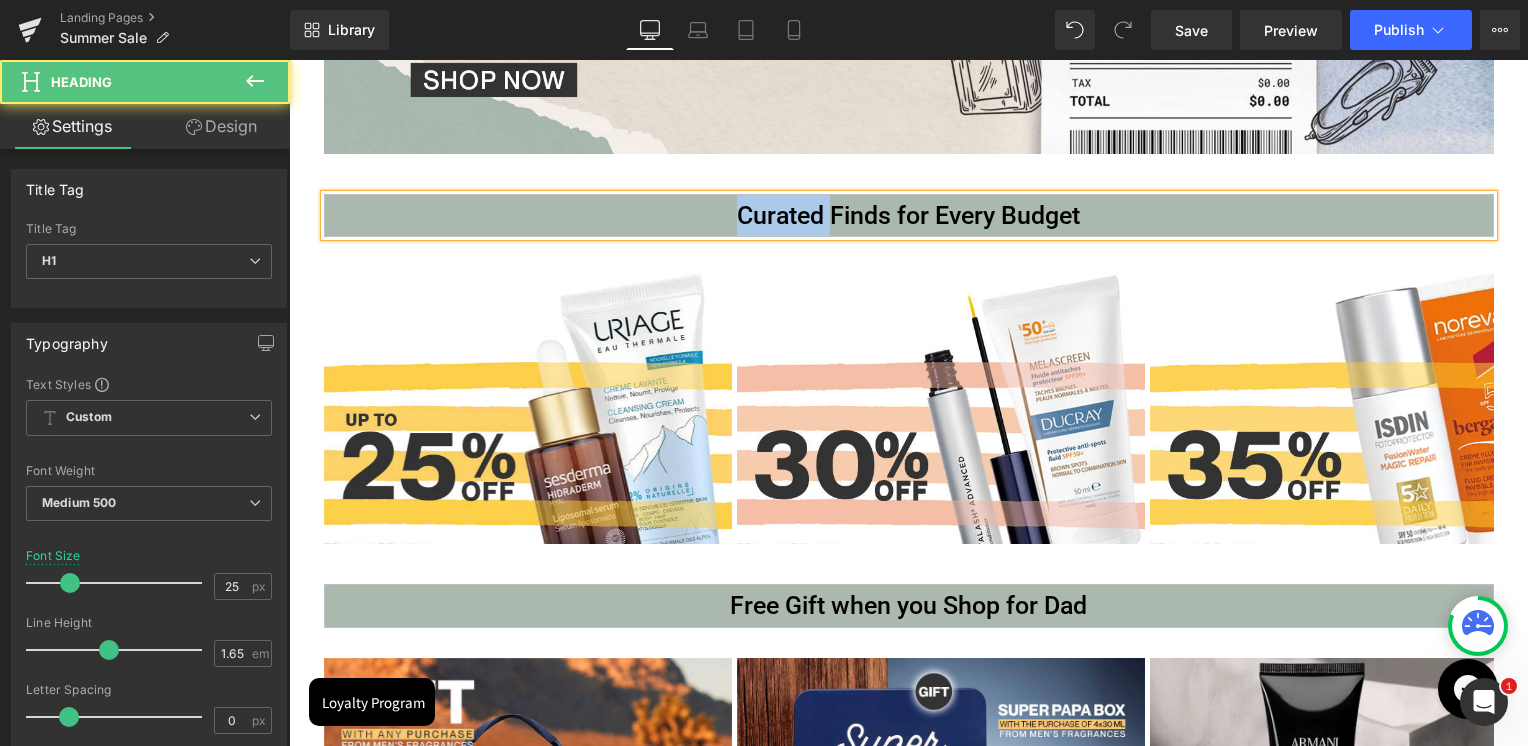 click on "Curated Finds for Every Budget" at bounding box center [909, 215] 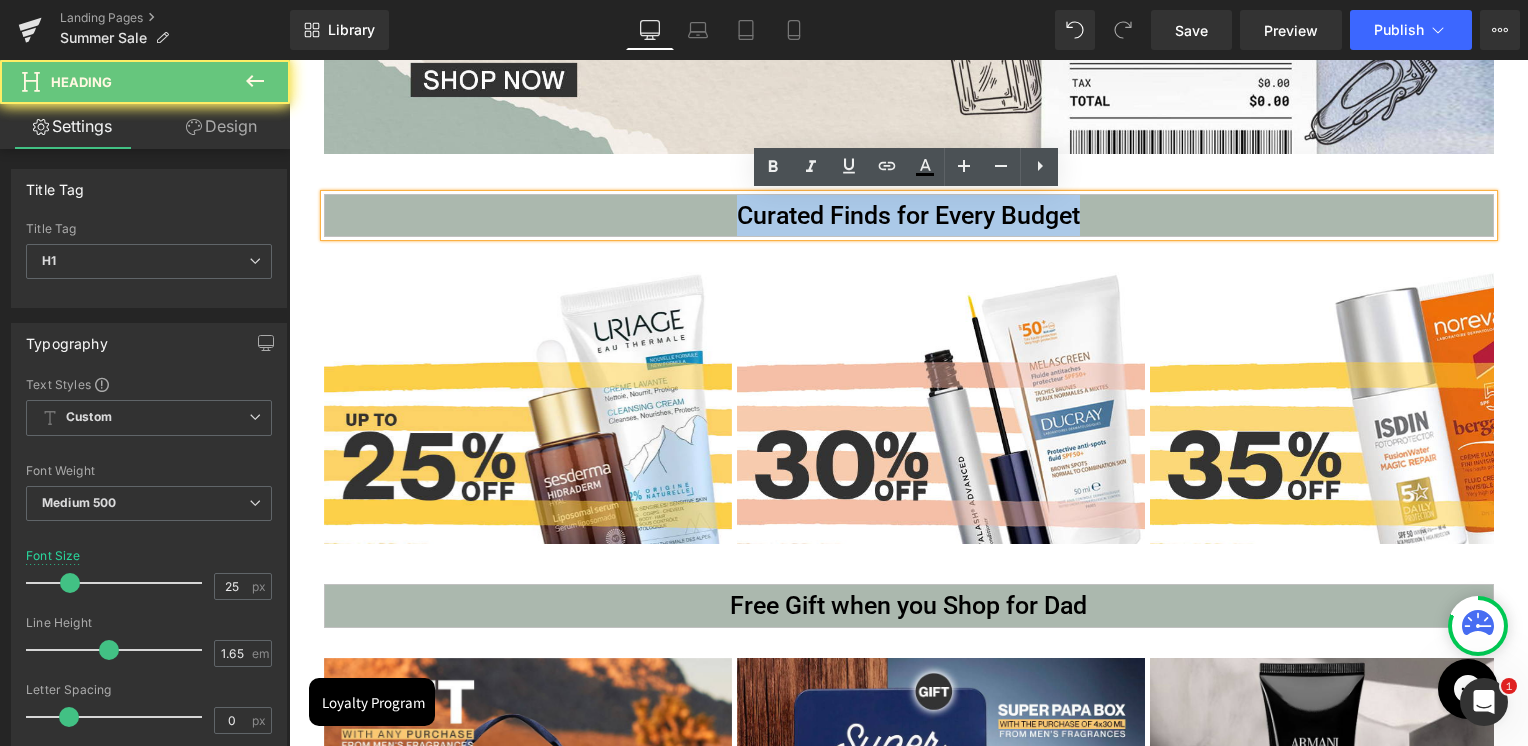 click on "Curated Finds for Every Budget" at bounding box center [909, 215] 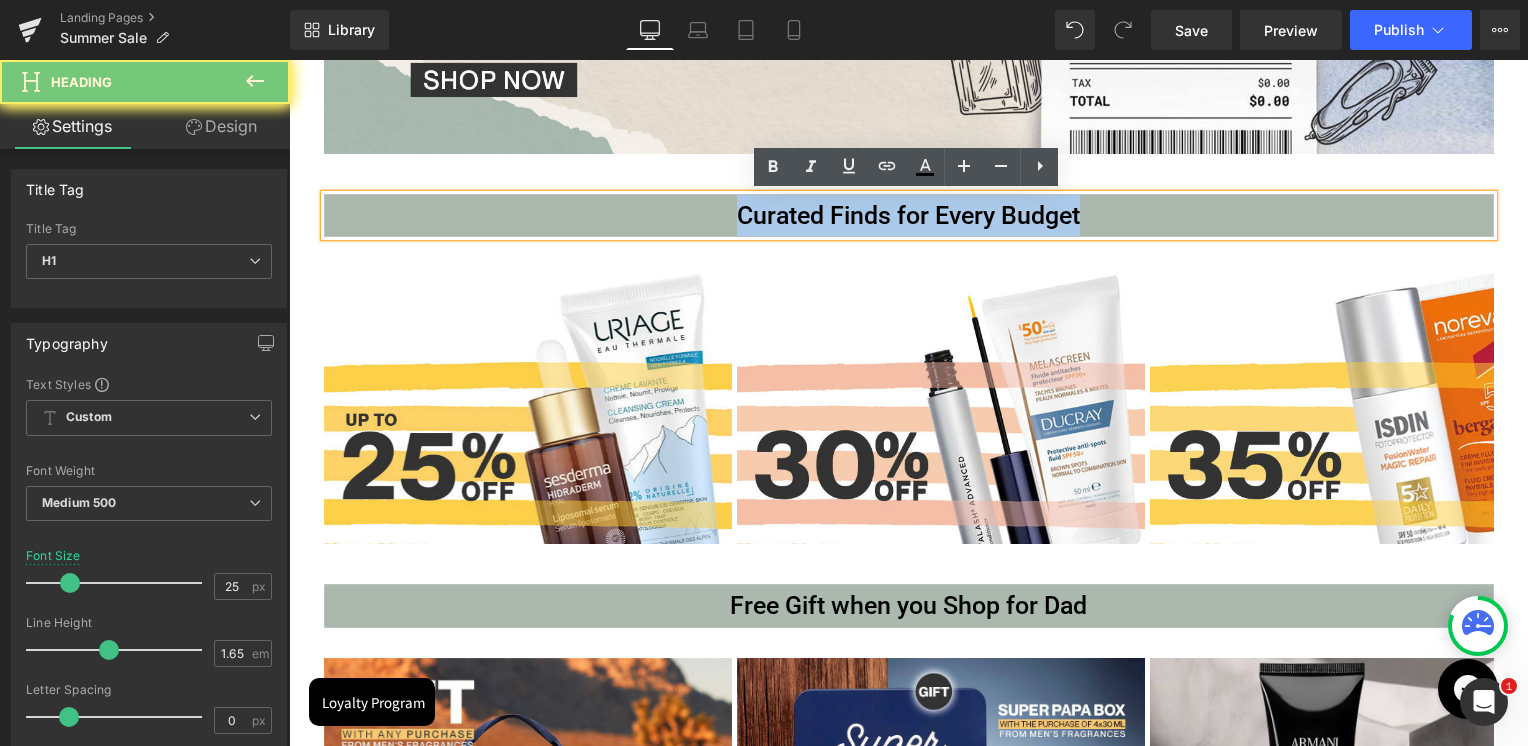 paste 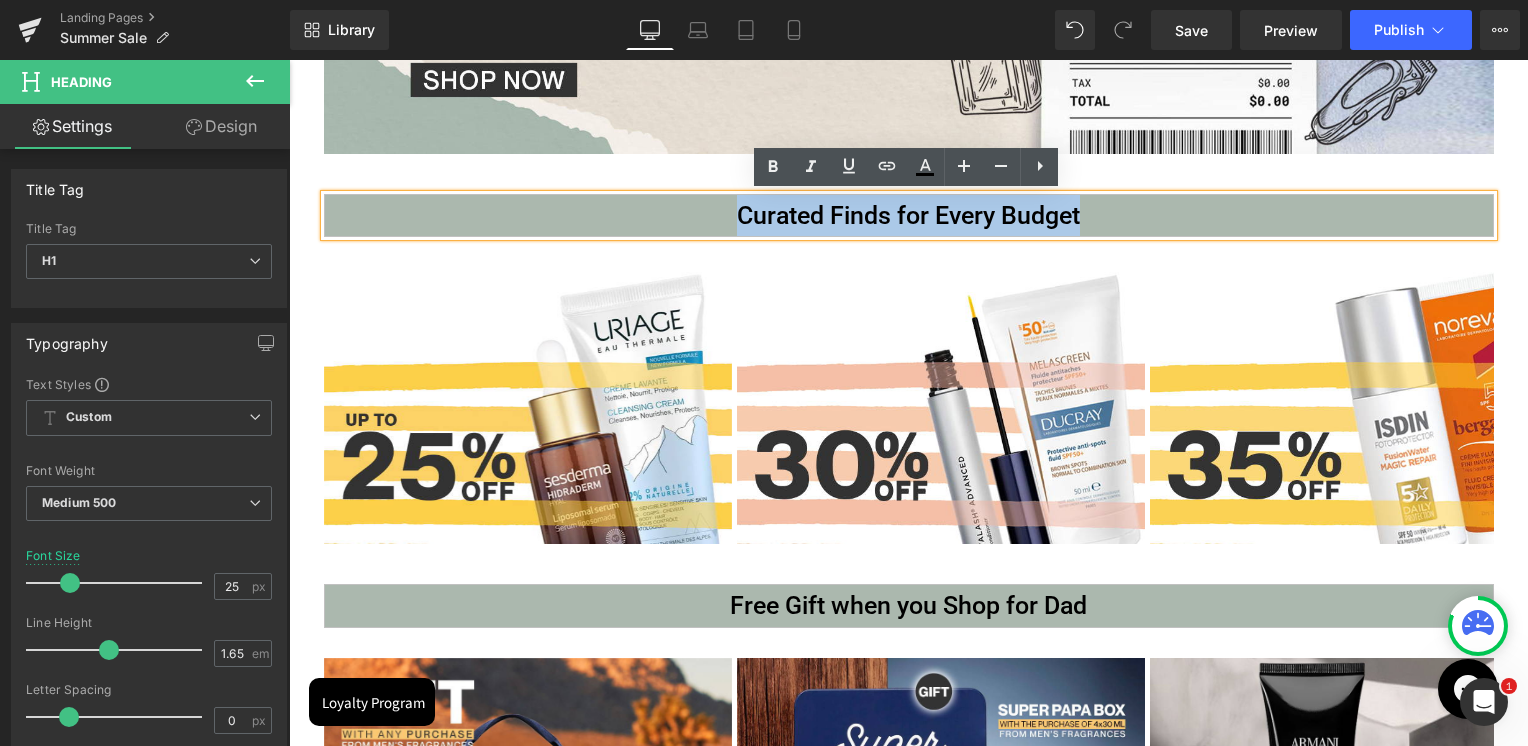 type 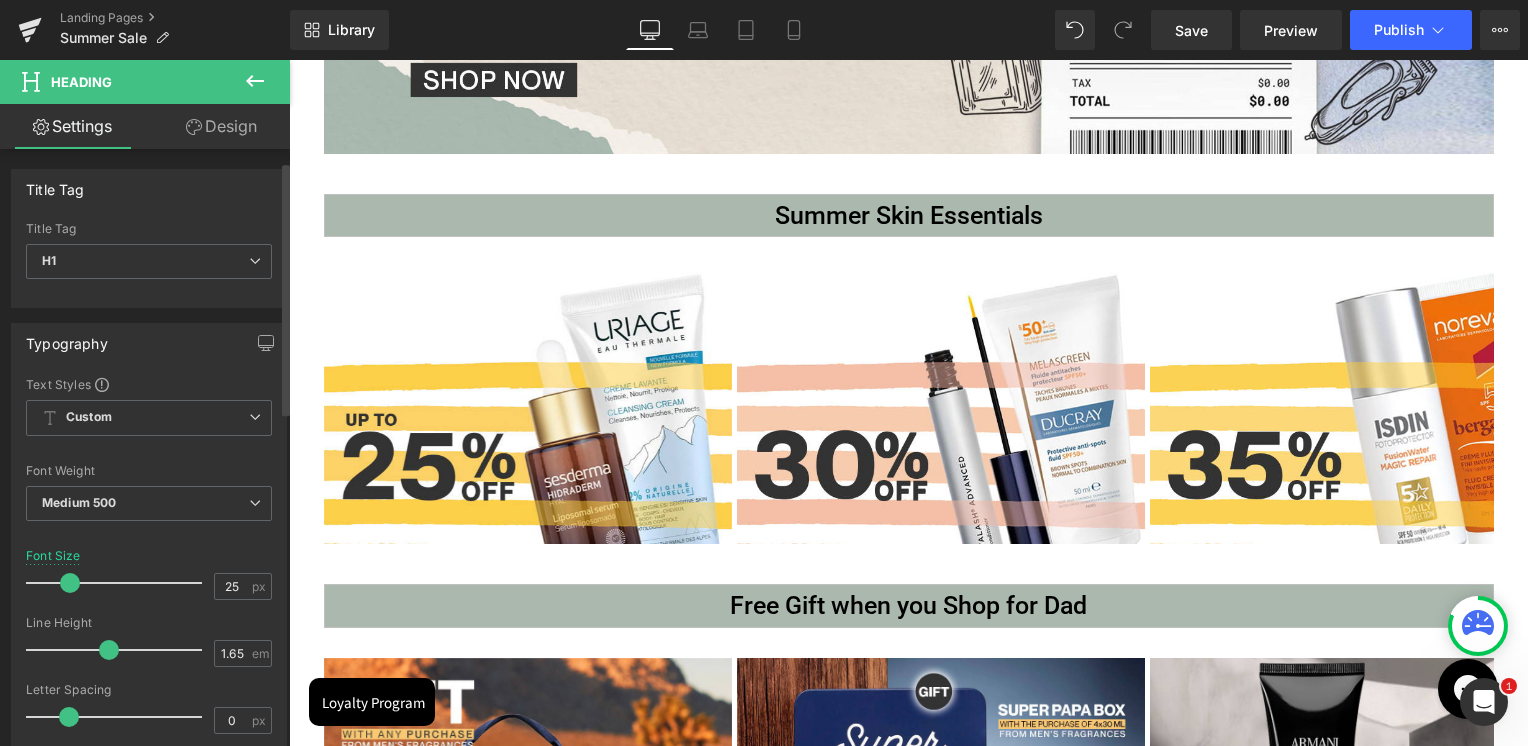 scroll, scrollTop: 200, scrollLeft: 0, axis: vertical 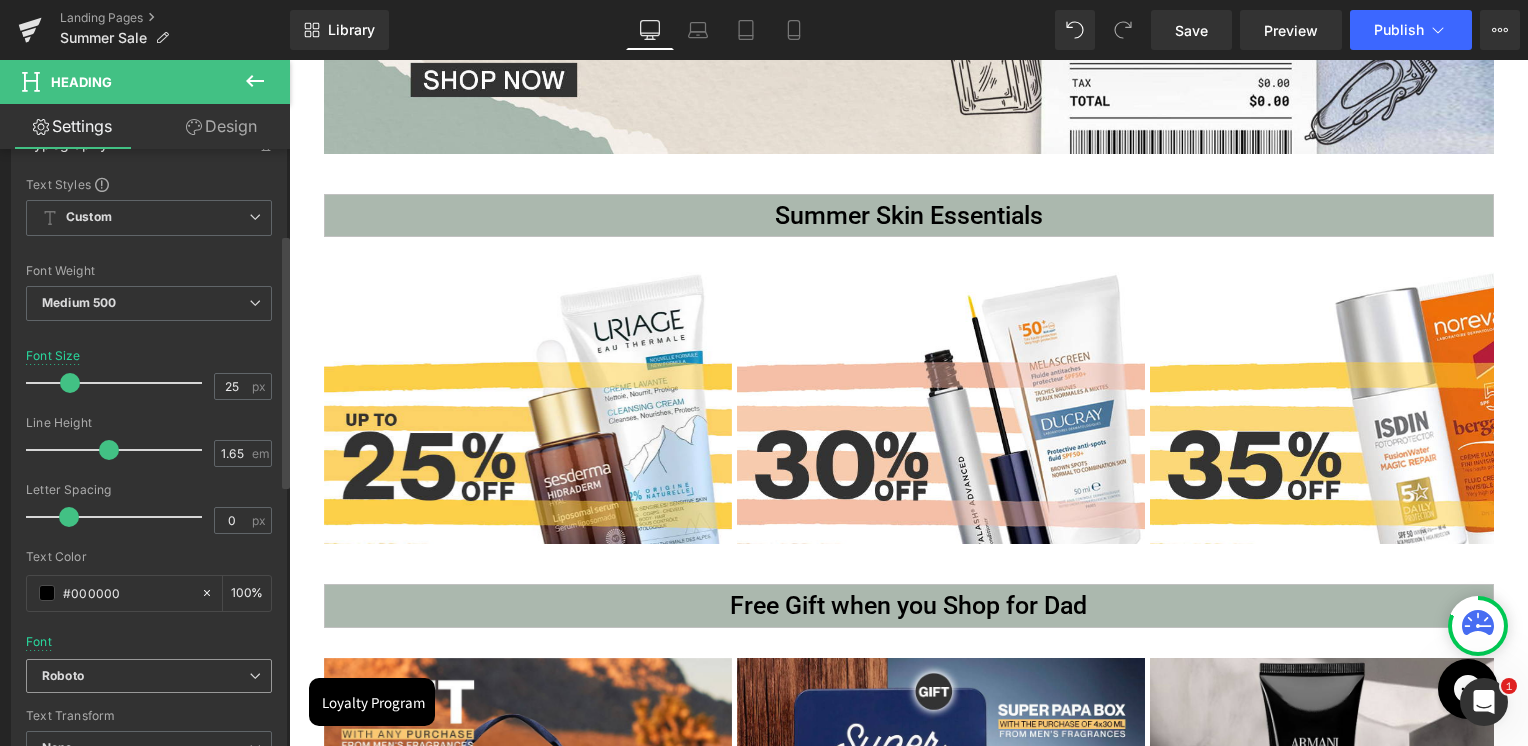 click on "Roboto" at bounding box center [145, 676] 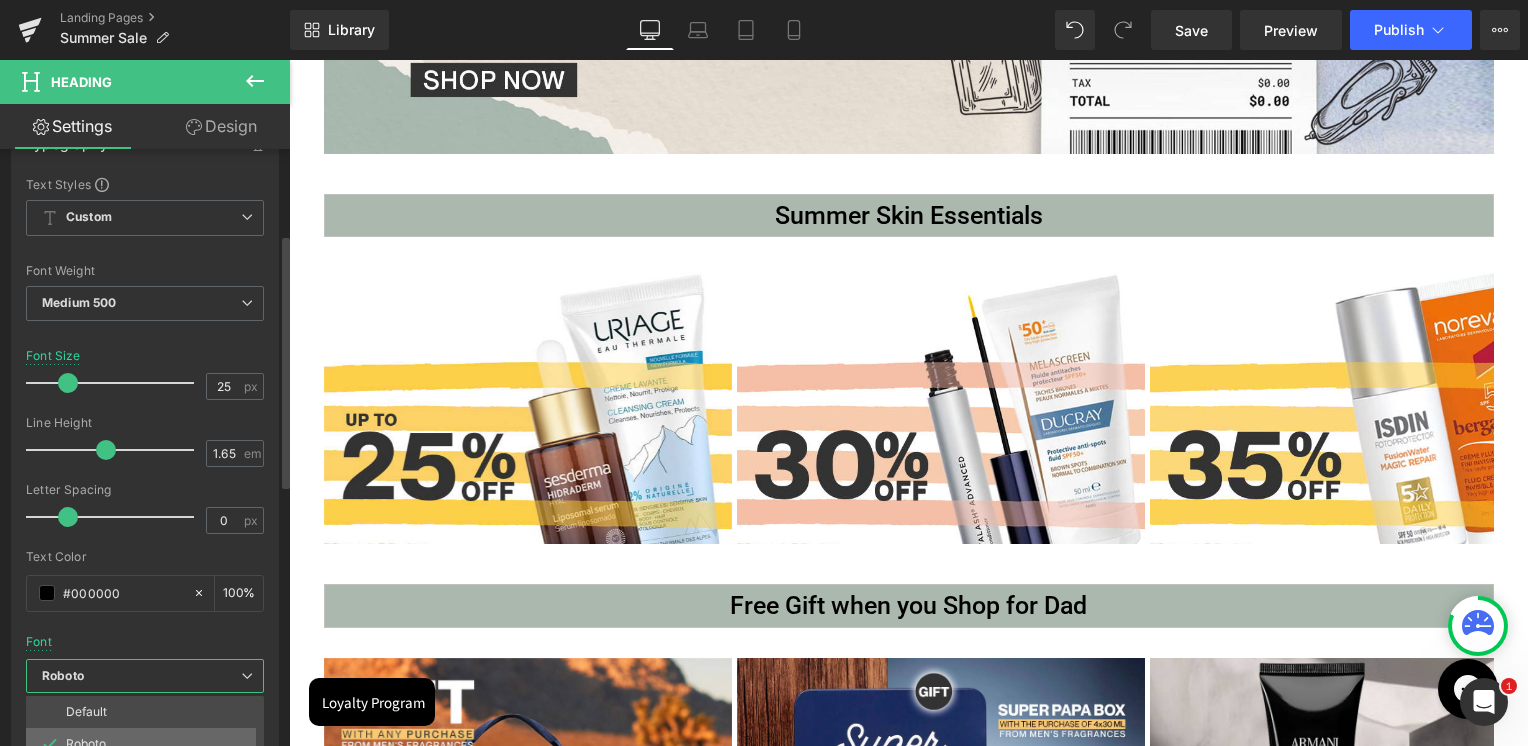 click on "Roboto" at bounding box center [149, 744] 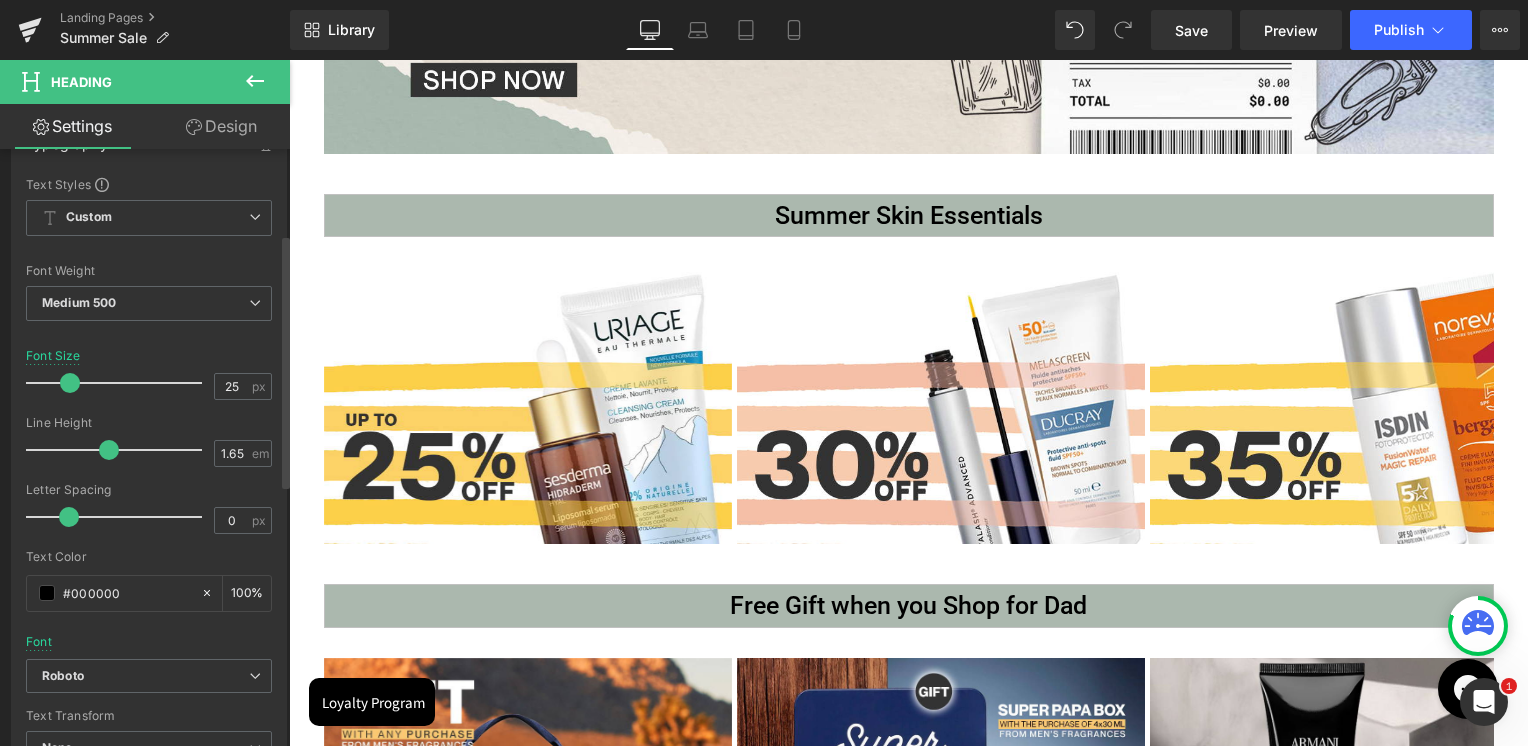 click on "Font
Default
Roboto
Work Sans
Gravitas One
Roboto Flex
Roboto Condensed
Space Grotesk
Roboto
Default
Roboto
Work Sans
Gravitas One
Roboto Flex
Roboto Condensed" at bounding box center (149, 417) 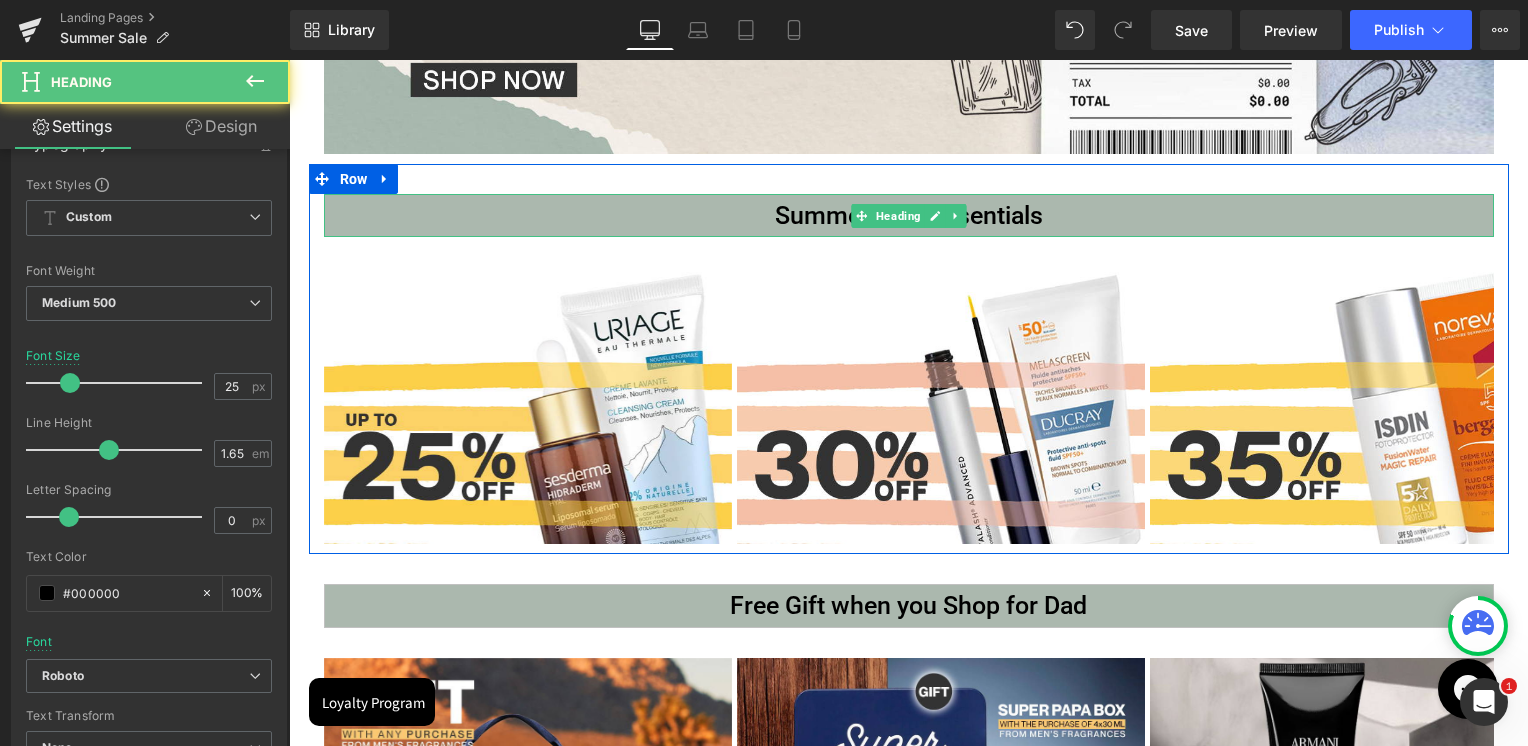 click on "Summer Skin Essentials" at bounding box center (909, 215) 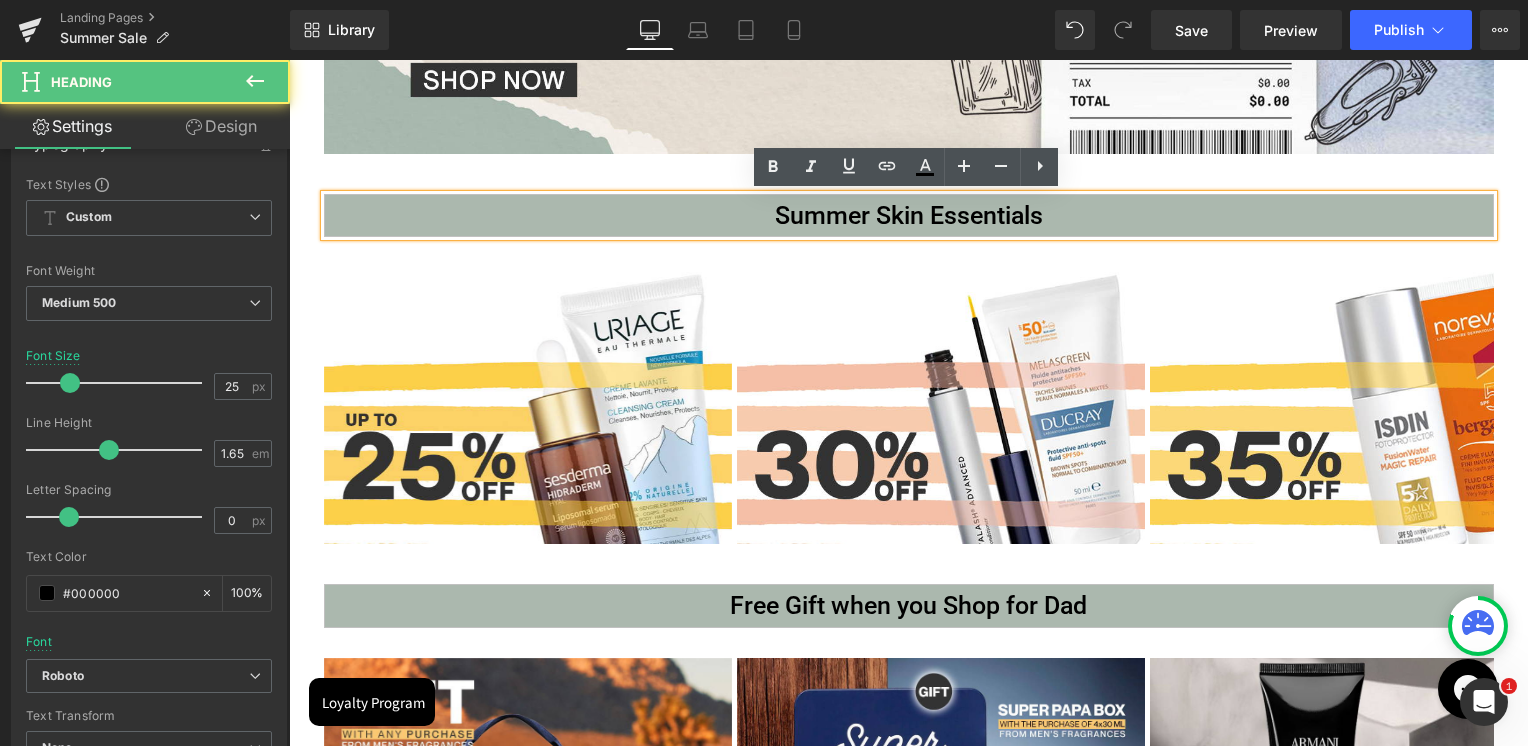 click at bounding box center [289, 60] 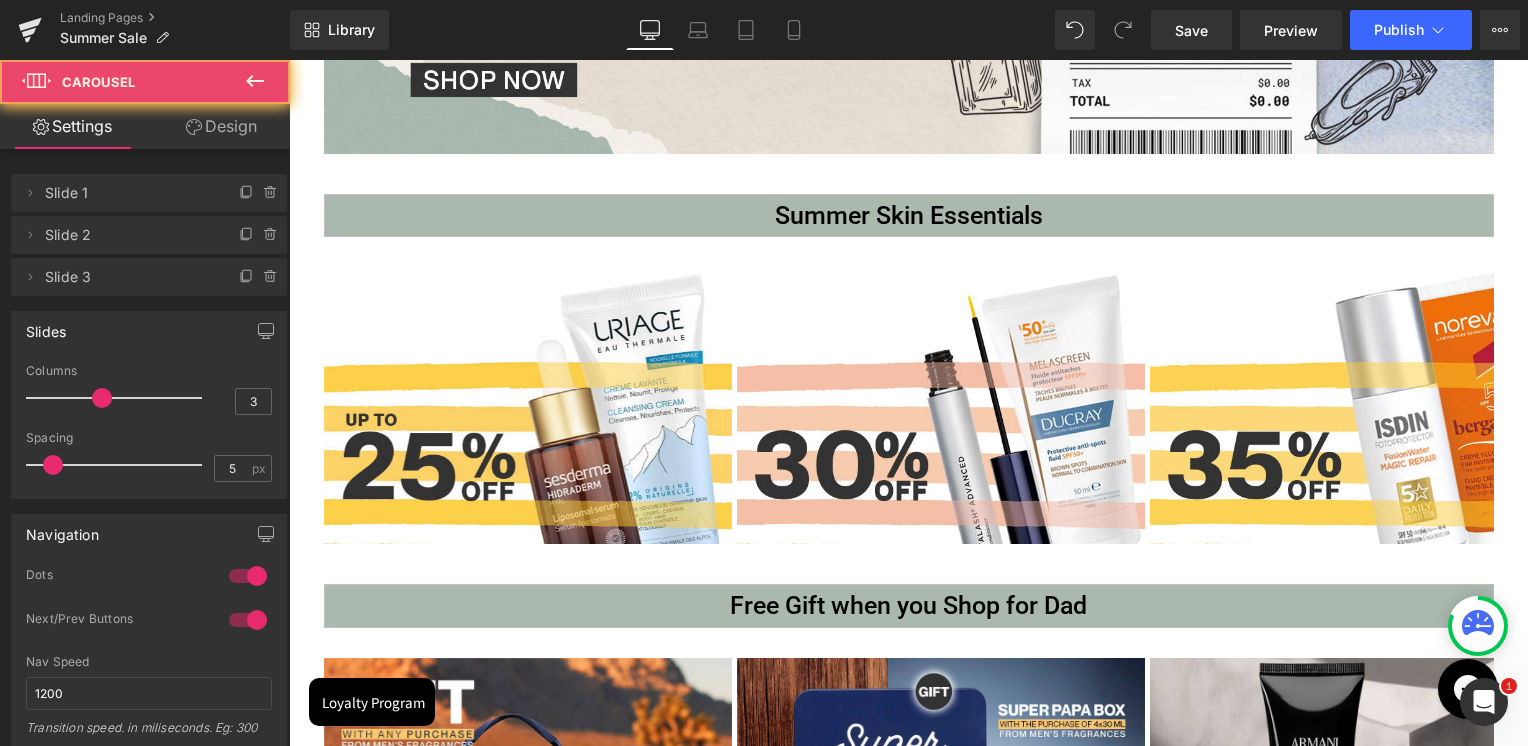 click on "Summer Skin Essentials" at bounding box center (909, 215) 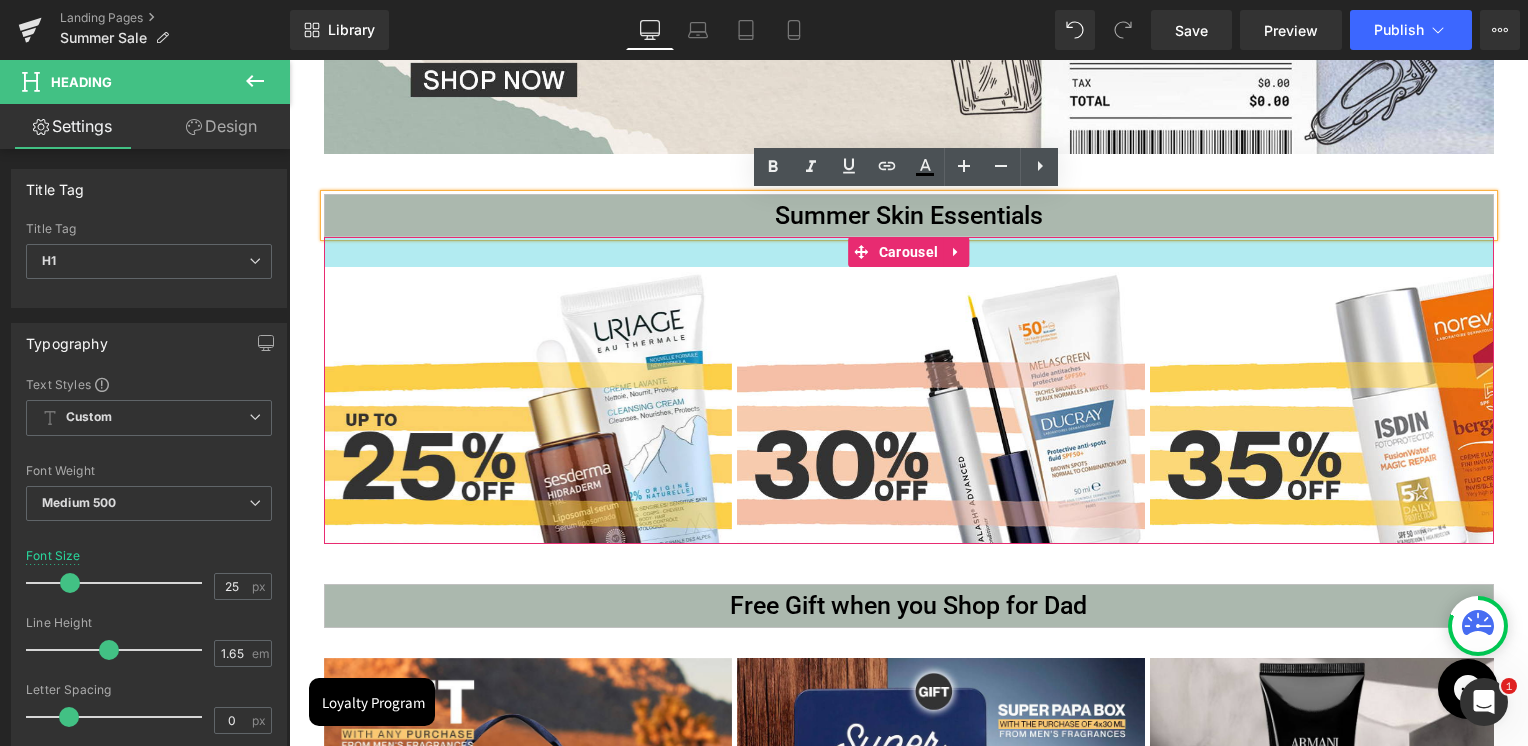 click at bounding box center (909, 252) 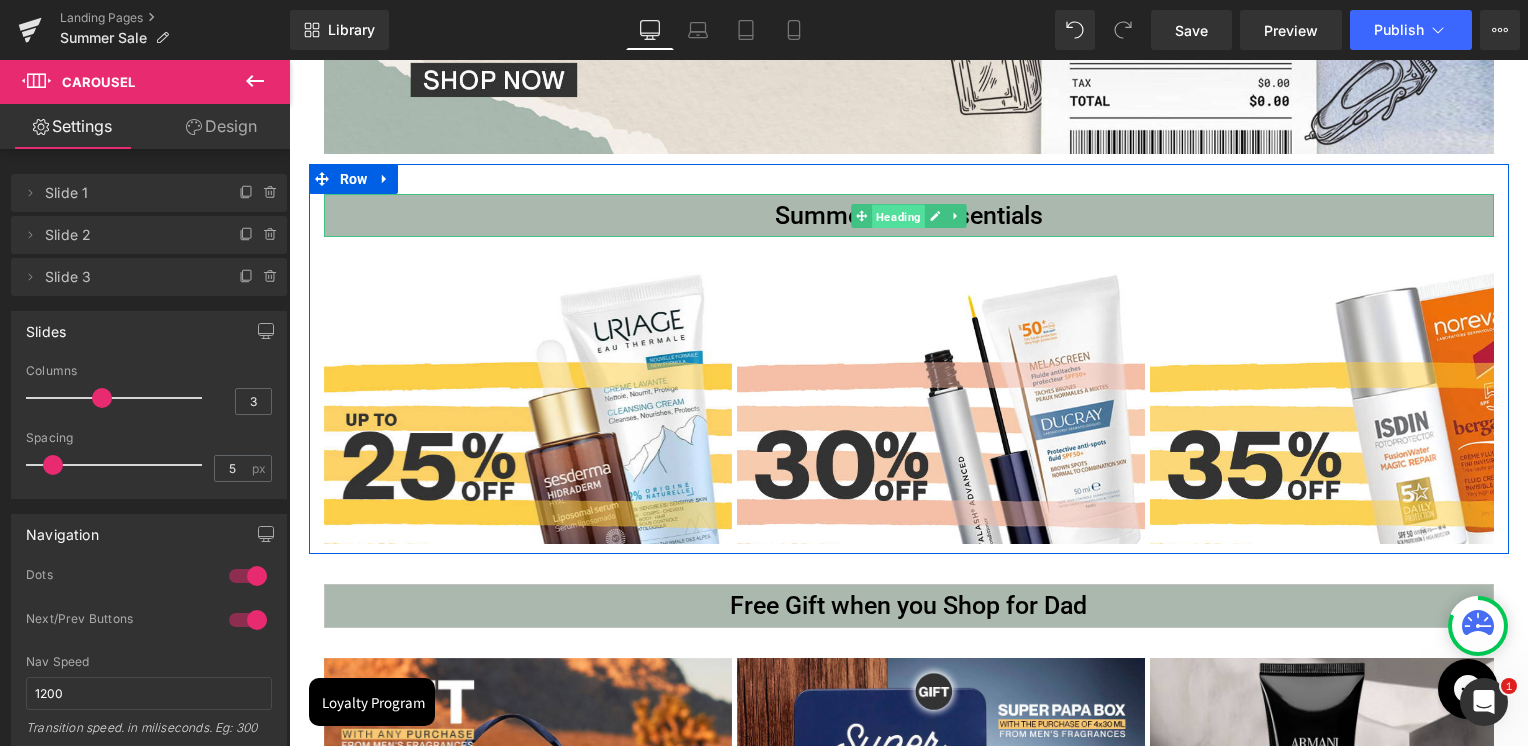 click on "Heading" at bounding box center [898, 216] 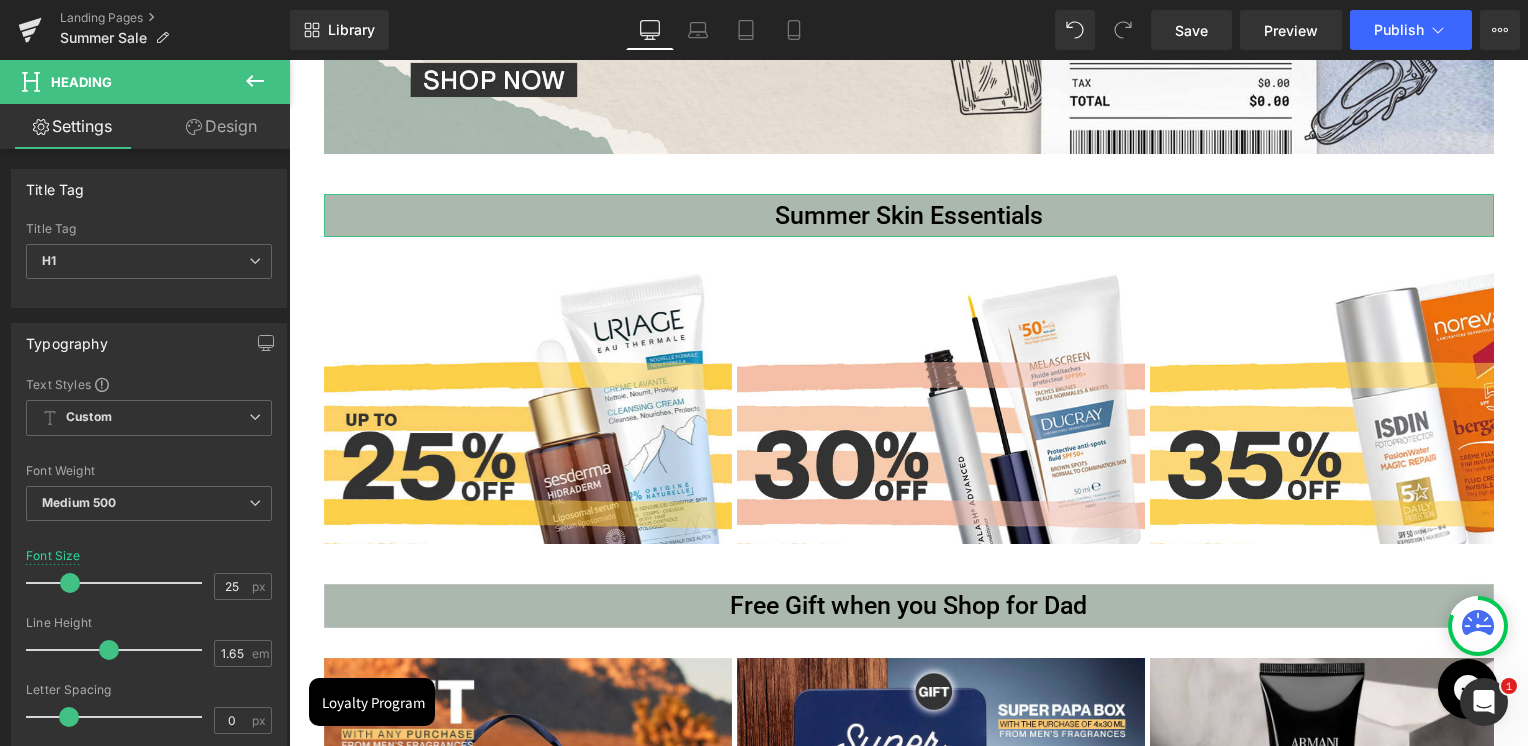 click on "Design" at bounding box center [221, 126] 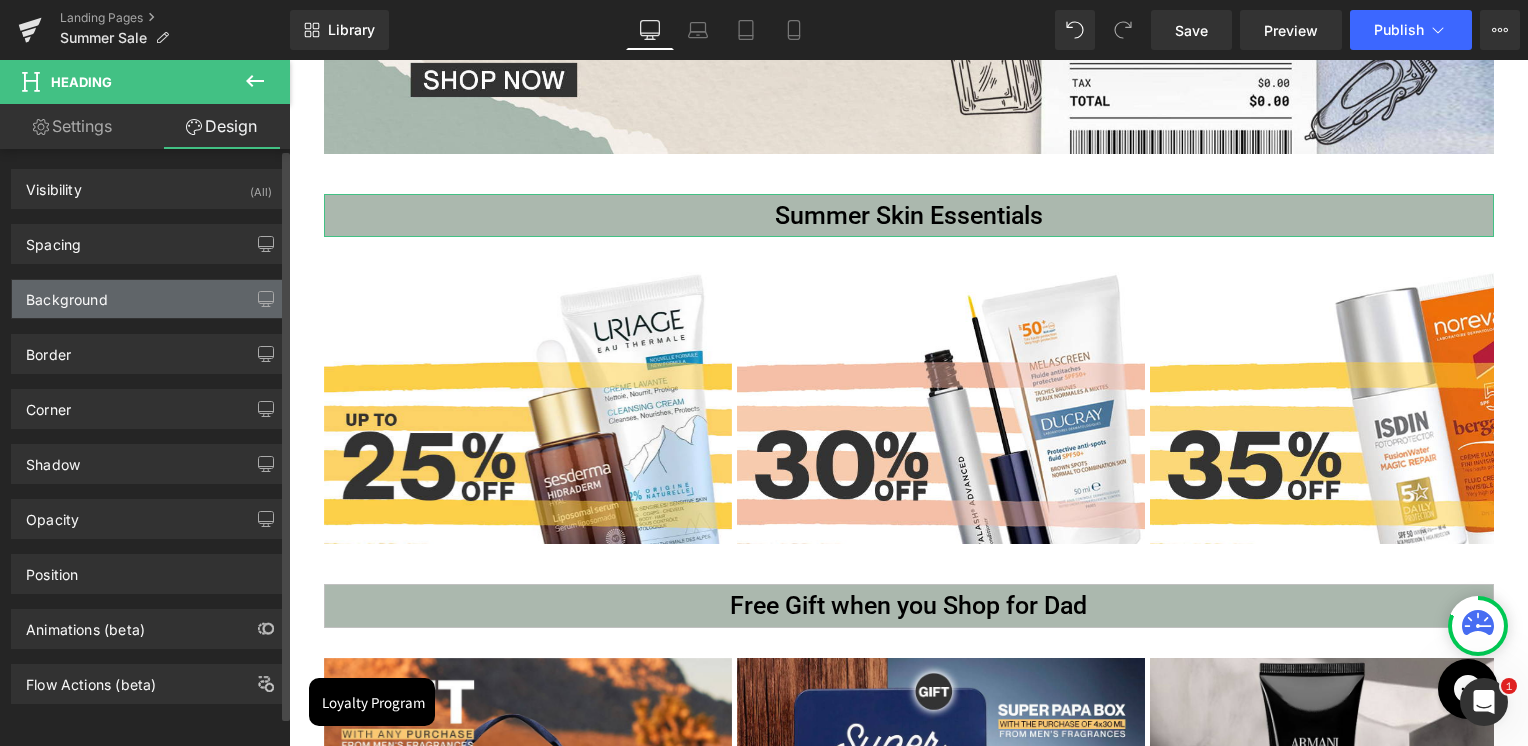 click on "Background" at bounding box center (67, 294) 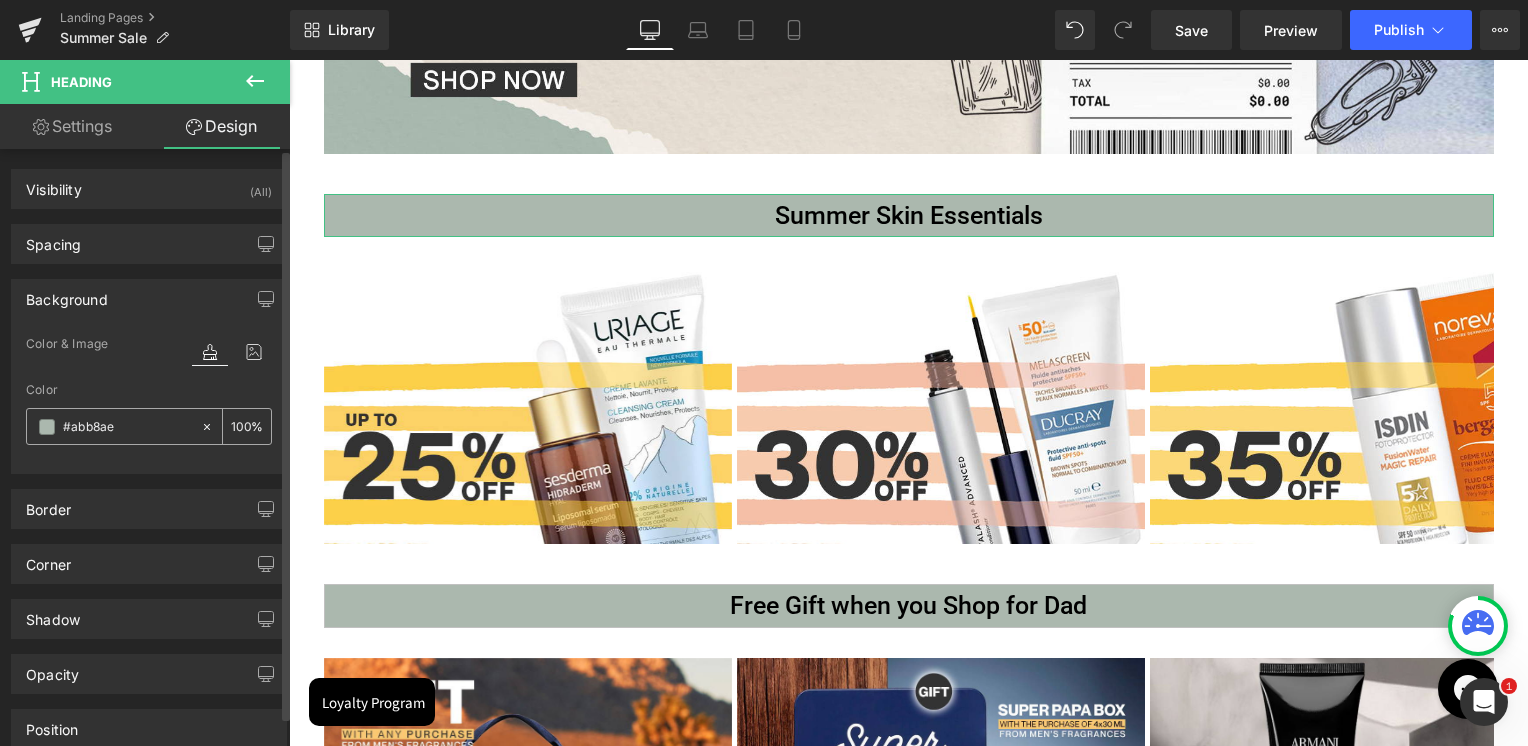 click at bounding box center (47, 427) 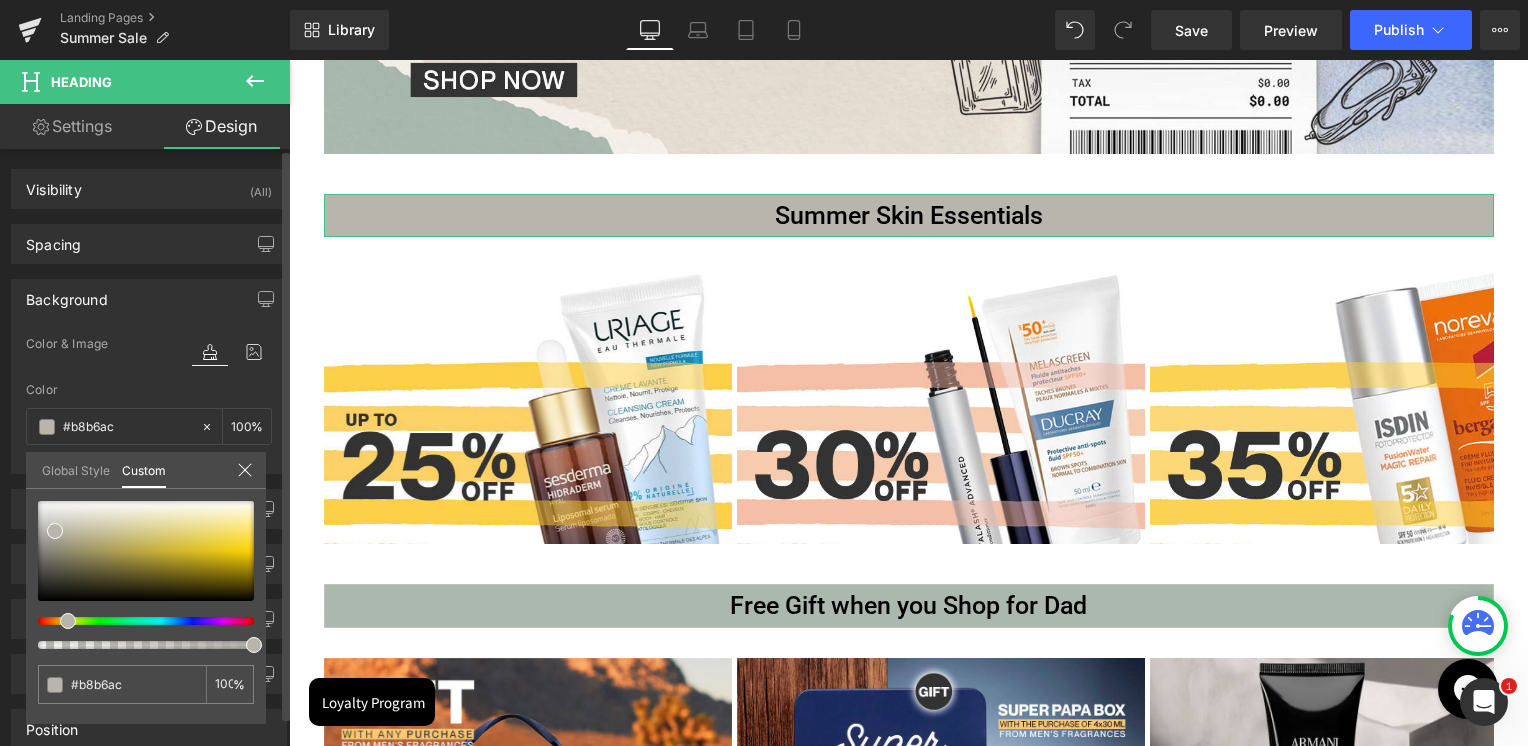 drag, startPoint x: 71, startPoint y: 621, endPoint x: 60, endPoint y: 621, distance: 11 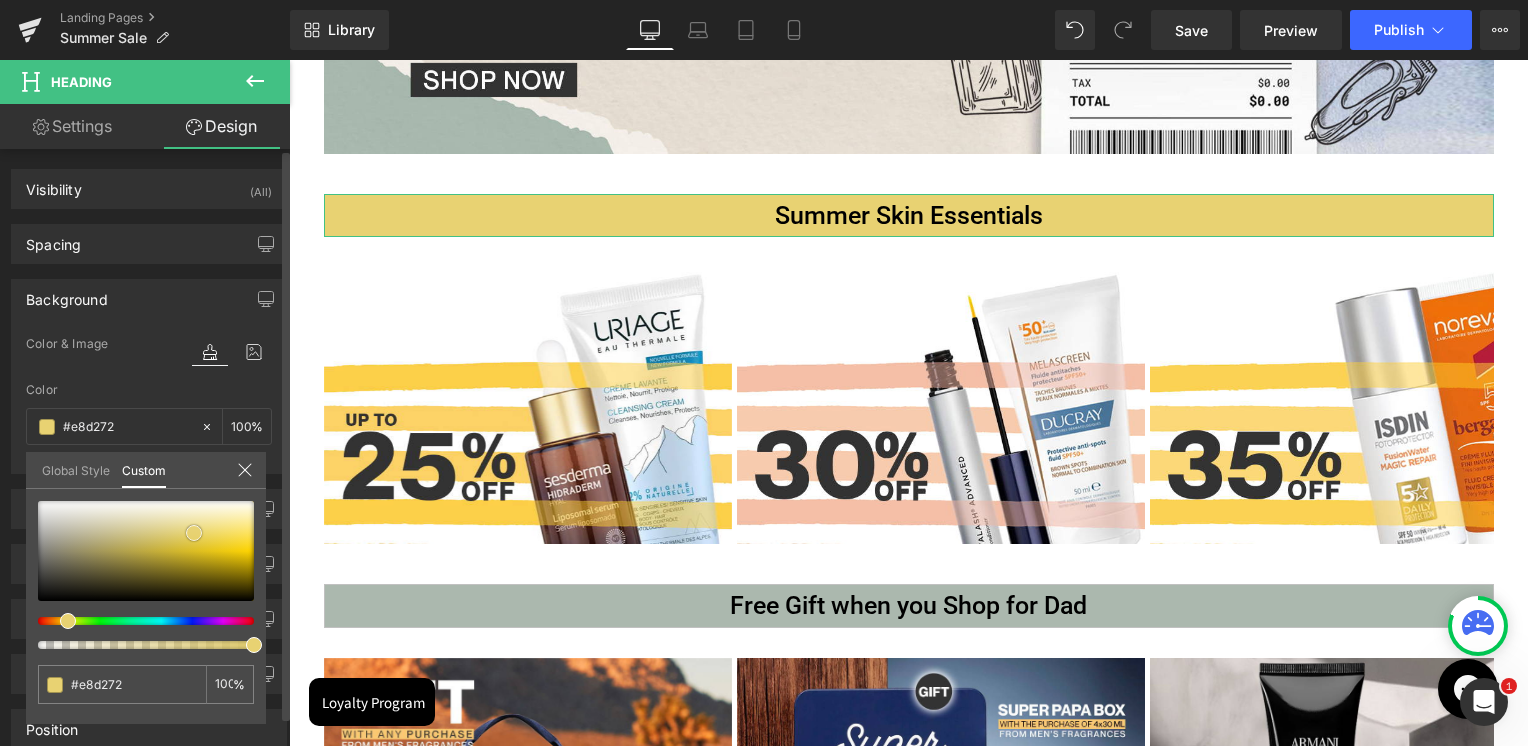 drag, startPoint x: 60, startPoint y: 528, endPoint x: 199, endPoint y: 530, distance: 139.01439 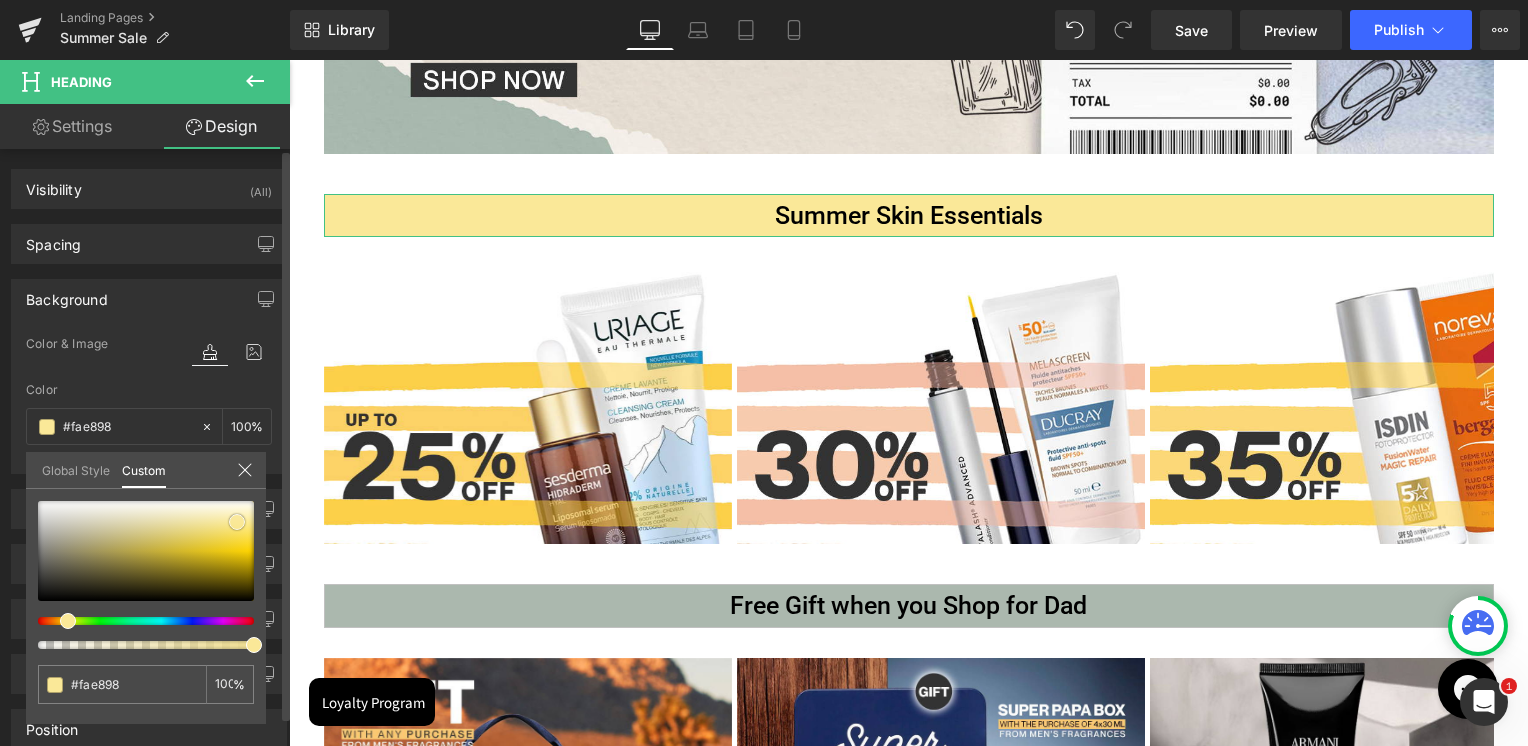 drag, startPoint x: 181, startPoint y: 538, endPoint x: 237, endPoint y: 521, distance: 58.5235 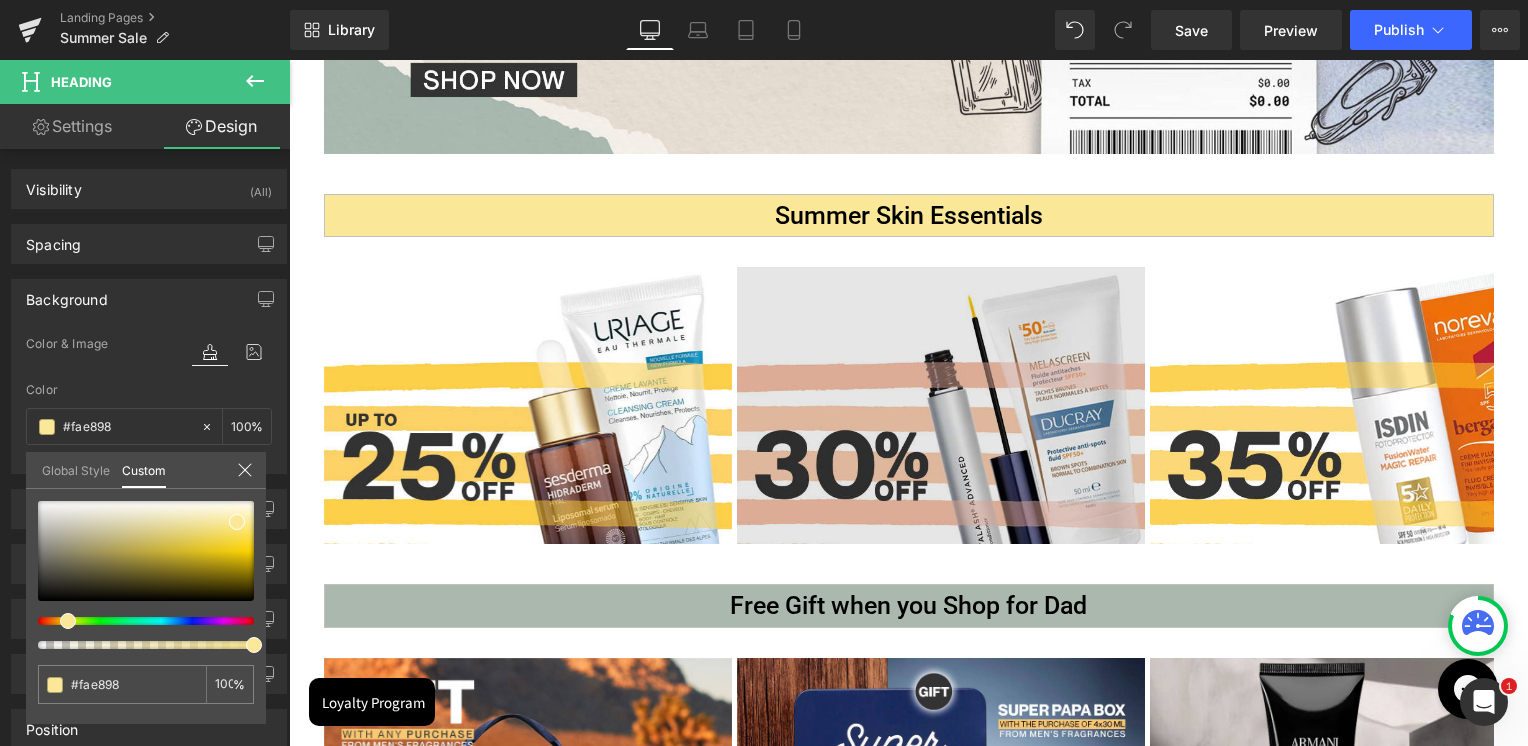 click on "Skip to content
Value Deals Make Up
Luxury Make Up
YSL
Lancôme
Anastasia Beverly Hills
Estée Lauder
Clinique
Shiseido Clarins" at bounding box center [908, 2696] 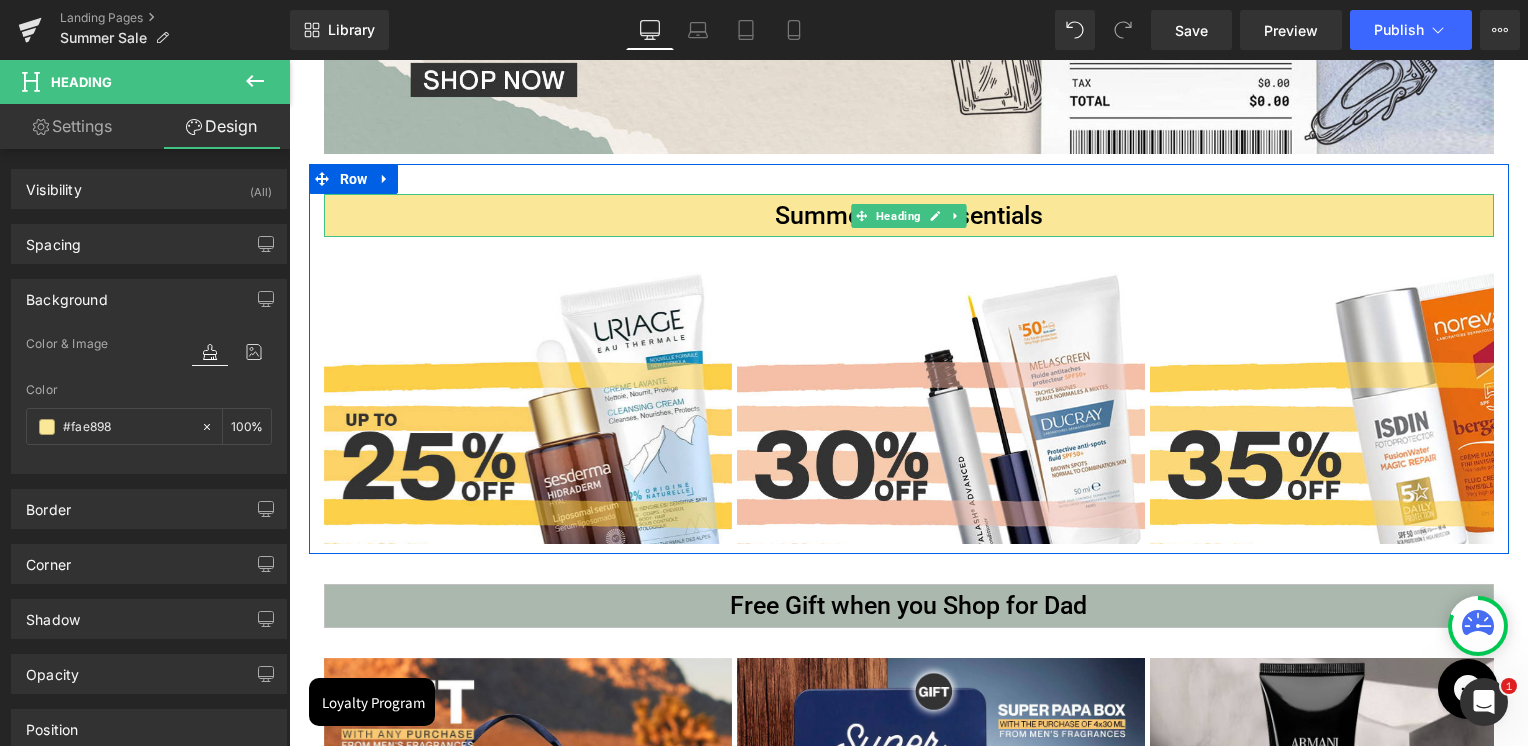 click on "Summer Skin Essentials" at bounding box center [909, 215] 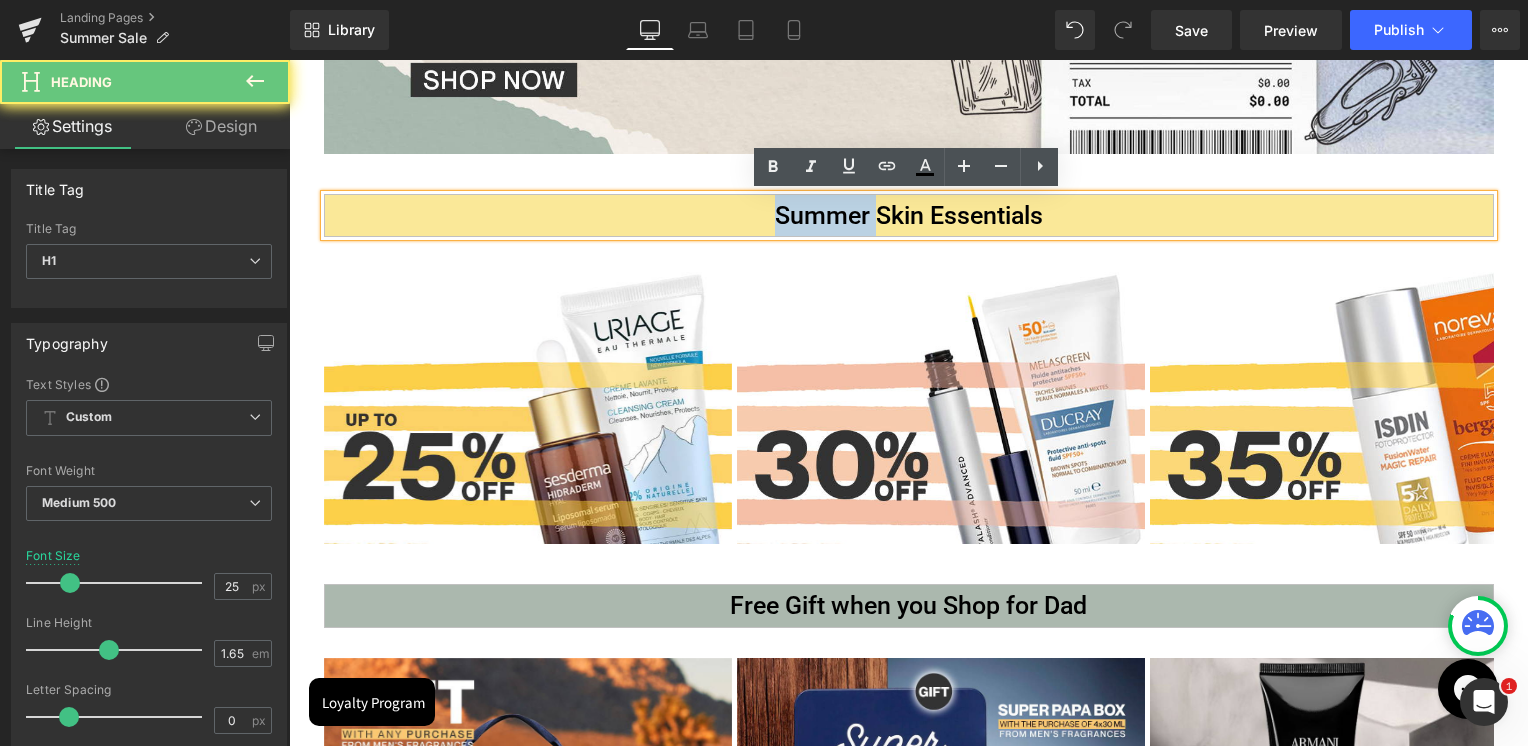 click on "Summer Skin Essentials" at bounding box center (909, 215) 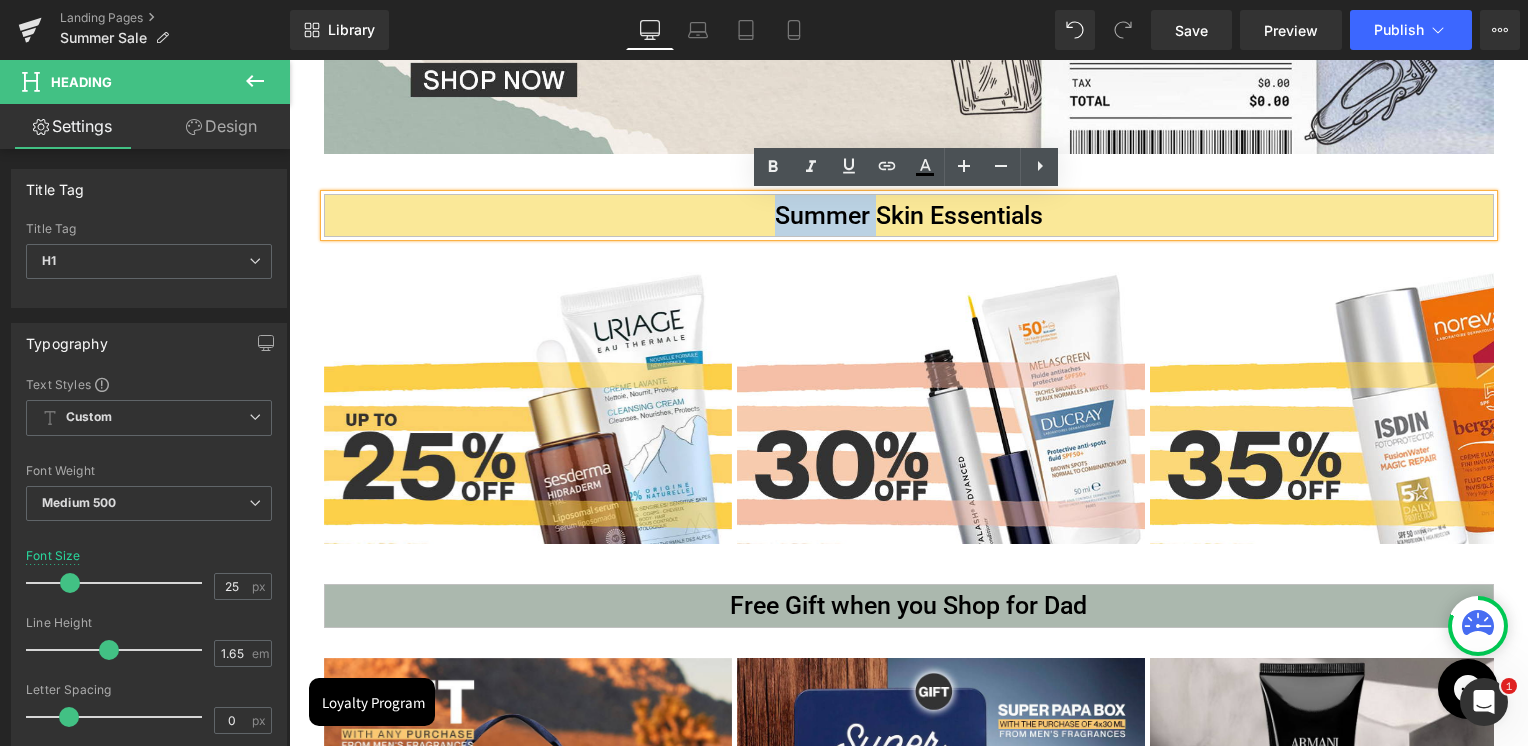 click on "Summer Skin Essentials" at bounding box center (909, 215) 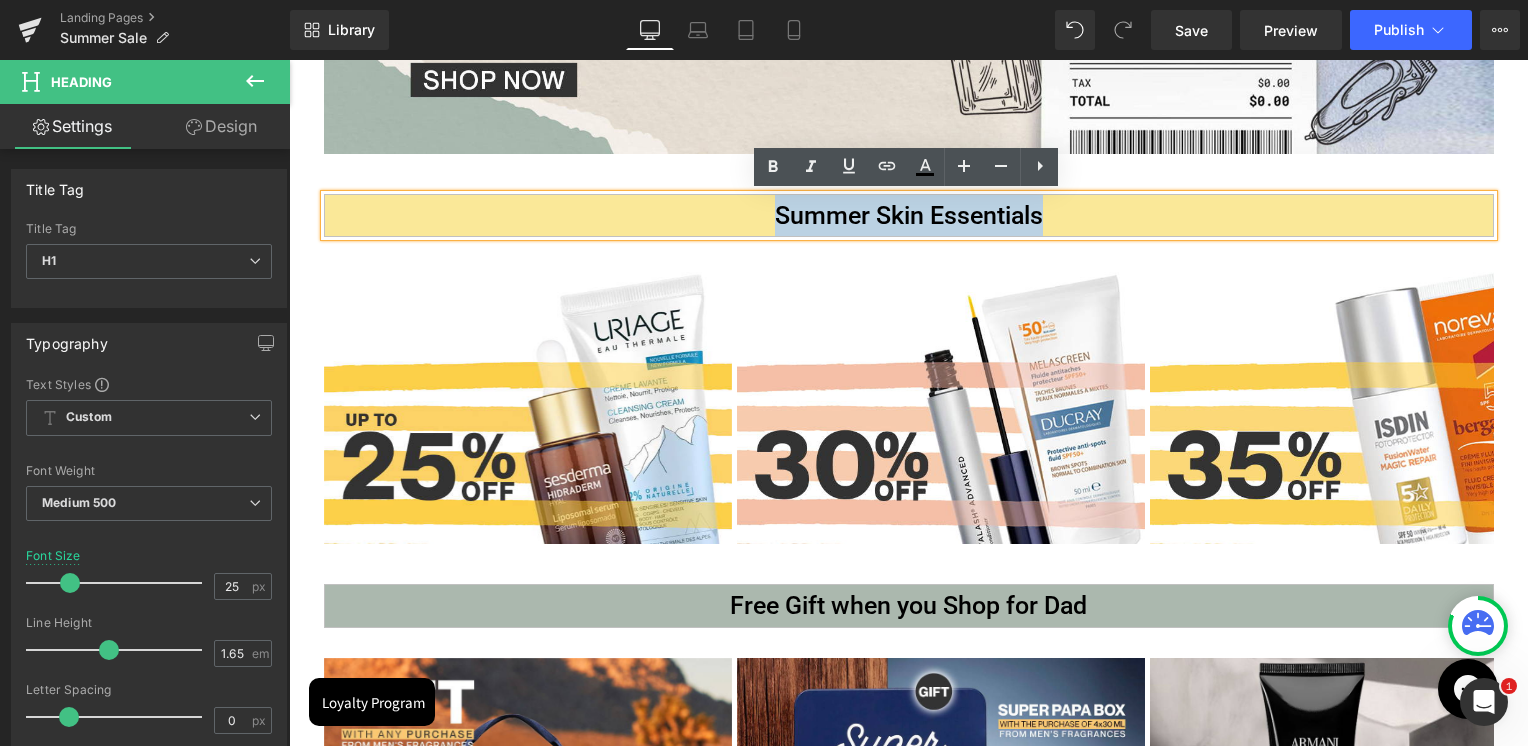 click on "Summer Skin Essentials" at bounding box center [909, 215] 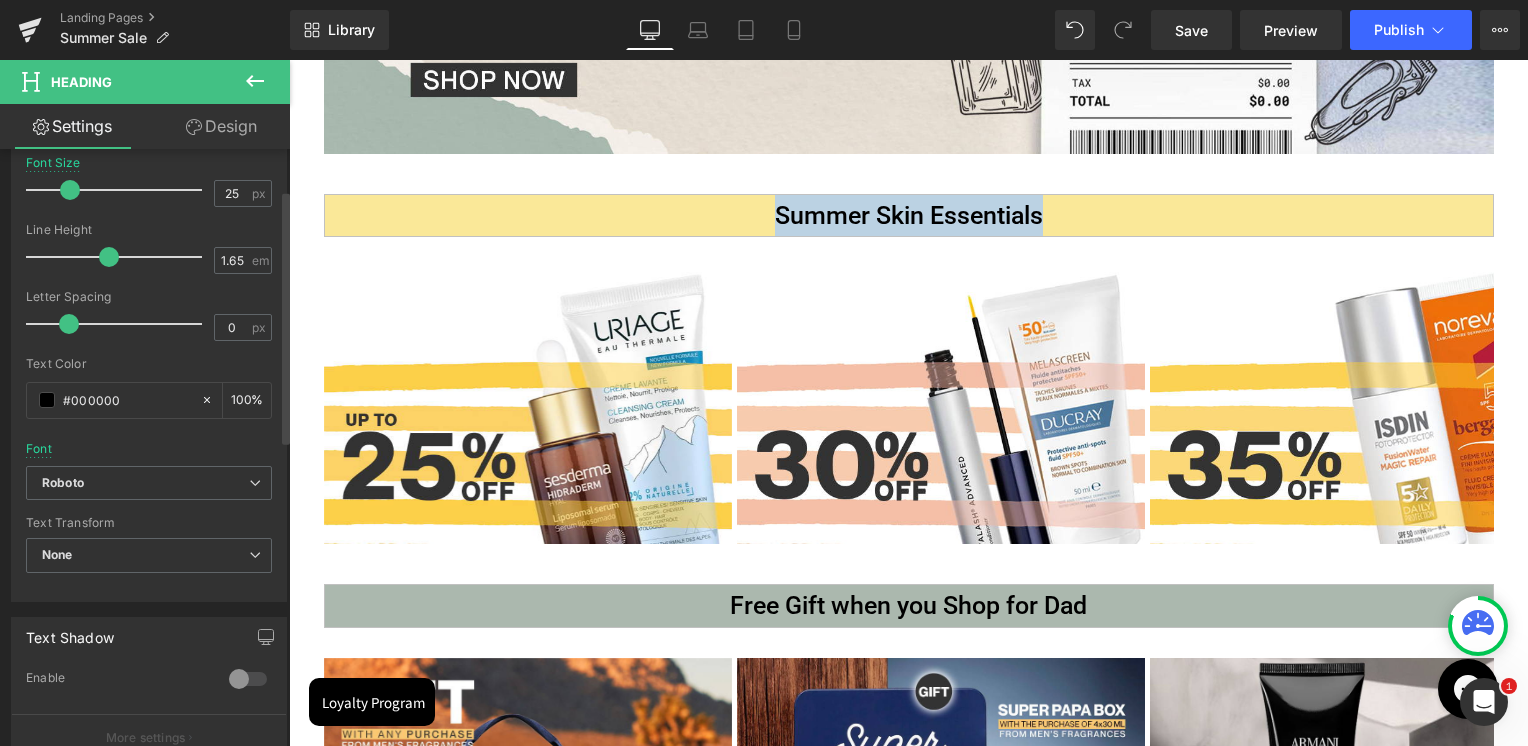 scroll, scrollTop: 400, scrollLeft: 0, axis: vertical 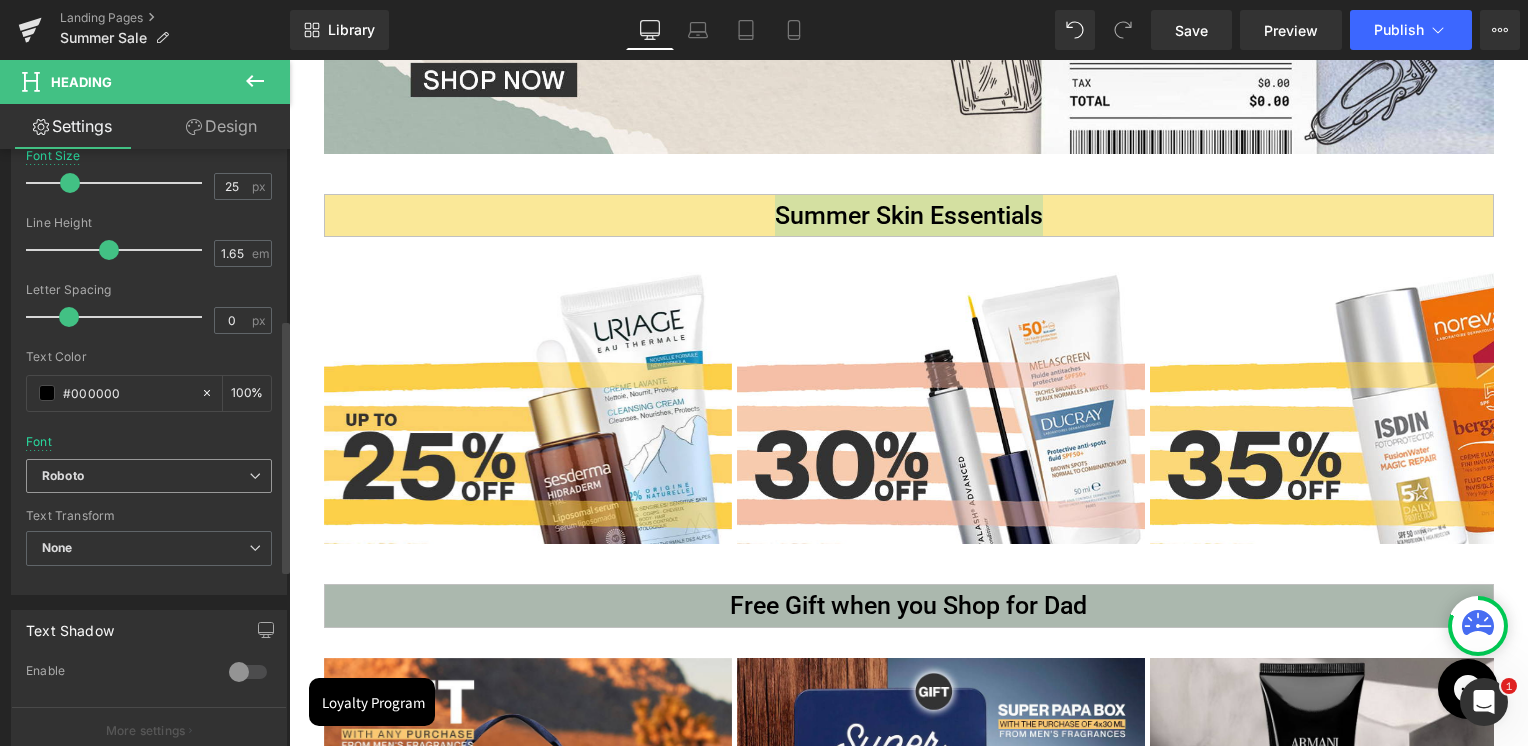 click on "Roboto" at bounding box center [145, 476] 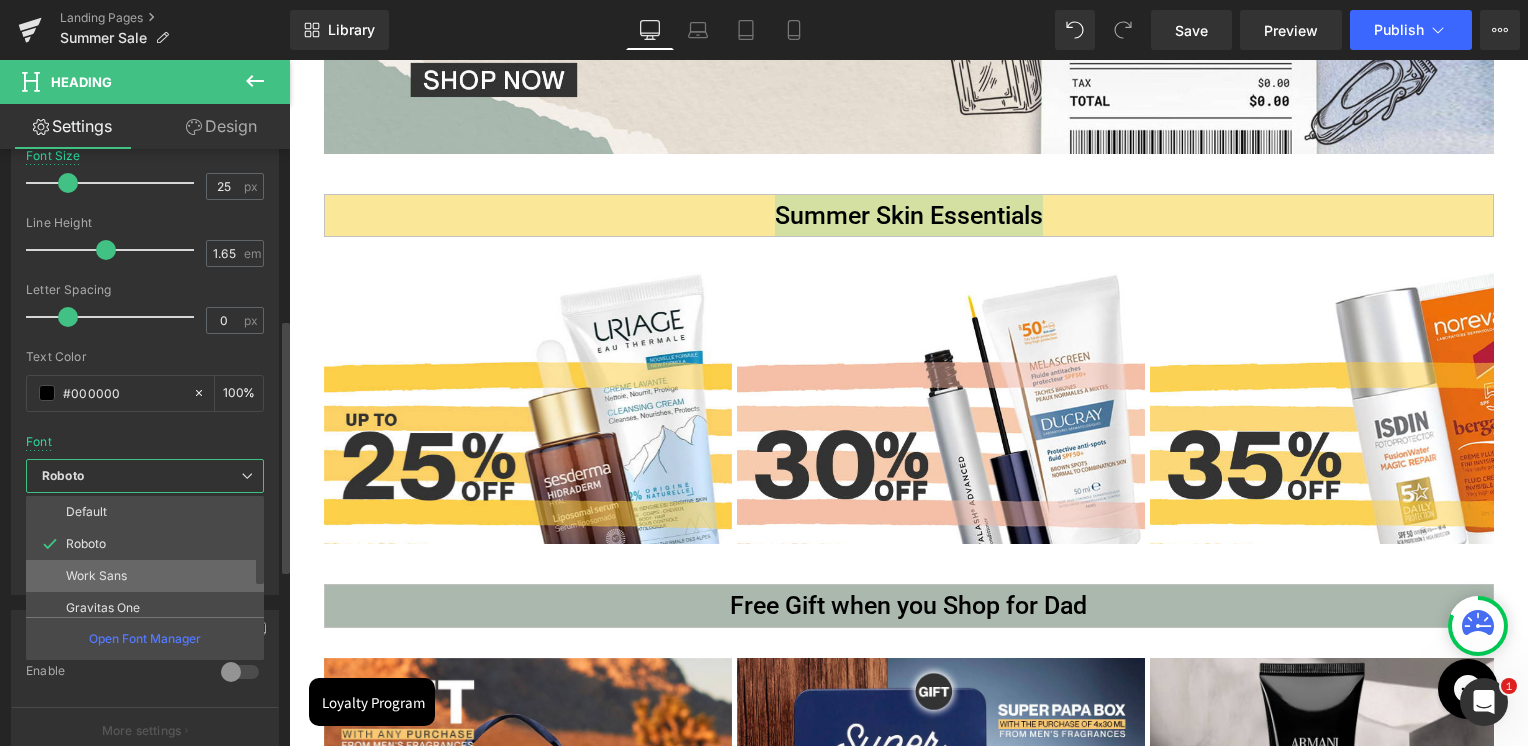 click on "Work Sans" at bounding box center (149, 576) 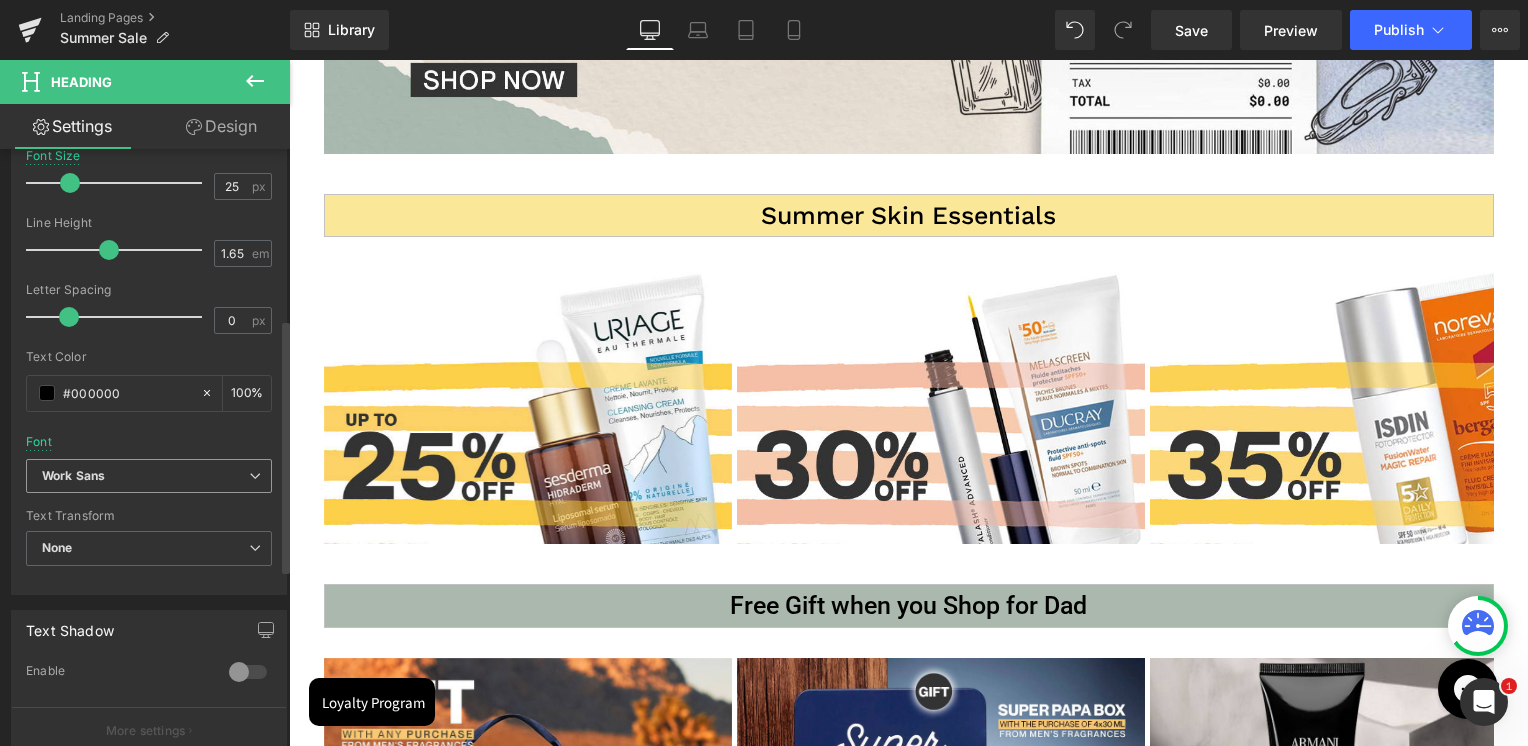 click on "Work Sans" at bounding box center (73, 476) 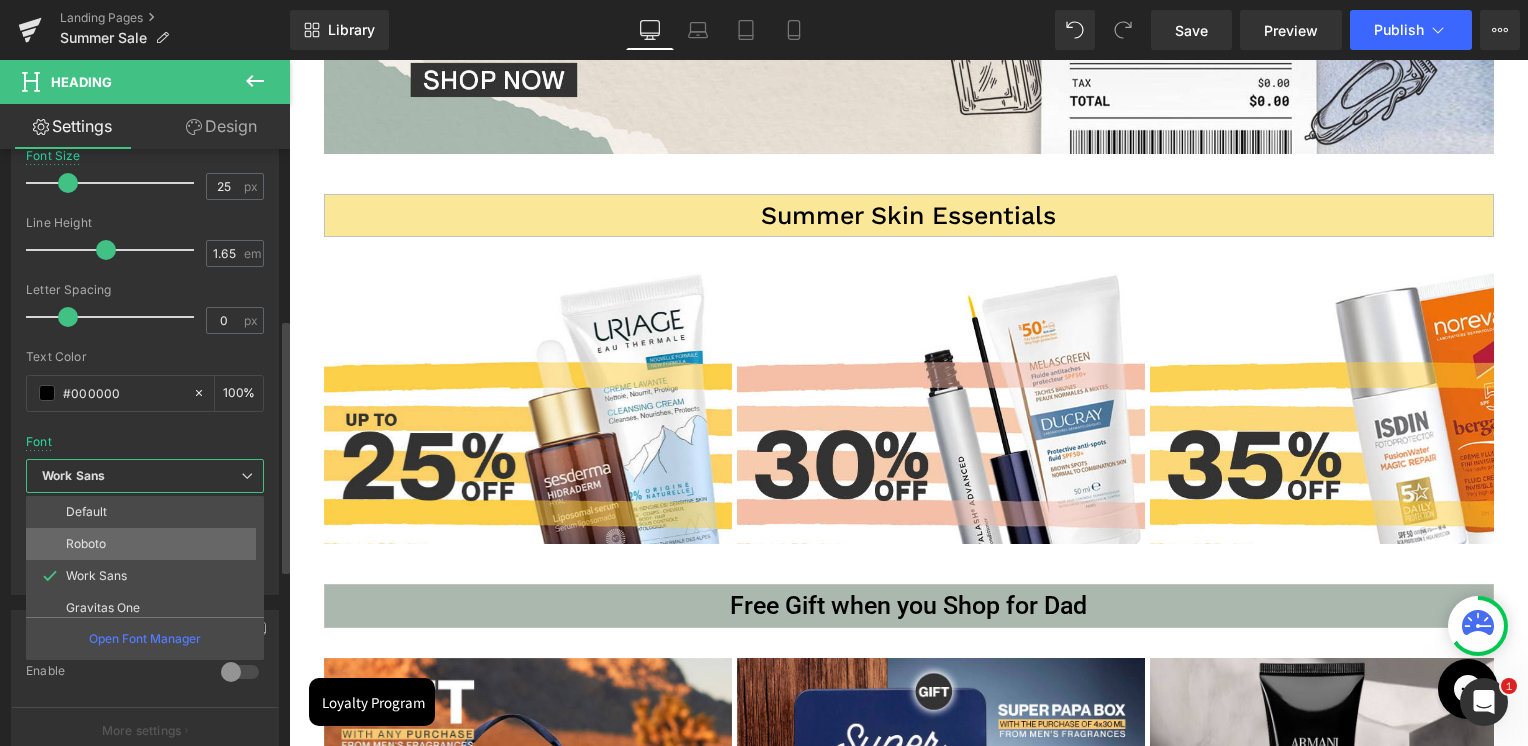 click on "Roboto" at bounding box center [86, 544] 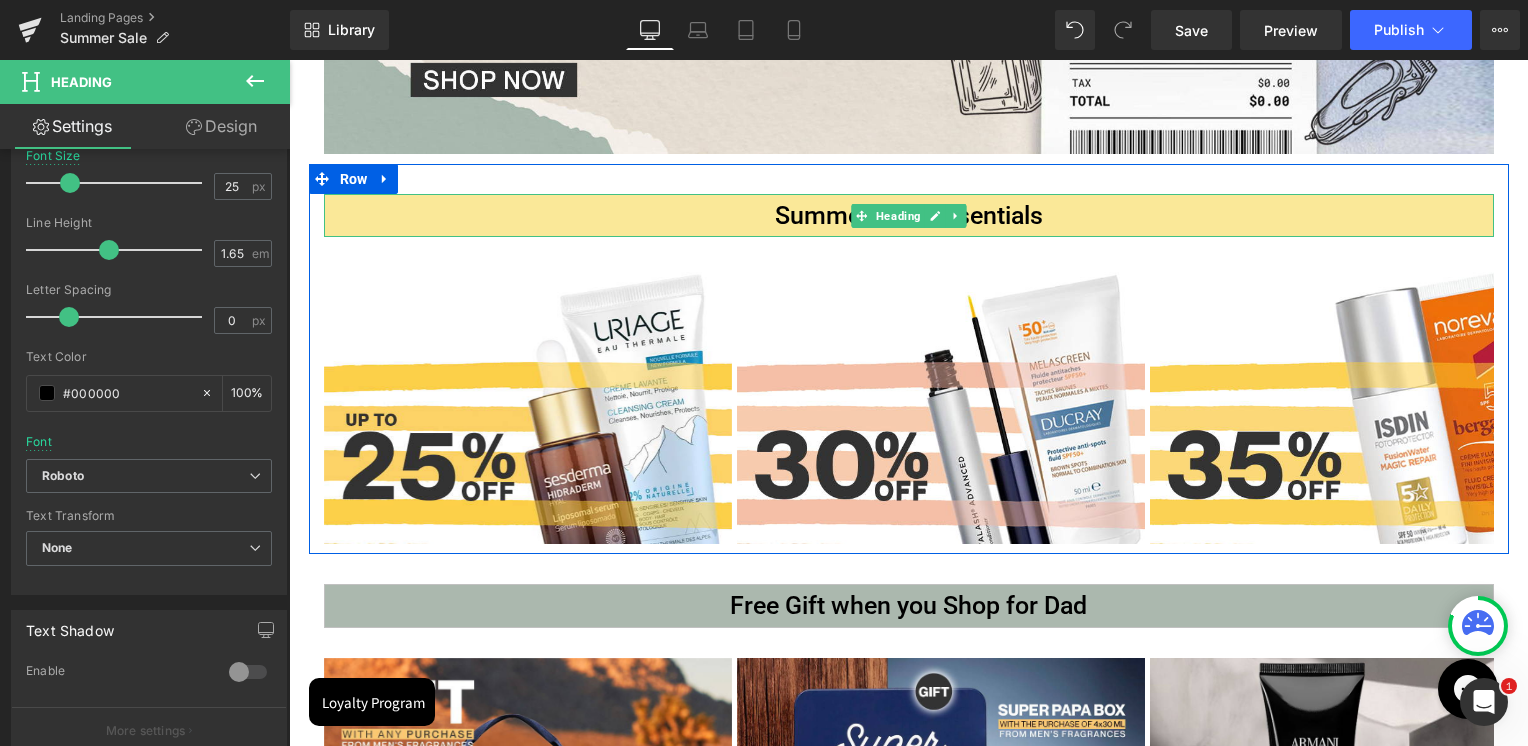 click on "Summer Skin Essentials" at bounding box center [909, 215] 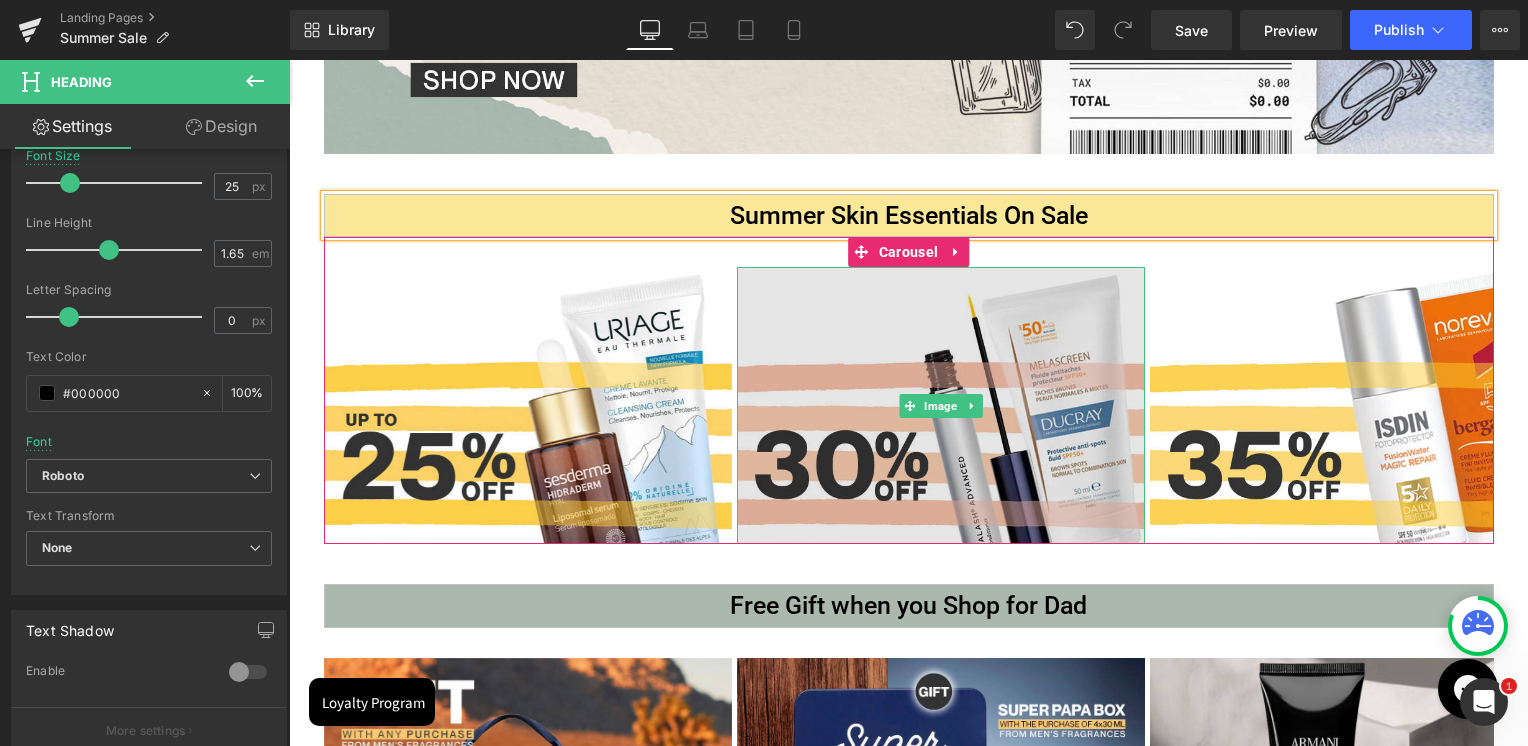 click at bounding box center [941, 405] 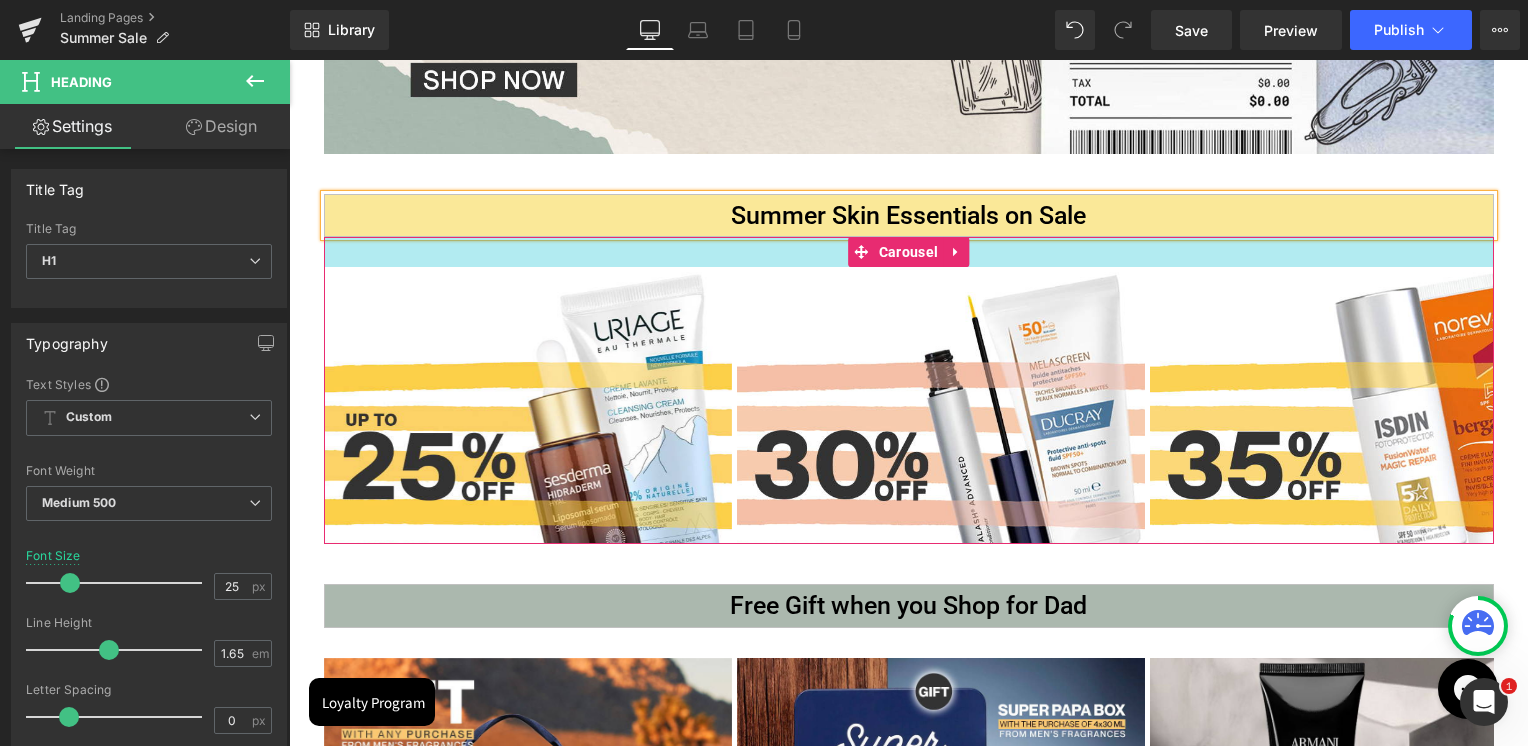 click at bounding box center [909, 252] 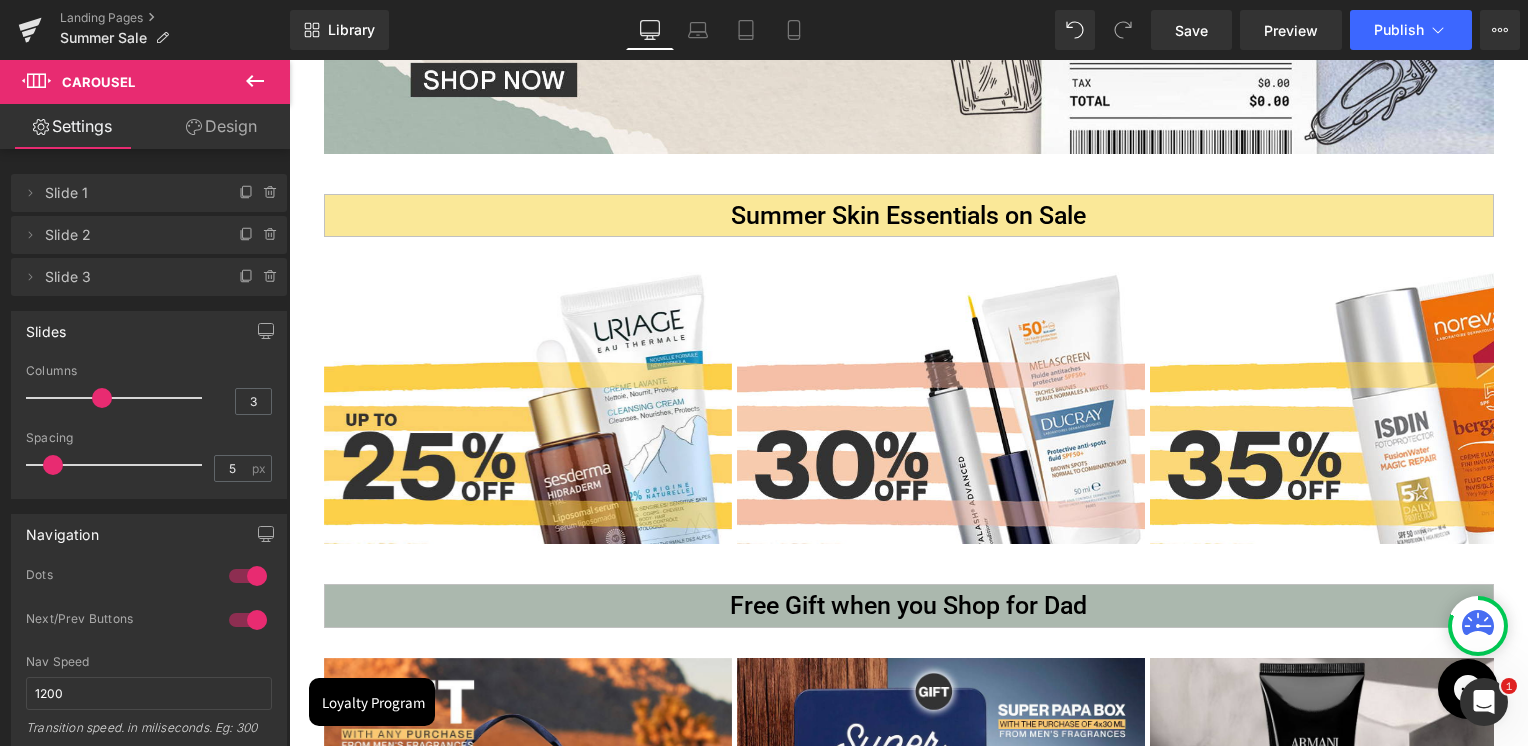 click on "Image         Row         Summer Skin Essentials on Sale Heading
Image
Image
Image
‹ ›
Carousel         Row         Free Gift when you Shop for Dad Heading
Image
Image" at bounding box center (908, 2414) 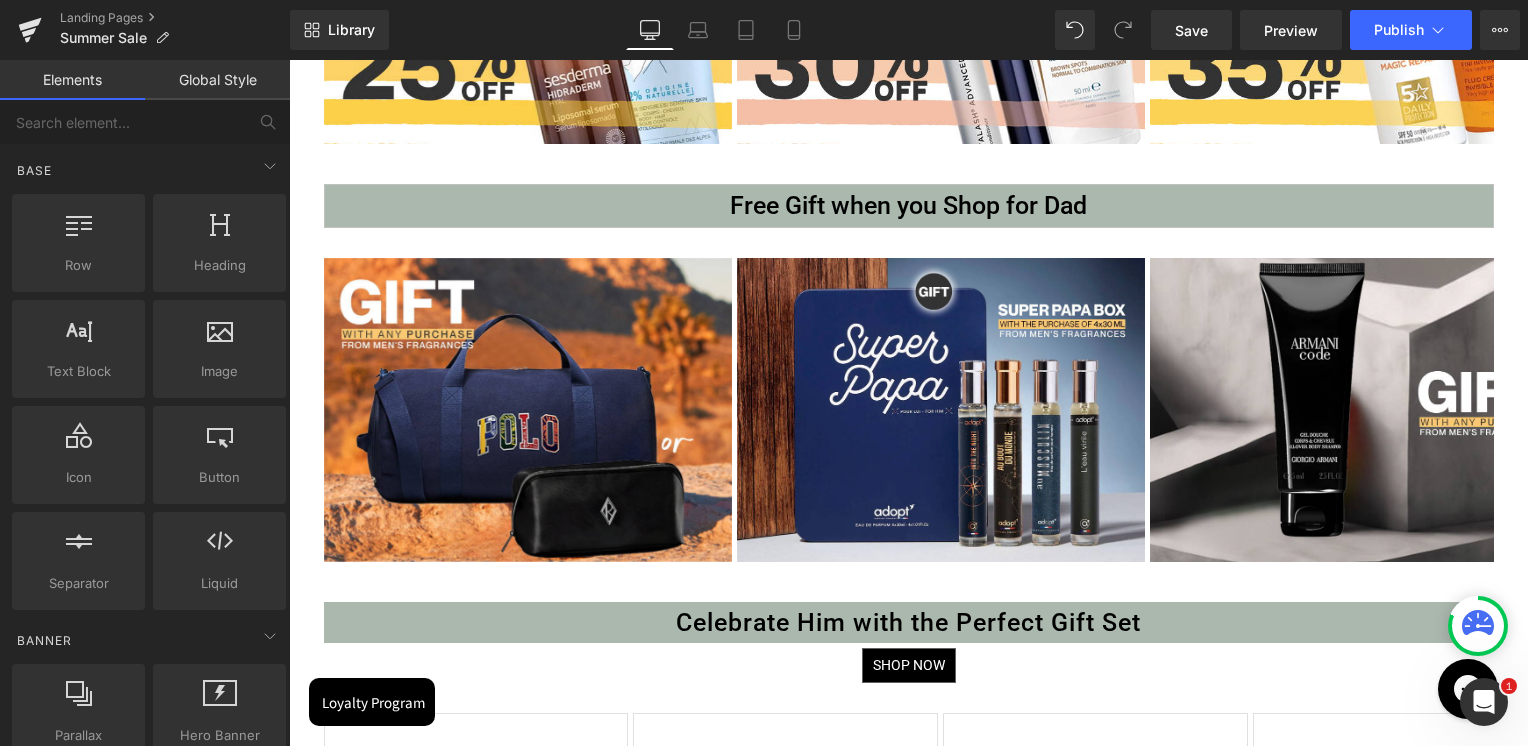 scroll, scrollTop: 600, scrollLeft: 0, axis: vertical 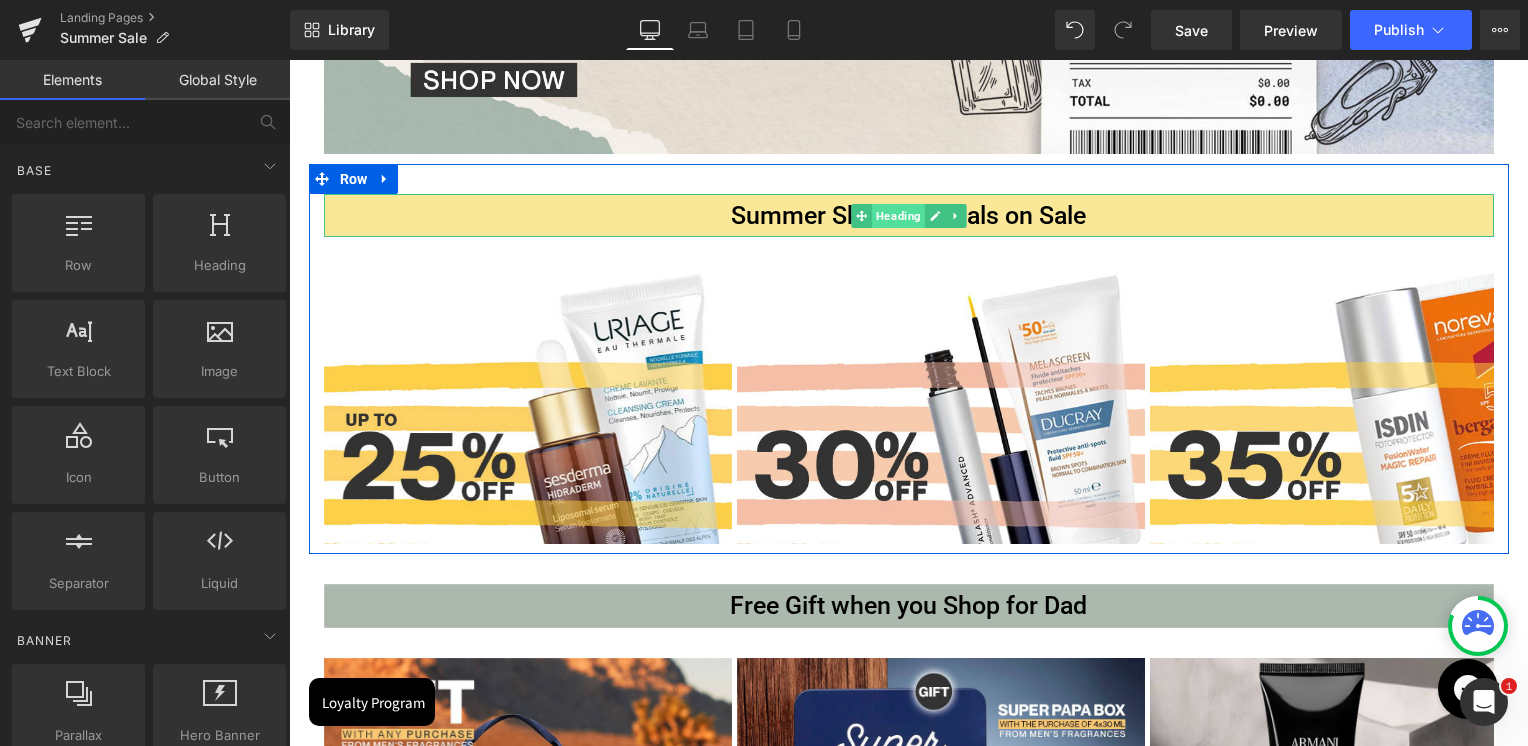 click on "Heading" at bounding box center (898, 216) 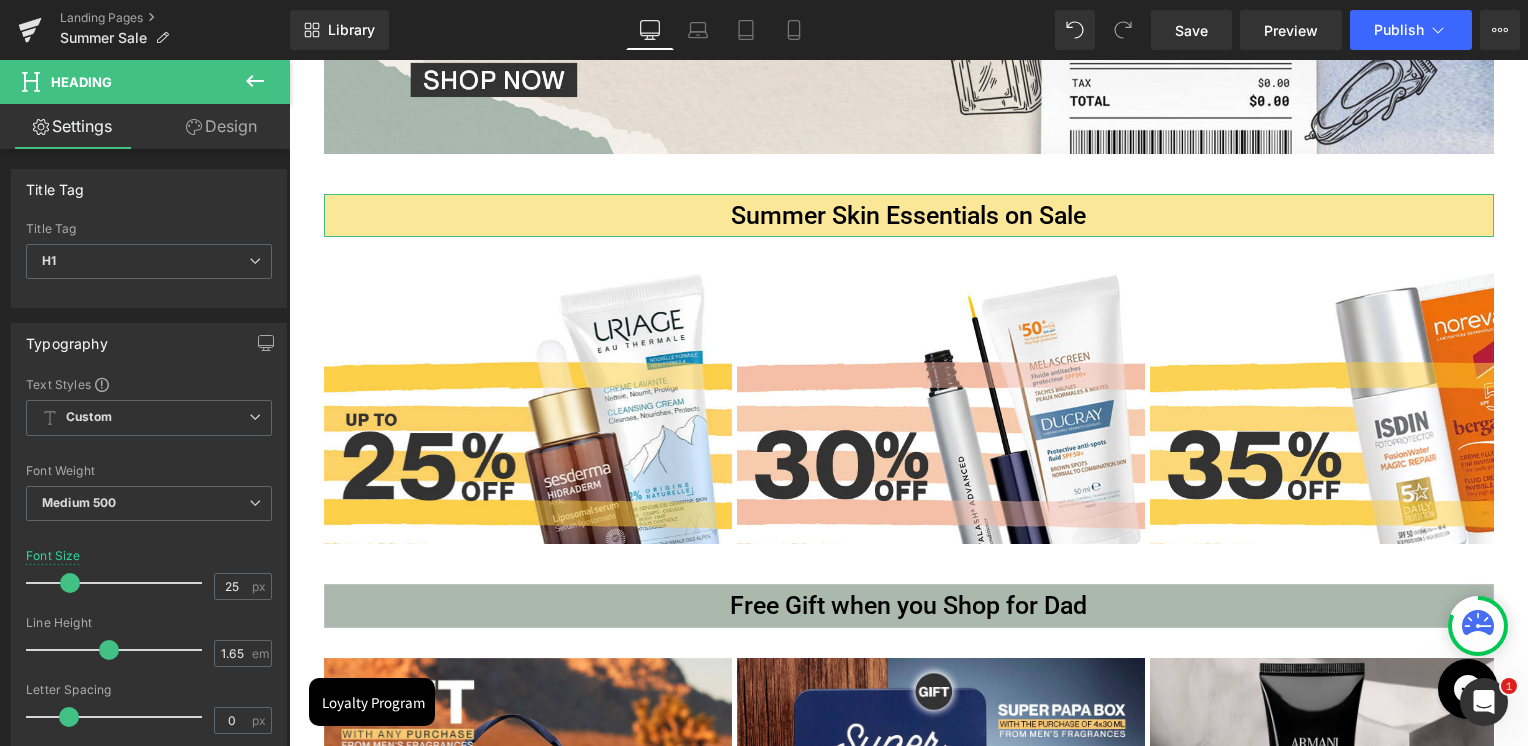 click 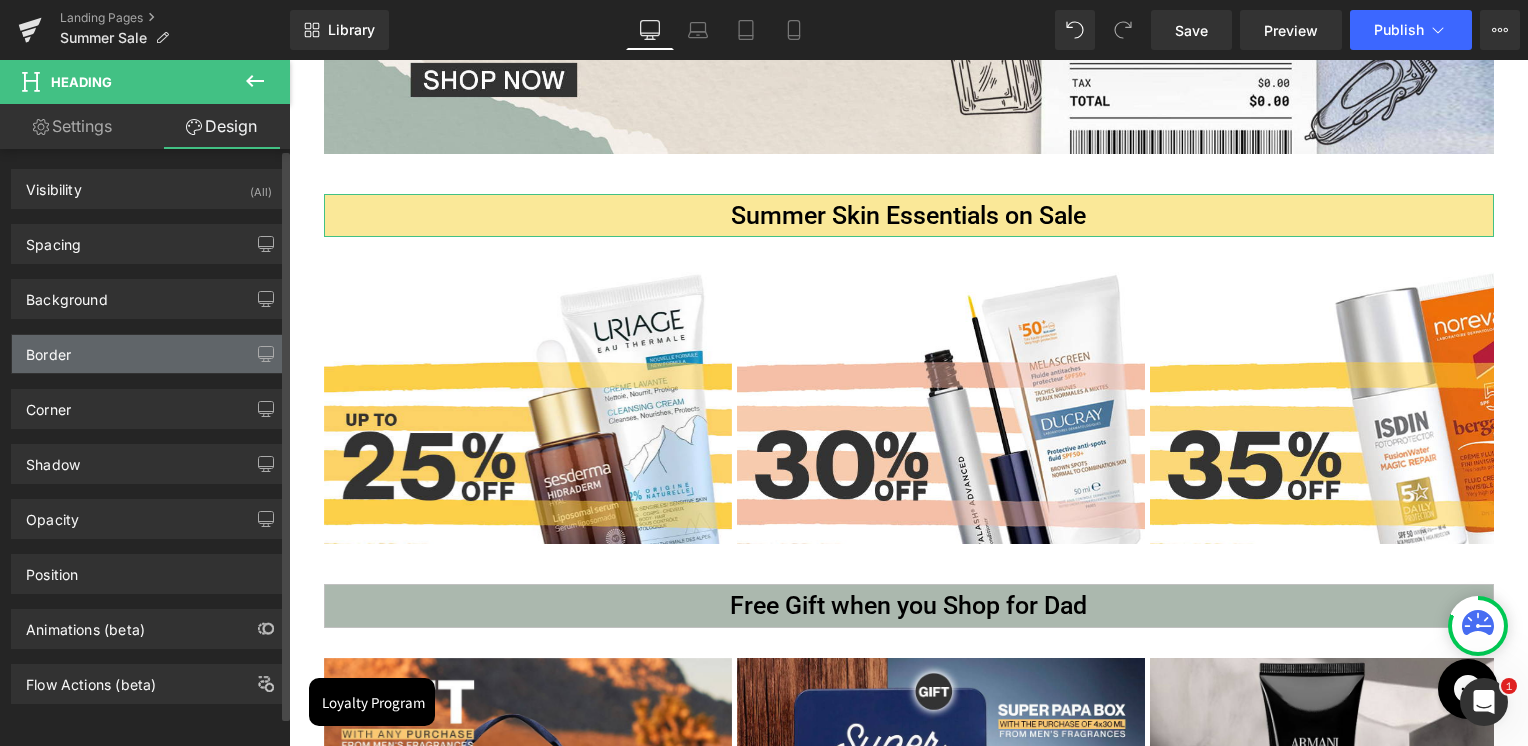 click on "Border" at bounding box center [149, 354] 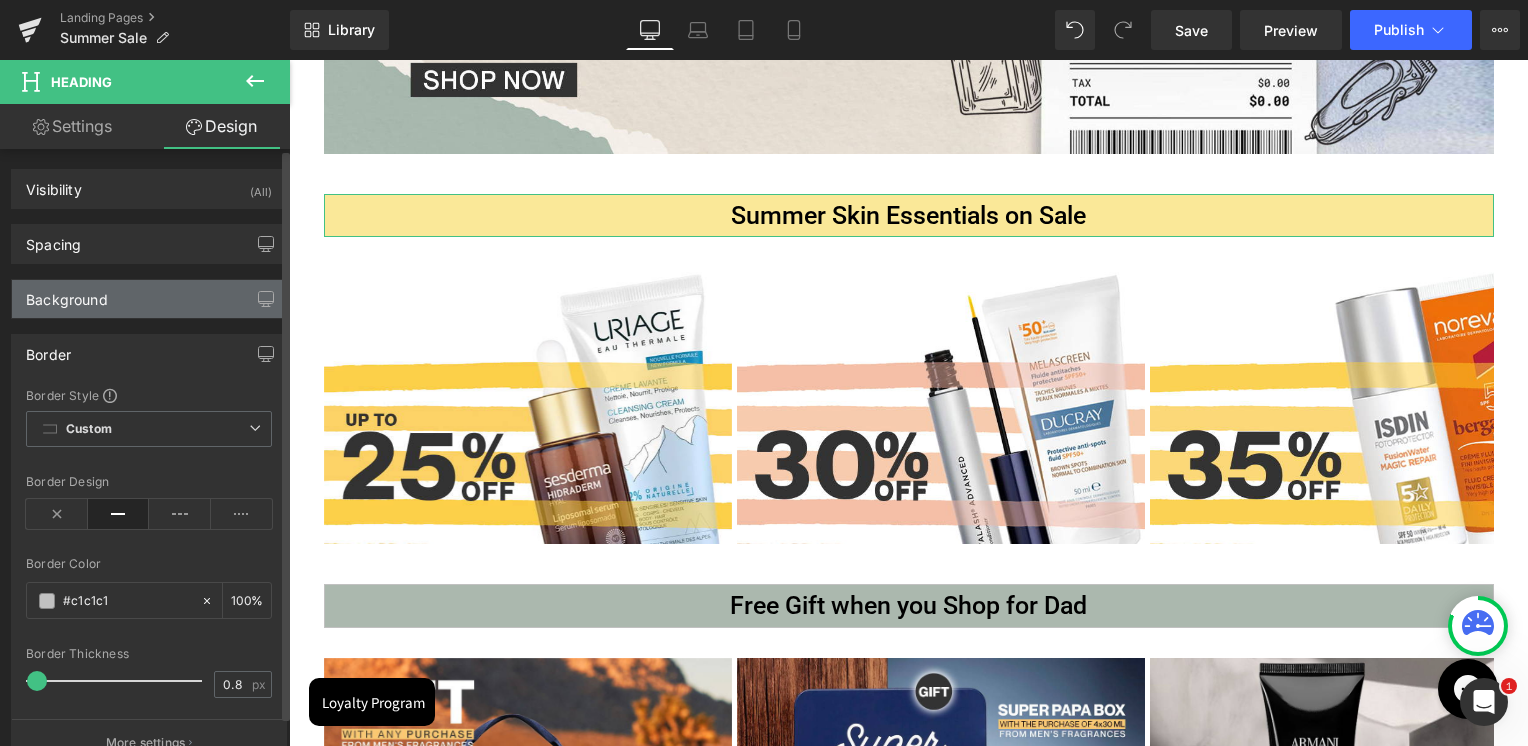 click on "Background" at bounding box center (149, 299) 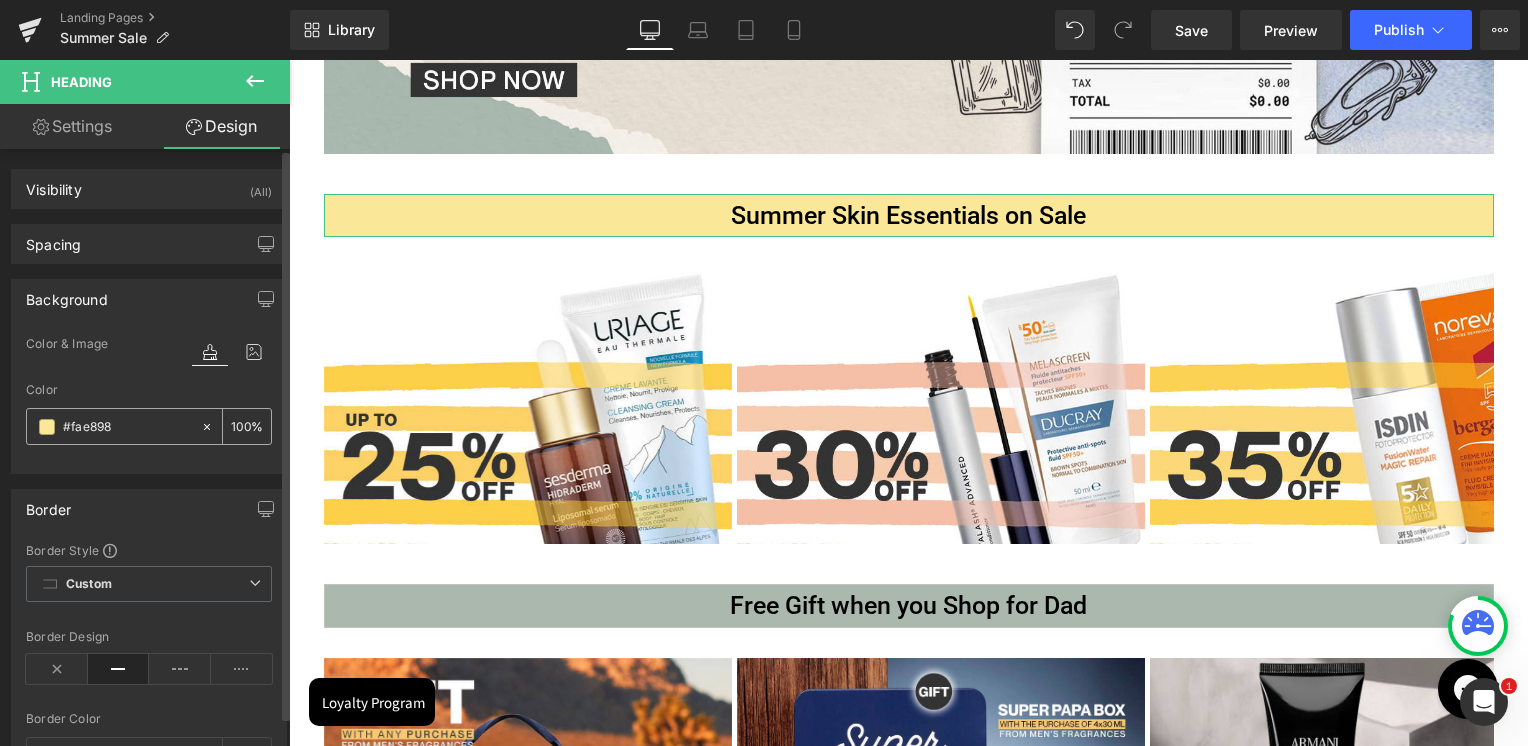 click on "#fae898" at bounding box center [127, 427] 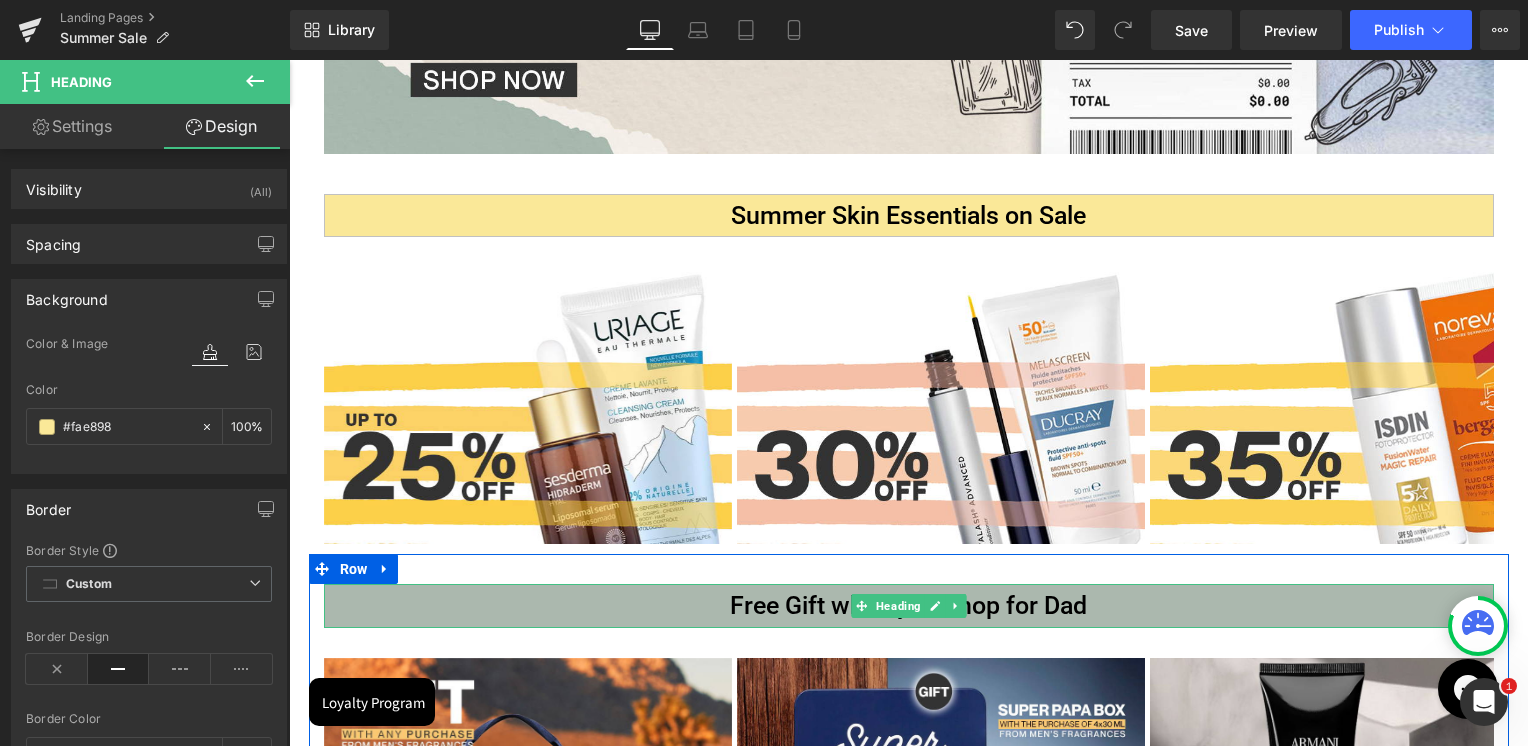 click on "Heading" at bounding box center [898, 606] 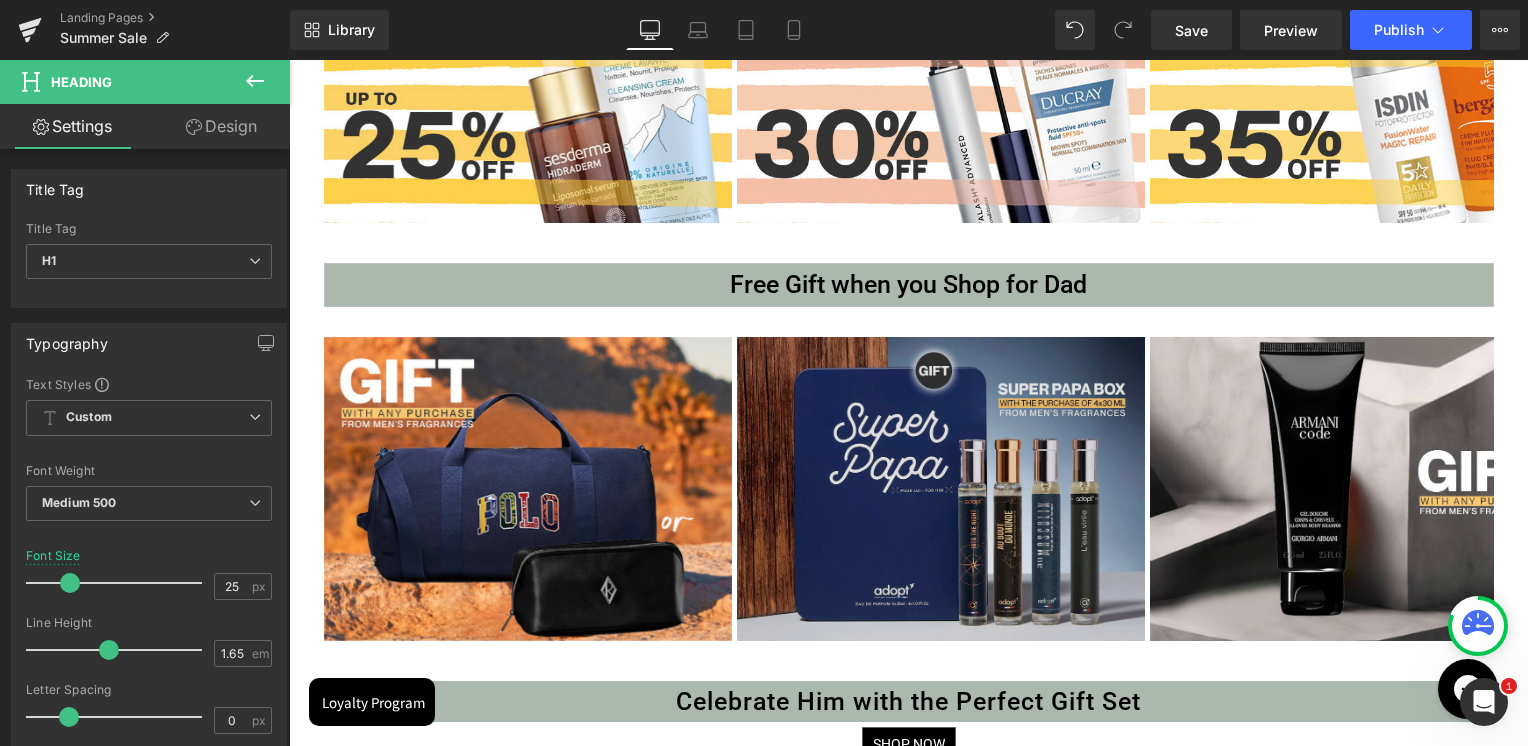scroll, scrollTop: 1000, scrollLeft: 0, axis: vertical 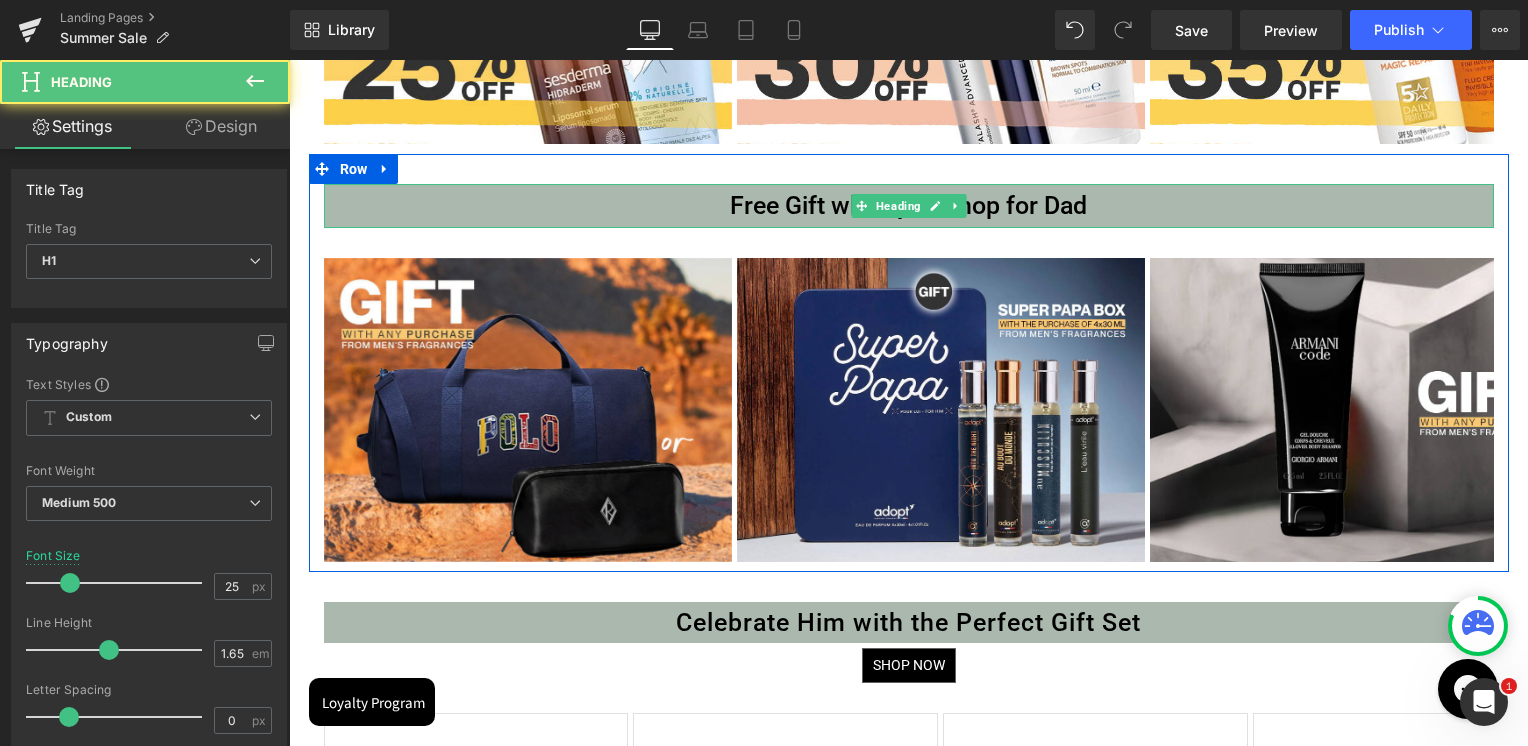 click on "Free Gift when you Shop for Dad" at bounding box center [909, 205] 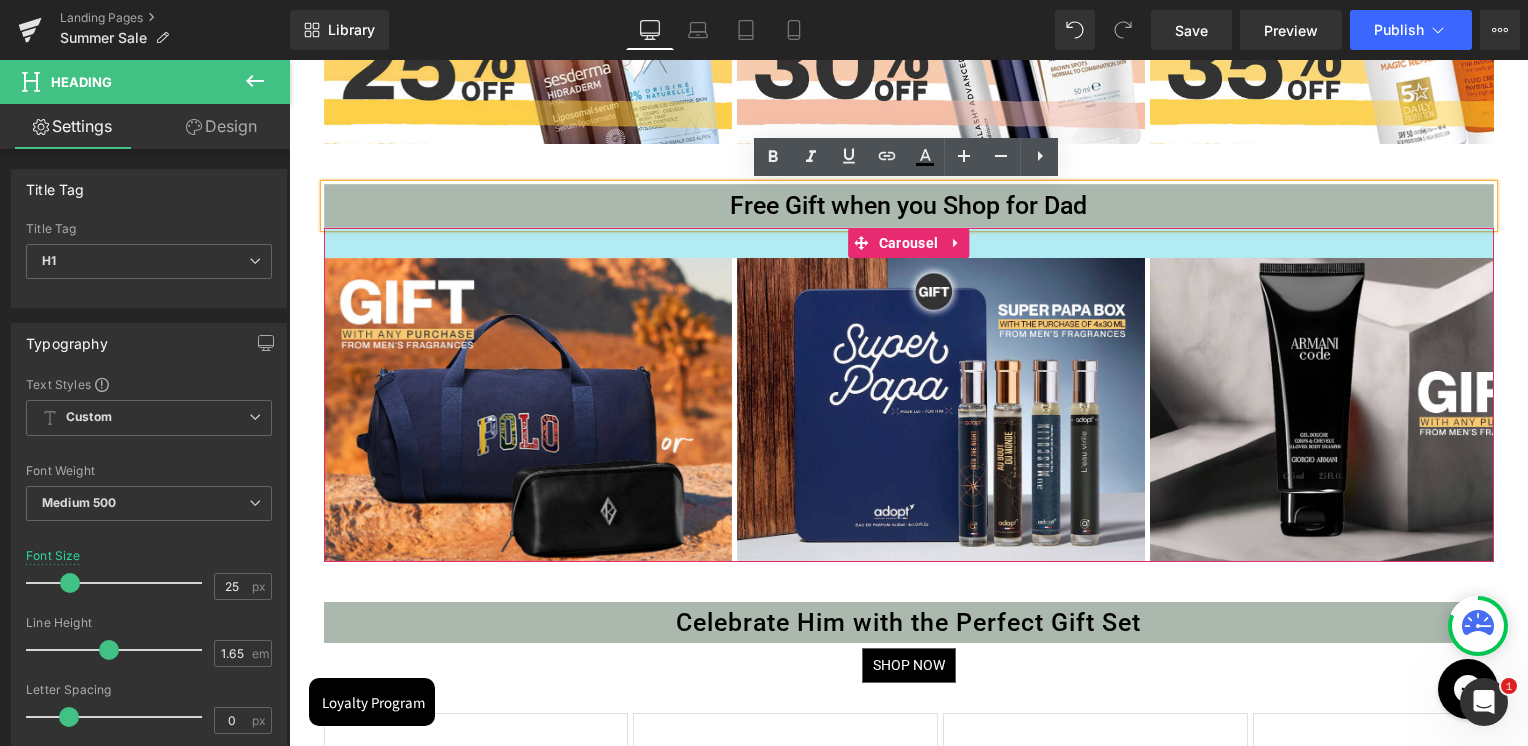 click at bounding box center (909, 243) 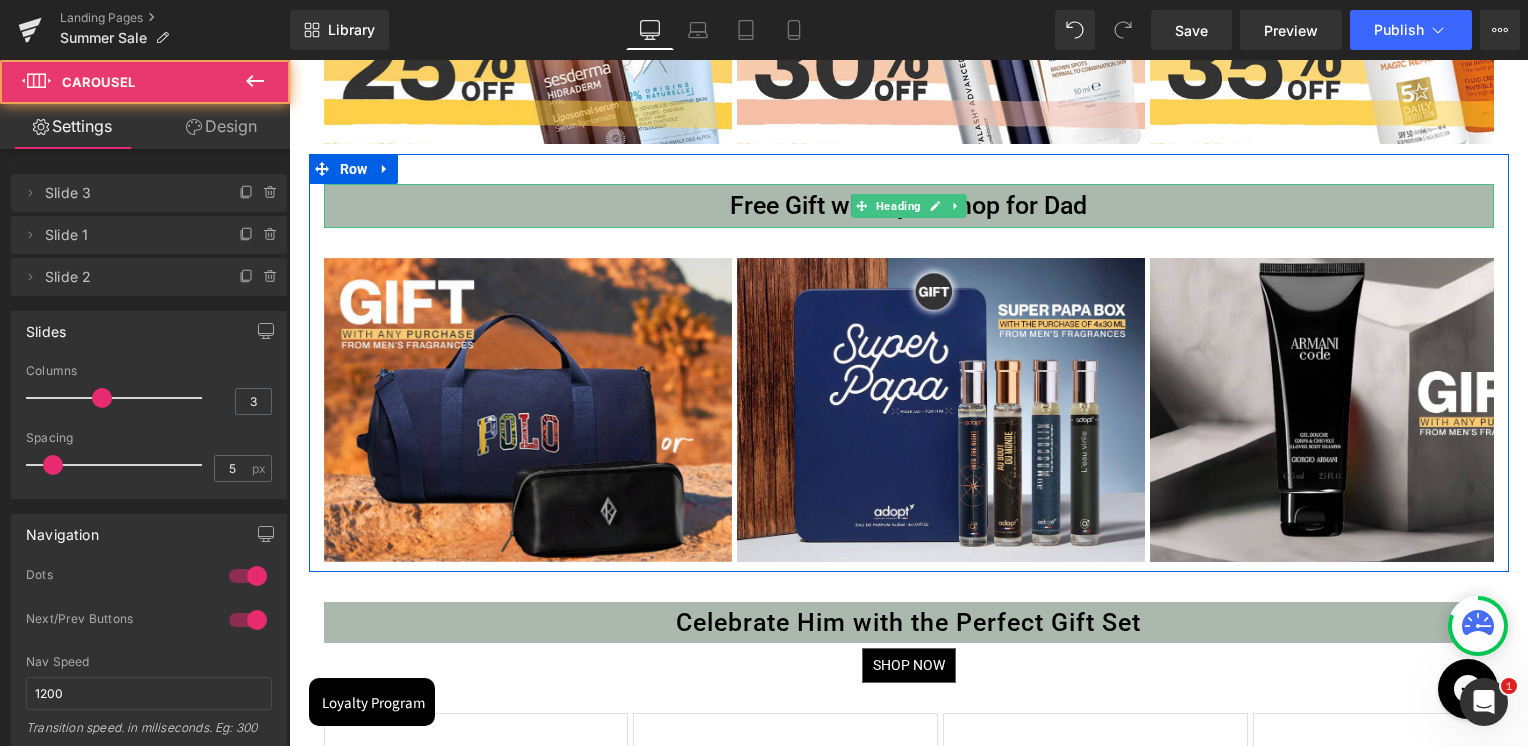 click on "Free Gift when you Shop for Dad" at bounding box center (909, 205) 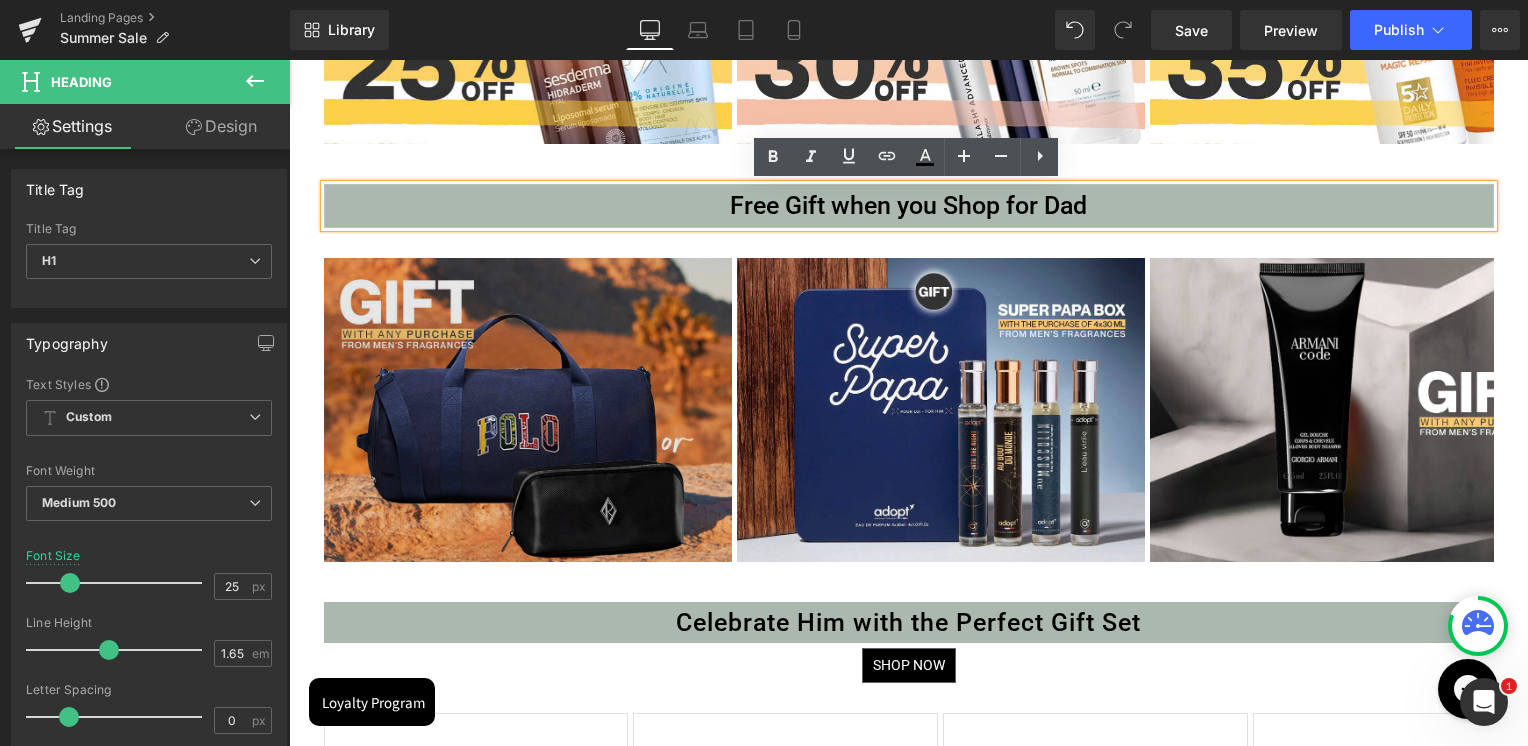 click on "Image" at bounding box center [528, 410] 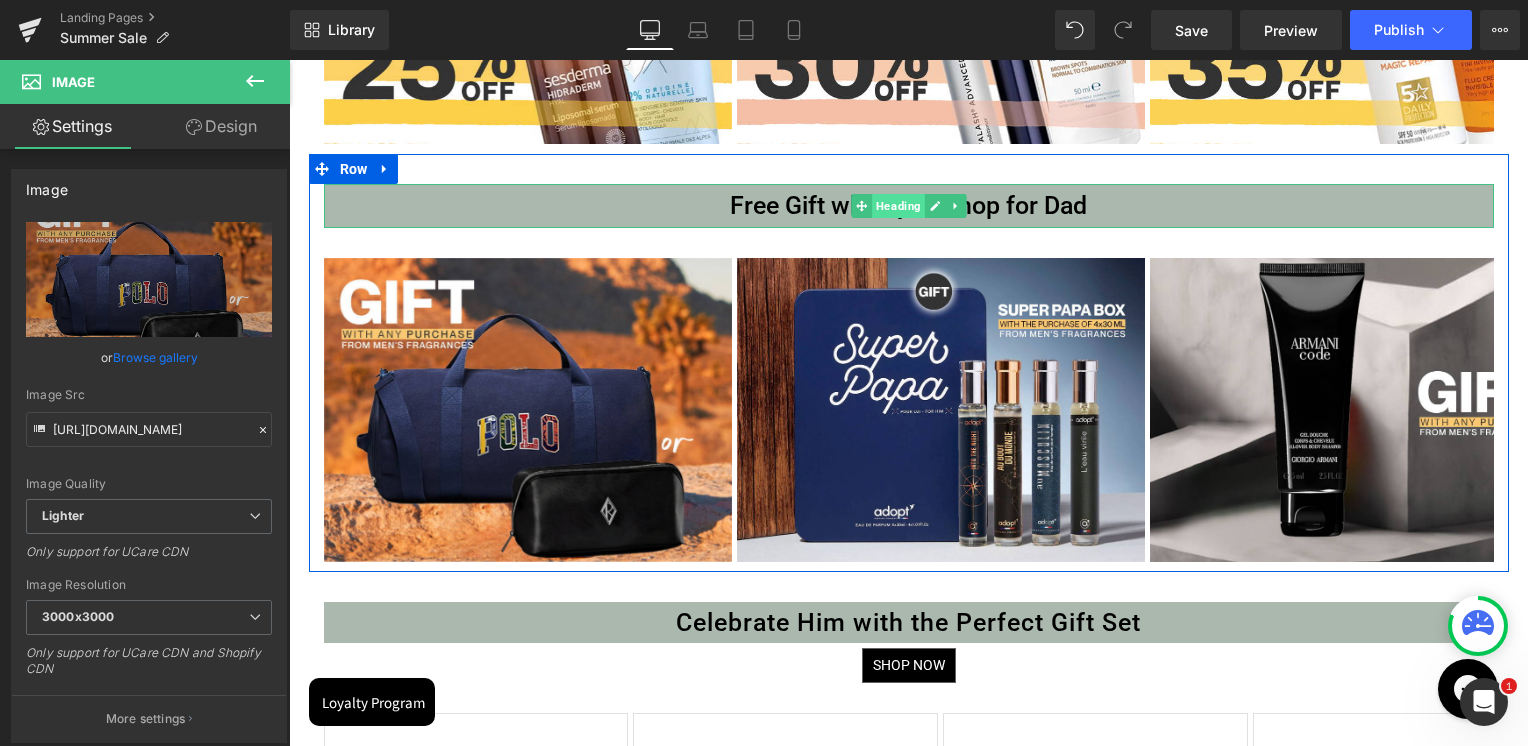 click on "Heading" at bounding box center [898, 206] 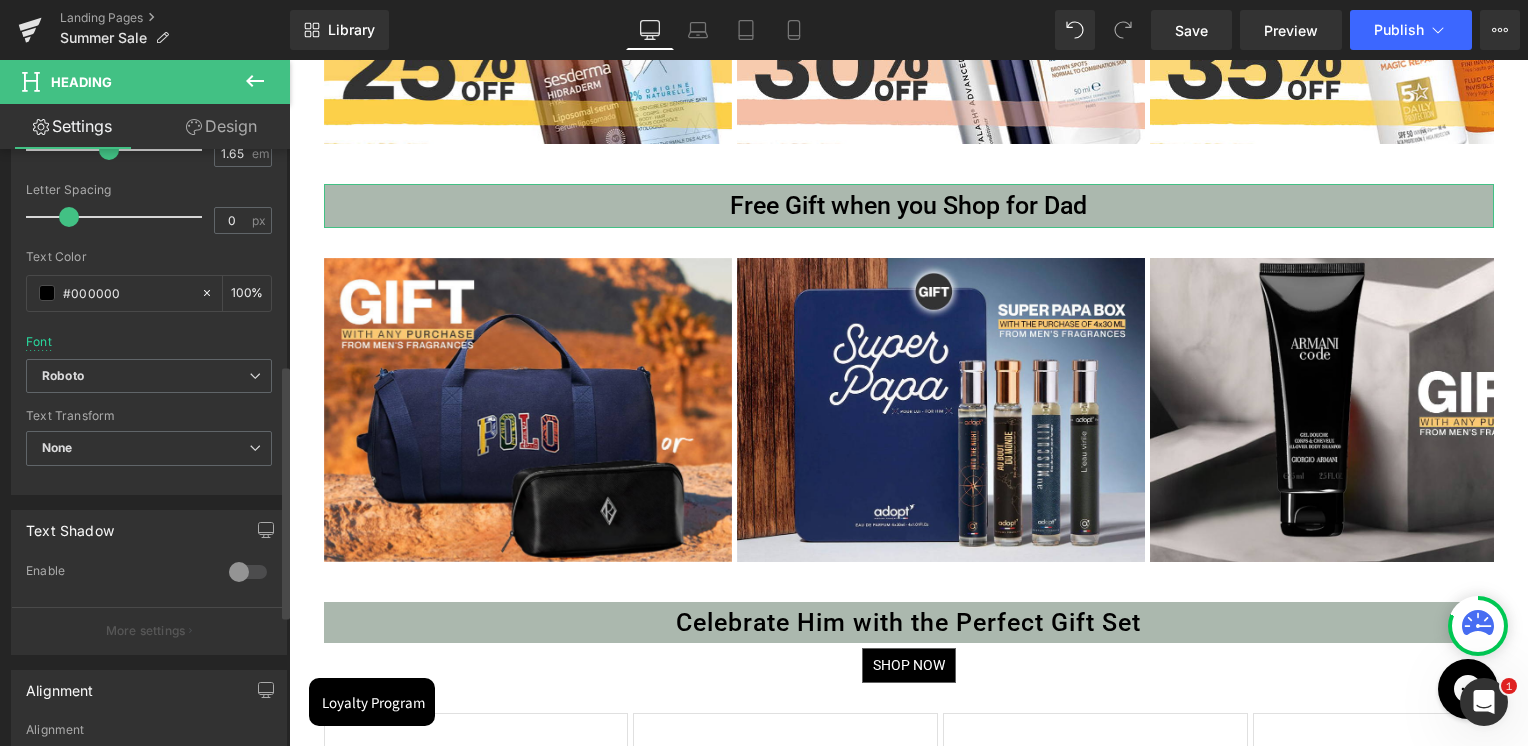 scroll, scrollTop: 800, scrollLeft: 0, axis: vertical 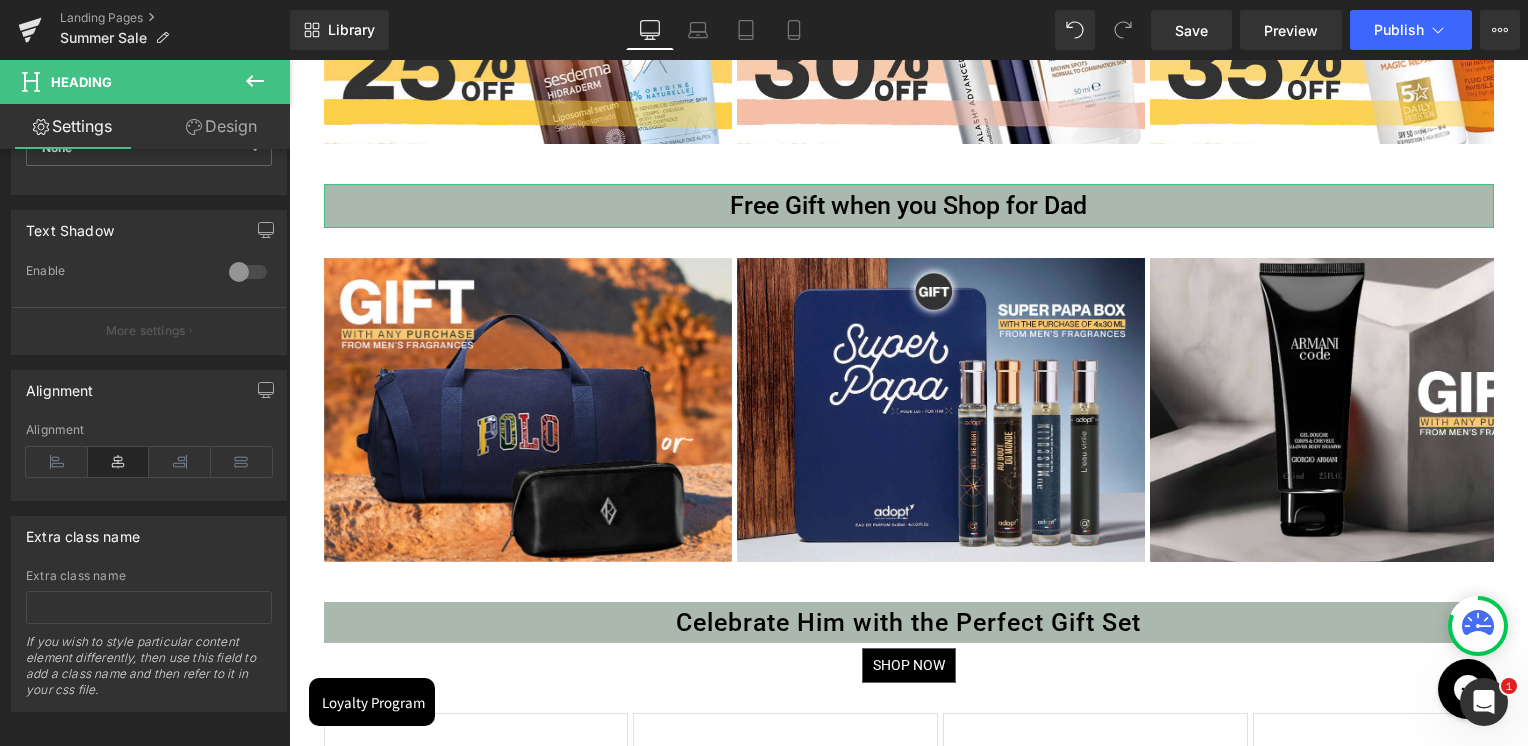 click on "Design" at bounding box center (221, 126) 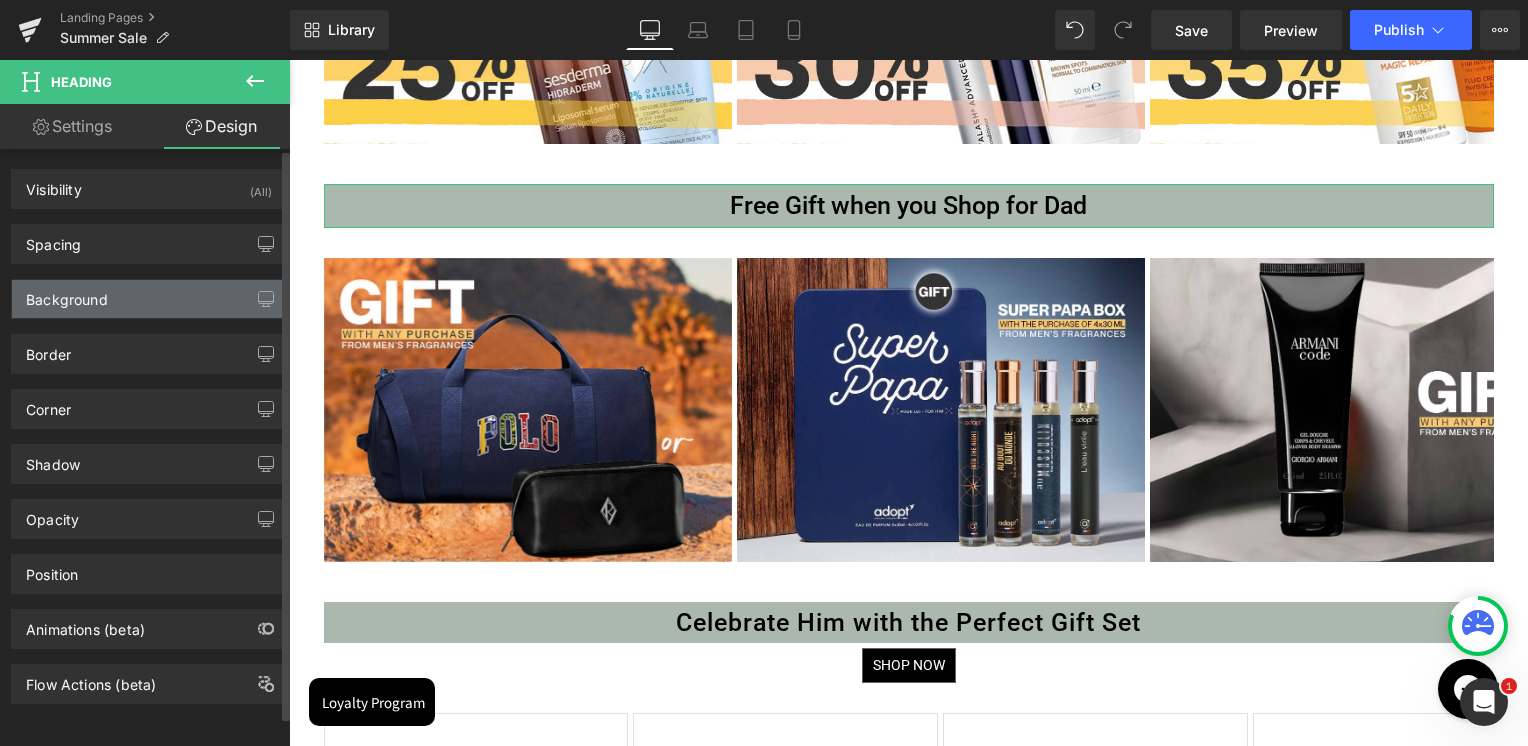 click on "Background" at bounding box center [67, 294] 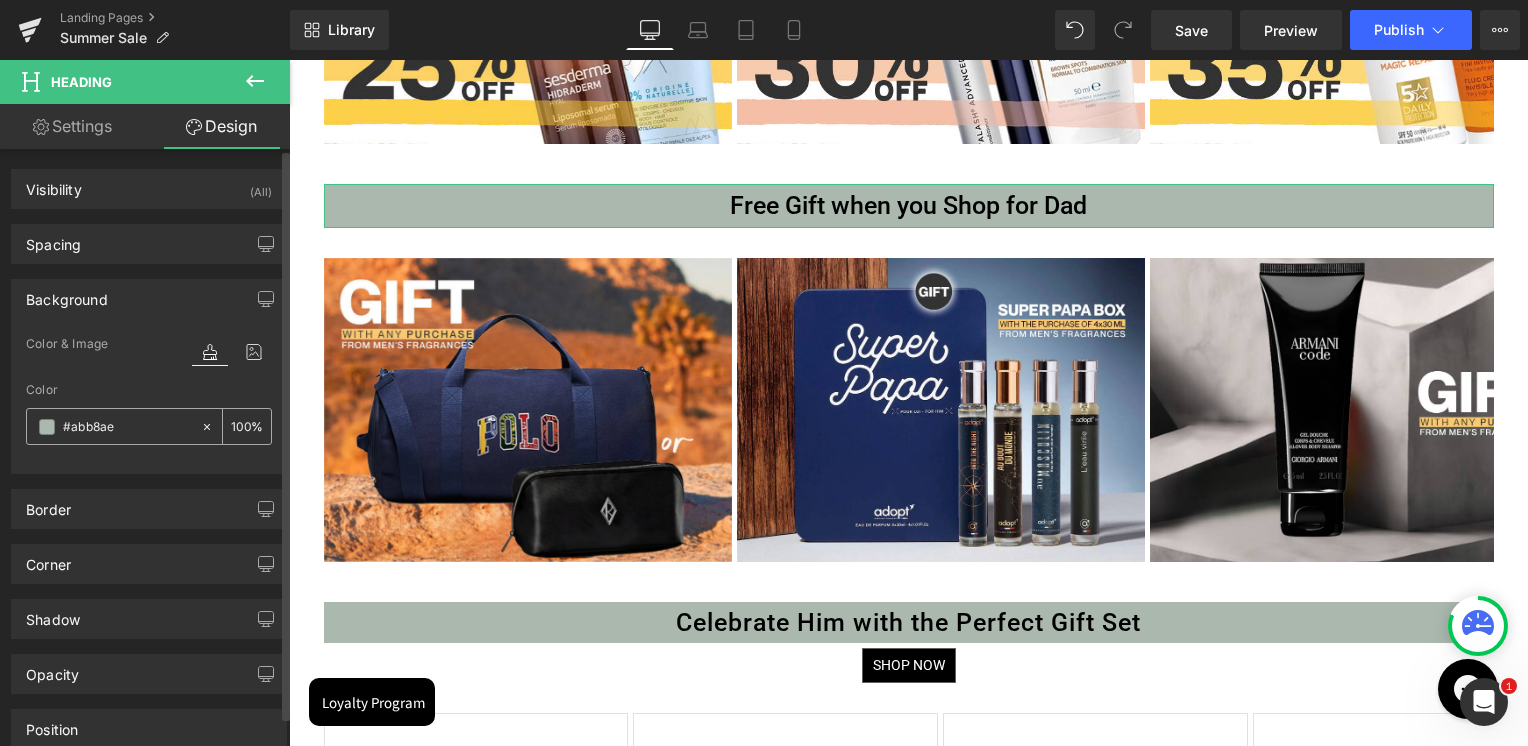 click at bounding box center [127, 427] 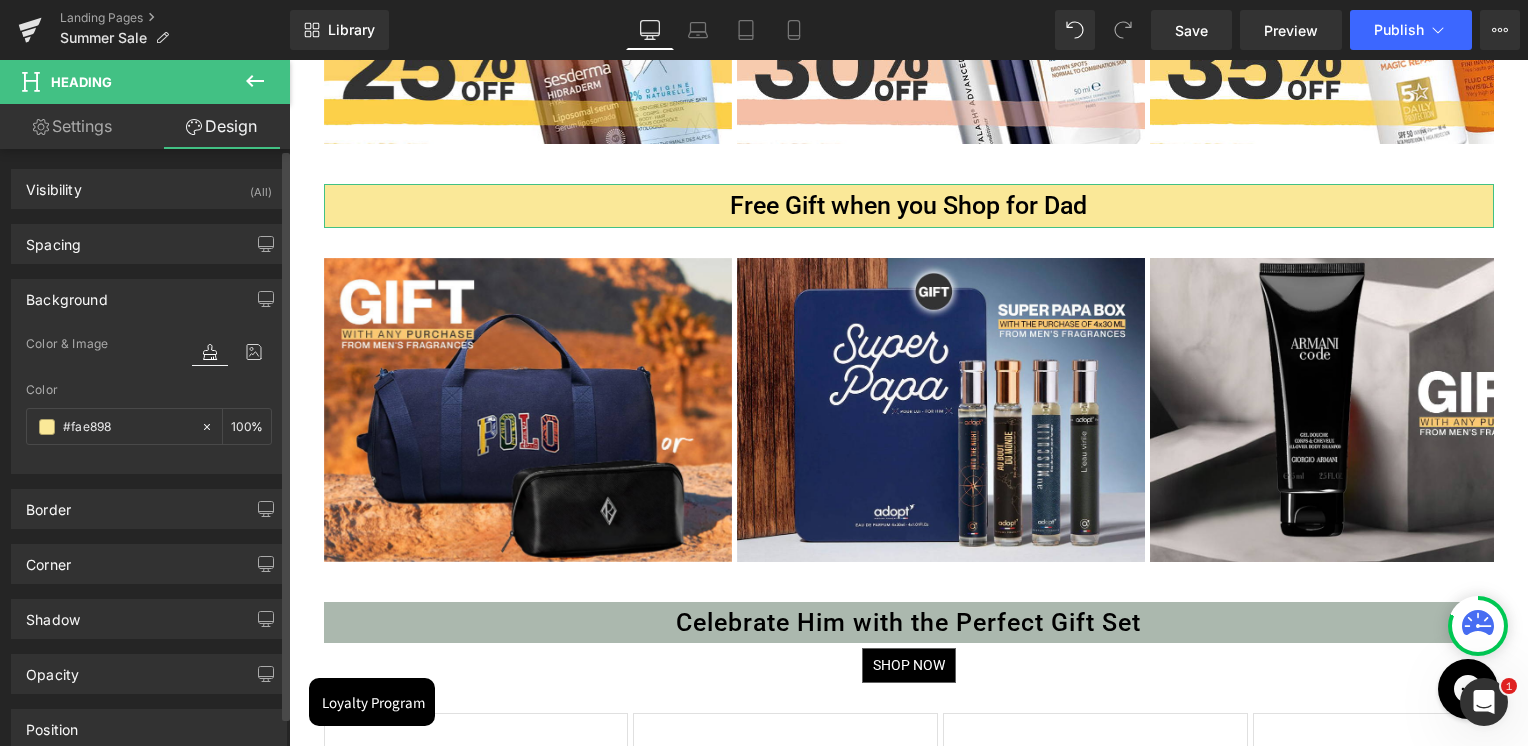 type on "#fae898" 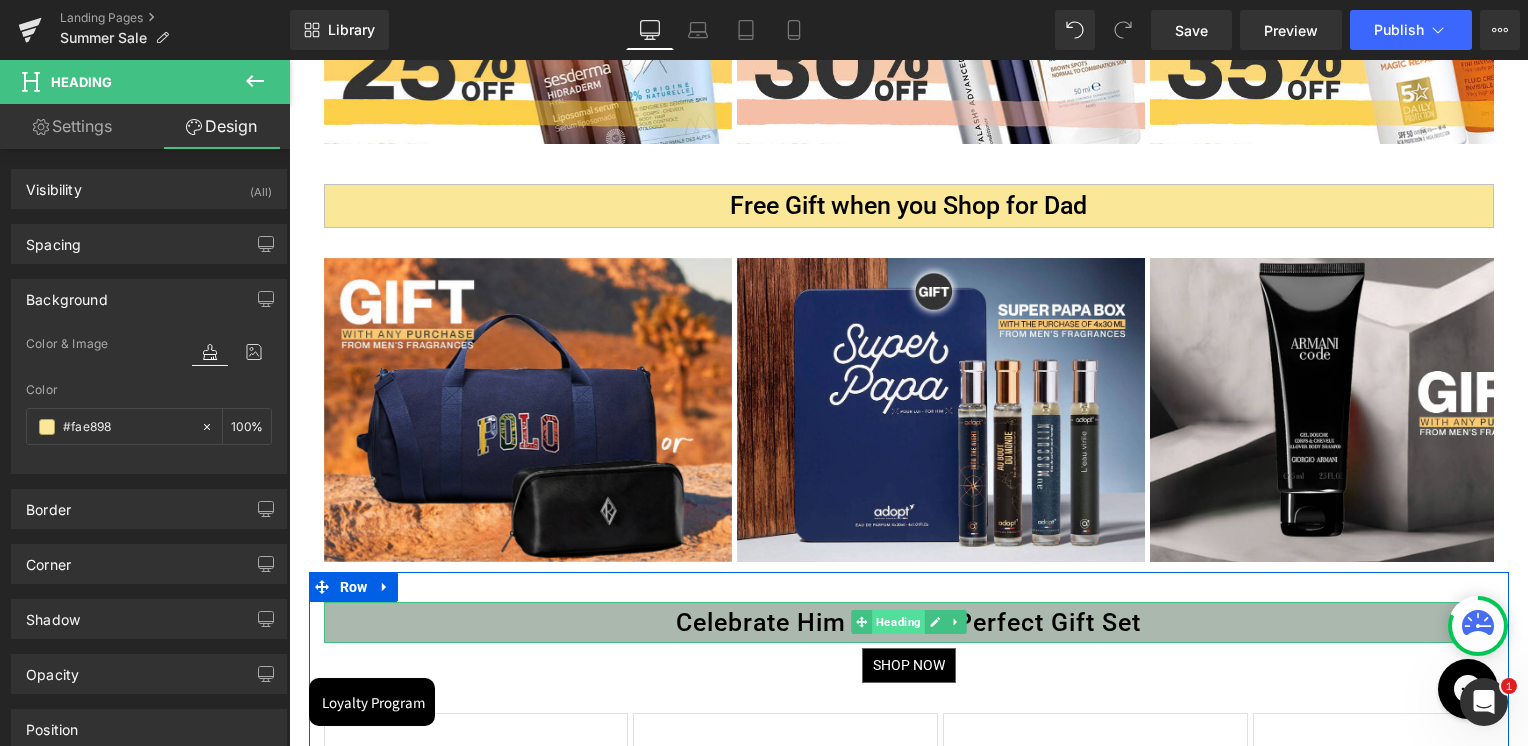 click on "Heading" at bounding box center [898, 622] 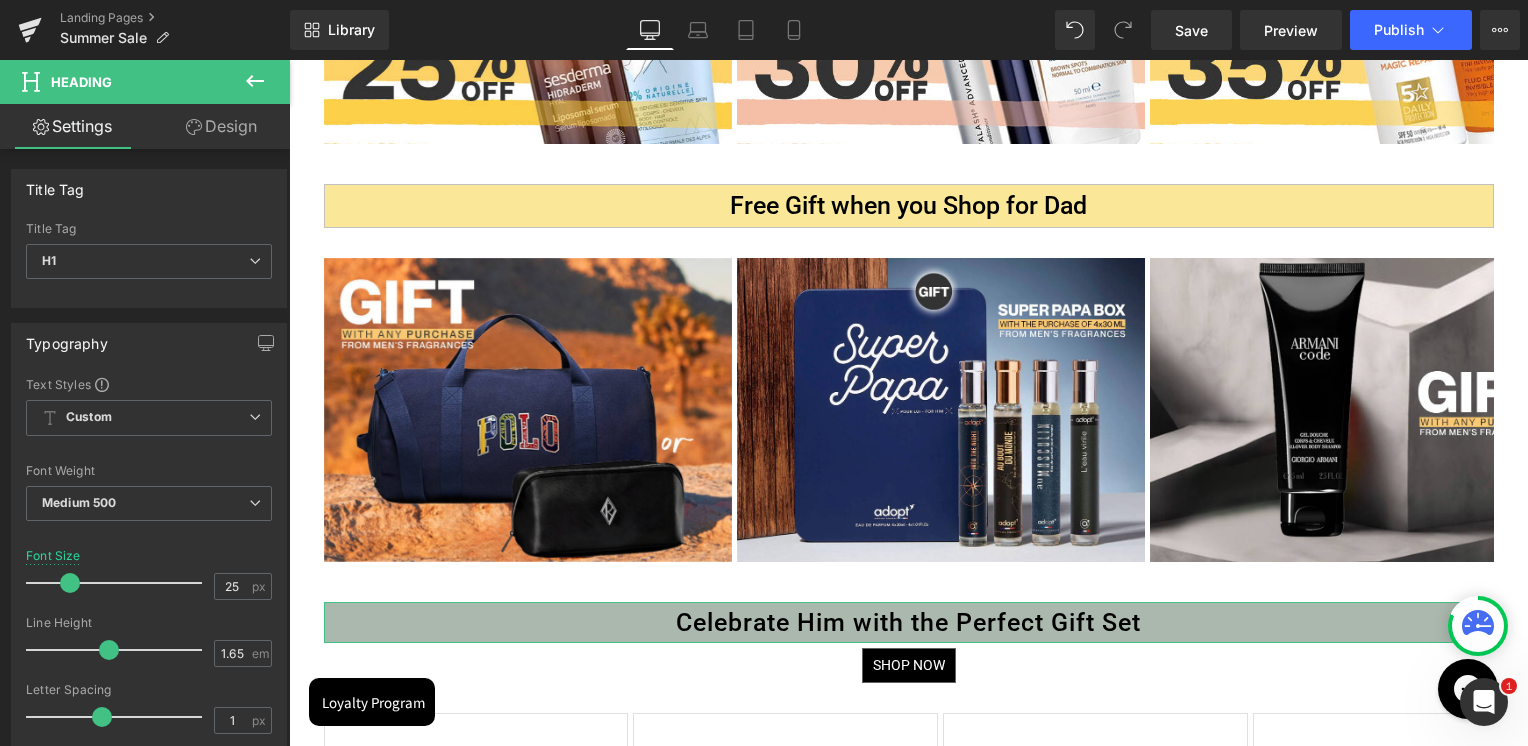 click on "Design" at bounding box center (221, 126) 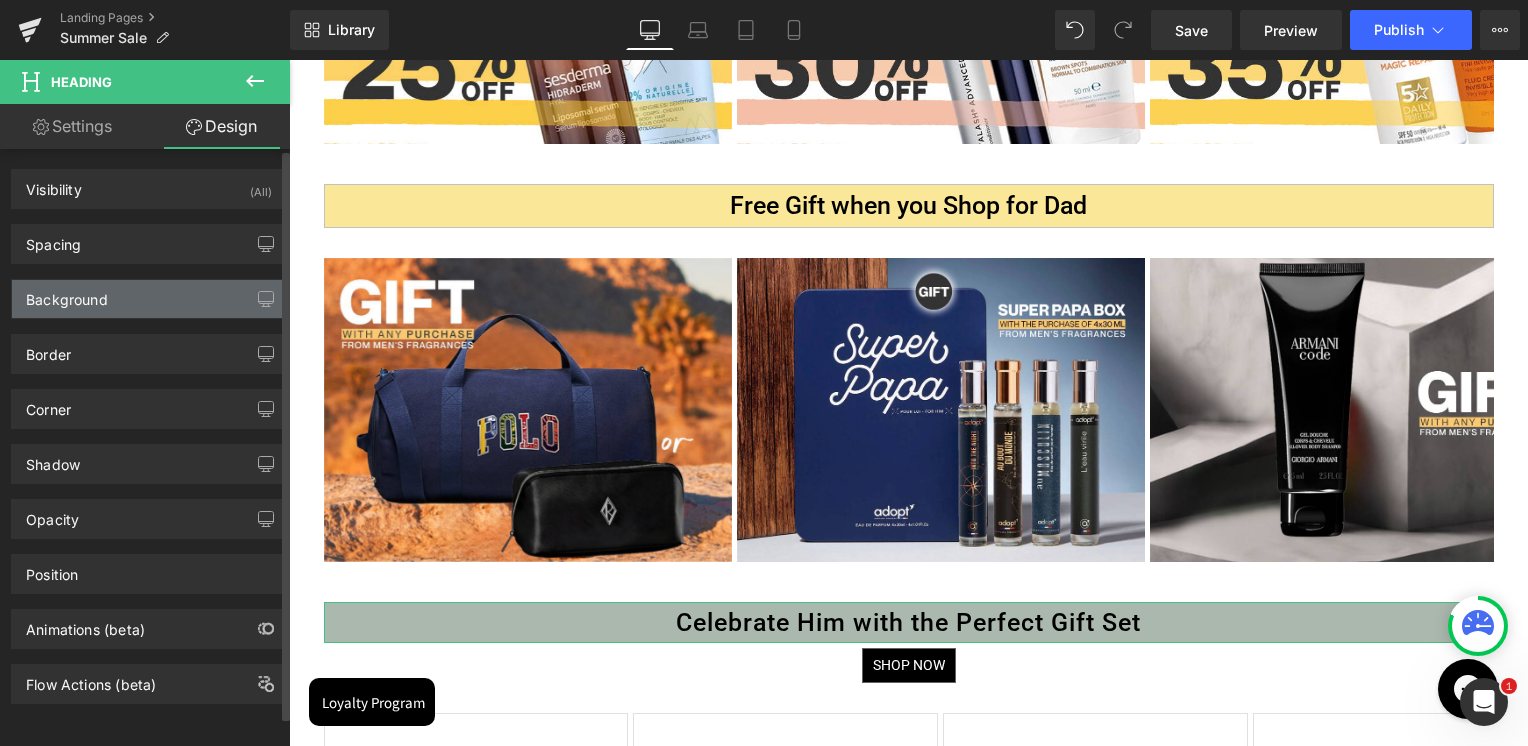 click on "Background" at bounding box center (149, 299) 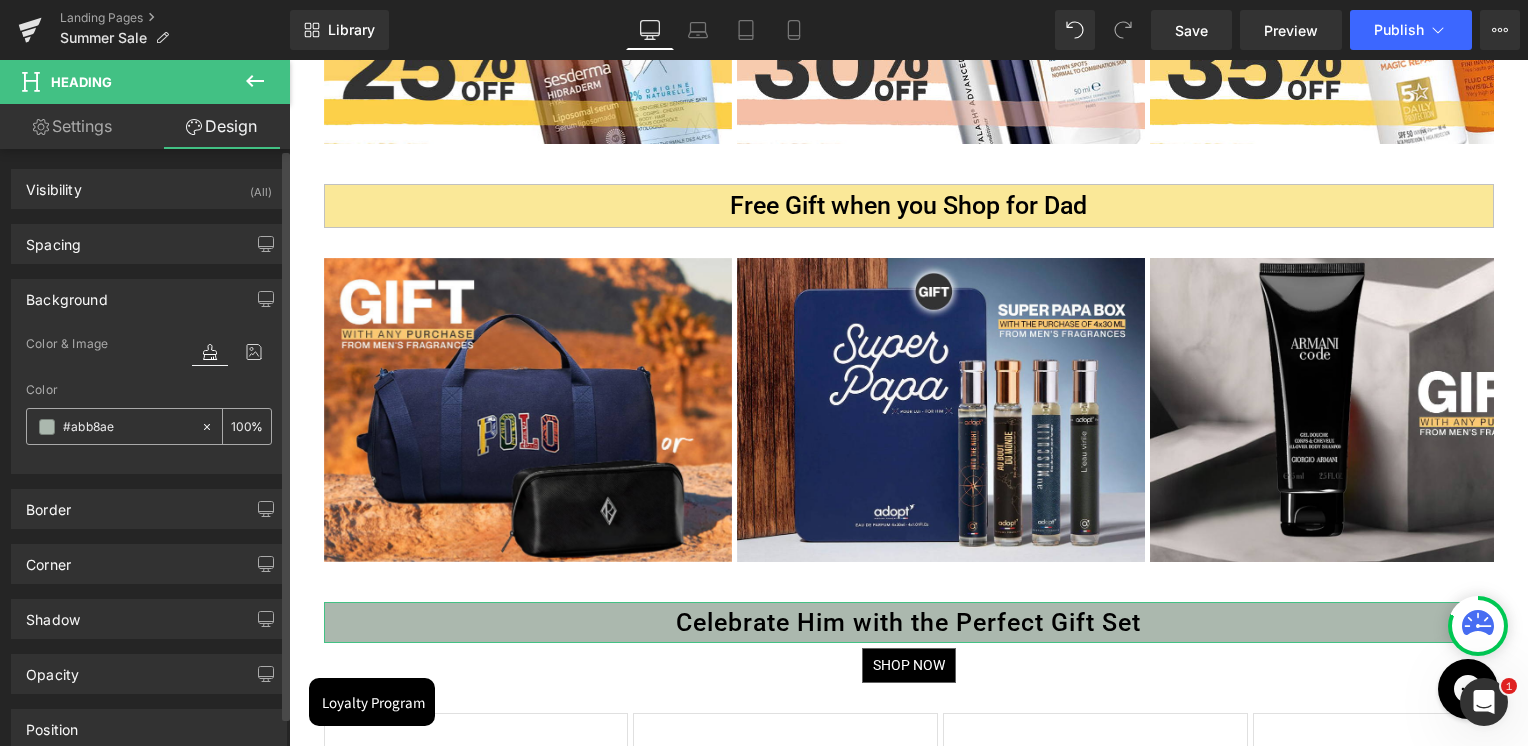 click on "#abb8ae" at bounding box center [127, 427] 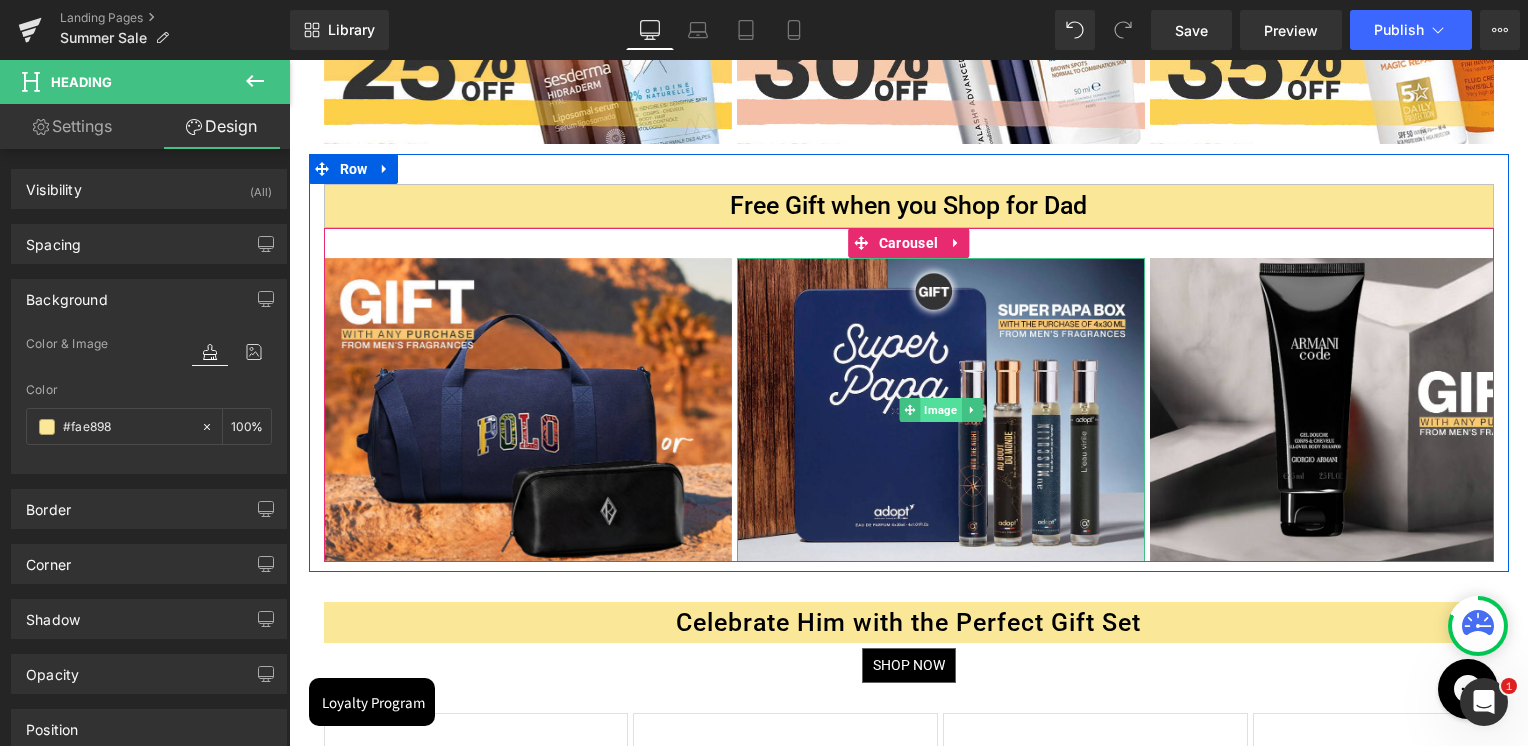 click on "Image" at bounding box center [940, 410] 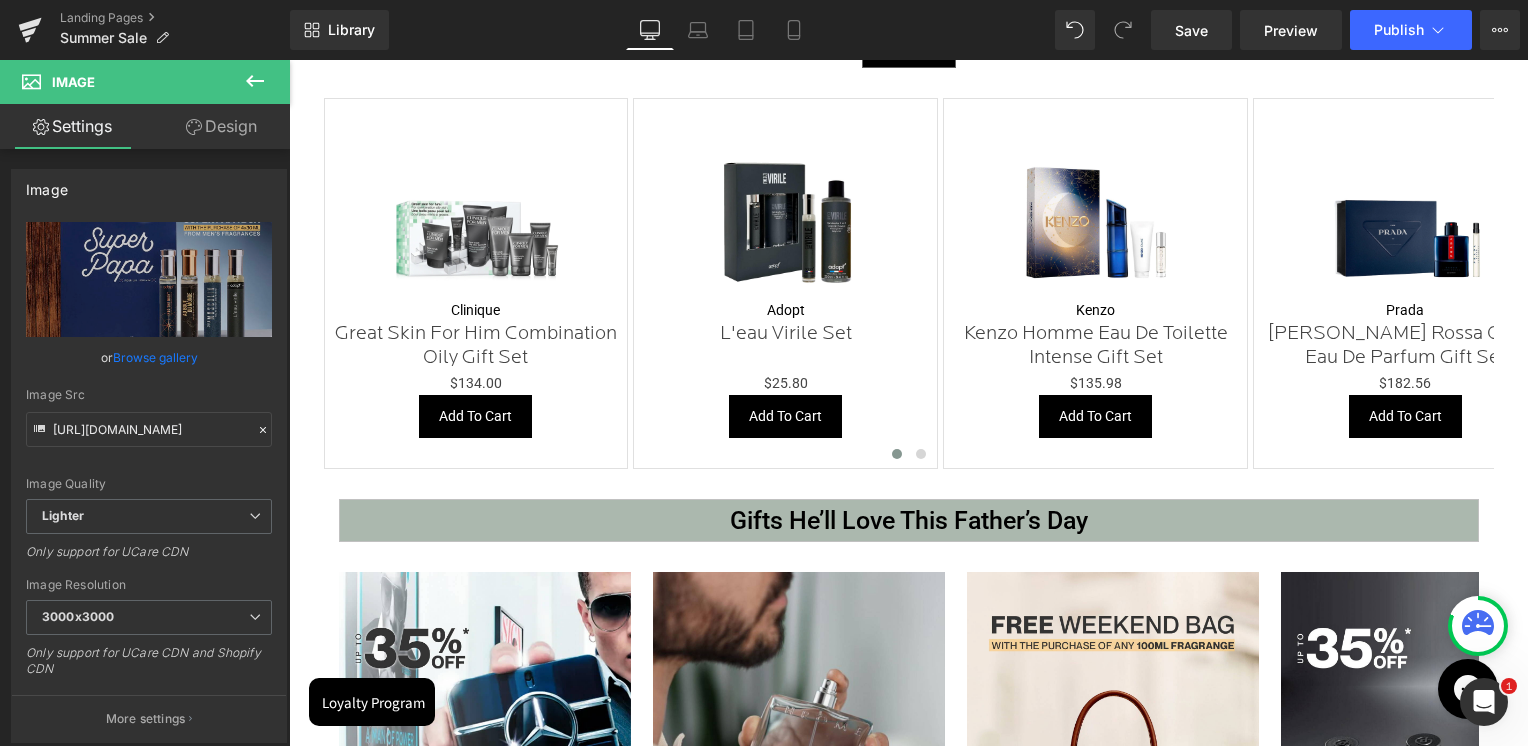scroll, scrollTop: 1700, scrollLeft: 0, axis: vertical 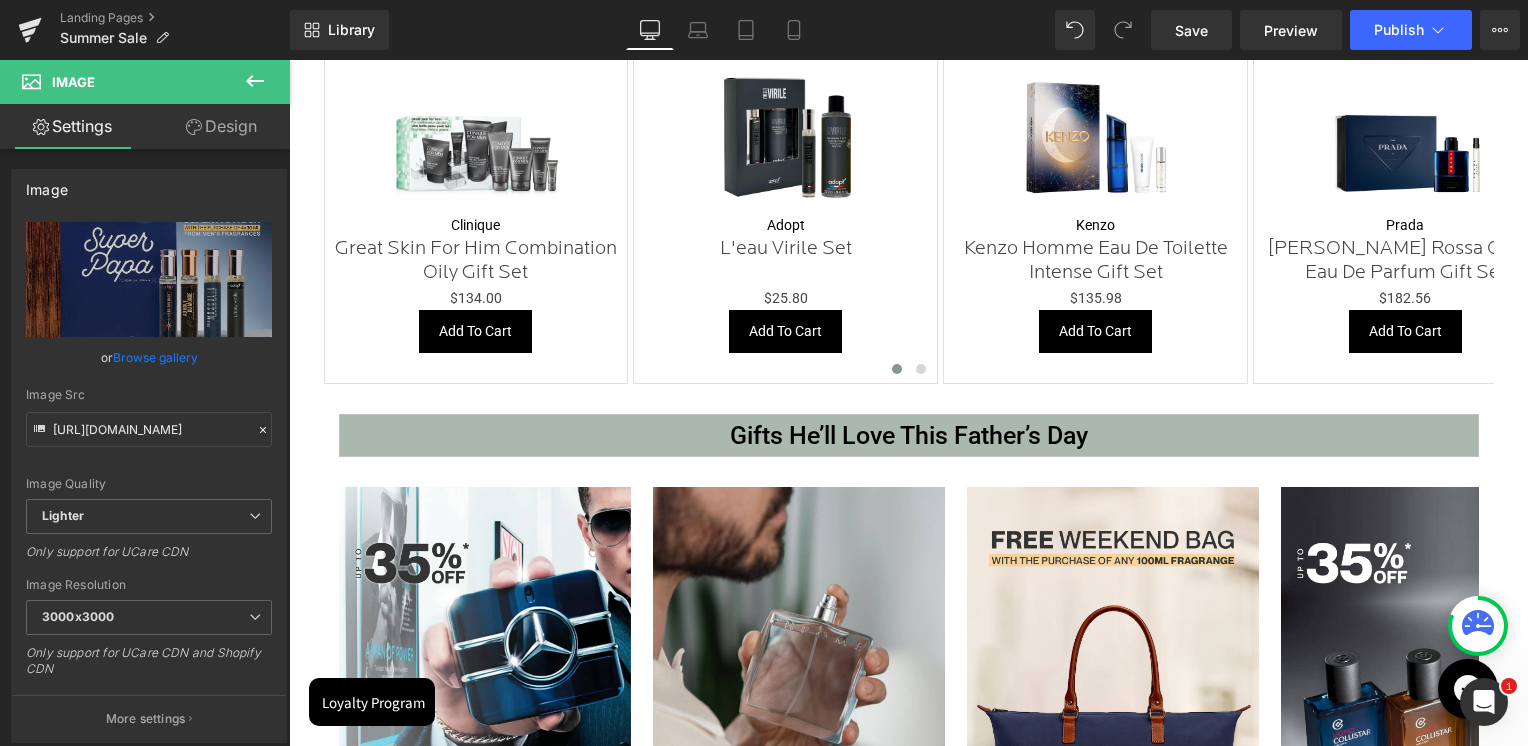 click on "Gifts He’ll Love This Father’s Day" at bounding box center (909, 435) 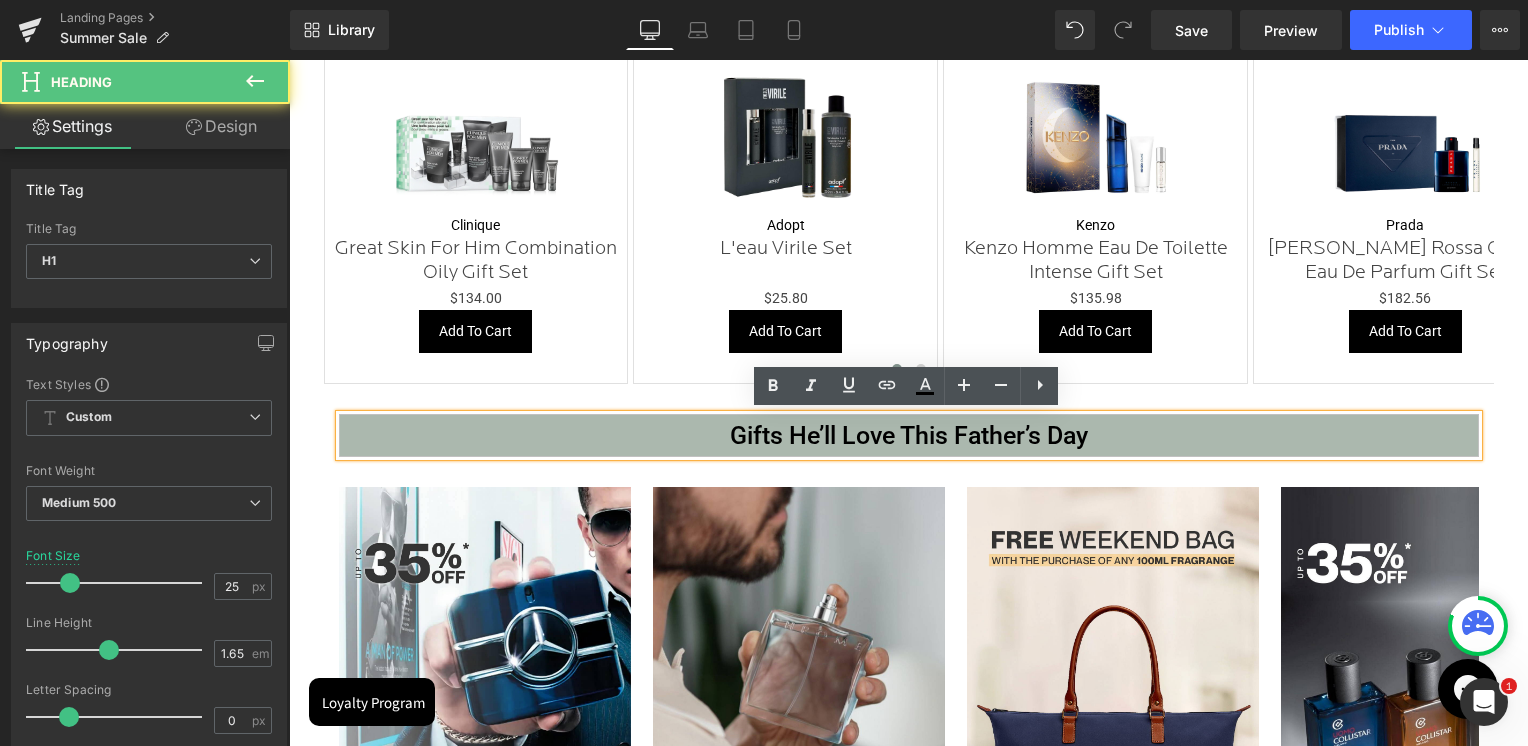 click on "Gifts He’ll Love This Father’s Day" at bounding box center [909, 435] 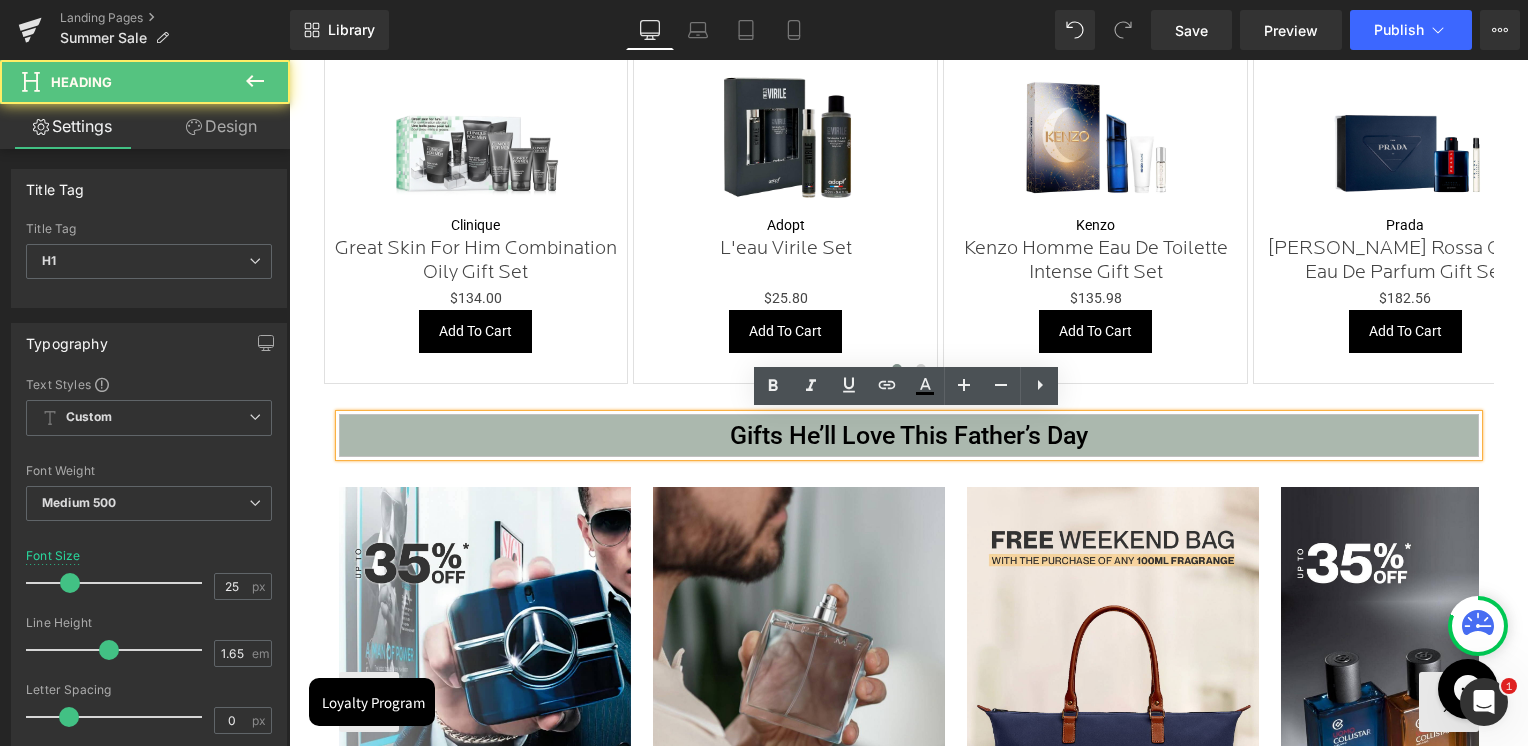 click on "Image
Image
Image
Image
Image
‹ ›
Carousel" at bounding box center (909, 686) 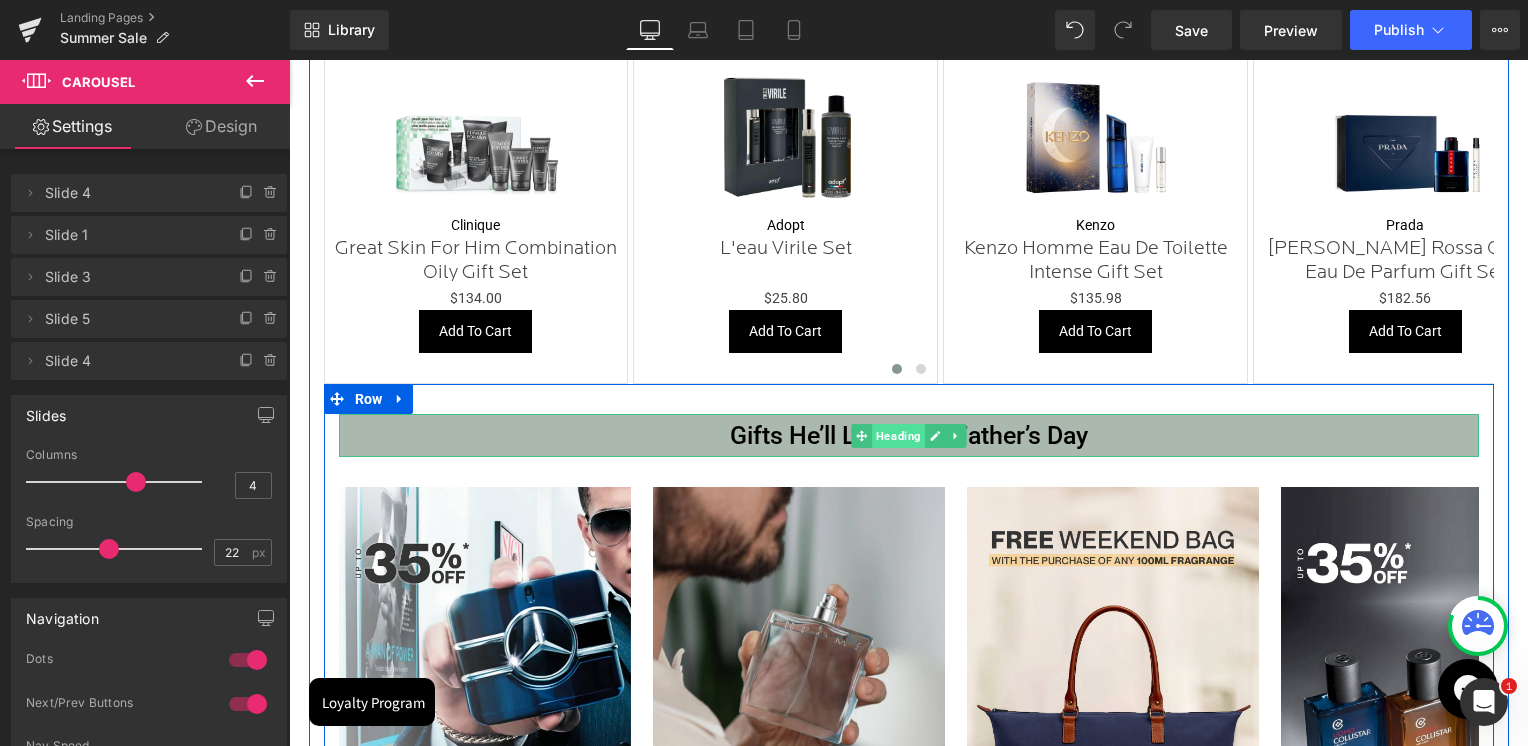 click on "Heading" at bounding box center [898, 436] 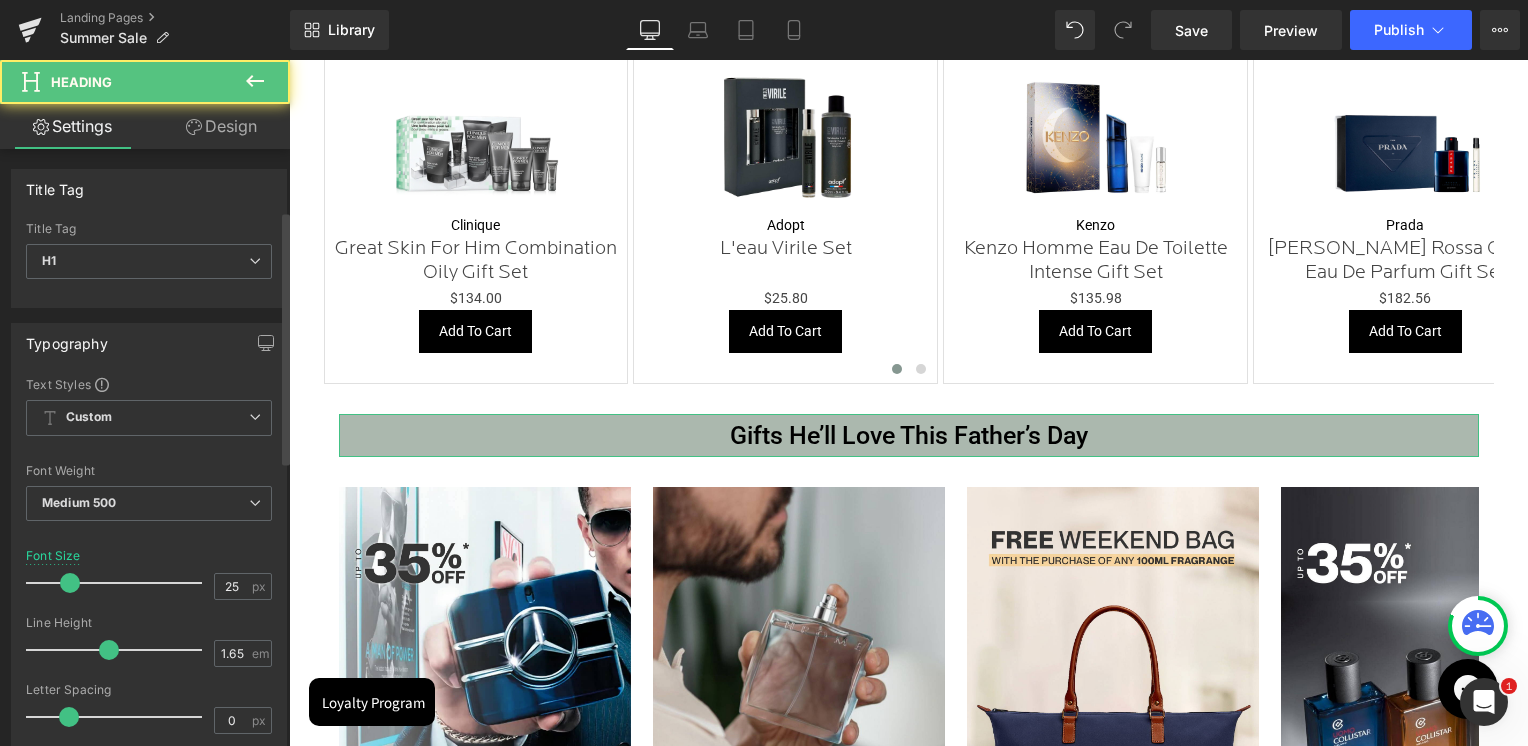 scroll, scrollTop: 500, scrollLeft: 0, axis: vertical 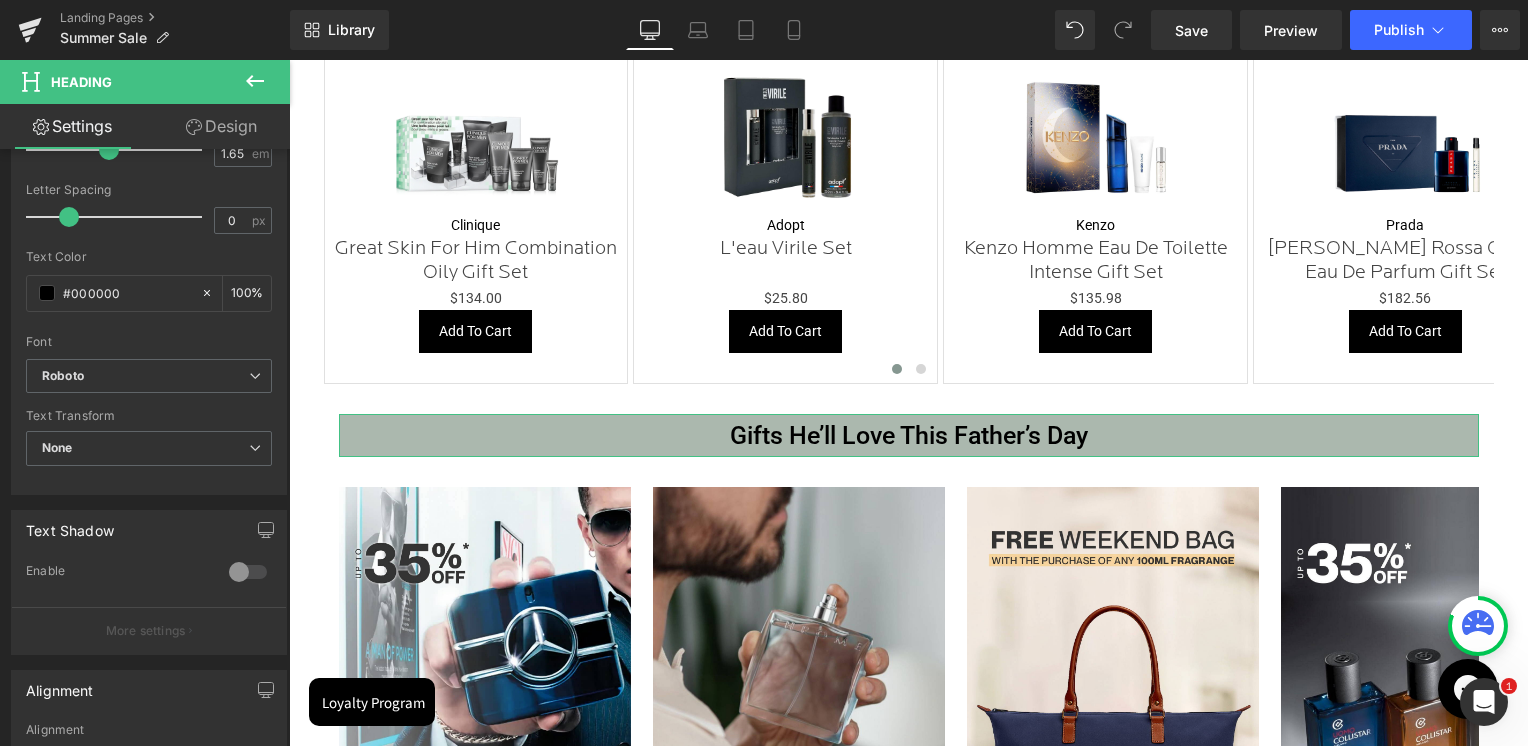 click on "Design" at bounding box center [221, 126] 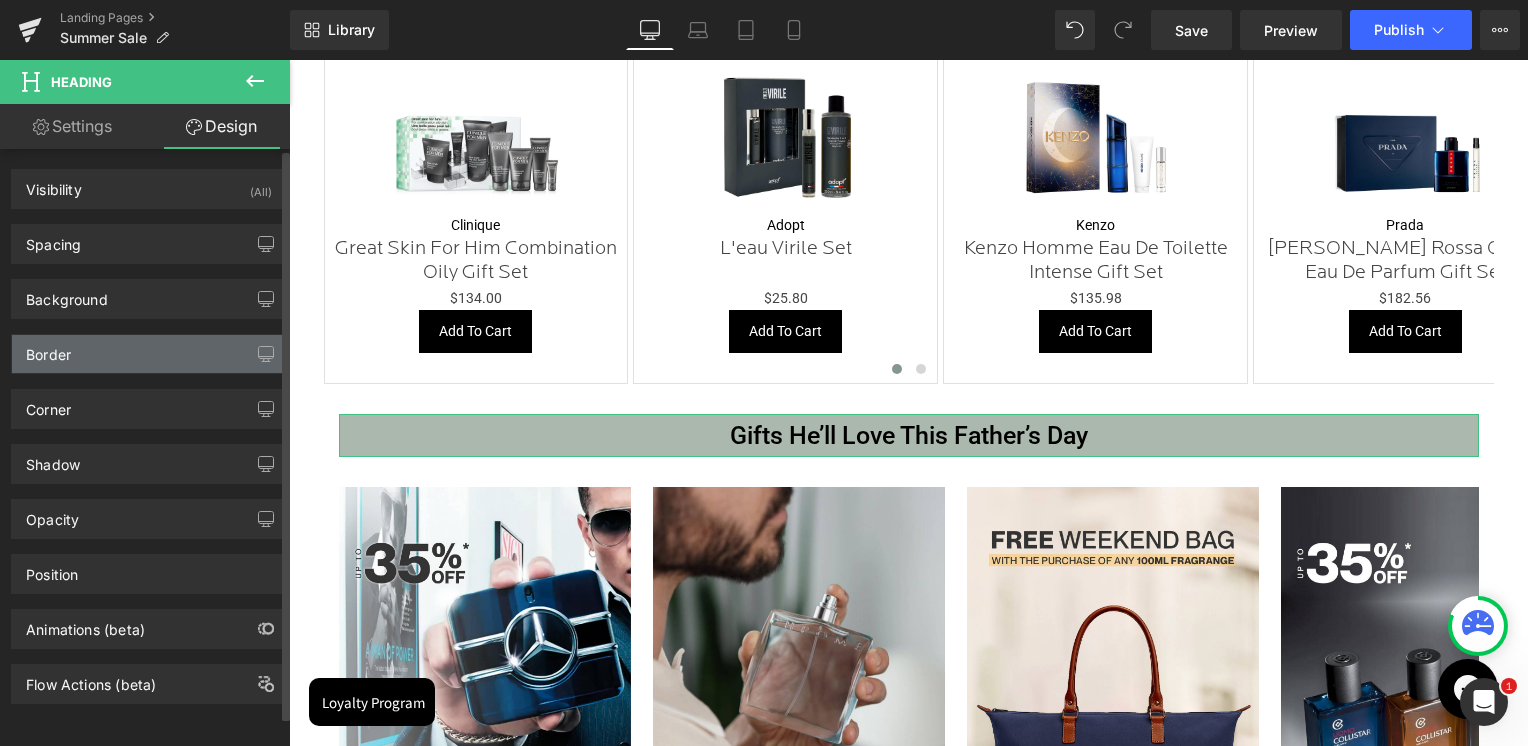 click on "Border" at bounding box center (48, 349) 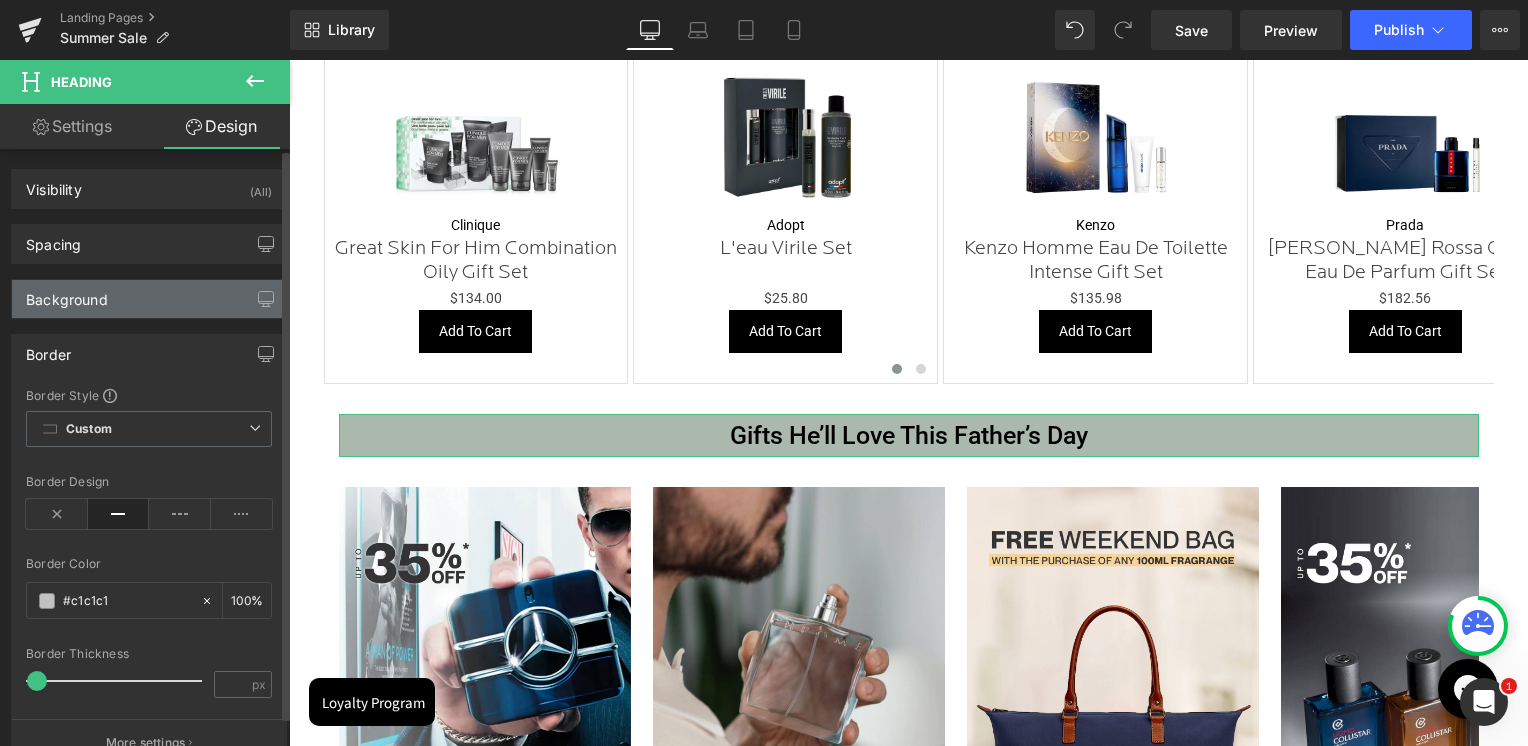 click on "Background" at bounding box center [67, 294] 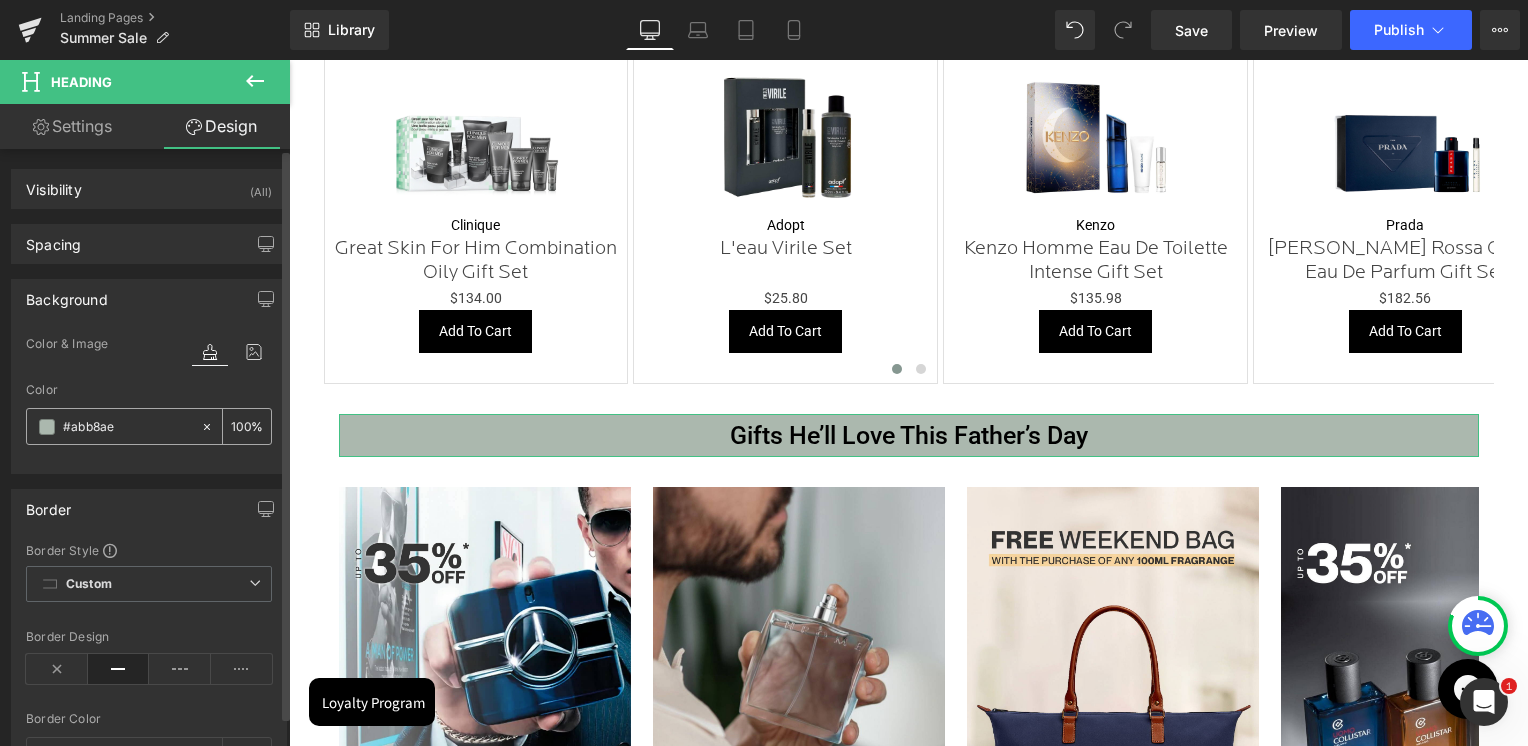 click at bounding box center [127, 427] 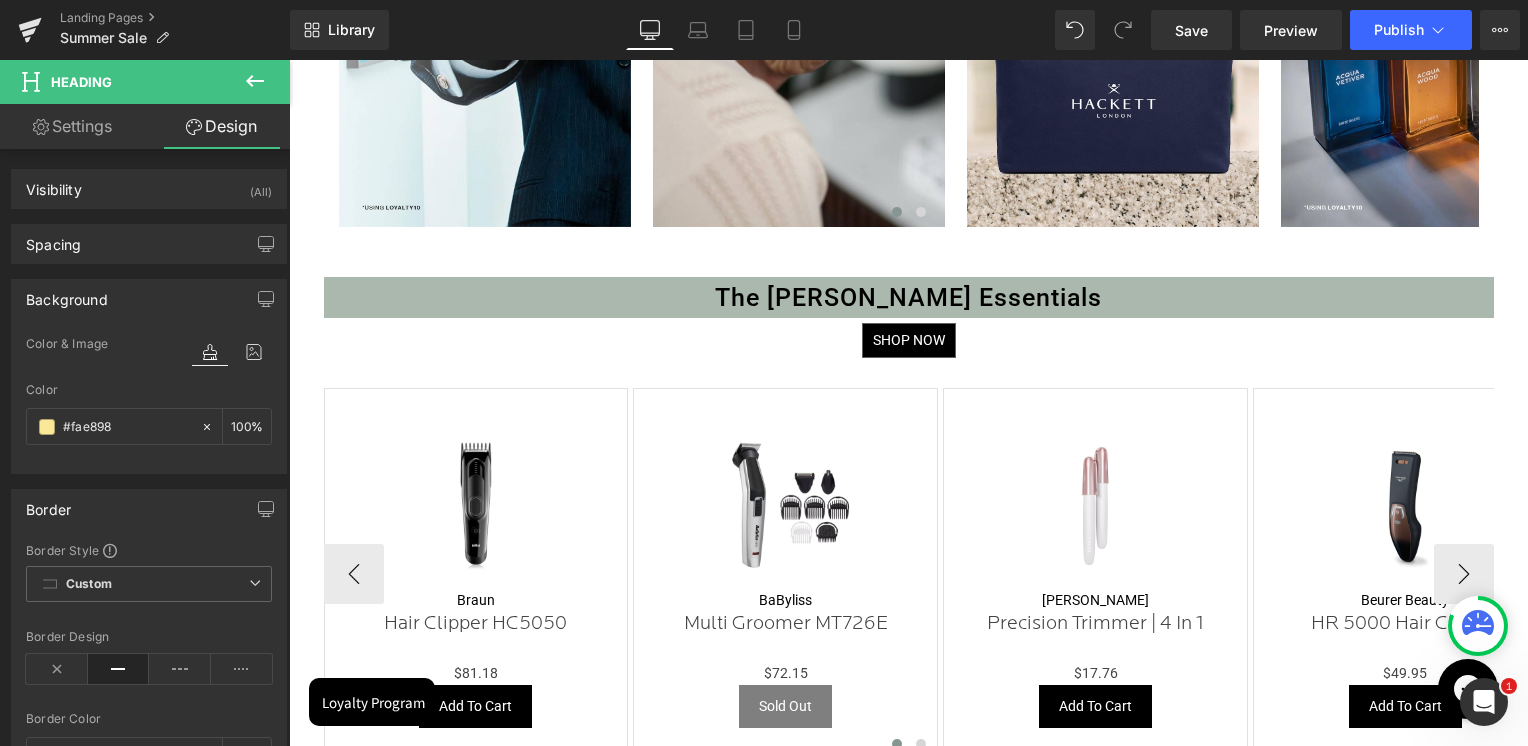 scroll, scrollTop: 2500, scrollLeft: 0, axis: vertical 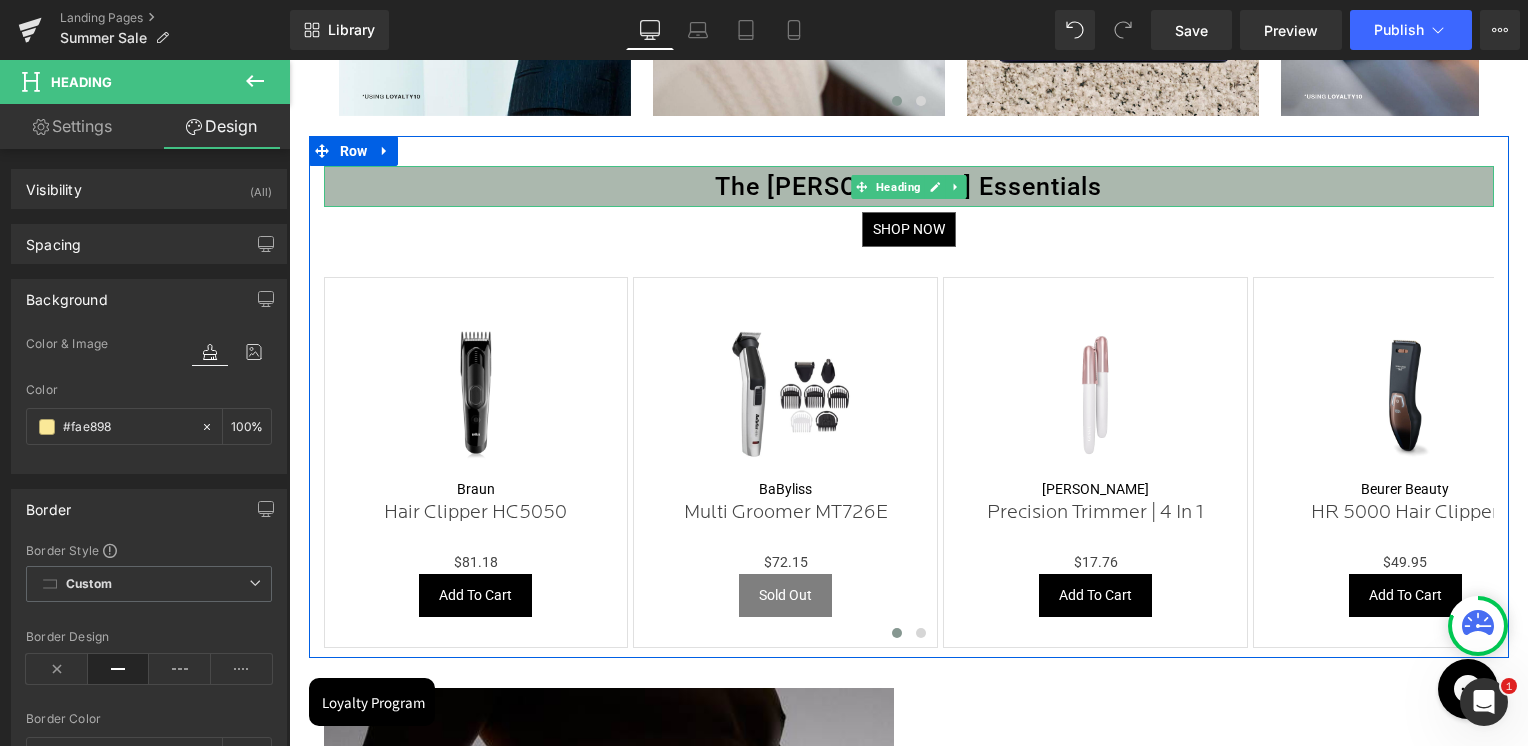 click on "The Beard Essentials" at bounding box center [909, 186] 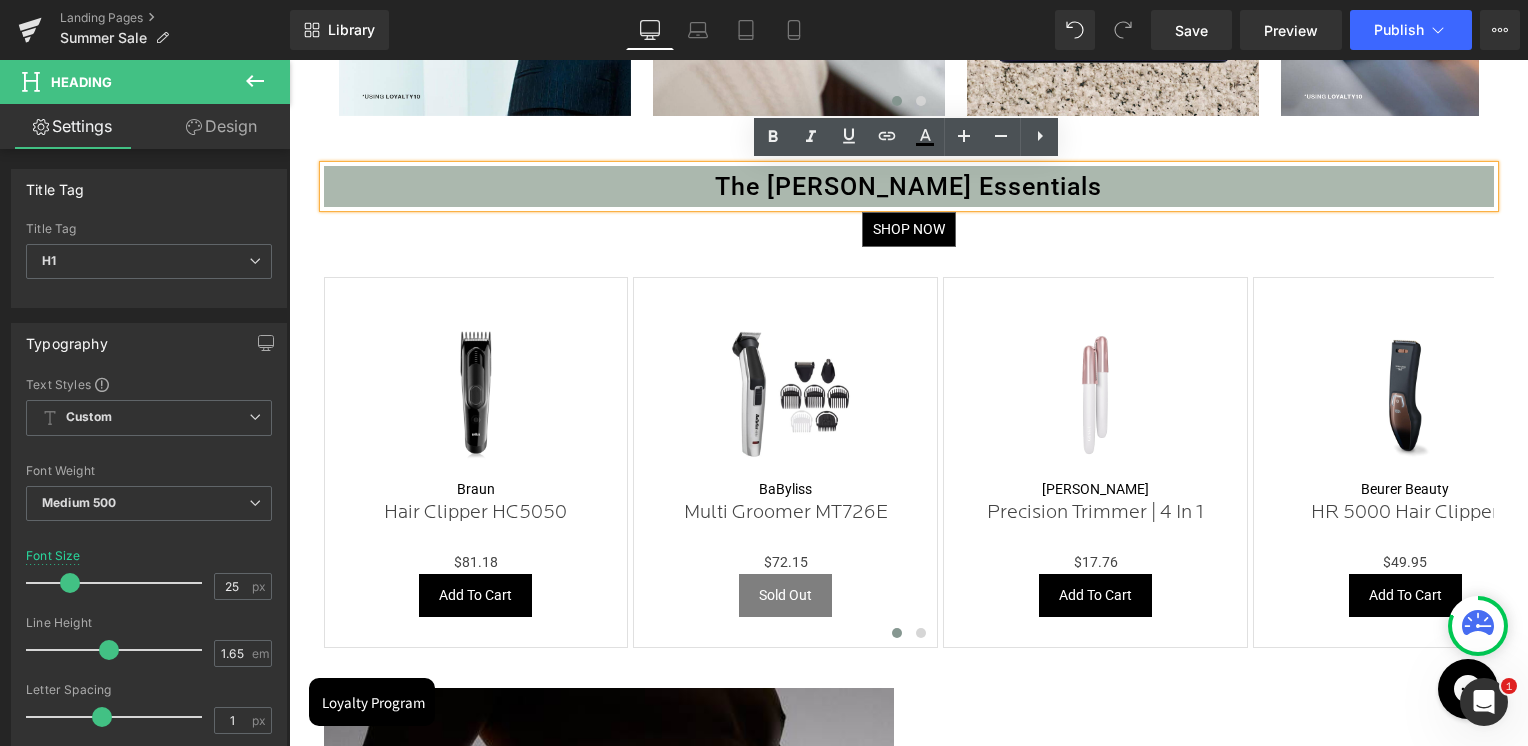click on "The Beard Essentials" at bounding box center (909, 186) 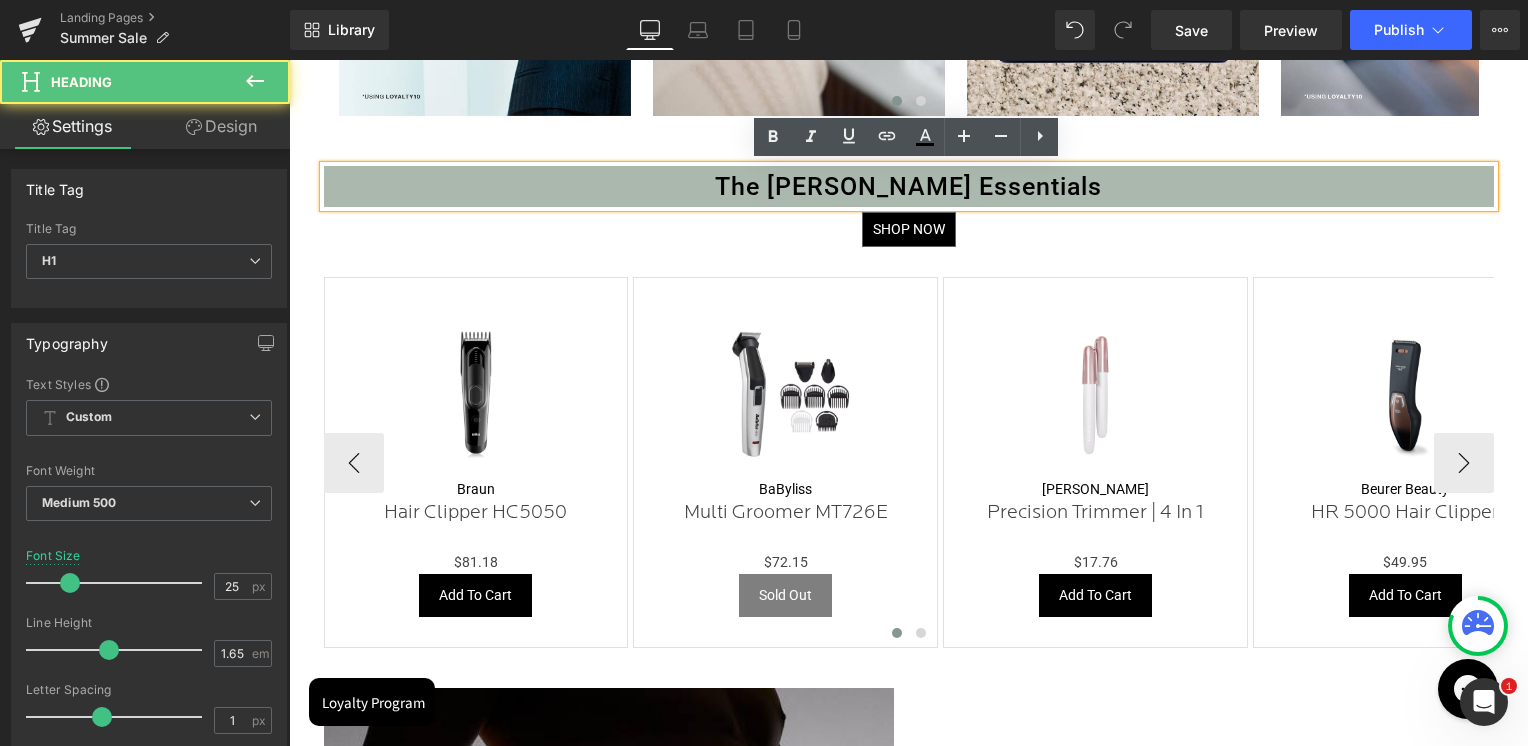 click at bounding box center [289, 60] 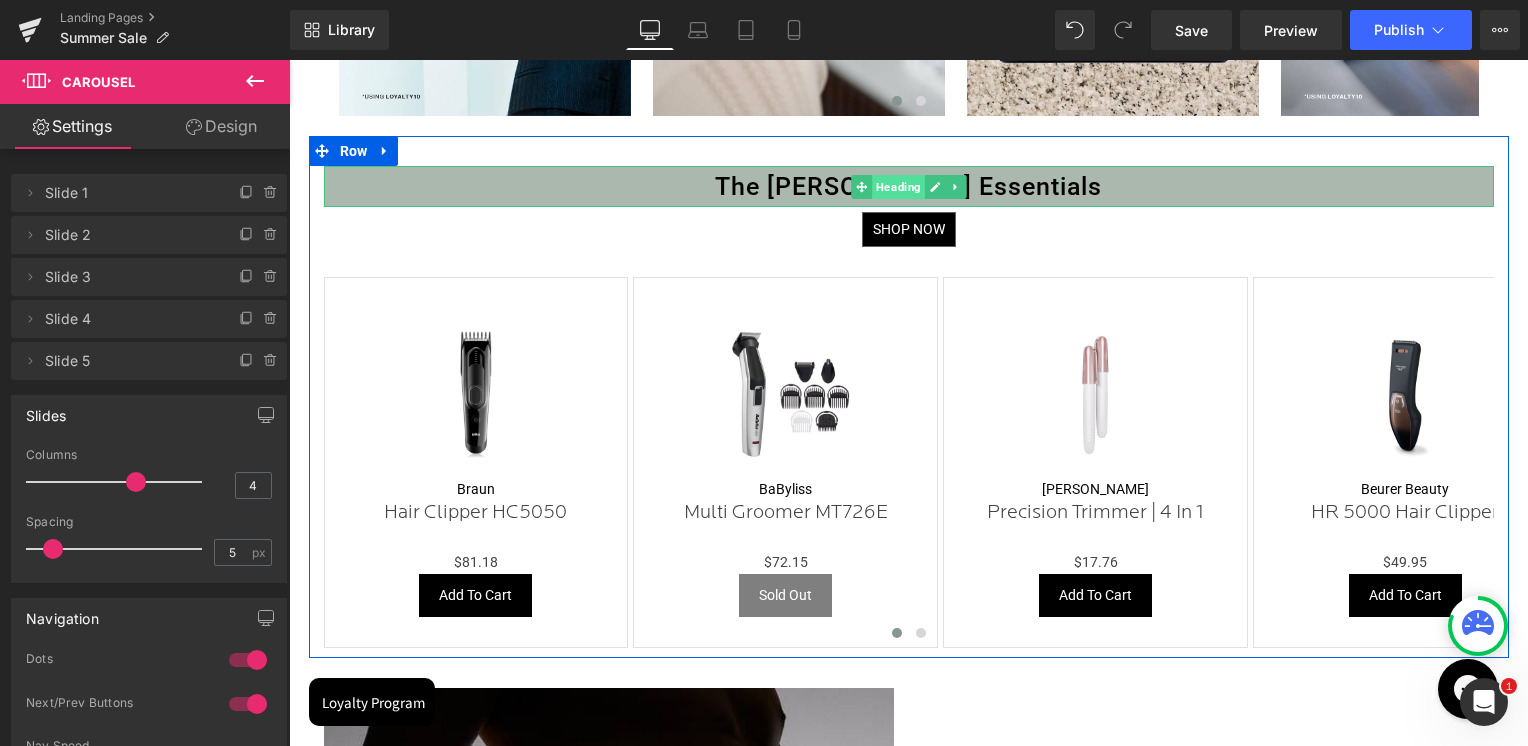 click on "Heading" at bounding box center [898, 187] 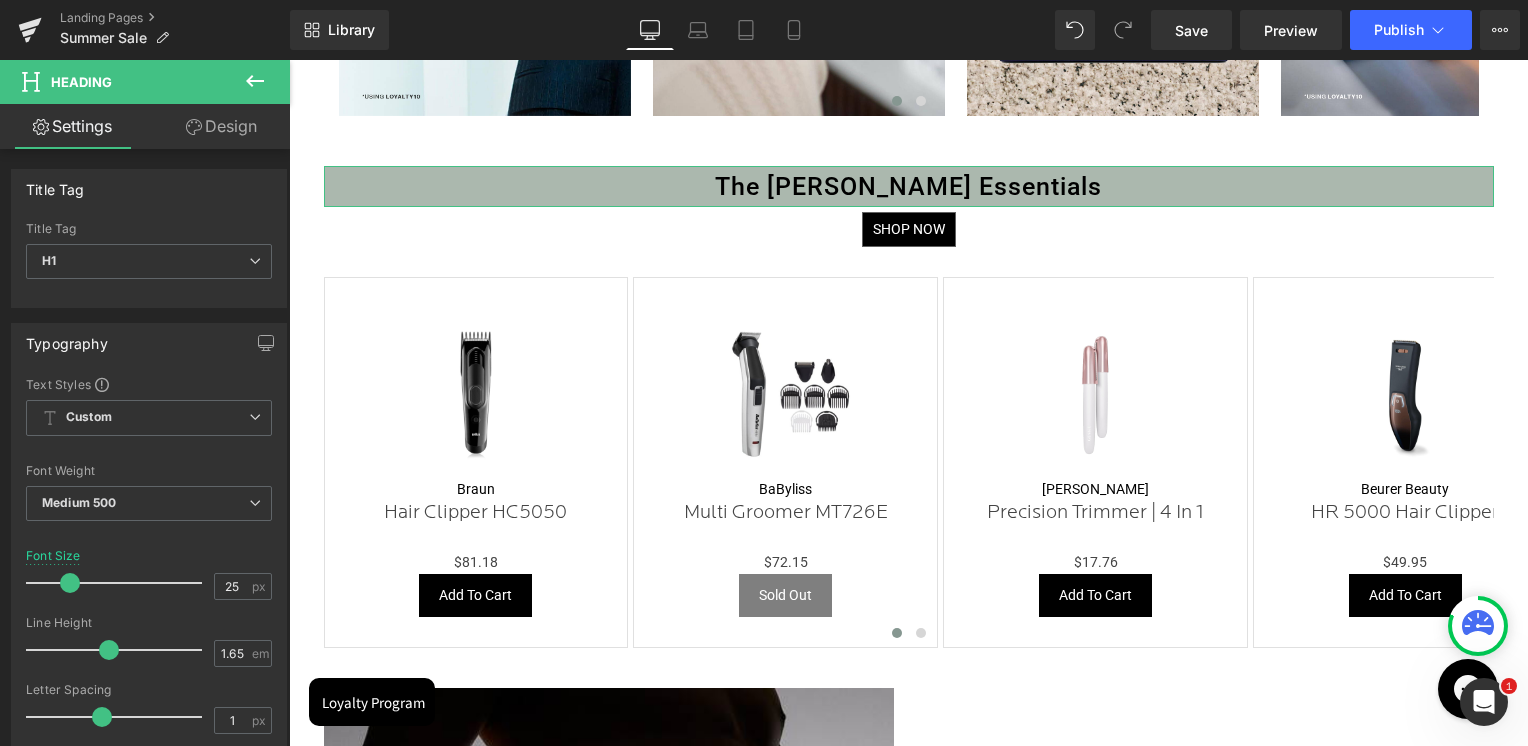 click on "Design" at bounding box center (221, 126) 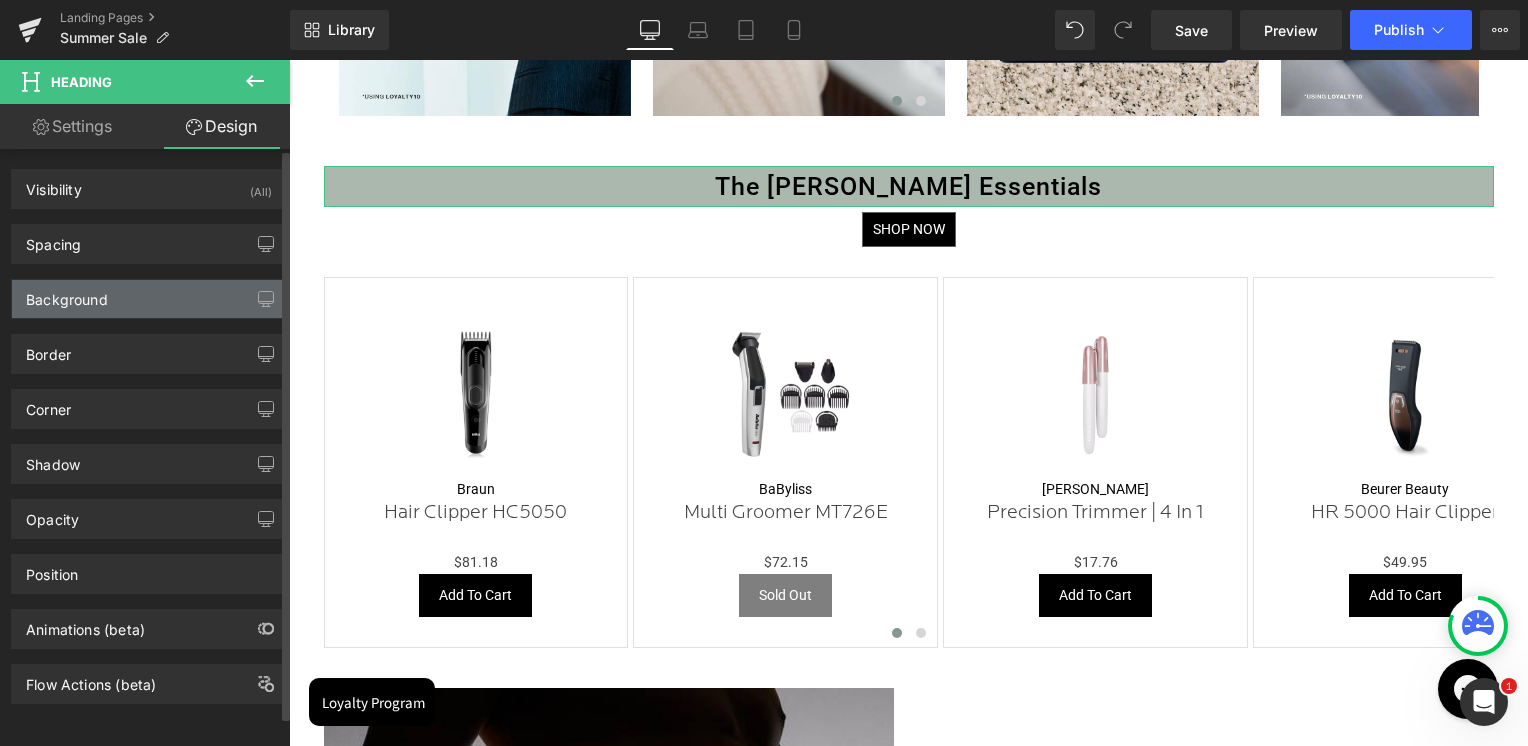 click on "Background" at bounding box center [149, 299] 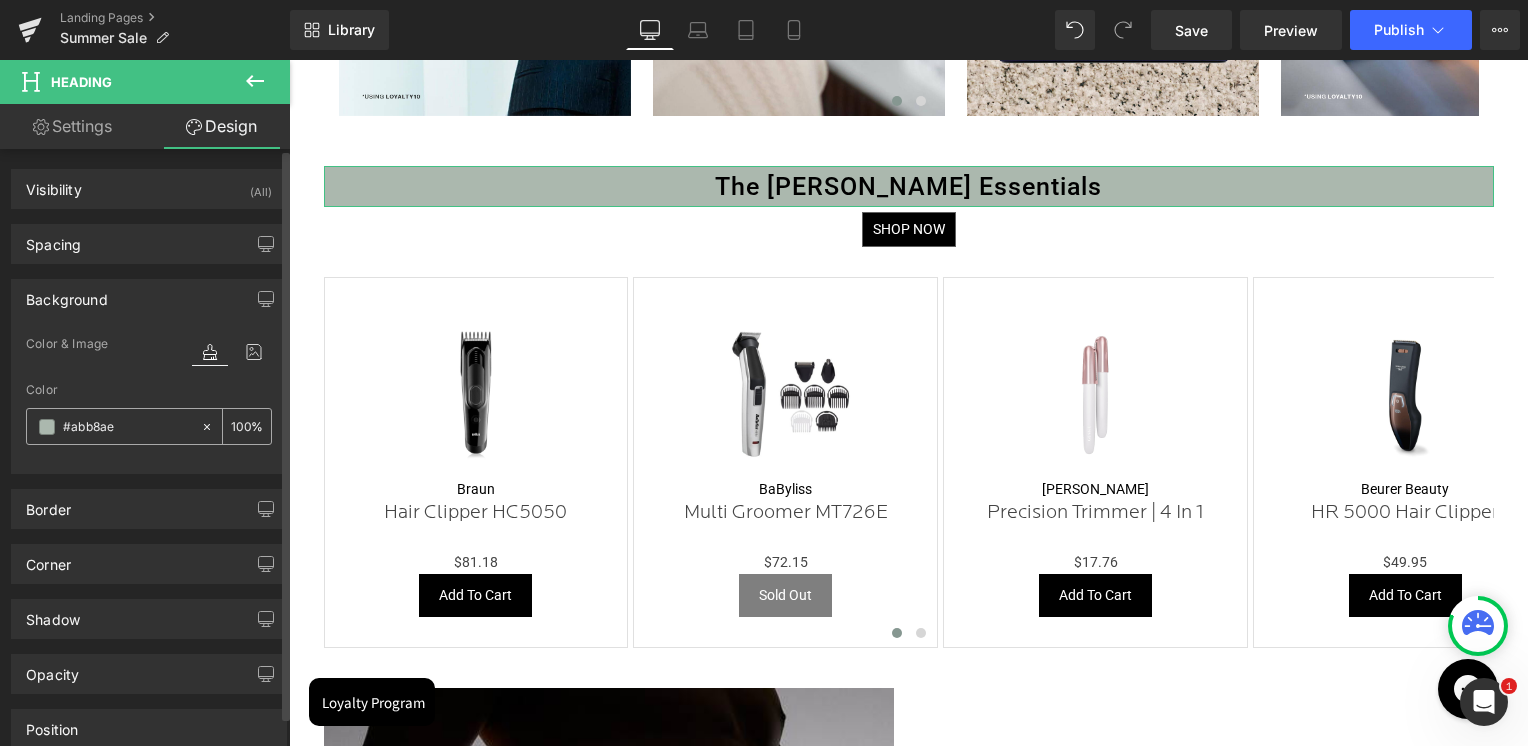 click at bounding box center (127, 427) 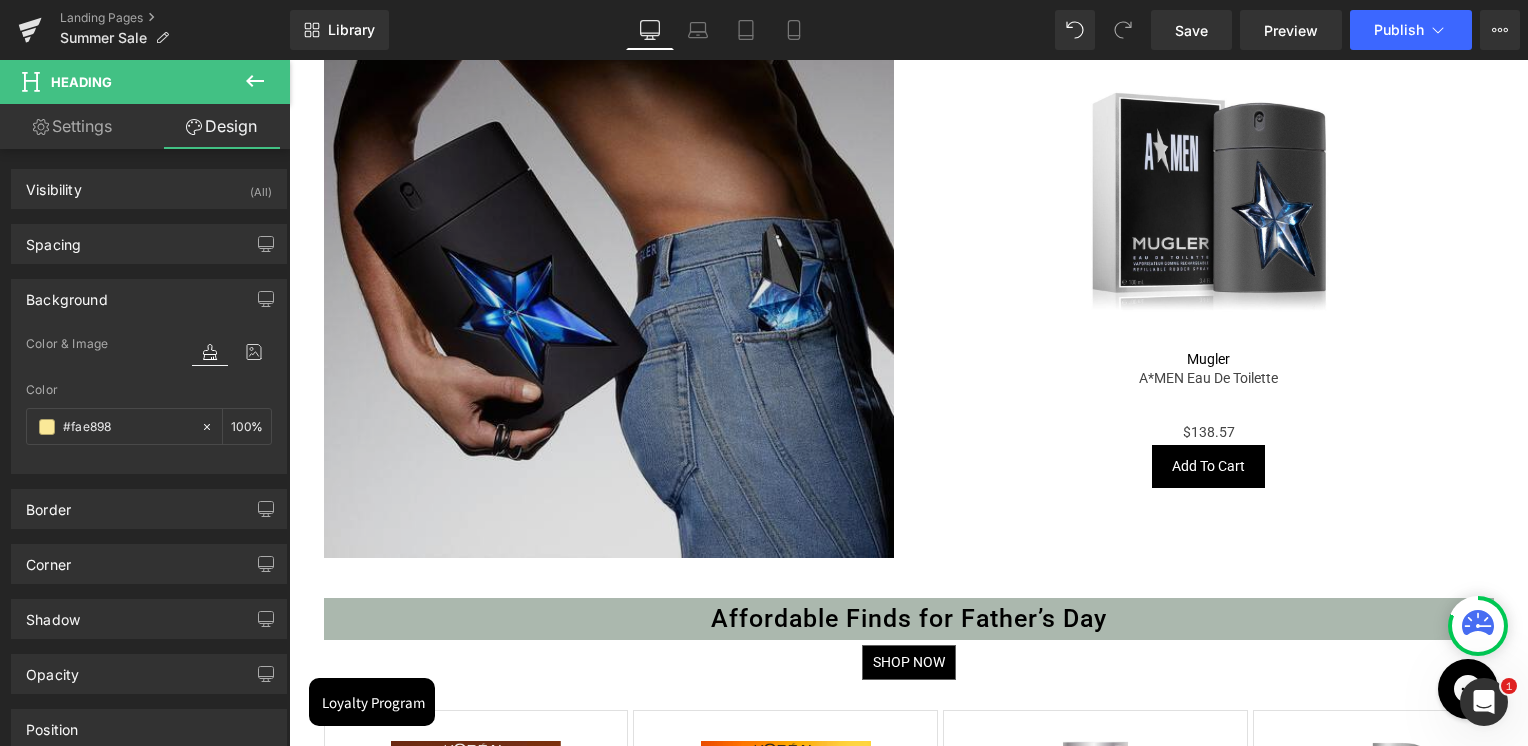 scroll, scrollTop: 3500, scrollLeft: 0, axis: vertical 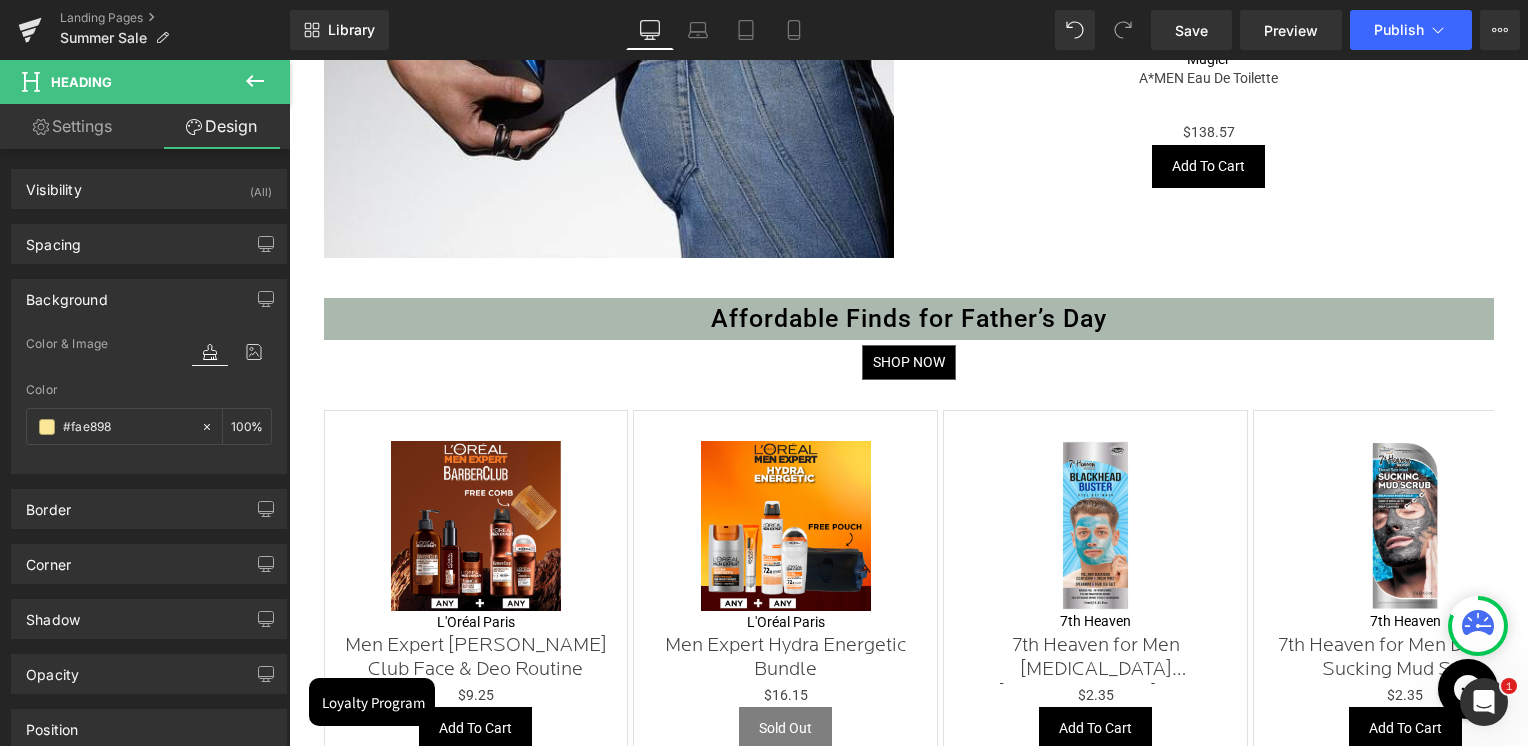 click on "Affordable Finds for Father’s Day" at bounding box center [909, 318] 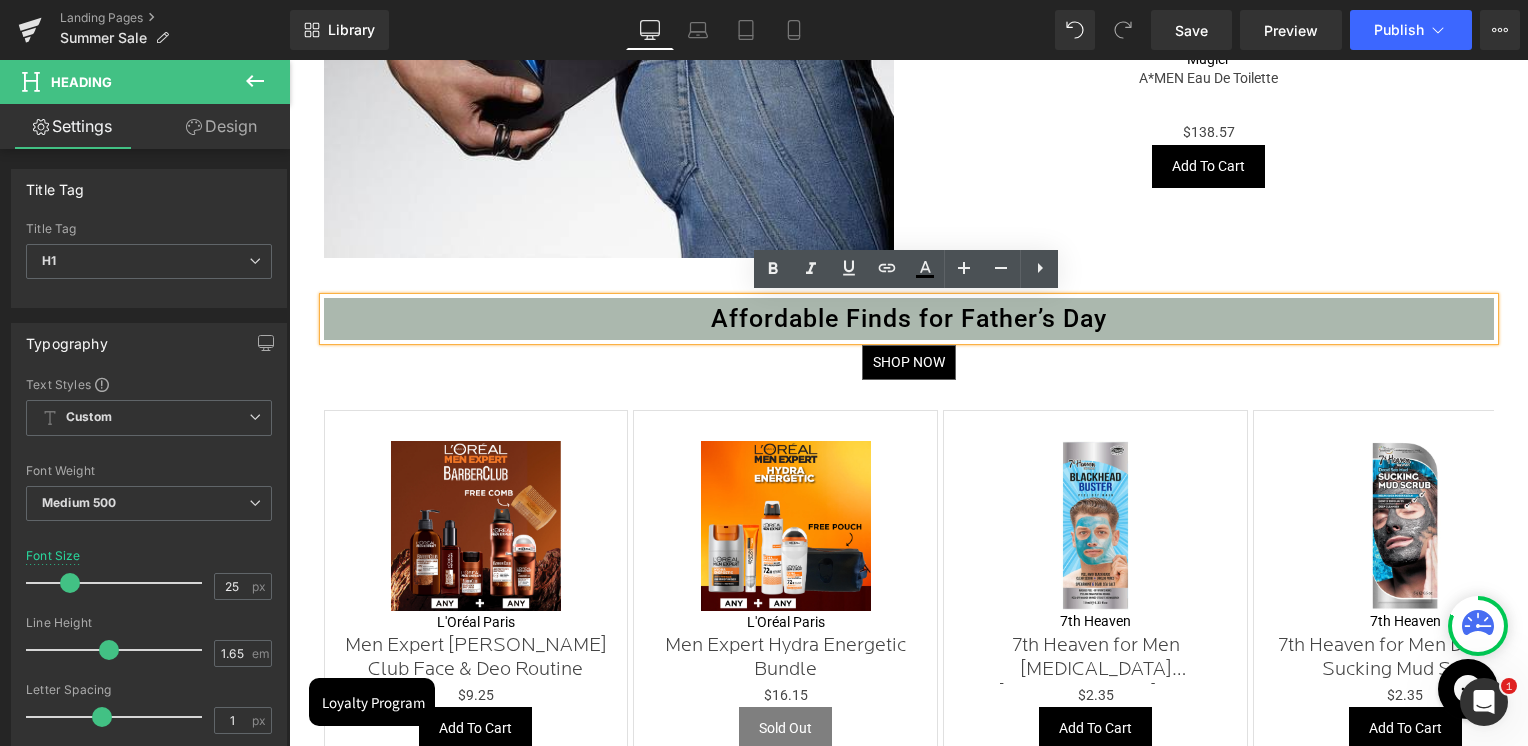 click on "SHOP NOW" at bounding box center [909, 362] 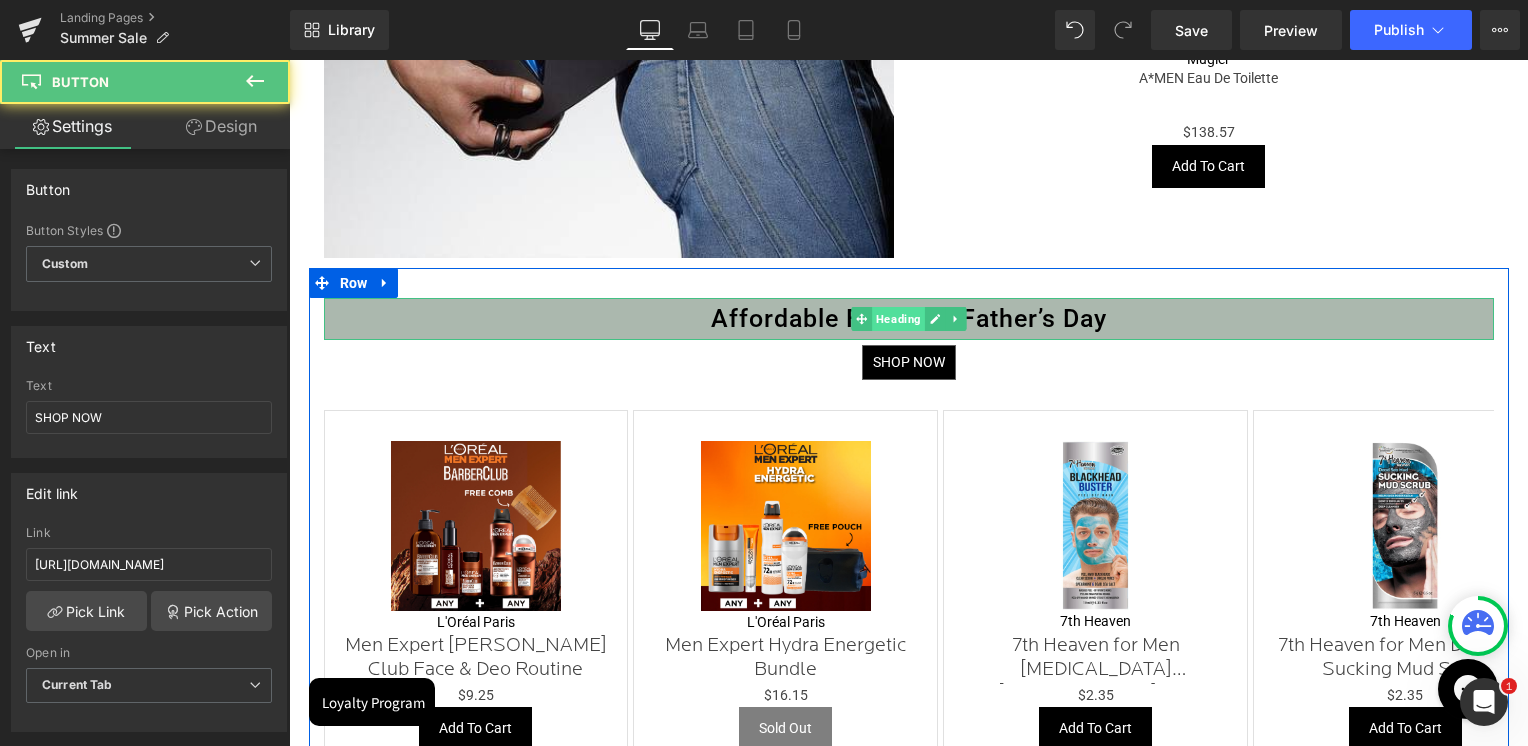 click on "Heading" at bounding box center (898, 319) 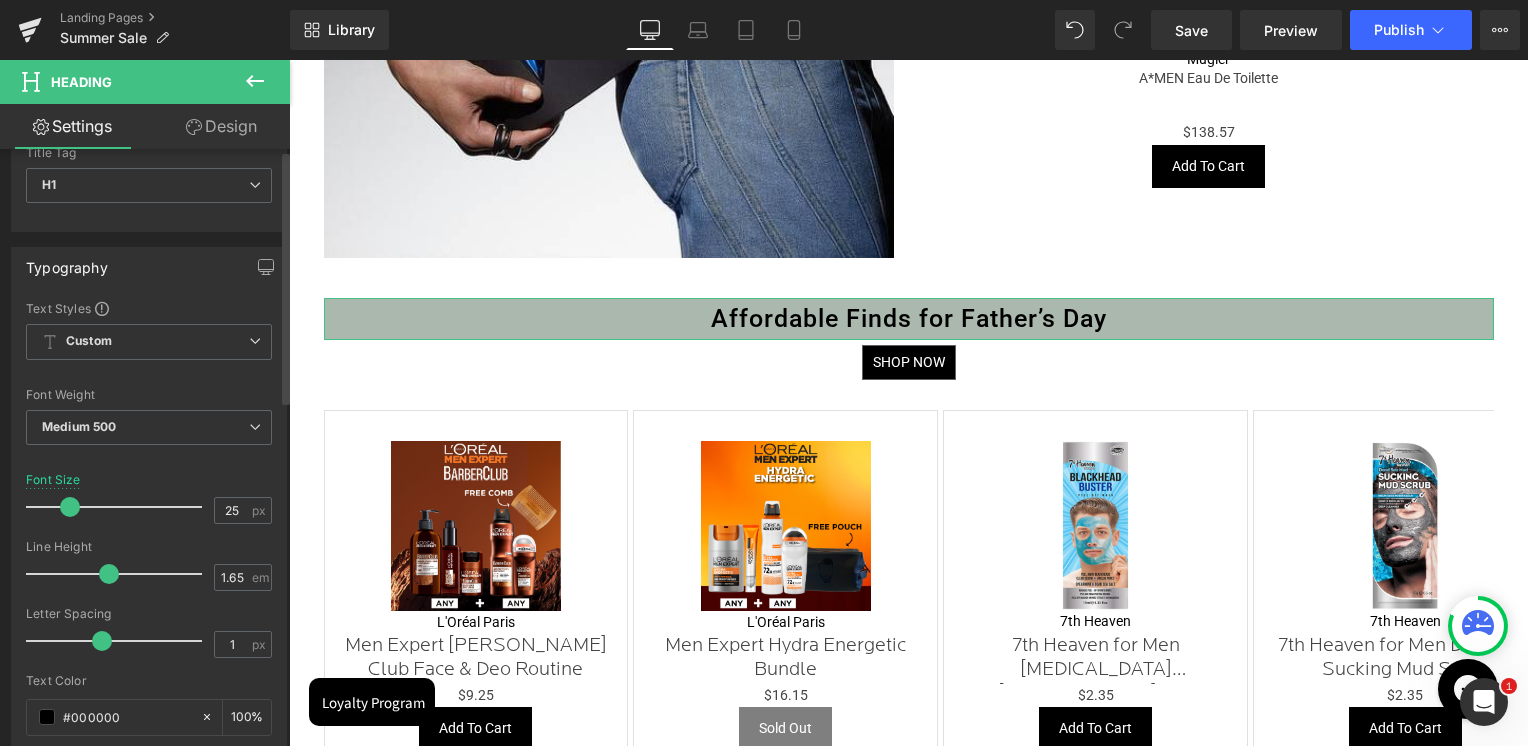 scroll, scrollTop: 0, scrollLeft: 0, axis: both 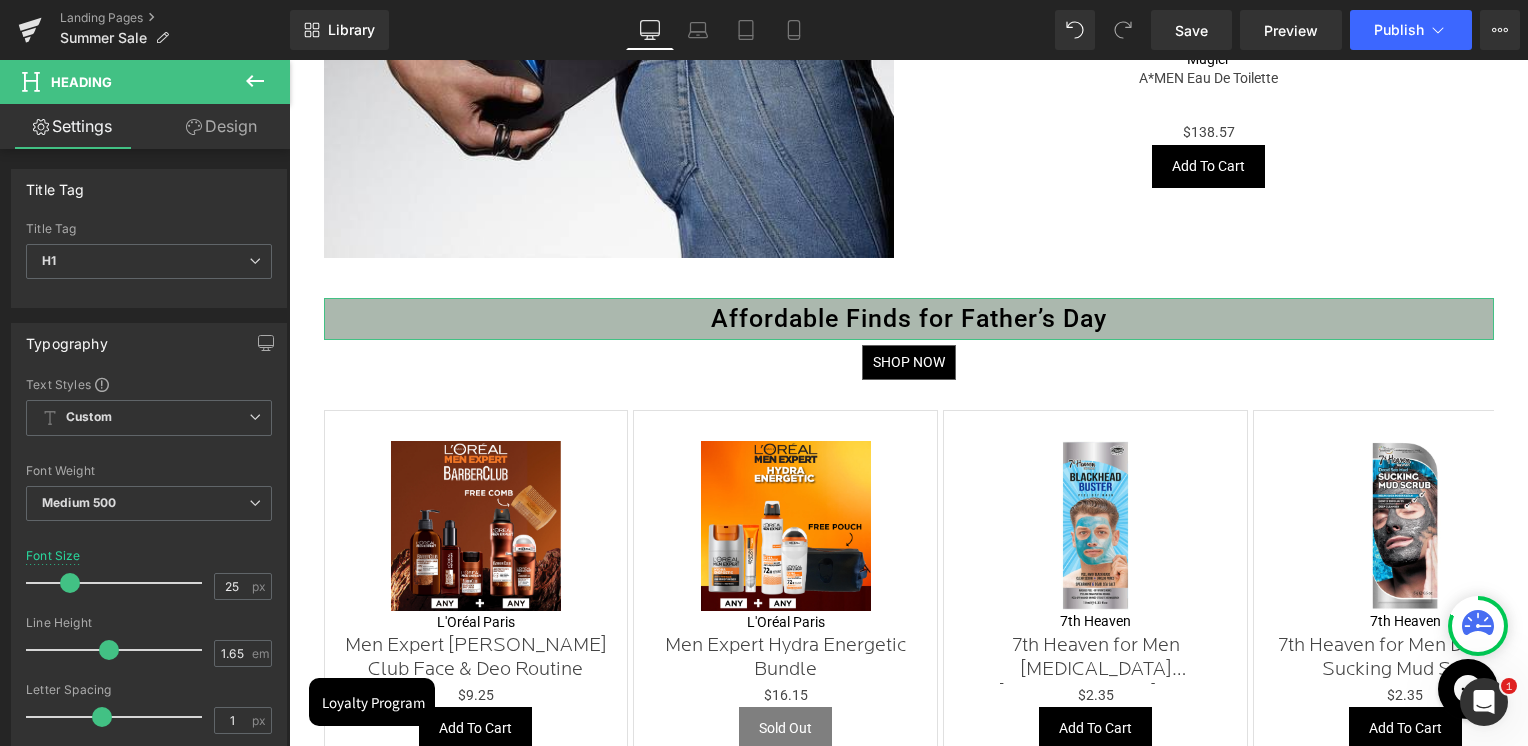 click on "Design" at bounding box center (221, 126) 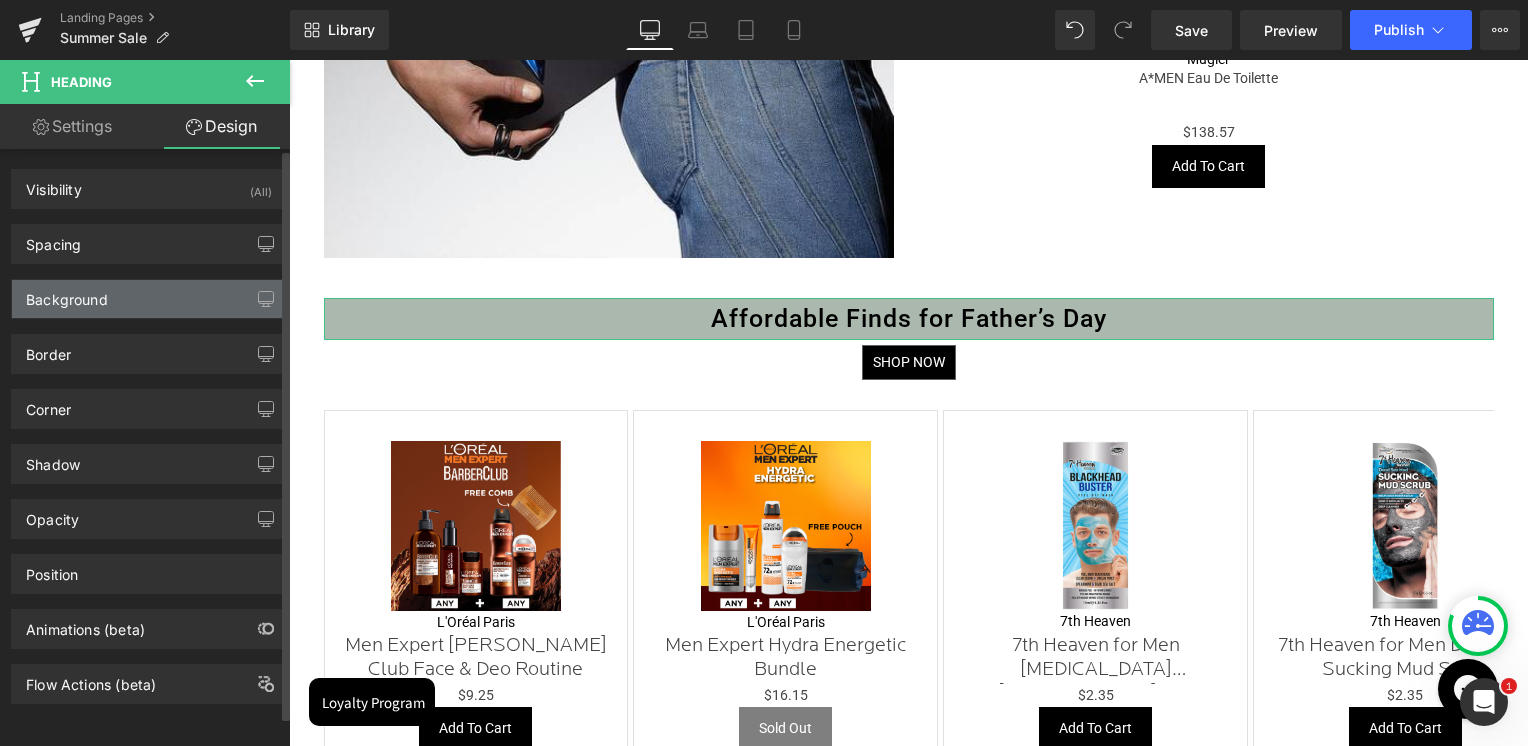 click on "Background" at bounding box center (67, 294) 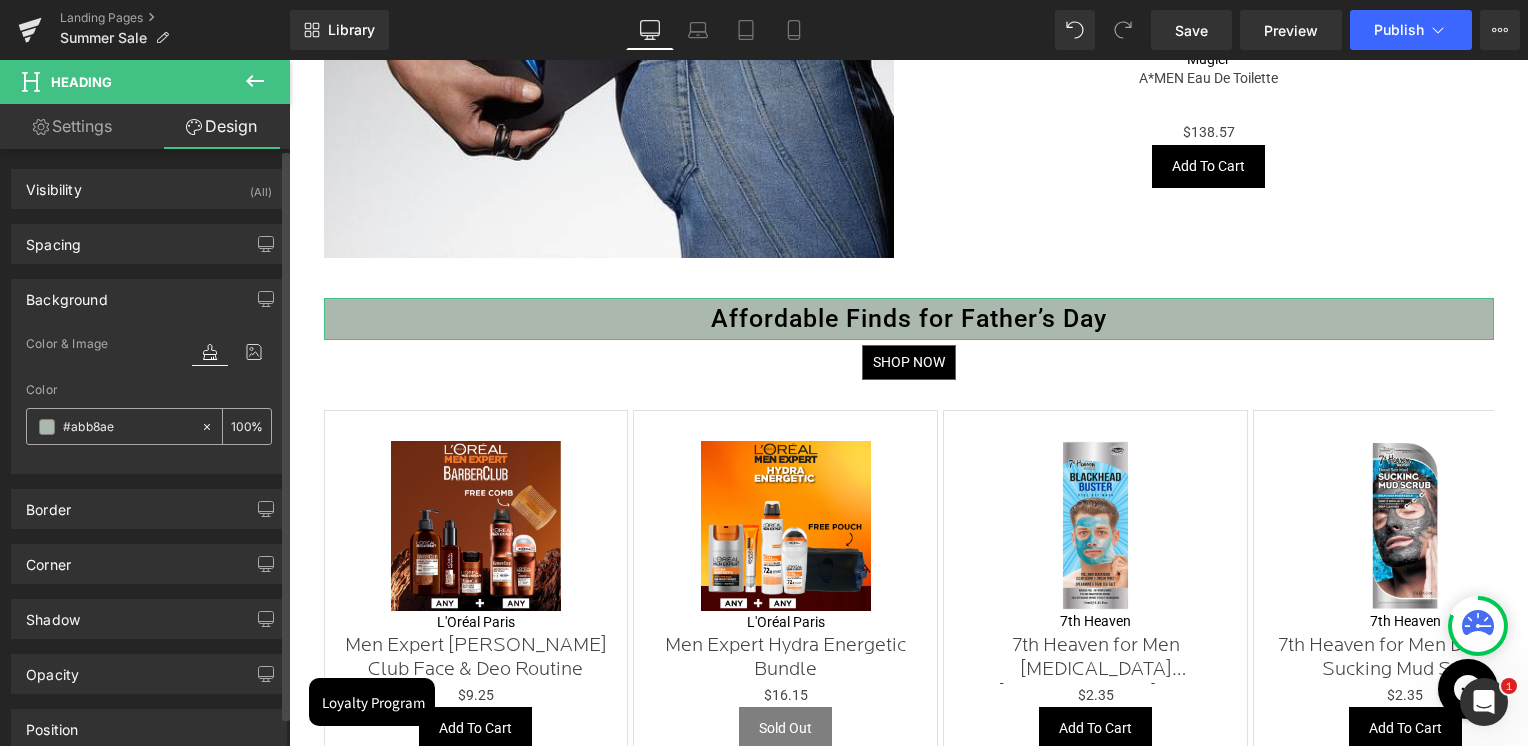 click at bounding box center (127, 427) 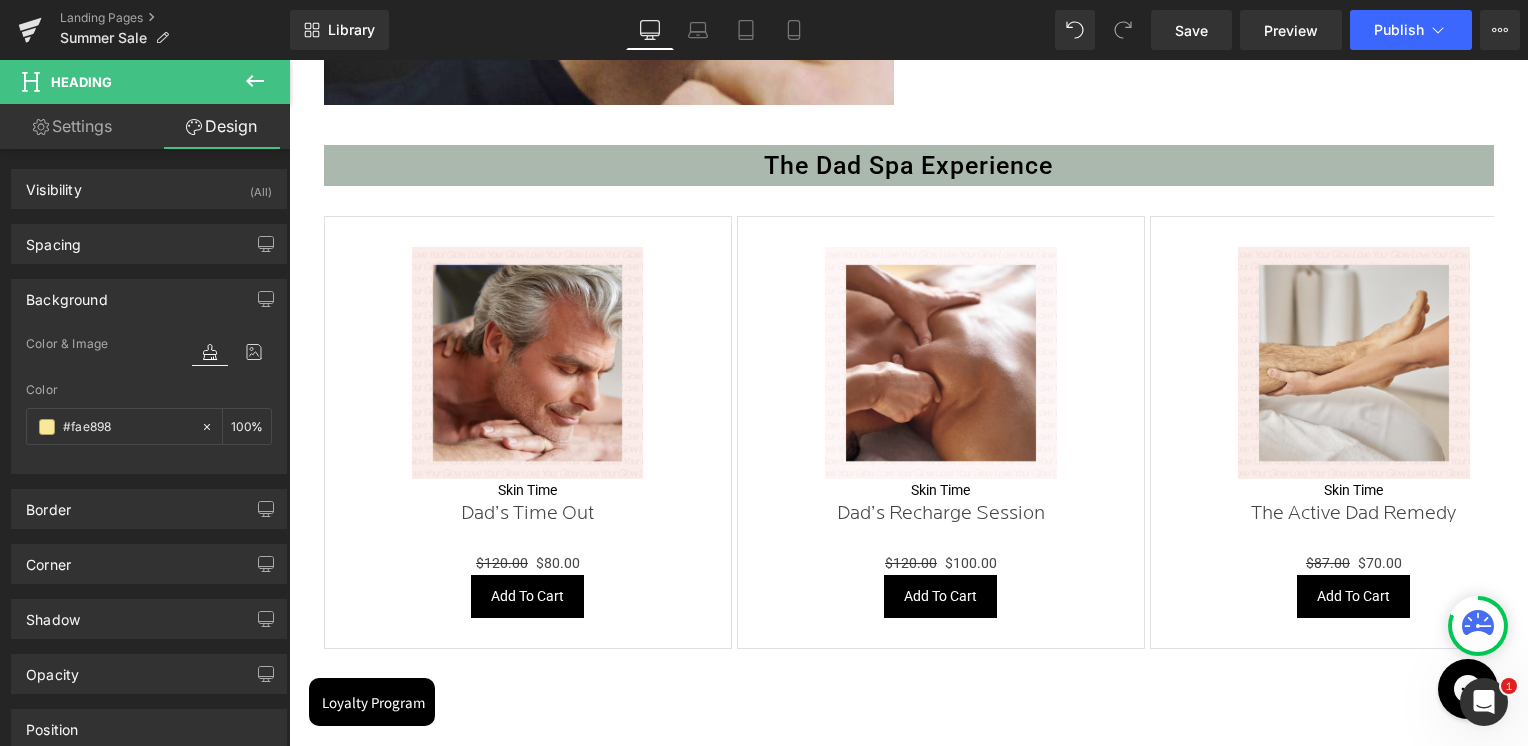 scroll, scrollTop: 4800, scrollLeft: 0, axis: vertical 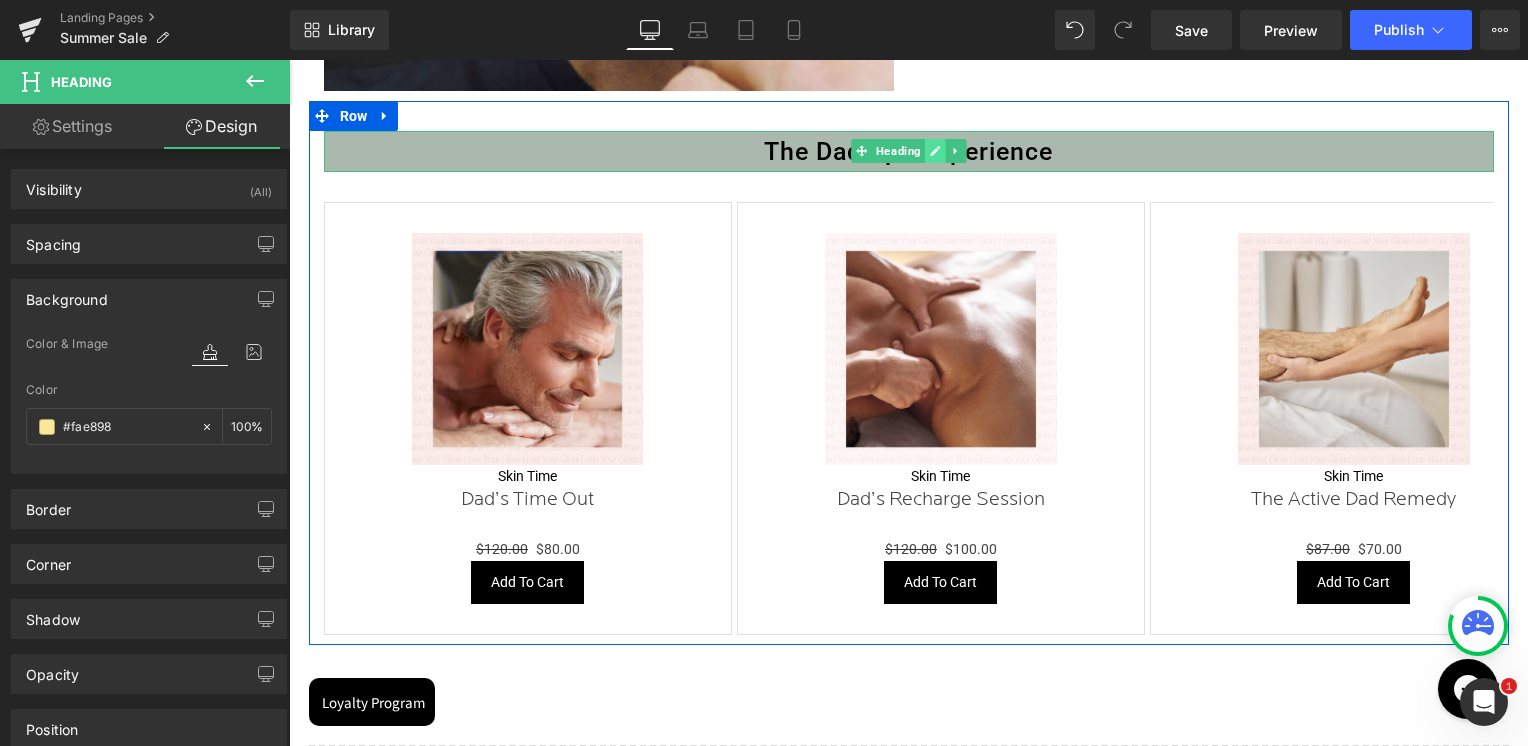 type on "#fae898" 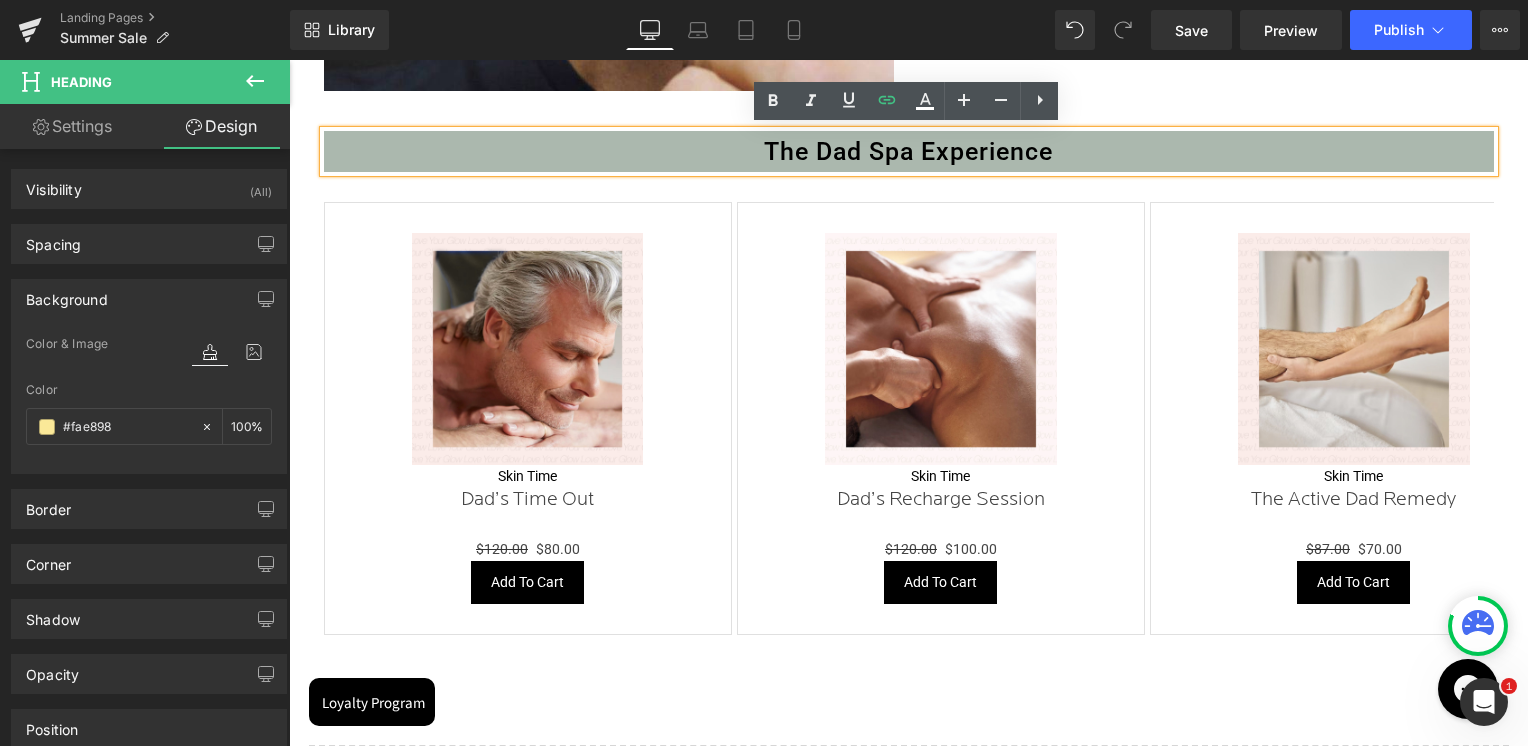 click on "The Dad Spa Experience" at bounding box center [909, 151] 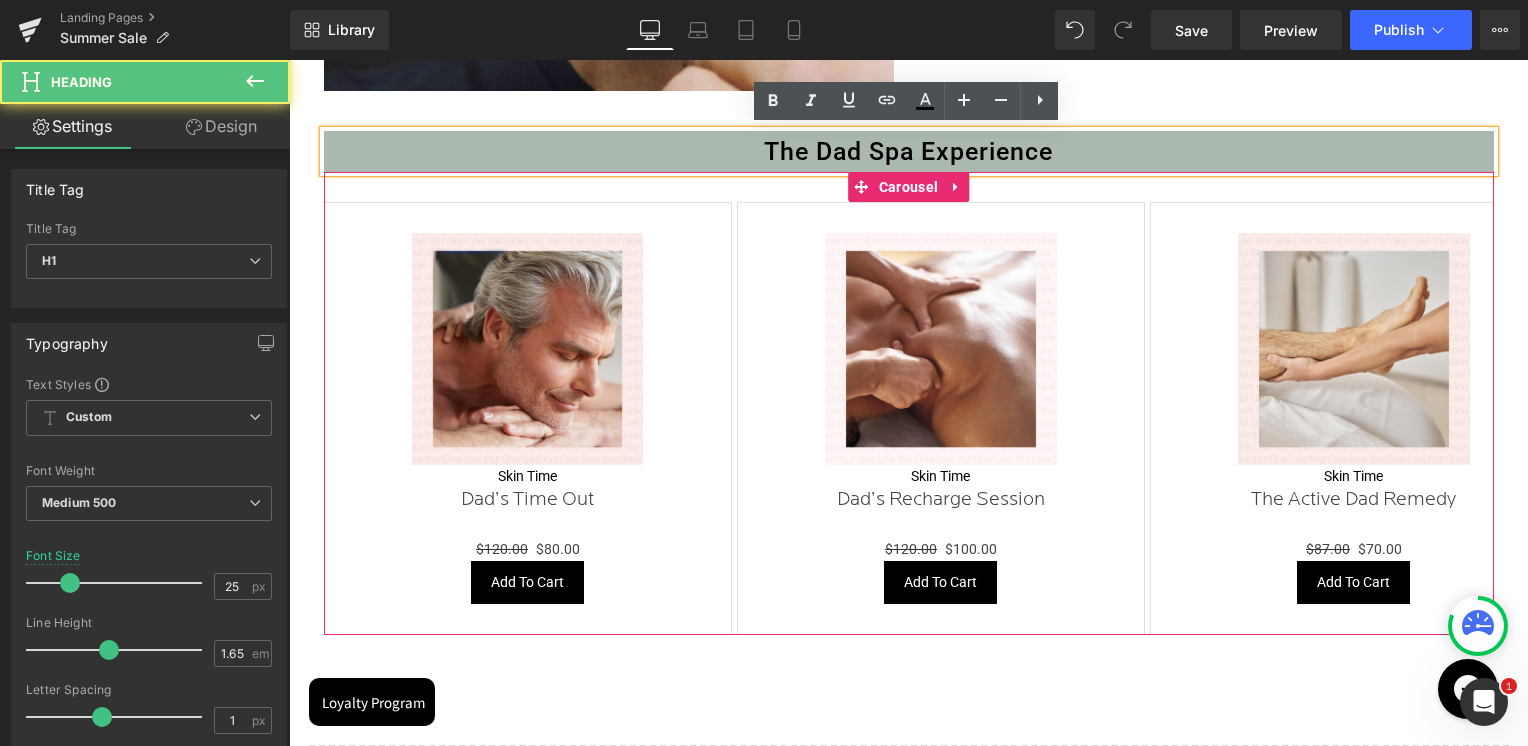 click on "Sale Off
(P) Image
Skin Time
(P) Vendor
Dad’s Time Out
(P) Title
$120.00
$80.00
(P) Price
Add To Cart
(P) Cart Button
Product" at bounding box center [909, 403] 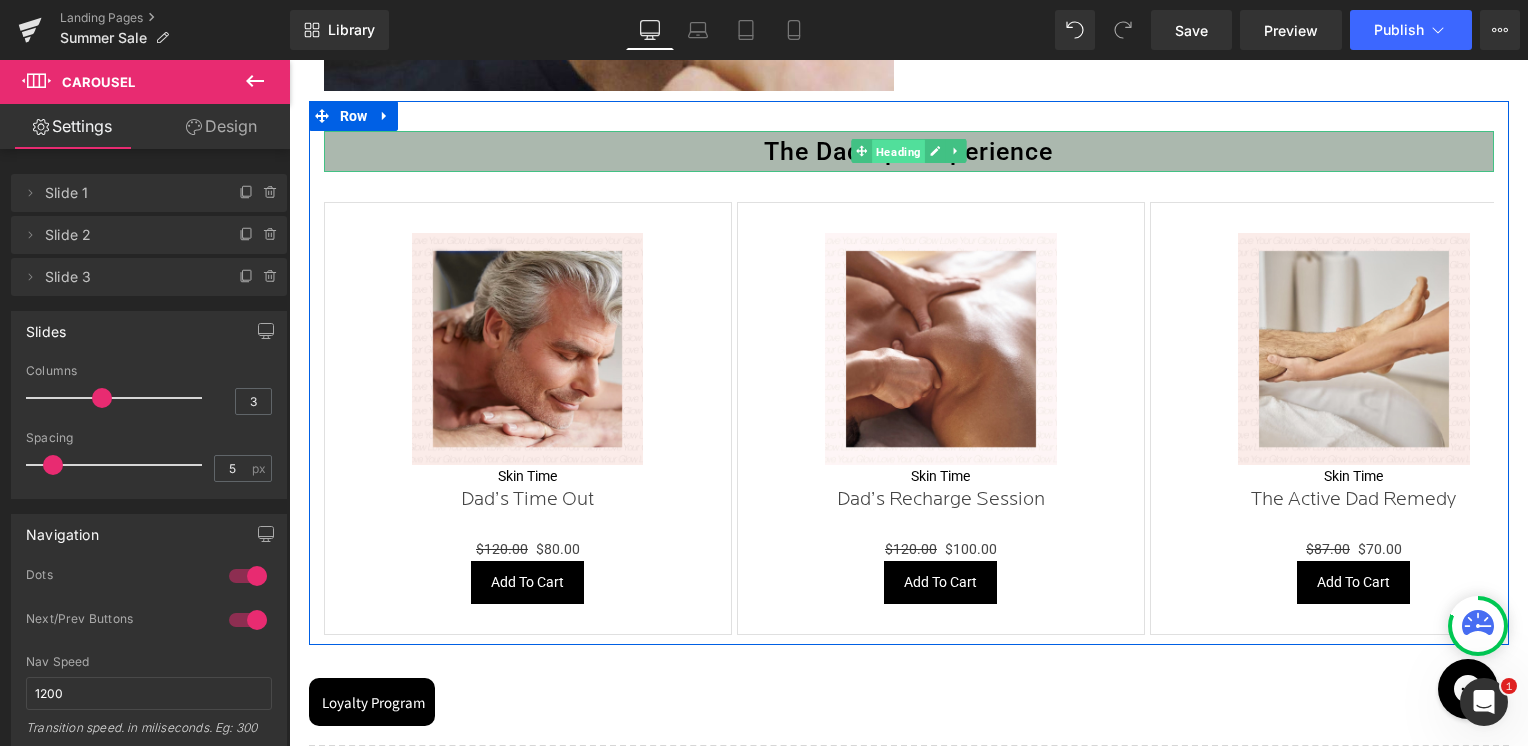 click on "Heading" at bounding box center (898, 152) 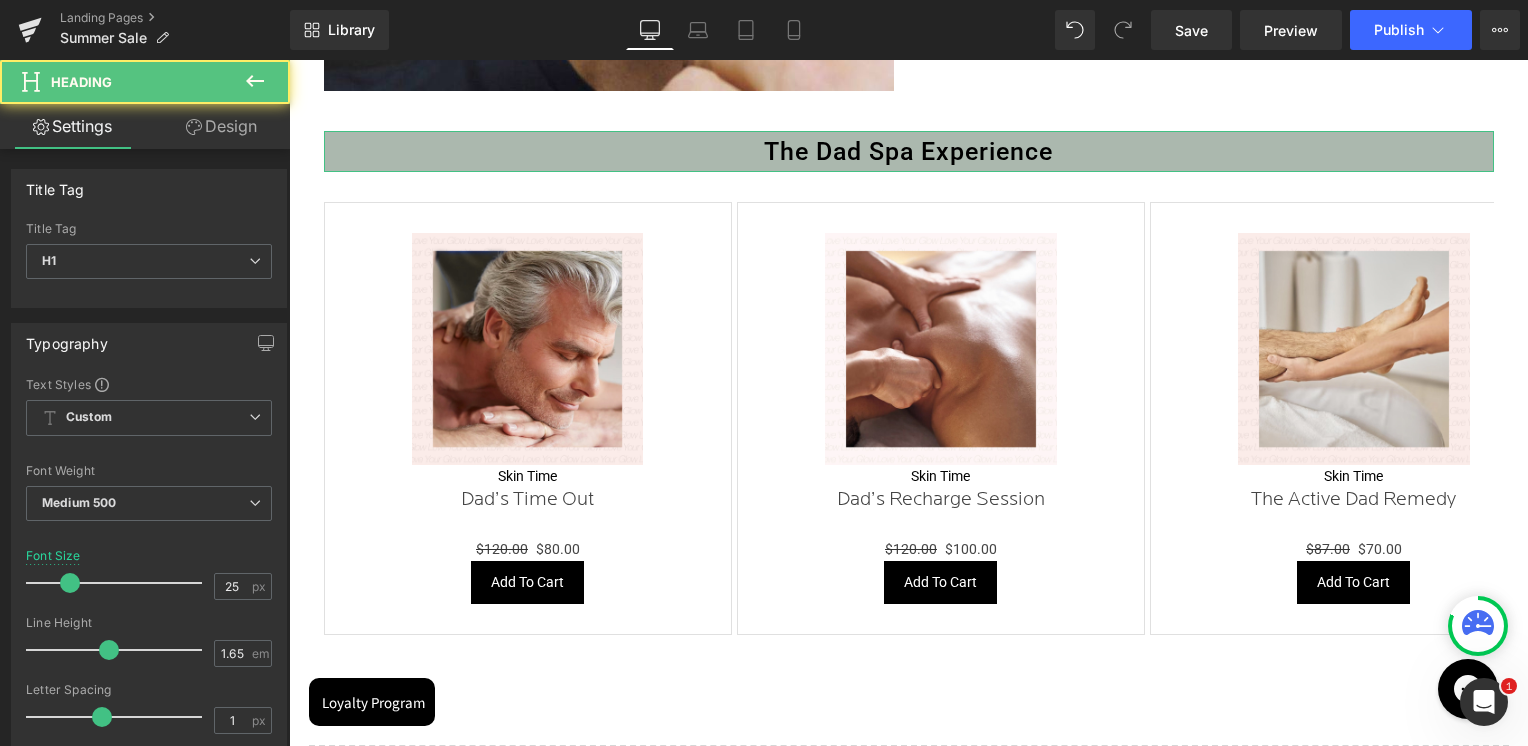 click on "Design" at bounding box center [221, 126] 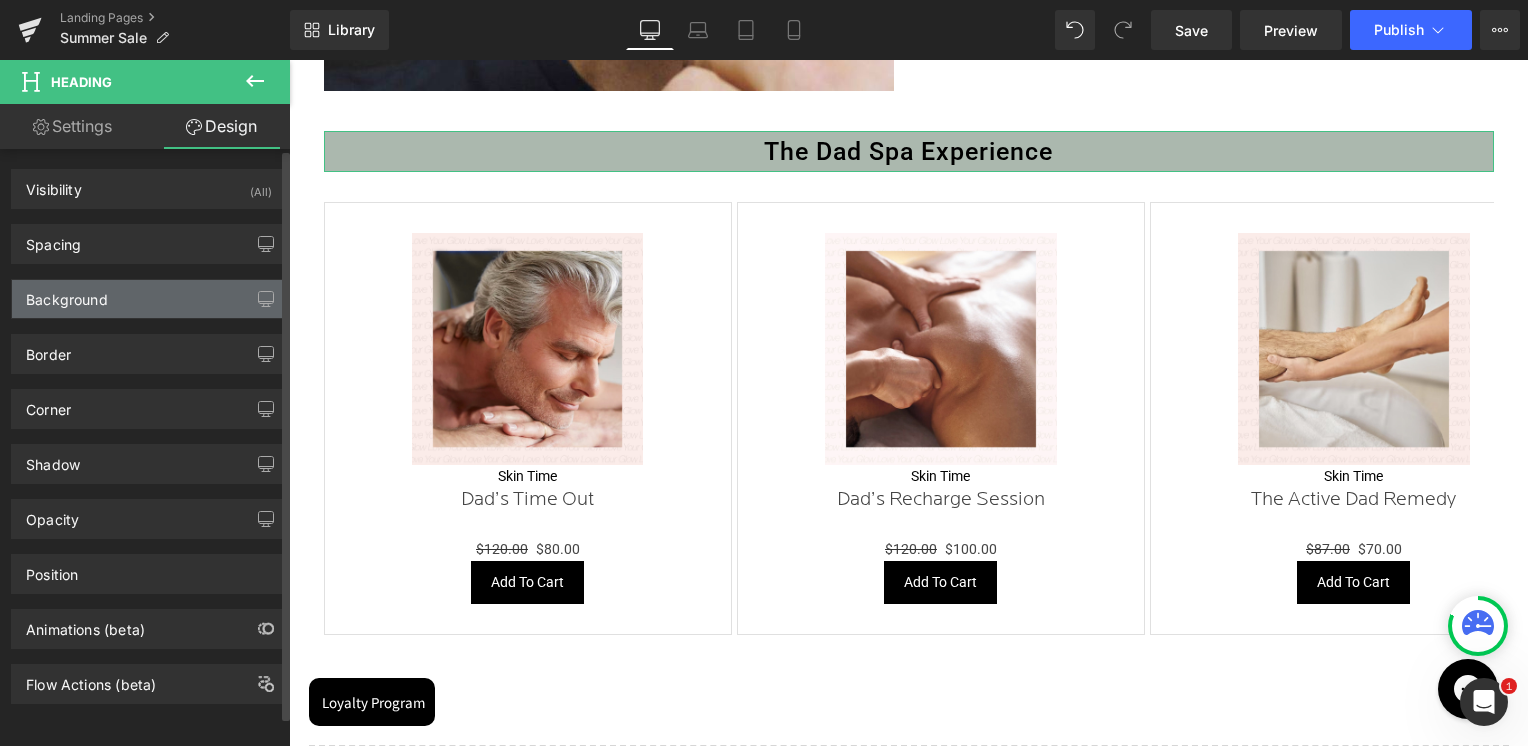 click on "Background" at bounding box center (67, 294) 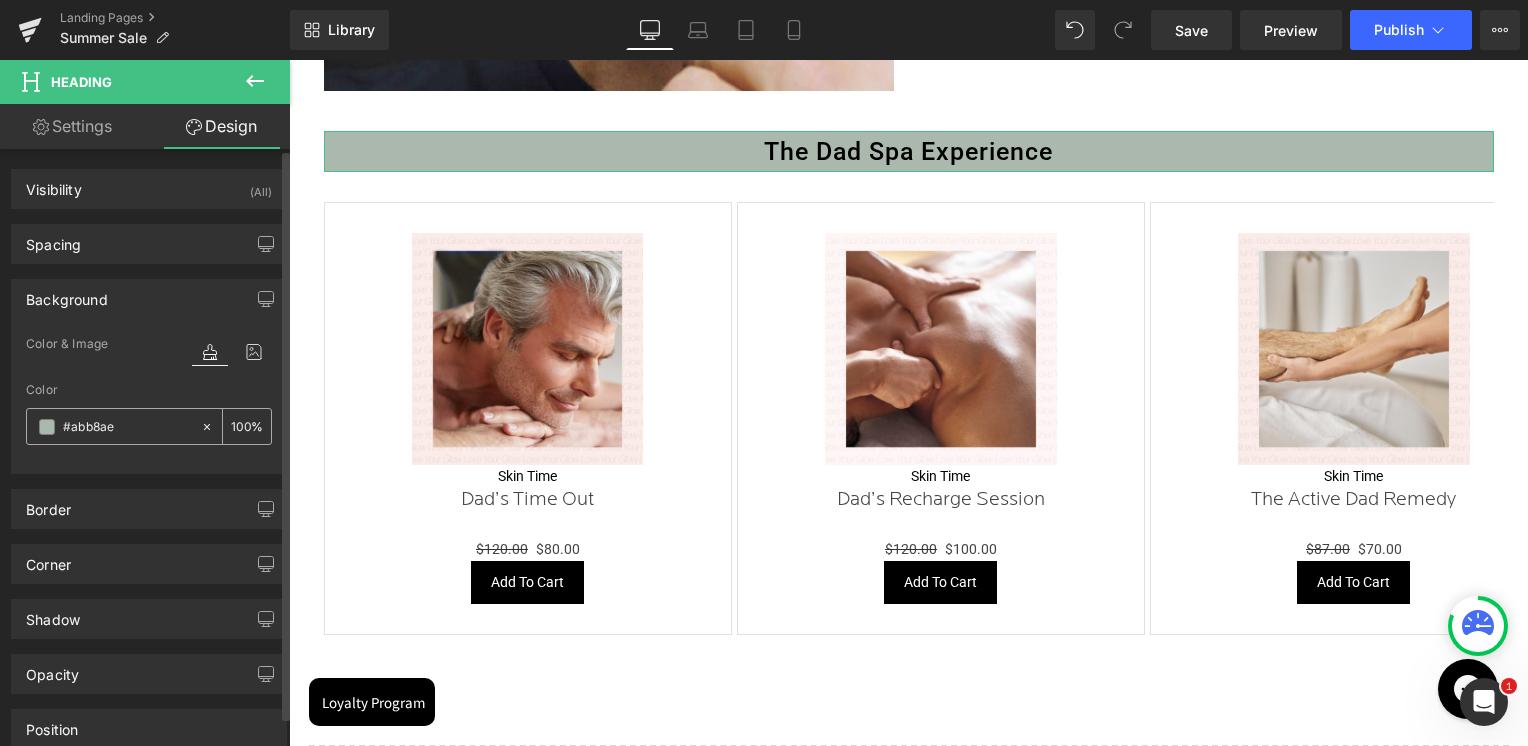 click at bounding box center [127, 427] 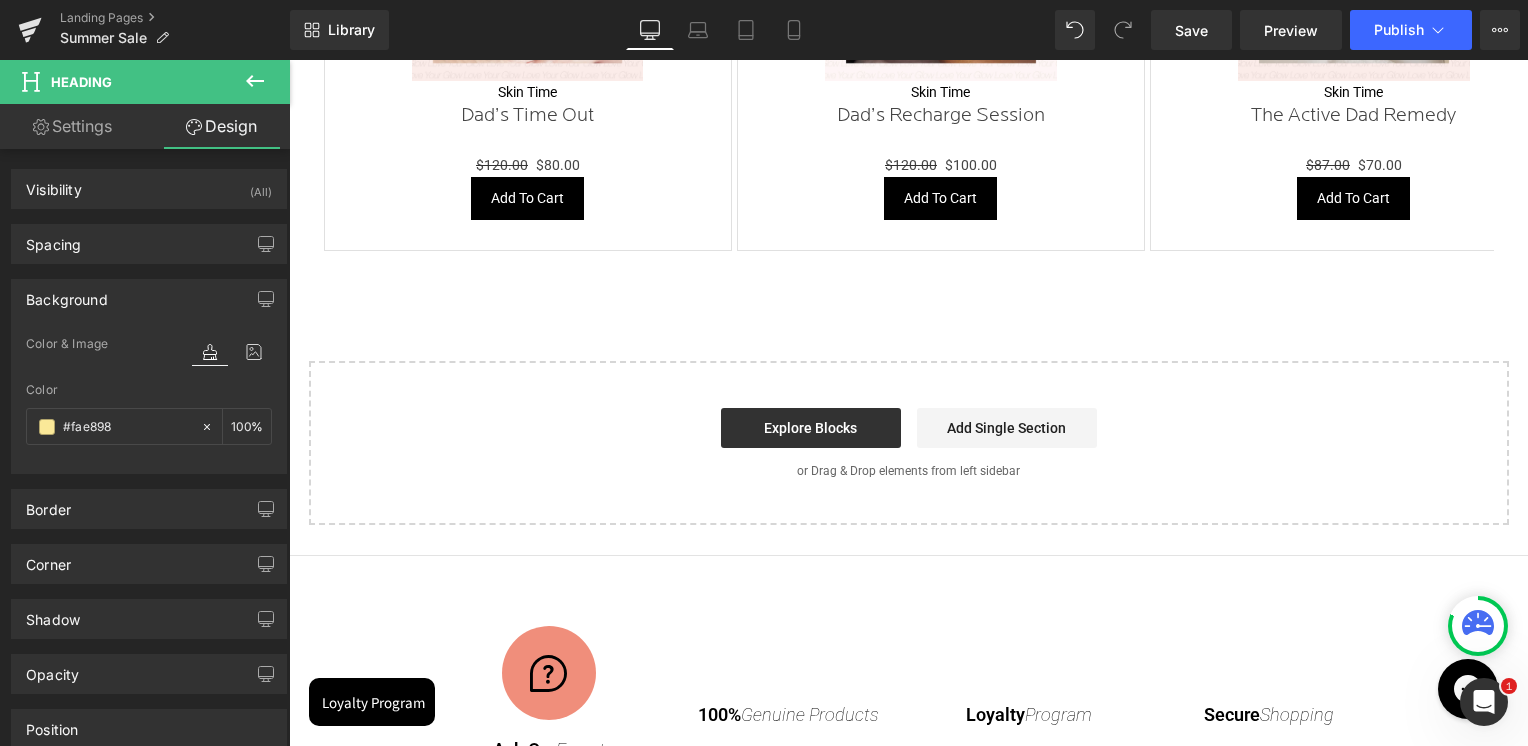 scroll, scrollTop: 5200, scrollLeft: 0, axis: vertical 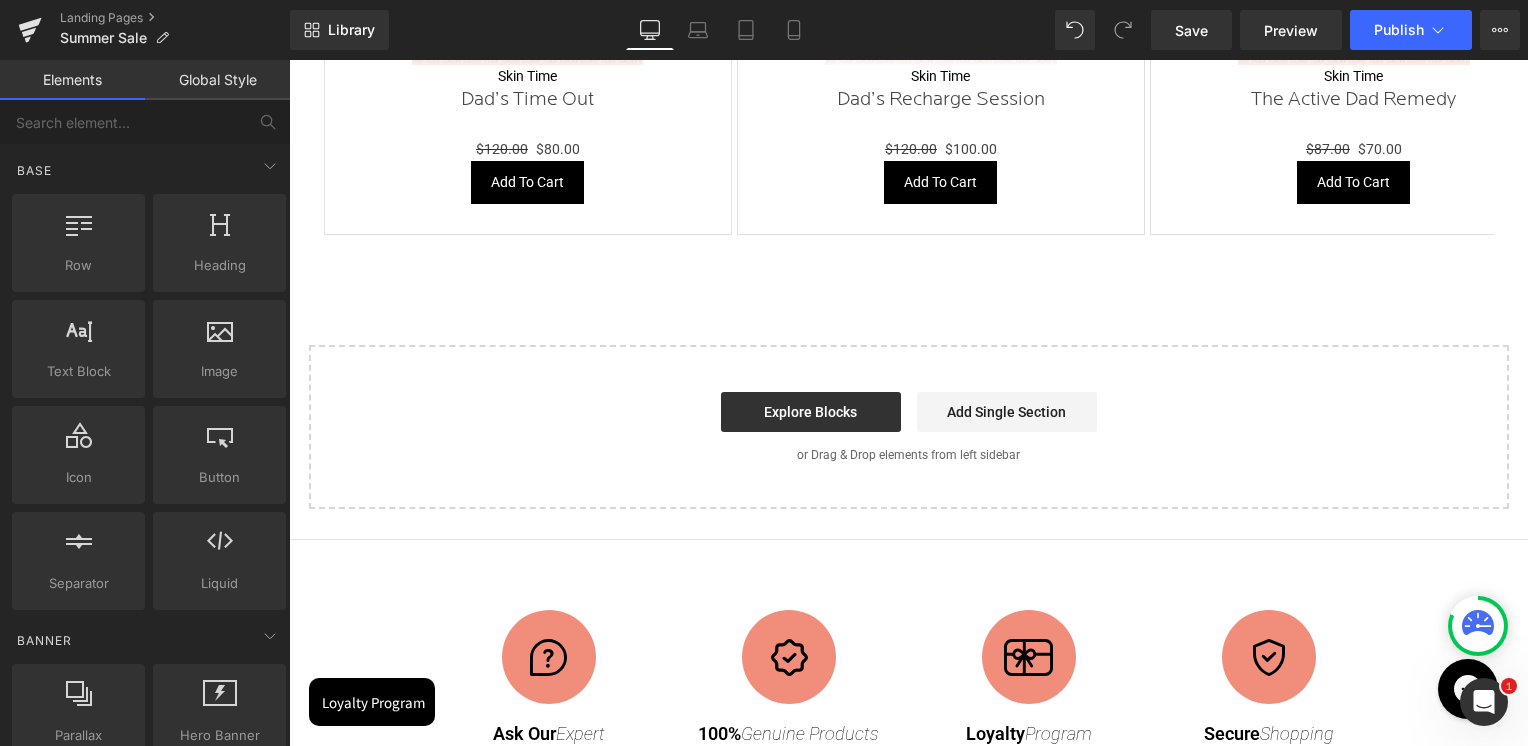 click on "Image         Row         Summer Skin Essentials on Sale Heading
Image
Image
Image
‹ ›
Carousel         Row         Free Gift when you Shop for Dad Heading
Image
Image" at bounding box center [908, -2186] 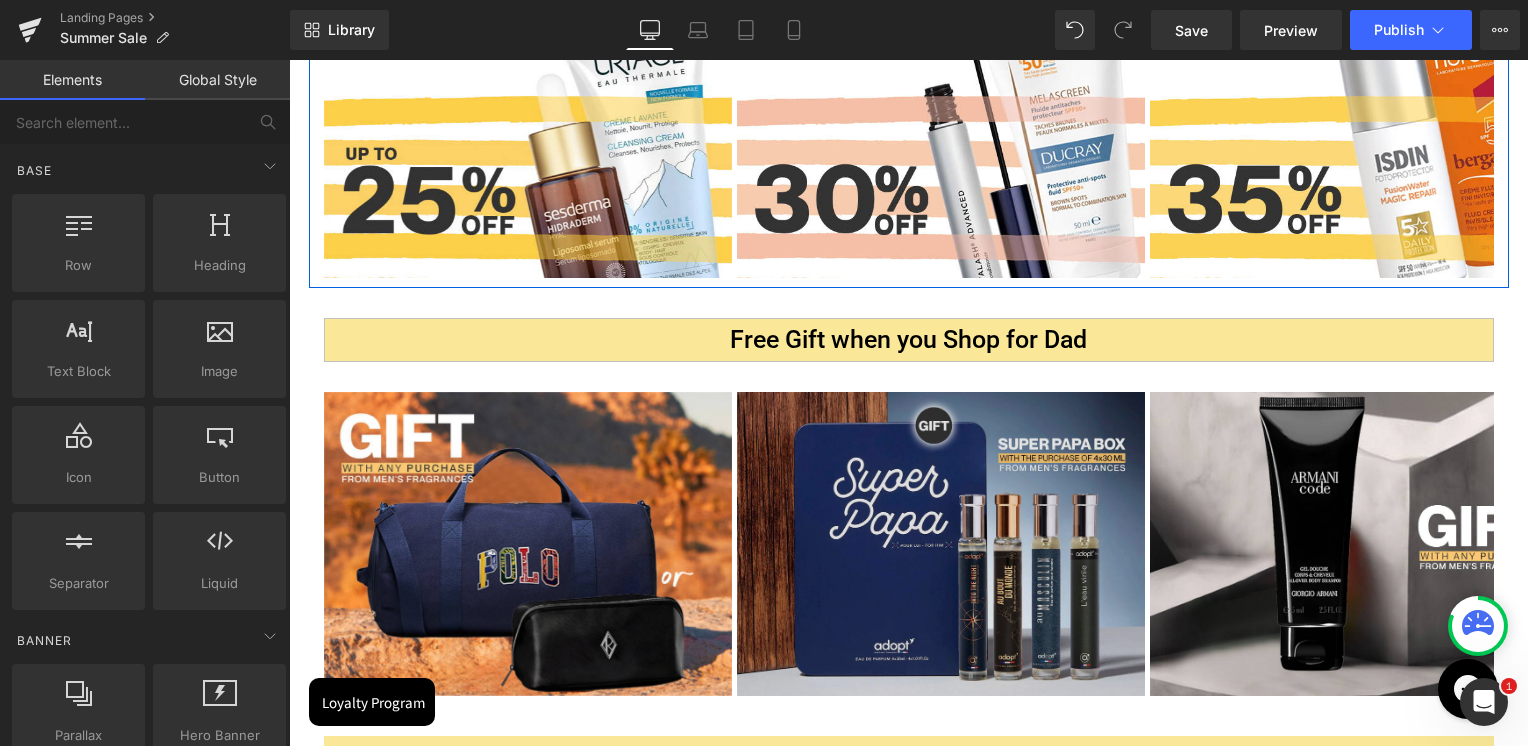 scroll, scrollTop: 1100, scrollLeft: 0, axis: vertical 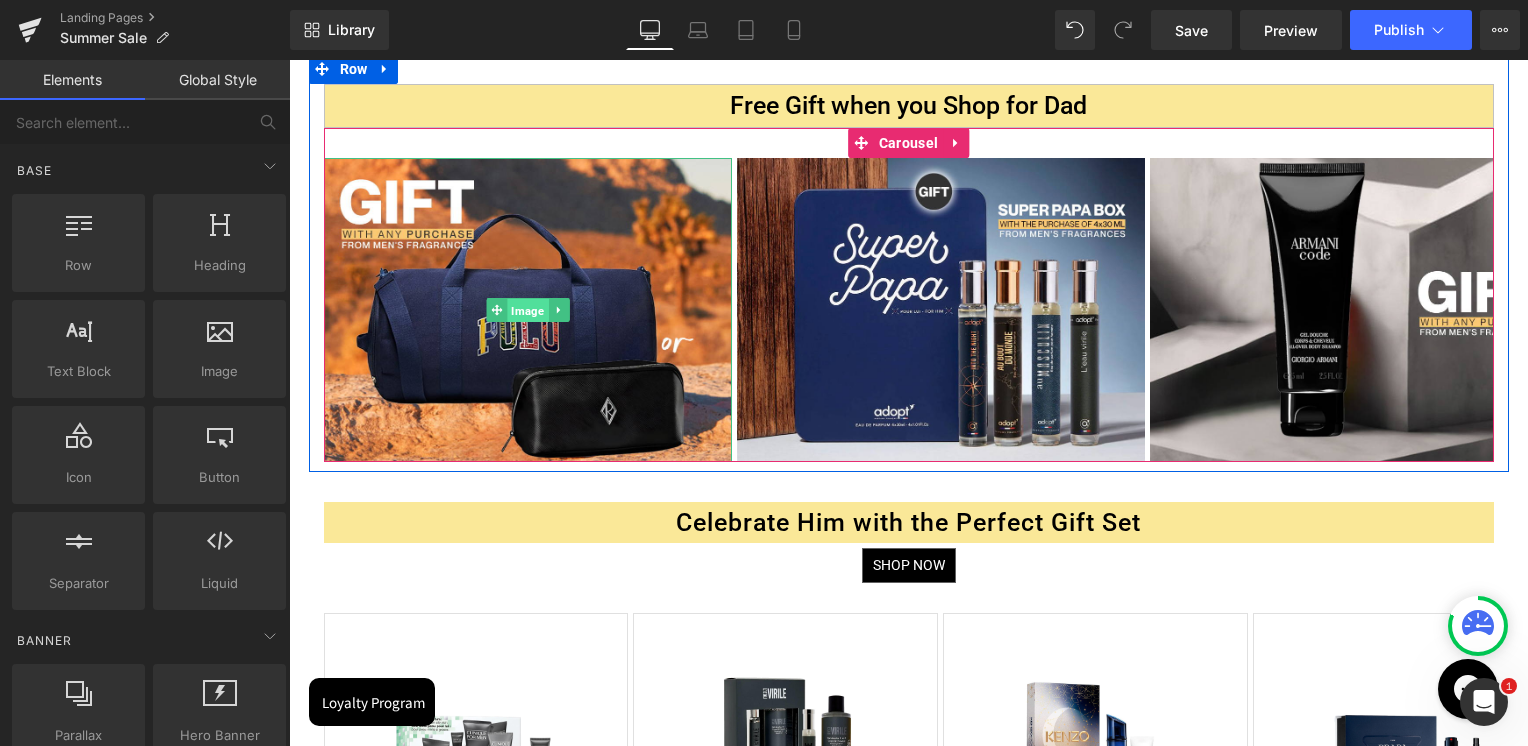 click on "Image" at bounding box center [527, 310] 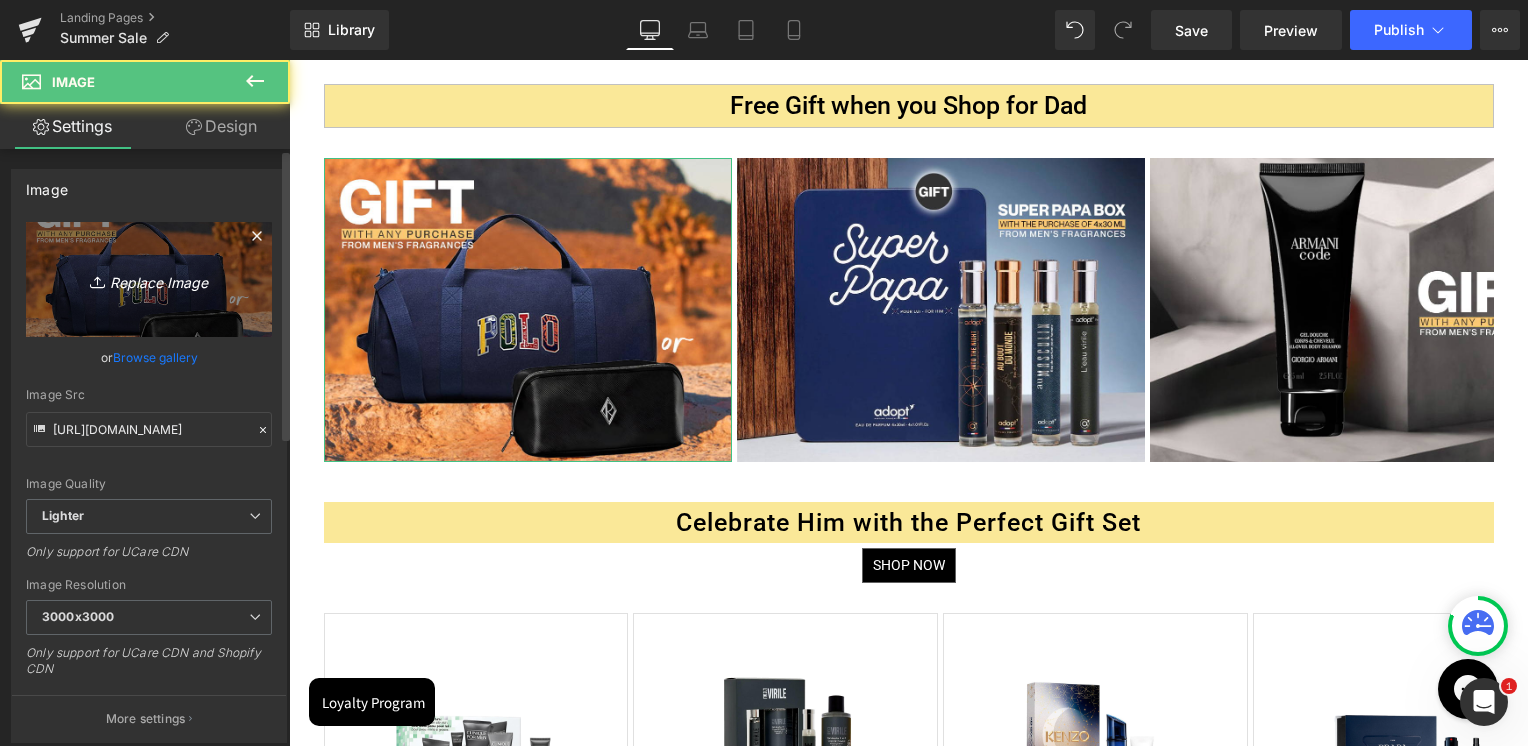 click on "Replace Image" at bounding box center (149, 279) 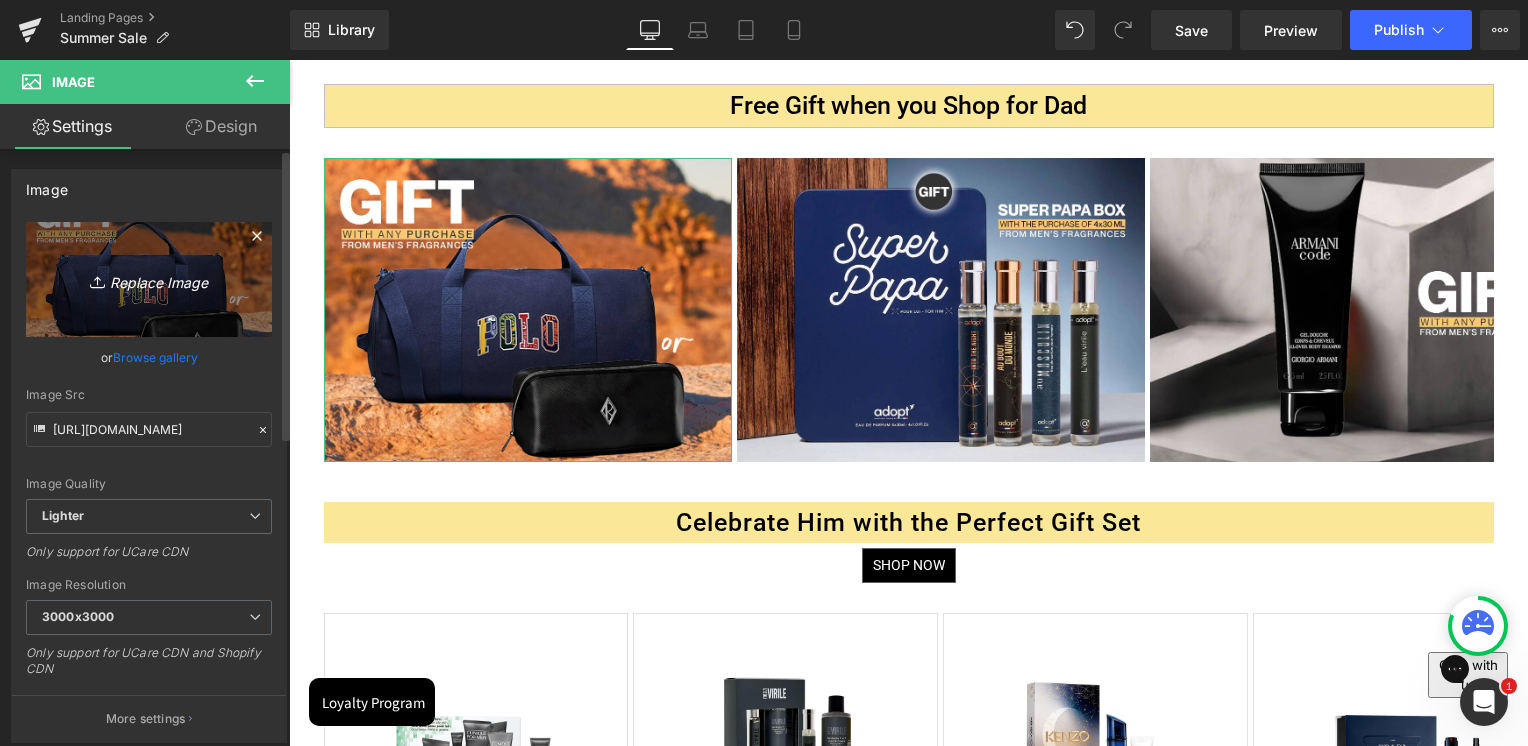 type on "C:\fakepath\TOP DEALS Summer Sale 2025 JulyArtboard 33.jpg" 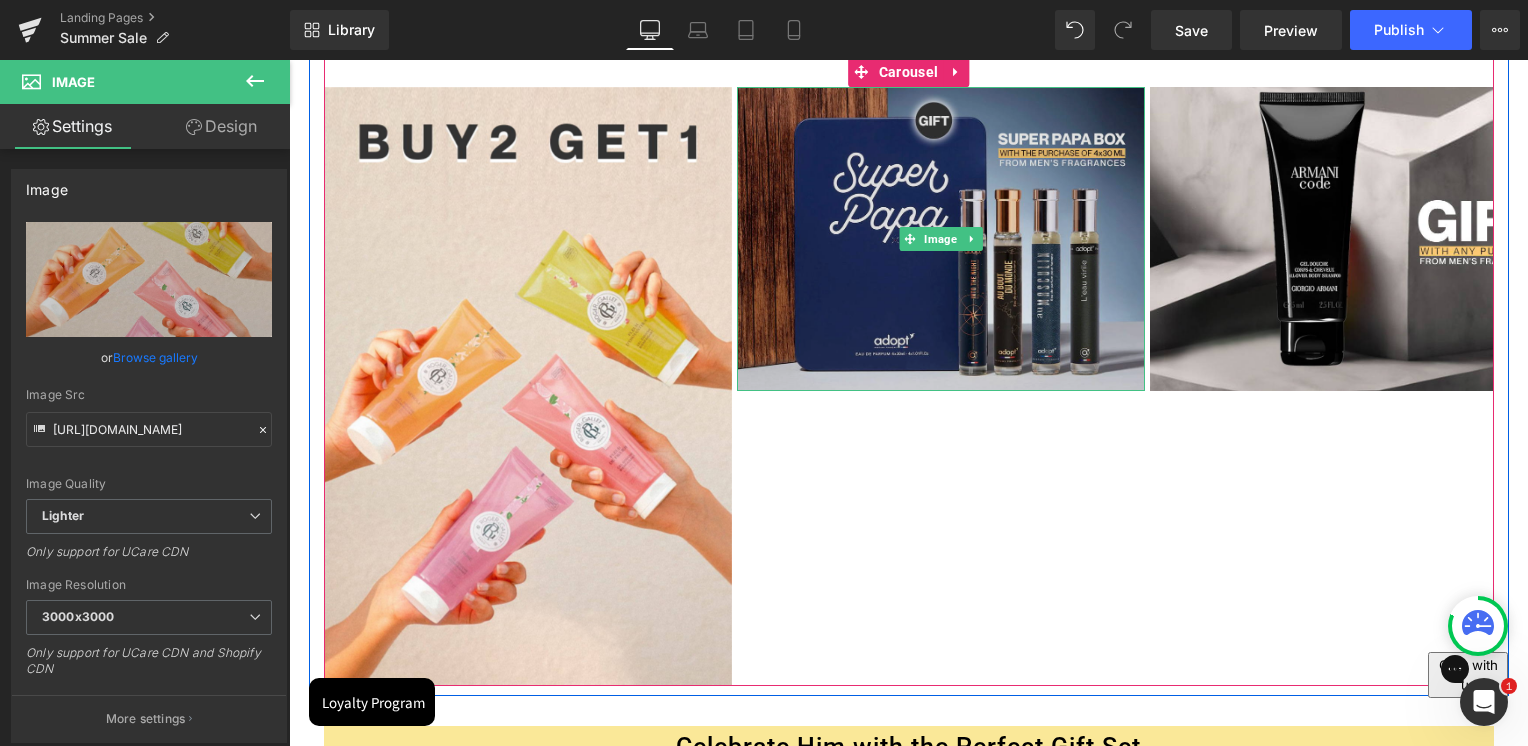 scroll, scrollTop: 1200, scrollLeft: 0, axis: vertical 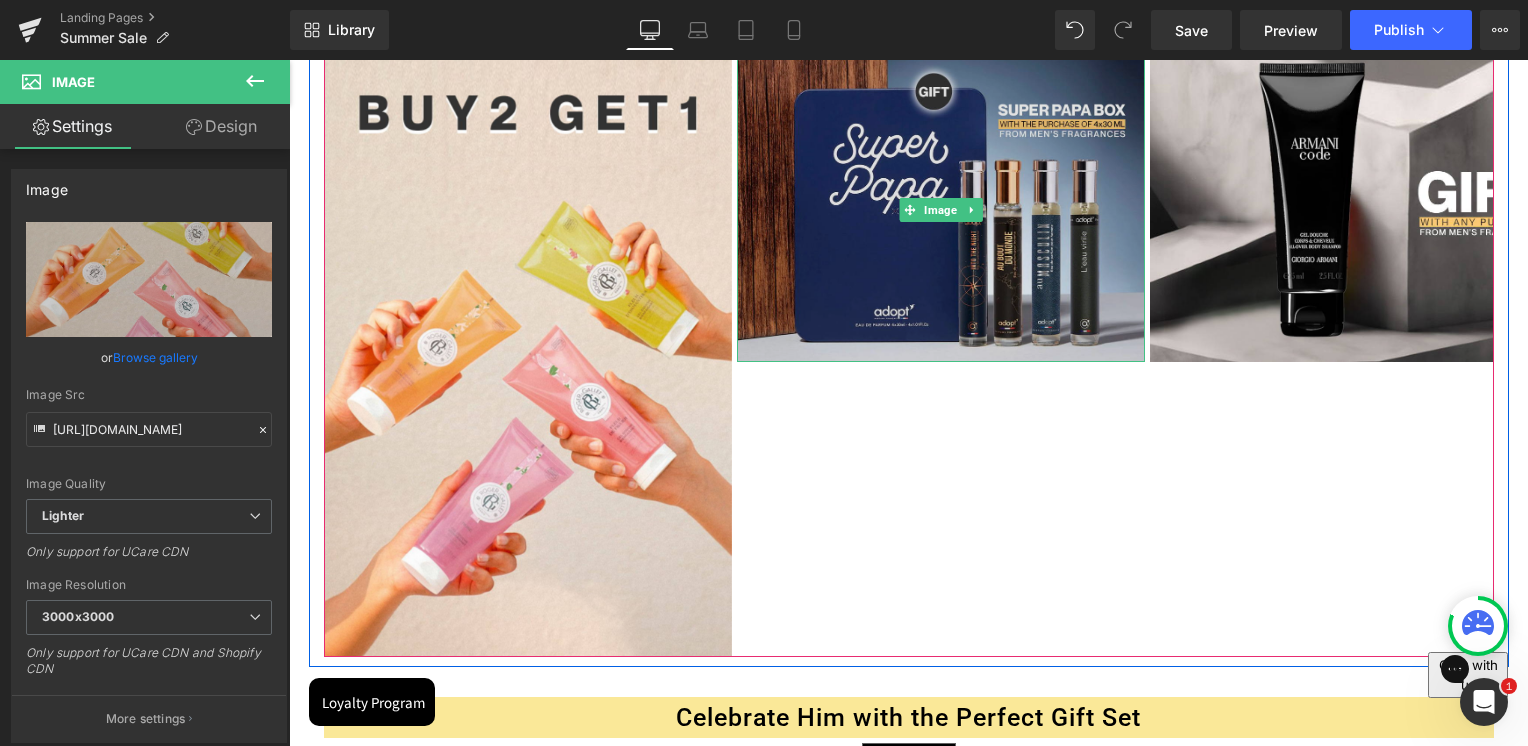 click at bounding box center (941, 210) 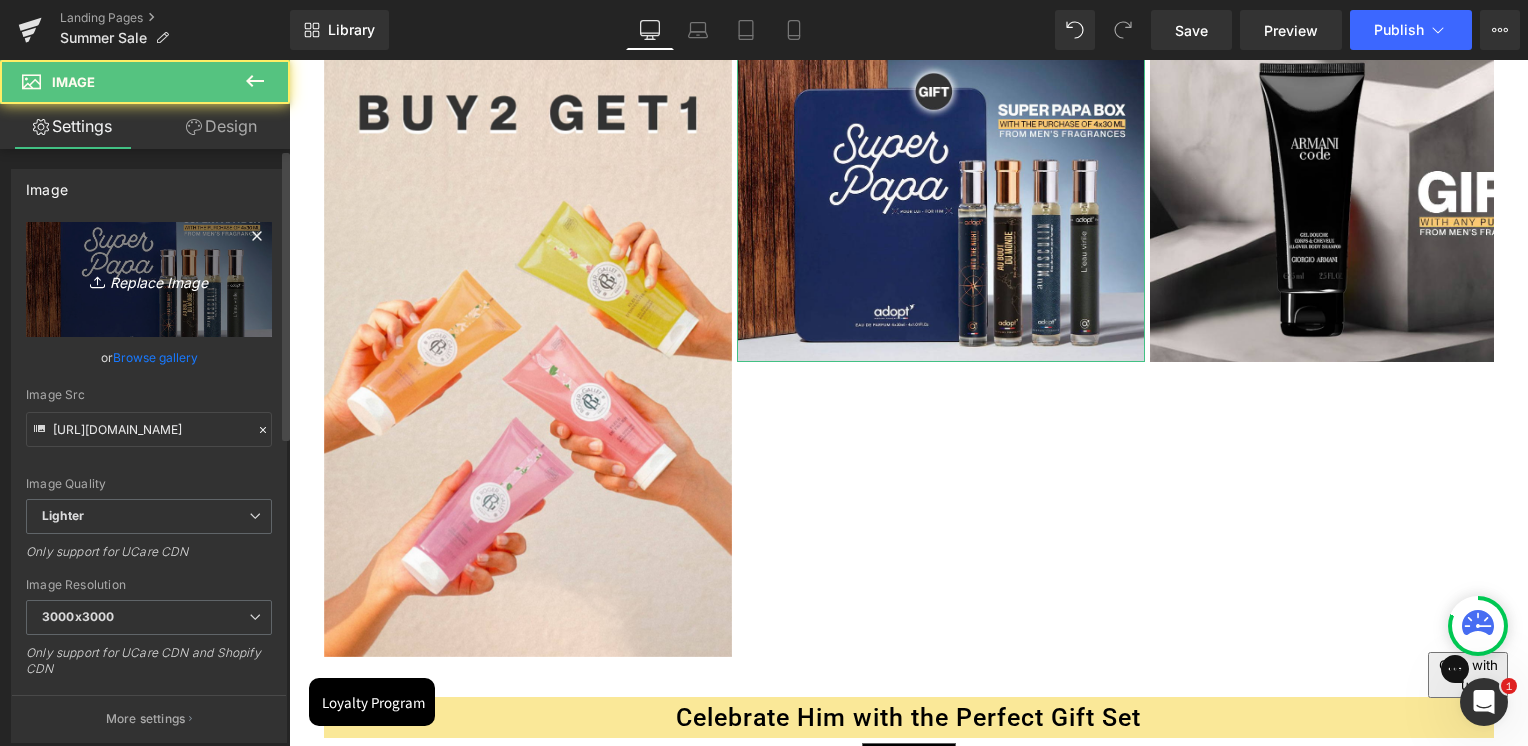 click on "Replace Image" at bounding box center [149, 279] 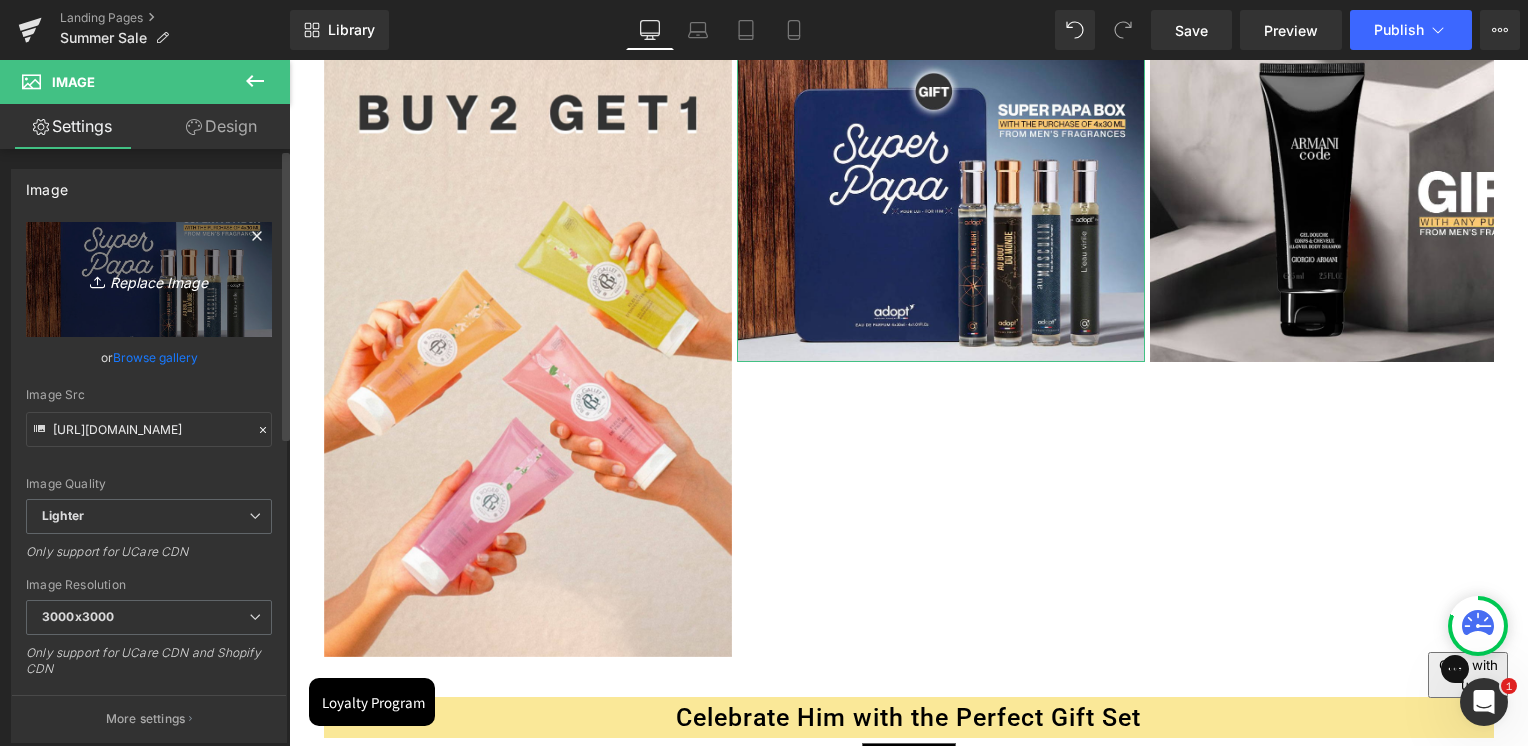 type on "C:\fakepath\Summer Sale Banners upToArtboard 41 copy.jpg" 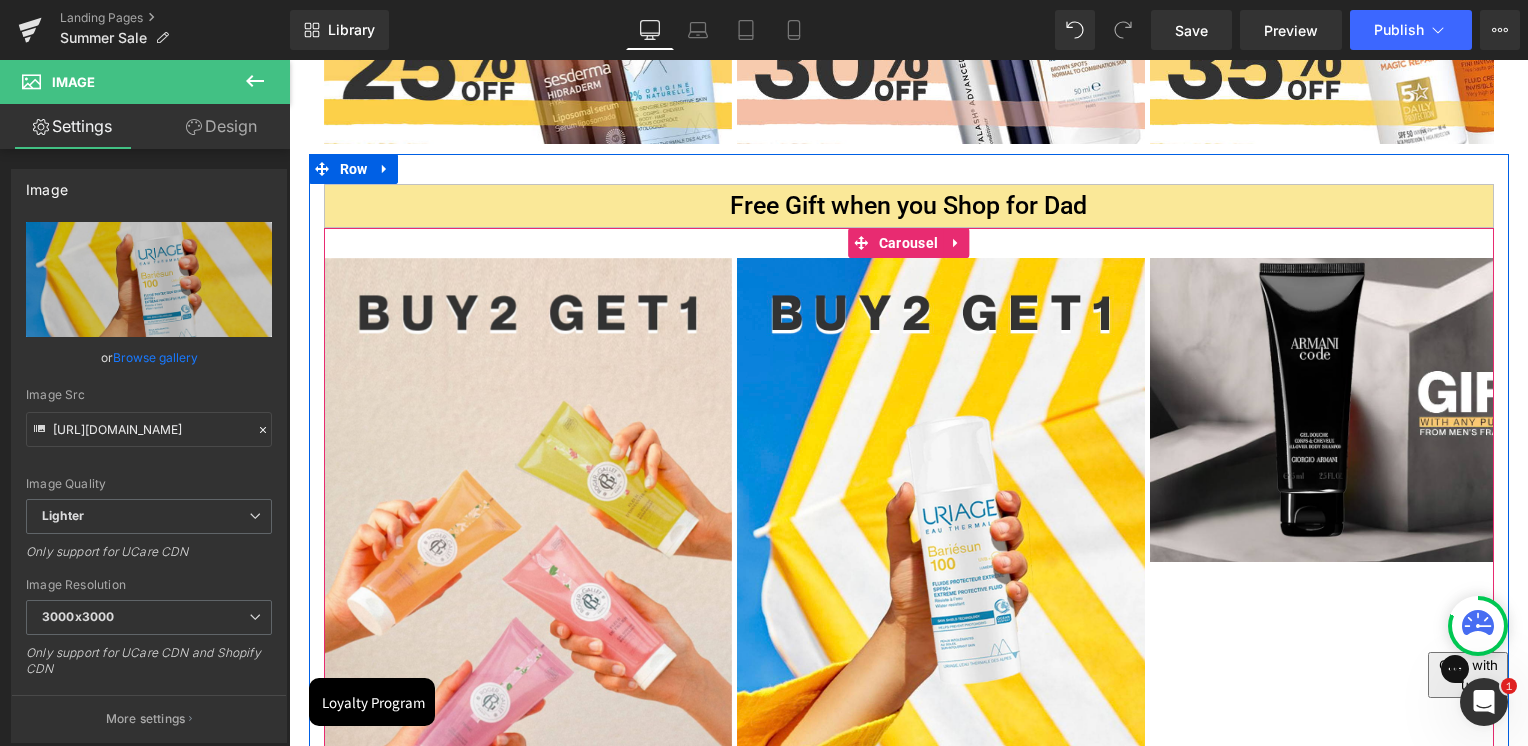 scroll, scrollTop: 800, scrollLeft: 0, axis: vertical 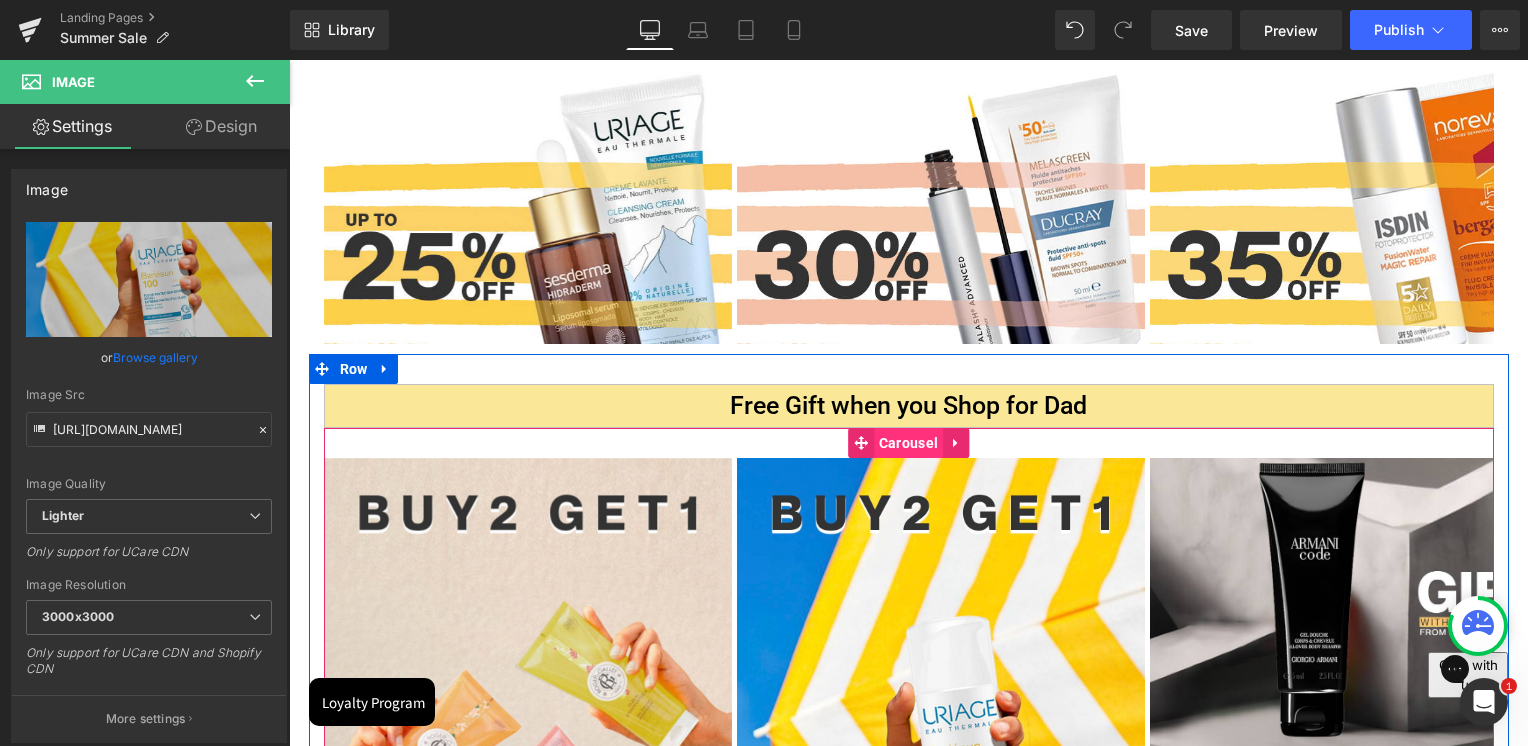 click on "Carousel" at bounding box center [908, 443] 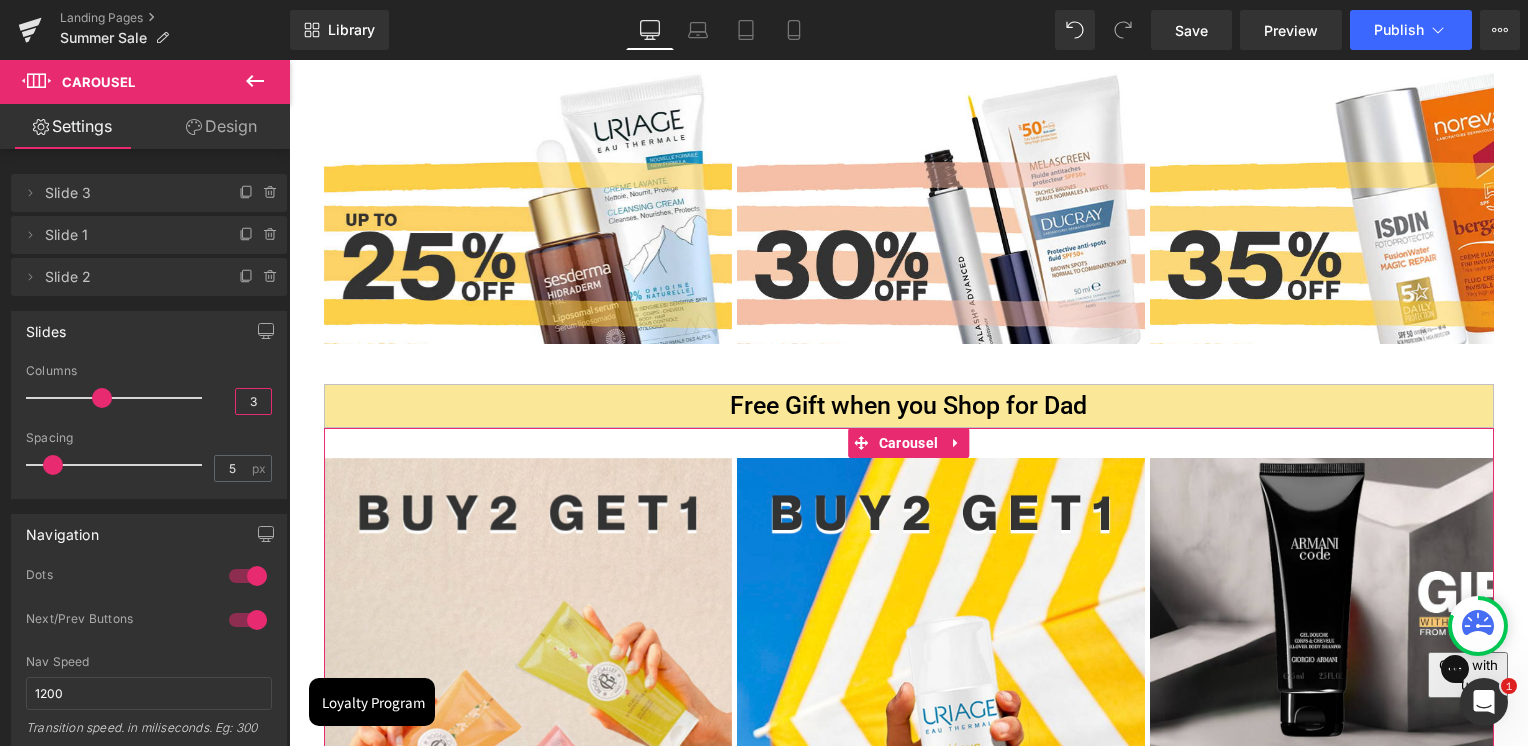 click on "3" at bounding box center (253, 401) 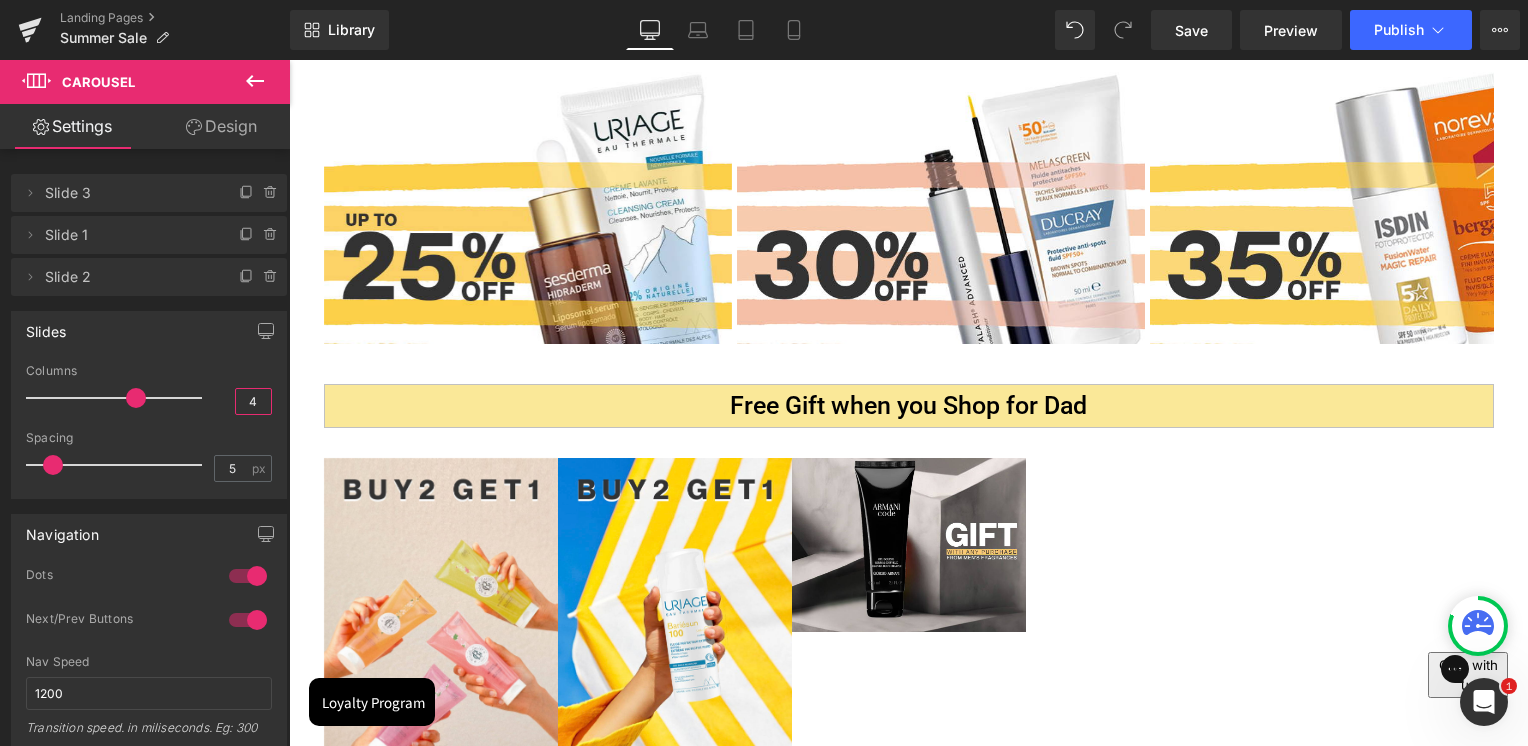 type on "4" 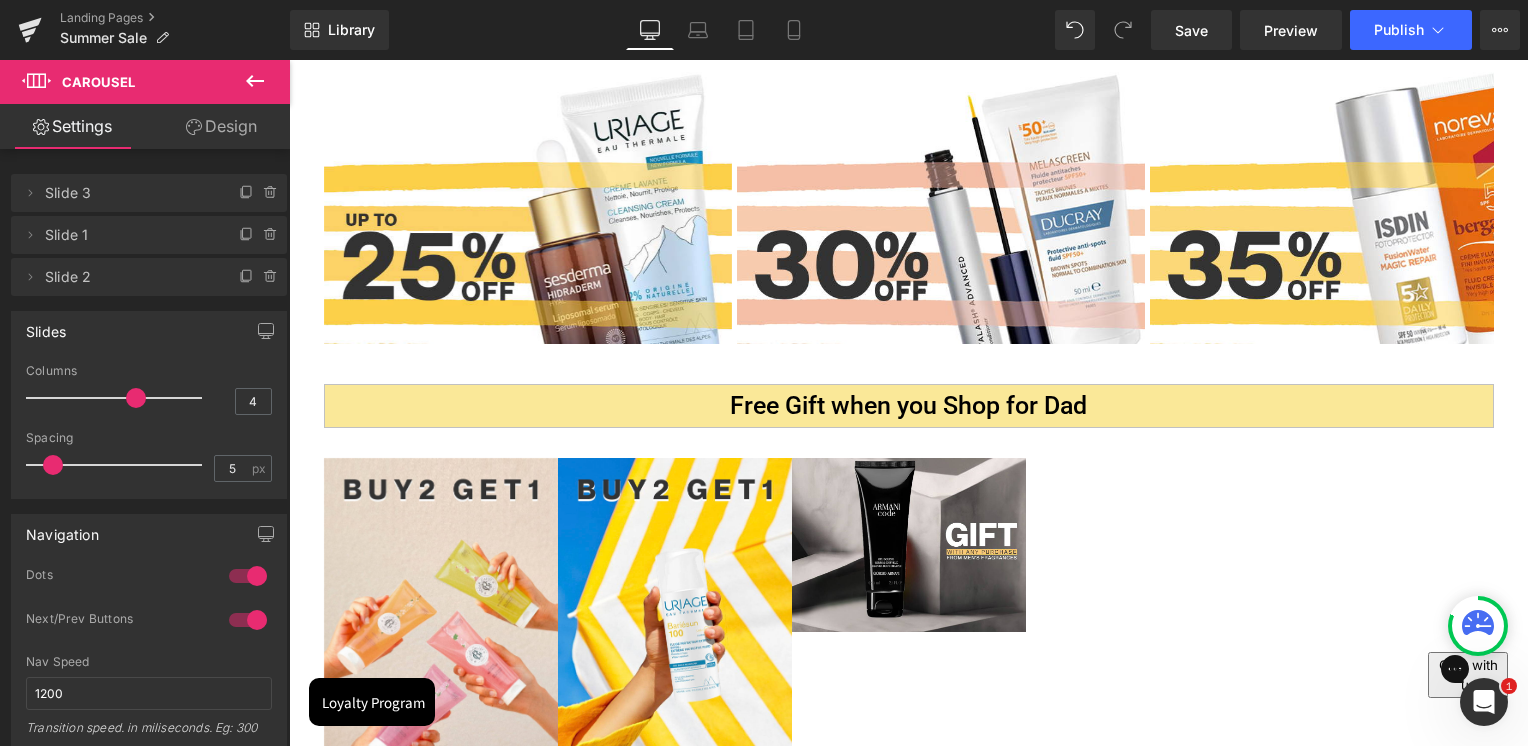click on "Columns" at bounding box center (149, 371) 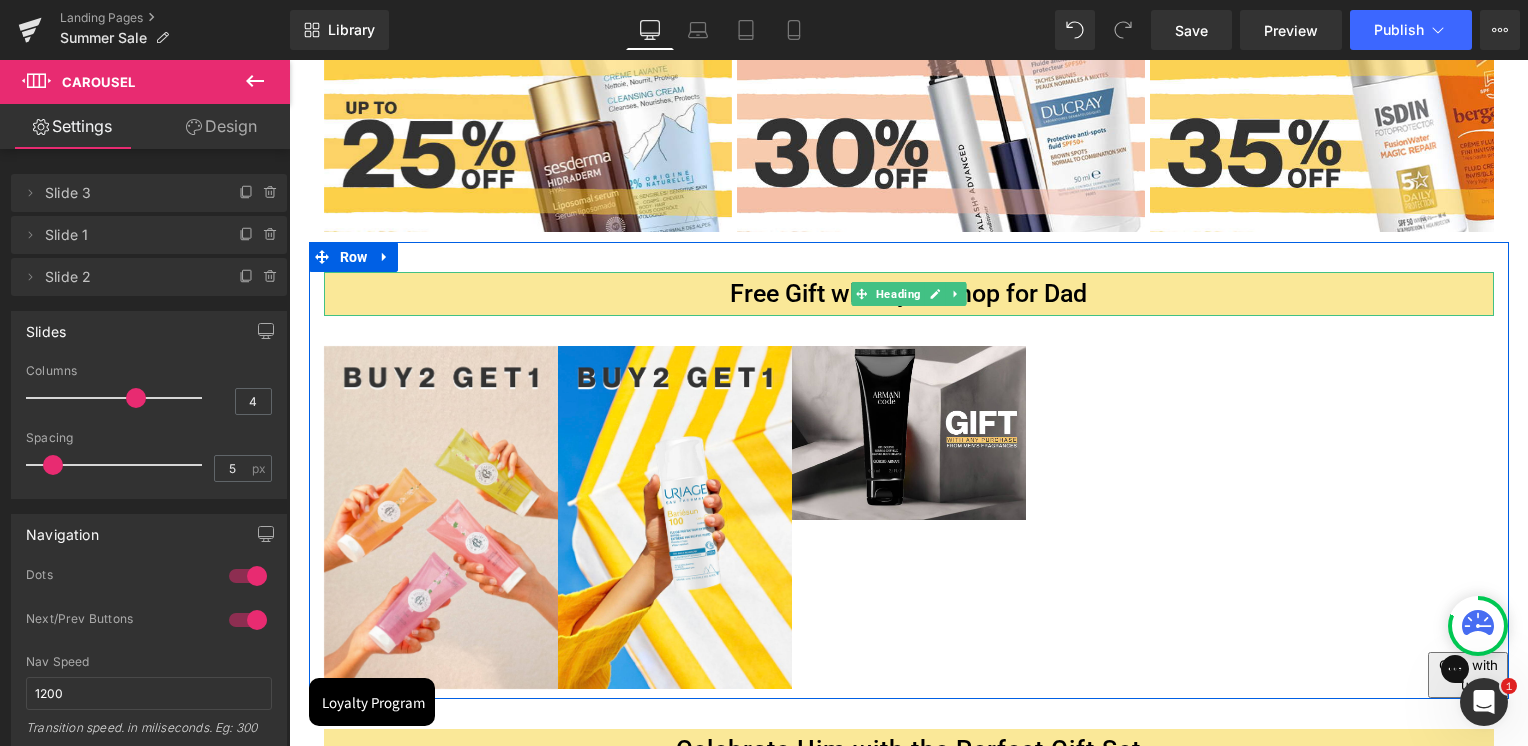 scroll, scrollTop: 1000, scrollLeft: 0, axis: vertical 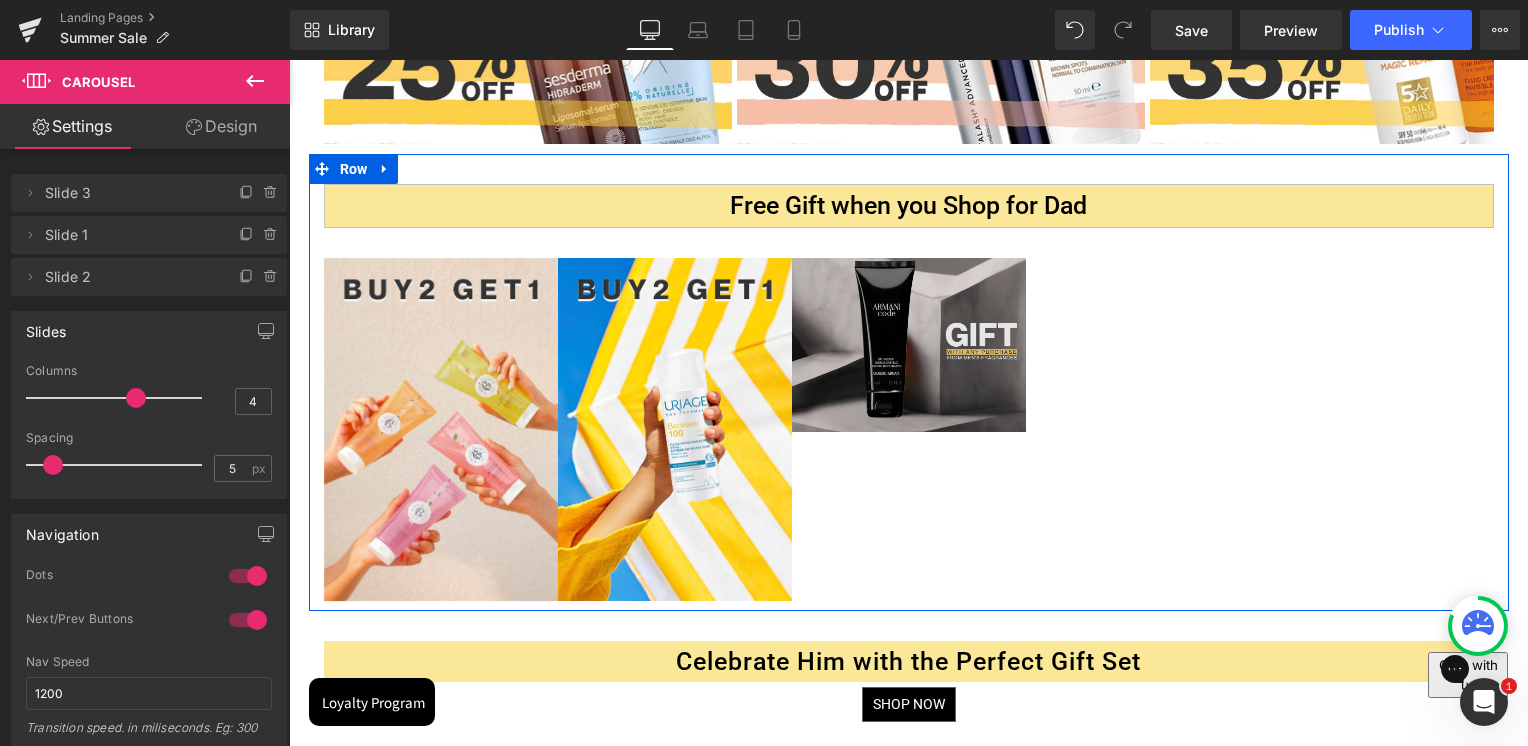 click at bounding box center (909, 345) 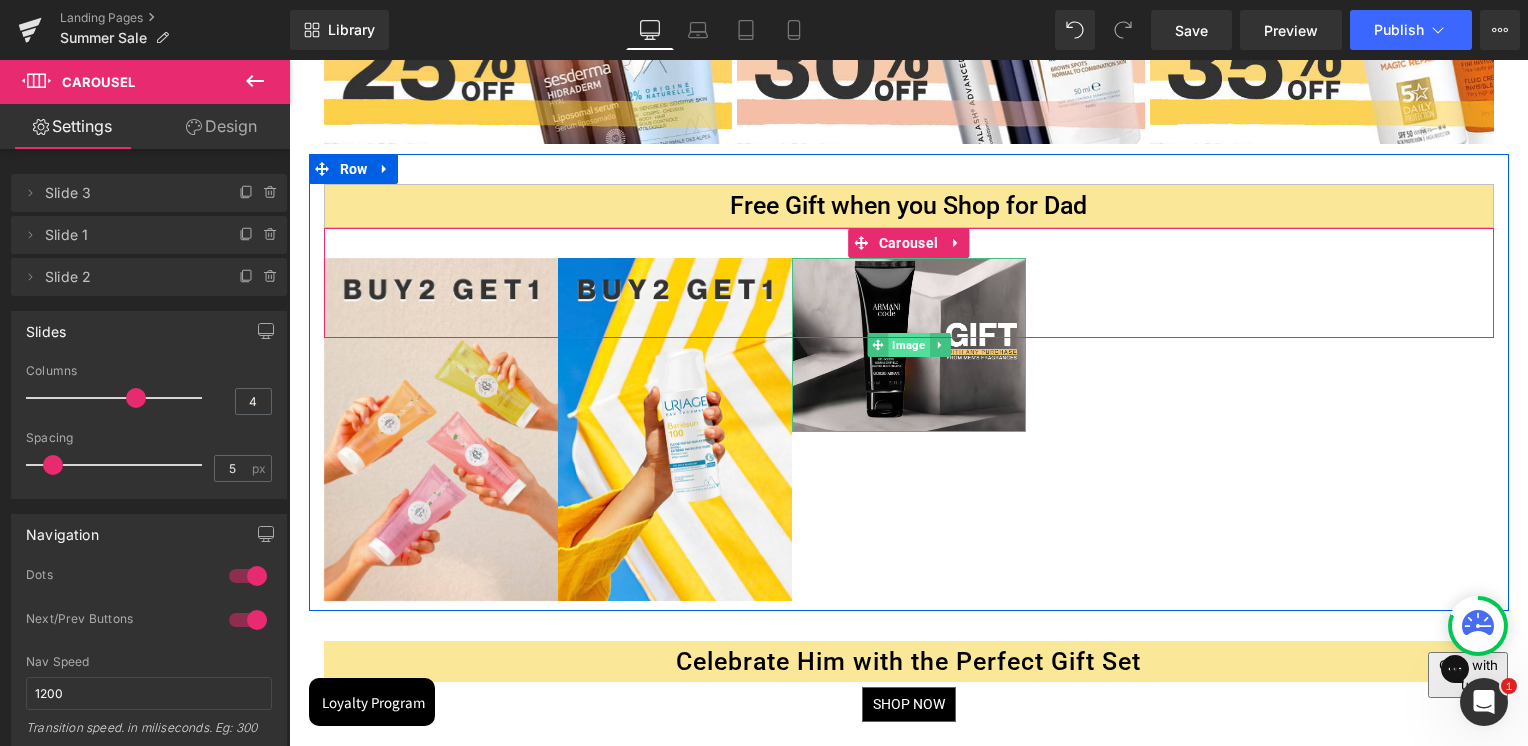 click on "Image" at bounding box center (908, 345) 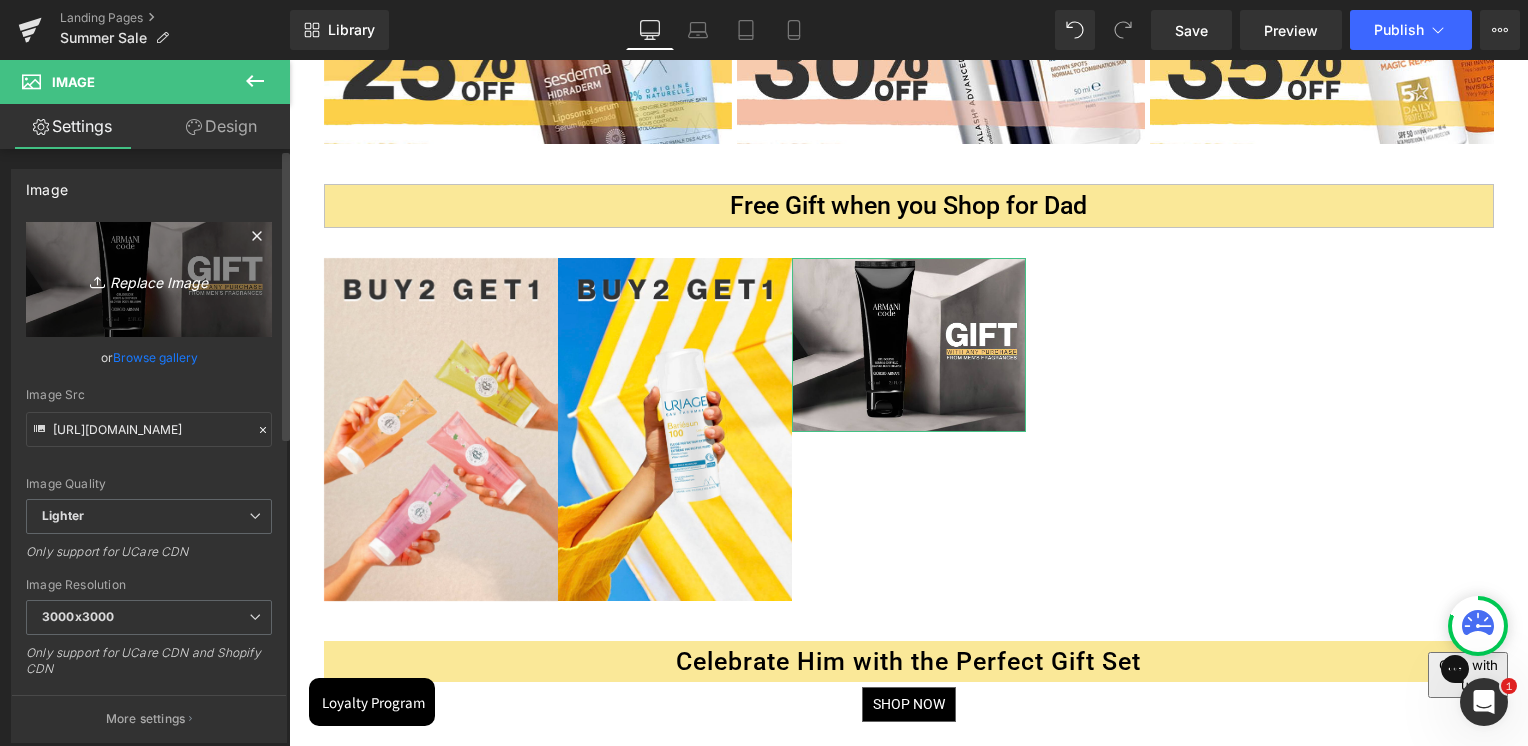 click on "Replace Image" at bounding box center [149, 279] 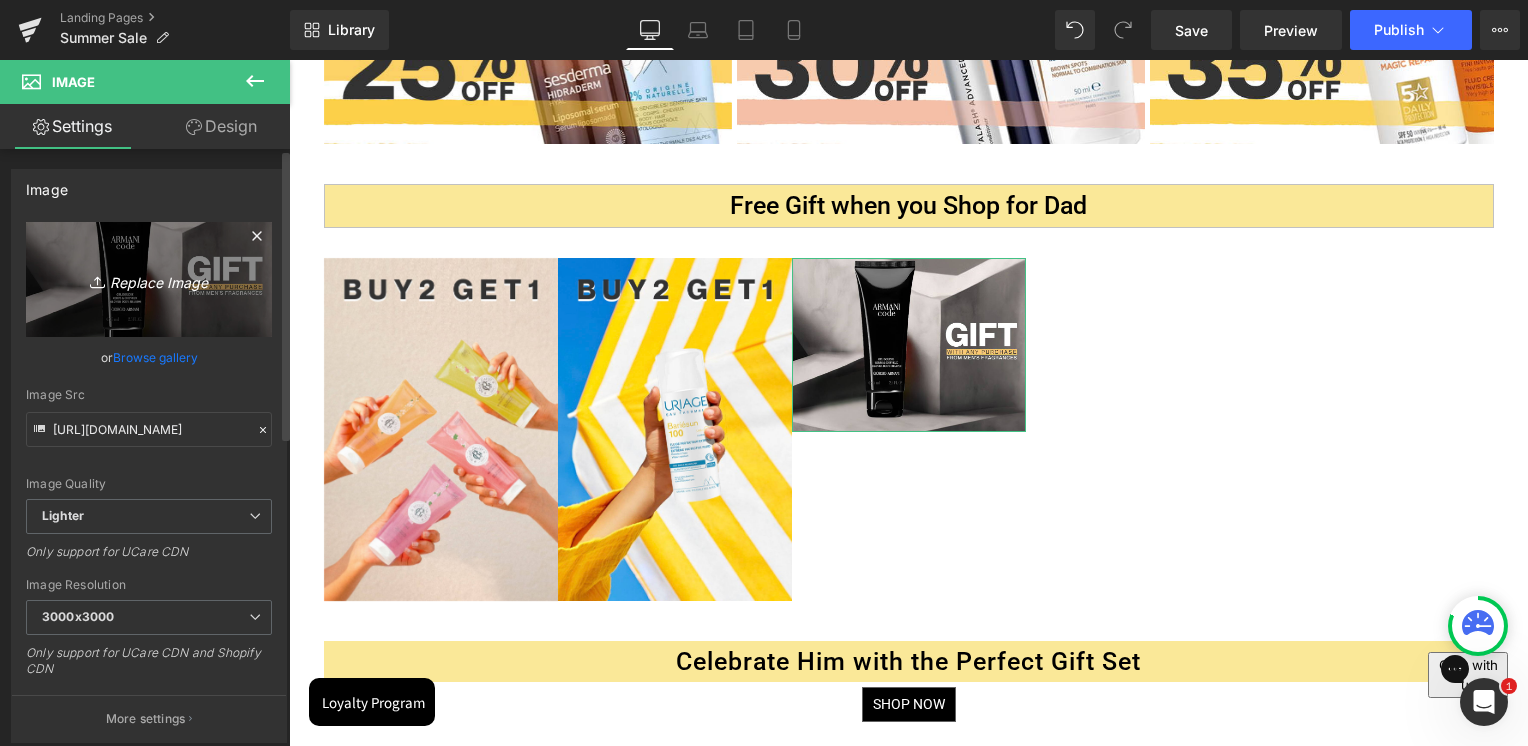 type on "C:\fakepath\Summer Sale Banners upToArtboard 43.jpg" 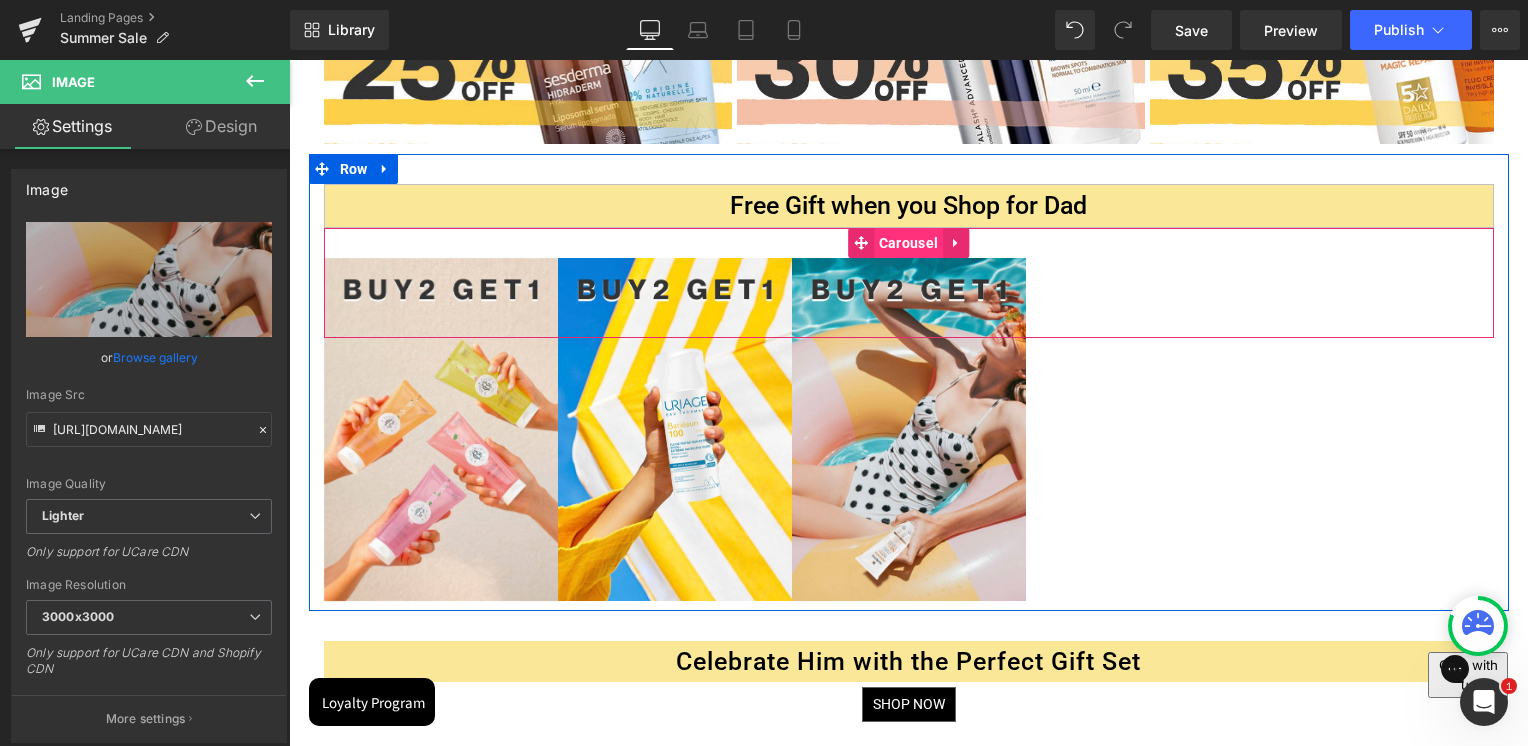 click on "Carousel" at bounding box center (908, 243) 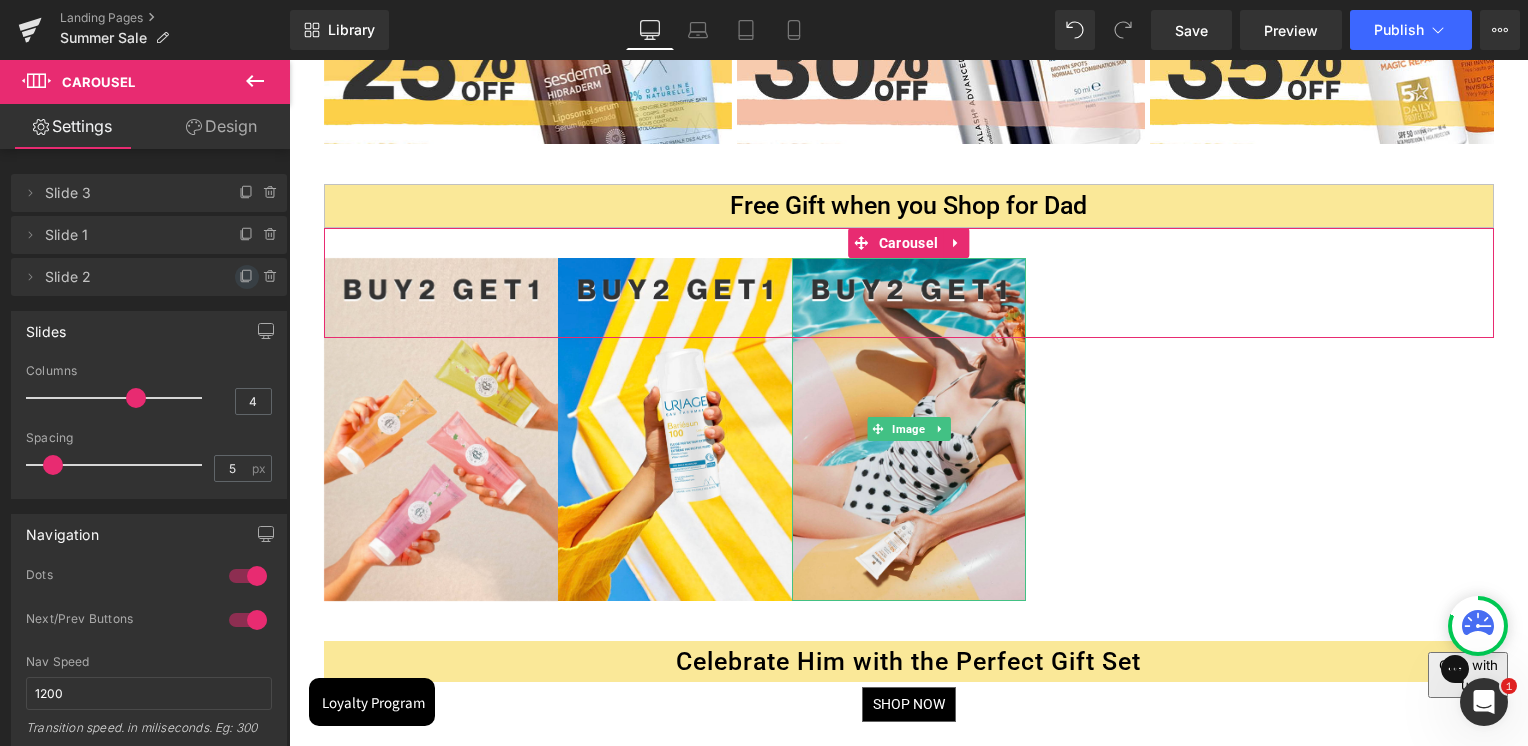 click 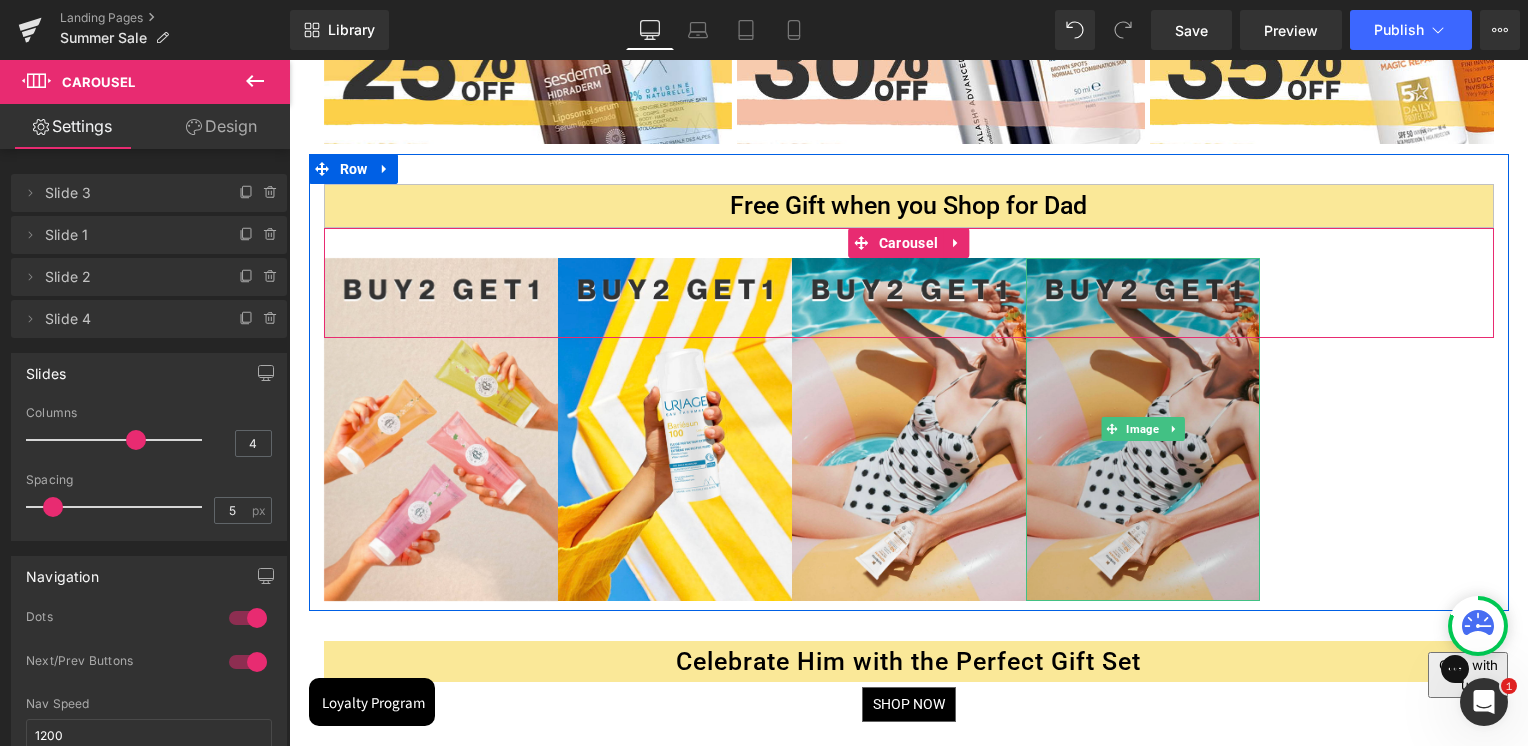 click at bounding box center [1143, 429] 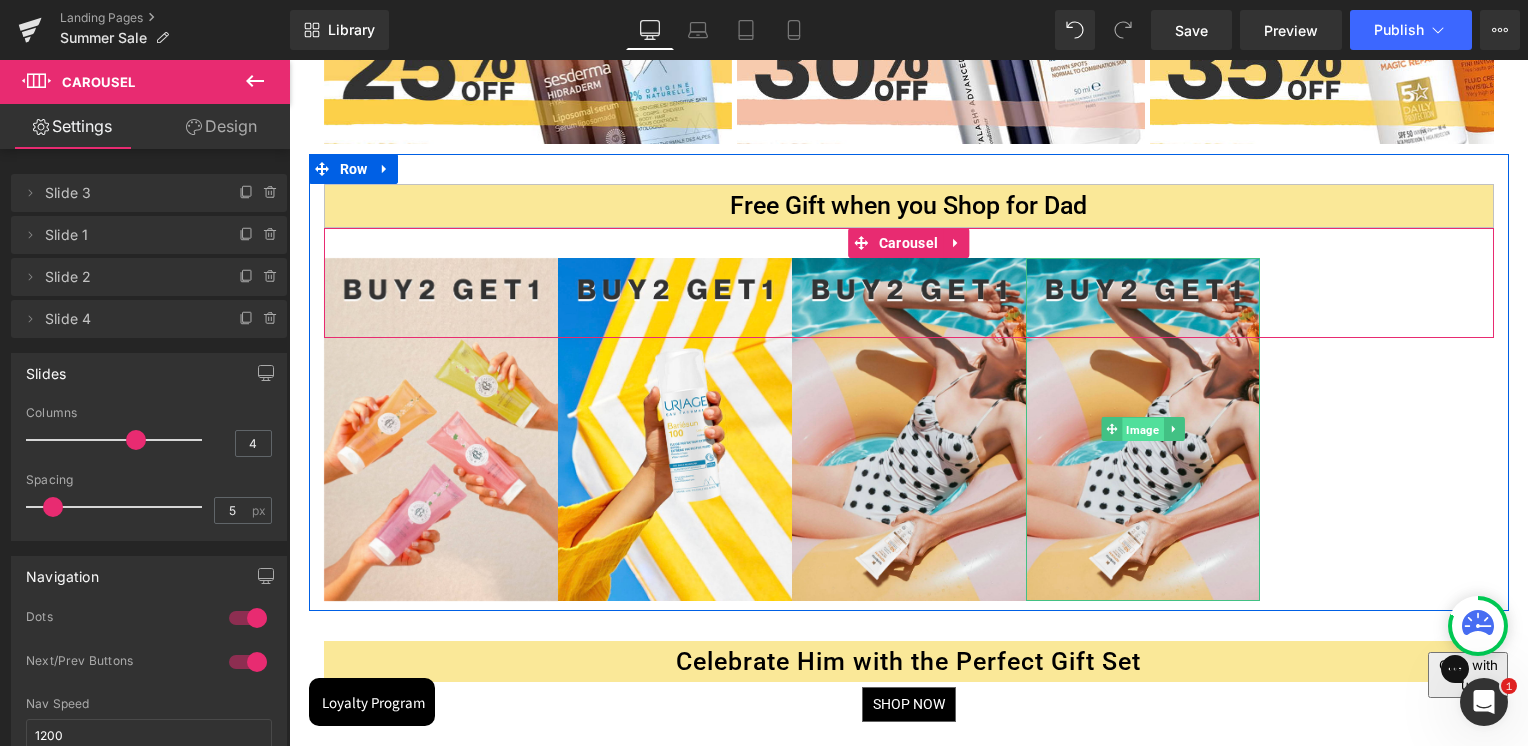 click on "Image" at bounding box center (1142, 430) 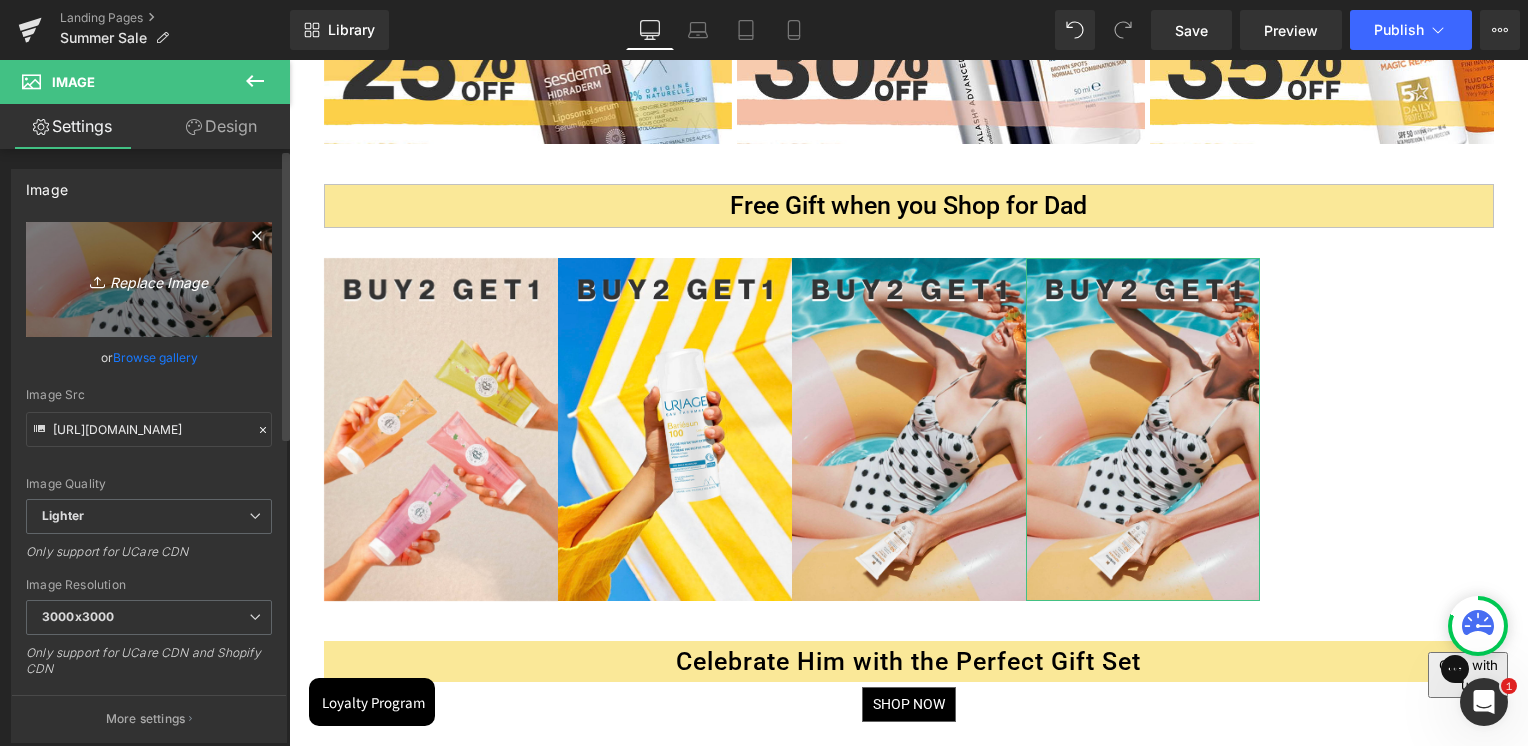 click on "Replace Image" at bounding box center (149, 279) 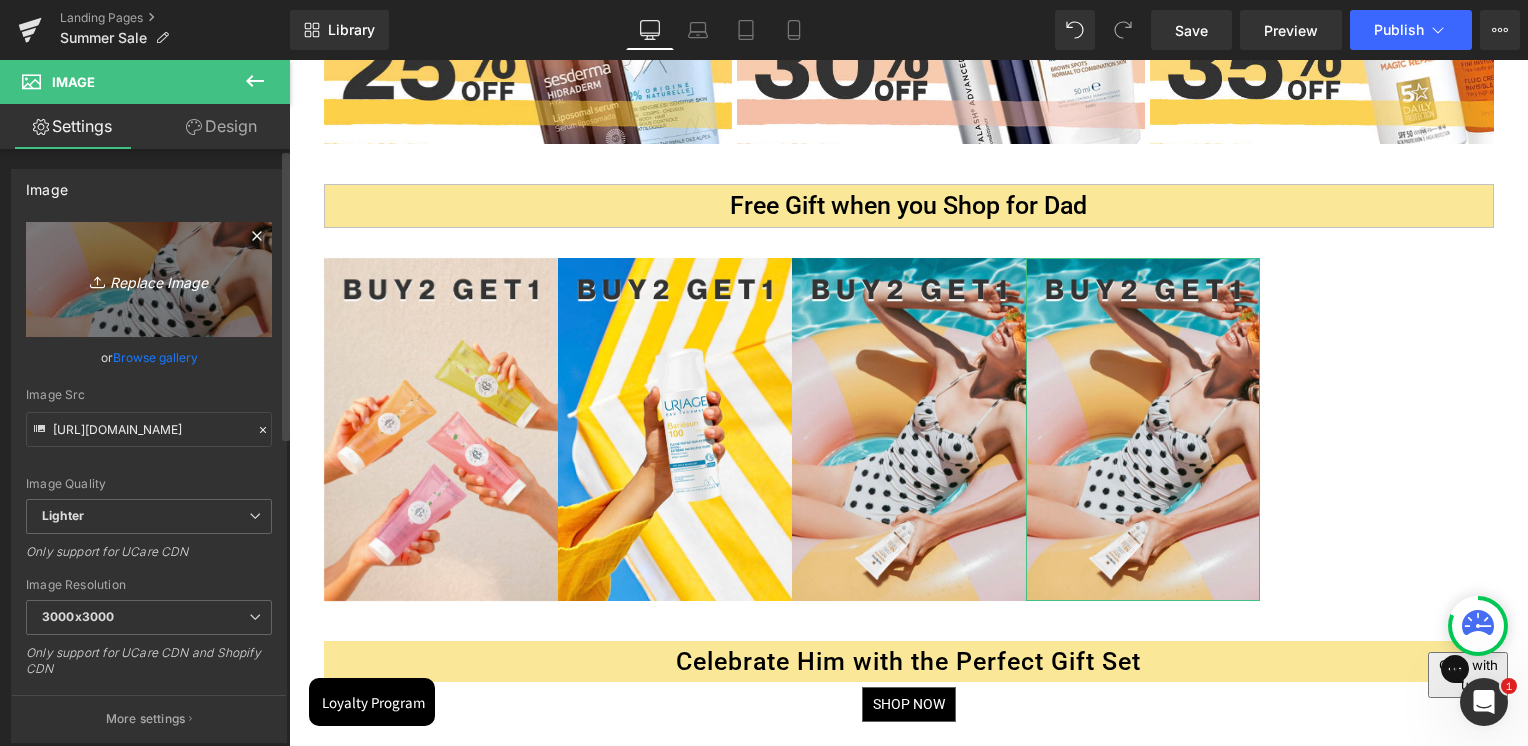 type on "C:\fakepath\TOP DEALS Summer Sale 2025 JulyArtboard 31.jpg" 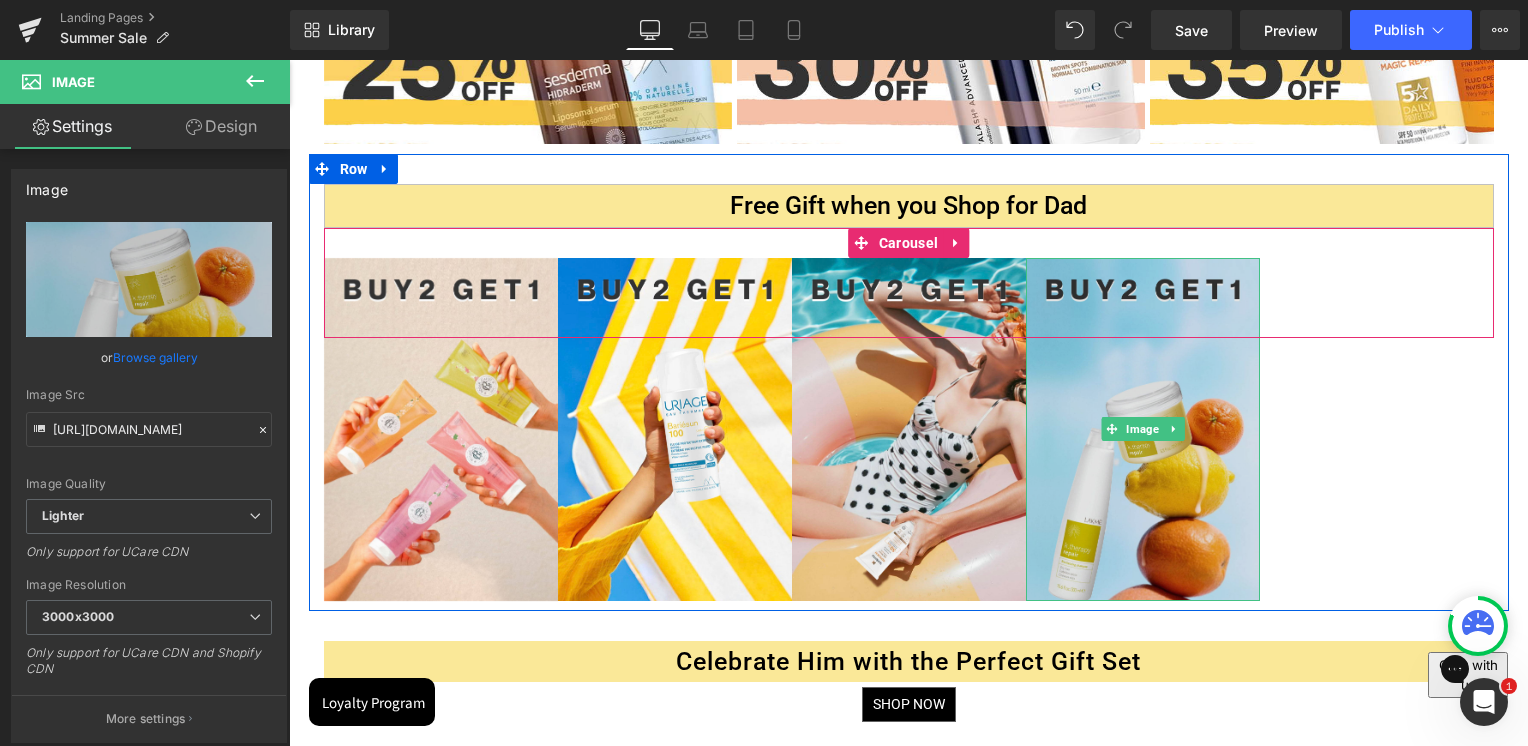 click at bounding box center (1143, 429) 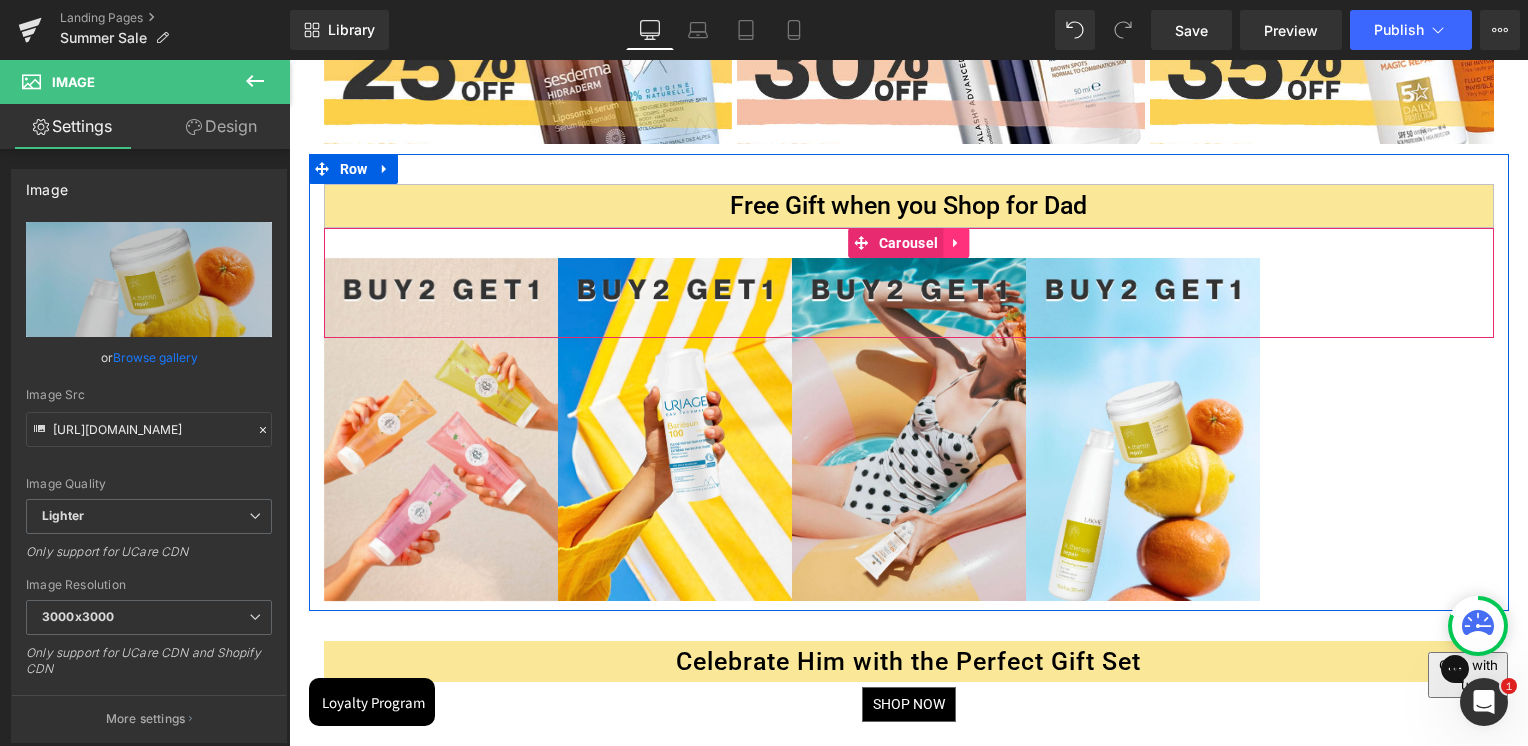 click 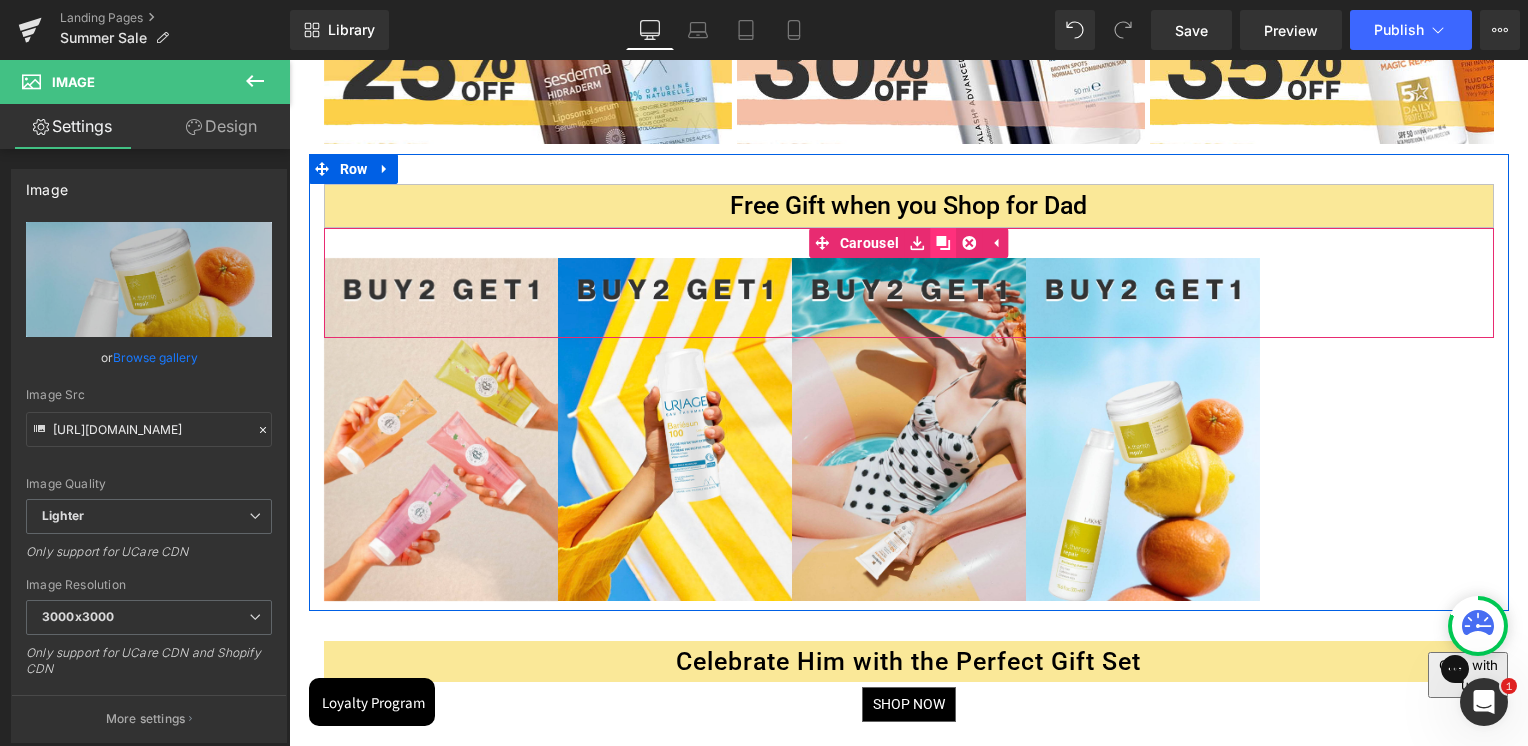 click 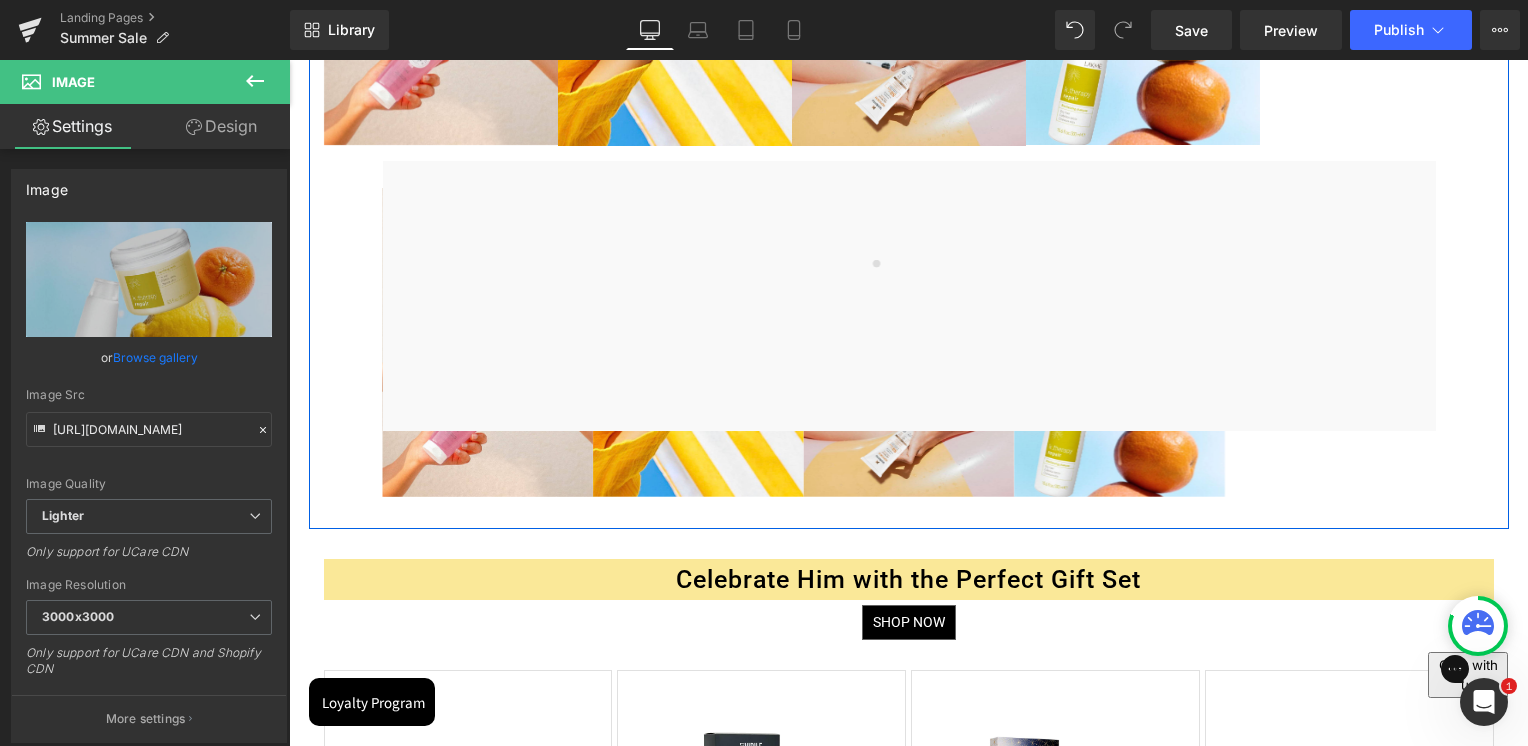 scroll, scrollTop: 1475, scrollLeft: 0, axis: vertical 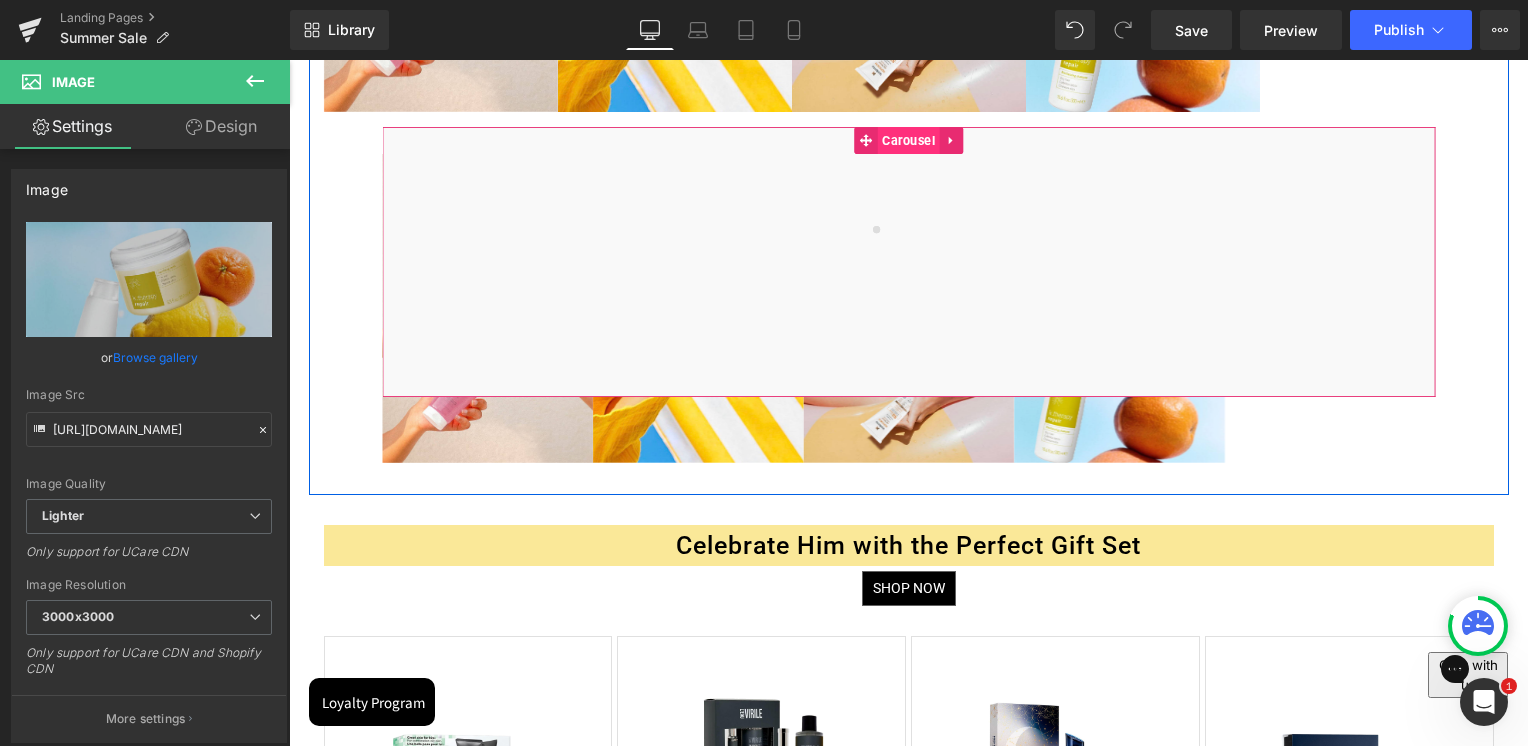 click on "Carousel" at bounding box center [908, 140] 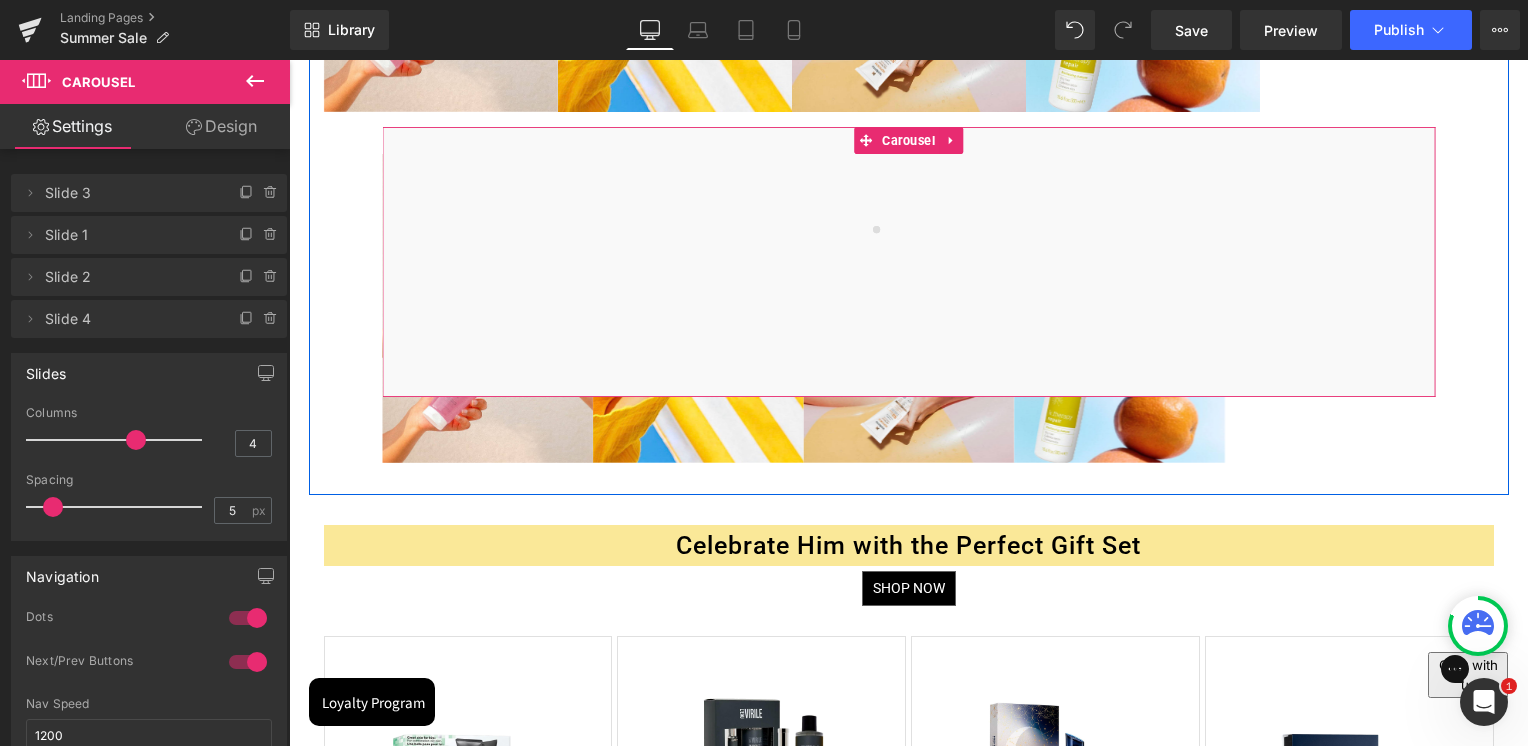 click at bounding box center [908, 262] 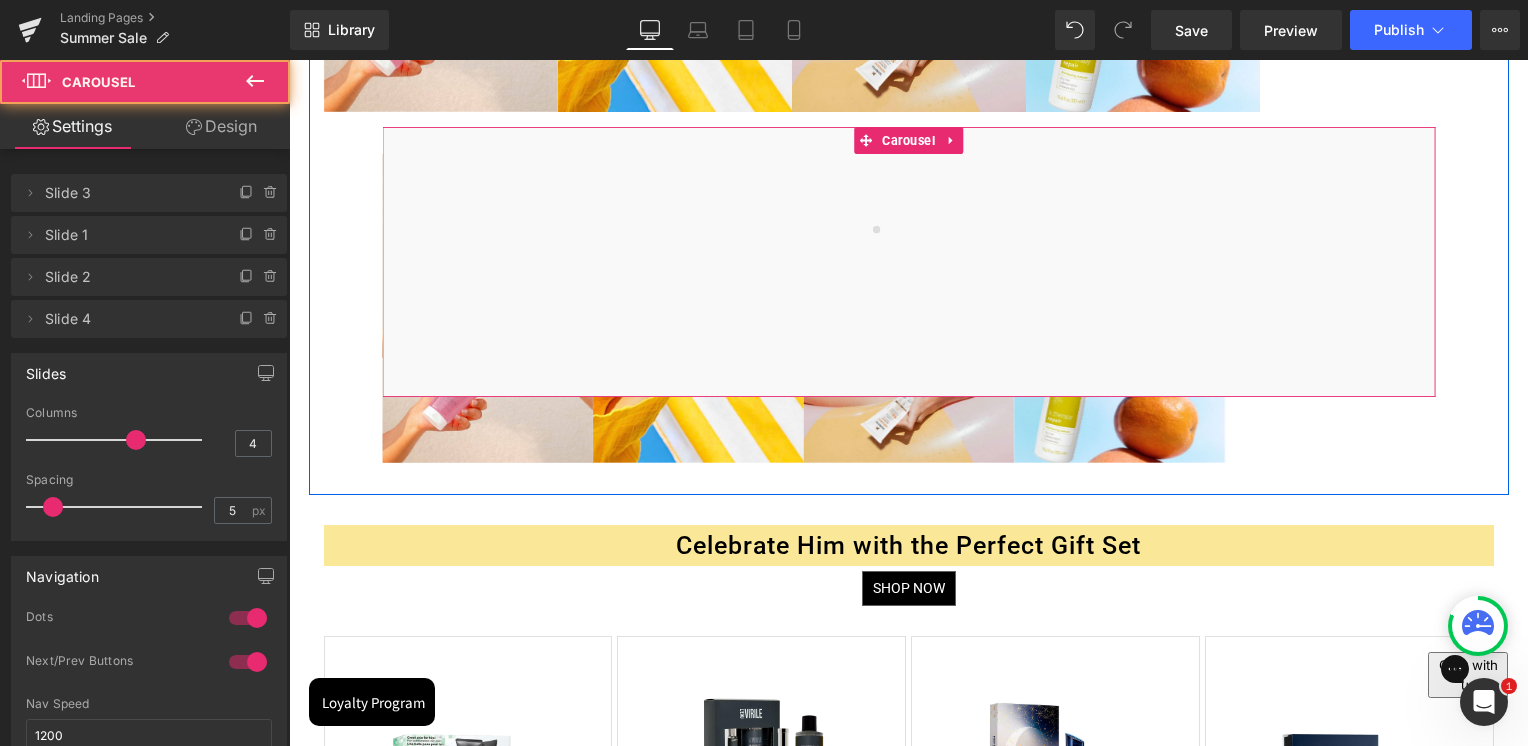 click at bounding box center (908, 262) 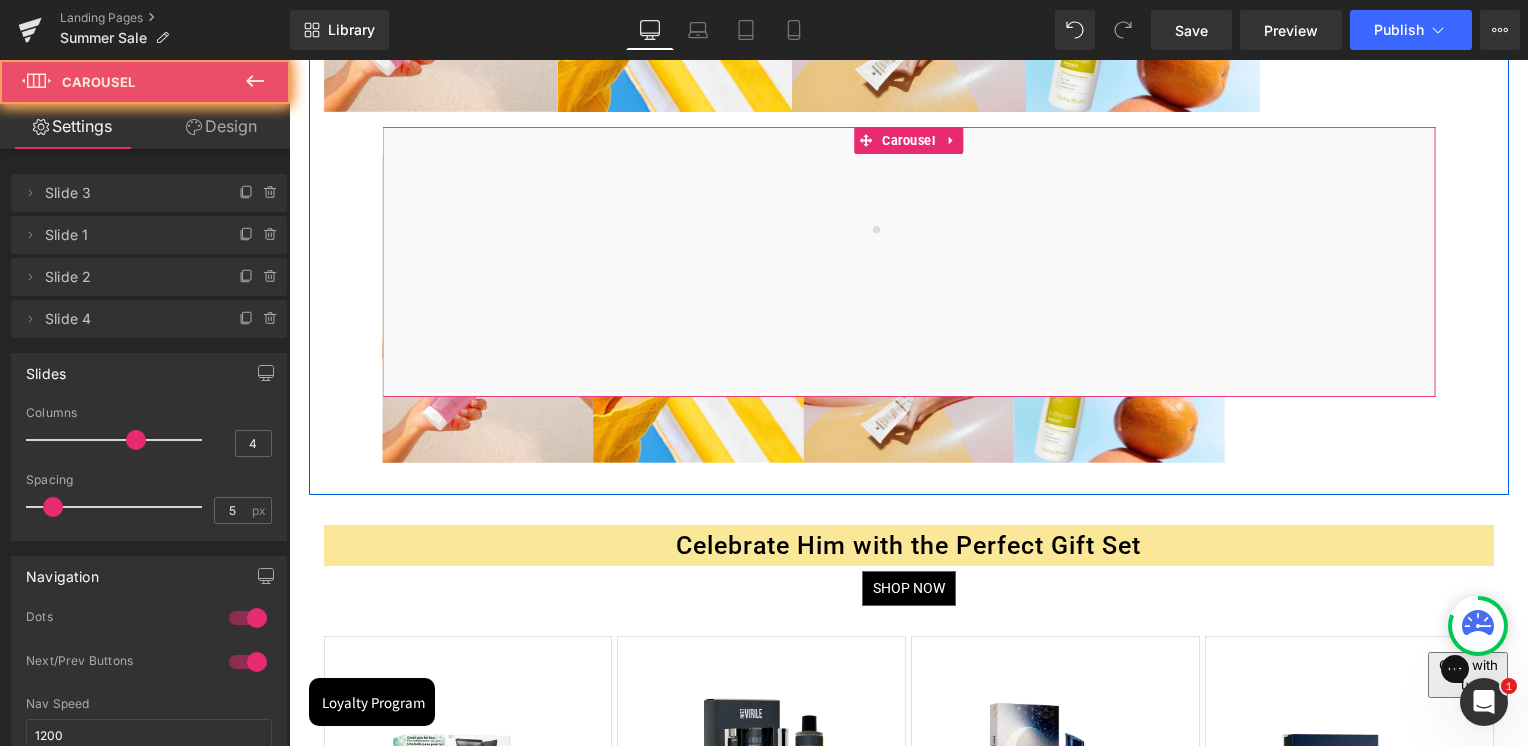 click at bounding box center (908, 262) 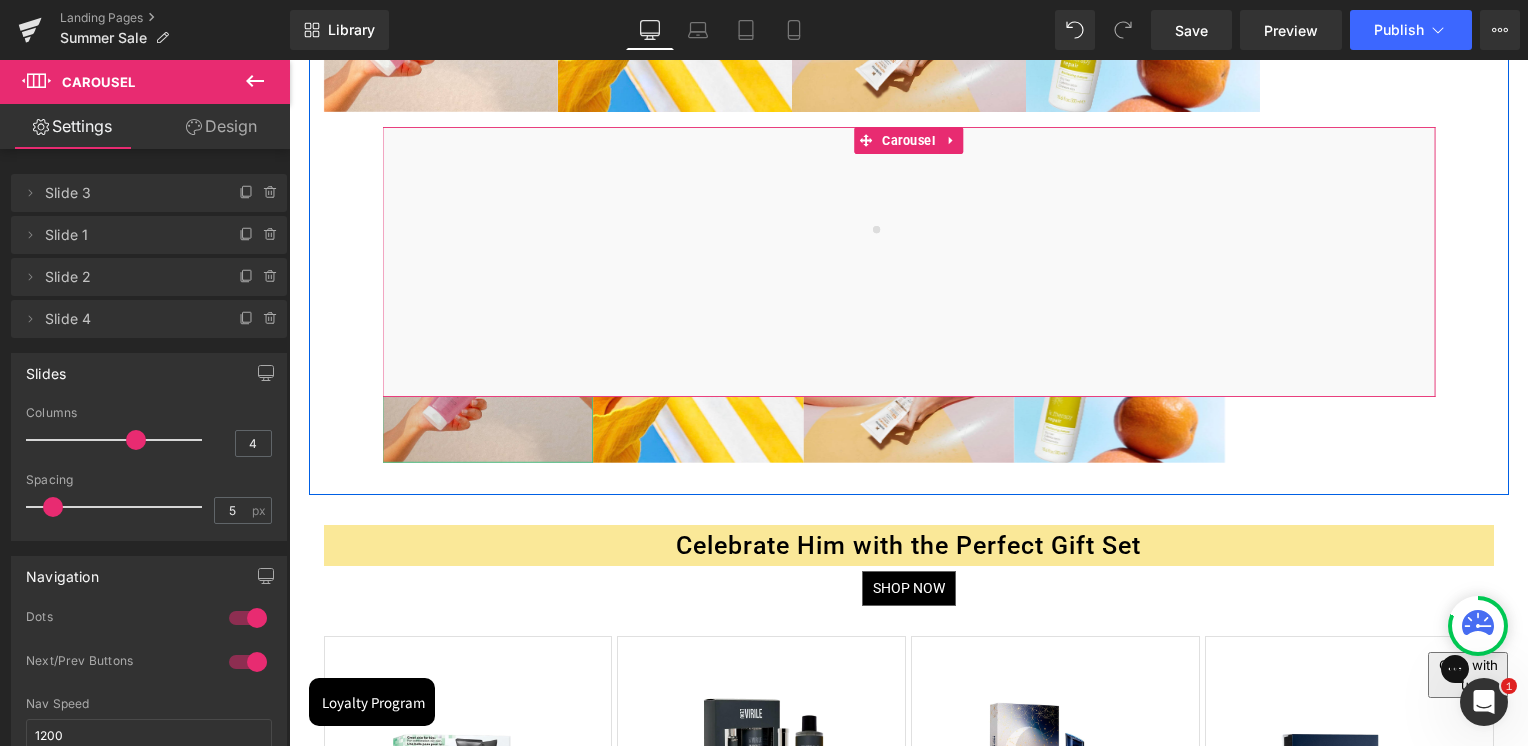 click at bounding box center (487, 308) 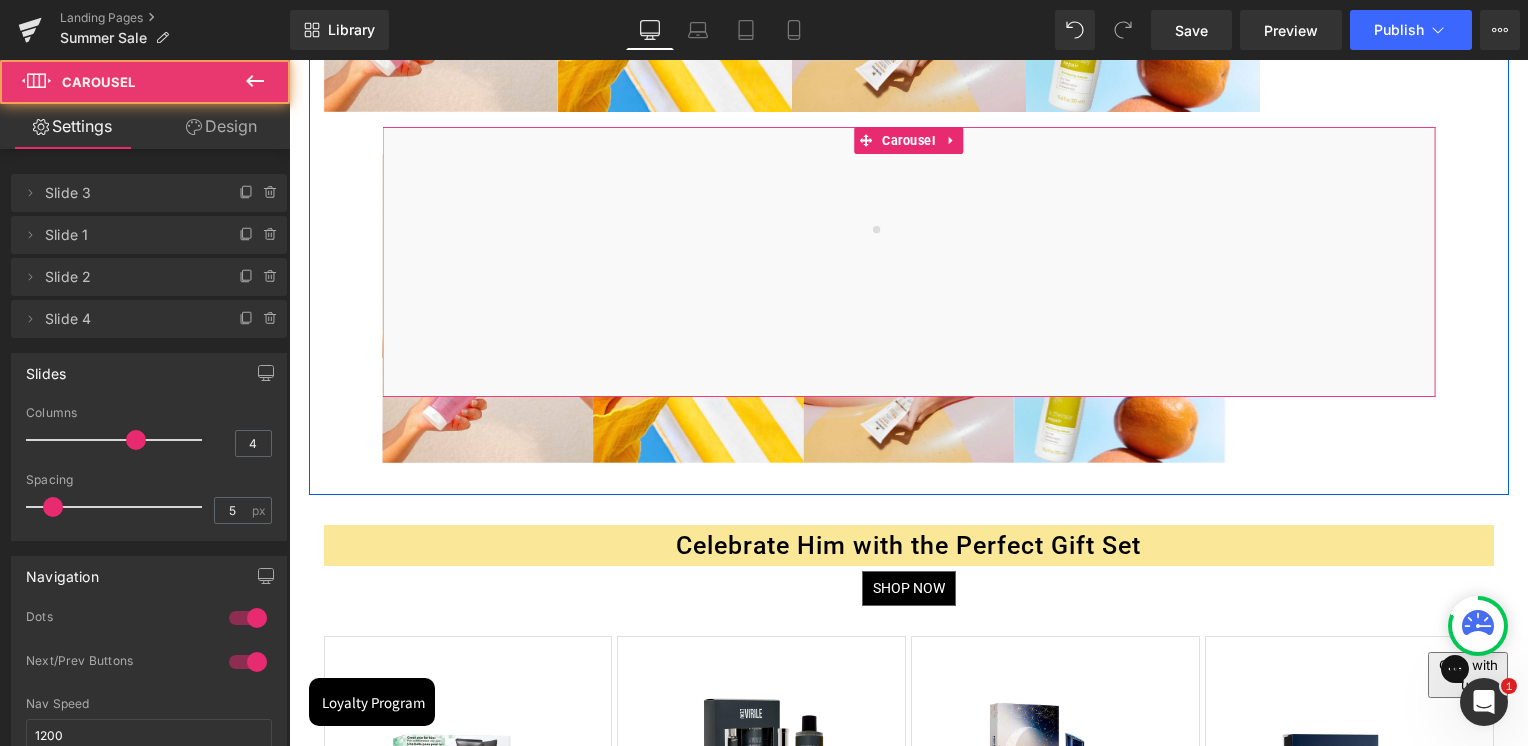 click at bounding box center (908, 262) 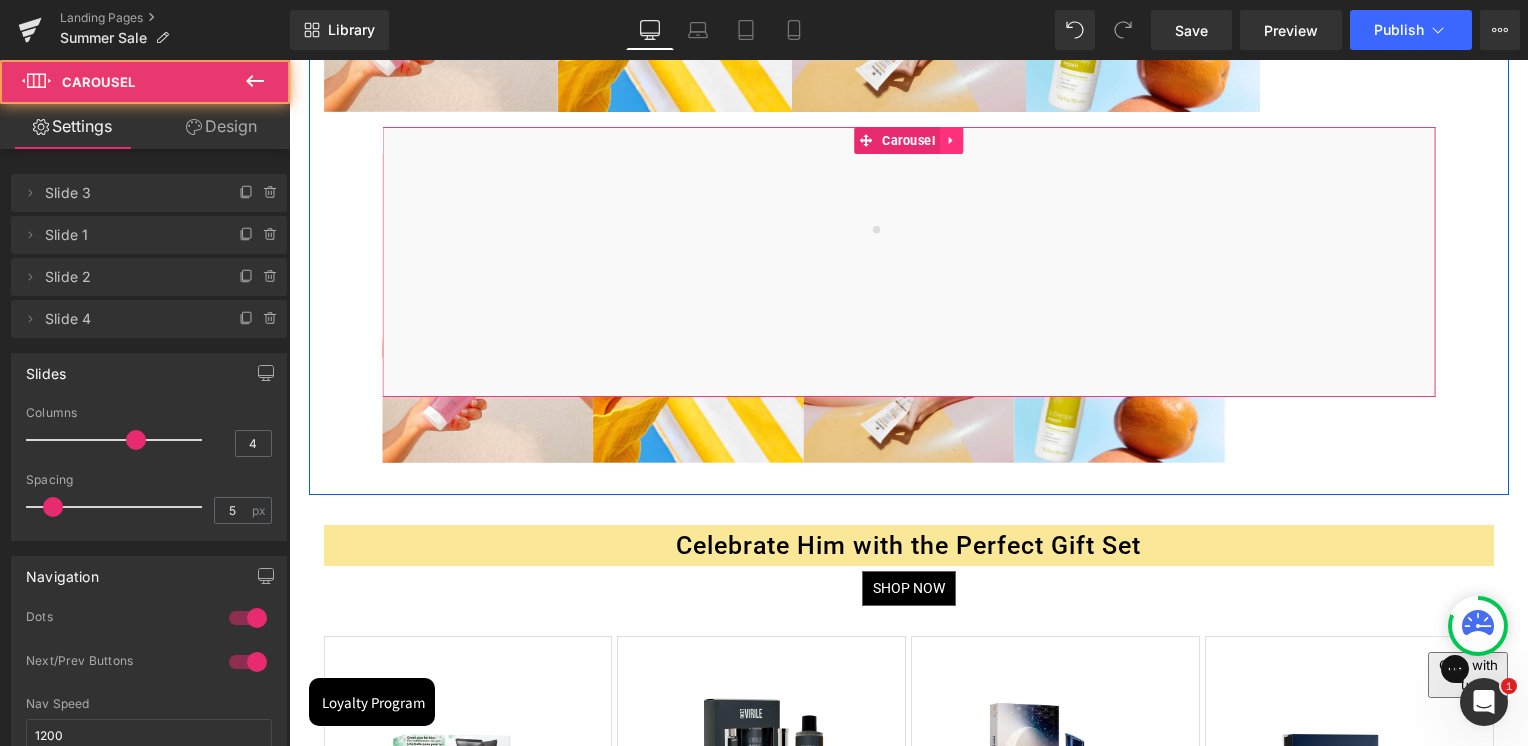 click 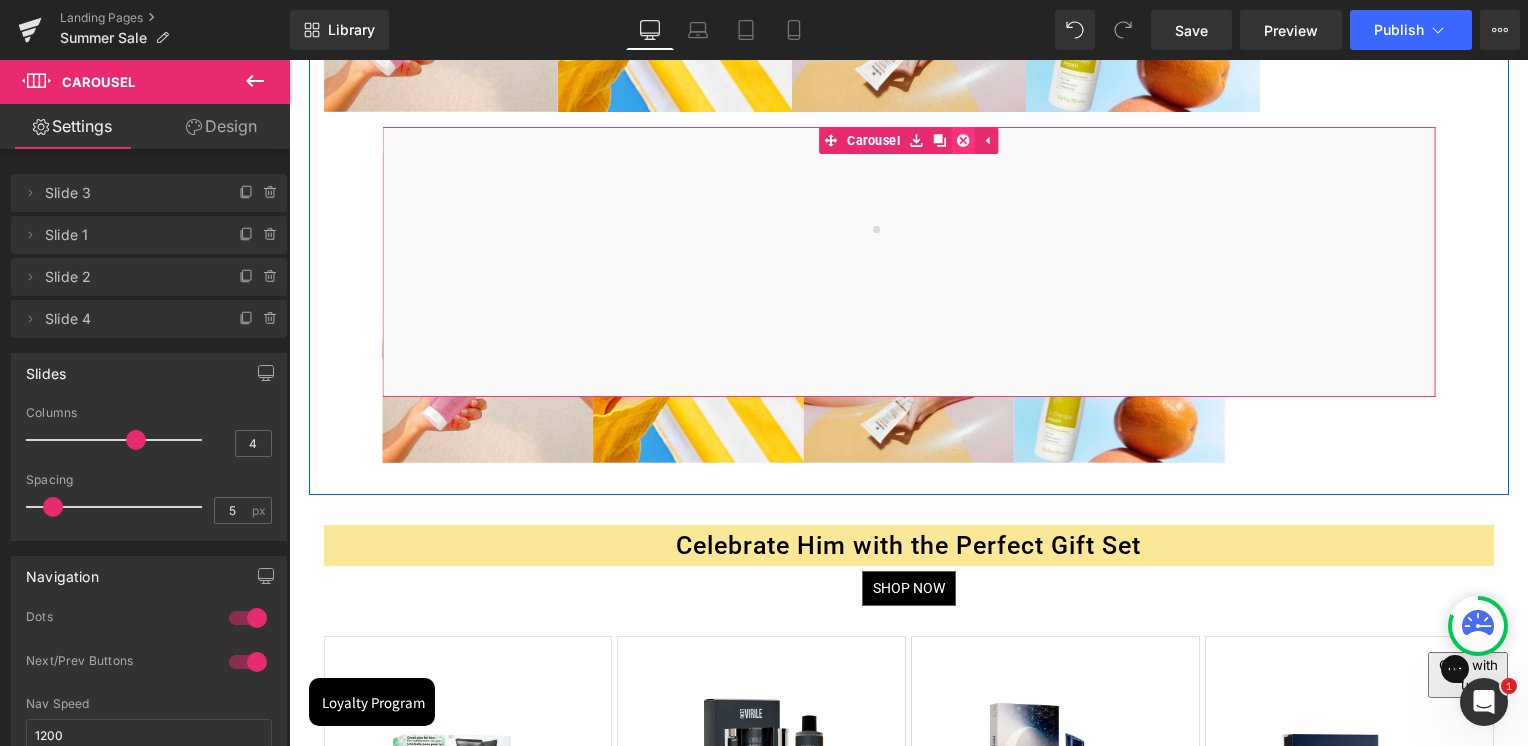 click 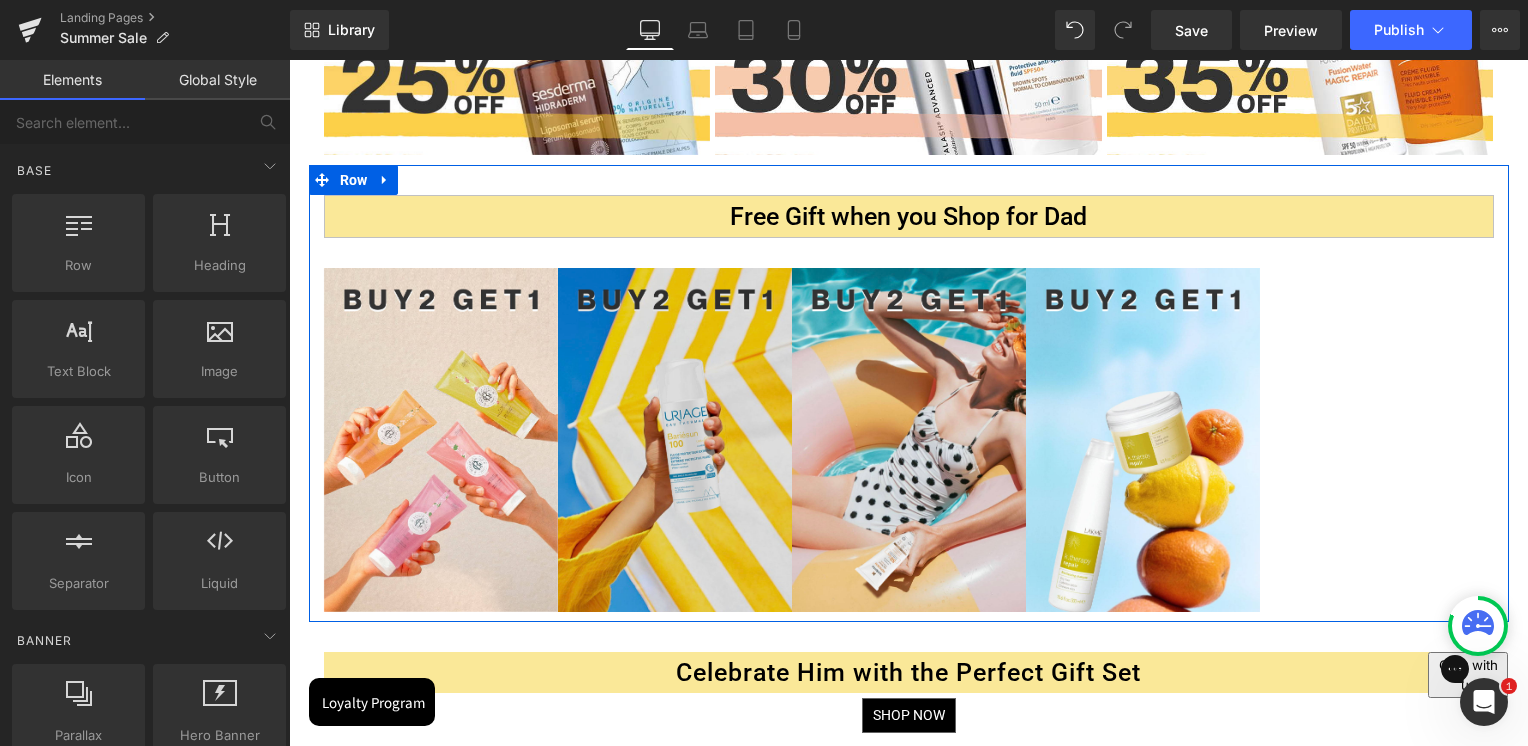scroll, scrollTop: 1075, scrollLeft: 0, axis: vertical 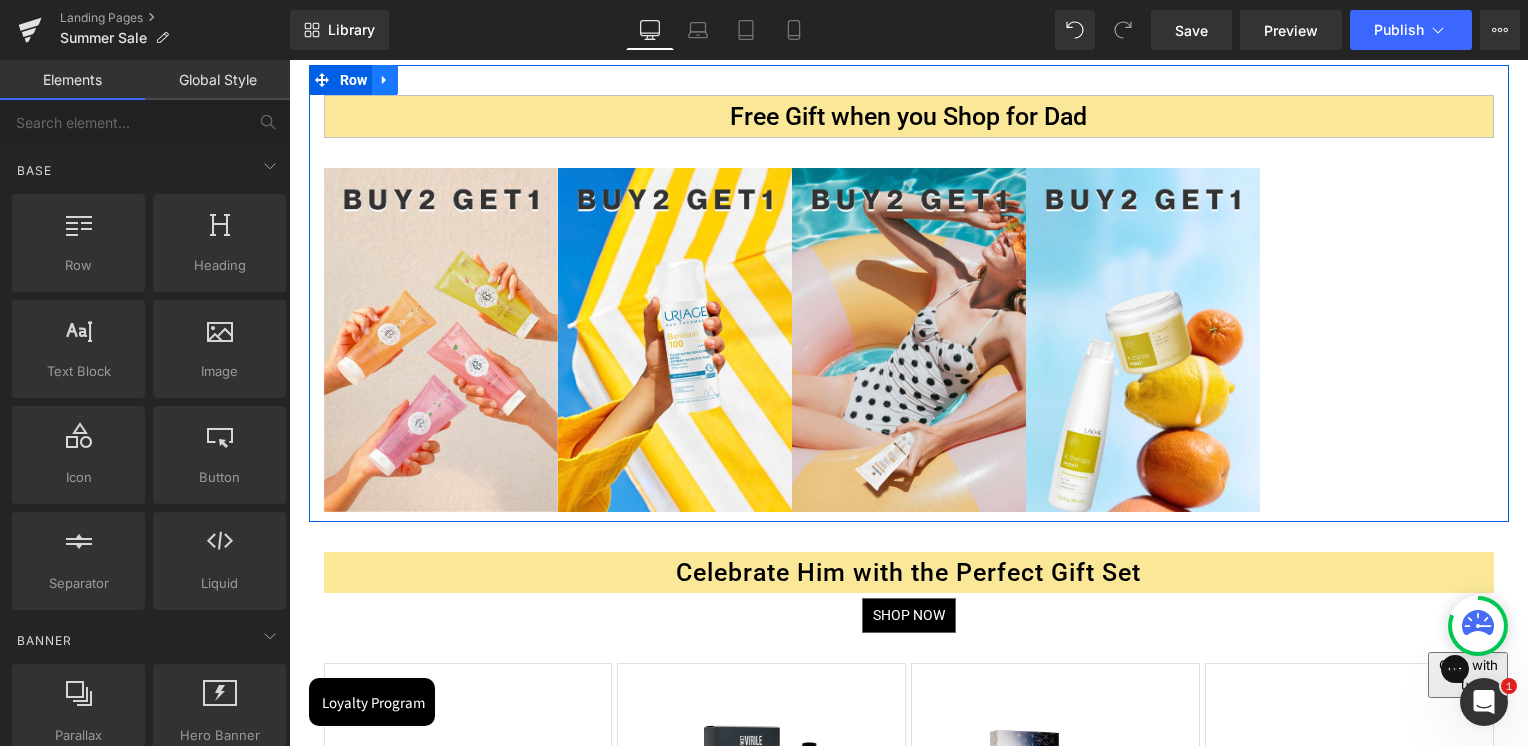 click 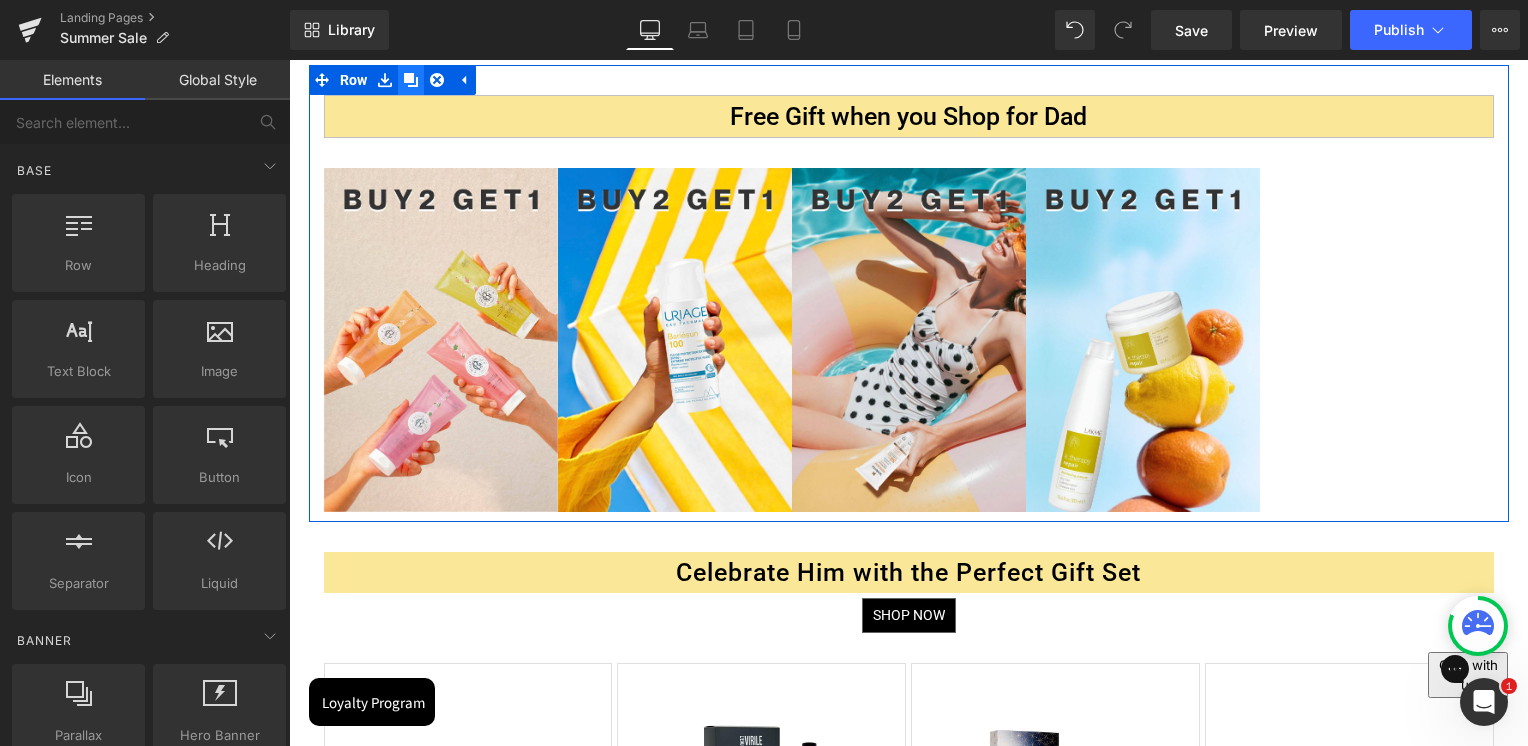click 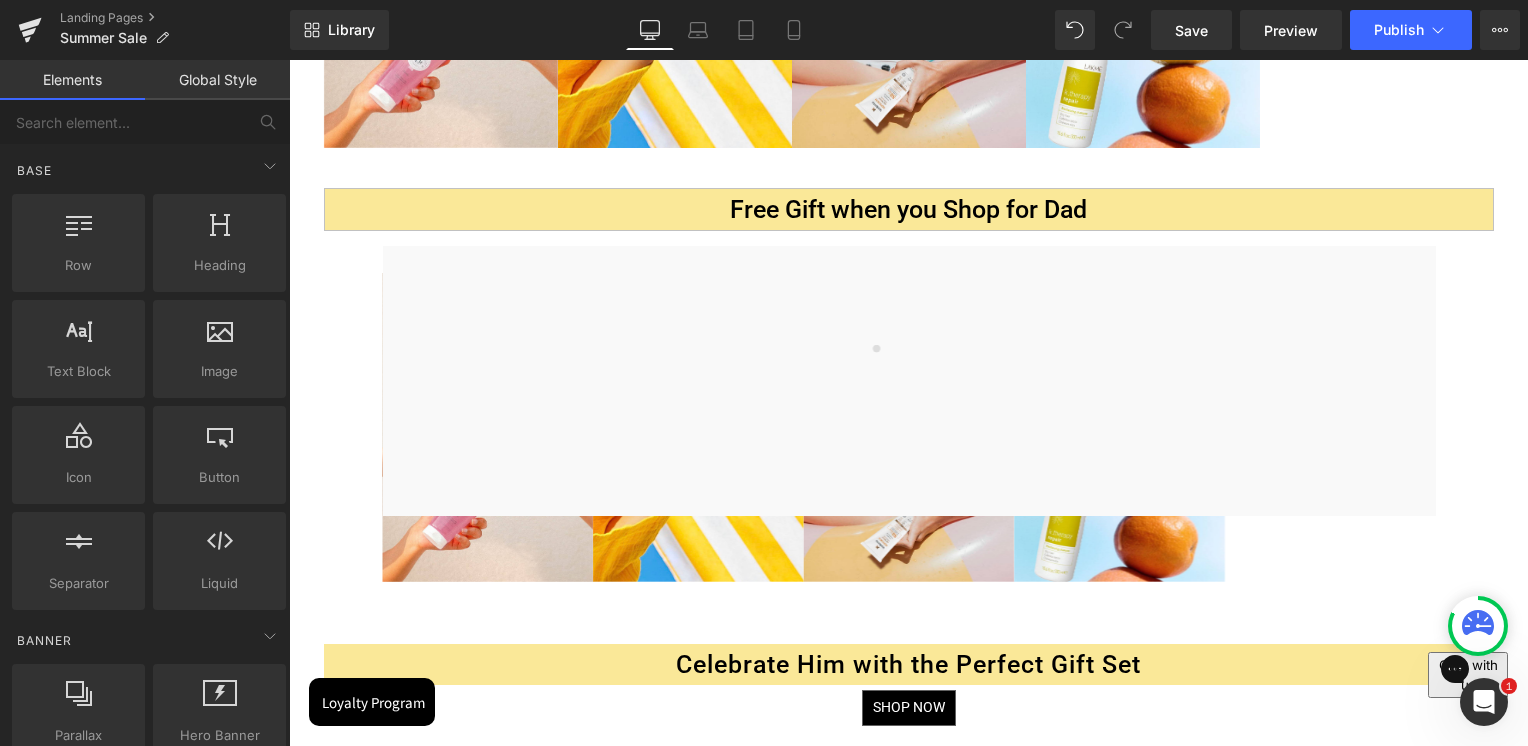 scroll, scrollTop: 1456, scrollLeft: 0, axis: vertical 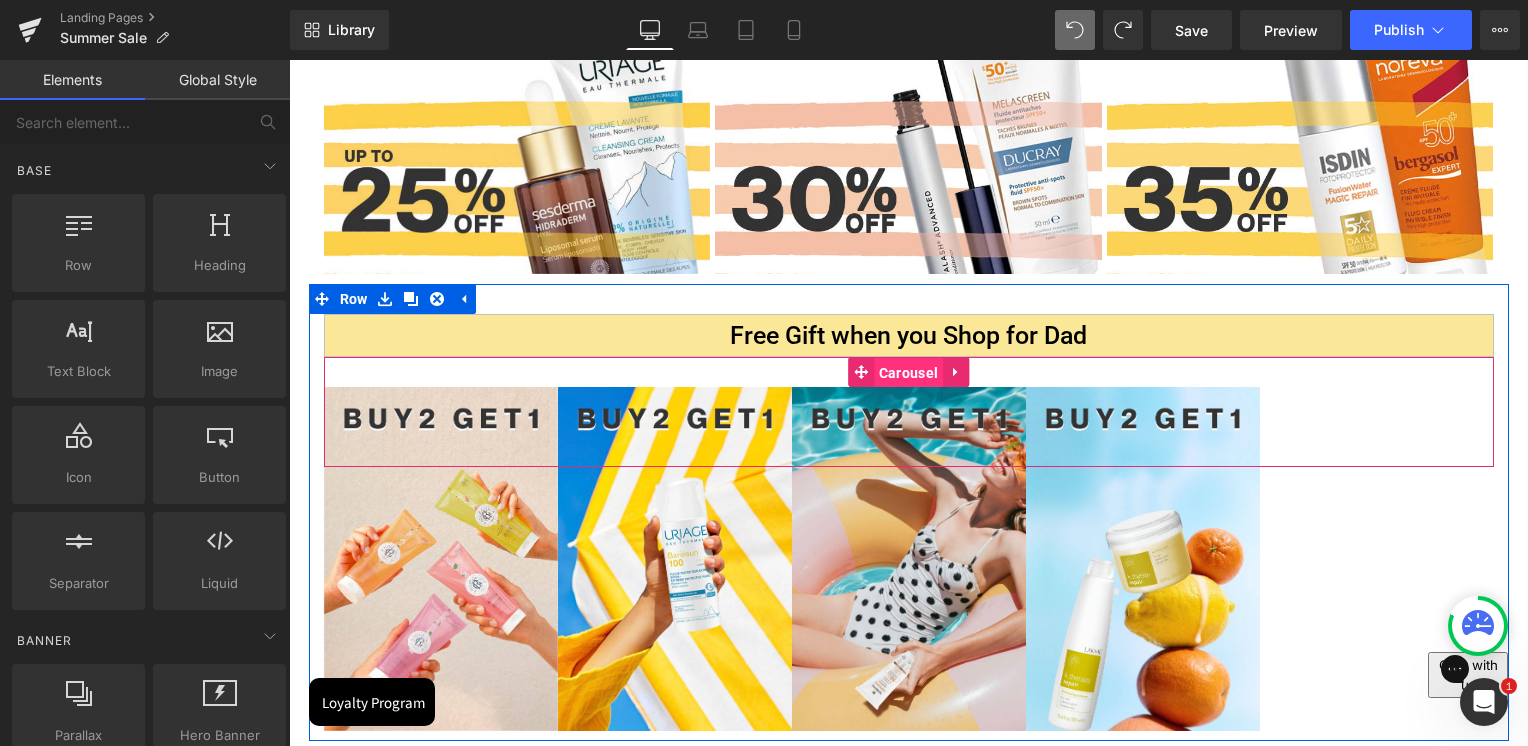 click on "Carousel" at bounding box center (908, 373) 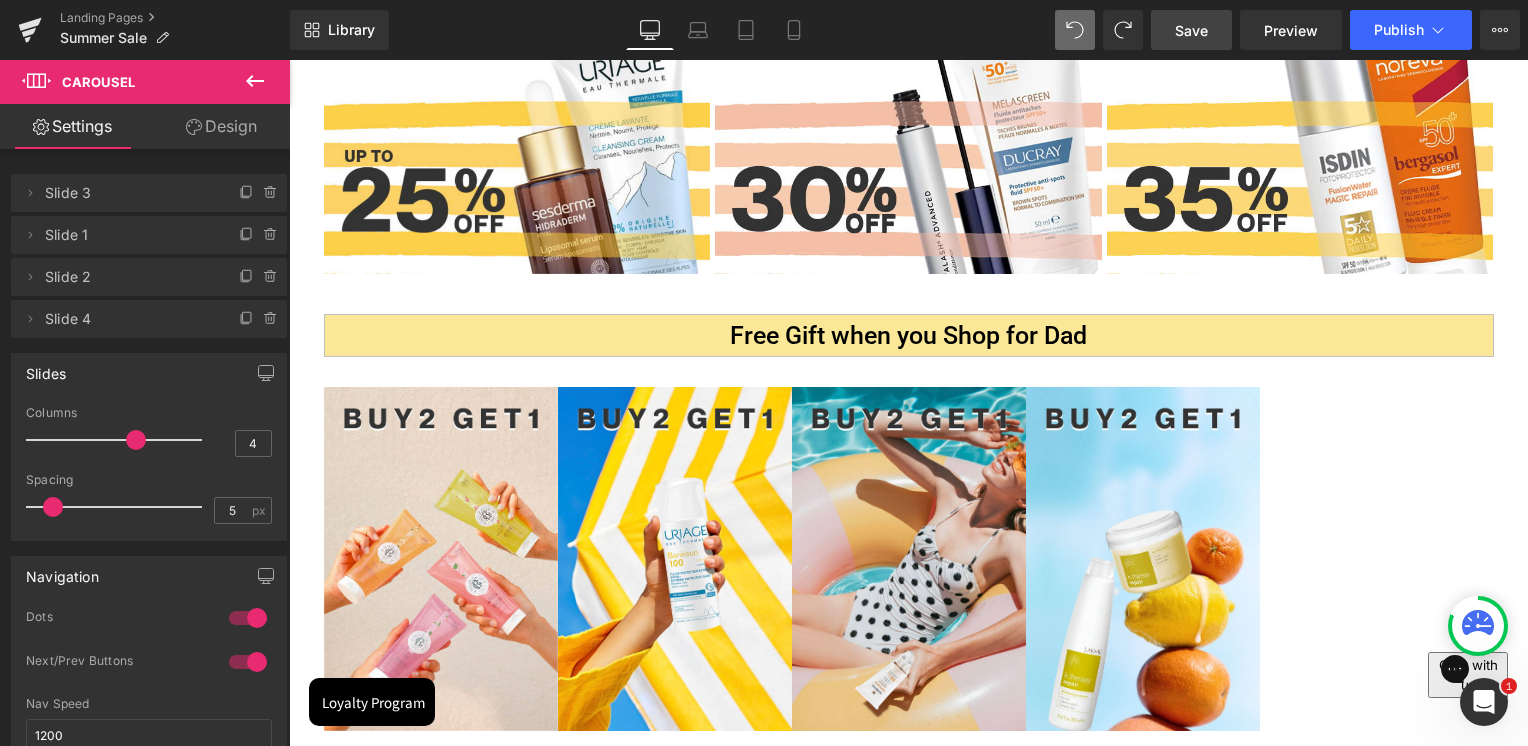 click on "Save" at bounding box center [1191, 30] 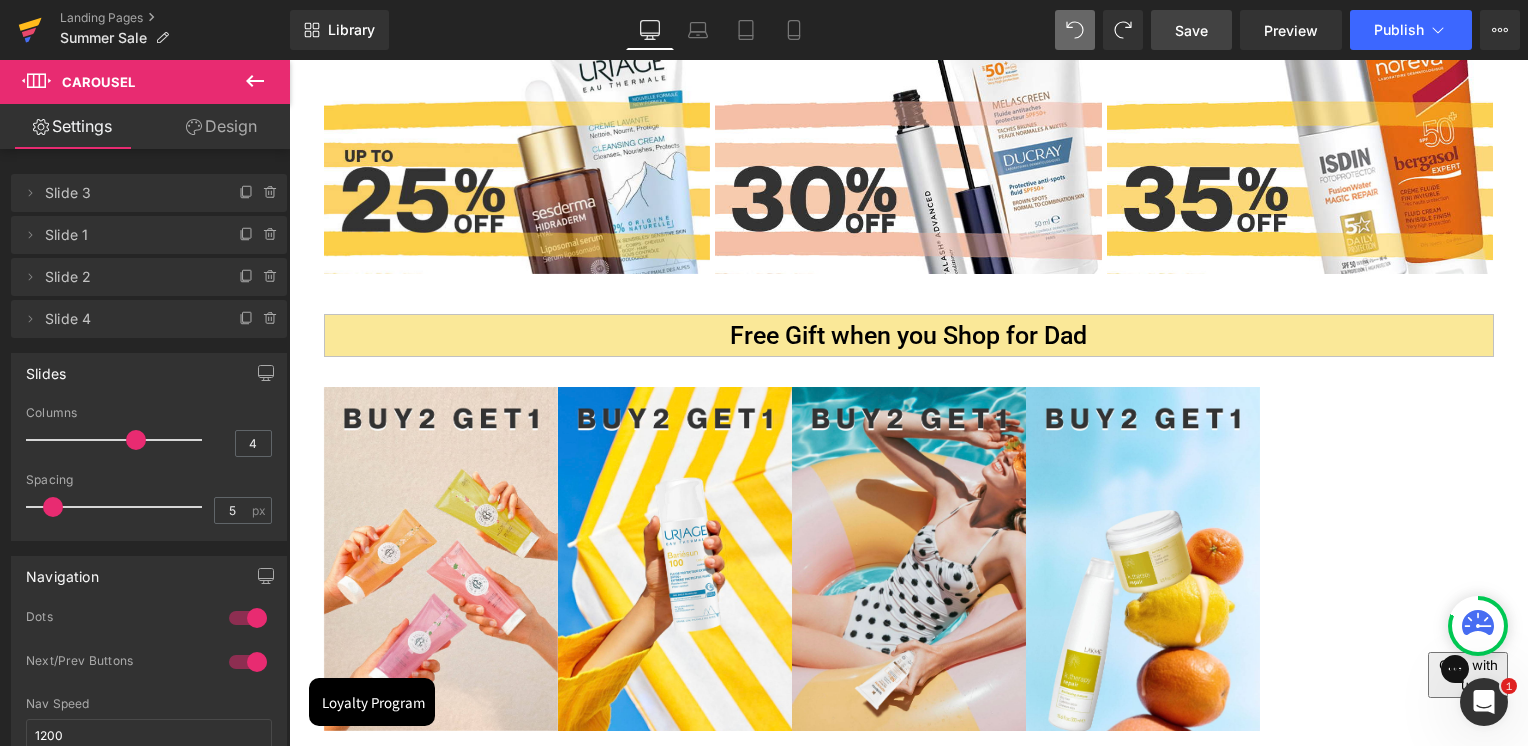 click at bounding box center [30, 30] 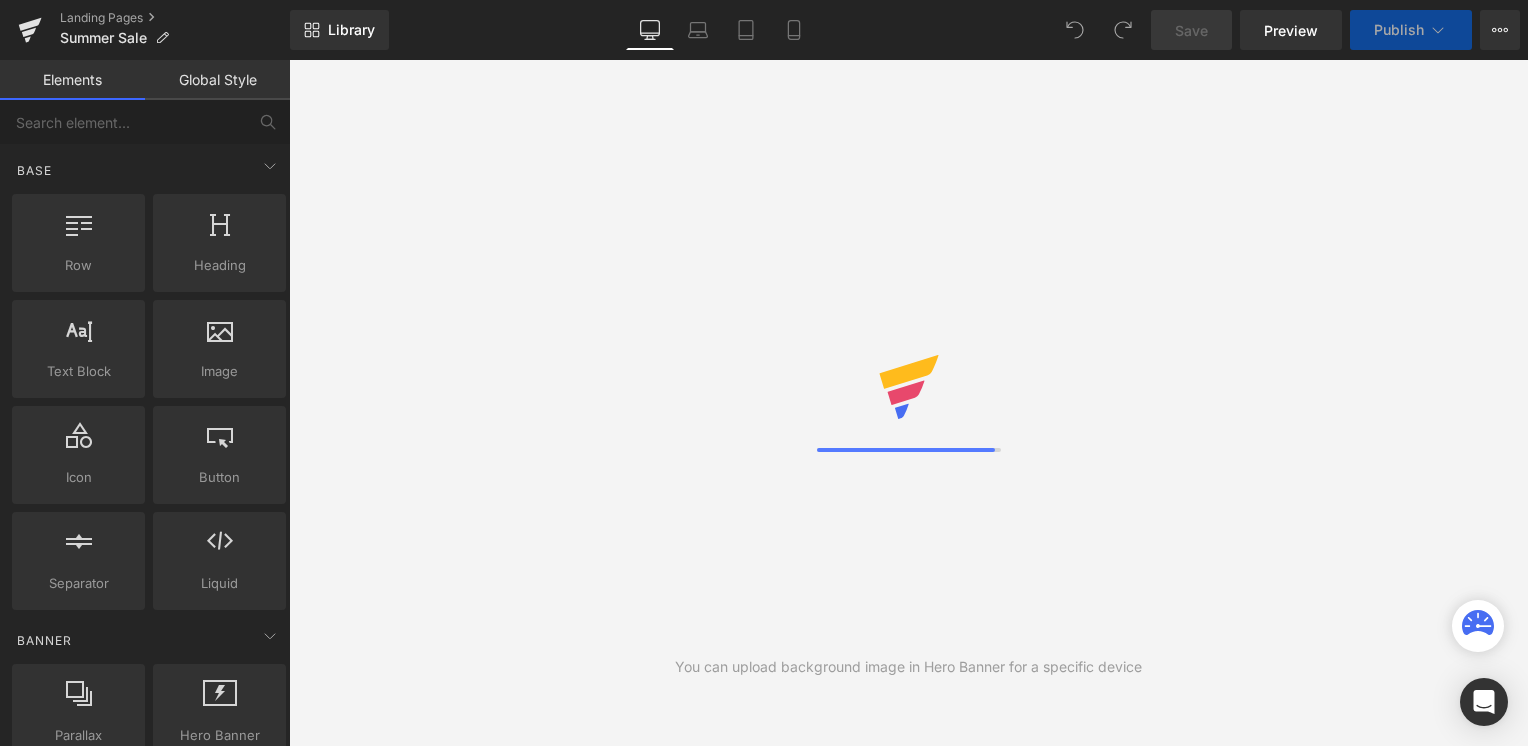 scroll, scrollTop: 0, scrollLeft: 0, axis: both 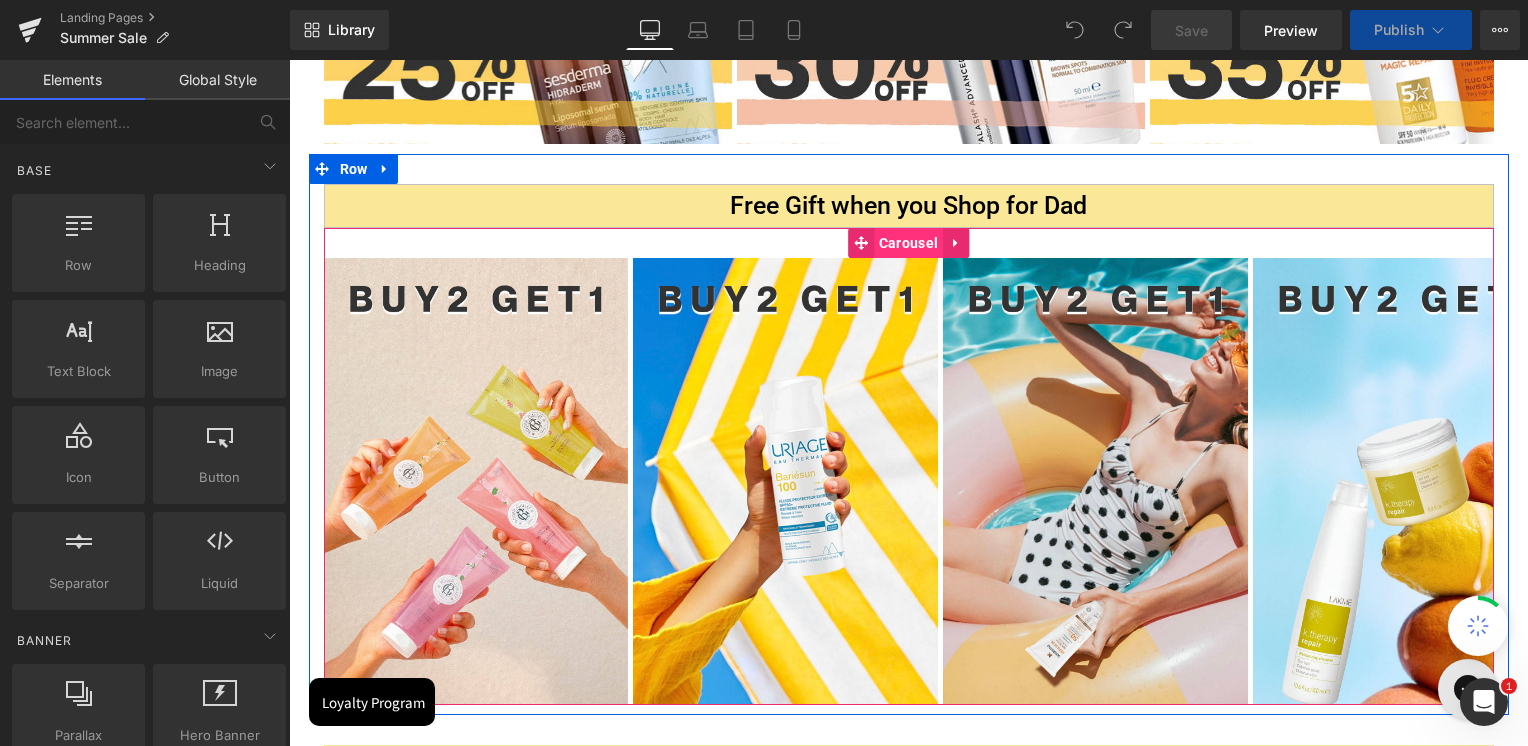 click on "Carousel" at bounding box center [908, 243] 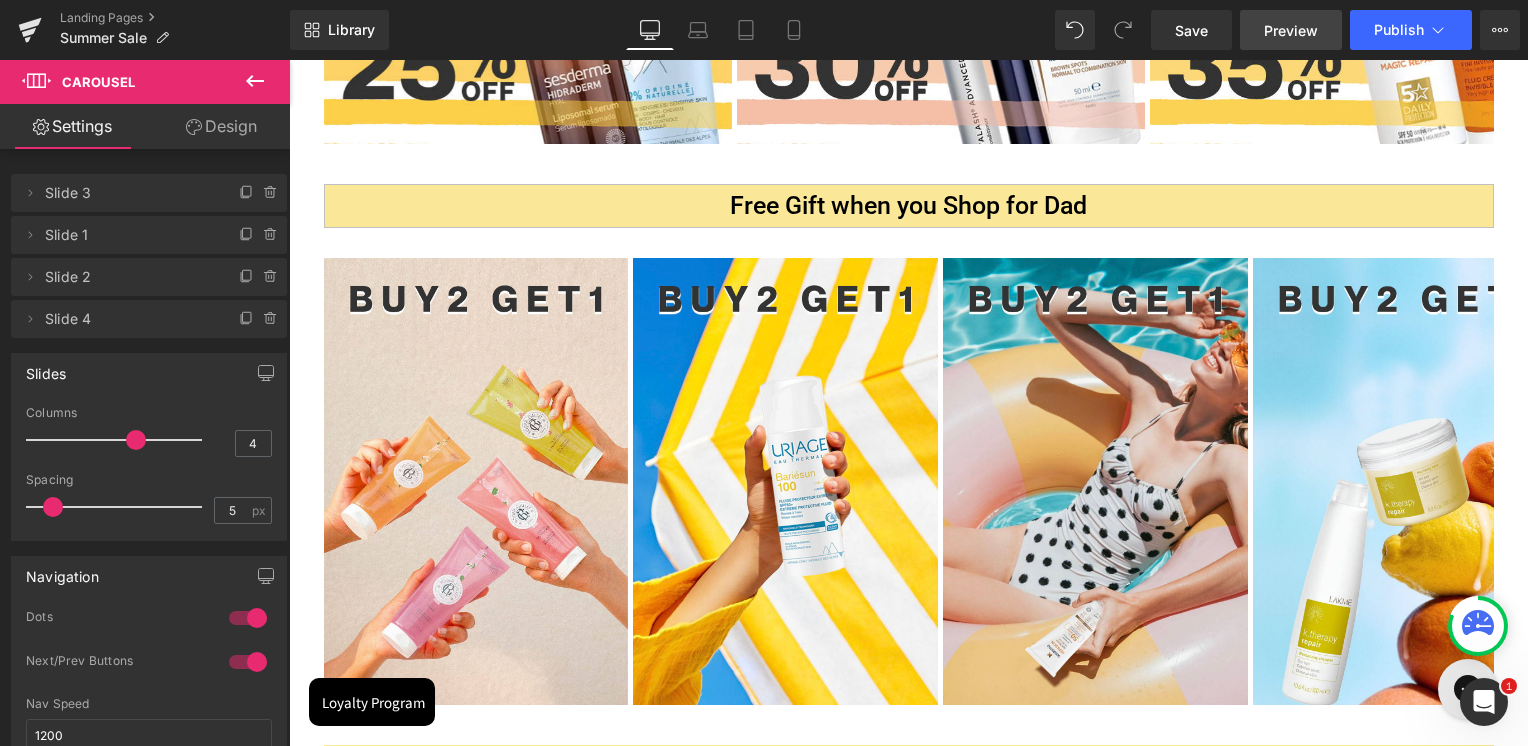 click on "Preview" at bounding box center [1291, 30] 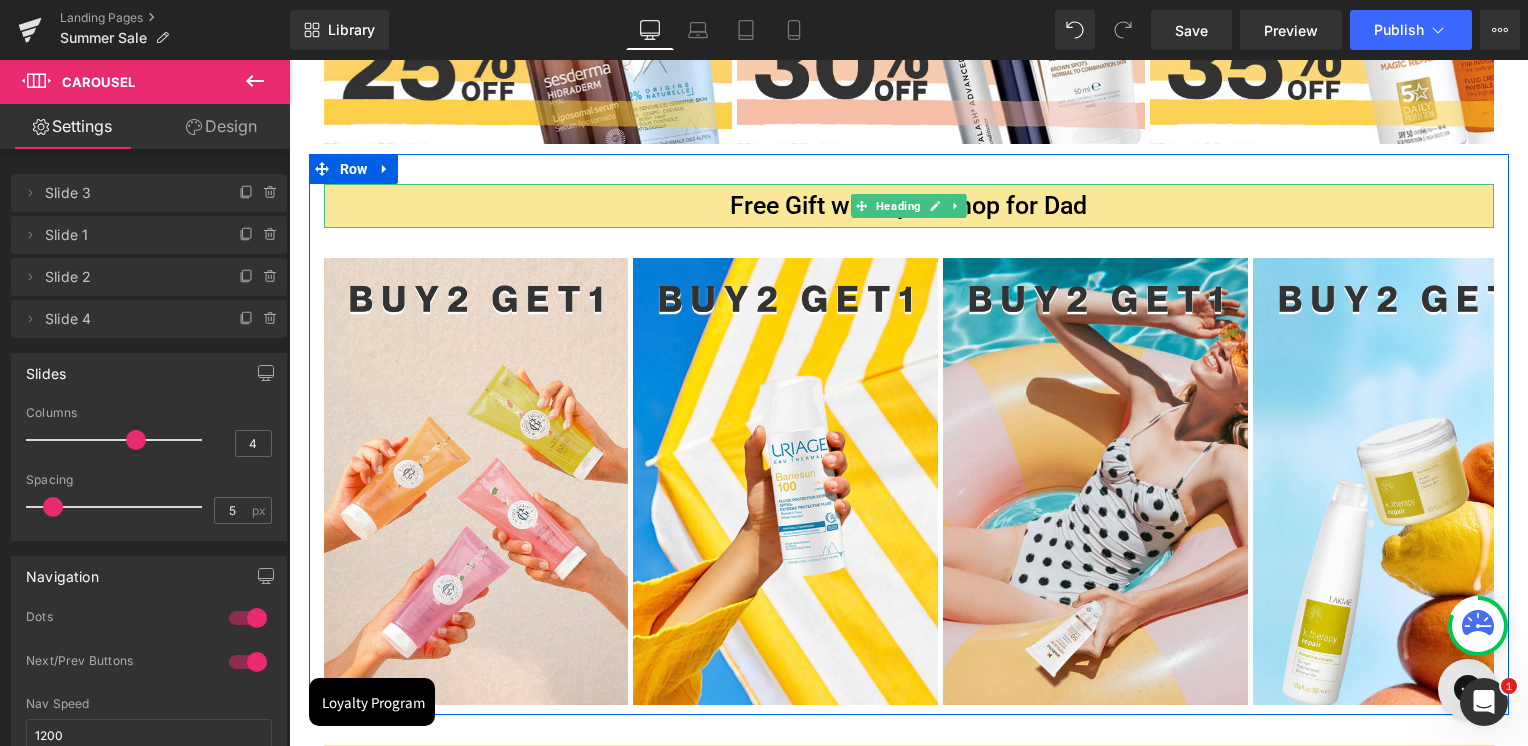 click on "Free Gift when you Shop for Dad" at bounding box center (909, 205) 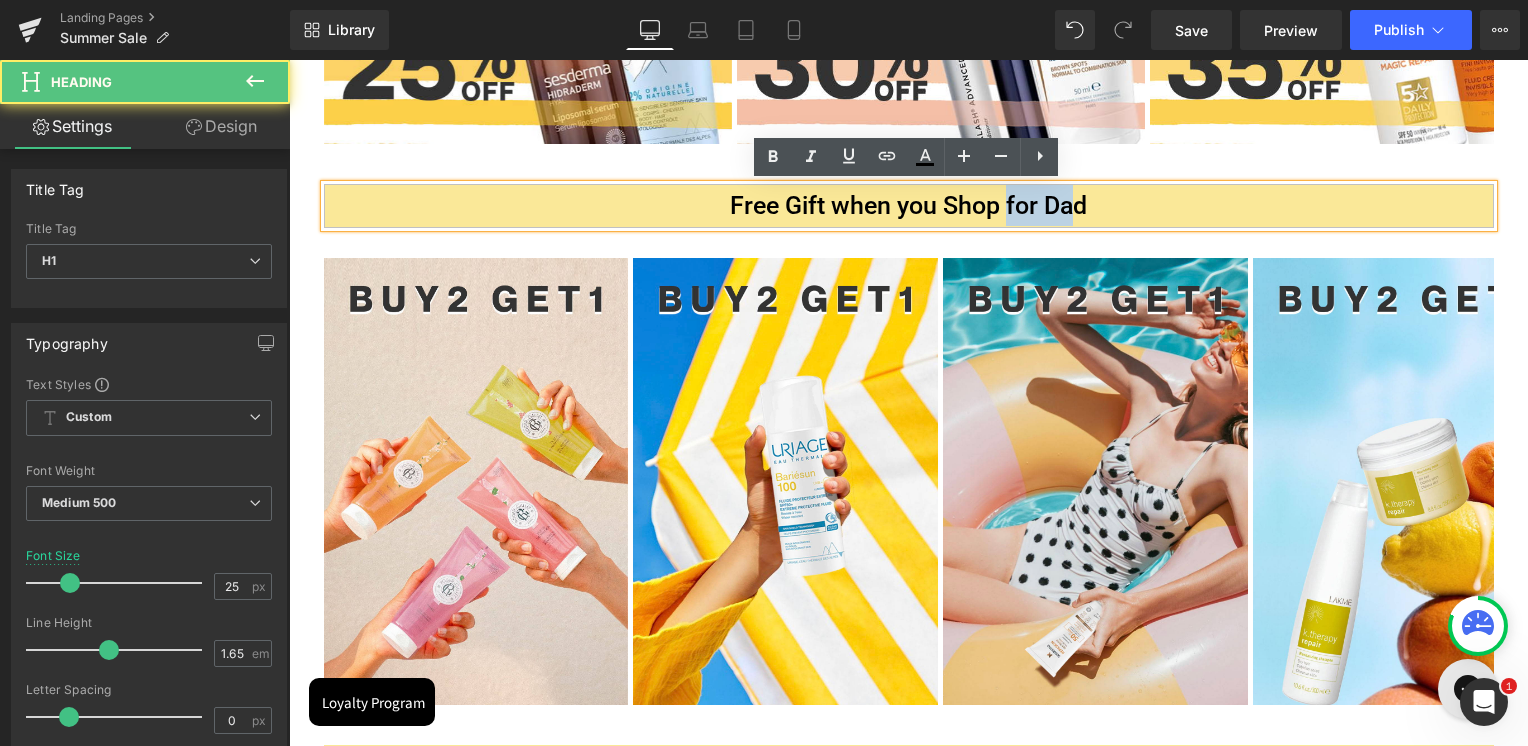 drag, startPoint x: 1005, startPoint y: 206, endPoint x: 1068, endPoint y: 207, distance: 63.007935 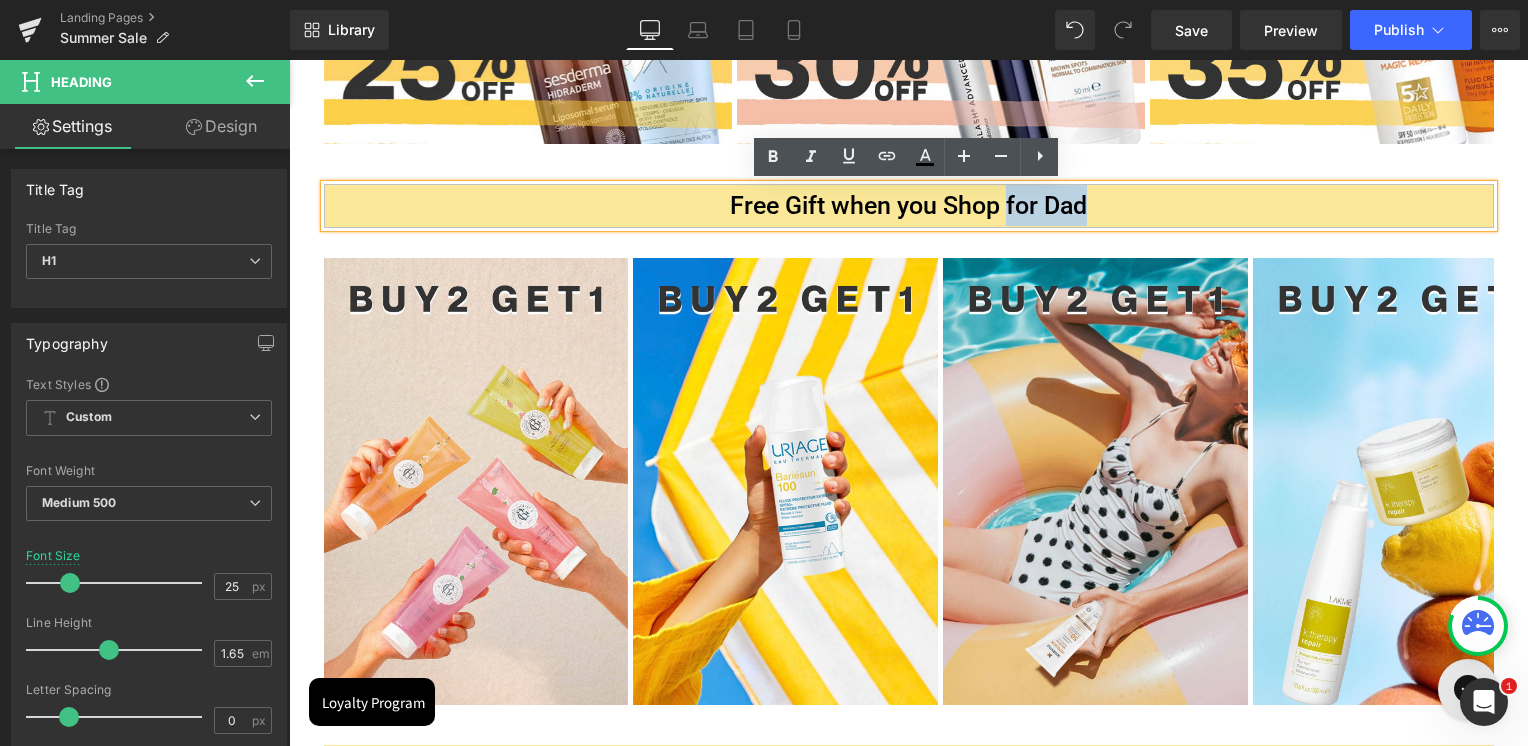 drag, startPoint x: 1083, startPoint y: 210, endPoint x: 1008, endPoint y: 213, distance: 75.059975 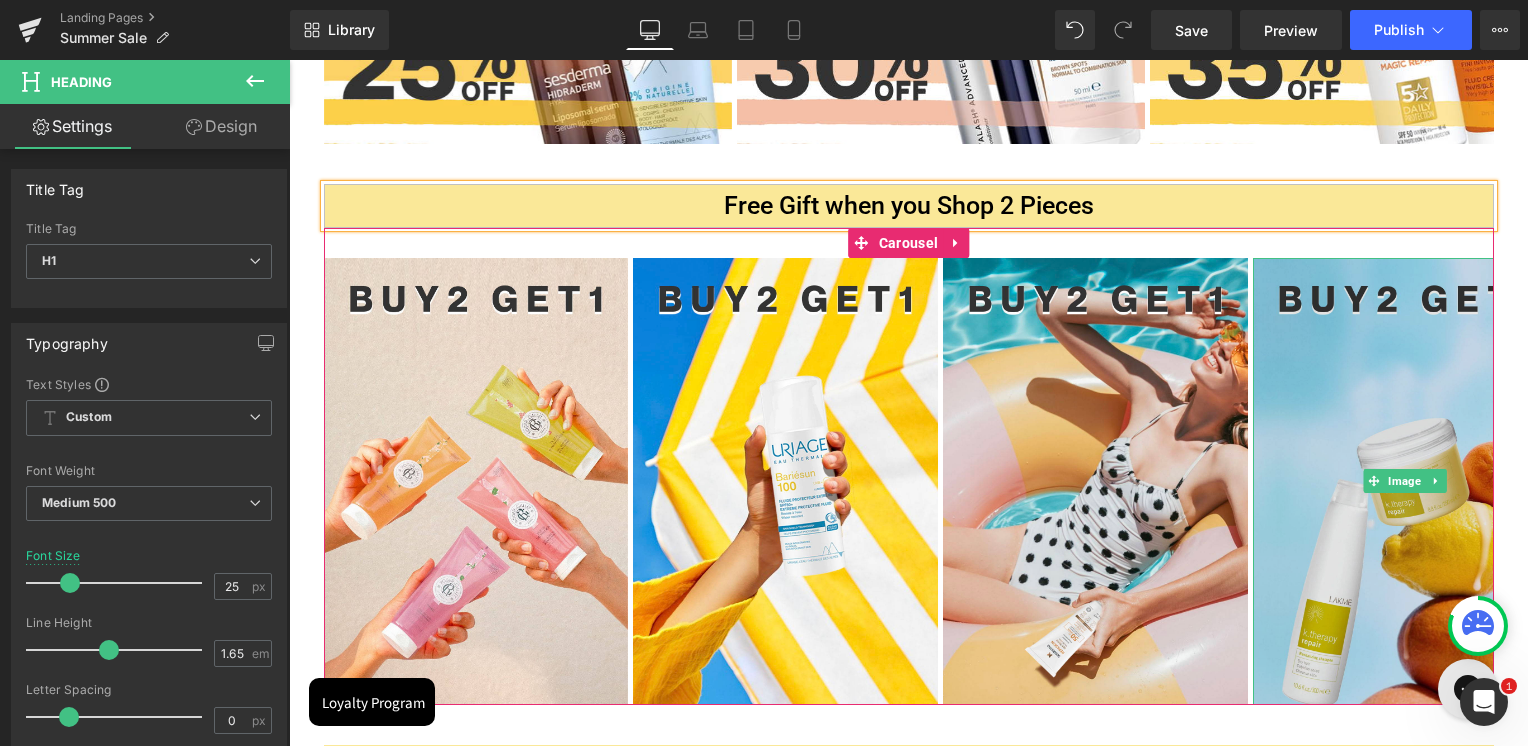 click at bounding box center (1405, 481) 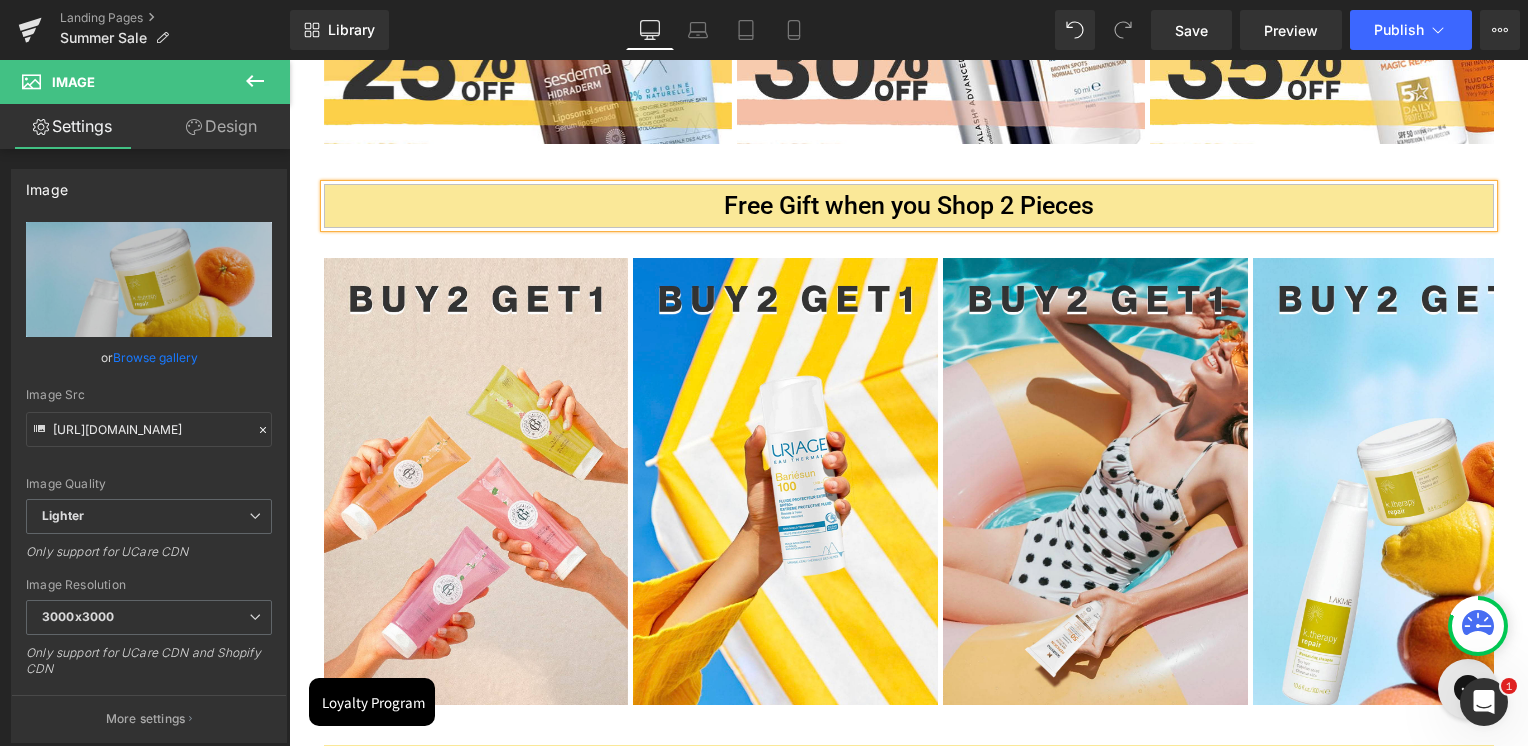 click on "Free Gift when you Shop 2 Pieces  Heading
Image
Image
Image
Image
‹ ›
Carousel         Row" at bounding box center (909, 434) 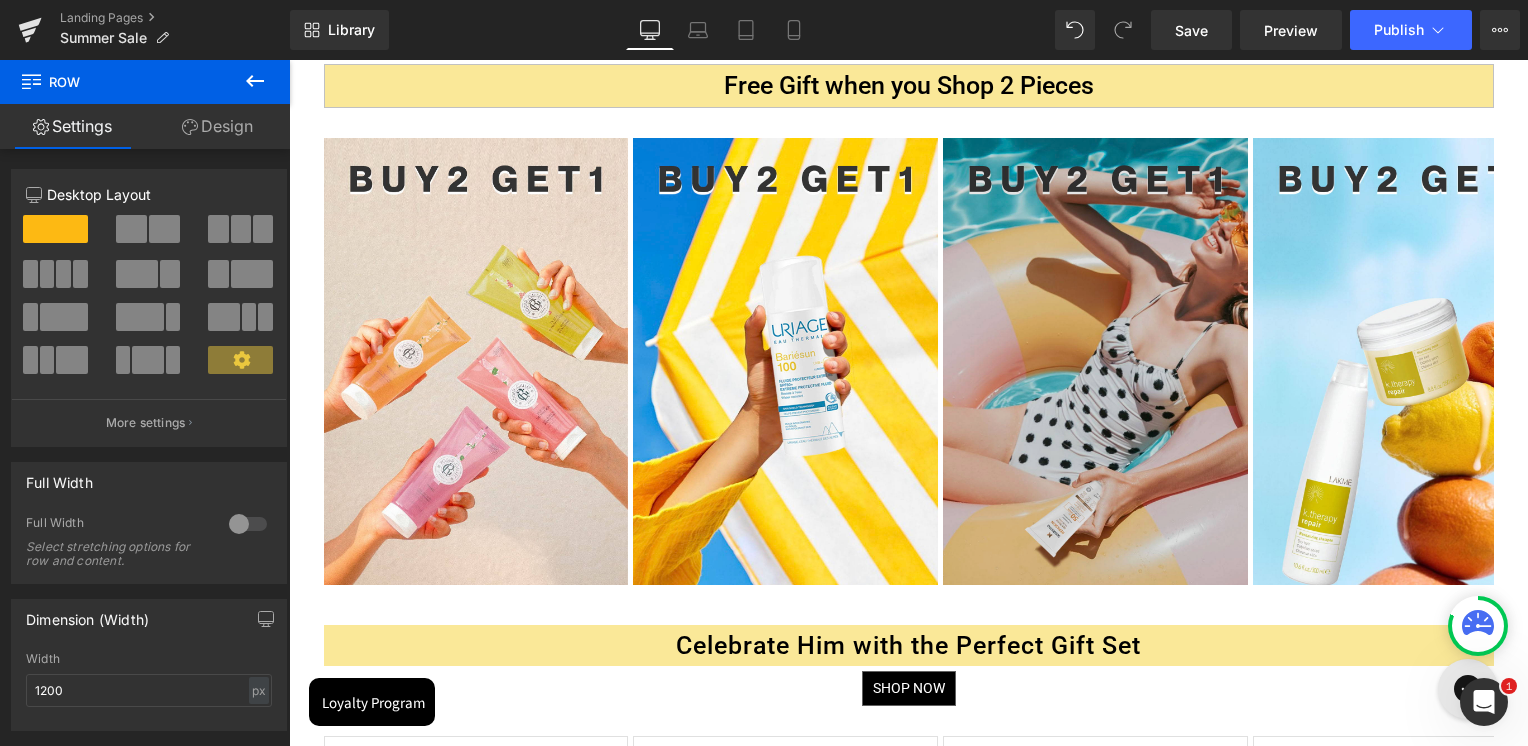 scroll, scrollTop: 1100, scrollLeft: 0, axis: vertical 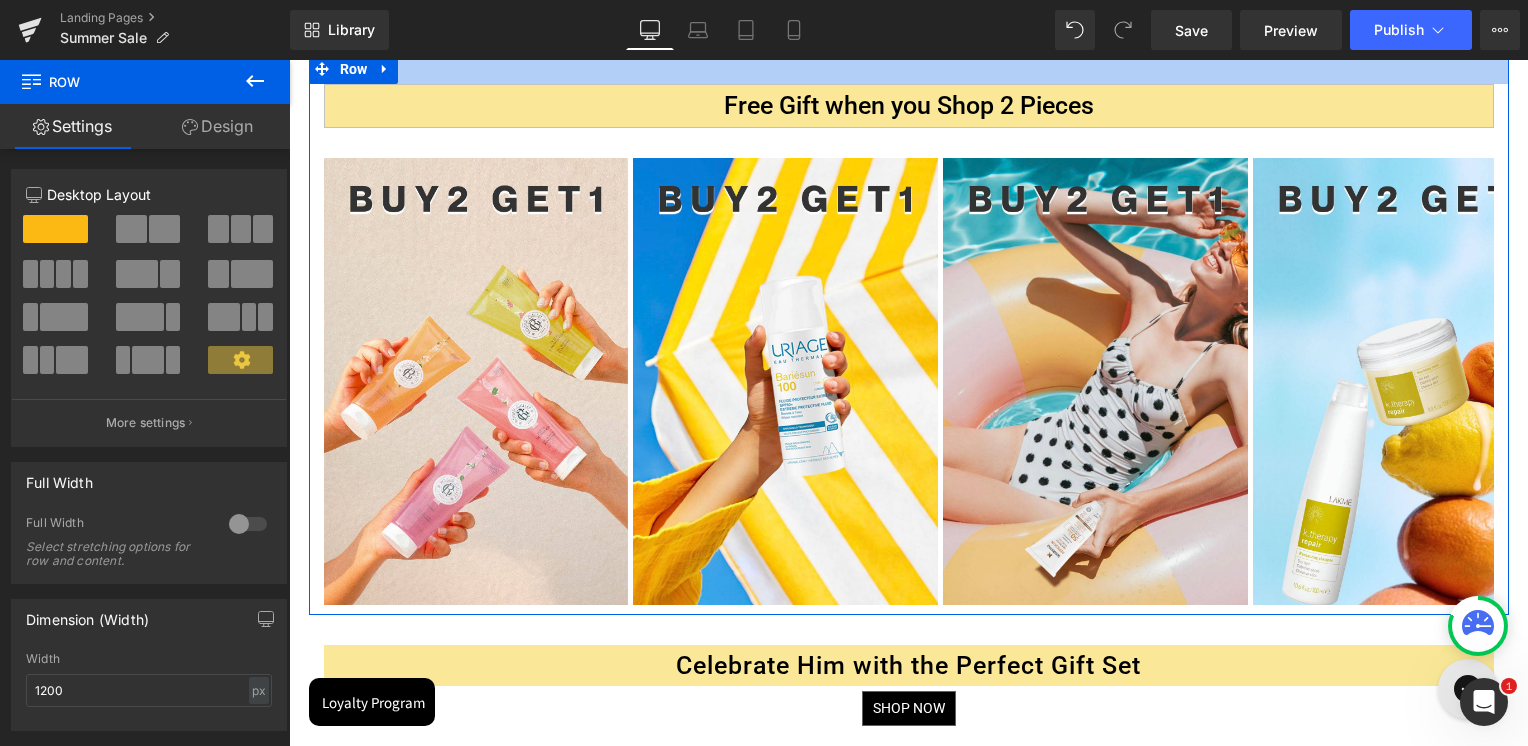 click on "Library Desktop Desktop Laptop Tablet Mobile Save Preview Publish Scheduled View Live Page View with current Template Save Template to Library Schedule Publish Publish Settings Shortcuts  Your page can’t be published   You've reached the maximum number of published pages on your plan  (0/0).  You need to upgrade your plan or unpublish all your pages to get 1 publish slot.   Unpublish pages   Upgrade plan" at bounding box center [909, 30] 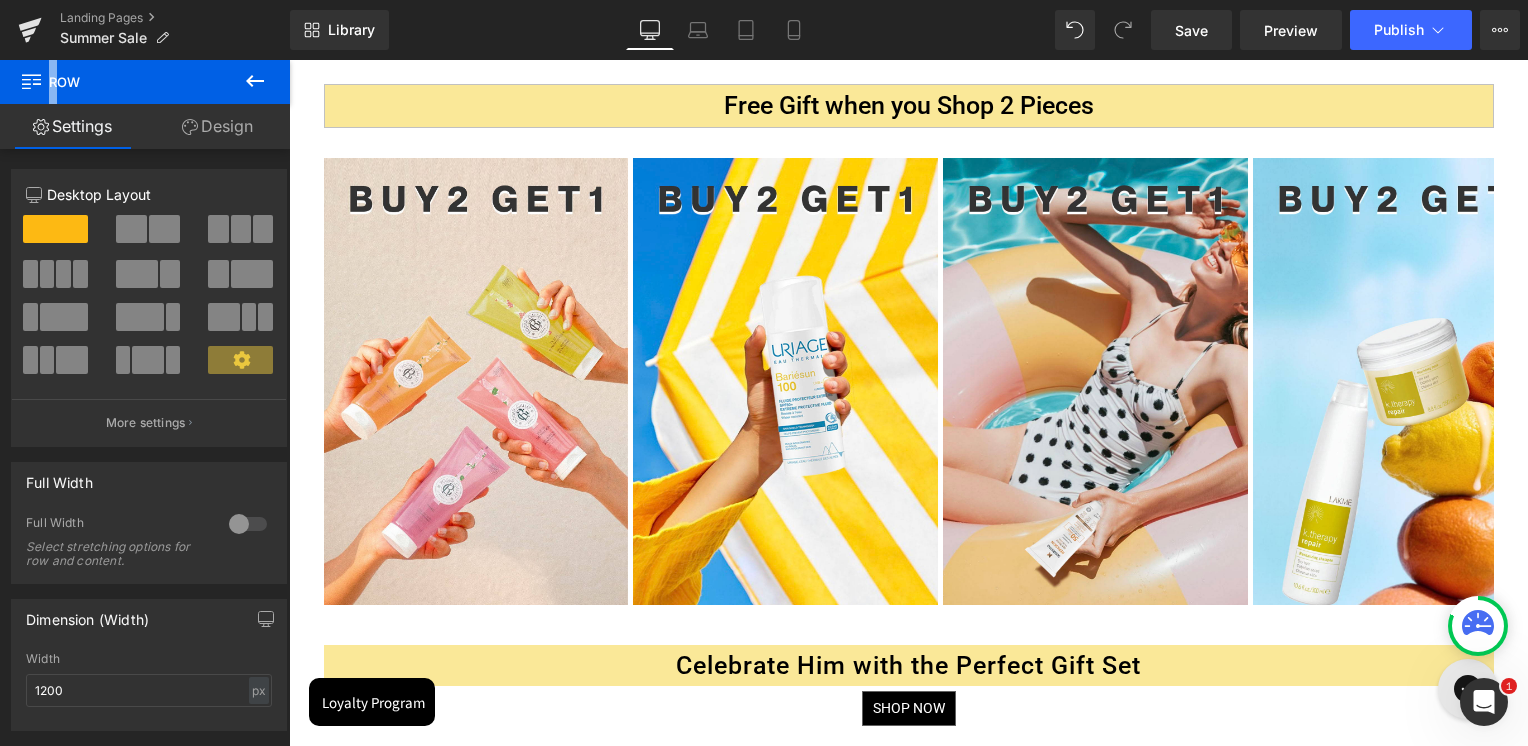 click on "Library Desktop Desktop Laptop Tablet Mobile Save Preview Publish Scheduled View Live Page View with current Template Save Template to Library Schedule Publish Publish Settings Shortcuts  Your page can’t be published   You've reached the maximum number of published pages on your plan  (0/0).  You need to upgrade your plan or unpublish all your pages to get 1 publish slot.   Unpublish pages   Upgrade plan" at bounding box center [909, 30] 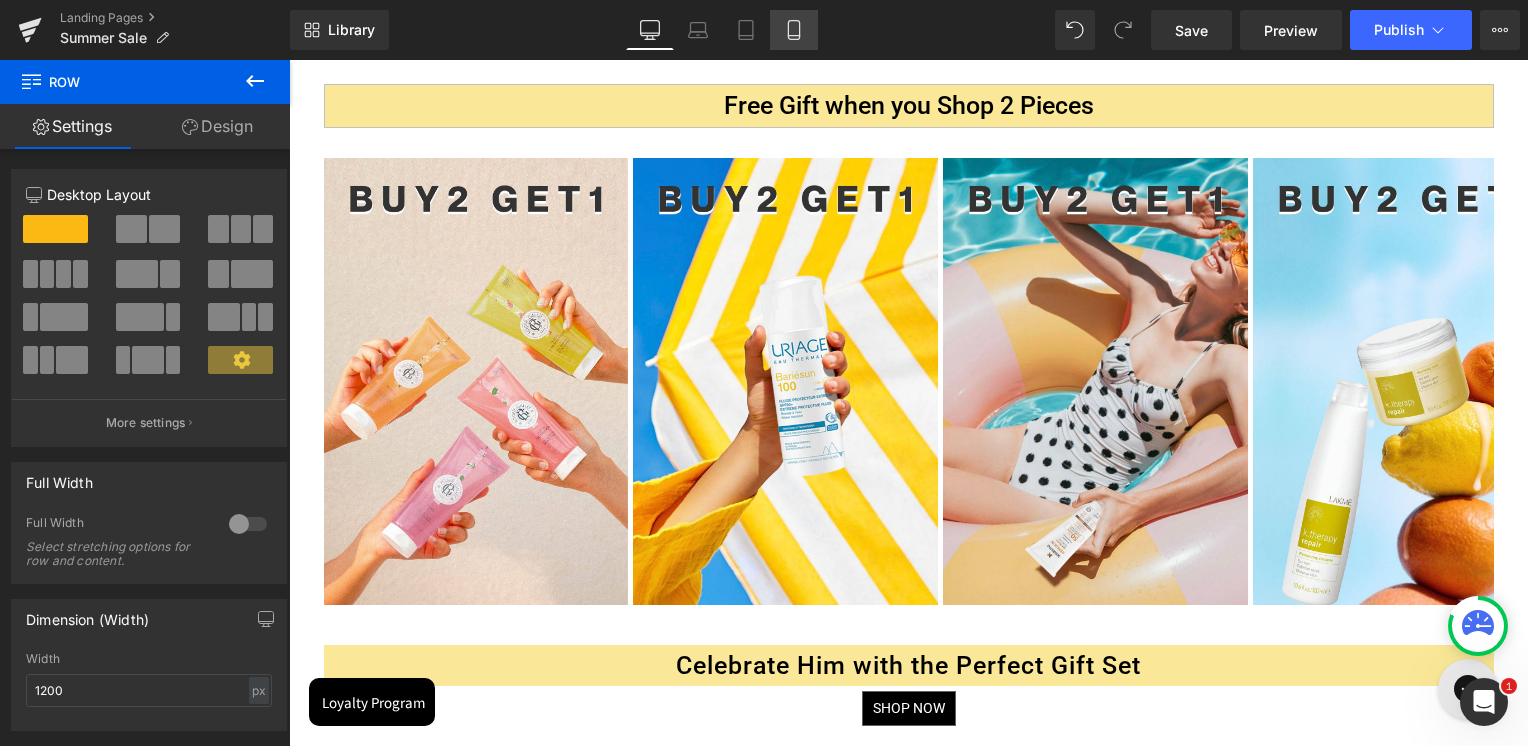 click on "Mobile" at bounding box center (794, 30) 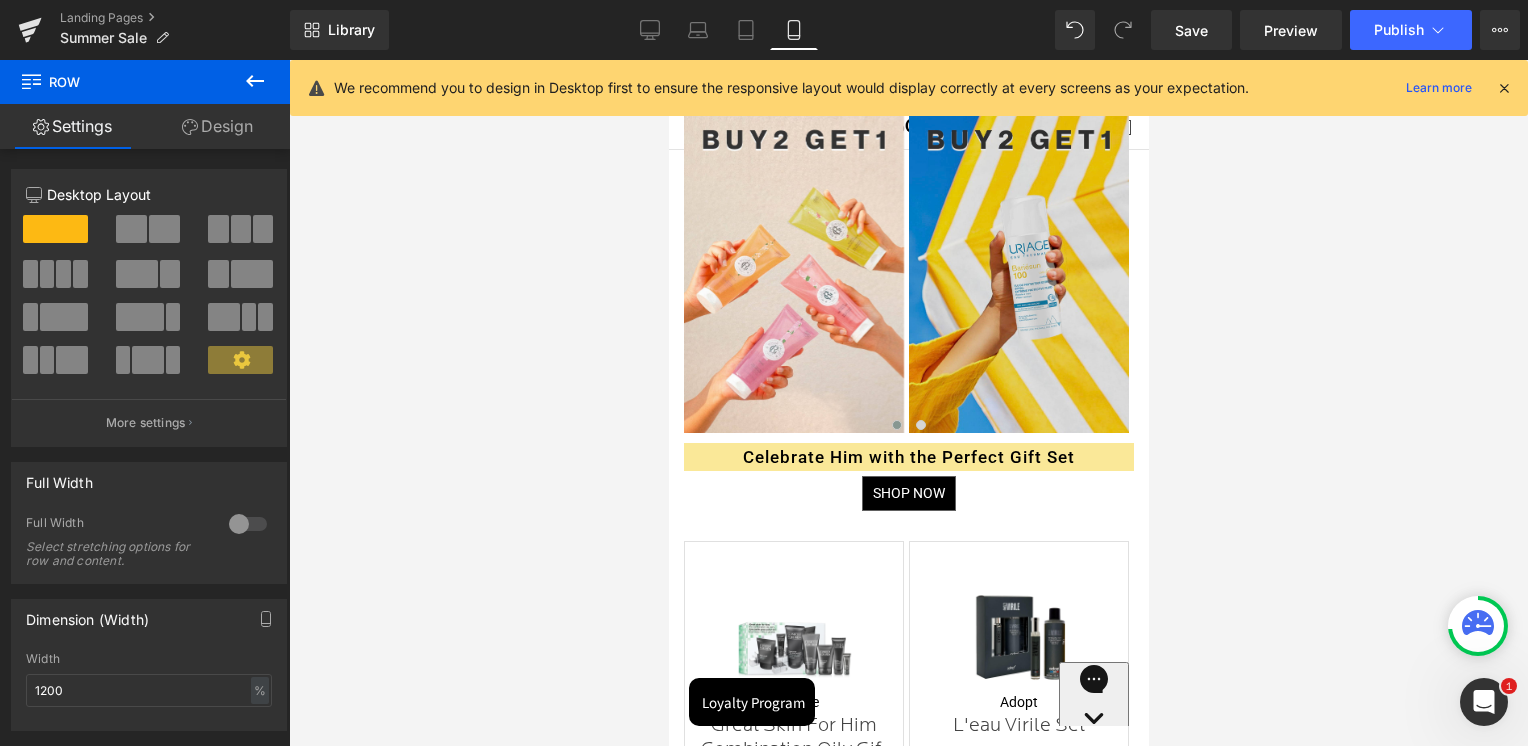 scroll, scrollTop: 300, scrollLeft: 0, axis: vertical 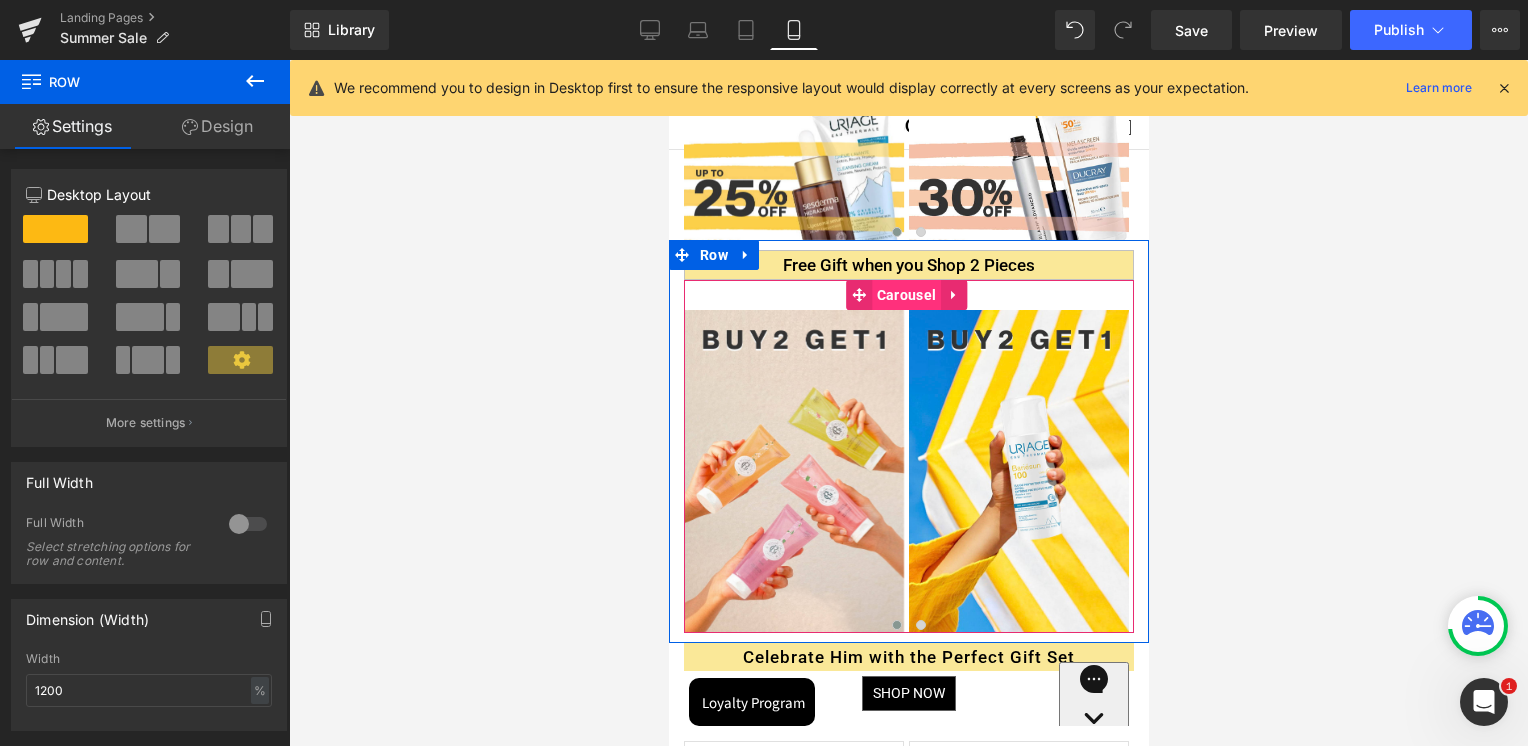 click on "Carousel" at bounding box center [905, 295] 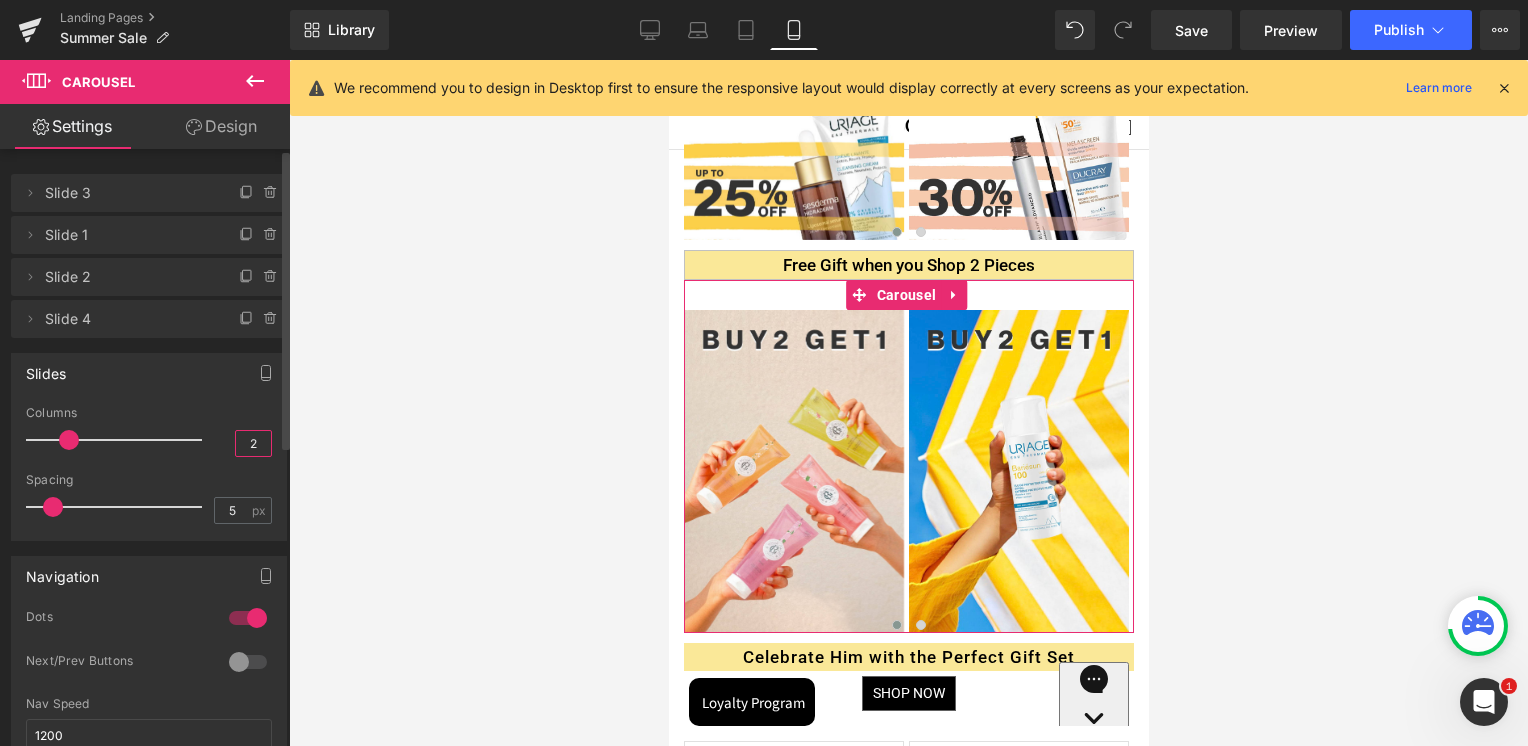 click on "2" at bounding box center (253, 443) 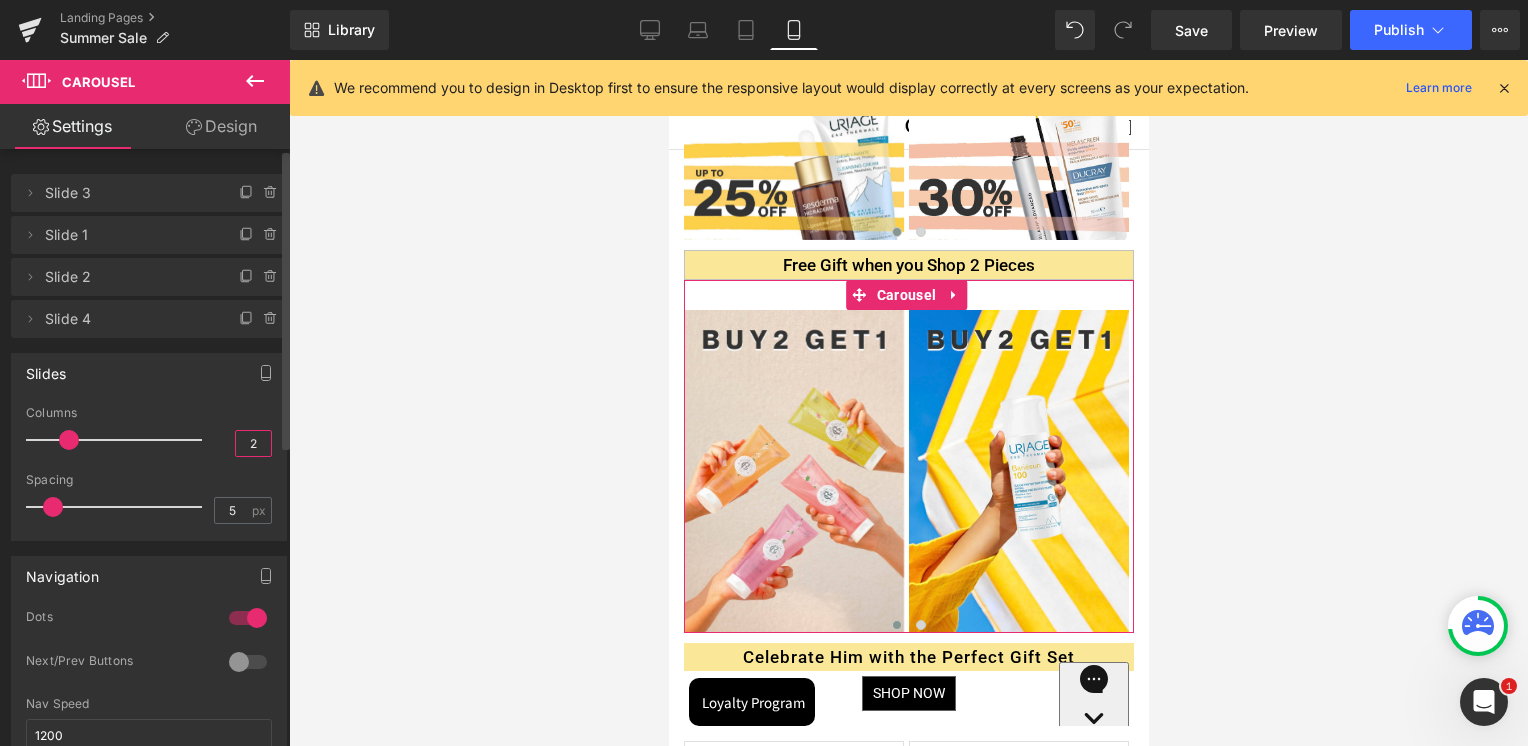 click on "2" at bounding box center [253, 443] 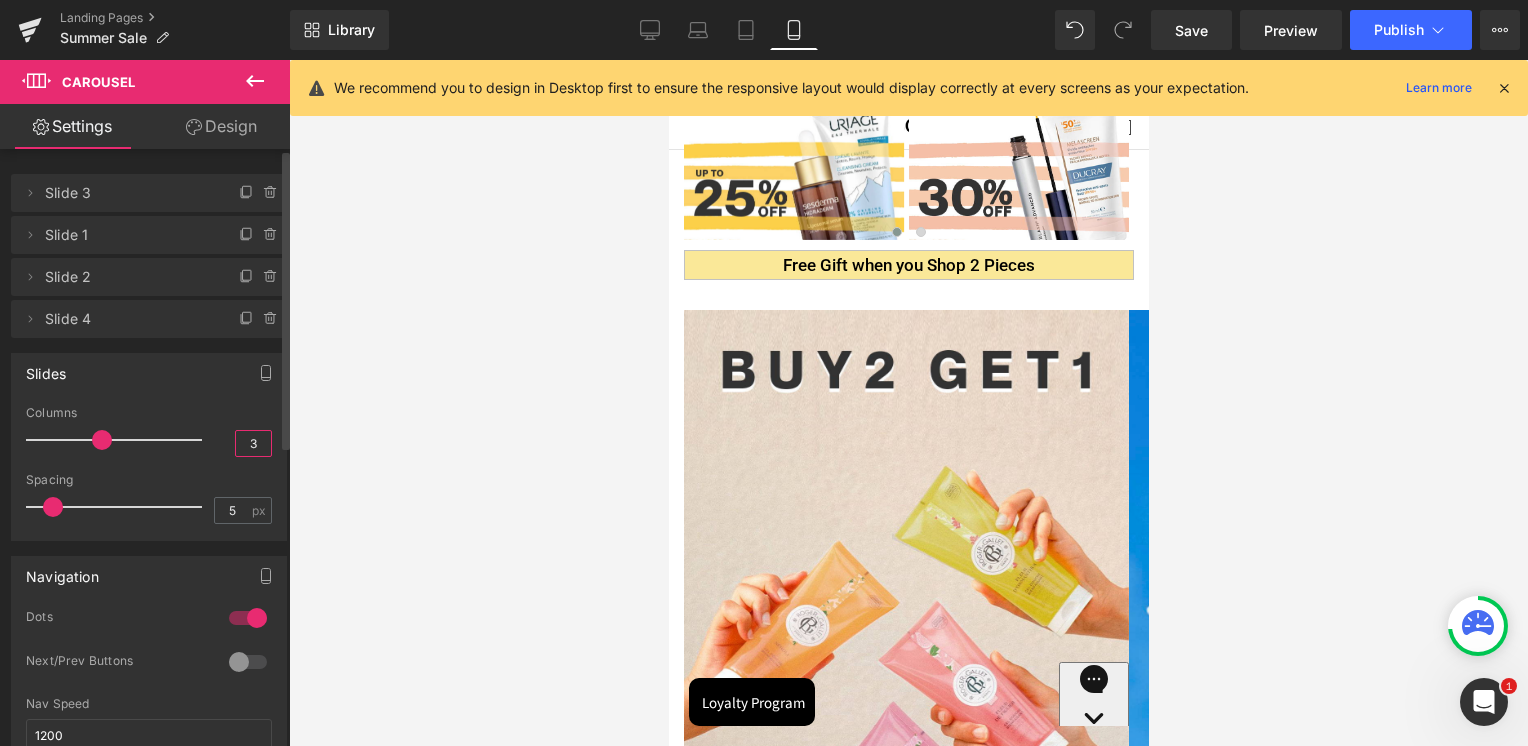 type on "3" 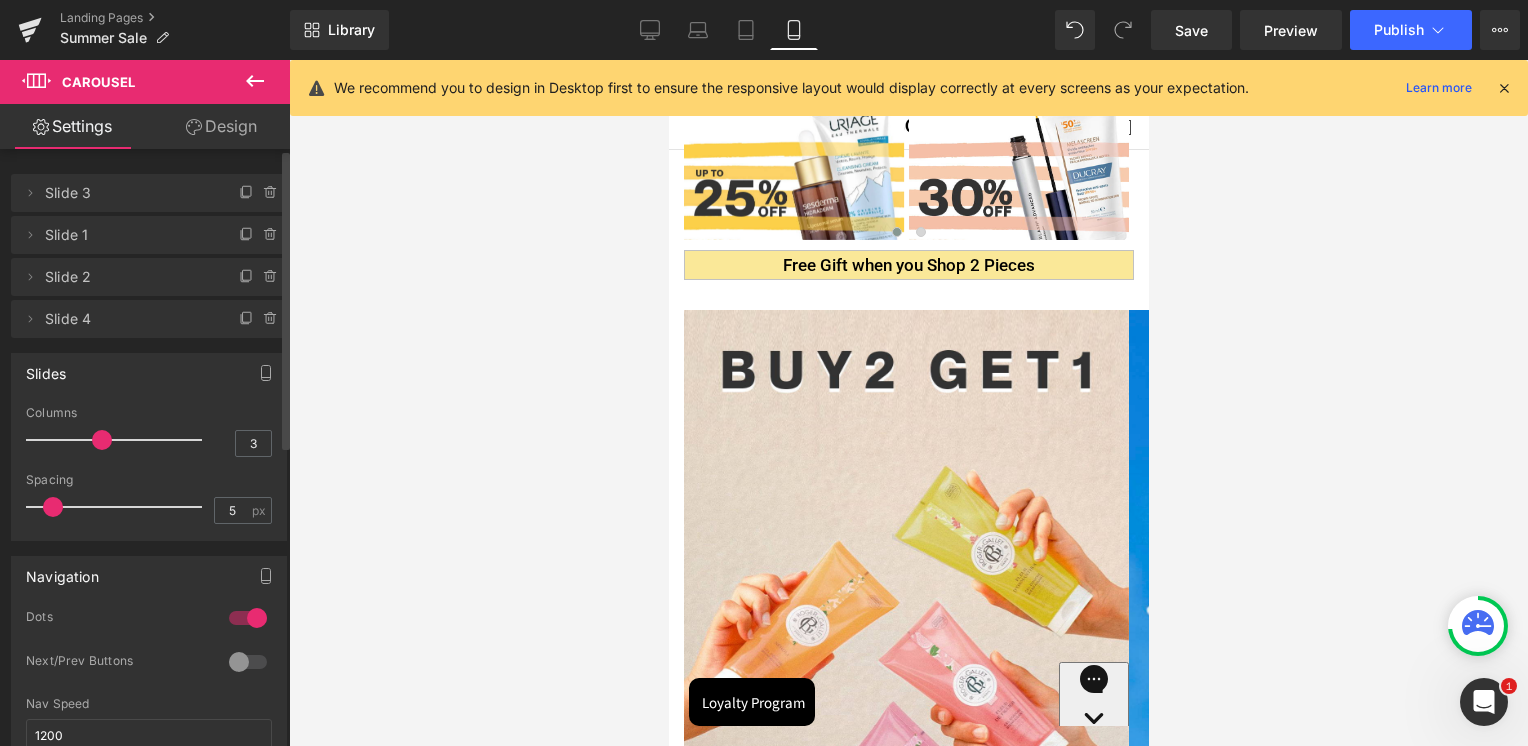 click on "Columns" at bounding box center (149, 413) 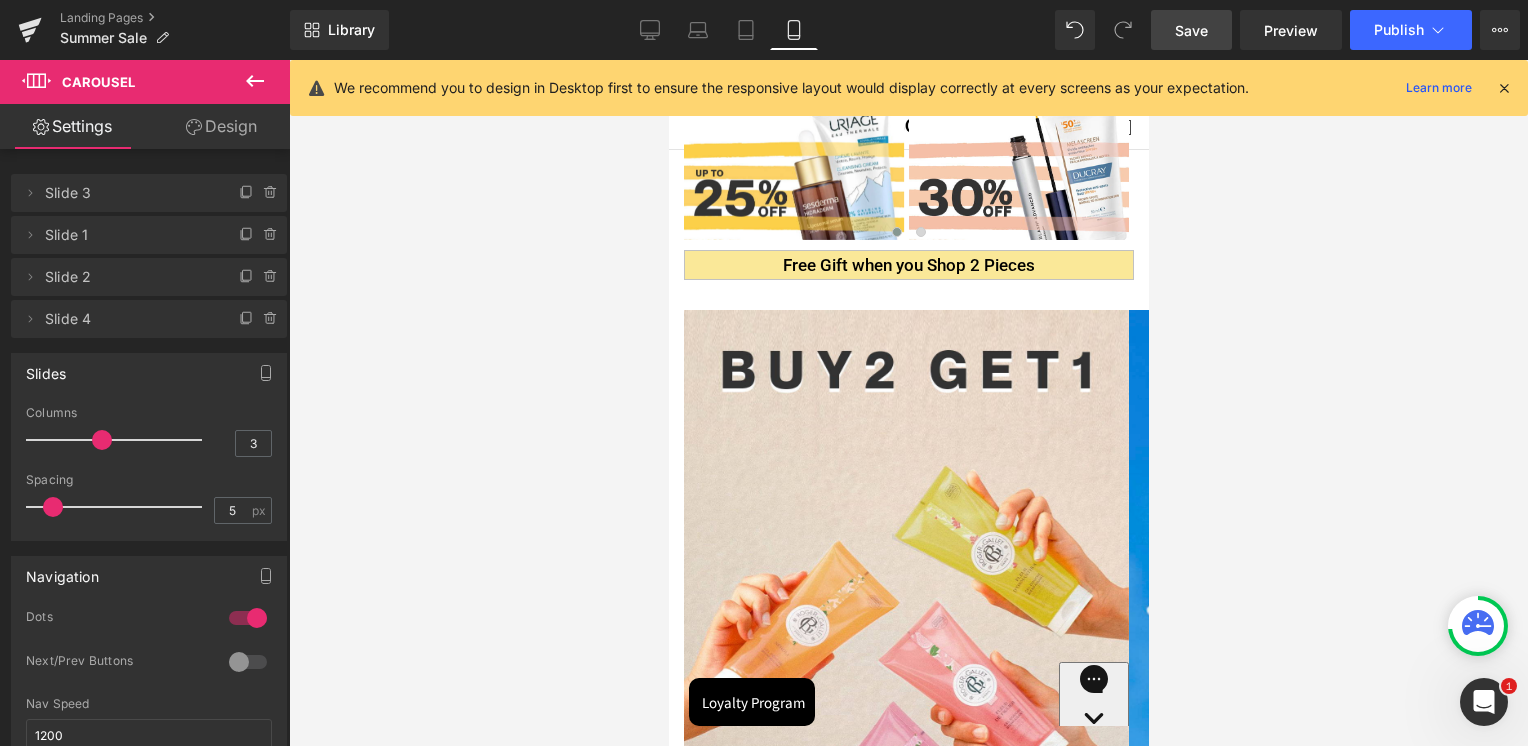 click on "Save" at bounding box center (1191, 30) 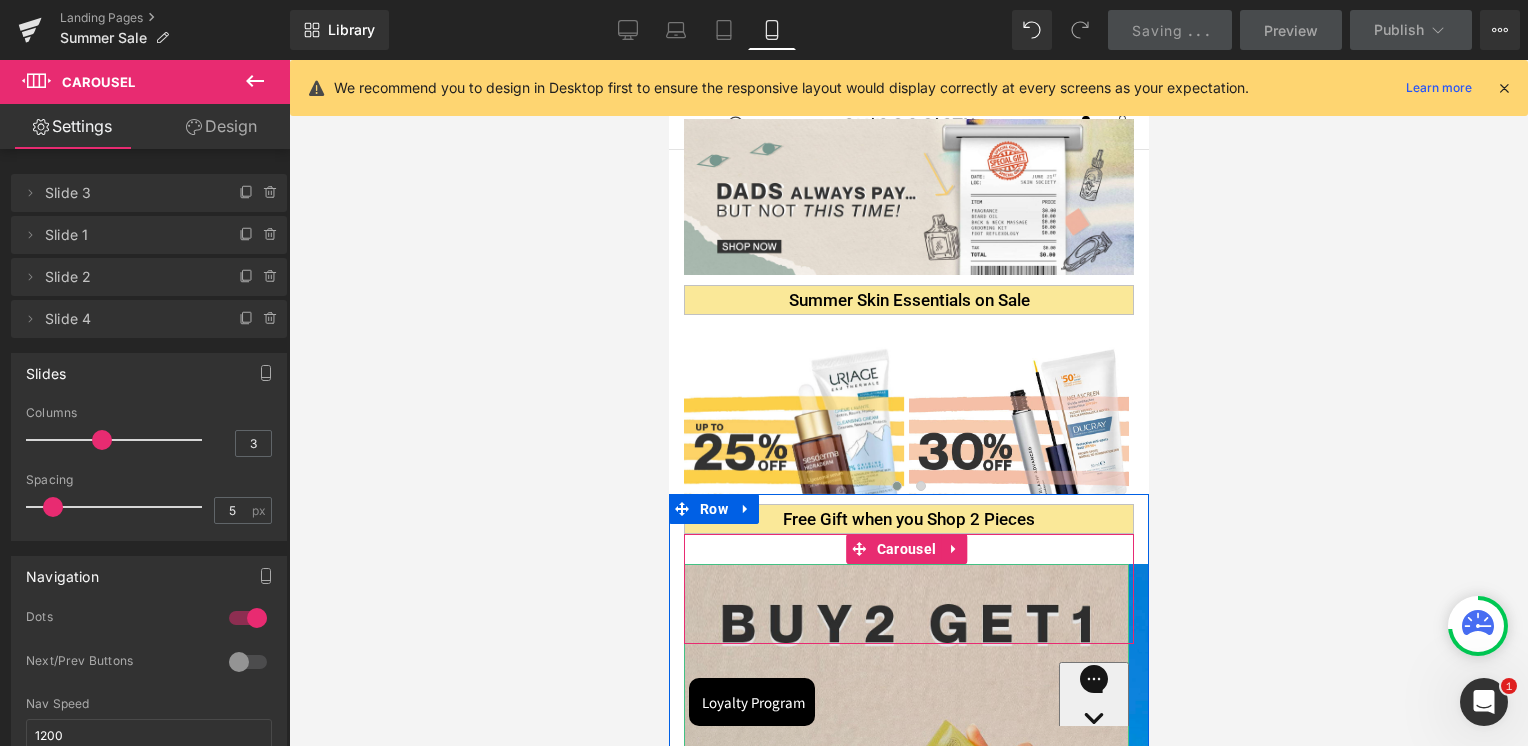 scroll, scrollTop: 0, scrollLeft: 0, axis: both 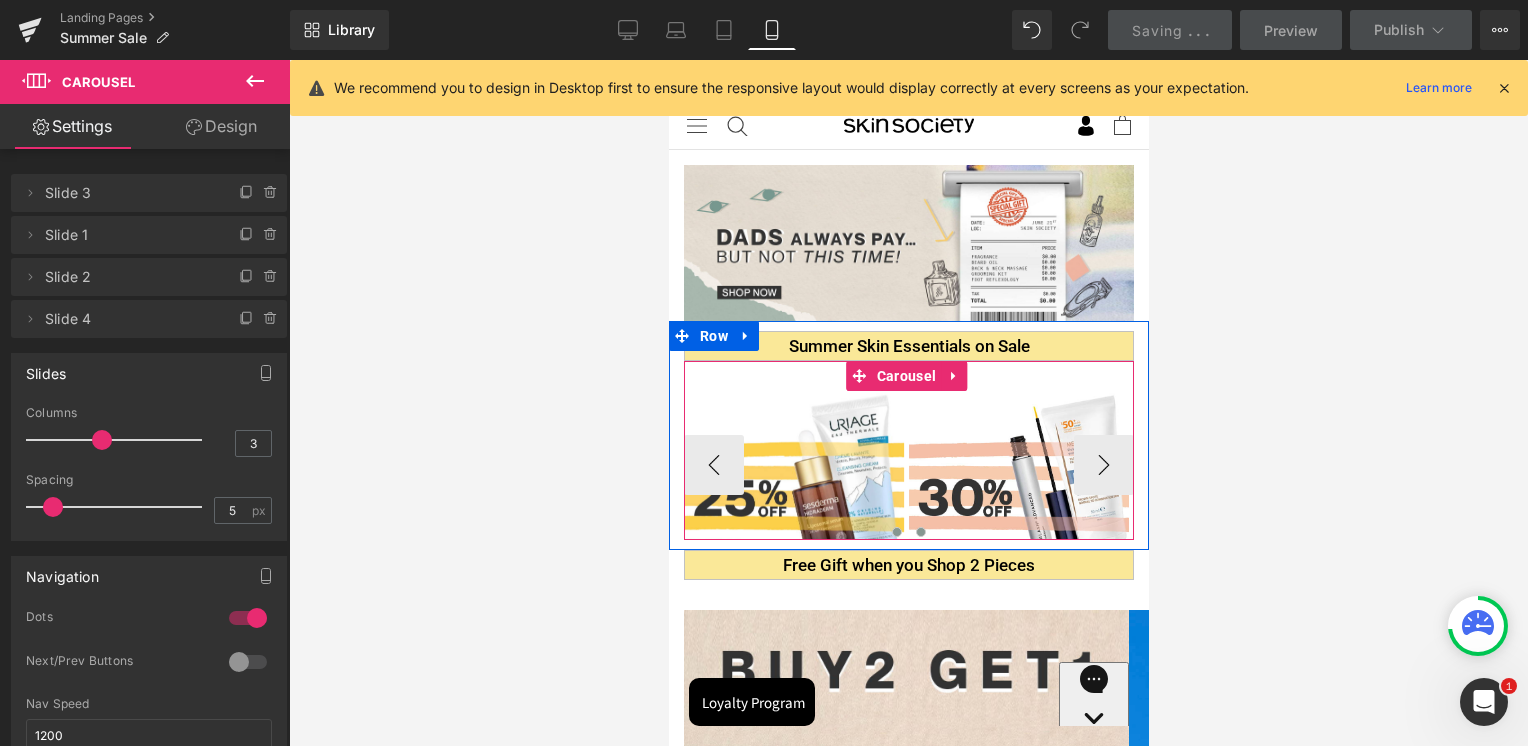 click at bounding box center [920, 532] 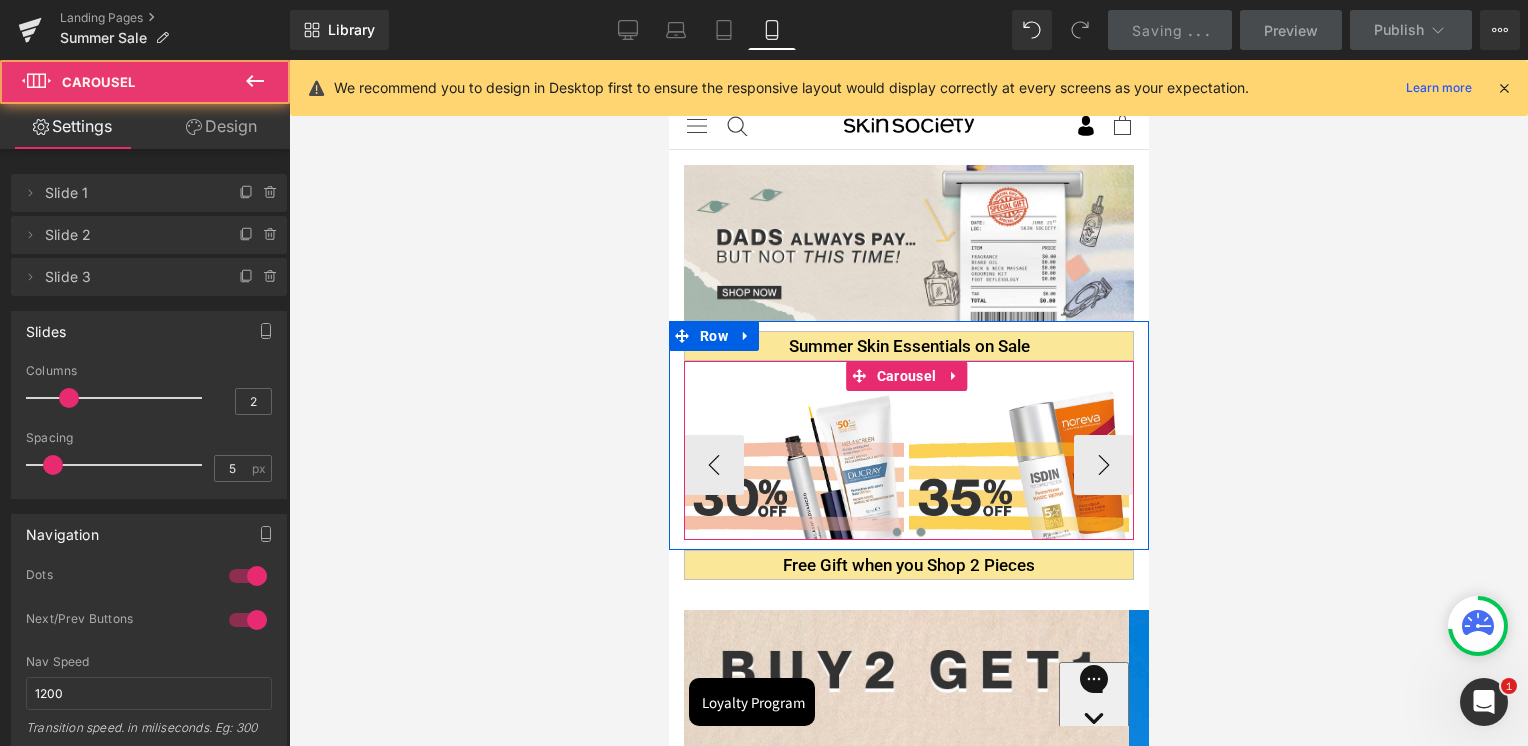 click at bounding box center (896, 532) 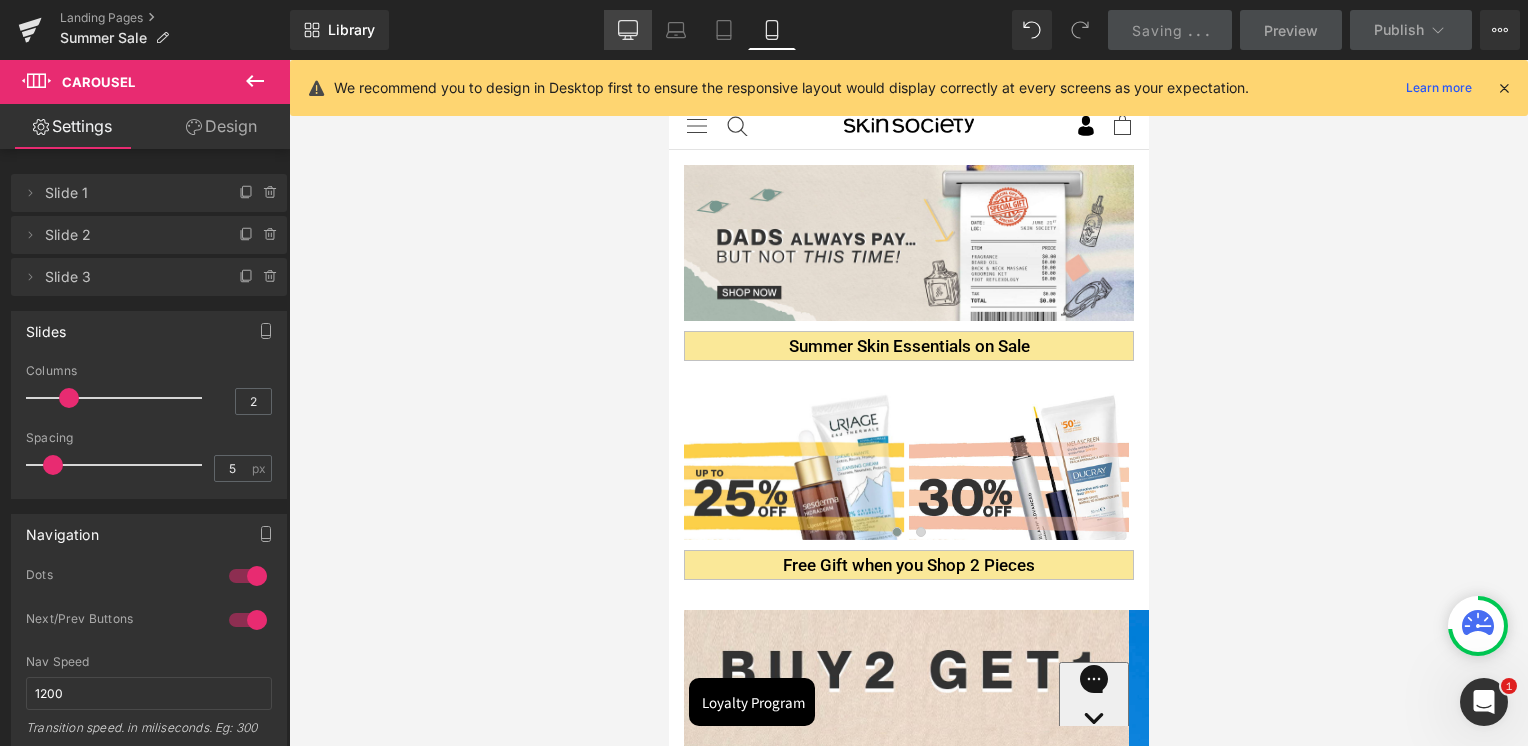 click on "Library Mobile Desktop Laptop Tablet Mobile   Saving   .   .   .   Preview Publish Scheduled View Live Page View with current Template Save Template to Library Schedule Publish Publish Settings Shortcuts We recommend you to design in Desktop first to ensure the responsive layout would display correctly at every screens as your expectation. Learn more  Your page can’t be published   You've reached the maximum number of published pages on your plan  (0/0).  You need to upgrade your plan or unpublish all your pages to get 1 publish slot.   Unpublish pages   Upgrade plan" at bounding box center (909, 30) 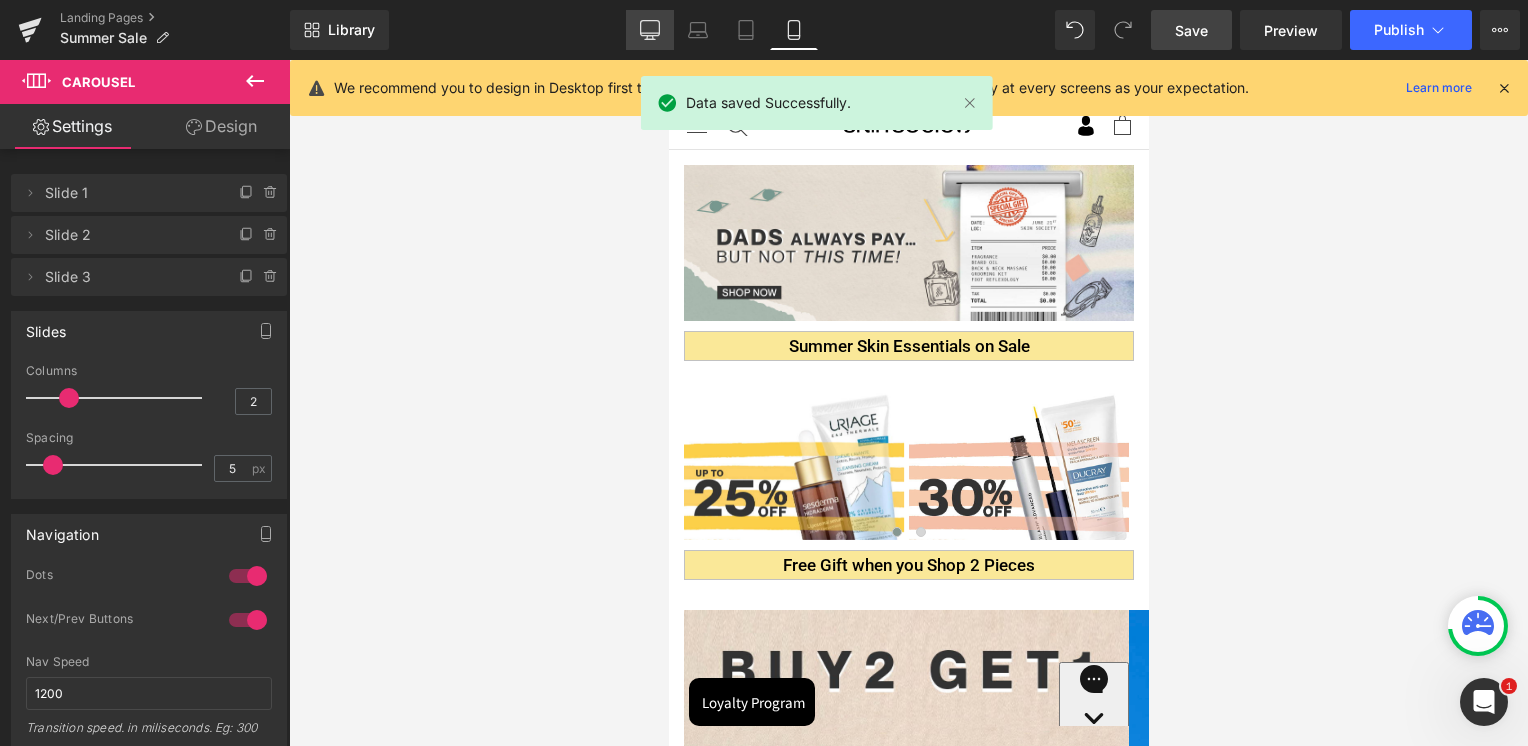 click 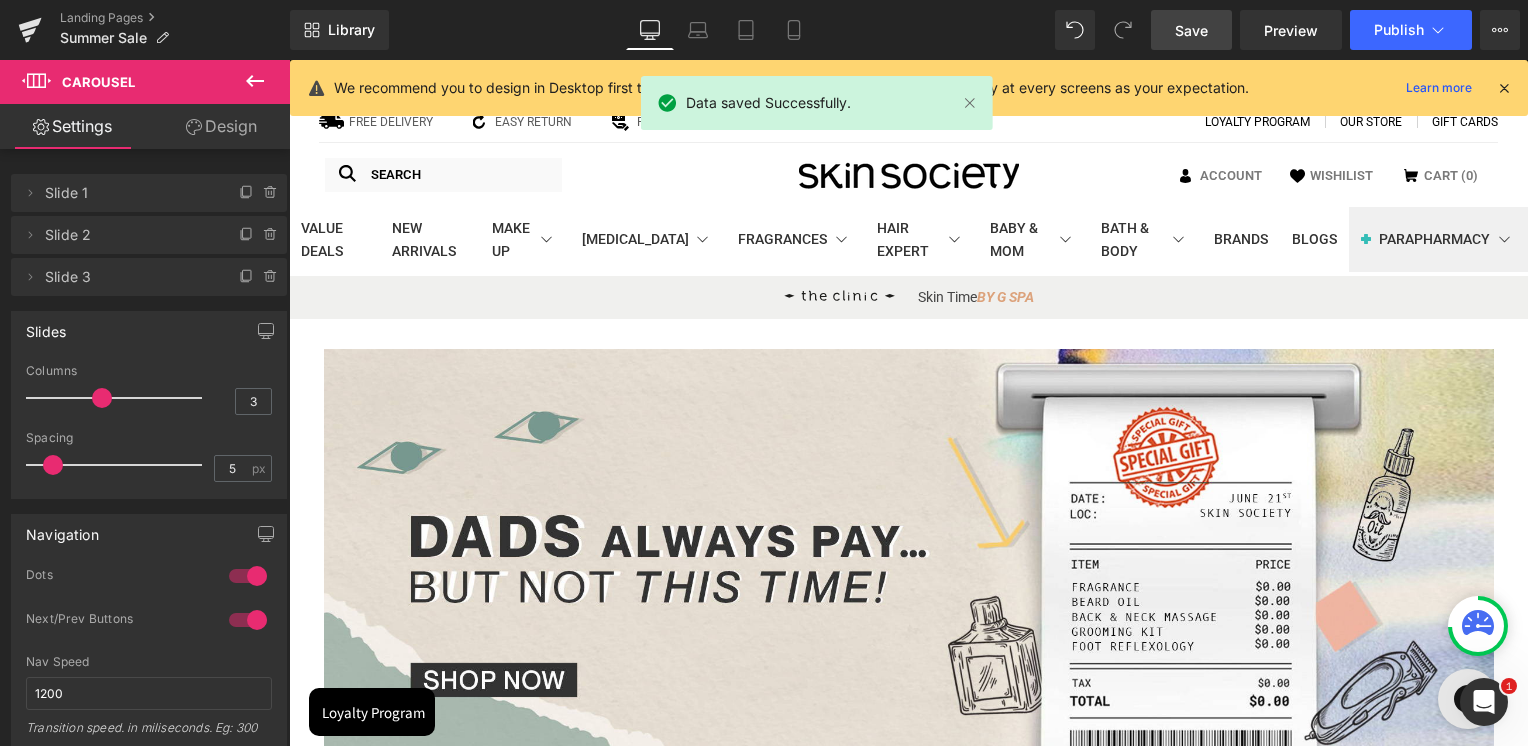 scroll, scrollTop: 478, scrollLeft: 0, axis: vertical 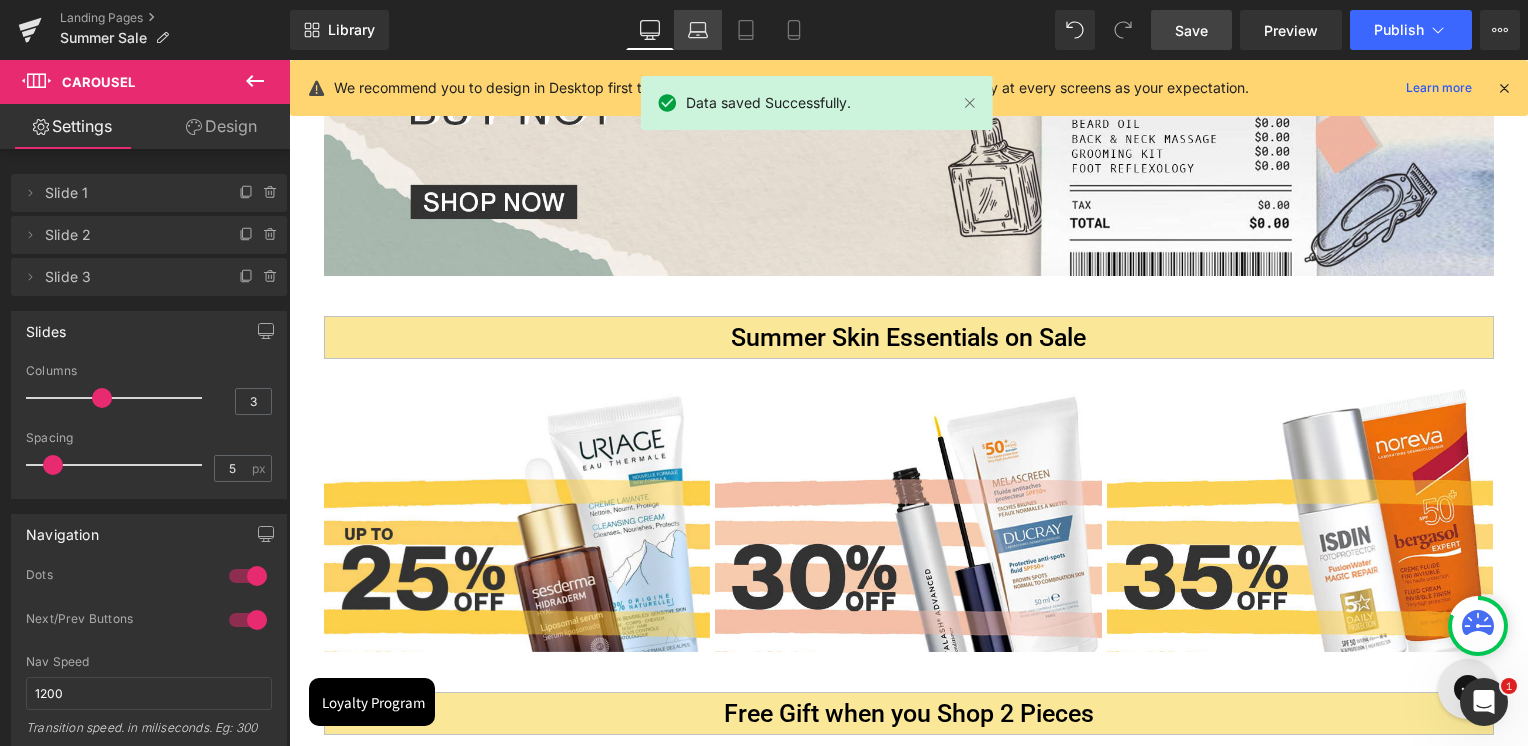 click on "Laptop" at bounding box center (698, 30) 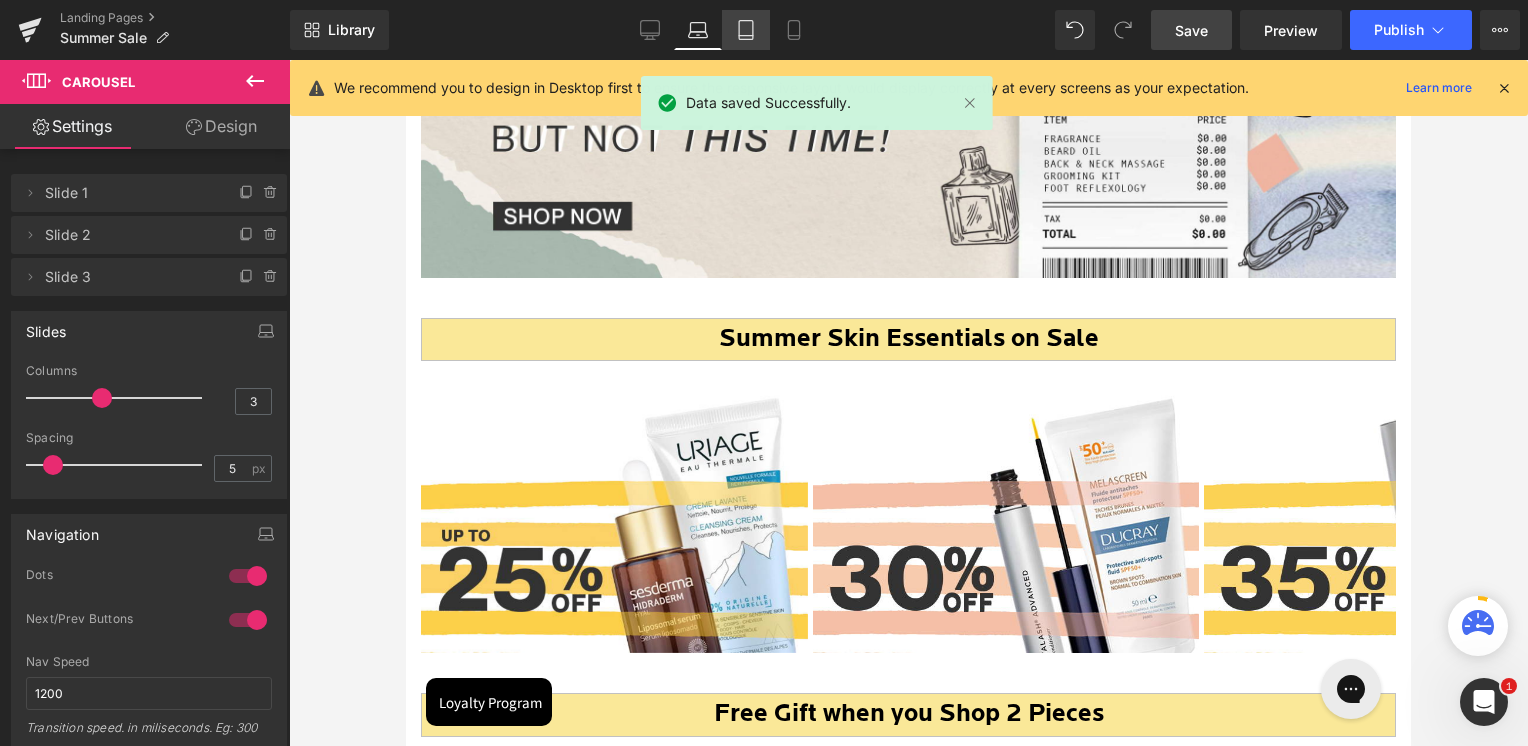 click 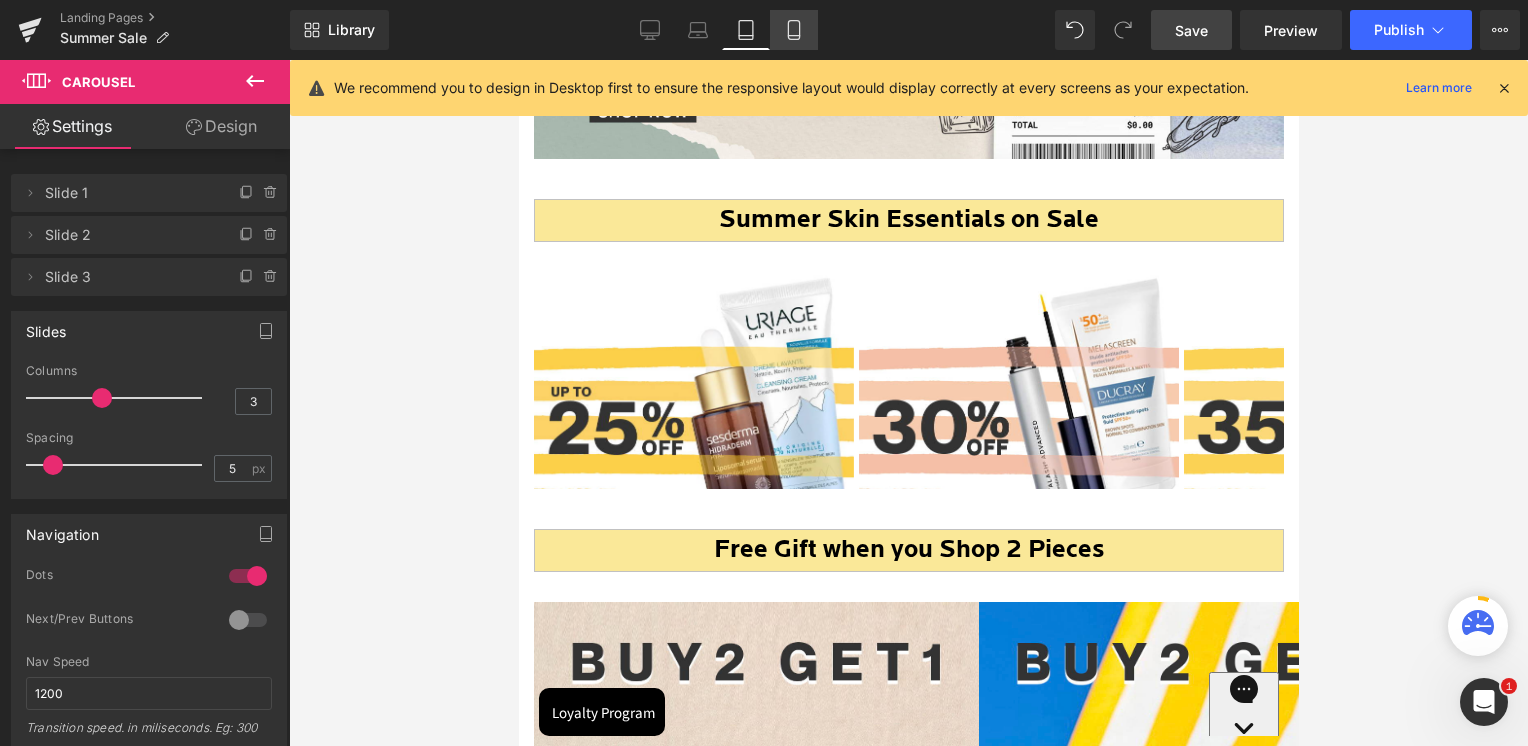 scroll, scrollTop: 291, scrollLeft: 0, axis: vertical 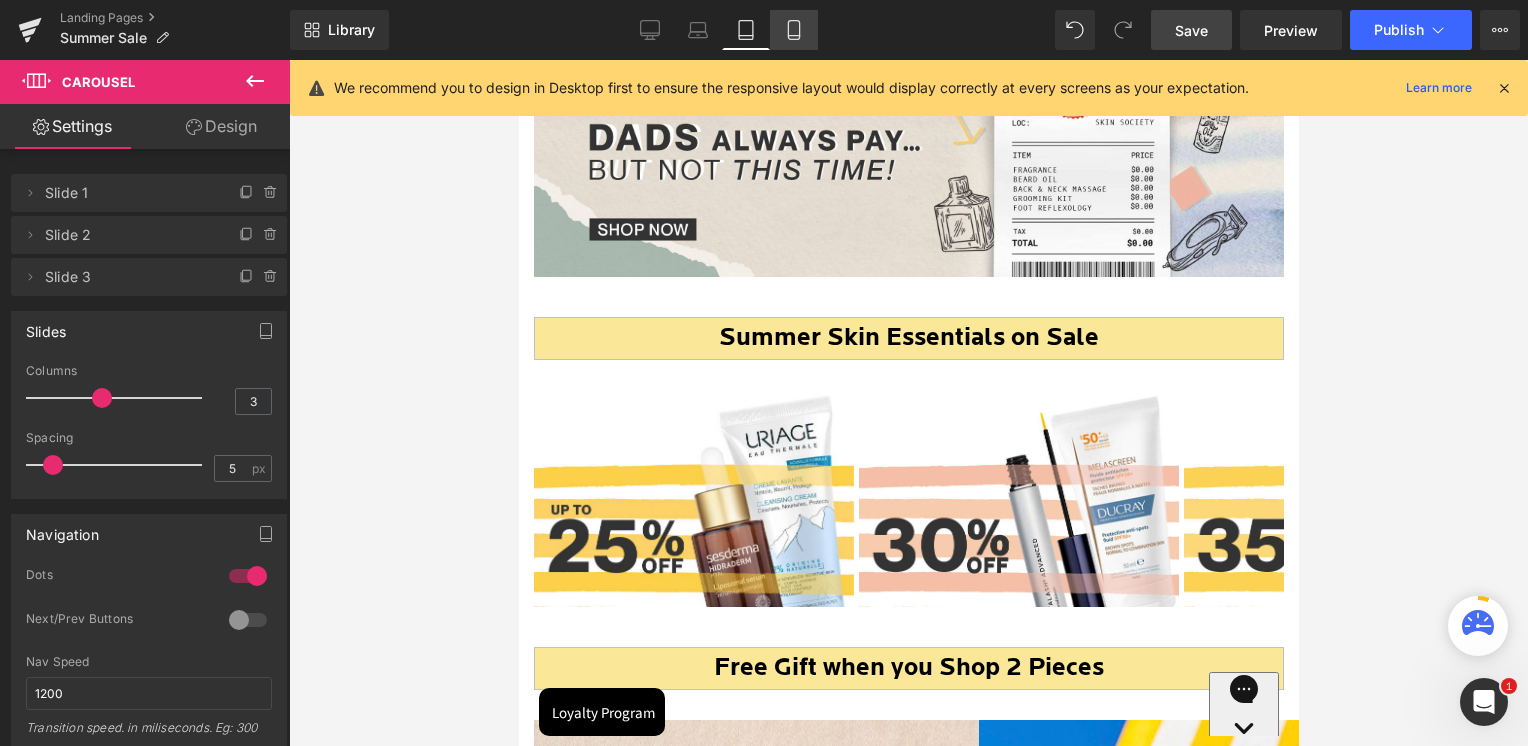 click 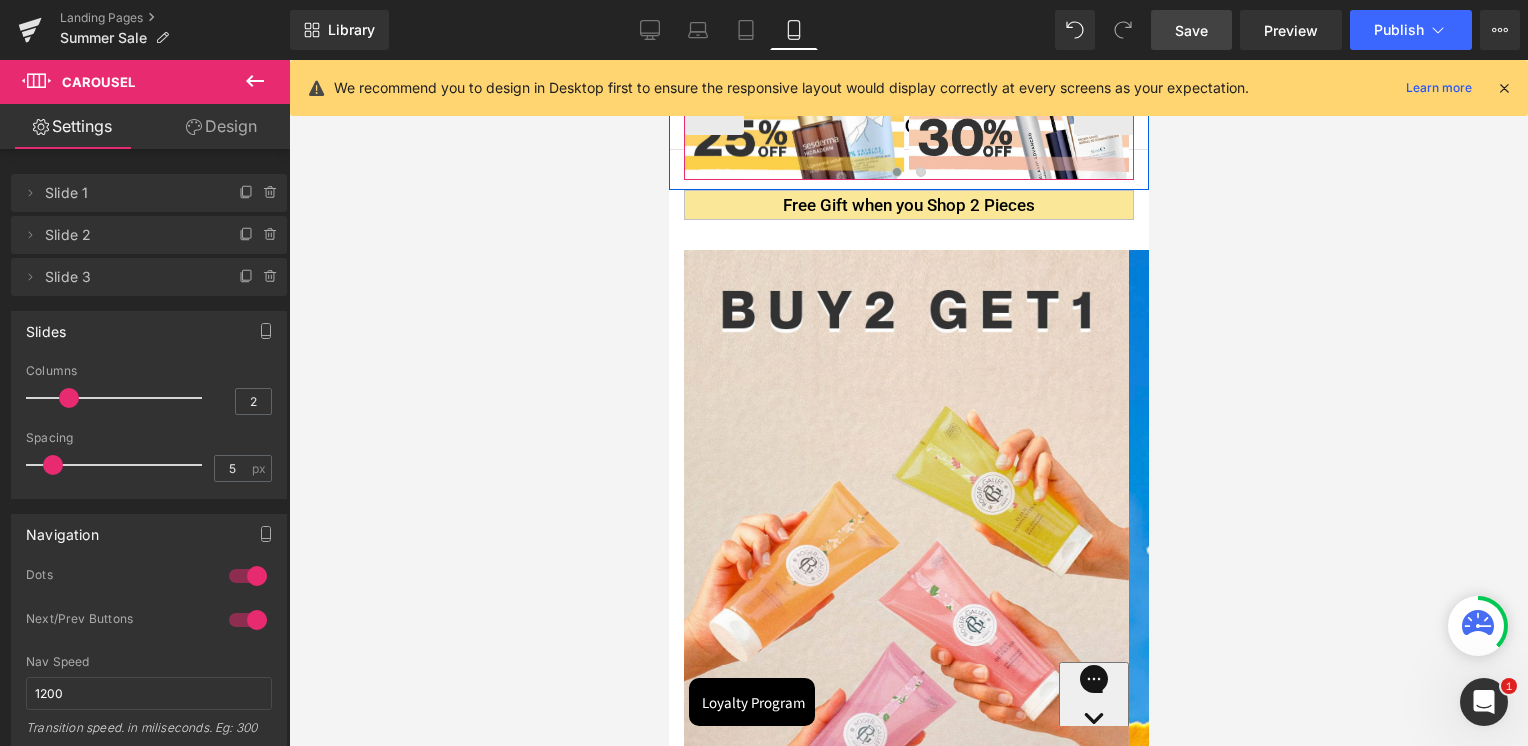 scroll, scrollTop: 400, scrollLeft: 0, axis: vertical 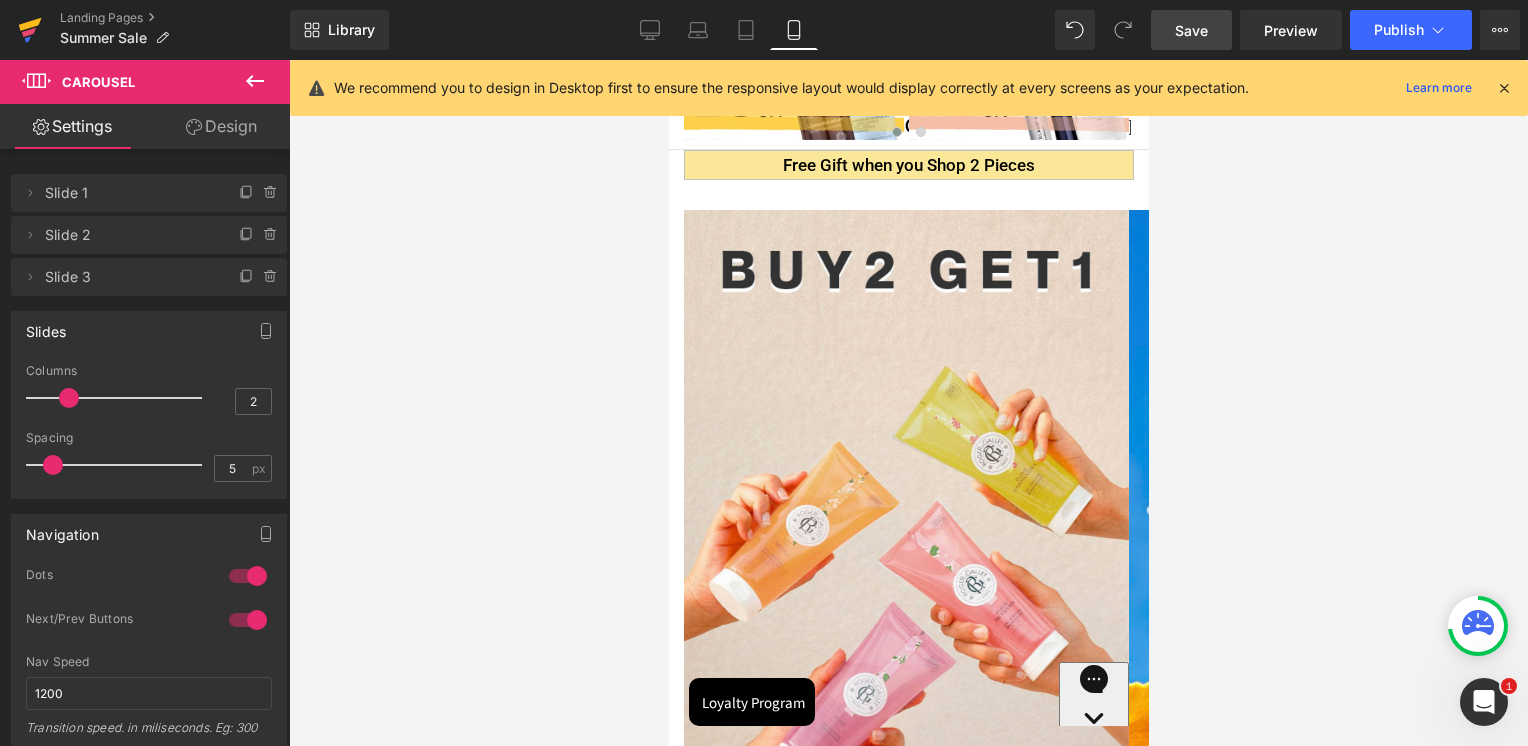 click 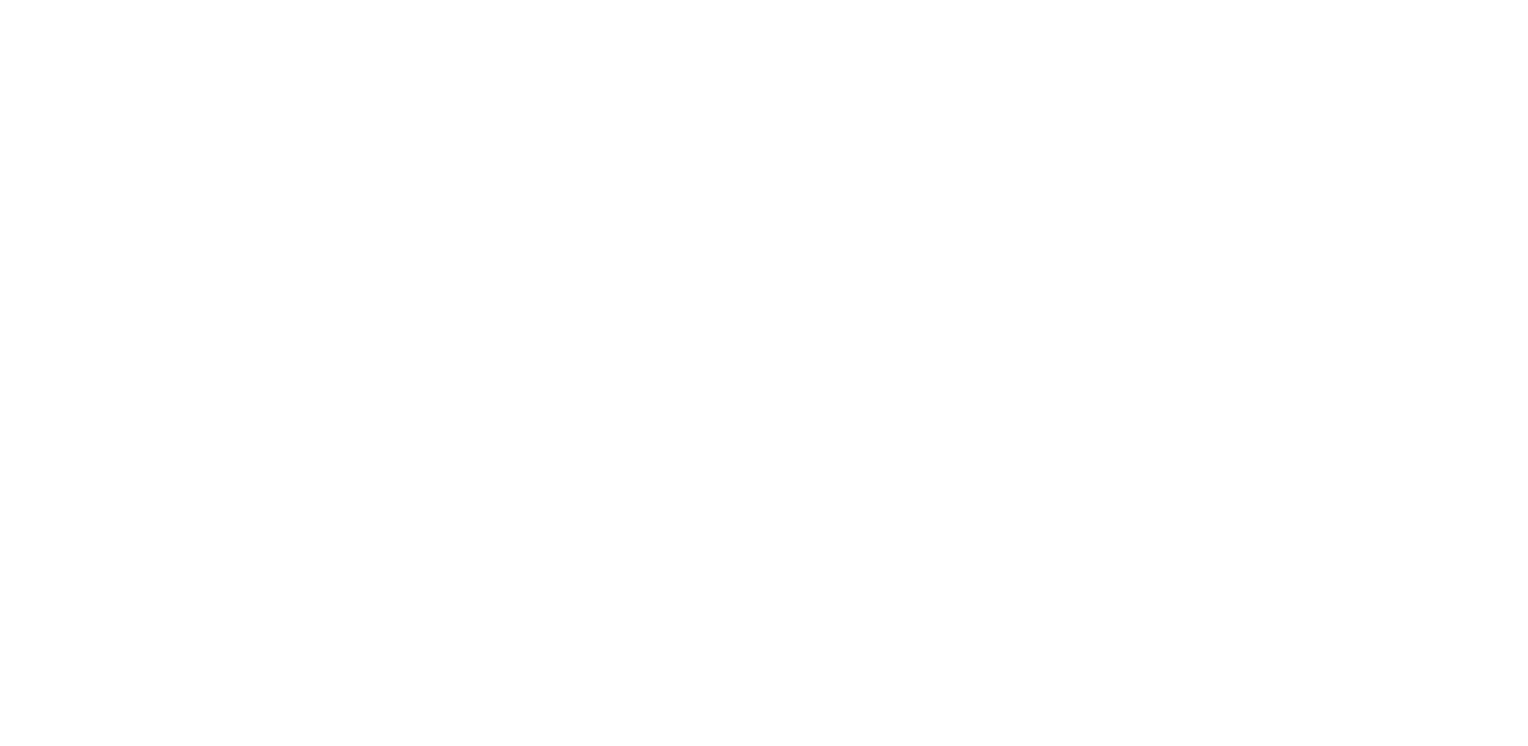 scroll, scrollTop: 0, scrollLeft: 0, axis: both 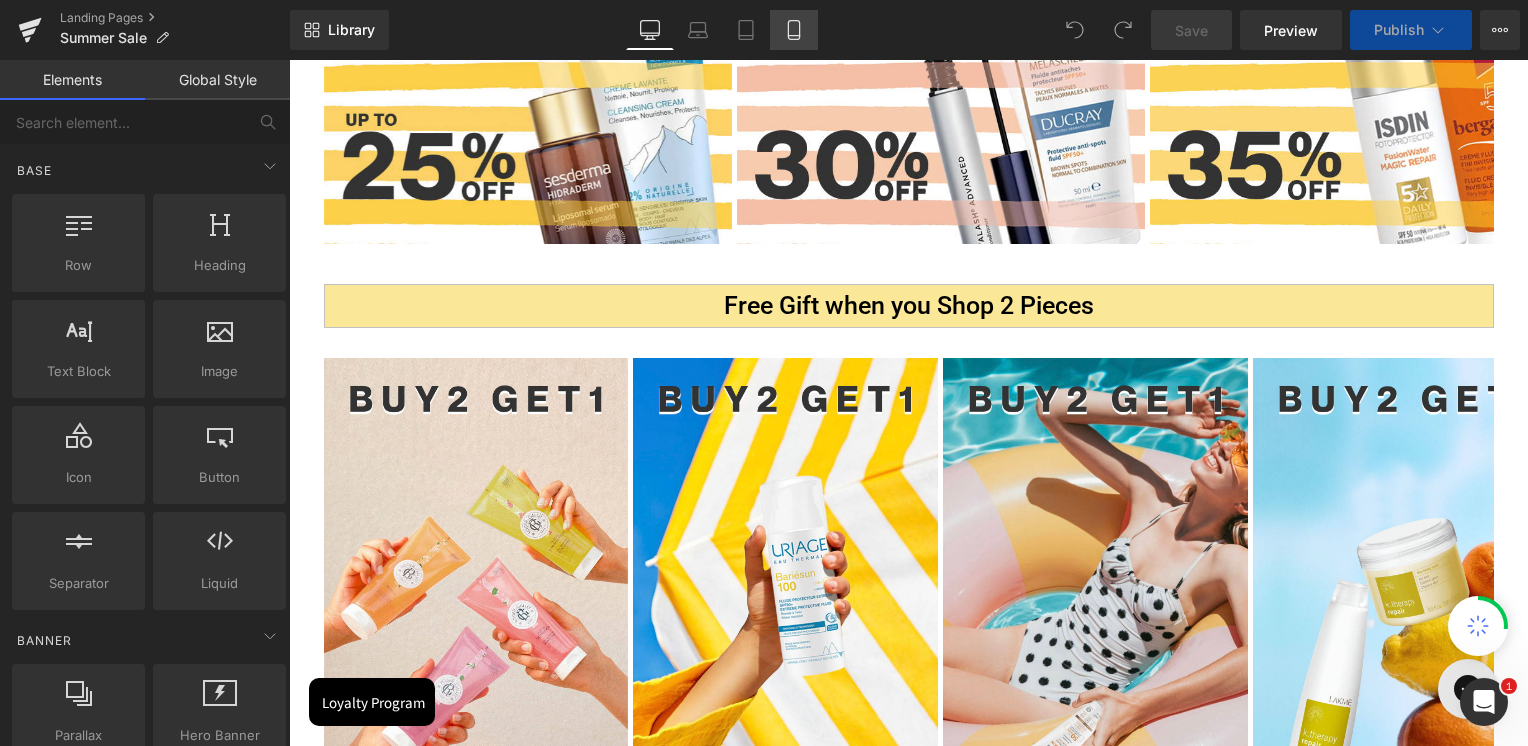 click 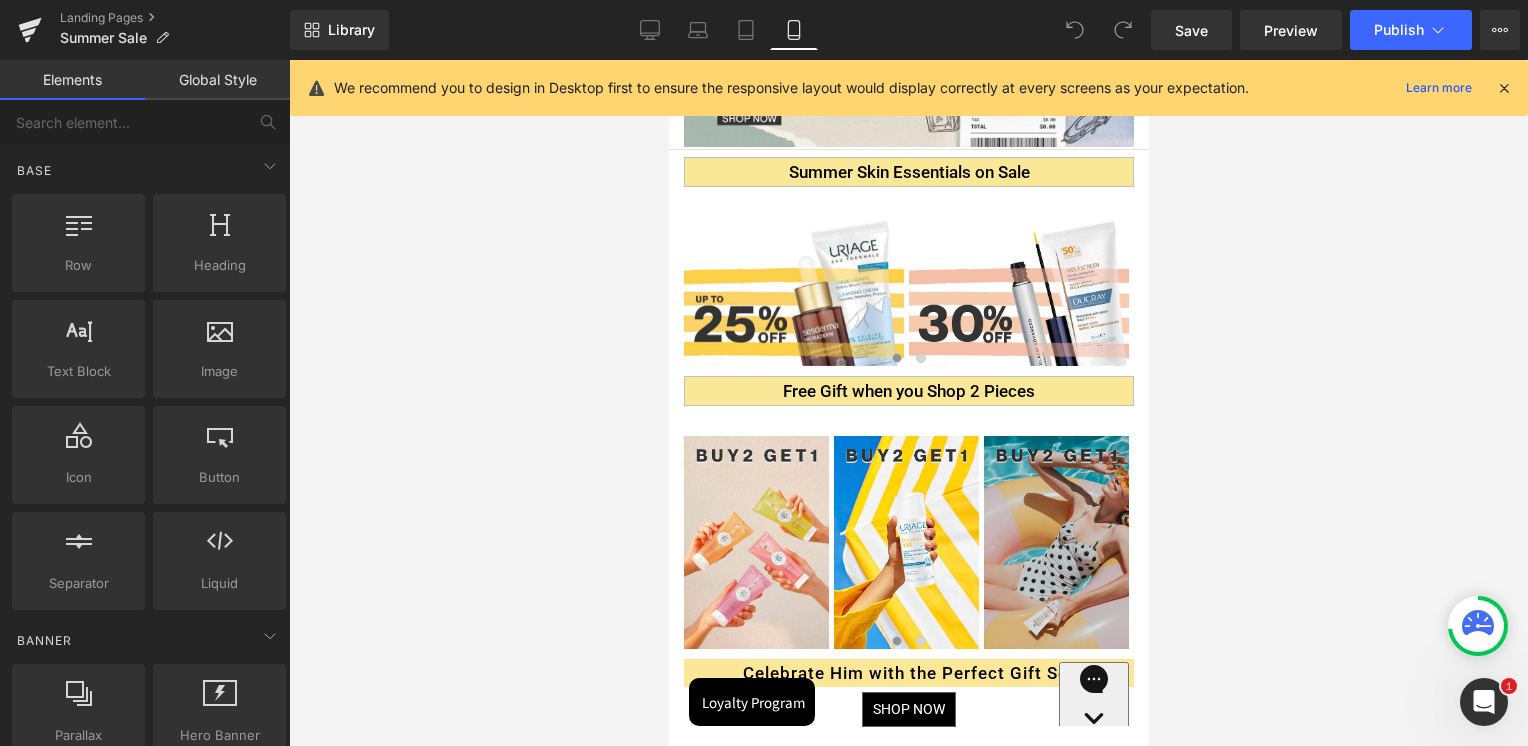 scroll, scrollTop: 172, scrollLeft: 0, axis: vertical 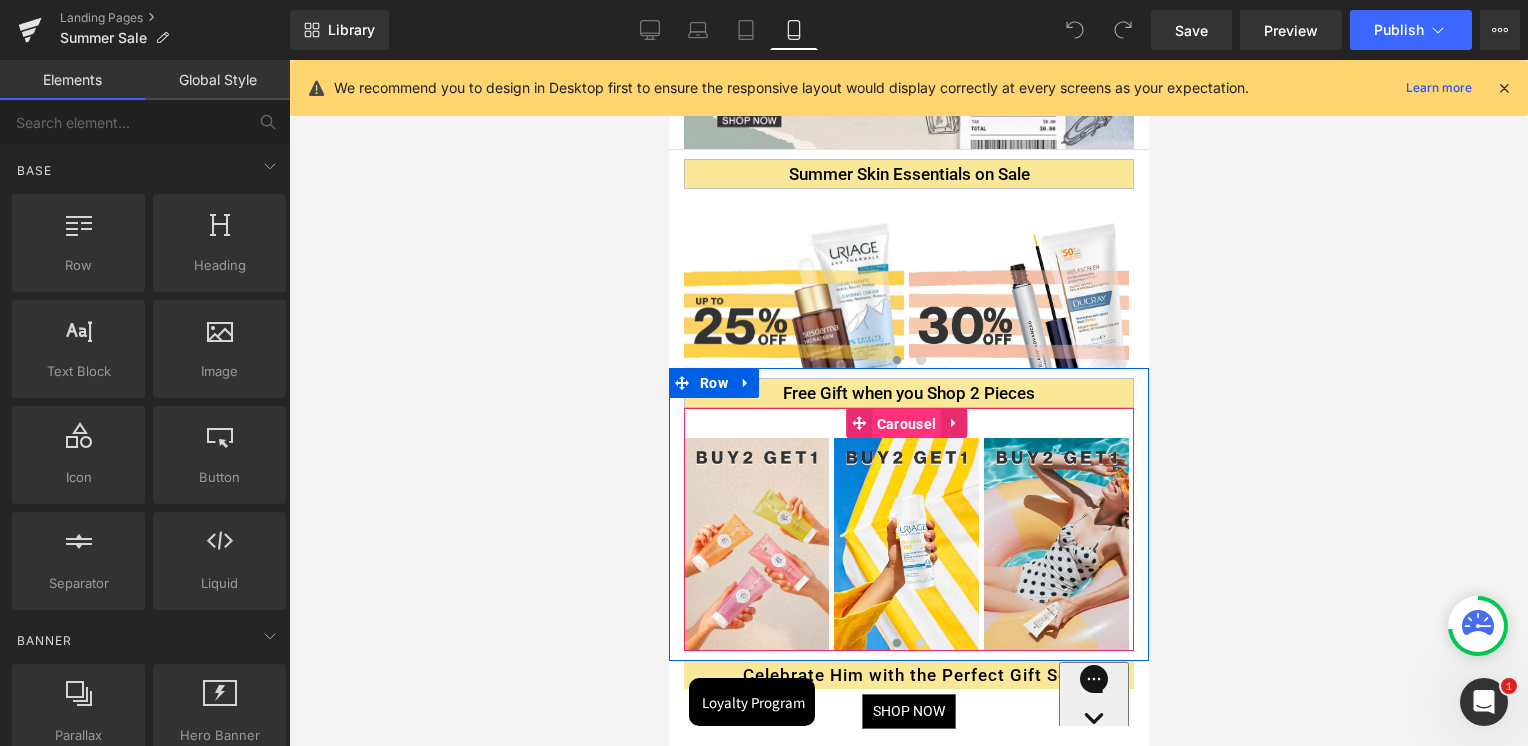 click on "Carousel" at bounding box center (905, 424) 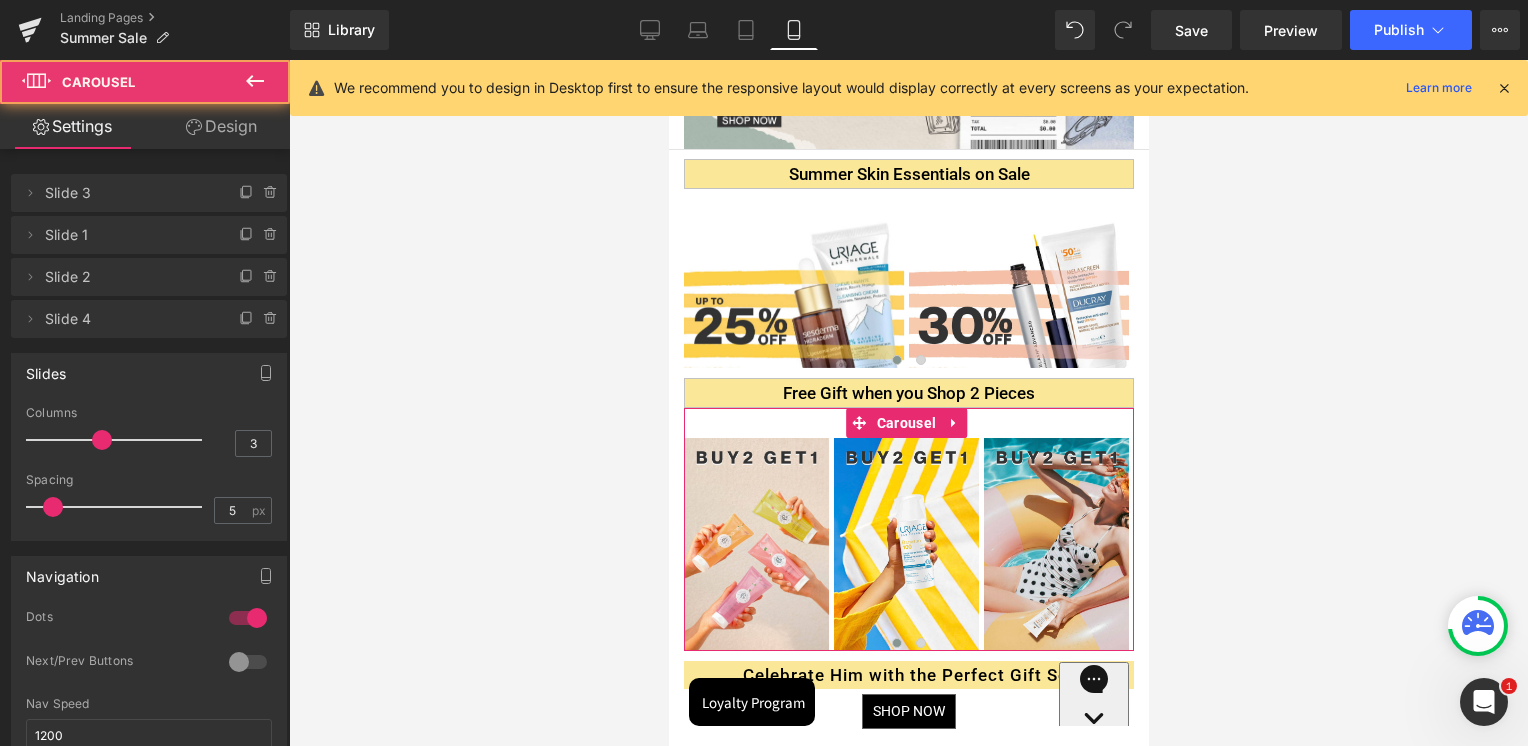 scroll, scrollTop: 500, scrollLeft: 0, axis: vertical 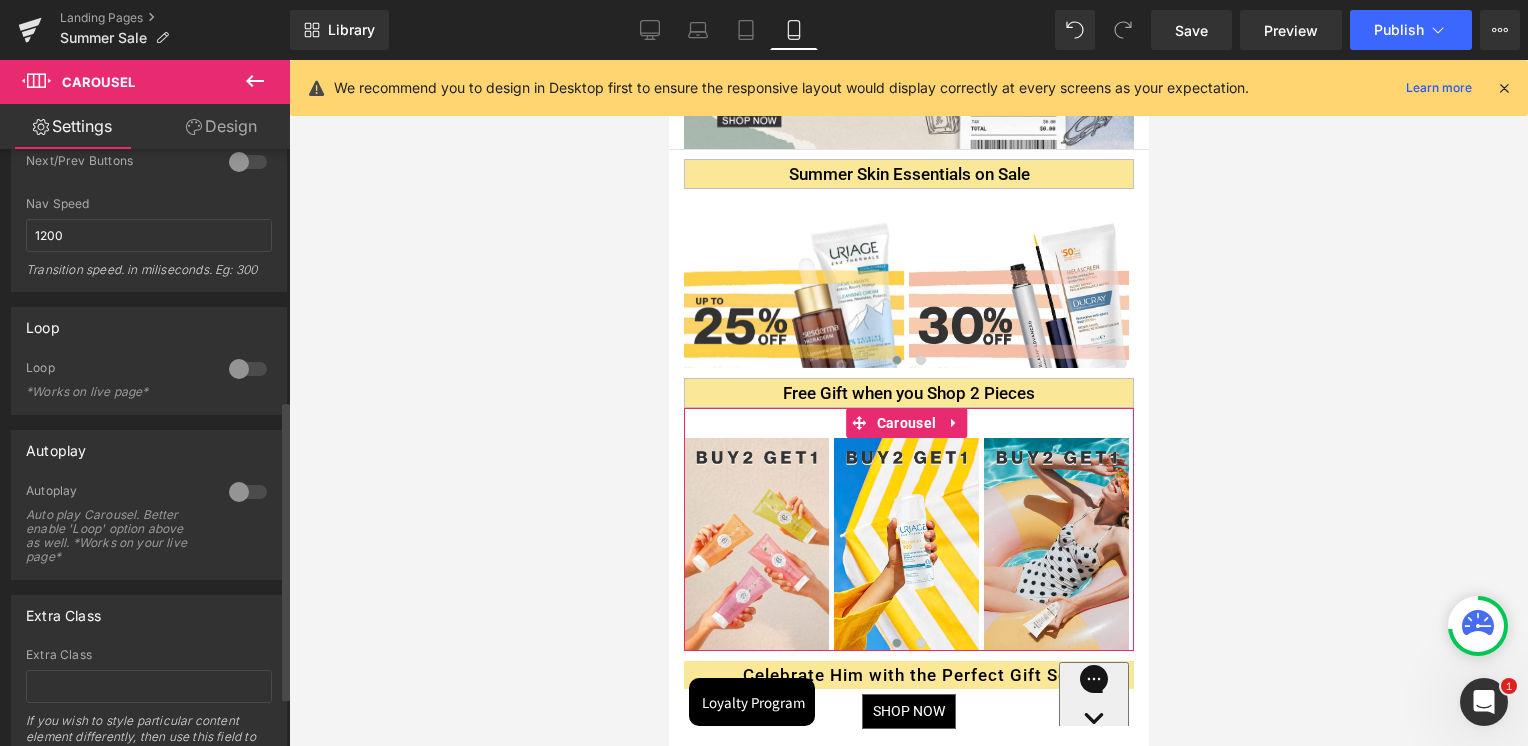 click at bounding box center (248, 162) 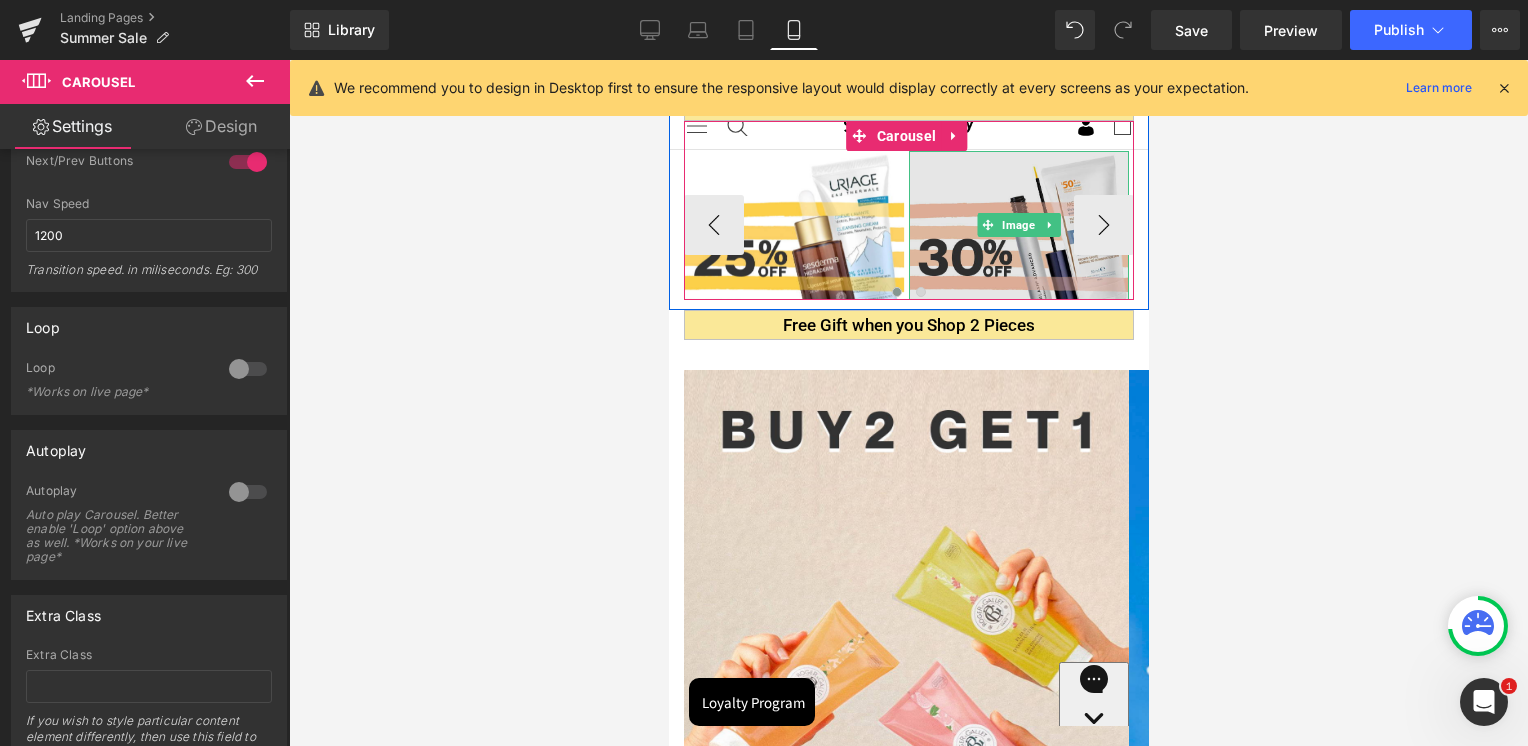 scroll, scrollTop: 300, scrollLeft: 0, axis: vertical 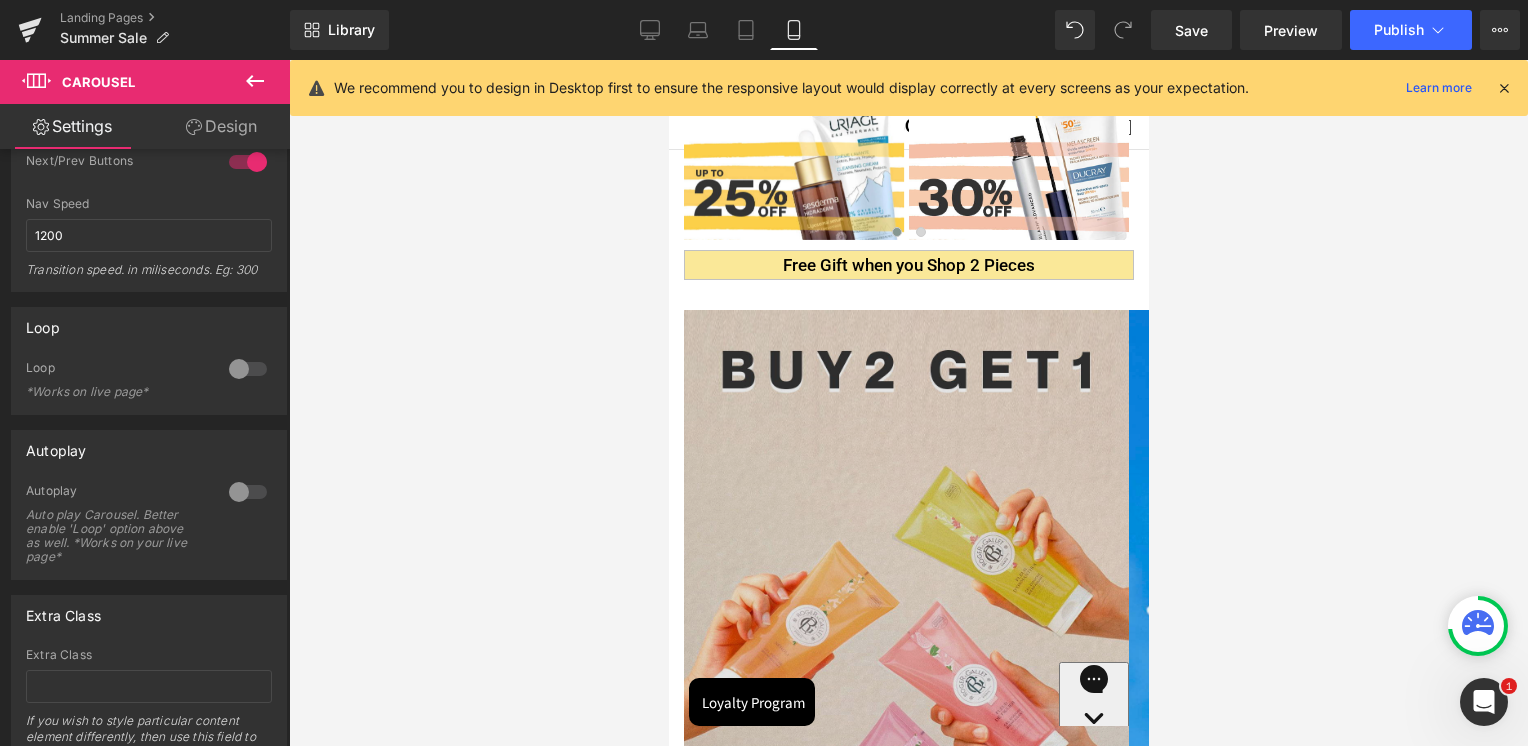 click at bounding box center [905, 636] 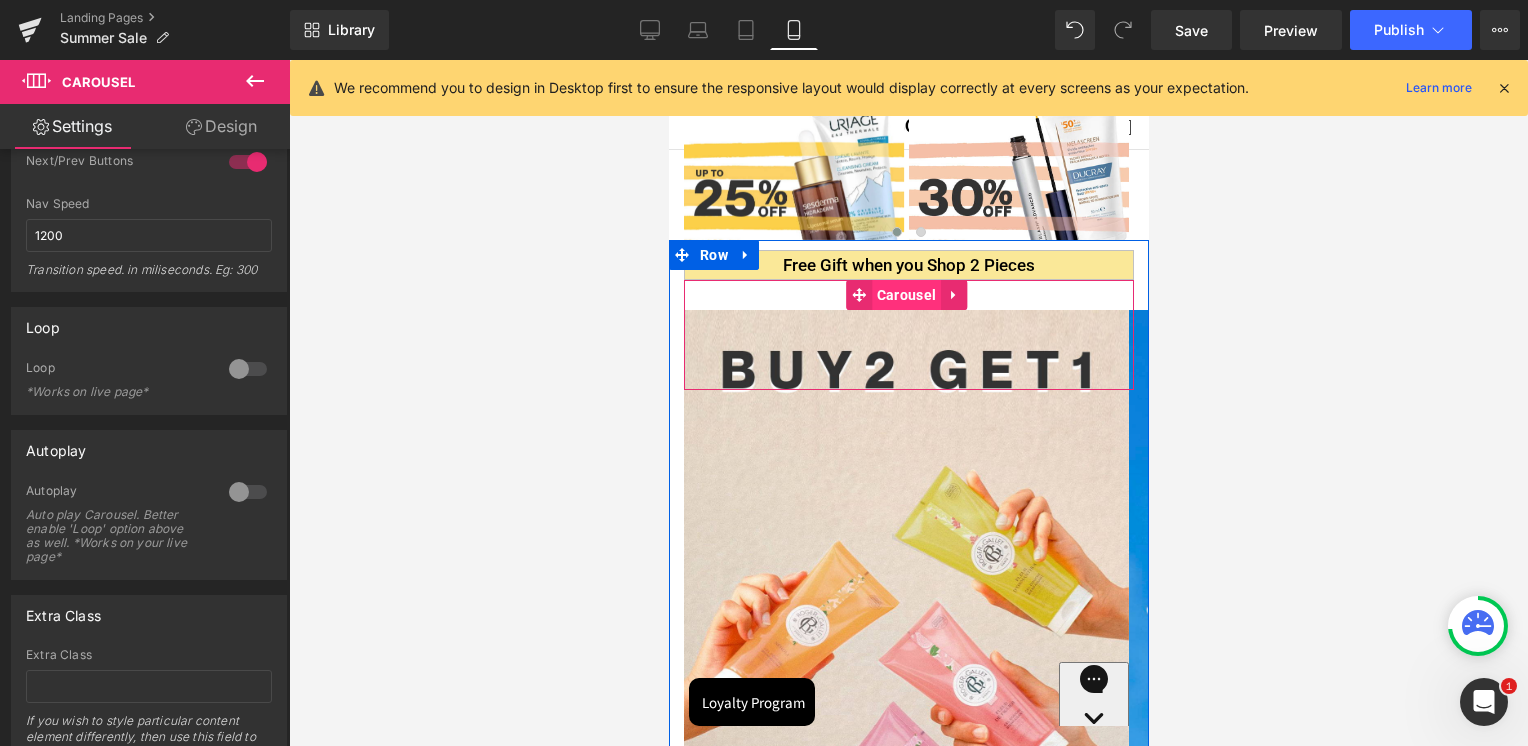 click on "Carousel" at bounding box center (905, 295) 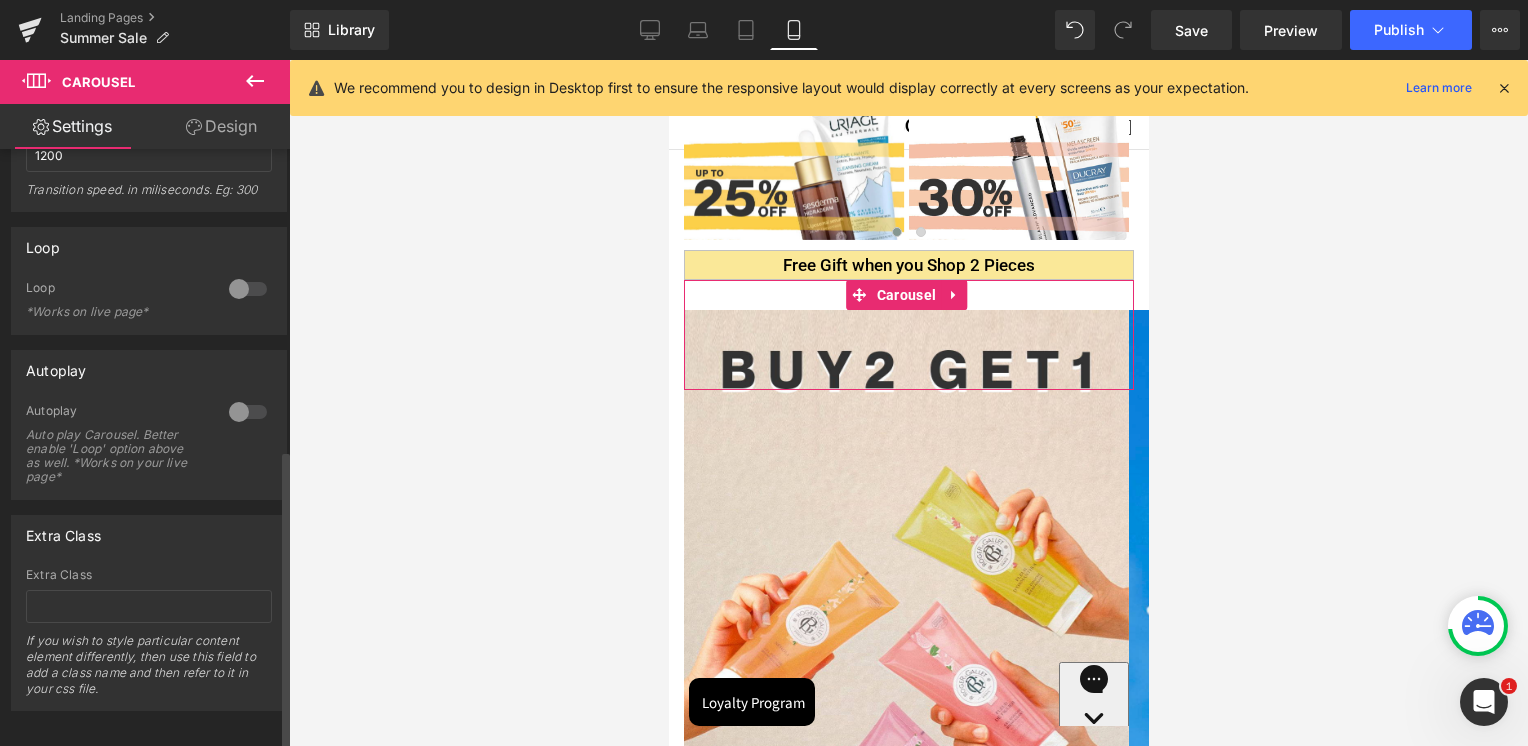 scroll, scrollTop: 598, scrollLeft: 0, axis: vertical 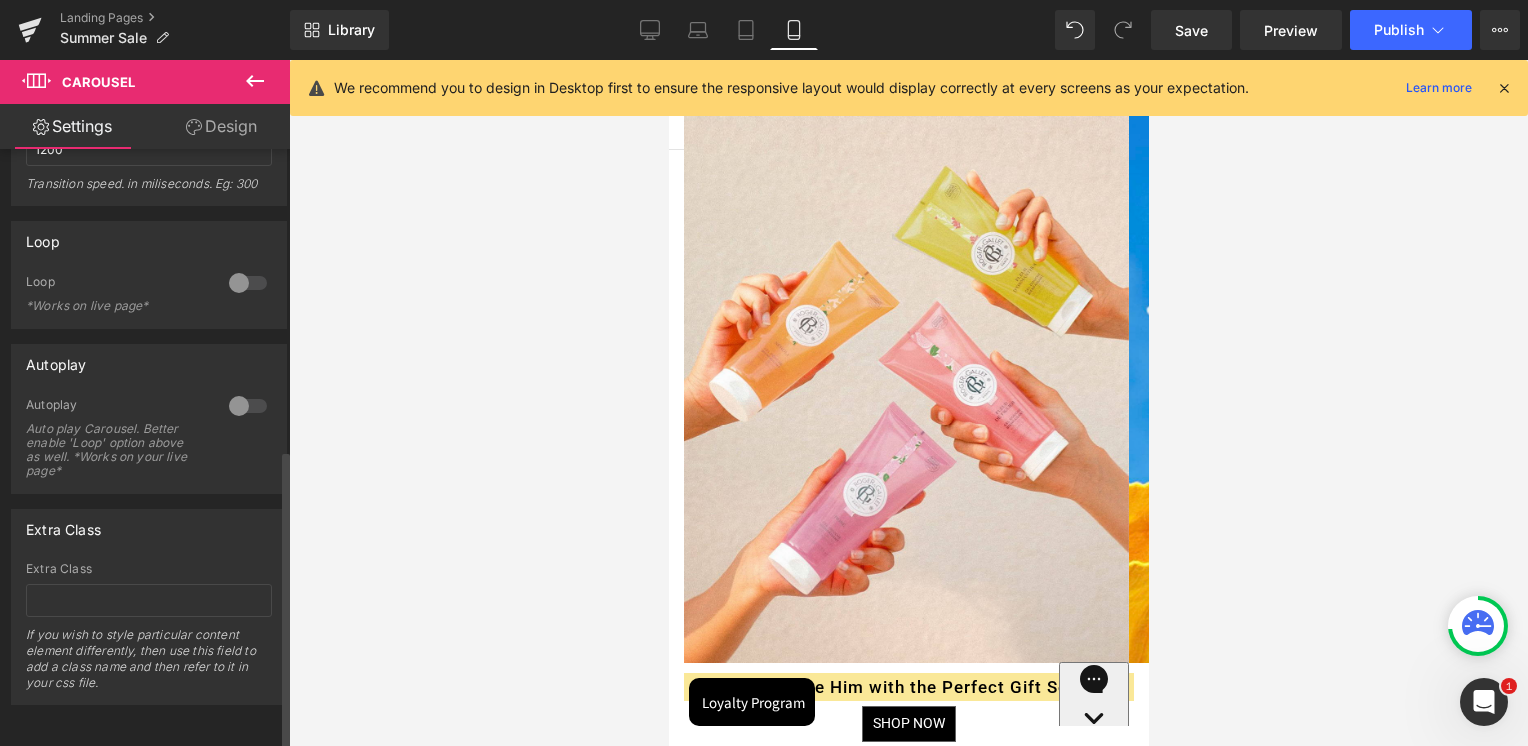 click at bounding box center (248, 406) 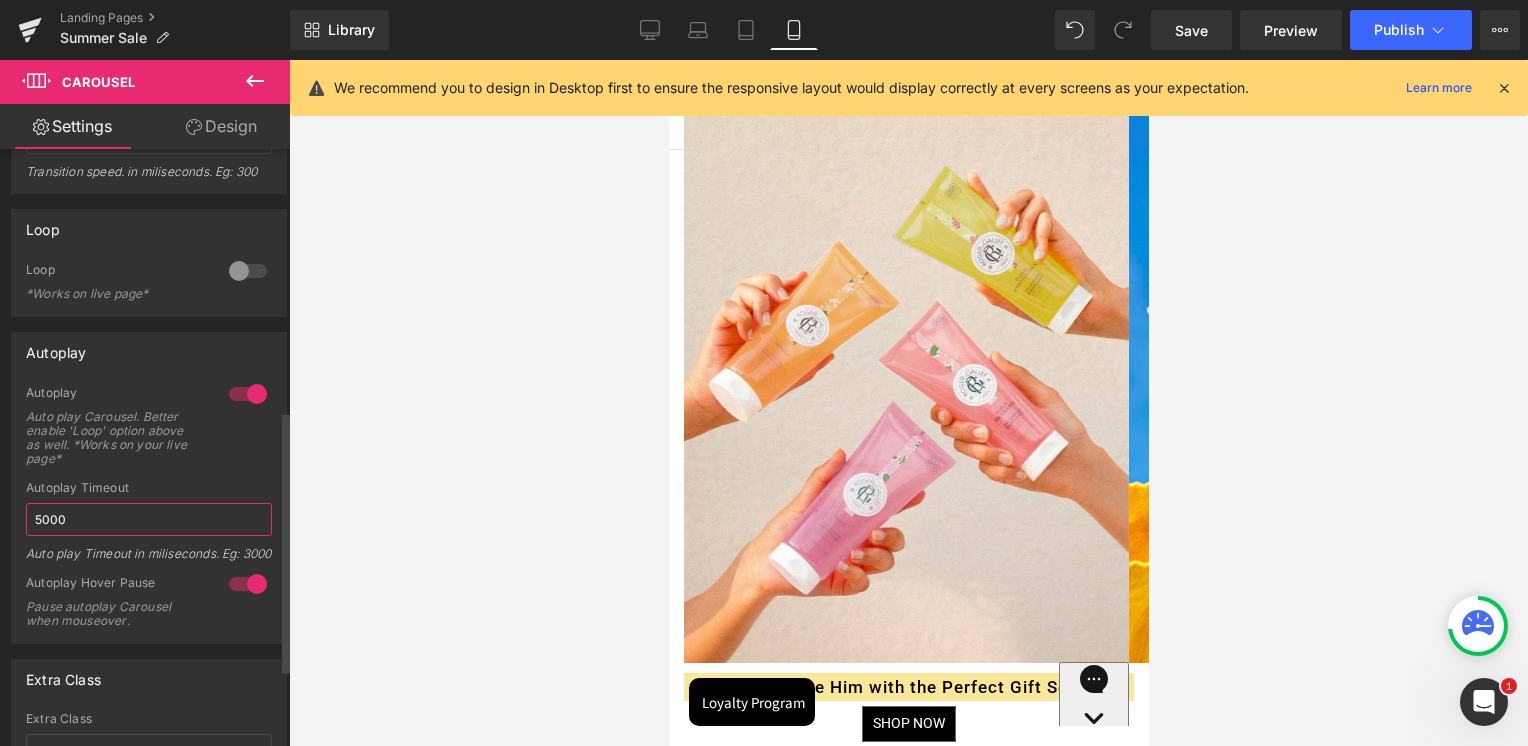 click on "5000" at bounding box center (149, 519) 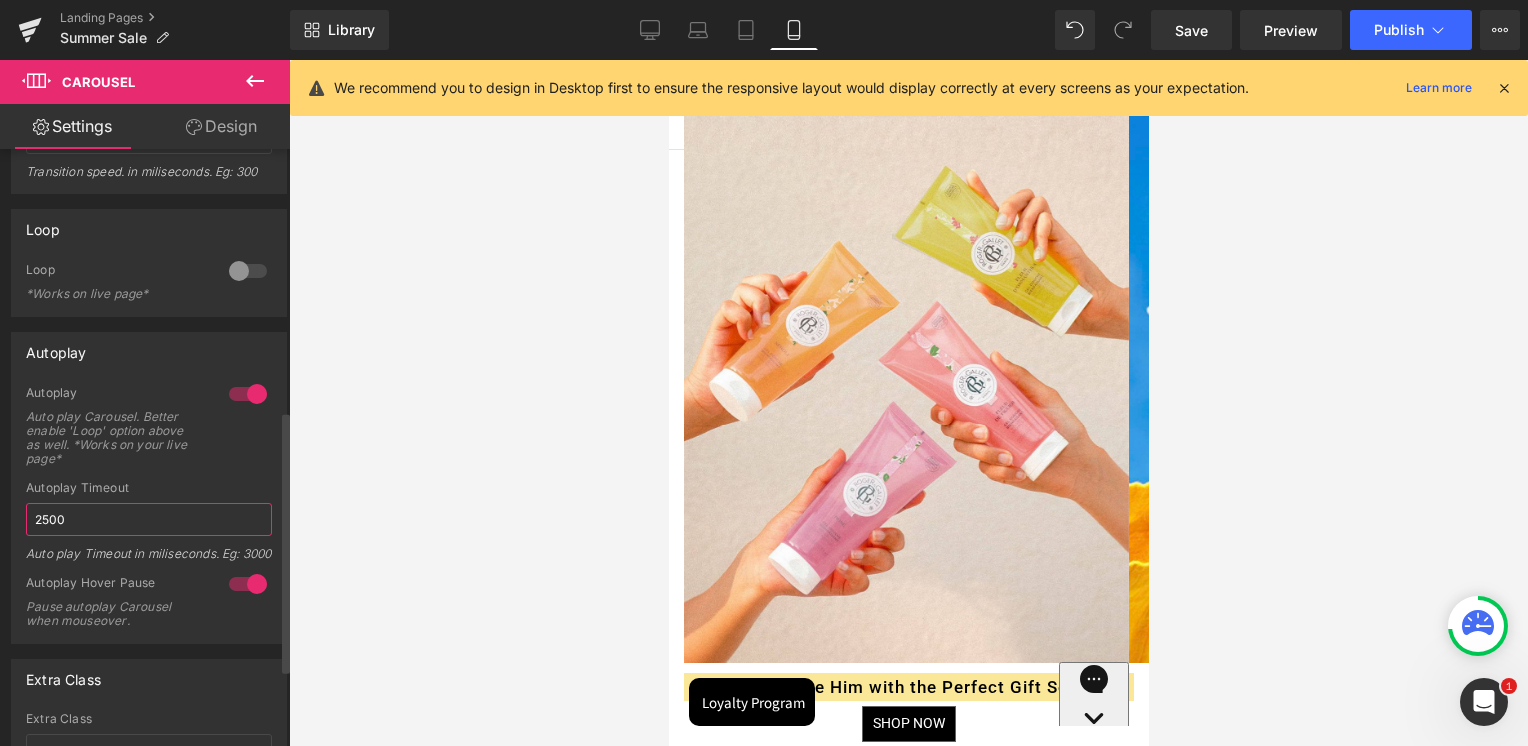 type on "2500" 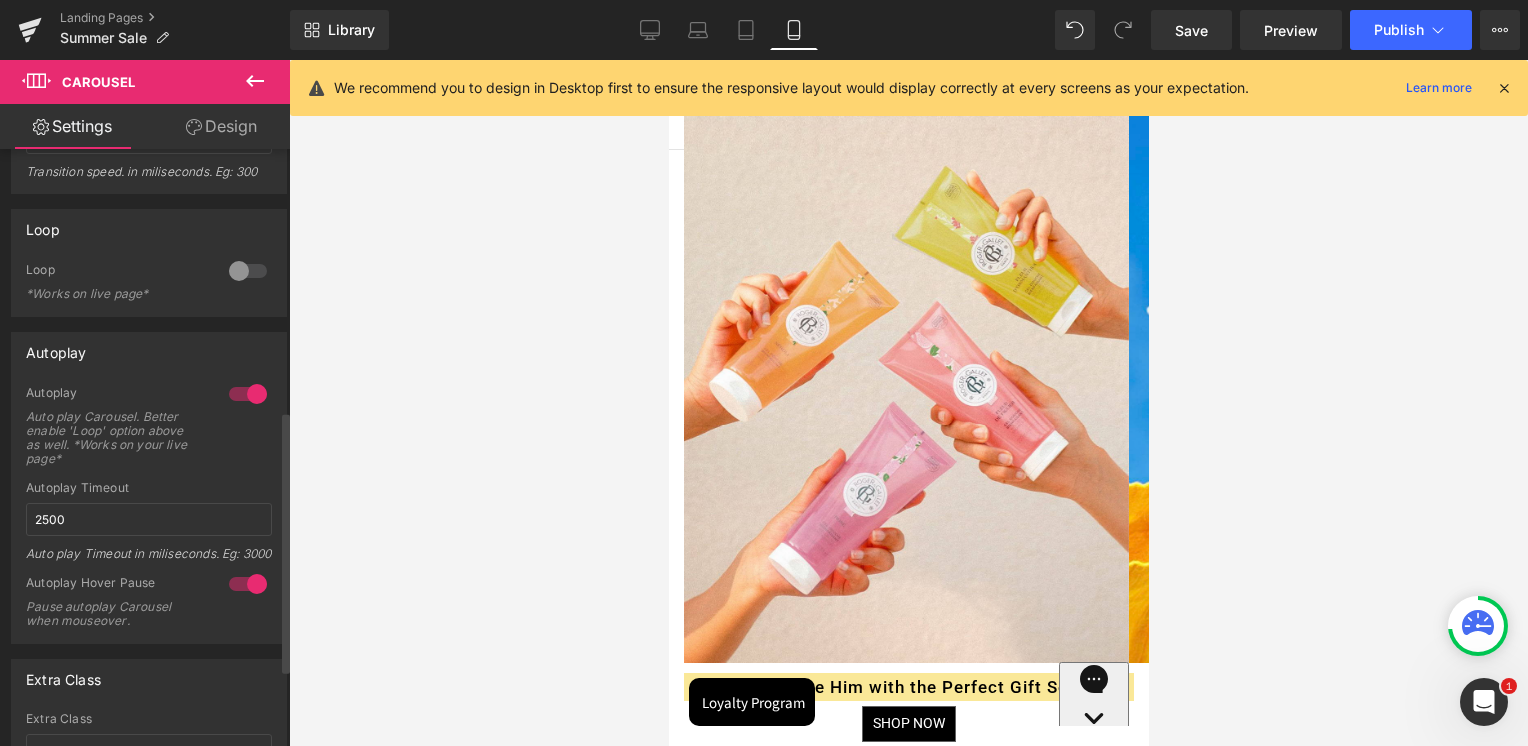 click on "Autoplay Auto play Carousel. Better enable 'Loop' option above as well. *Works on your live page*" at bounding box center (149, 433) 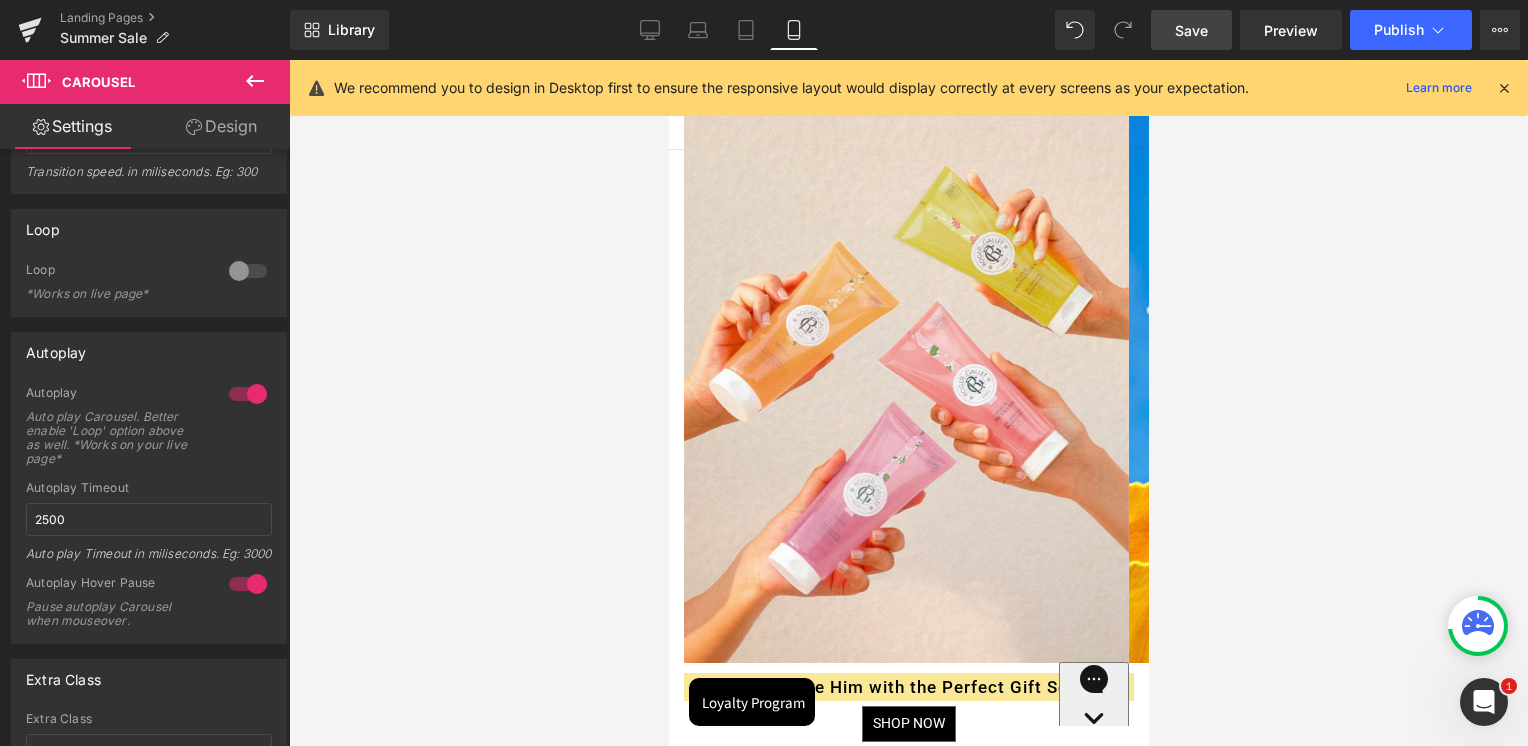click on "Save" at bounding box center (1191, 30) 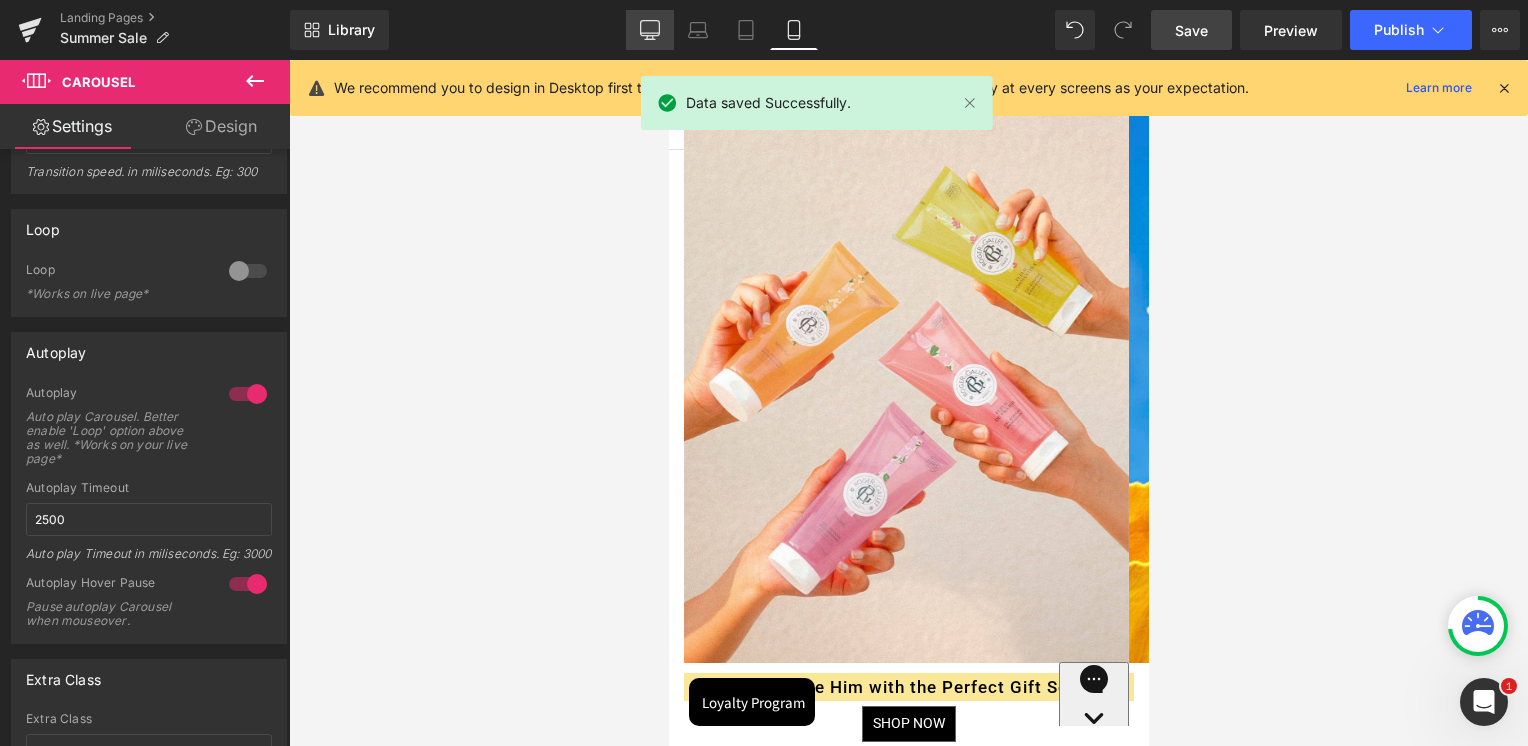 click 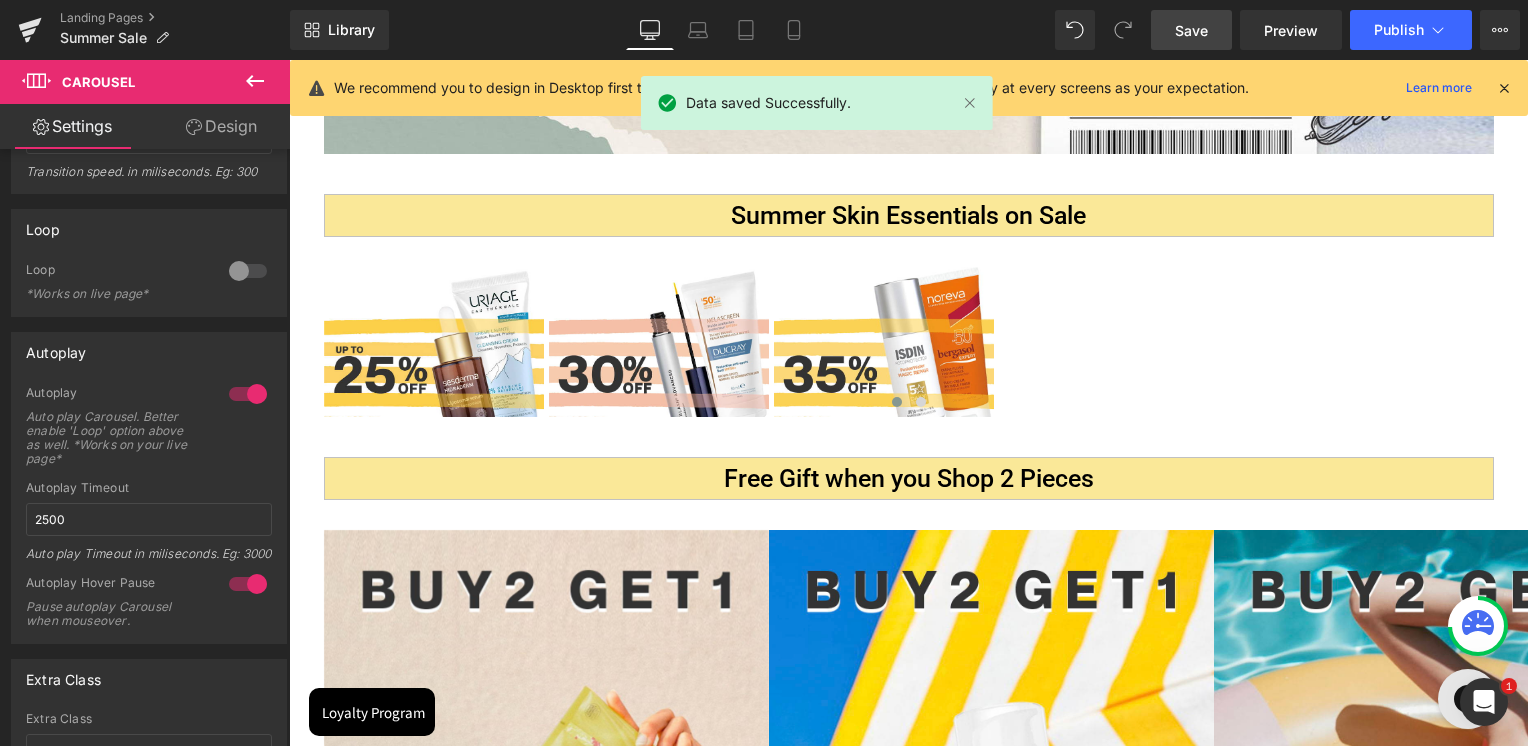 scroll, scrollTop: 807, scrollLeft: 0, axis: vertical 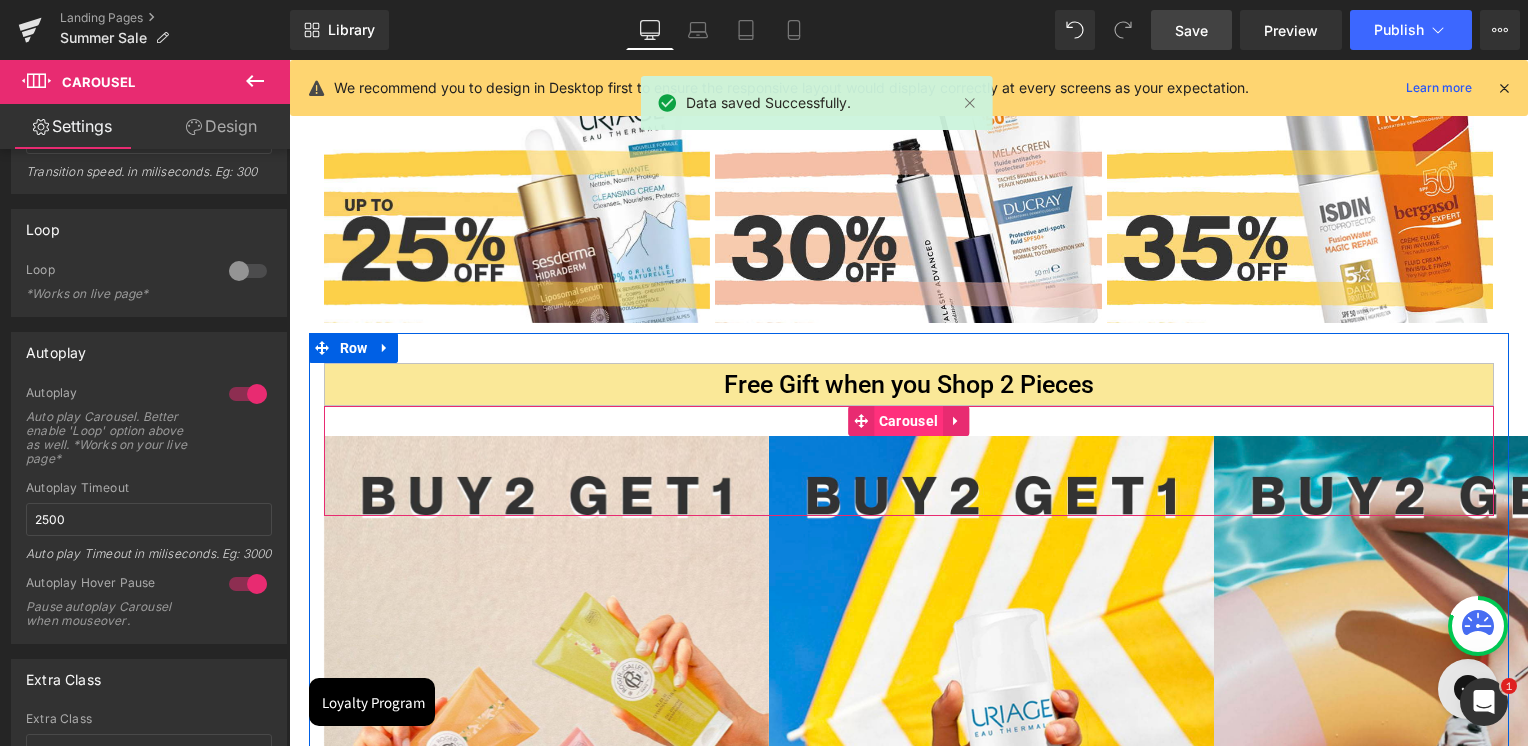 click on "Carousel" at bounding box center [908, 421] 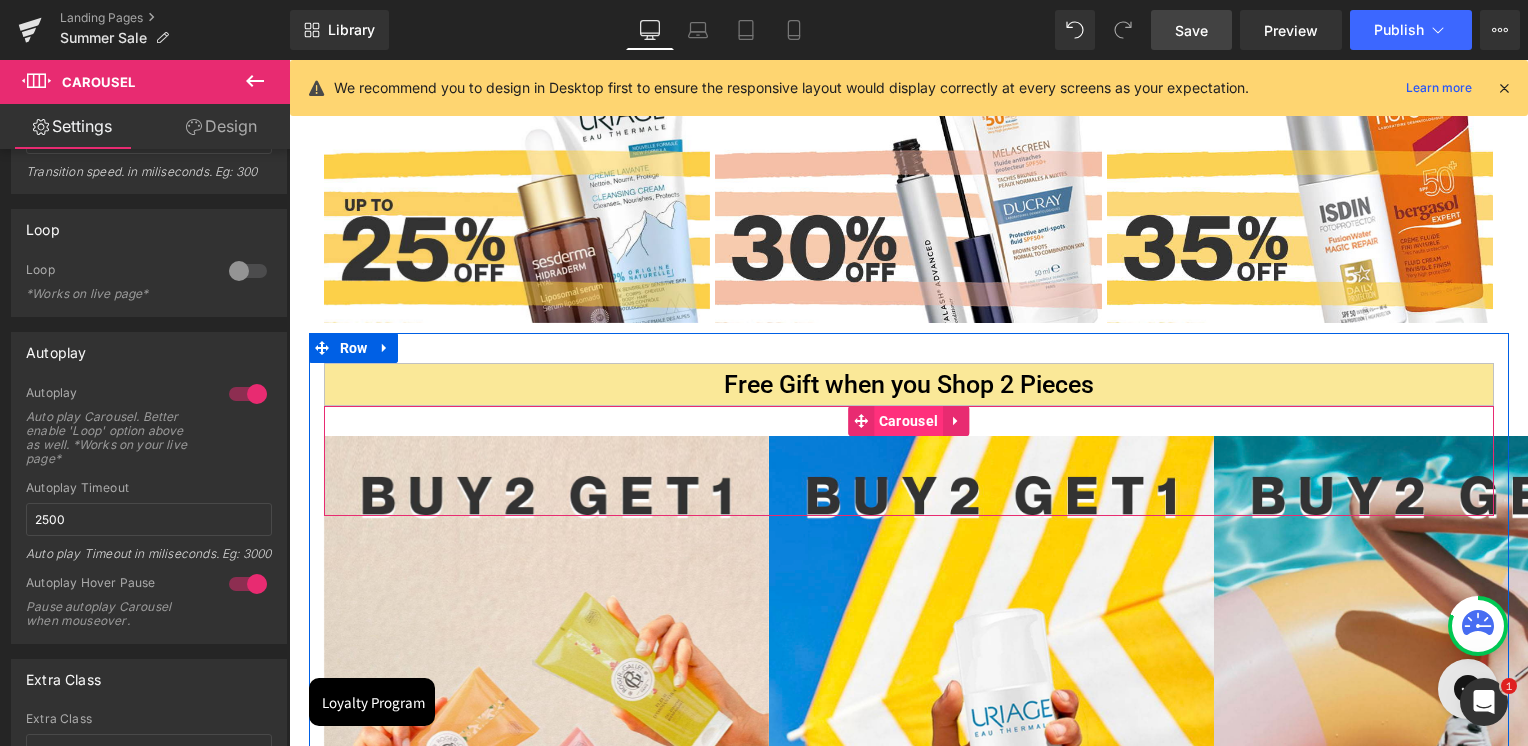 click on "Carousel" at bounding box center [908, 421] 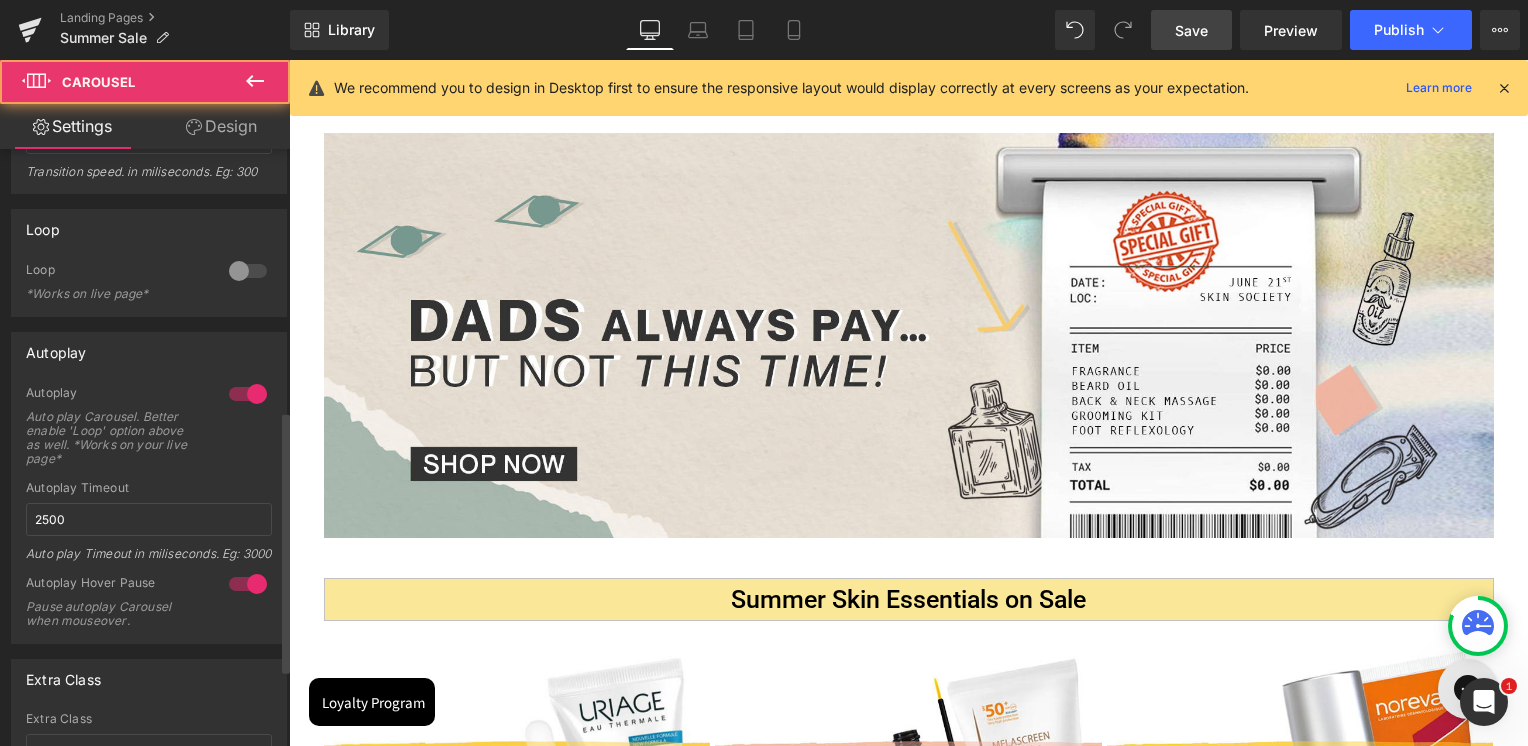 scroll, scrollTop: 207, scrollLeft: 0, axis: vertical 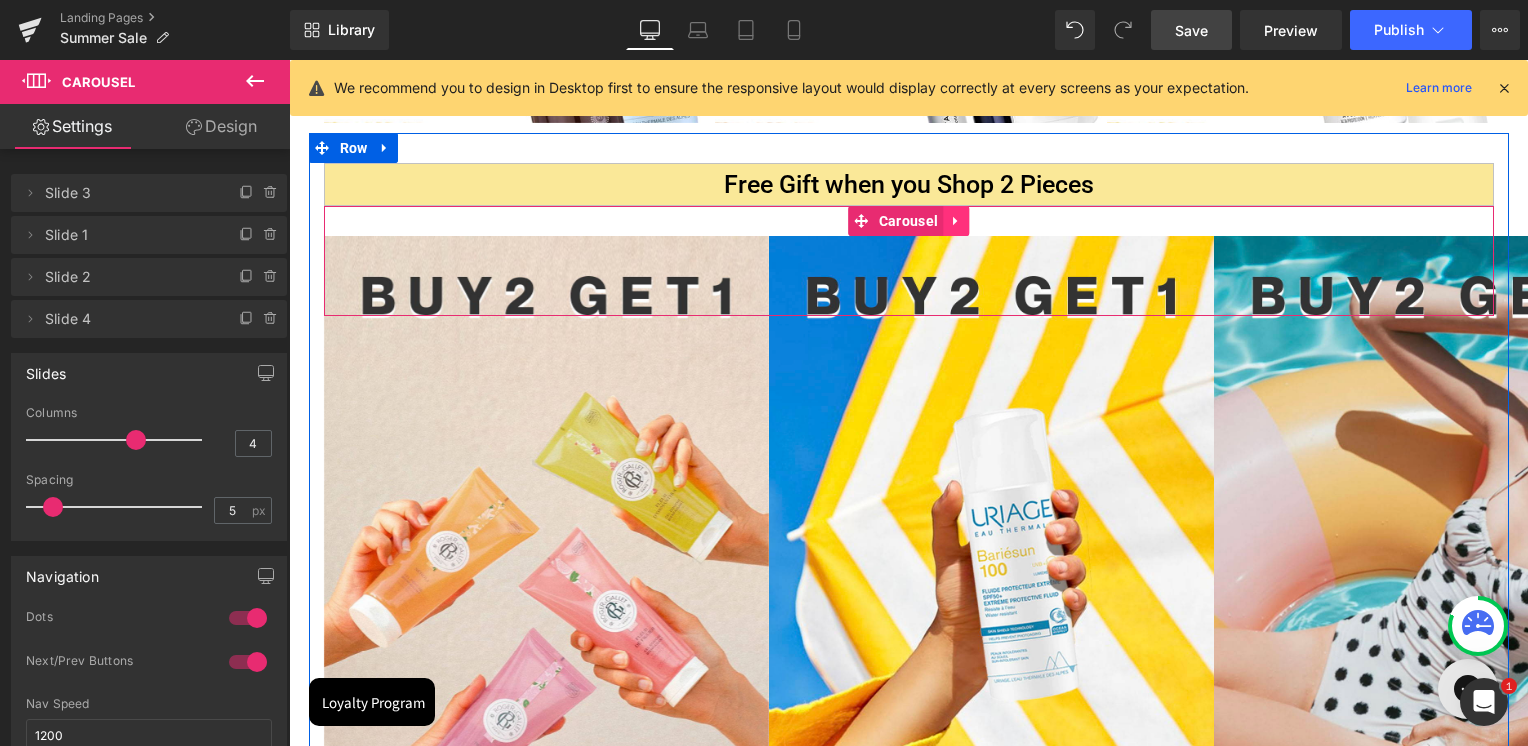 click 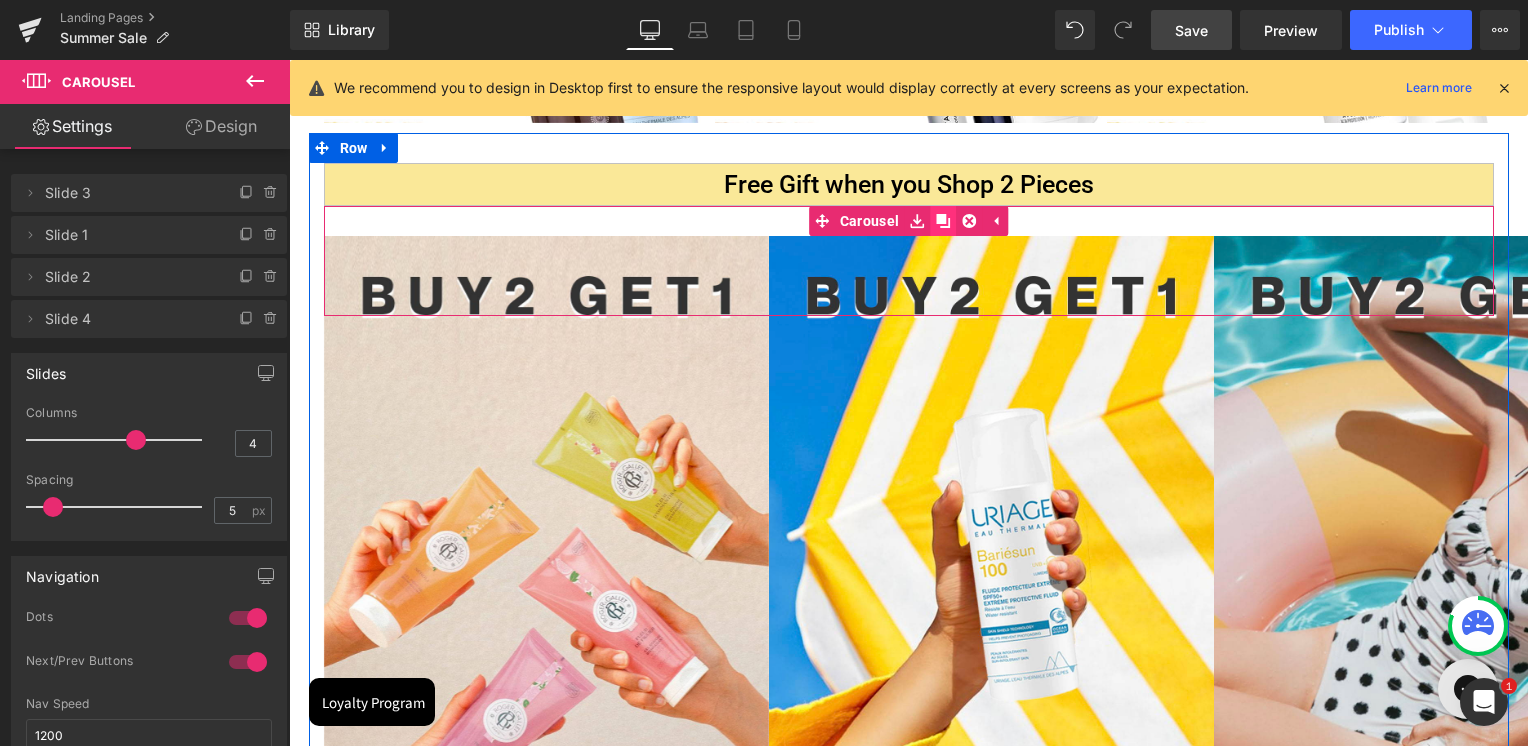 click 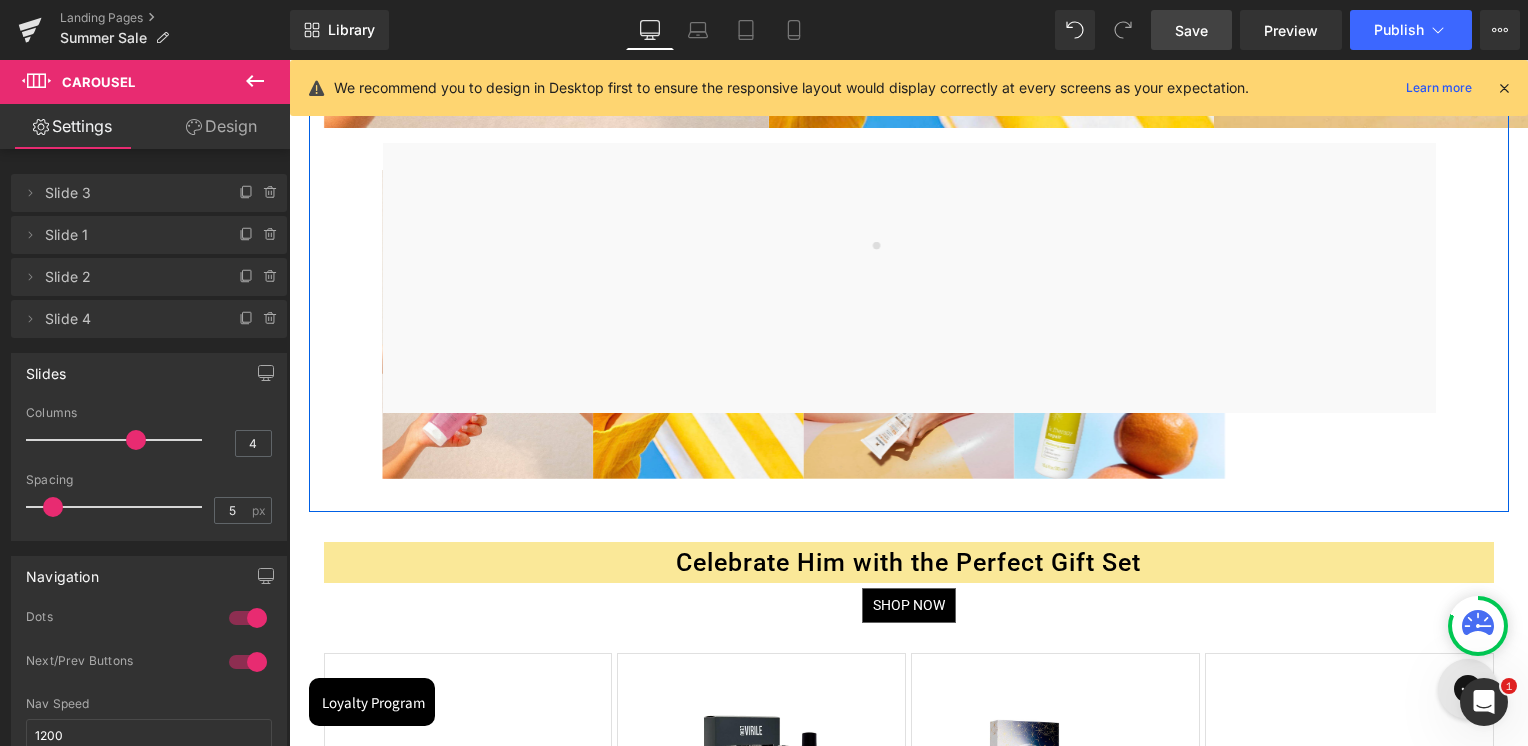scroll, scrollTop: 1770, scrollLeft: 0, axis: vertical 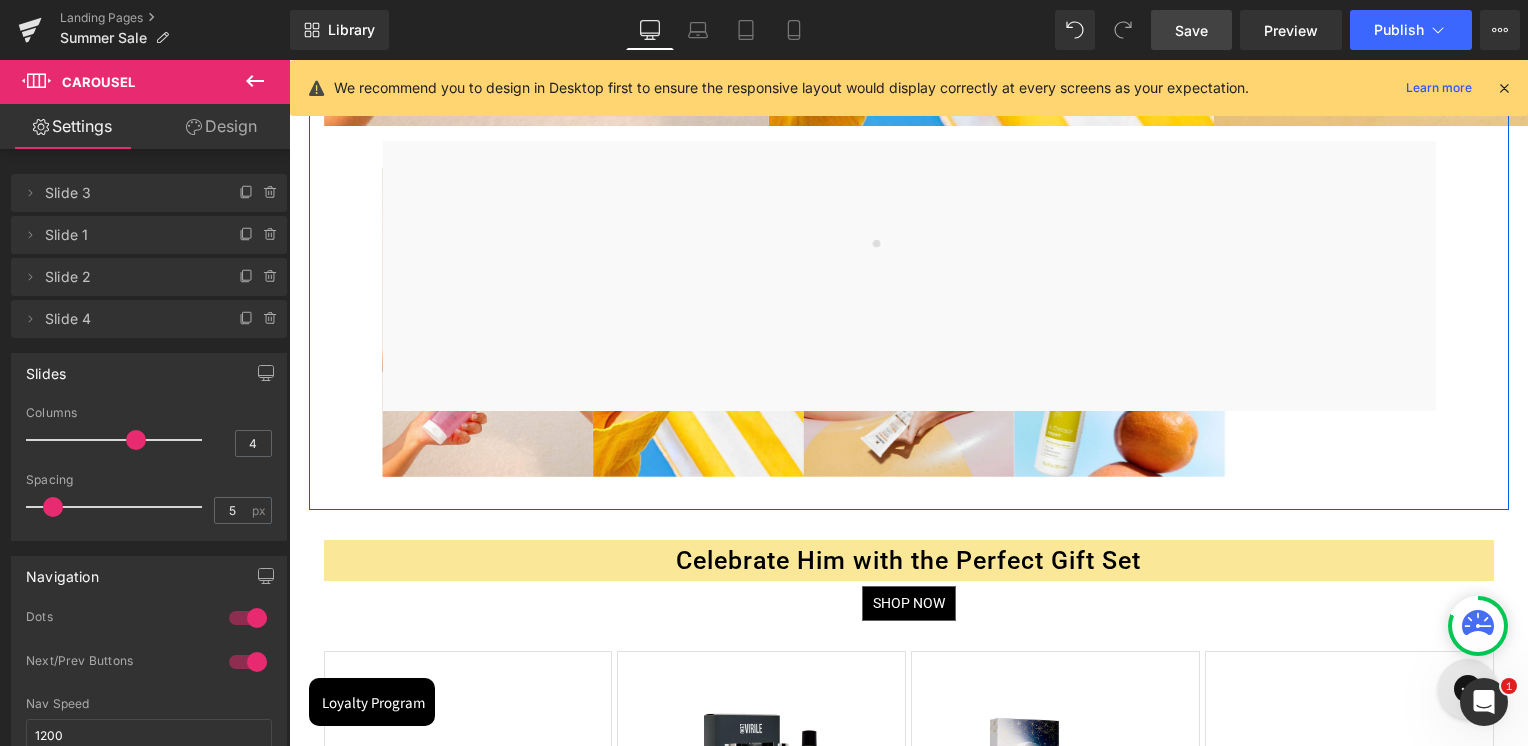 click at bounding box center [908, 276] 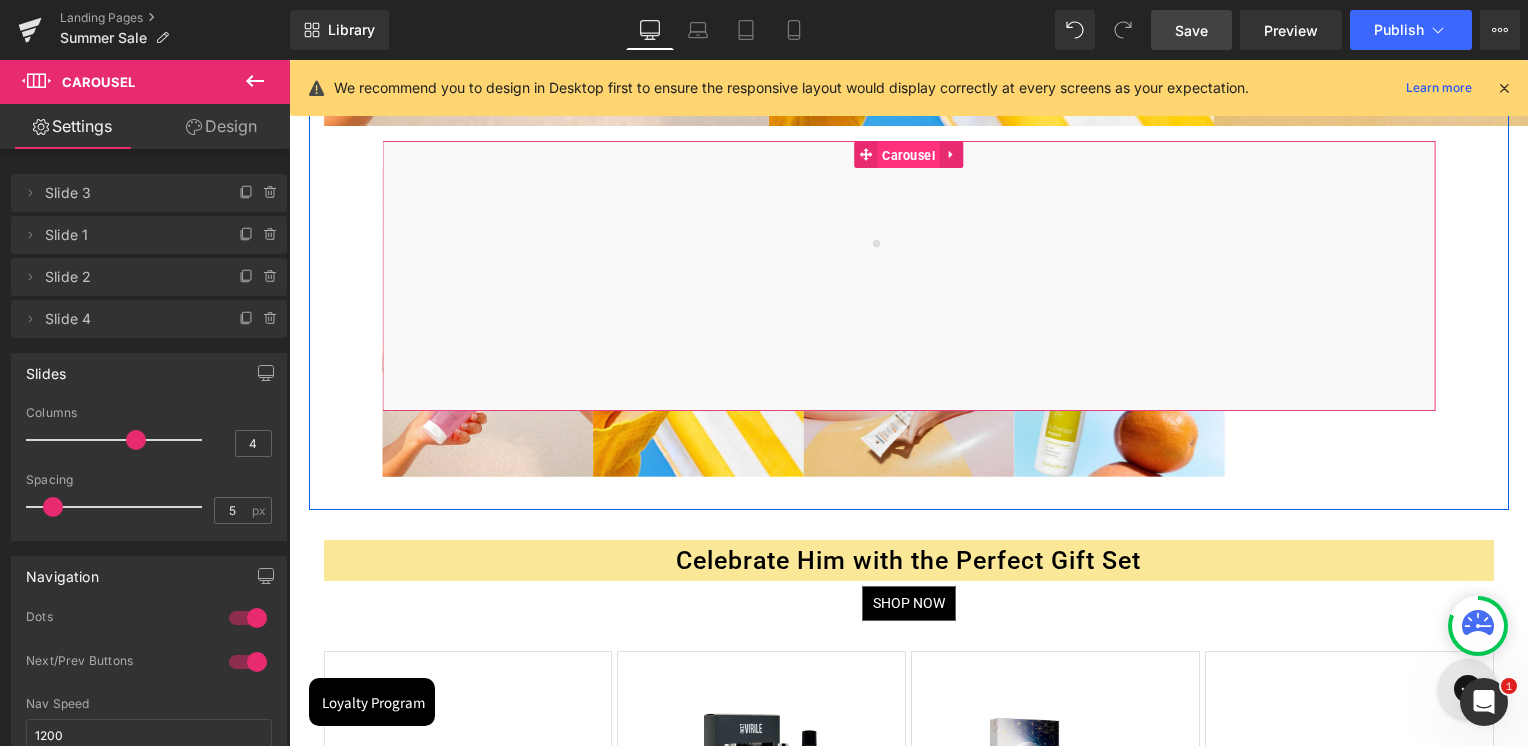 click on "Carousel" at bounding box center [908, 155] 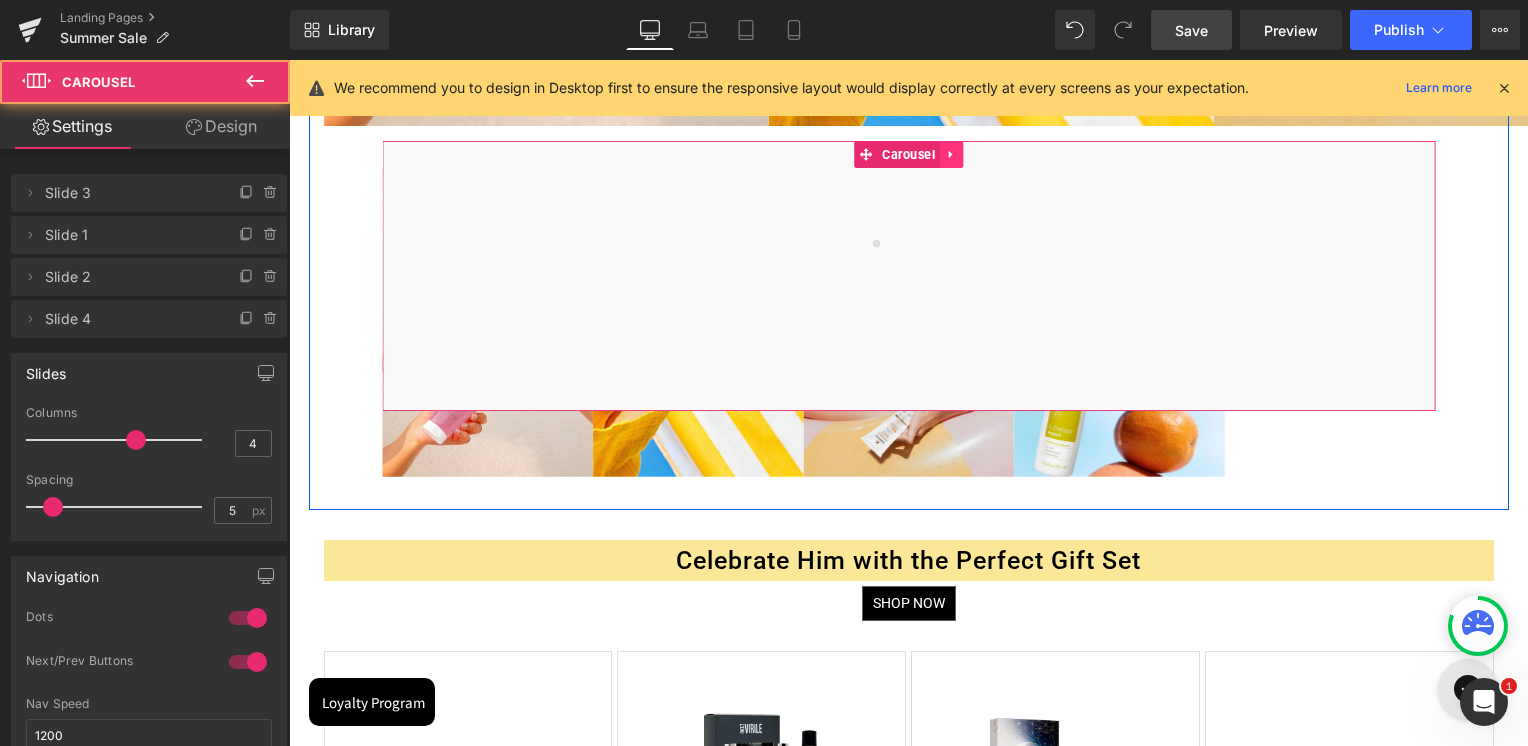 click at bounding box center [951, 154] 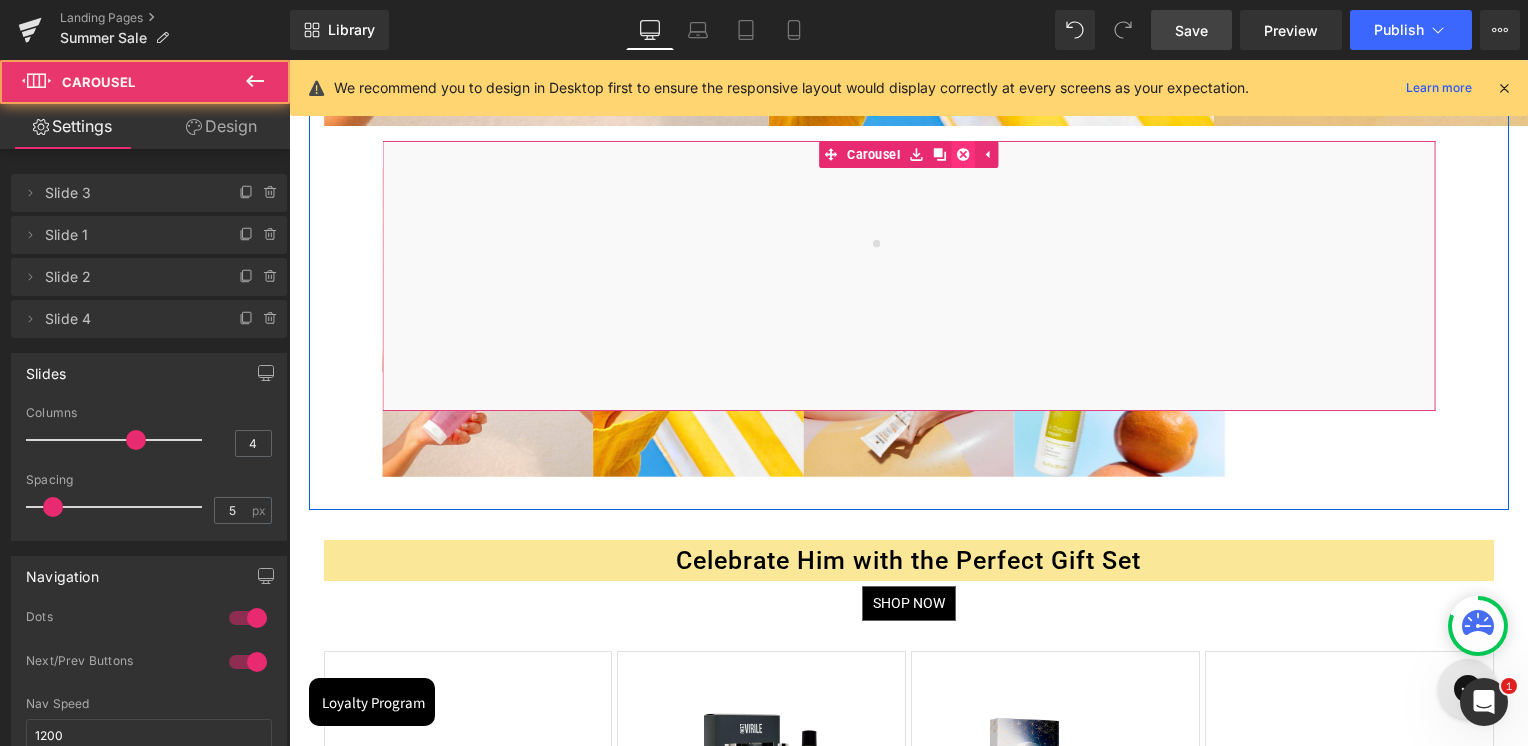 click at bounding box center (962, 154) 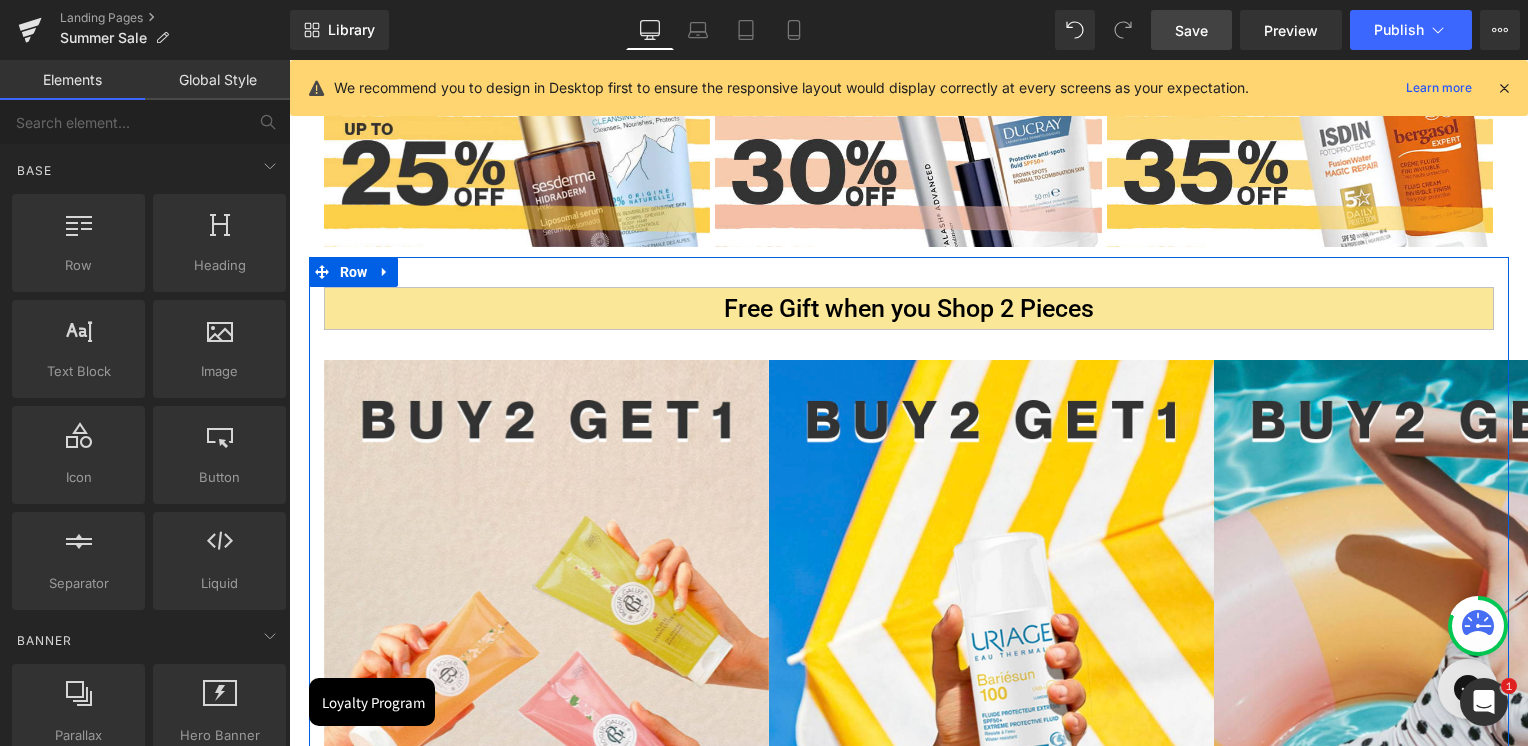scroll, scrollTop: 870, scrollLeft: 0, axis: vertical 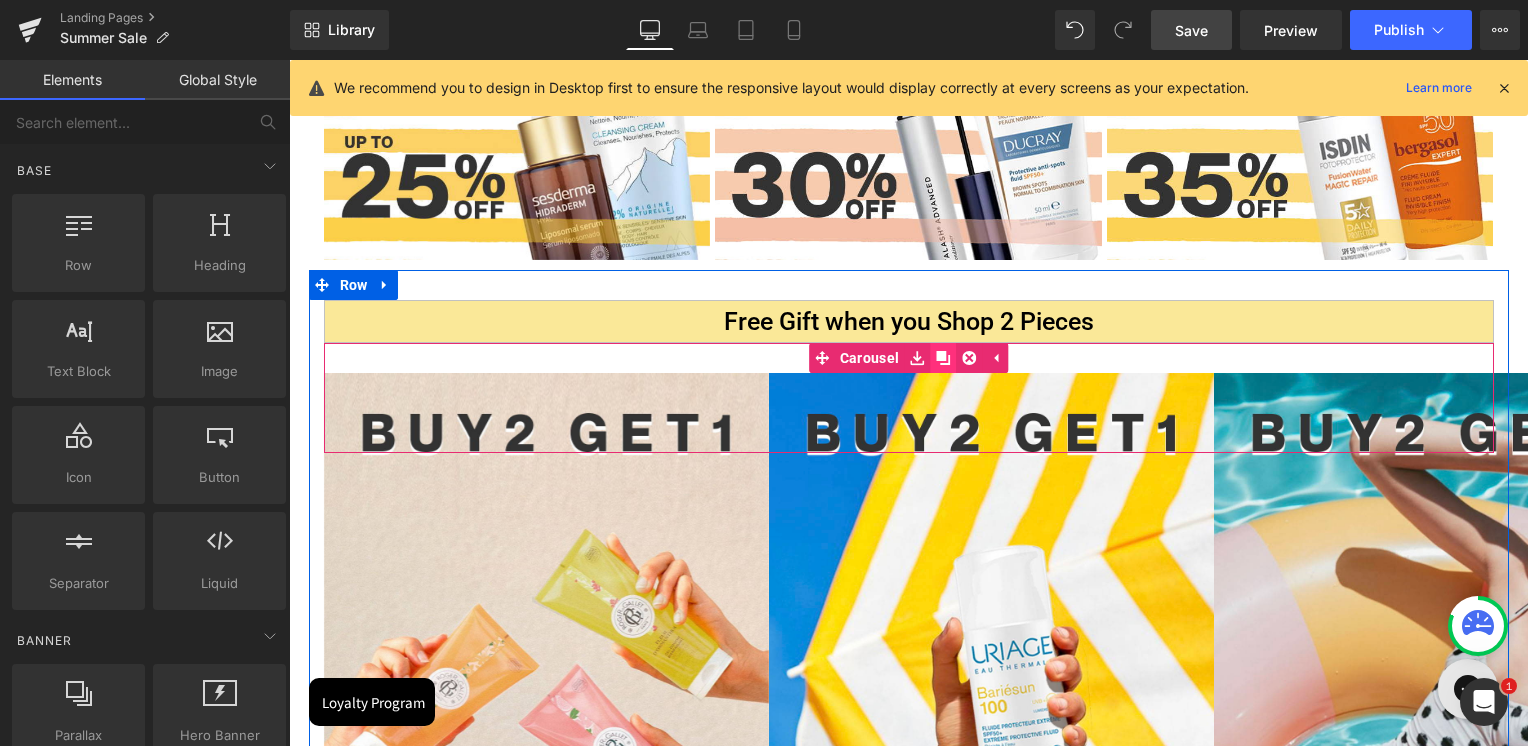 click 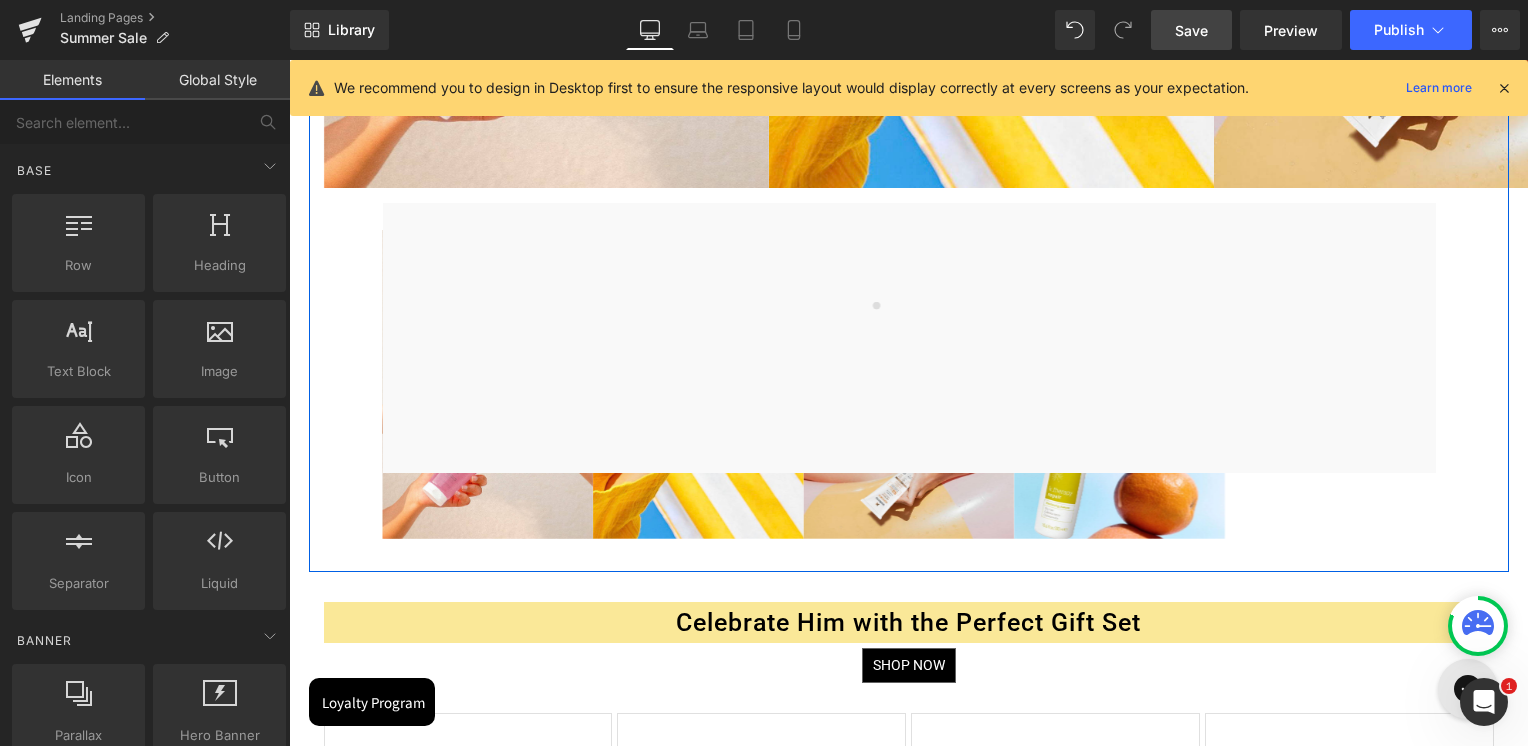 scroll, scrollTop: 1770, scrollLeft: 0, axis: vertical 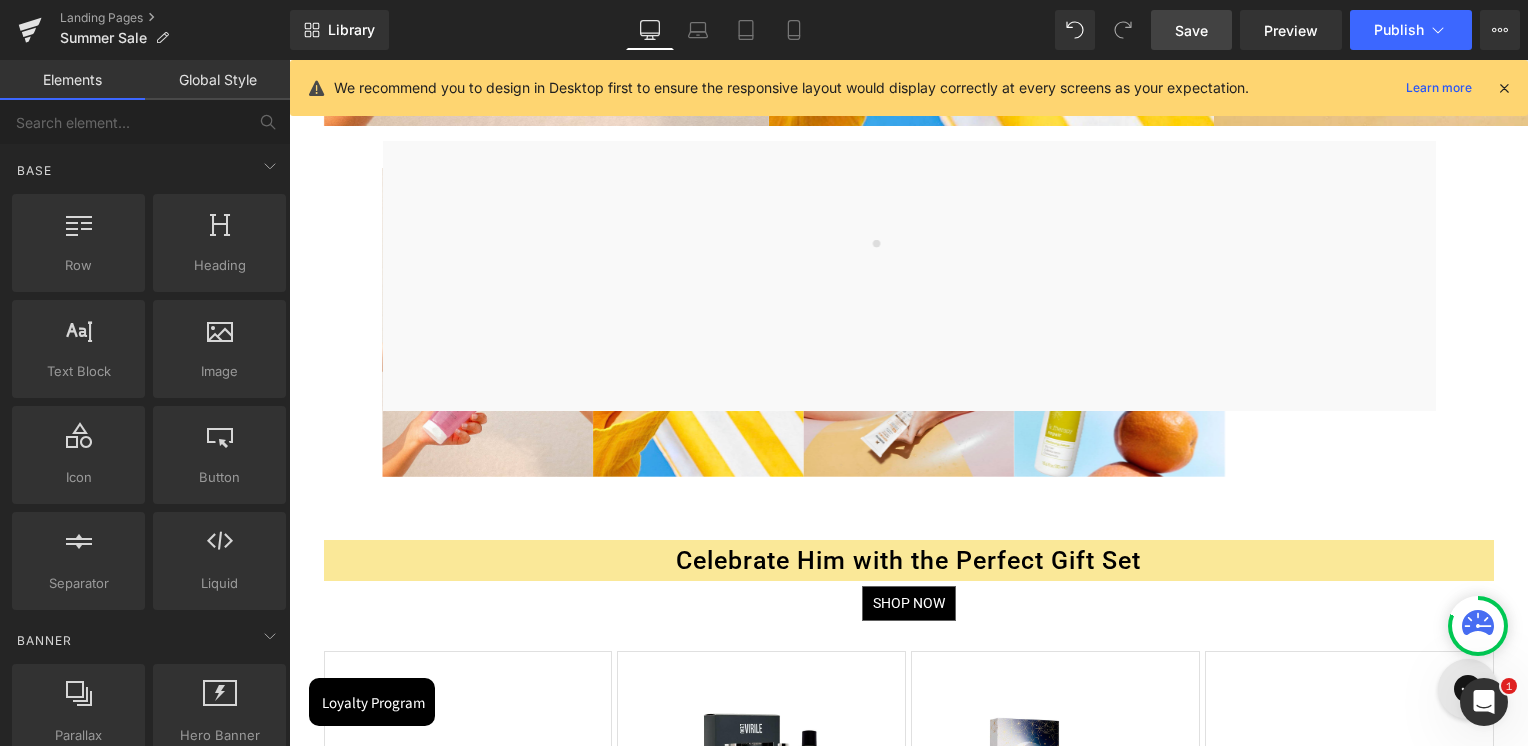 click on "Save" at bounding box center (1191, 30) 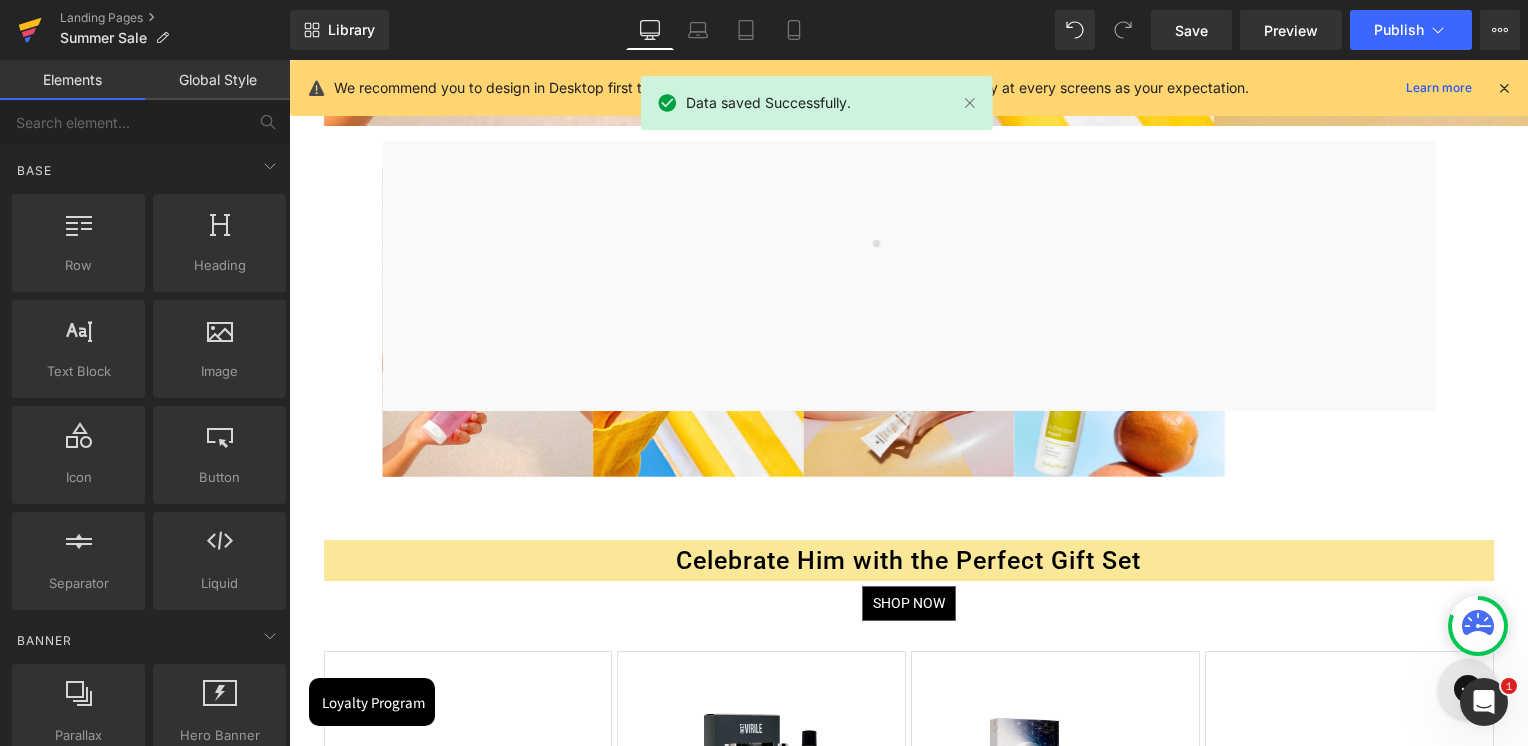 click 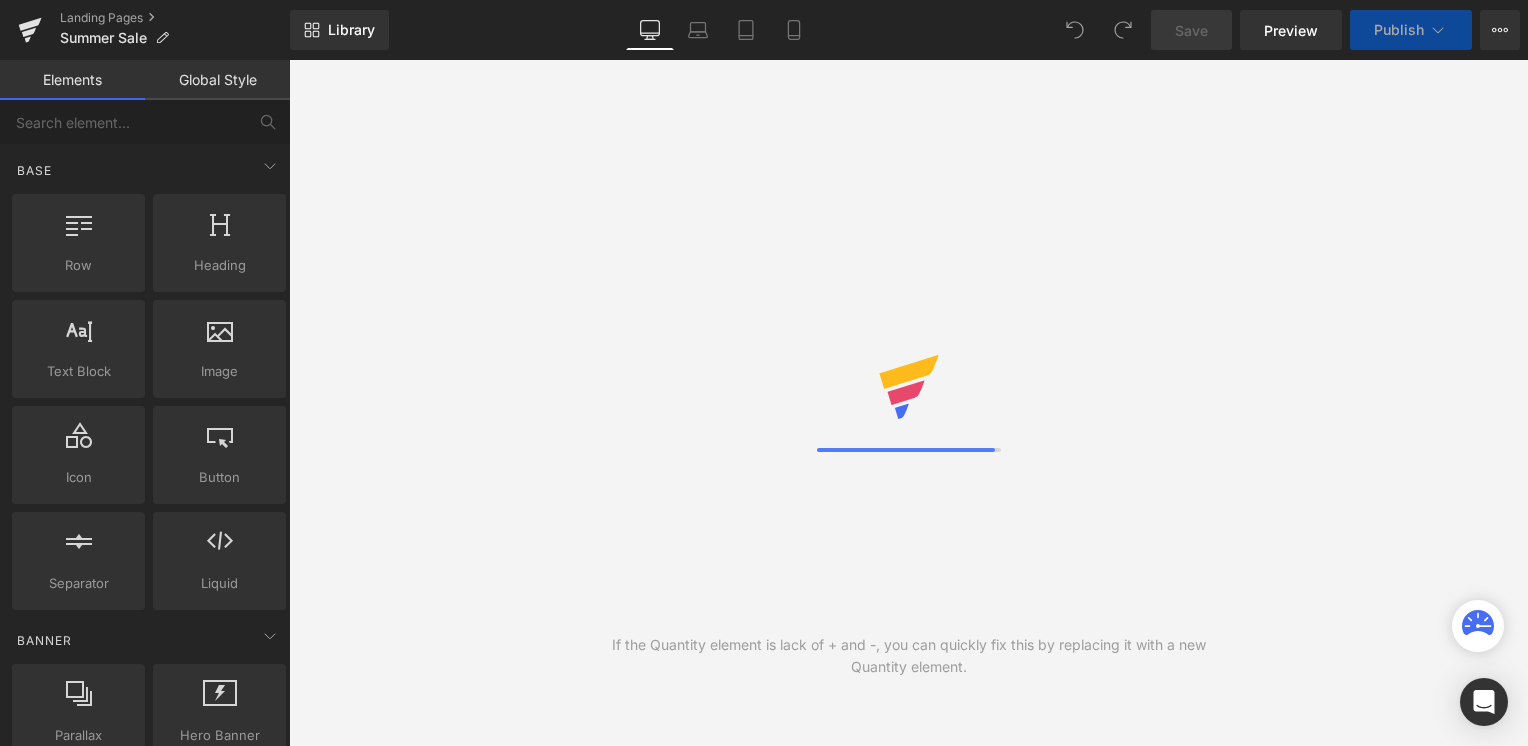 scroll, scrollTop: 0, scrollLeft: 0, axis: both 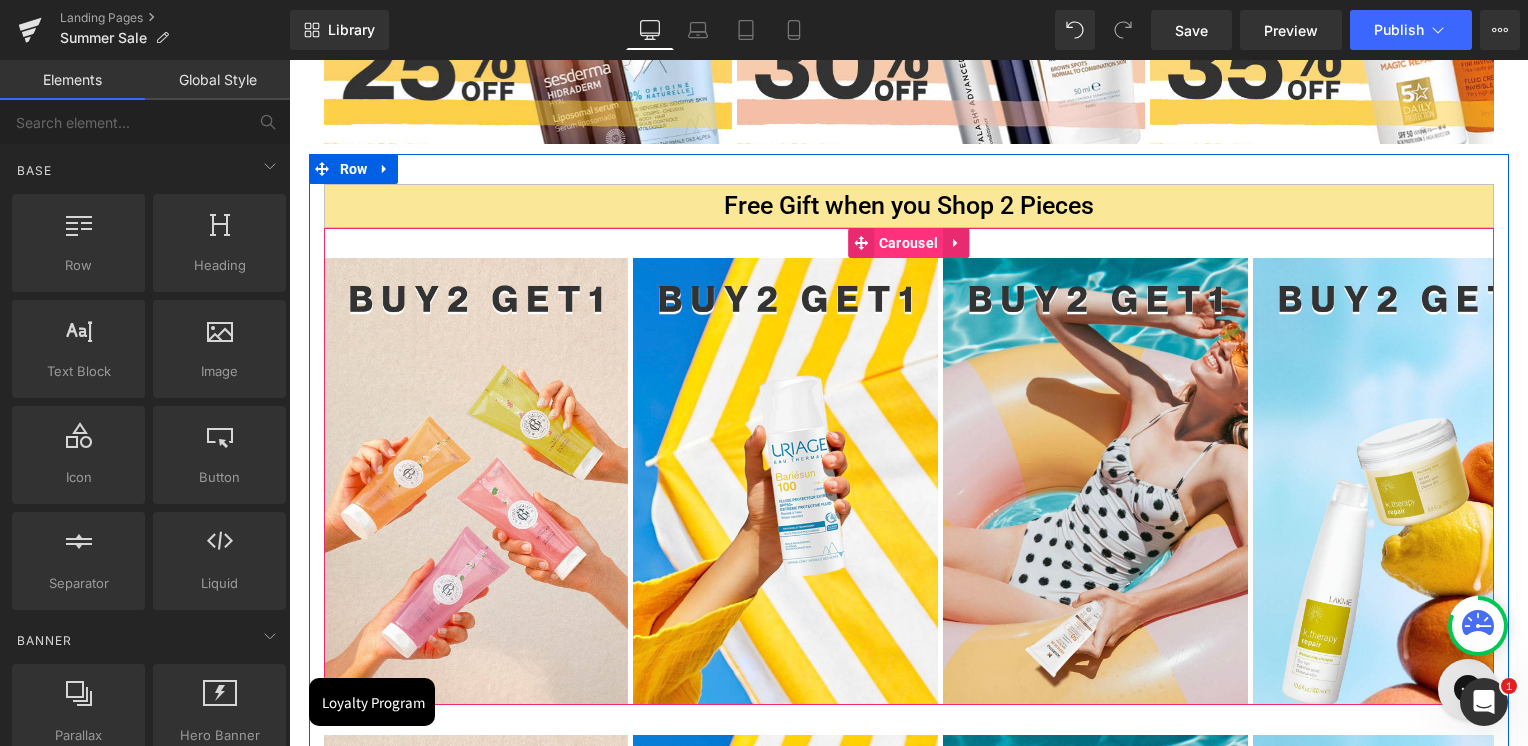 click on "Carousel" at bounding box center [908, 243] 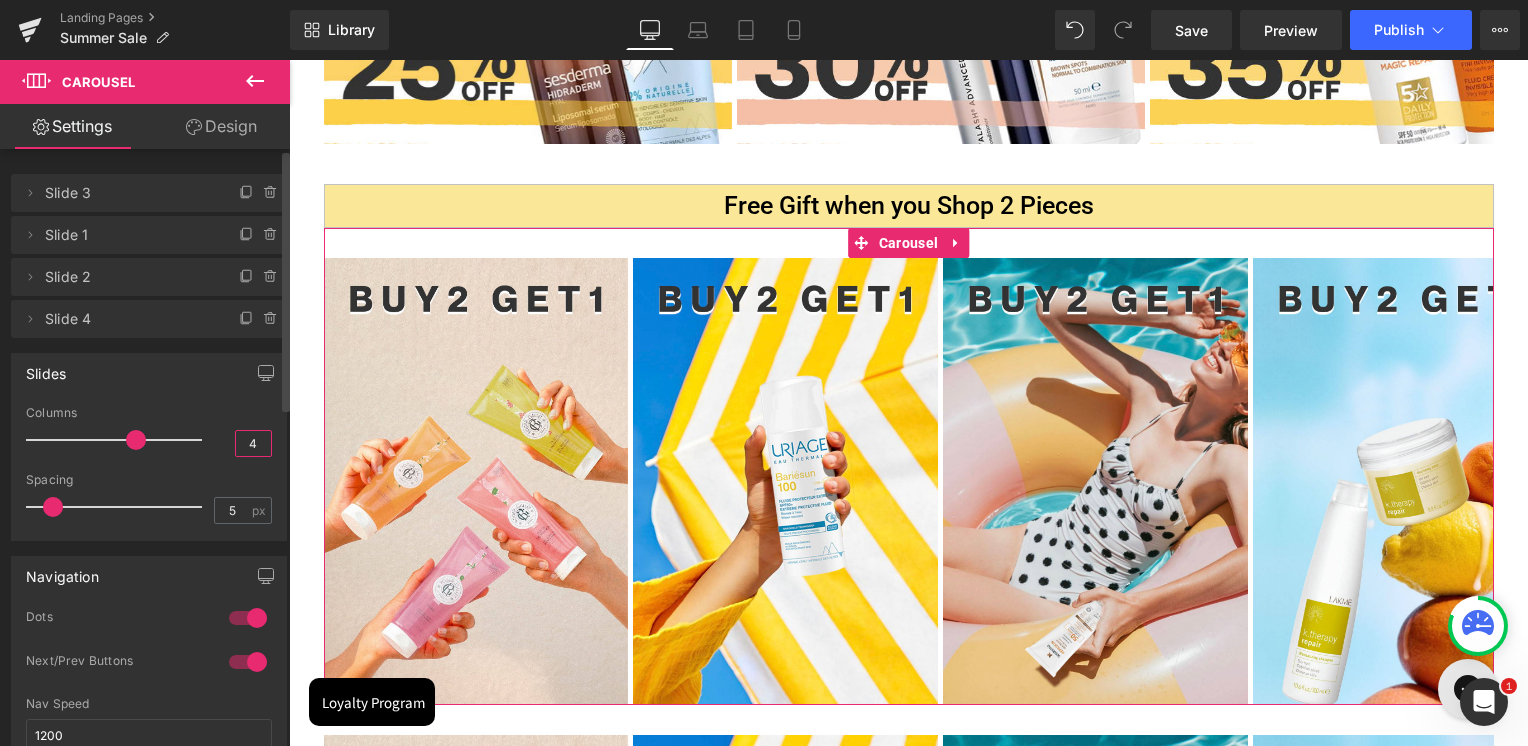 click on "4" at bounding box center [253, 443] 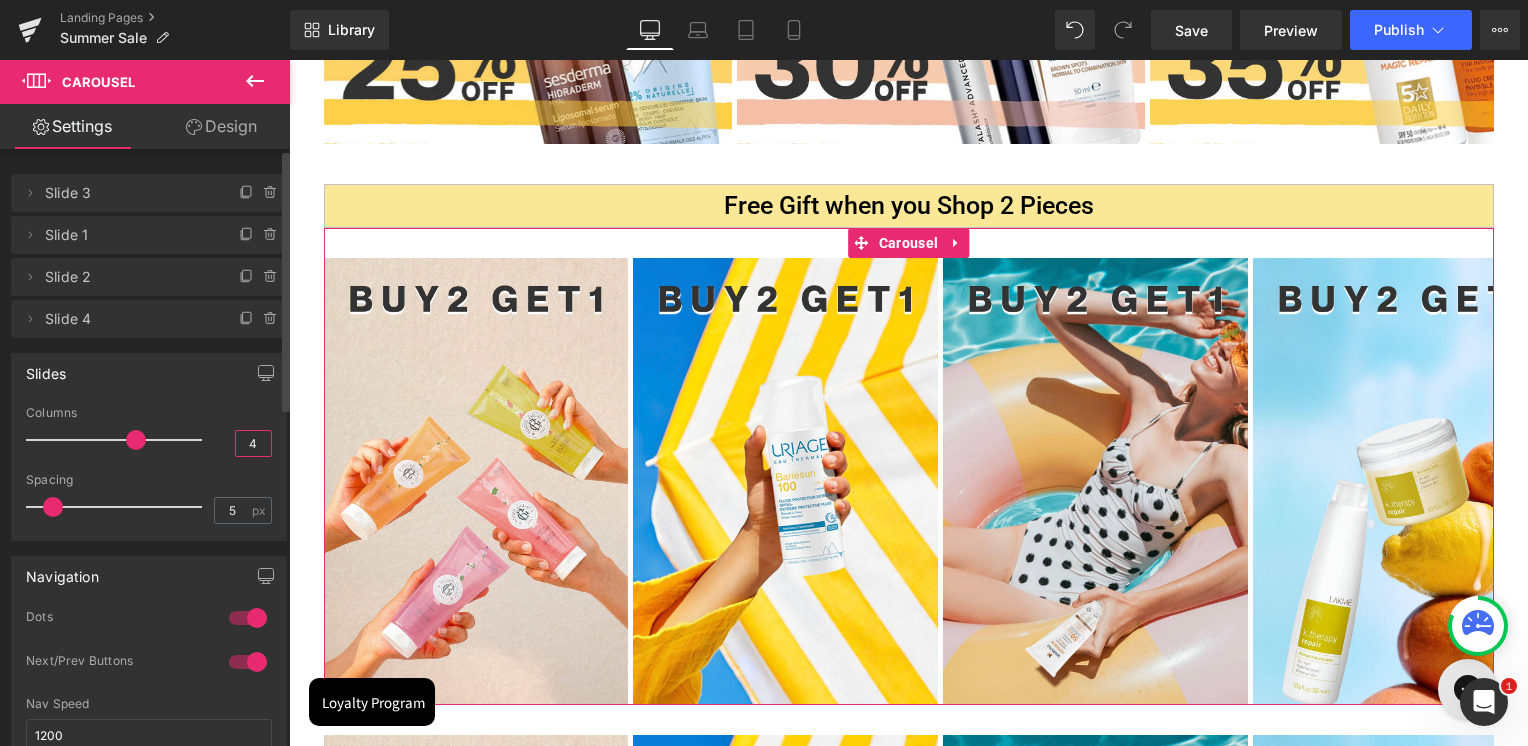 click on "4" at bounding box center (253, 443) 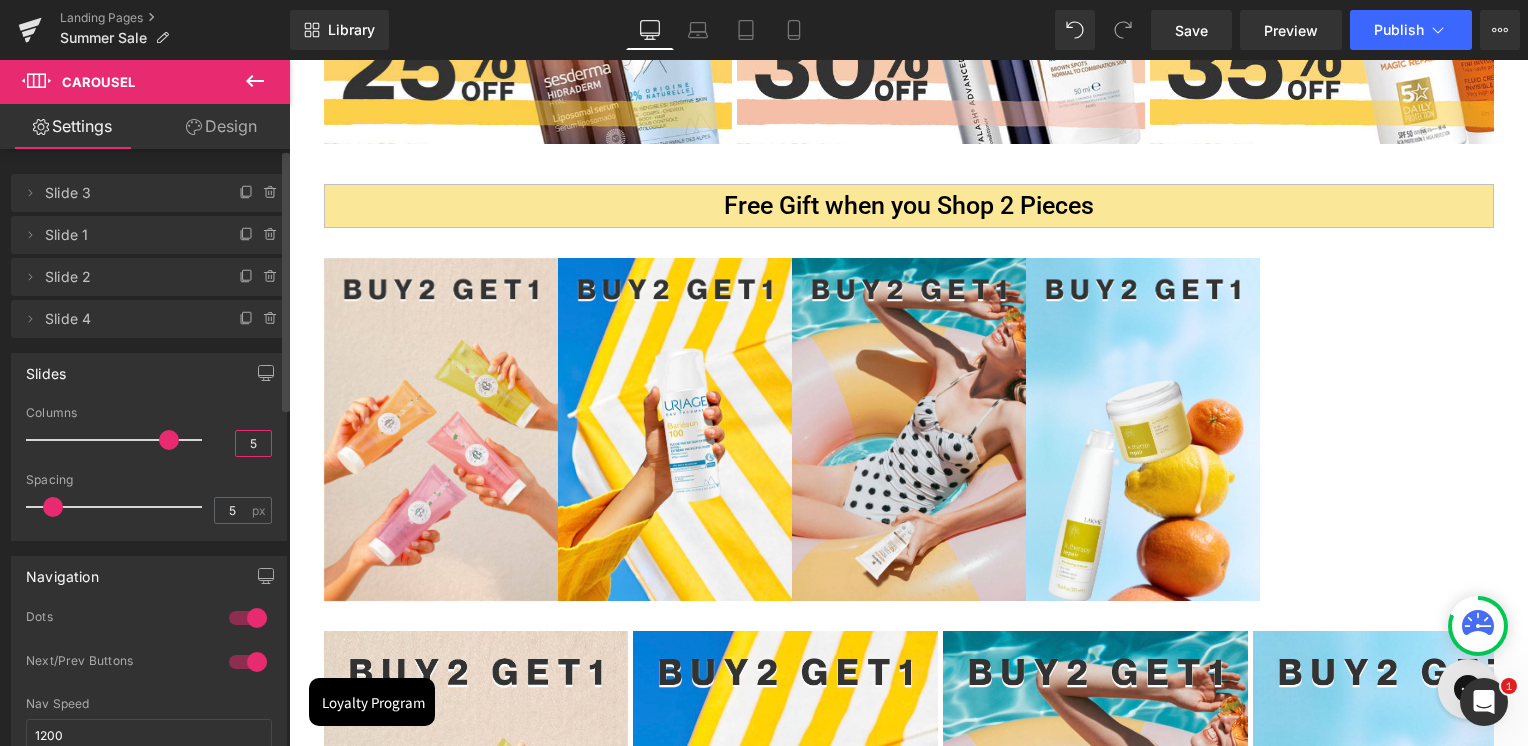 type on "5" 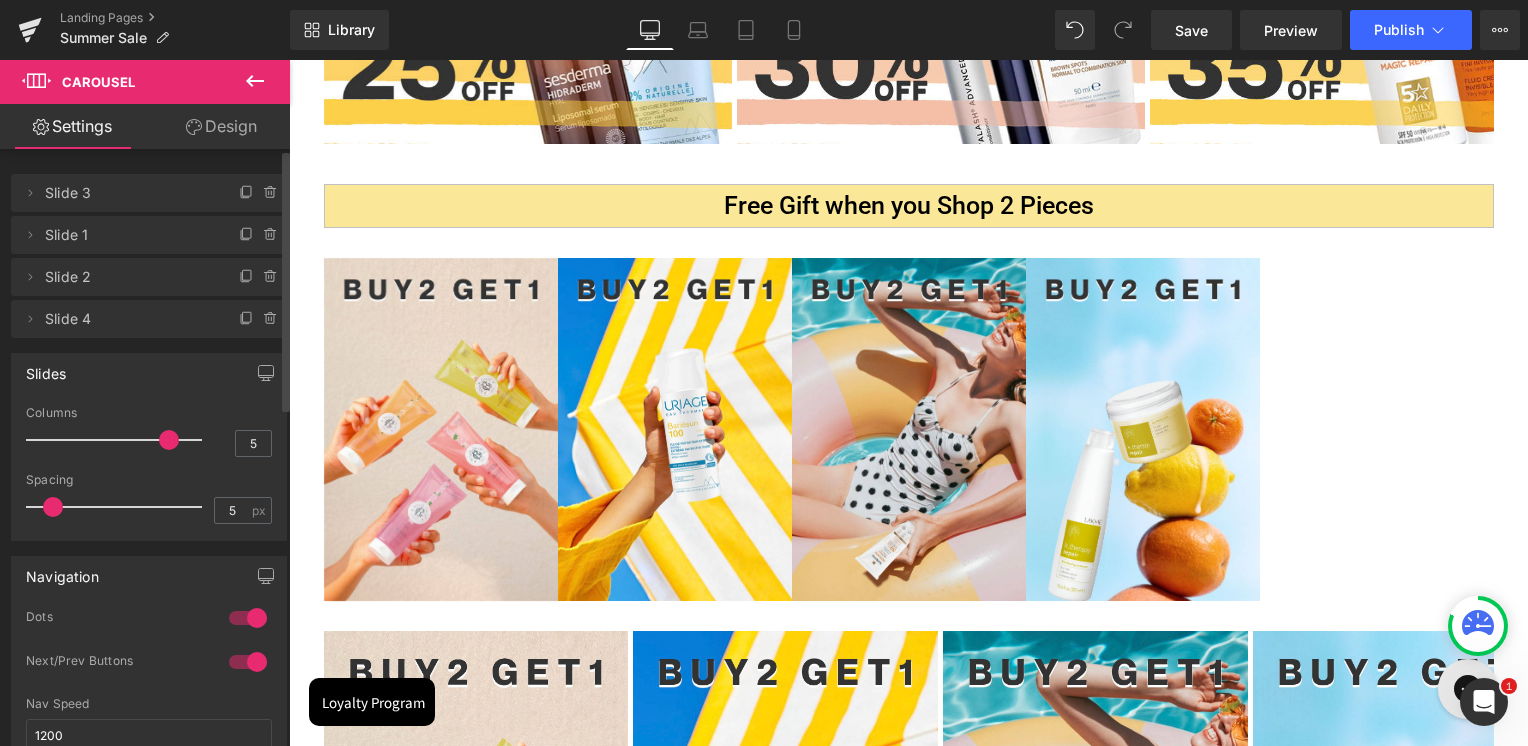 click on "Columns" at bounding box center [149, 413] 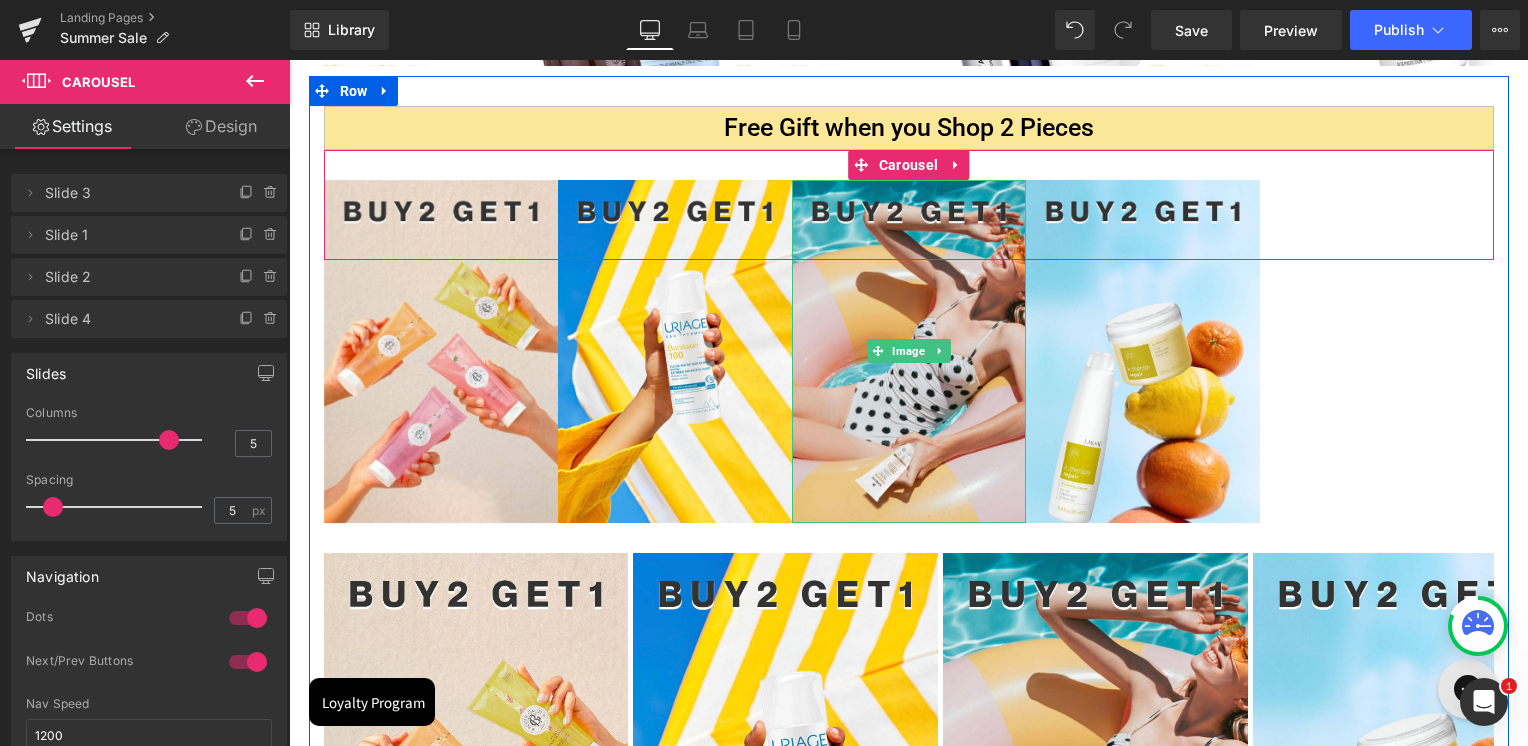 scroll, scrollTop: 1100, scrollLeft: 0, axis: vertical 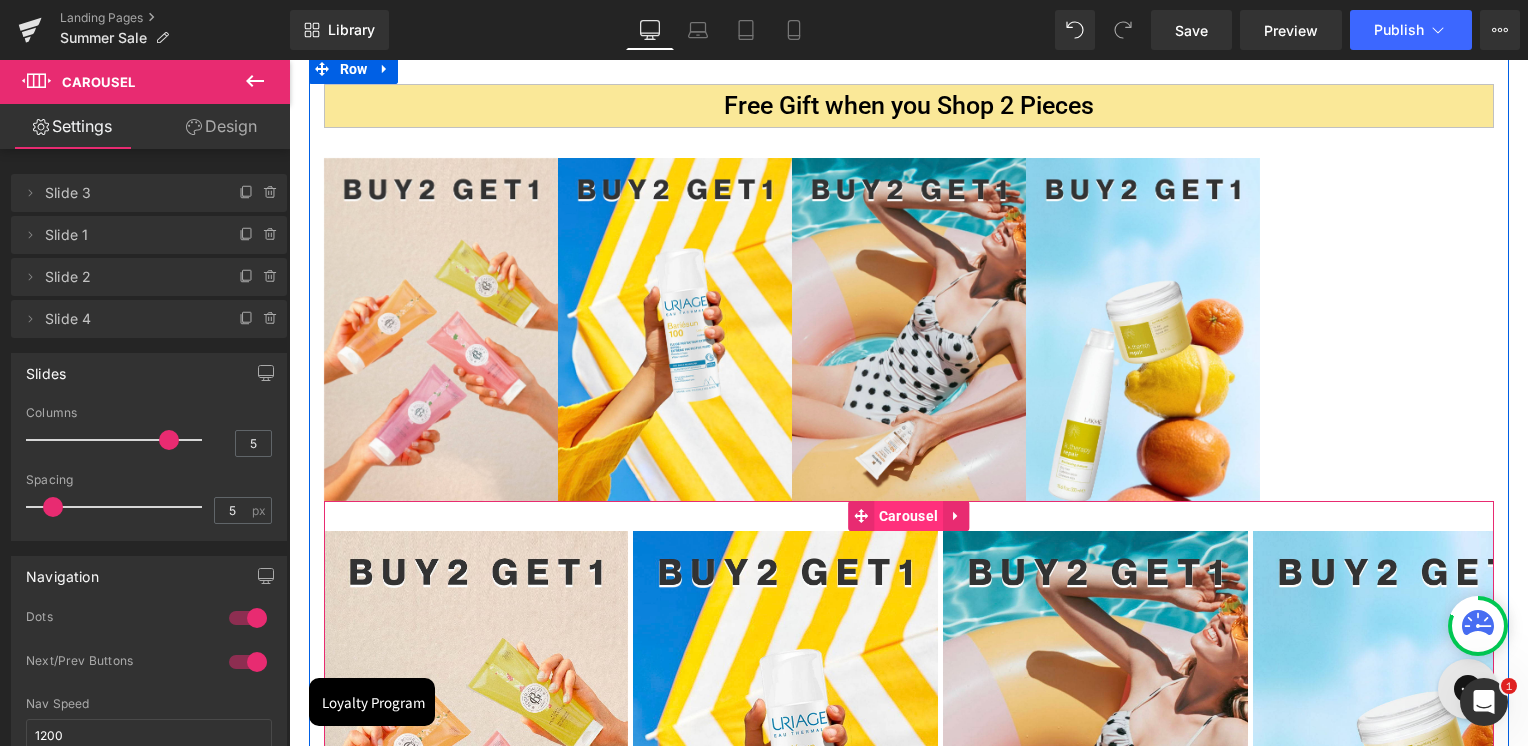 click on "Carousel" at bounding box center [908, 516] 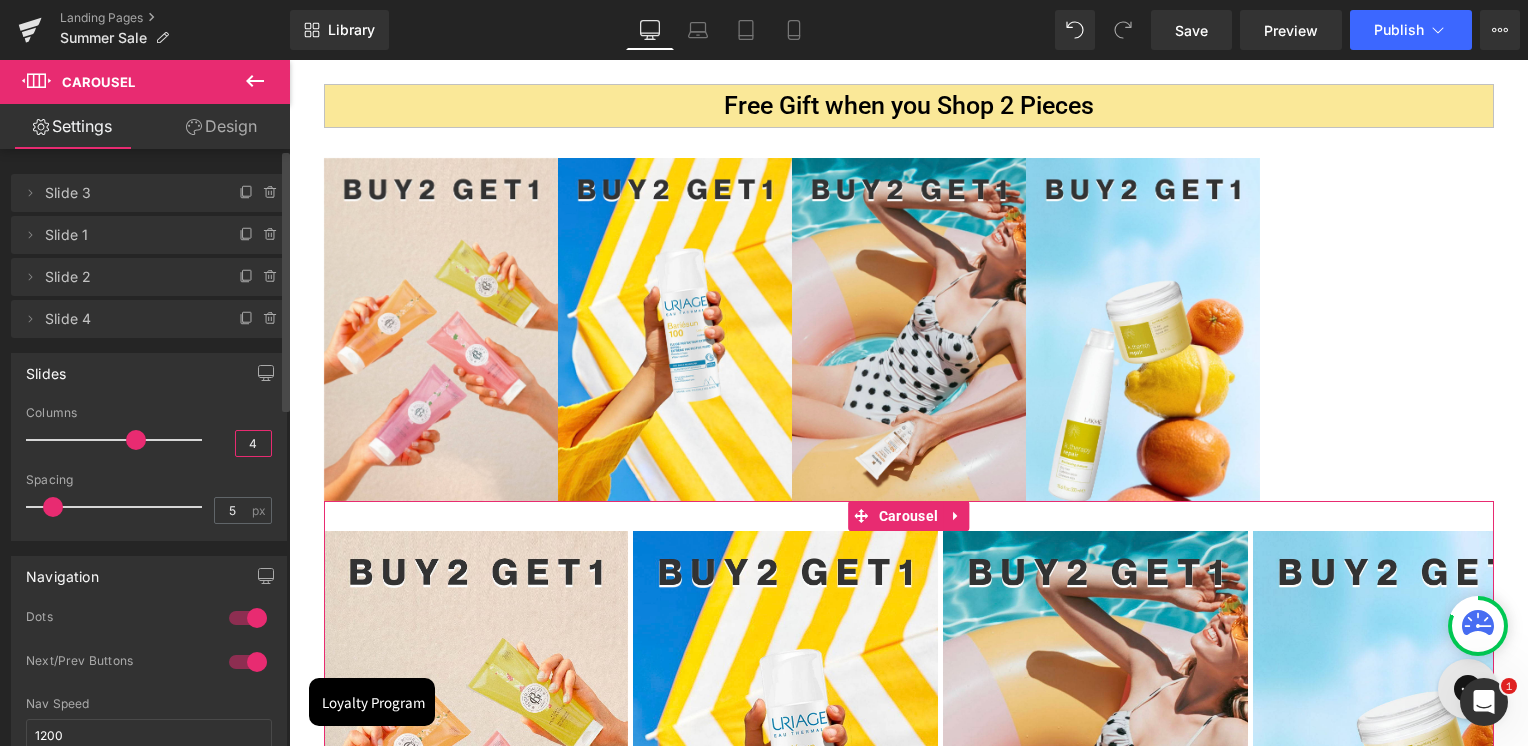 click on "4" at bounding box center [253, 443] 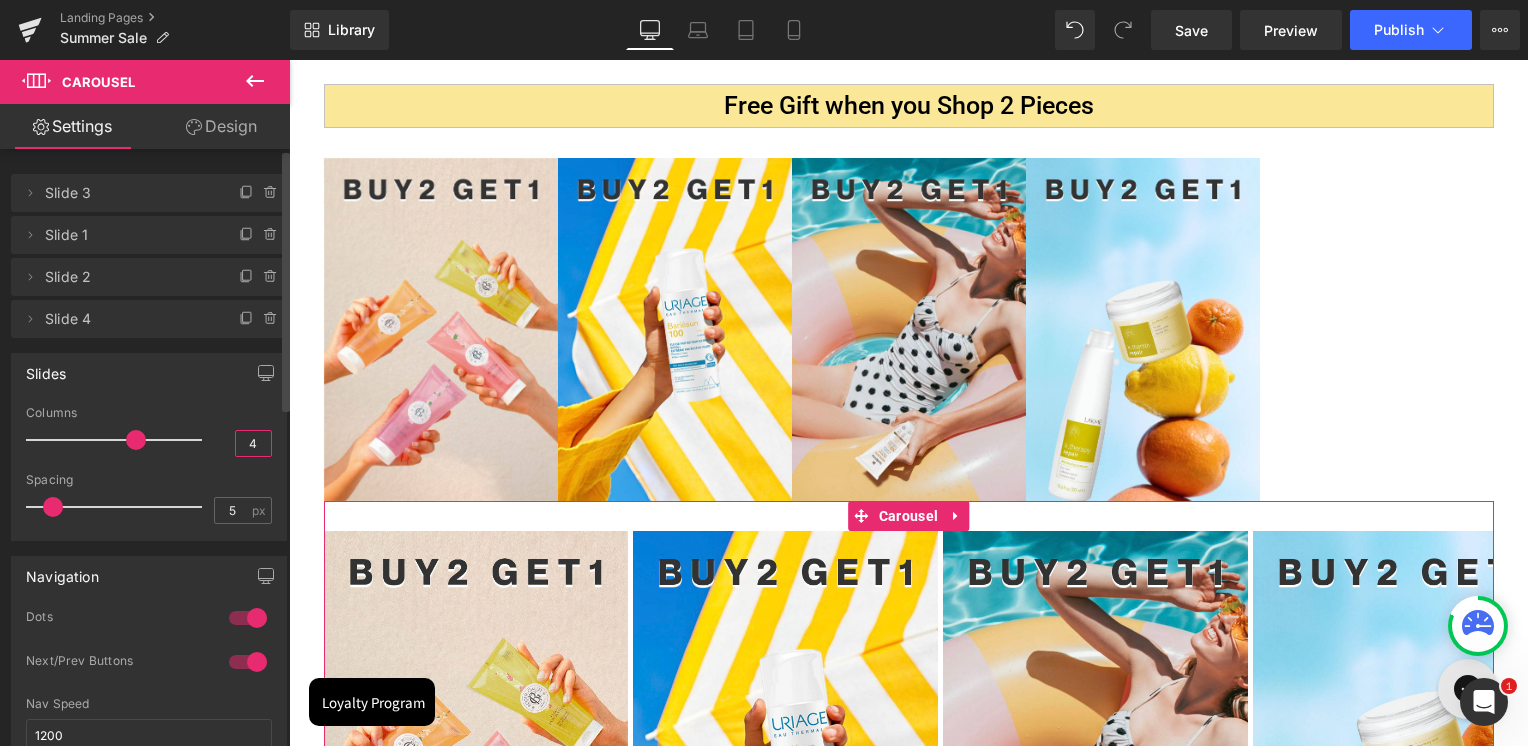 click on "4" at bounding box center [253, 443] 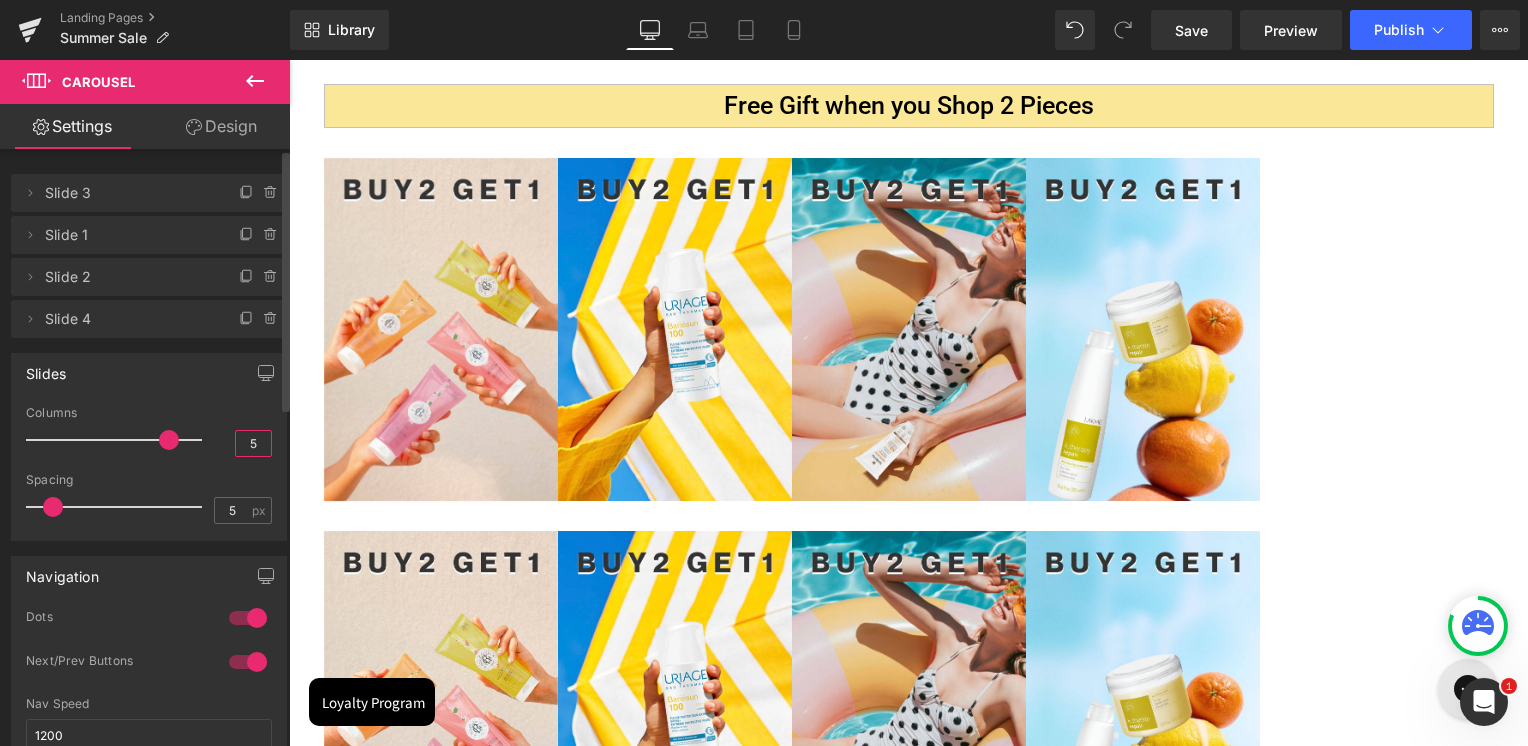 type on "5" 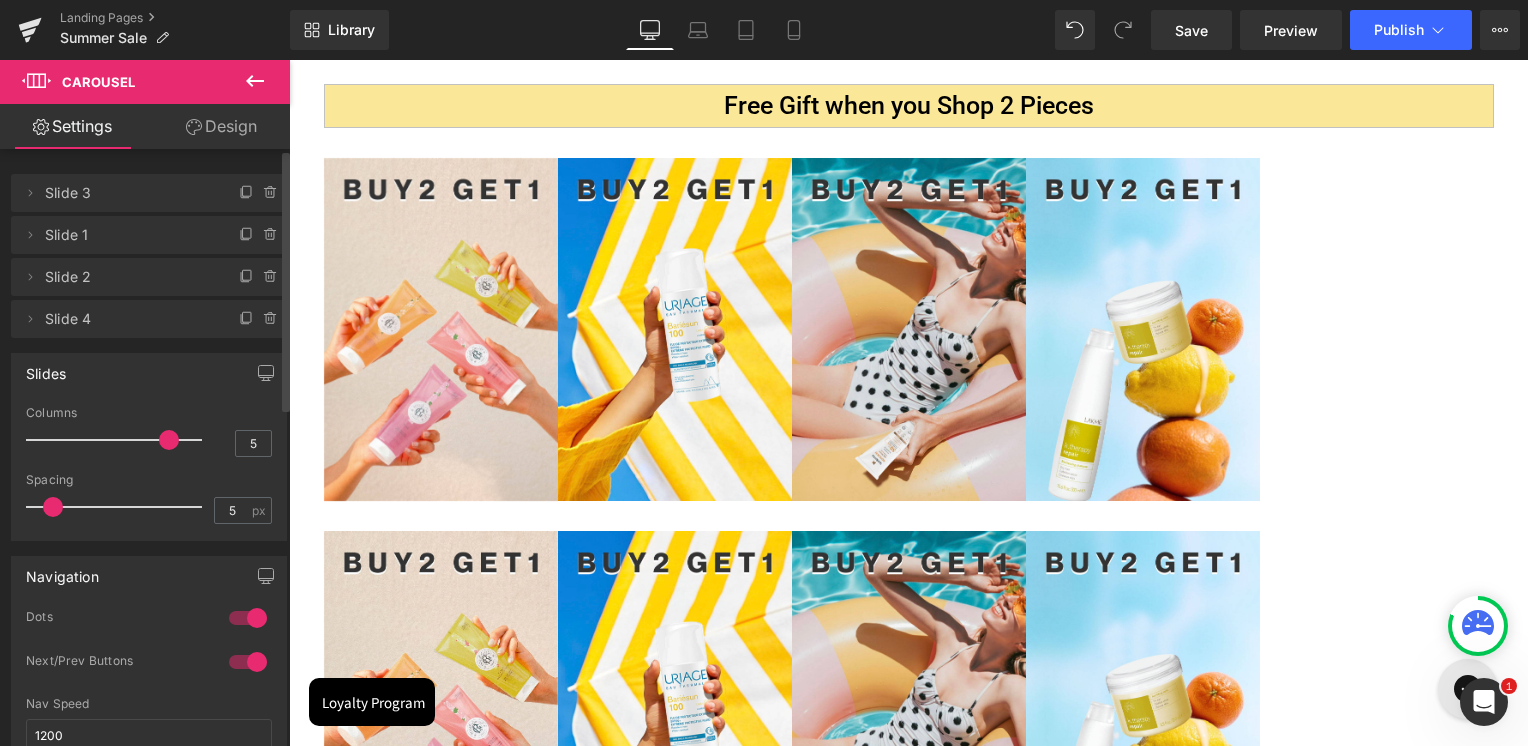 click on "Columns" at bounding box center (149, 413) 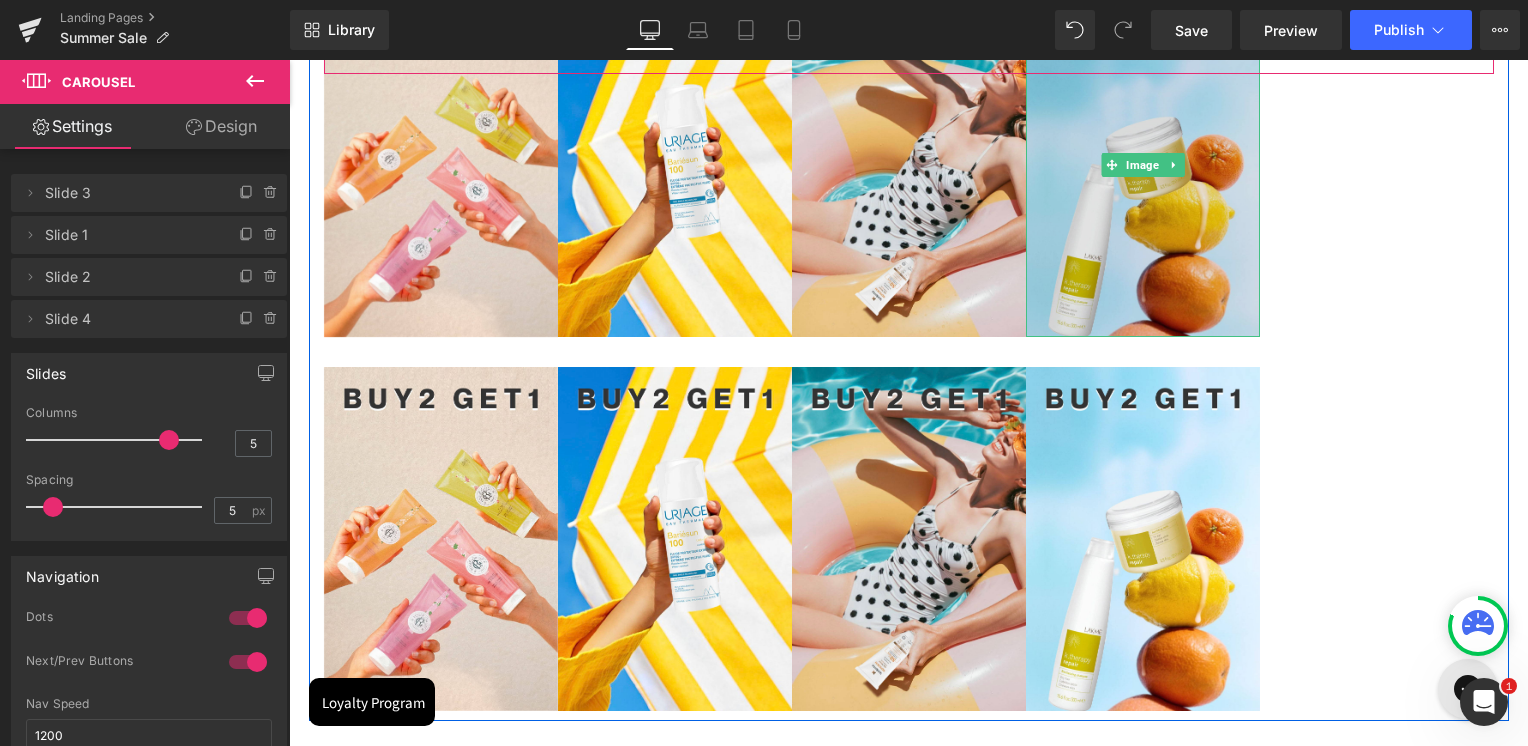scroll, scrollTop: 1300, scrollLeft: 0, axis: vertical 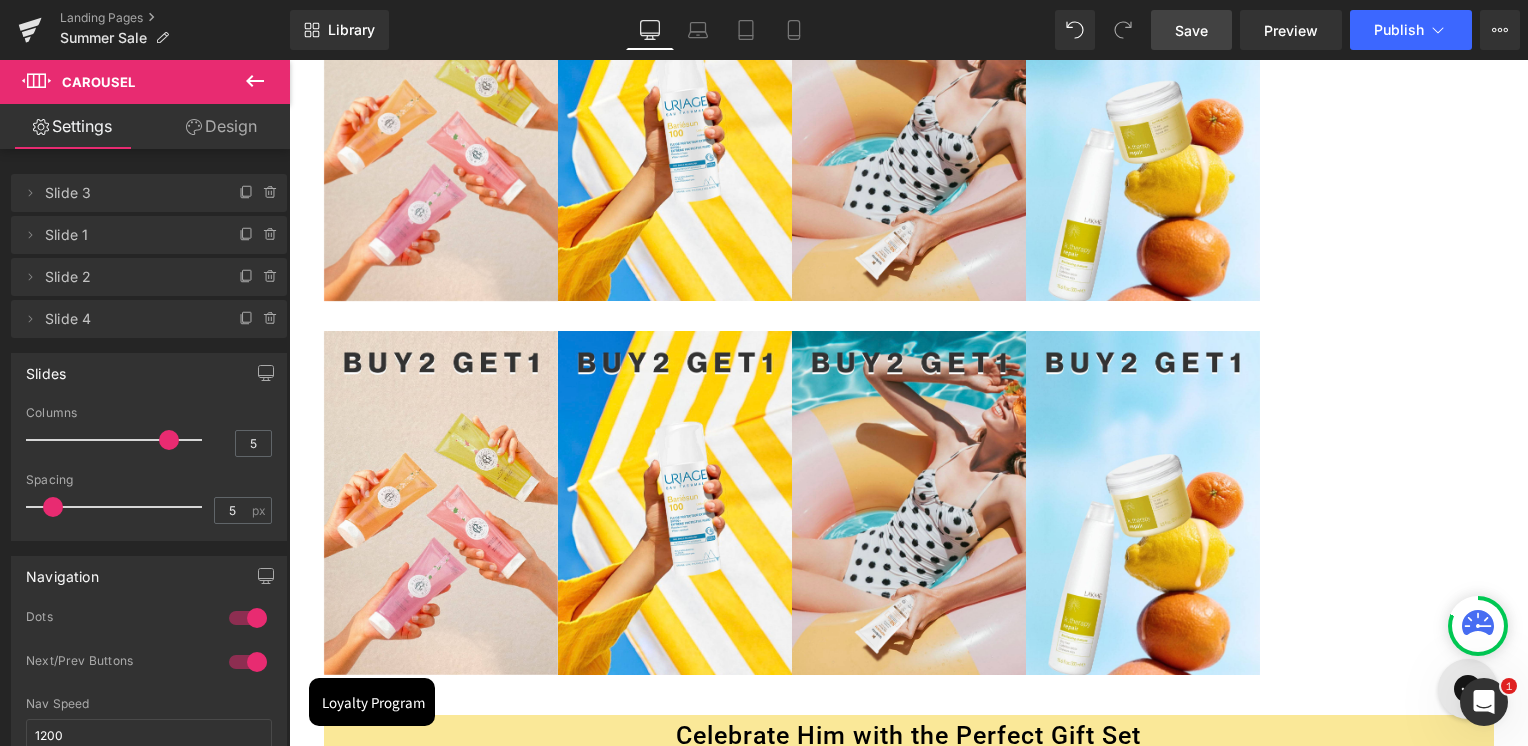click on "Save" at bounding box center (1191, 30) 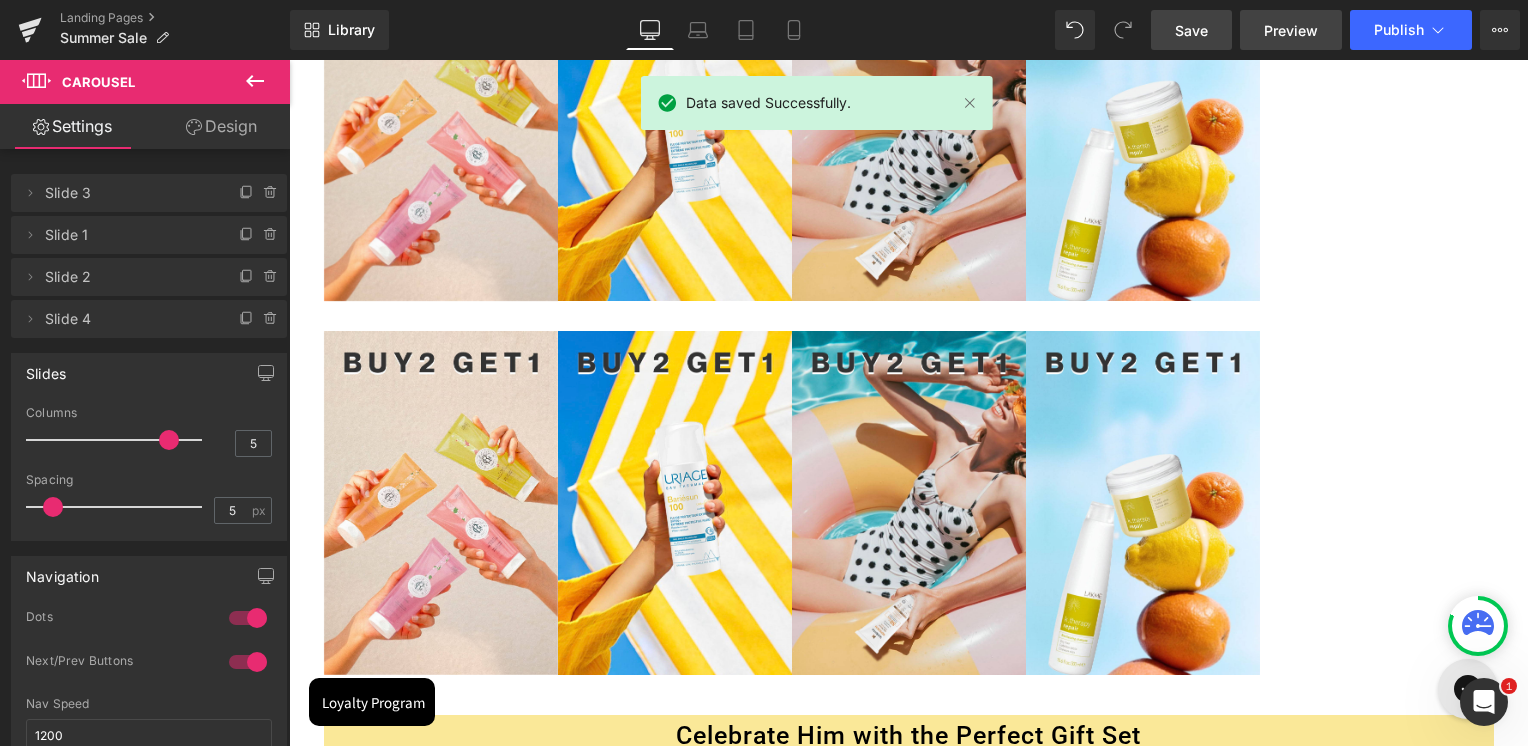 click on "Preview" at bounding box center [1291, 30] 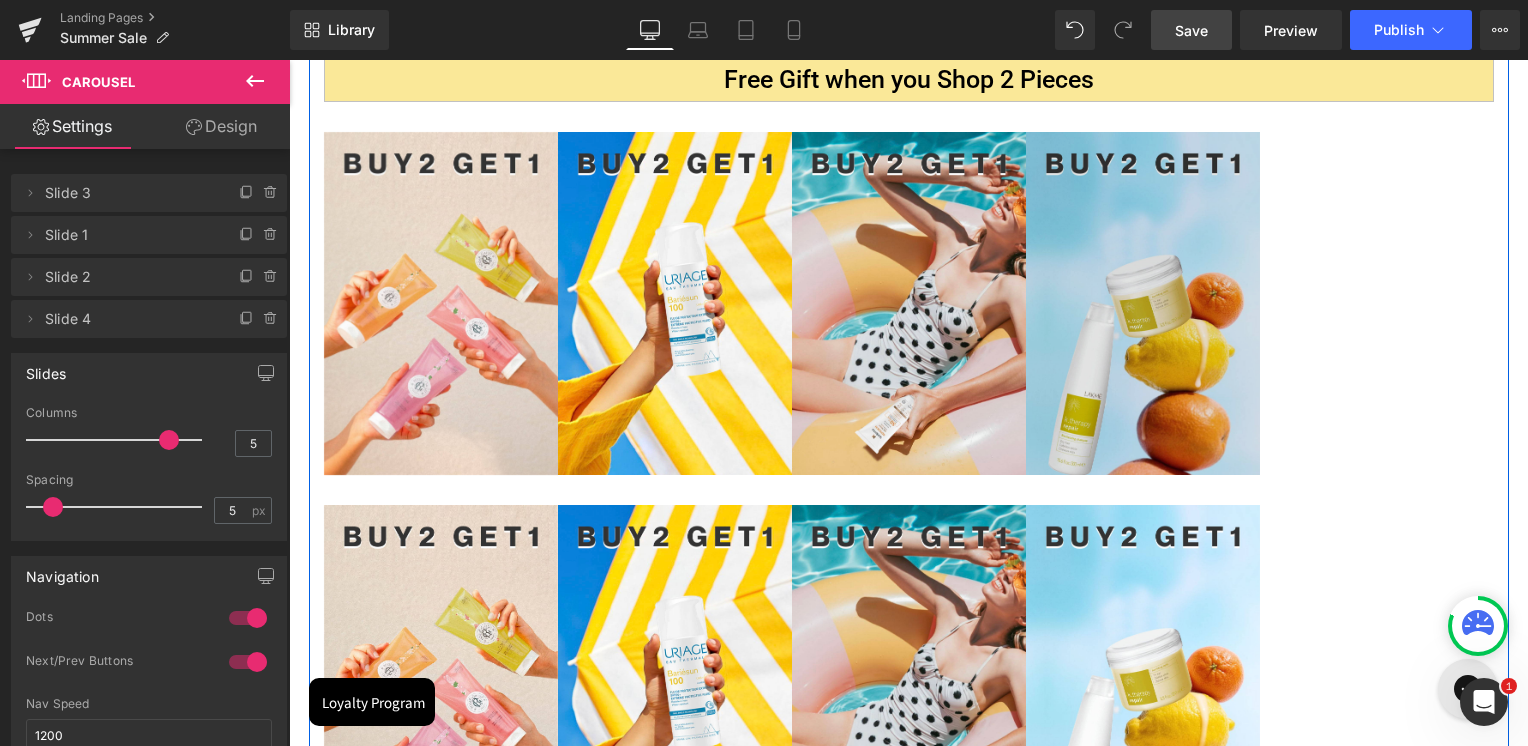 scroll, scrollTop: 1000, scrollLeft: 0, axis: vertical 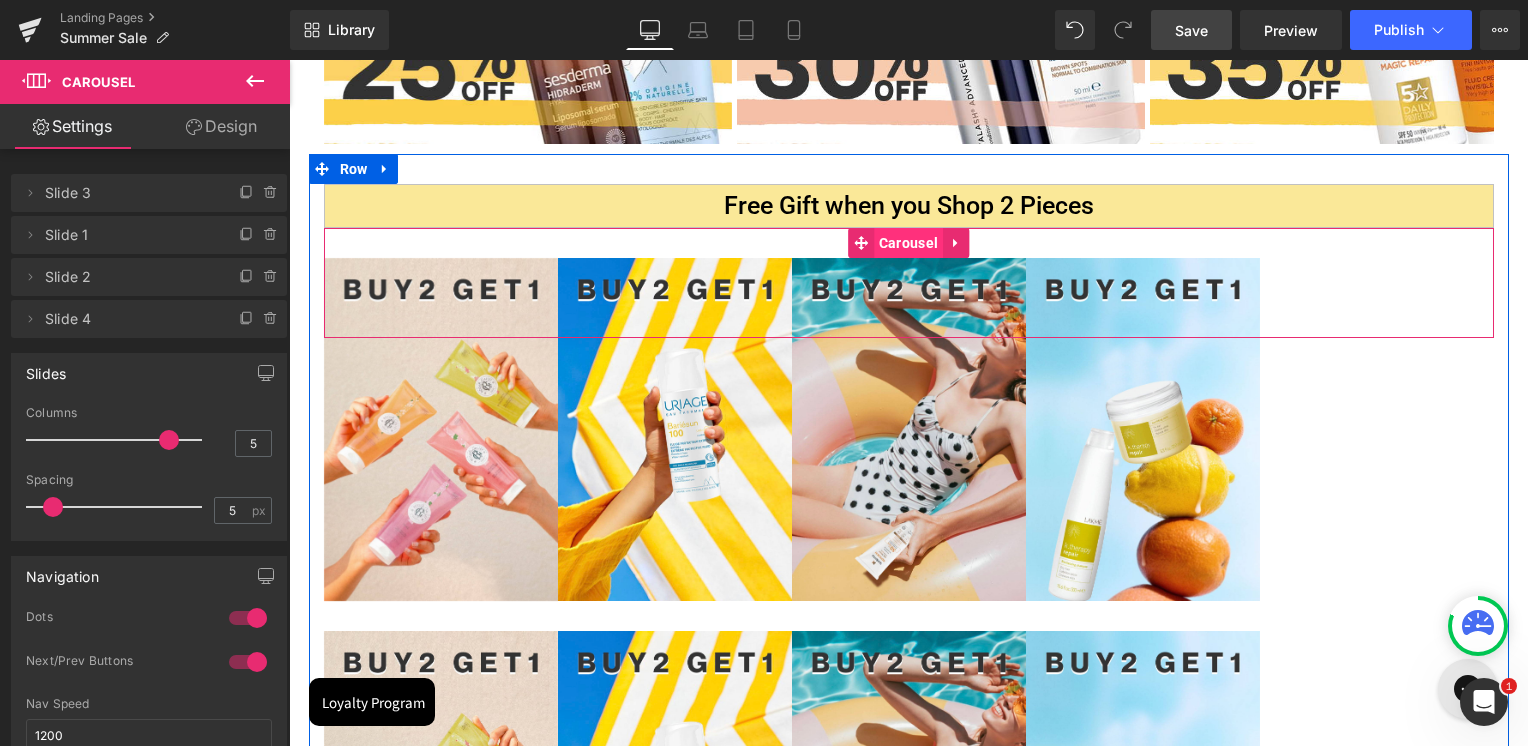 click on "Carousel" at bounding box center [908, 243] 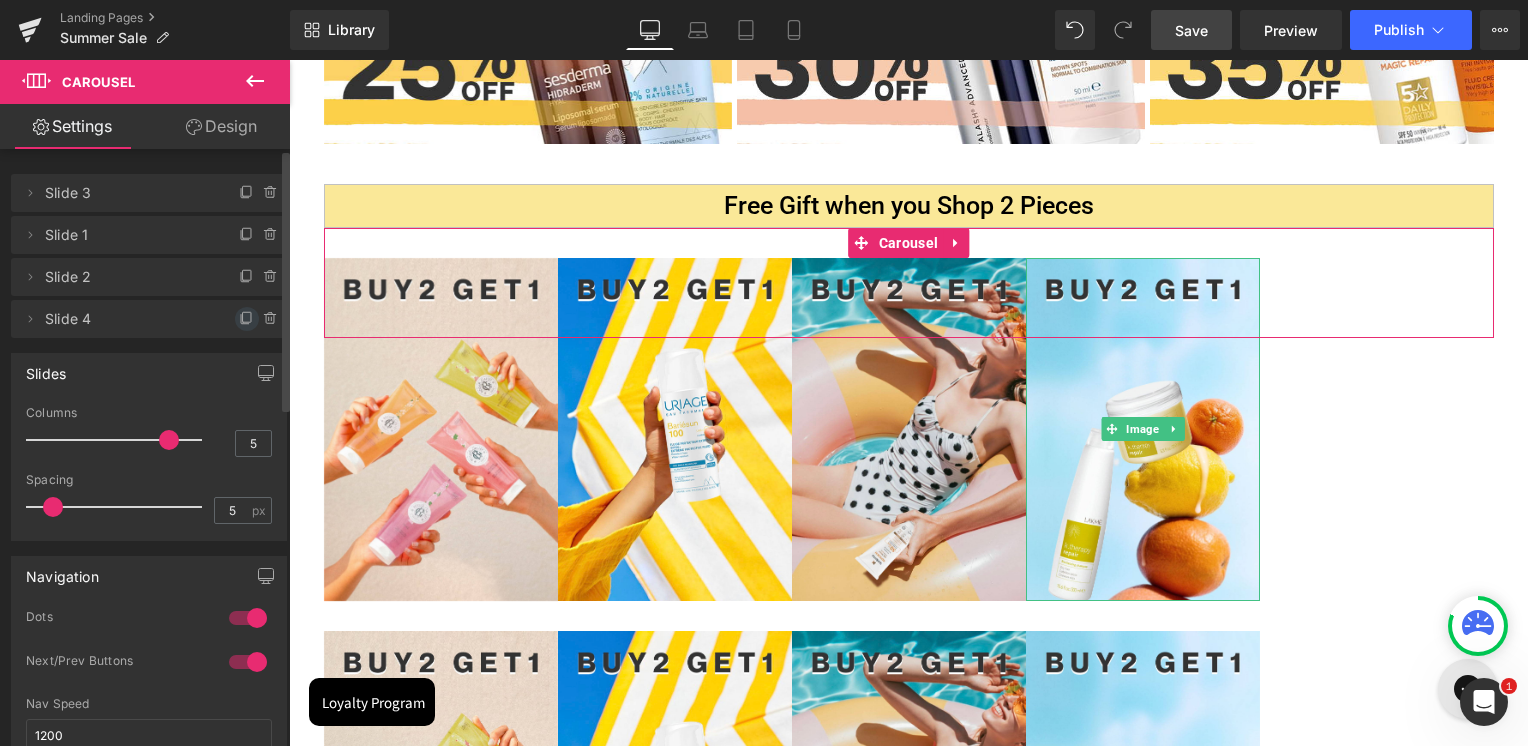 click 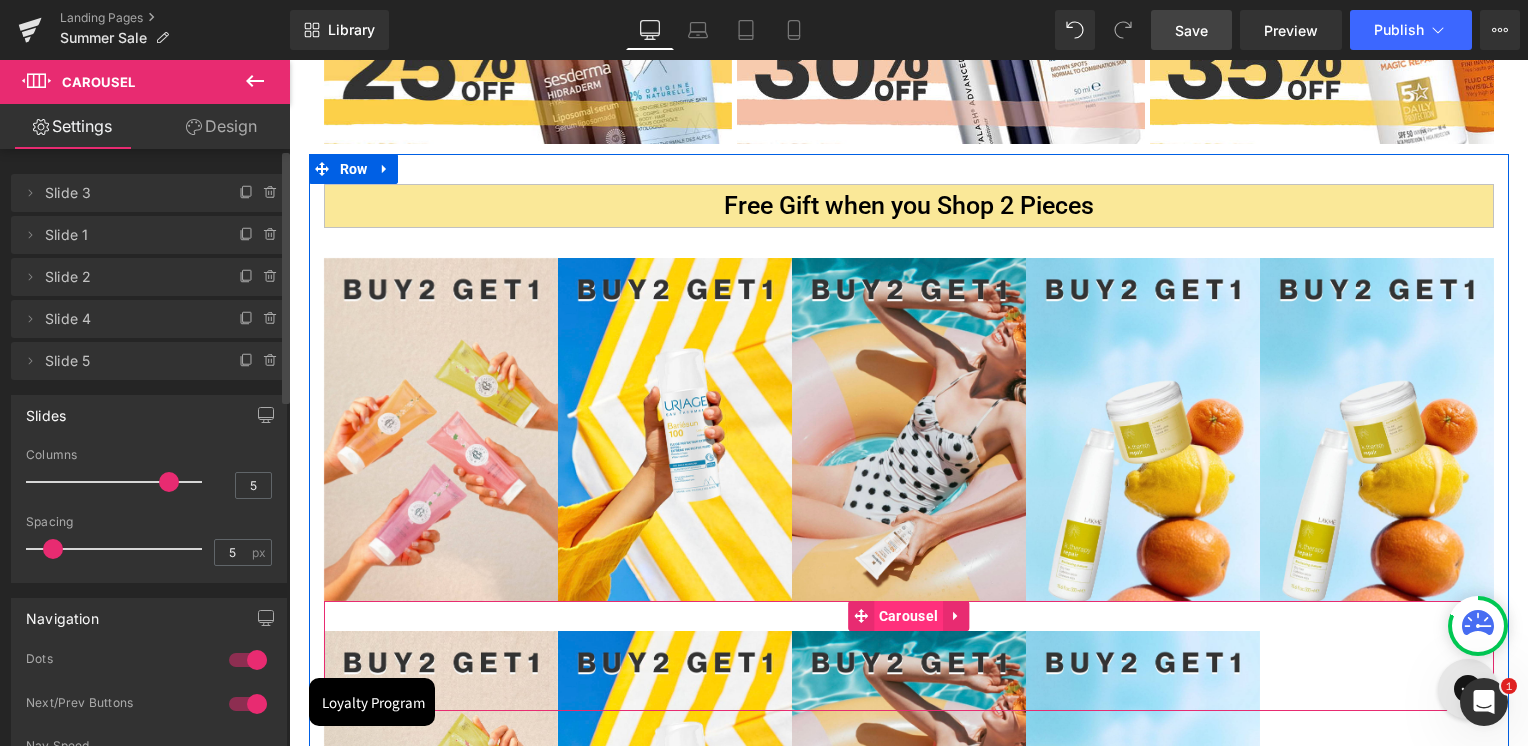 click on "Carousel" at bounding box center [908, 616] 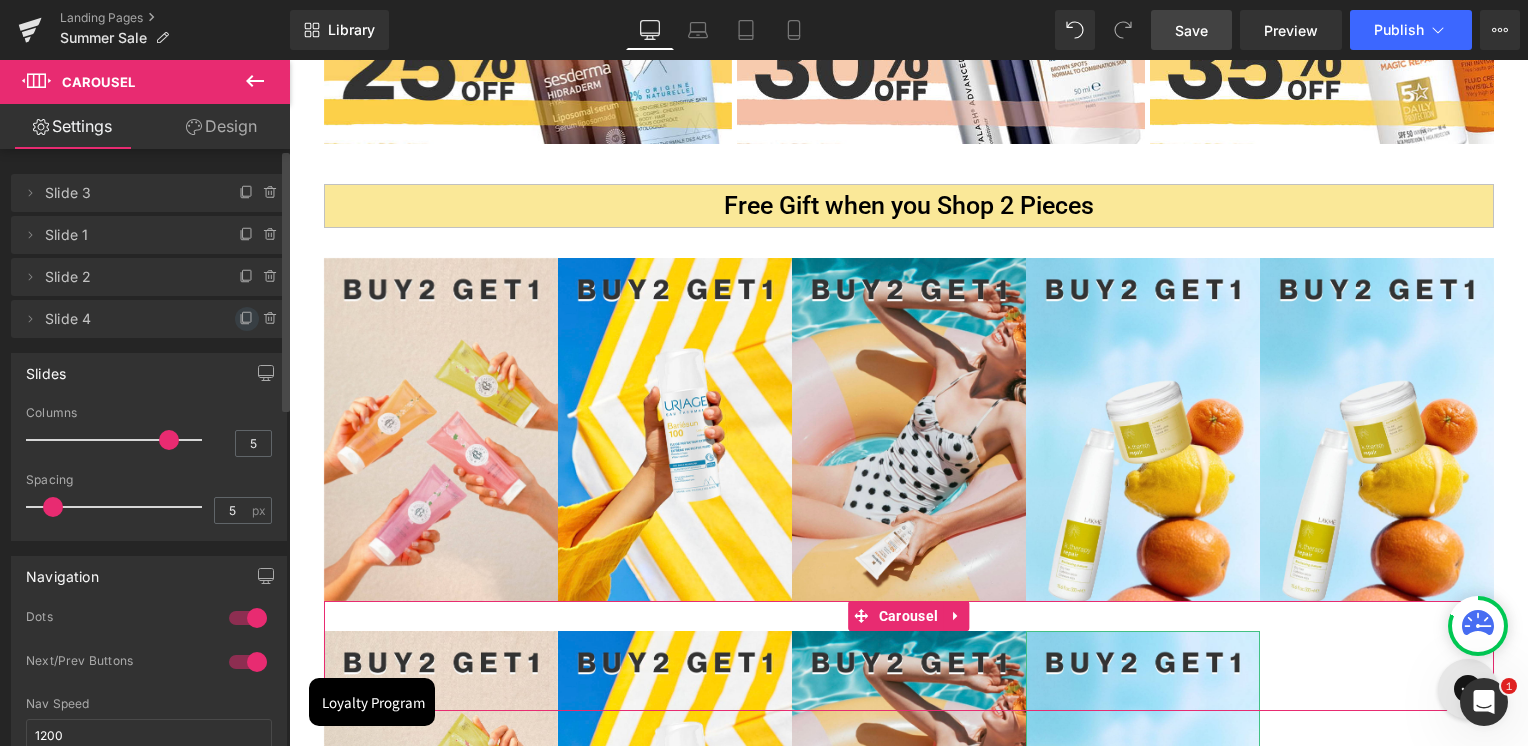 click 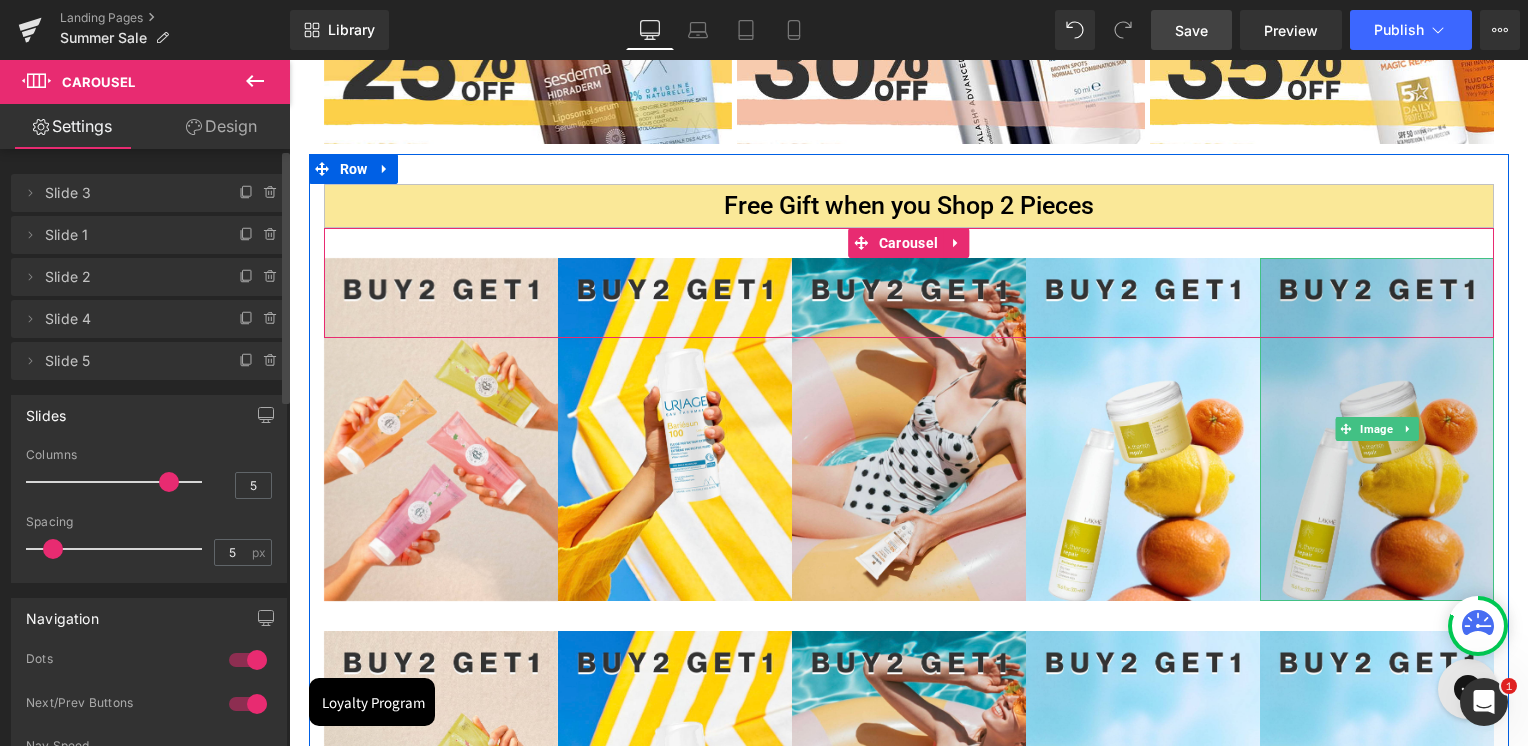 click at bounding box center [1377, 429] 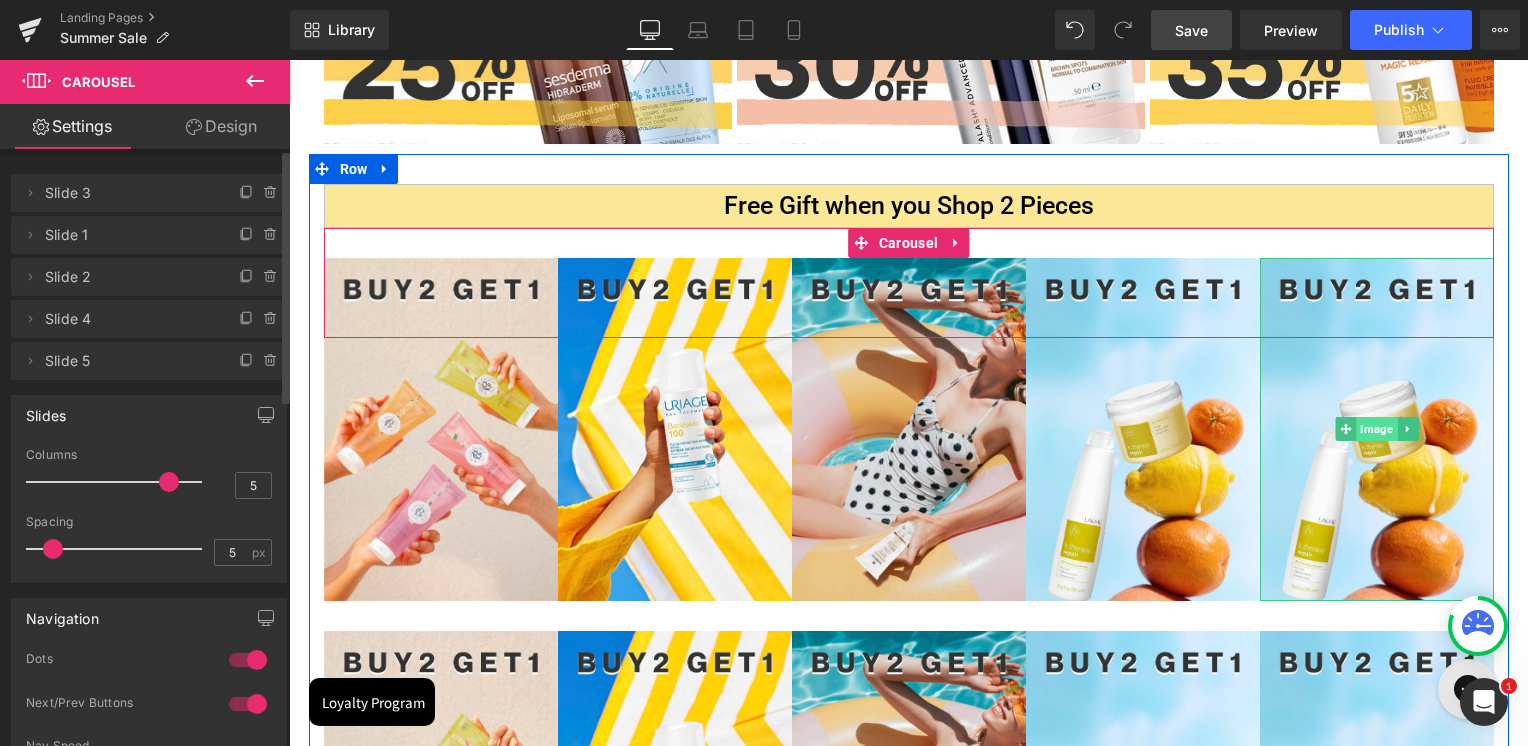 click on "Image" at bounding box center (1376, 429) 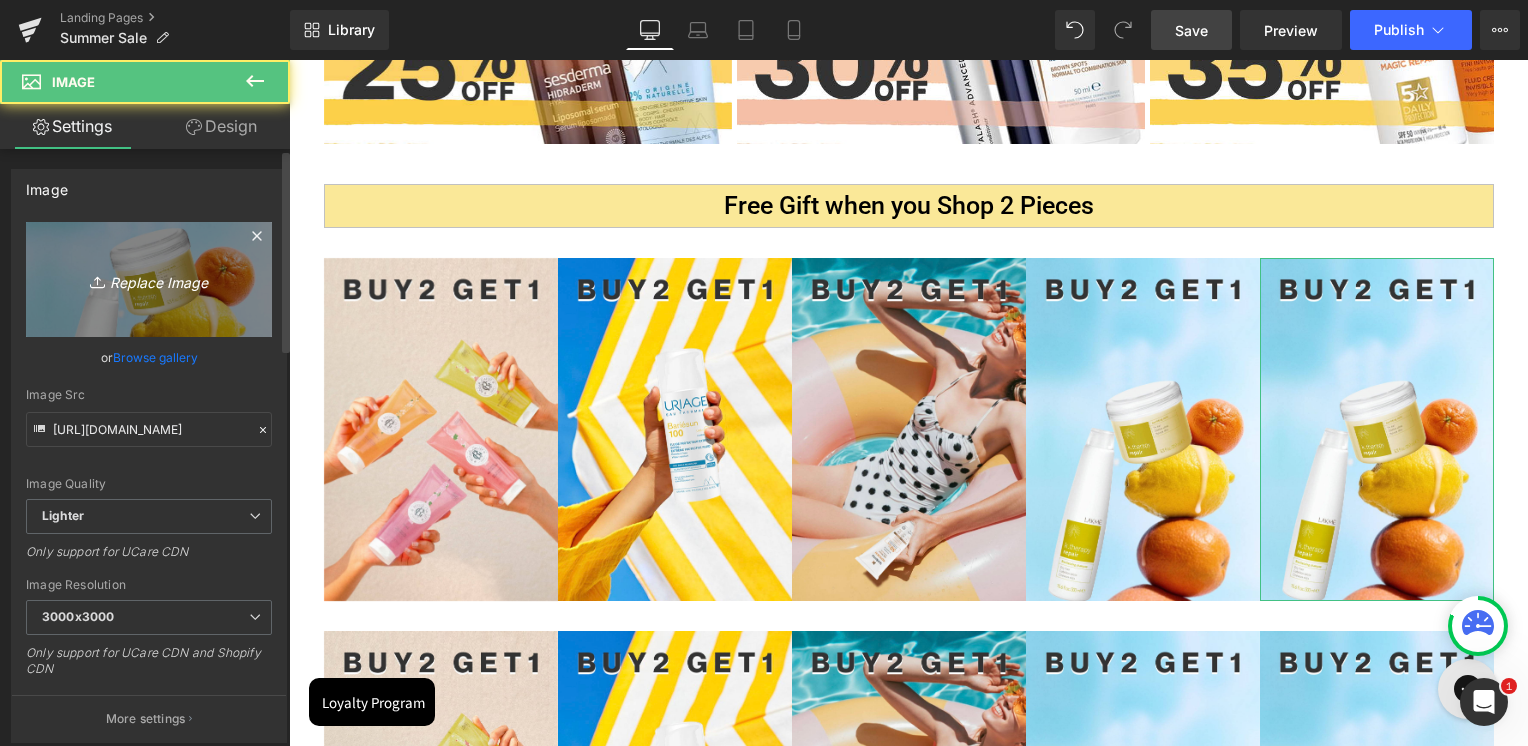 click on "Replace Image" at bounding box center [149, 279] 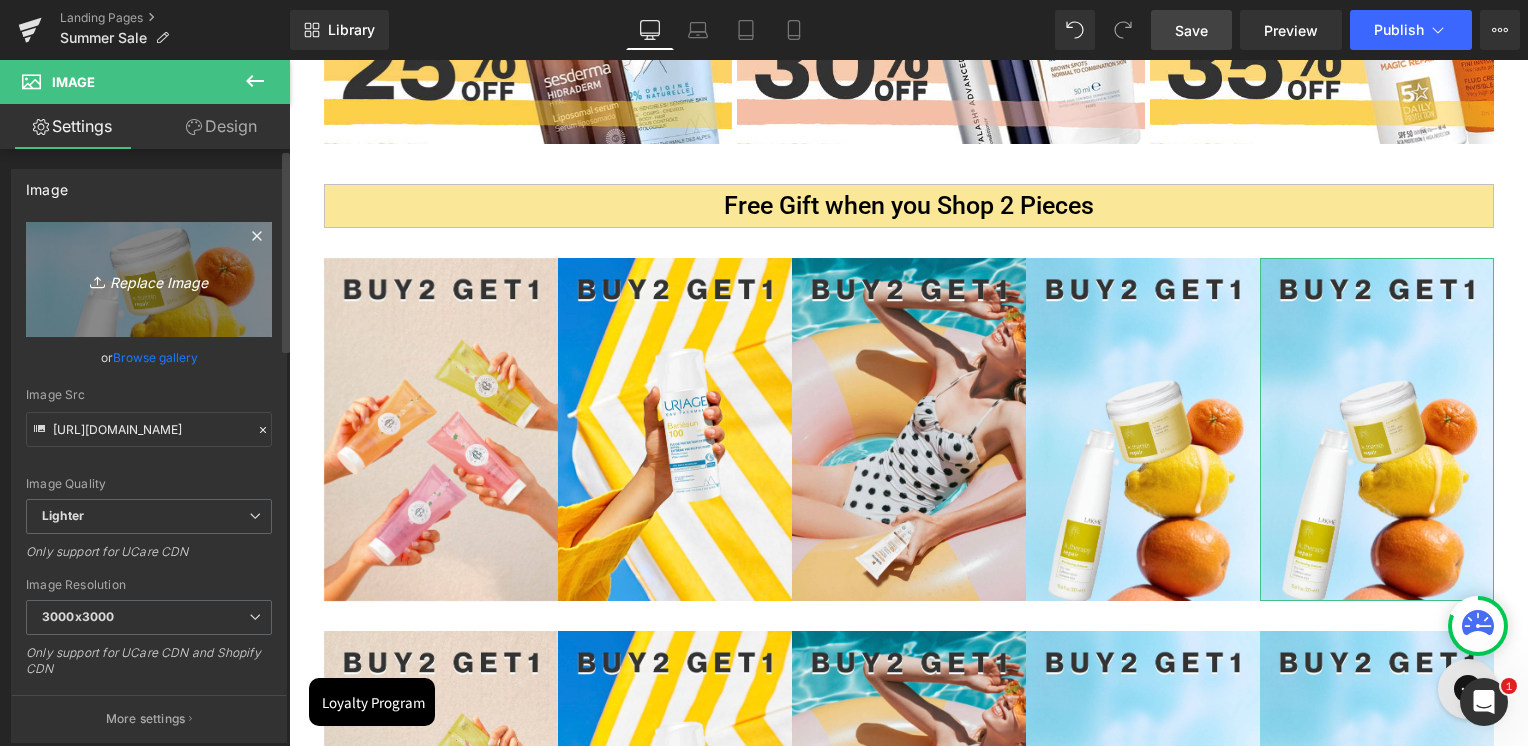 type on "C:\fakepath\Summer Sale Banners upToArtboard 50.jpg" 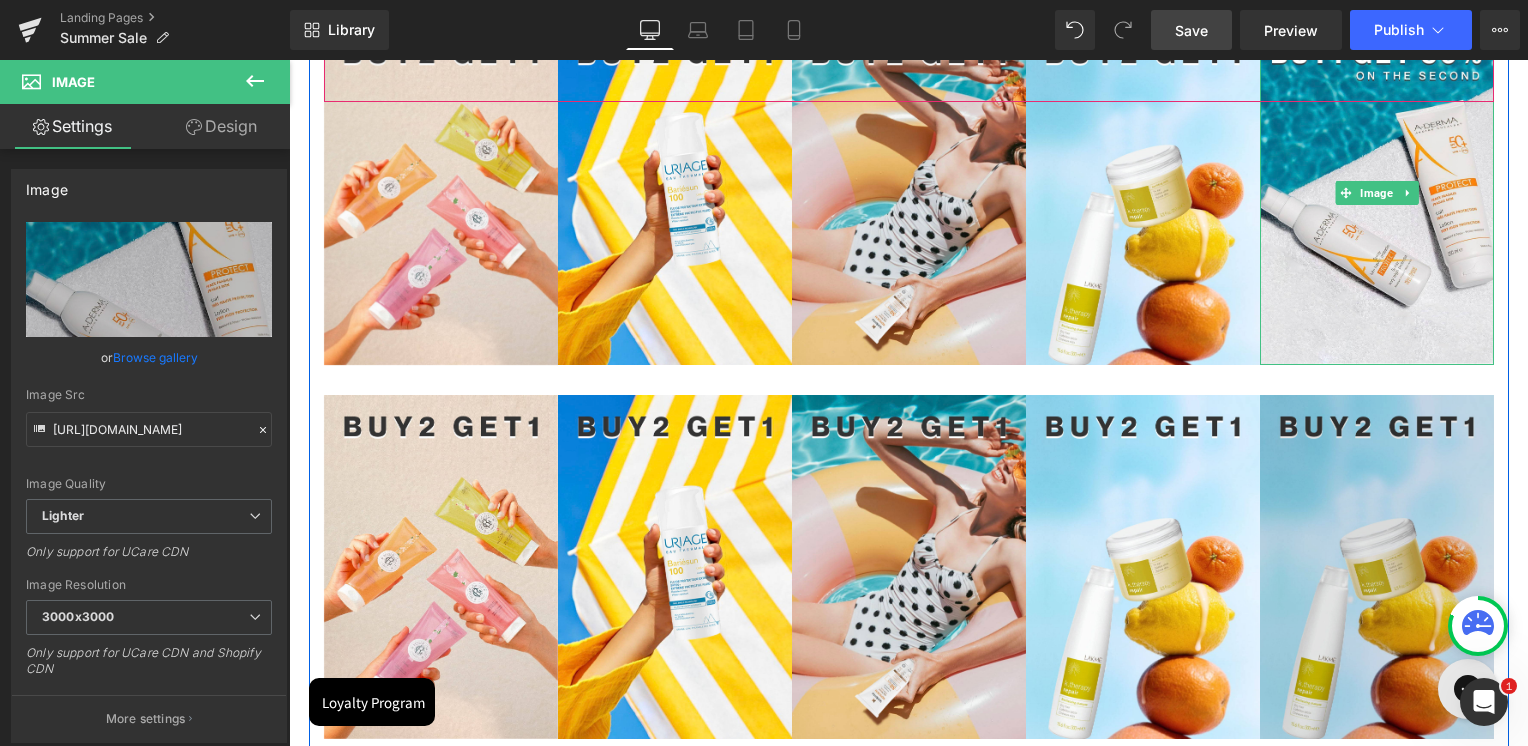 scroll, scrollTop: 1300, scrollLeft: 0, axis: vertical 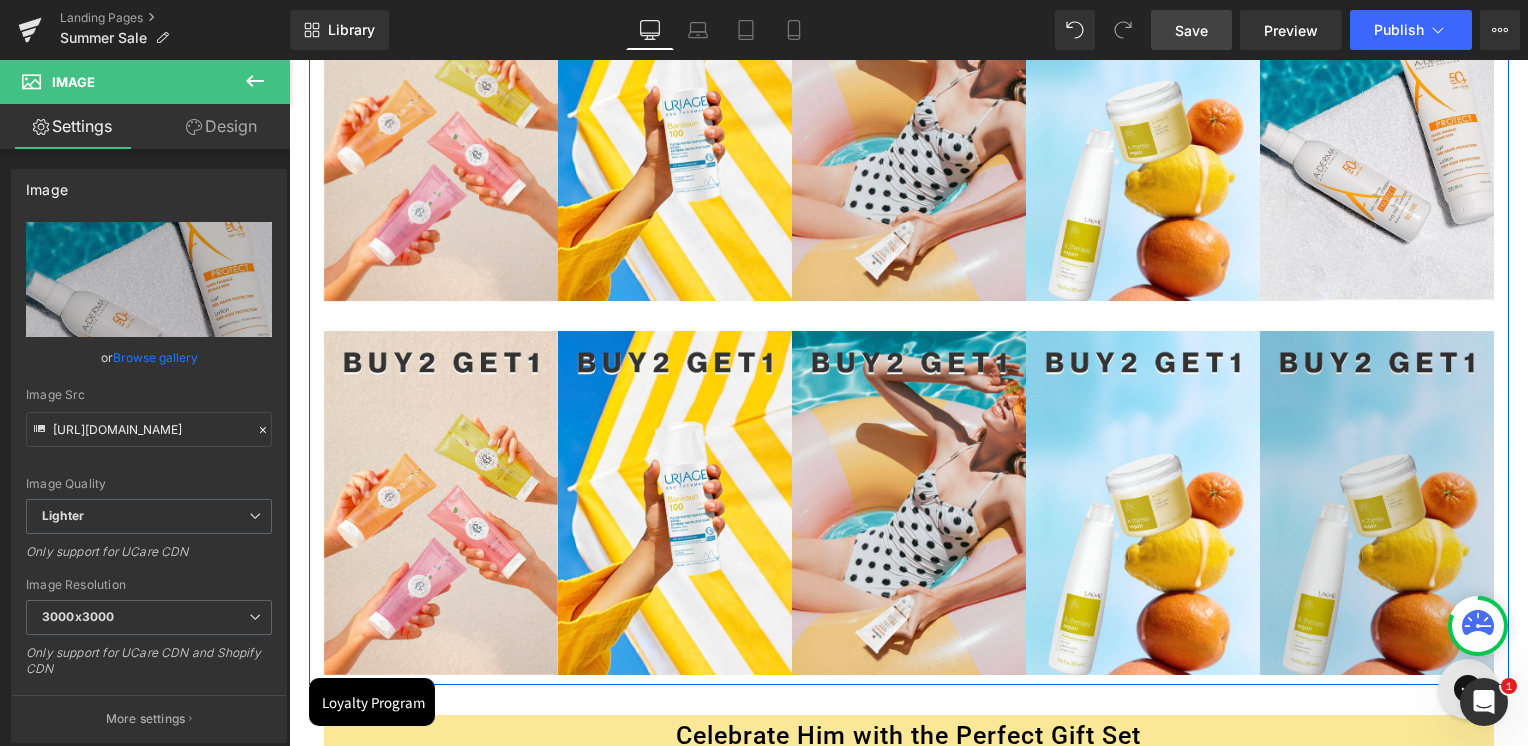 click at bounding box center [1377, 502] 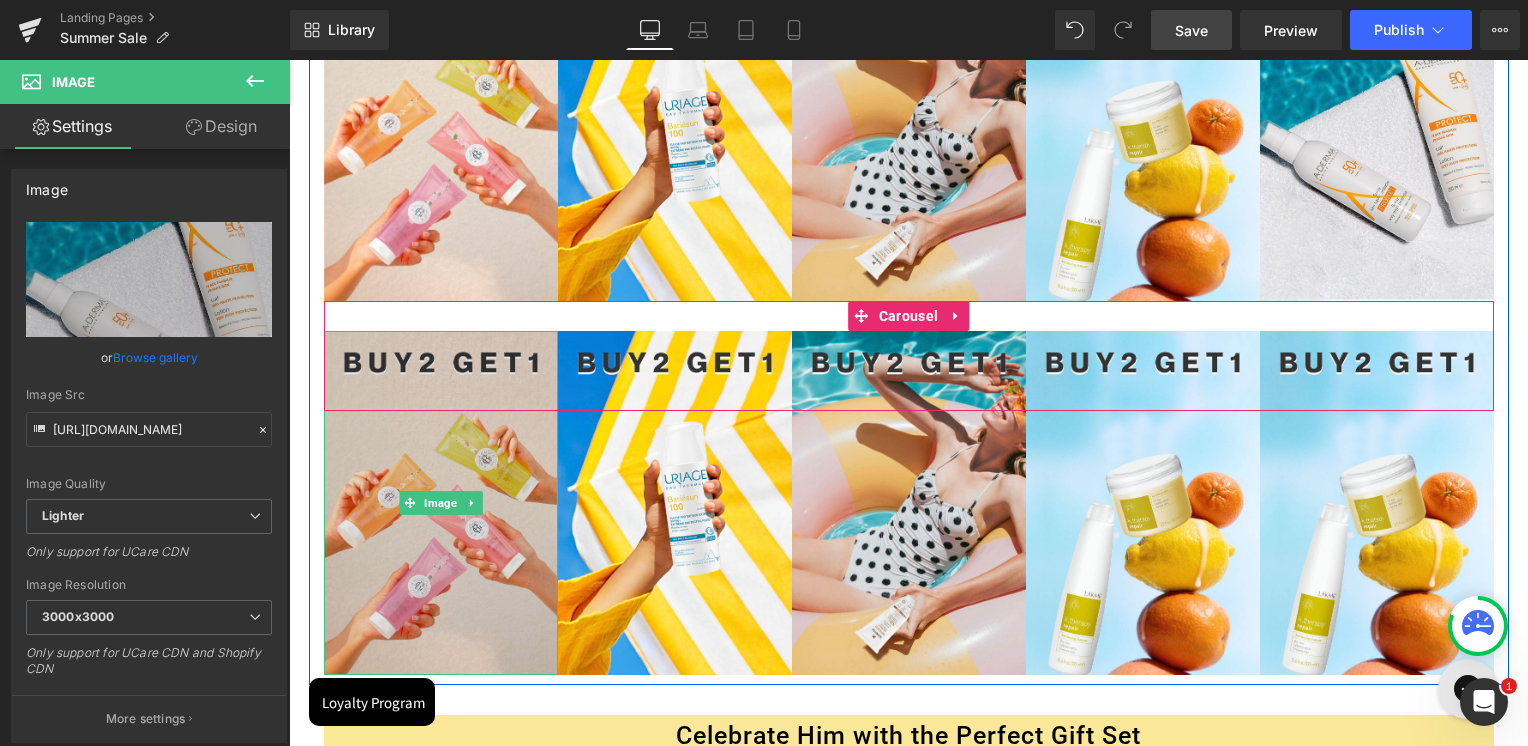 click at bounding box center (441, 502) 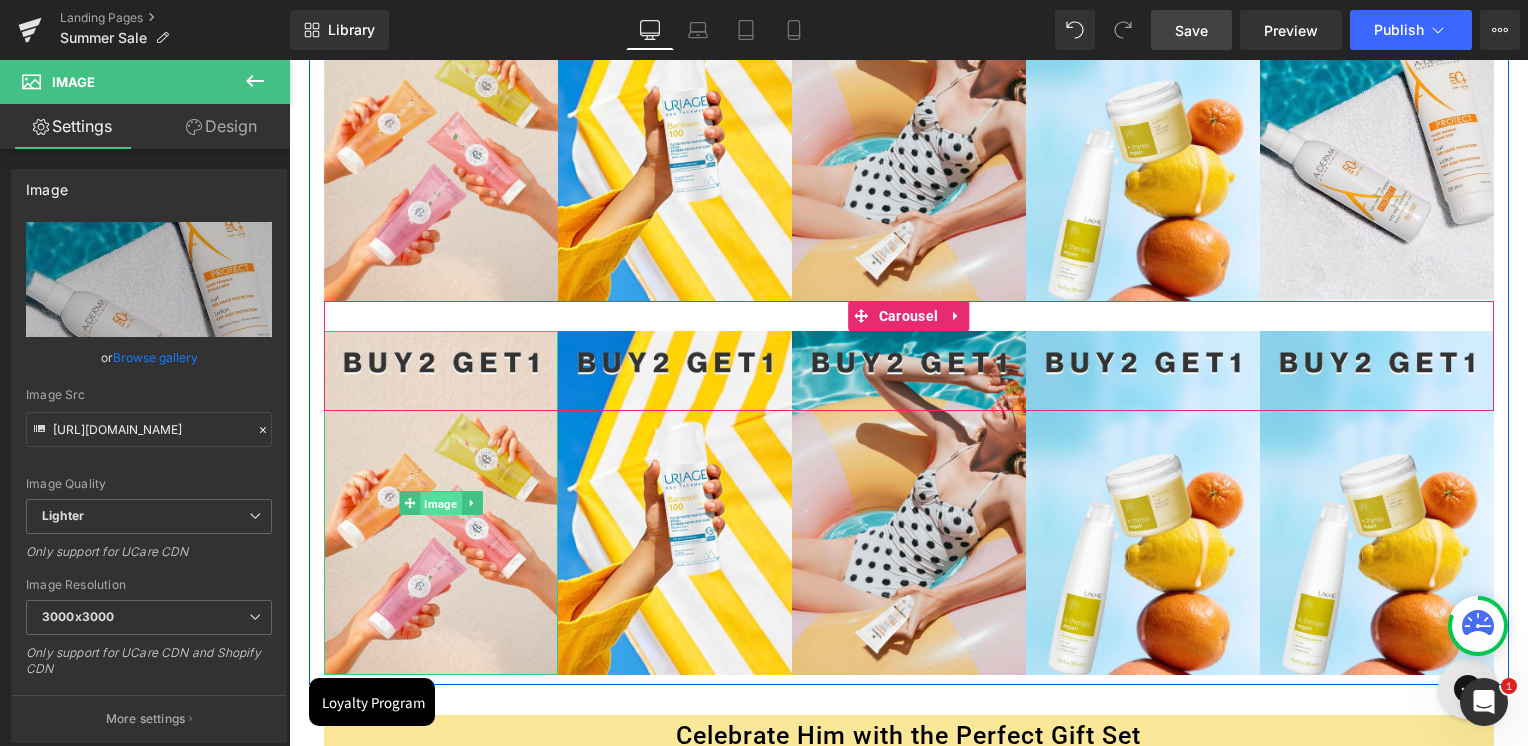 click on "Image" at bounding box center (440, 504) 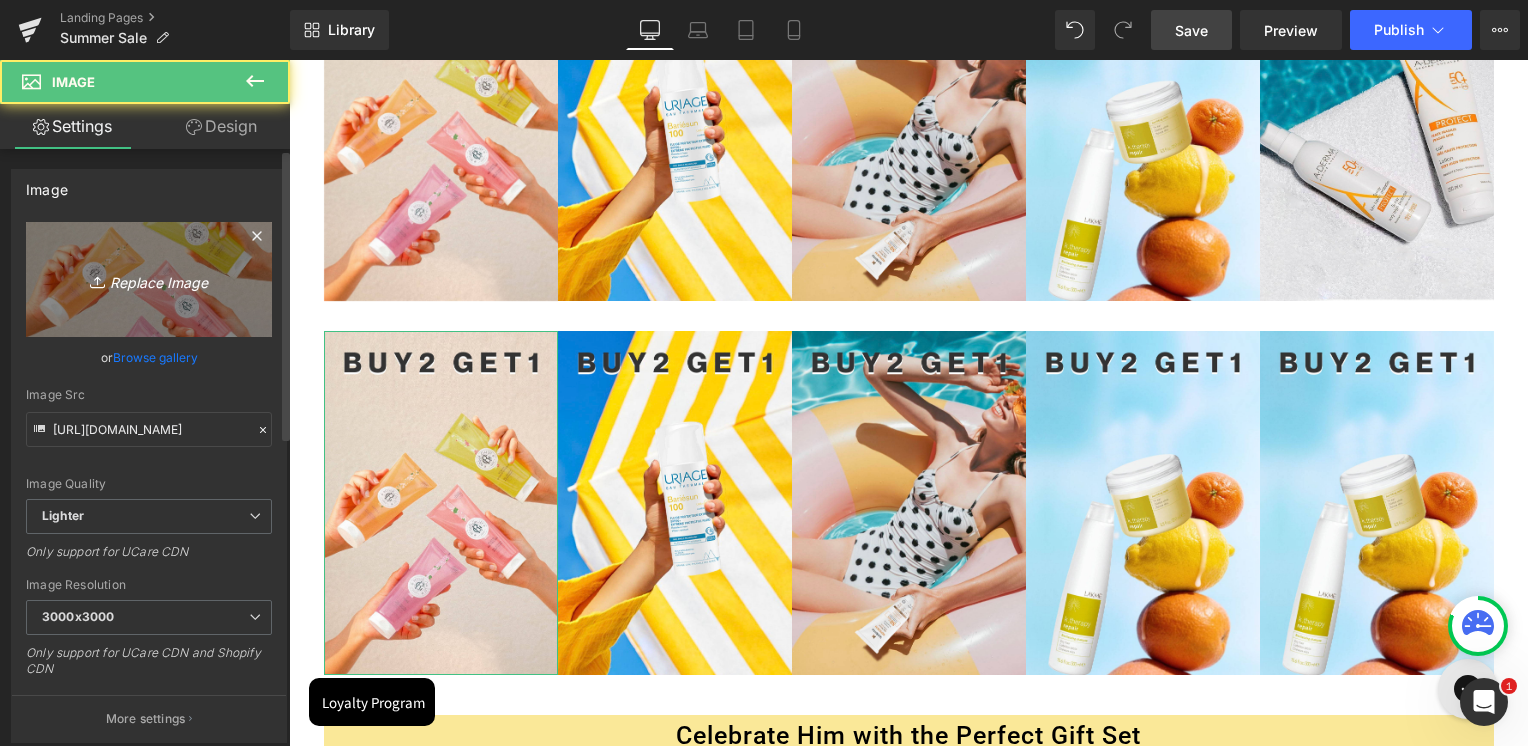 click on "Replace Image" at bounding box center (149, 279) 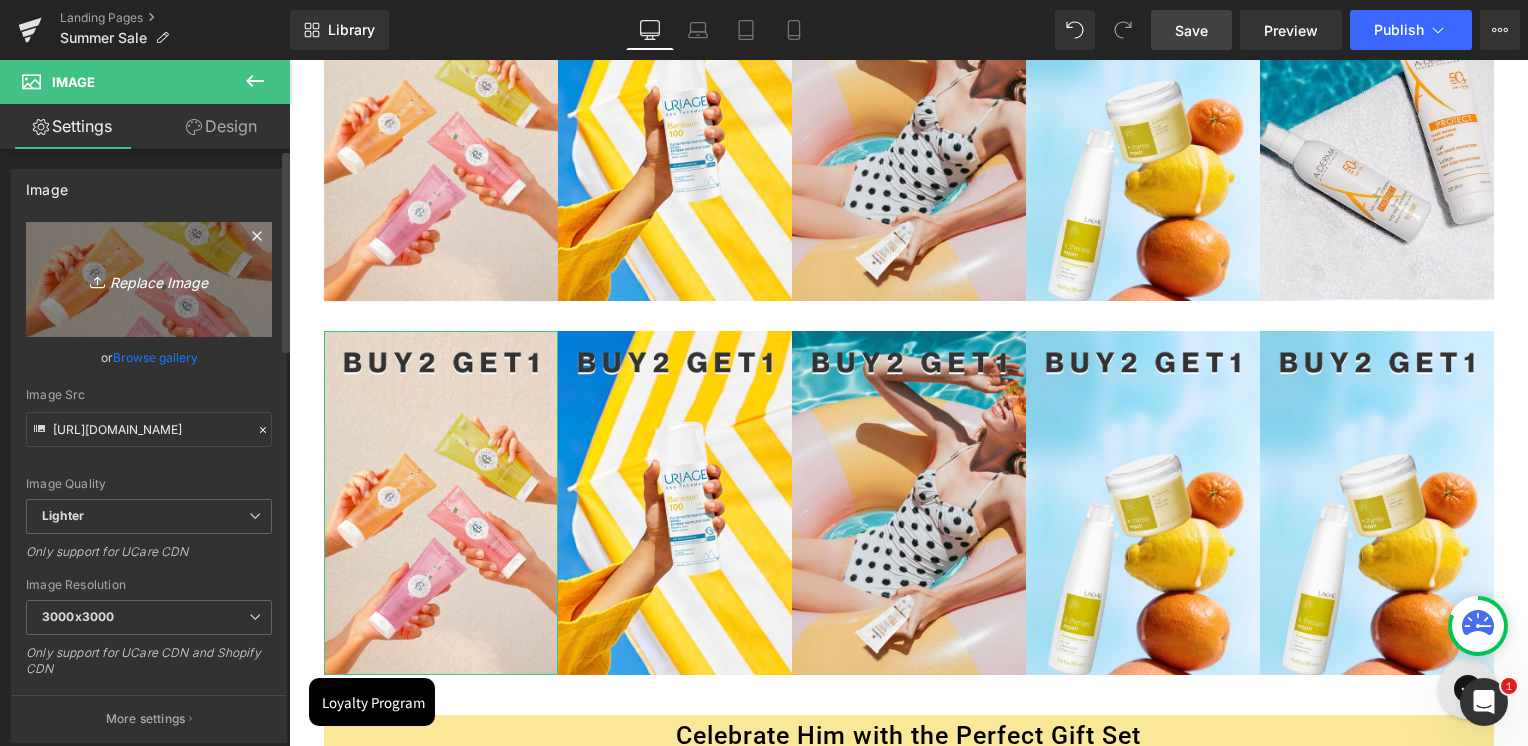type on "C:\fakepath\TOP DEALS Summer Sale 2025 JulyArtboard 35.jpg" 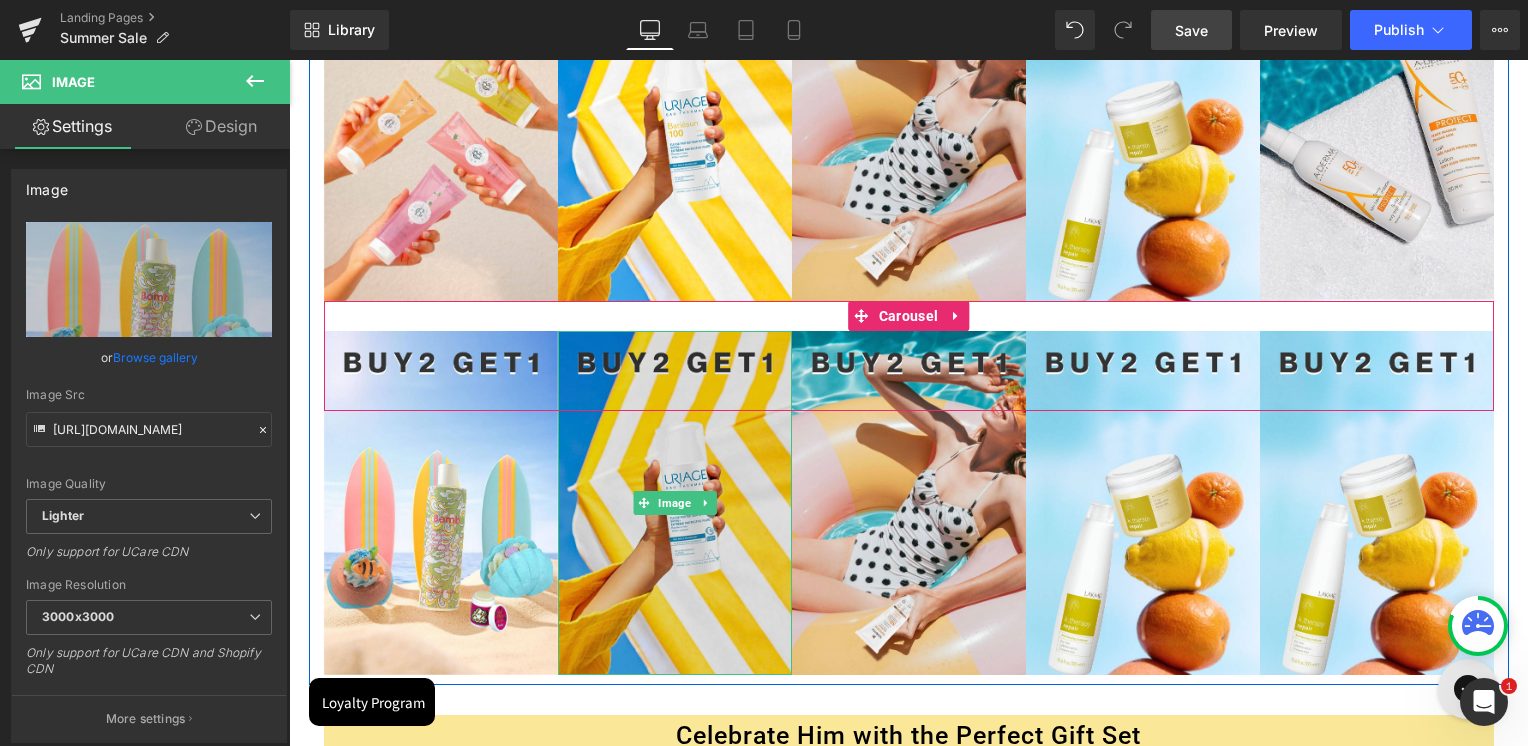 click at bounding box center [675, 502] 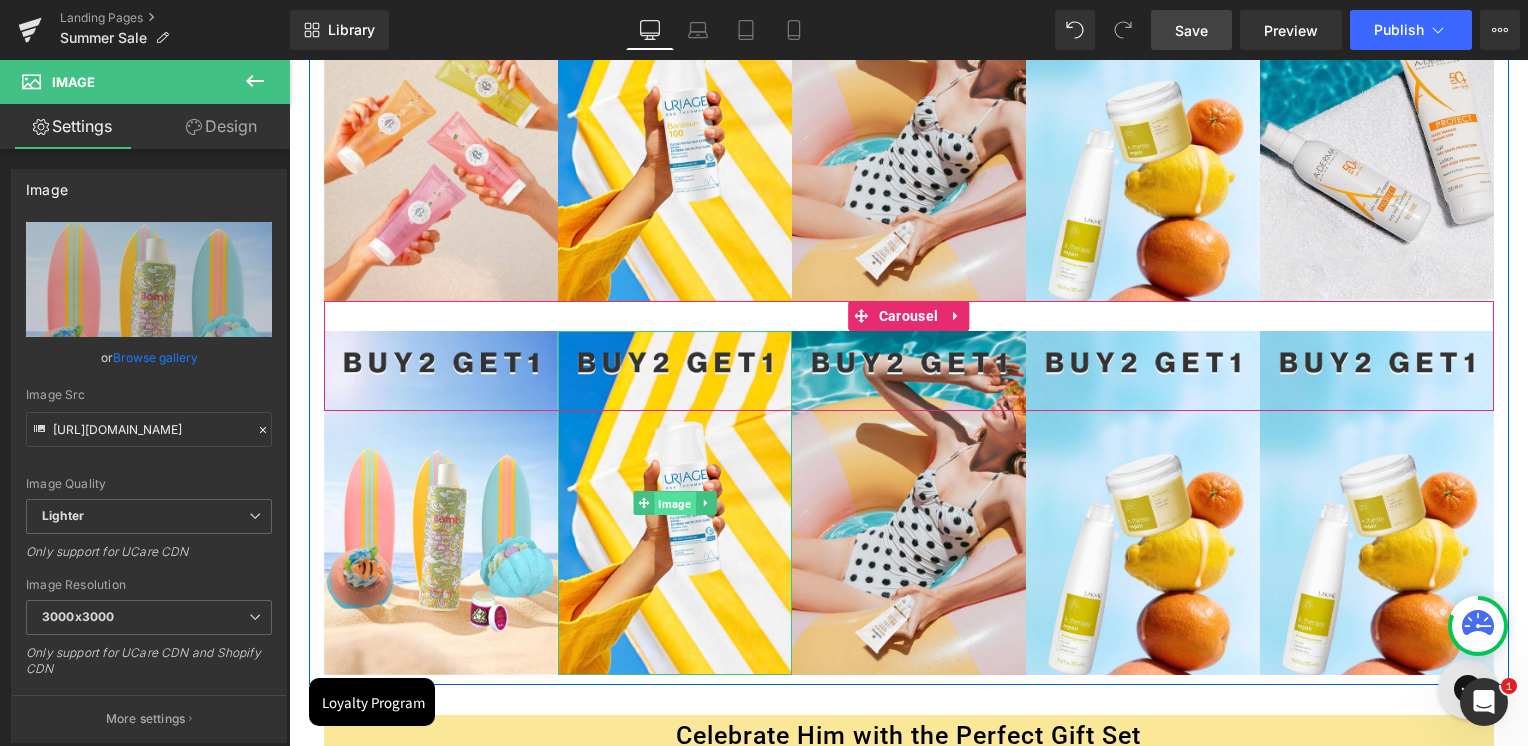 click on "Image" at bounding box center [674, 504] 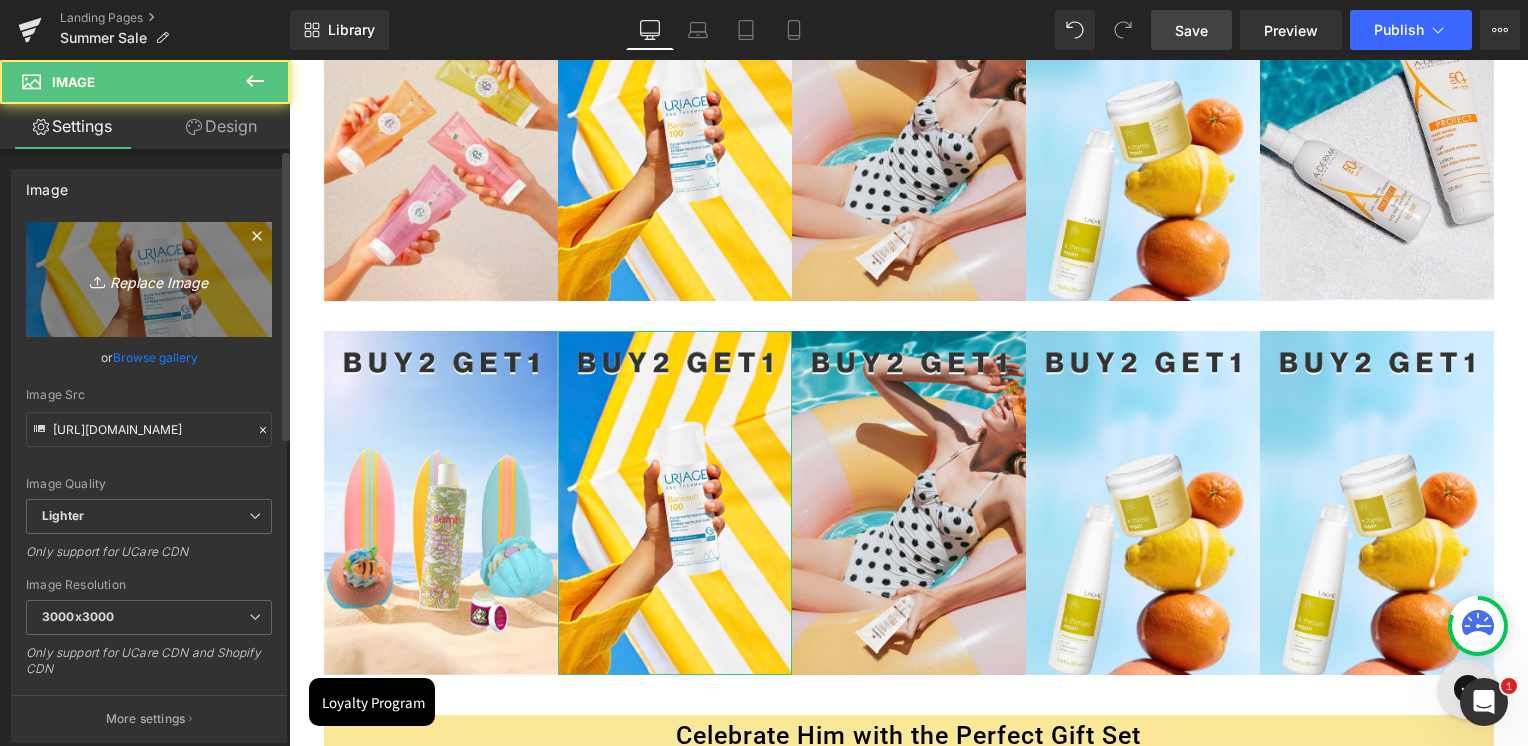 click on "Replace Image" at bounding box center (149, 279) 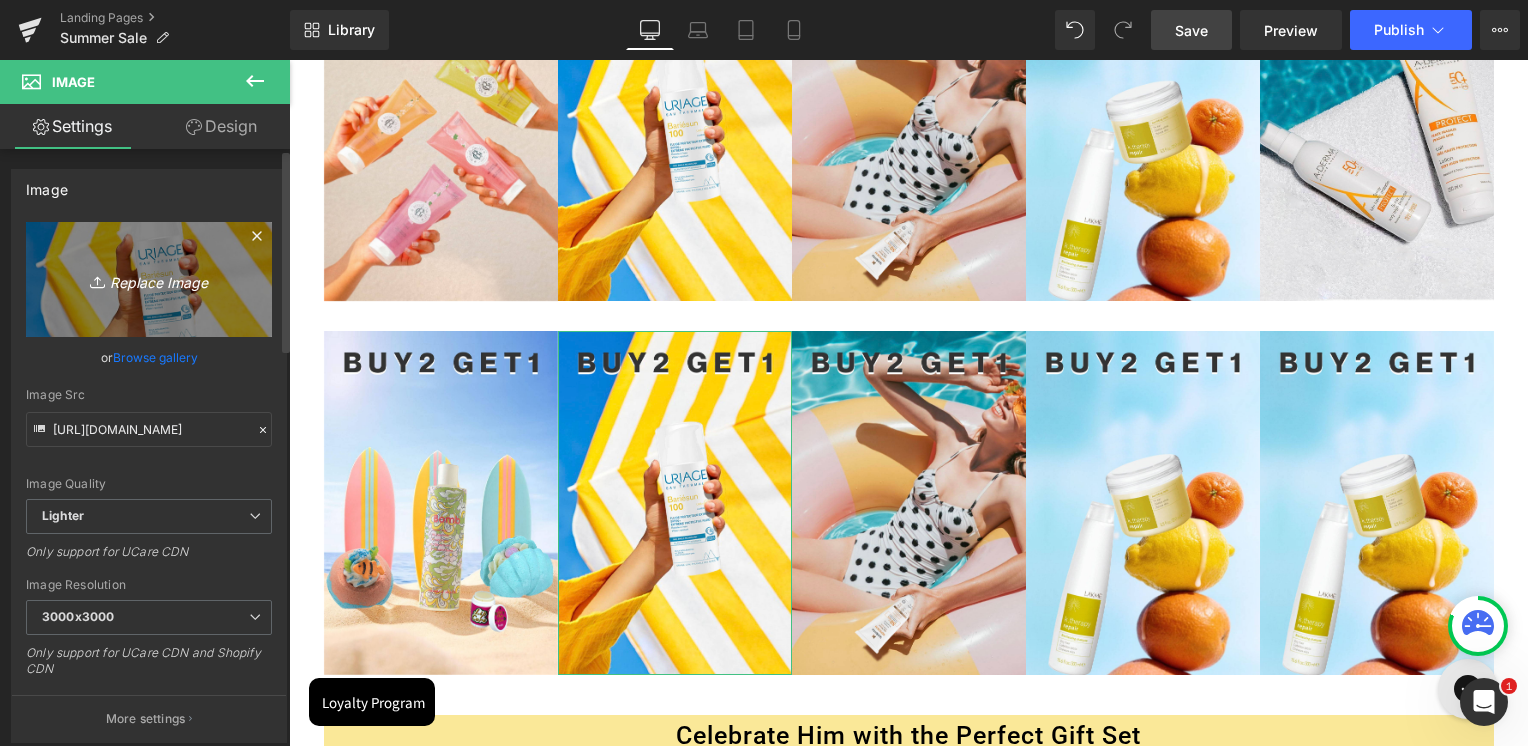 type on "C:\fakepath\TOP DEALS Summer Sale 2025 JulyArtboard 32.jpg" 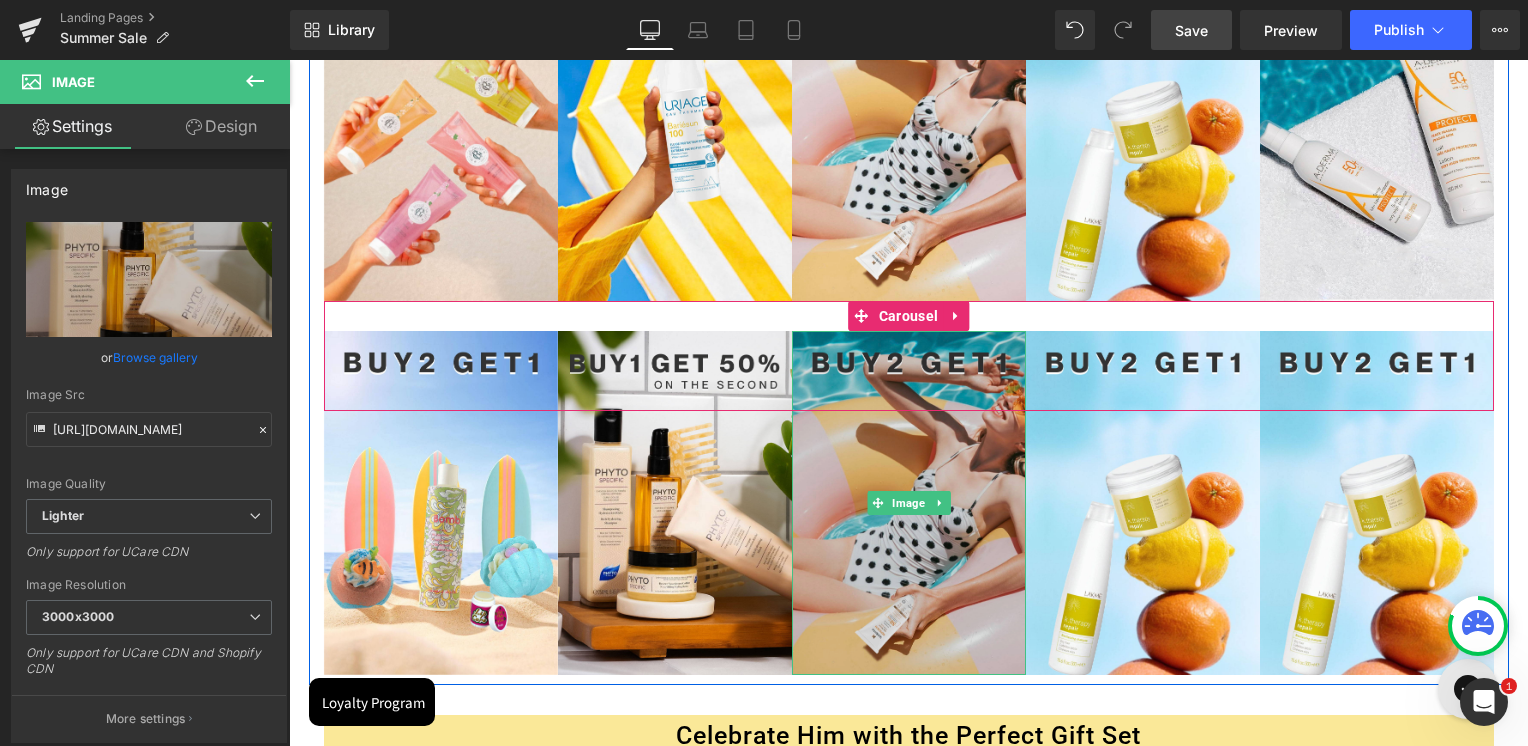 click at bounding box center (909, 502) 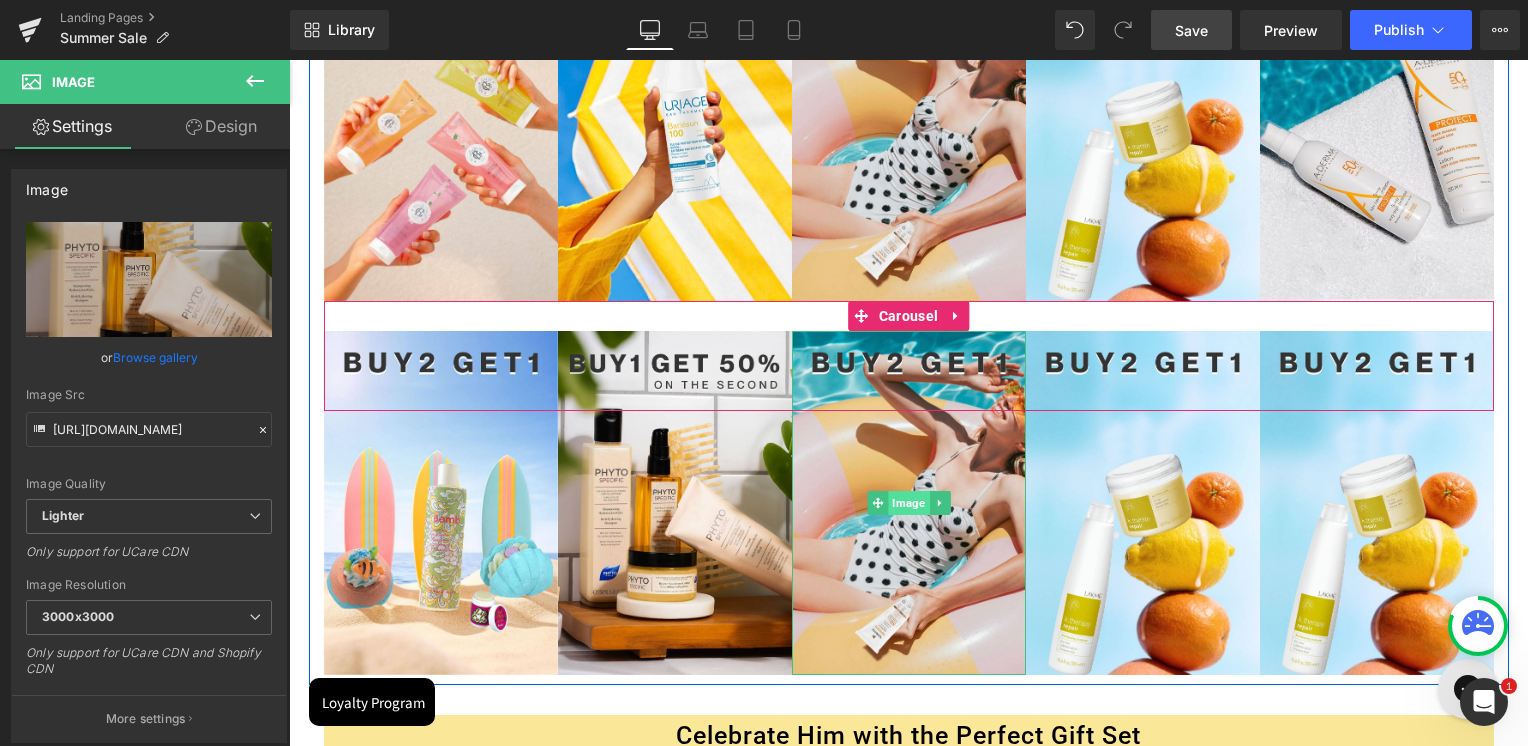 click on "Image" at bounding box center (908, 503) 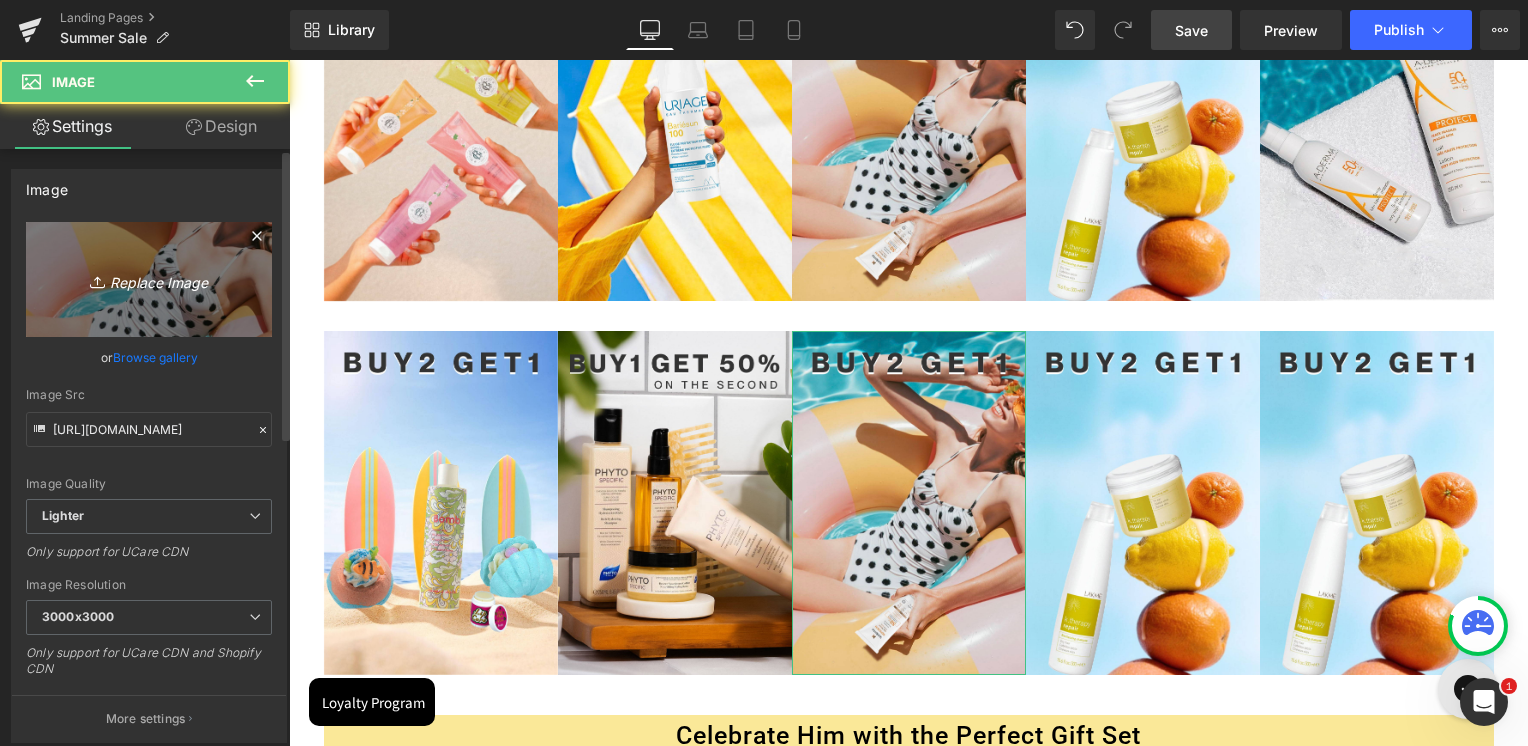 click on "Replace Image" at bounding box center (149, 279) 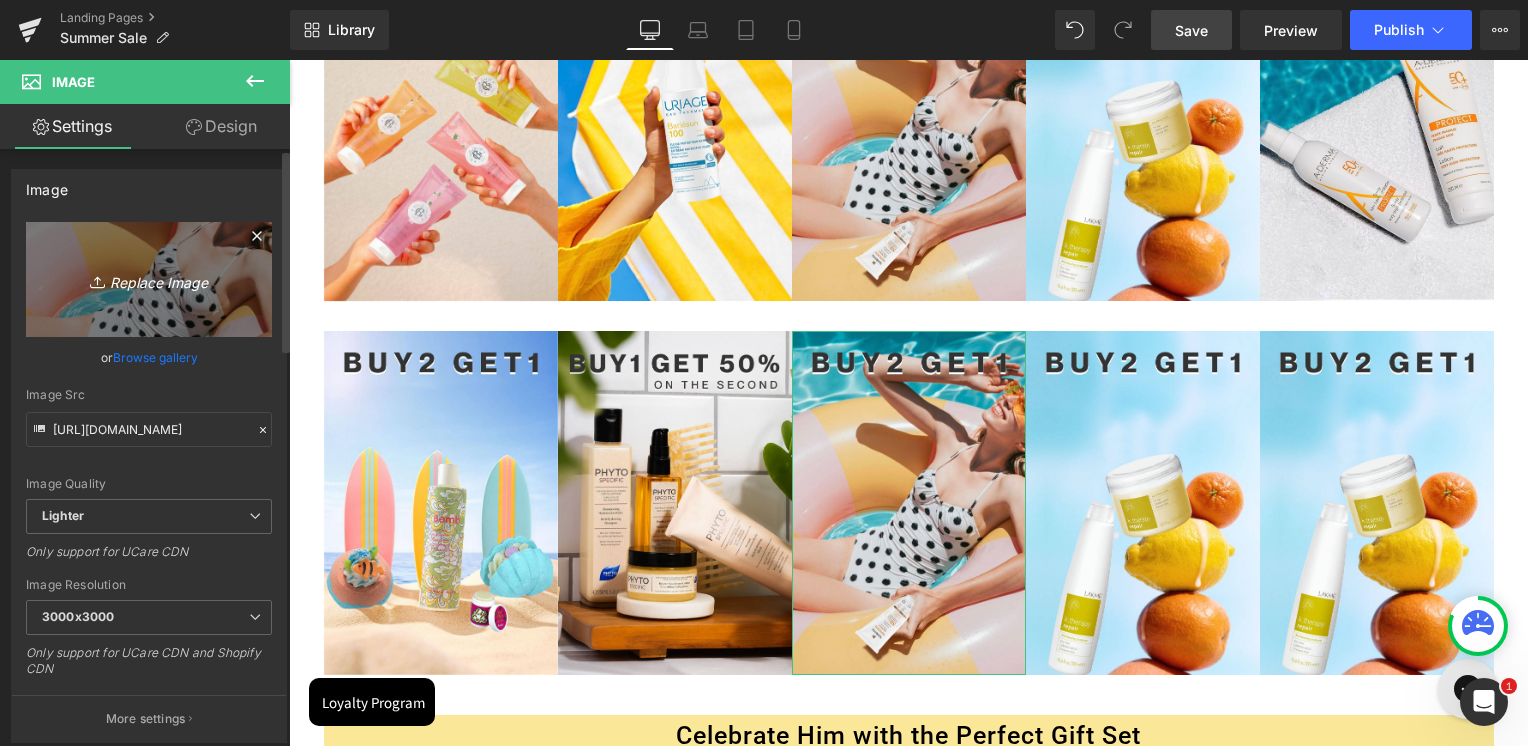 type on "C:\fakepath\TOP DEALS Summer Sale 2025 JulyArtboard 34.jpg" 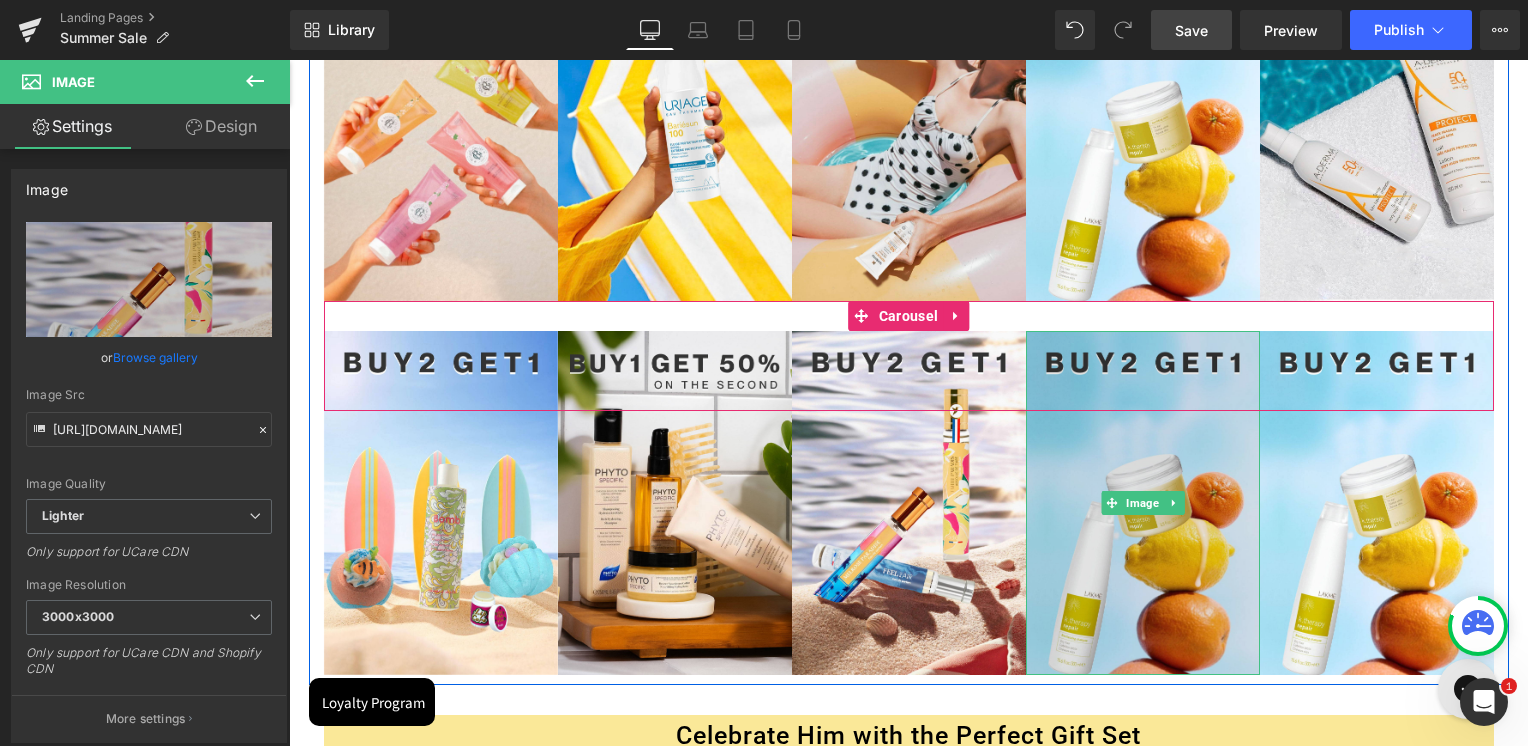 click at bounding box center [1143, 502] 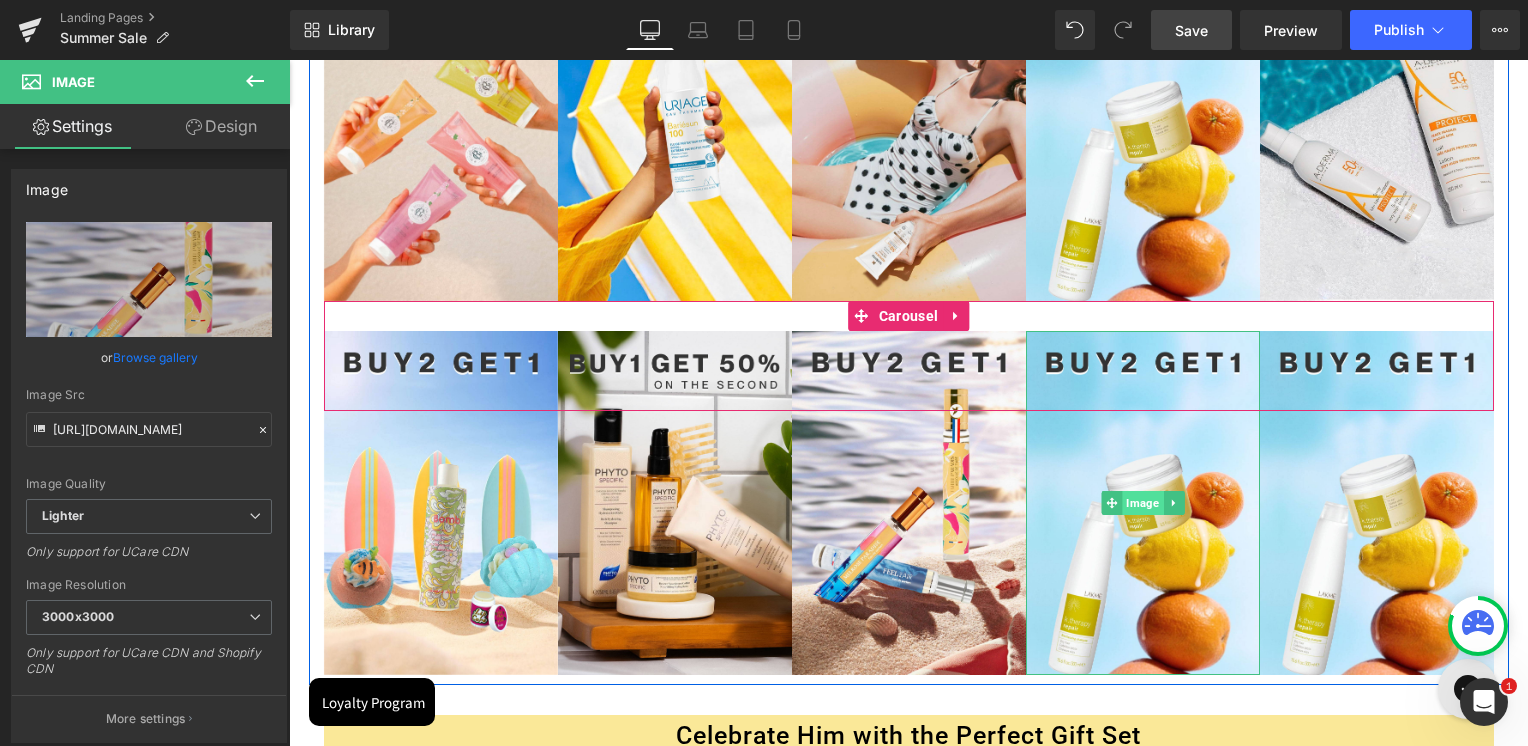 click on "Image" at bounding box center [1142, 503] 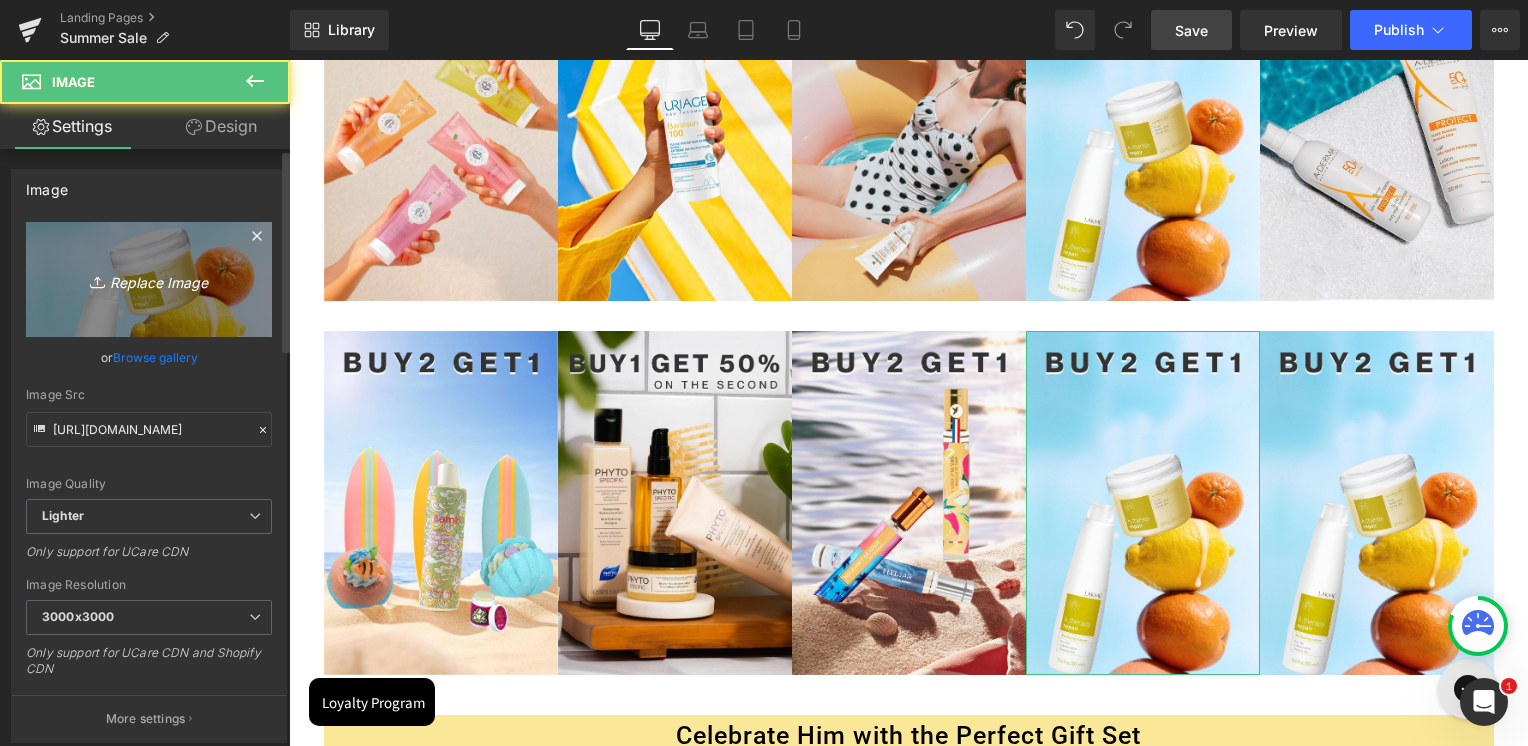 click on "Replace Image" at bounding box center (149, 279) 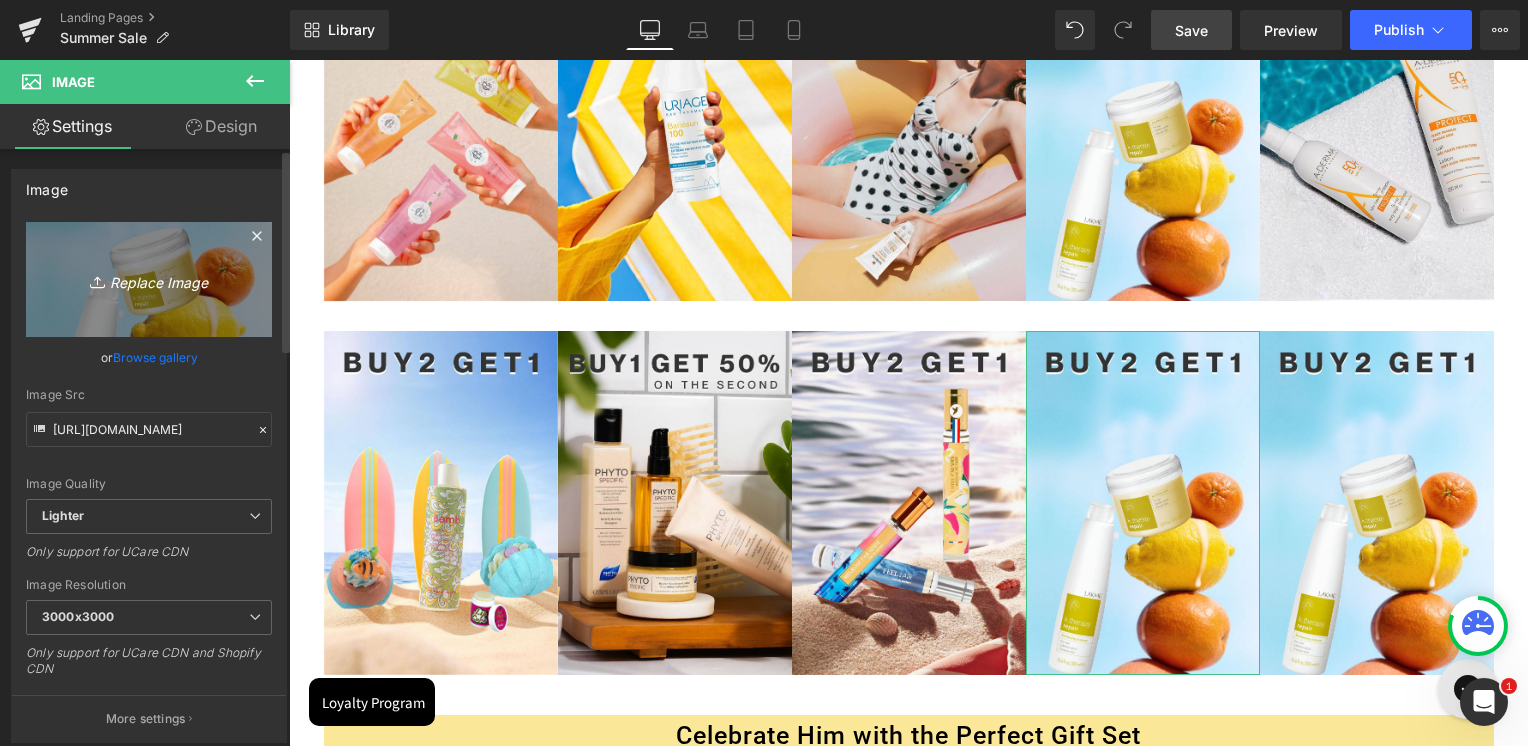 type on "C:\fakepath\Summer Sale Banners upToArtboard 44.jpg" 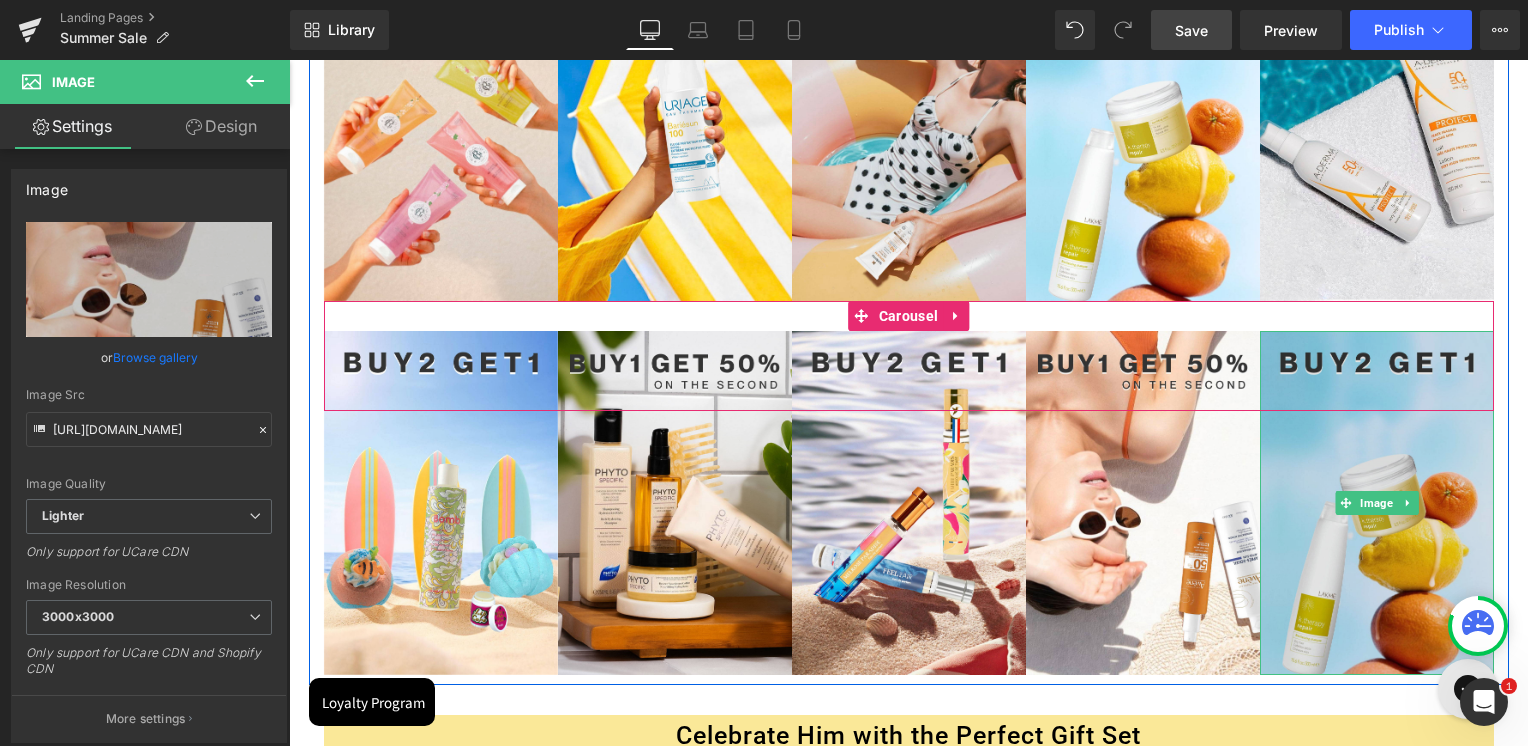 click at bounding box center (1377, 502) 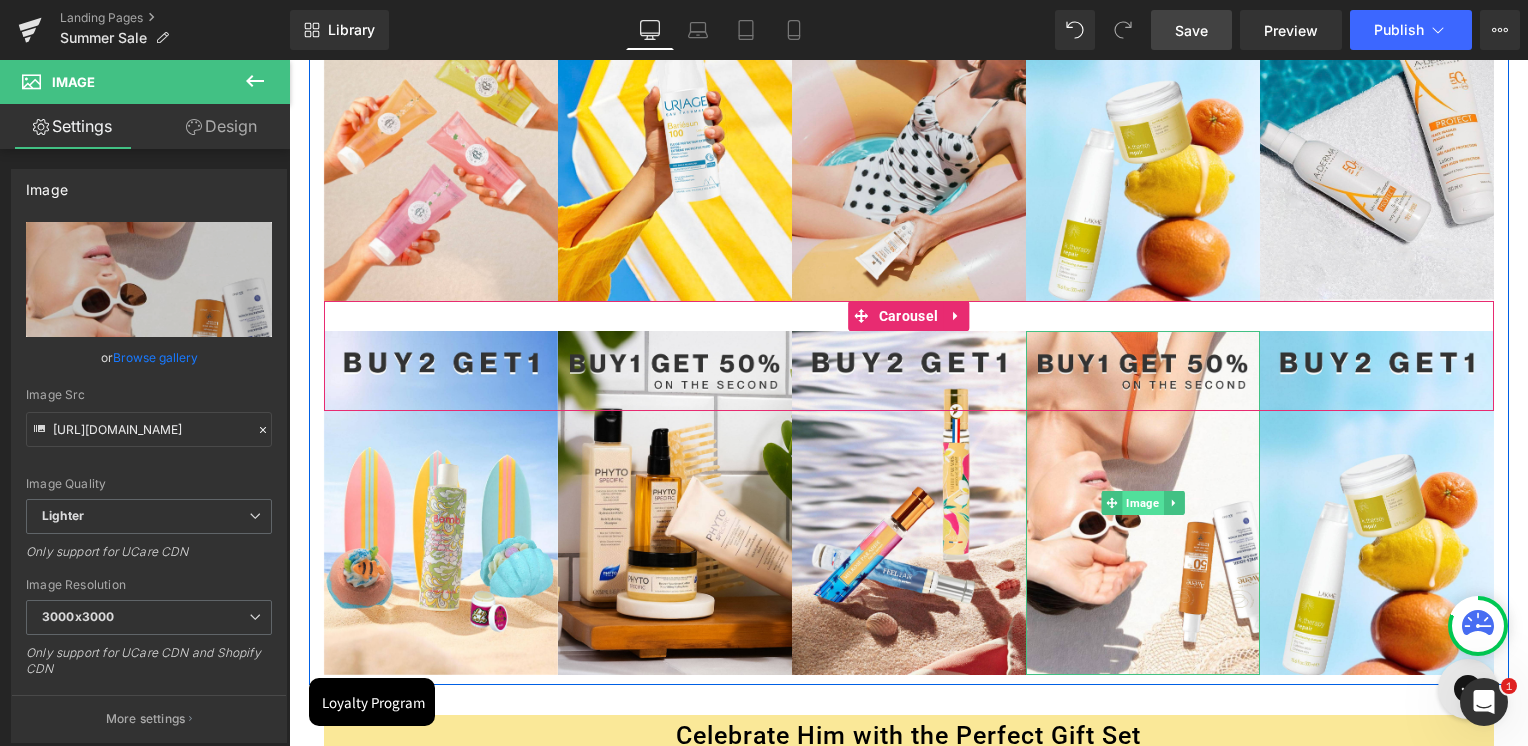 click on "Image" at bounding box center (1142, 503) 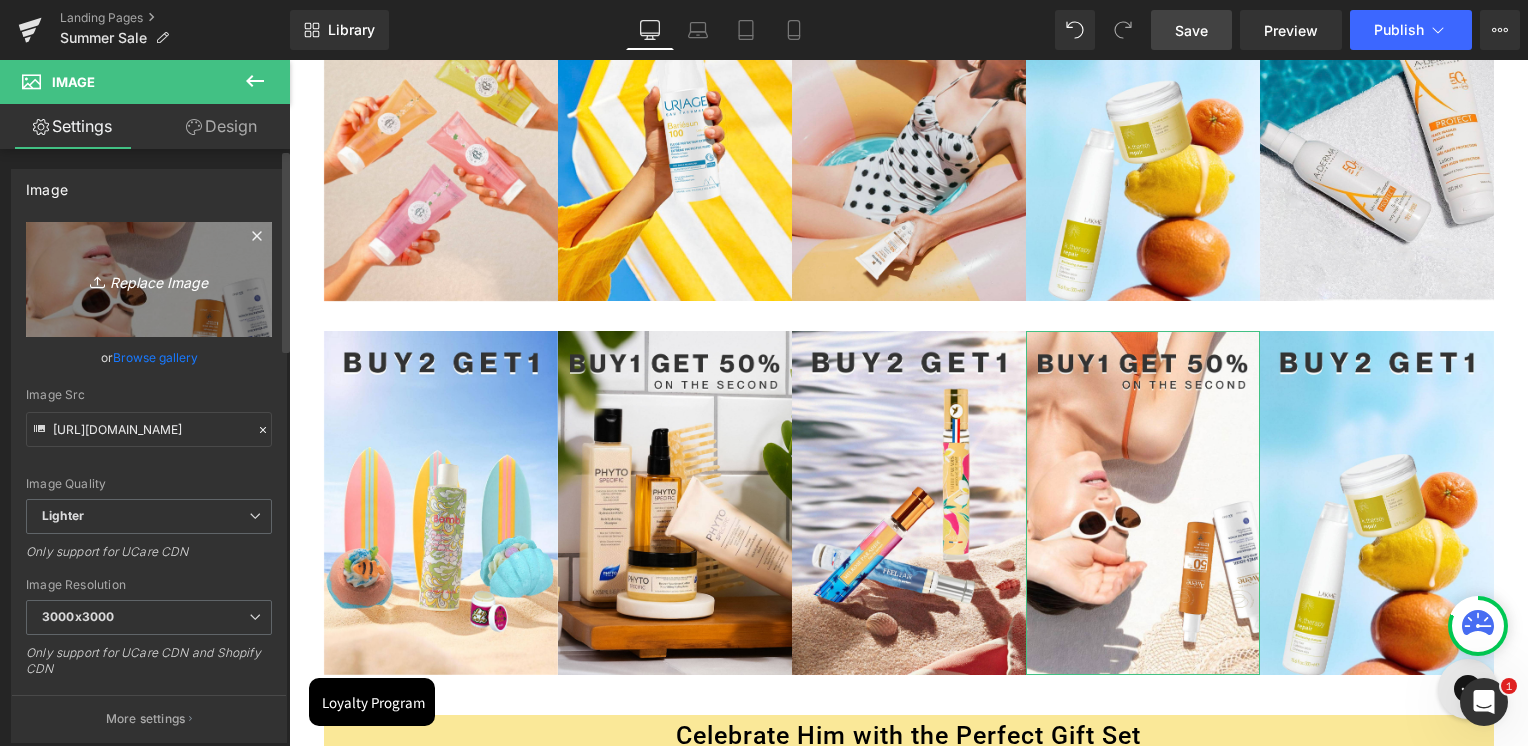 click on "Replace Image" at bounding box center (149, 279) 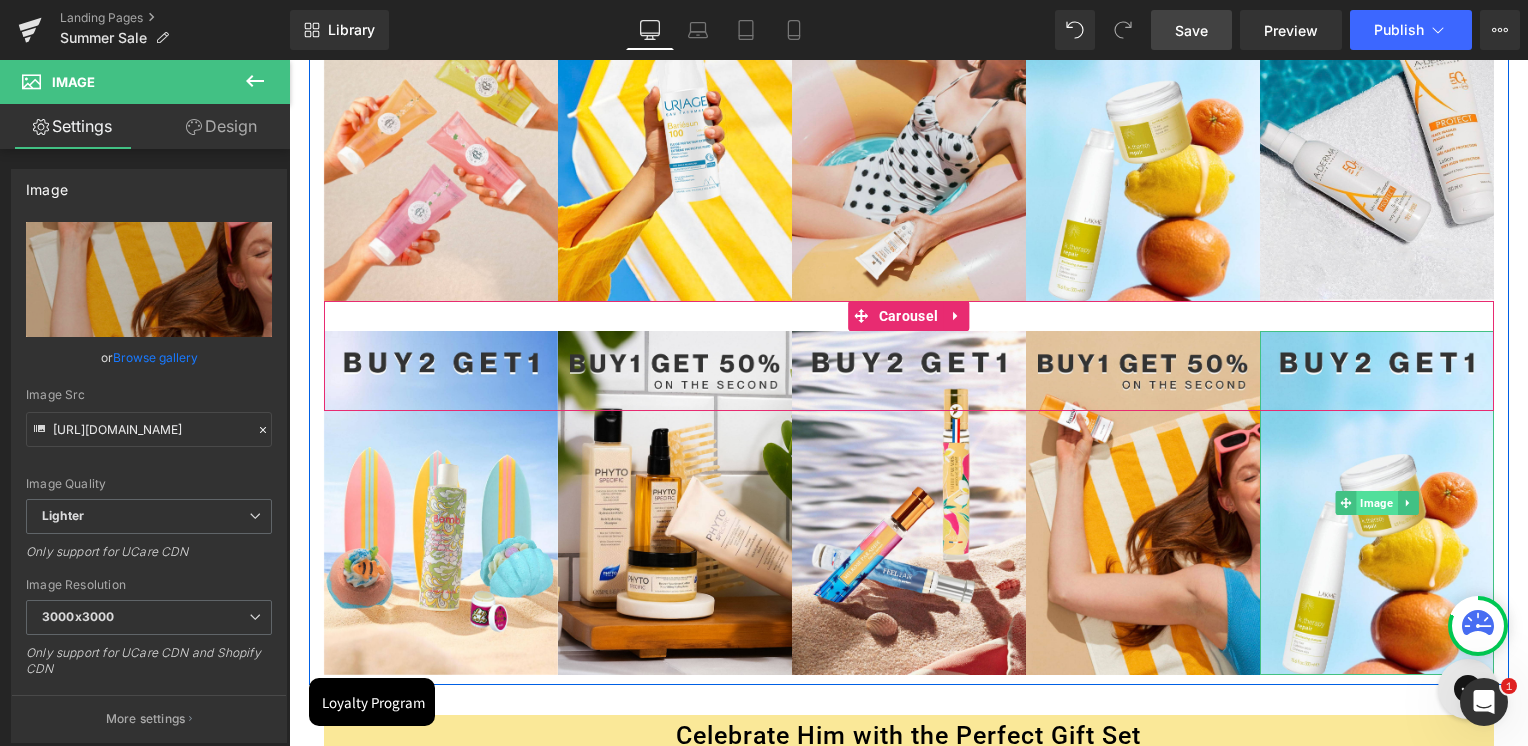click on "Image" at bounding box center [1376, 503] 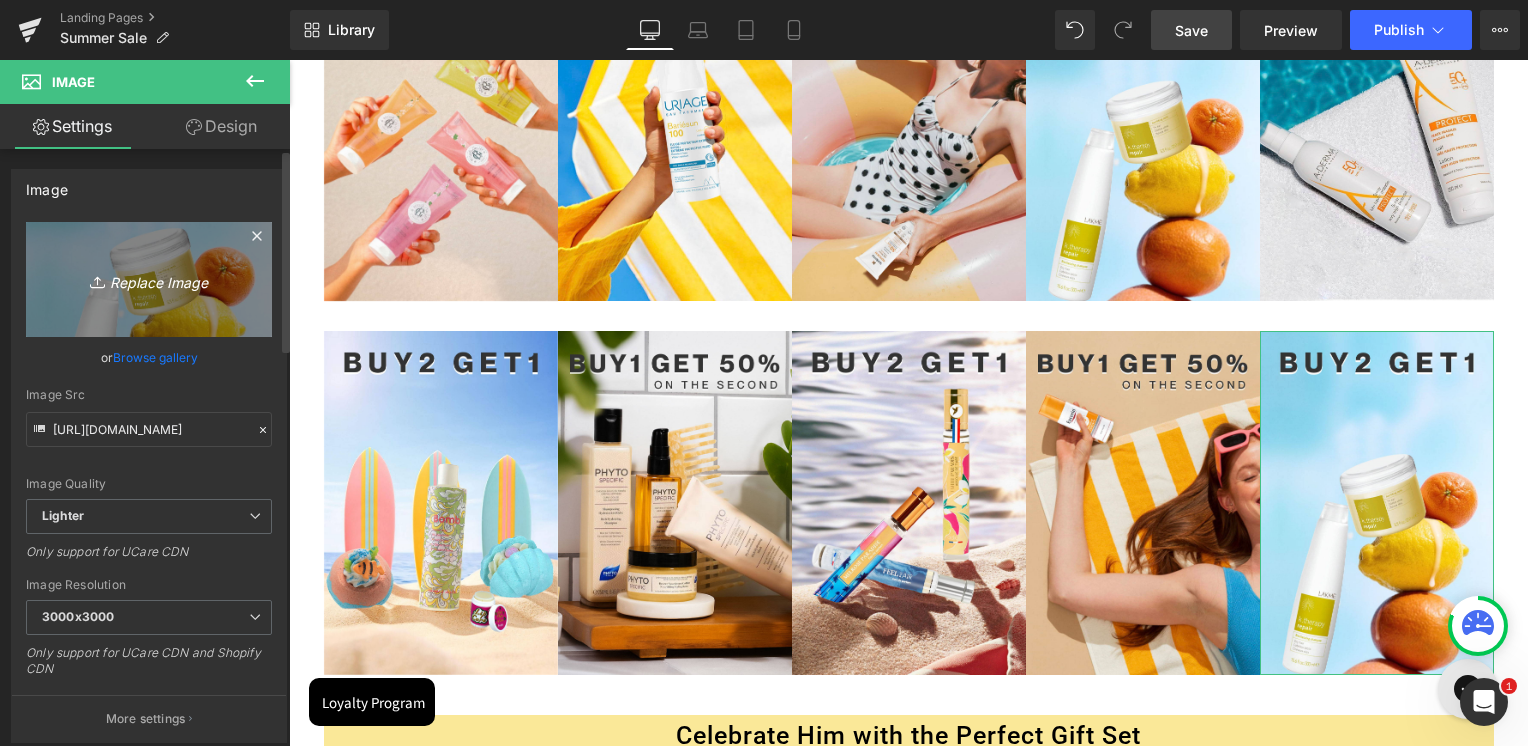 click on "Replace Image" at bounding box center (149, 279) 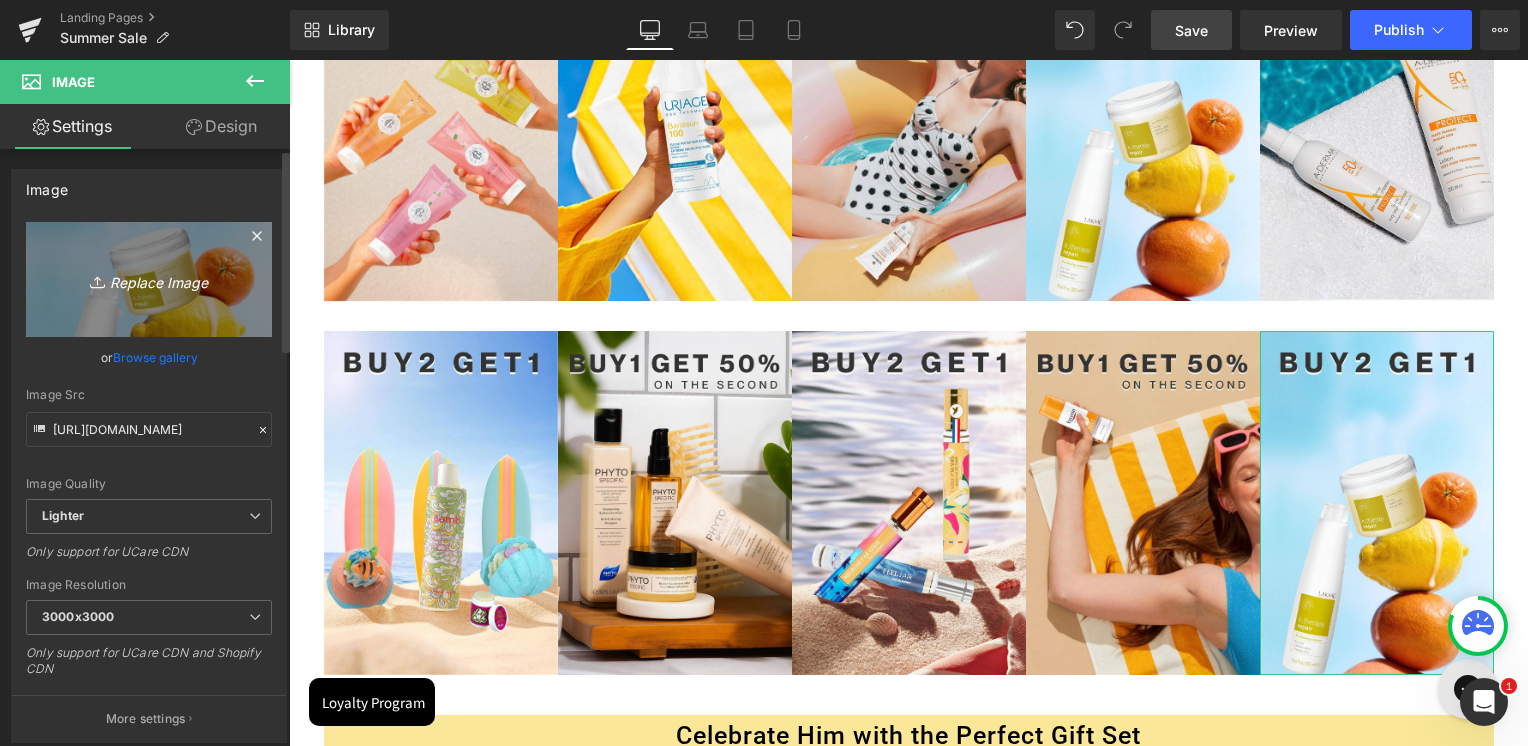 type on "C:\fakepath\Summer Sale Banners upToArtboard 45 copy.jpg" 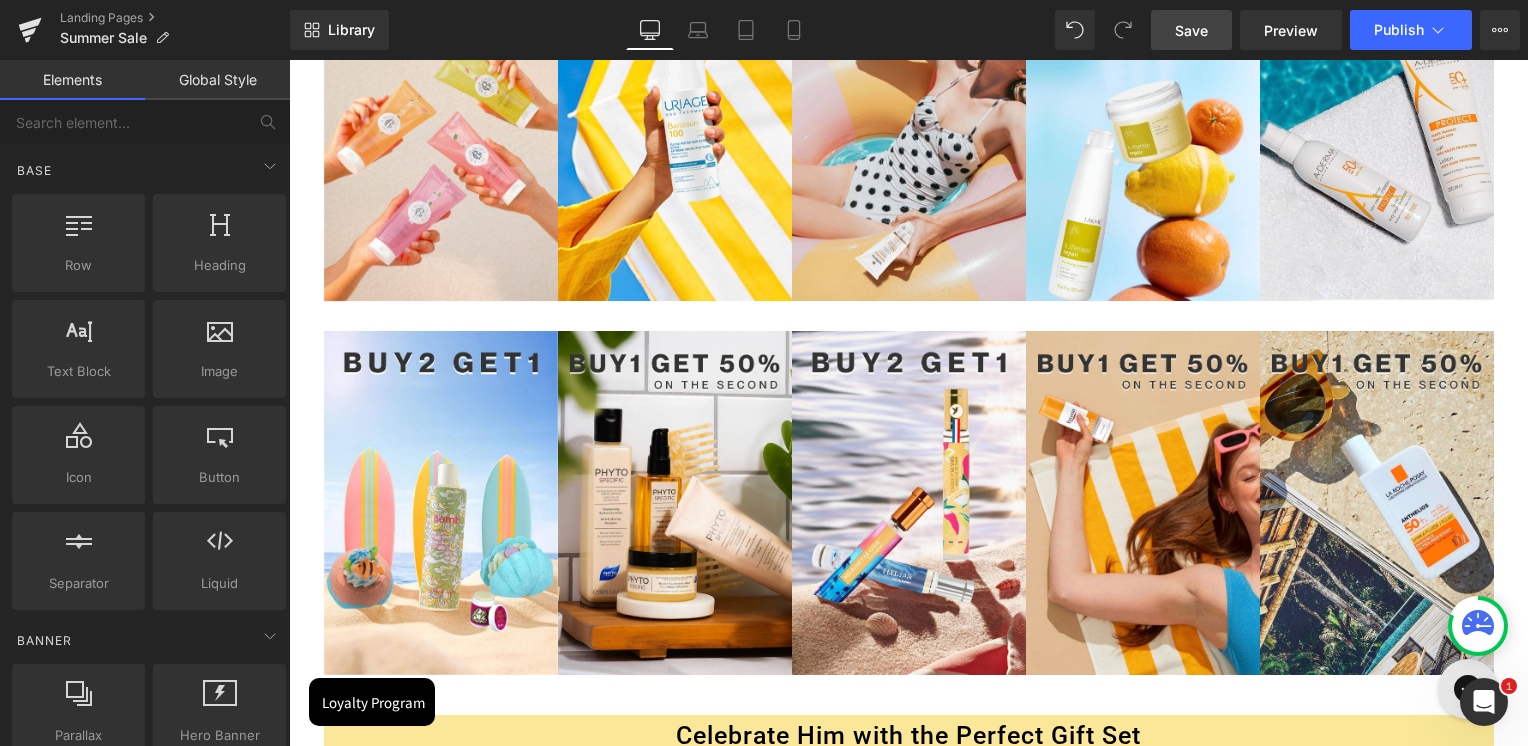click on "Image         Row         Summer Skin Essentials on Sale Heading
Image
Image
Image
‹ ›
Carousel         Row         Free Gift when you Shop 2 Pieces  Heading
Image" at bounding box center [908, 1920] 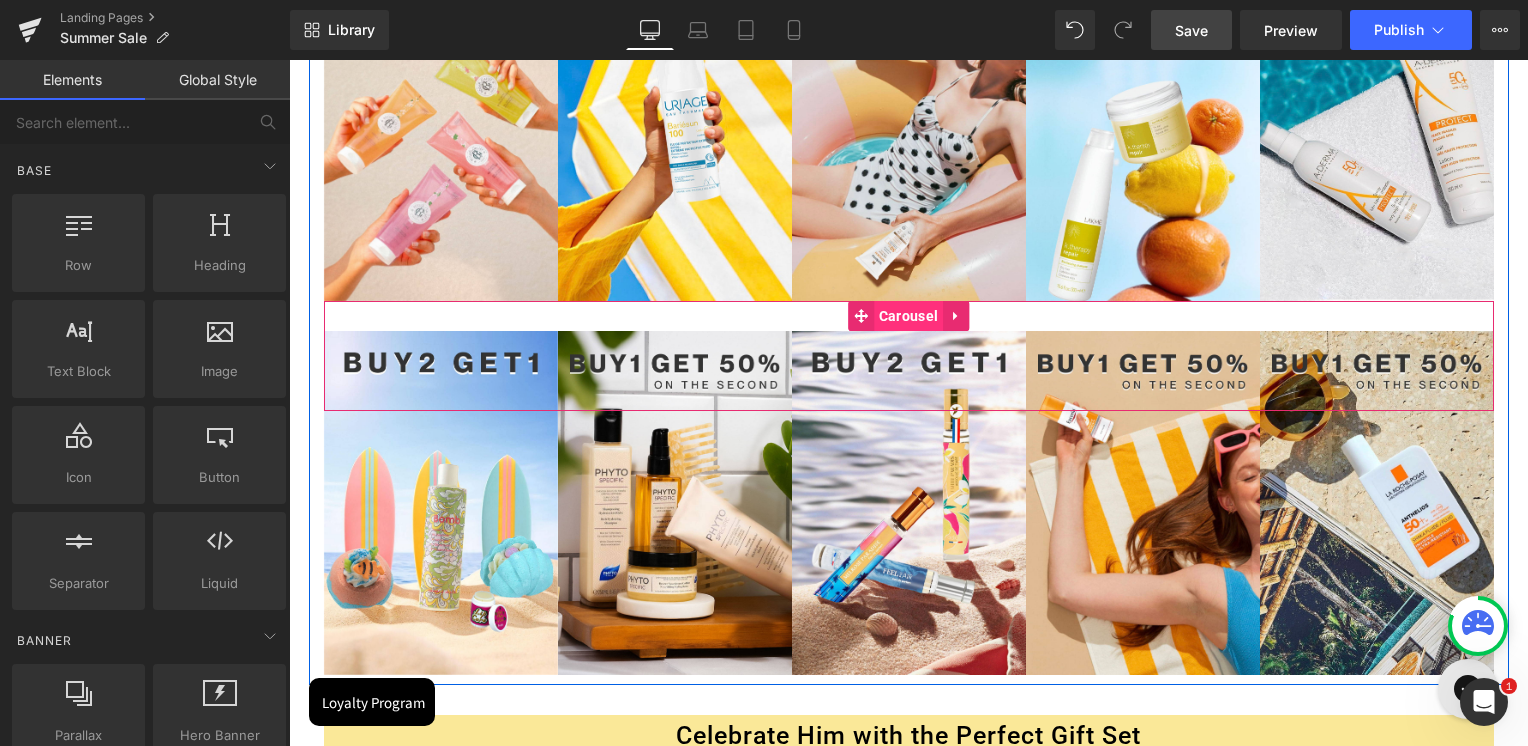 click on "Carousel" at bounding box center [908, 316] 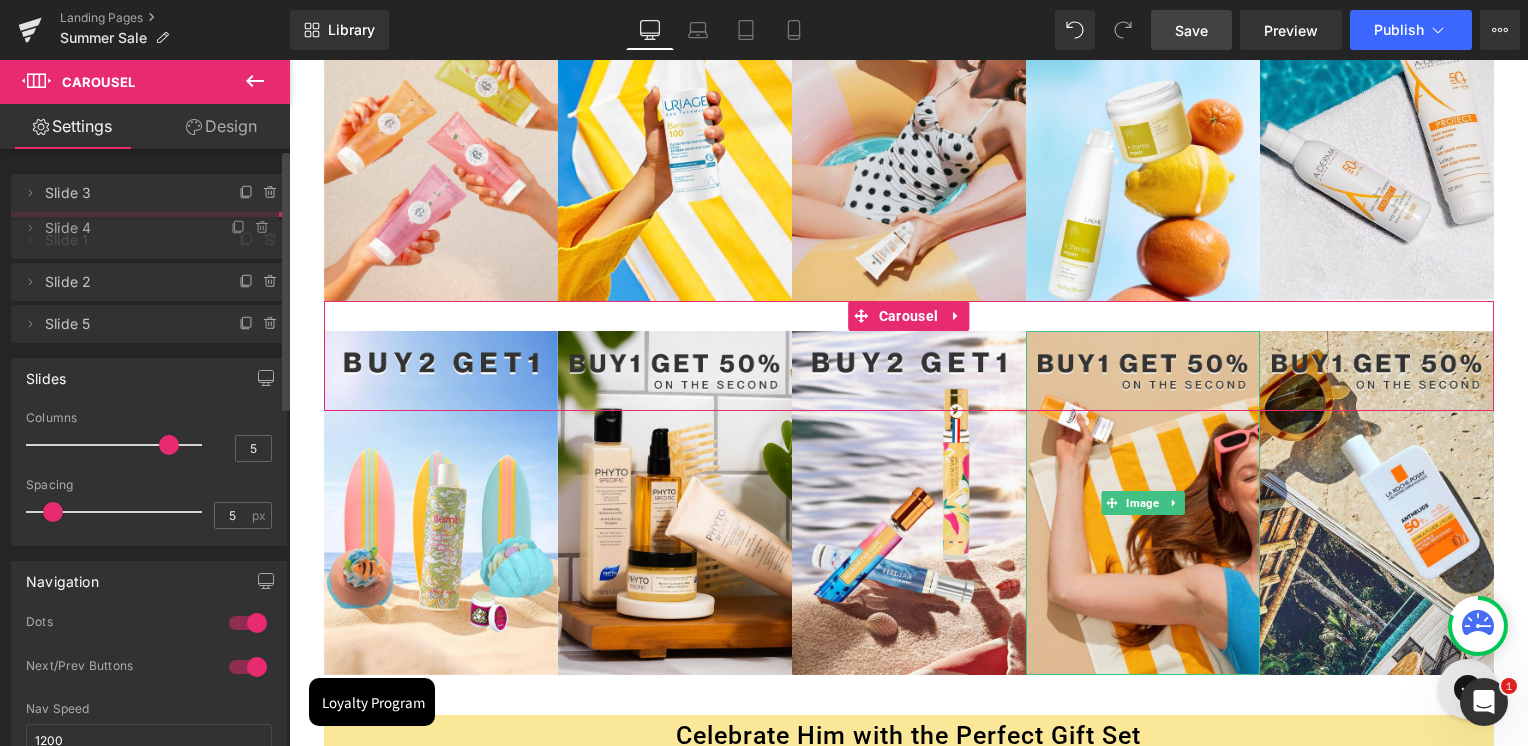 drag, startPoint x: 126, startPoint y: 315, endPoint x: 146, endPoint y: 224, distance: 93.17188 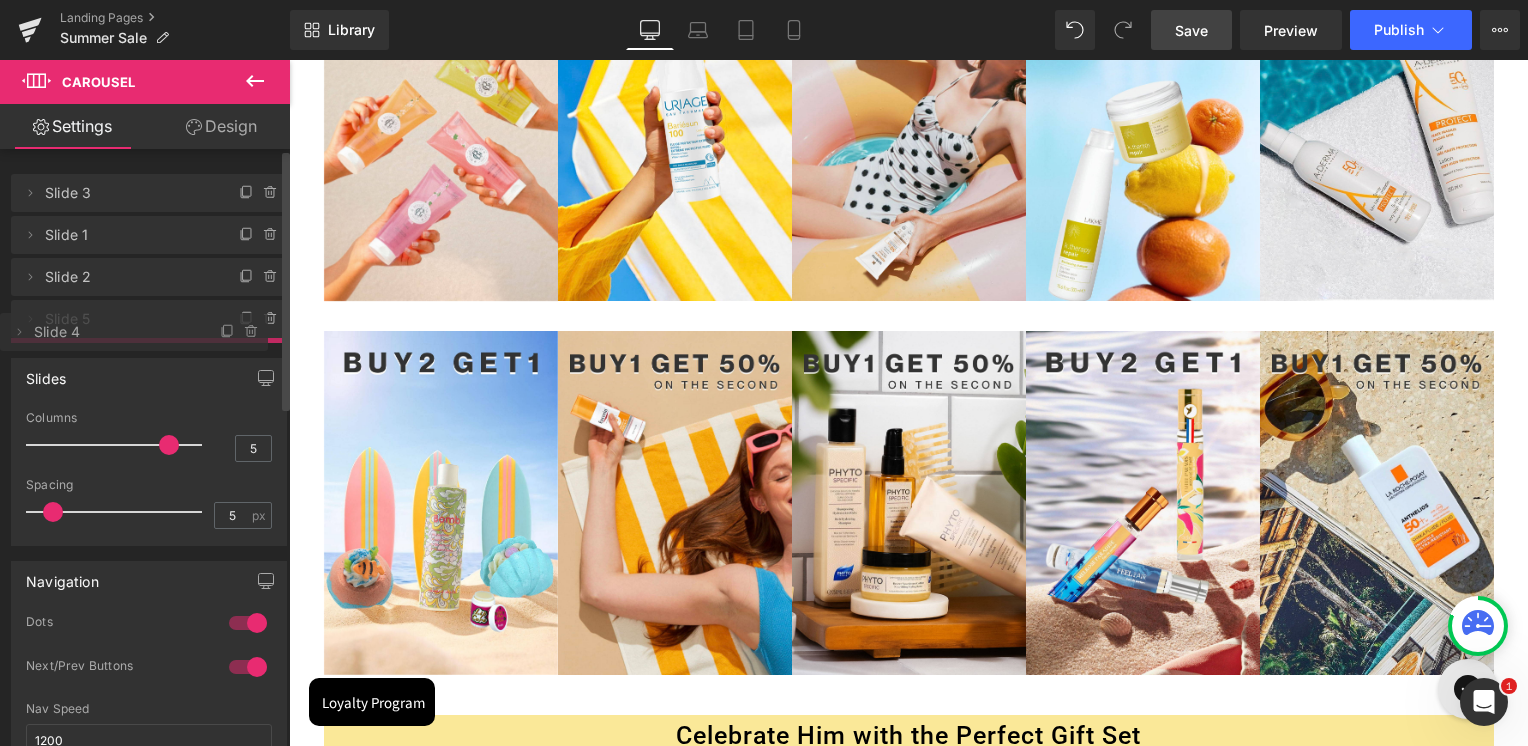 drag, startPoint x: 143, startPoint y: 227, endPoint x: 123, endPoint y: 324, distance: 99.0404 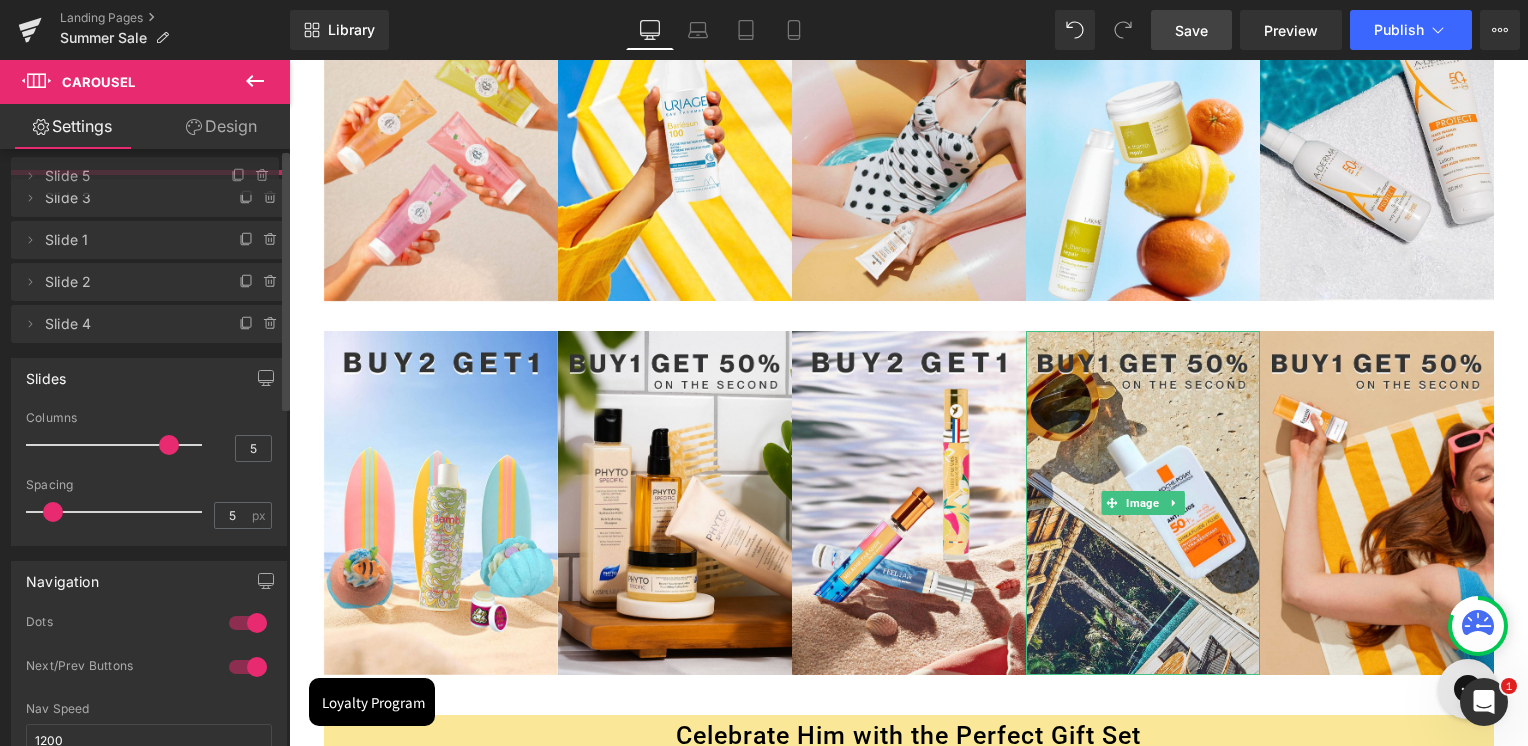 drag, startPoint x: 104, startPoint y: 327, endPoint x: 115, endPoint y: 184, distance: 143.42245 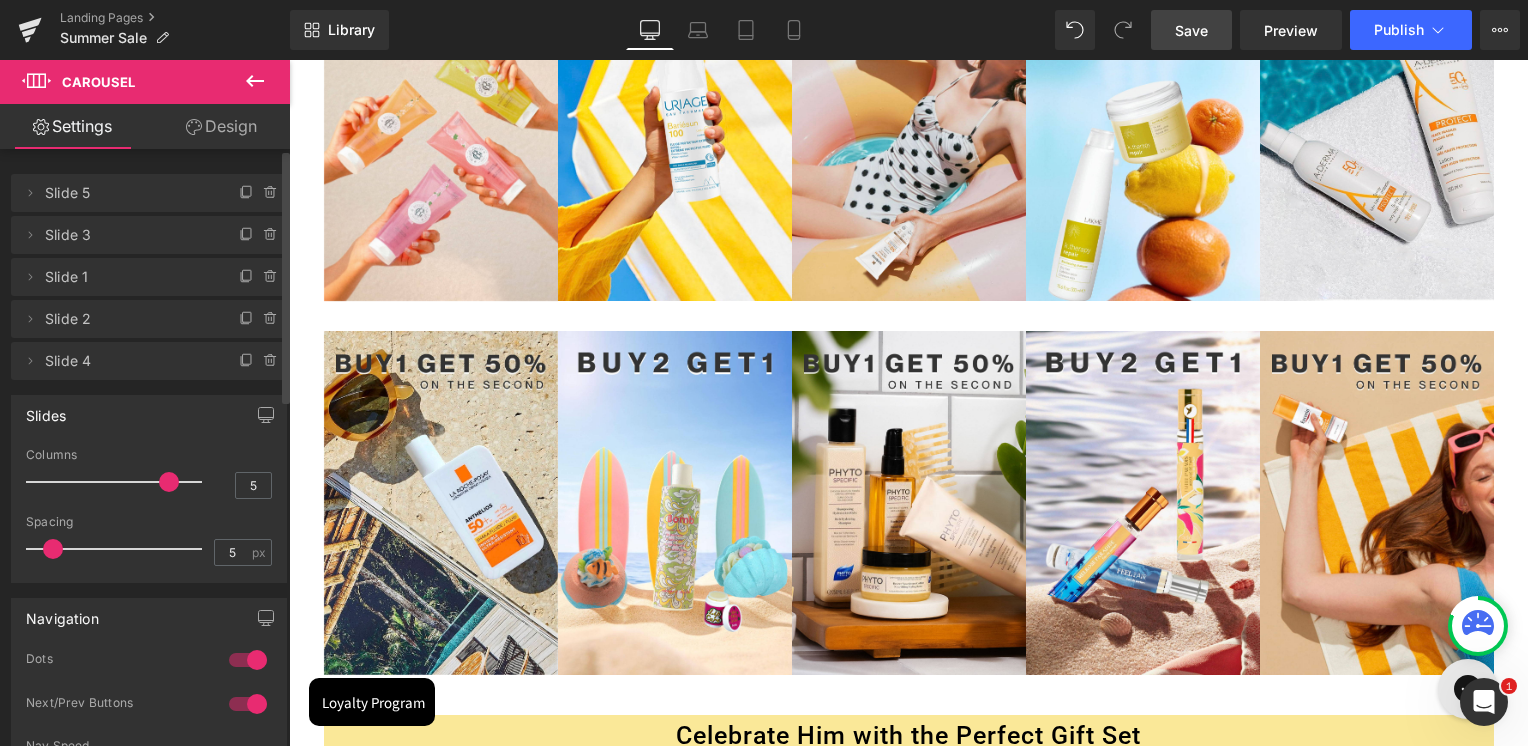 click on "Save" at bounding box center (1191, 30) 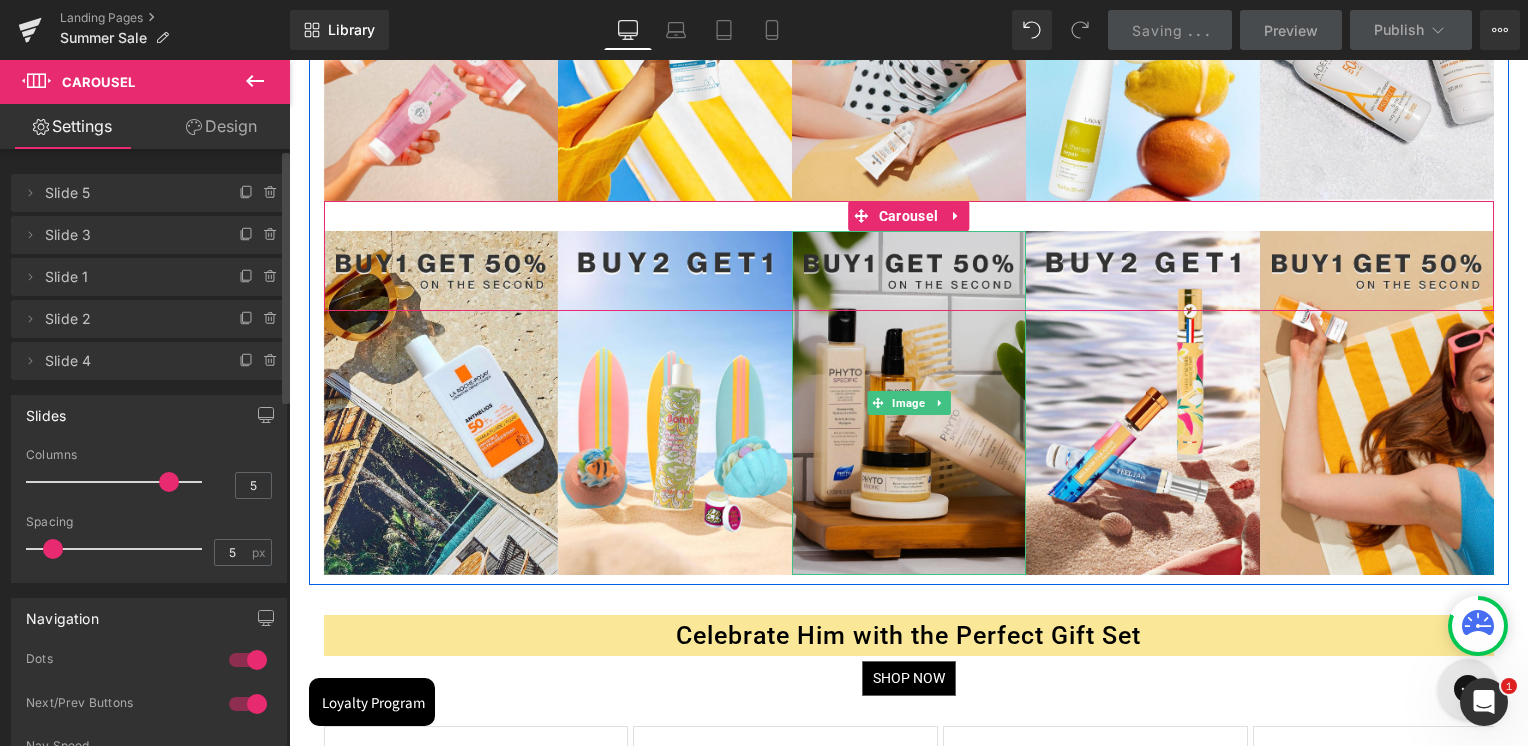 scroll, scrollTop: 1200, scrollLeft: 0, axis: vertical 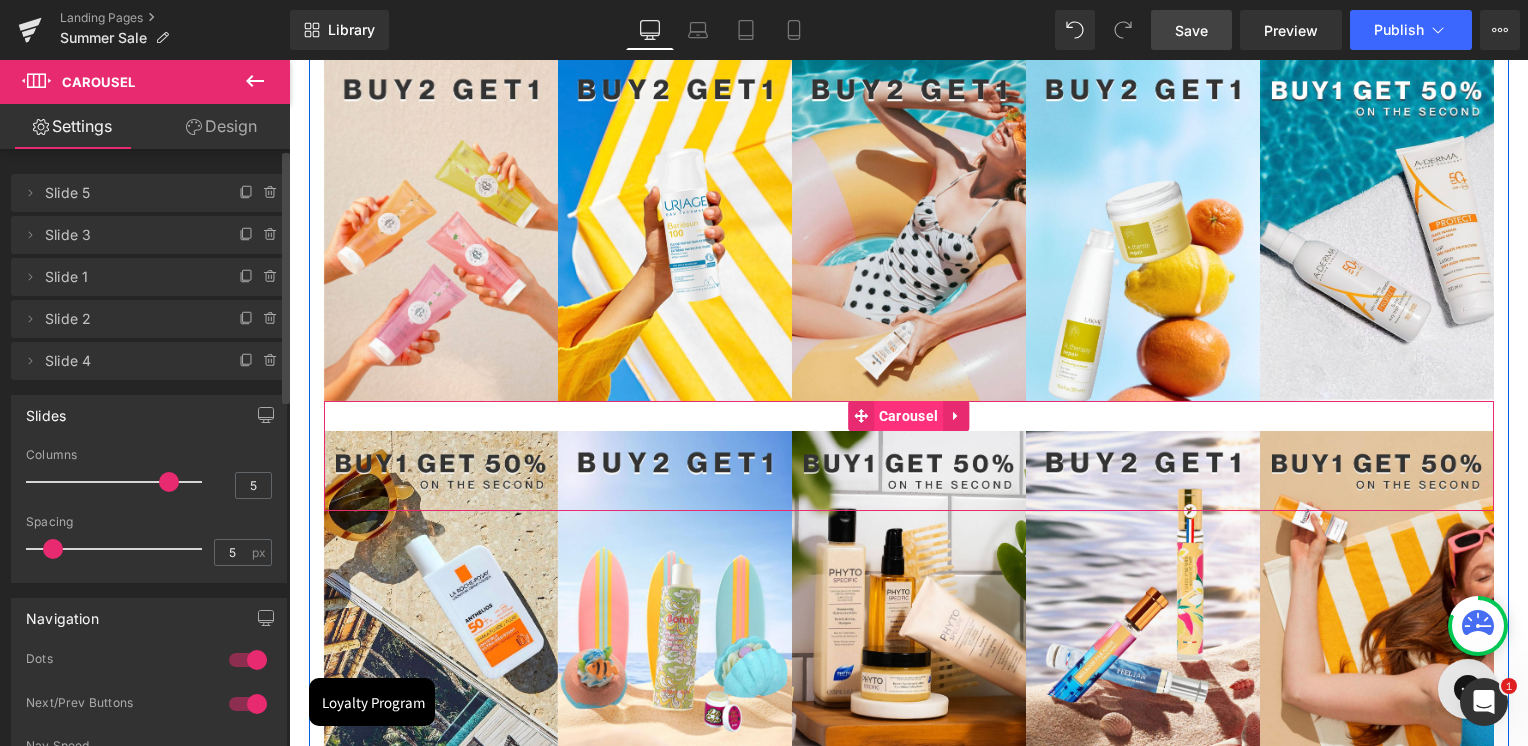 click on "Carousel" at bounding box center (908, 416) 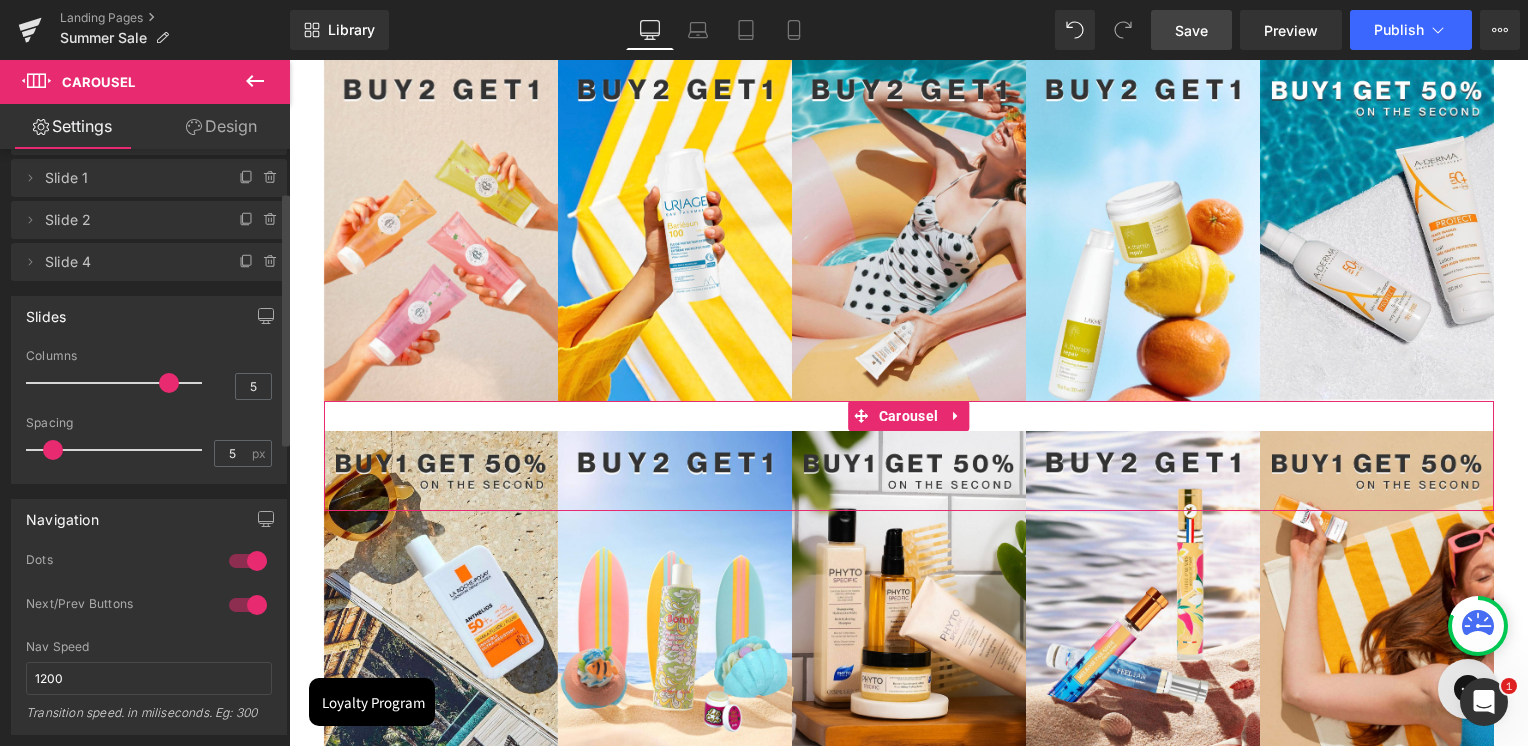 scroll, scrollTop: 100, scrollLeft: 0, axis: vertical 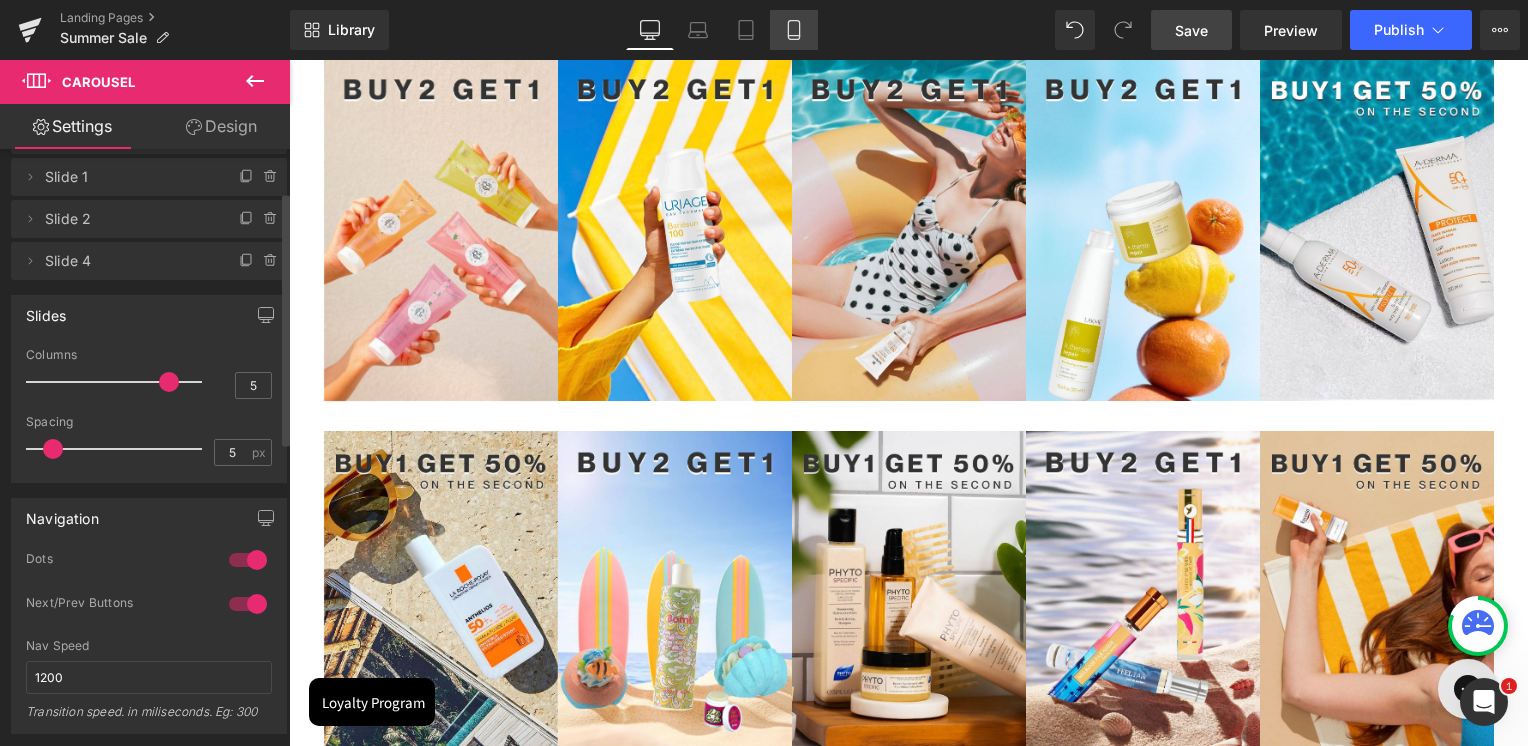click 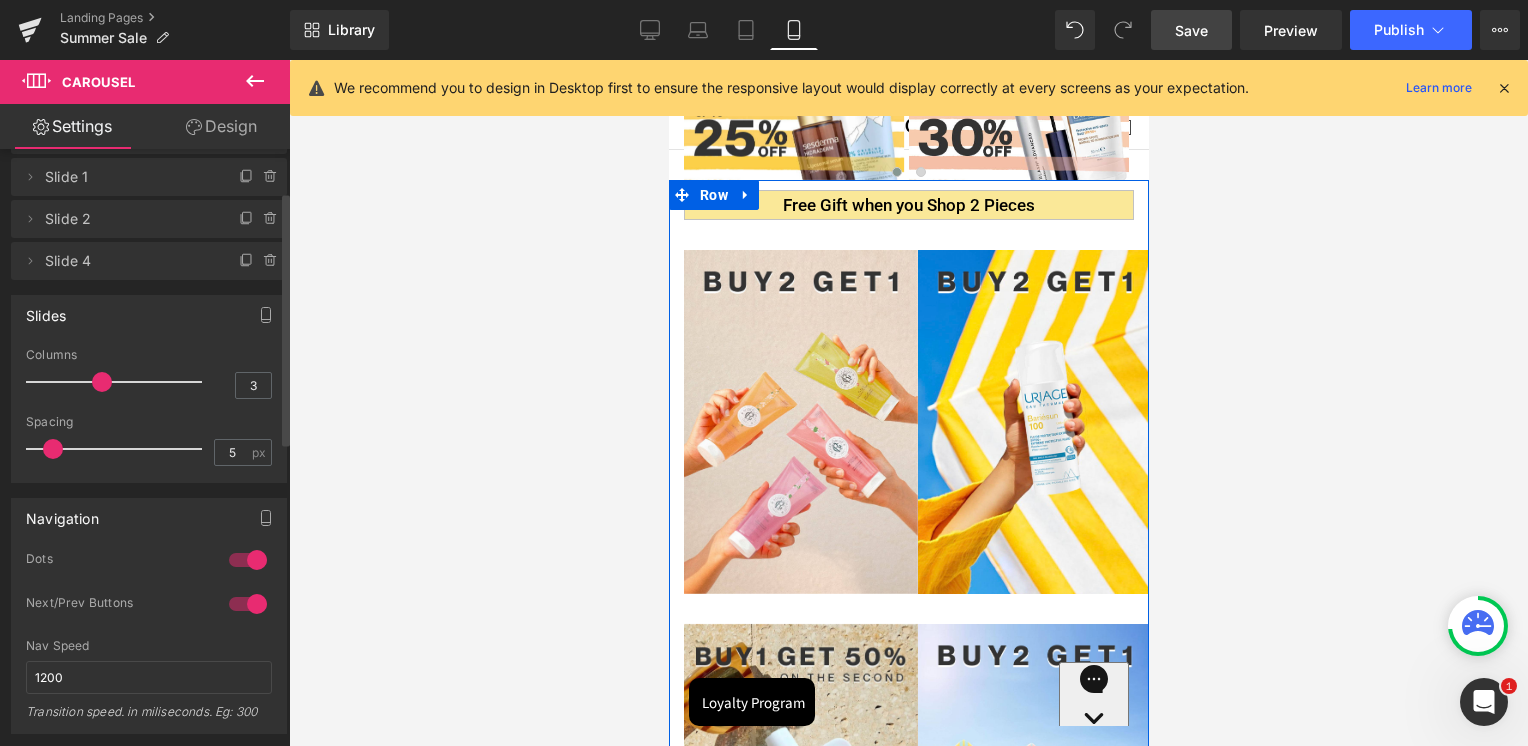 scroll, scrollTop: 260, scrollLeft: 0, axis: vertical 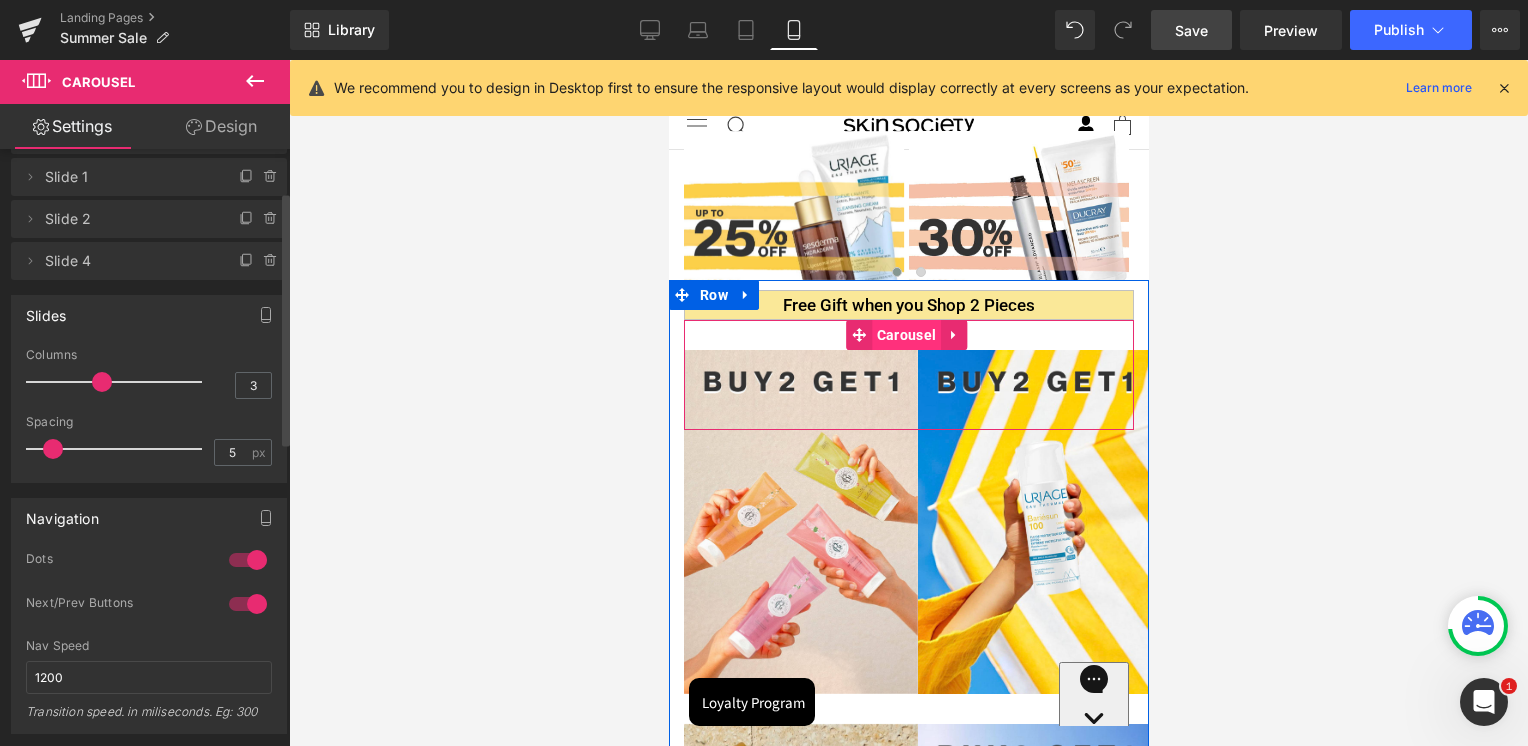 click on "Carousel" at bounding box center (905, 335) 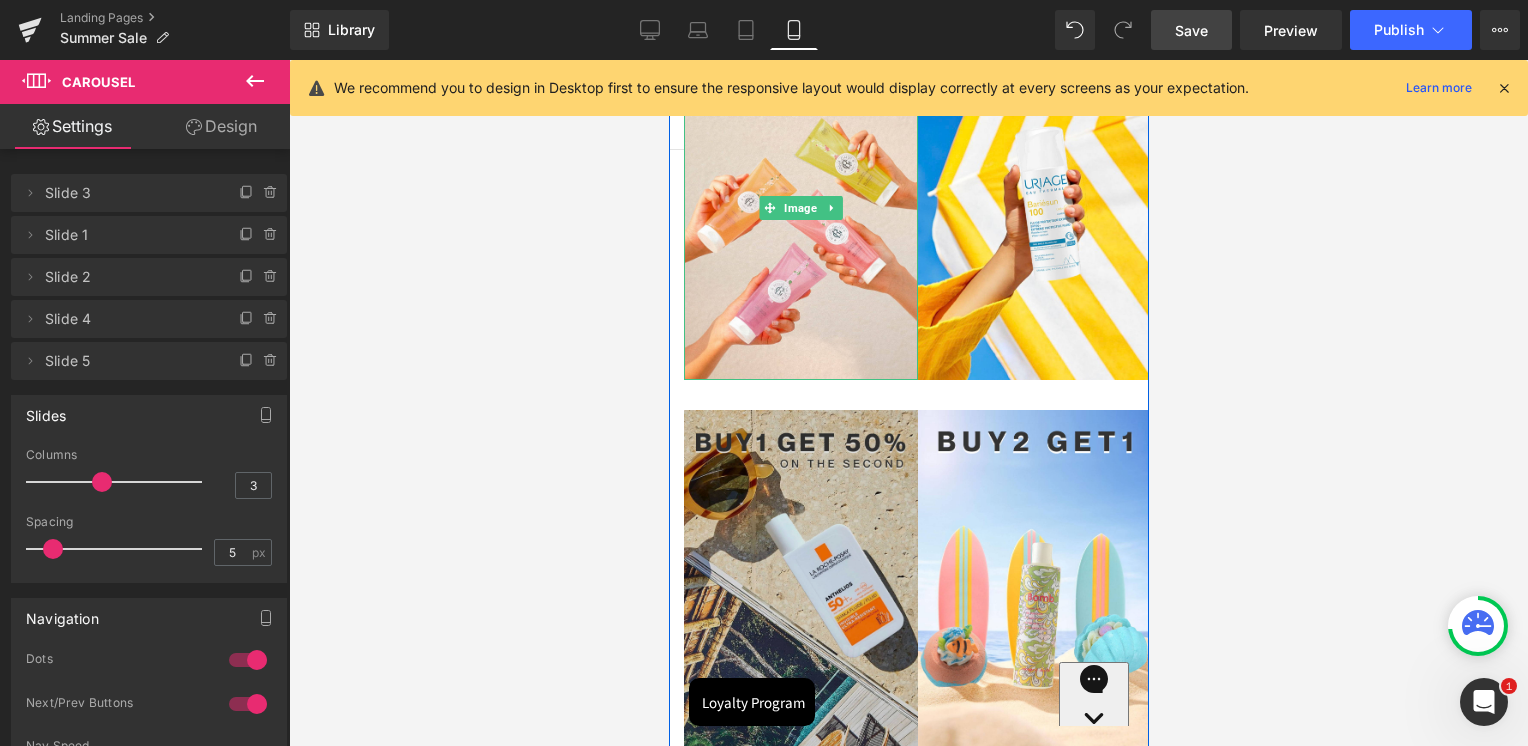 scroll, scrollTop: 660, scrollLeft: 0, axis: vertical 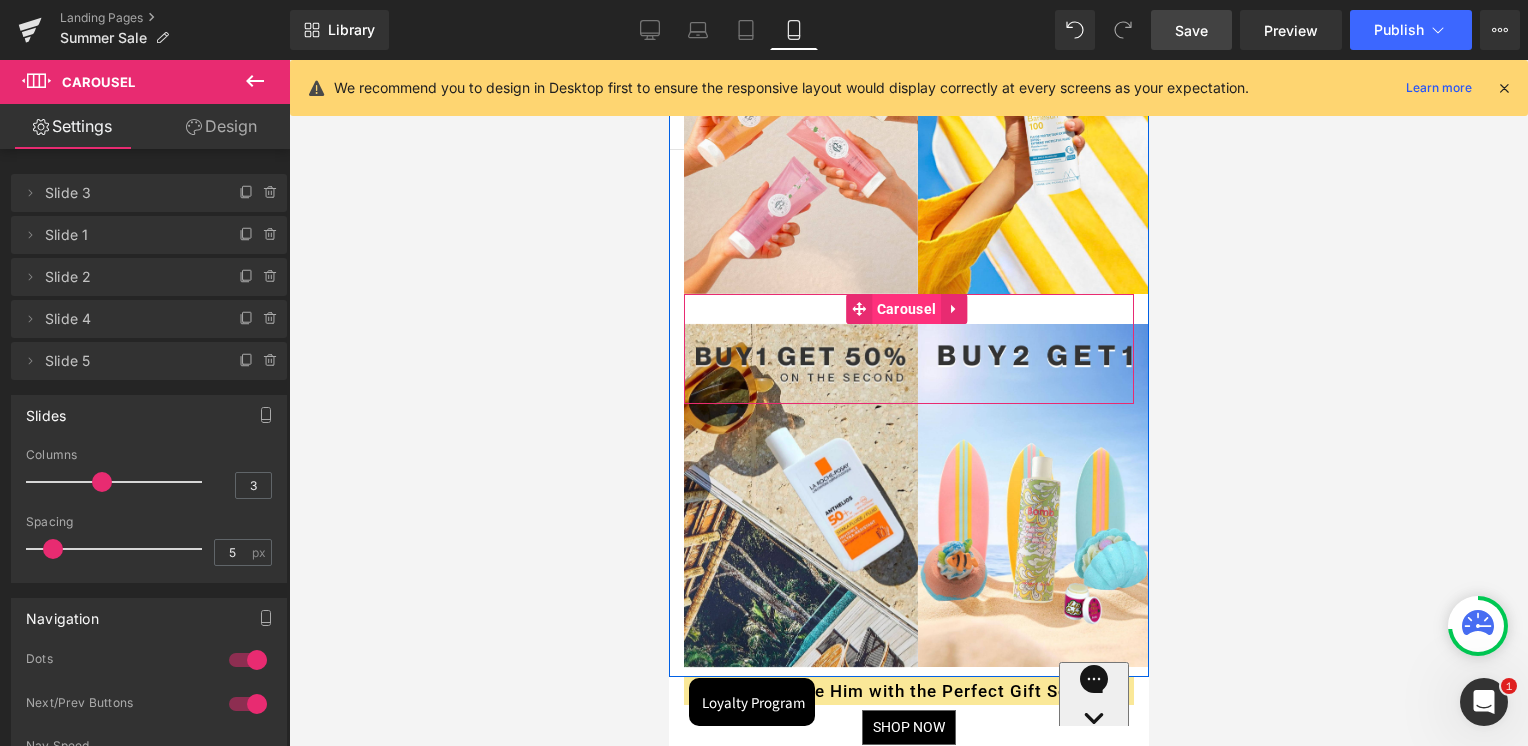 click on "Carousel" at bounding box center (905, 309) 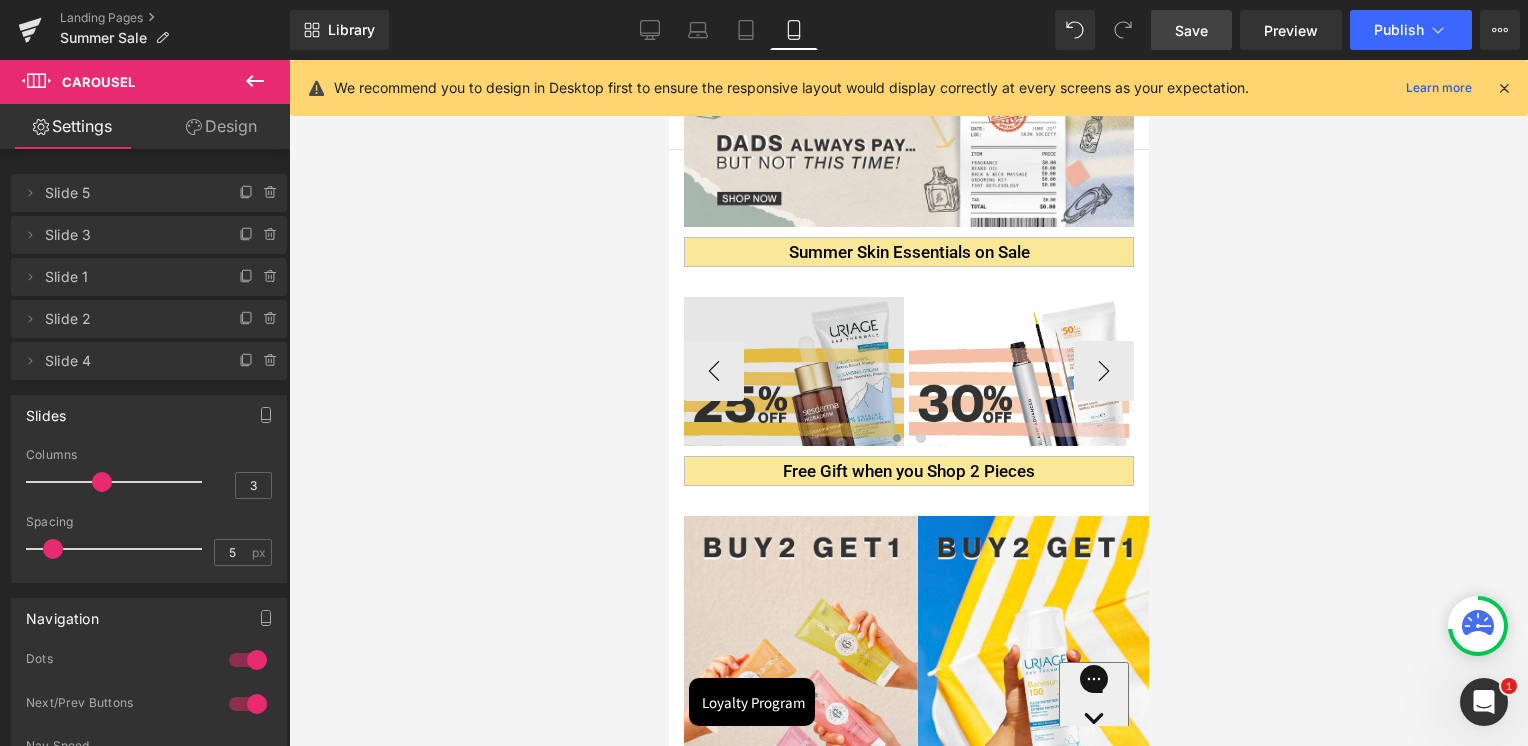 scroll, scrollTop: 60, scrollLeft: 0, axis: vertical 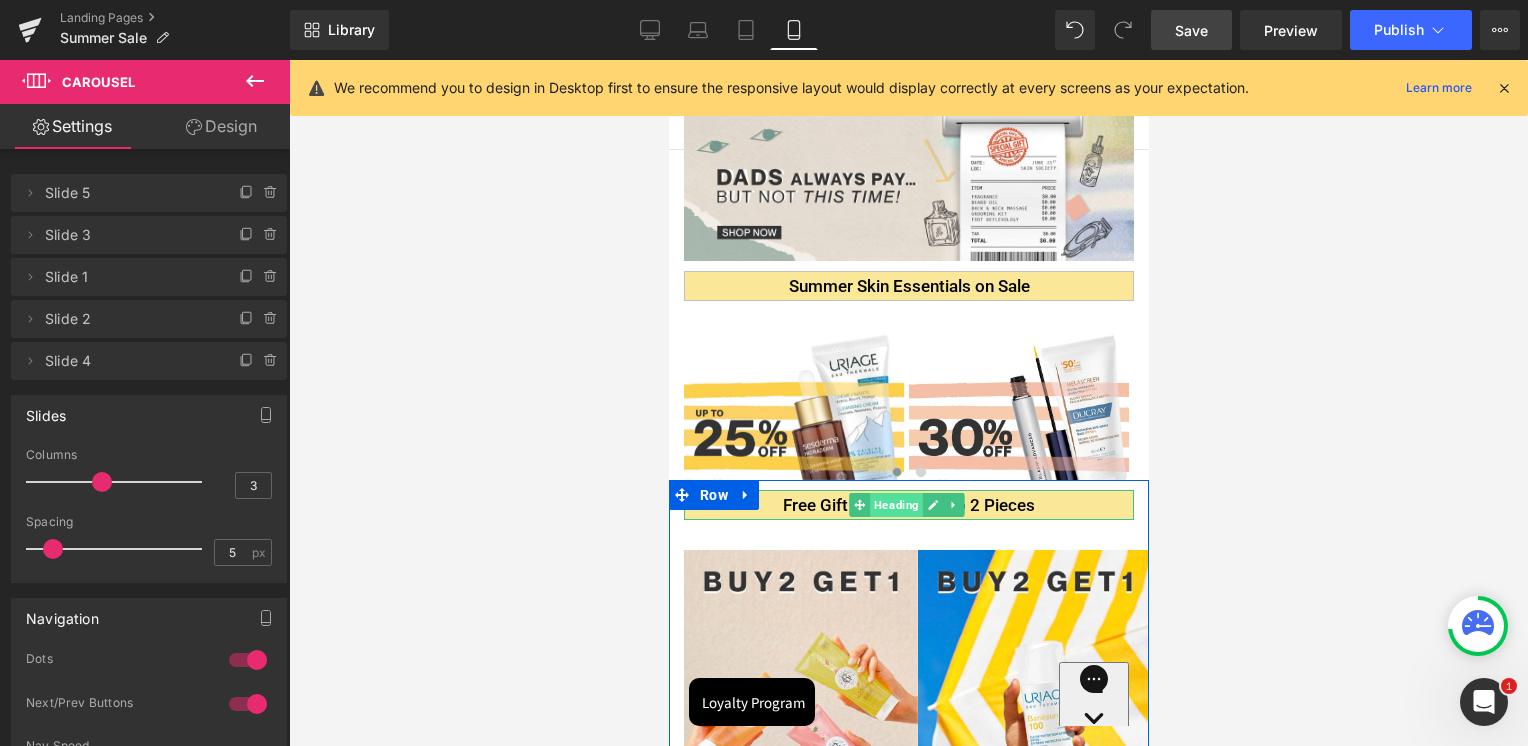 click on "Heading" at bounding box center (895, 505) 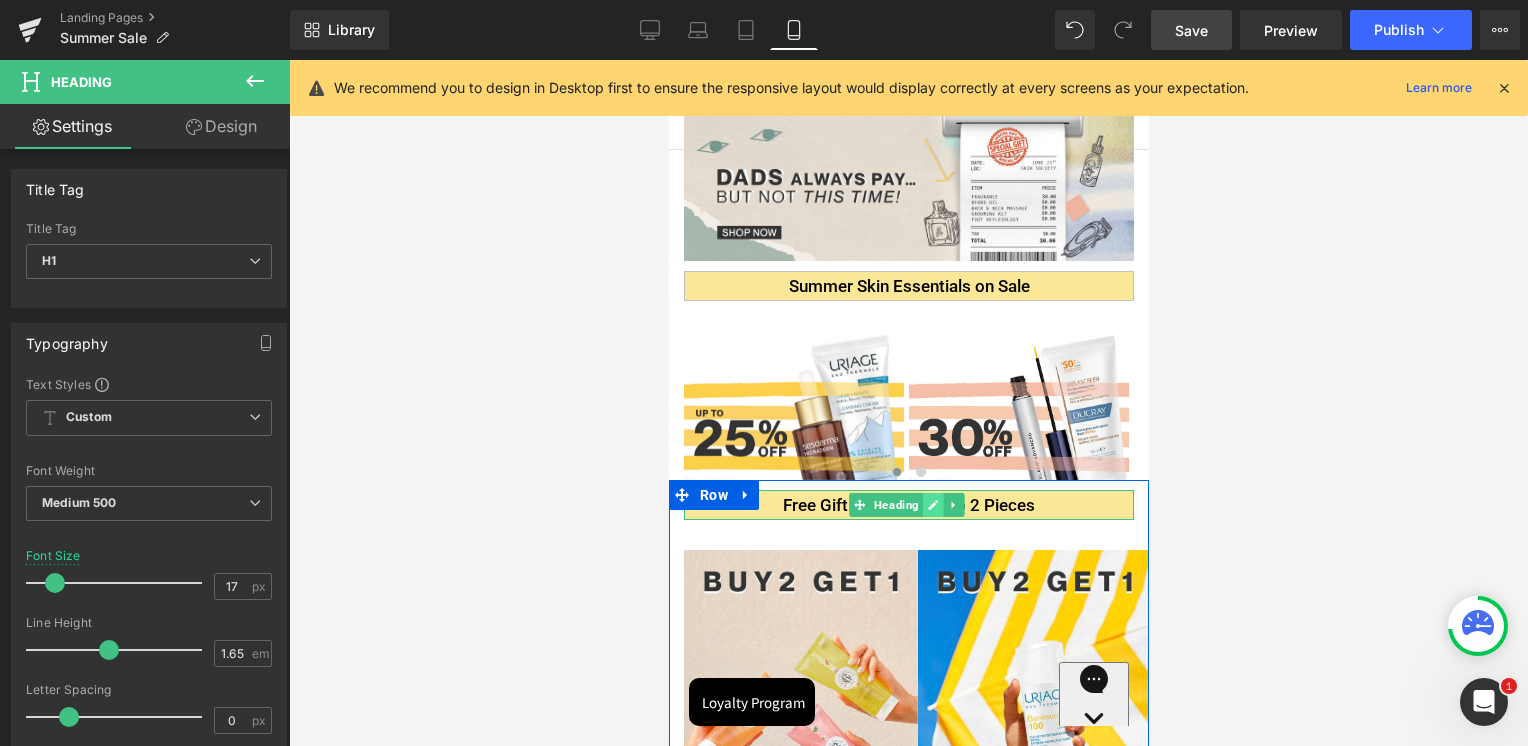 click 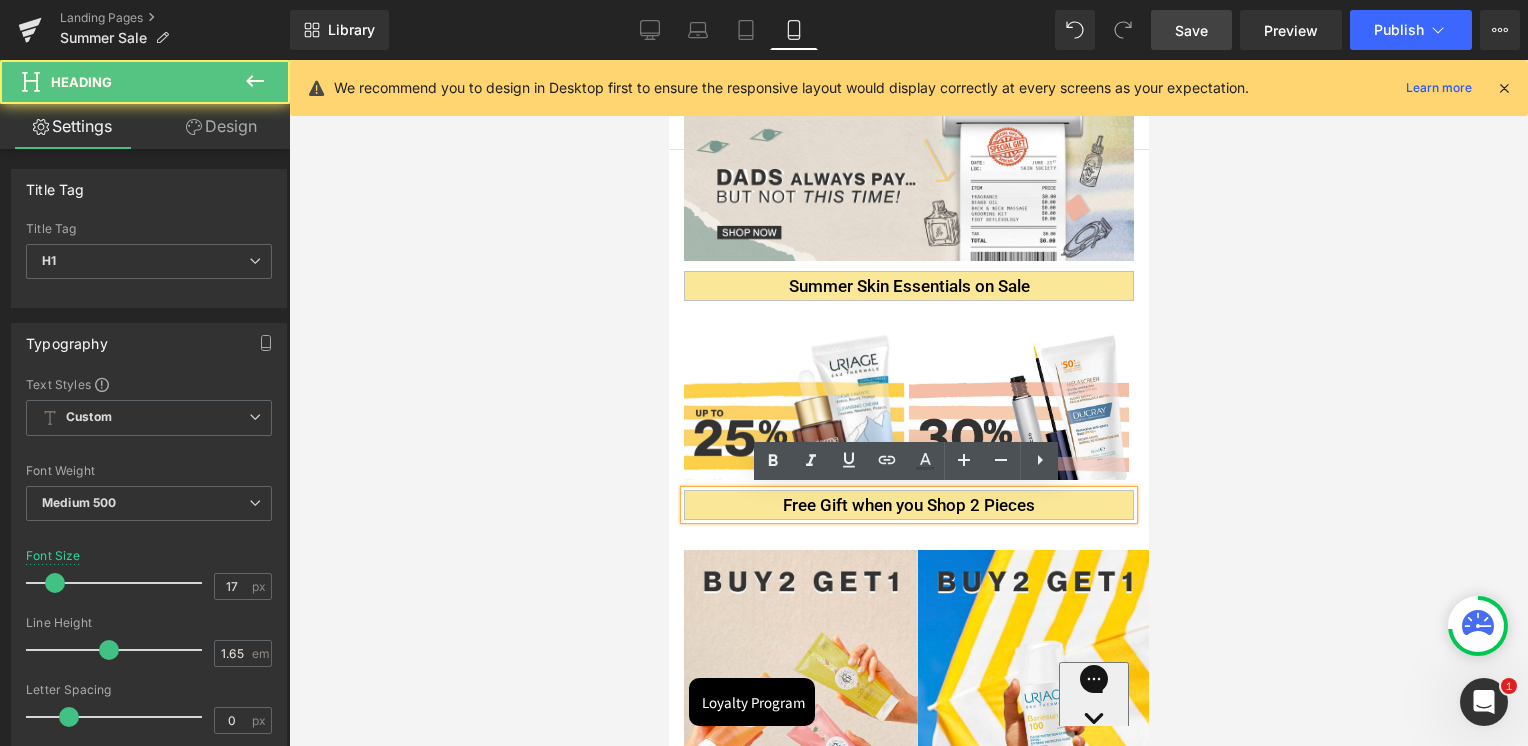 click on "Free Gift when you Shop 2 Pieces" at bounding box center [908, 505] 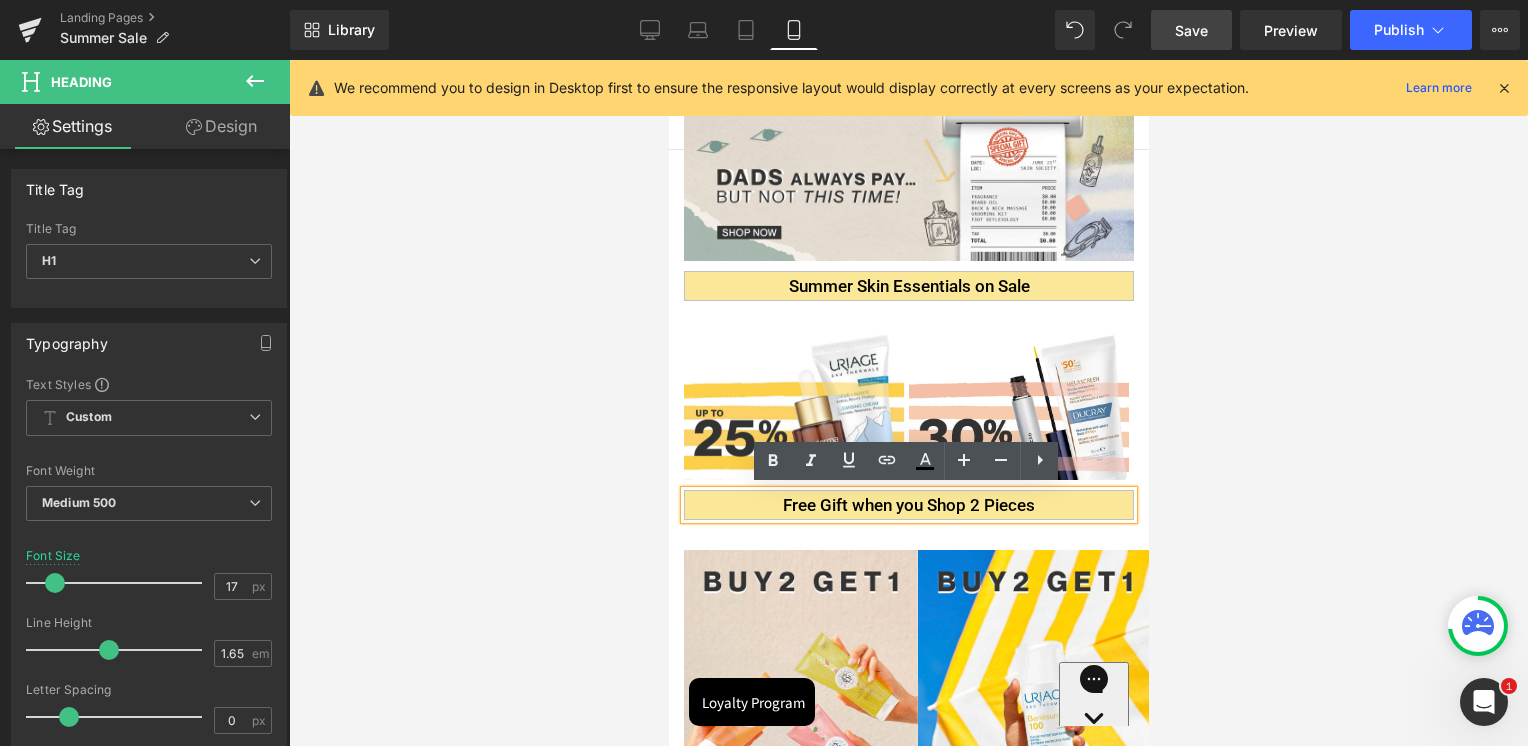 click on "Free Gift when you Shop 2 Pieces" at bounding box center (908, 505) 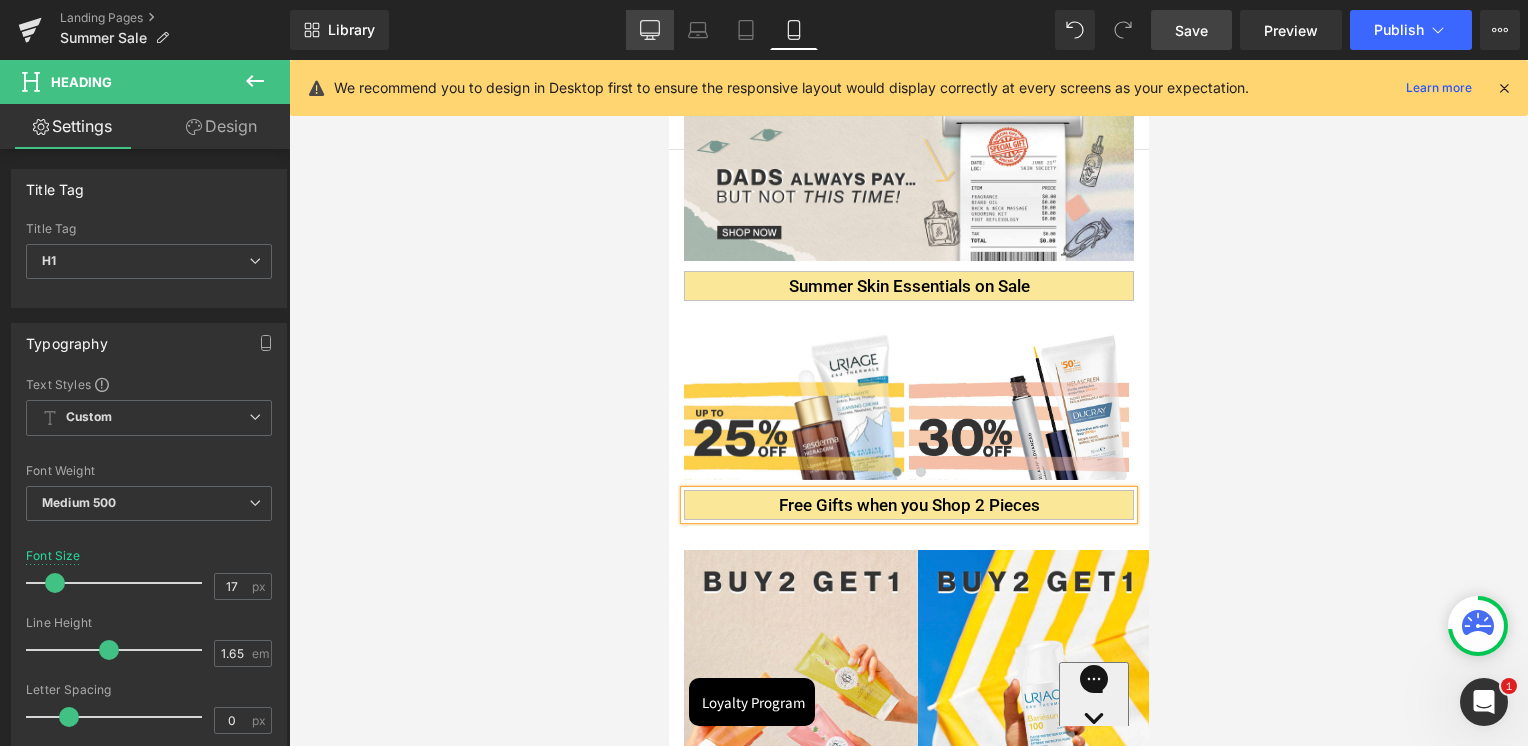 click 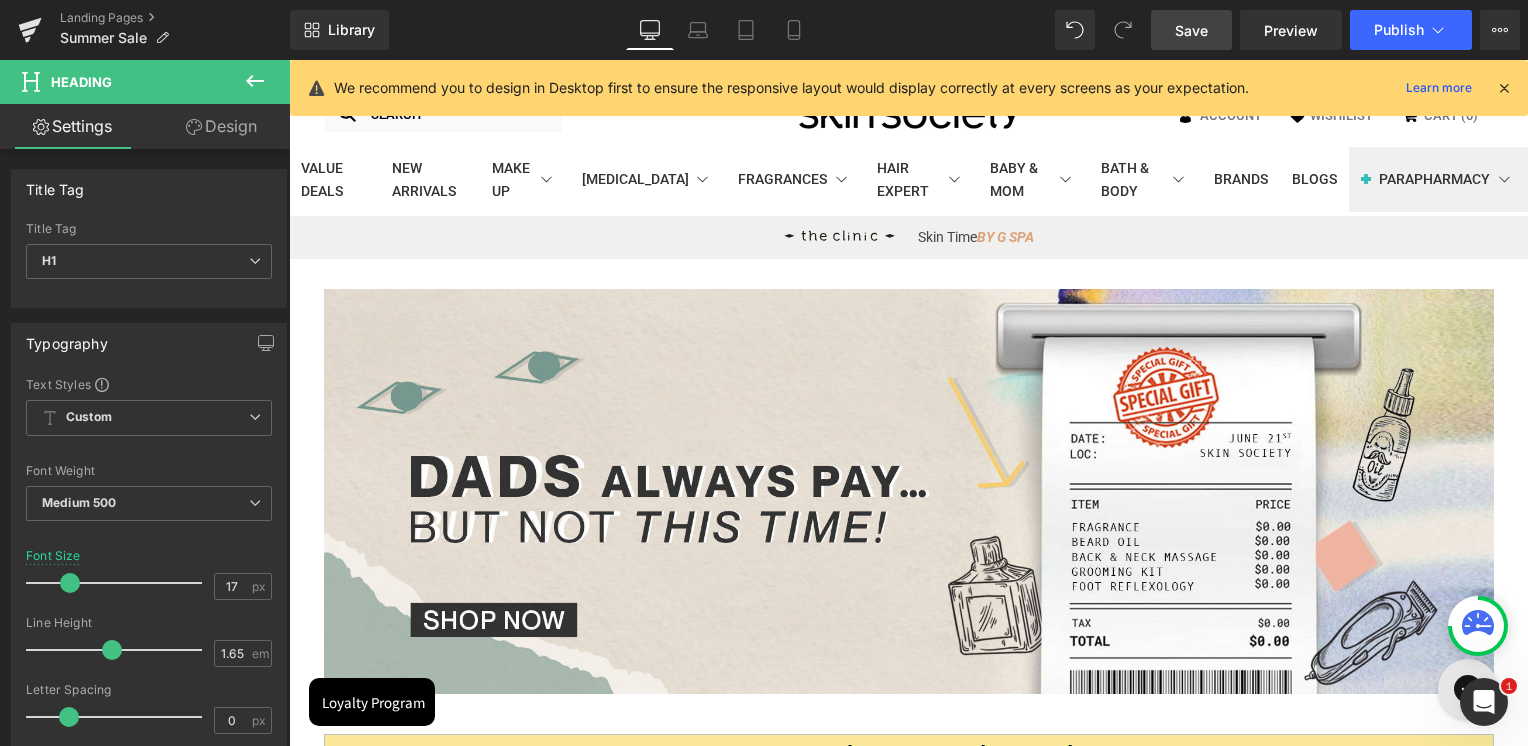 scroll, scrollTop: 568, scrollLeft: 0, axis: vertical 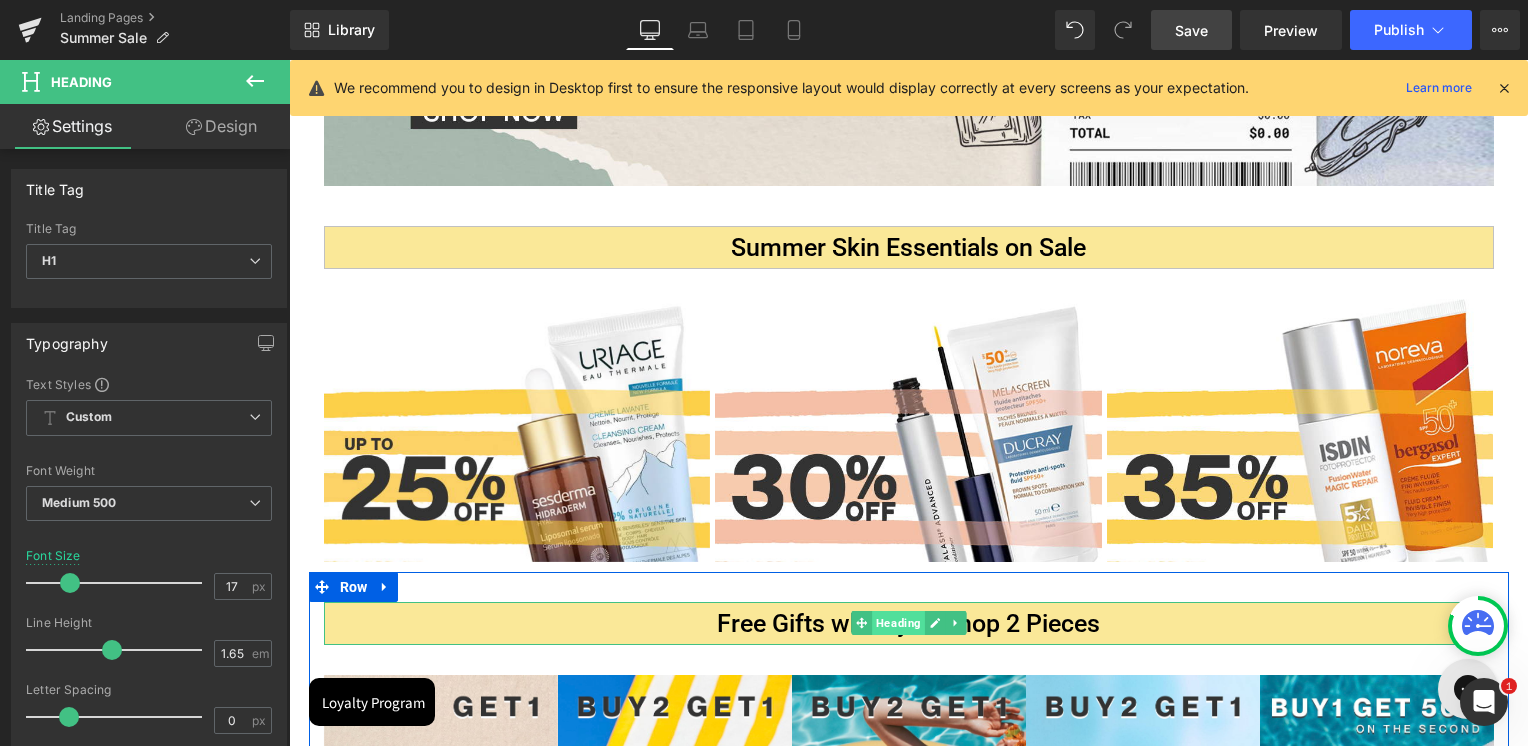 click on "Heading" at bounding box center [898, 623] 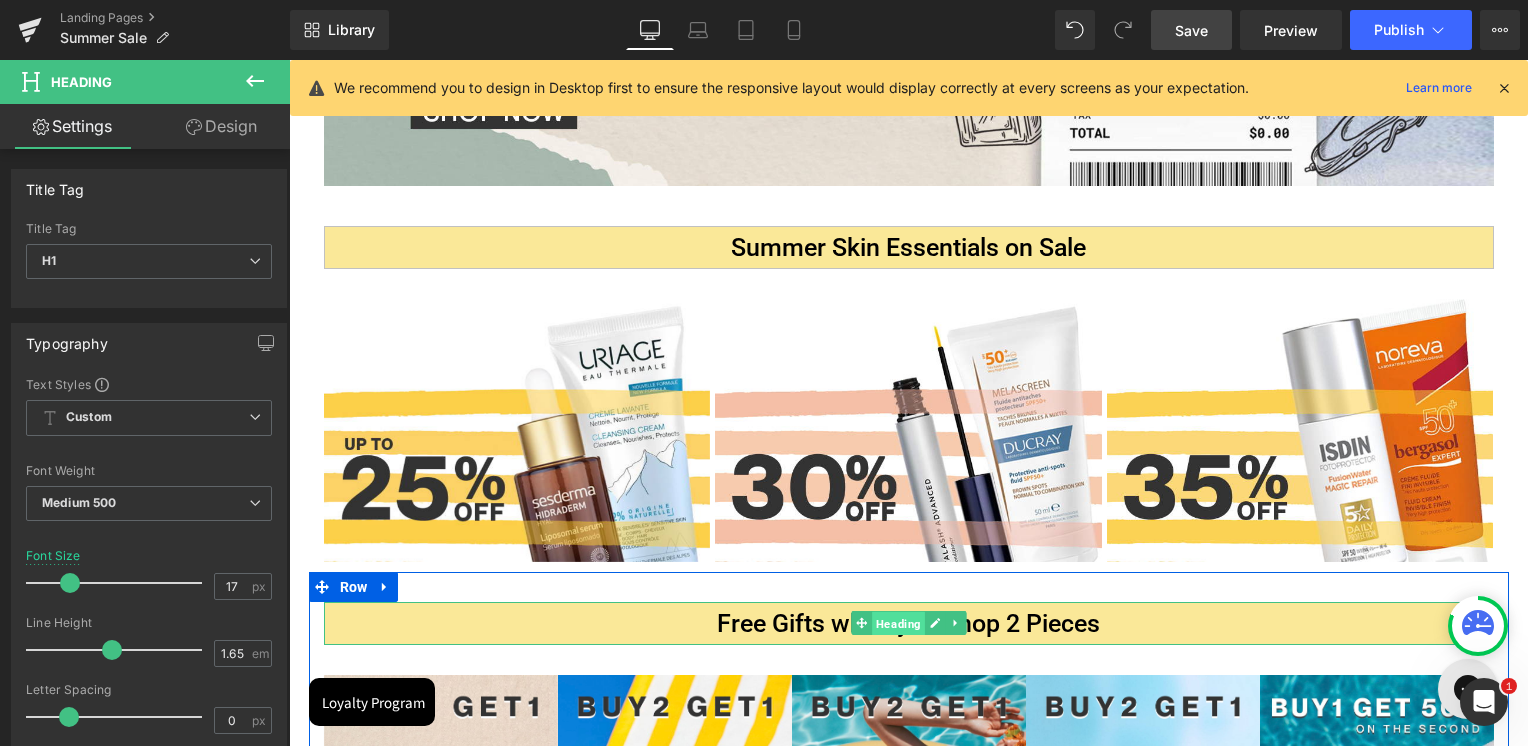 click on "Heading" at bounding box center [898, 624] 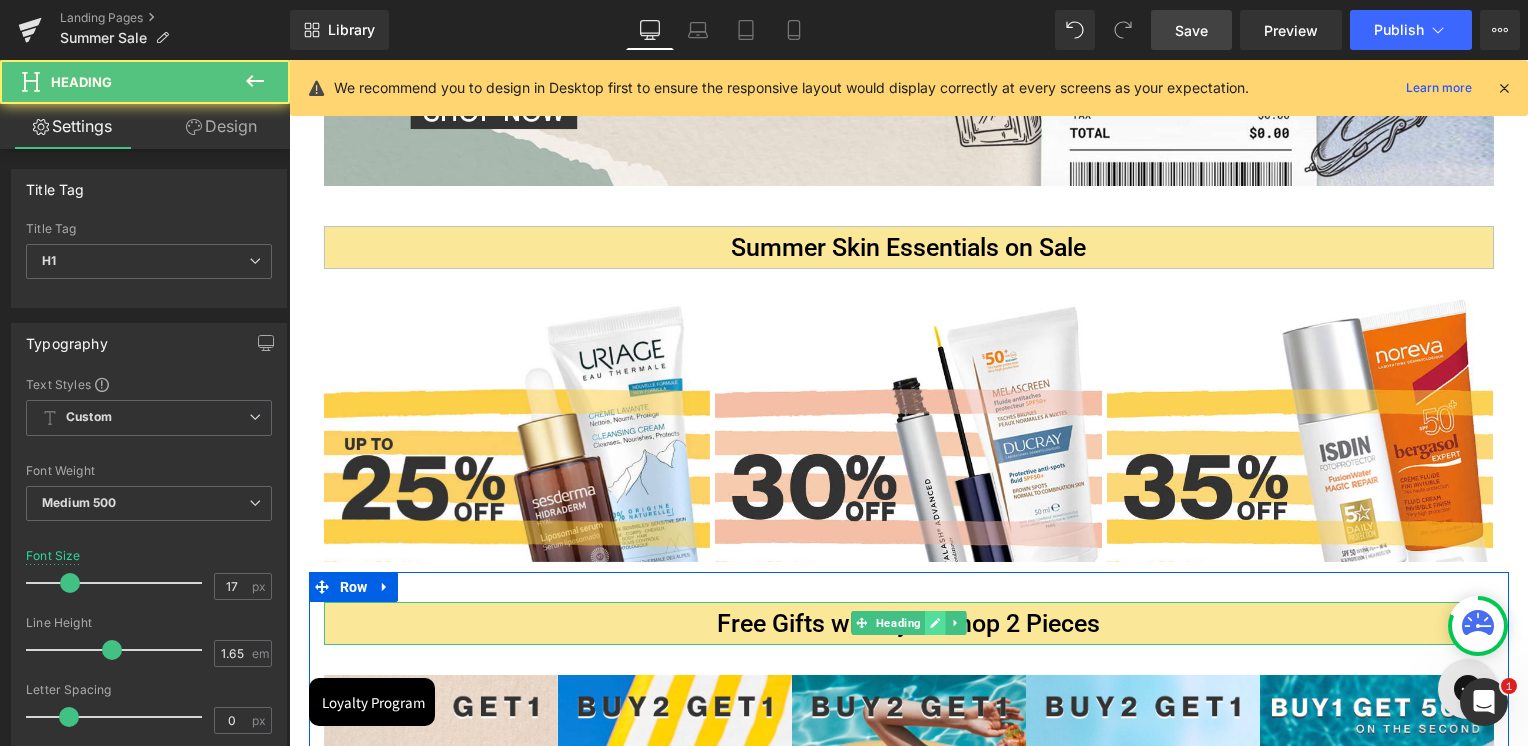 click 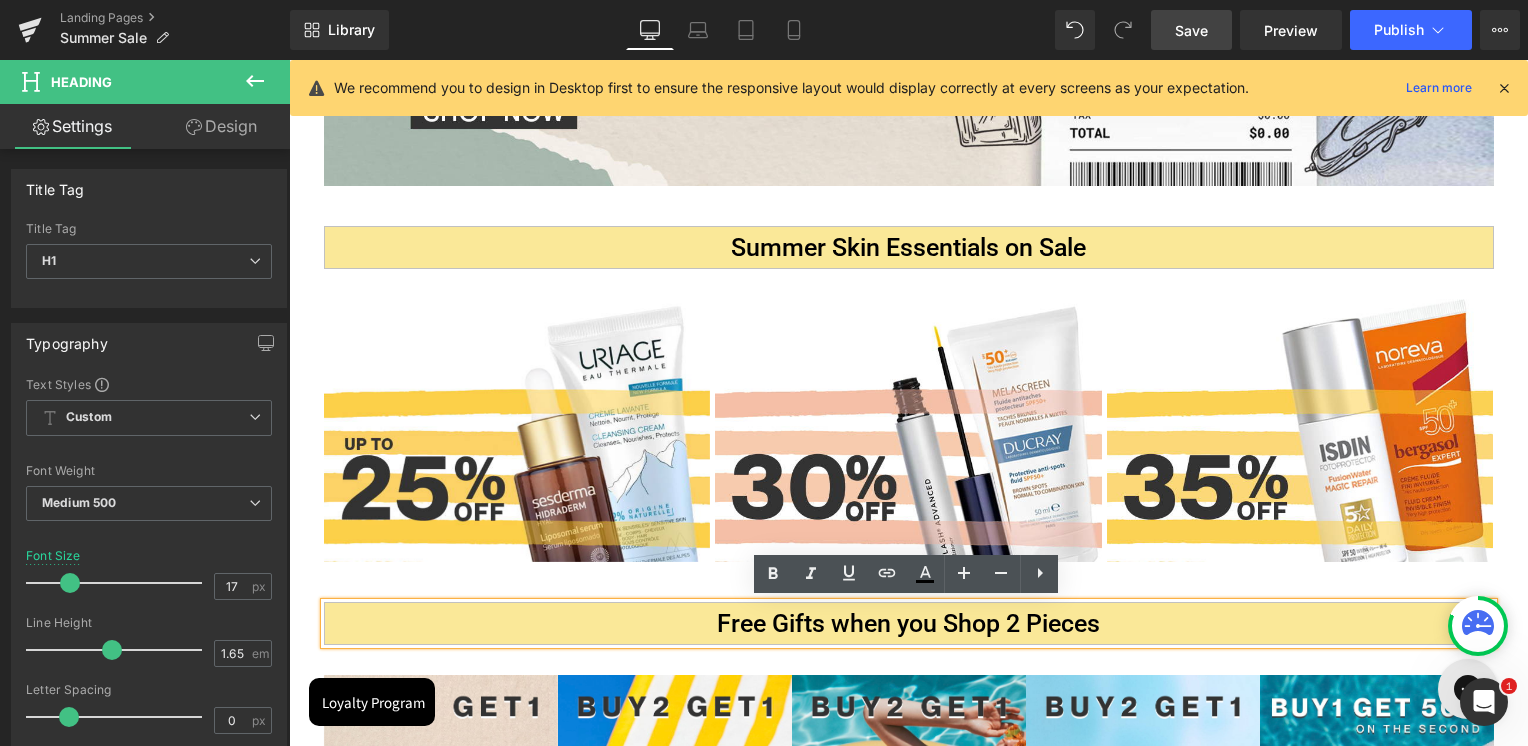 click on "Free Gifts when you Shop 2 Pieces" at bounding box center [909, 623] 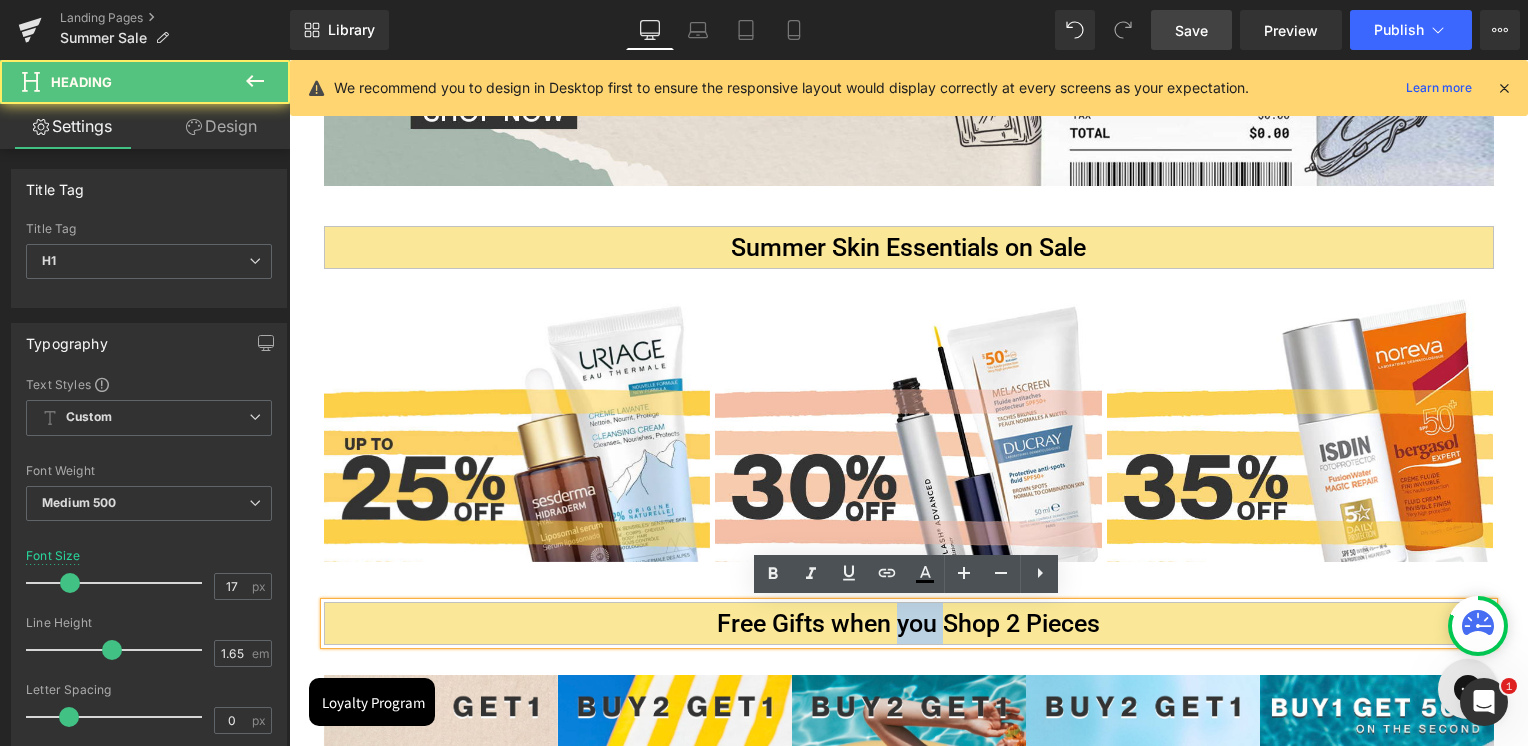 click on "Free Gifts when you Shop 2 Pieces" at bounding box center [909, 623] 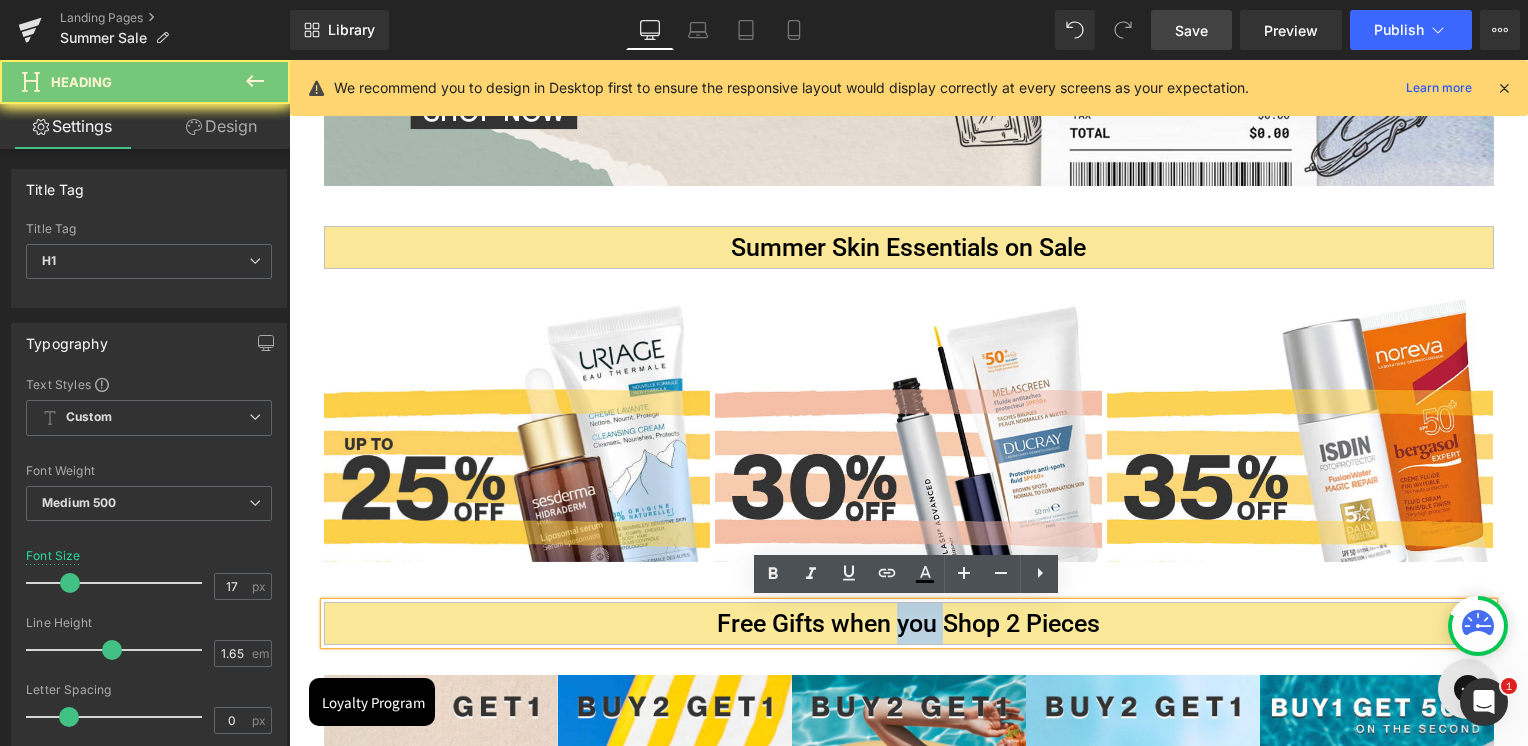 click on "Free Gifts when you Shop 2 Pieces" at bounding box center [909, 623] 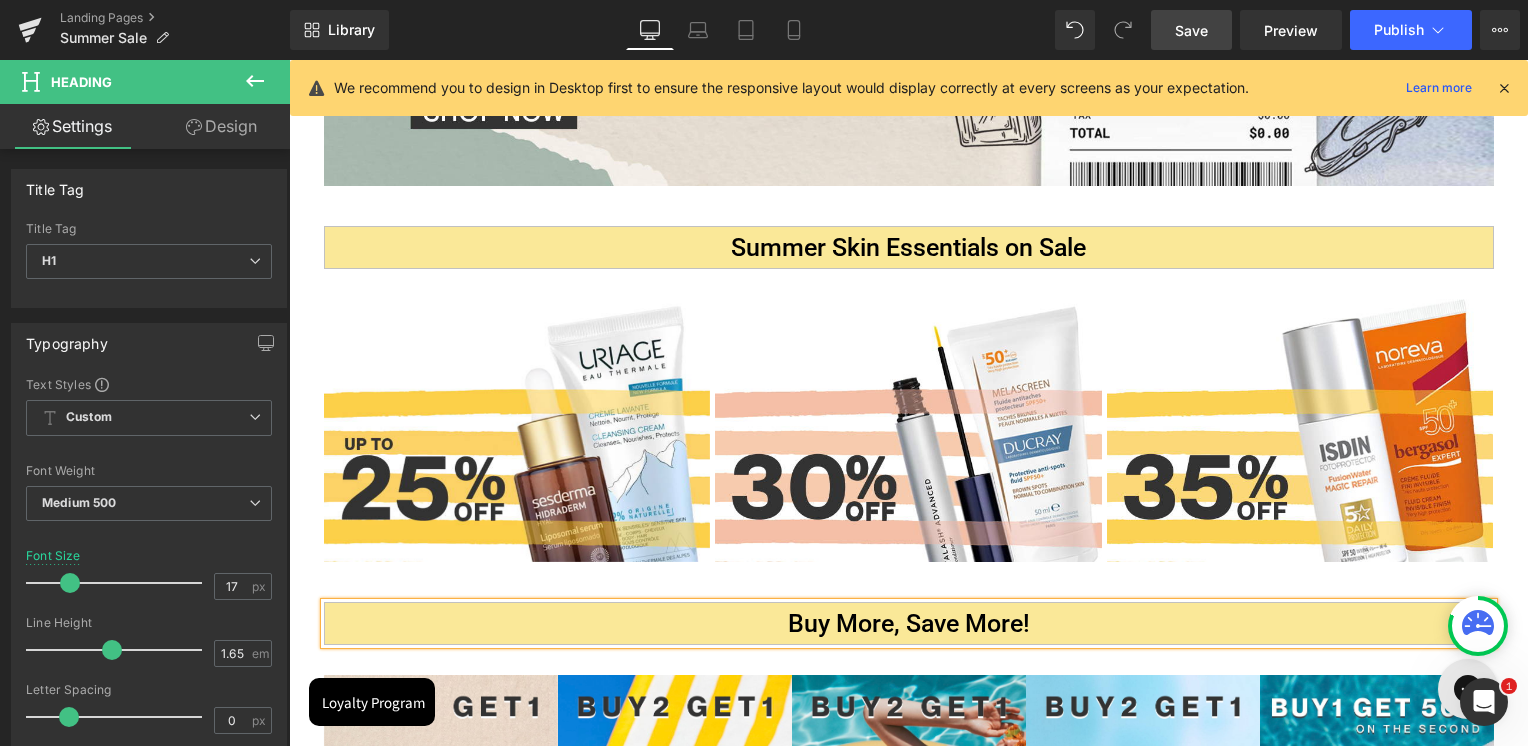 click on "Buy More, Save More! Heading
Image
Image
Image
Image
Image
Carousel
Image
Image" at bounding box center [909, 987] 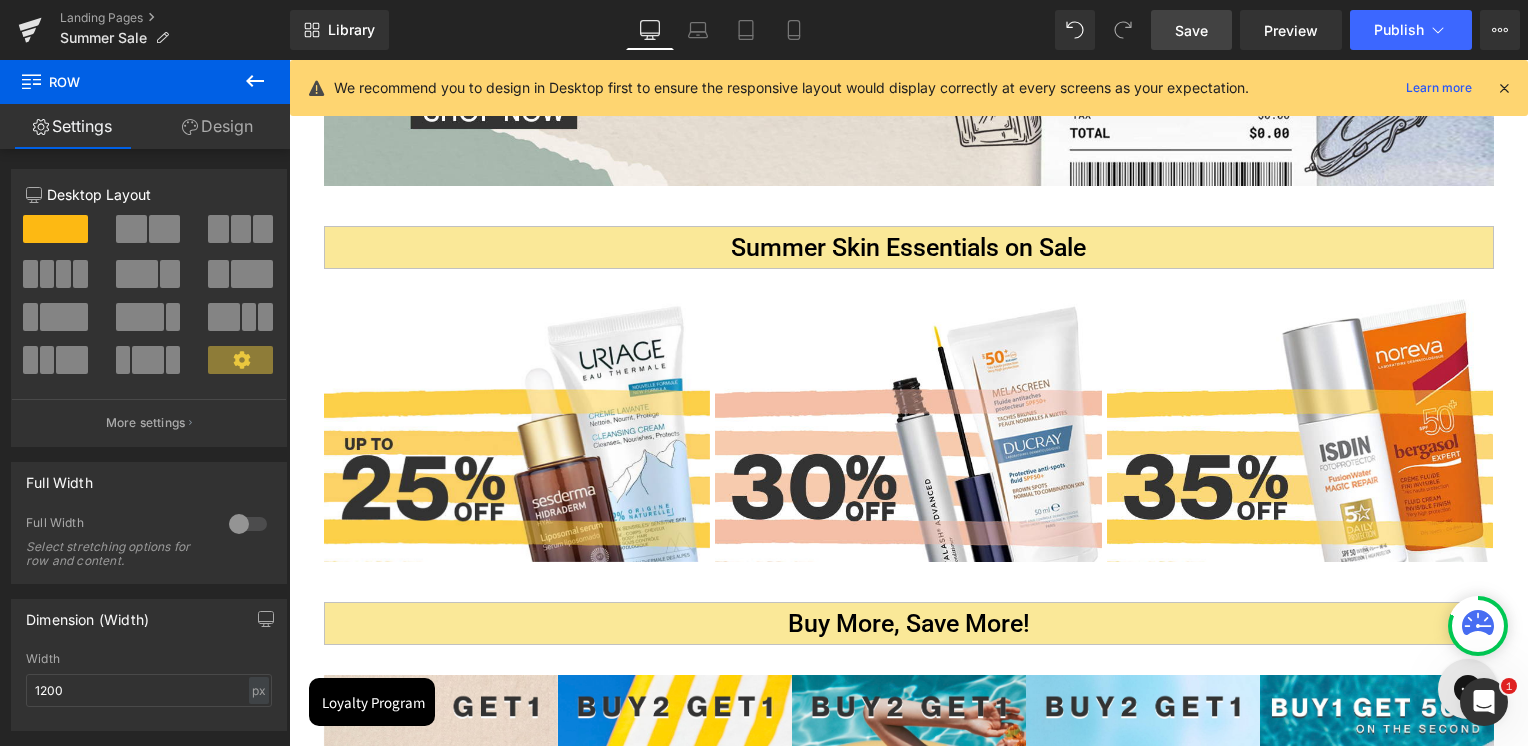 click on "Skip to content
Value Deals Make Up
Luxury Make Up
YSL
Lancôme
Anastasia Beverly Hills
Estée Lauder
Clinique
Shiseido Clarins" at bounding box center [908, 2889] 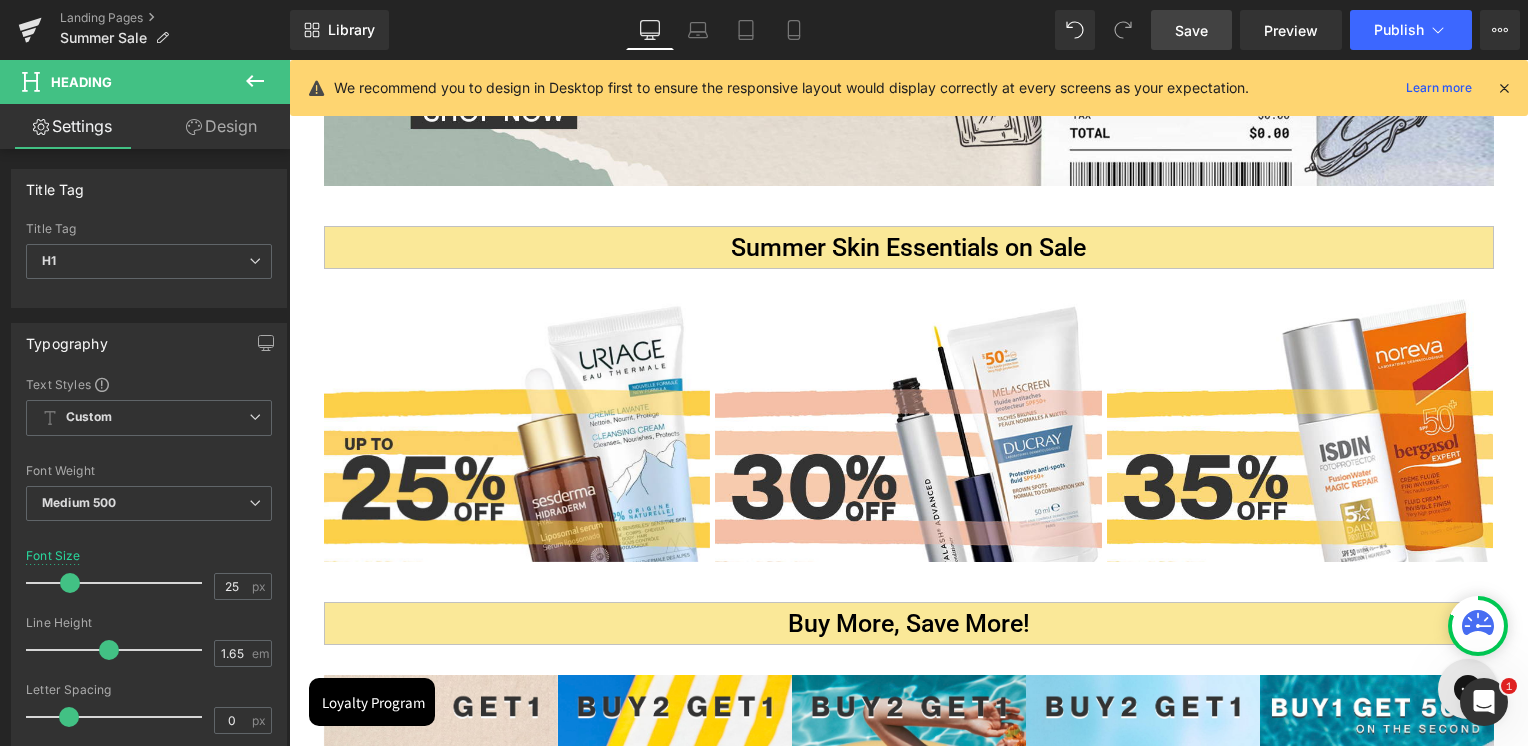 drag, startPoint x: 1211, startPoint y: 21, endPoint x: 714, endPoint y: 420, distance: 637.34607 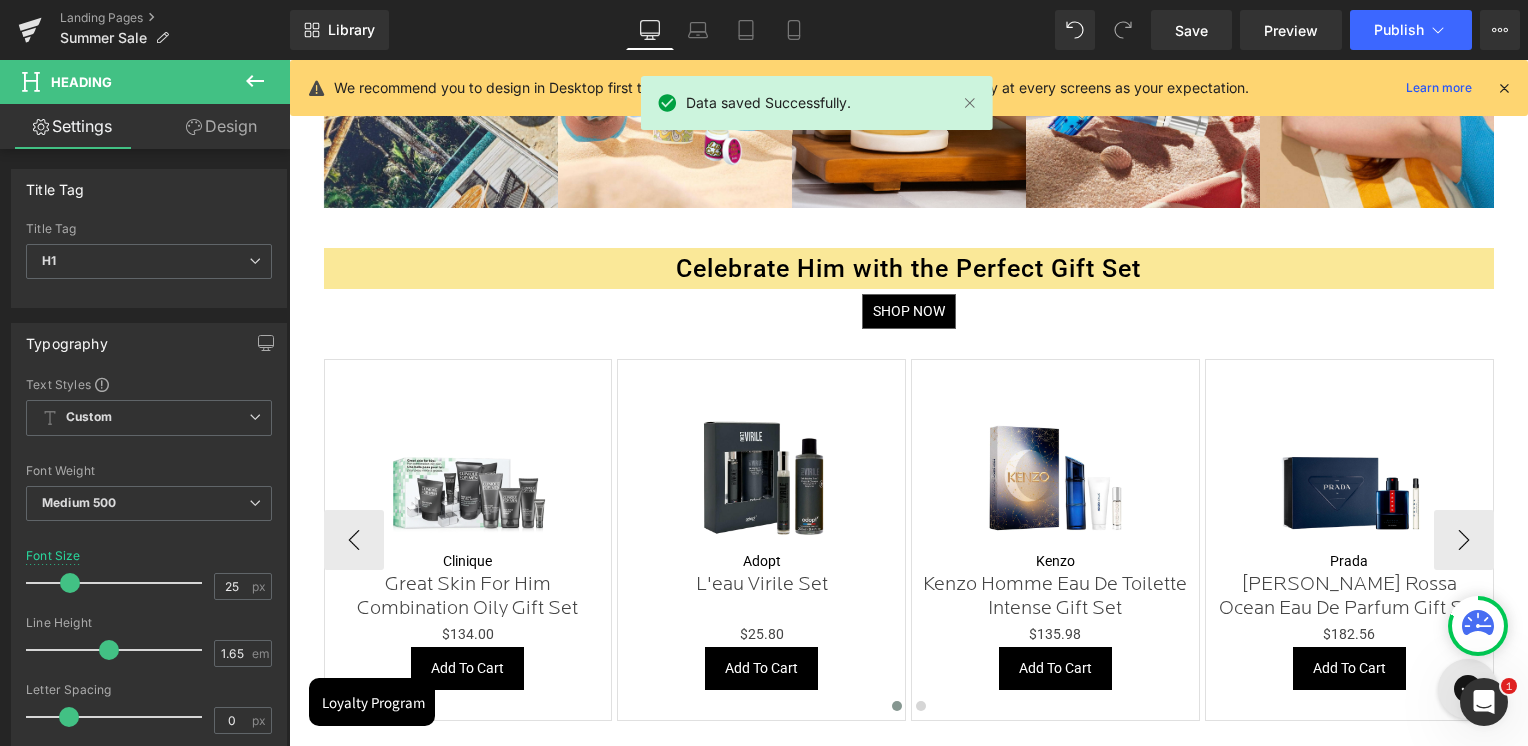 scroll, scrollTop: 1768, scrollLeft: 0, axis: vertical 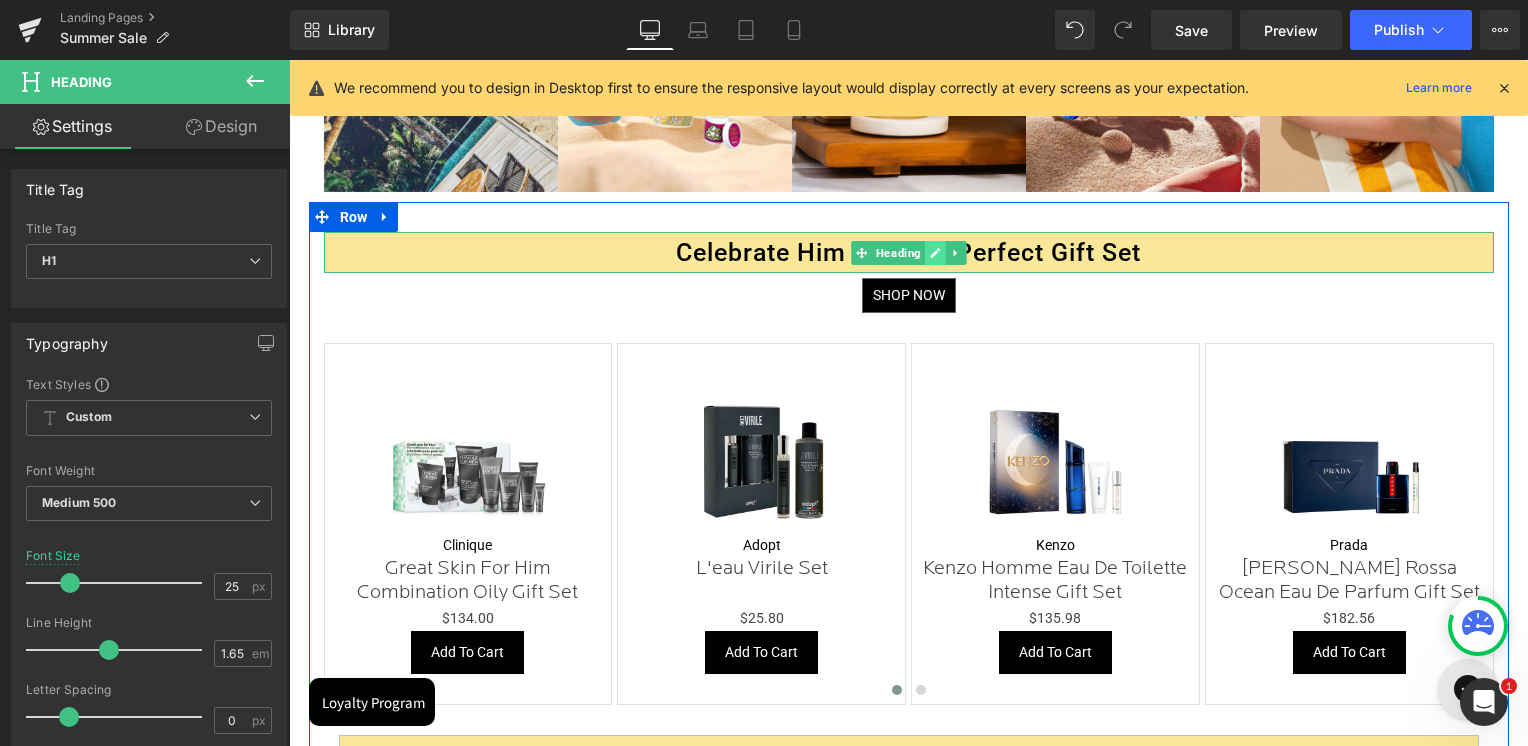 click at bounding box center (935, 253) 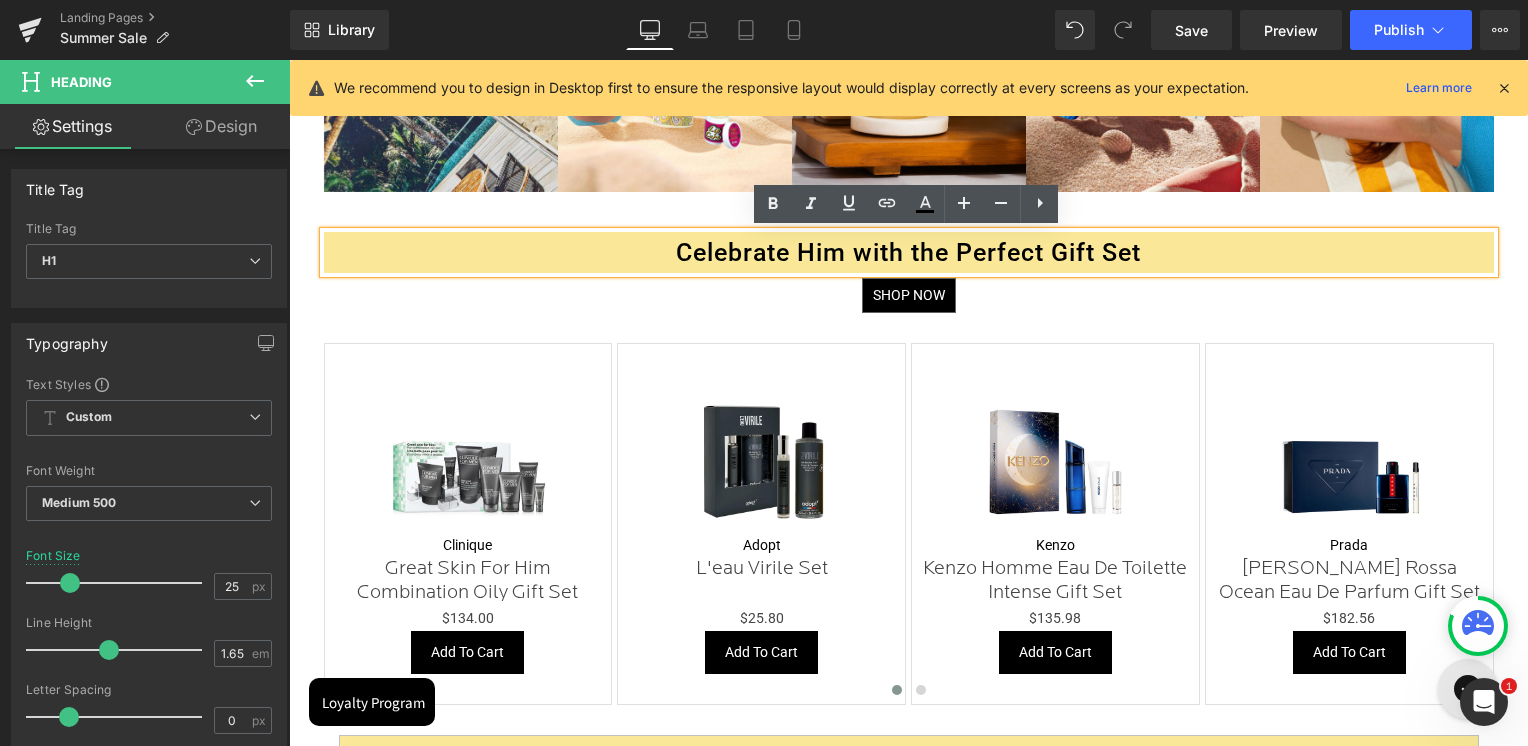 click on "Celebrate Him with the Perfect Gift Set" at bounding box center [909, 252] 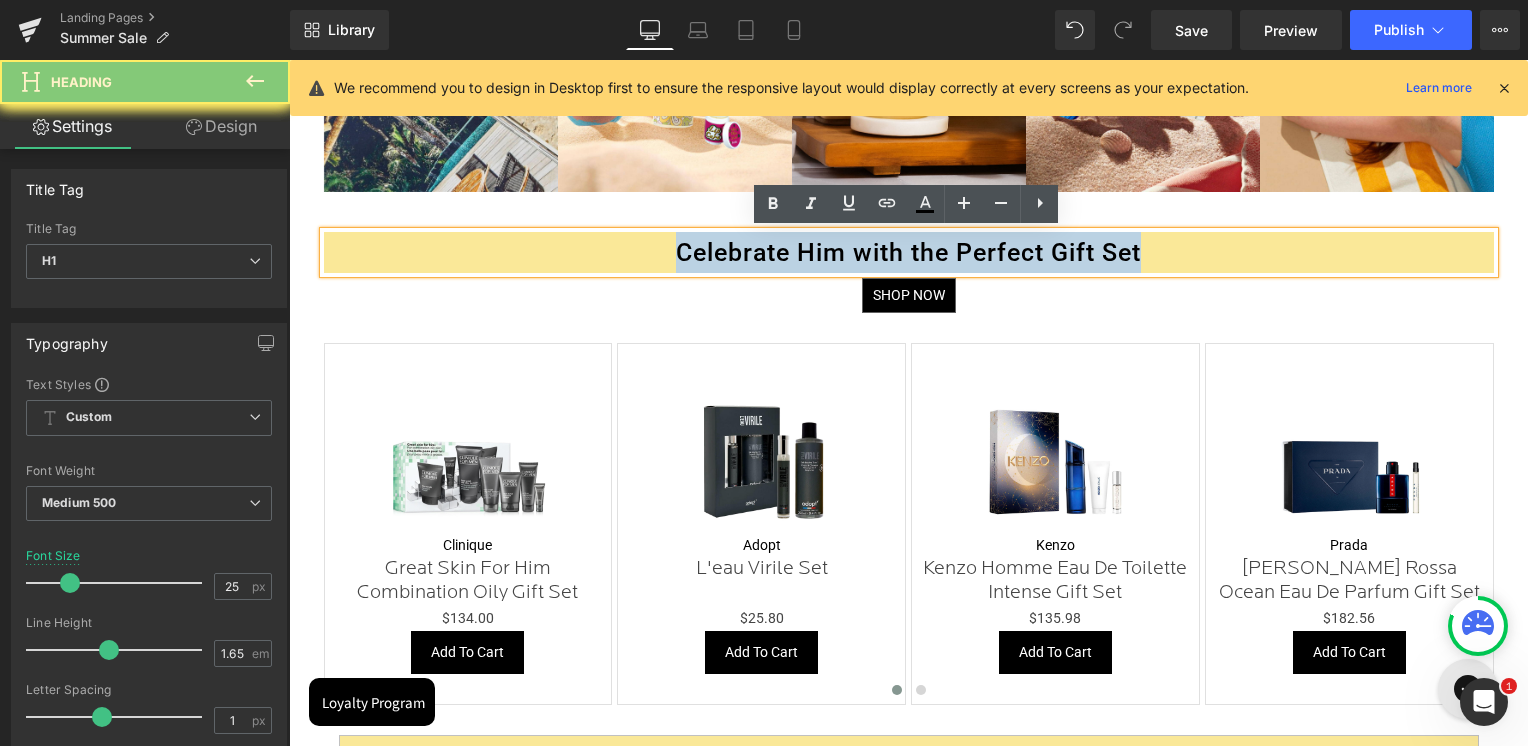 paste 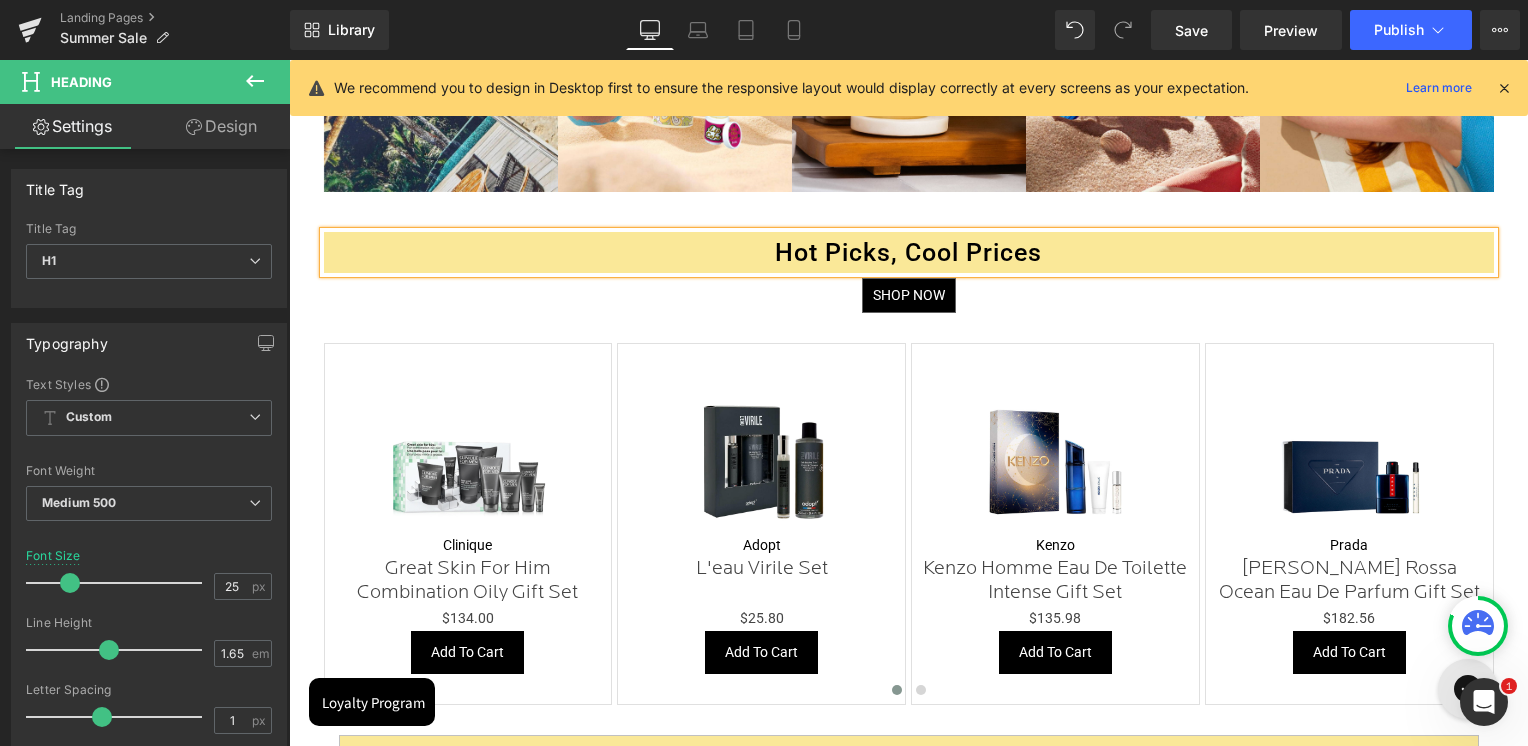 click on "Hot Picks, Cool Prices" at bounding box center (909, 252) 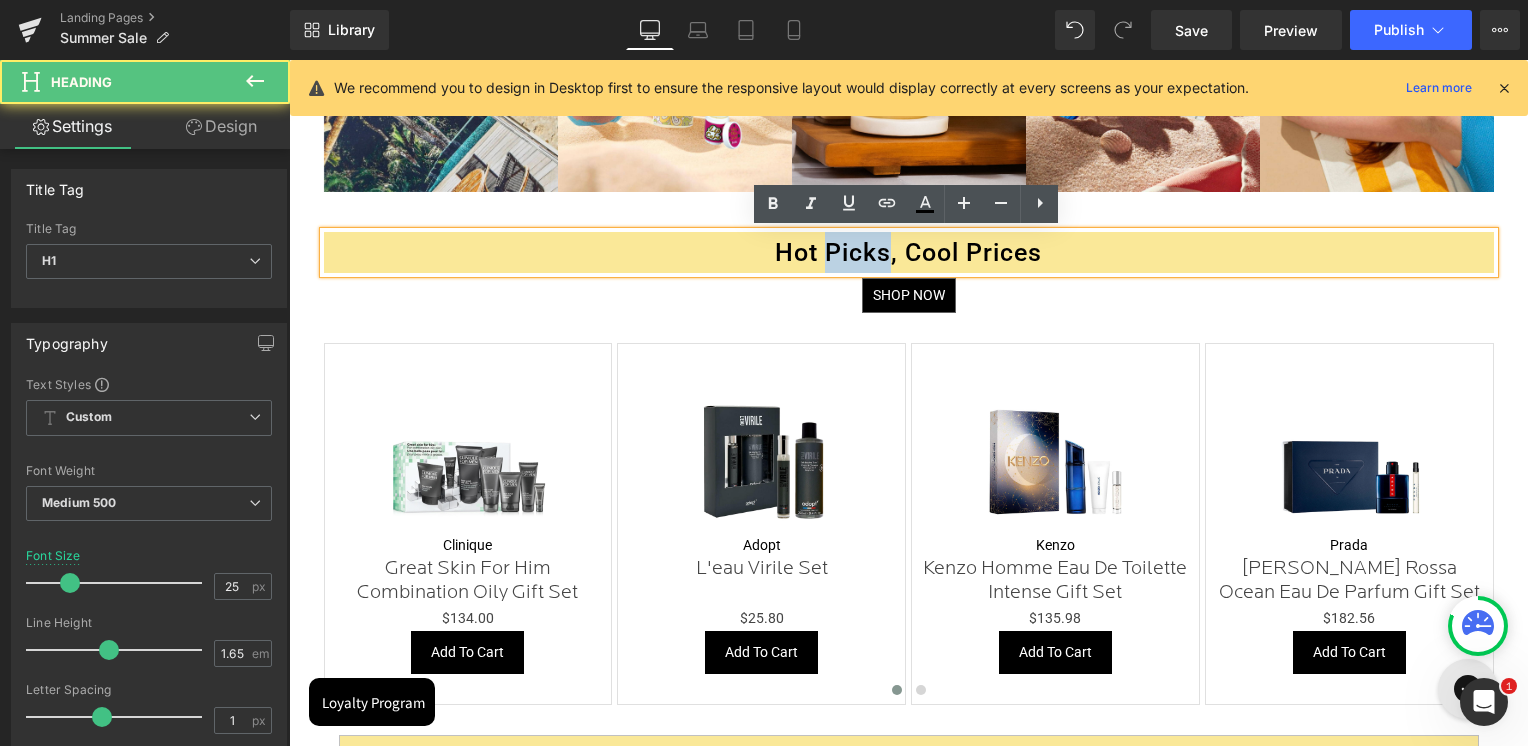 click on "Hot Picks, Cool Prices" at bounding box center [909, 252] 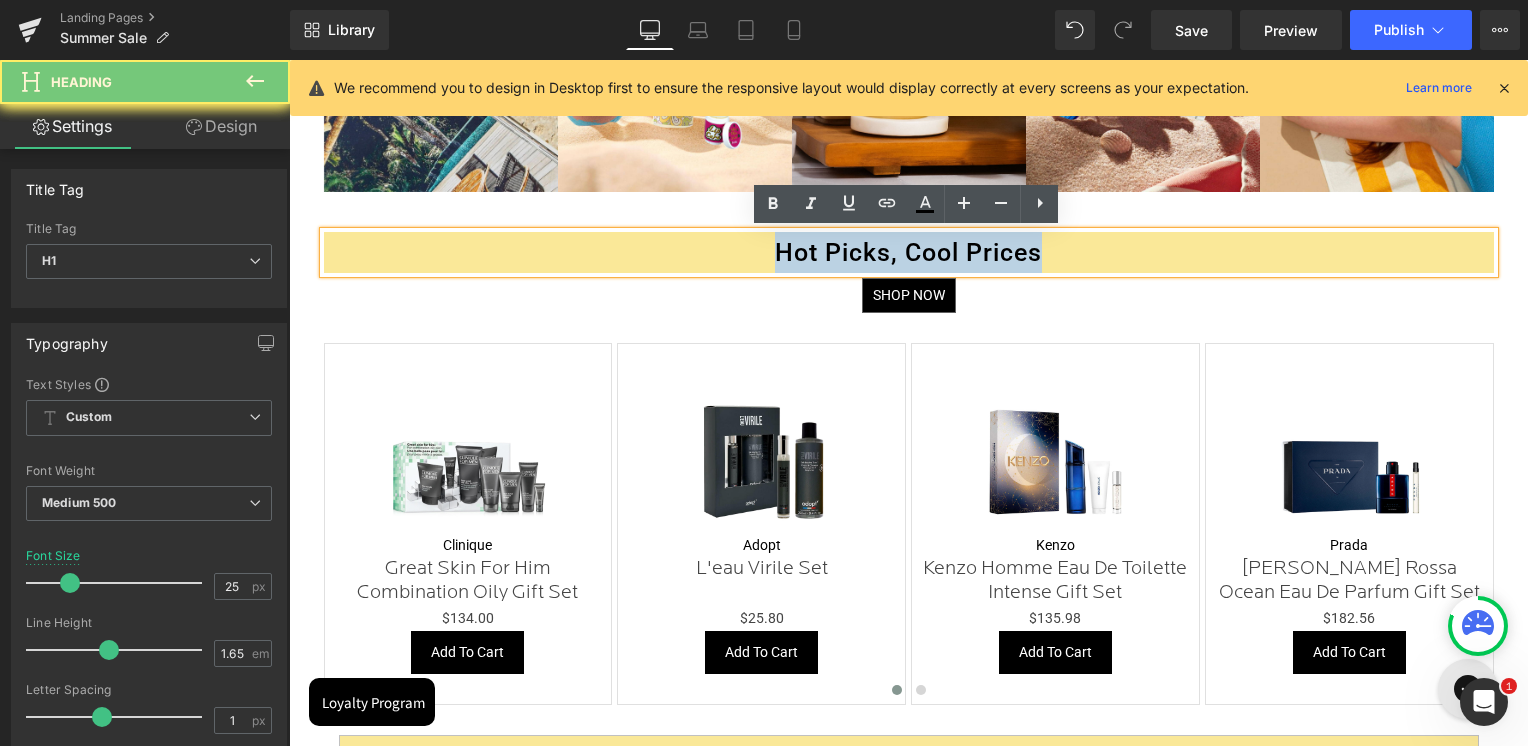 click on "Hot Picks, Cool Prices" at bounding box center [909, 252] 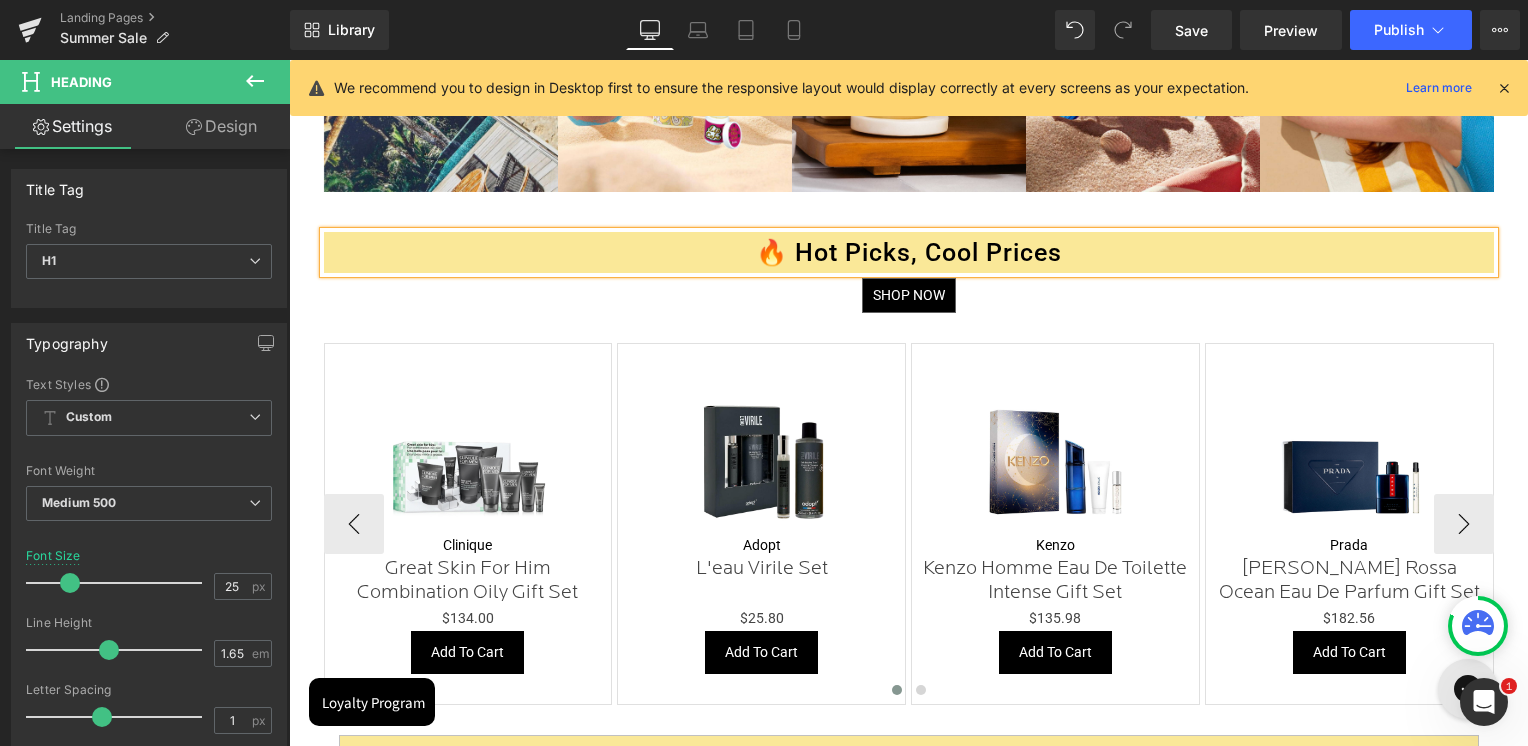 click on "Sale Off
(P) Image
Kenzo
(P) Vendor
Kenzo Homme Eau De Toilette Intense Gift Set
(P) Title
$0
$135.98
(P) Price
Add To Cart
(P) Cart Button
Product" at bounding box center (1055, 523) 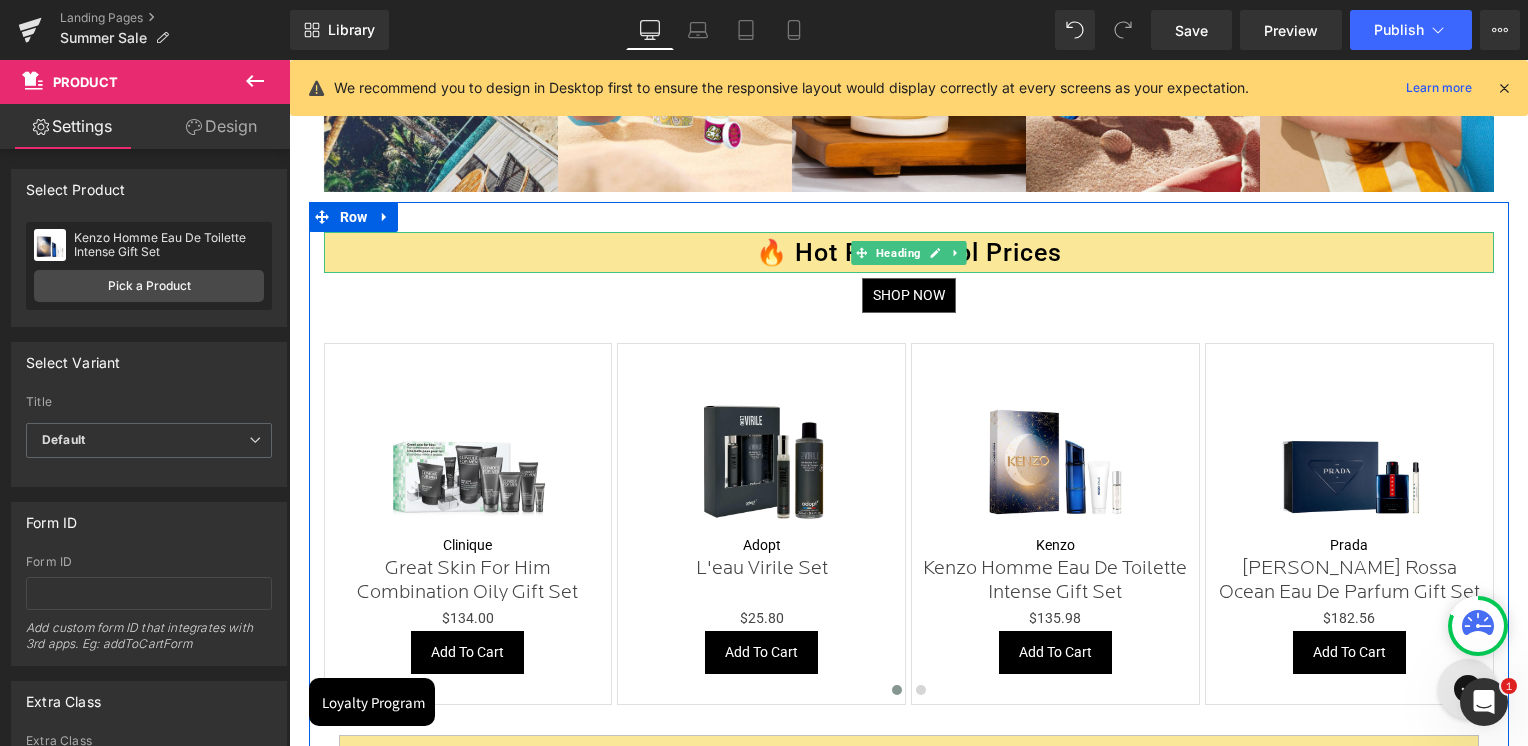 click on "🔥 Hot Picks, Cool Prices" at bounding box center (909, 252) 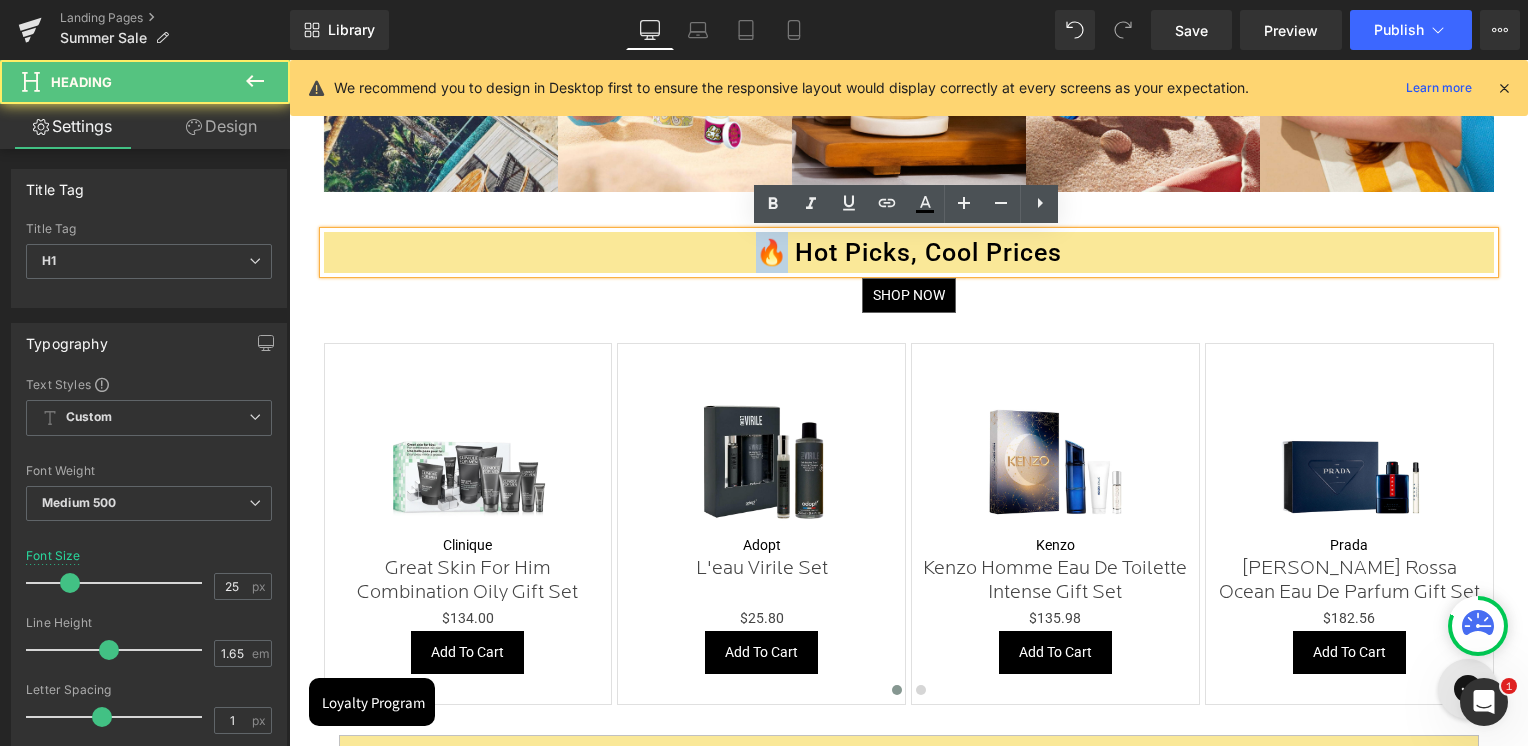 drag, startPoint x: 777, startPoint y: 255, endPoint x: 765, endPoint y: 255, distance: 12 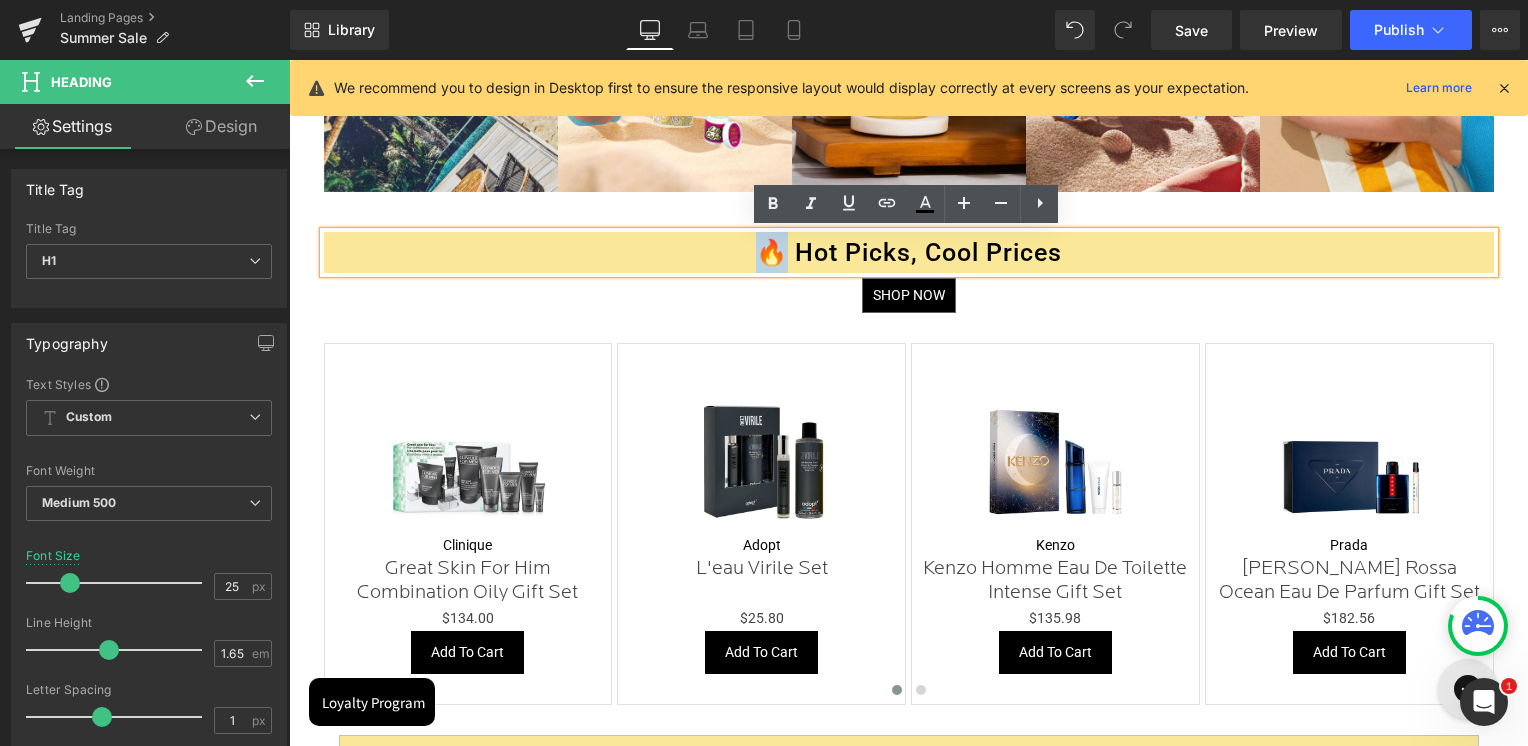 copy on "🔥" 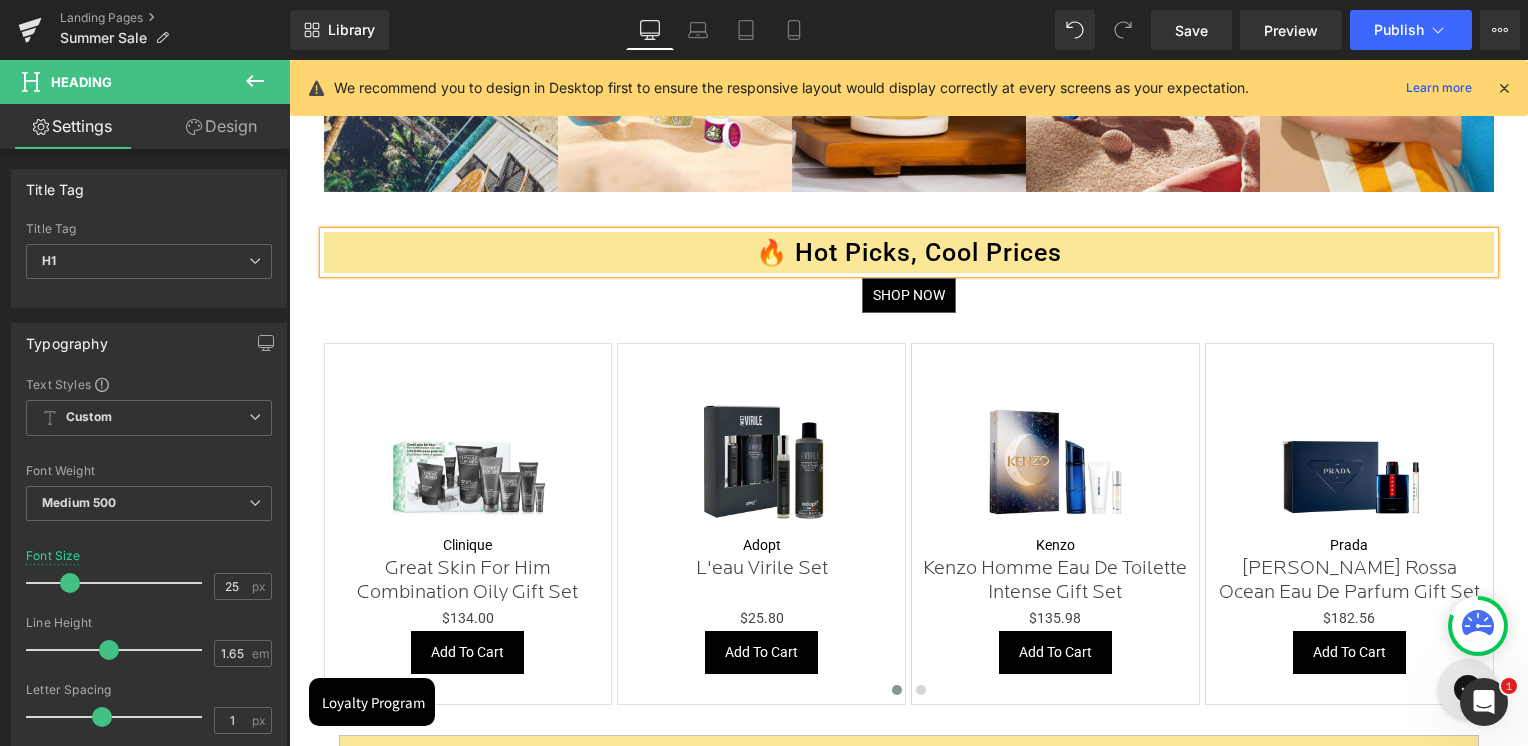 click on "🔥 Hot Picks, Cool Prices" at bounding box center [909, 252] 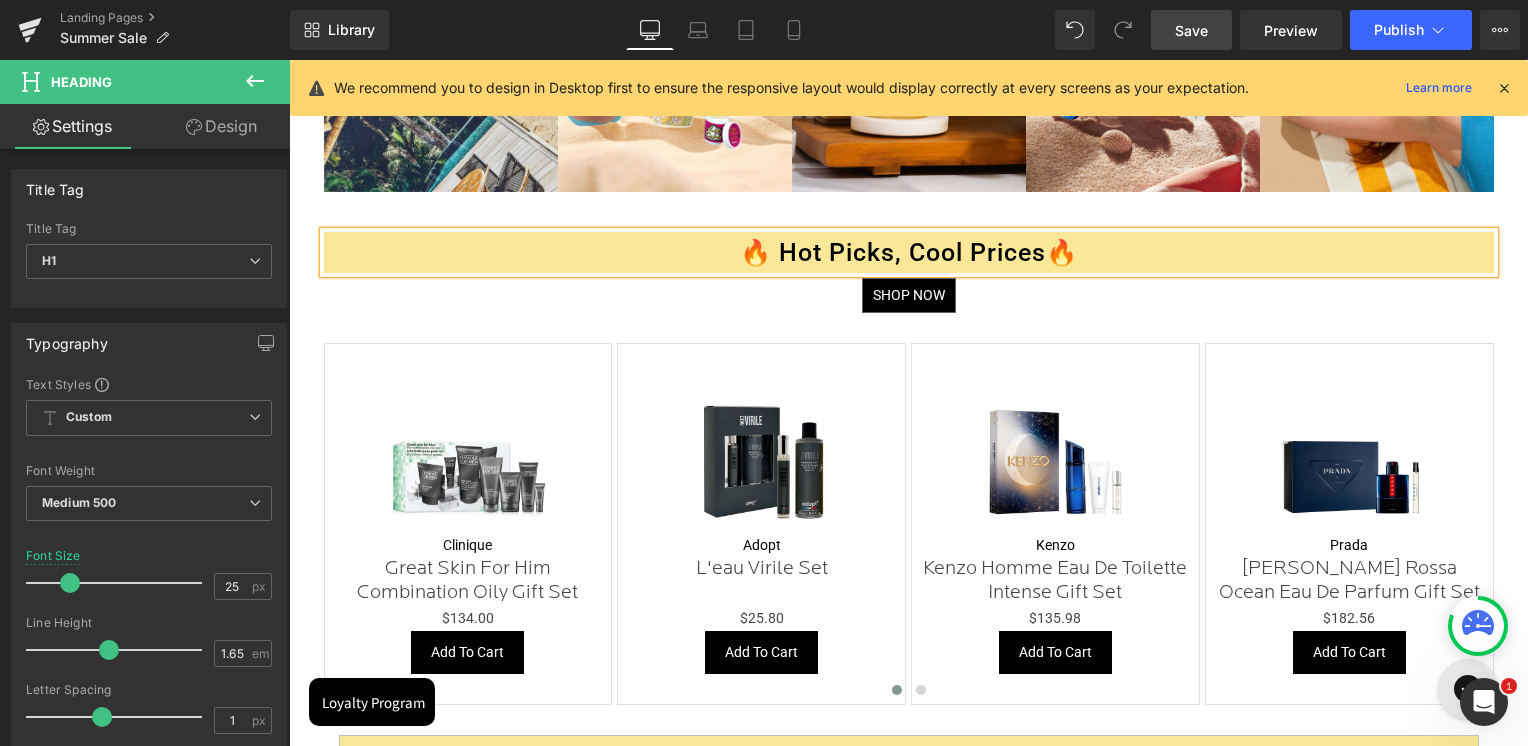 click on "Save" at bounding box center [1191, 30] 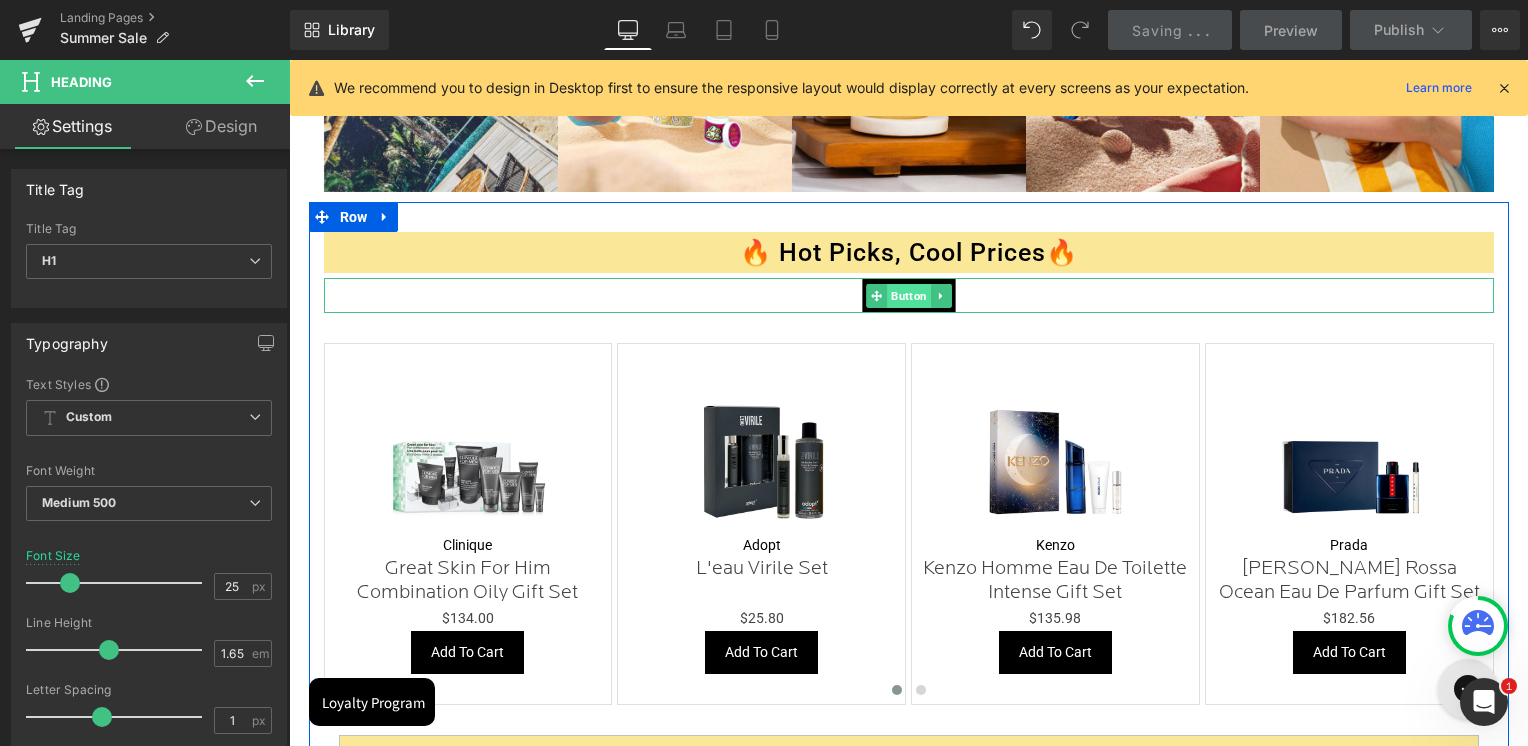 click on "Button" at bounding box center [909, 296] 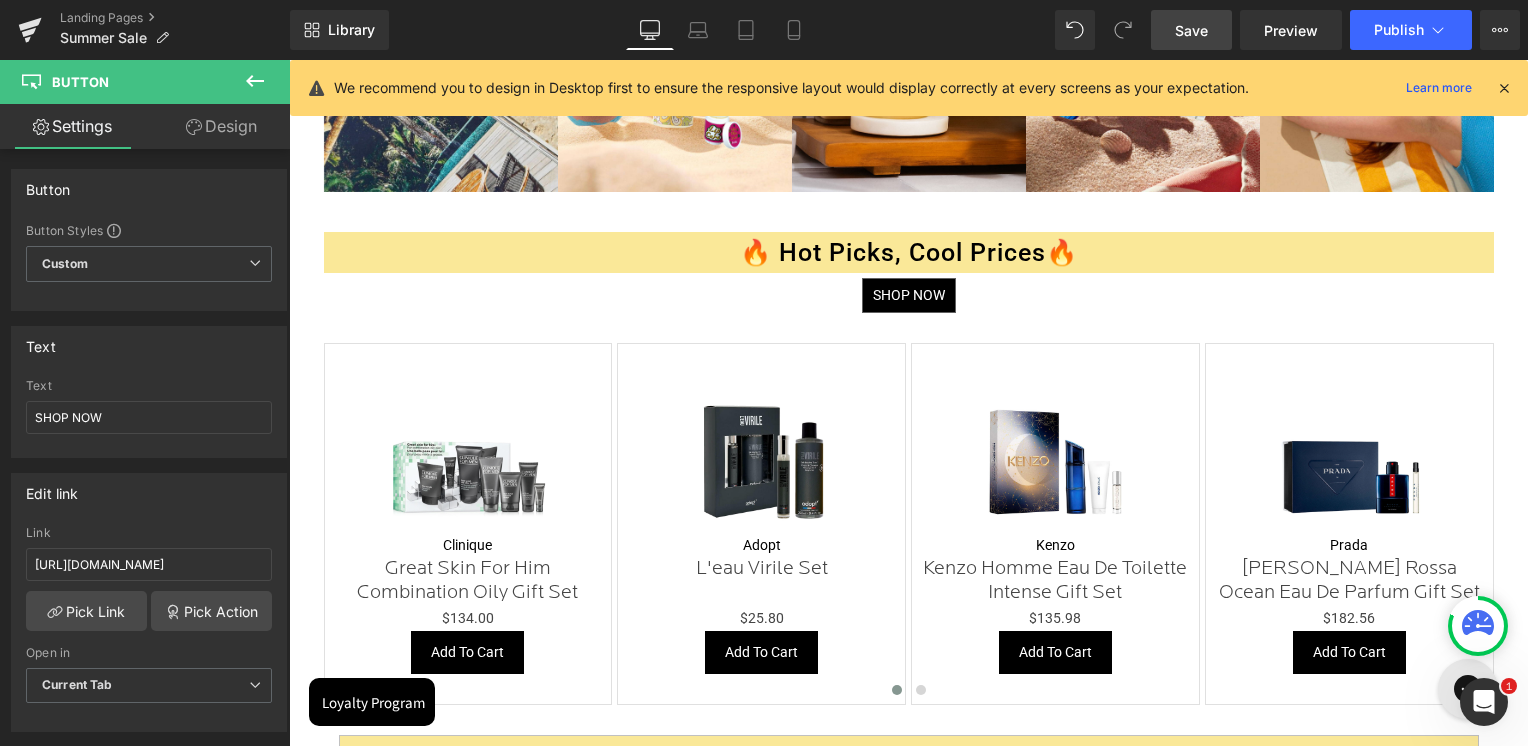 click on "Button" at bounding box center [909, 296] 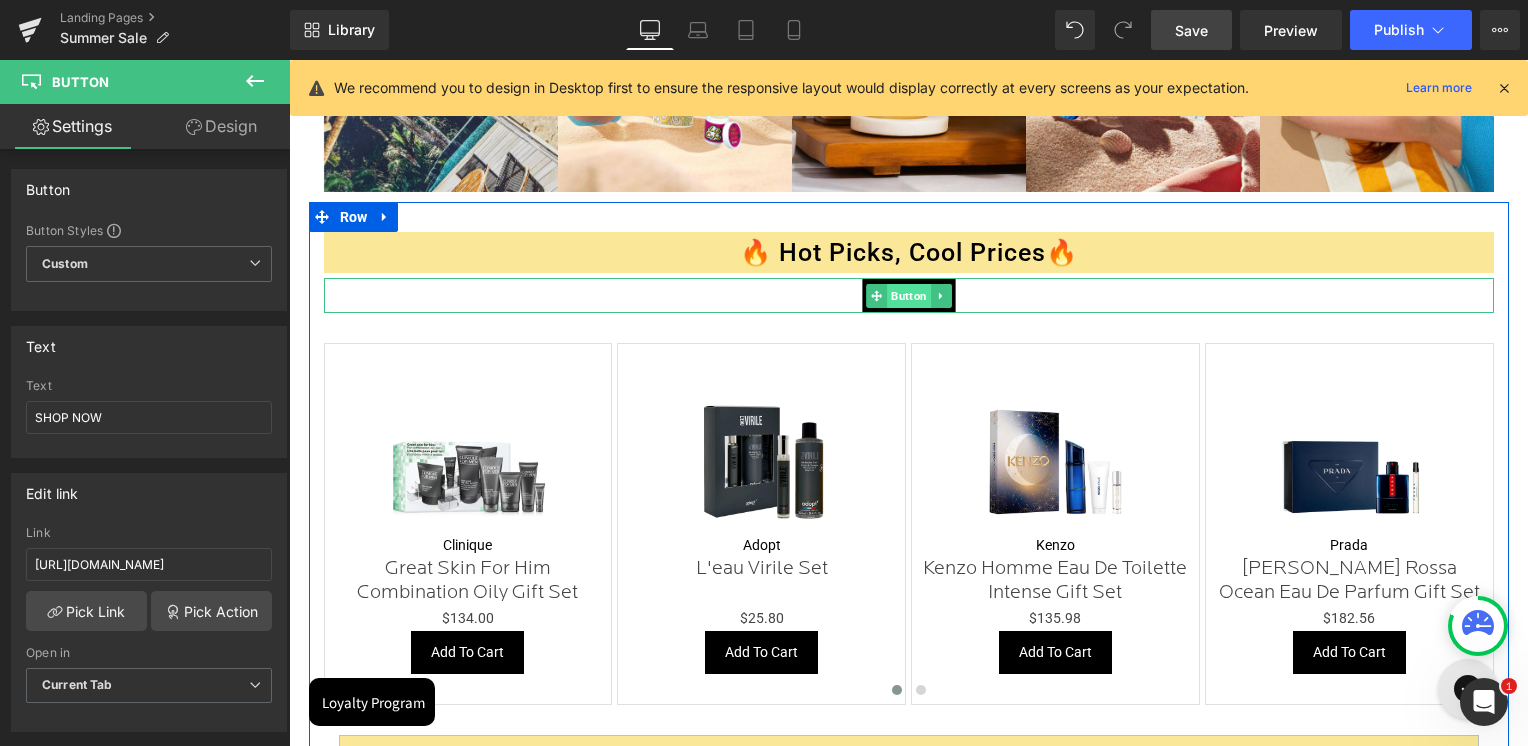click on "Button" at bounding box center (909, 296) 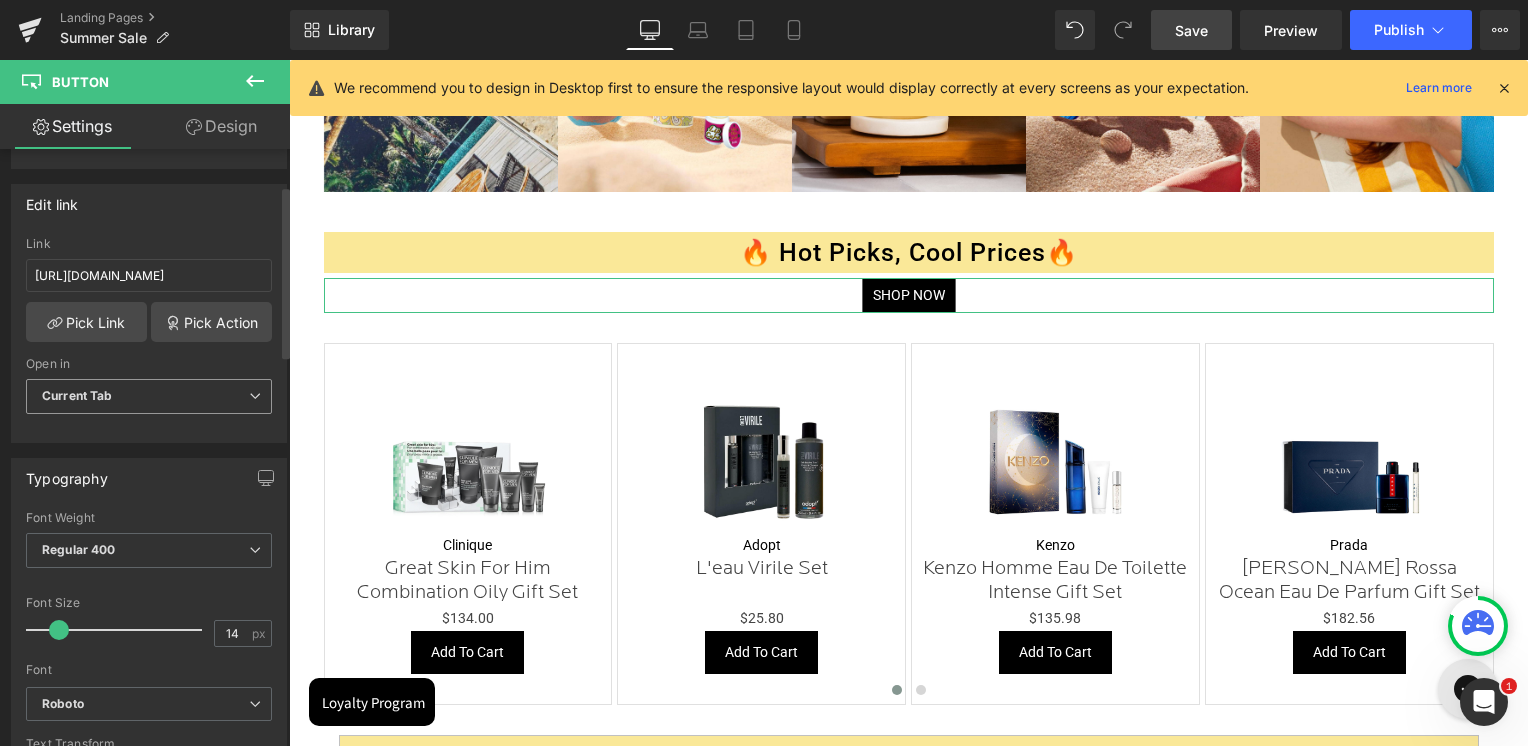 scroll, scrollTop: 300, scrollLeft: 0, axis: vertical 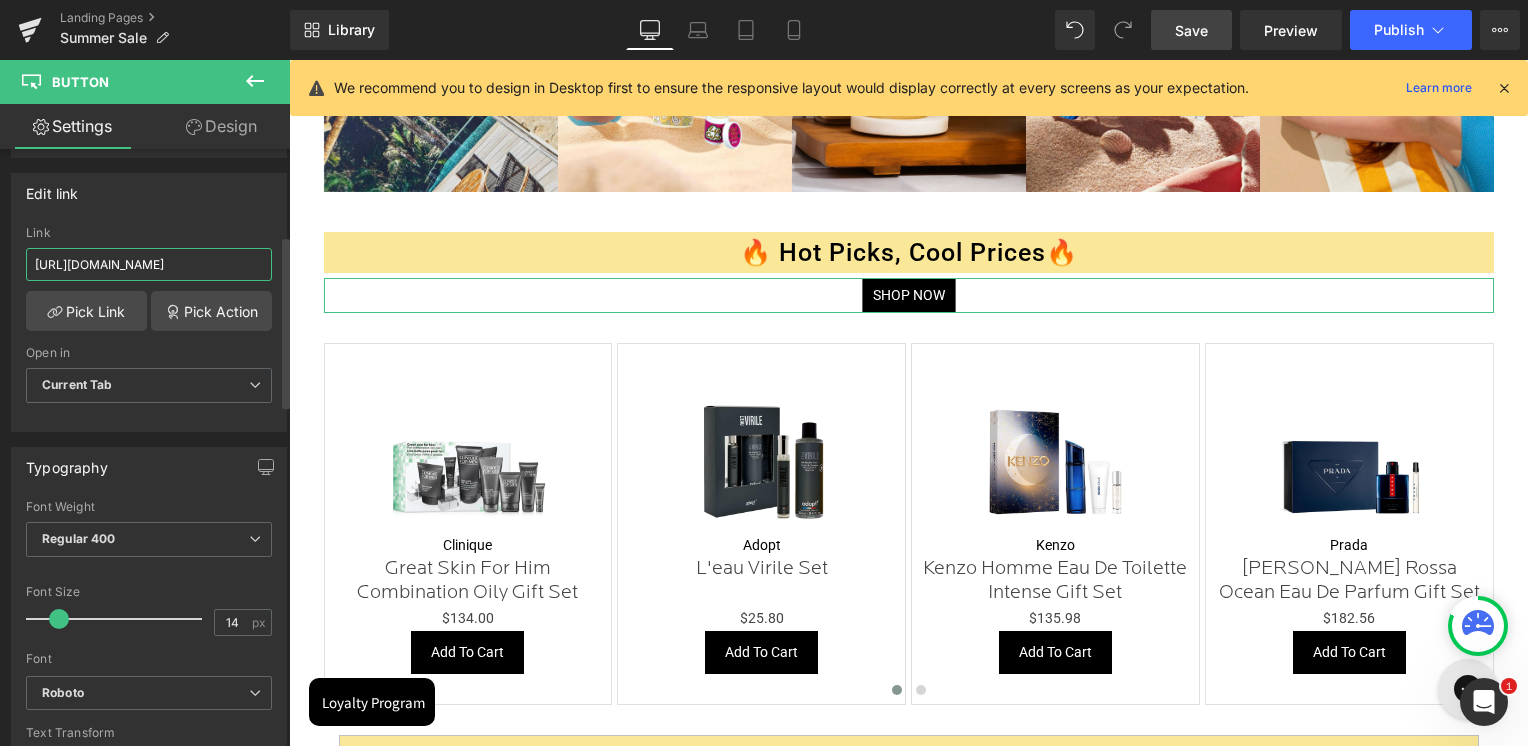click on "https://skinsociety.me/collections/fragrances-gift-sets?page=1&rb_filter_ptag_520fc1050e0e43813602797fa7781641=For%20Him" at bounding box center (149, 264) 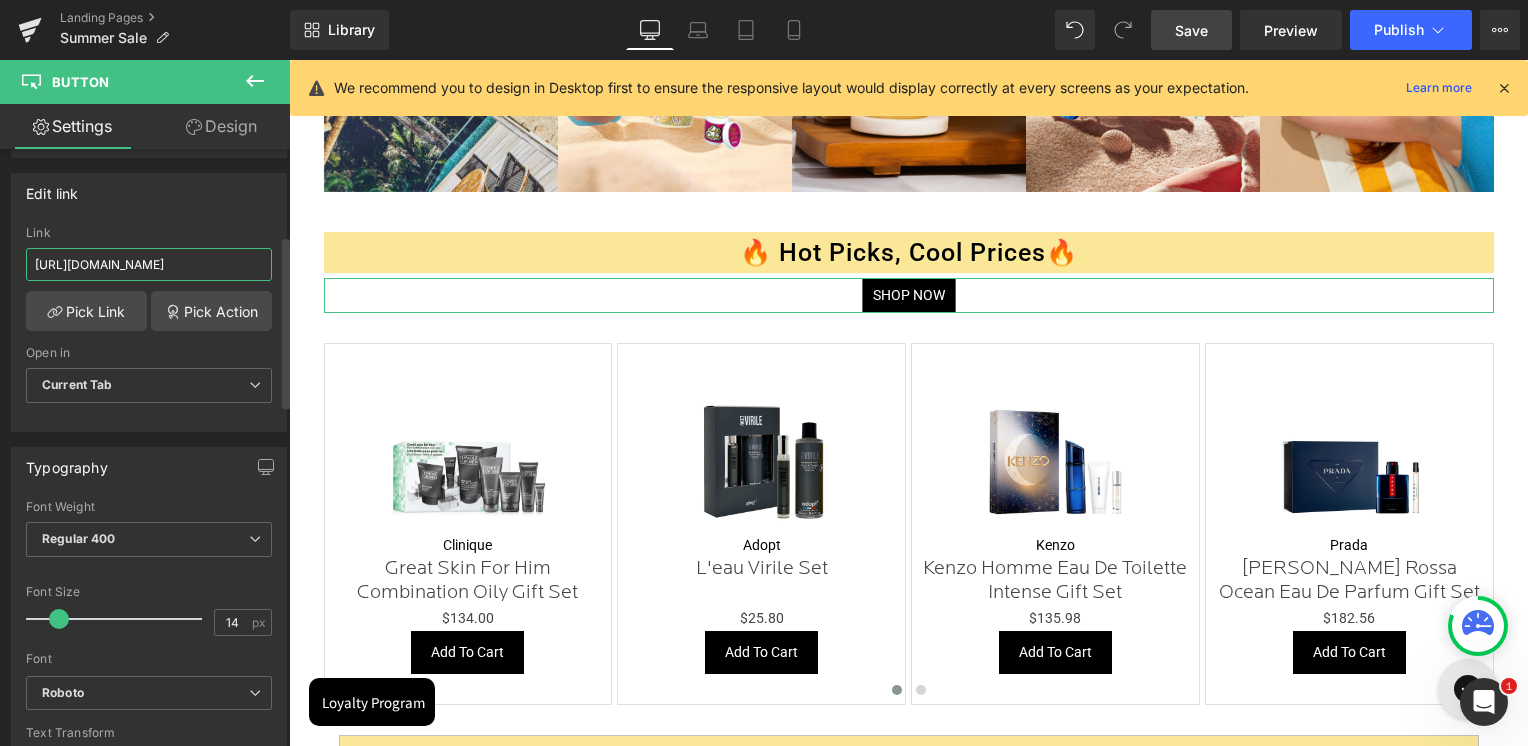 click on "https://skinsociety.me/collections/fragrances-gift-sets?page=1&rb_filter_ptag_520fc1050e0e43813602797fa7781641=For%20Him" at bounding box center (149, 264) 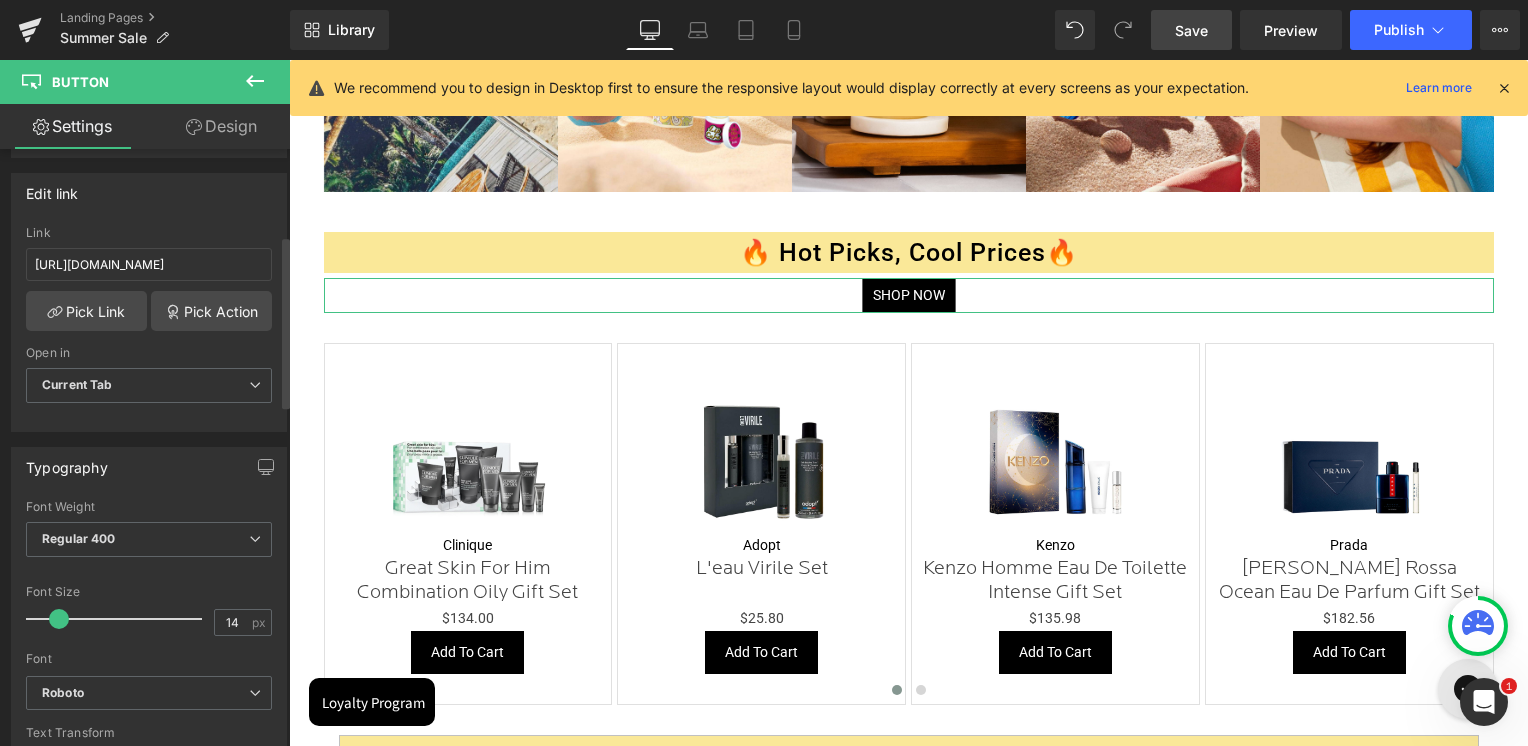 click on "Edit link https://skinsociety.me/collections/fragrances-gift-sets?page=1&rb_filter_ptag_520fc1050e0e43813602797fa7781641=For%20Him Link https://skinsociety.me/collections/value-deals?tab=products&sort_by=sales_amount&sort_order=desc&page=1  Pick Link  Pick Action Current Tab New Tab Open in
Current Tab
Current Tab New Tab" at bounding box center (149, 302) 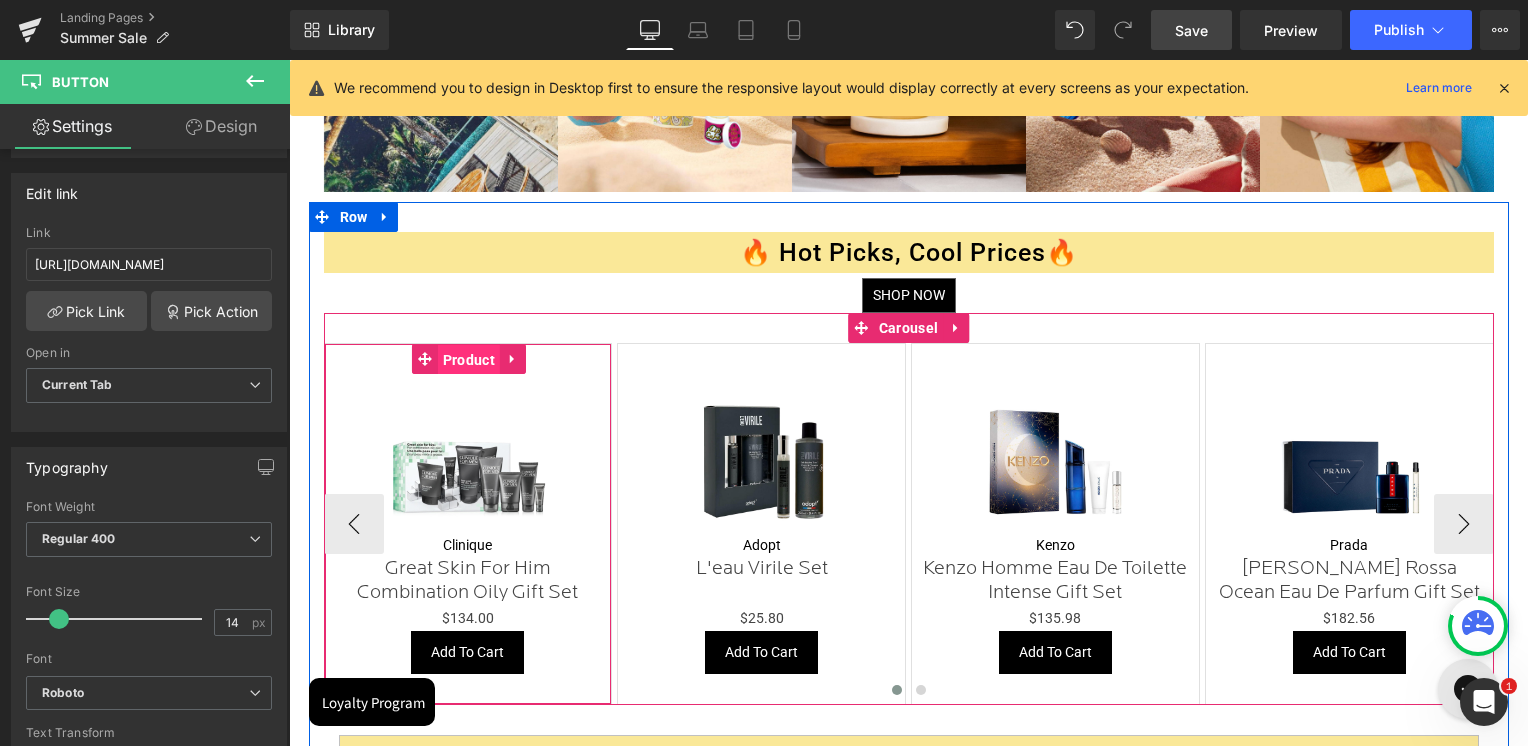 click on "Product" at bounding box center [469, 360] 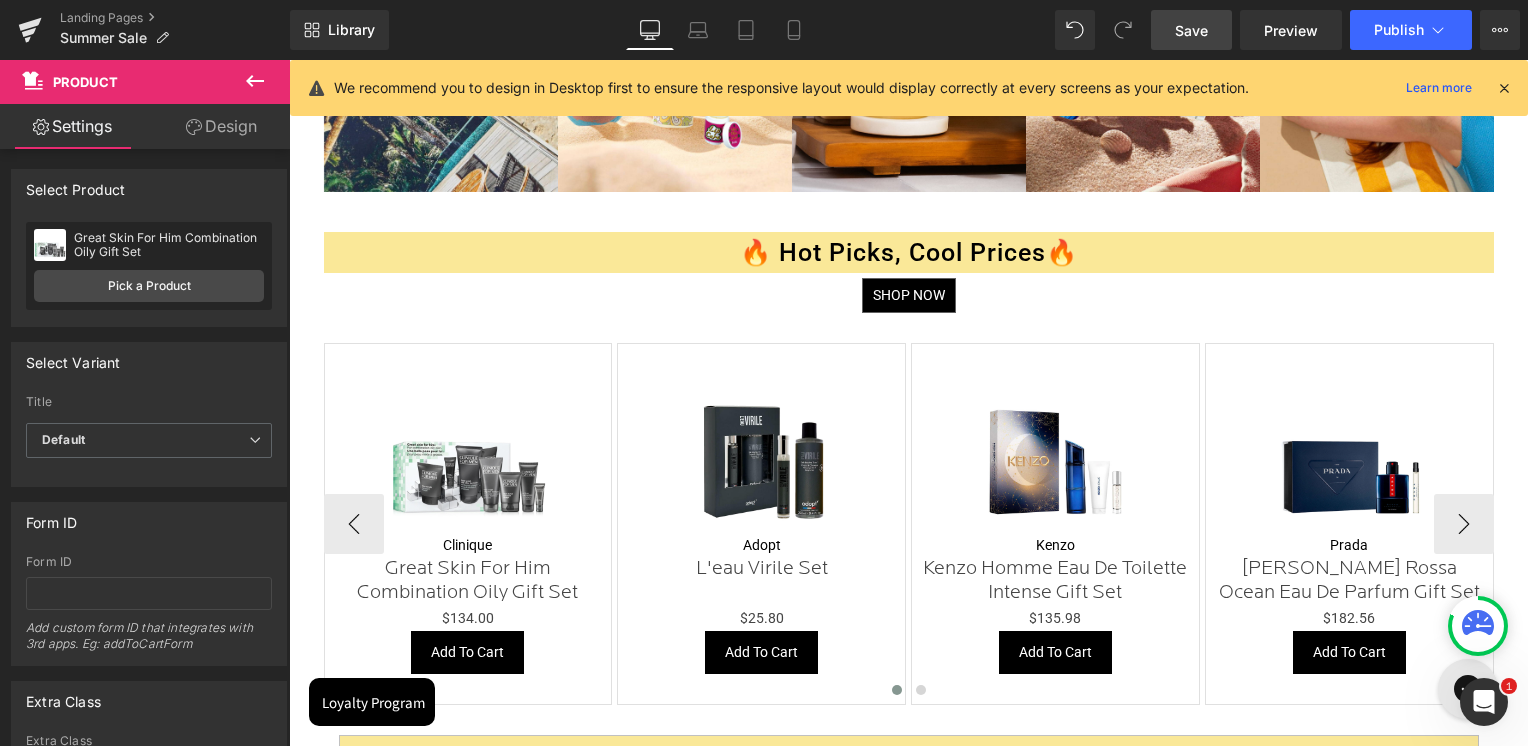 click at bounding box center (468, 454) 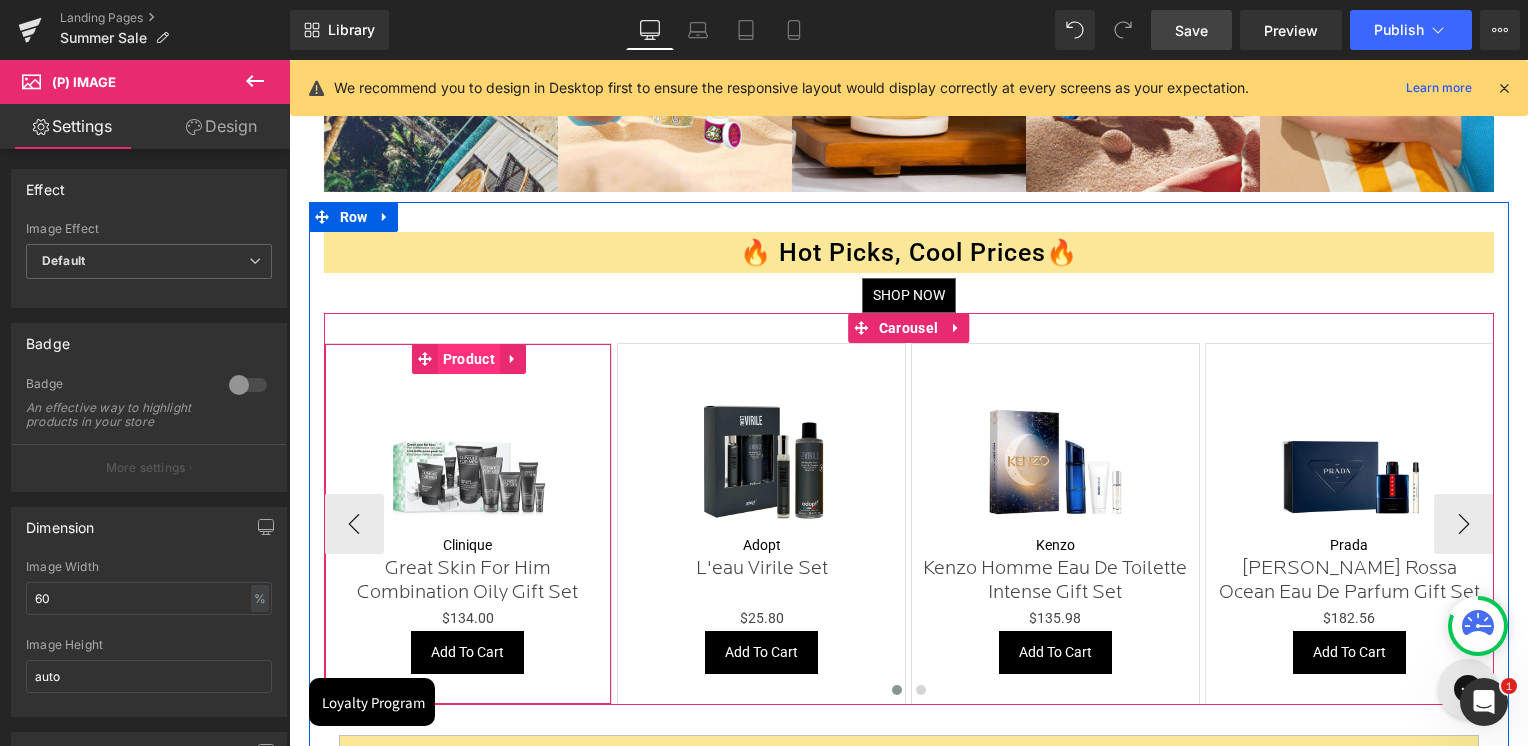 click on "Product" at bounding box center (469, 359) 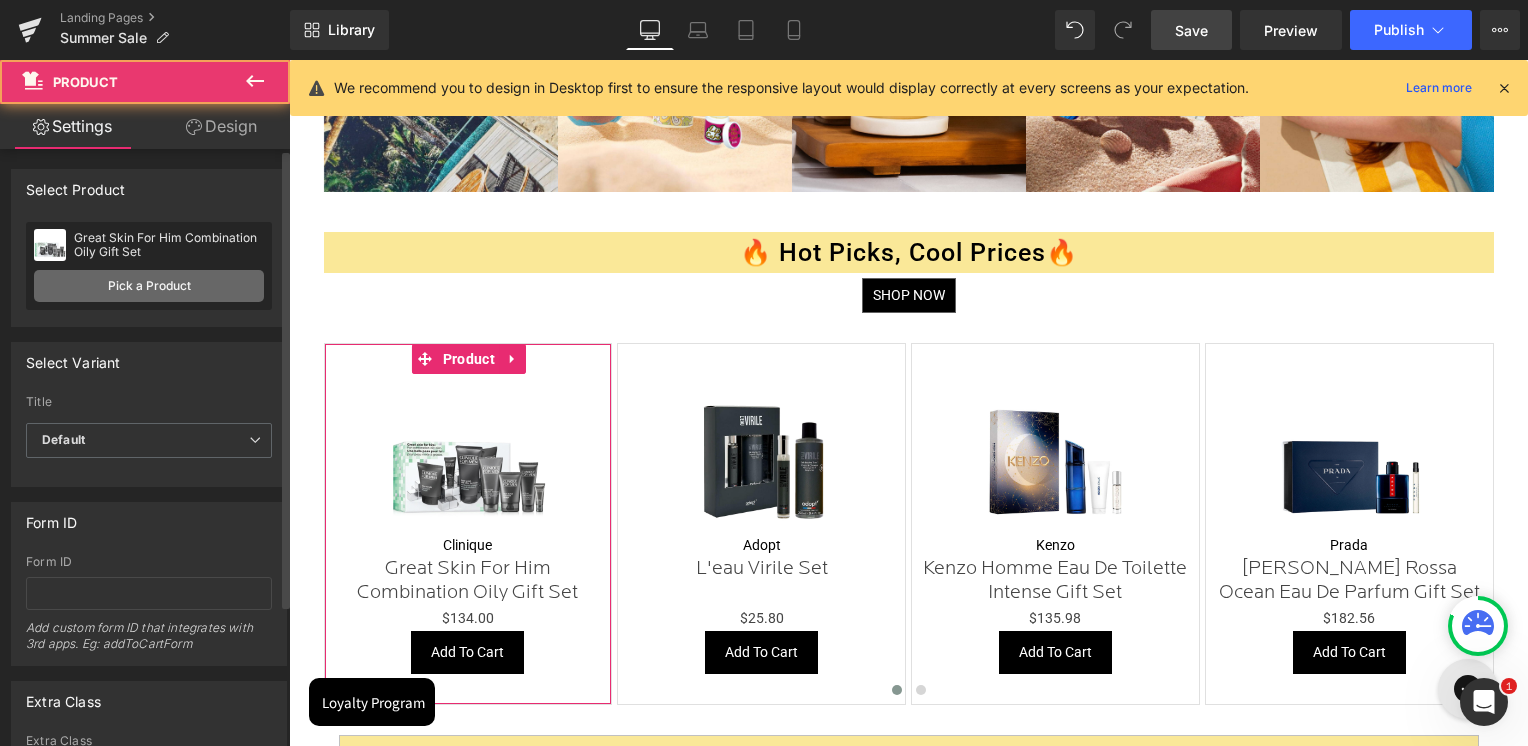 click on "Pick a Product" at bounding box center (149, 286) 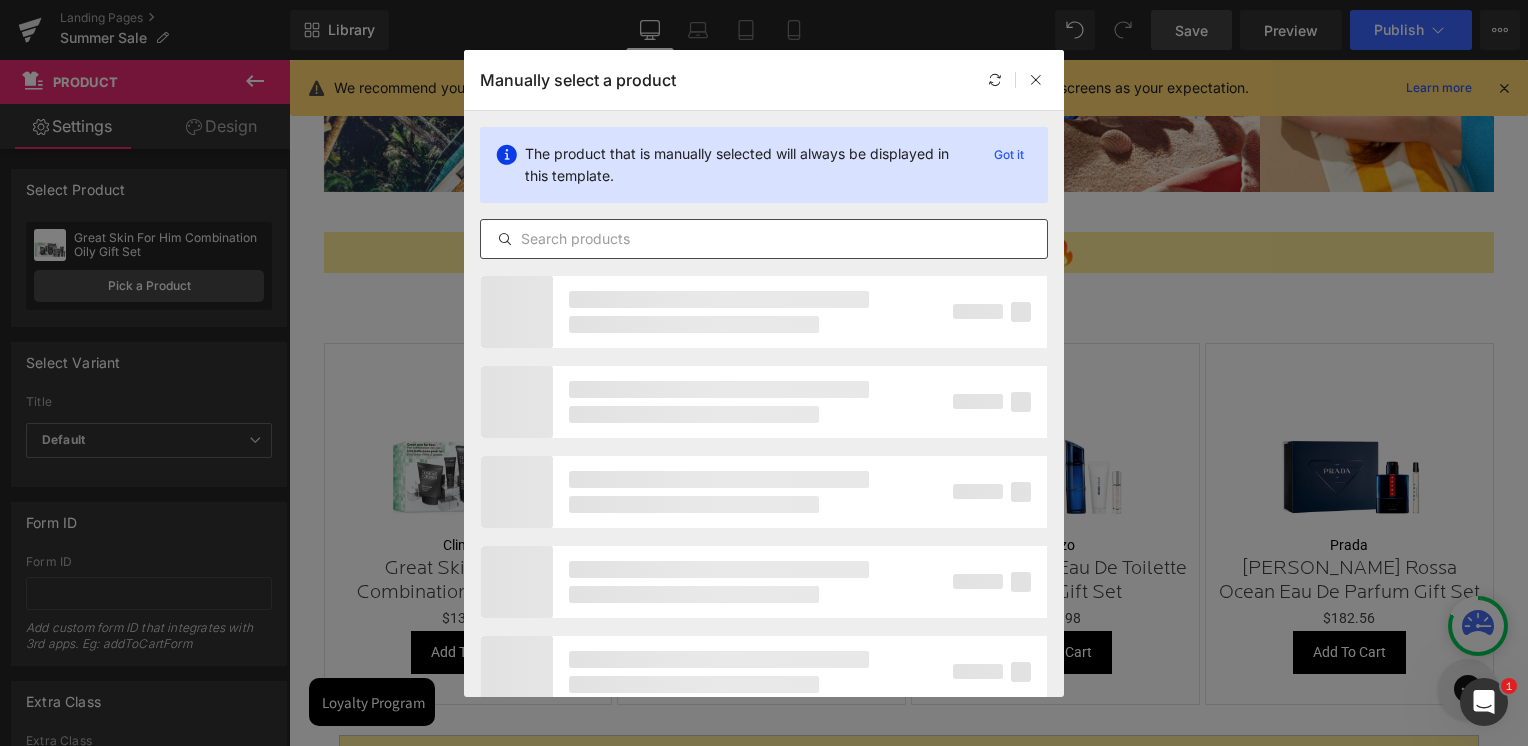 click at bounding box center (764, 239) 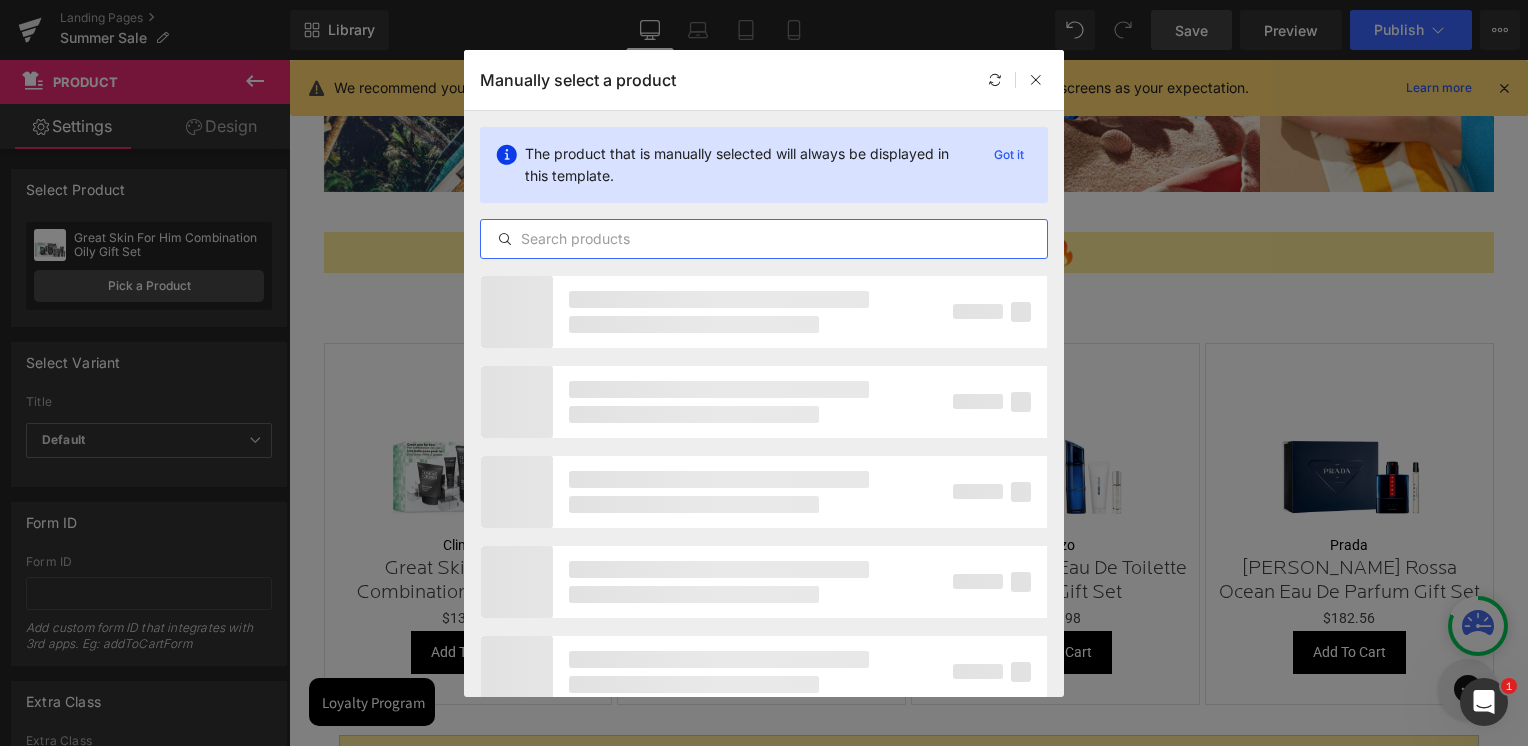 paste on "https://skinsociety.me/collections/frezyderm-1/products/sun-screen-on-the-move-spf50" 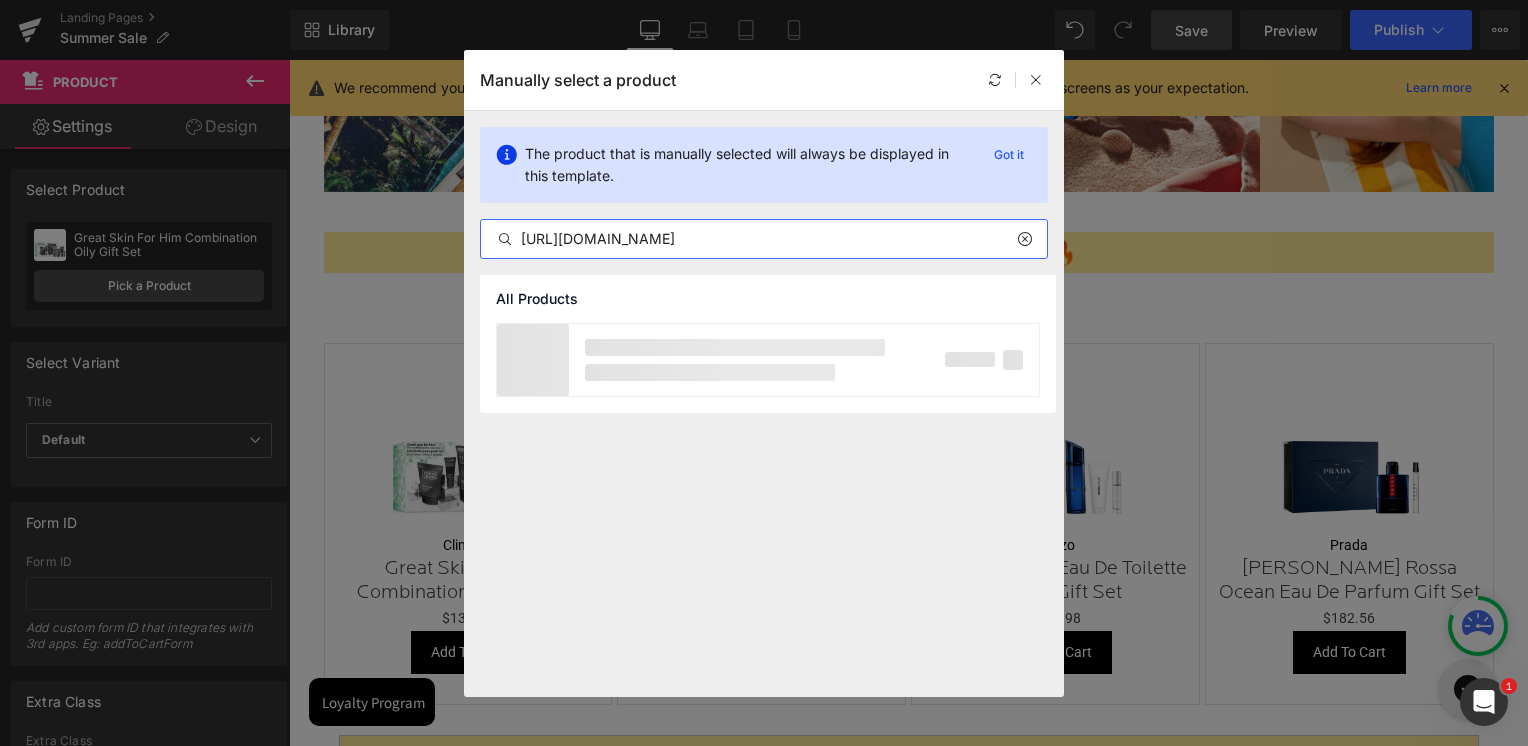 scroll, scrollTop: 0, scrollLeft: 133, axis: horizontal 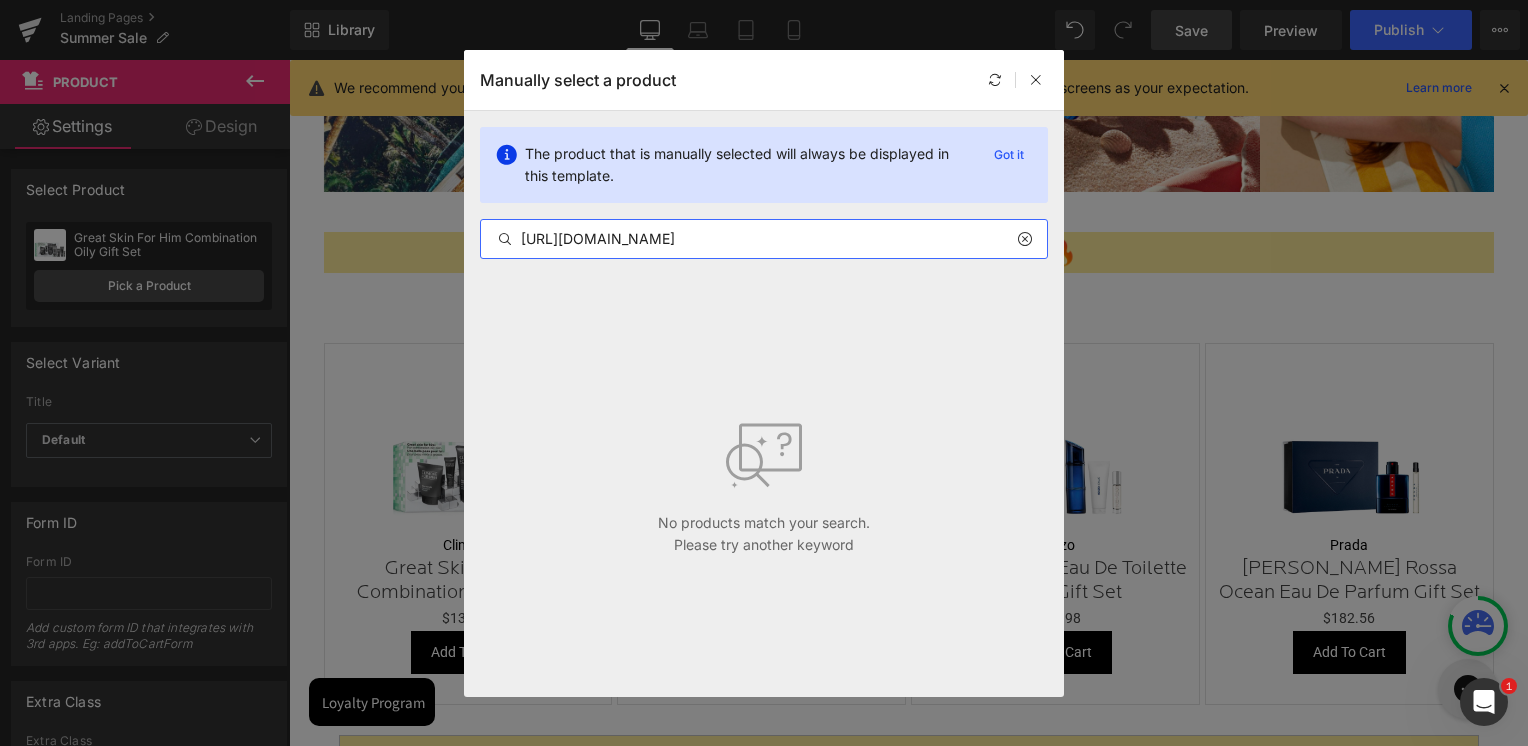 drag, startPoint x: 760, startPoint y: 236, endPoint x: 513, endPoint y: 237, distance: 247.00203 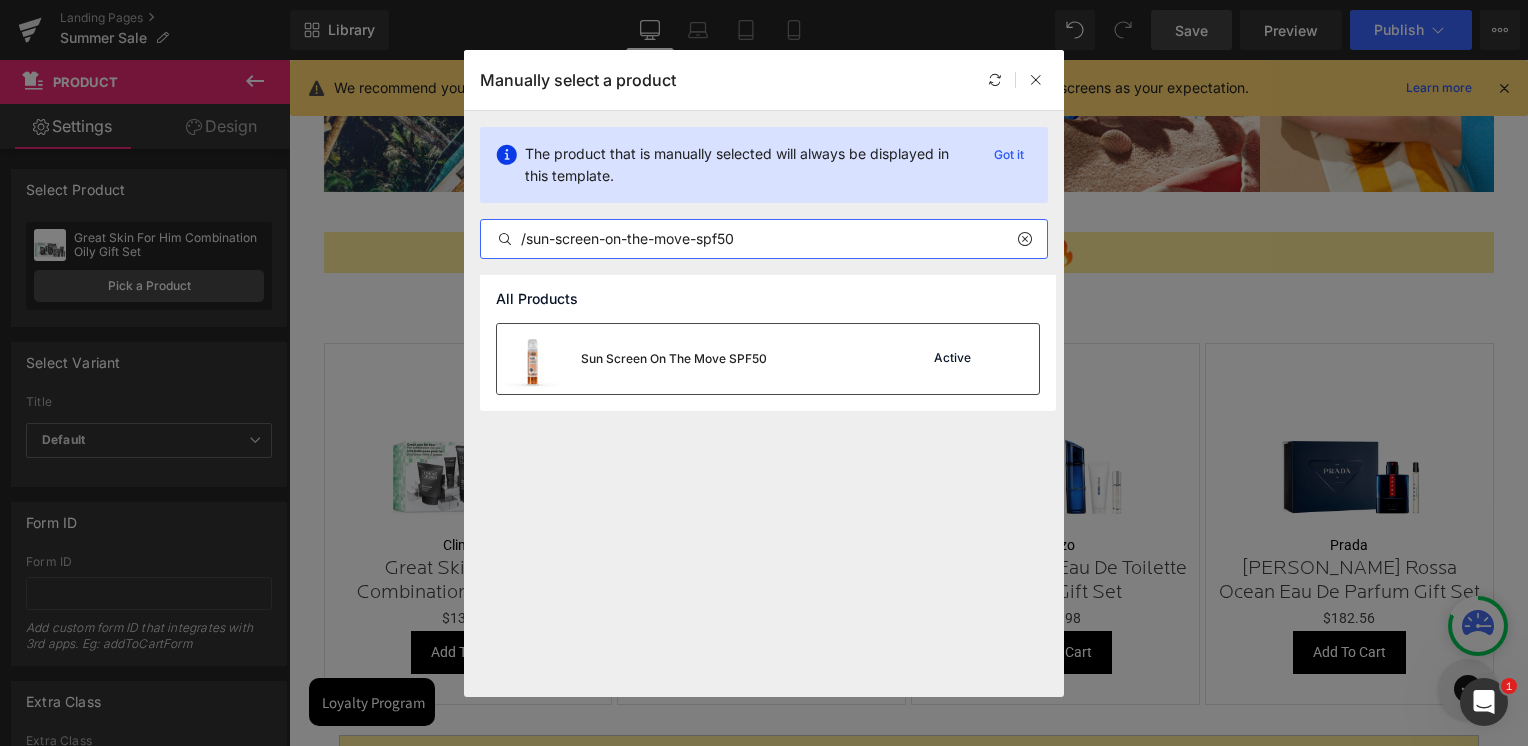 type on "/sun-screen-on-the-move-spf50" 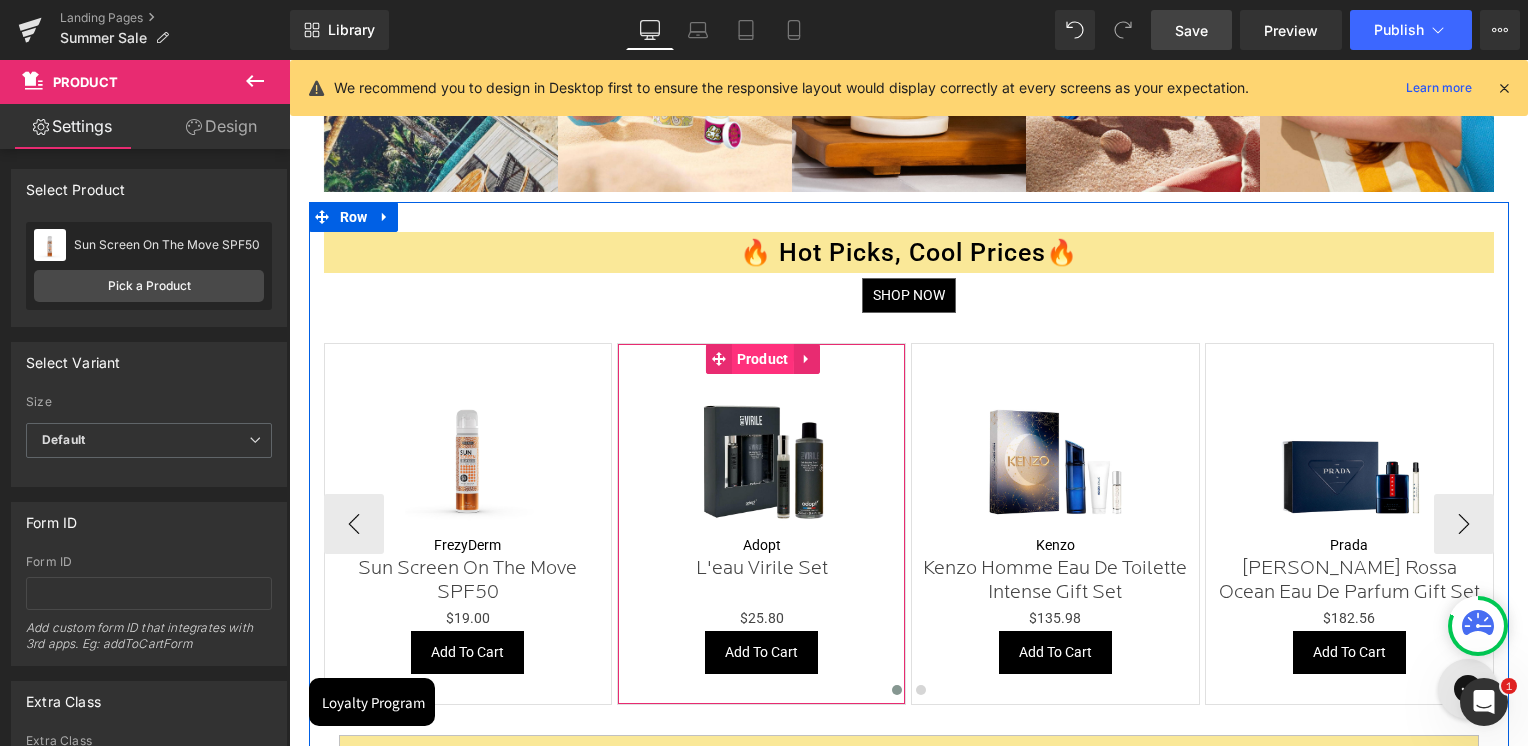 click on "Product" at bounding box center [763, 359] 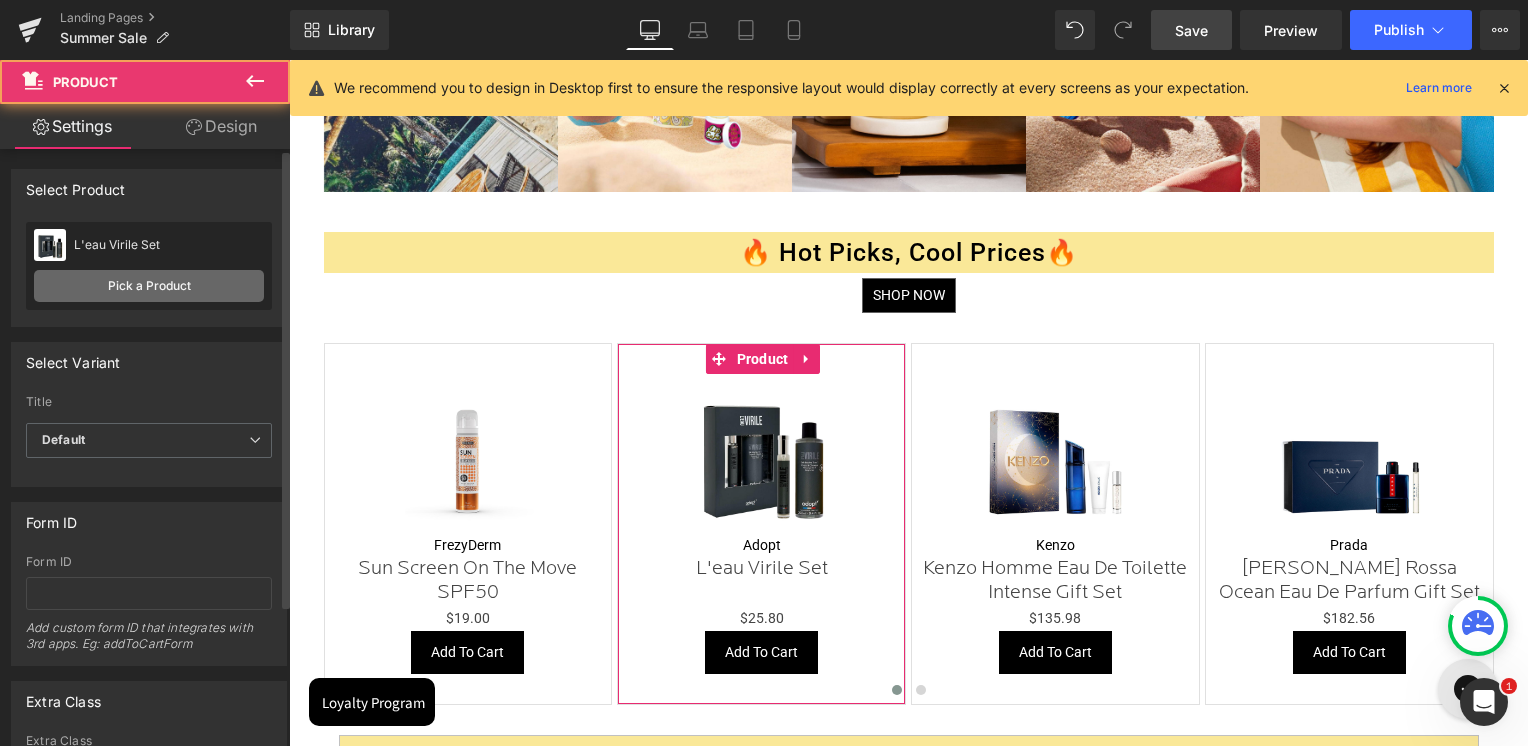 click on "Pick a Product" at bounding box center (149, 286) 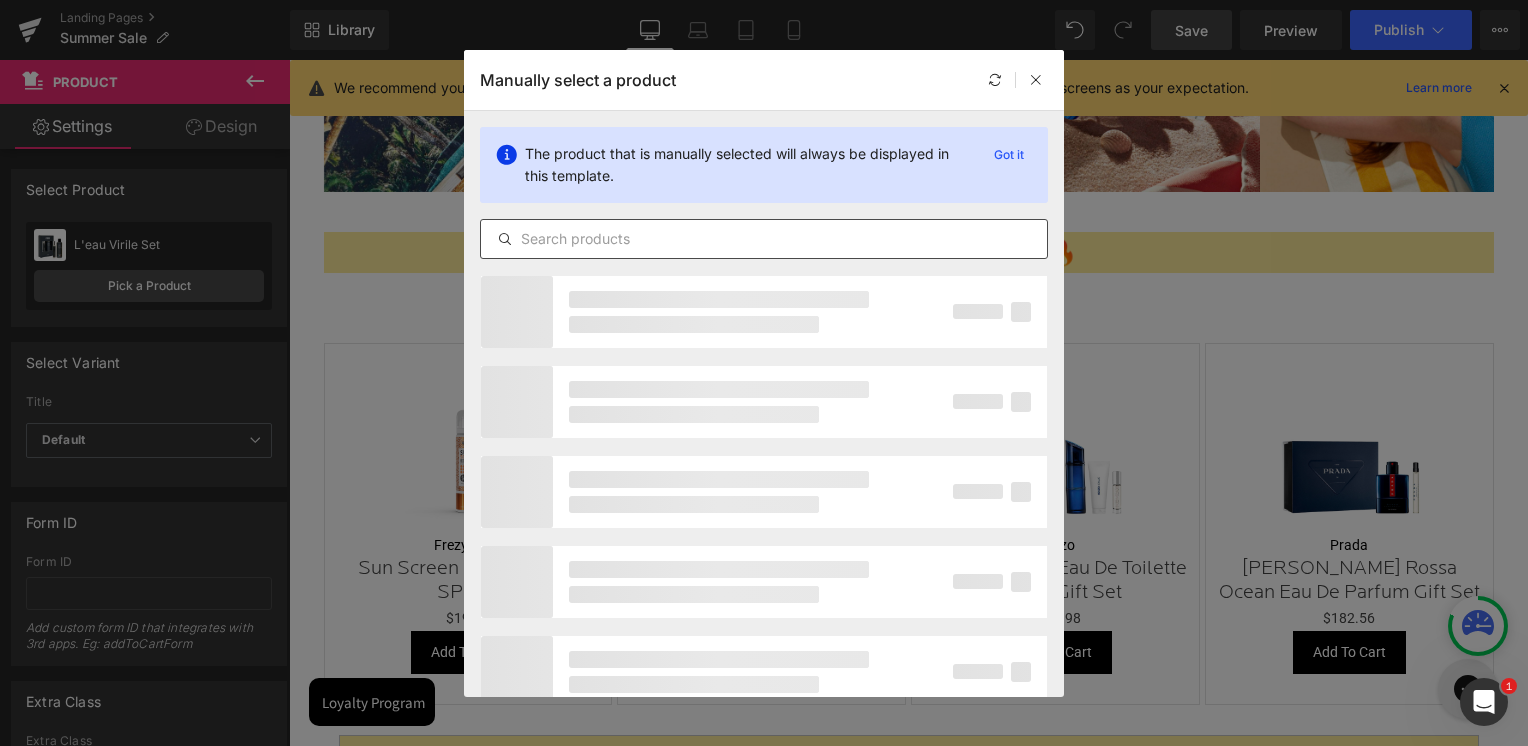 click at bounding box center (764, 239) 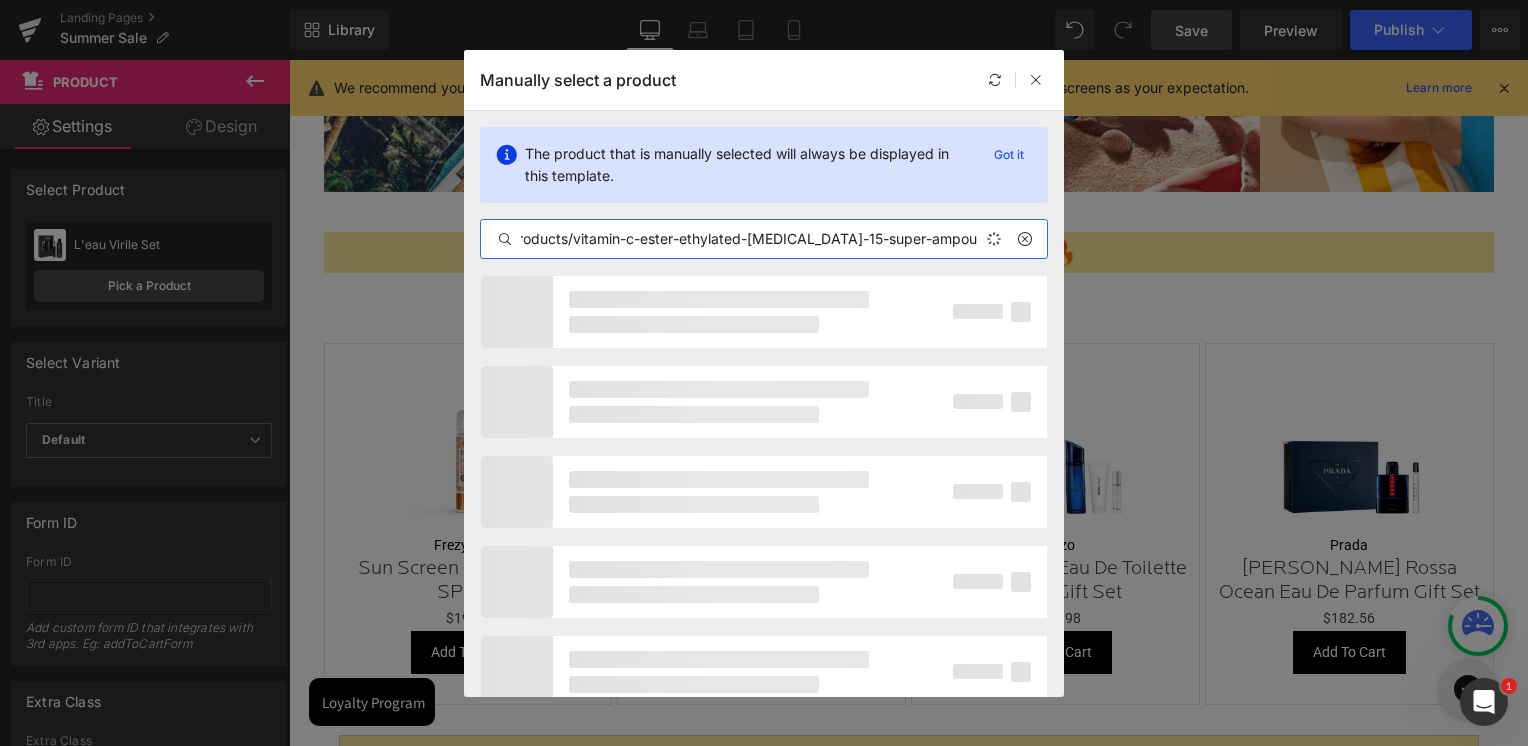 scroll, scrollTop: 0, scrollLeft: 154, axis: horizontal 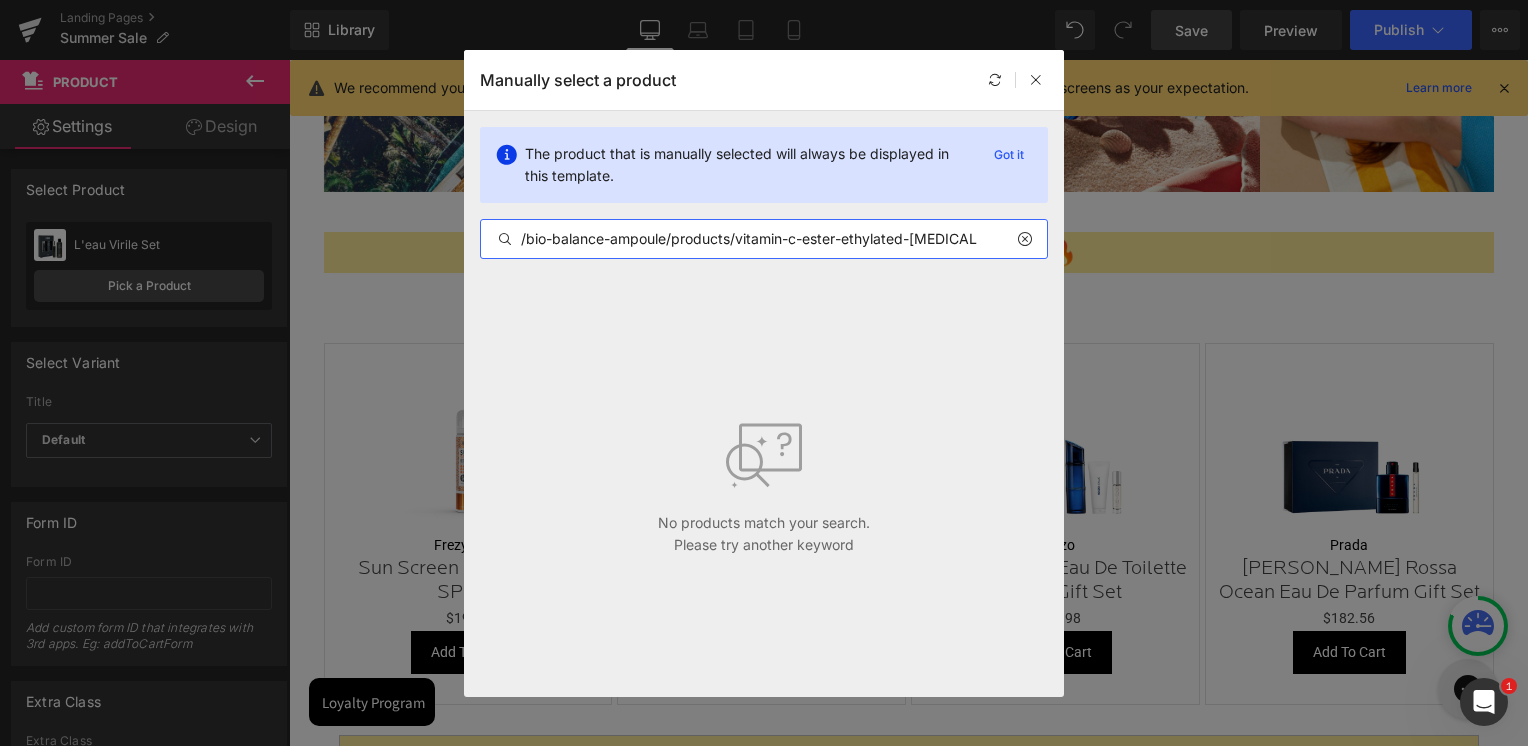 drag, startPoint x: 583, startPoint y: 237, endPoint x: 475, endPoint y: 238, distance: 108.00463 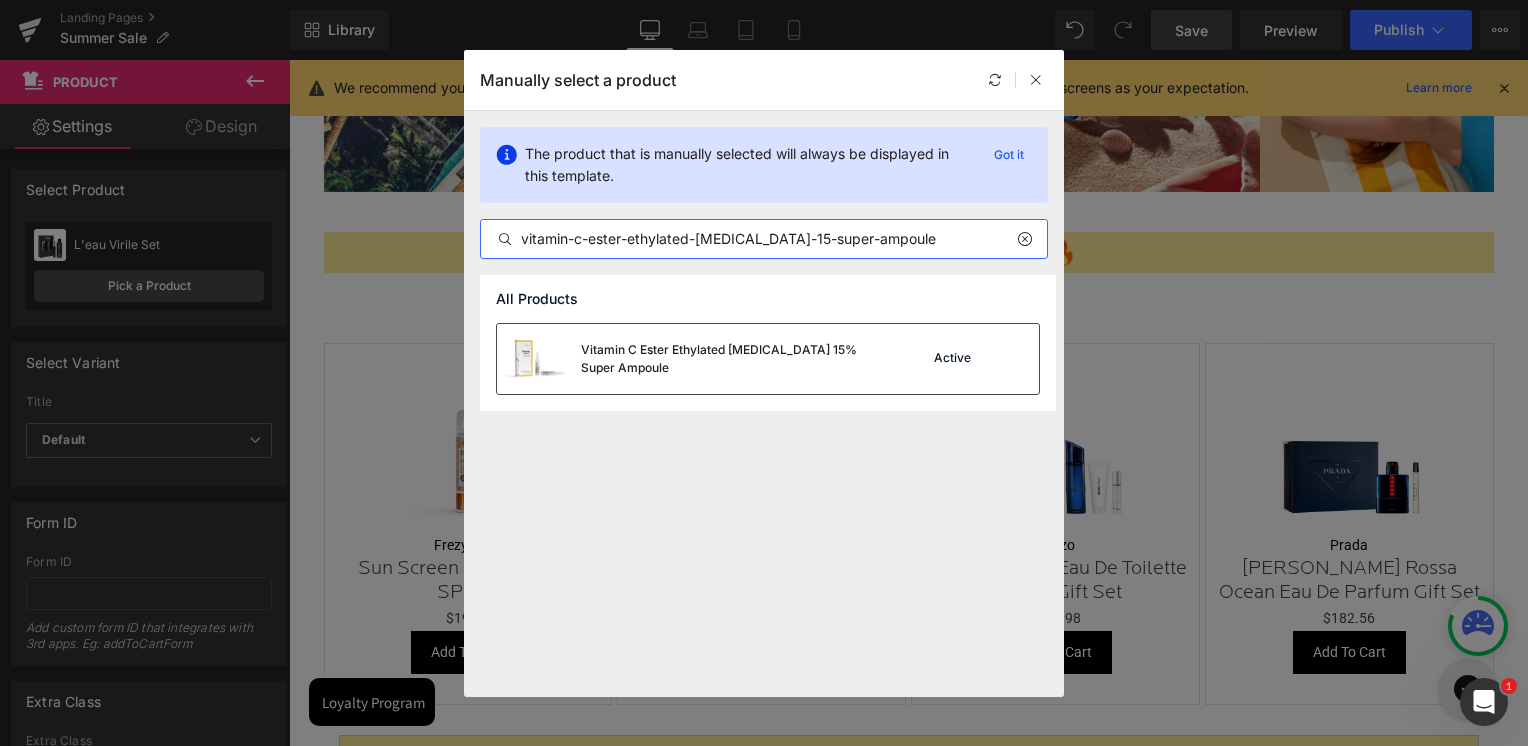 type on "vitamin-c-ester-ethylated-ascorbic-acid-15-super-ampoule" 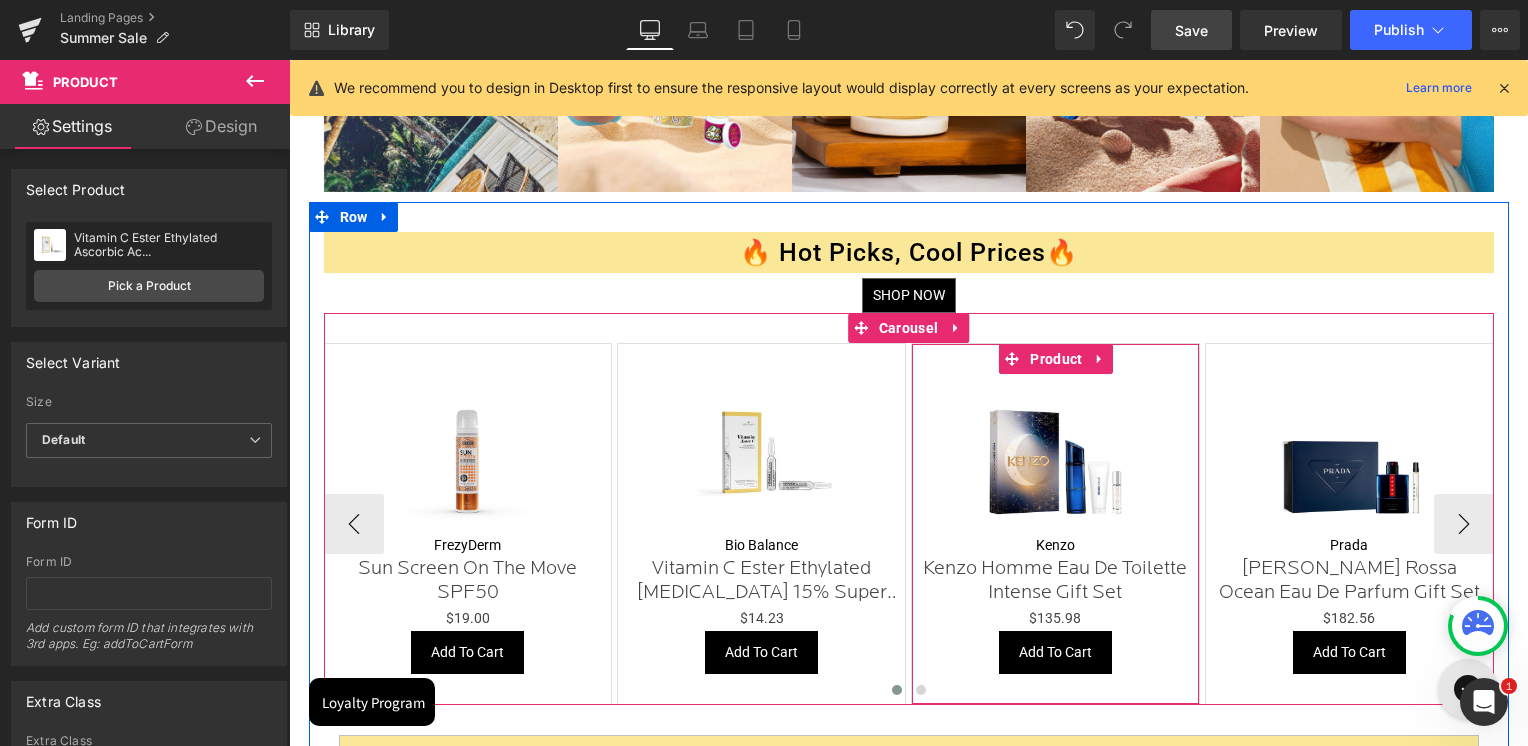 drag, startPoint x: 1039, startPoint y: 359, endPoint x: 852, endPoint y: 354, distance: 187.06683 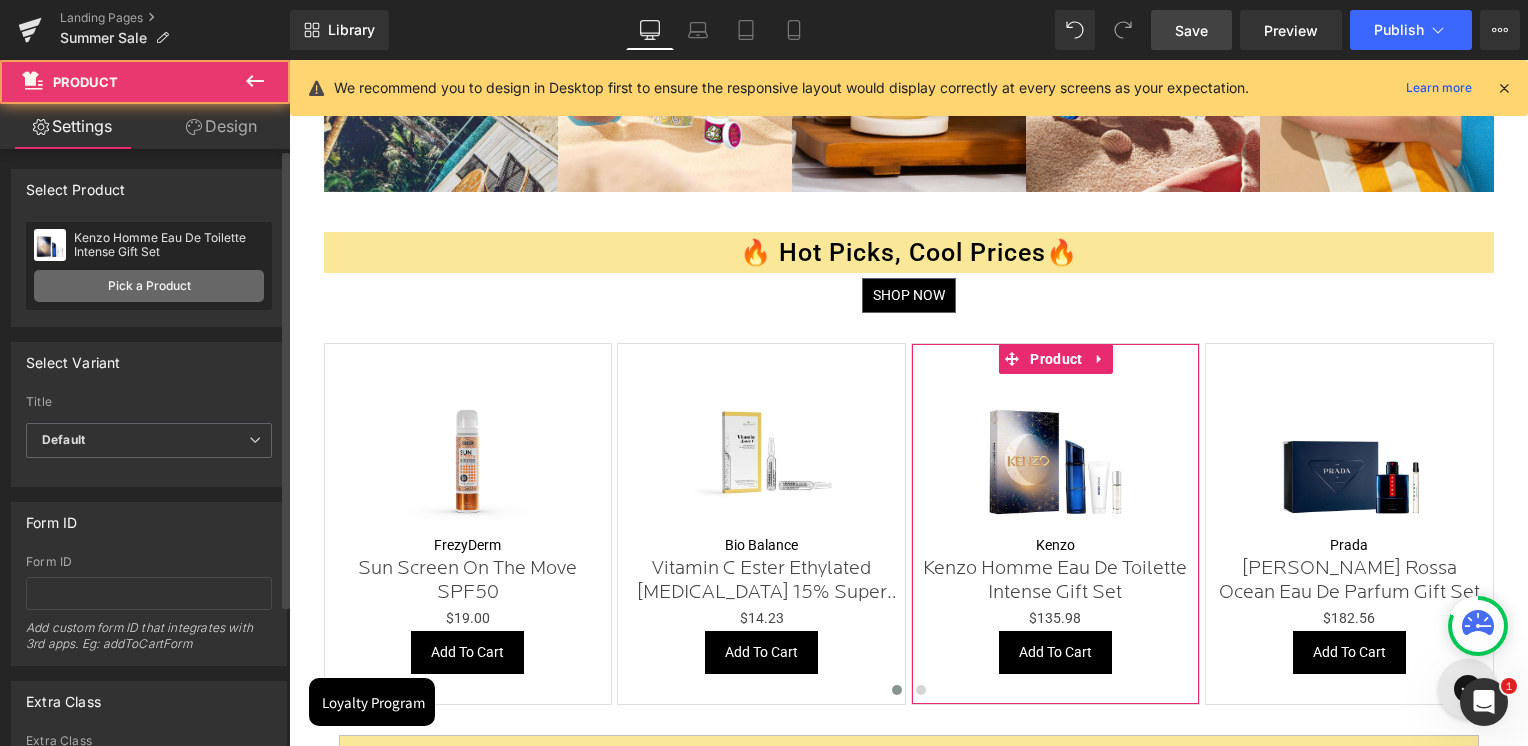 click on "Pick a Product" at bounding box center [149, 286] 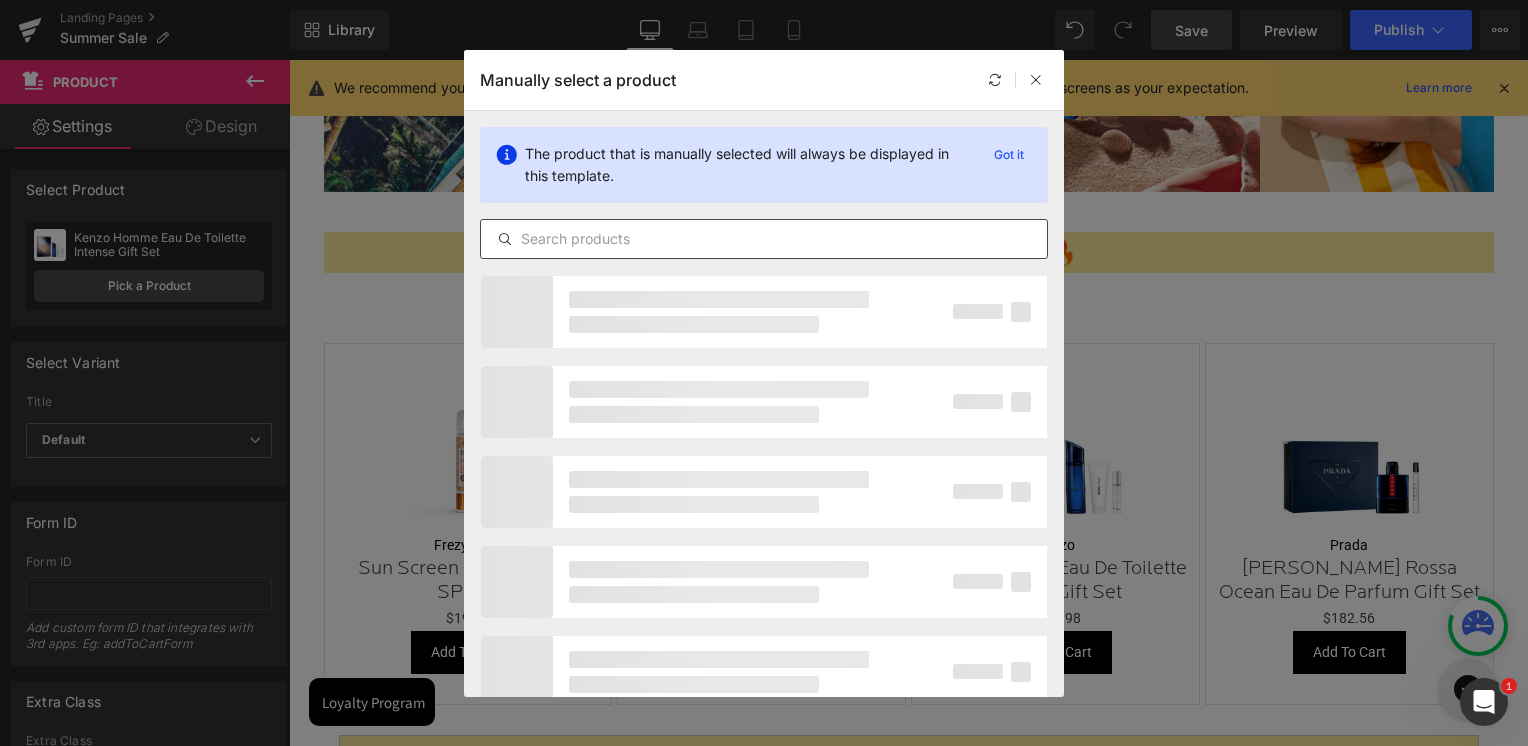 click at bounding box center (764, 239) 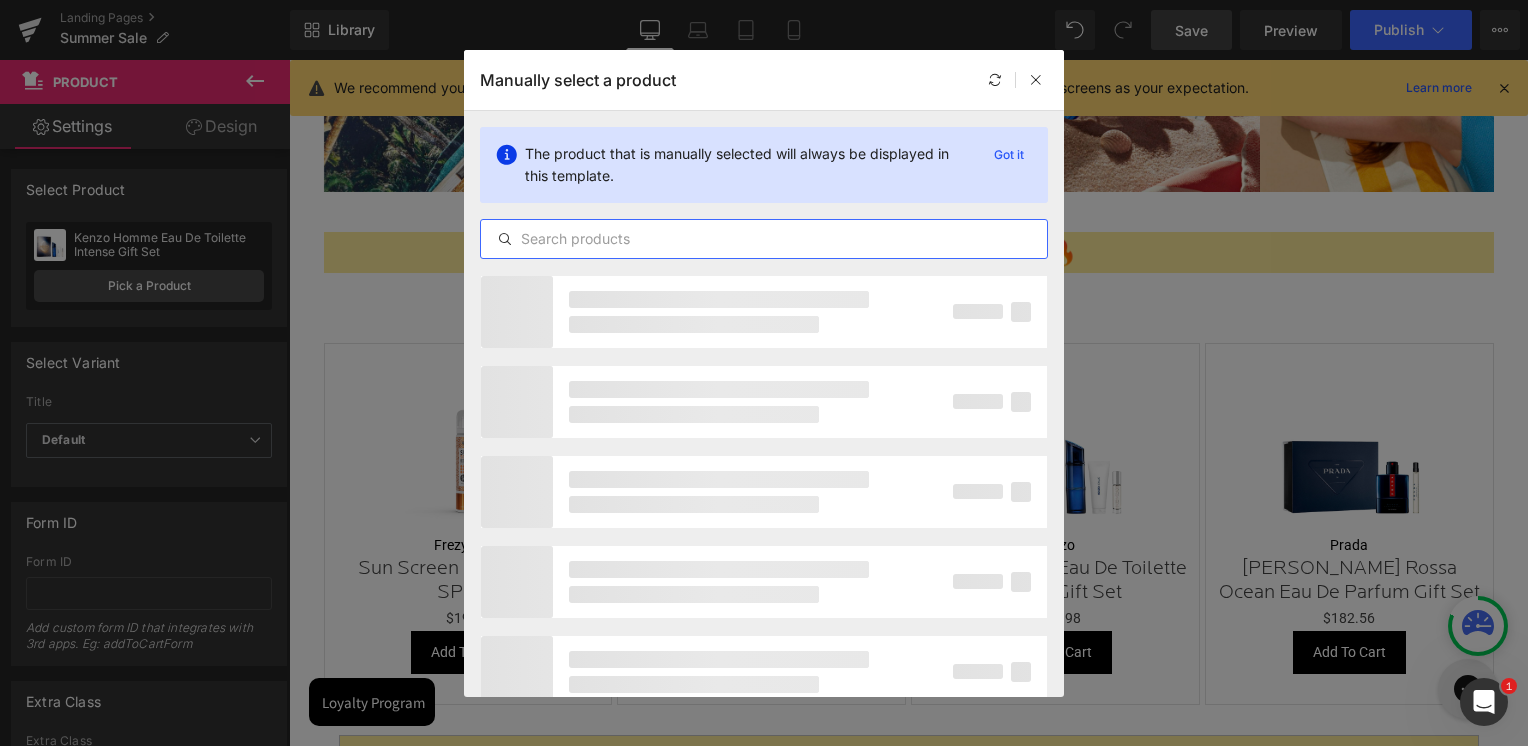 paste on "bio-balance-ampoule/products/eenzymatic-peel-mandelic-acid-10-keratoline-2-super-ampoule" 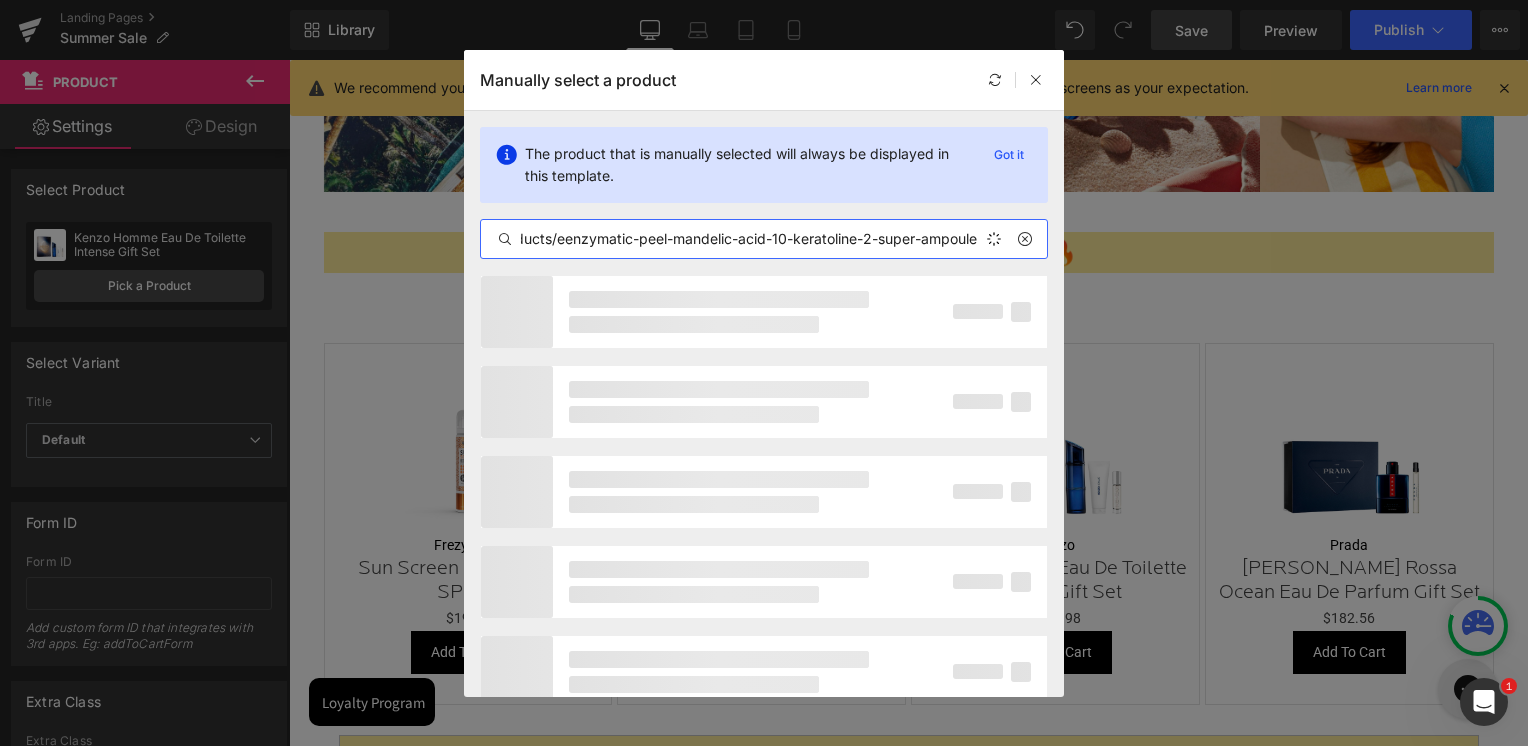 scroll, scrollTop: 0, scrollLeft: 180, axis: horizontal 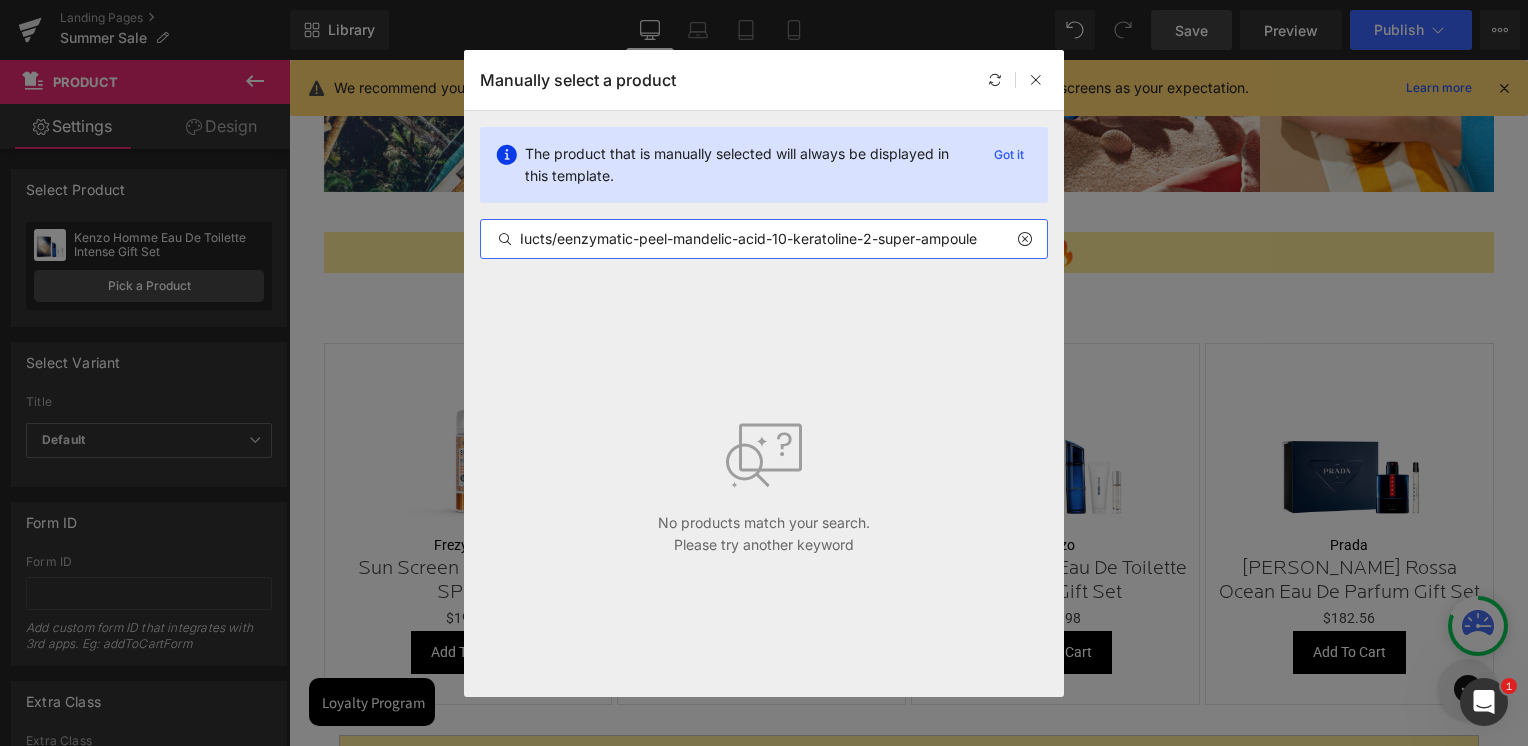 click on "bio-balance-ampoule/products/eenzymatic-peel-mandelic-acid-10-keratoline-2-super-ampoule" at bounding box center [764, 239] 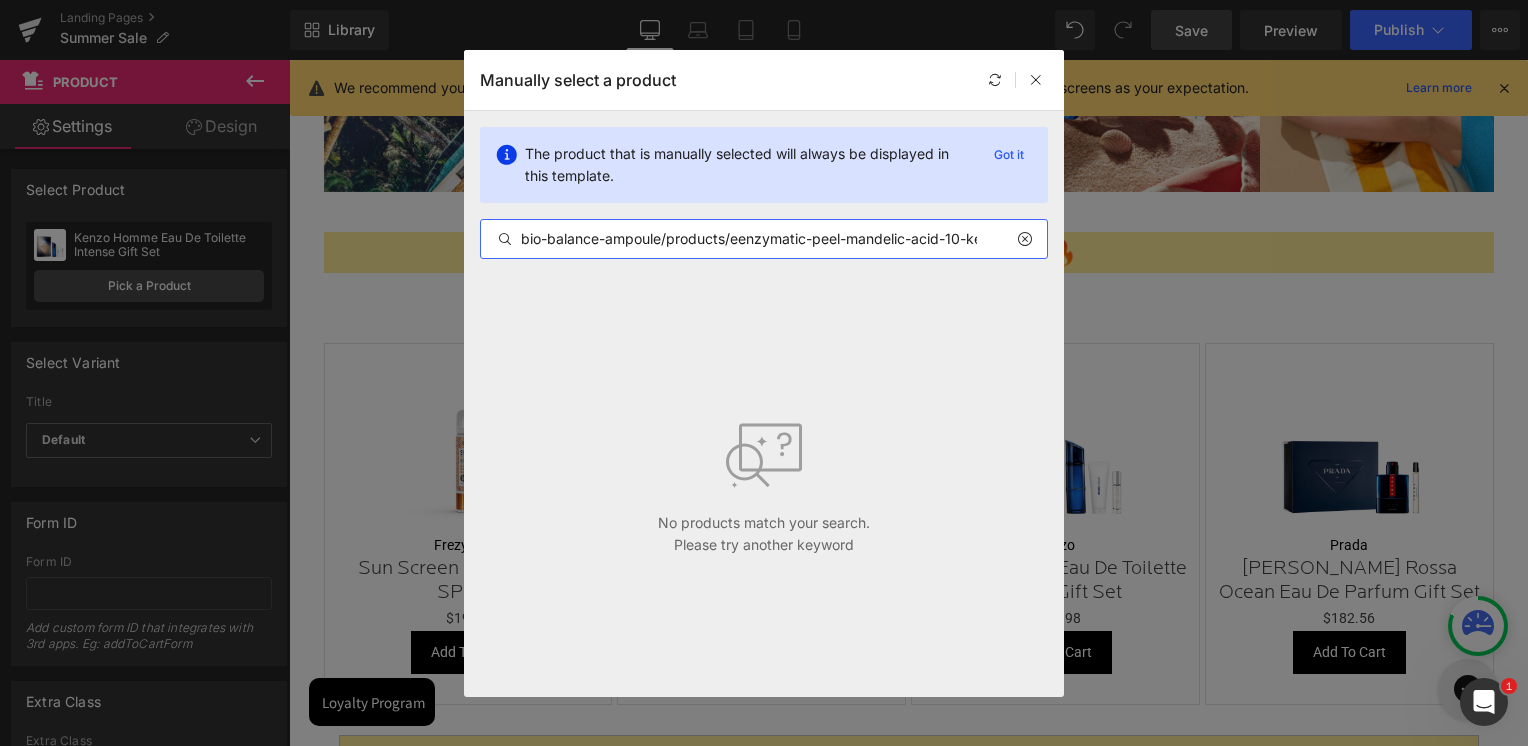 drag, startPoint x: 549, startPoint y: 238, endPoint x: 437, endPoint y: 239, distance: 112.00446 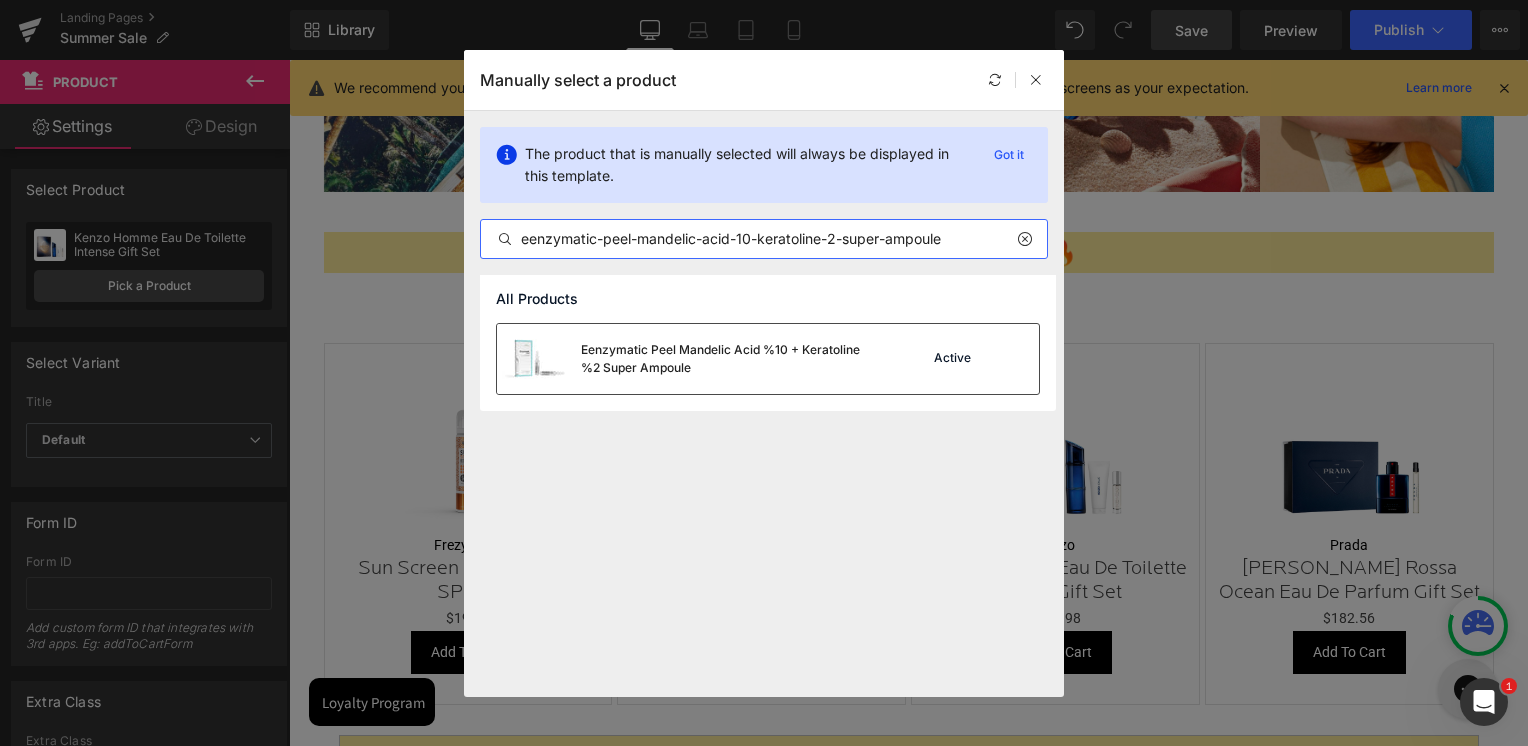 type on "eenzymatic-peel-mandelic-acid-10-keratoline-2-super-ampoule" 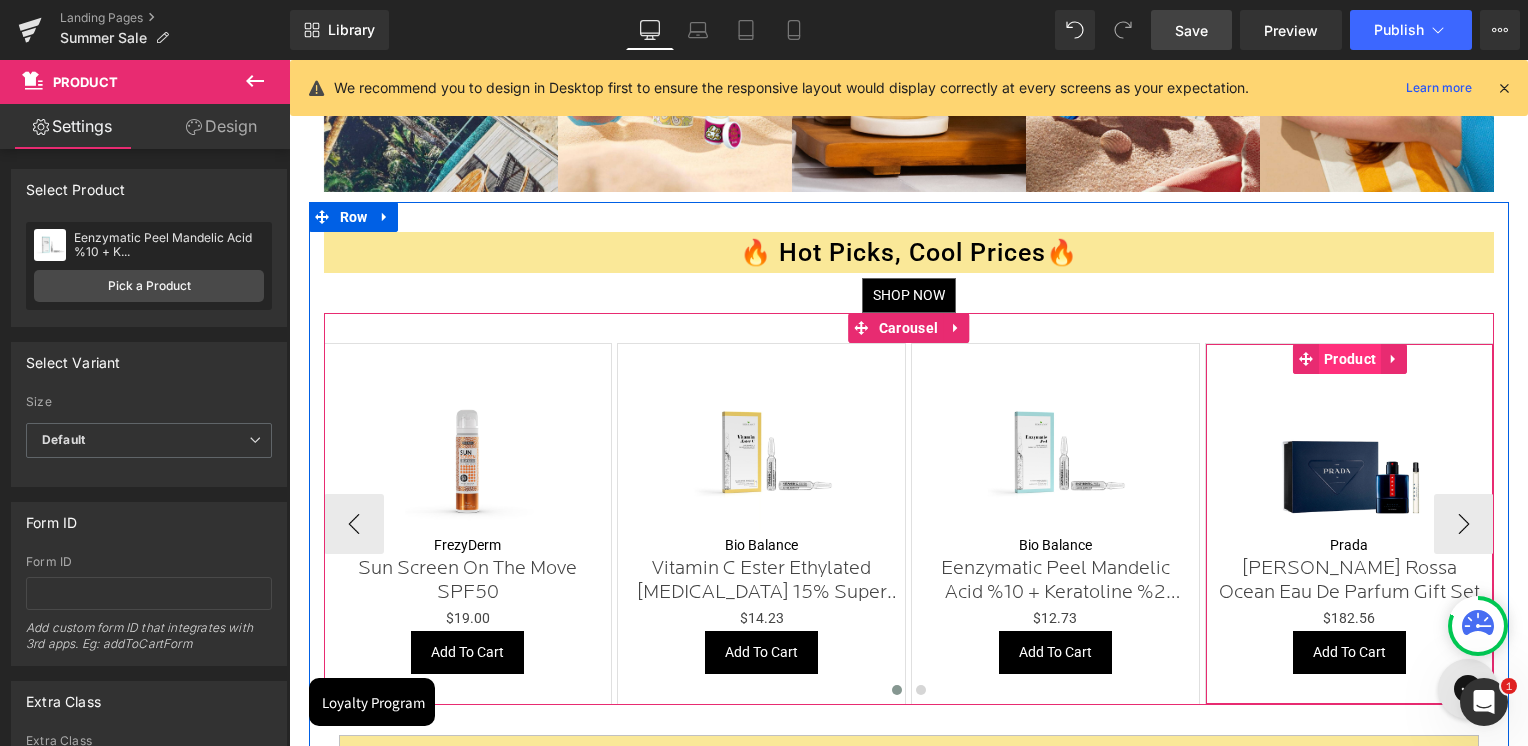 click on "Product" at bounding box center (1350, 359) 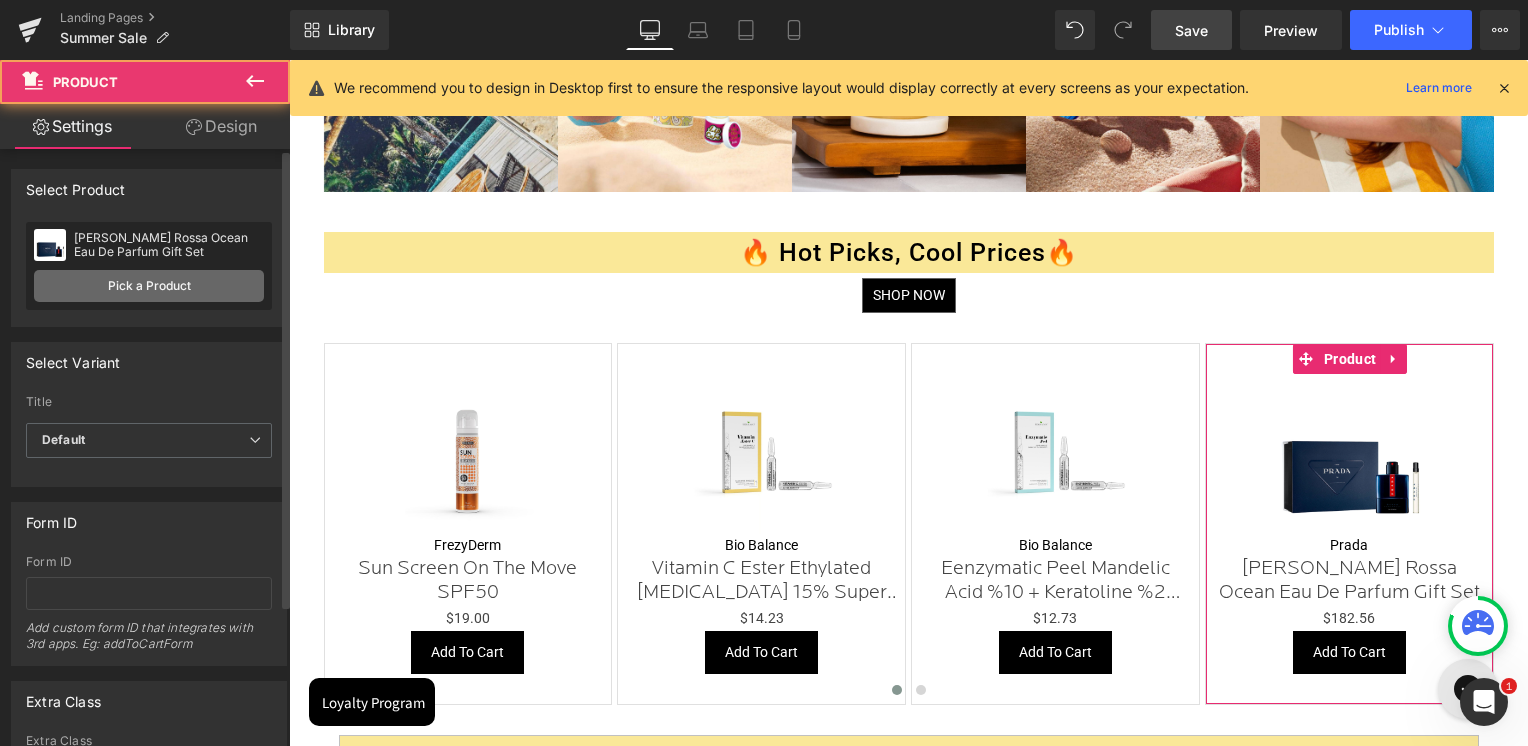 click on "Pick a Product" at bounding box center [149, 286] 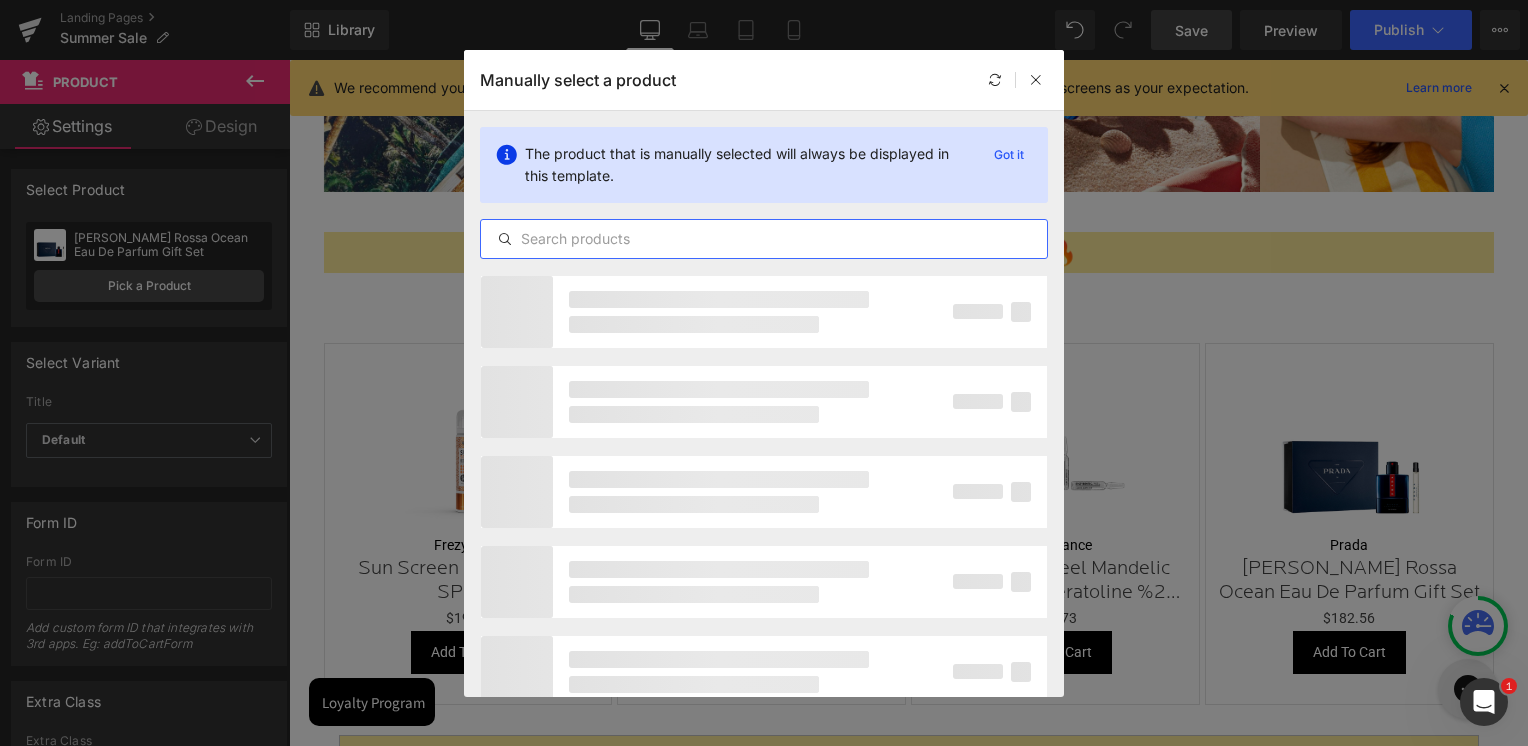 click at bounding box center (764, 239) 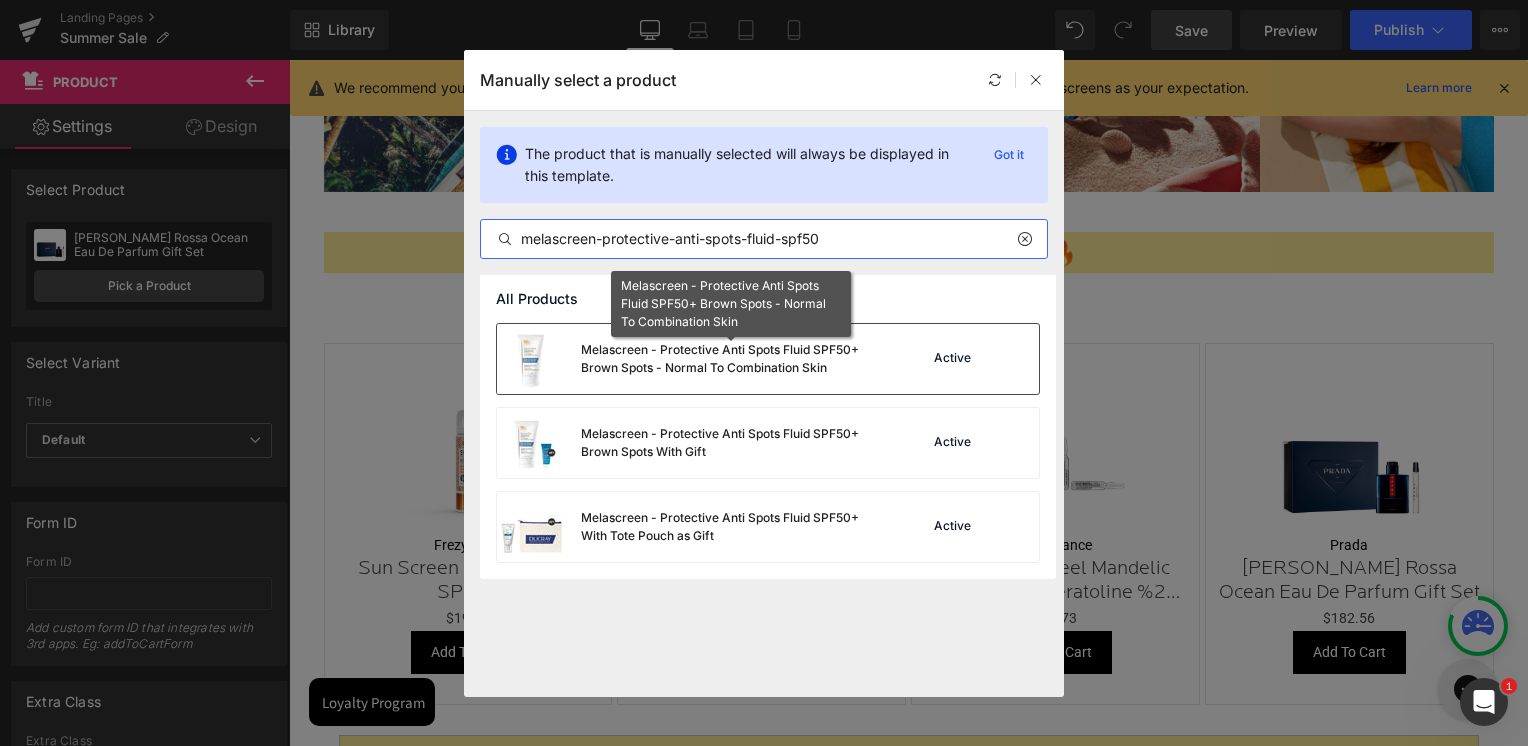 type on "melascreen-protective-anti-spots-fluid-spf50" 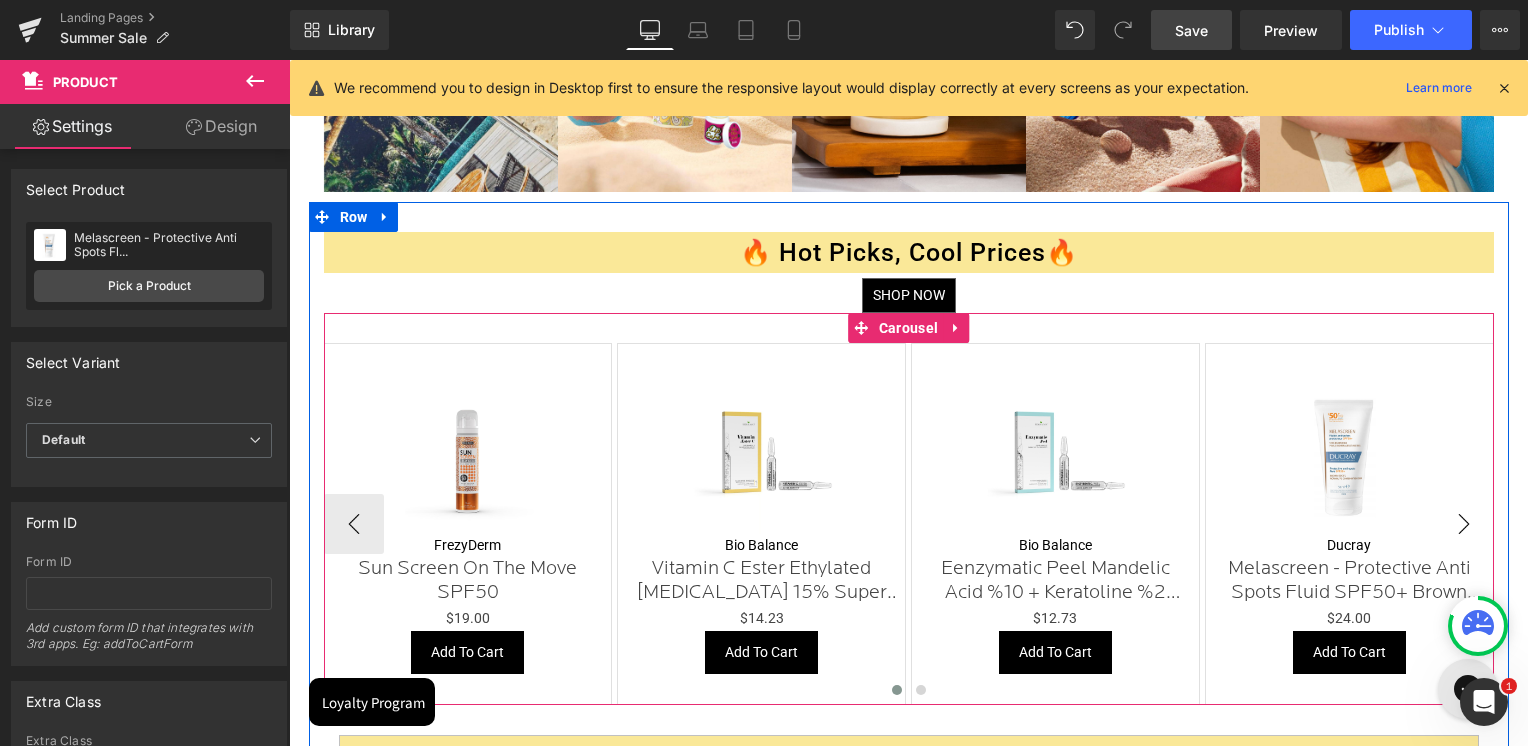click on "›" at bounding box center [1464, 524] 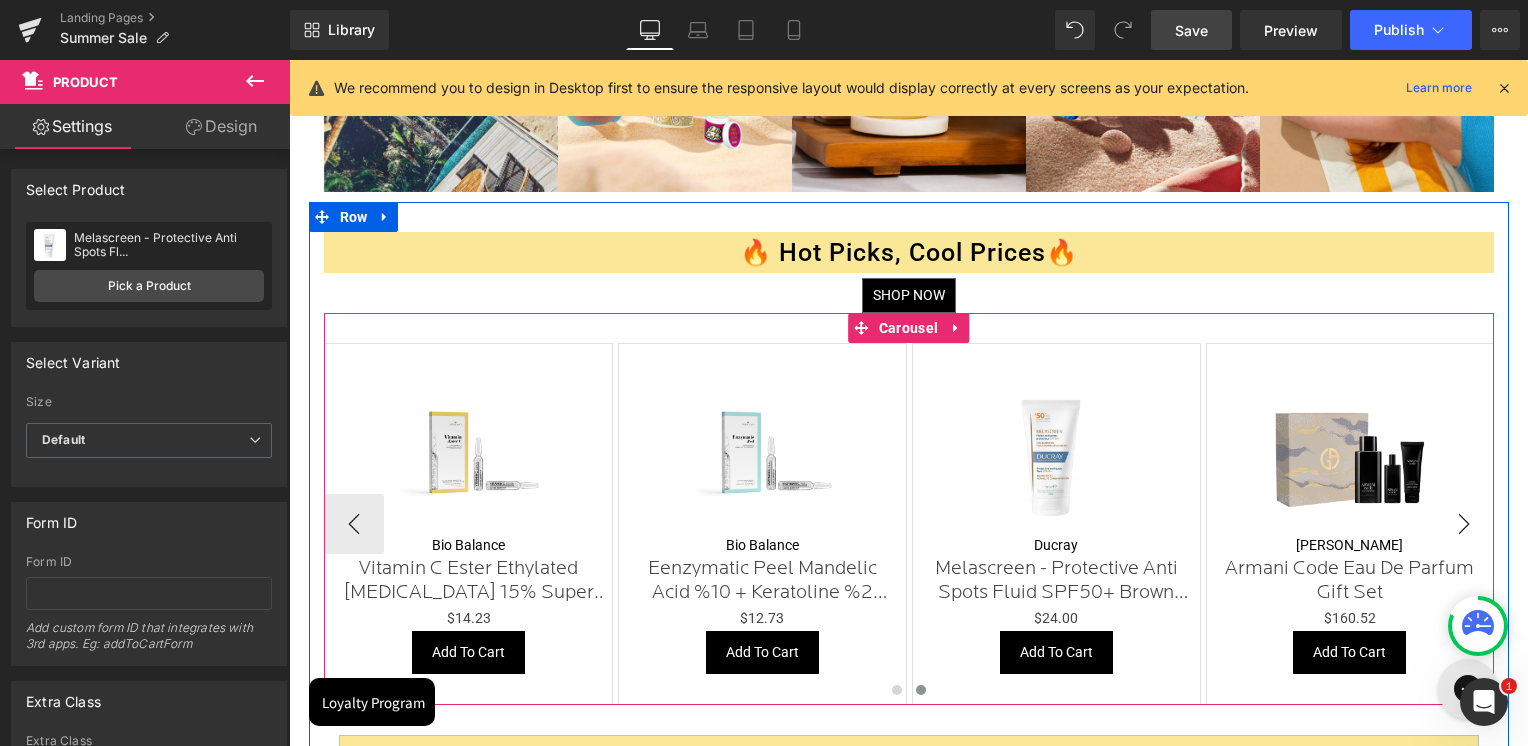click on "›" at bounding box center (1464, 524) 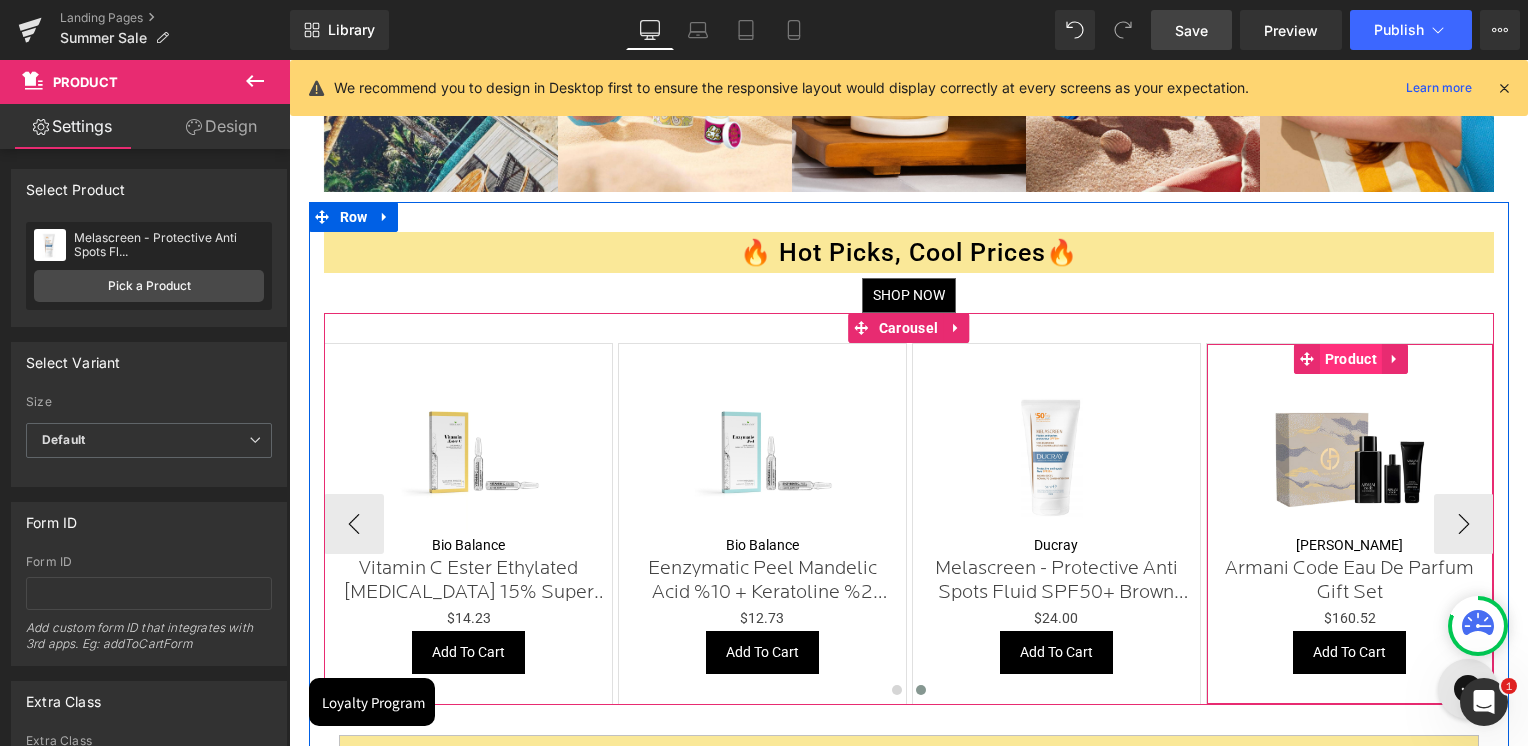 click on "Product" at bounding box center (1351, 359) 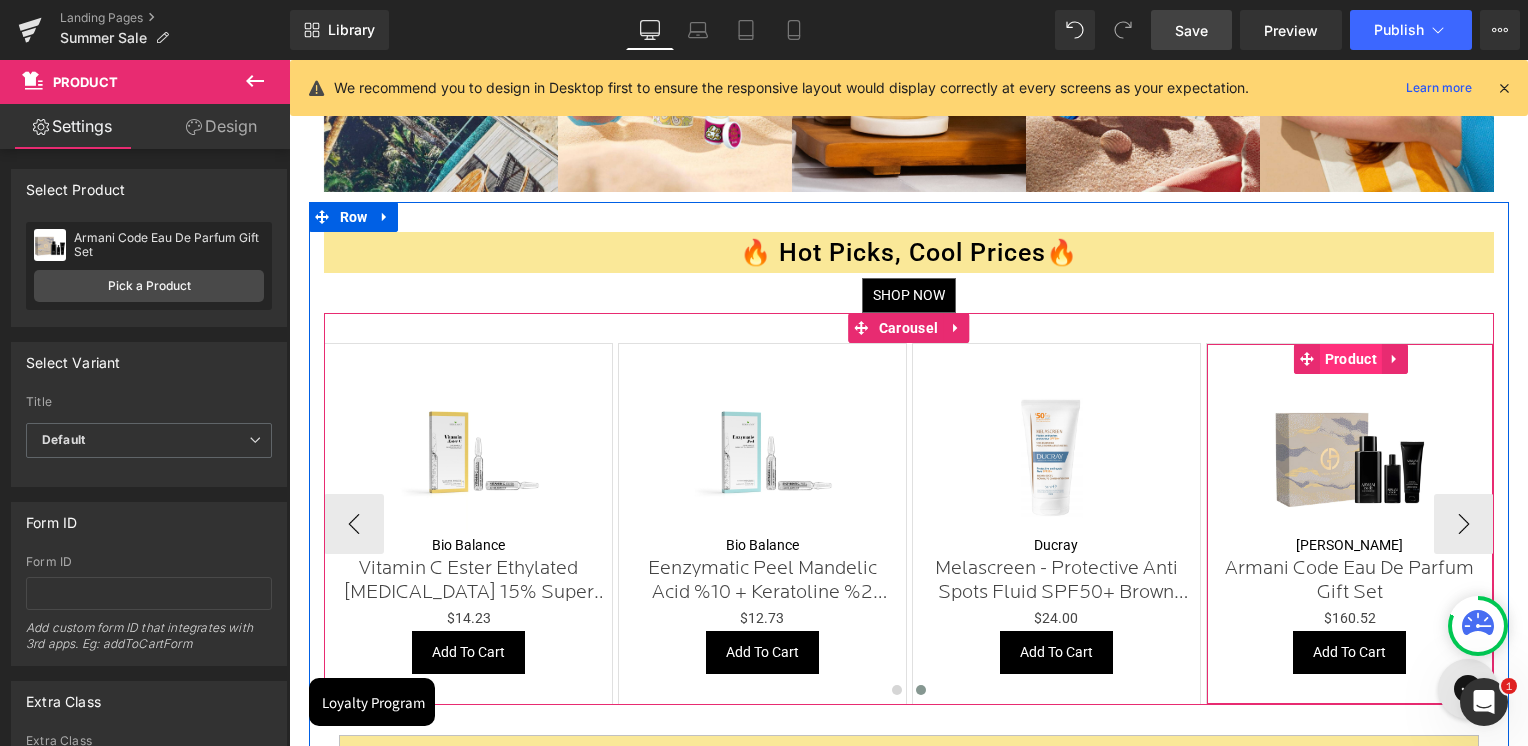 click on "Product" at bounding box center (1351, 359) 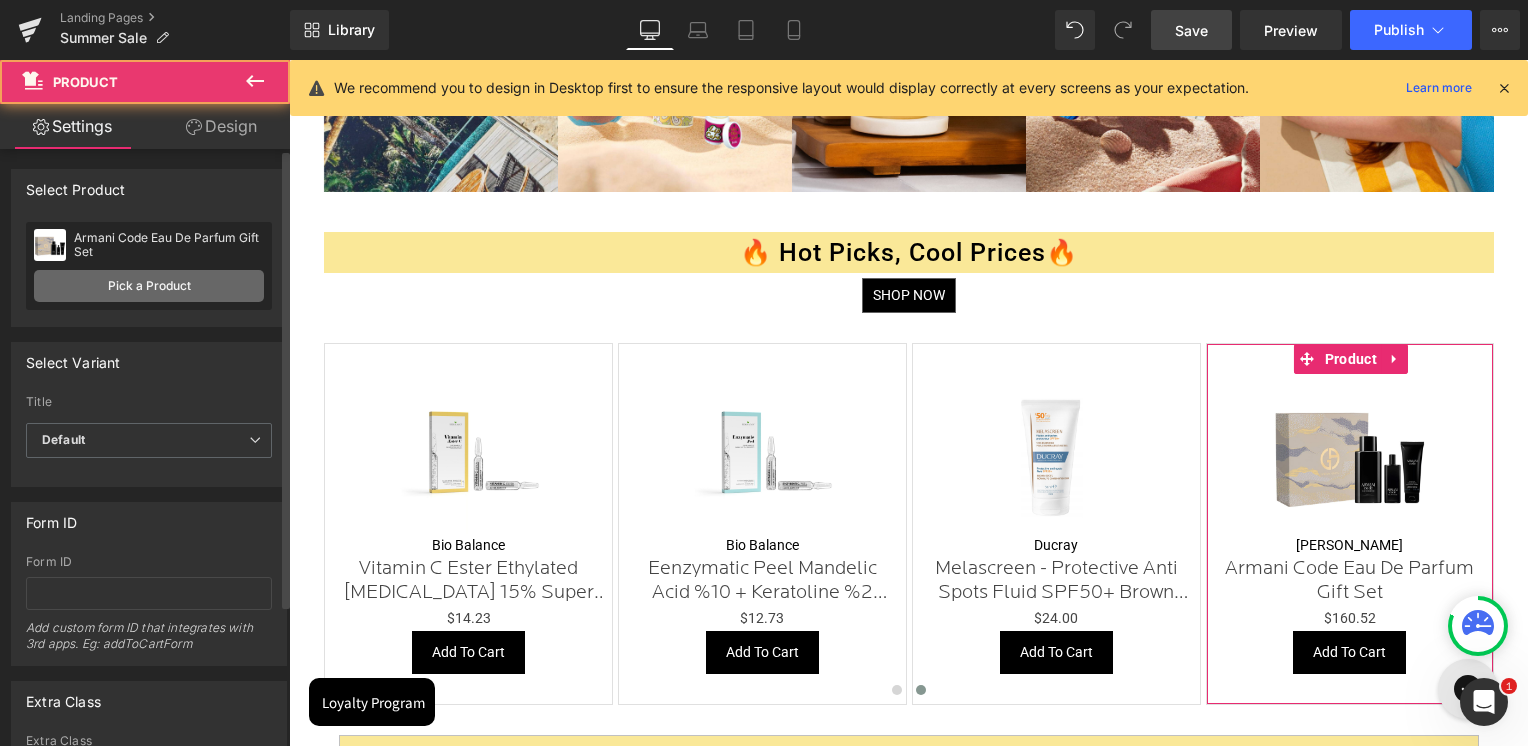 click on "Pick a Product" at bounding box center (149, 286) 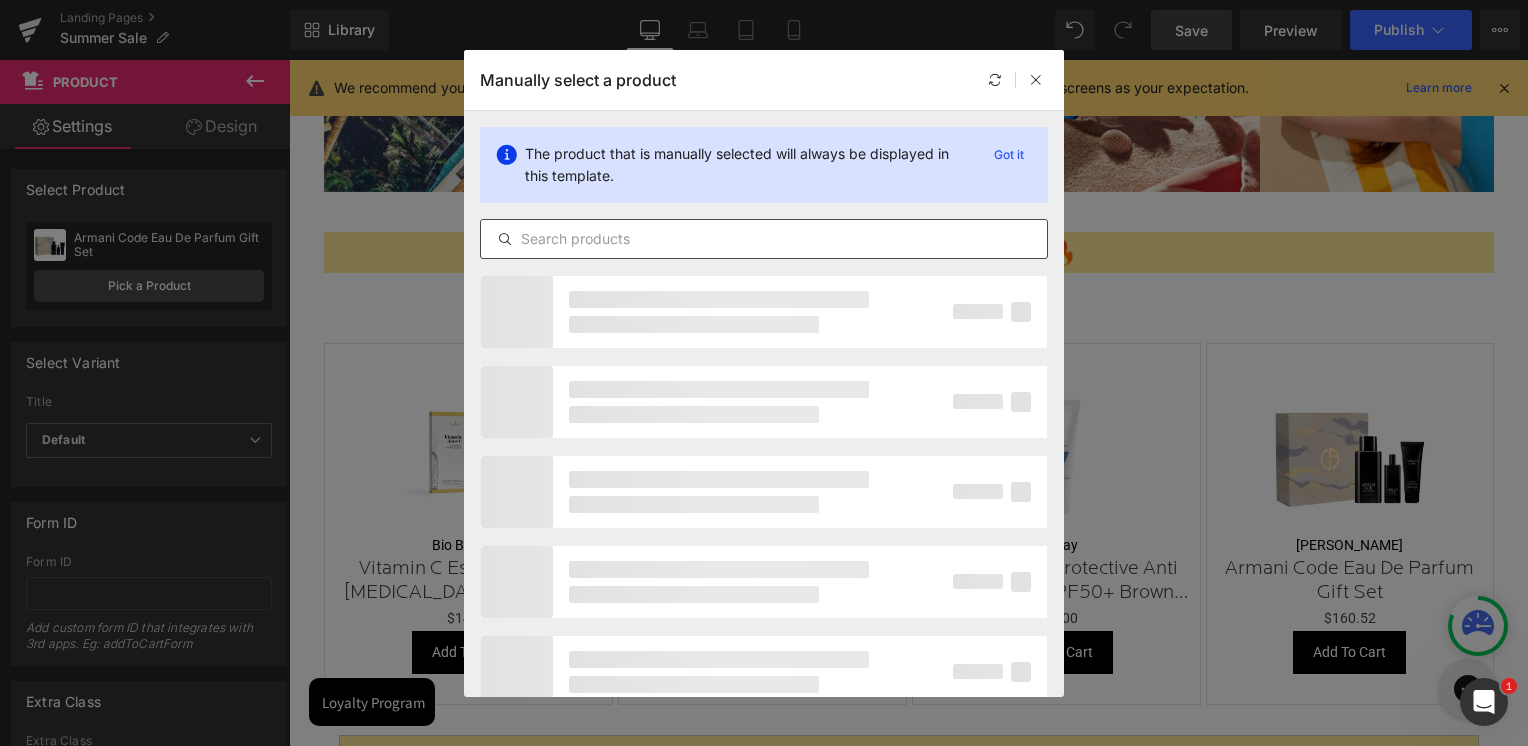 click at bounding box center (764, 239) 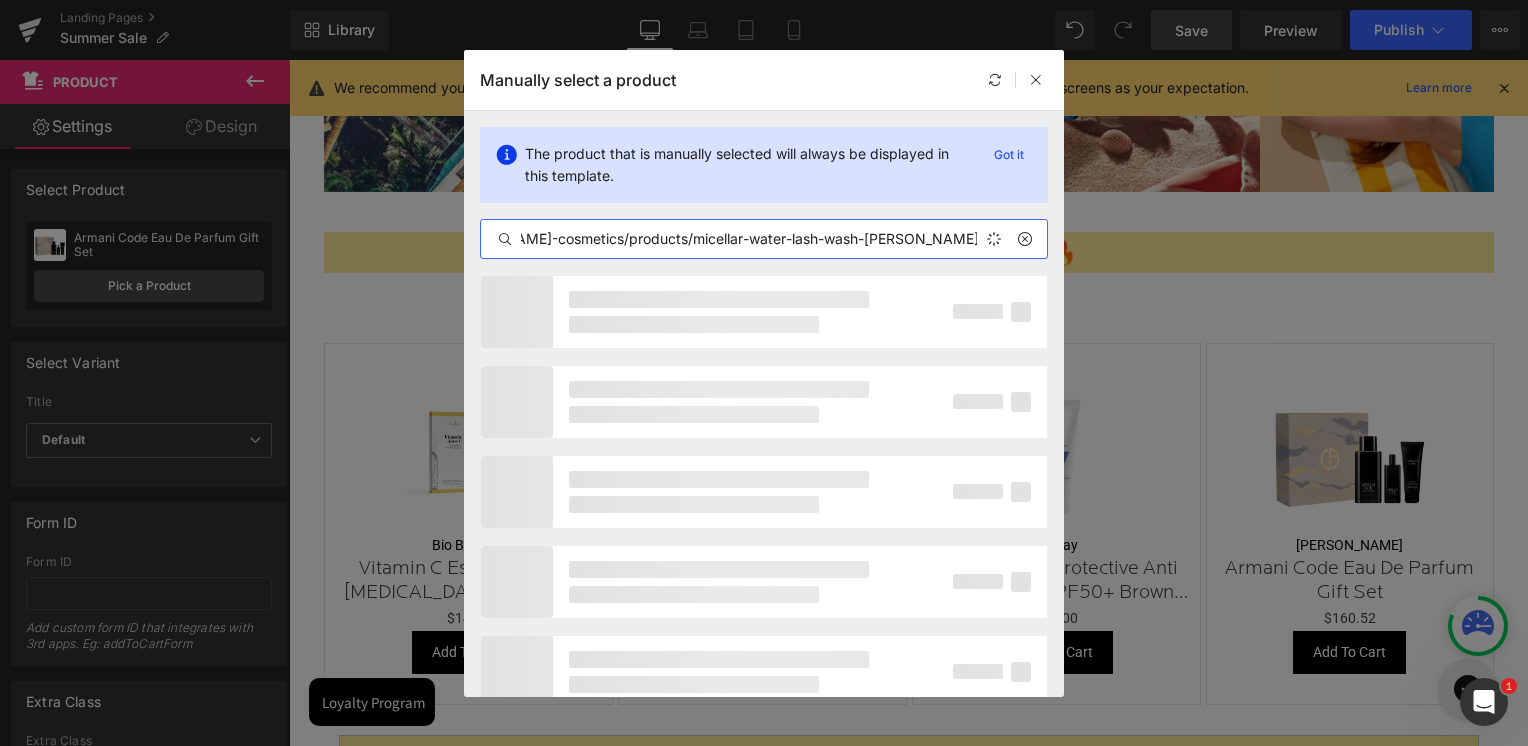 scroll, scrollTop: 0, scrollLeft: 76, axis: horizontal 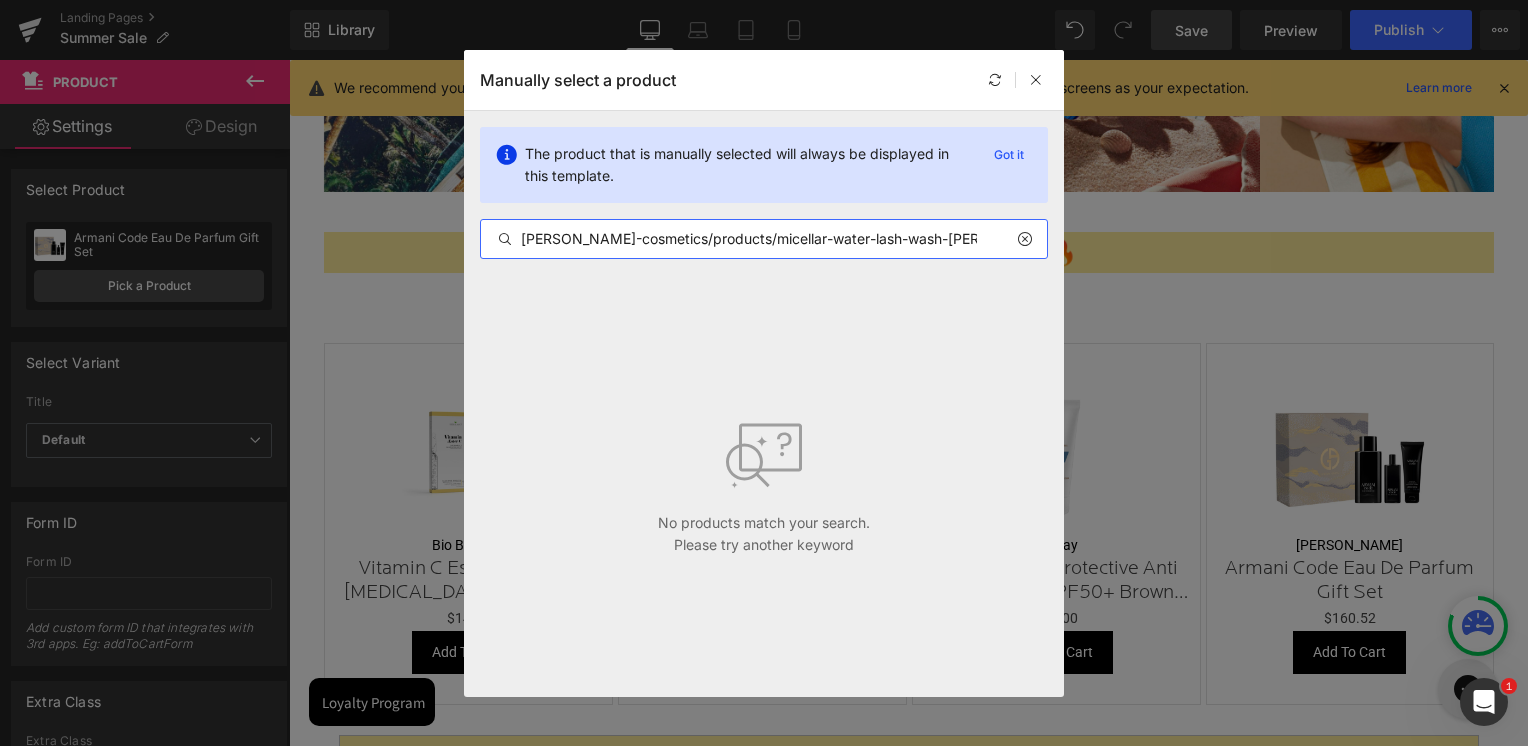 drag, startPoint x: 656, startPoint y: 237, endPoint x: 449, endPoint y: 237, distance: 207 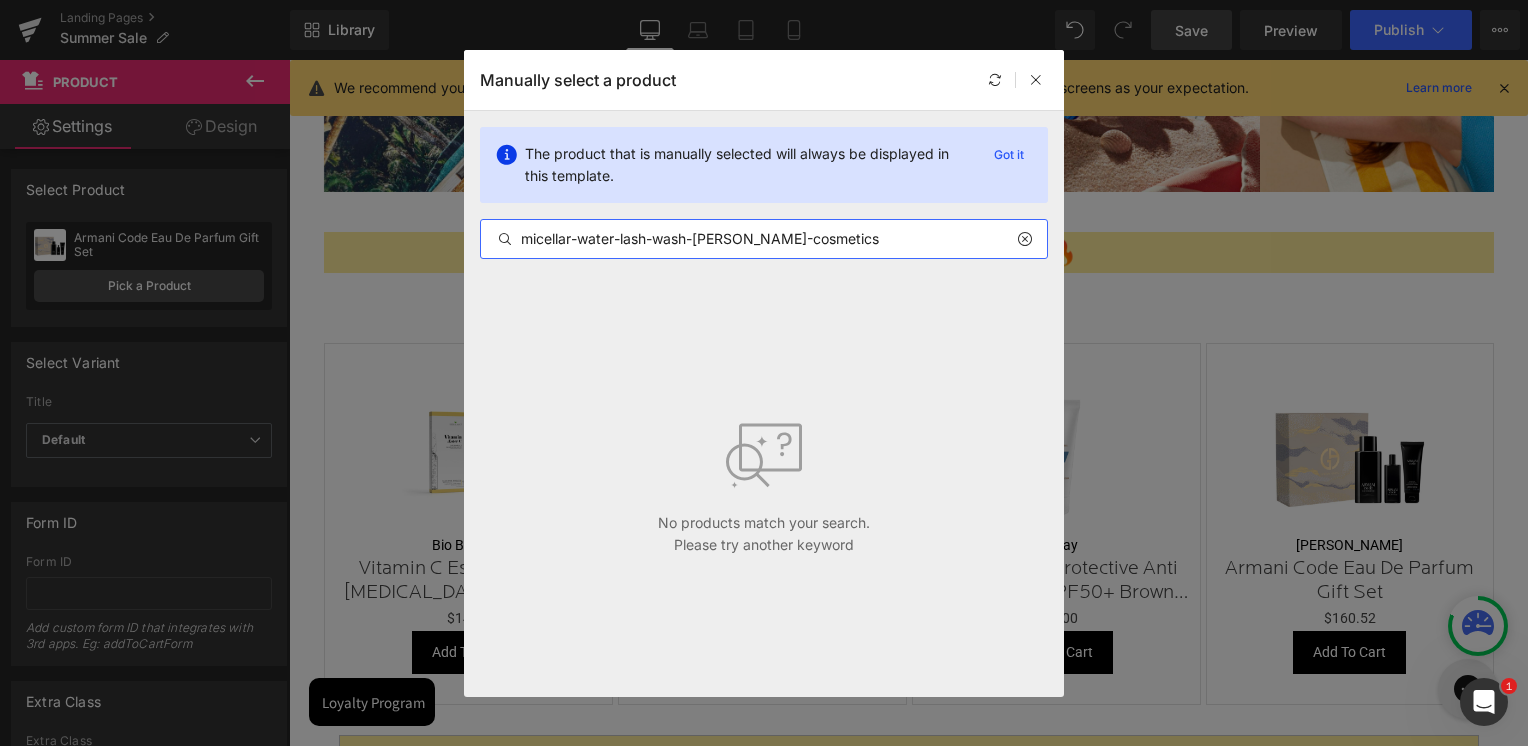 click on "micellar-water-lash-wash-revita-lash-cosmetics" at bounding box center (764, 239) 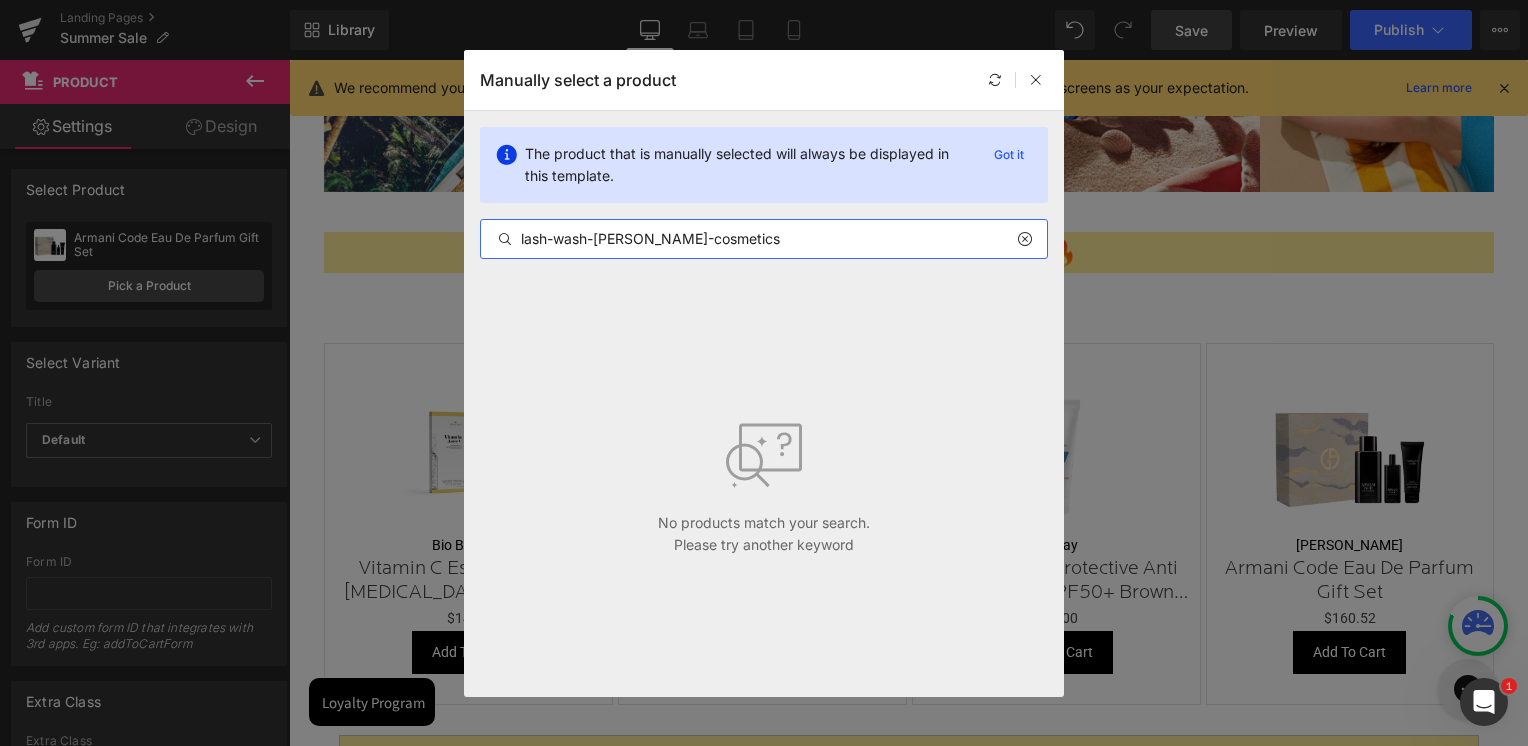 drag, startPoint x: 780, startPoint y: 245, endPoint x: 478, endPoint y: 238, distance: 302.08112 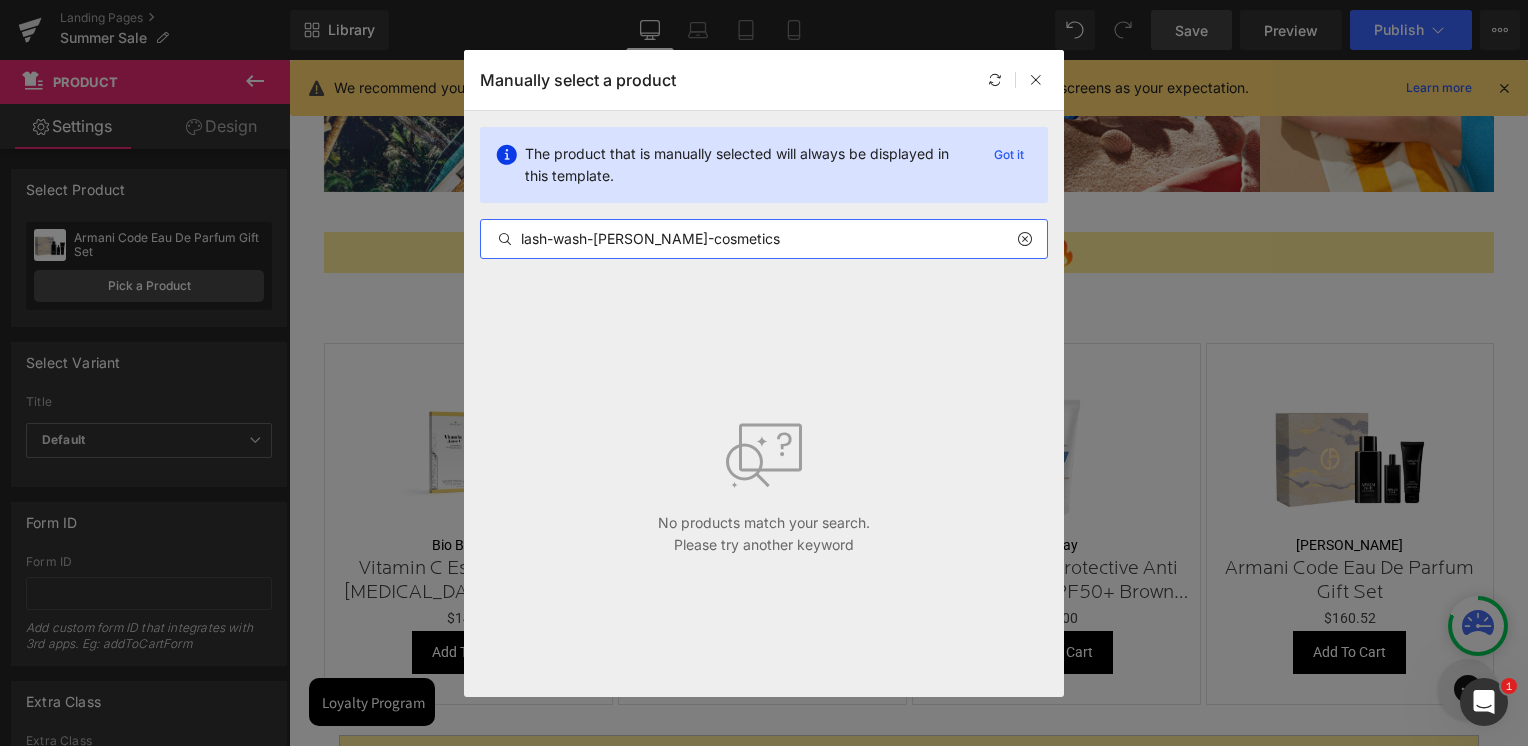 paste on "Micellar Water Lash Wash" 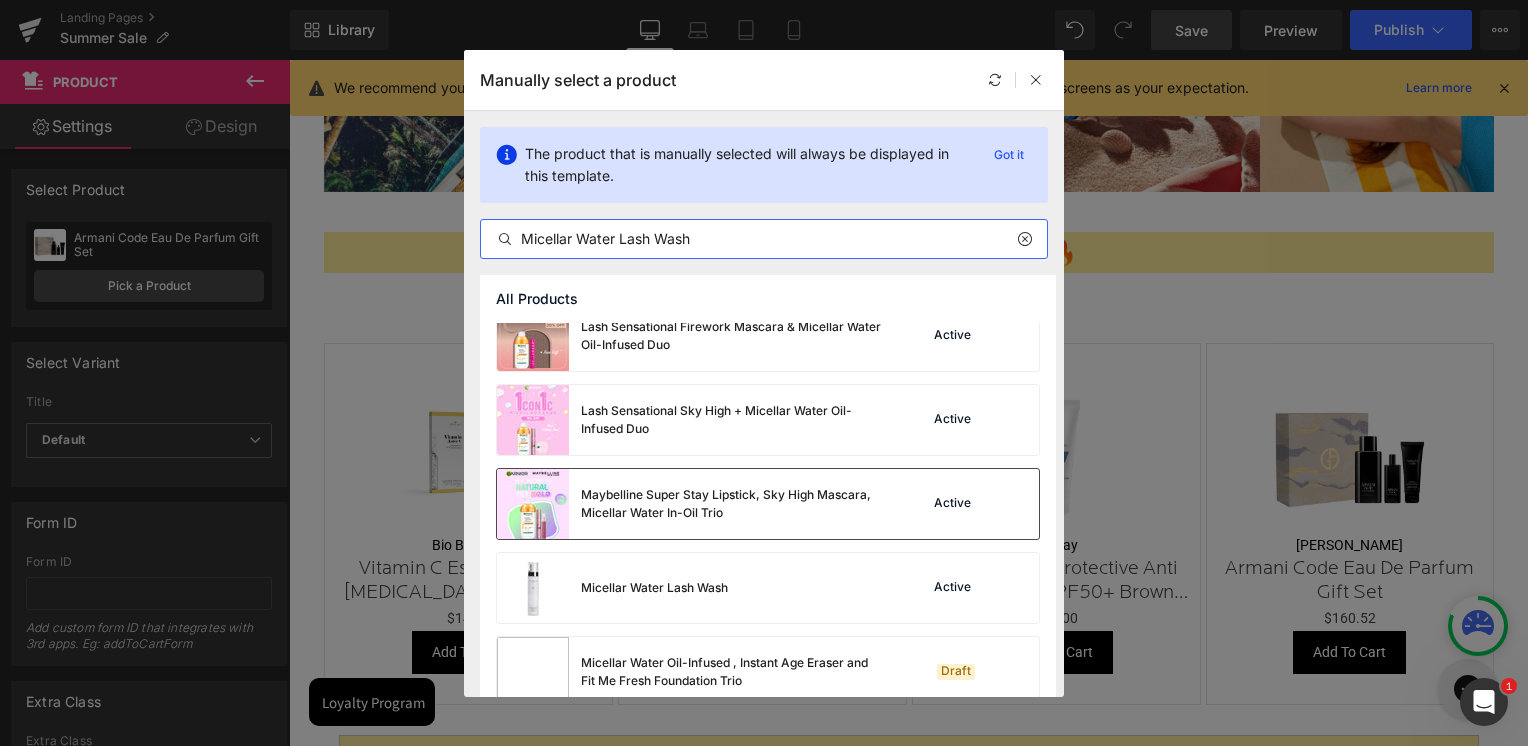 scroll, scrollTop: 0, scrollLeft: 0, axis: both 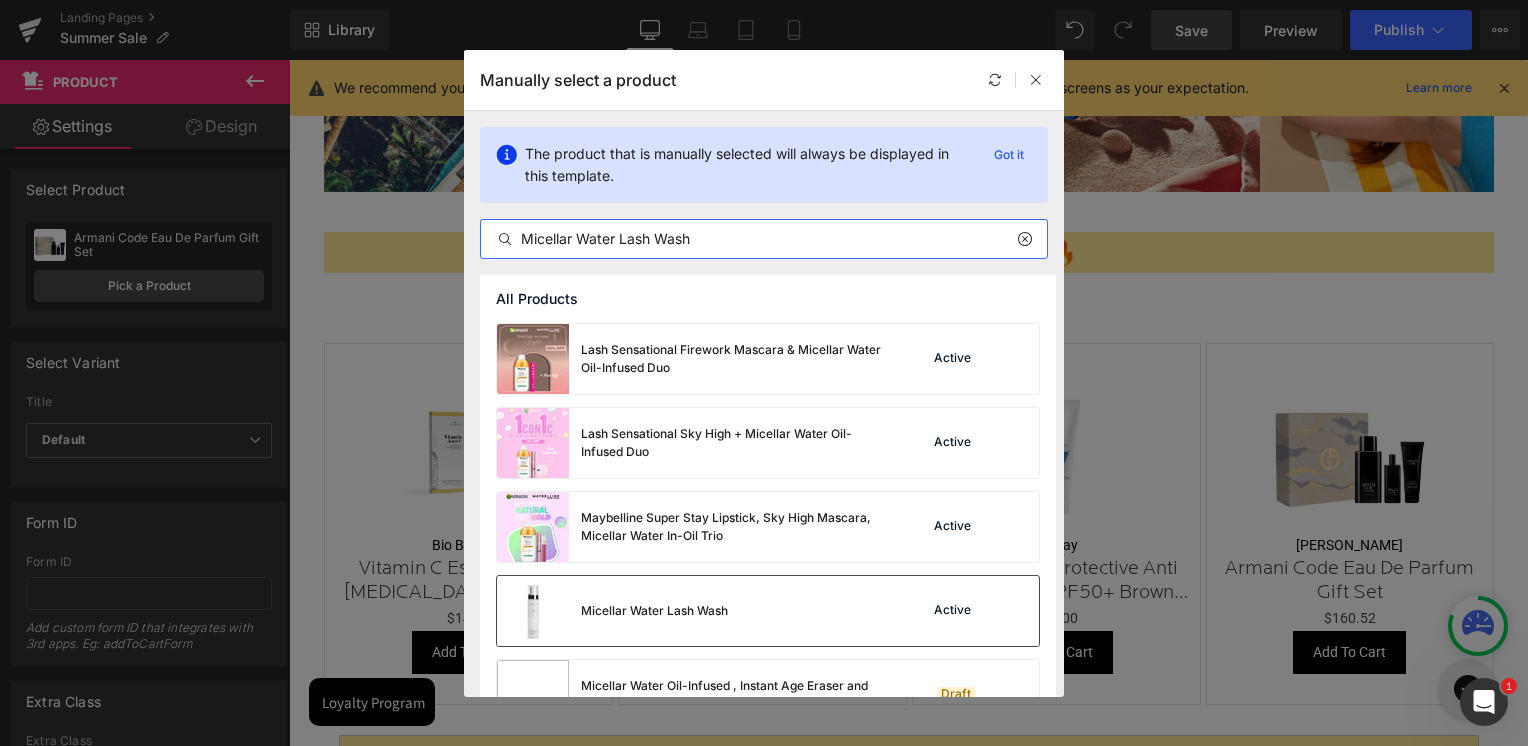 type on "Micellar Water Lash Wash" 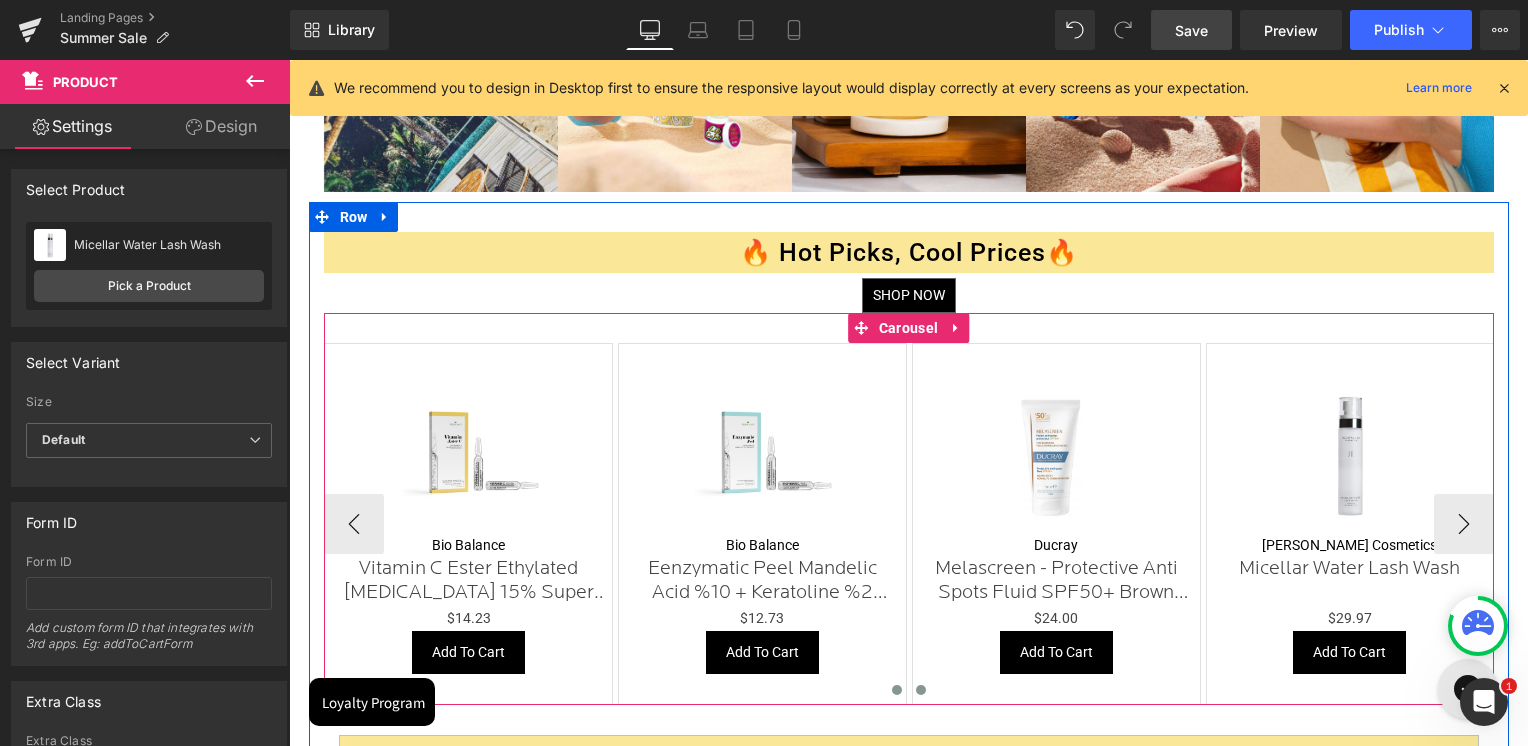 click at bounding box center [897, 690] 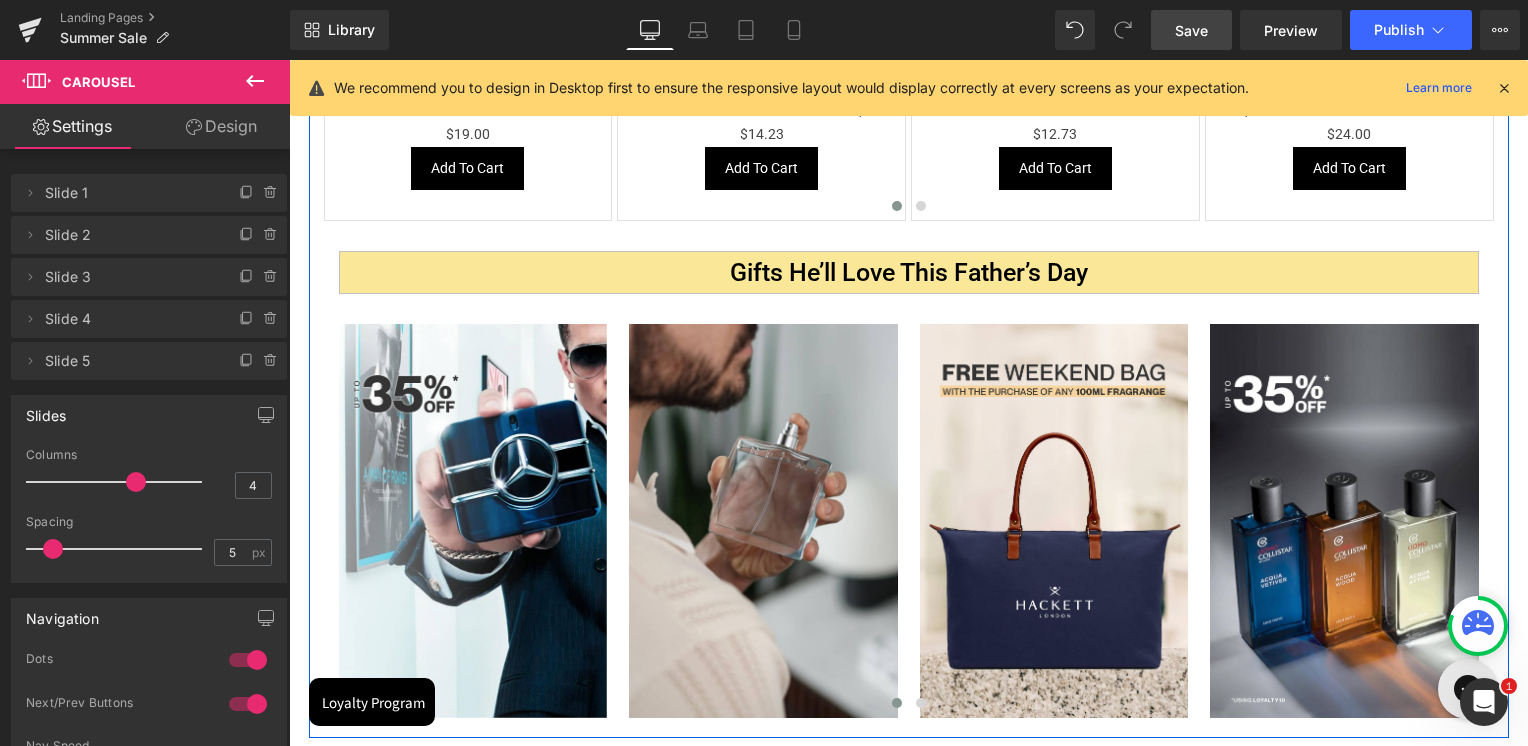 scroll, scrollTop: 2268, scrollLeft: 0, axis: vertical 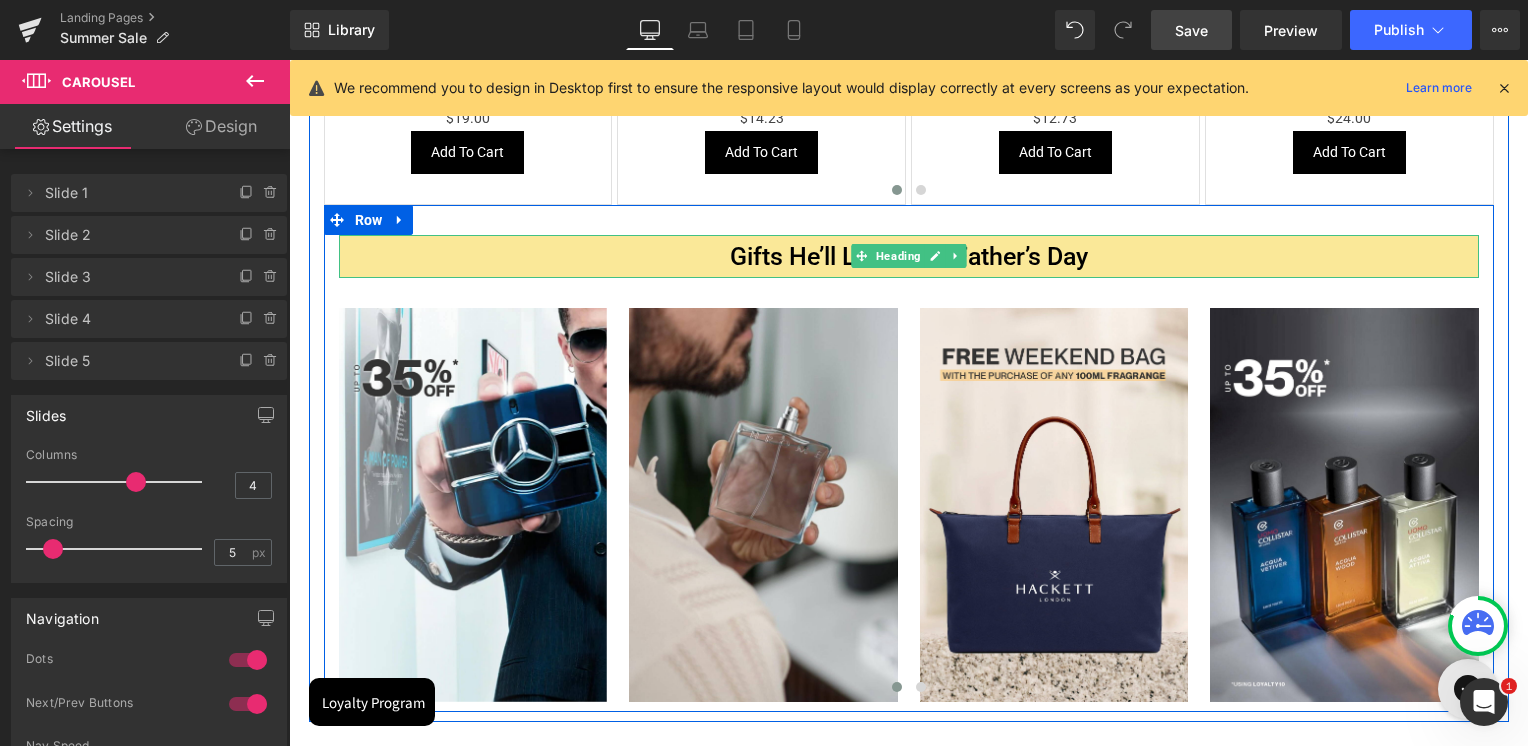 click on "Gifts He’ll Love This Father’s Day" at bounding box center [909, 256] 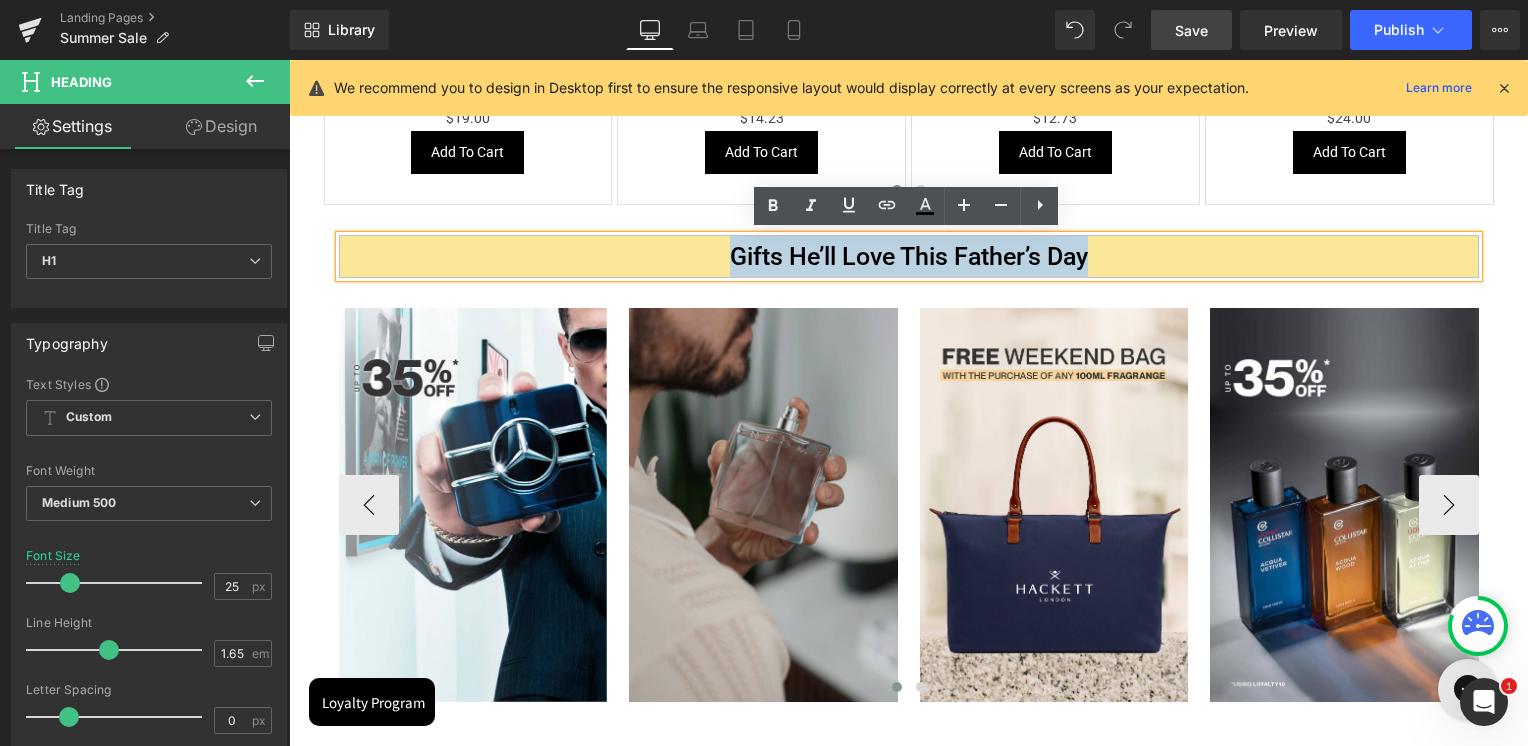 scroll, scrollTop: 2268, scrollLeft: 0, axis: vertical 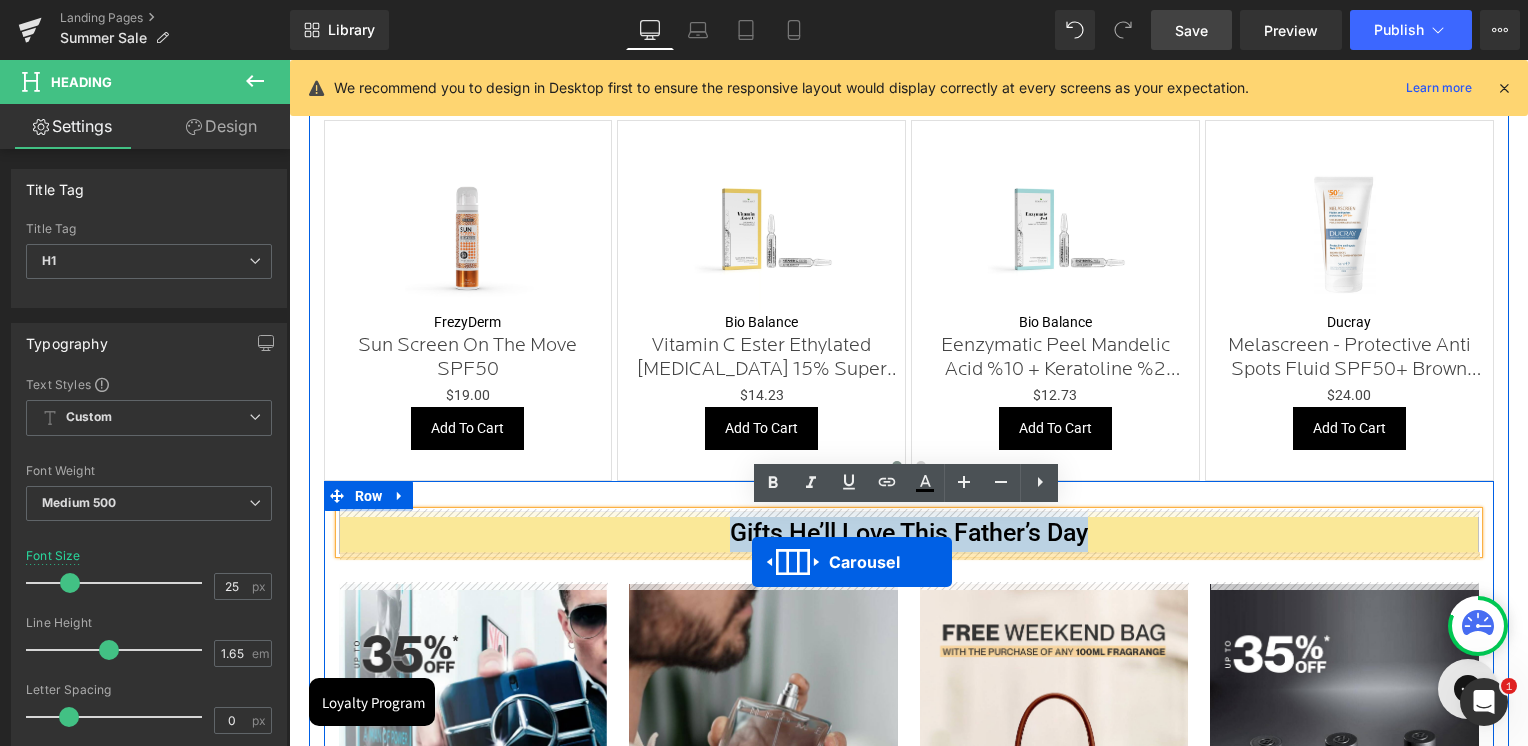 drag, startPoint x: 856, startPoint y: 339, endPoint x: 752, endPoint y: 562, distance: 246.05893 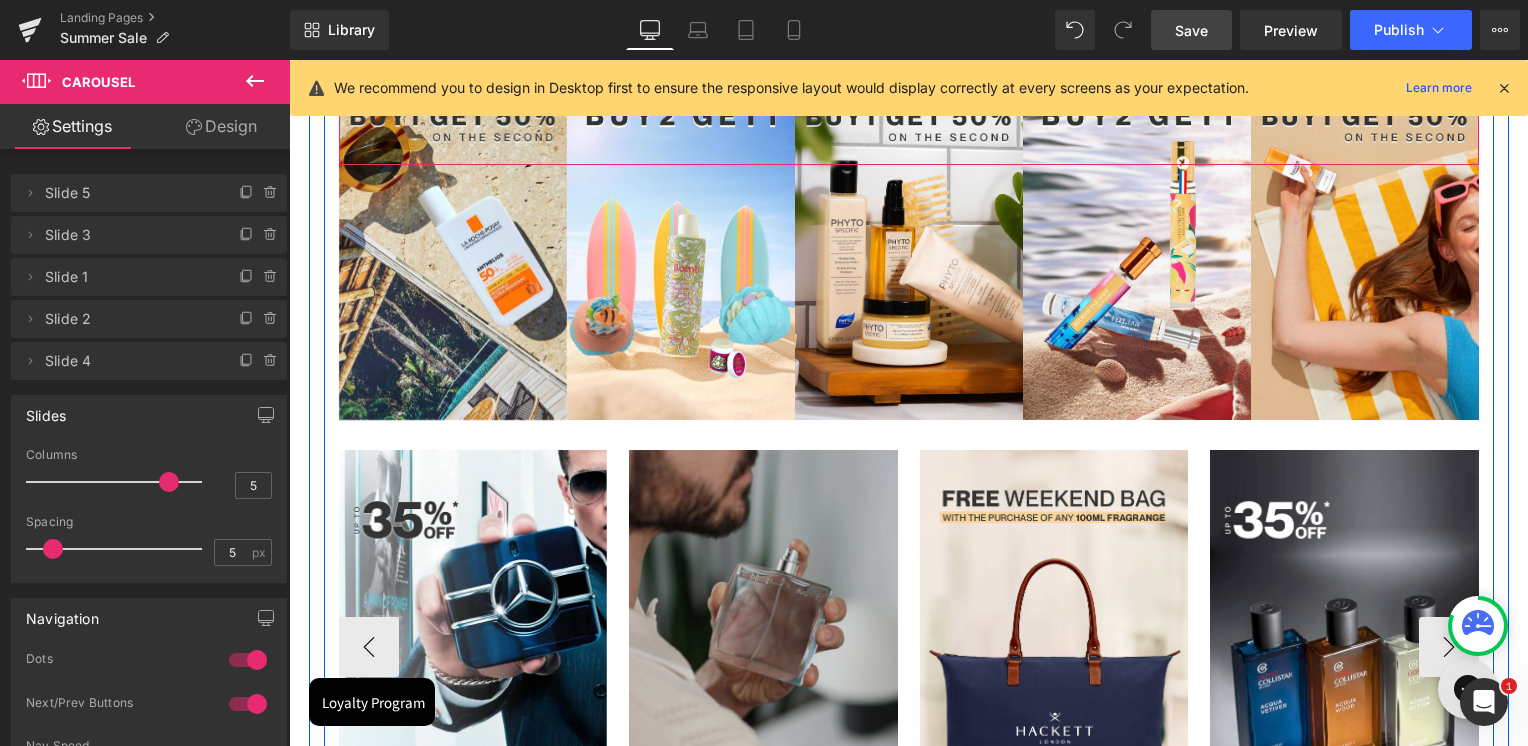 scroll, scrollTop: 2118, scrollLeft: 0, axis: vertical 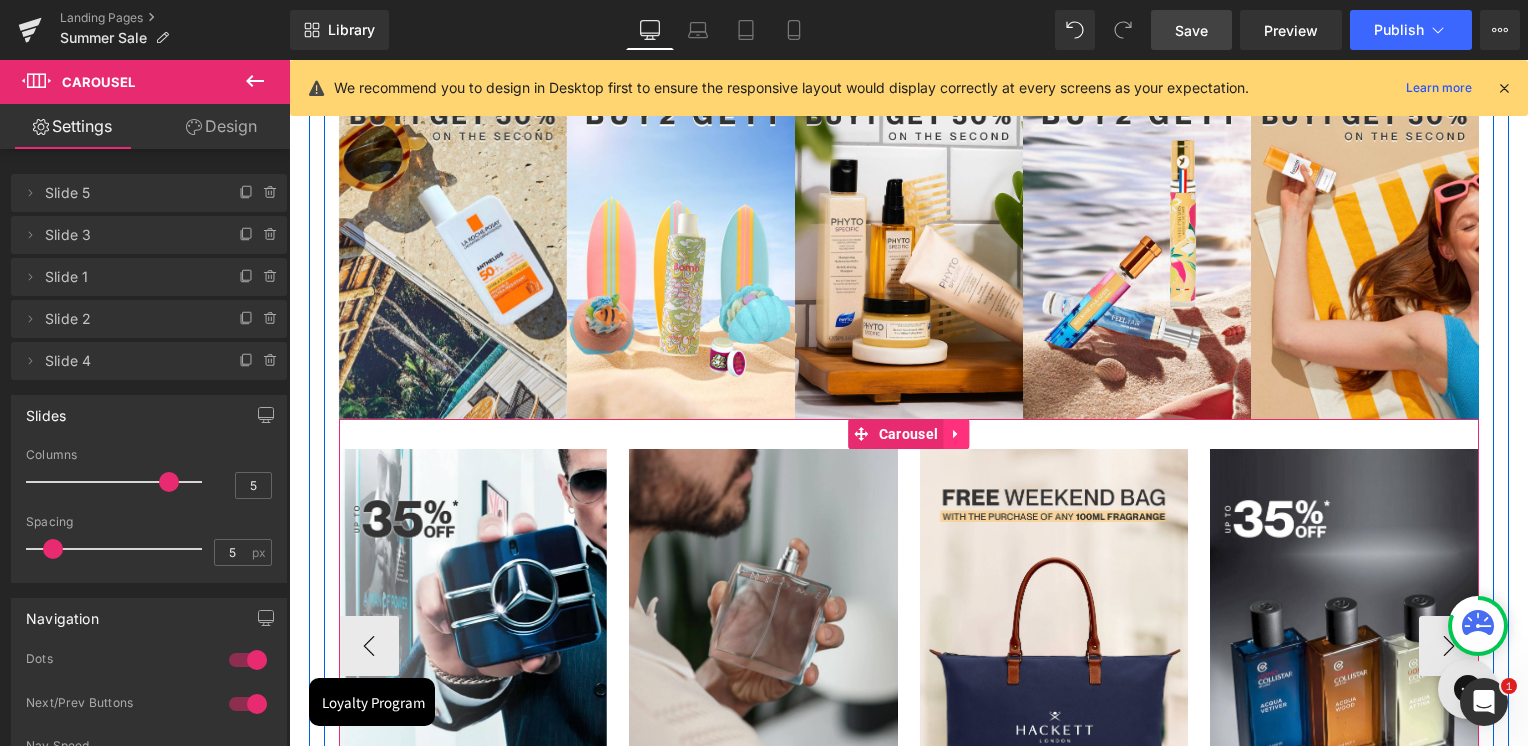 click 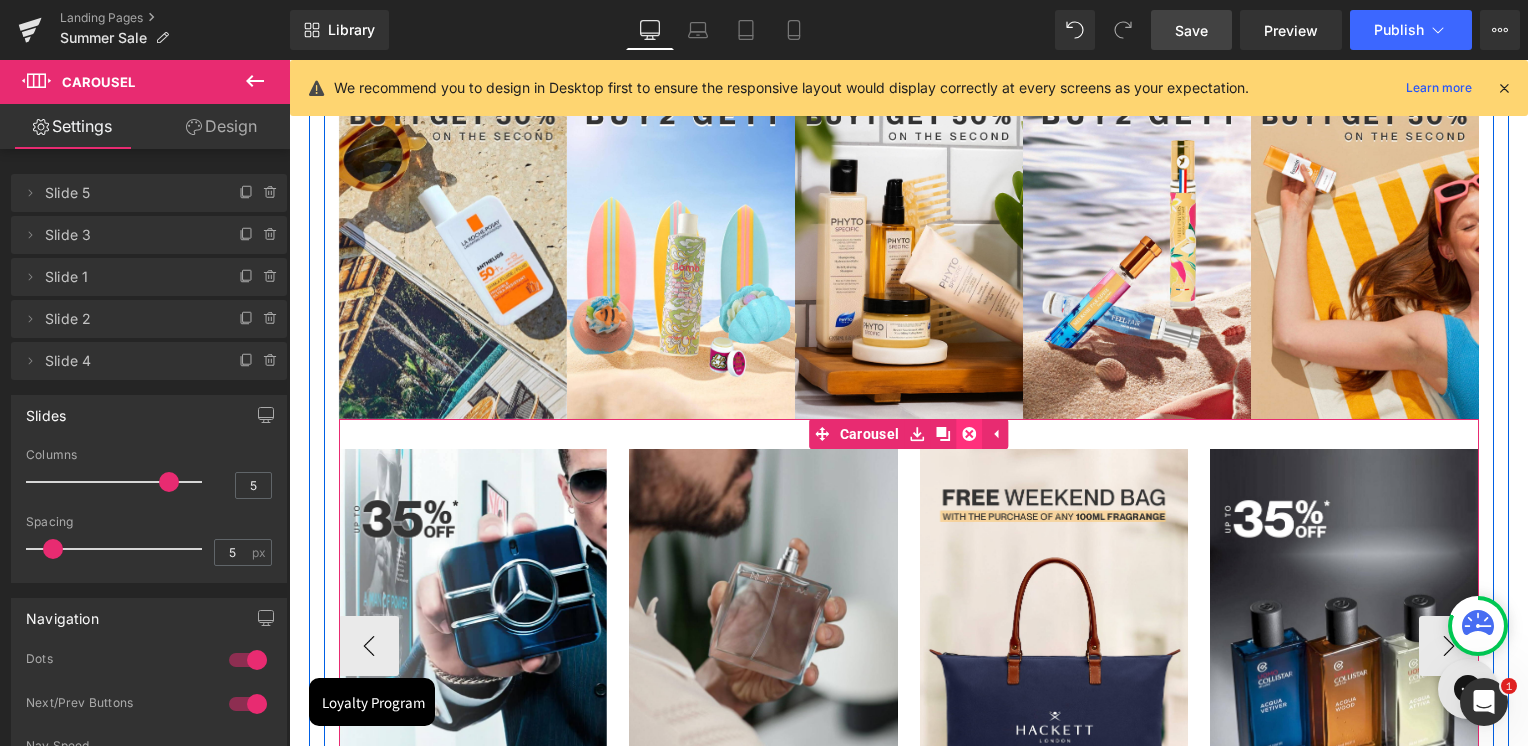 click at bounding box center [969, 434] 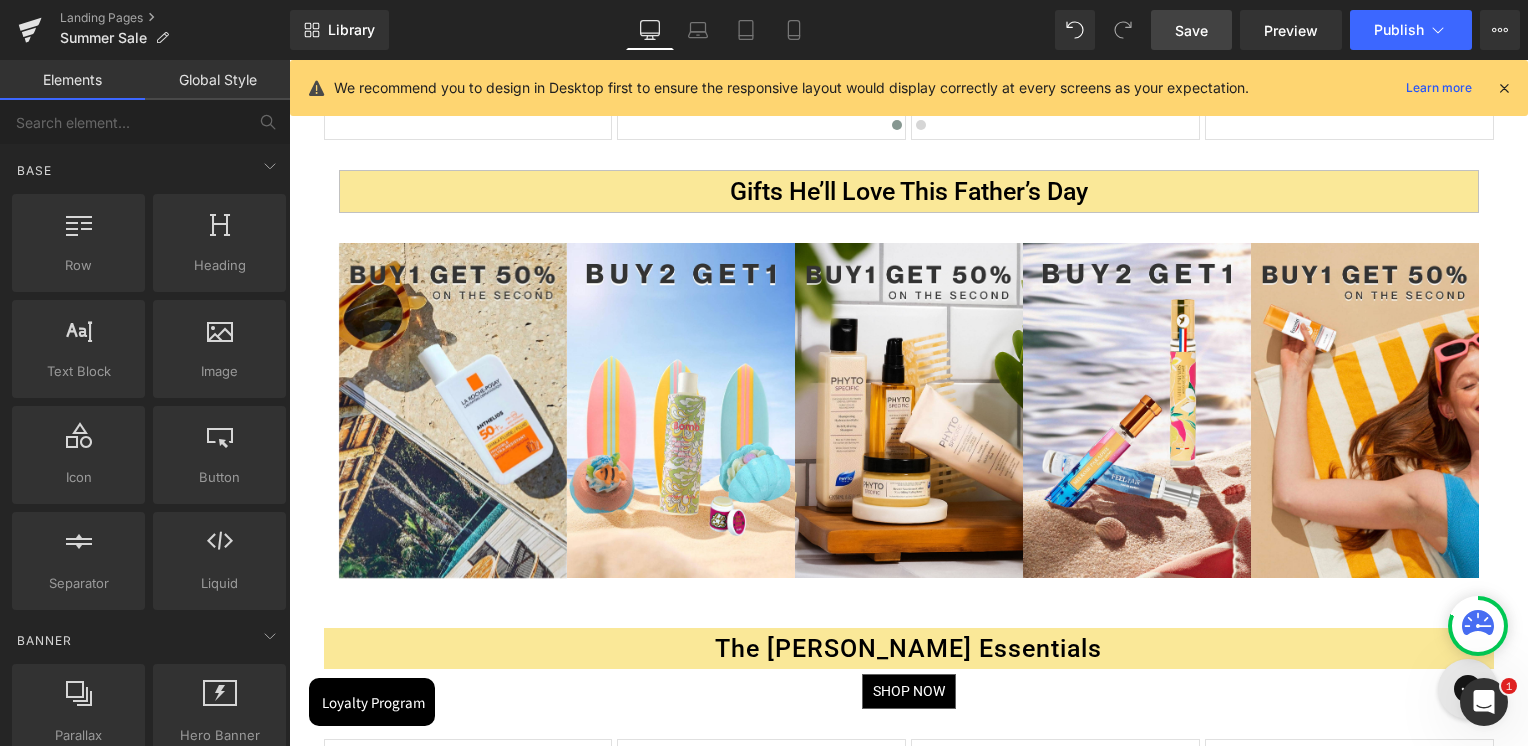 scroll, scrollTop: 1918, scrollLeft: 0, axis: vertical 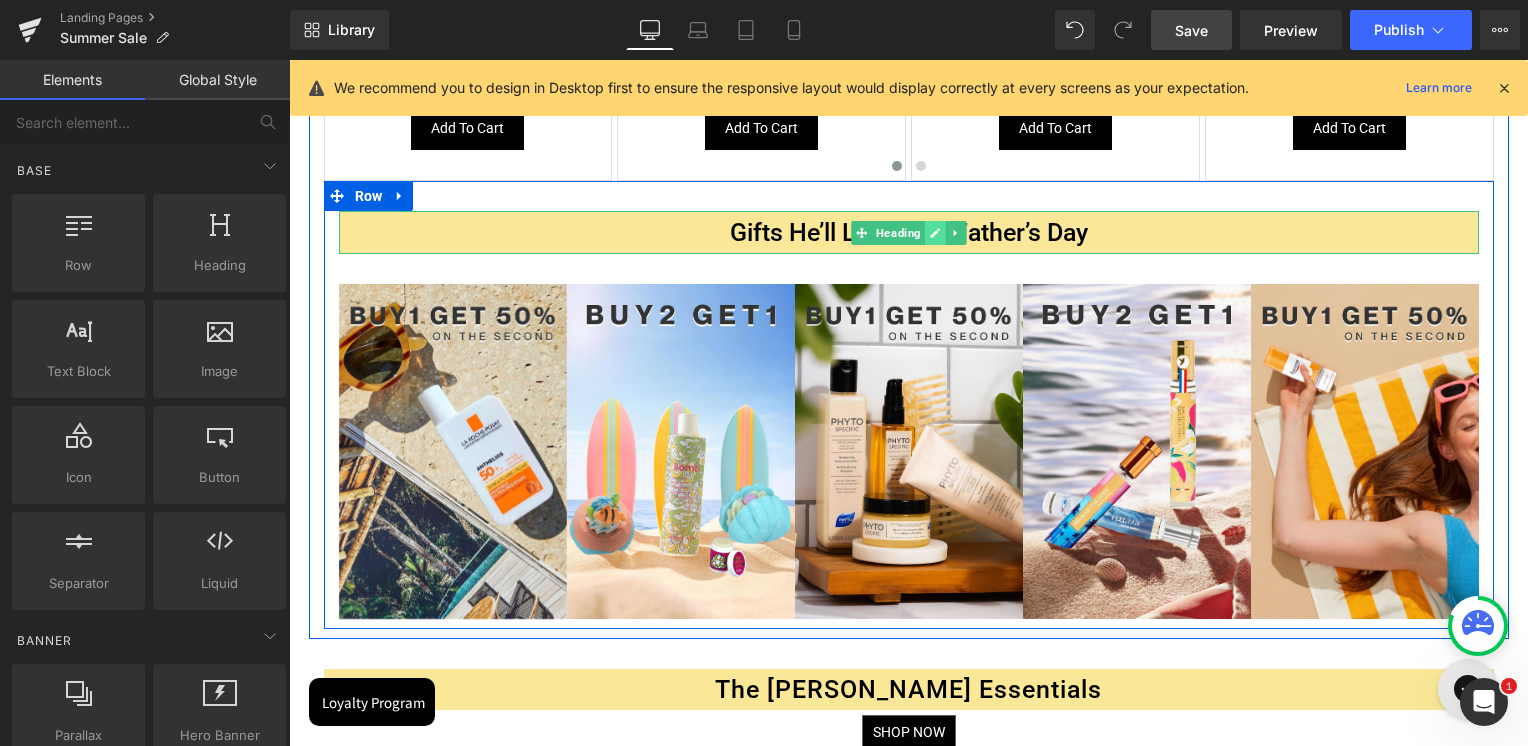 click on "Heading" at bounding box center [898, 233] 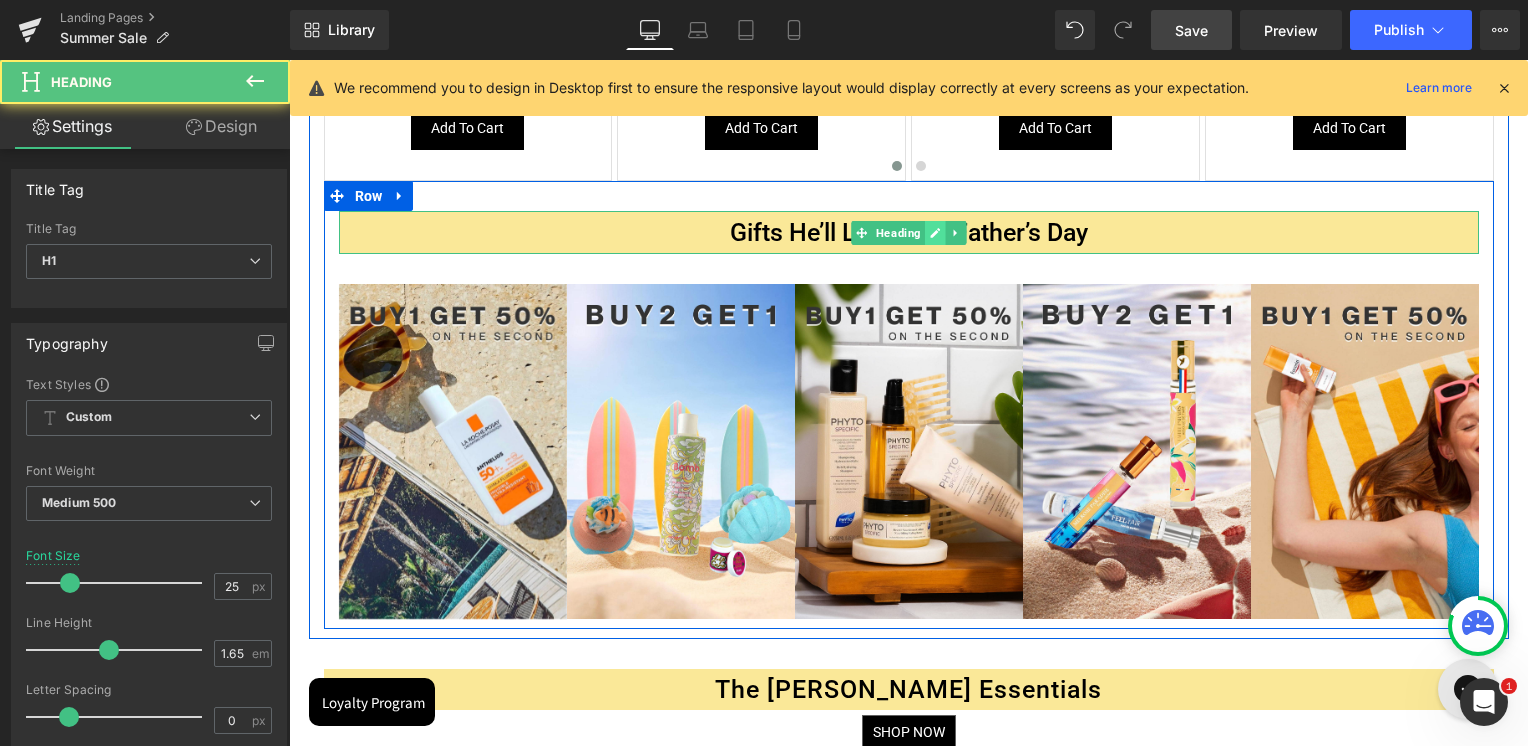 click at bounding box center [935, 233] 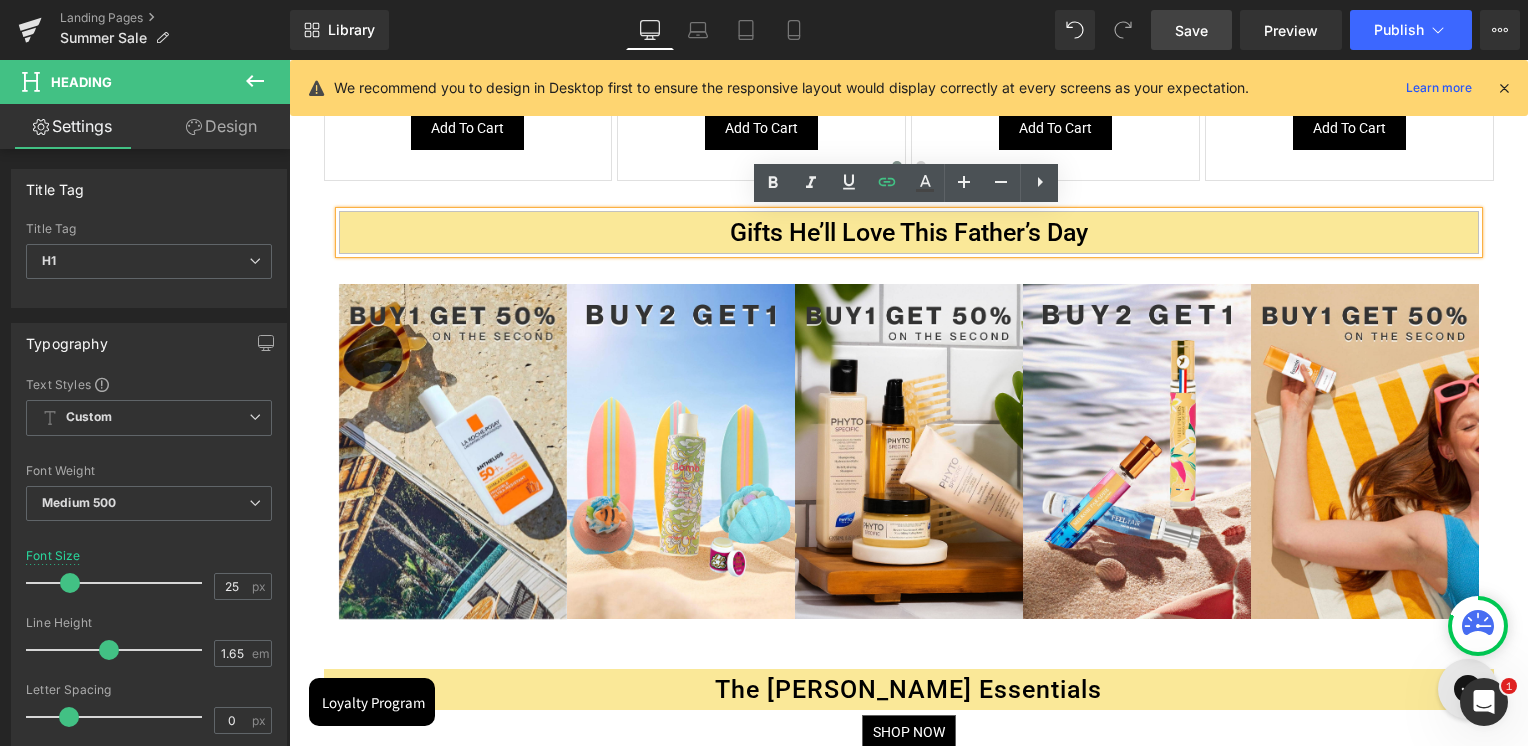 click on "Gifts He’ll Love This Father’s Day" at bounding box center (909, 232) 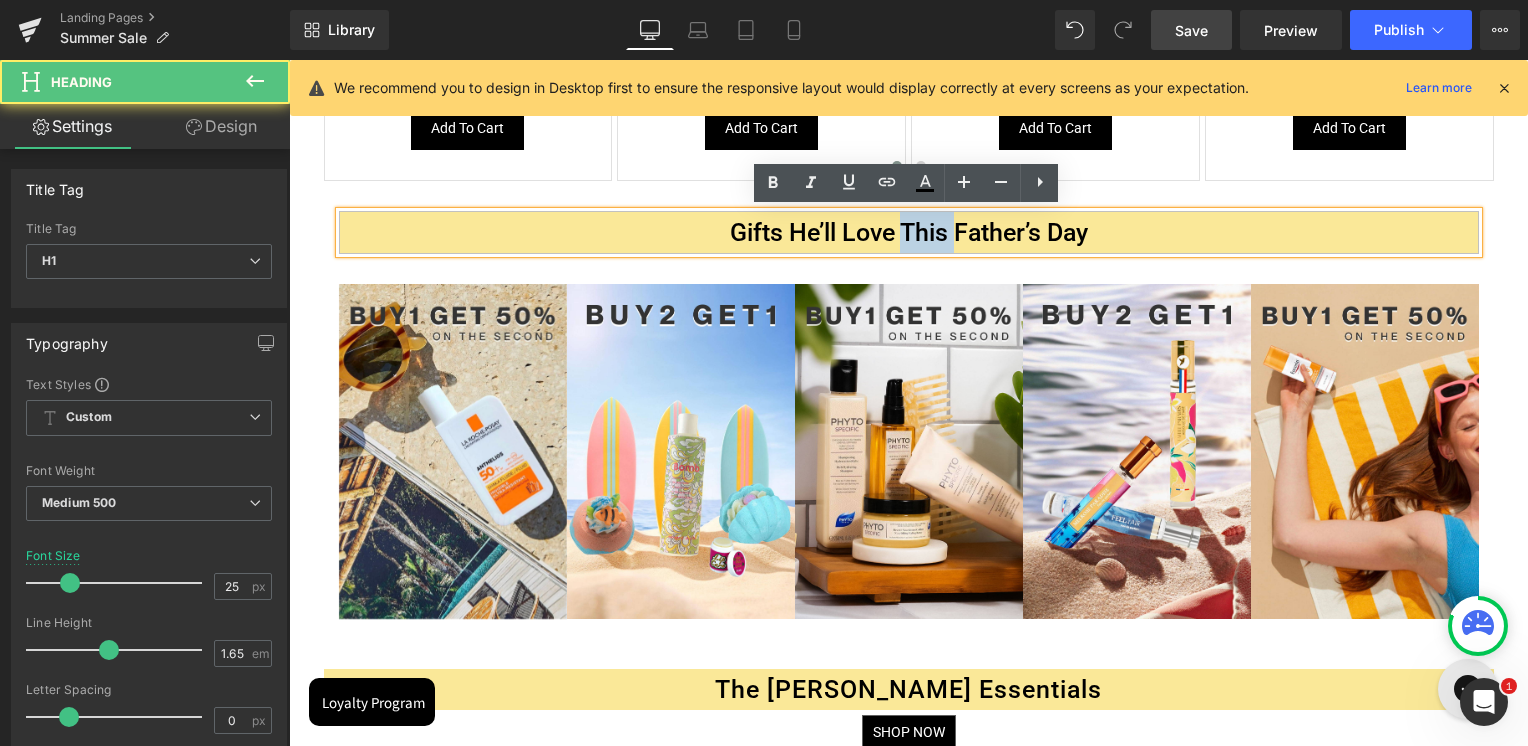 click on "Gifts He’ll Love This Father’s Day" at bounding box center [909, 232] 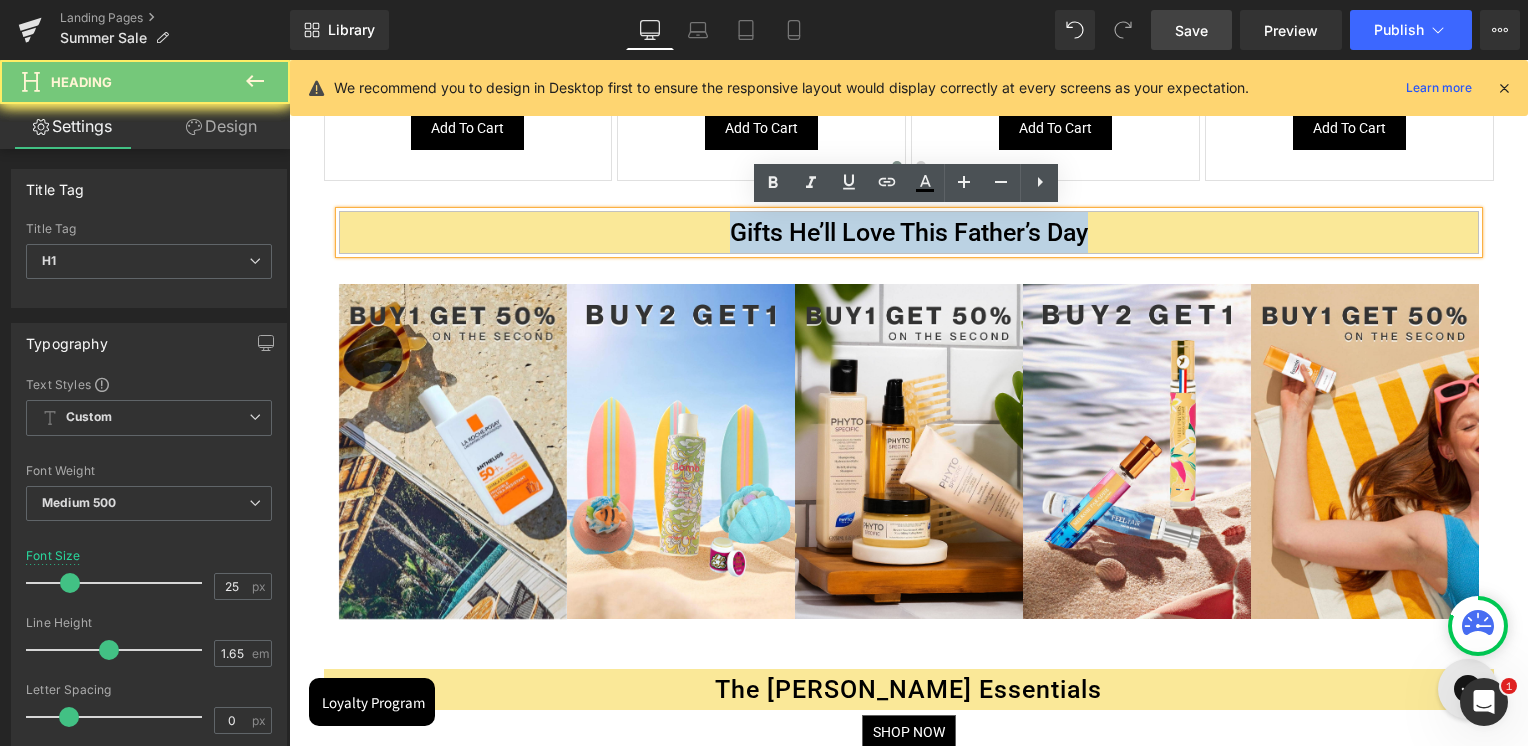 click on "Gifts He’ll Love This Father’s Day" at bounding box center [909, 232] 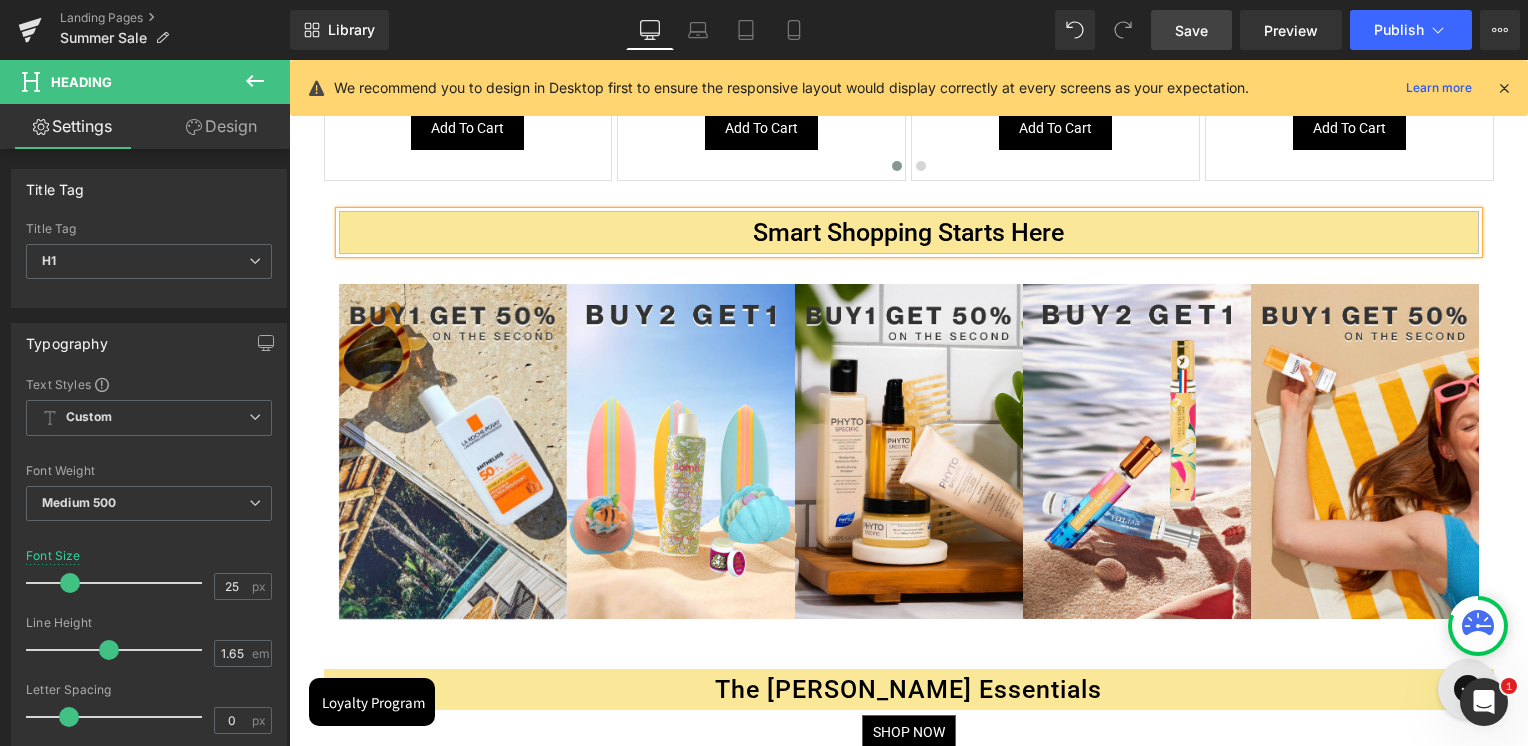 click on "🔥 Hot Picks, Cool Prices🔥 Heading         SHOP NOW Button" at bounding box center (909, 169) 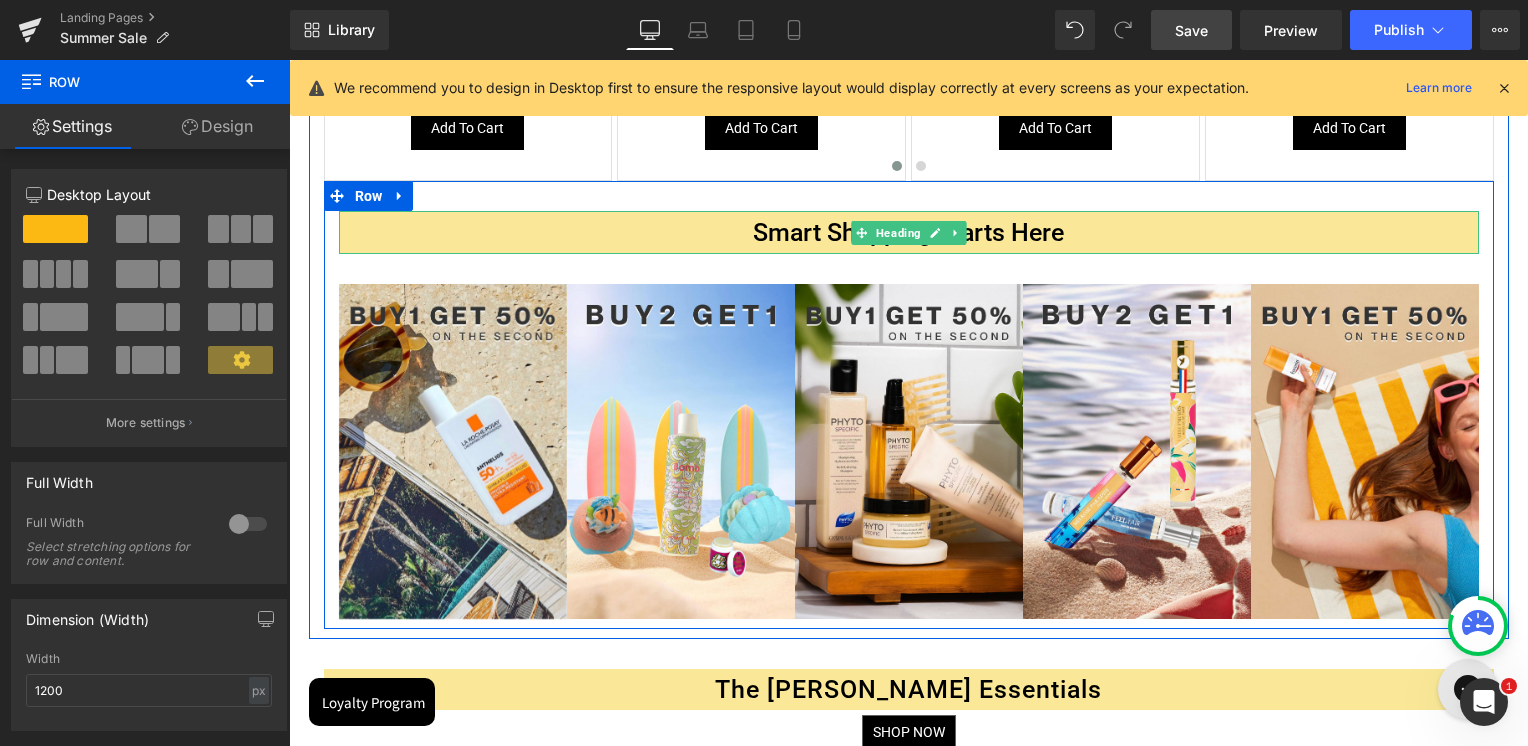 click on "Smart Shopping Starts Here" at bounding box center (909, 232) 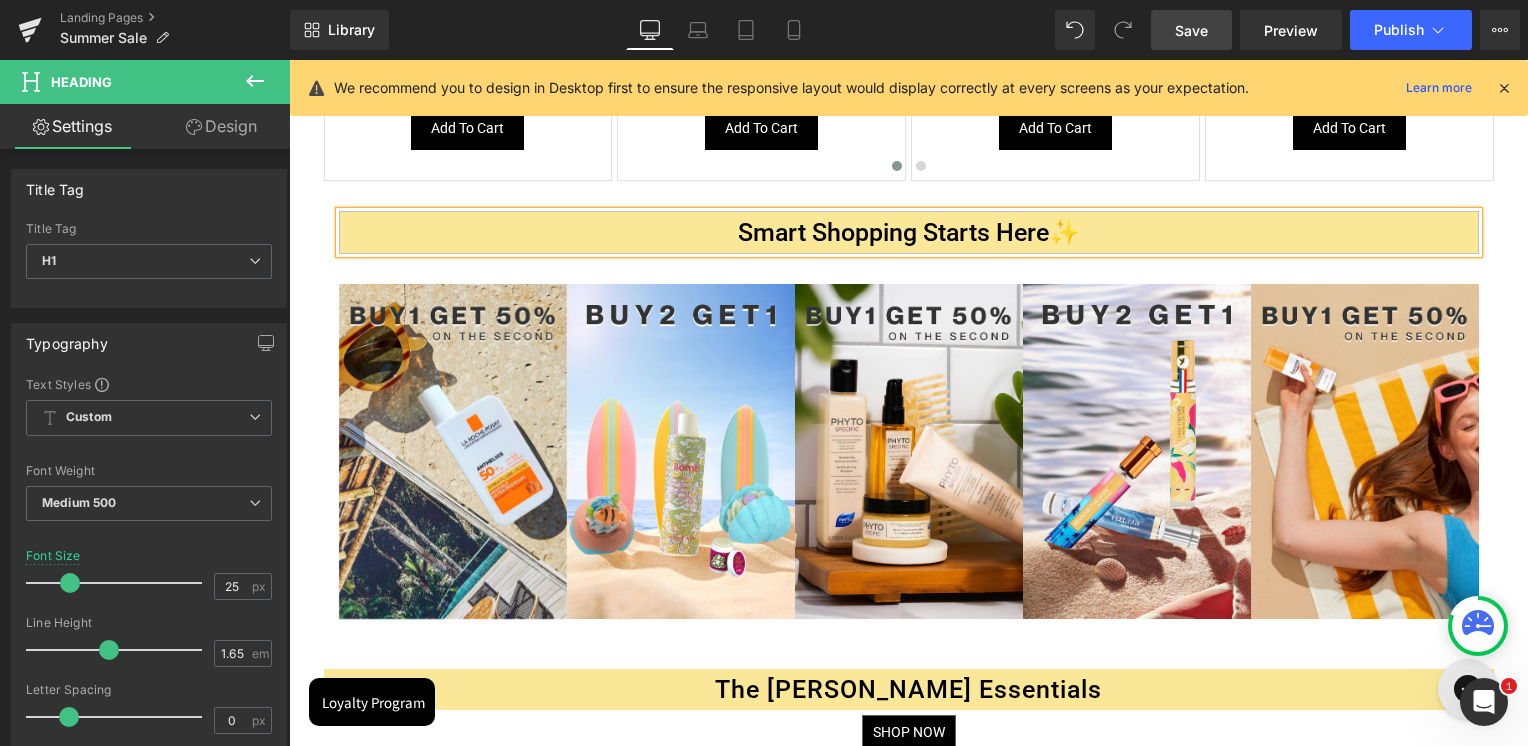 click on "Smart Shopping Starts Here✨" at bounding box center [909, 232] 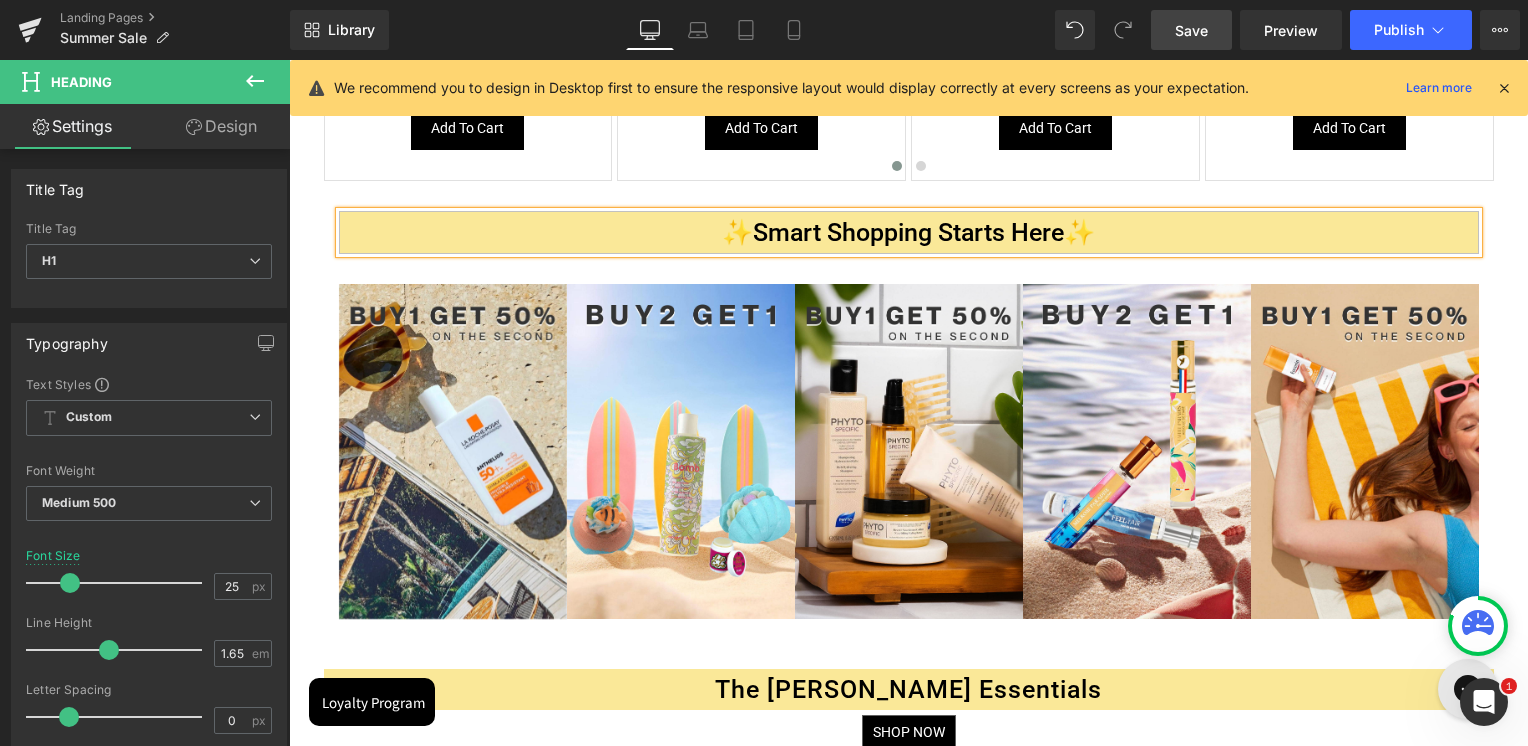 click on "Save" at bounding box center (1191, 30) 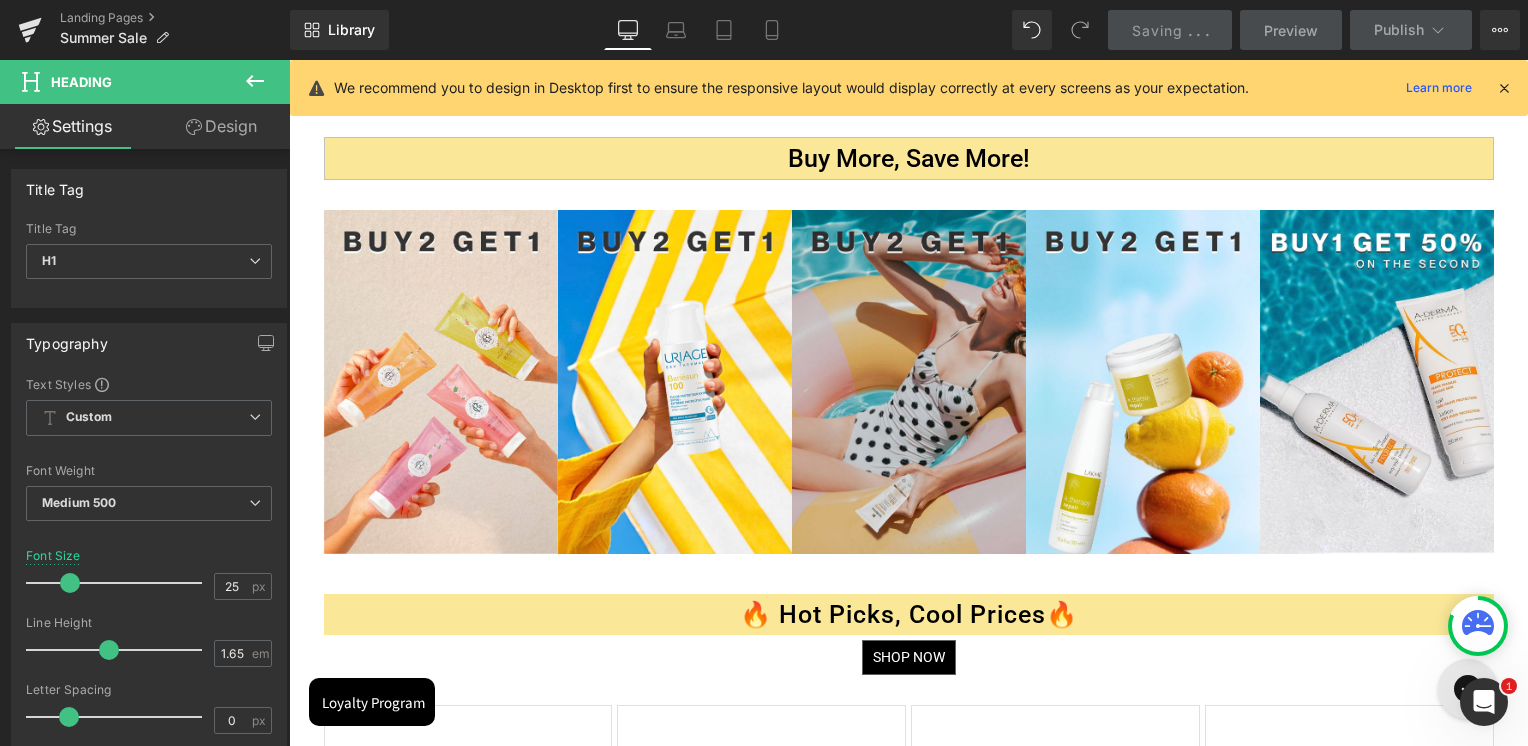 scroll, scrollTop: 1018, scrollLeft: 0, axis: vertical 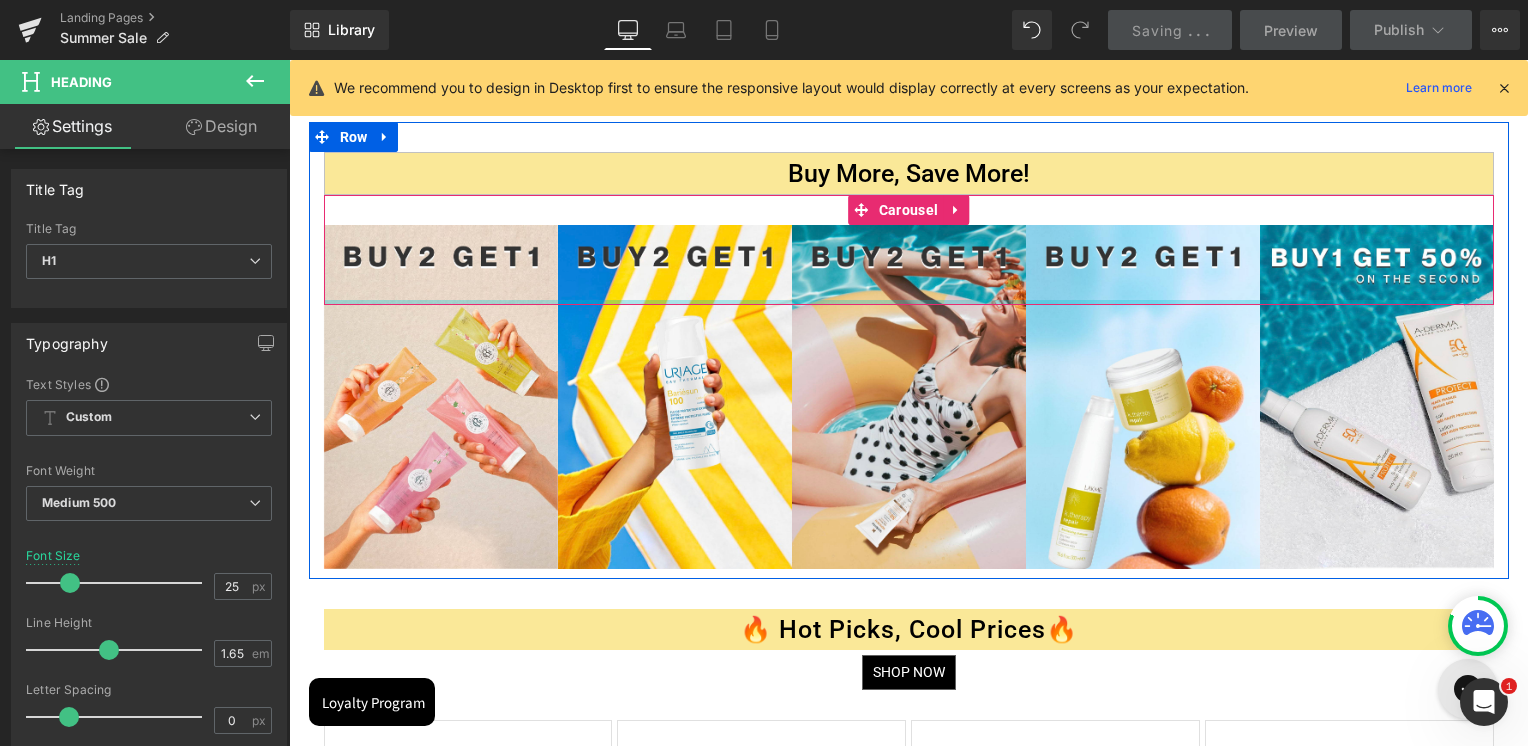 click at bounding box center [909, 302] 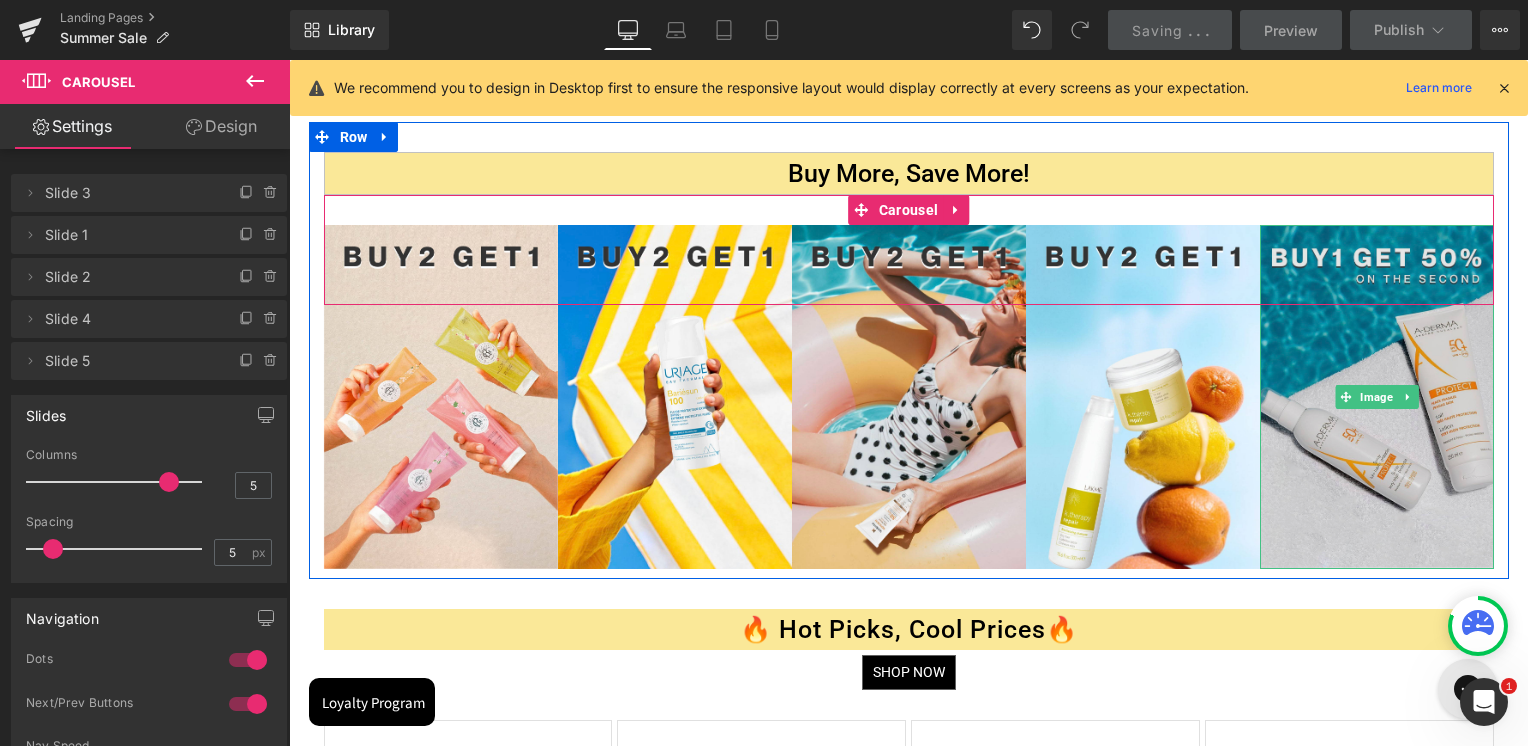 click on "Image" at bounding box center (1376, 397) 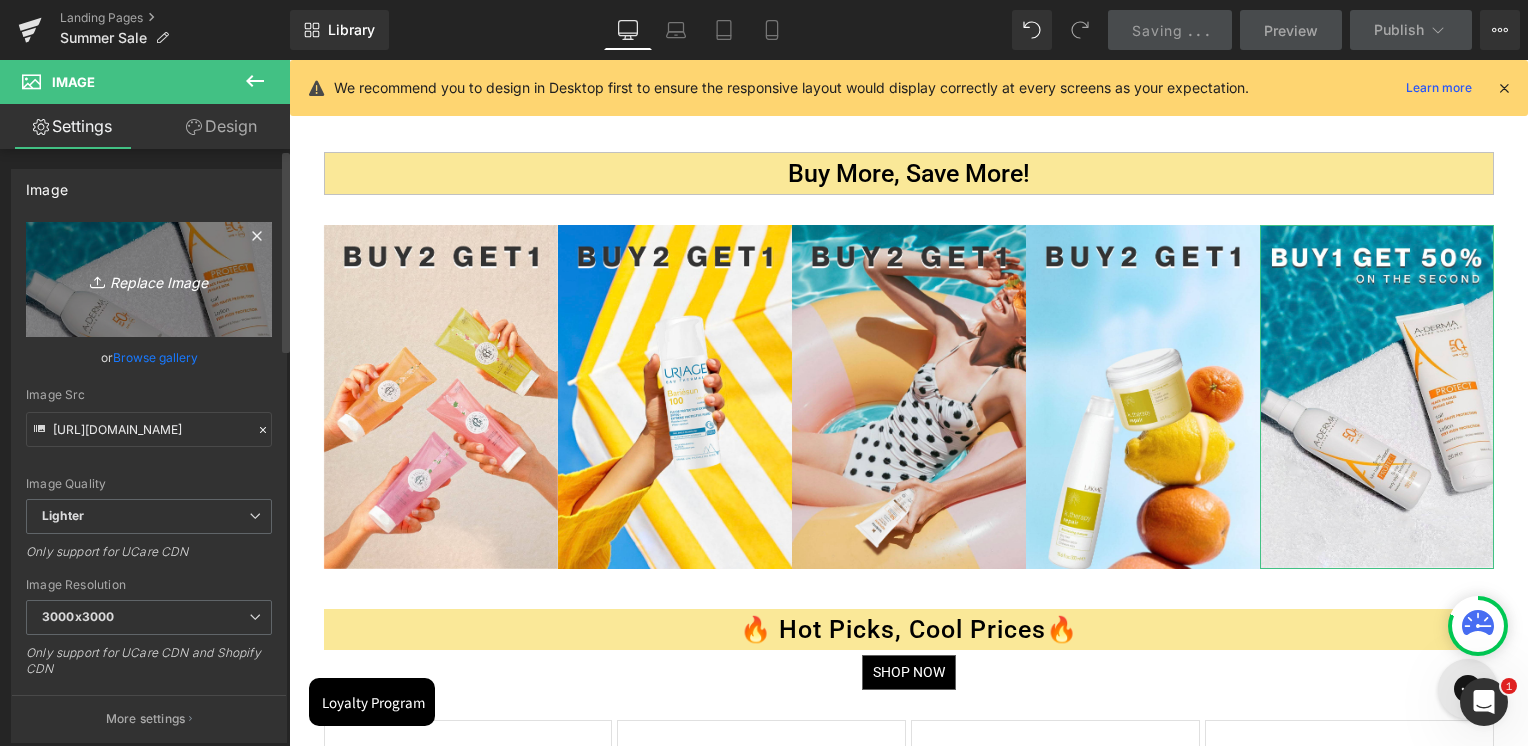 click on "Replace Image" at bounding box center [149, 279] 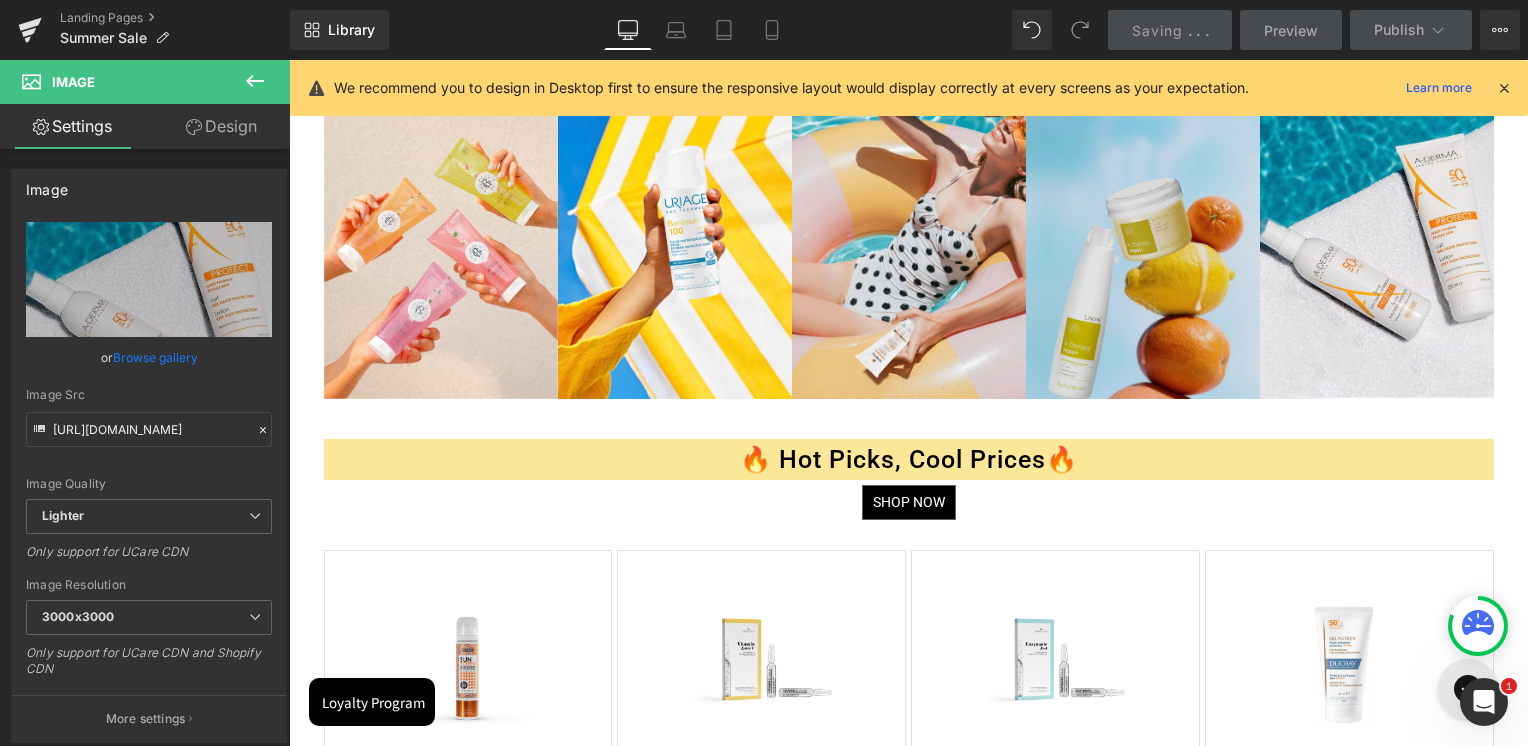 scroll, scrollTop: 918, scrollLeft: 0, axis: vertical 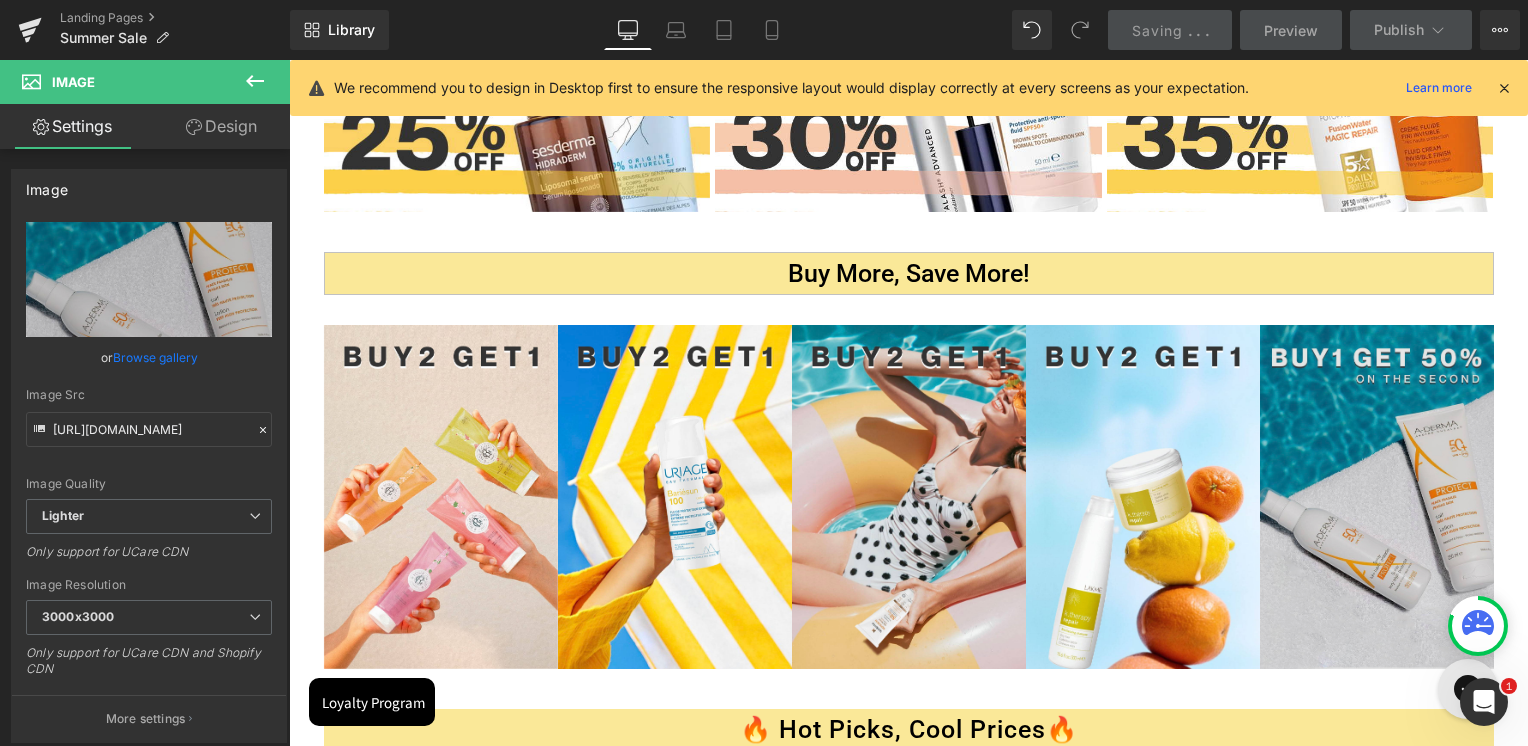 click at bounding box center [1377, 496] 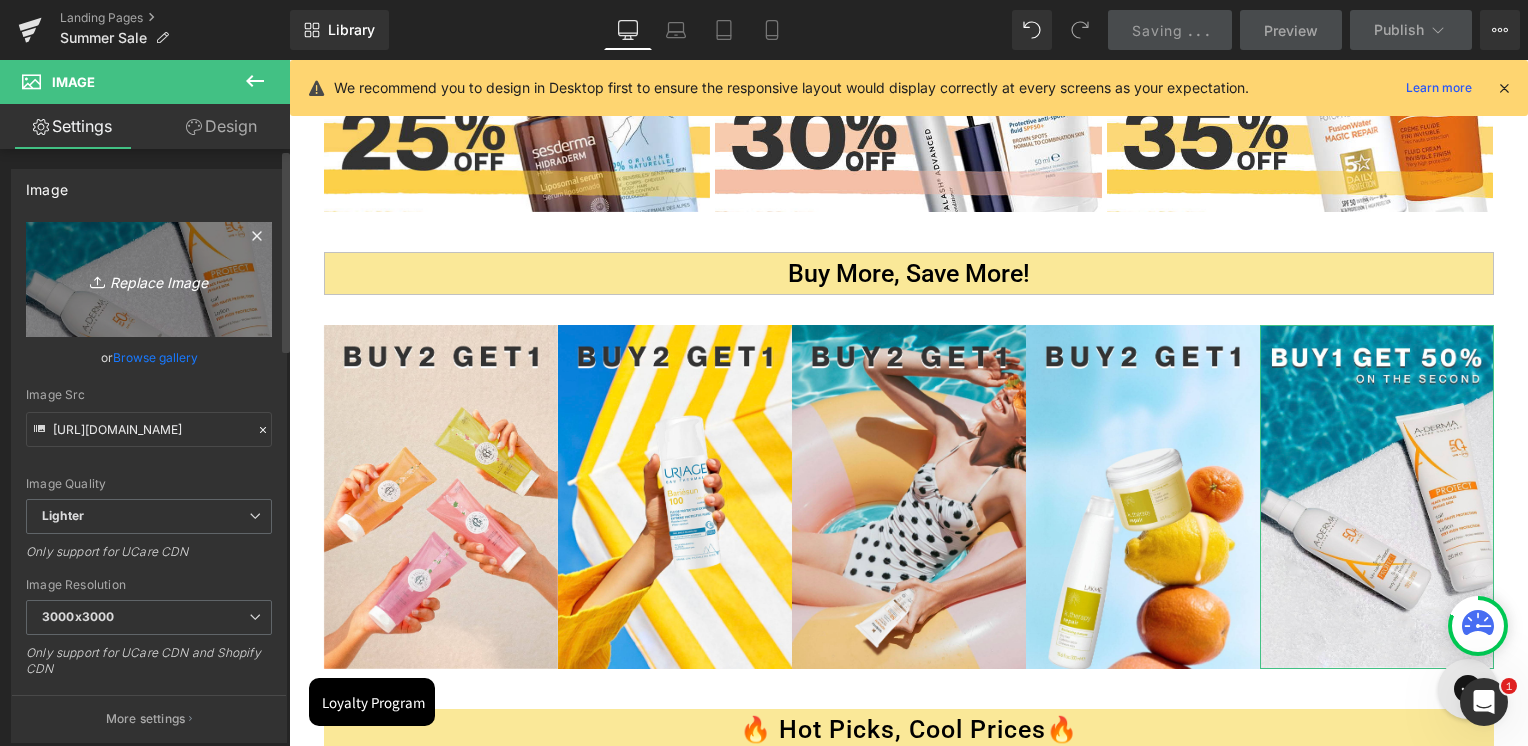 click on "Replace Image" at bounding box center [149, 279] 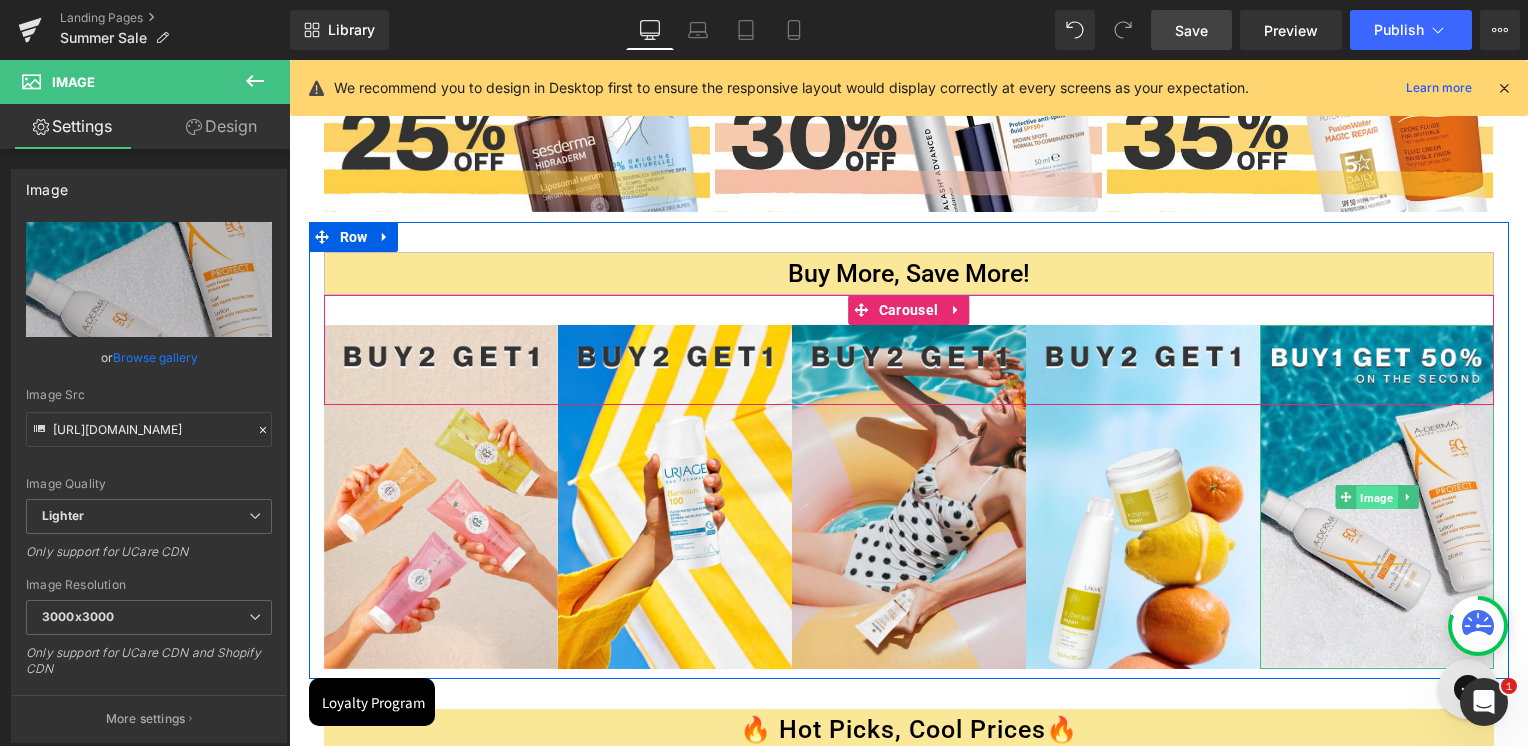 click on "Image" at bounding box center [1376, 498] 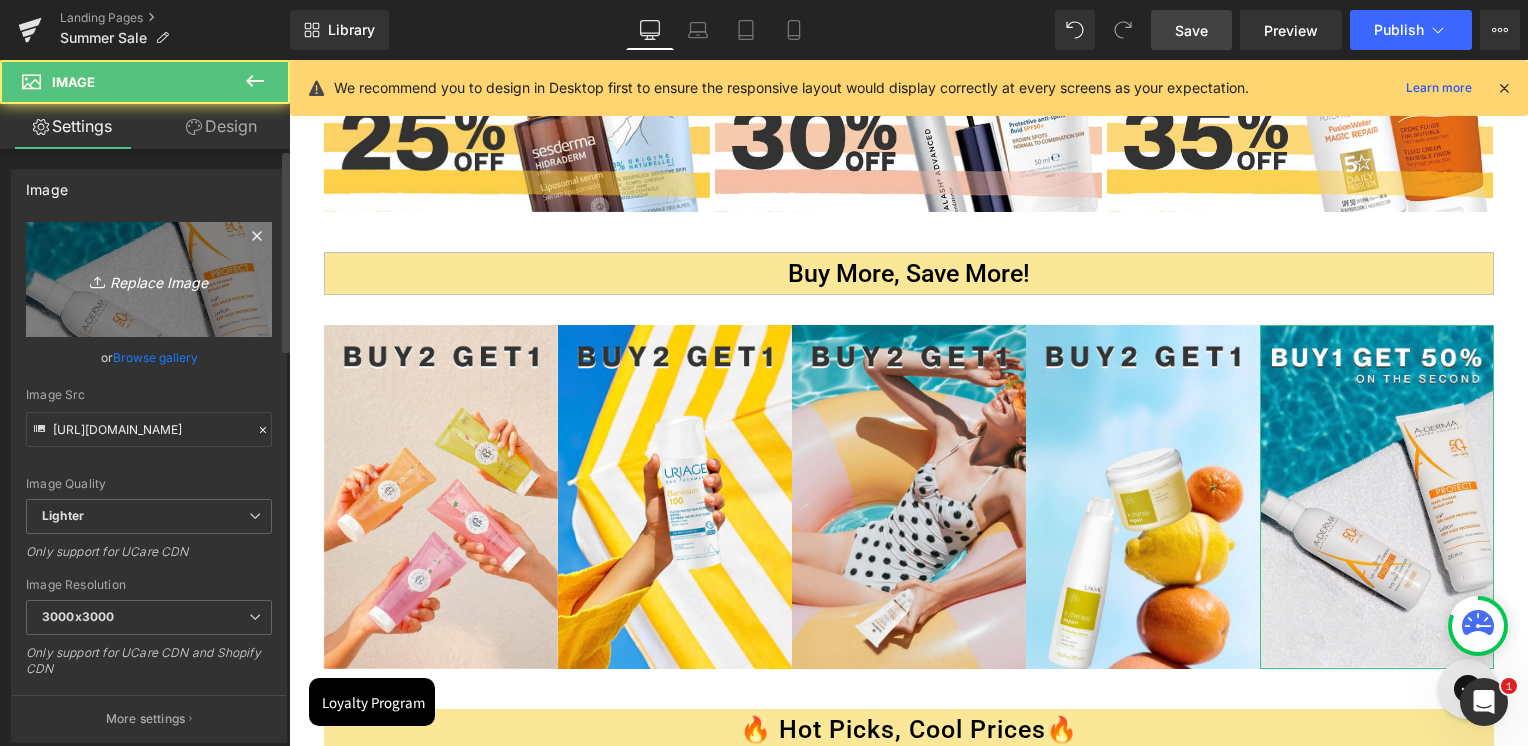 click on "Replace Image" at bounding box center [149, 279] 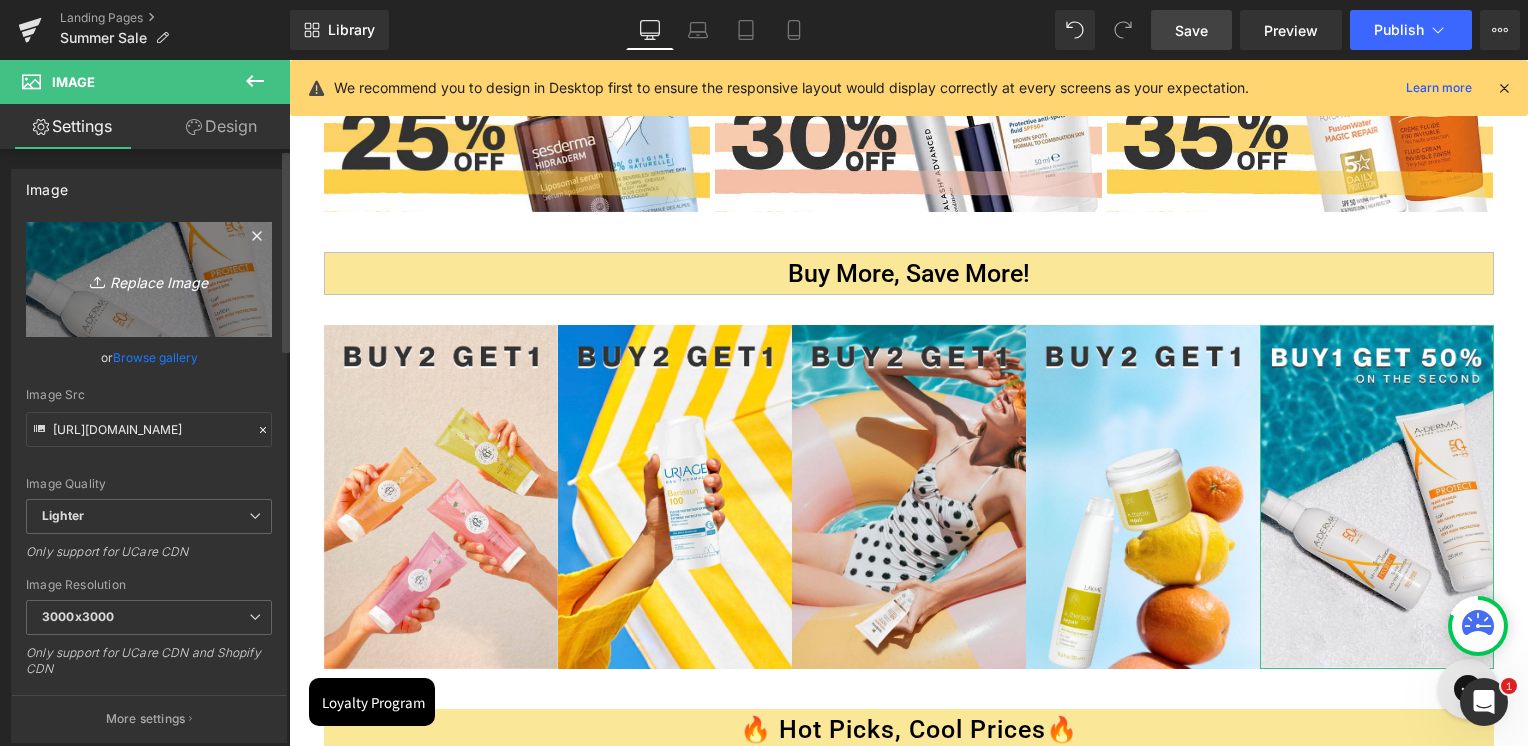 type on "C:\fakepath\TOP DEALS Summer Sale 2025 JulyArtboard 35.jpg" 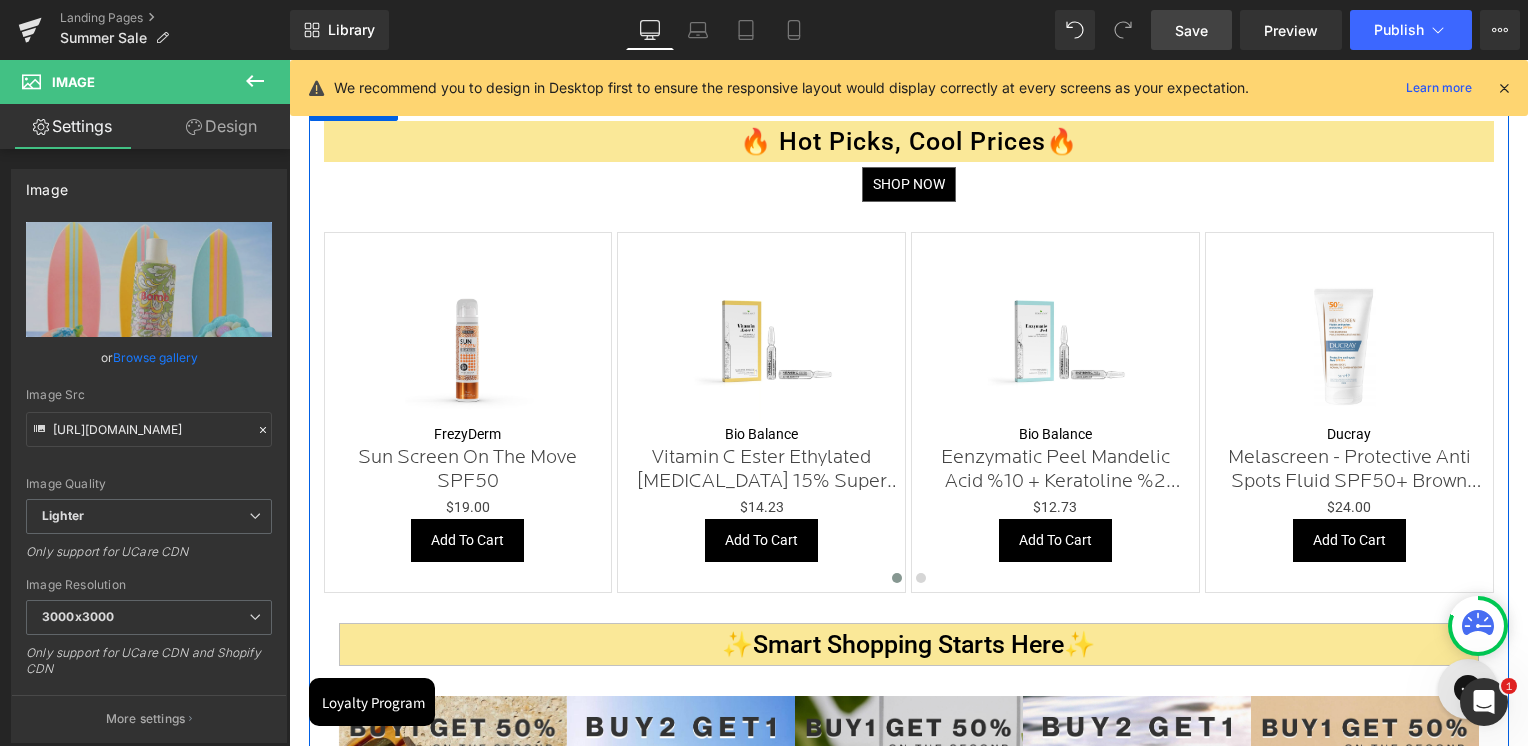 scroll, scrollTop: 1718, scrollLeft: 0, axis: vertical 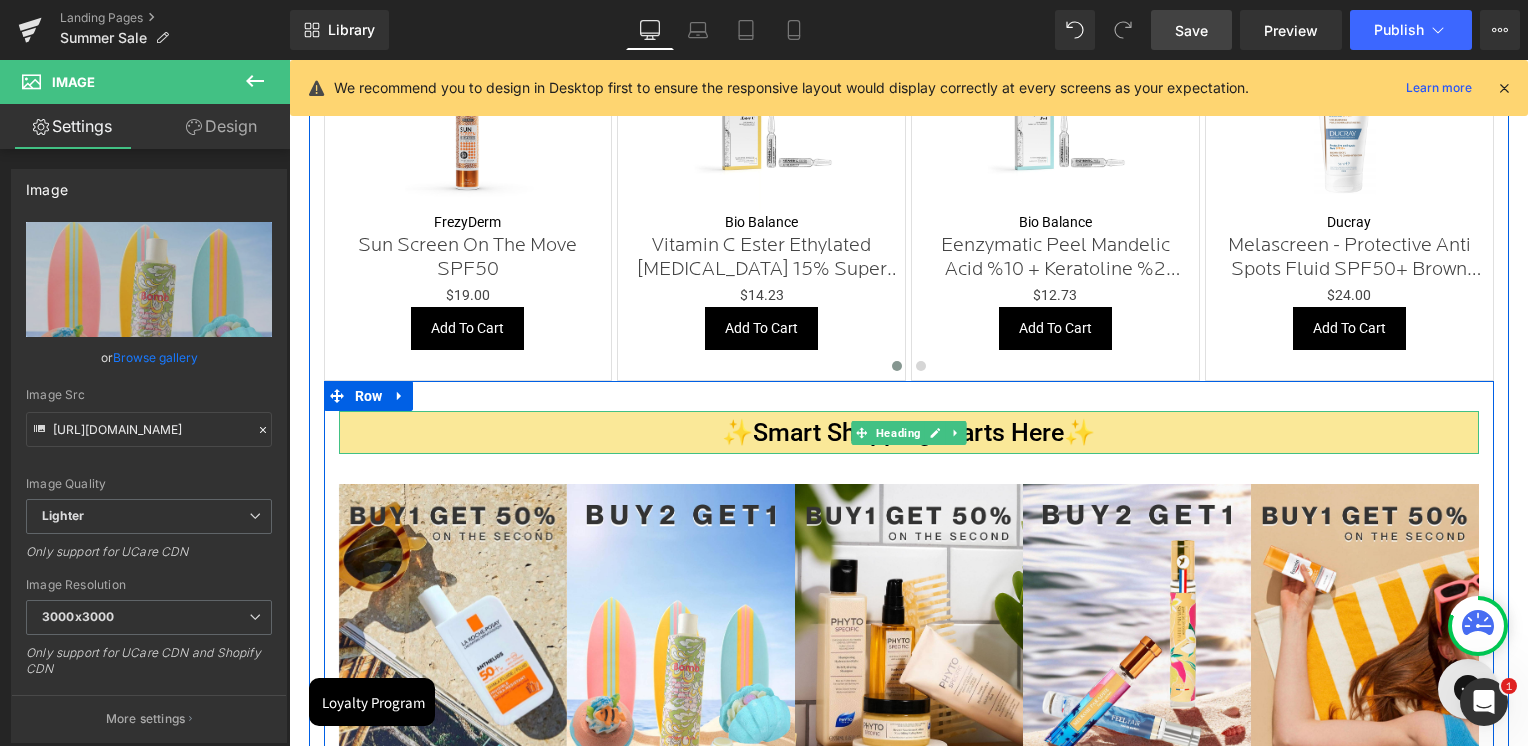 drag, startPoint x: 847, startPoint y: 439, endPoint x: 926, endPoint y: 427, distance: 79.9062 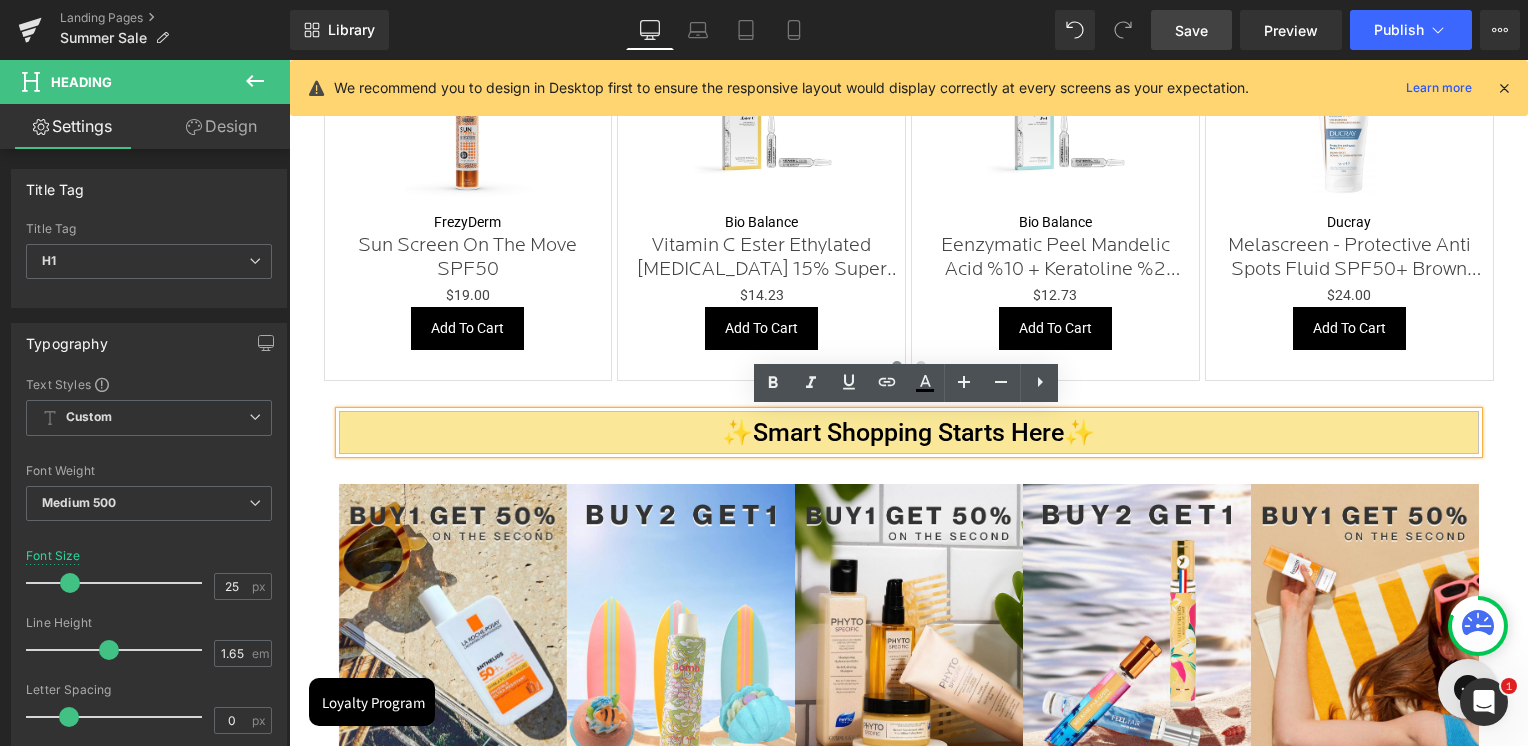 click on "✨Smart Shopping Starts Here✨" at bounding box center (909, 432) 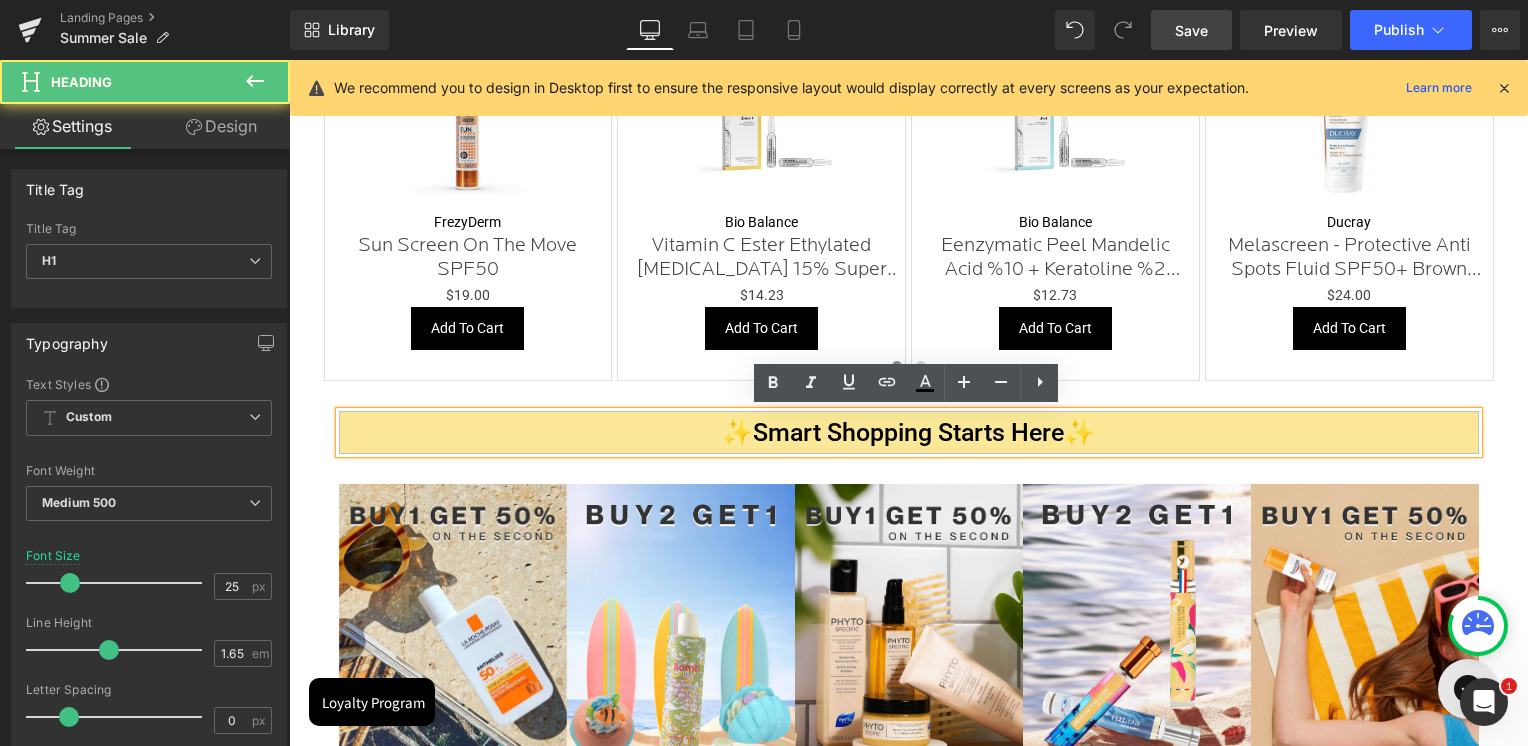 click on "✨Smart Shopping Starts Here✨" at bounding box center (909, 432) 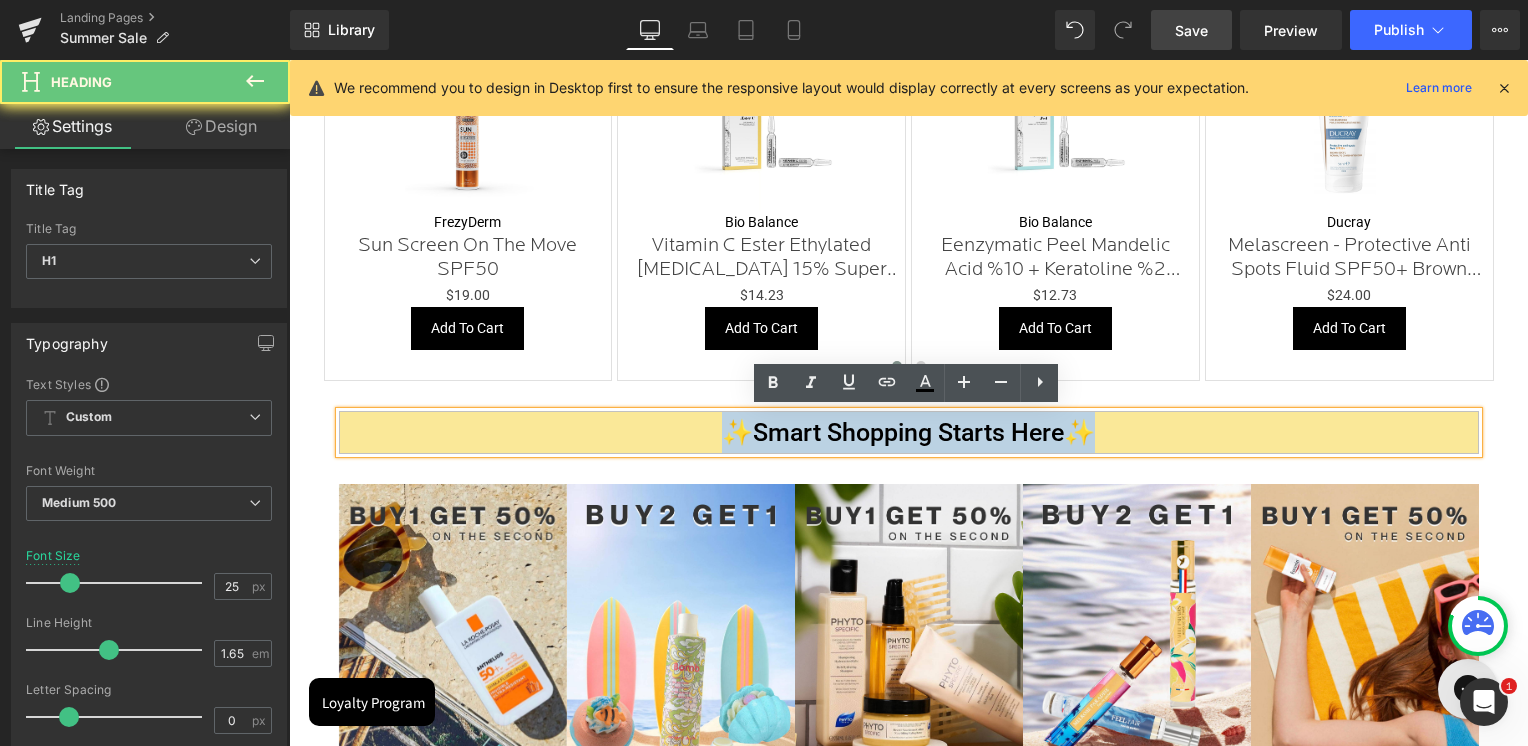 click on "✨Smart Shopping Starts Here✨" at bounding box center [909, 432] 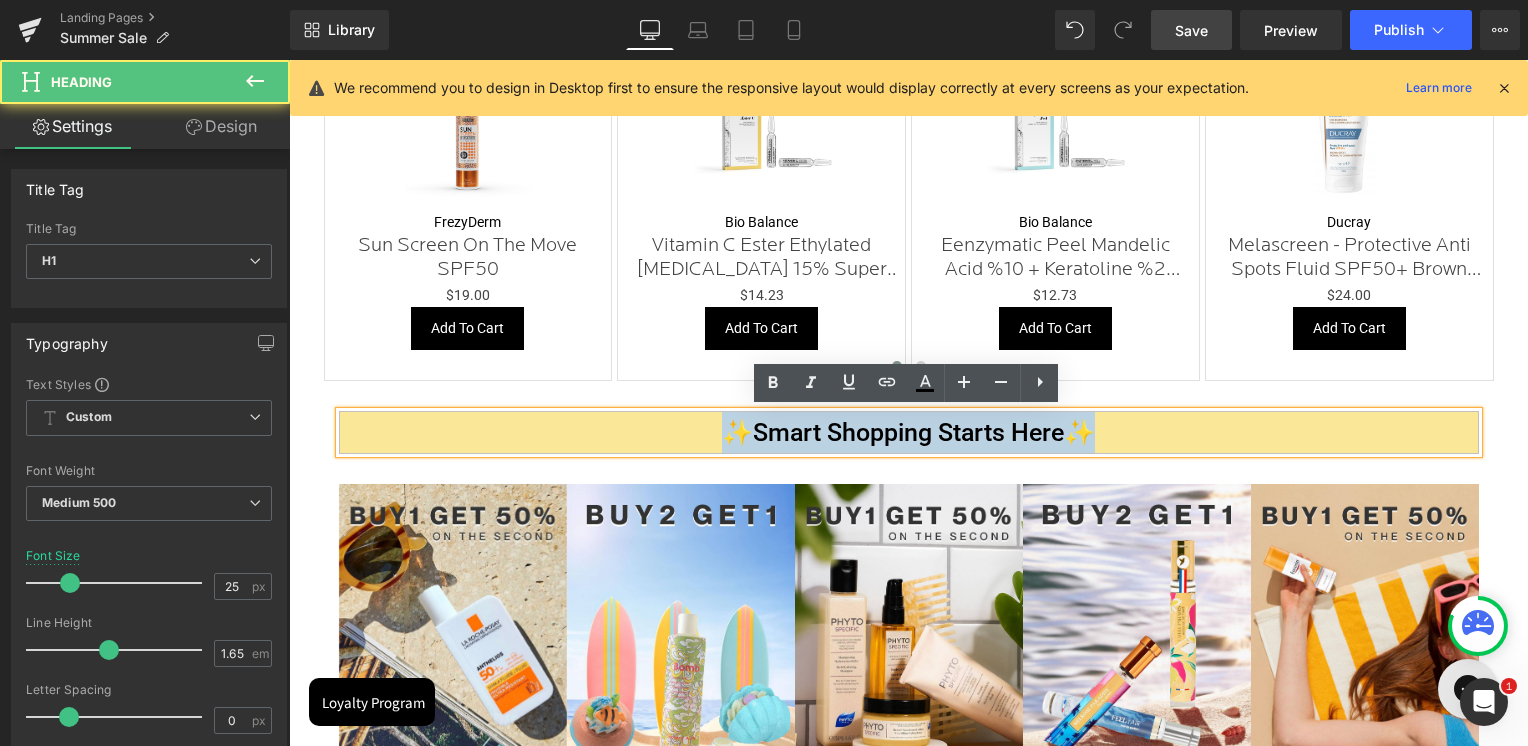 click on "✨Smart Shopping Starts Here✨" at bounding box center [909, 432] 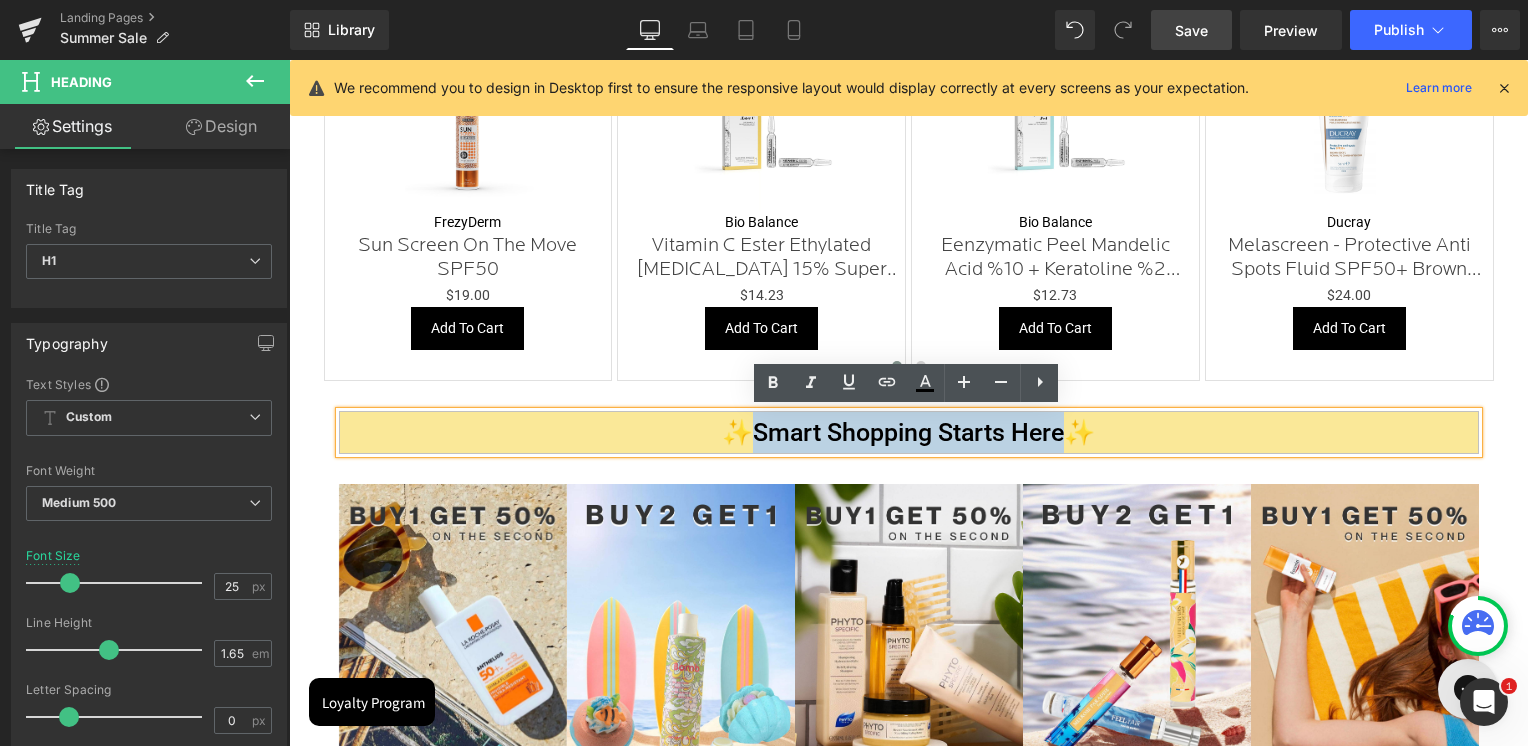 drag, startPoint x: 1057, startPoint y: 430, endPoint x: 754, endPoint y: 437, distance: 303.08084 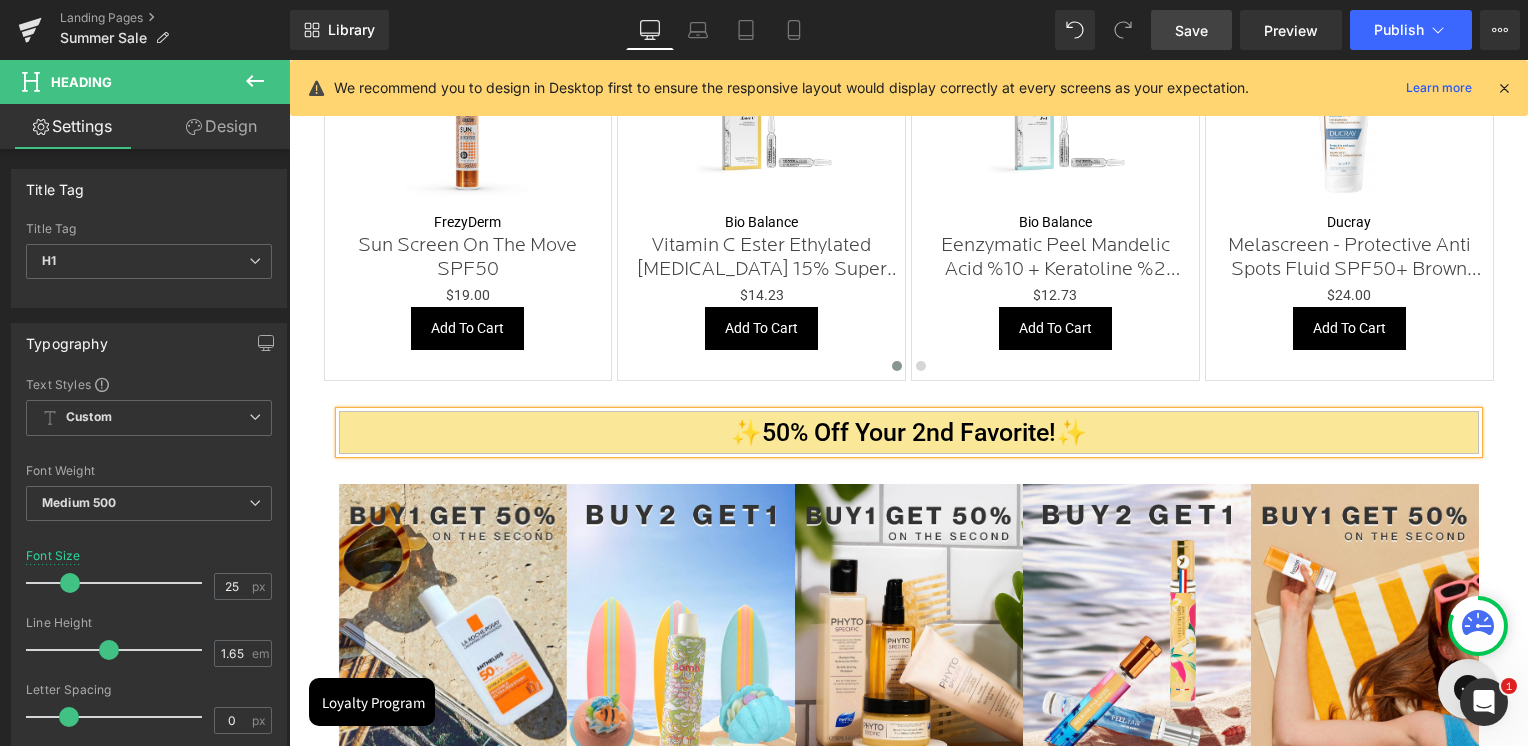 click on "✨50% Off Your 2nd Favorite!✨ Heading
Image
Image
Image
Image
Image
Carousel         Row" at bounding box center (909, 605) 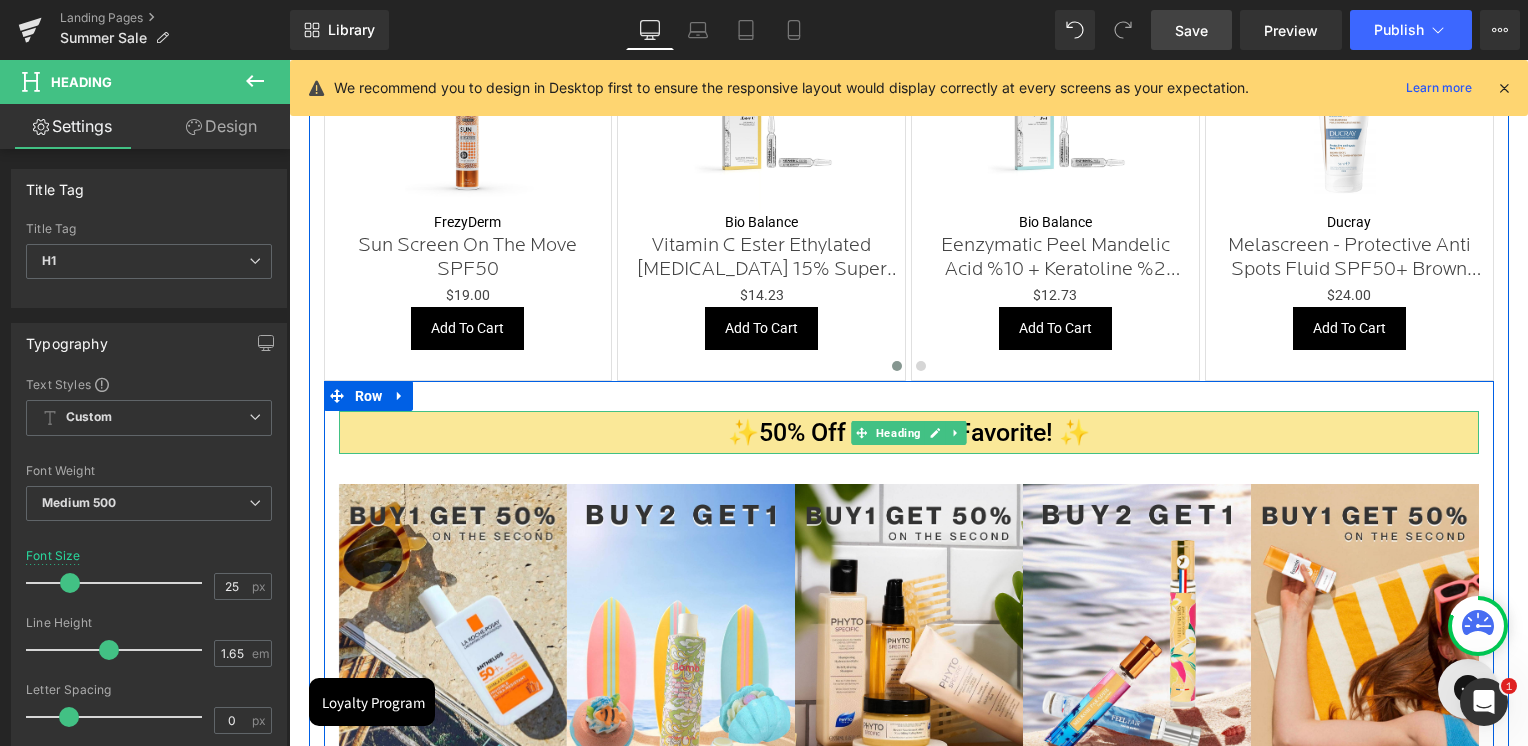 click on "✨50% Off Your 2nd Favorite! ✨" at bounding box center (909, 432) 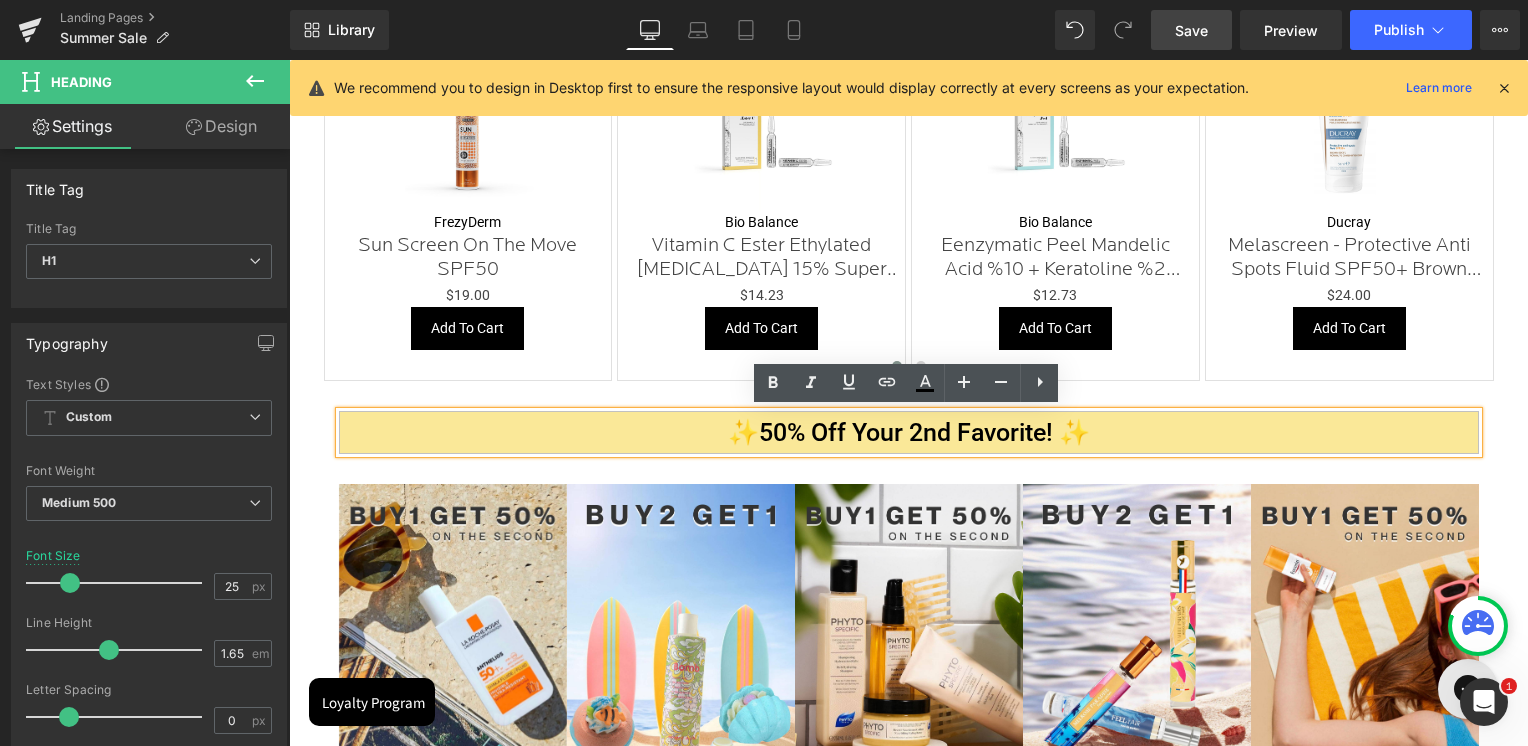 drag, startPoint x: 750, startPoint y: 430, endPoint x: 898, endPoint y: 424, distance: 148.12157 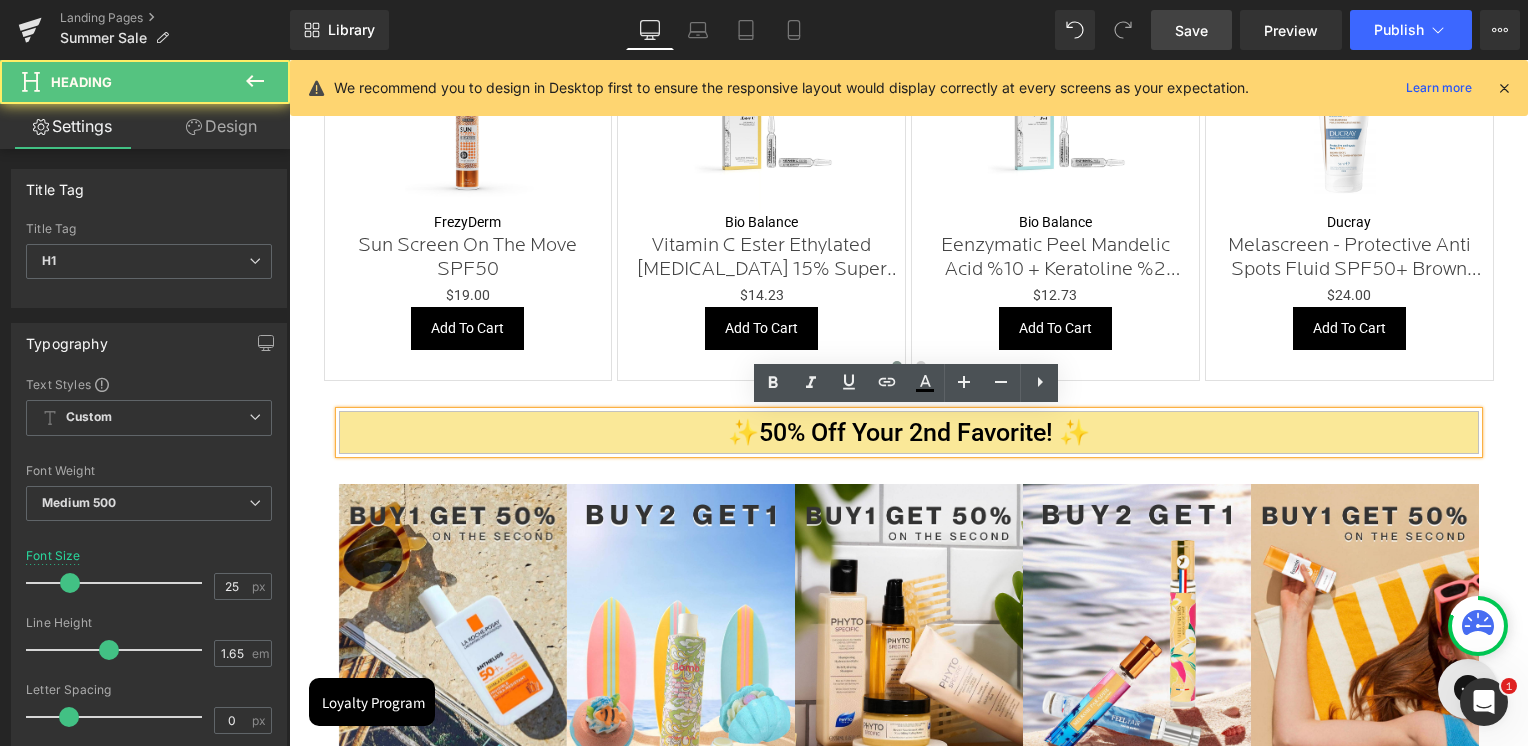 click on "✨50% Off Your 2nd Favorite! ✨" at bounding box center (909, 432) 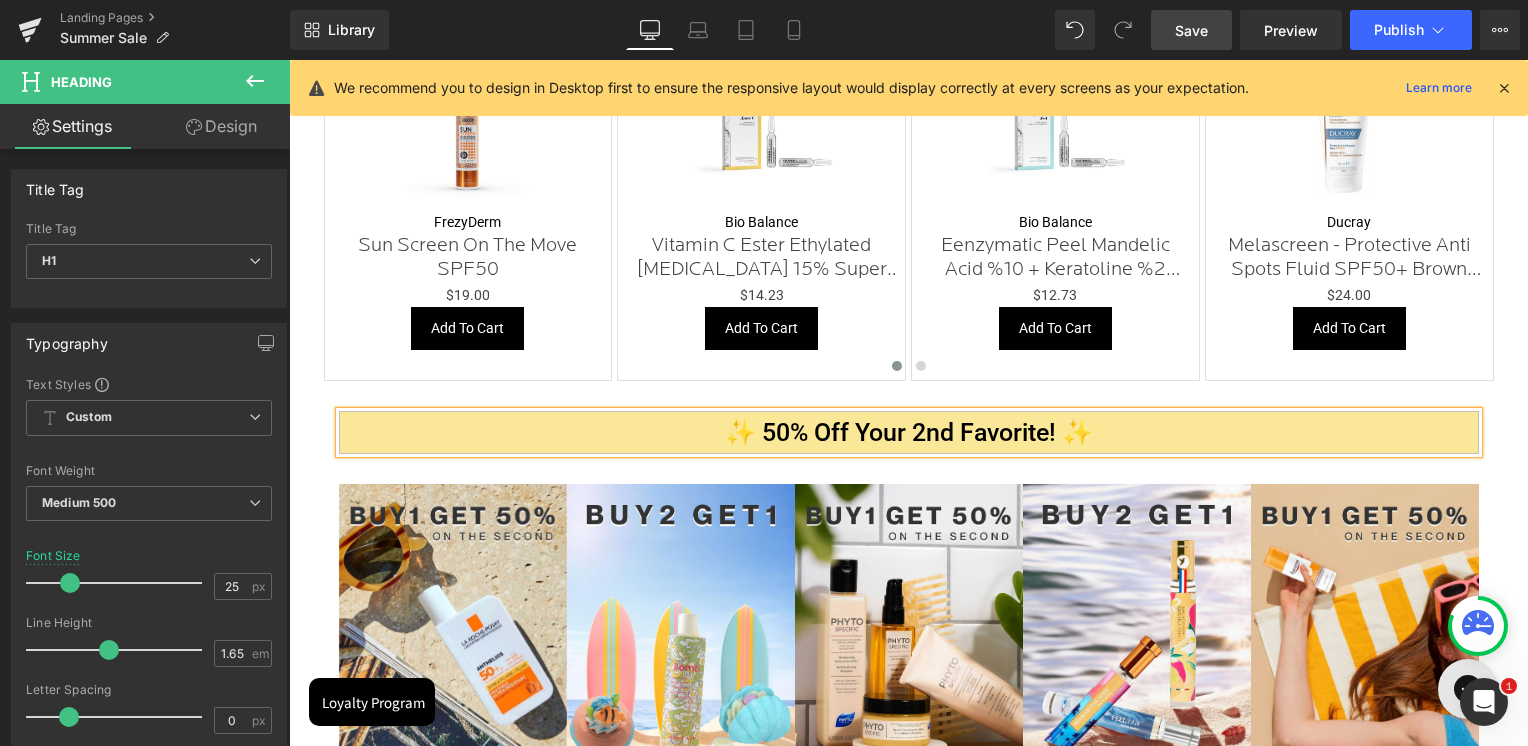 click on "🔥 Hot Picks, Cool Prices🔥 Heading         SHOP NOW Button" at bounding box center (909, 369) 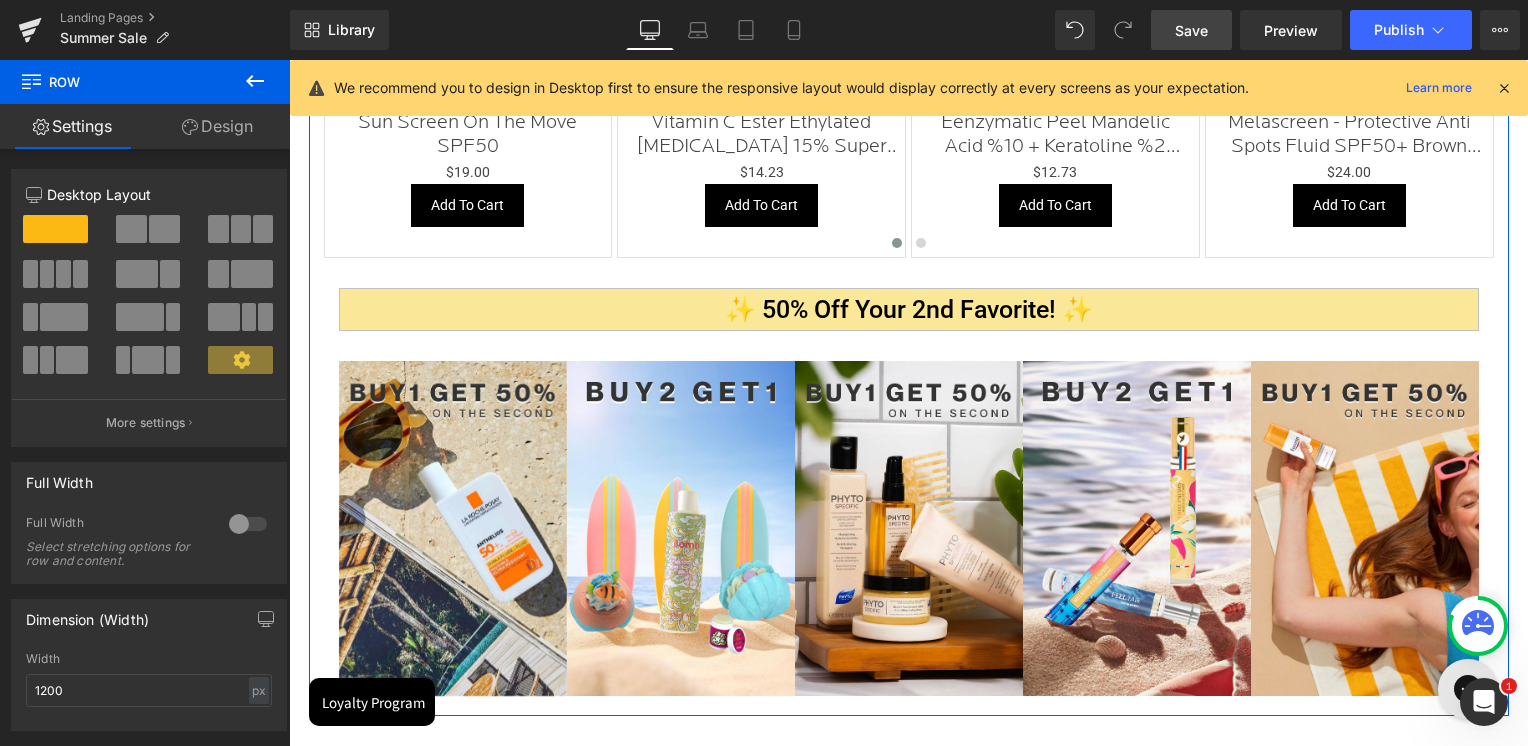 scroll, scrollTop: 1918, scrollLeft: 0, axis: vertical 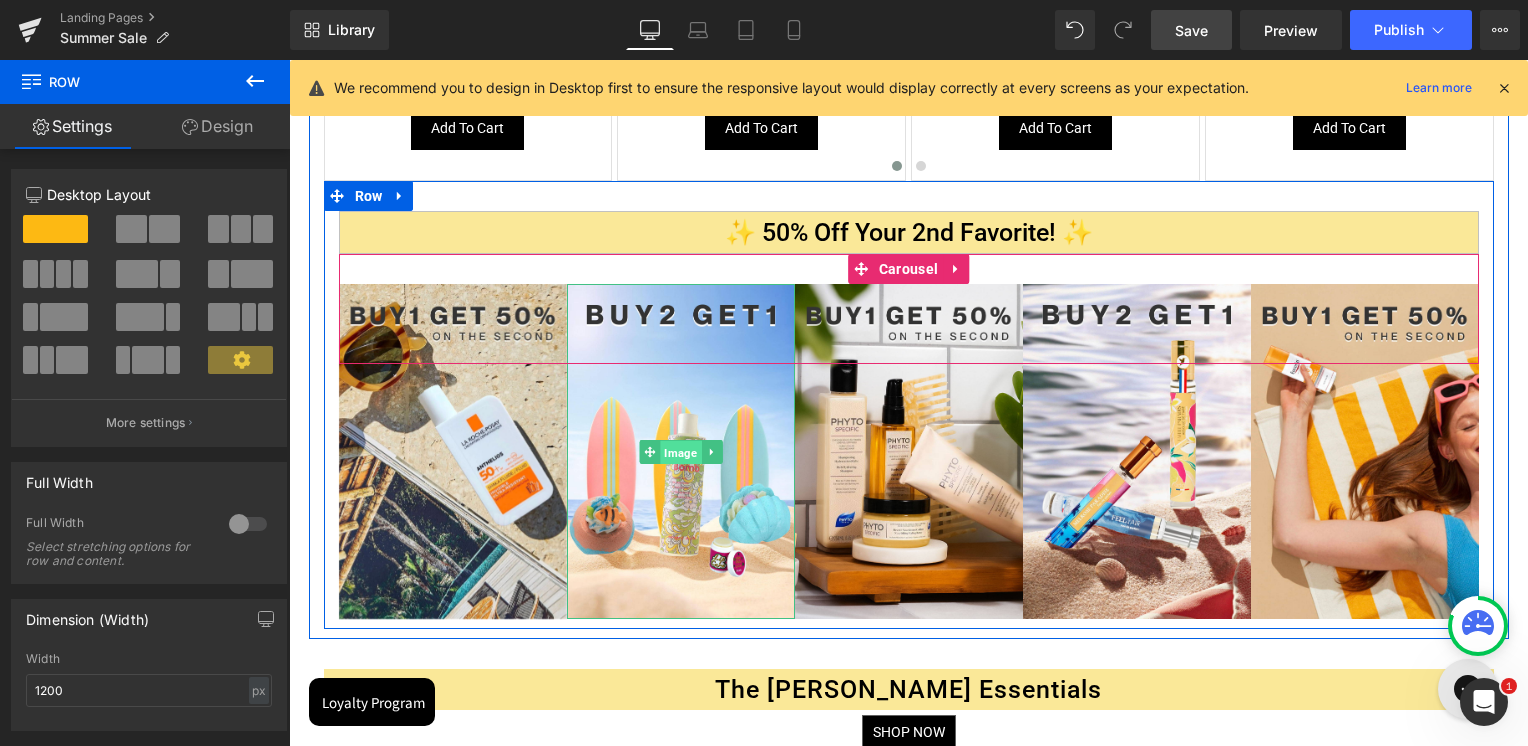 click on "Image" at bounding box center [680, 453] 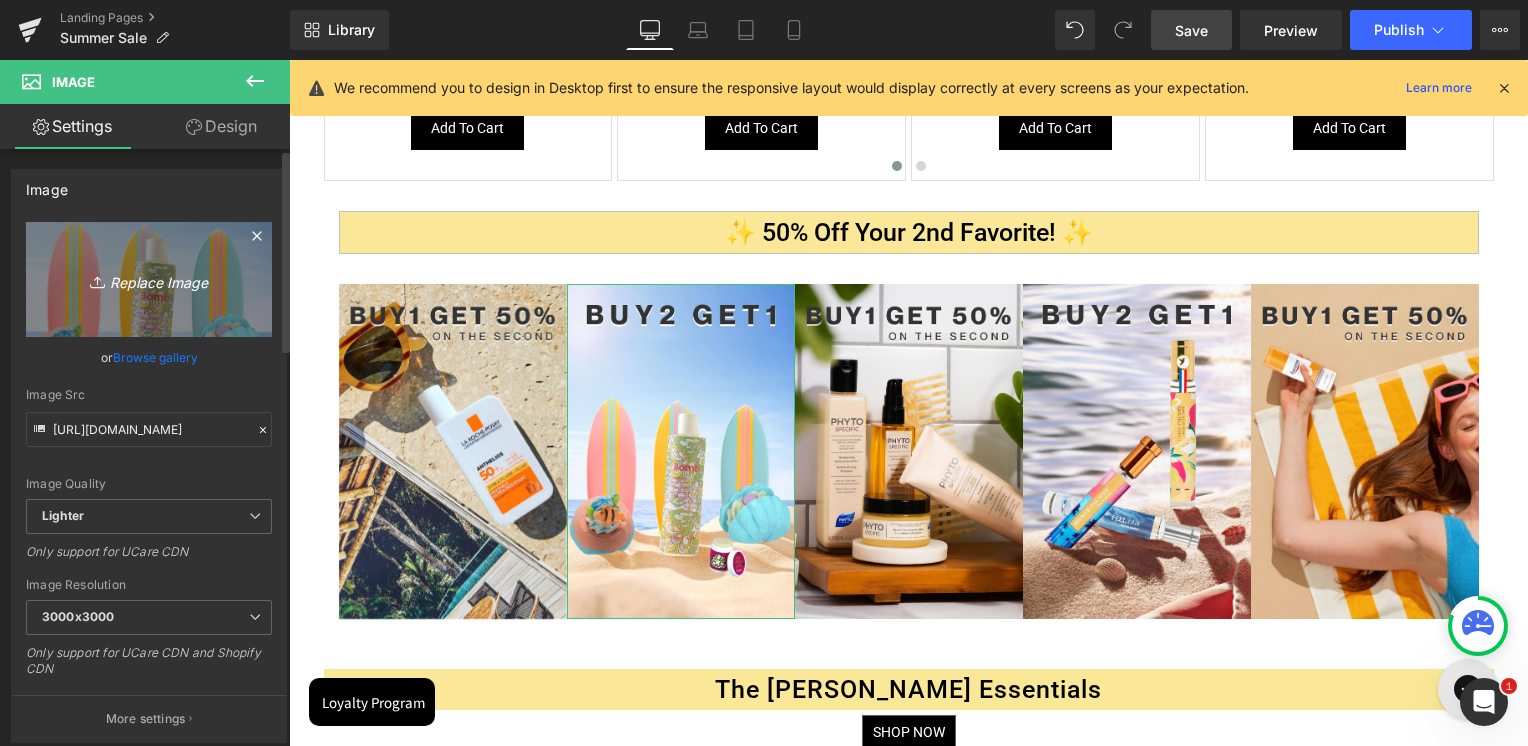 click on "Replace Image" at bounding box center [149, 279] 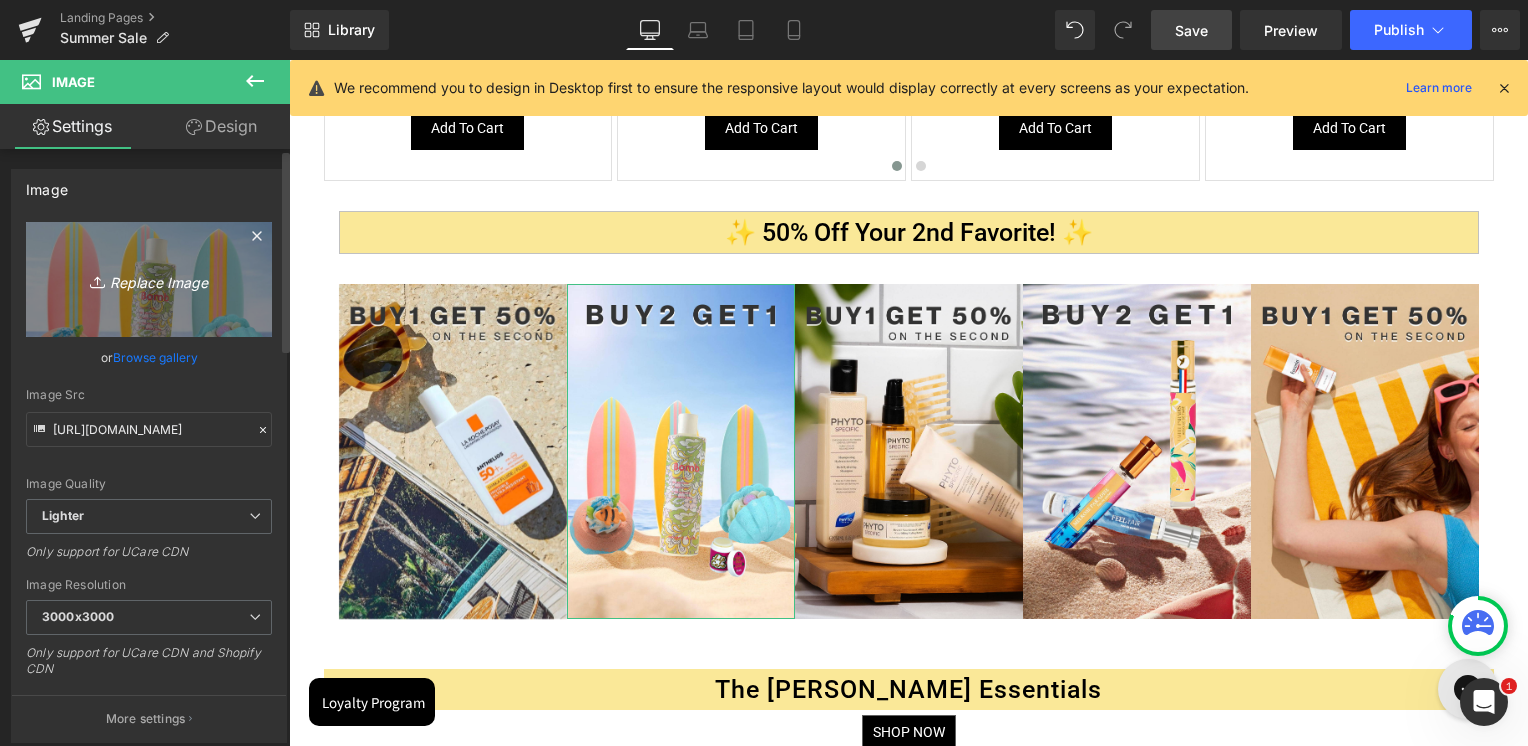 type on "C:\fakepath\Summer Sale Banners upToArtboard 51.jpg" 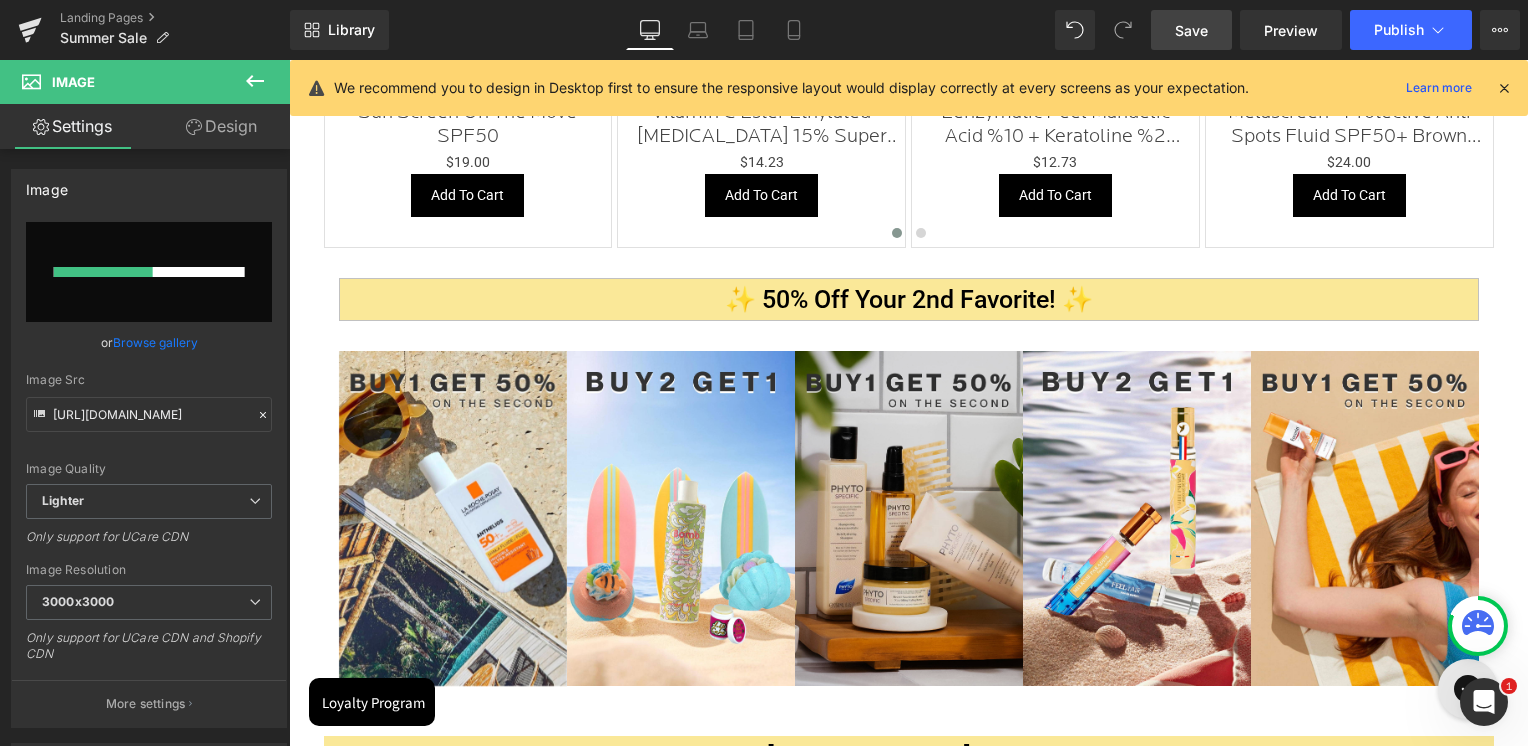 scroll, scrollTop: 2018, scrollLeft: 0, axis: vertical 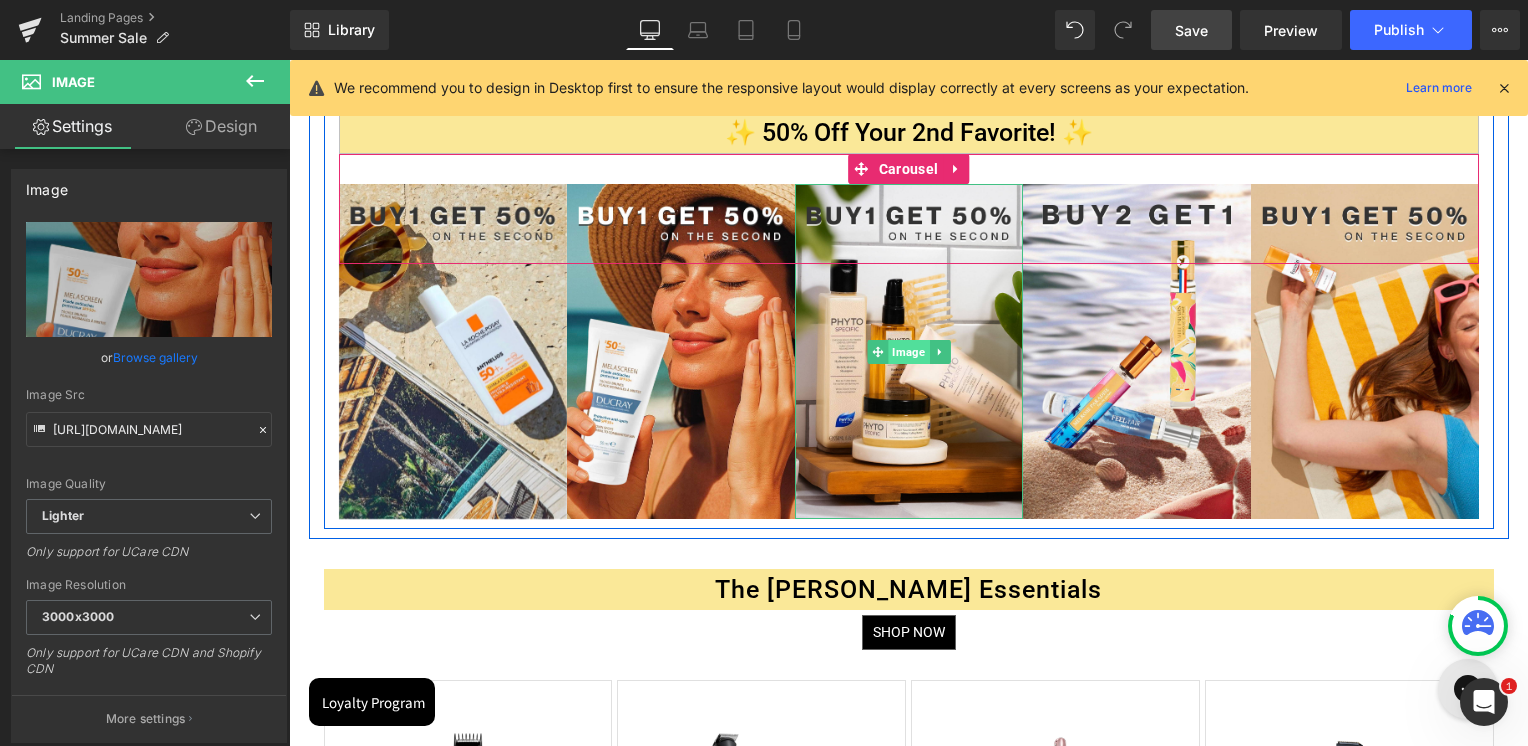 click on "Image" at bounding box center [908, 352] 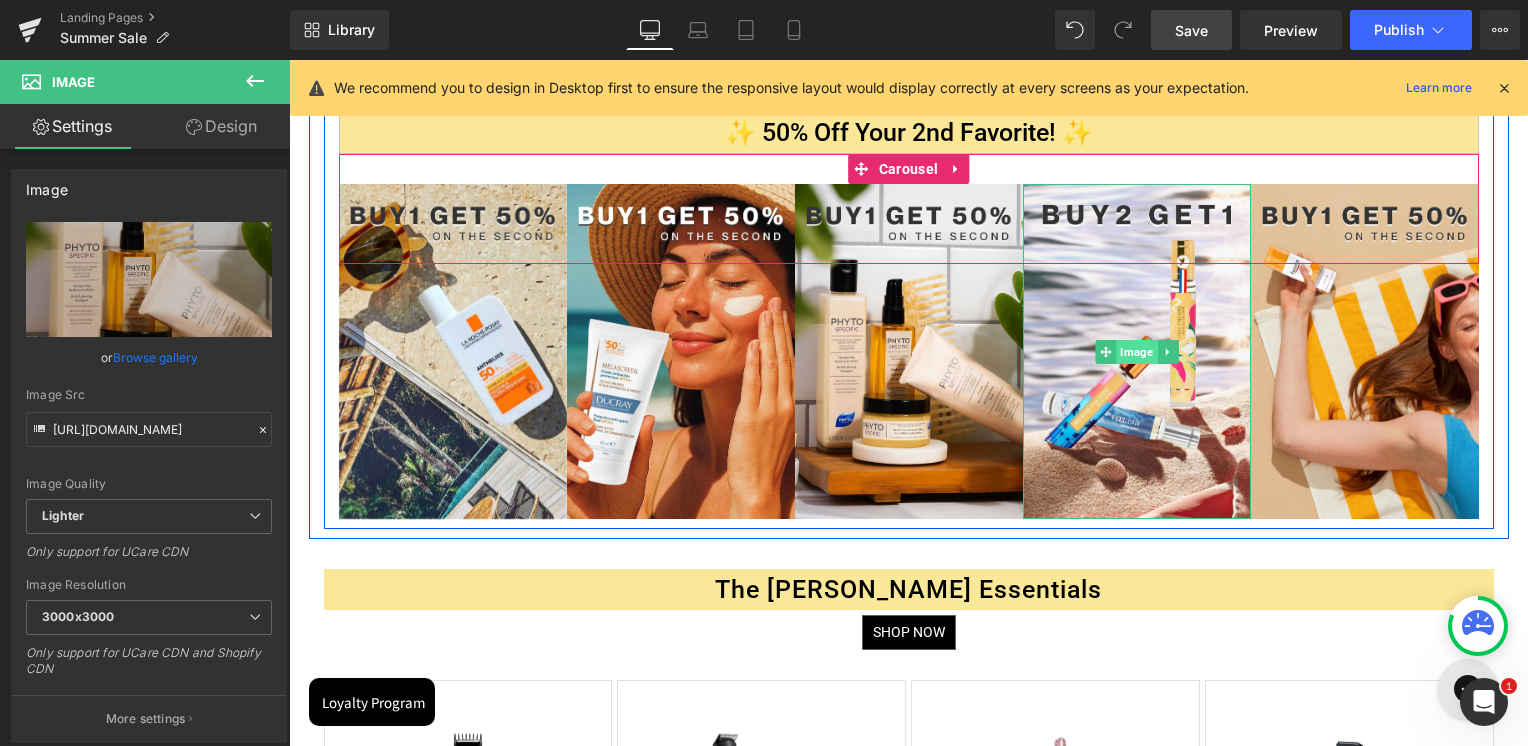 click on "Image" at bounding box center [1136, 352] 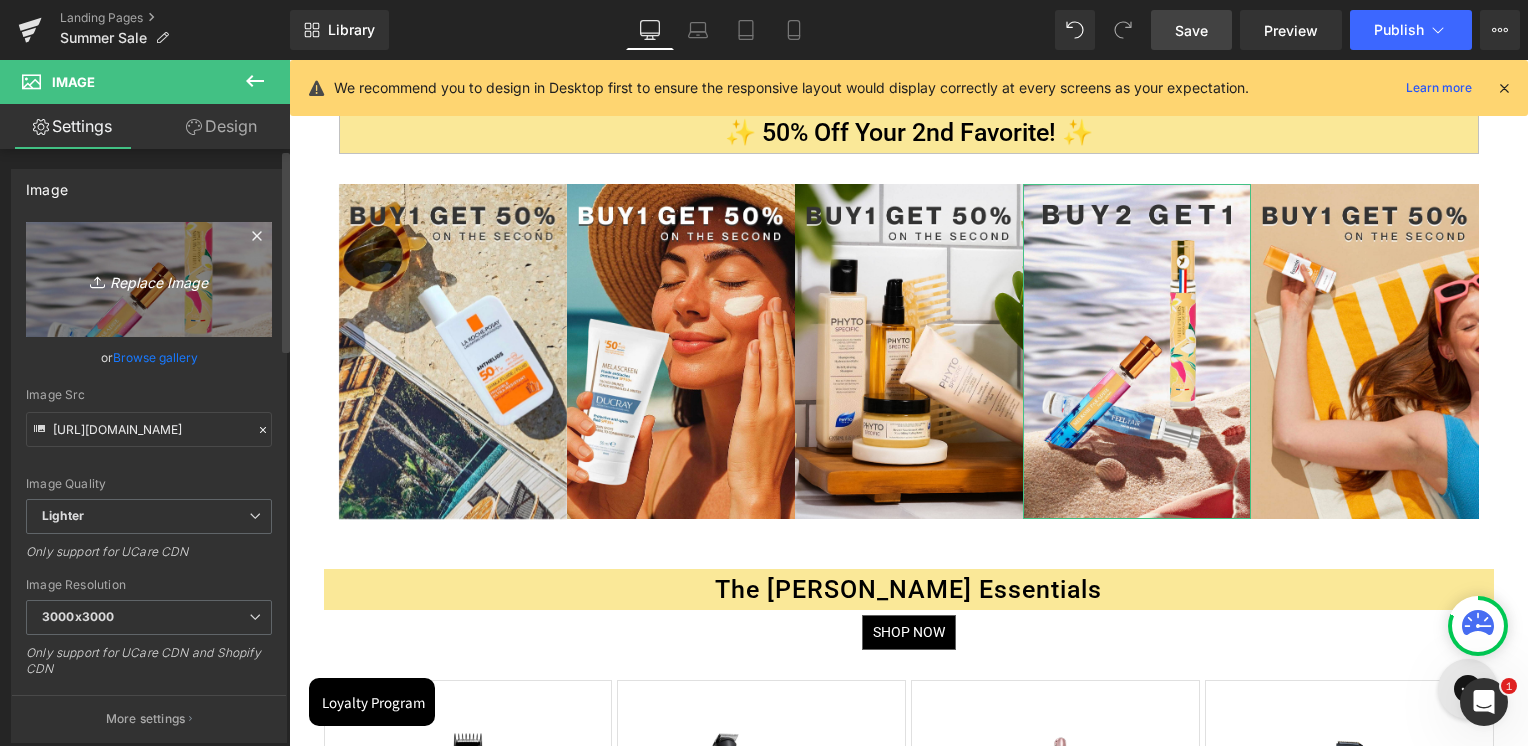 click on "Replace Image" at bounding box center (149, 279) 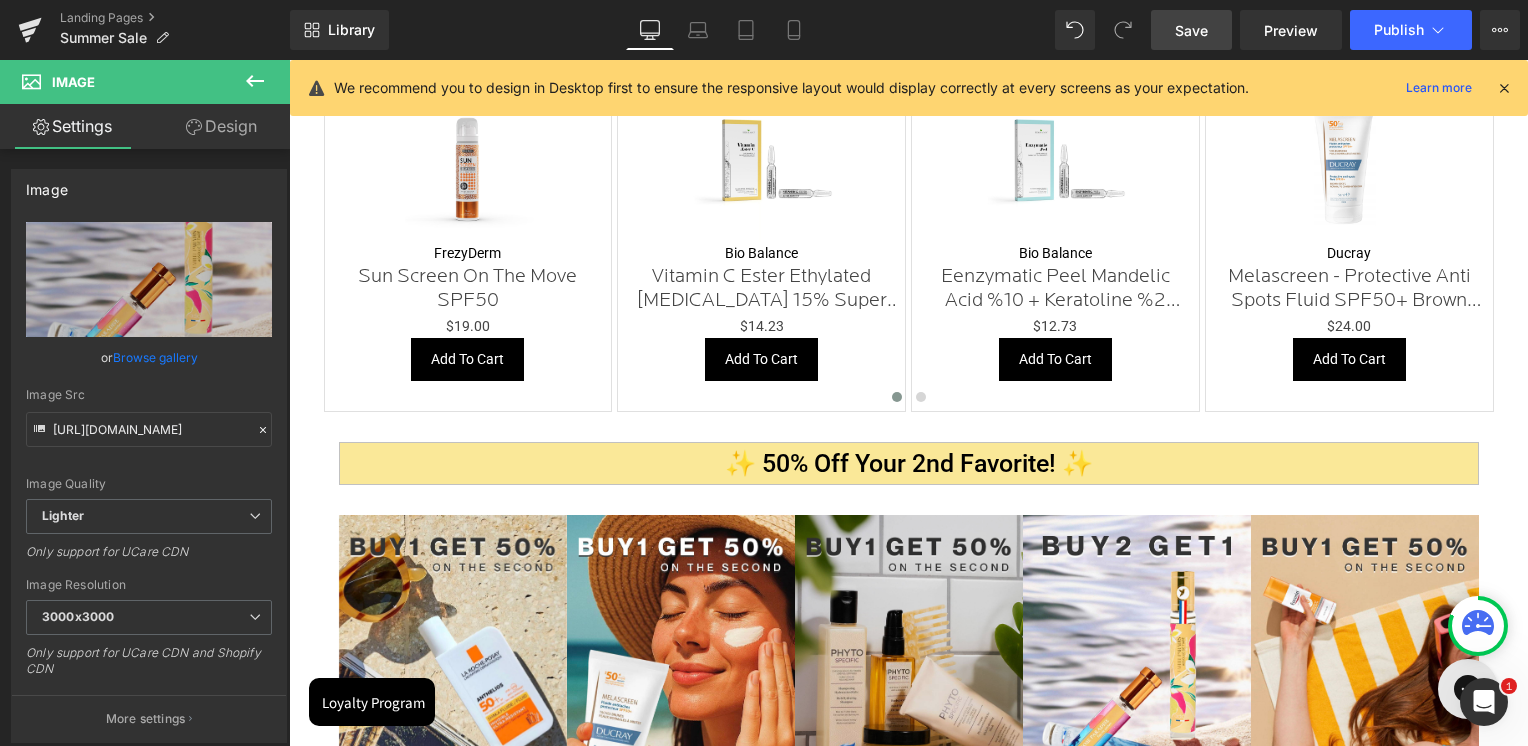 scroll, scrollTop: 2018, scrollLeft: 0, axis: vertical 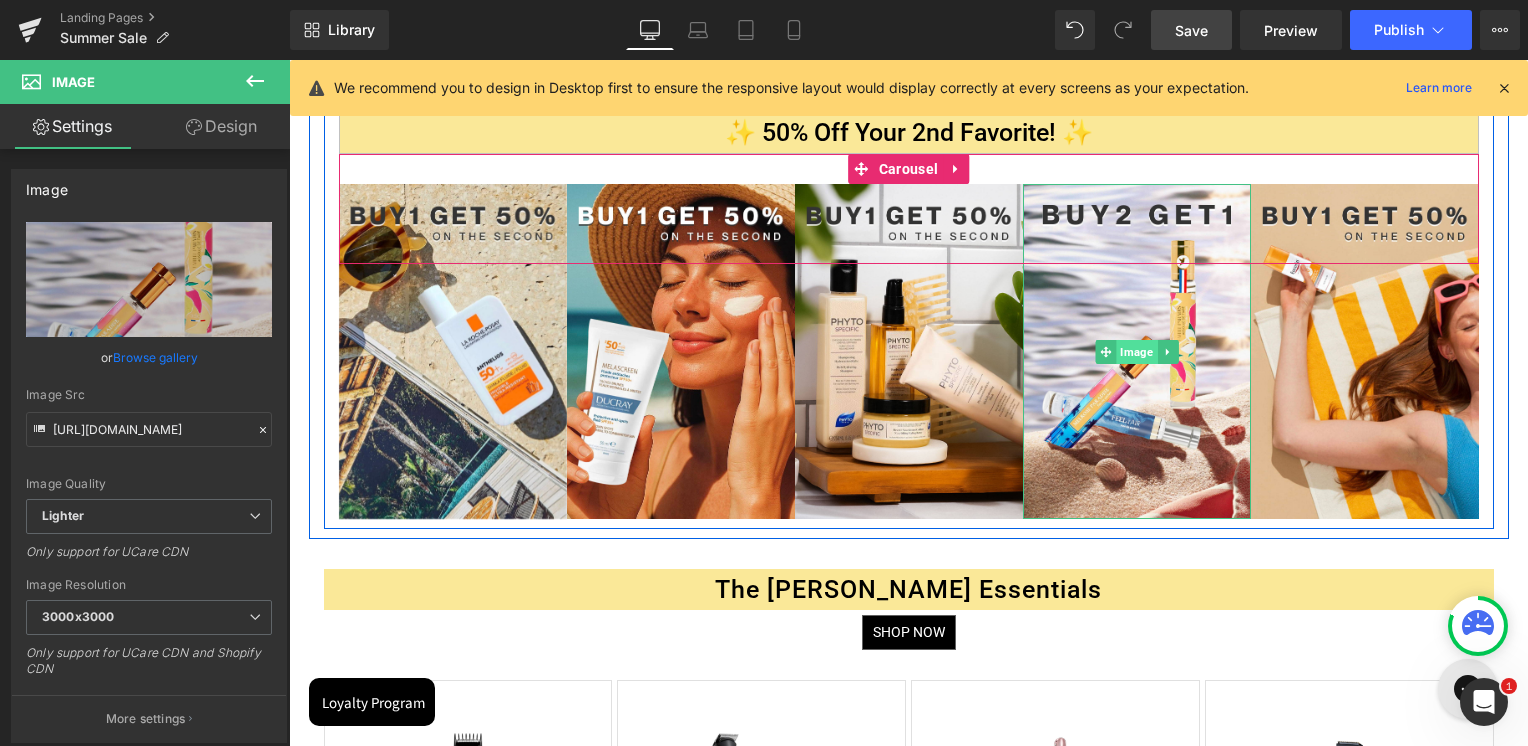 click on "Image" at bounding box center (1136, 352) 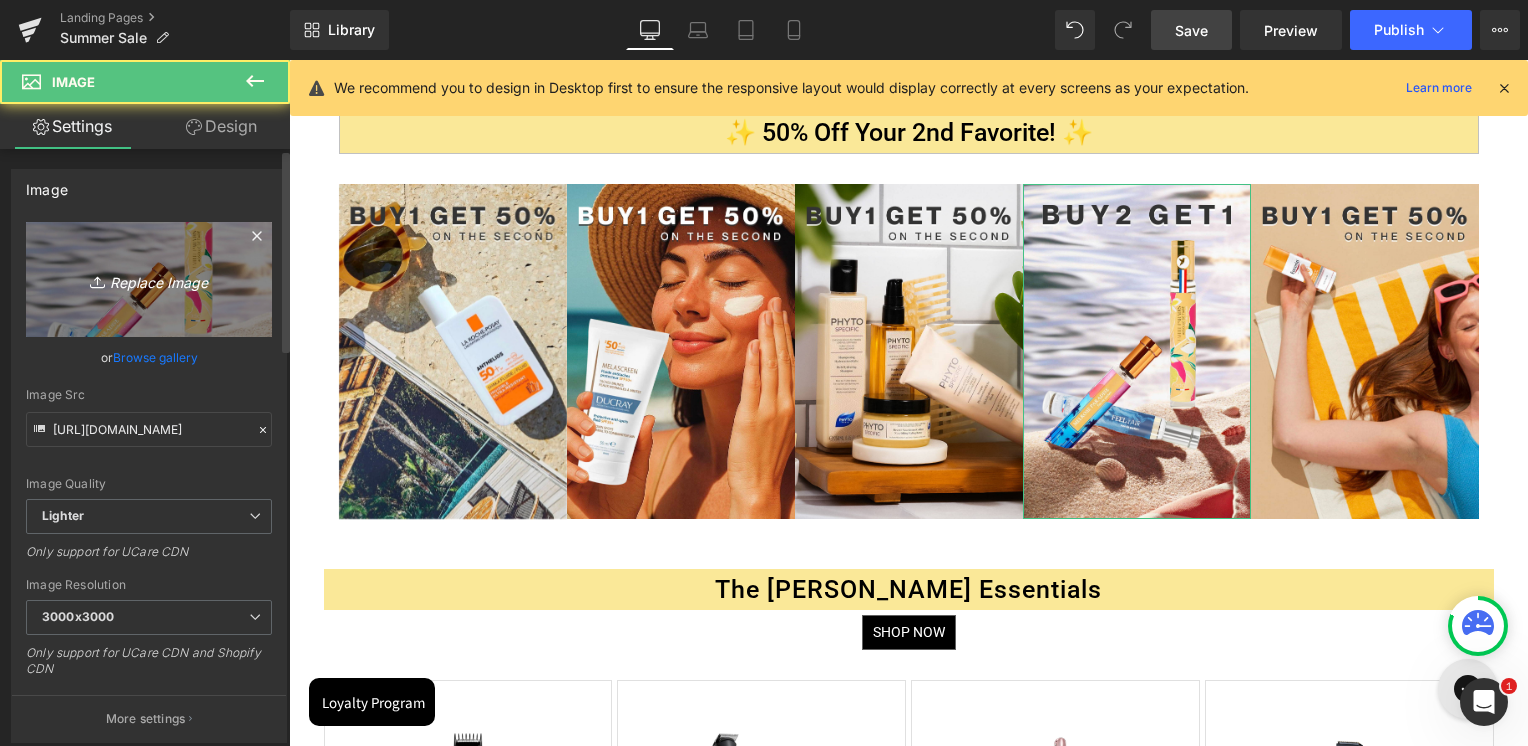 click on "Replace Image" at bounding box center (149, 279) 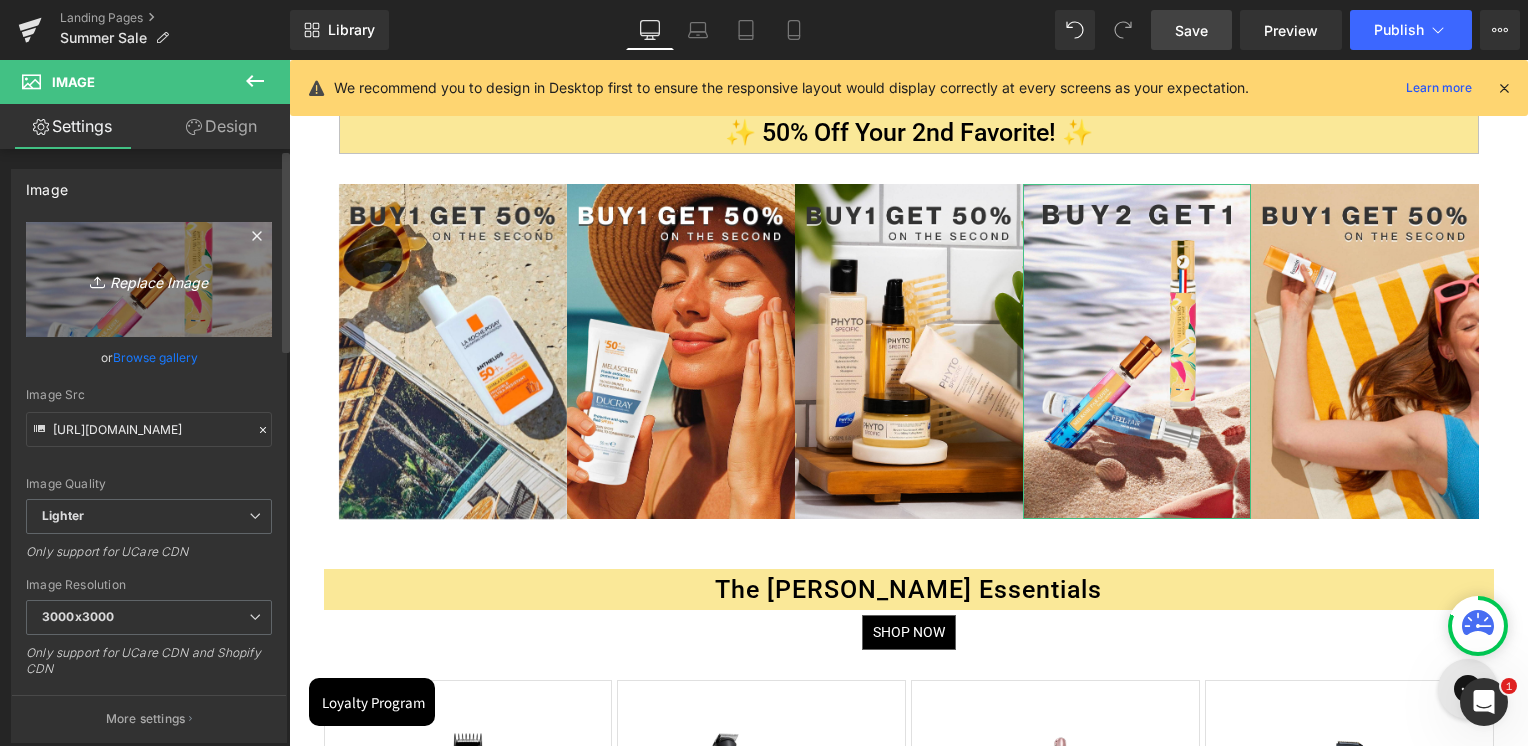 type on "C:\fakepath\TOP DEALS Summer Sale 2025 JulyArtboard 32.jpg" 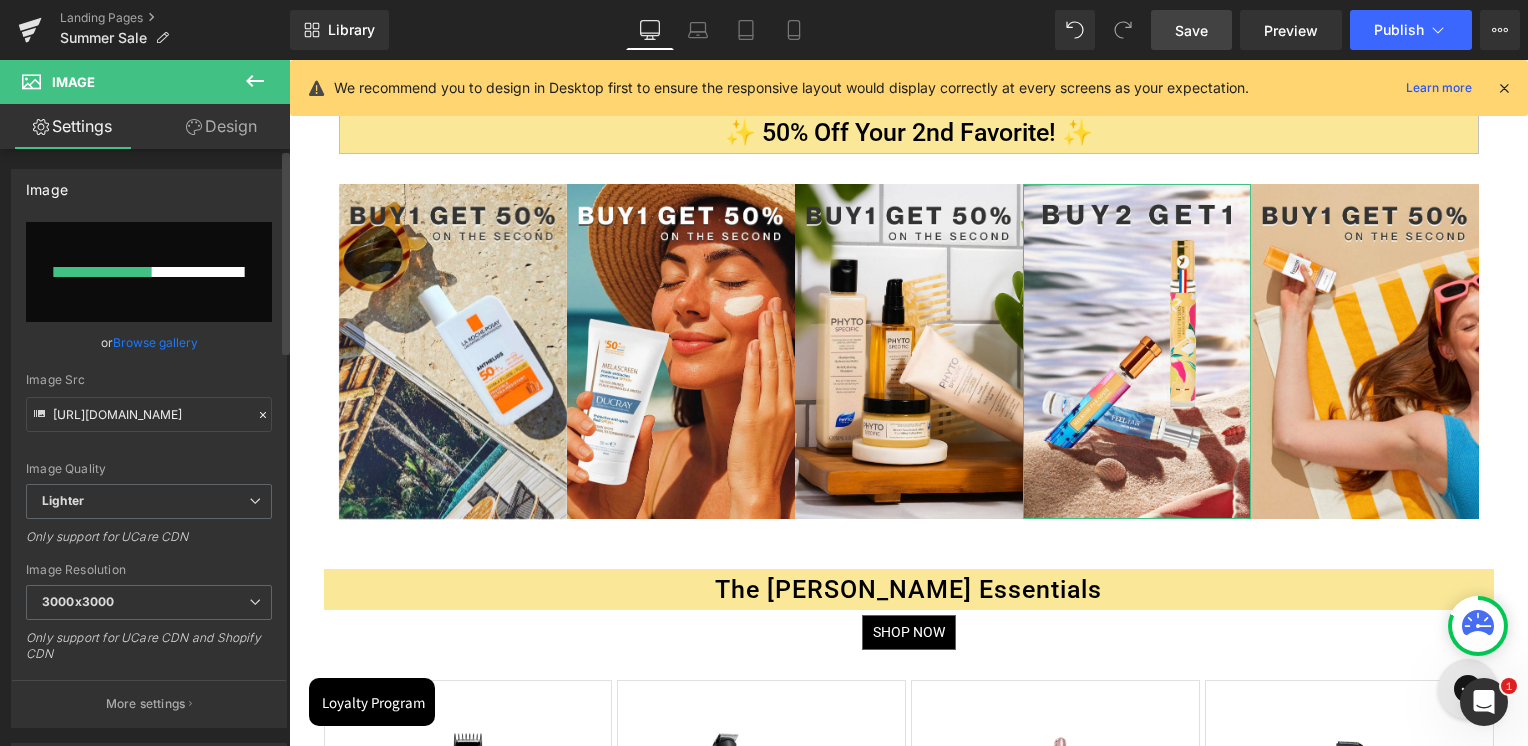 click at bounding box center (149, 272) 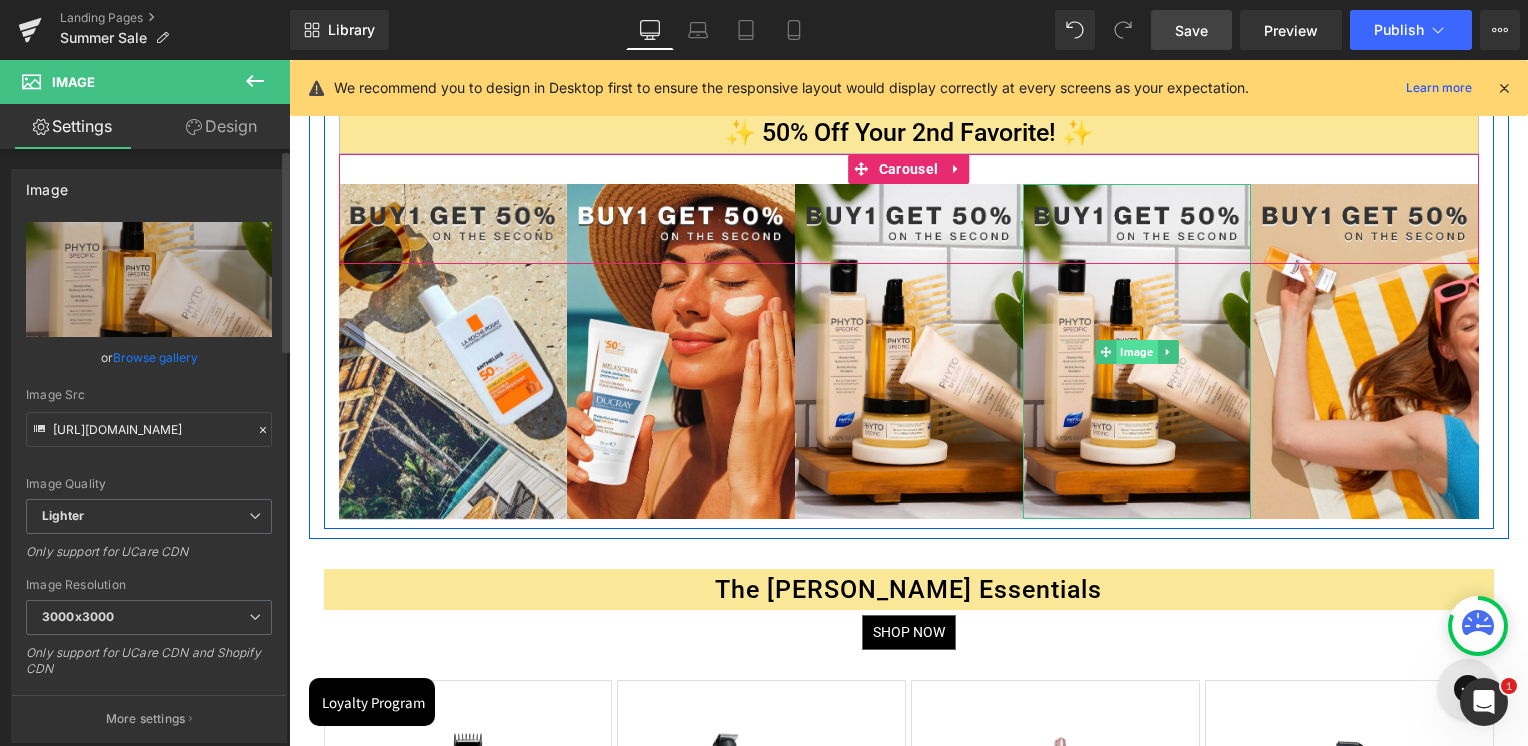 drag, startPoint x: 1104, startPoint y: 341, endPoint x: 1128, endPoint y: 343, distance: 24.083189 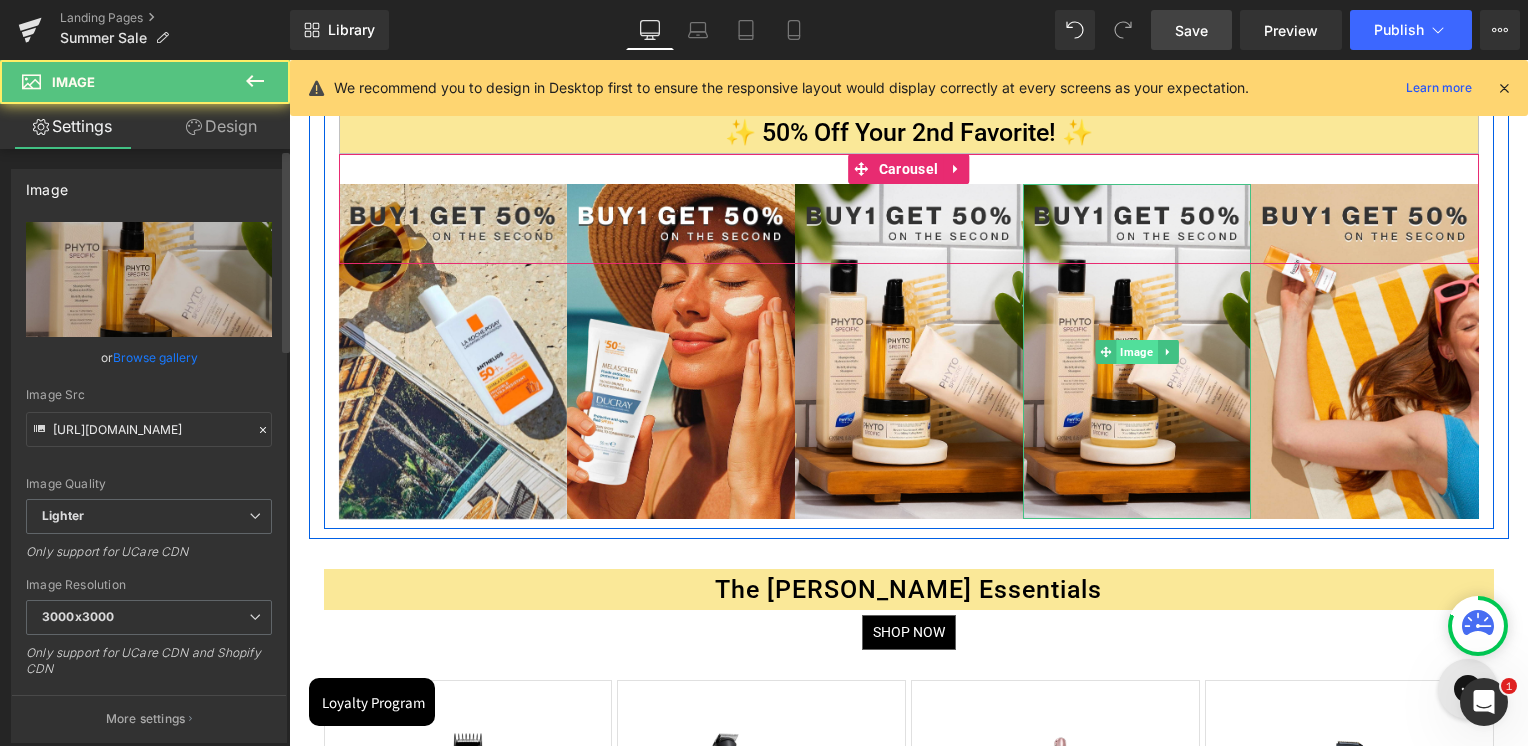 click on "Image" at bounding box center [1136, 352] 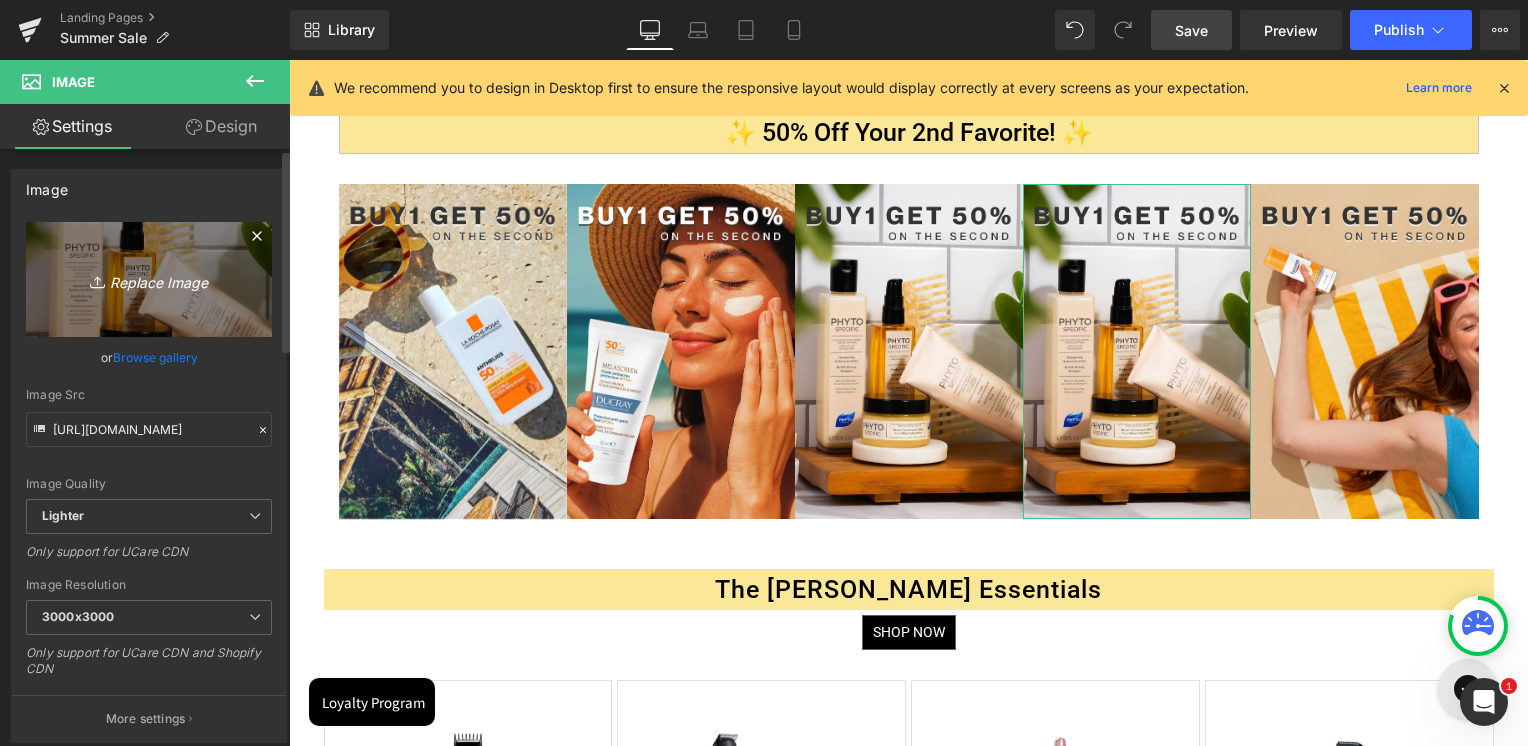 click on "Replace Image" at bounding box center [149, 279] 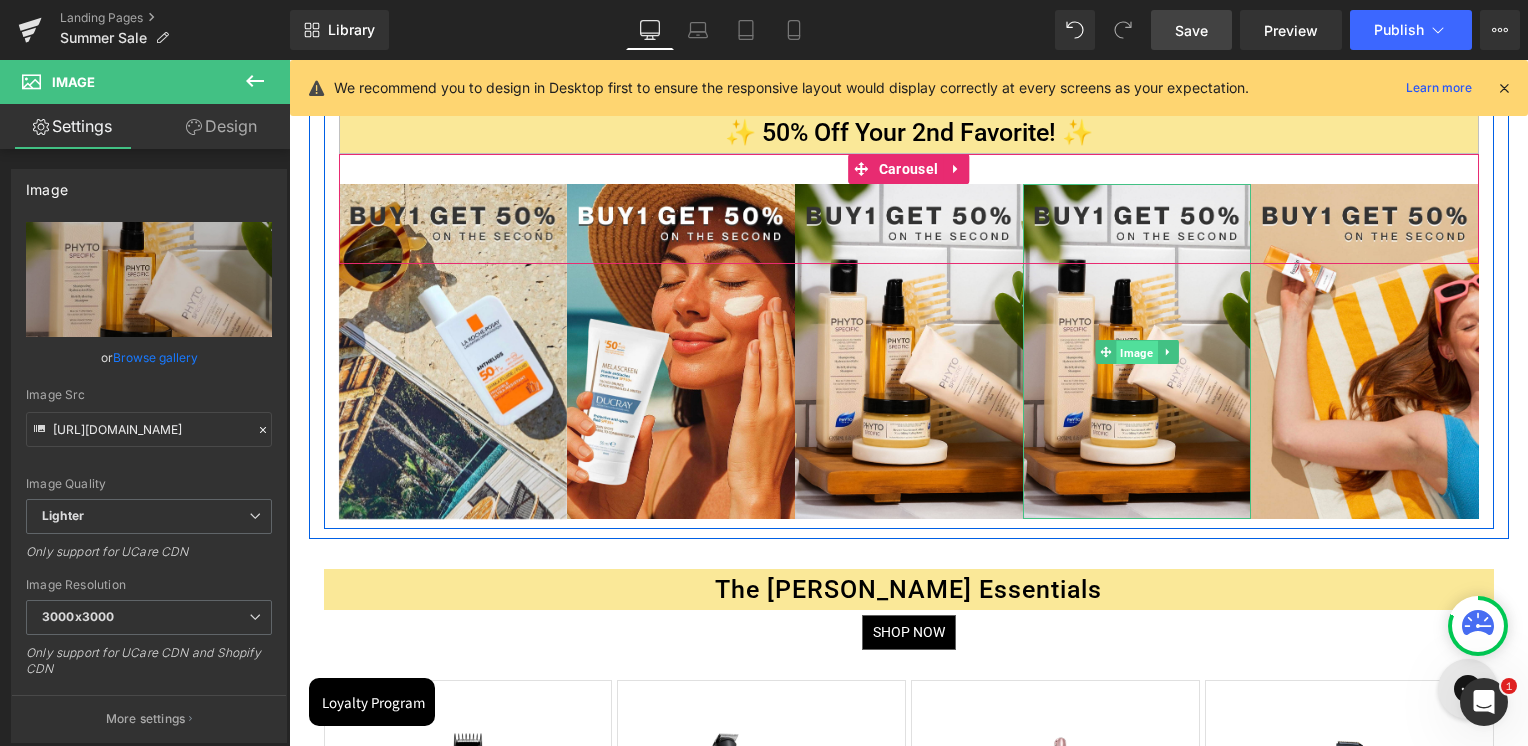 click on "Image" at bounding box center [1136, 353] 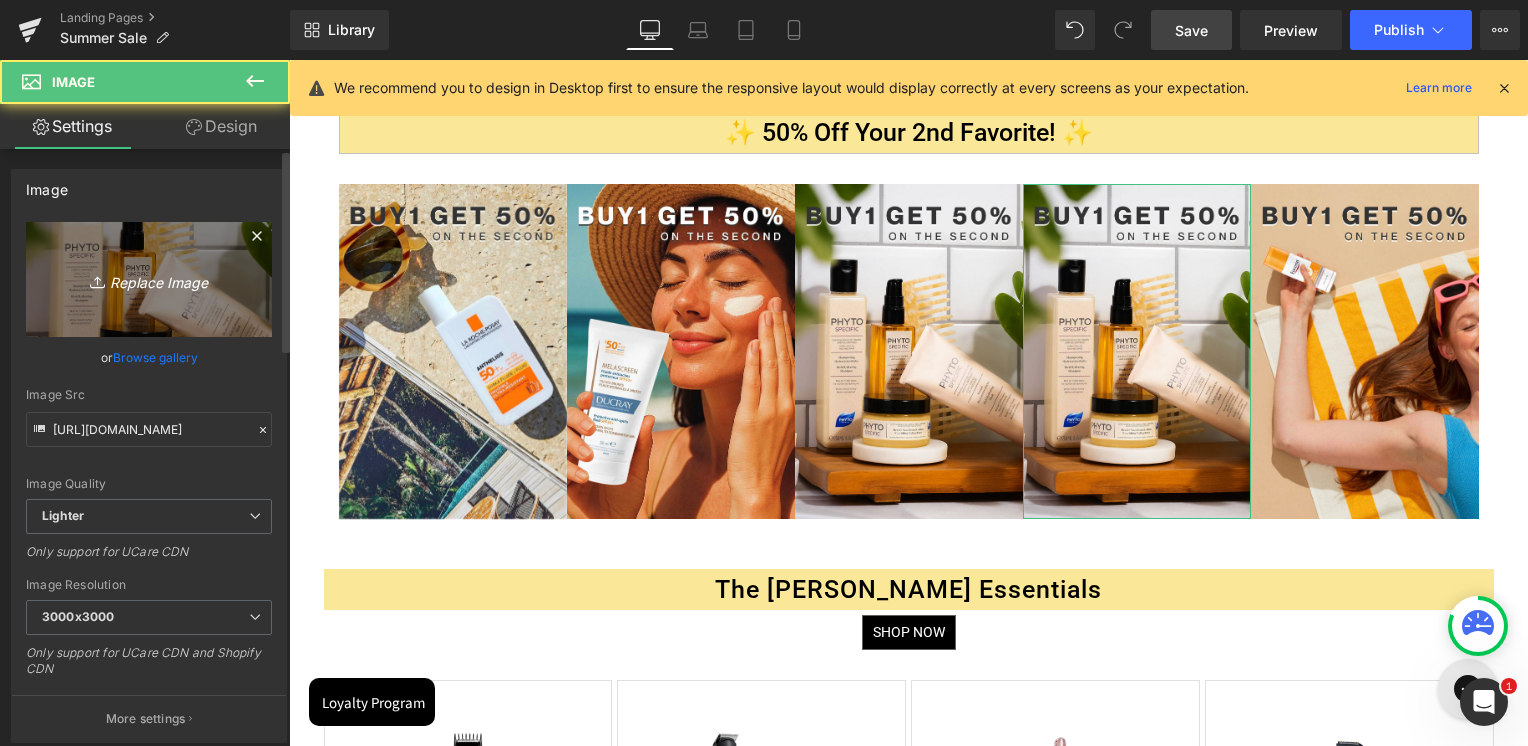 click on "Replace Image" at bounding box center [149, 279] 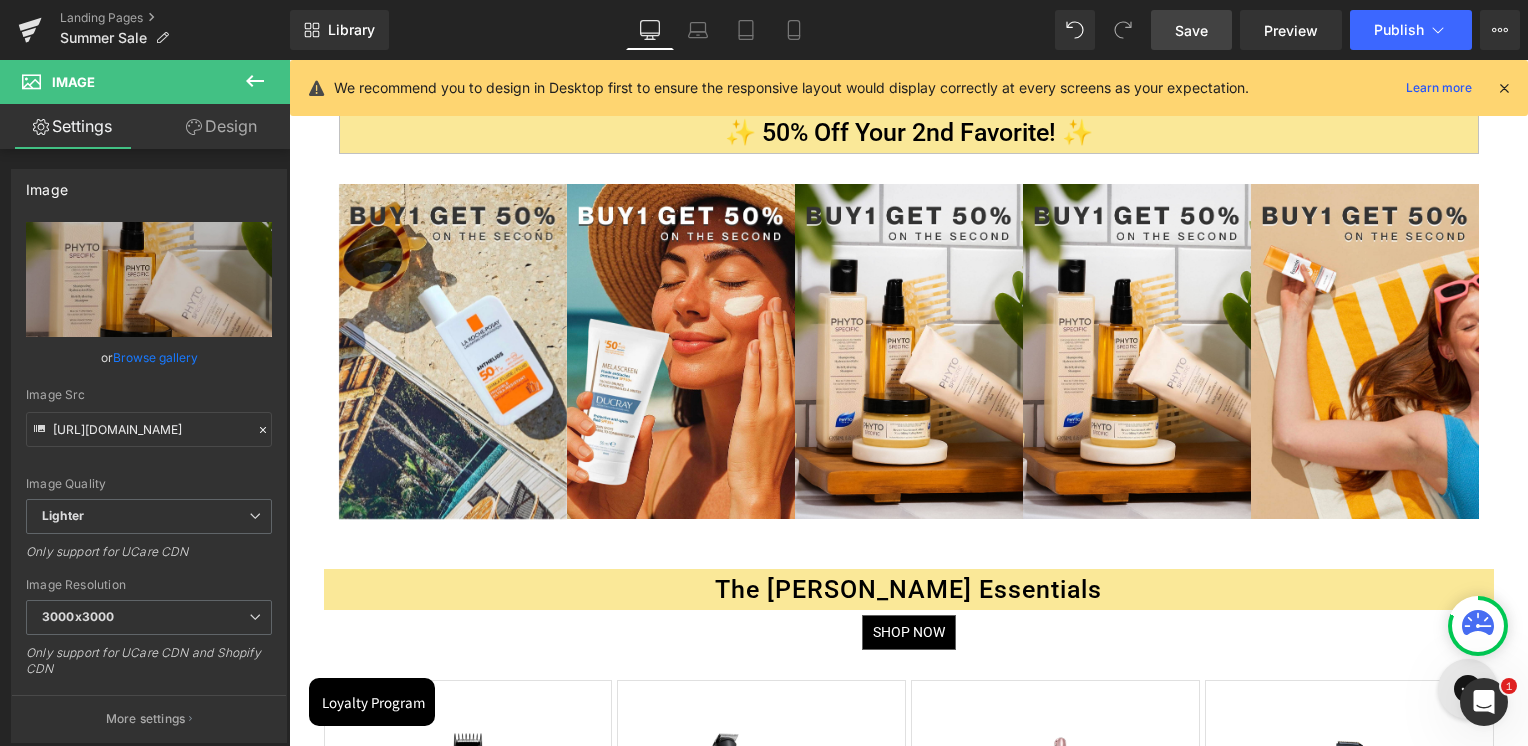 click on "Save" at bounding box center [1191, 30] 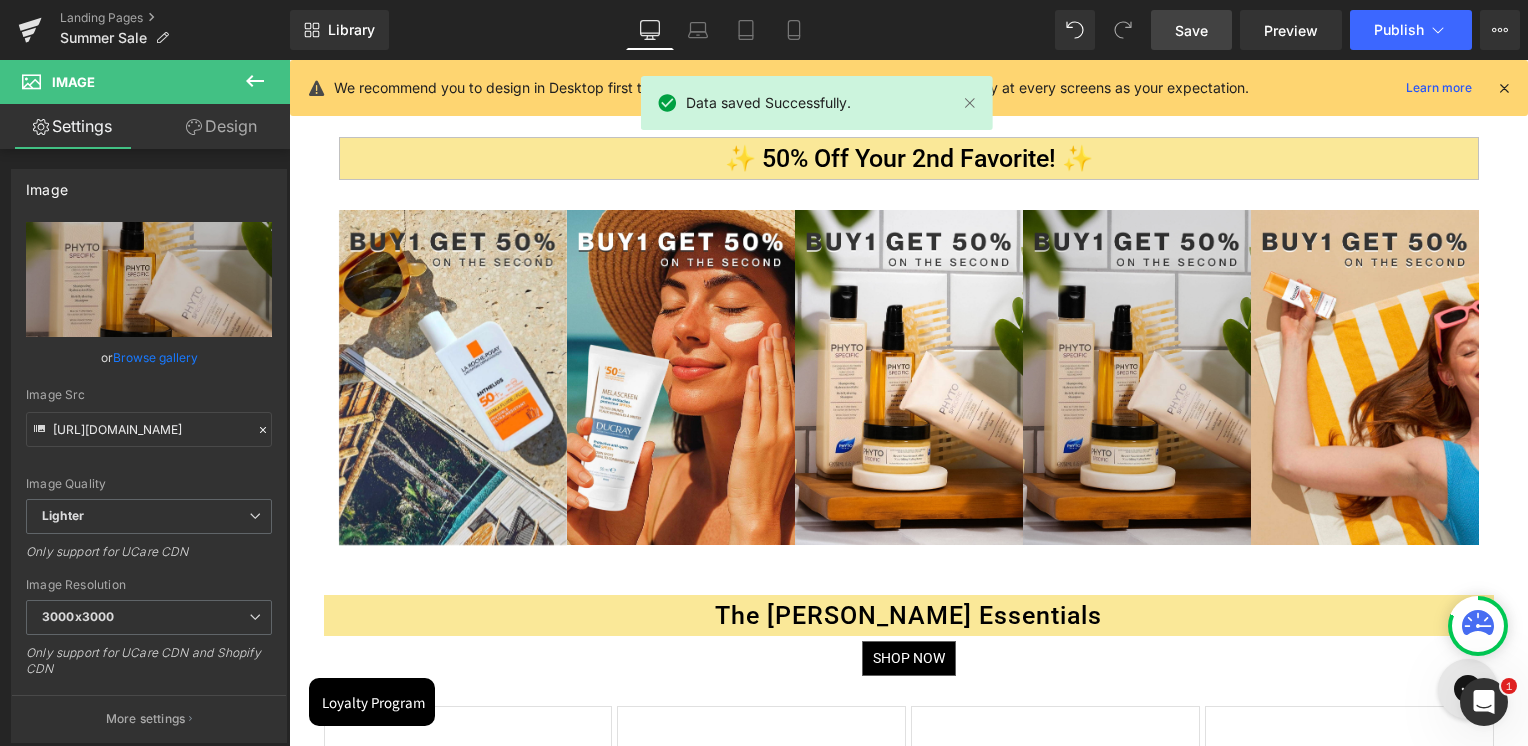 scroll, scrollTop: 2000, scrollLeft: 0, axis: vertical 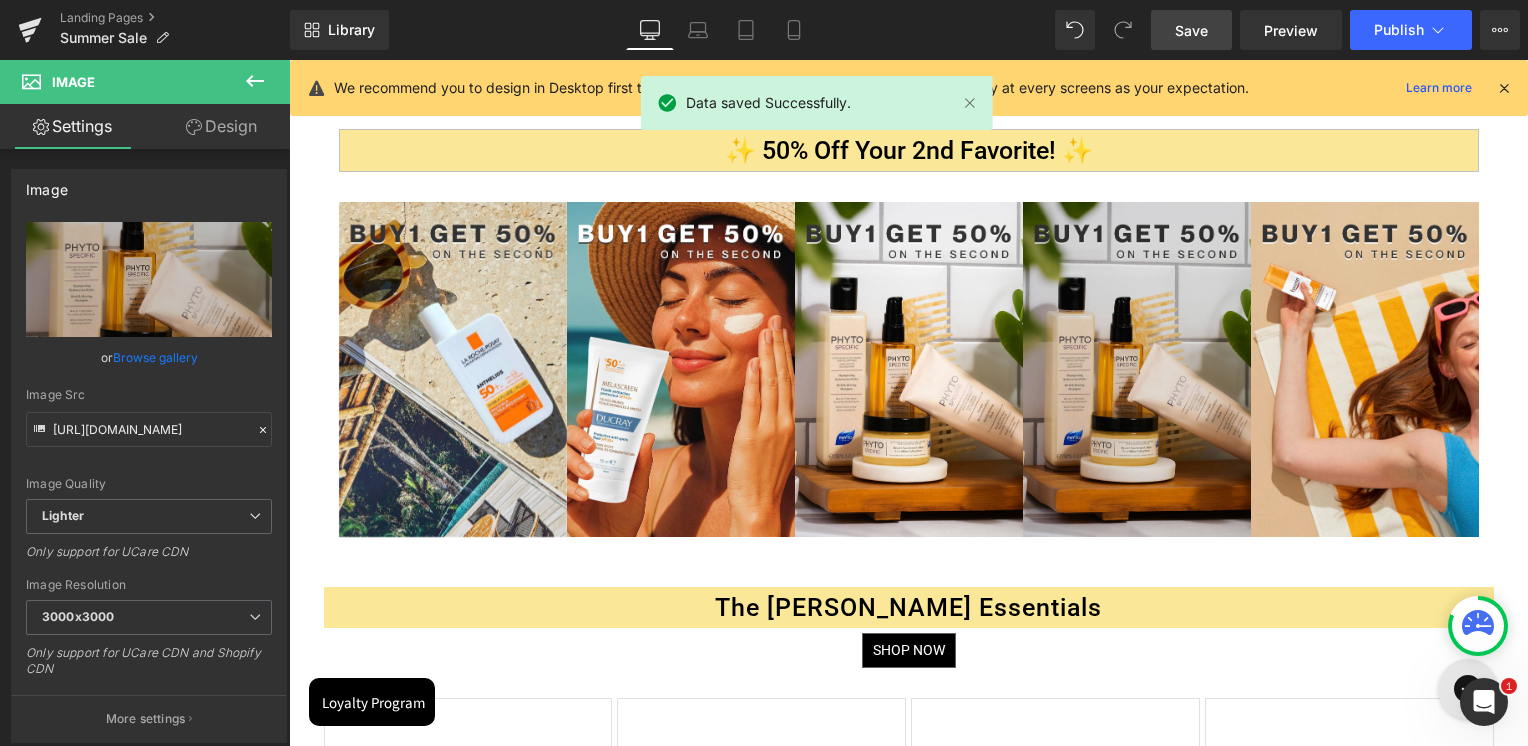 click at bounding box center [1137, 369] 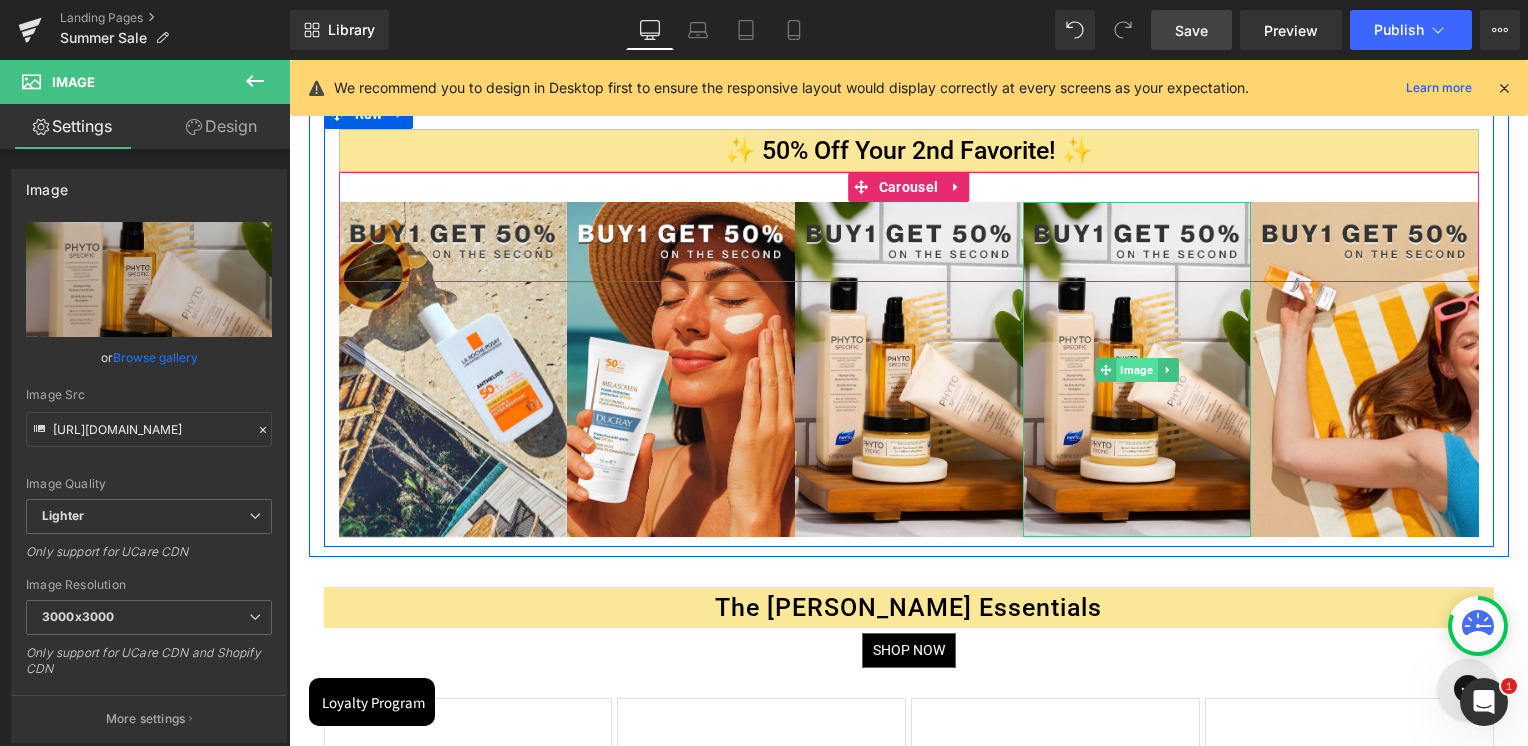 click on "Image" at bounding box center [1136, 370] 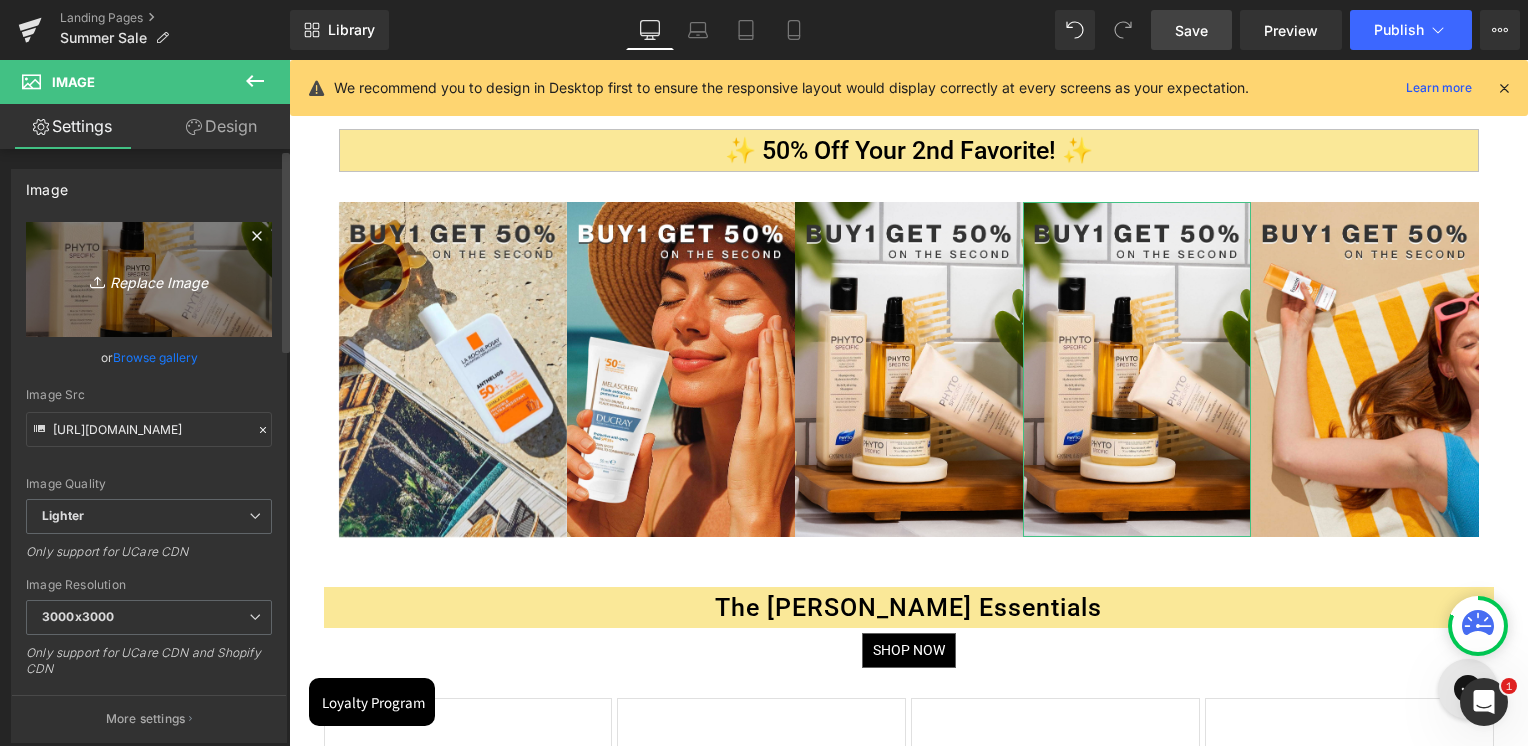 click on "Replace Image" at bounding box center [149, 279] 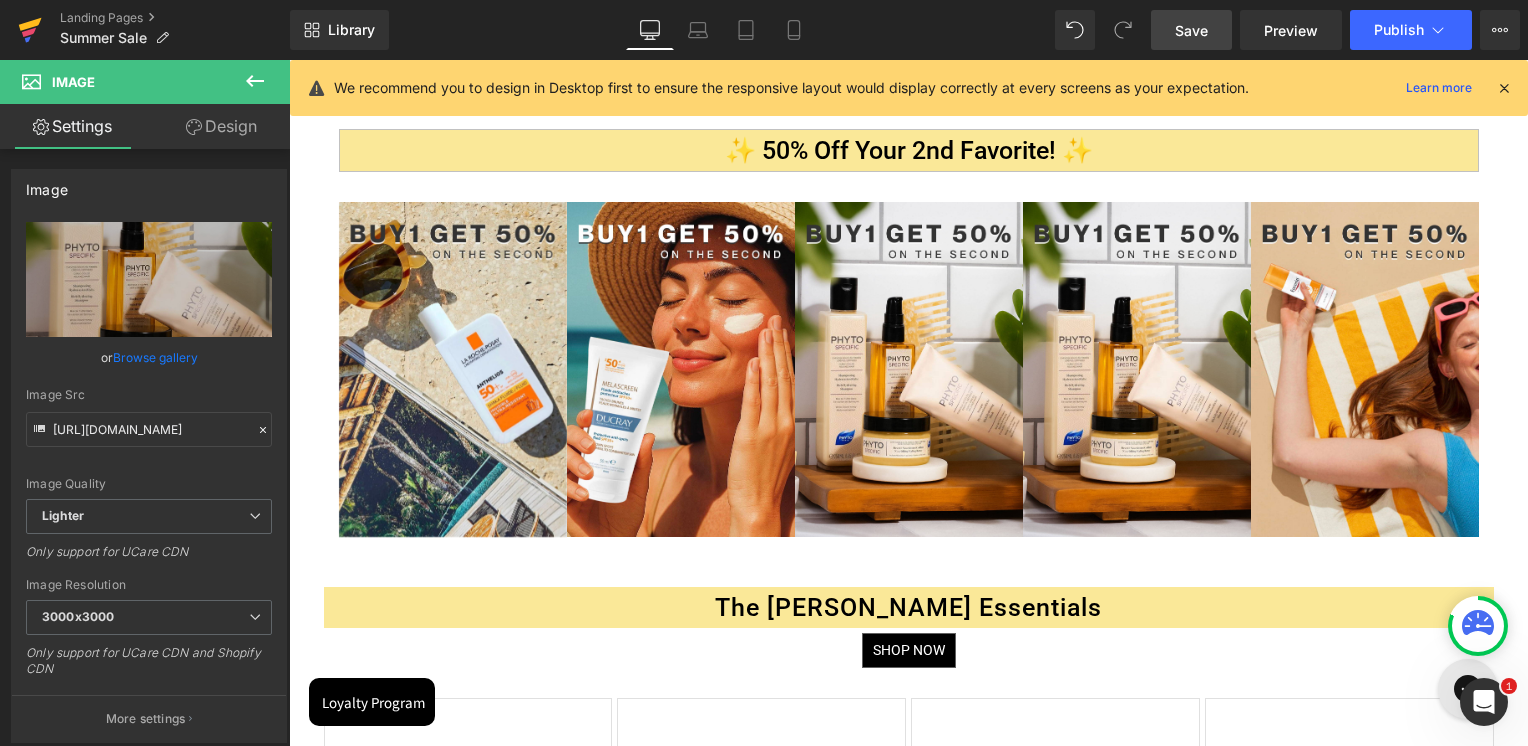 click 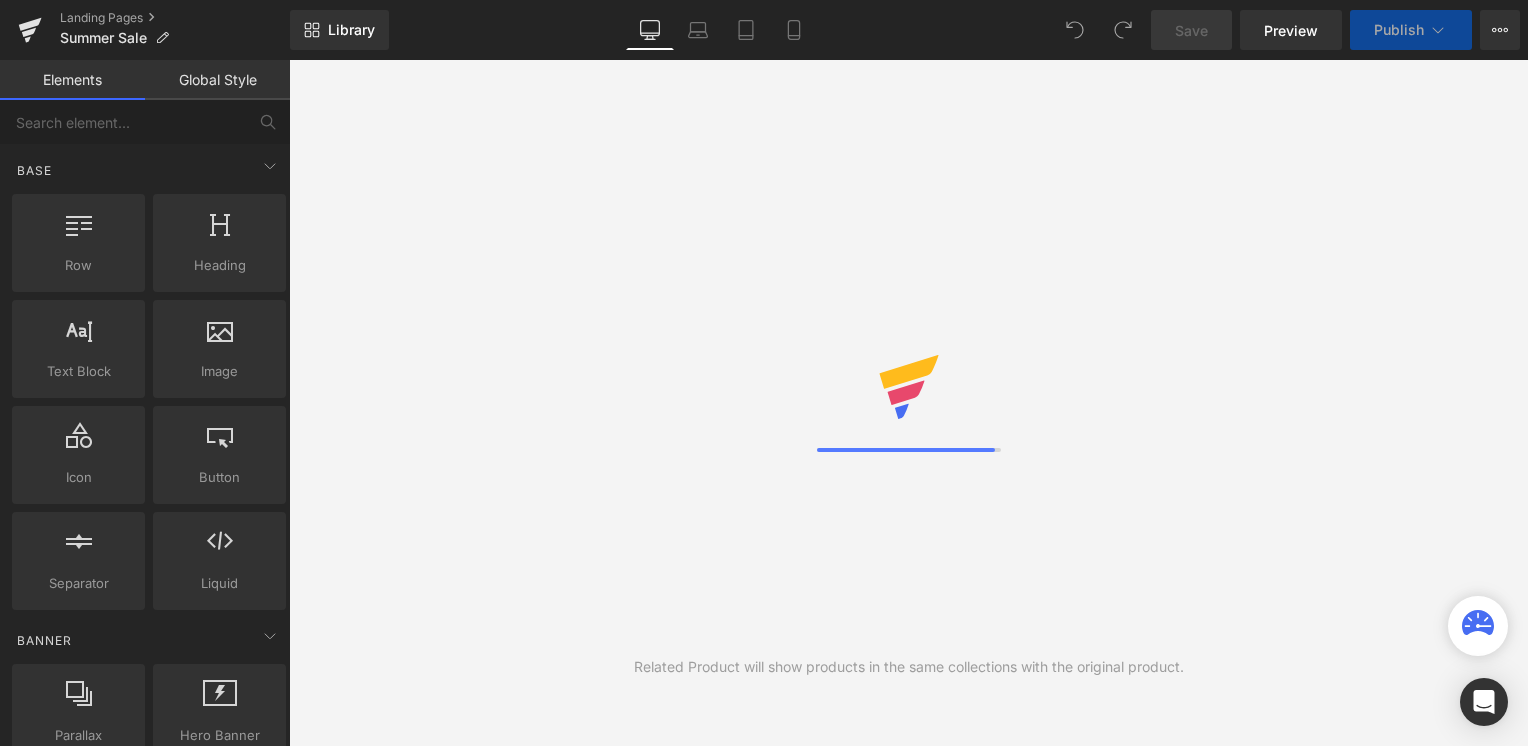 scroll, scrollTop: 0, scrollLeft: 0, axis: both 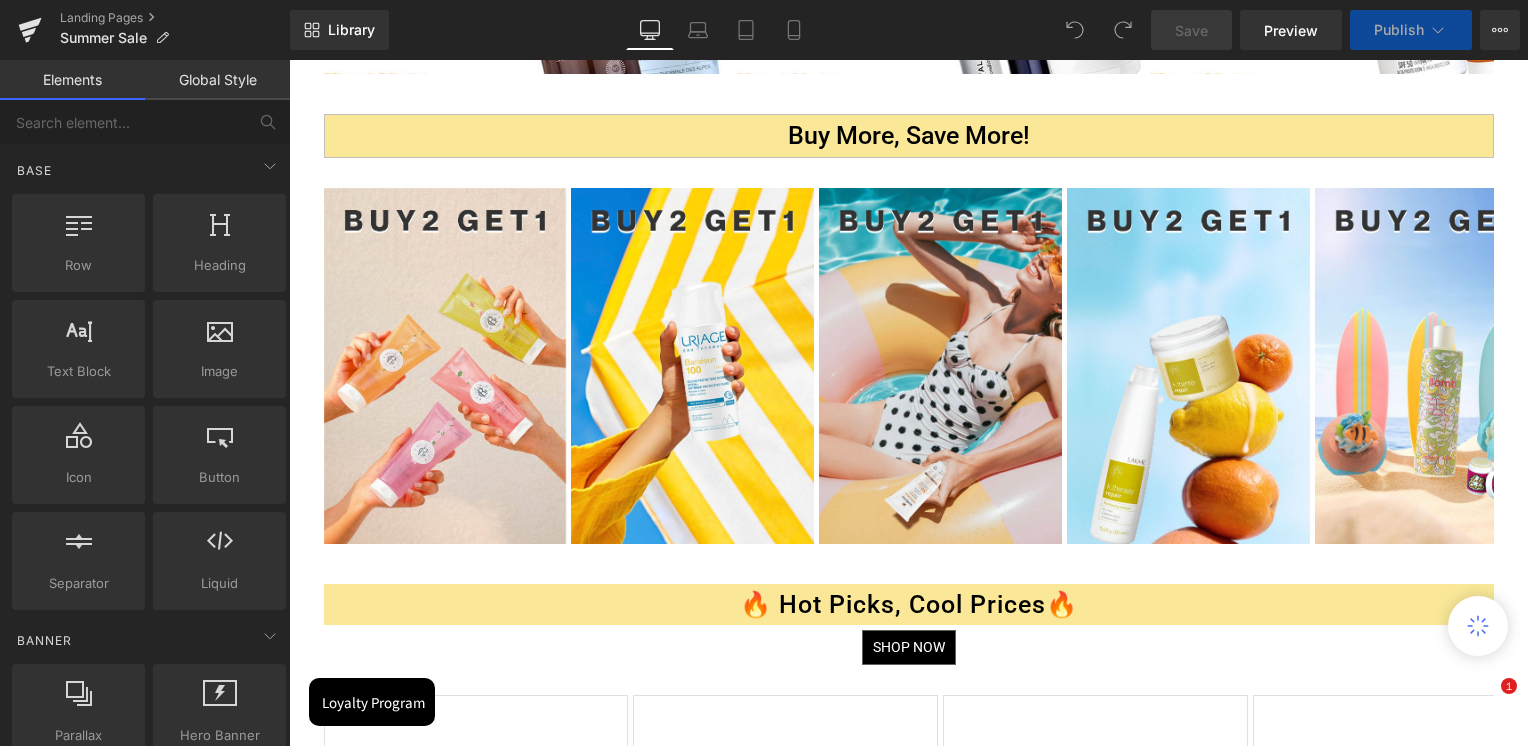 click on "Image         Row         Summer Skin Essentials on Sale Heading
Image
Image
Image
‹ ›
Carousel         Row         Buy More, Save More! Heading
Image" at bounding box center (908, 1385) 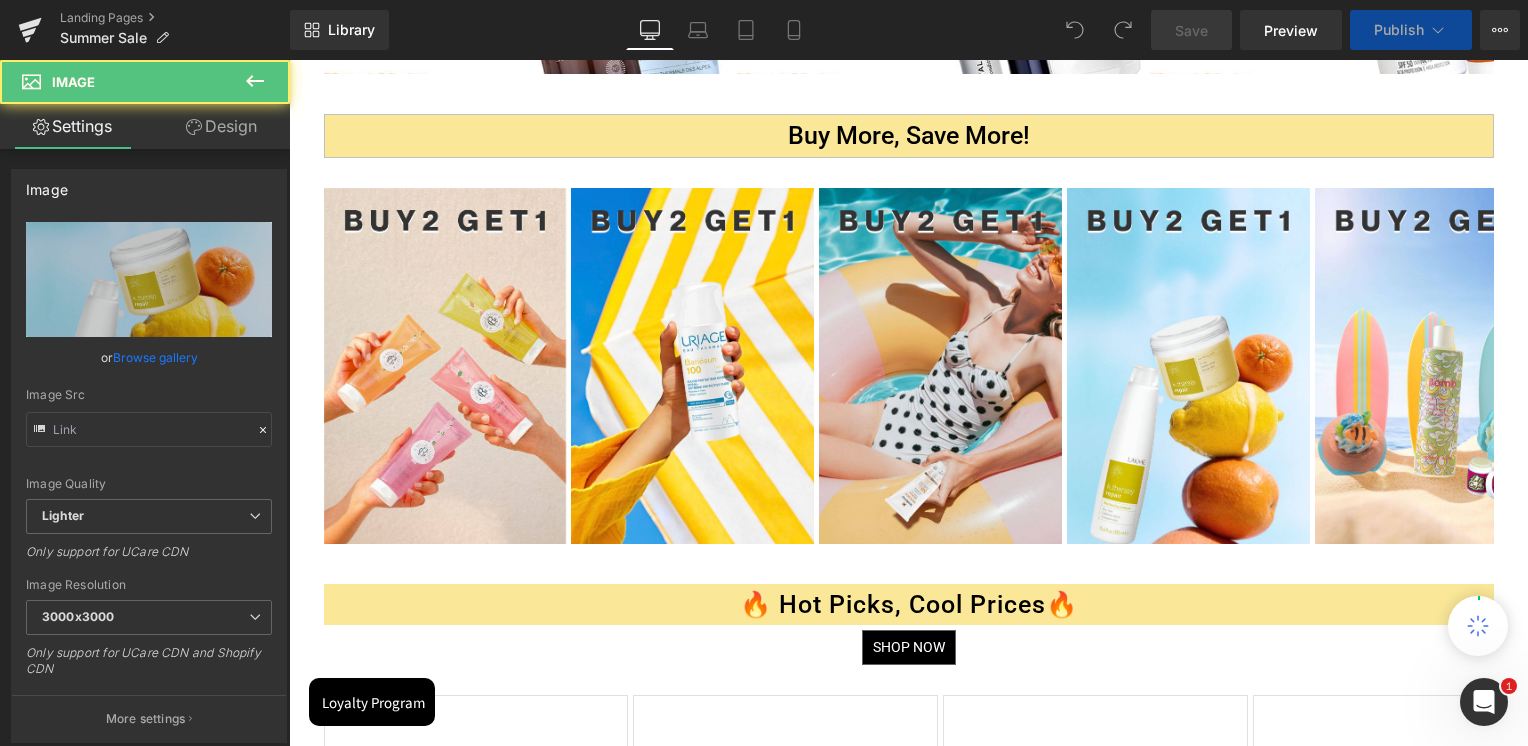scroll, scrollTop: 2160, scrollLeft: 0, axis: vertical 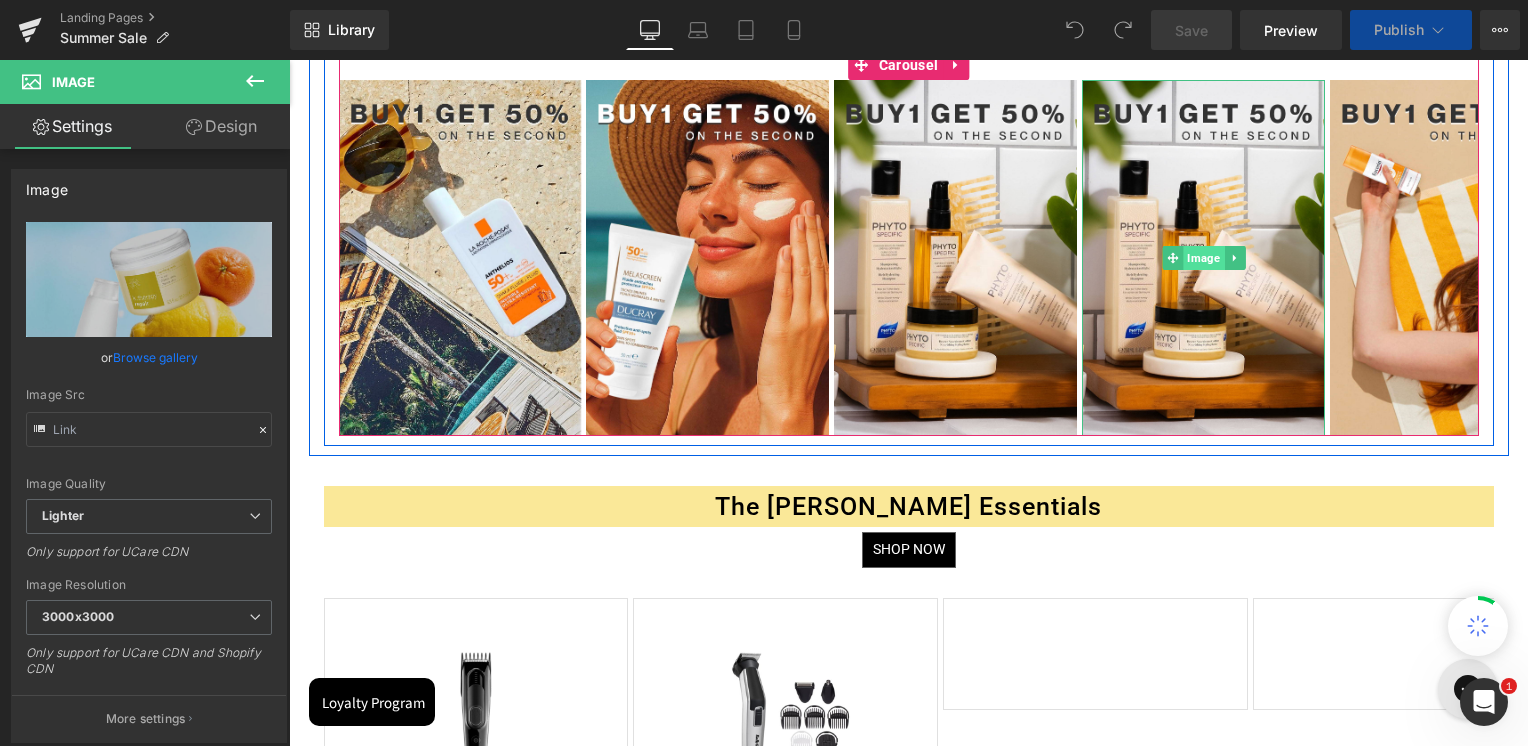 click on "Image" at bounding box center (1203, 258) 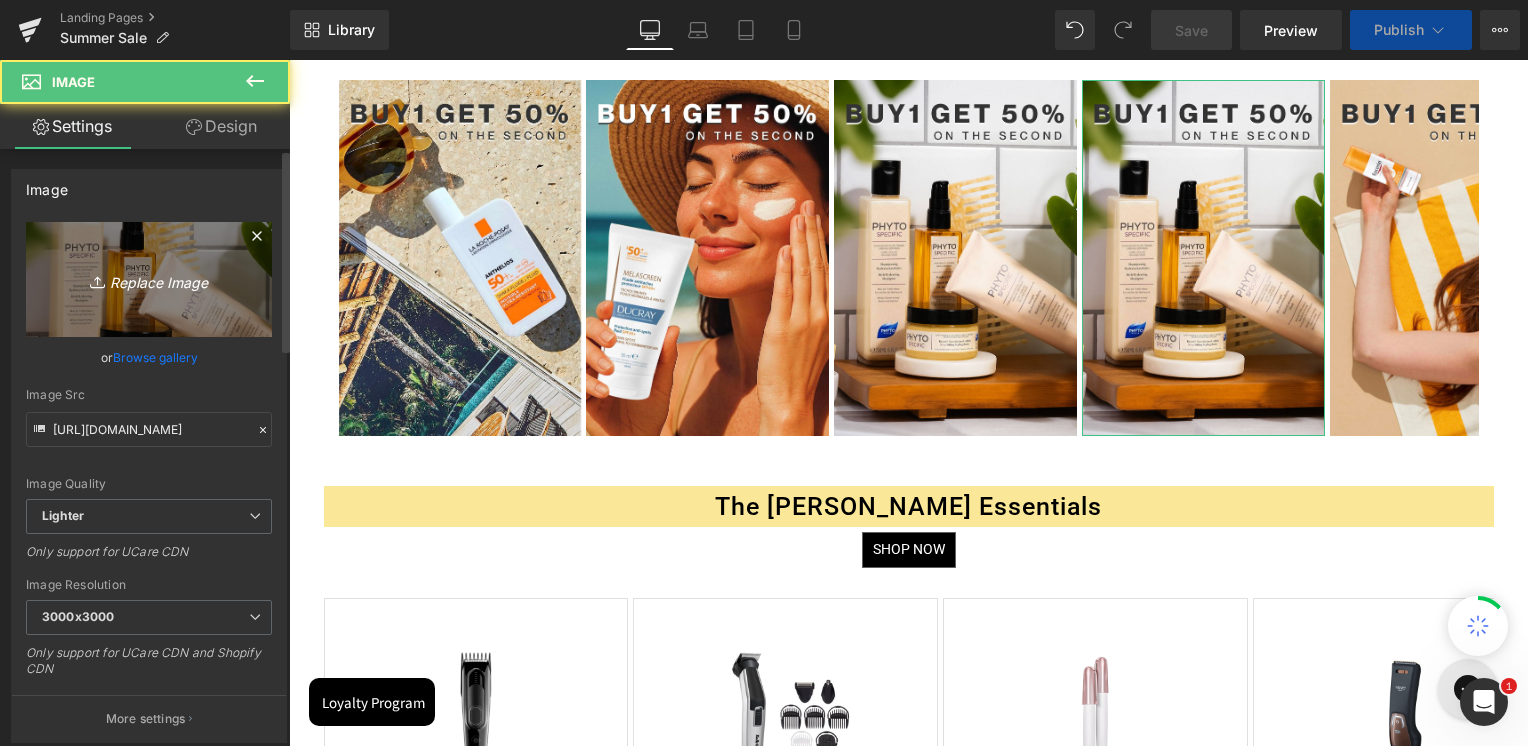 click on "Replace Image" at bounding box center [149, 279] 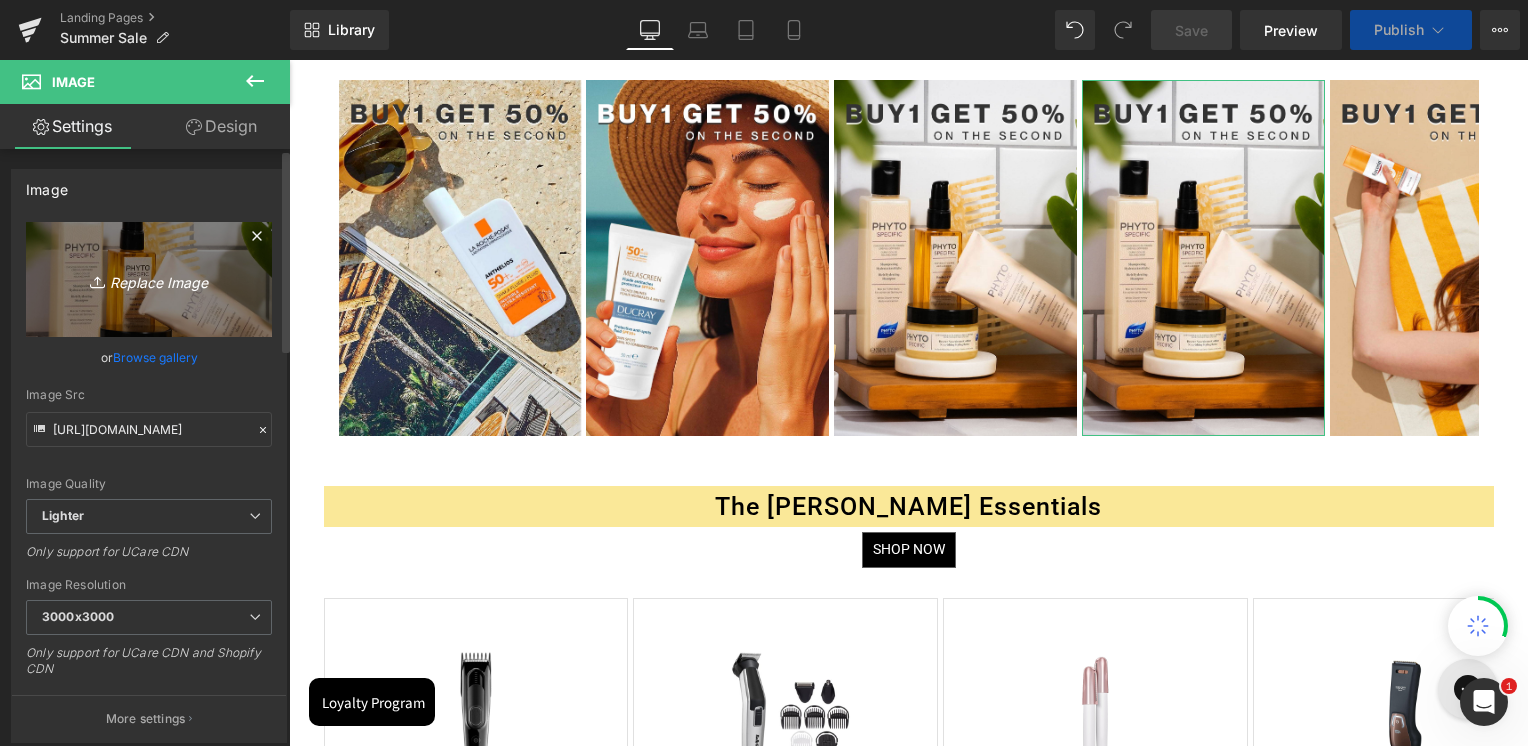 type on "C:\fakepath\Summer Sale Banners upToArtboard 41.jpg" 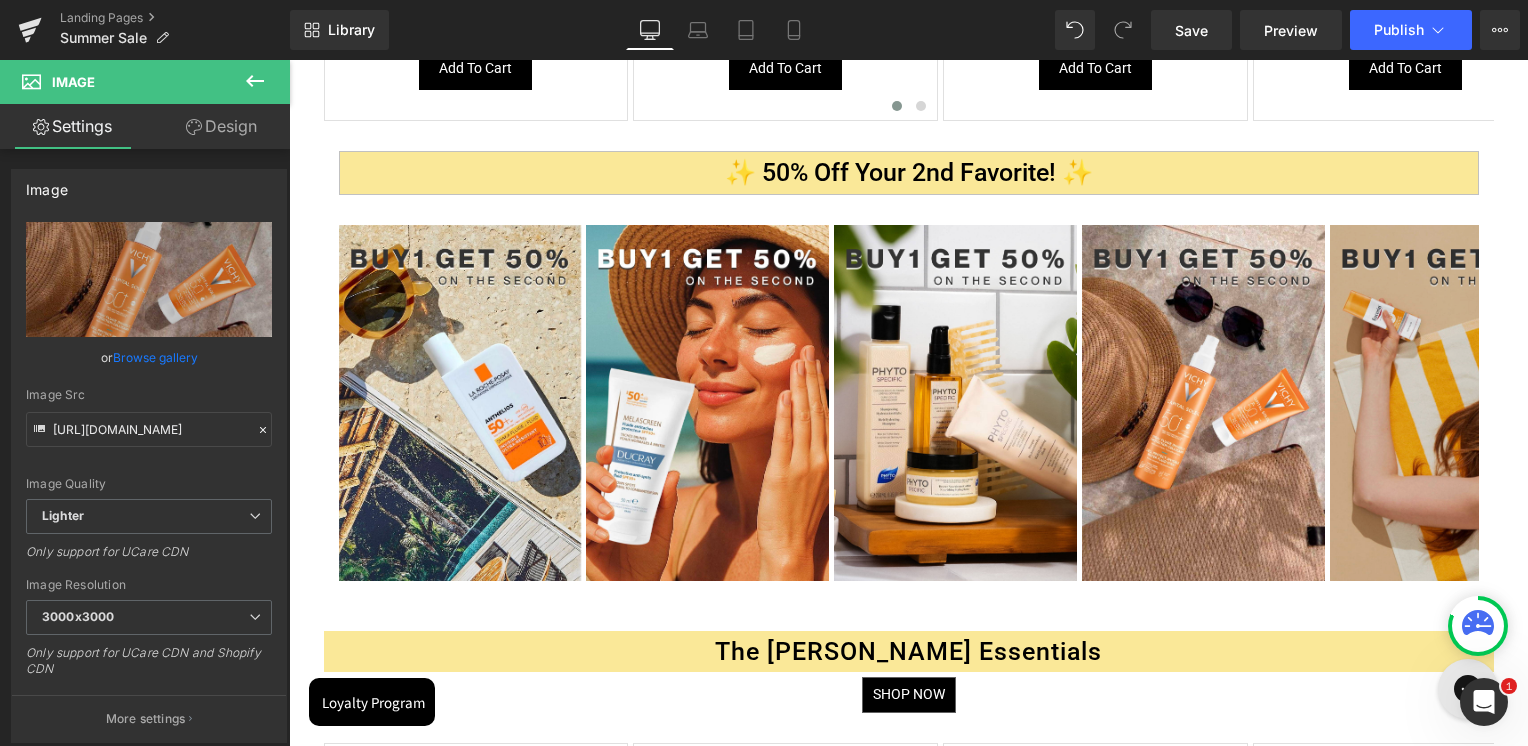 scroll, scrollTop: 1960, scrollLeft: 0, axis: vertical 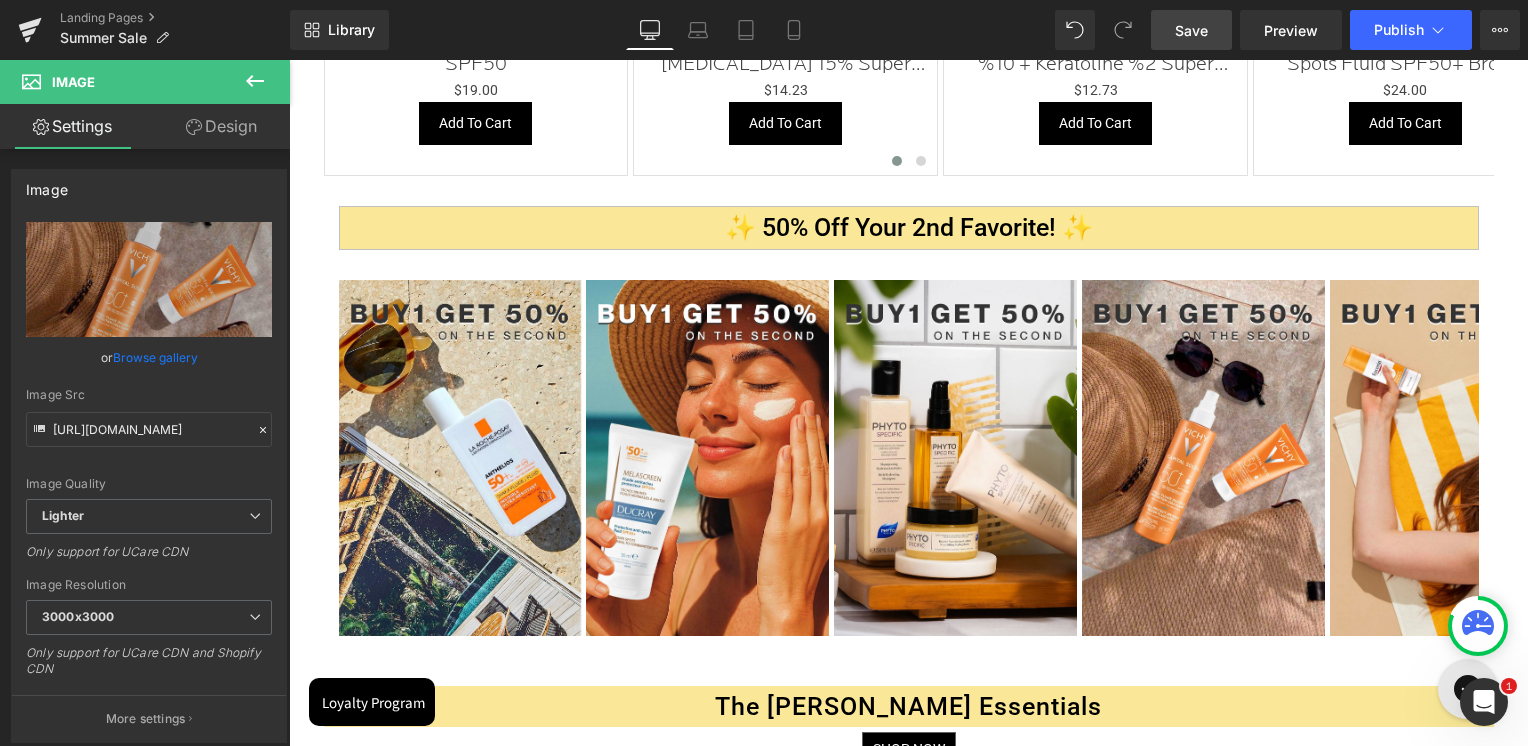 click on "Save" at bounding box center (1191, 30) 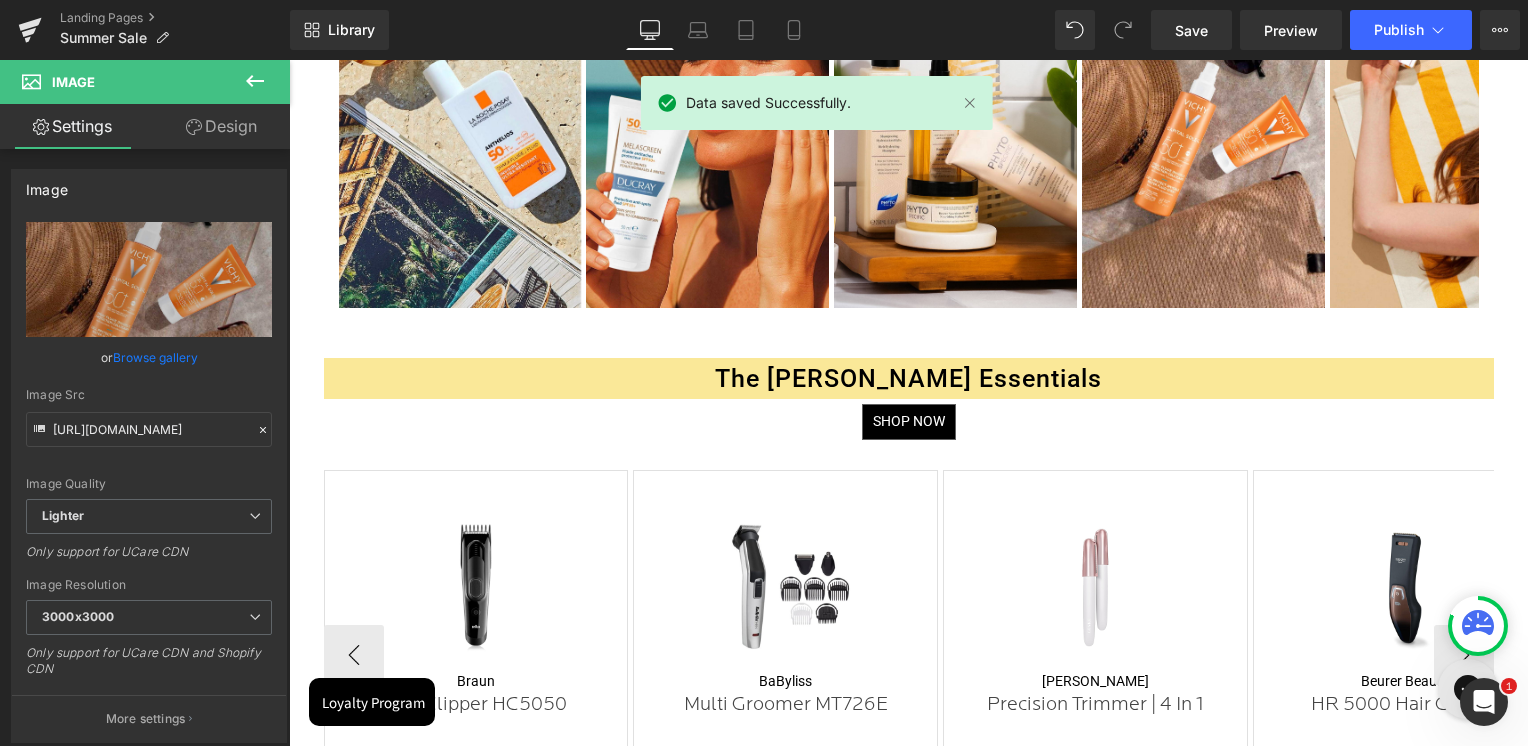 scroll, scrollTop: 2400, scrollLeft: 0, axis: vertical 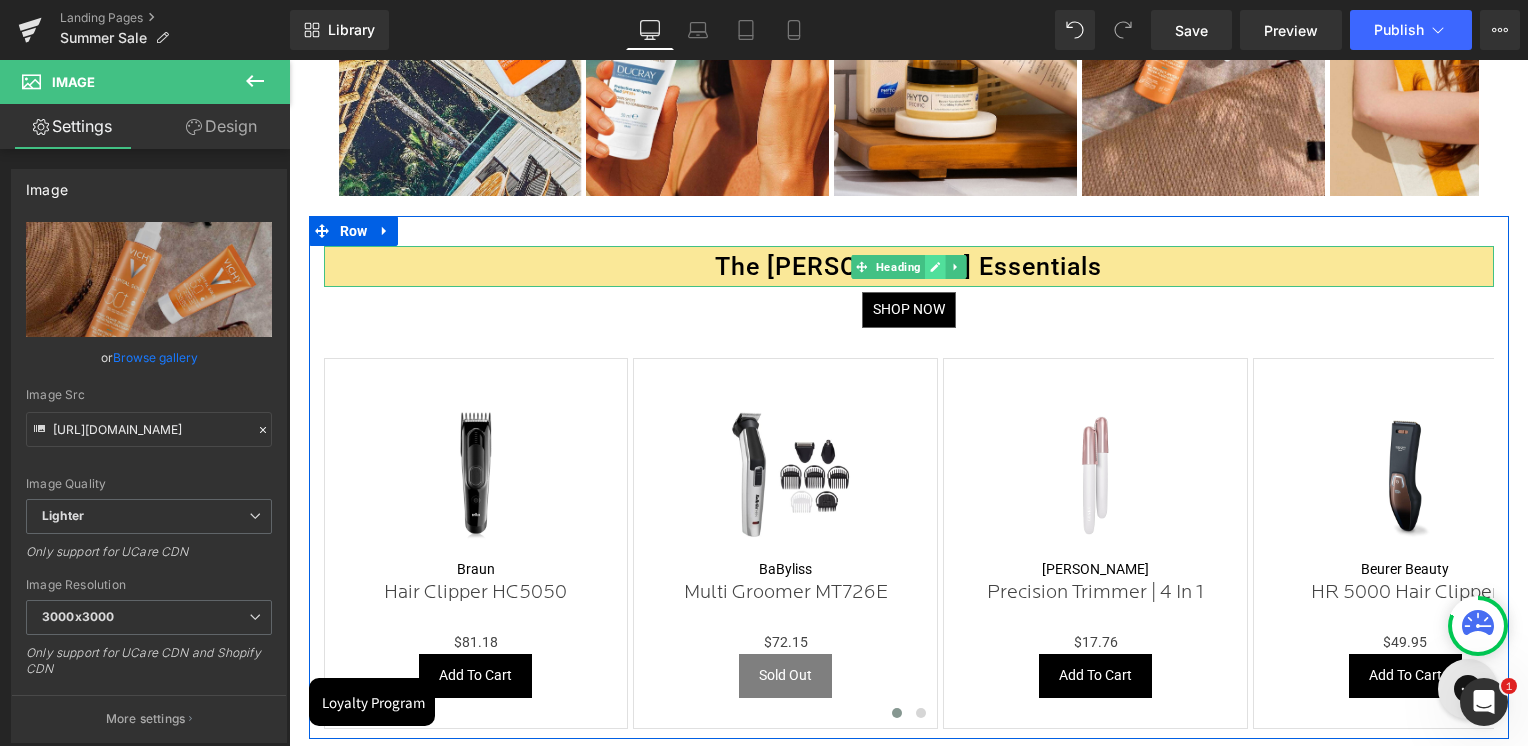 drag, startPoint x: 891, startPoint y: 264, endPoint x: 924, endPoint y: 264, distance: 33 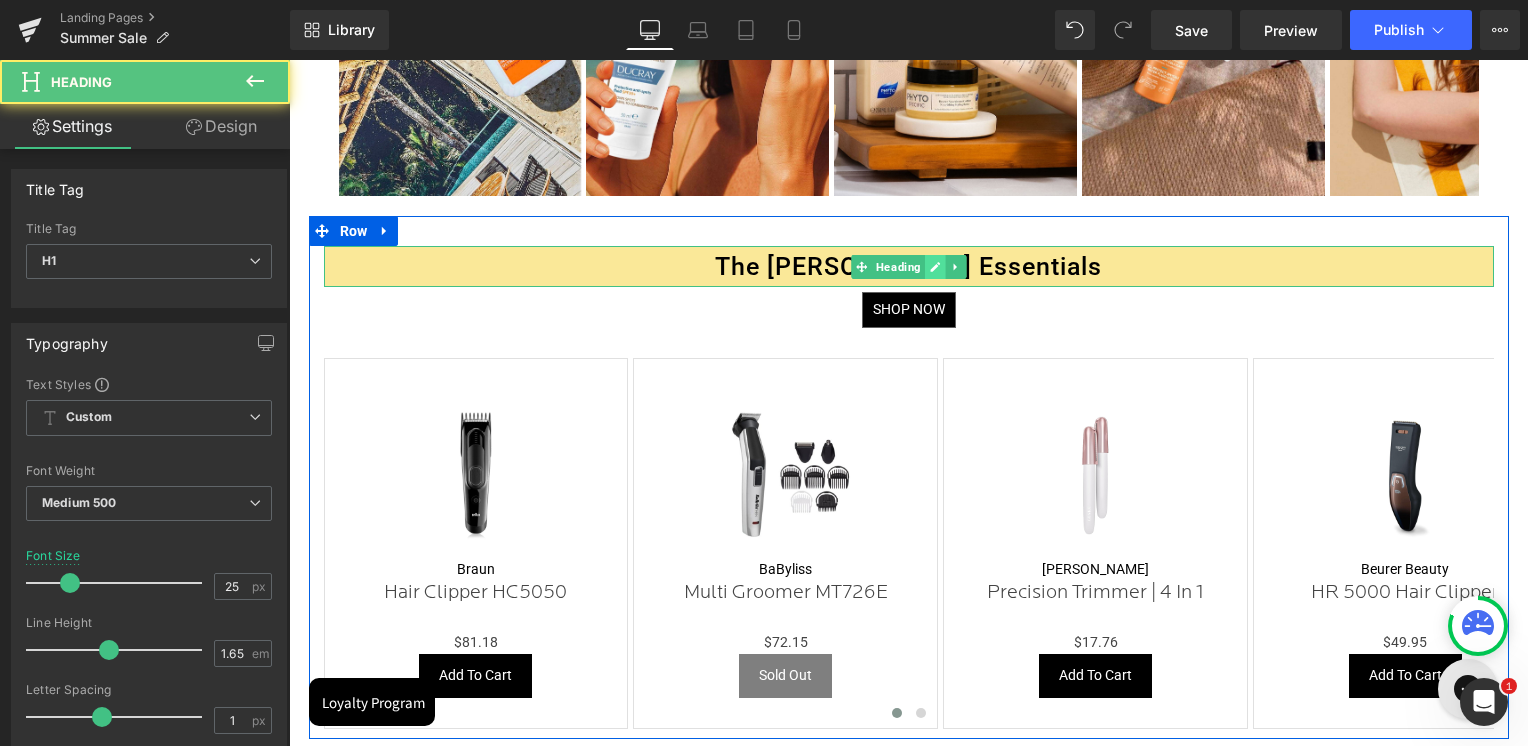 click at bounding box center [935, 267] 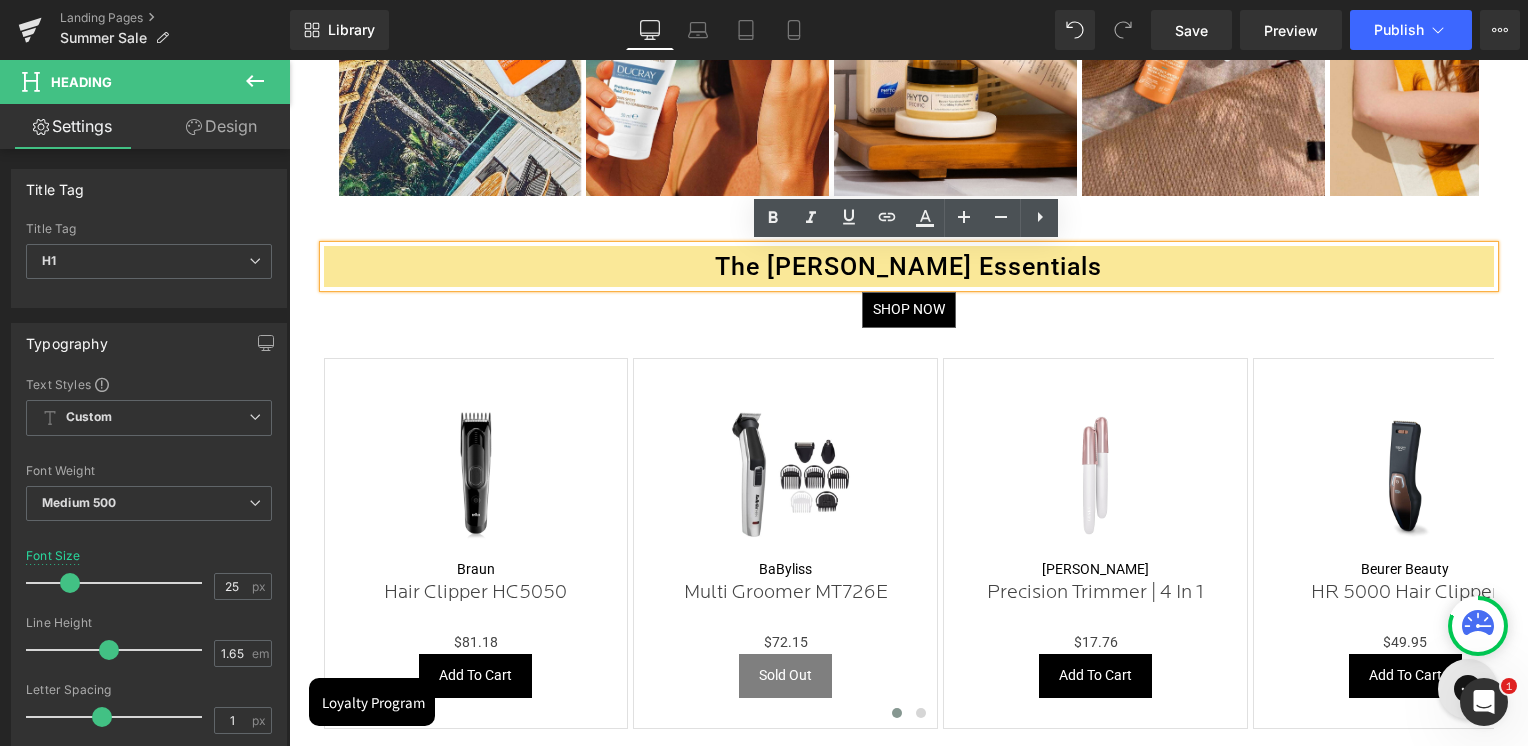 click on "The Beard Essentials" at bounding box center (909, 266) 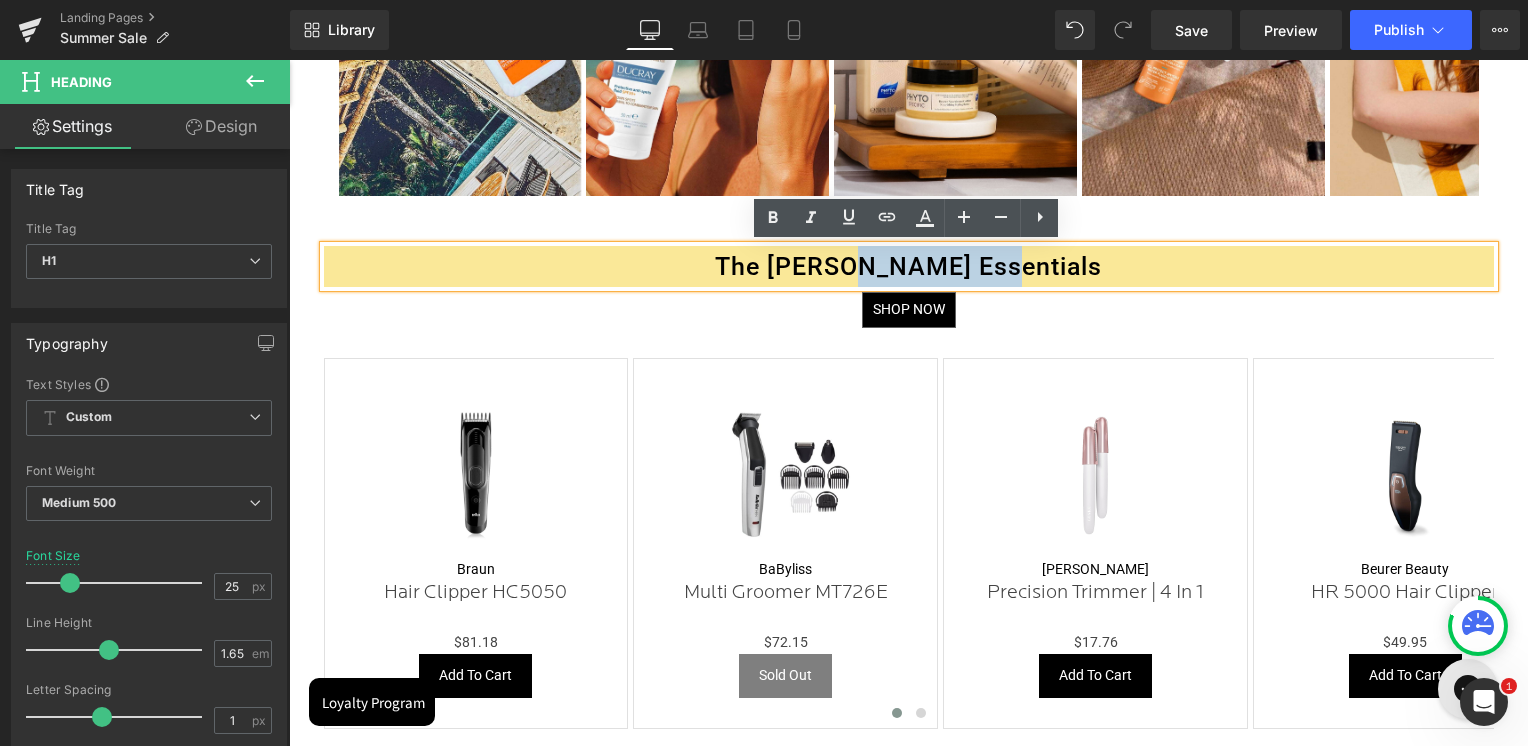 click on "The Beard Essentials" at bounding box center [909, 266] 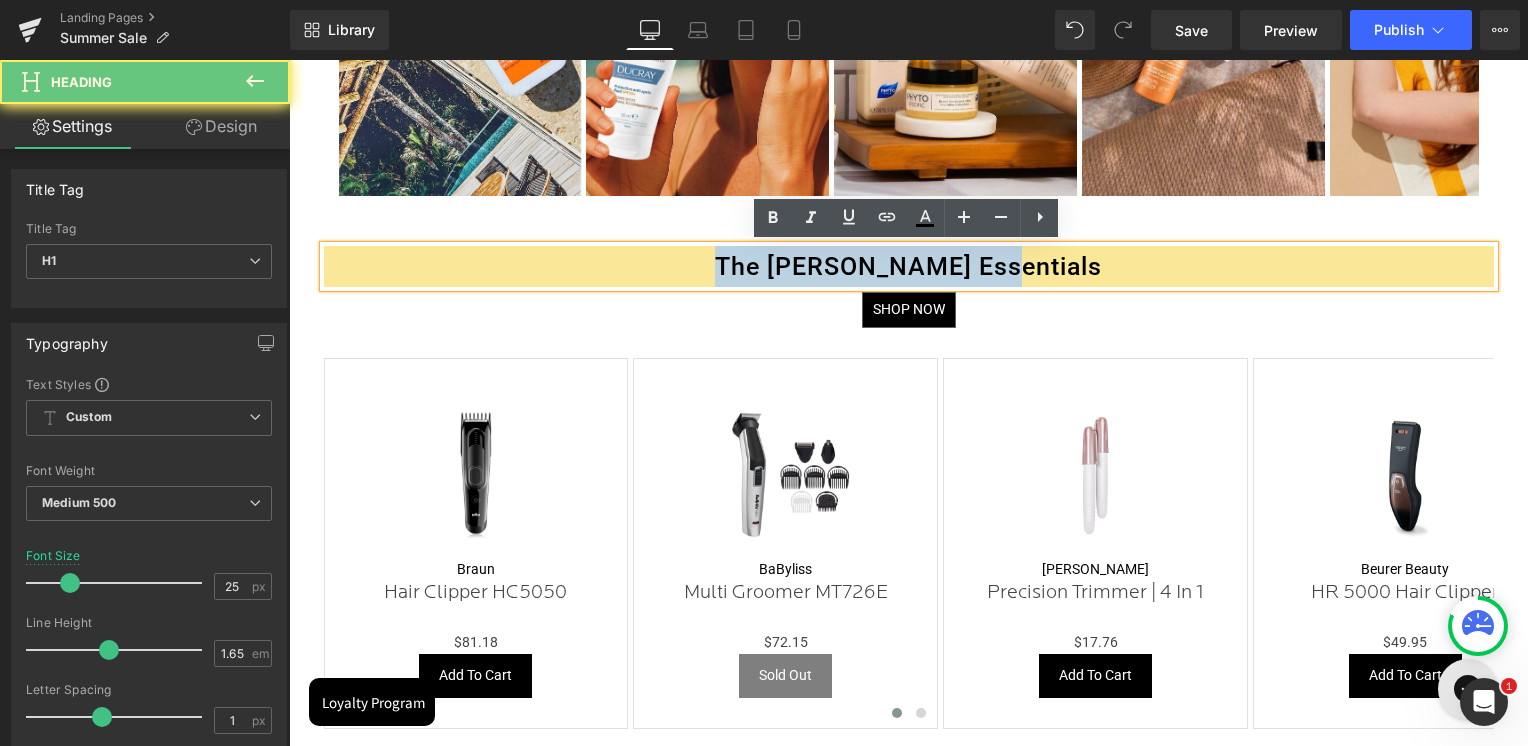 click on "The Beard Essentials" at bounding box center (909, 266) 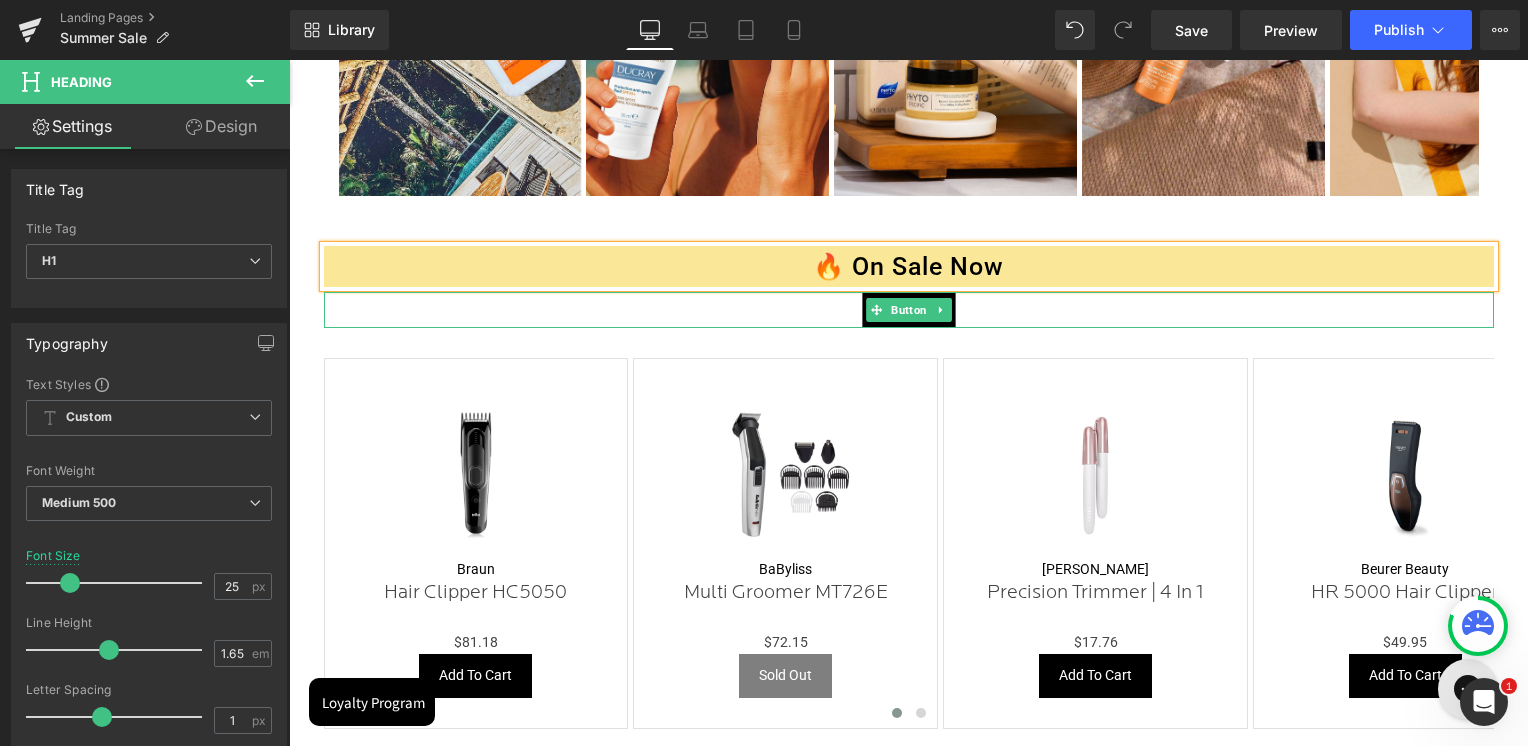 click on "SHOP NOW" at bounding box center [909, 309] 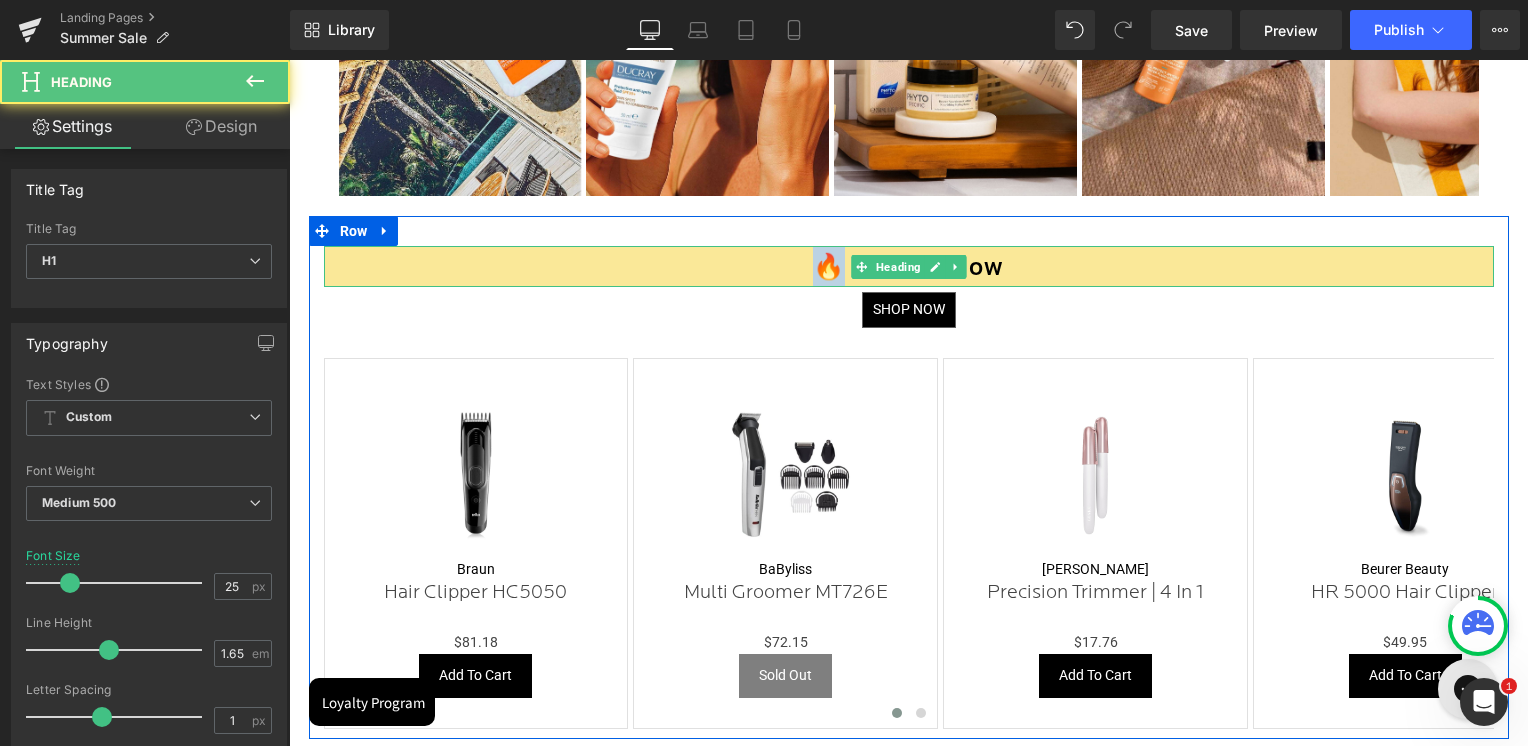 drag, startPoint x: 836, startPoint y: 270, endPoint x: 818, endPoint y: 263, distance: 19.313208 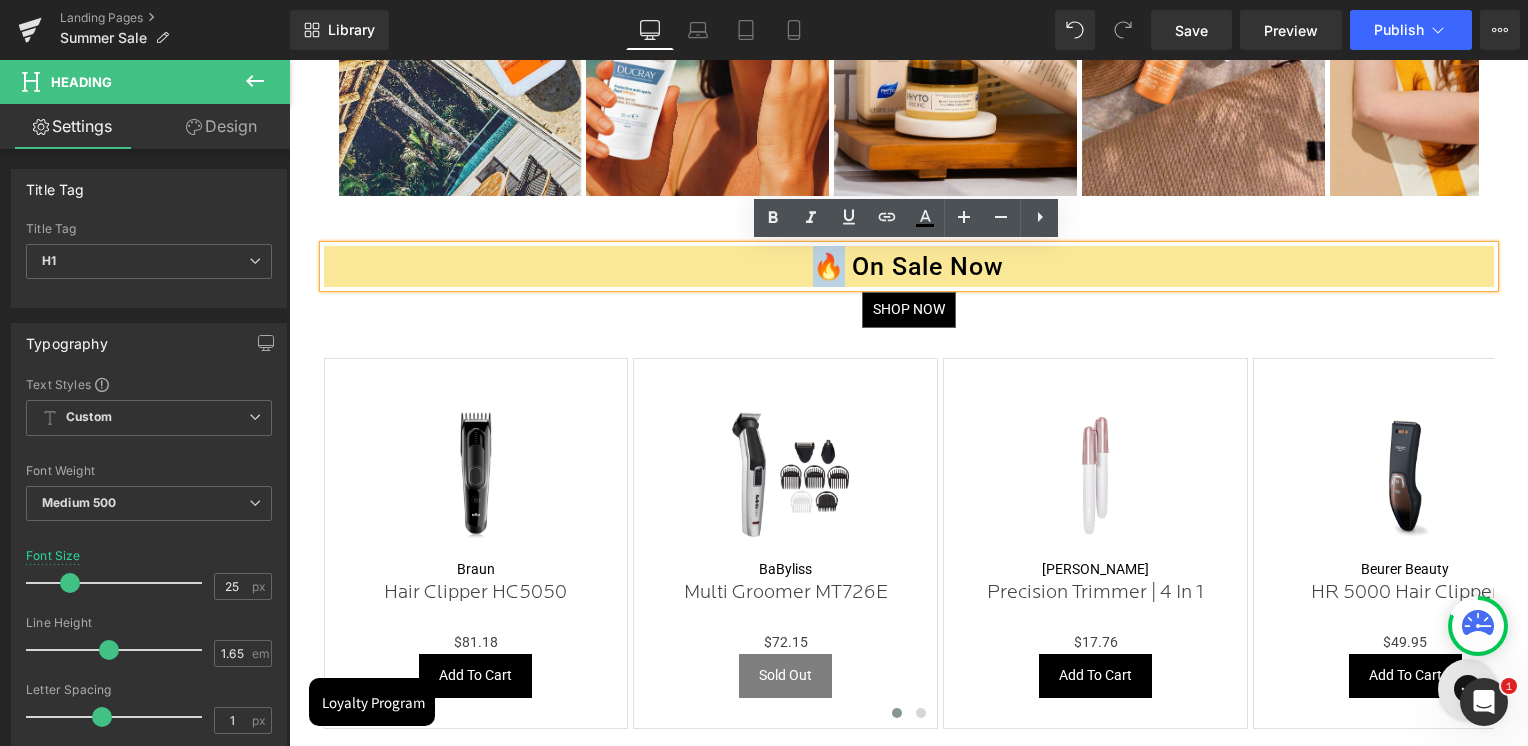 copy on "🔥" 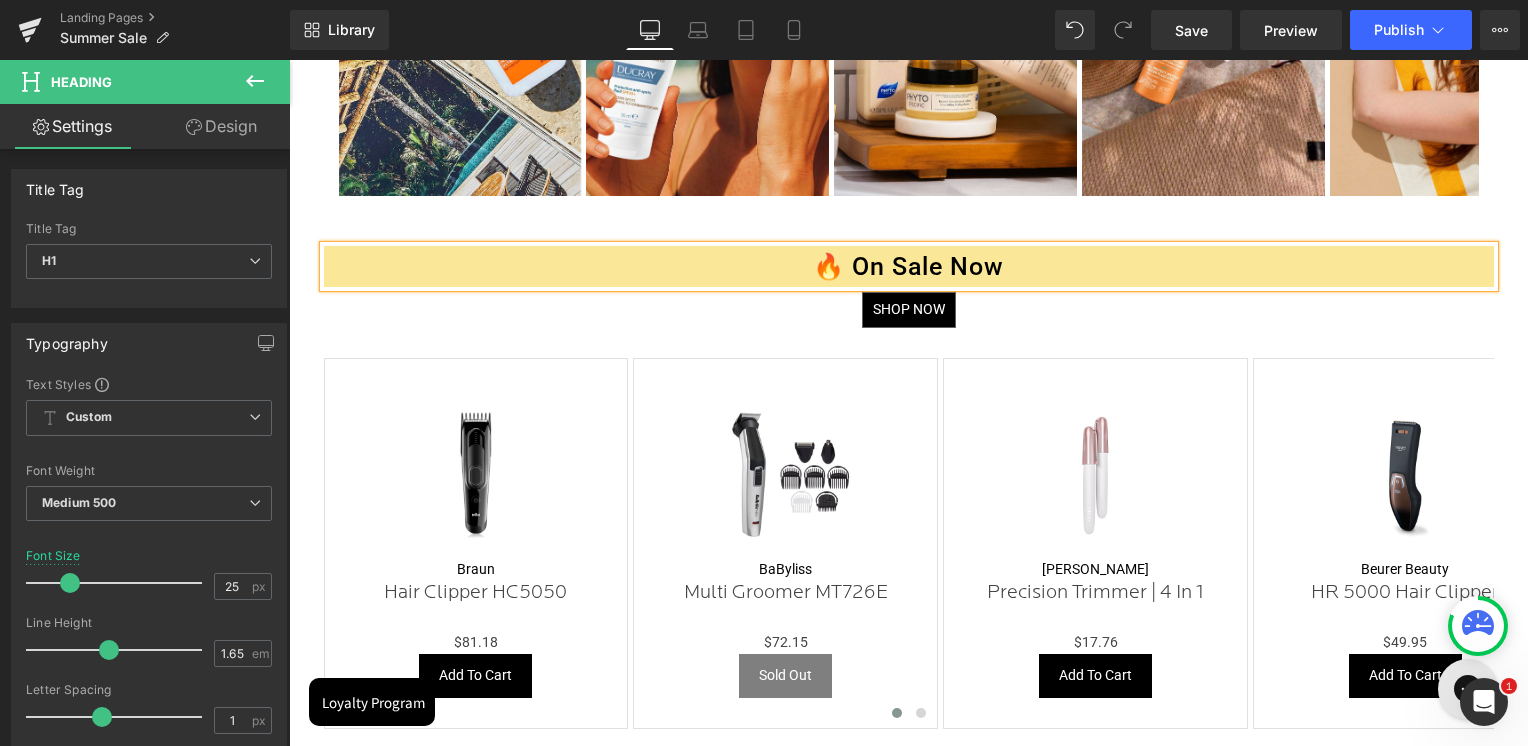 click on "🔥 On Sale Now" at bounding box center (909, 266) 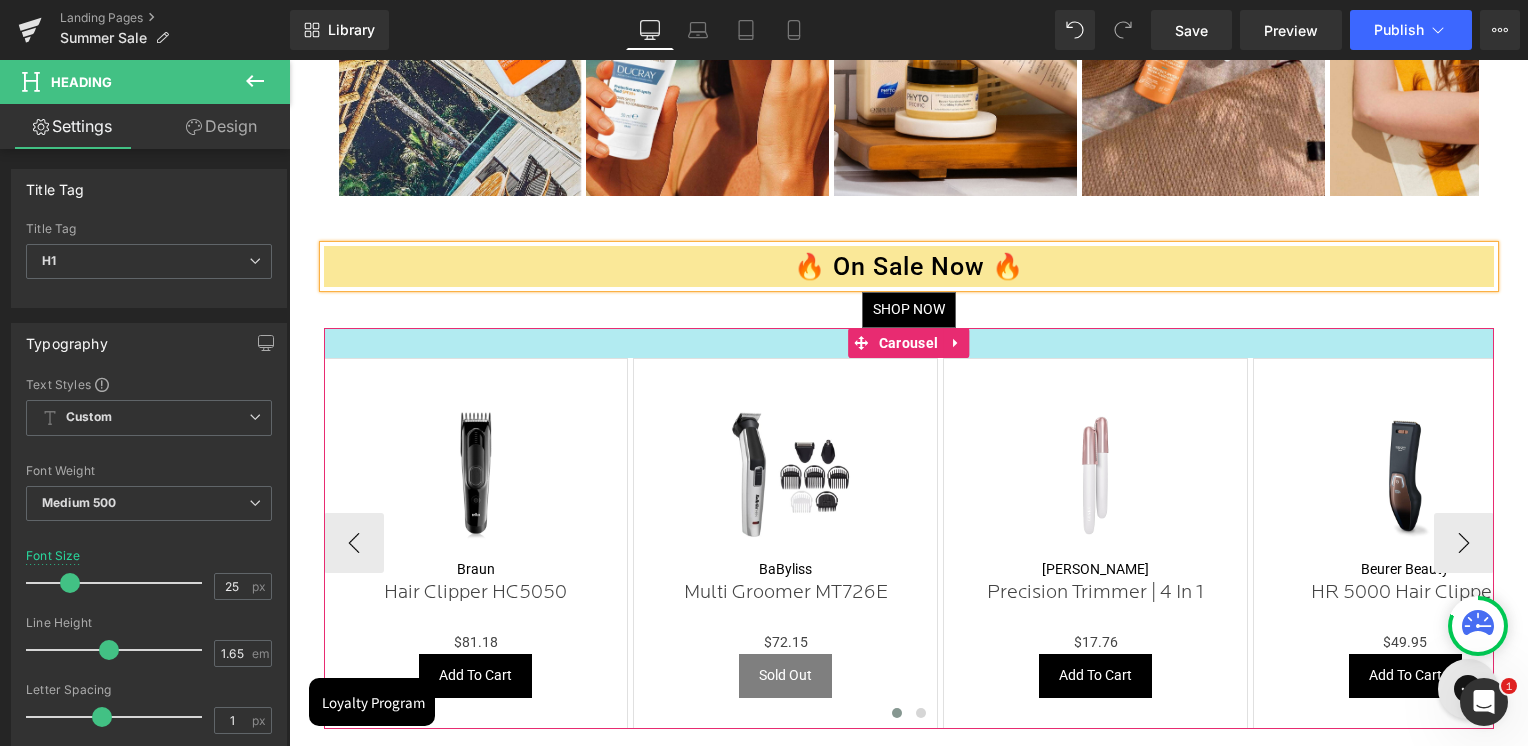click at bounding box center (909, 343) 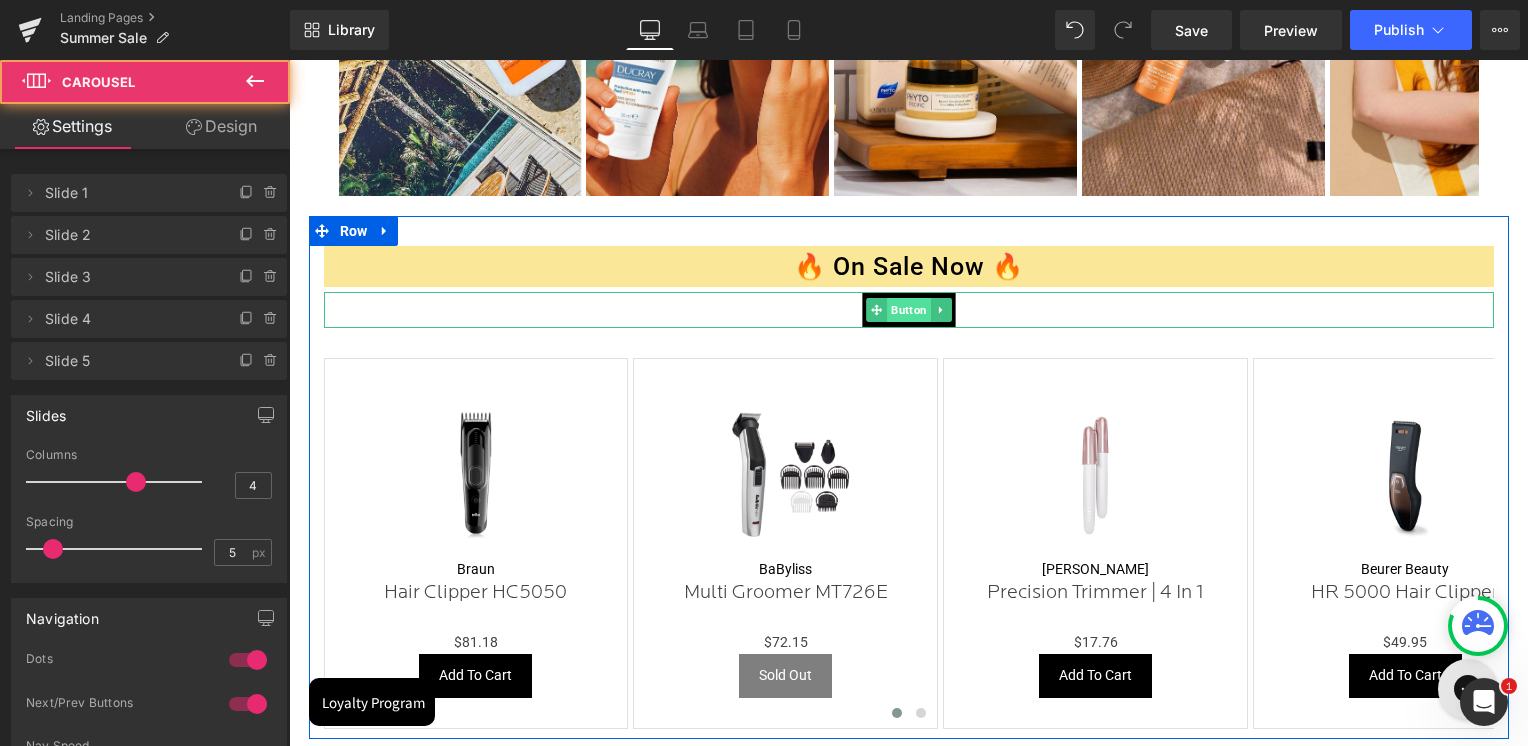 click on "Button" at bounding box center (909, 310) 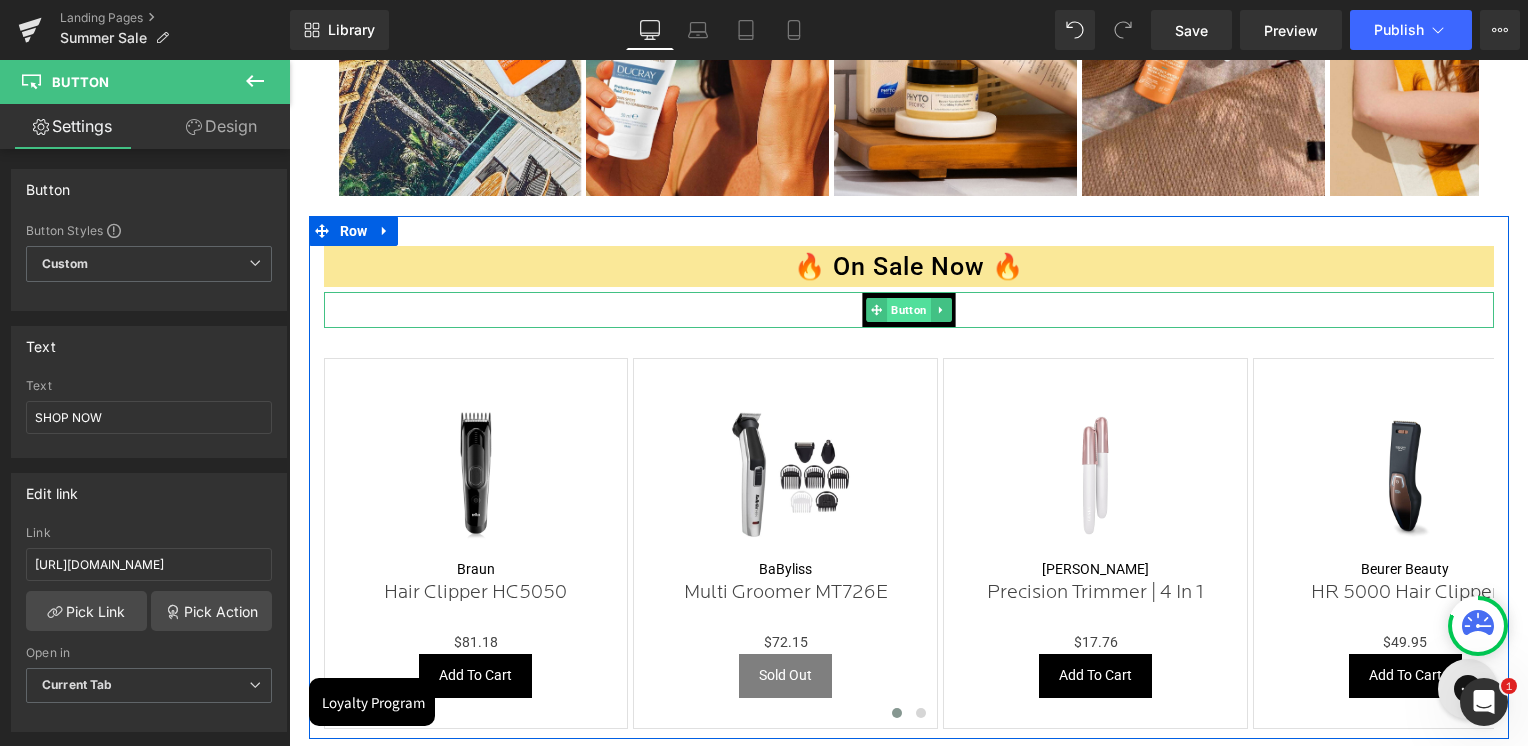 click on "Button" at bounding box center (909, 310) 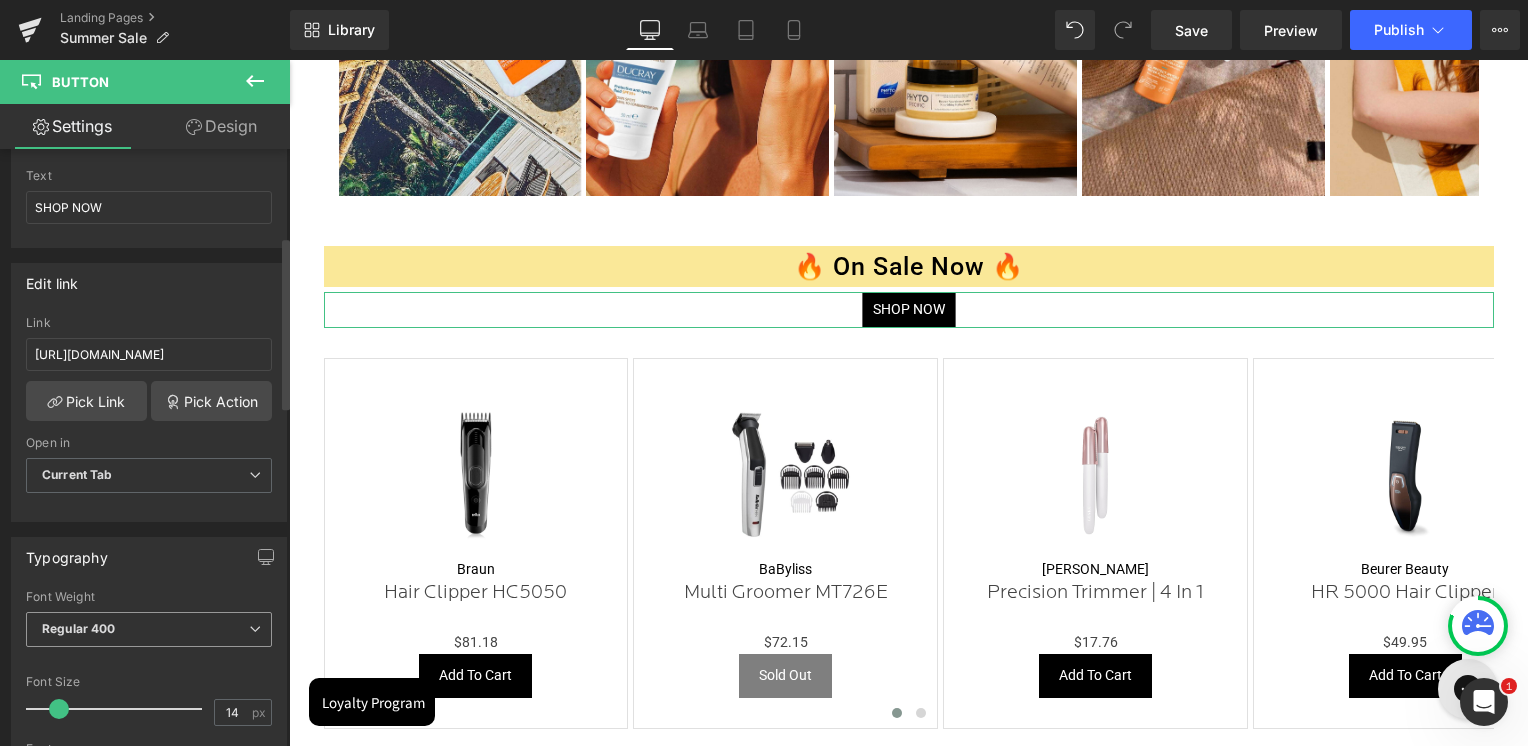 scroll, scrollTop: 400, scrollLeft: 0, axis: vertical 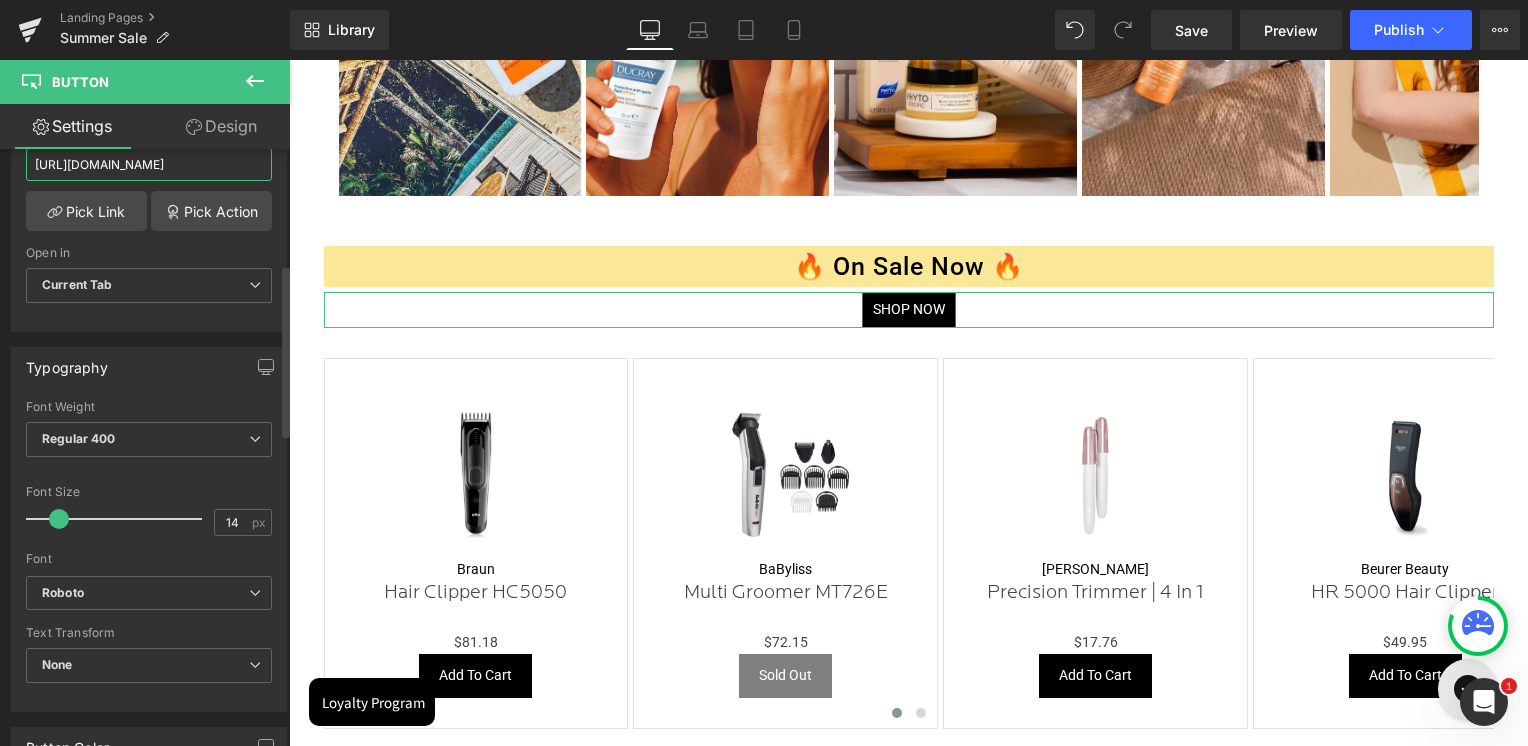 click on "https://skinsociety.me/collections/bath-body-mens-grooming-groomers-trimmers" at bounding box center (149, 164) 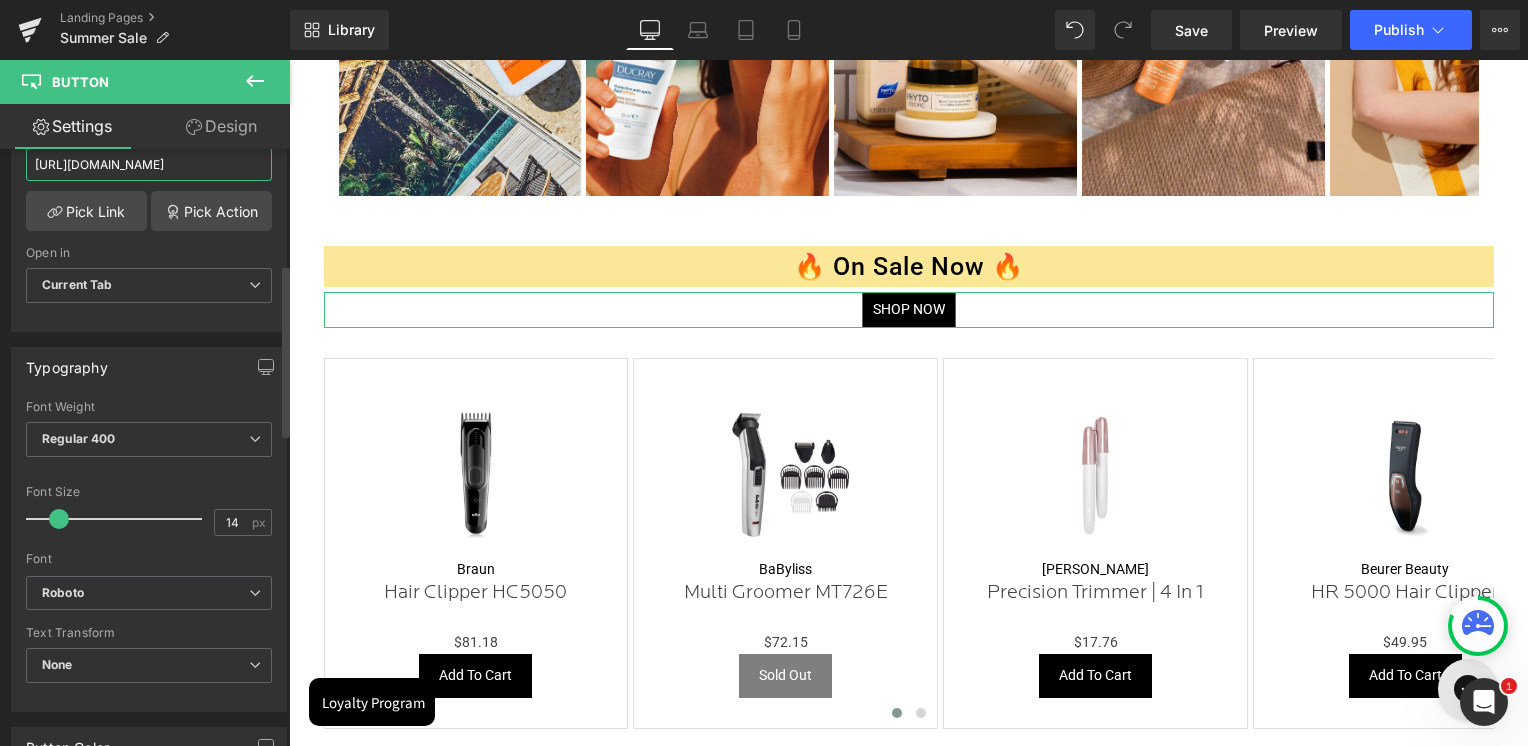 click on "https://skinsociety.me/collections/bath-body-mens-grooming-groomers-trimmers" at bounding box center (149, 164) 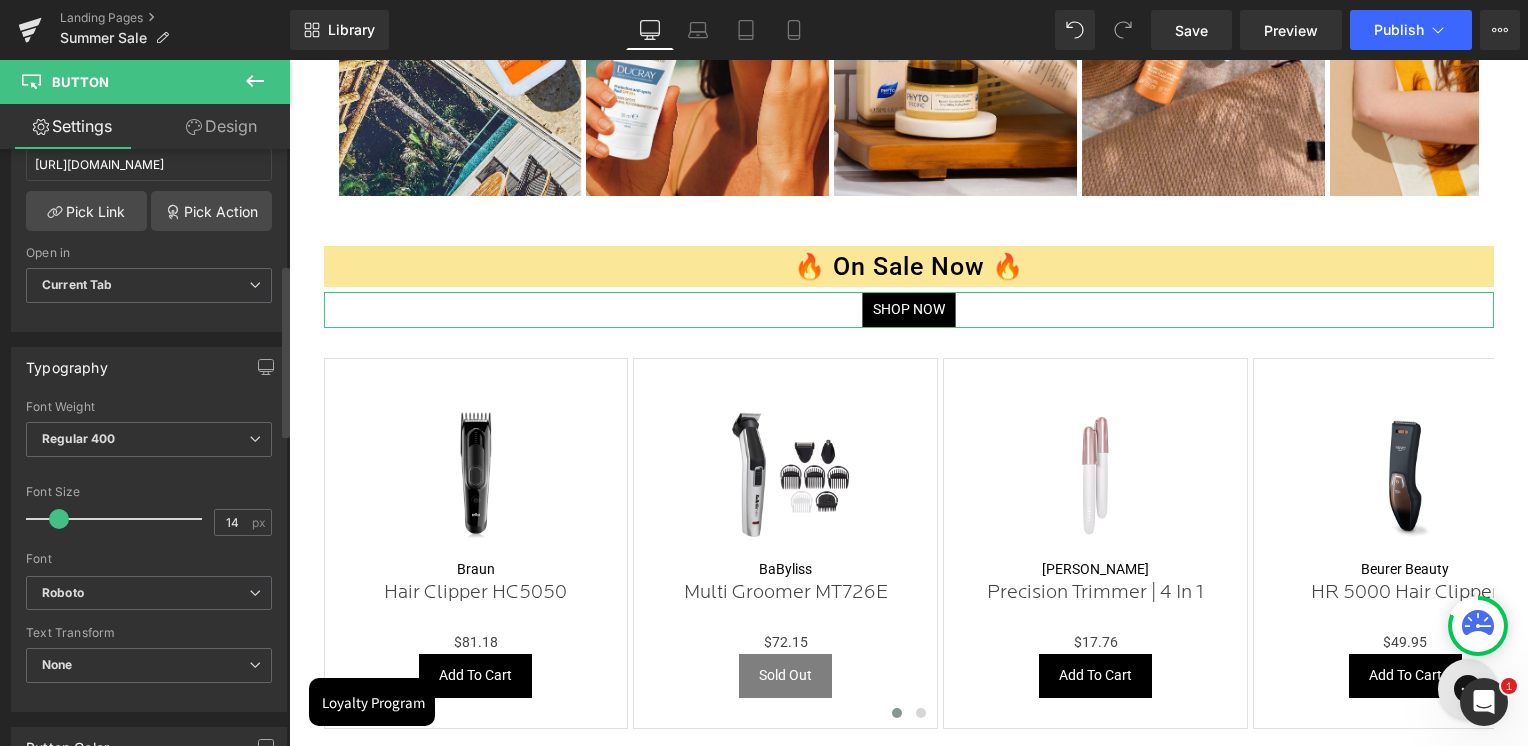 click on "Edit link https://skinsociety.me/collections/bath-body-mens-grooming-groomers-trimmers Link https://skinsociety.me/collections/value-deals?tab=products&sort_by=sales_amount&sort_order=desc&page=1  Pick Link  Pick Action Current Tab New Tab Open in
Current Tab
Current Tab New Tab" at bounding box center [149, 202] 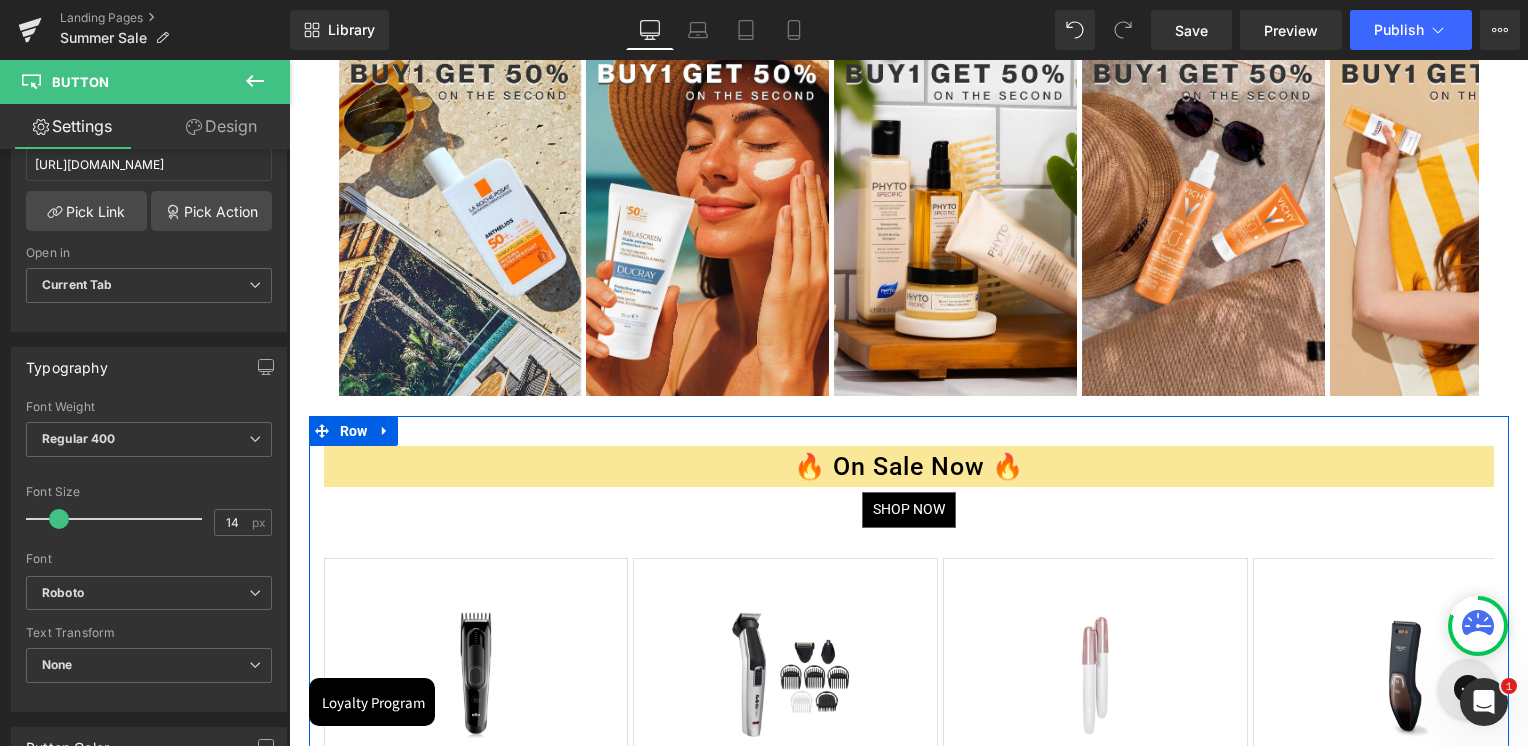 scroll, scrollTop: 2600, scrollLeft: 0, axis: vertical 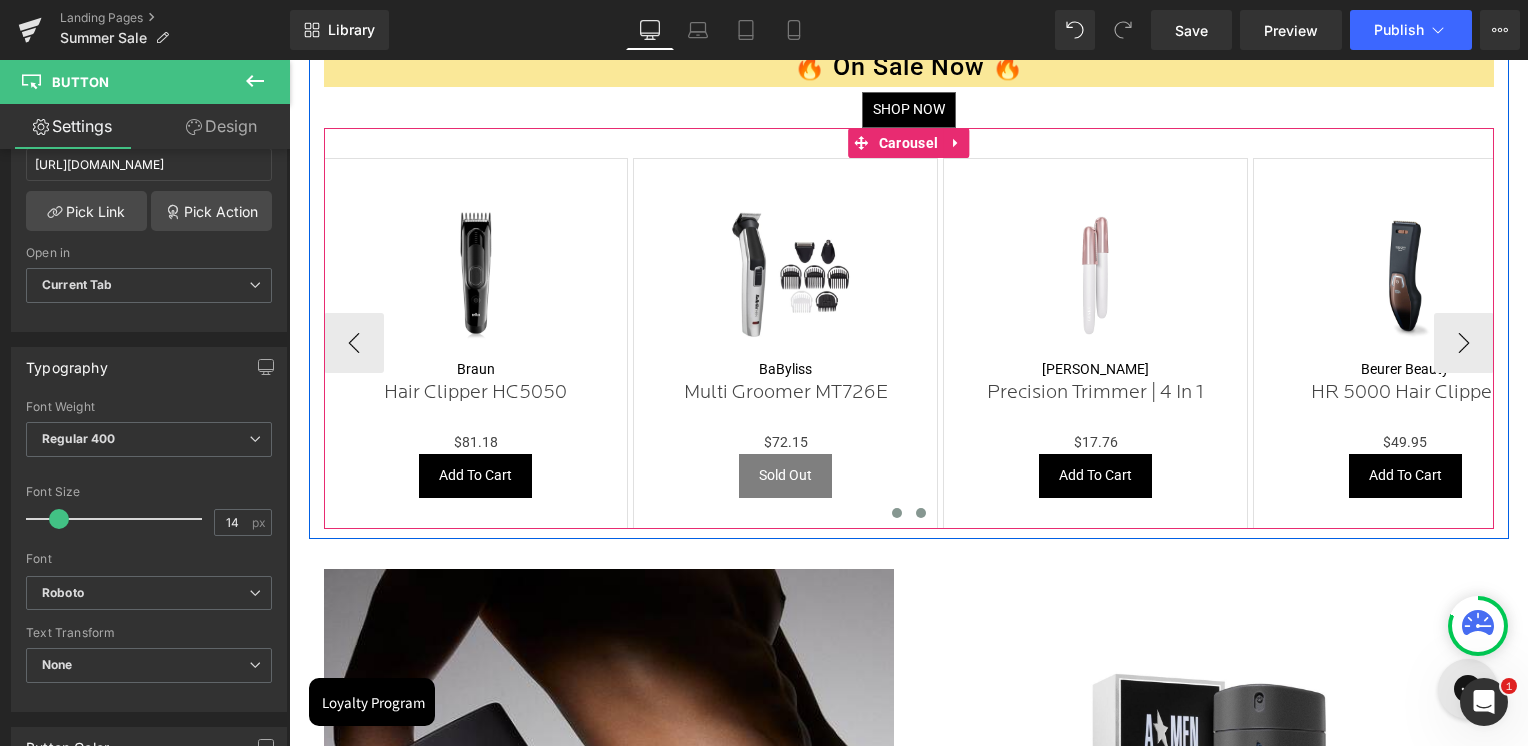 click at bounding box center [921, 513] 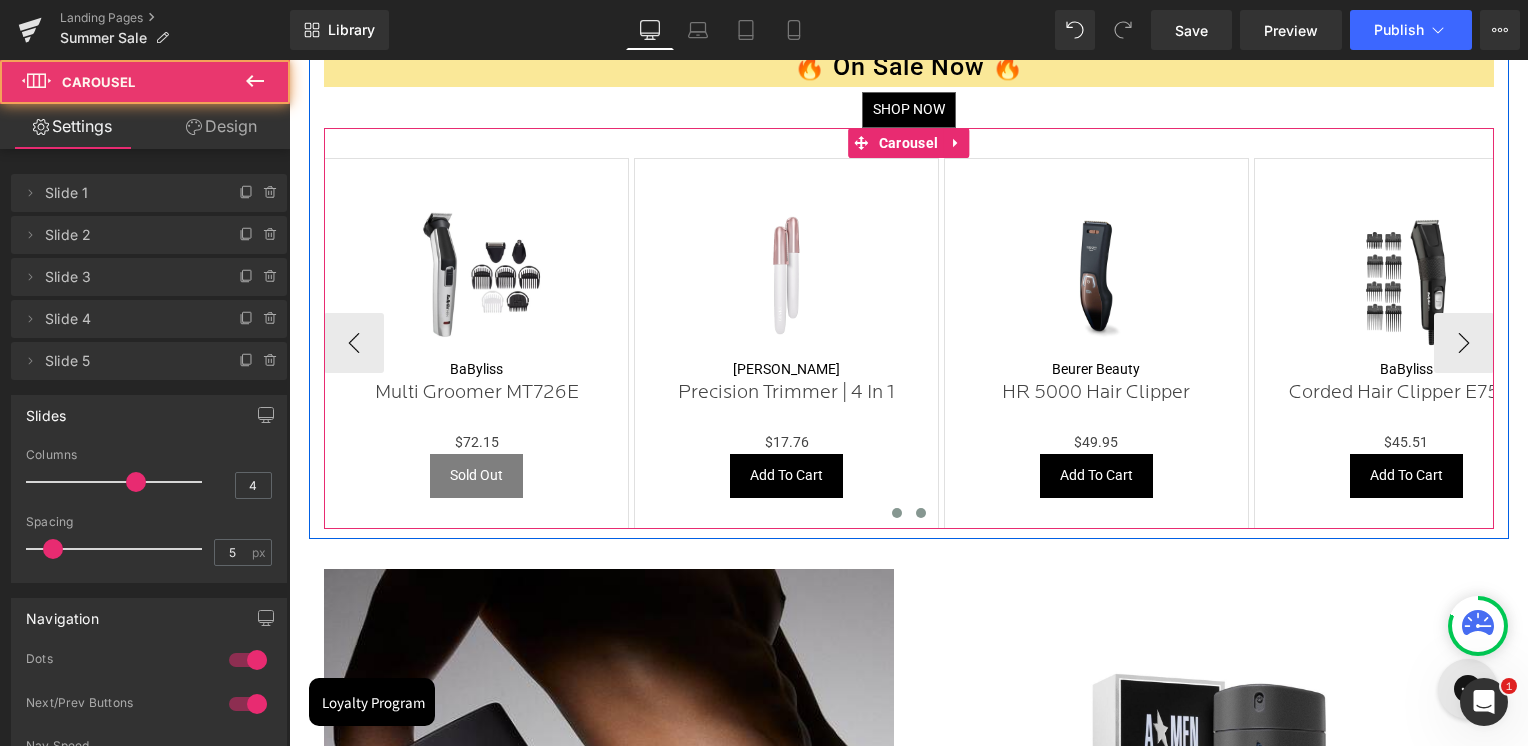 click at bounding box center [897, 513] 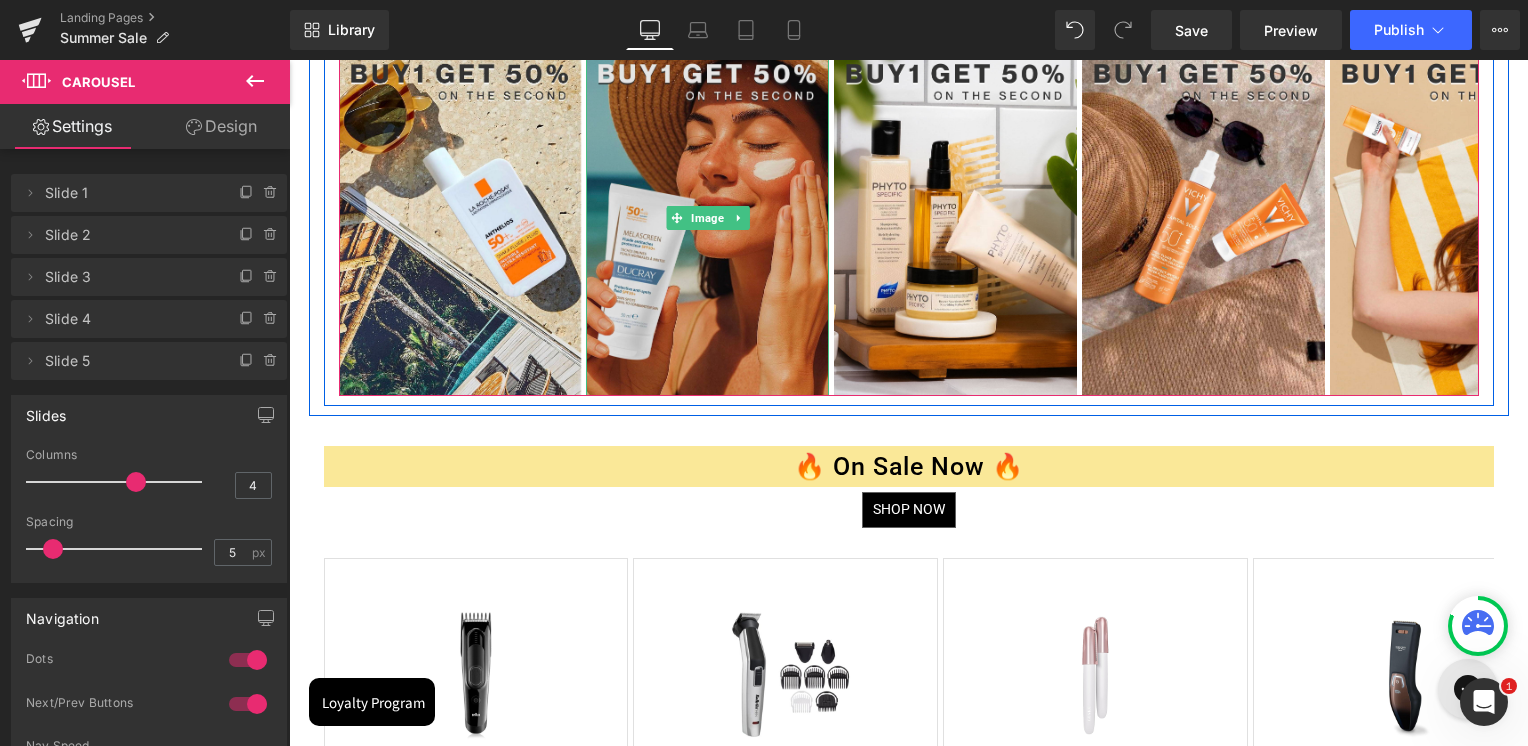 scroll, scrollTop: 2500, scrollLeft: 0, axis: vertical 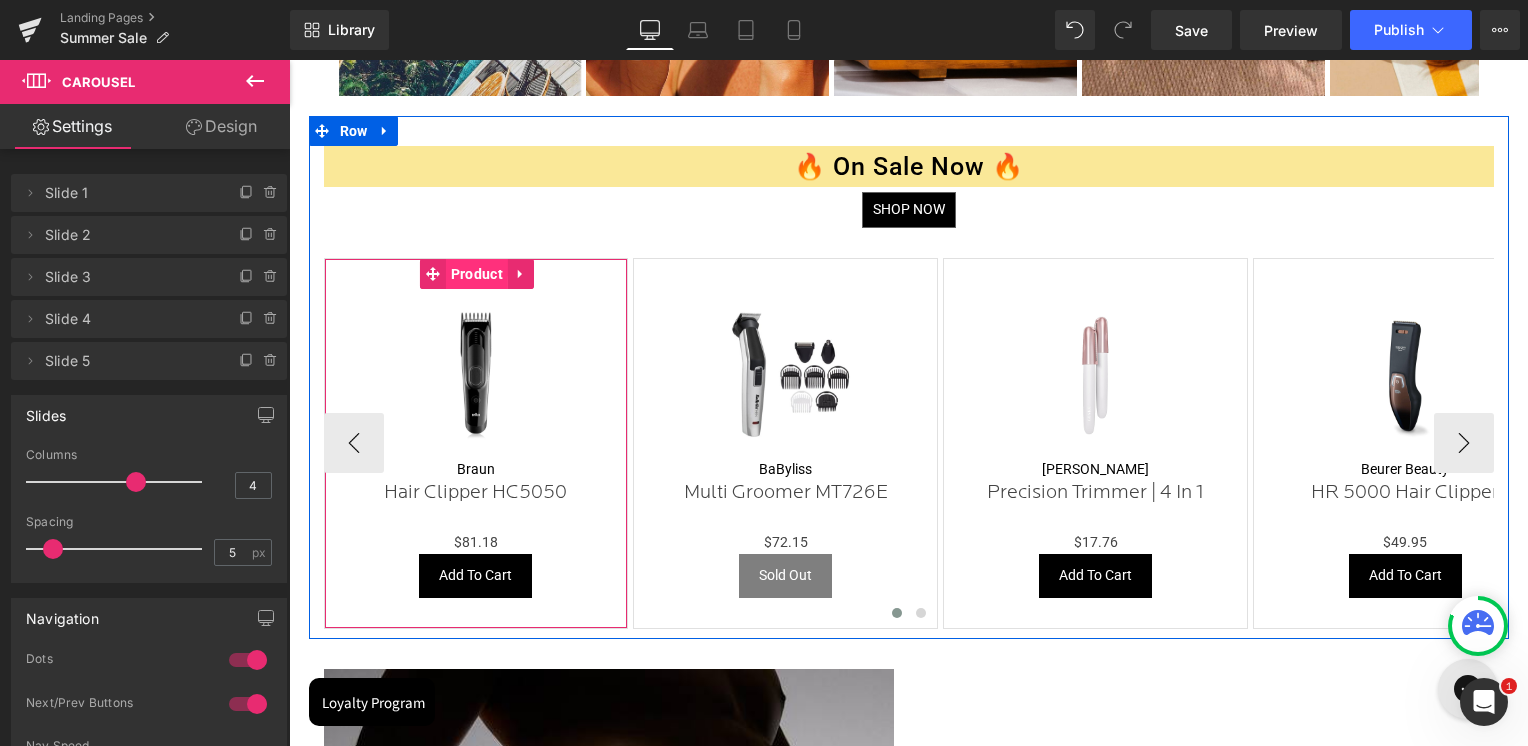 click on "Product" at bounding box center [477, 274] 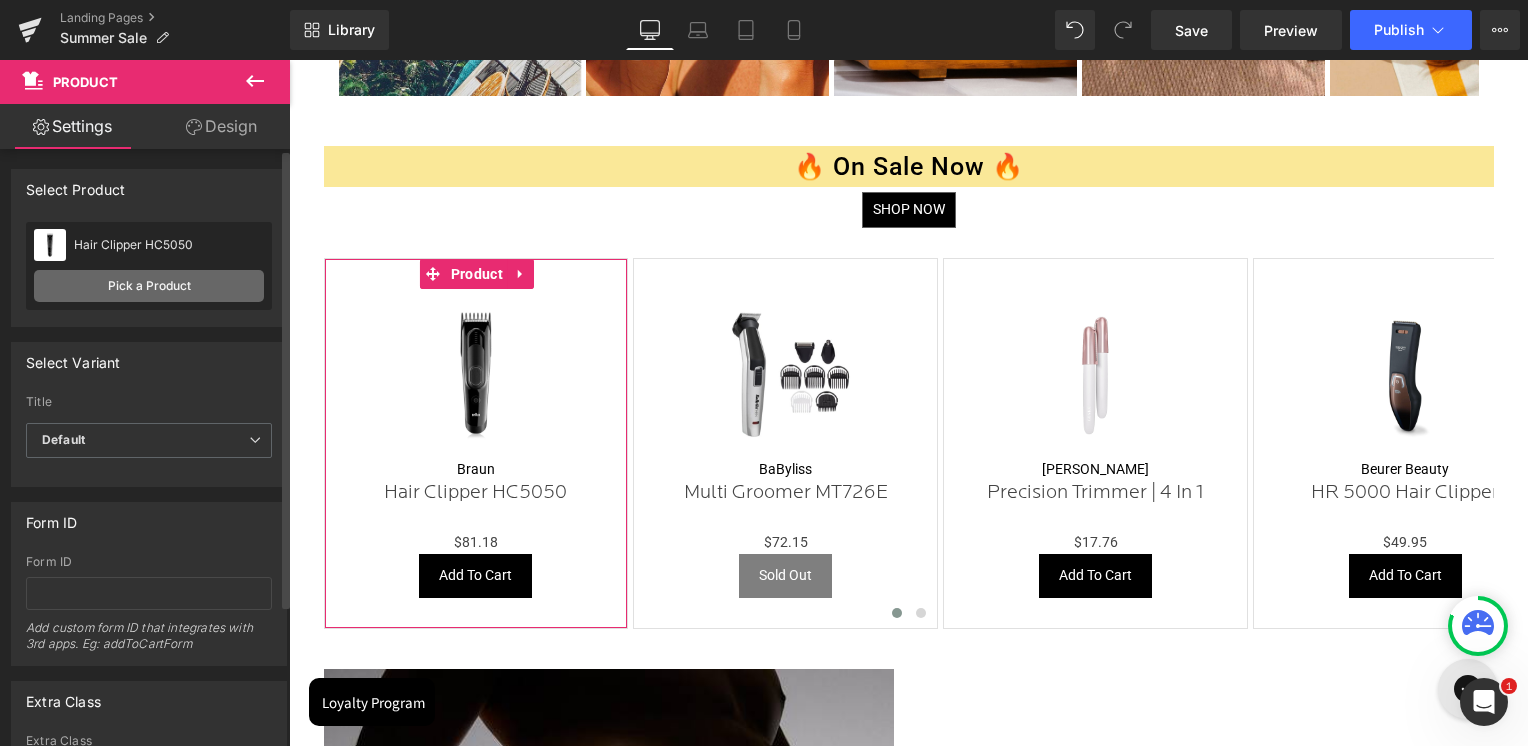 click on "Pick a Product" at bounding box center [149, 286] 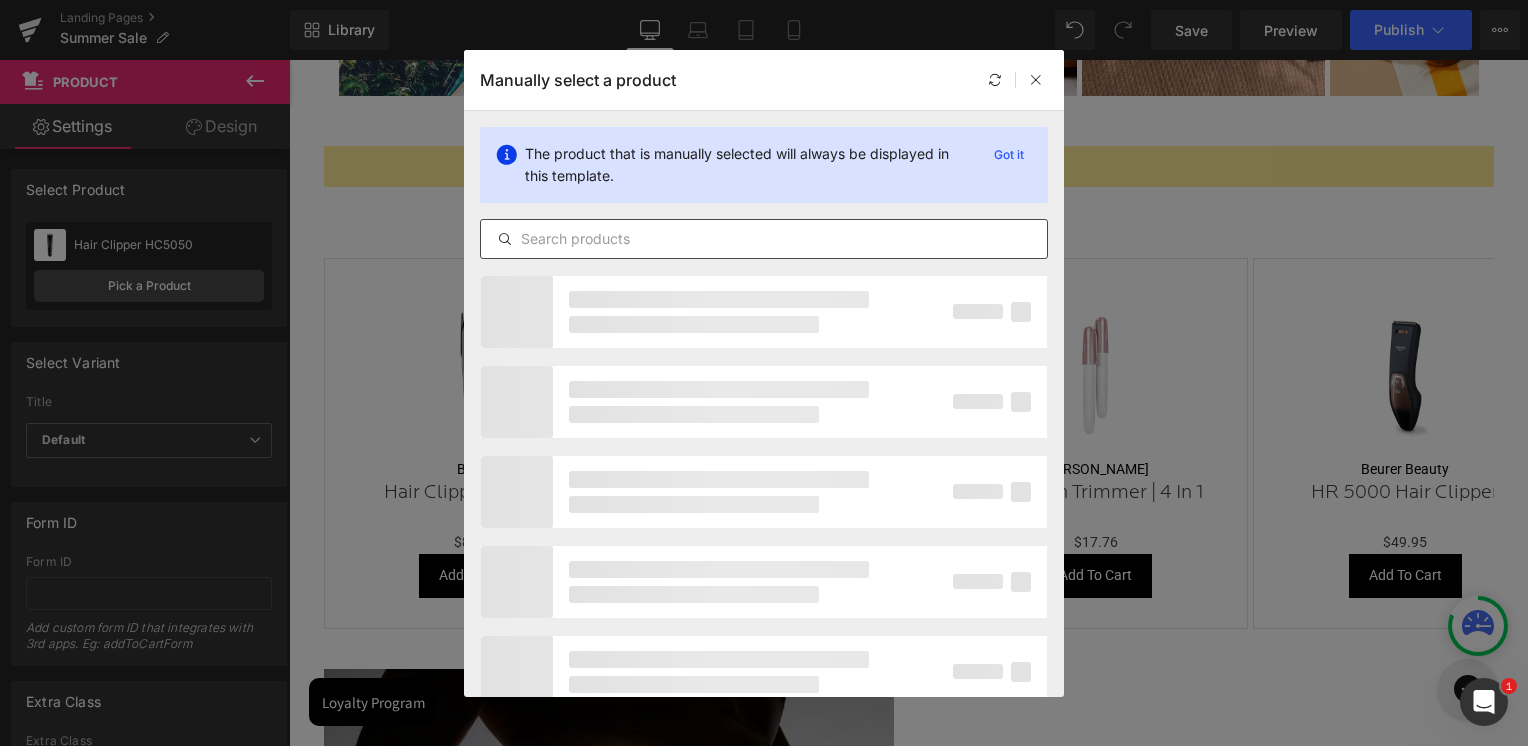 click at bounding box center [764, 239] 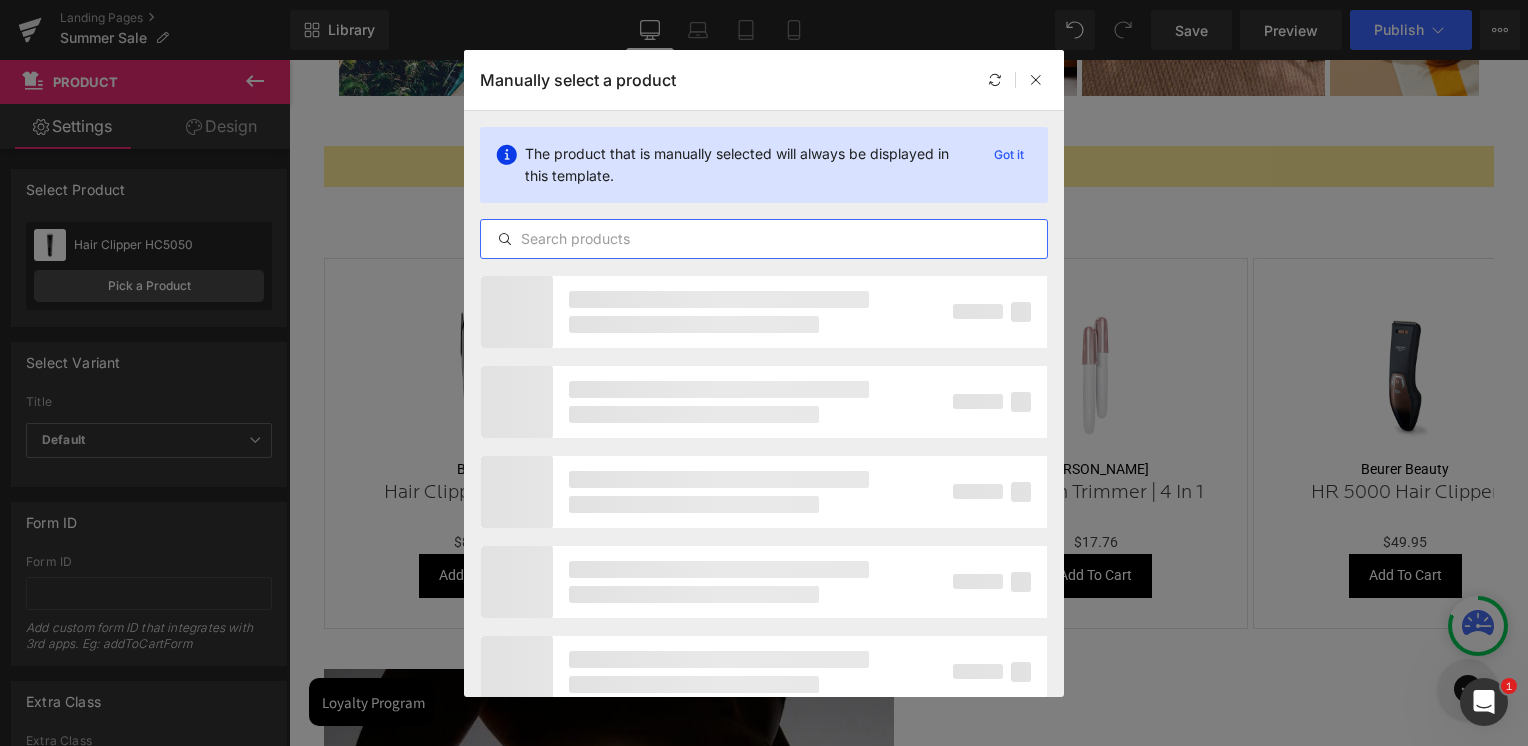paste on "fotoprotector-fusion-water-spf50-isdin" 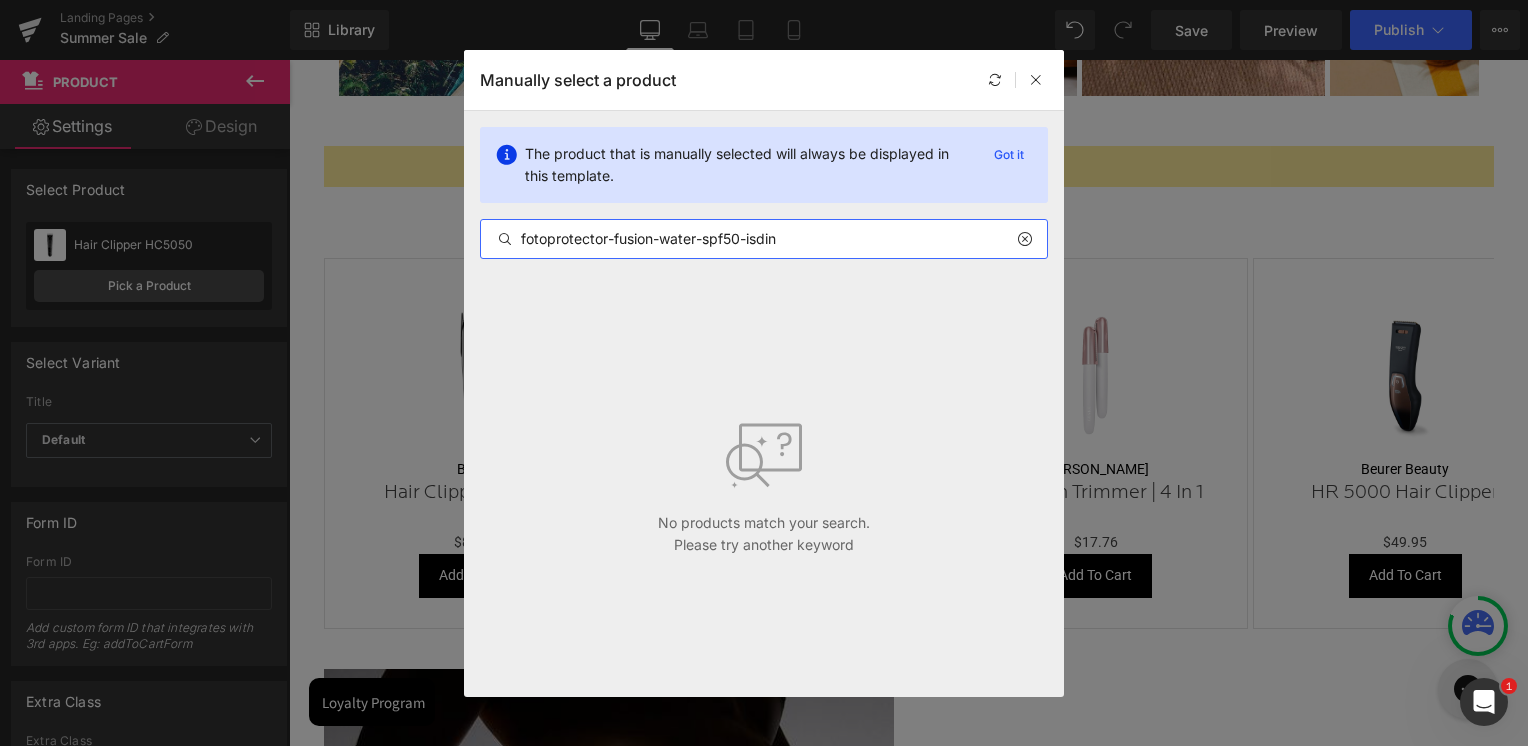 click on "fotoprotector-fusion-water-spf50-isdin" at bounding box center [764, 239] 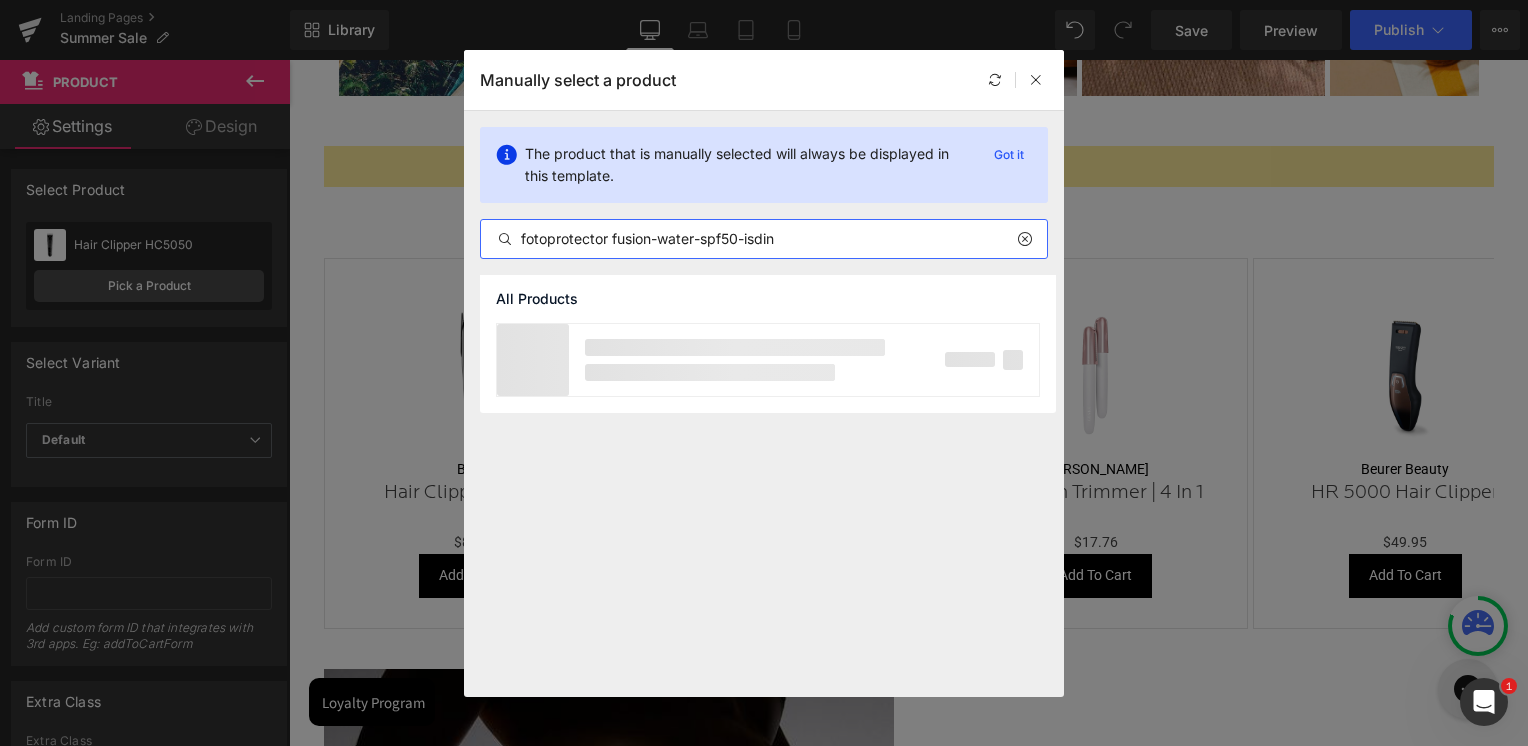 click on "fotoprotector fusion-water-spf50-isdin" at bounding box center [764, 239] 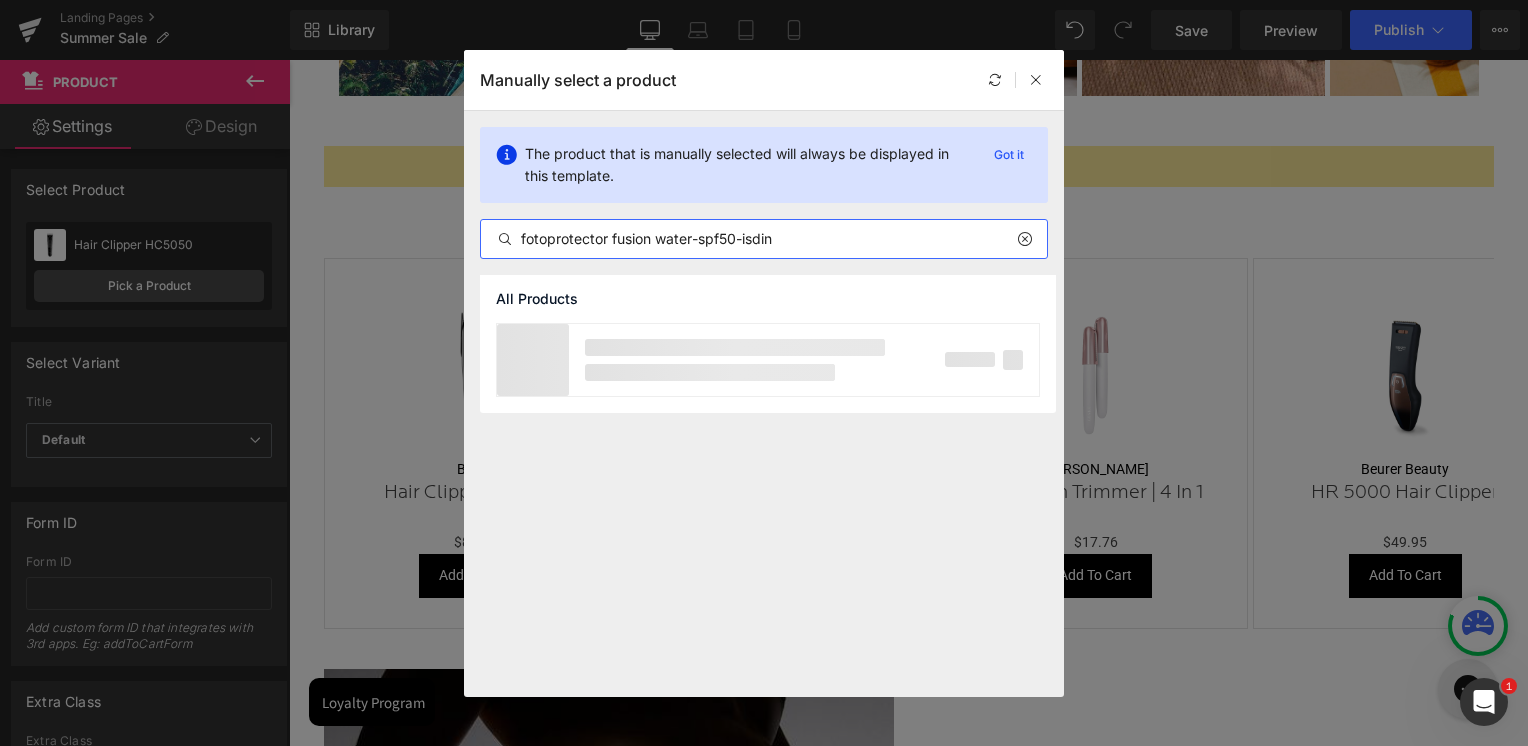 click on "fotoprotector fusion water-spf50-isdin" at bounding box center (764, 239) 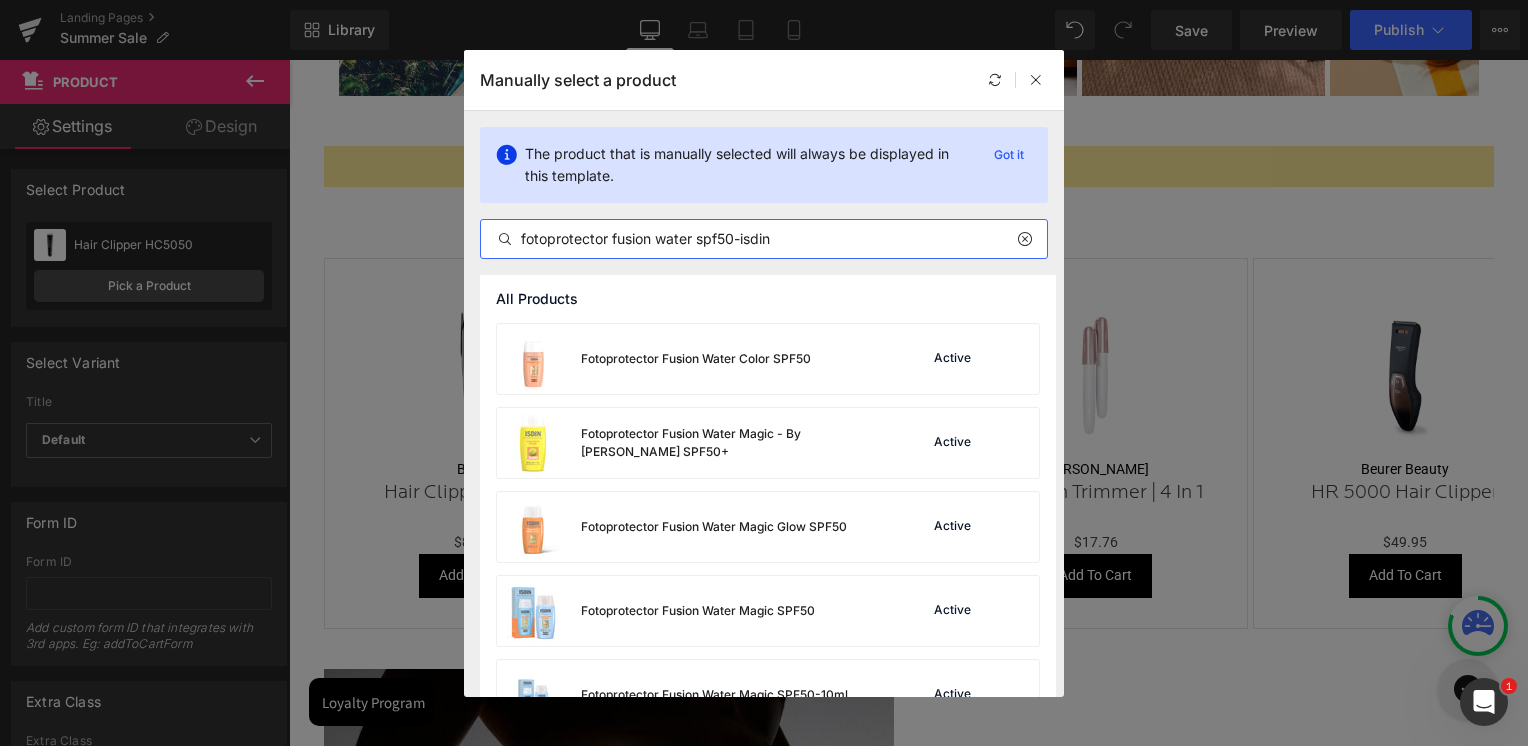 drag, startPoint x: 520, startPoint y: 244, endPoint x: 649, endPoint y: 234, distance: 129.38702 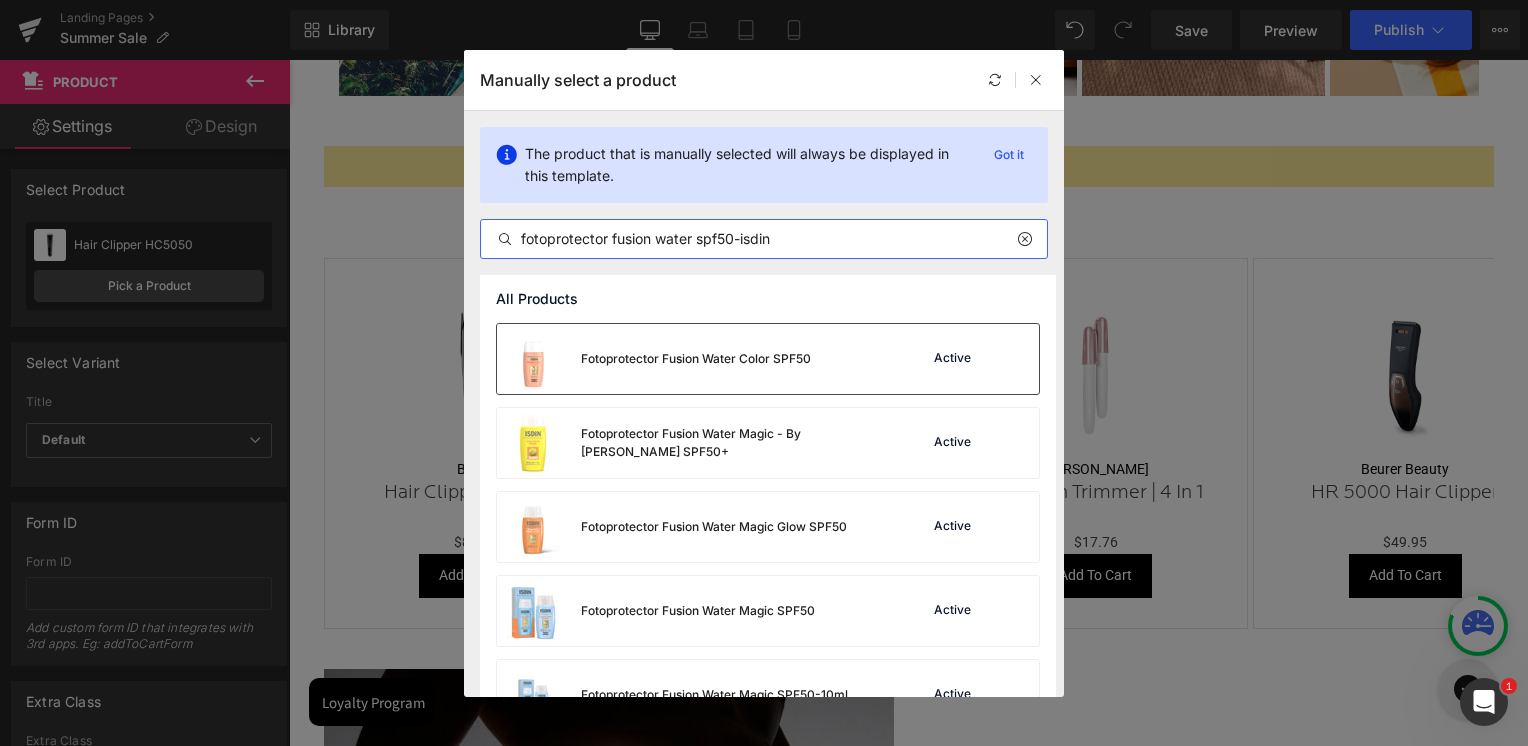 type on "fotoprotector fusion water spf50-isdin" 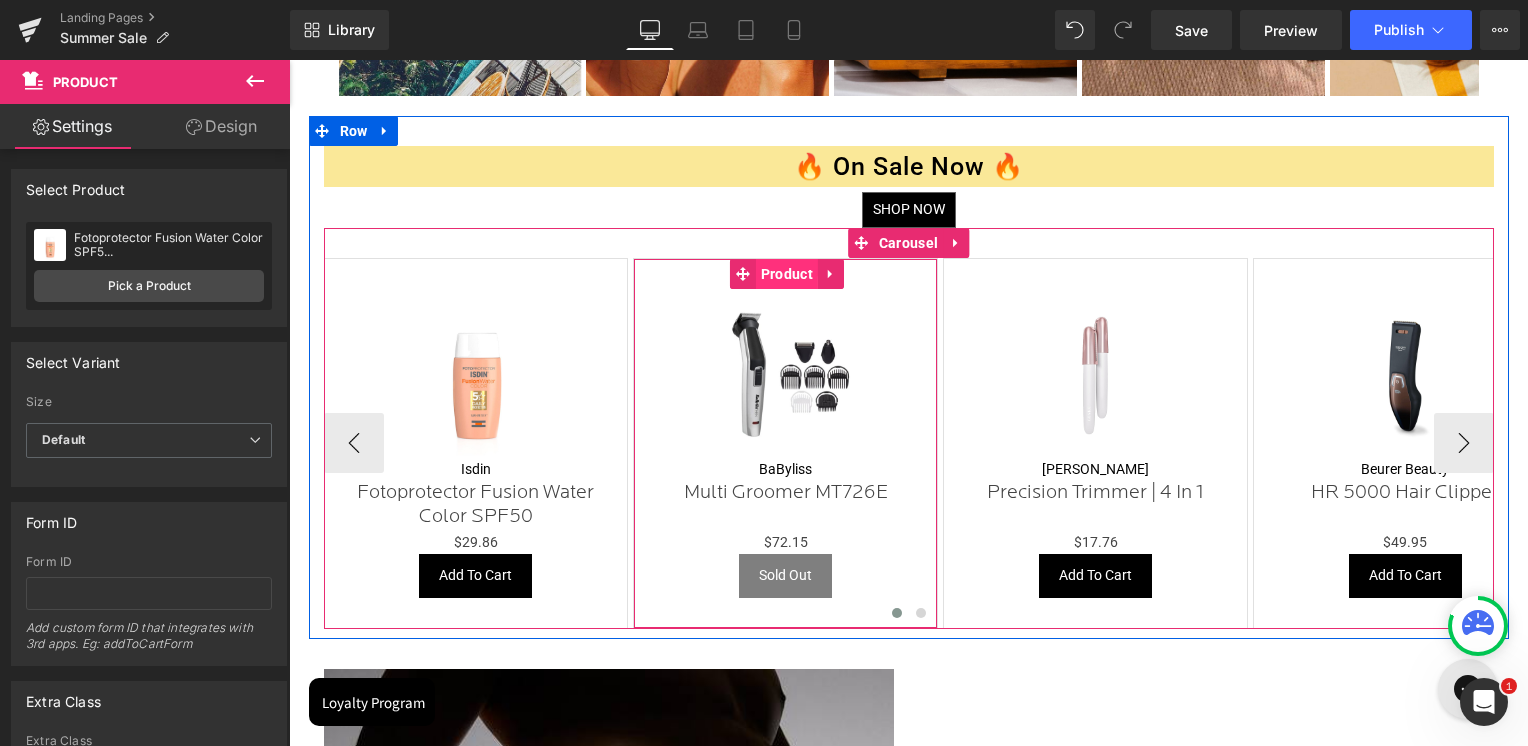 click on "Product" at bounding box center (787, 274) 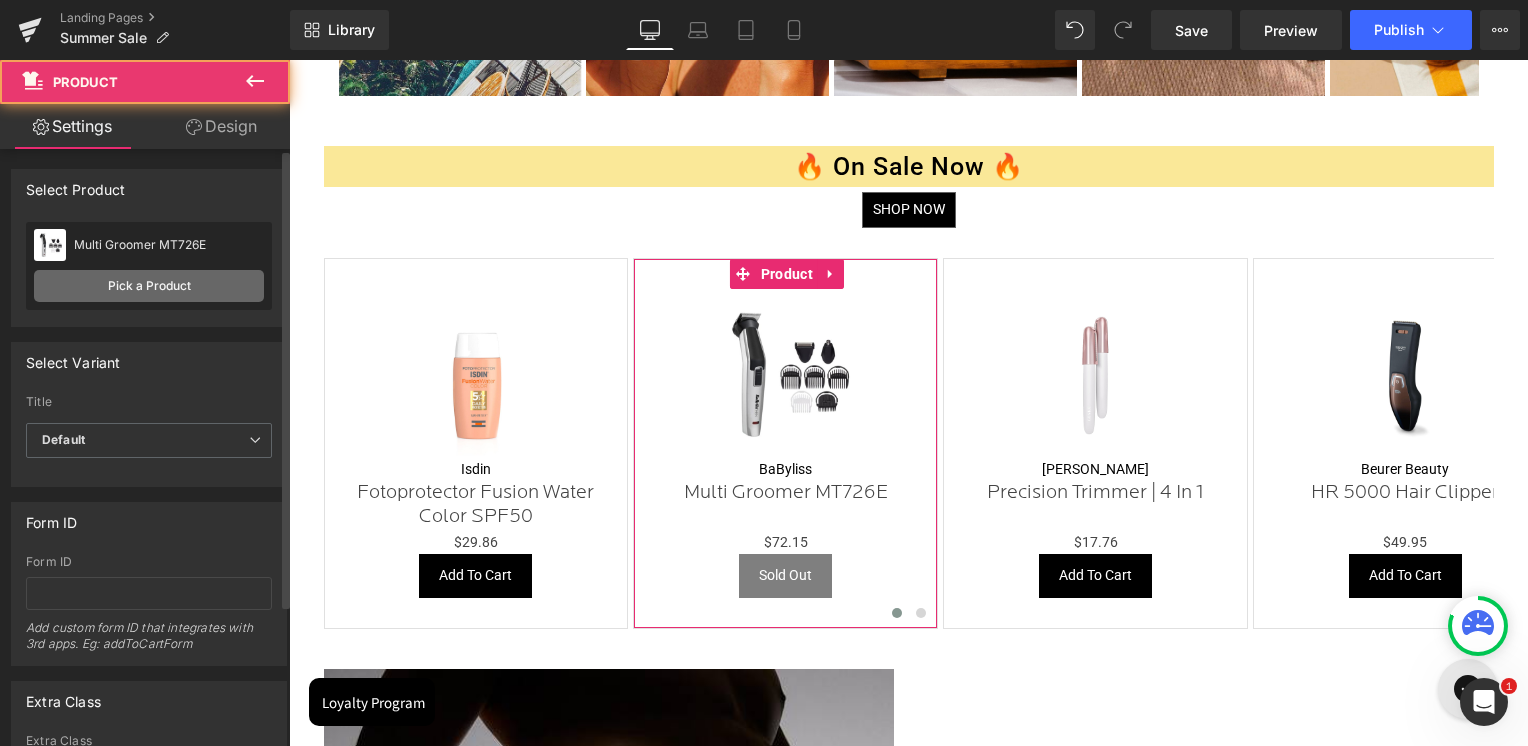 click on "Pick a Product" at bounding box center [149, 286] 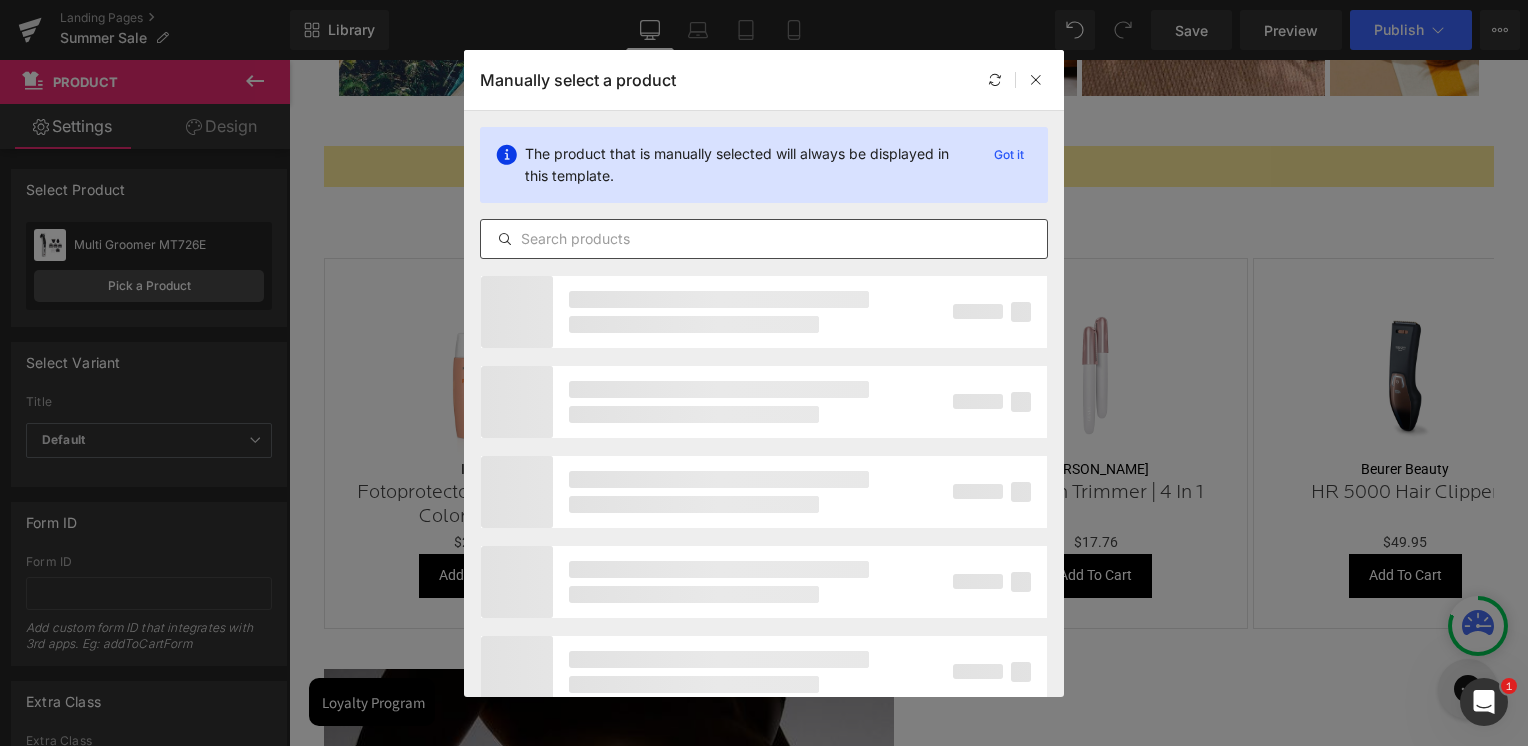 click at bounding box center (764, 239) 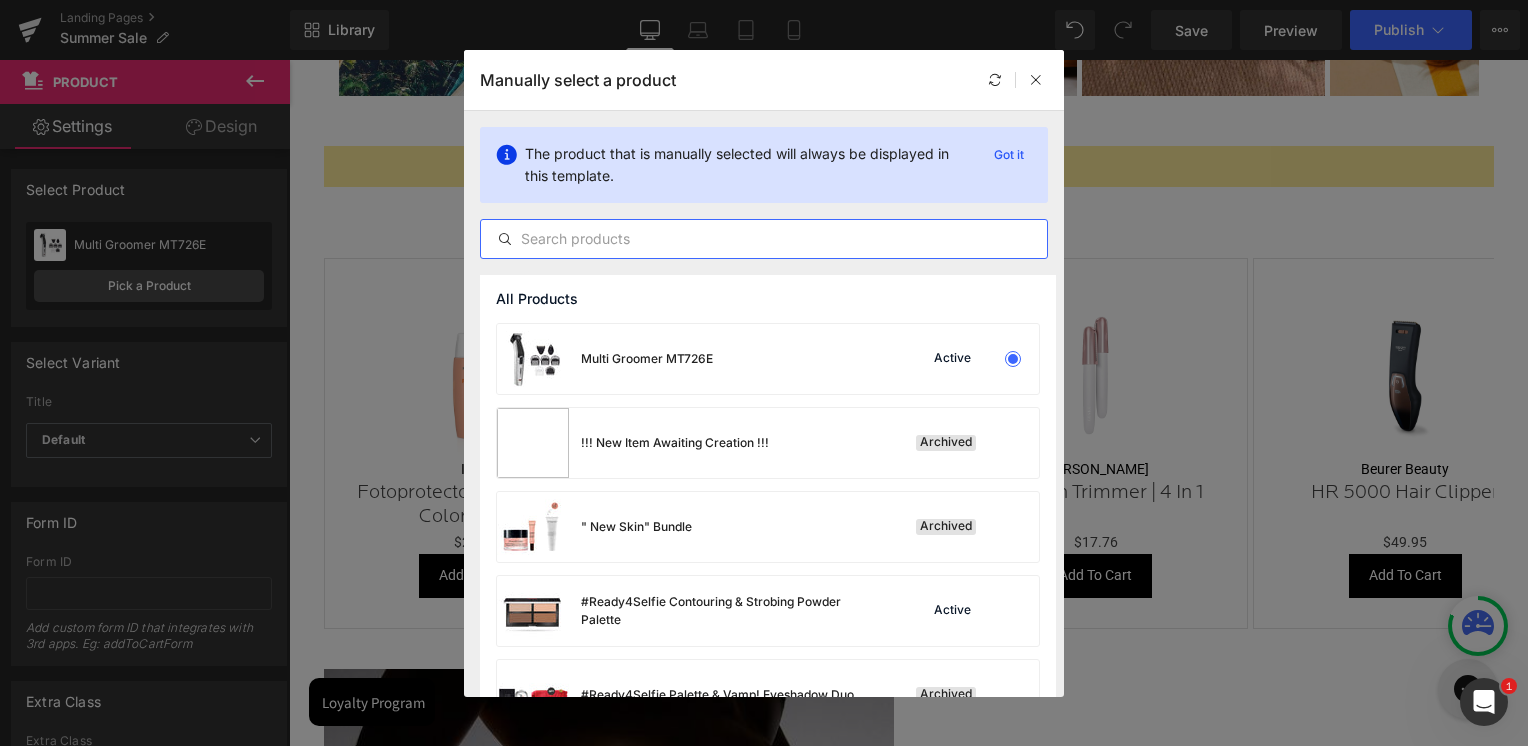 paste on "fotoprotector fusion" 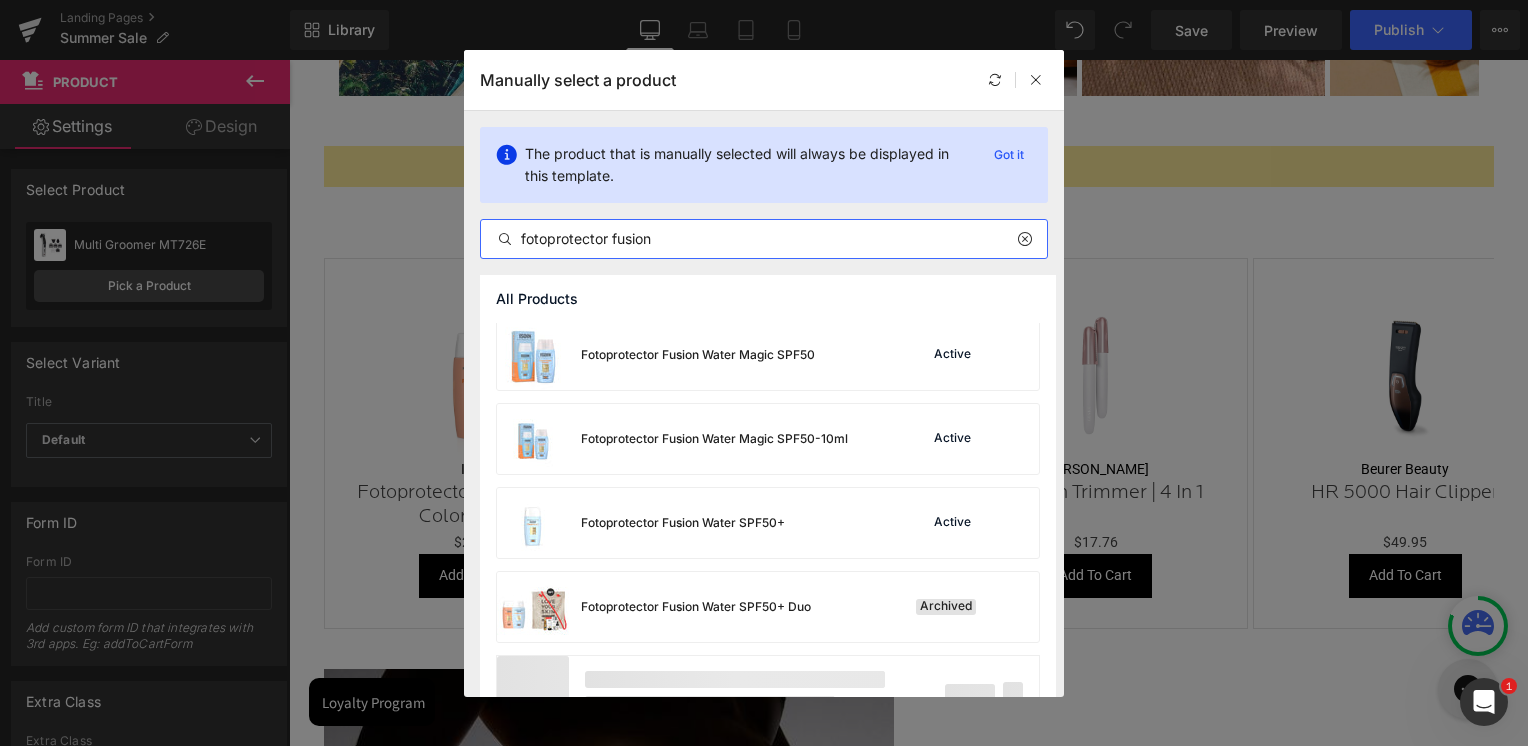scroll, scrollTop: 300, scrollLeft: 0, axis: vertical 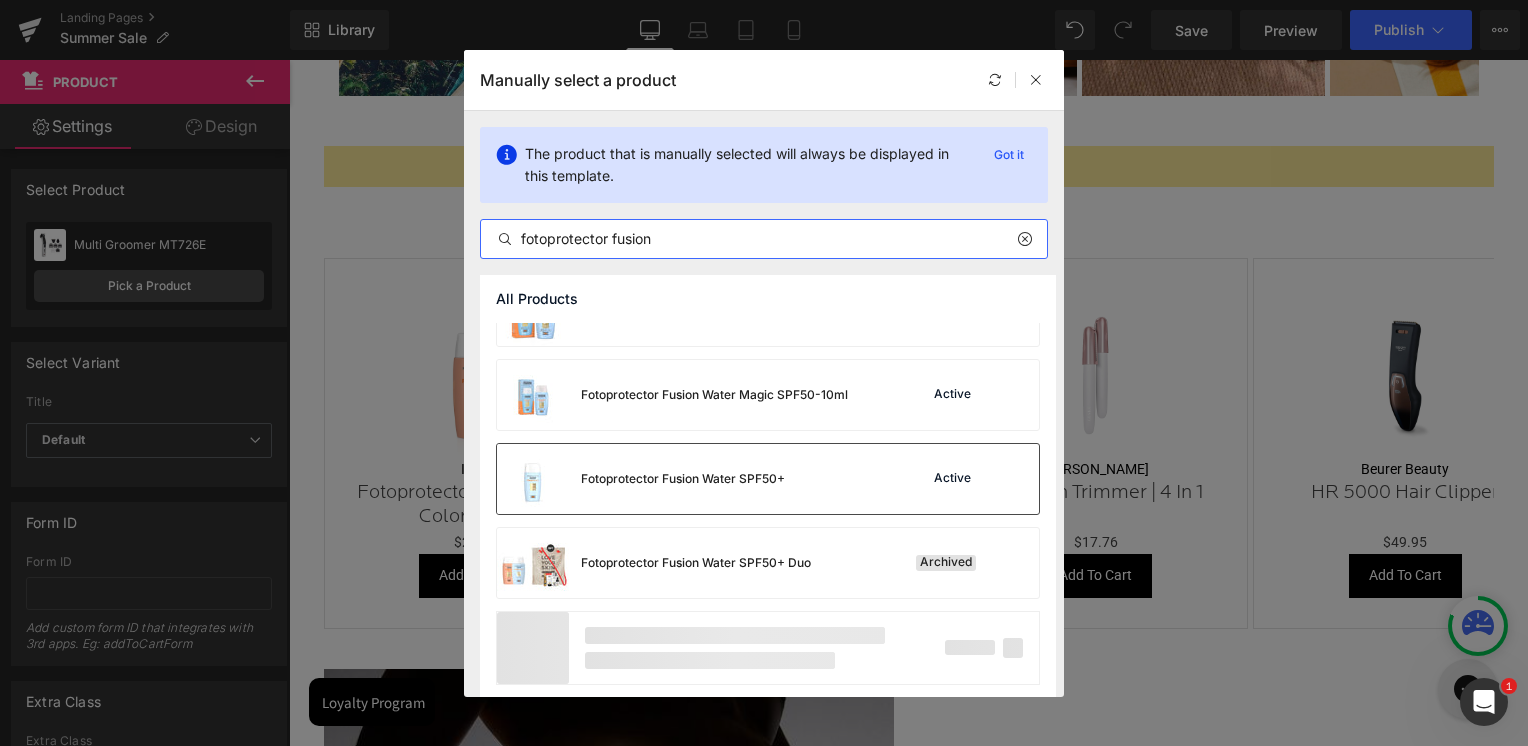 type on "fotoprotector fusion" 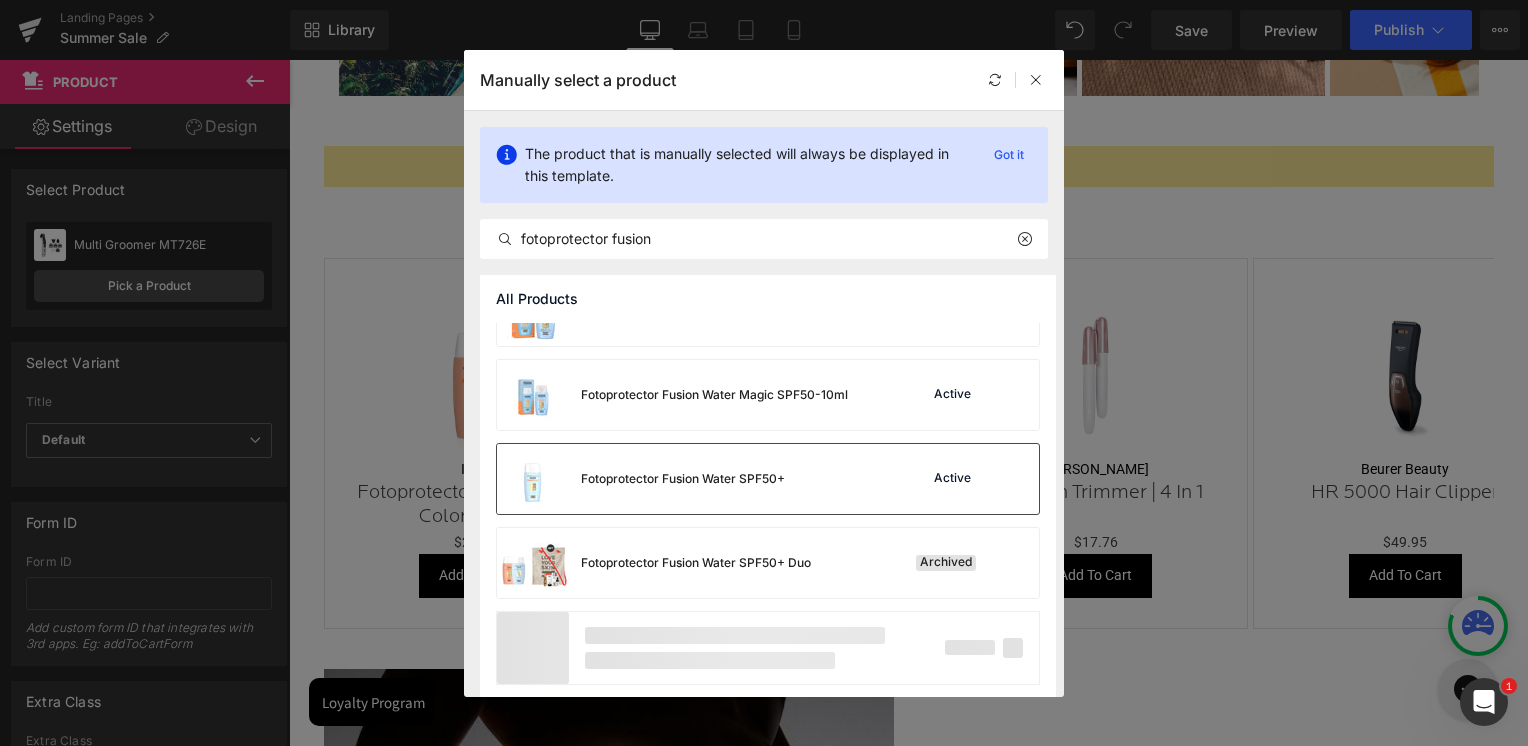 click on "Fotoprotector Fusion Water SPF50+" at bounding box center [683, 479] 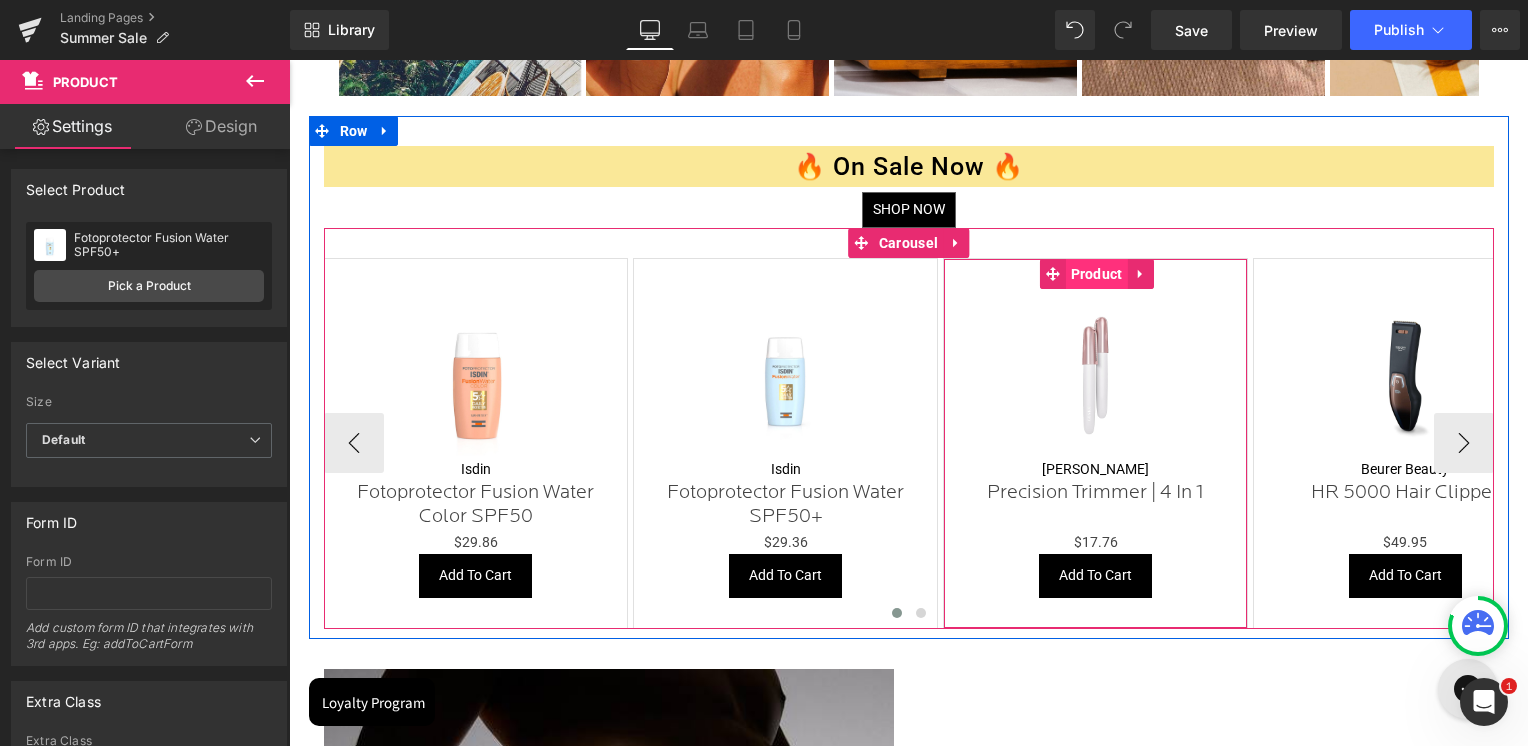 click on "Product" at bounding box center (1097, 274) 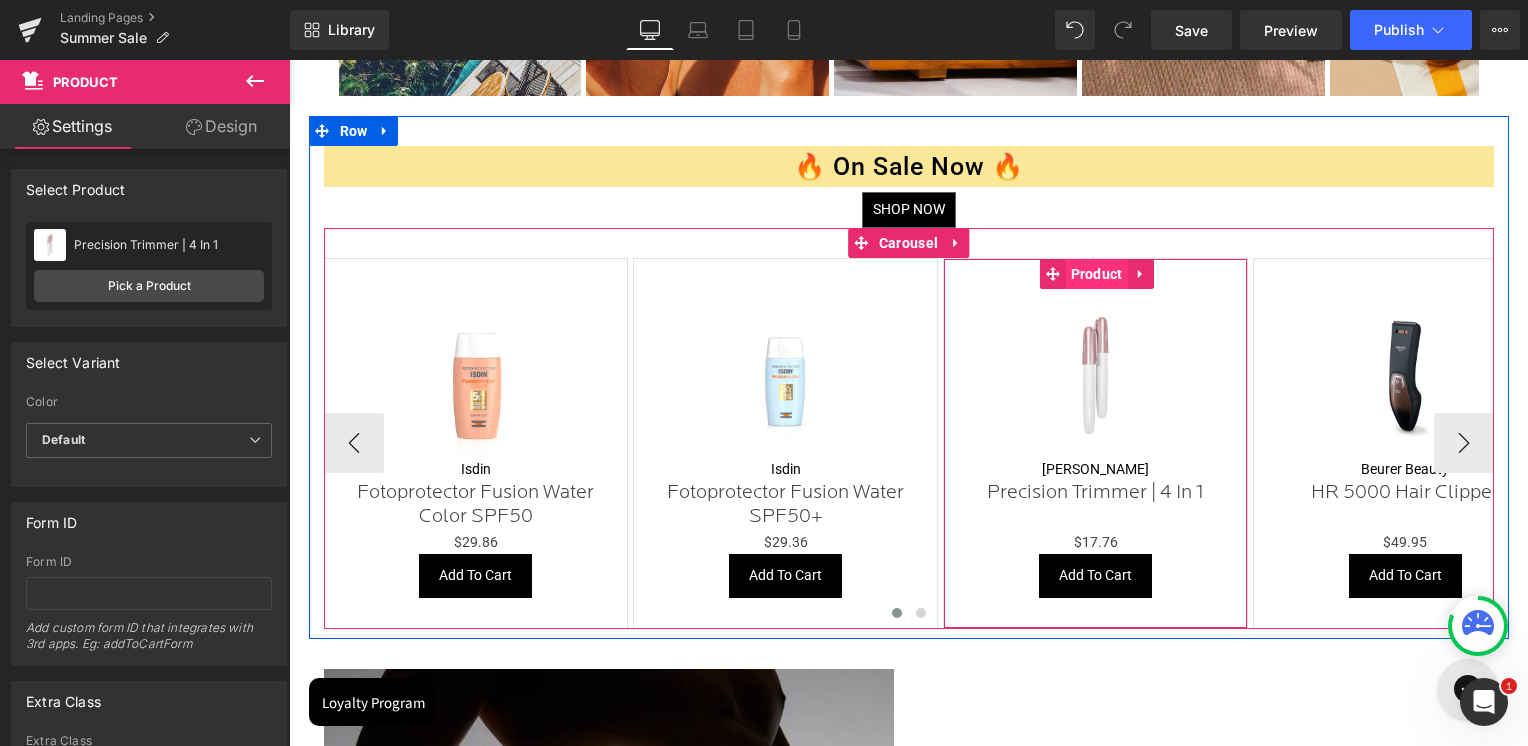 click on "Product" at bounding box center (1097, 274) 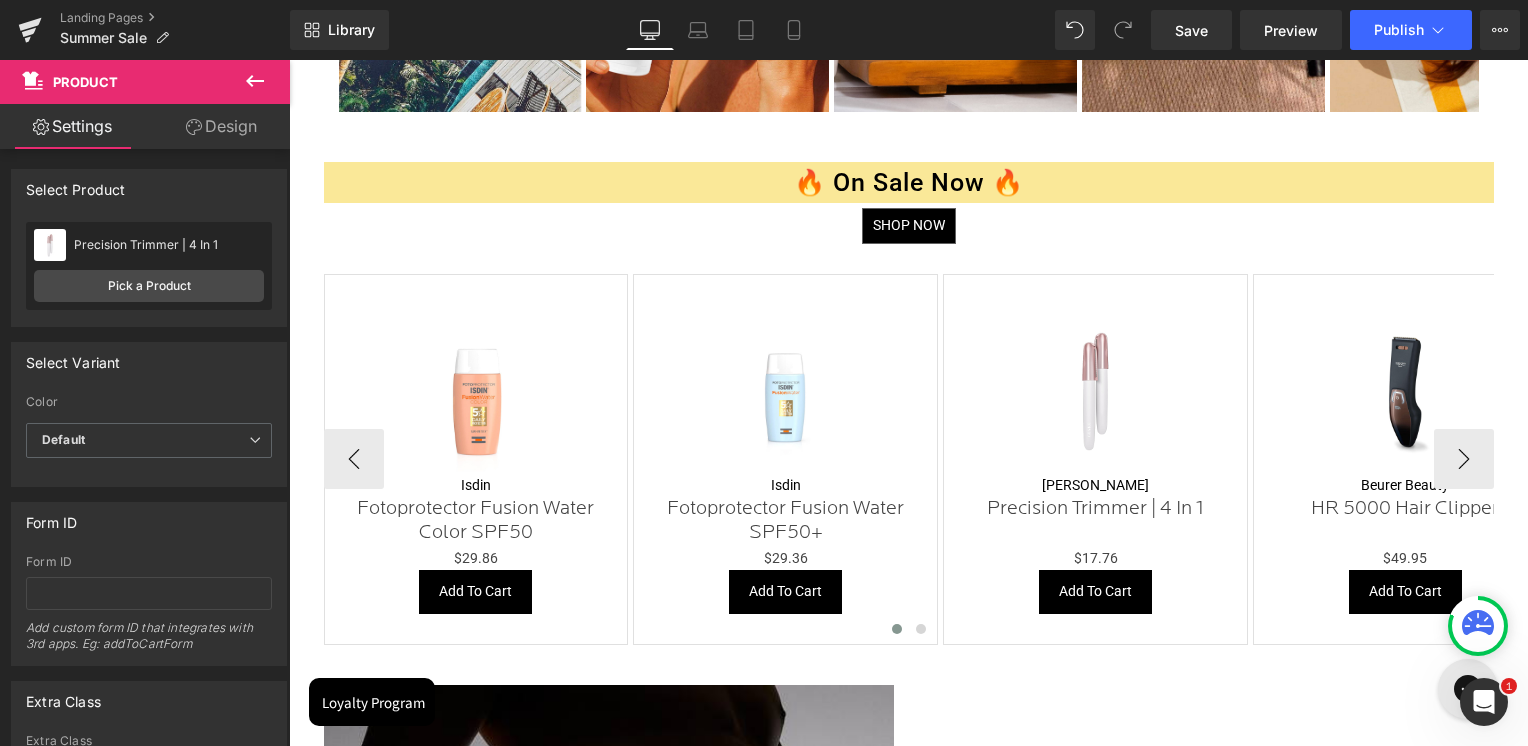 scroll, scrollTop: 2500, scrollLeft: 0, axis: vertical 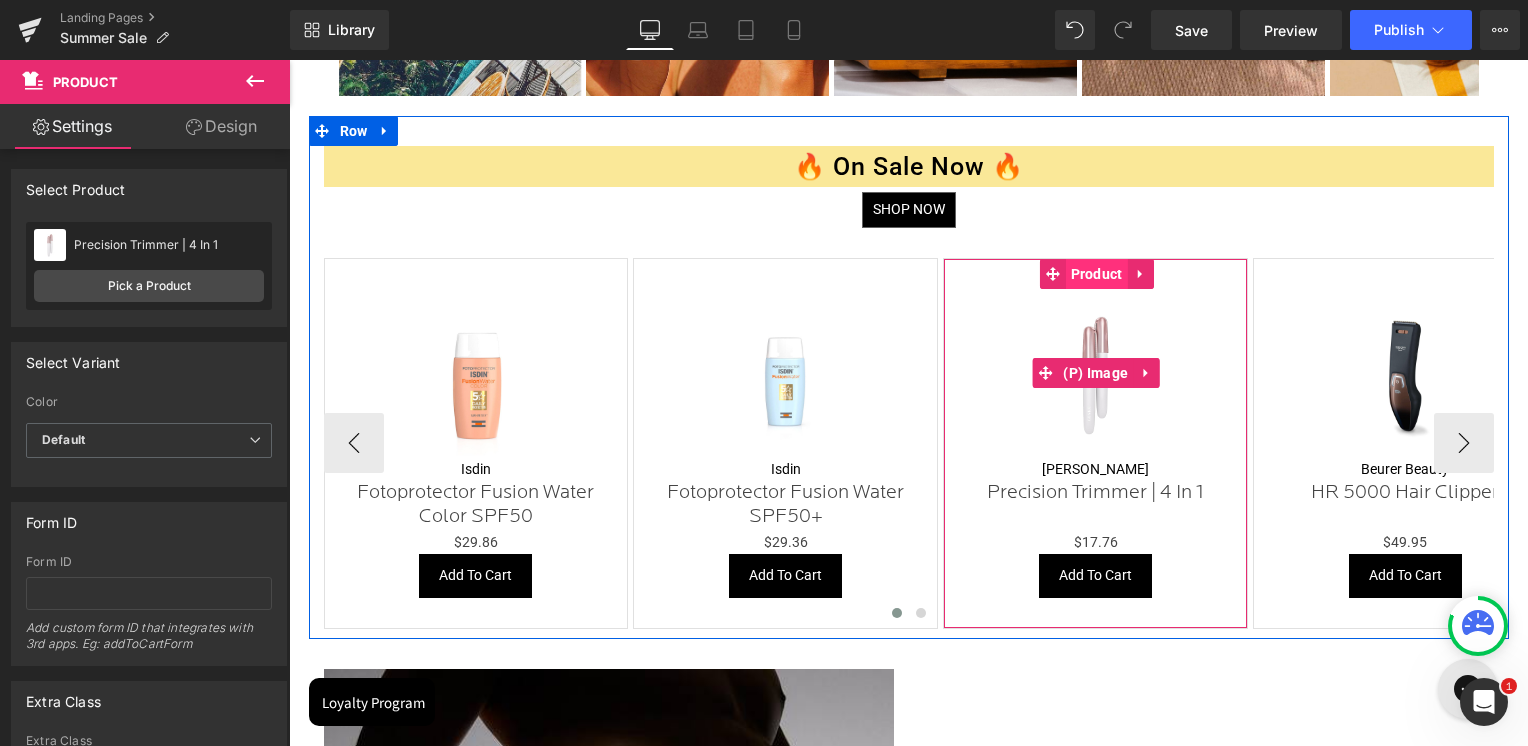 click on "Product" at bounding box center [1097, 274] 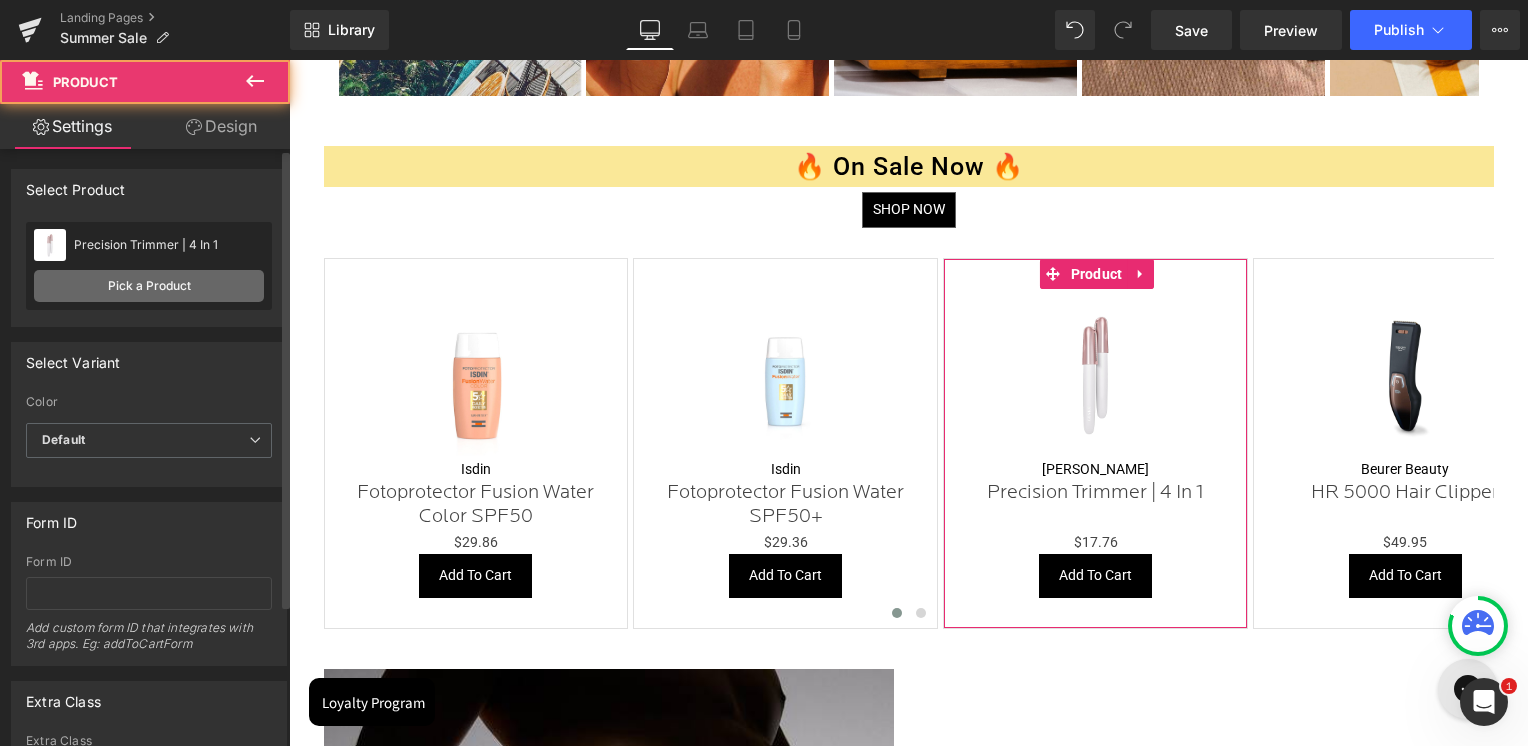 click on "Pick a Product" at bounding box center [149, 286] 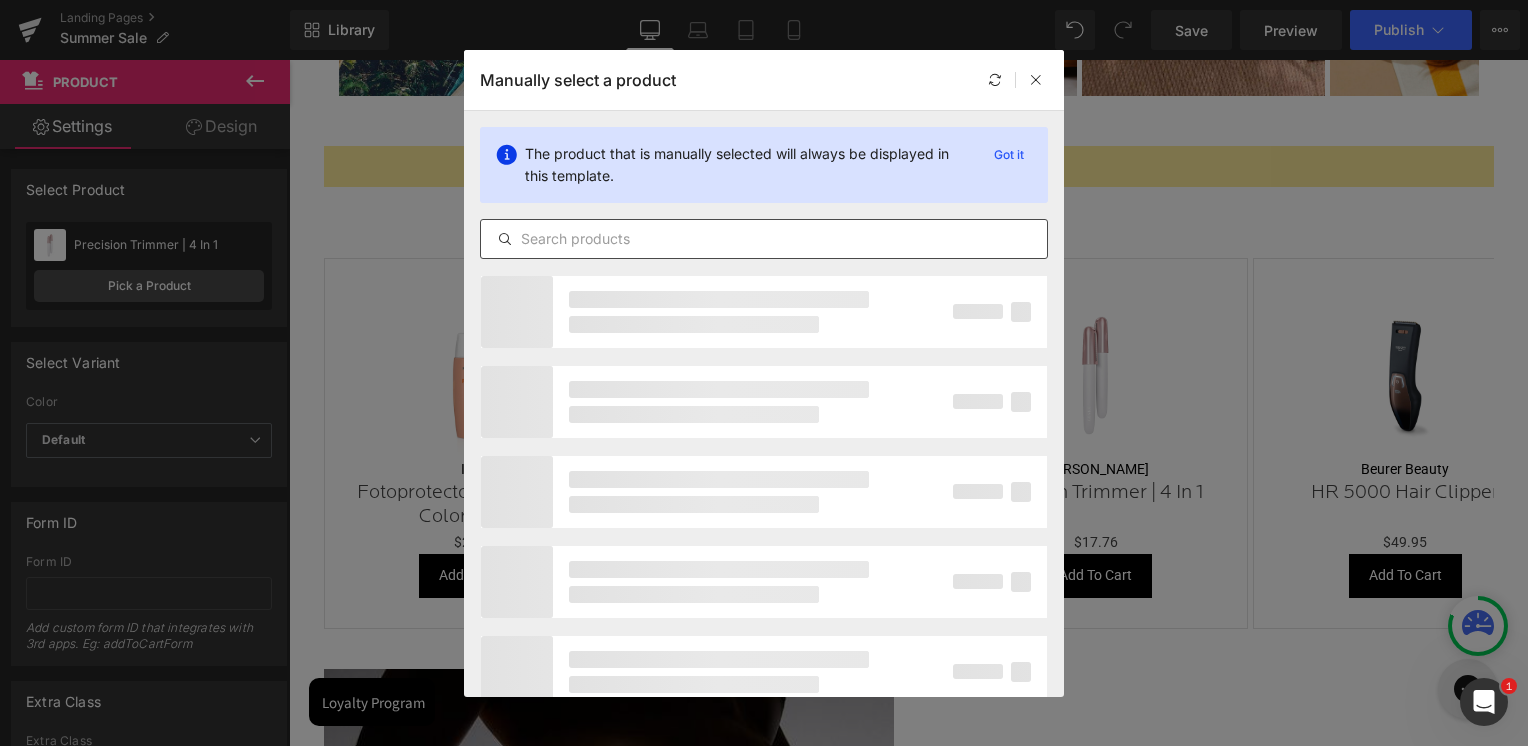 click at bounding box center (764, 239) 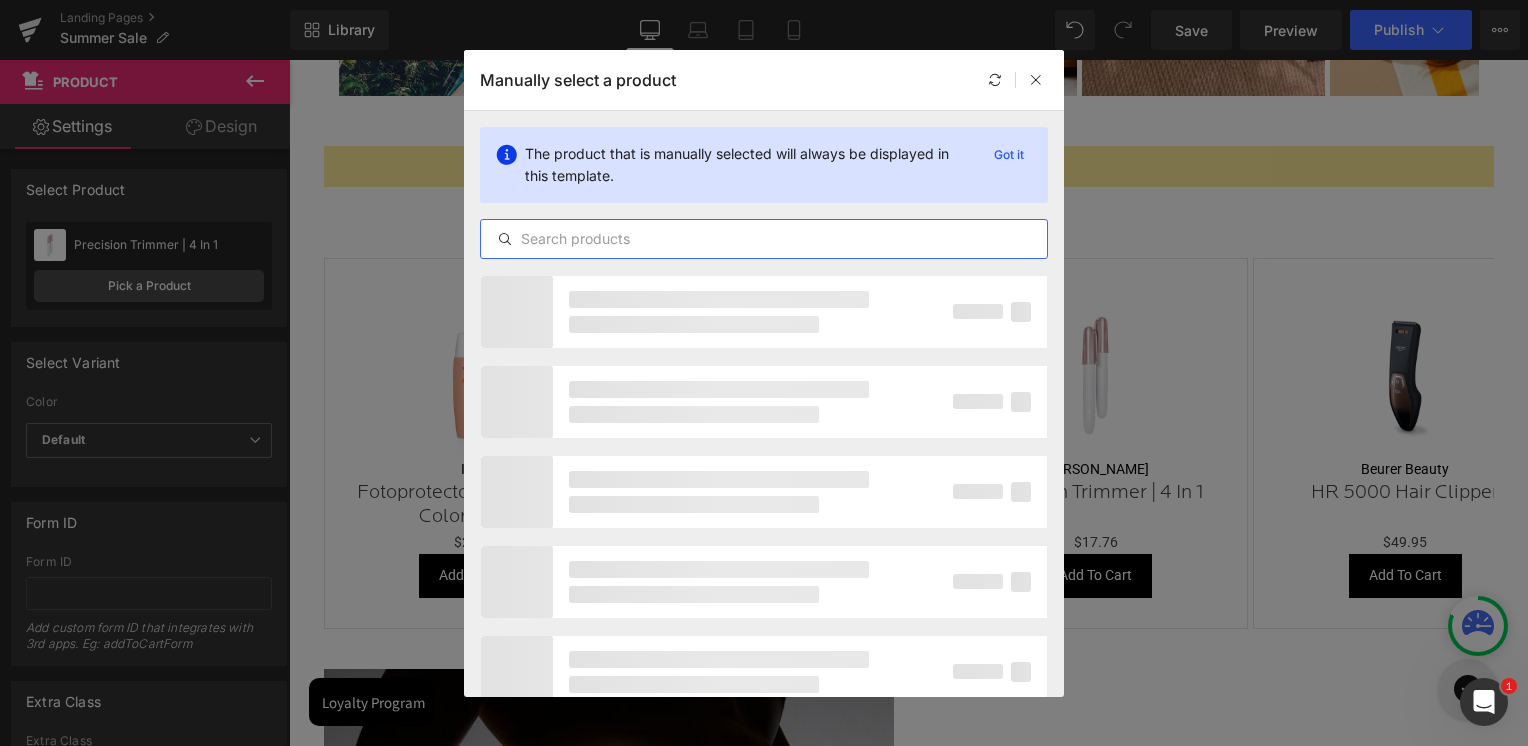 paste on "black-detox-cleanser" 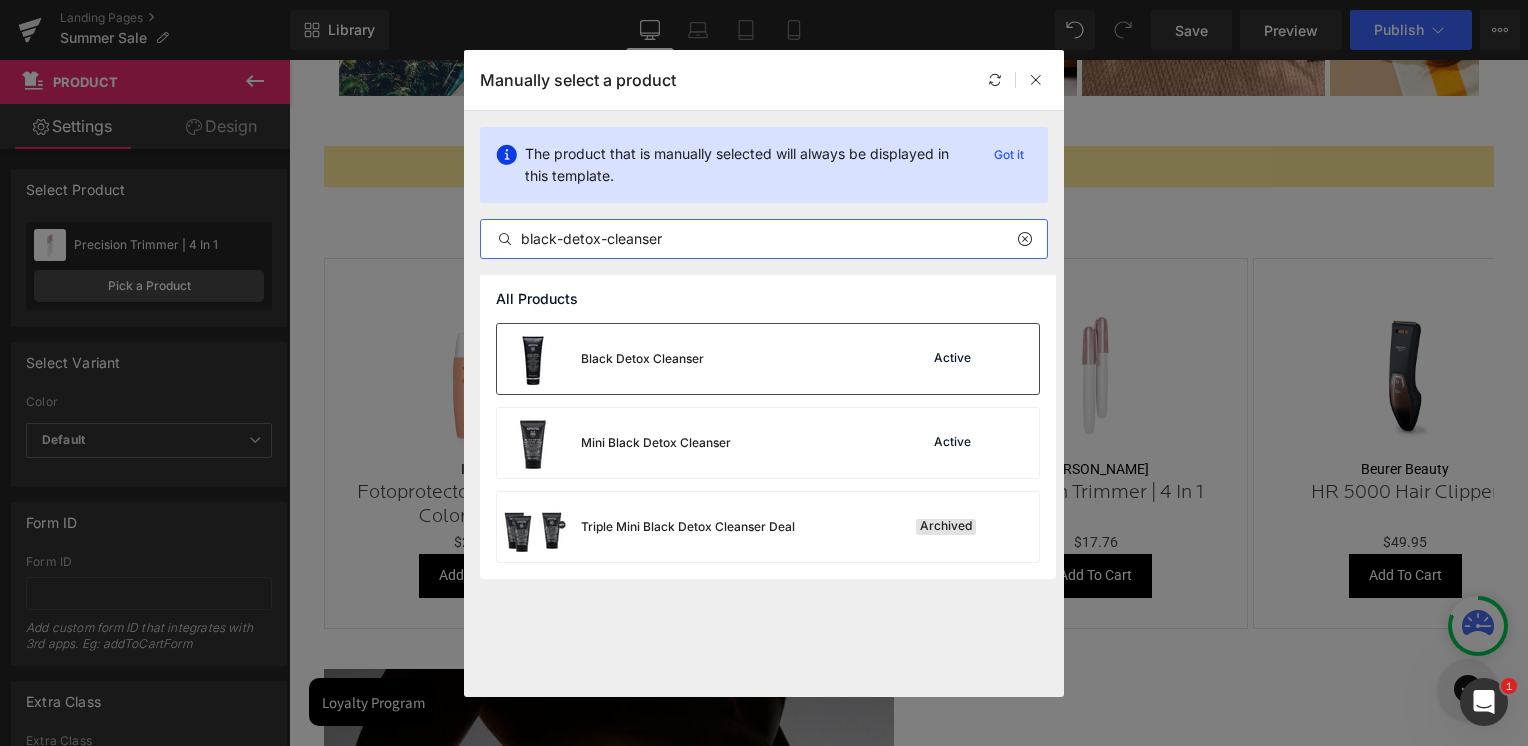 type on "black-detox-cleanser" 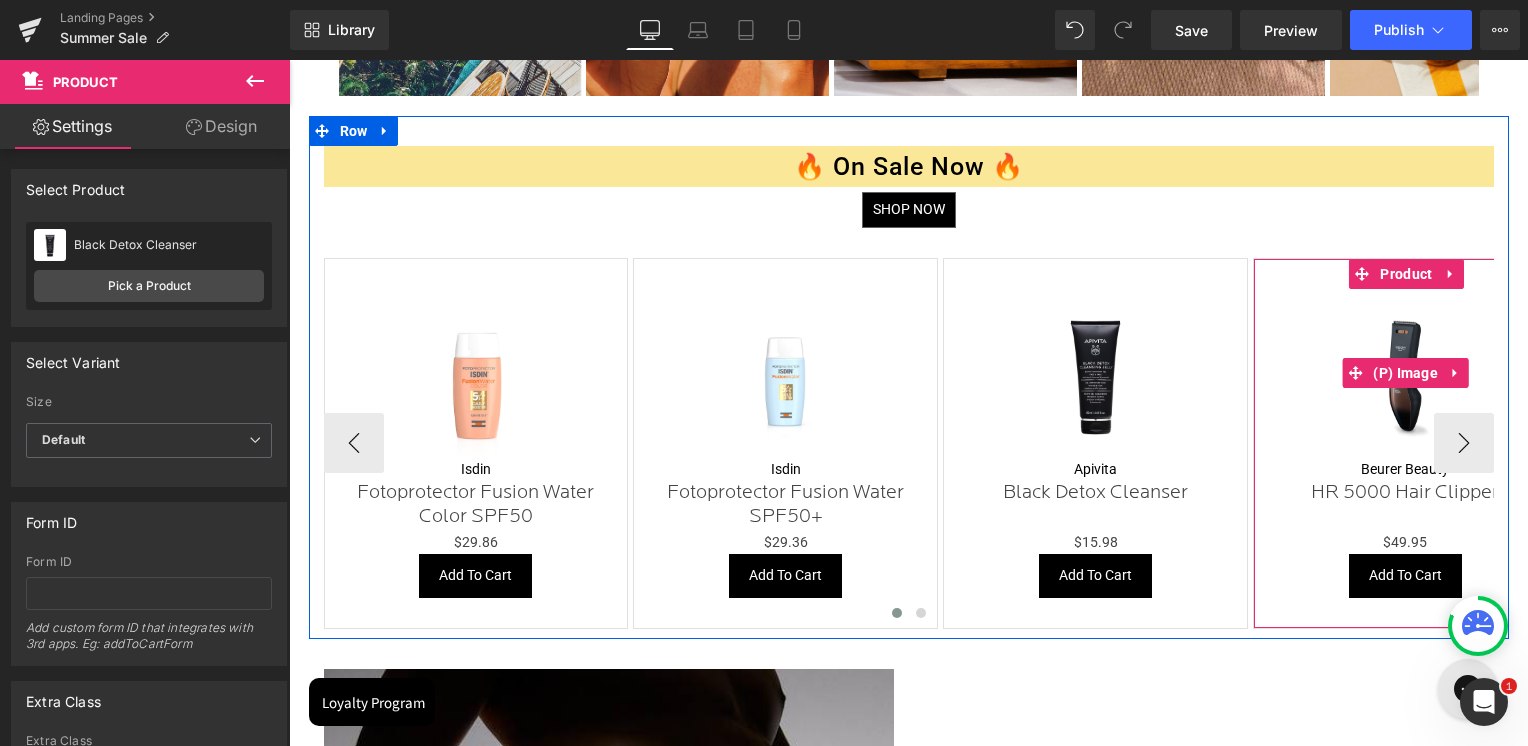 click at bounding box center (1406, 374) 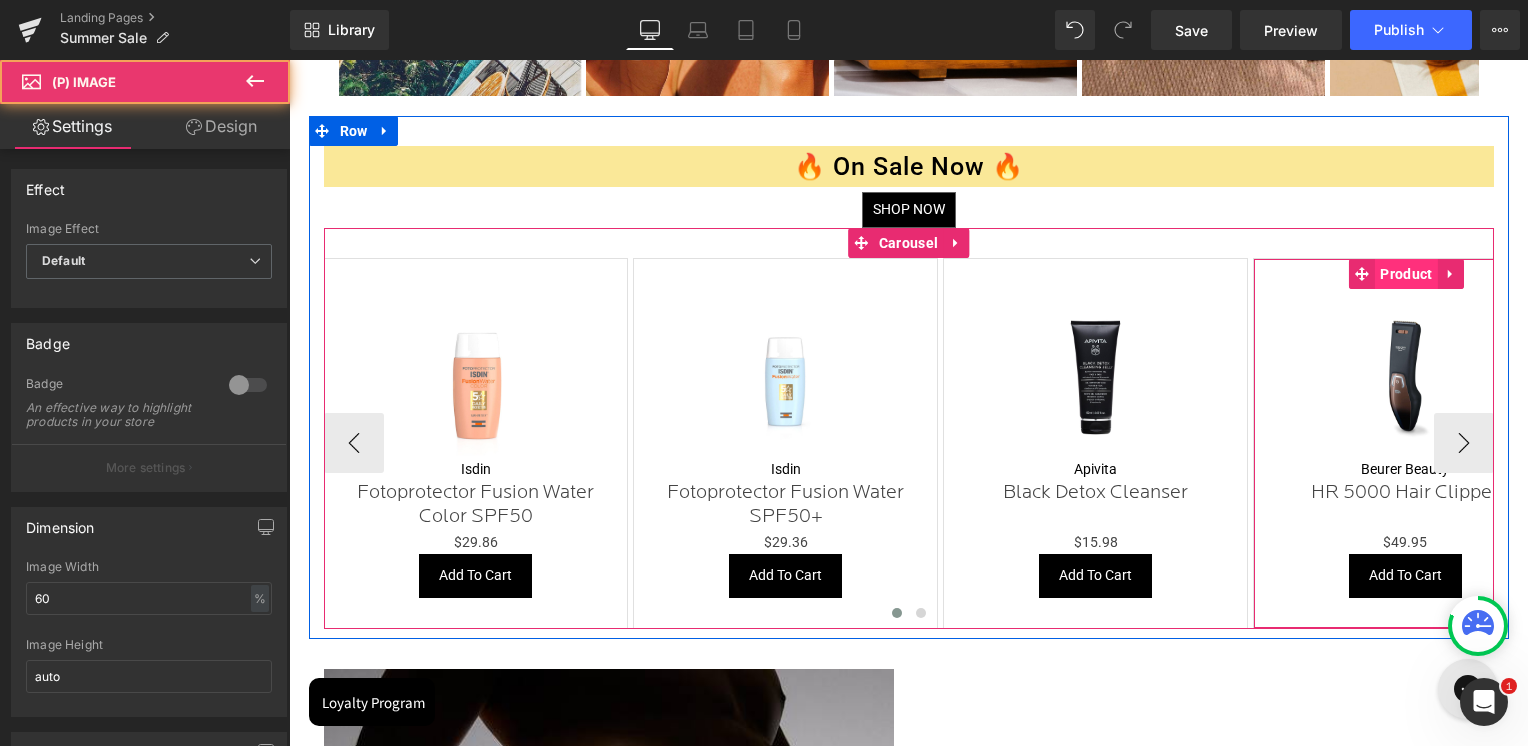 click on "Product" at bounding box center [1406, 274] 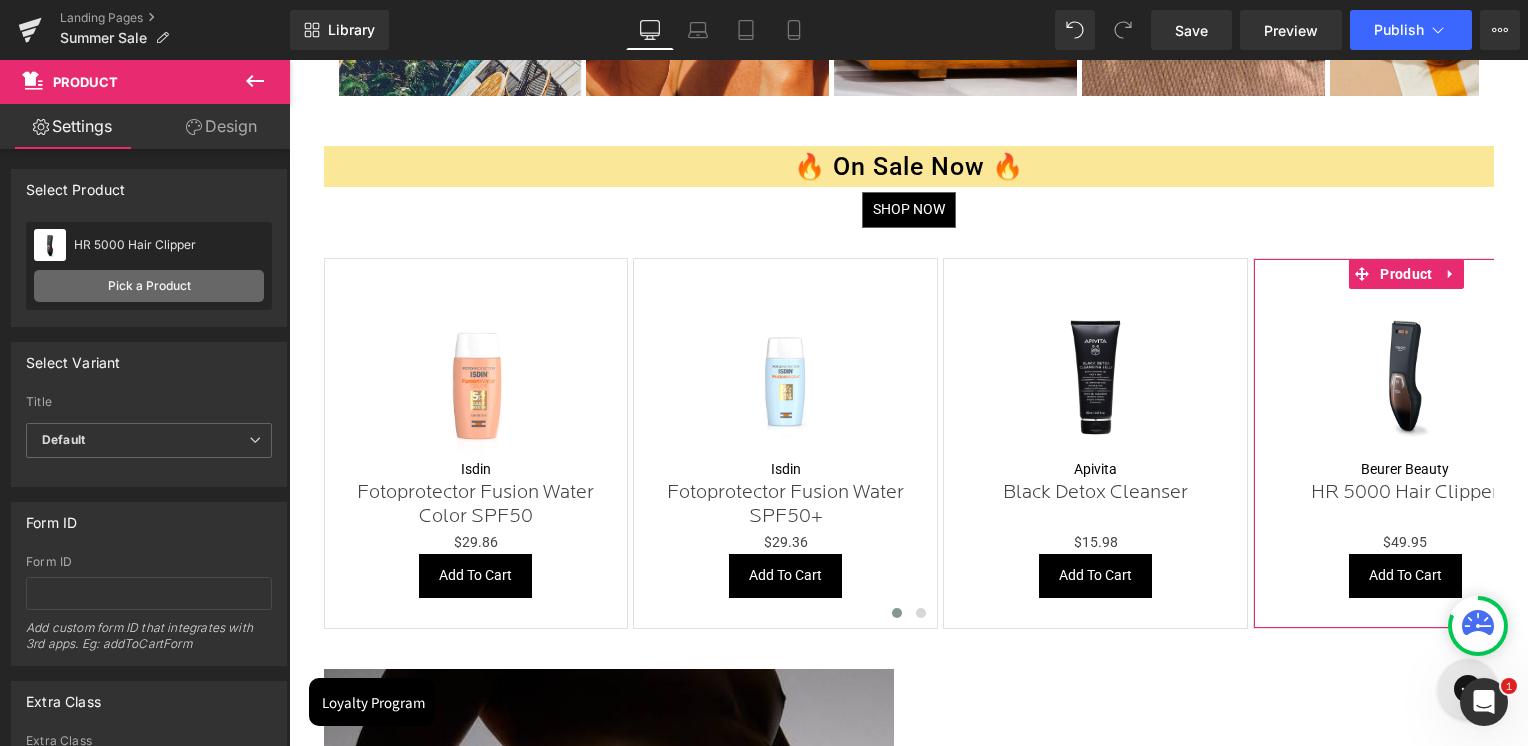 click on "Pick a Product" at bounding box center [149, 286] 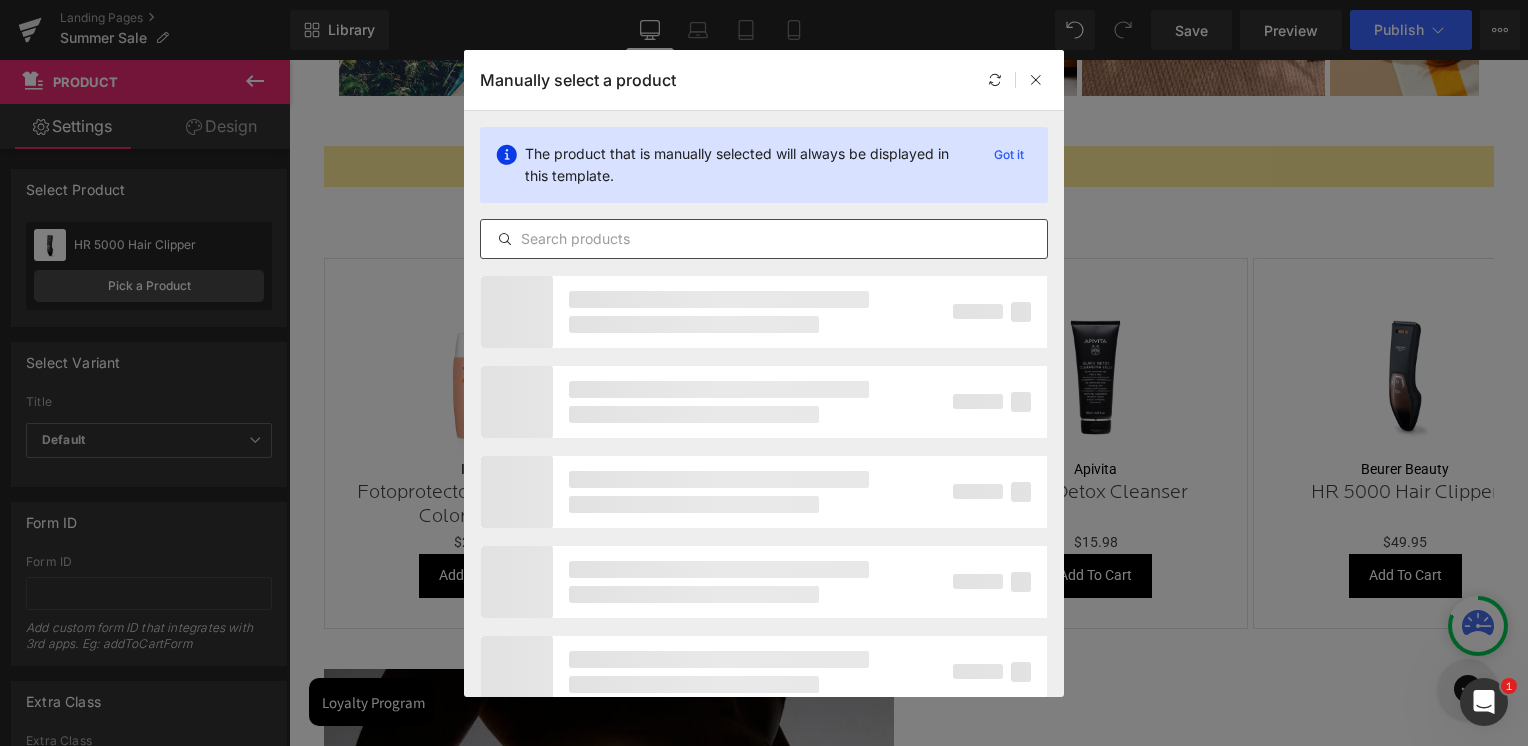 click at bounding box center [764, 239] 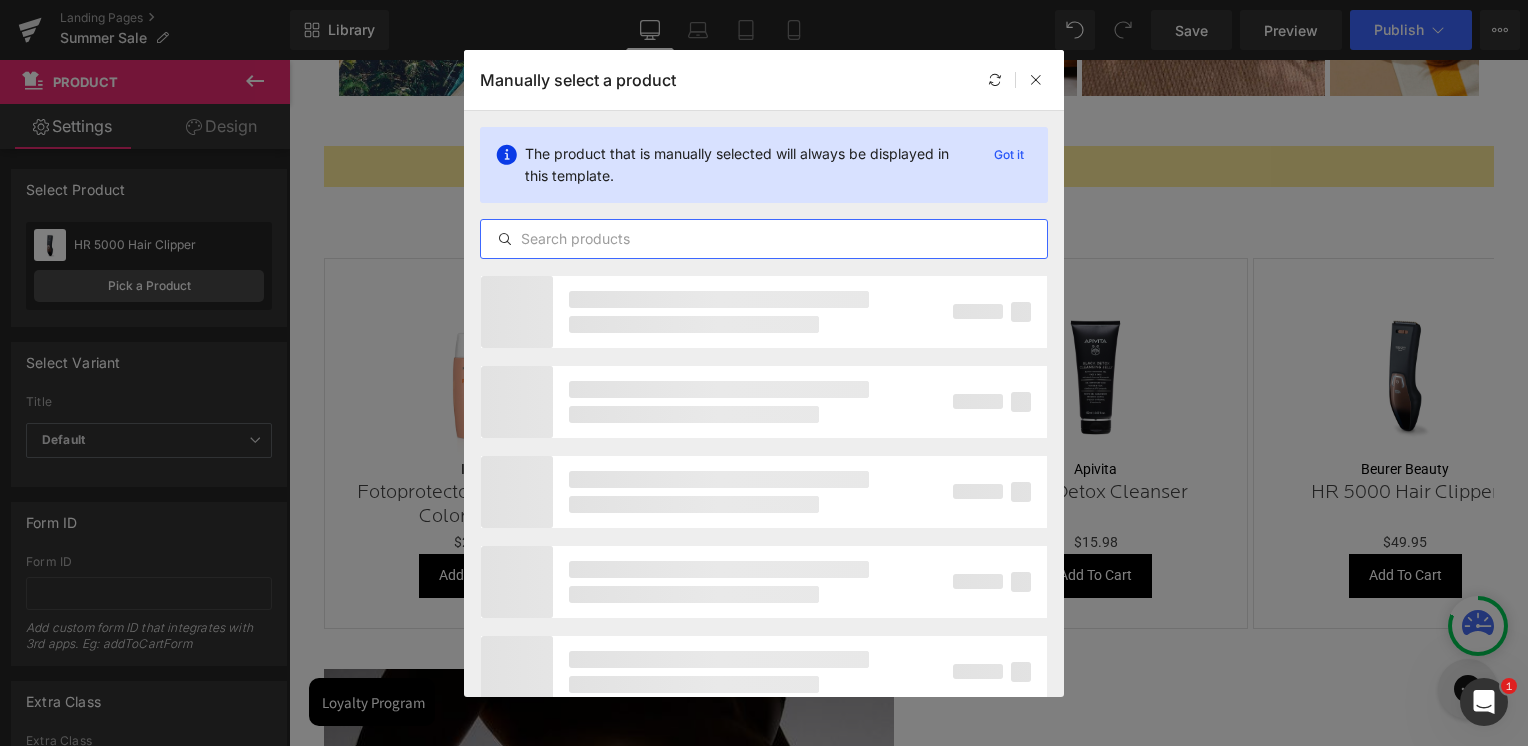 paste on "baby-shower-gel" 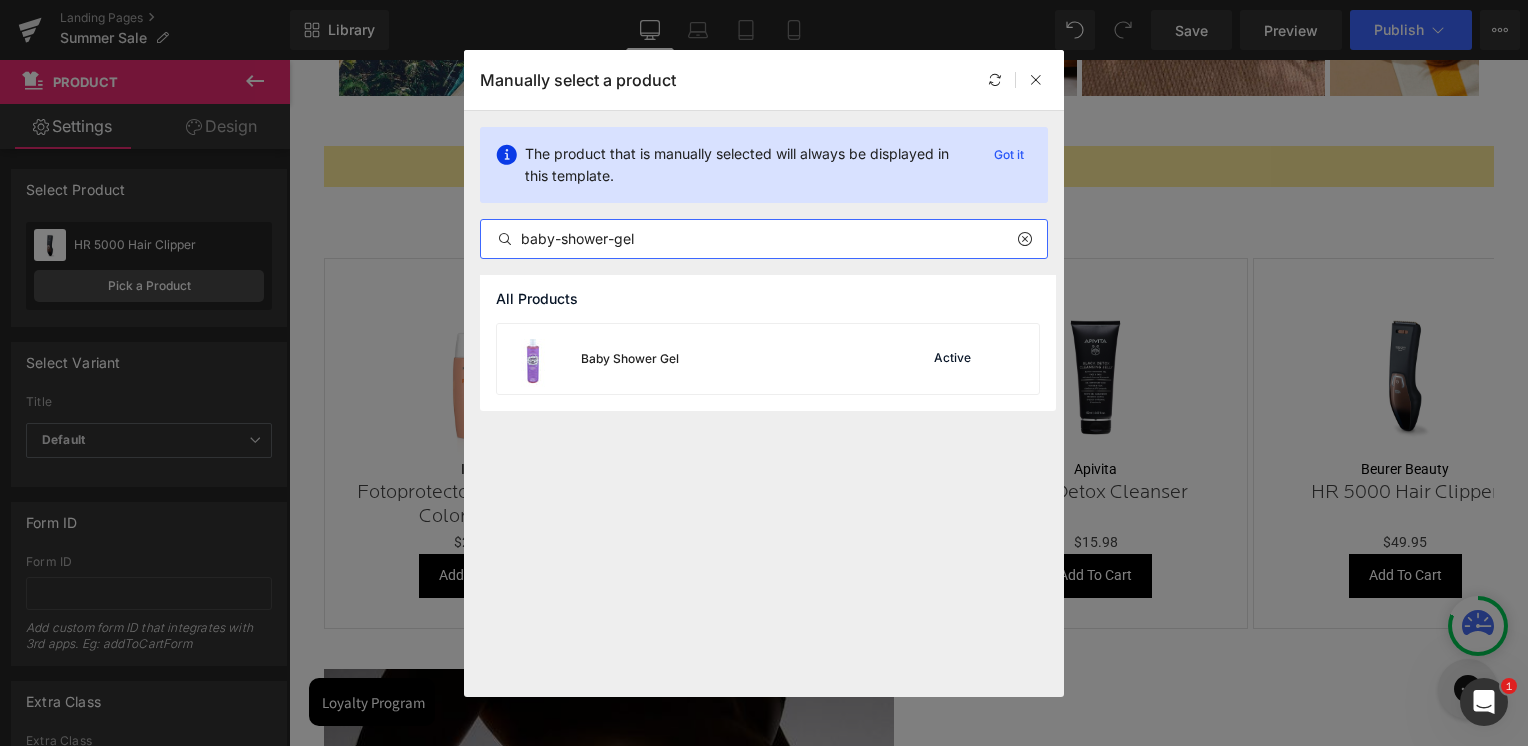 click on "baby-shower-gel" at bounding box center (764, 239) 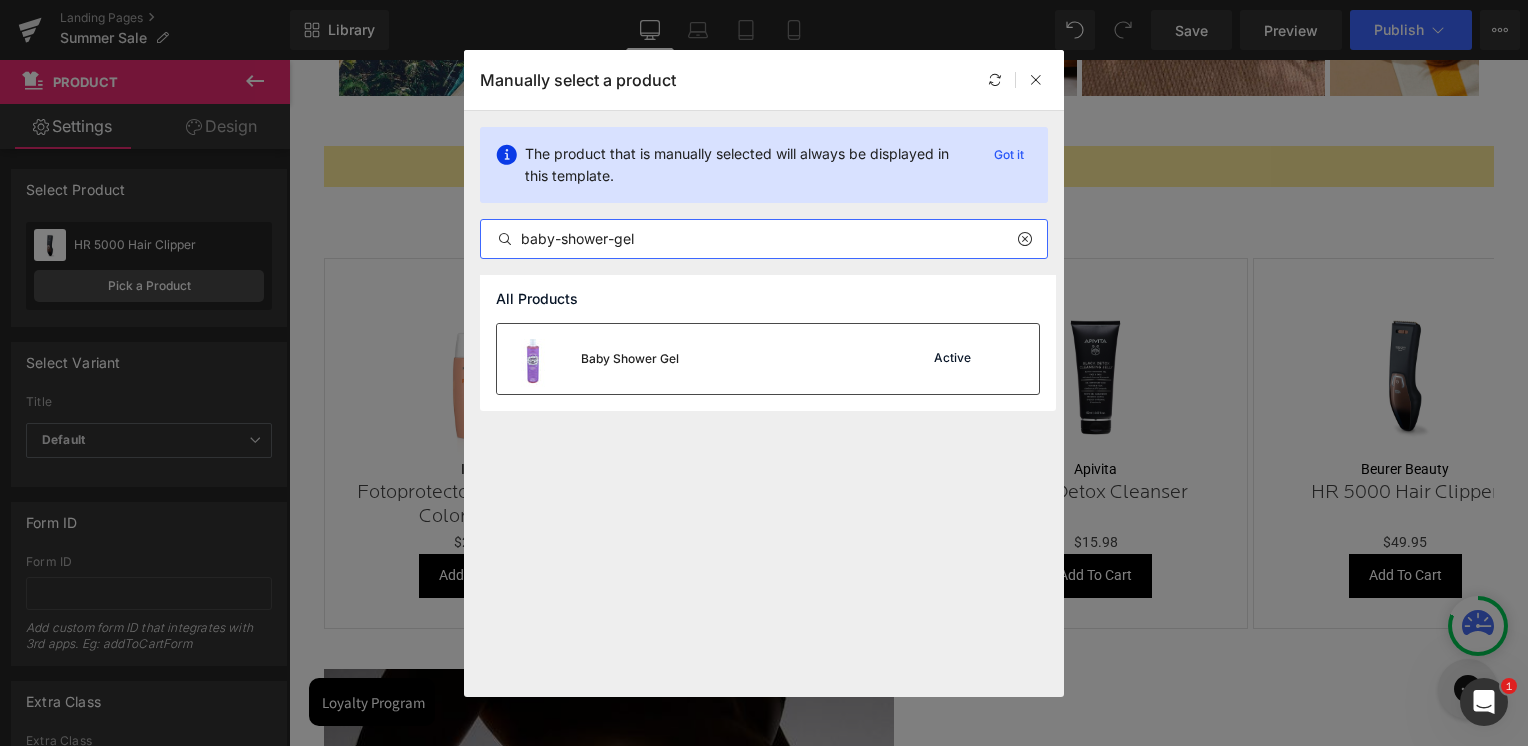 type on "baby-shower-gel" 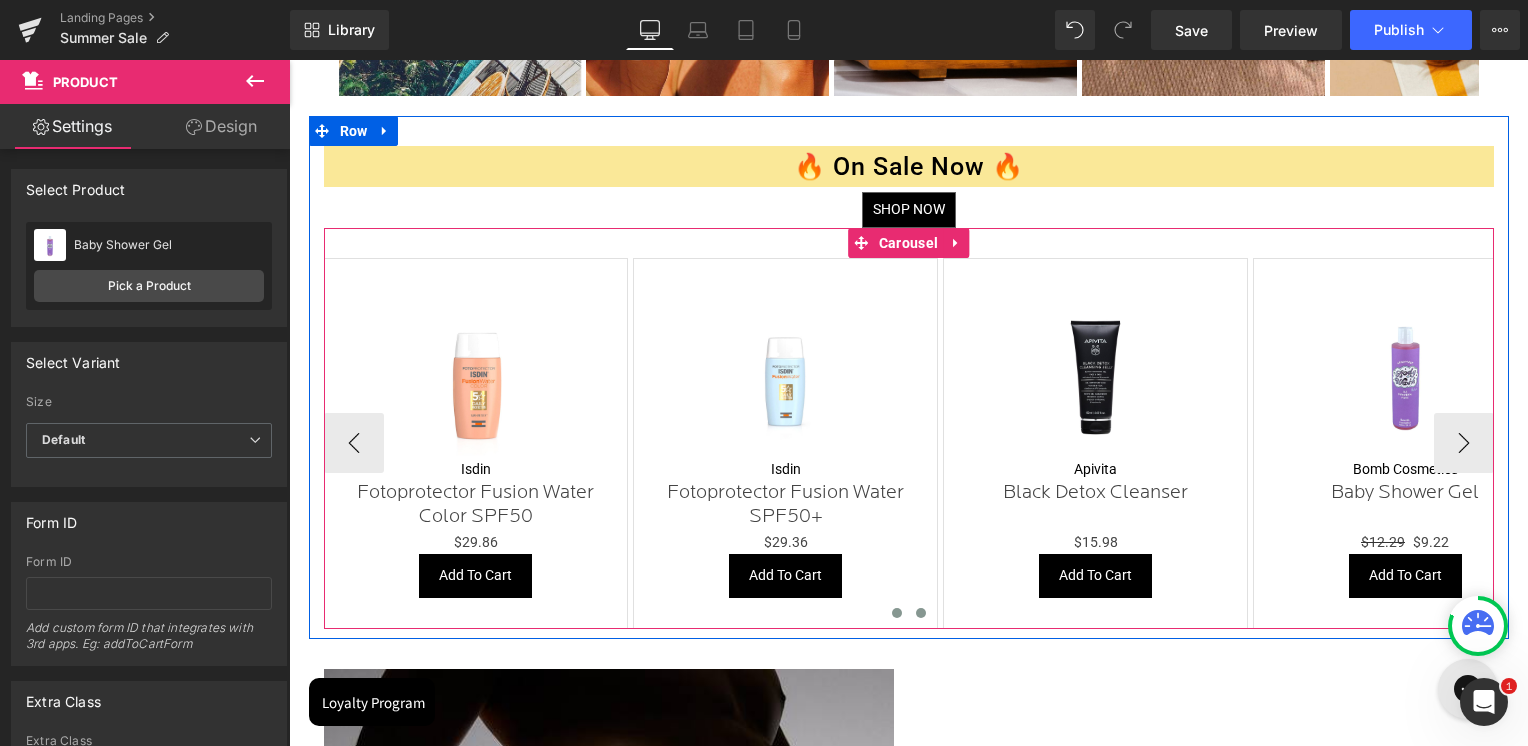 click at bounding box center (921, 613) 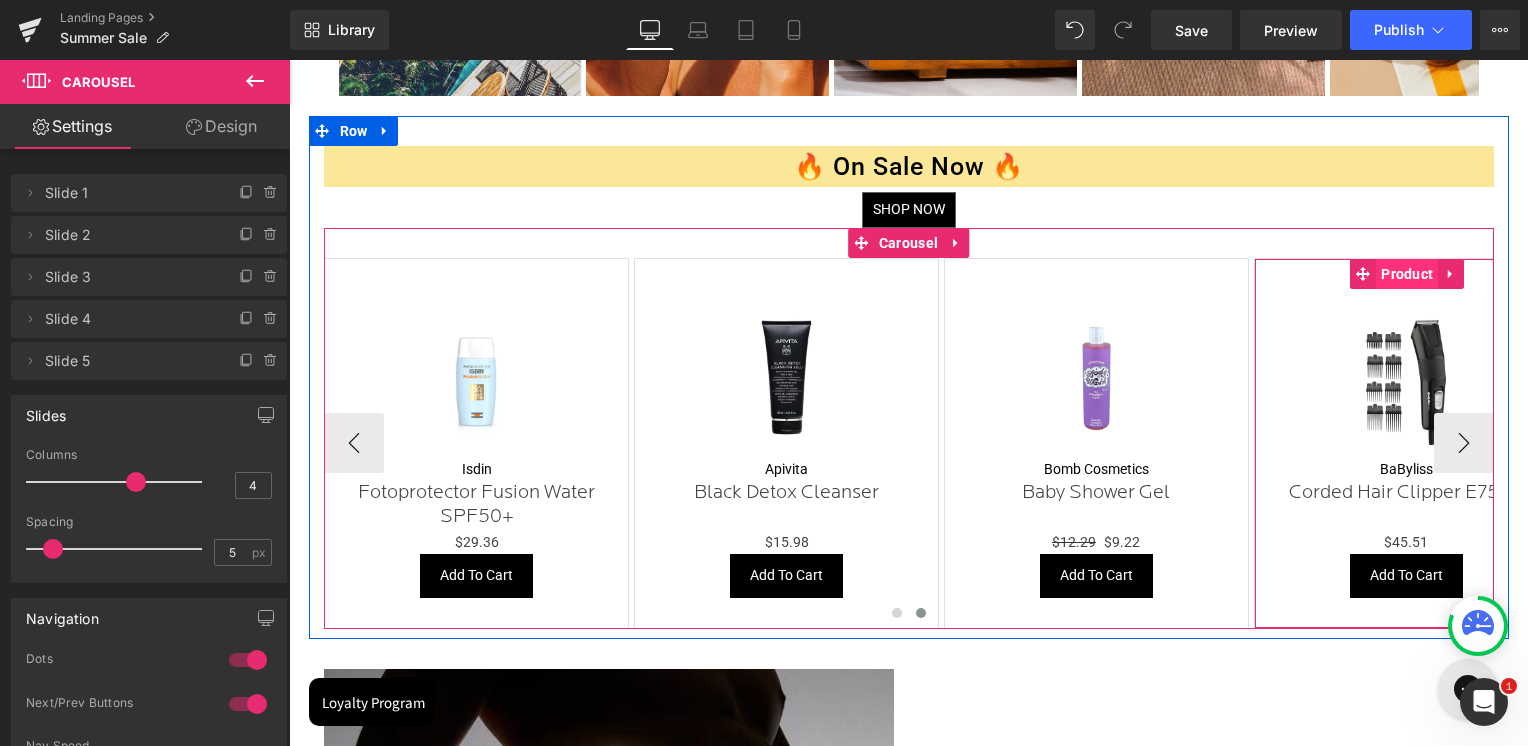 click on "Product" at bounding box center (1407, 274) 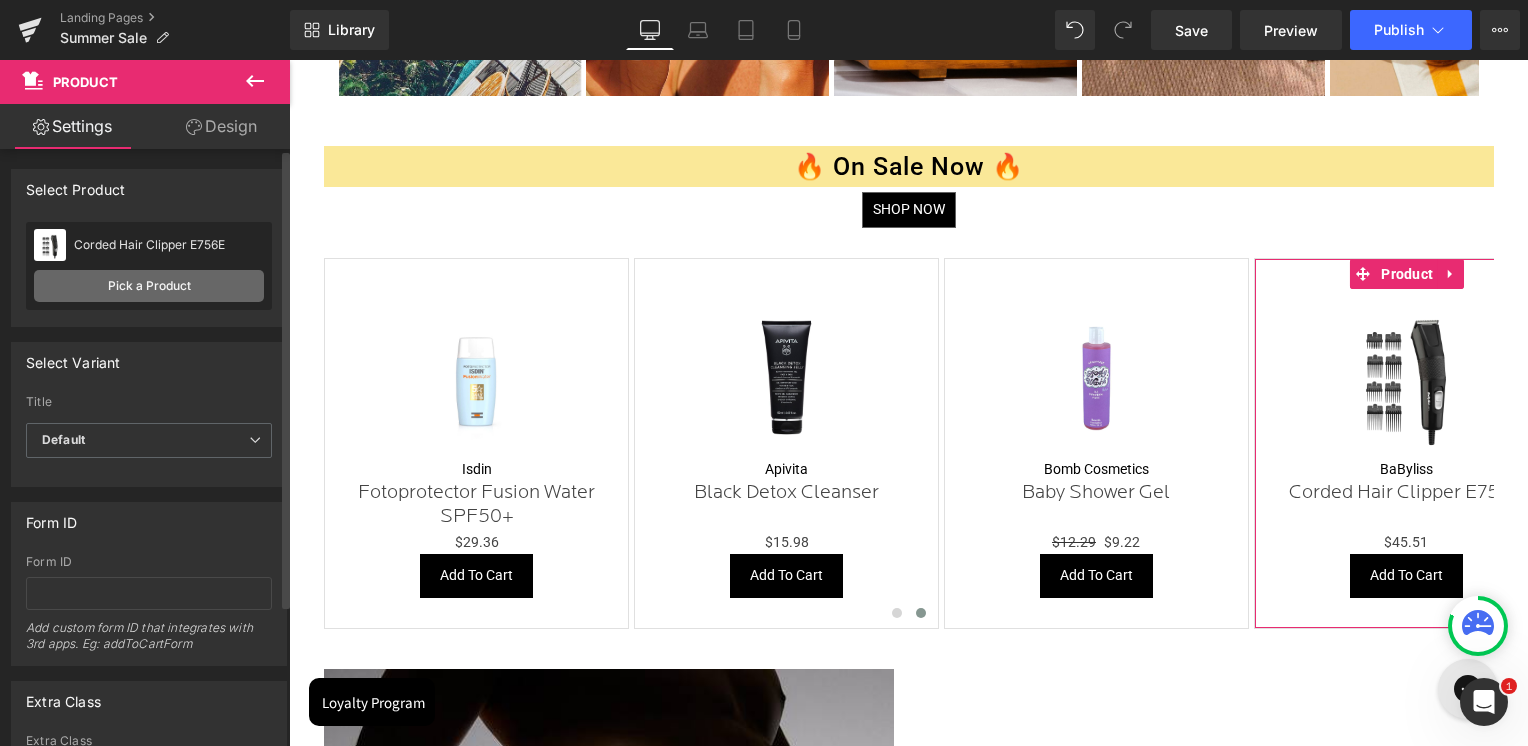 click on "Pick a Product" at bounding box center (149, 286) 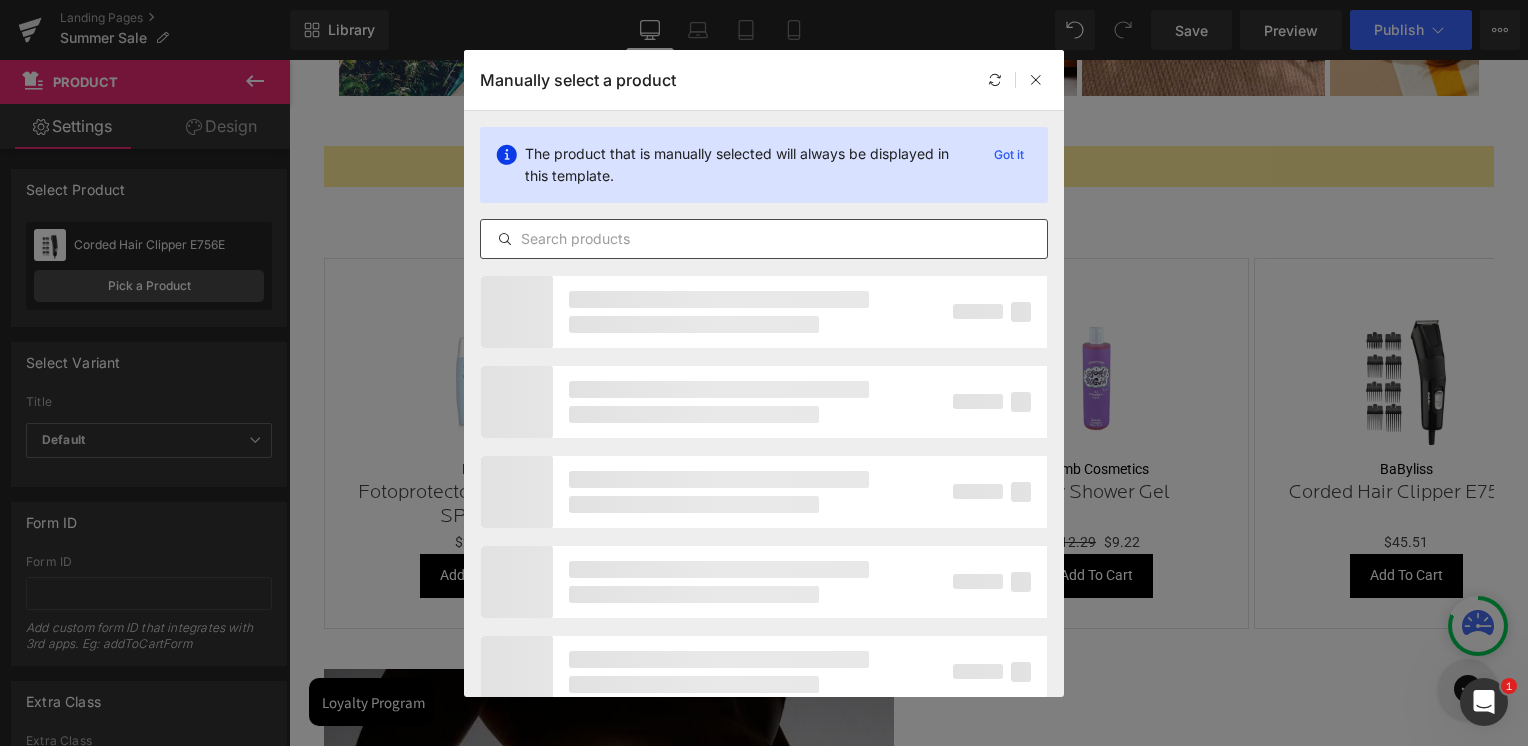 click at bounding box center [764, 239] 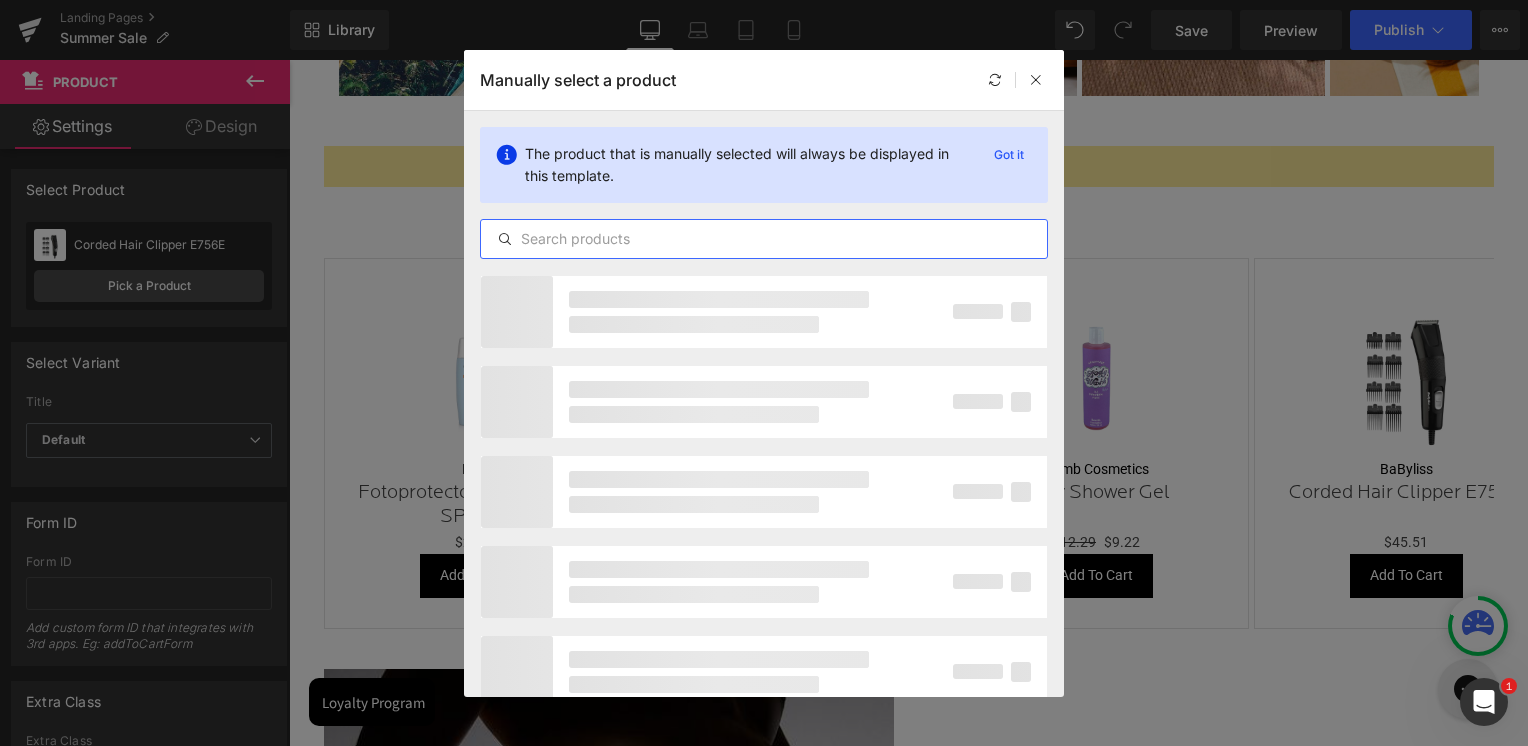 paste on "pink-amour-bubble-bath" 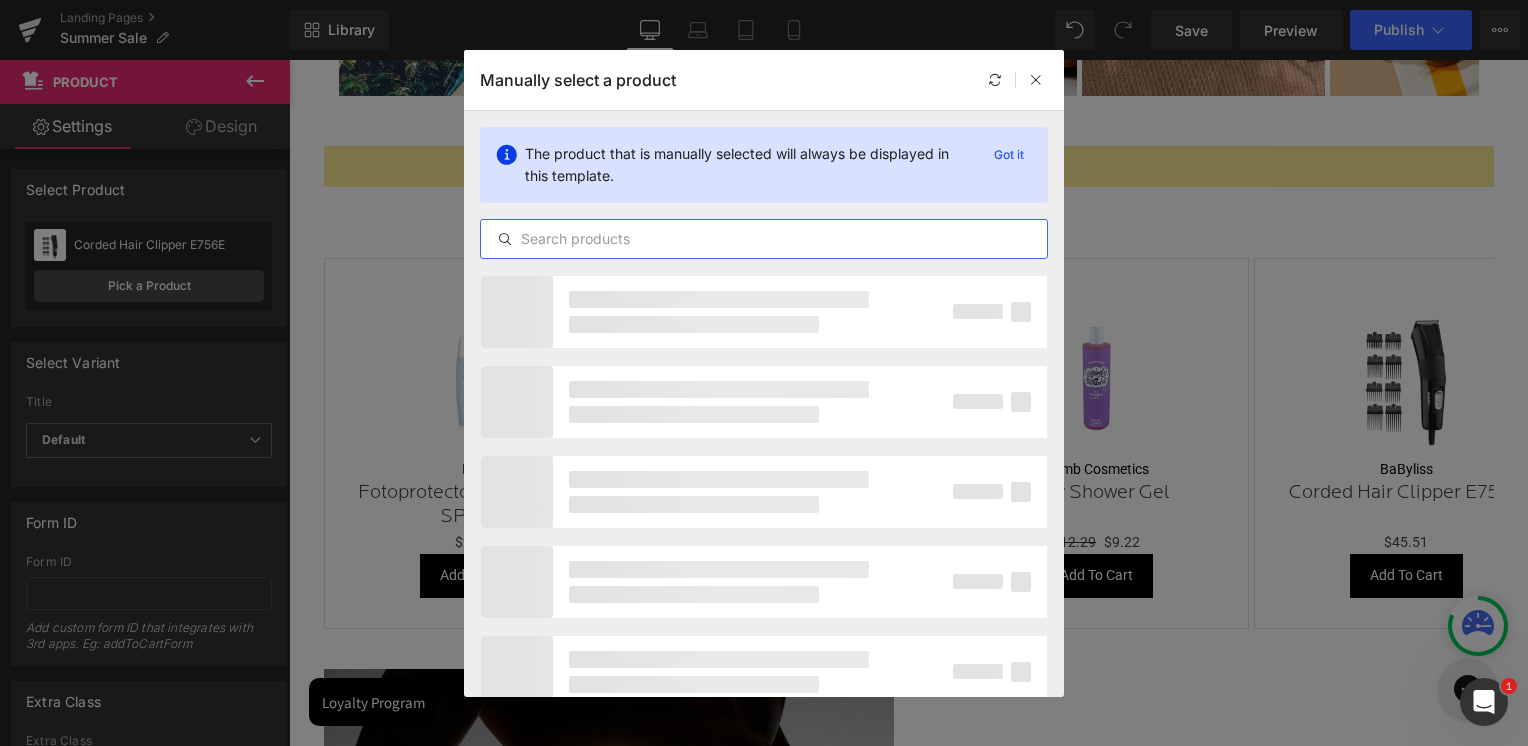 type on "pink-amour-bubble-bath" 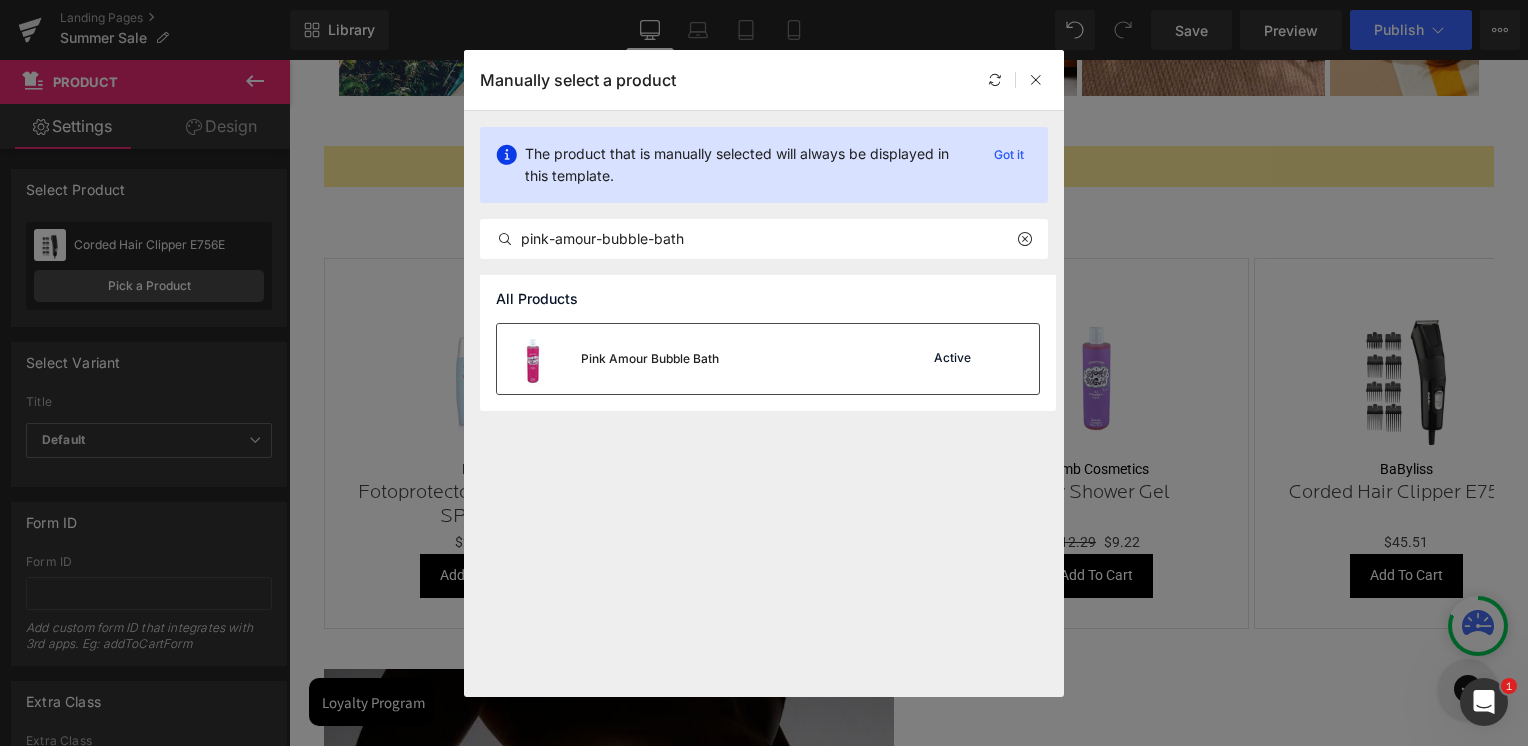 click on "Pink Amour Bubble Bath" at bounding box center [608, 359] 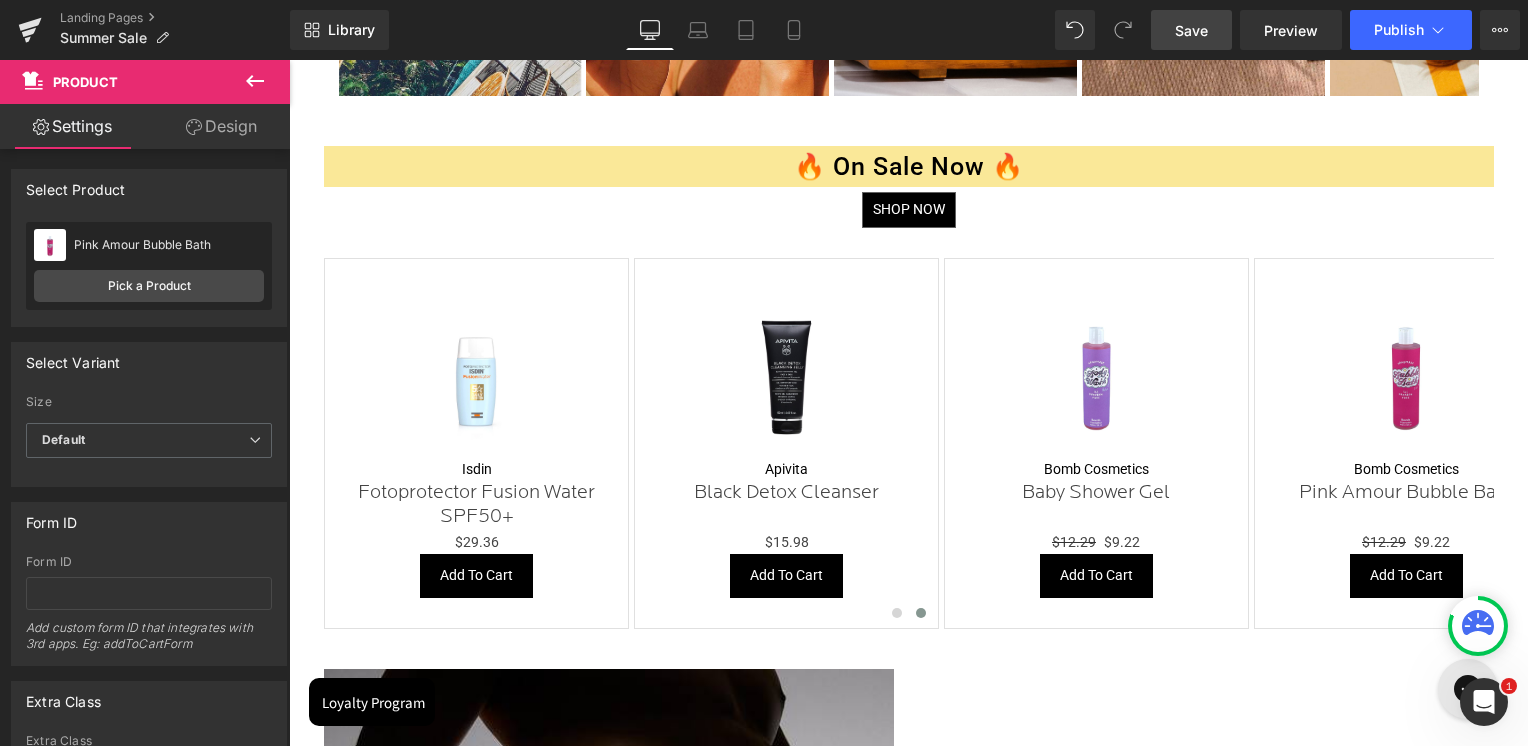 click on "Save" at bounding box center [1191, 30] 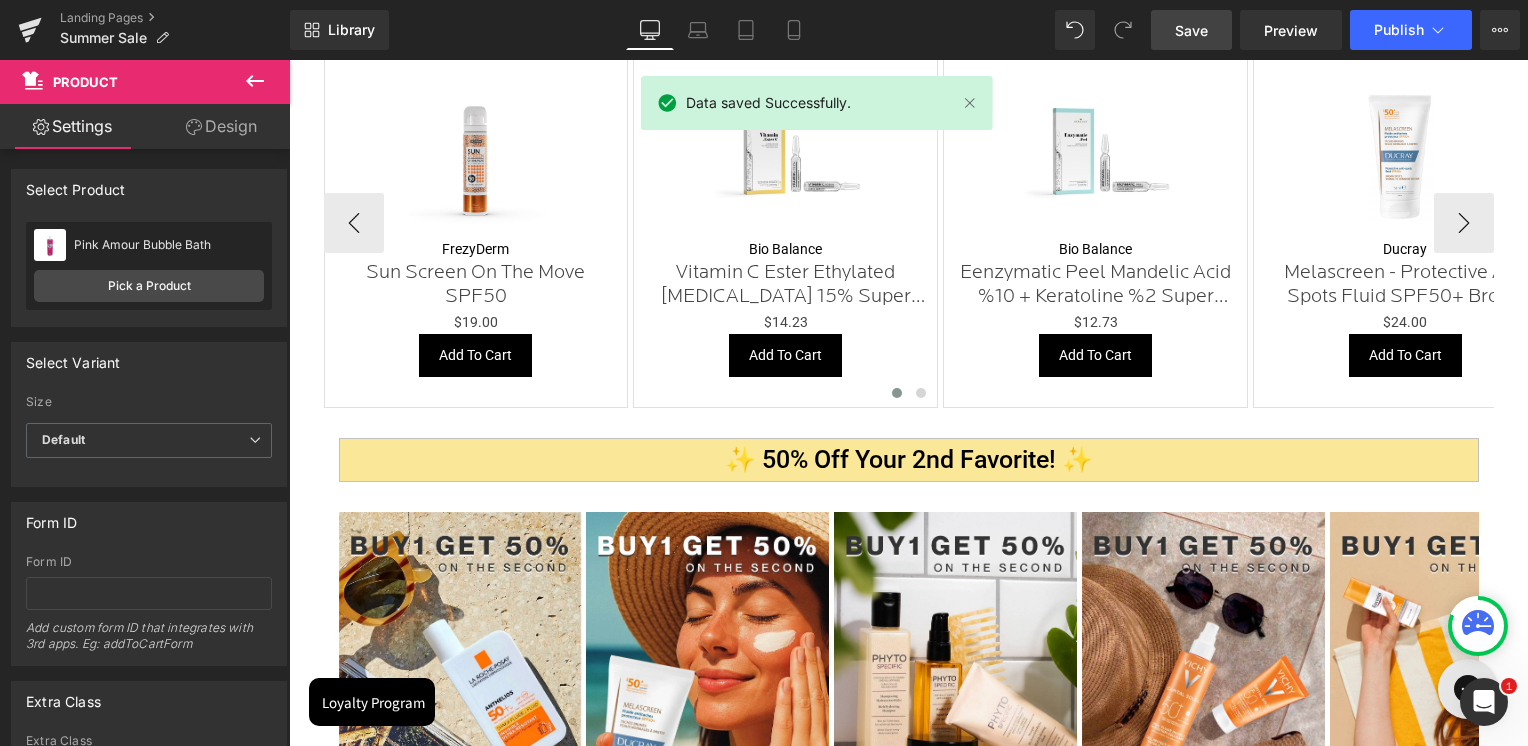 scroll, scrollTop: 1500, scrollLeft: 0, axis: vertical 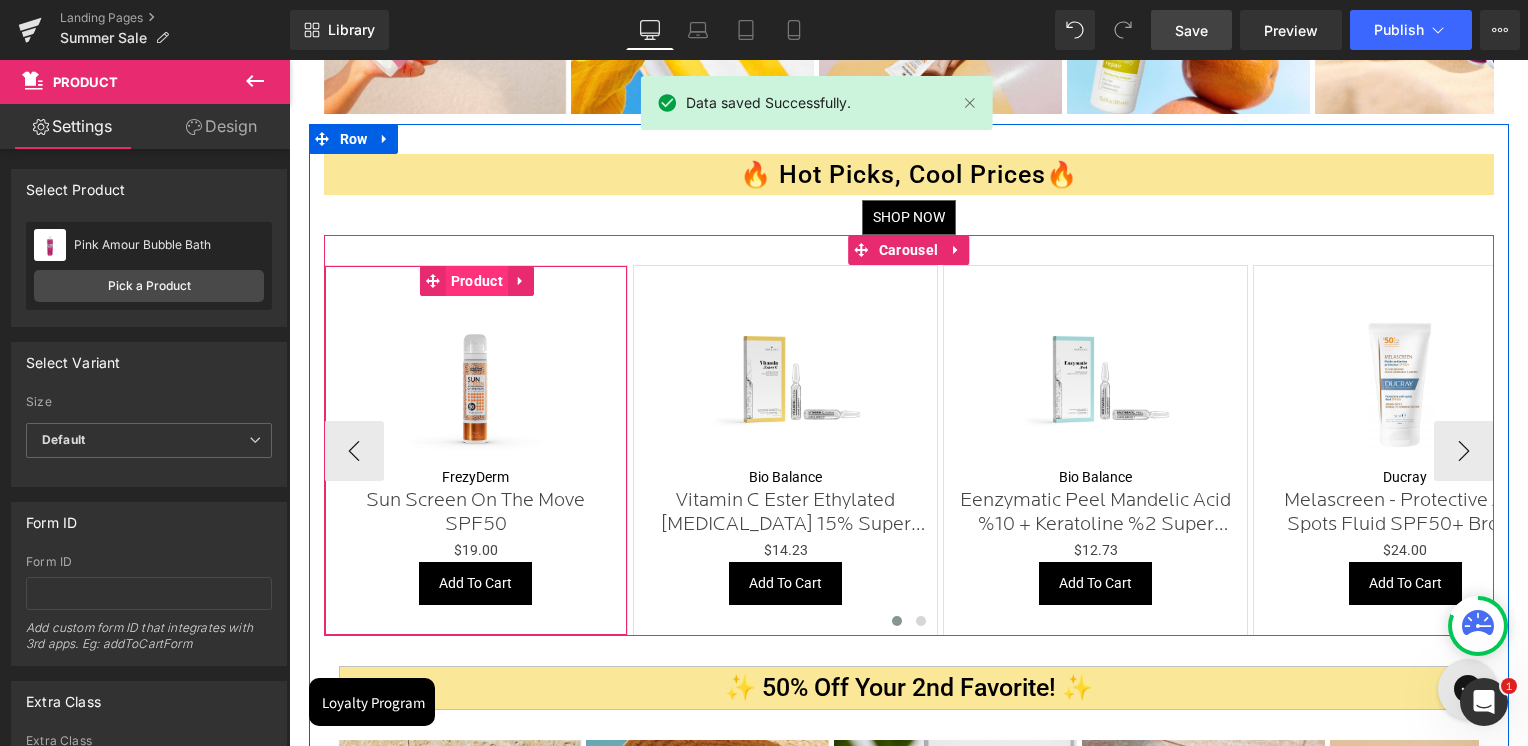 click on "Product" at bounding box center (477, 281) 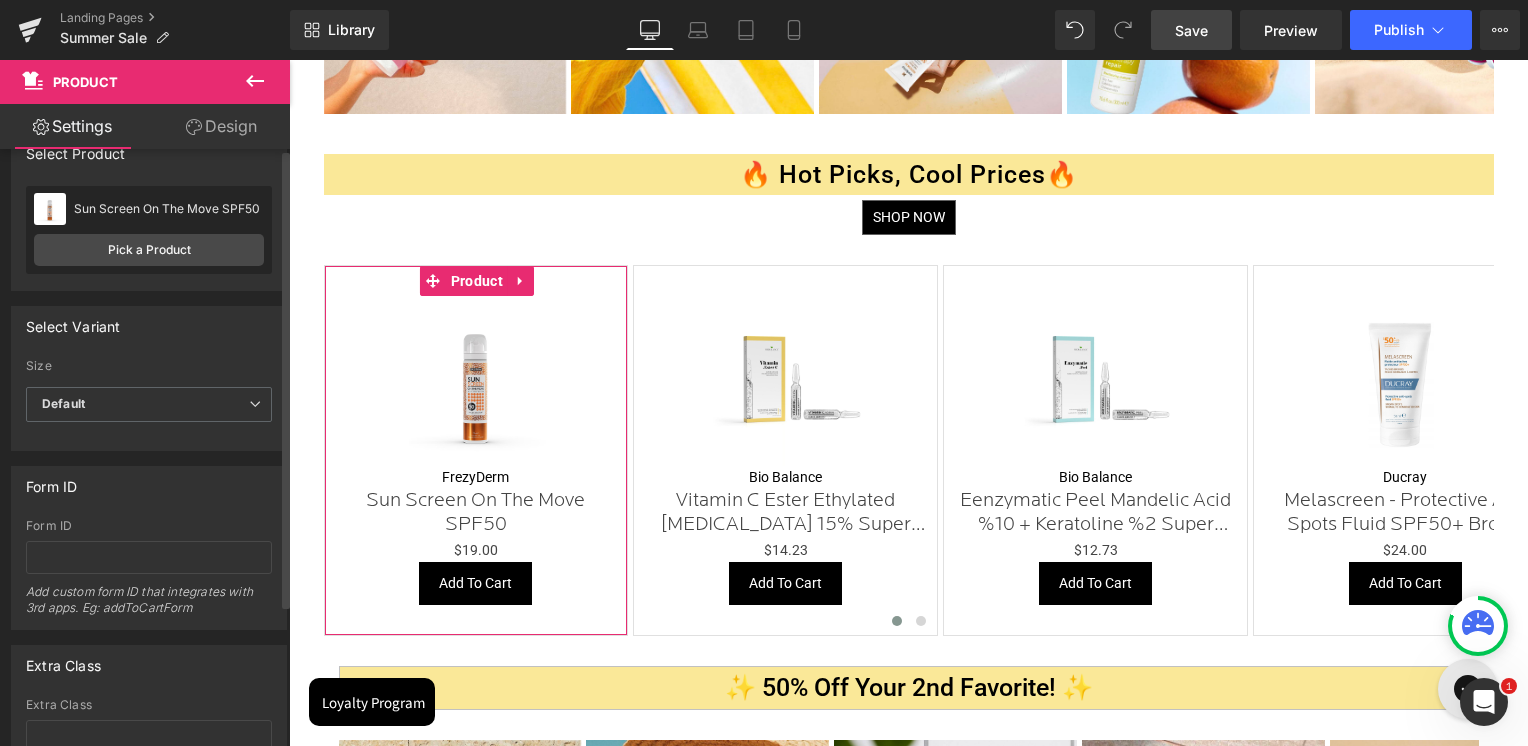 scroll, scrollTop: 0, scrollLeft: 0, axis: both 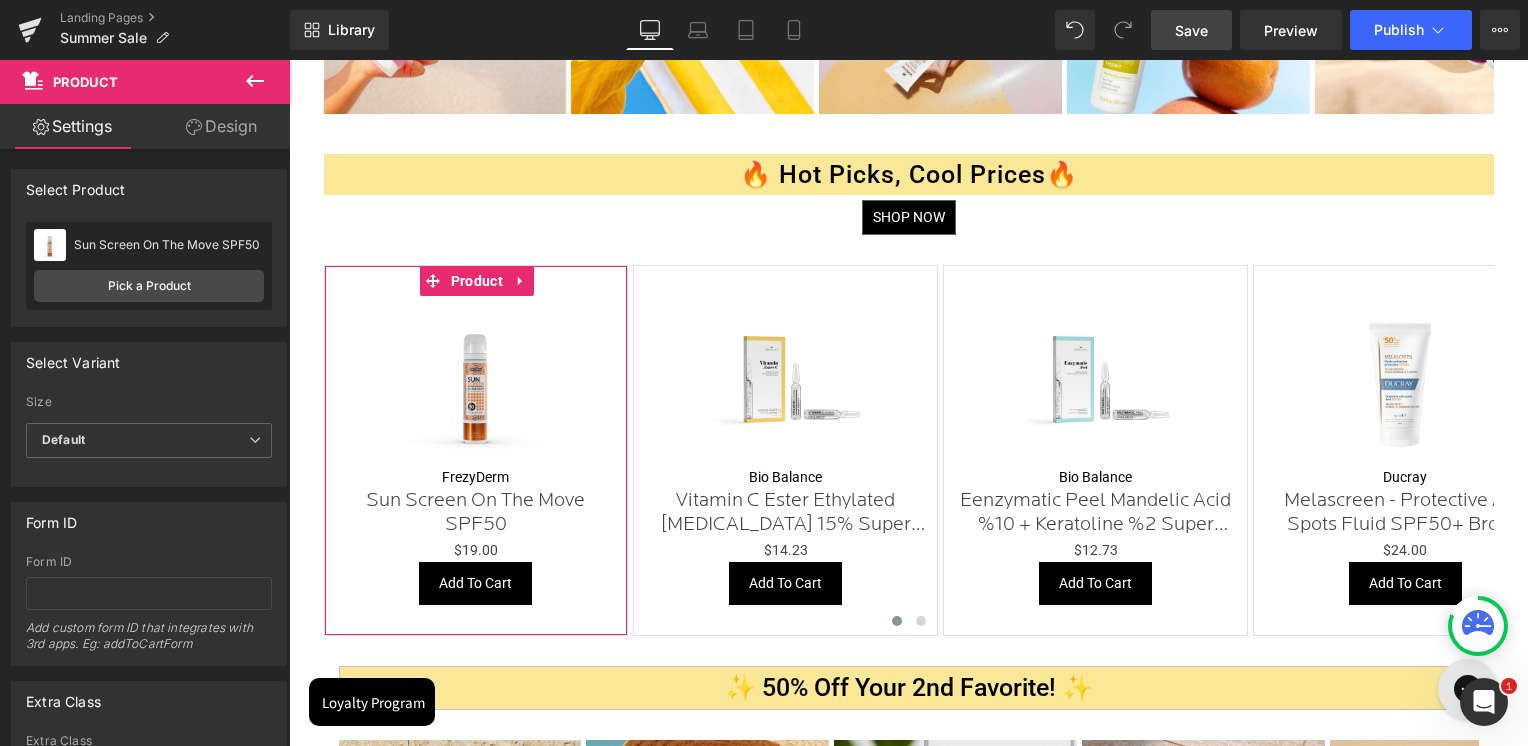 click on "Design" at bounding box center (221, 126) 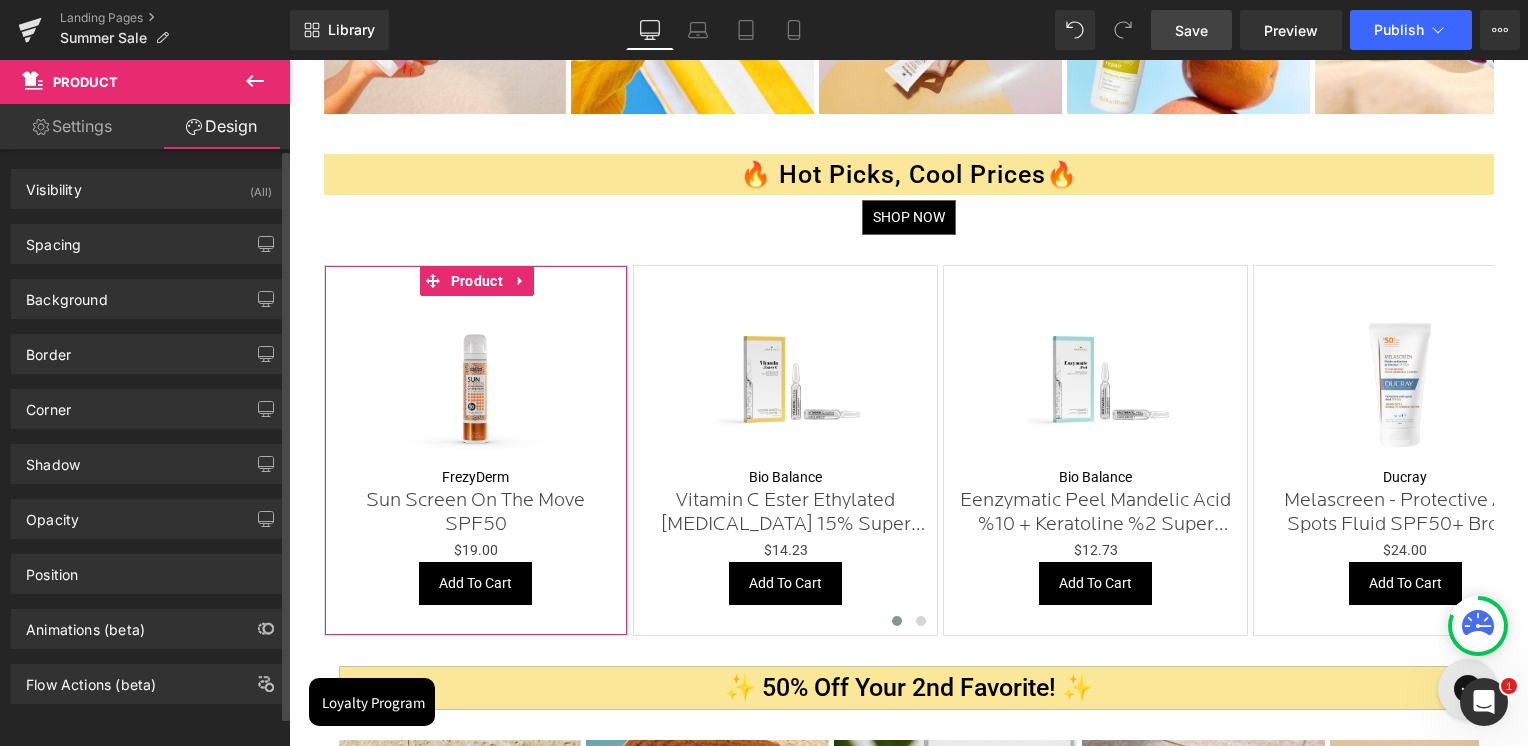 scroll, scrollTop: 9, scrollLeft: 0, axis: vertical 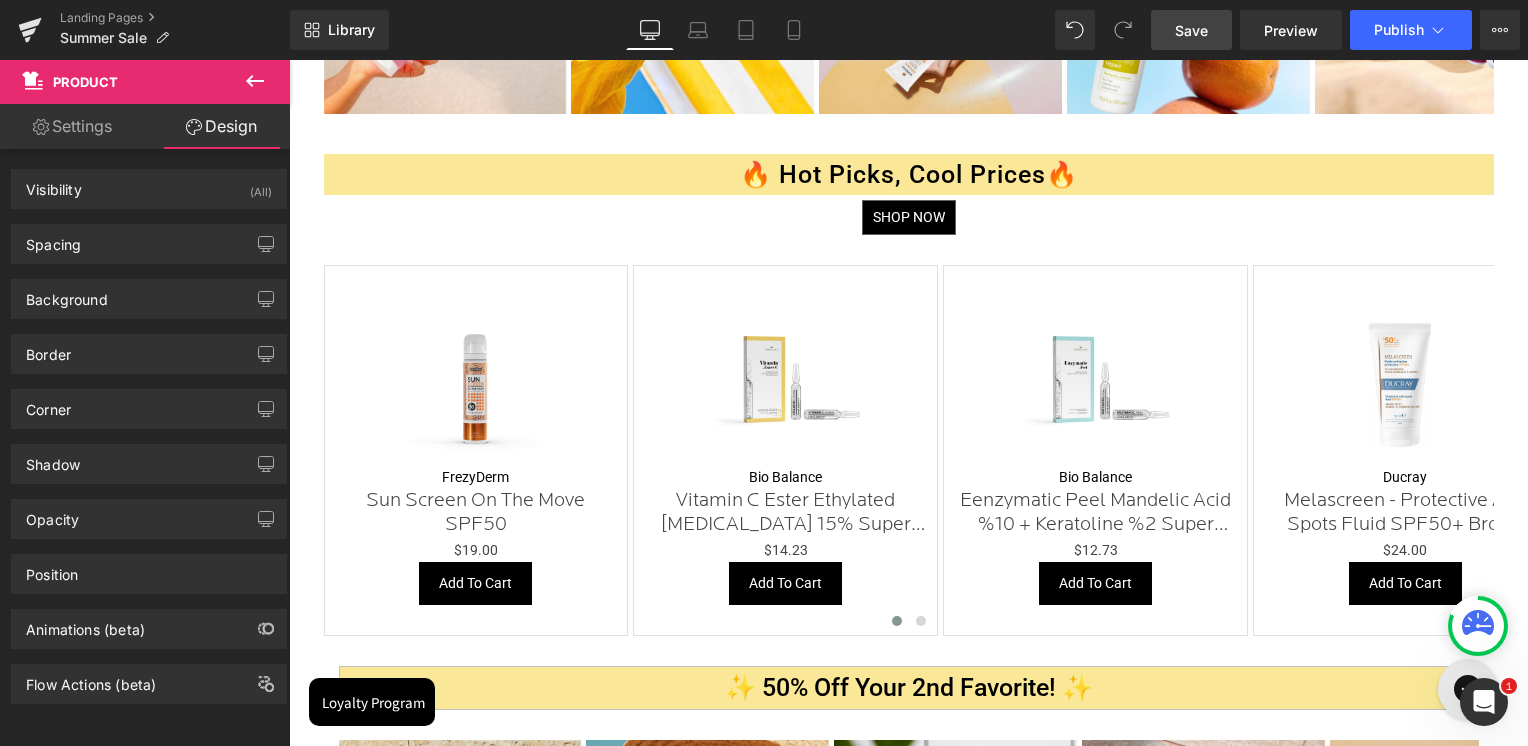 click at bounding box center [255, 82] 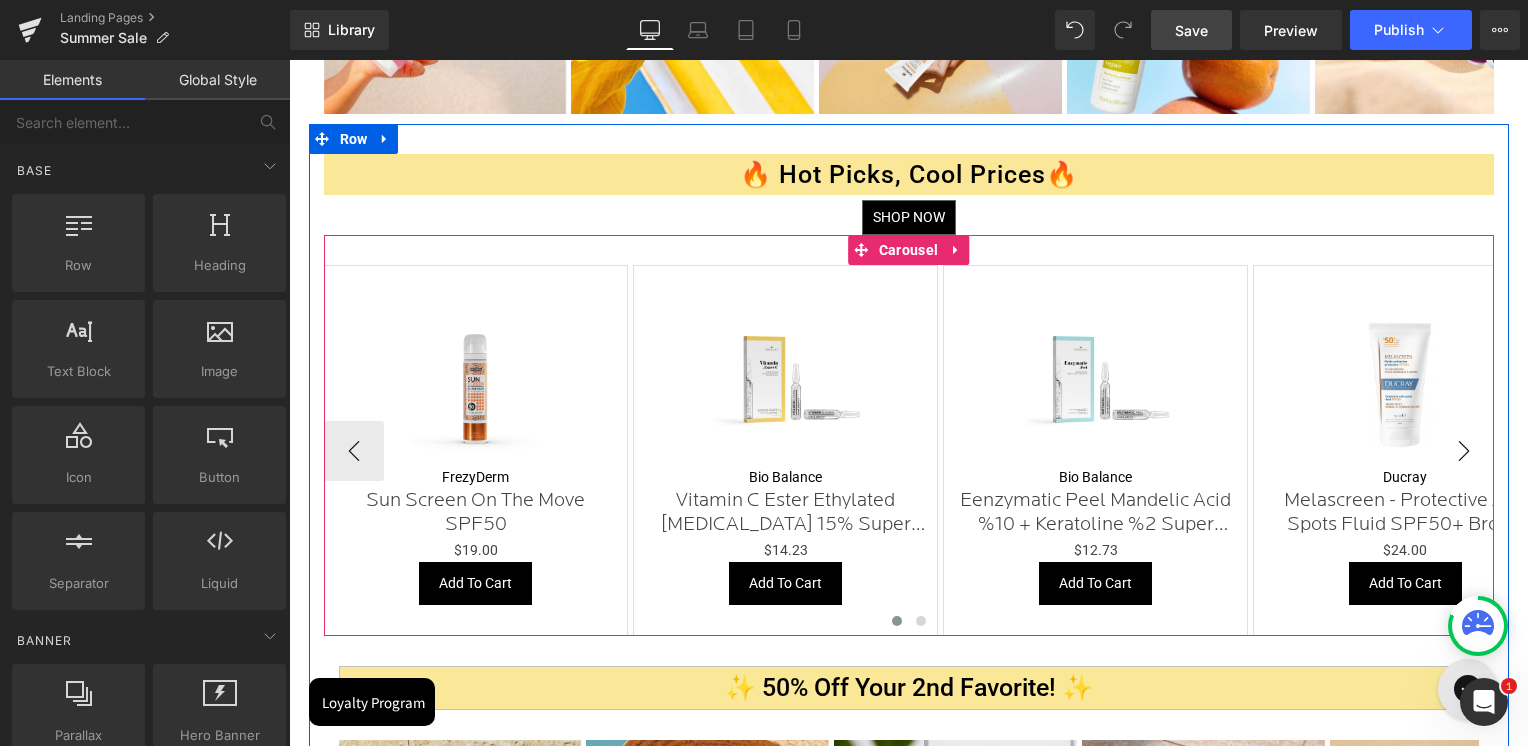 click on "›" at bounding box center (1464, 451) 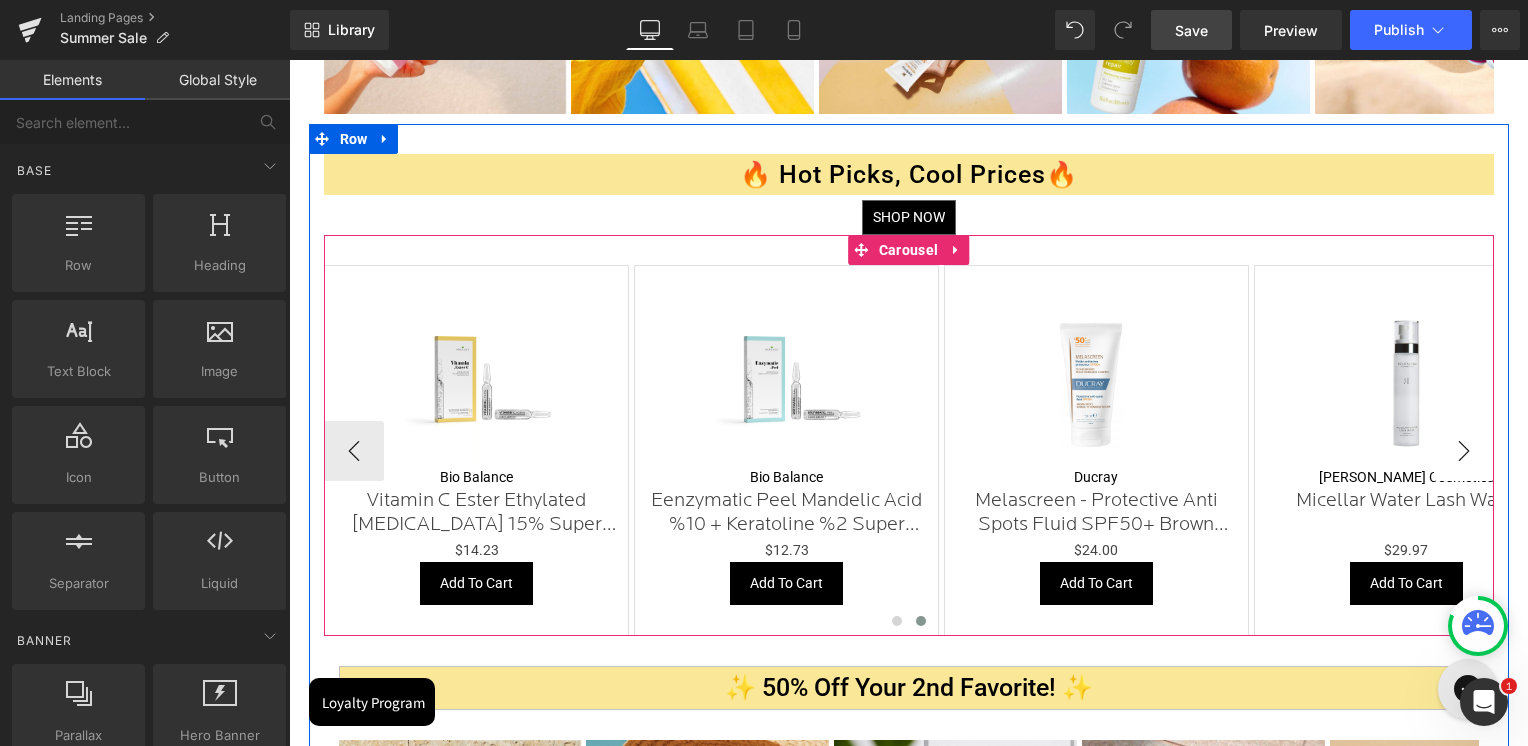 click on "›" at bounding box center [1464, 451] 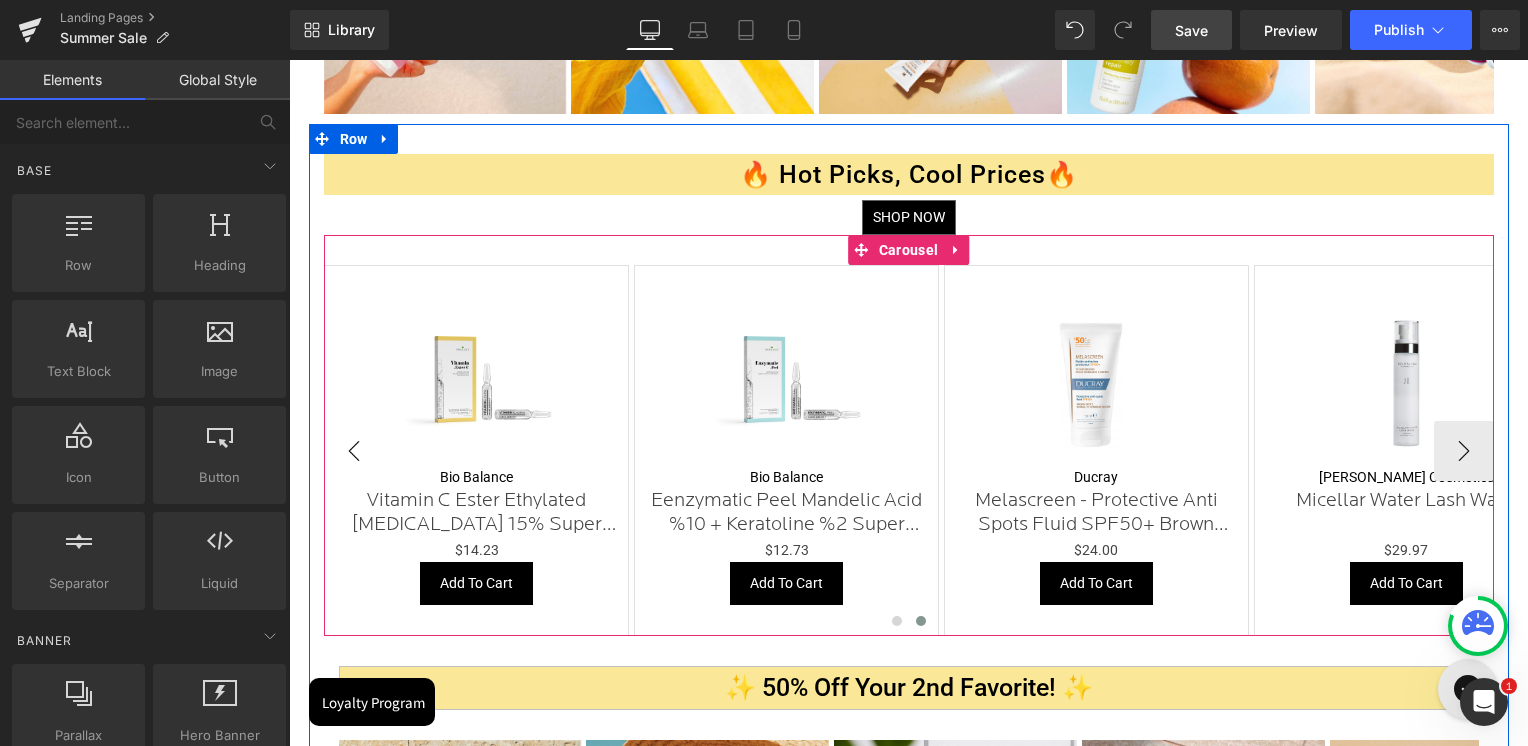 click on "‹" at bounding box center [354, 451] 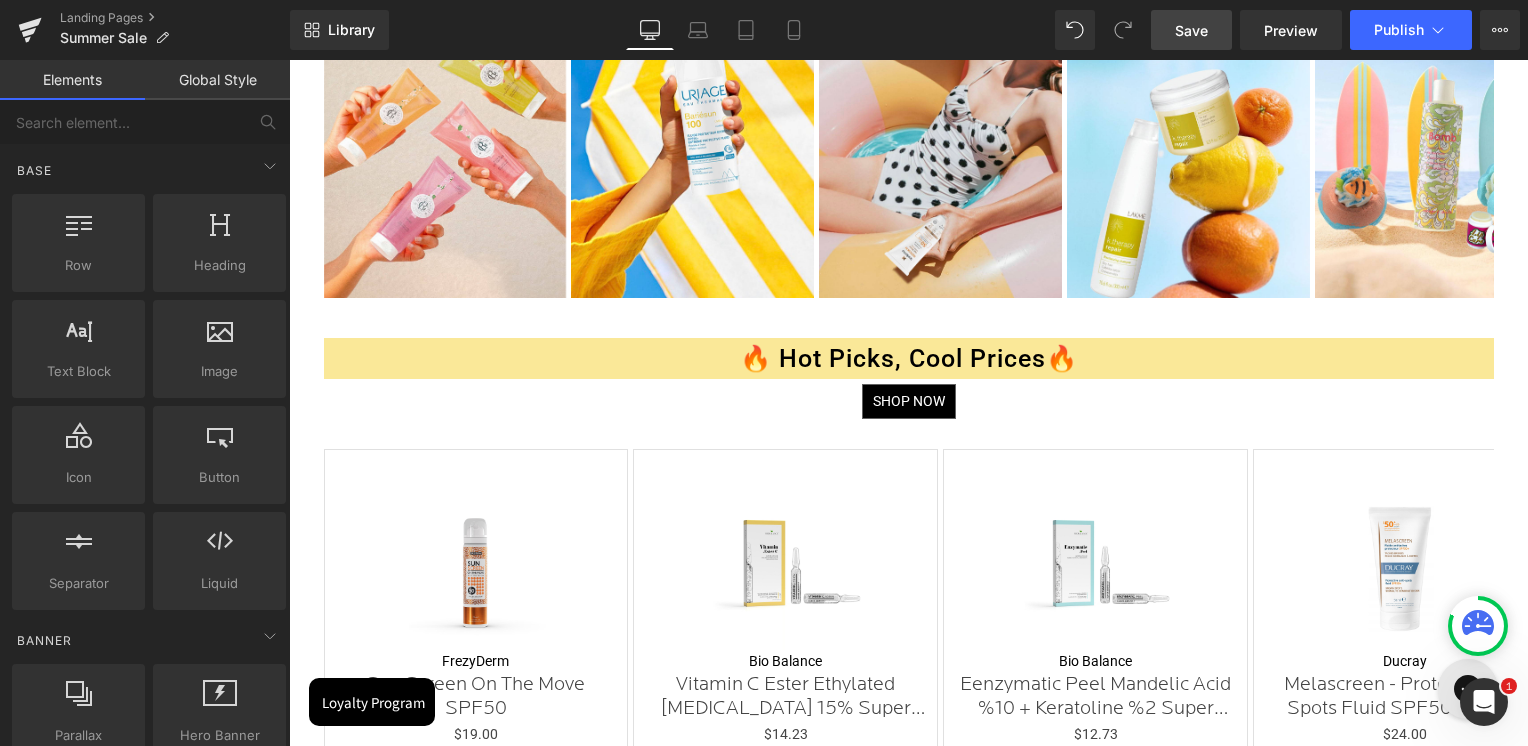 scroll, scrollTop: 1300, scrollLeft: 0, axis: vertical 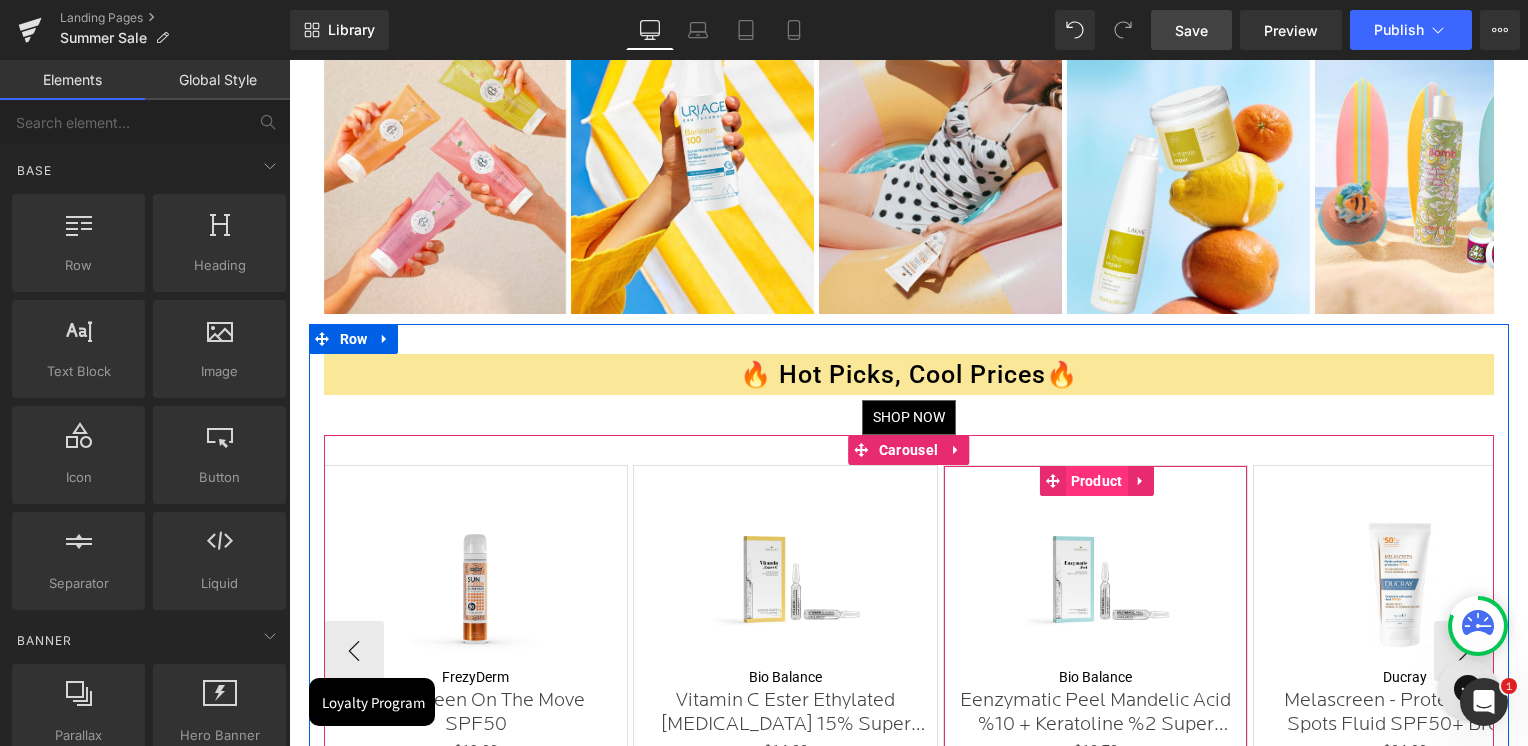click on "Product" at bounding box center [1097, 481] 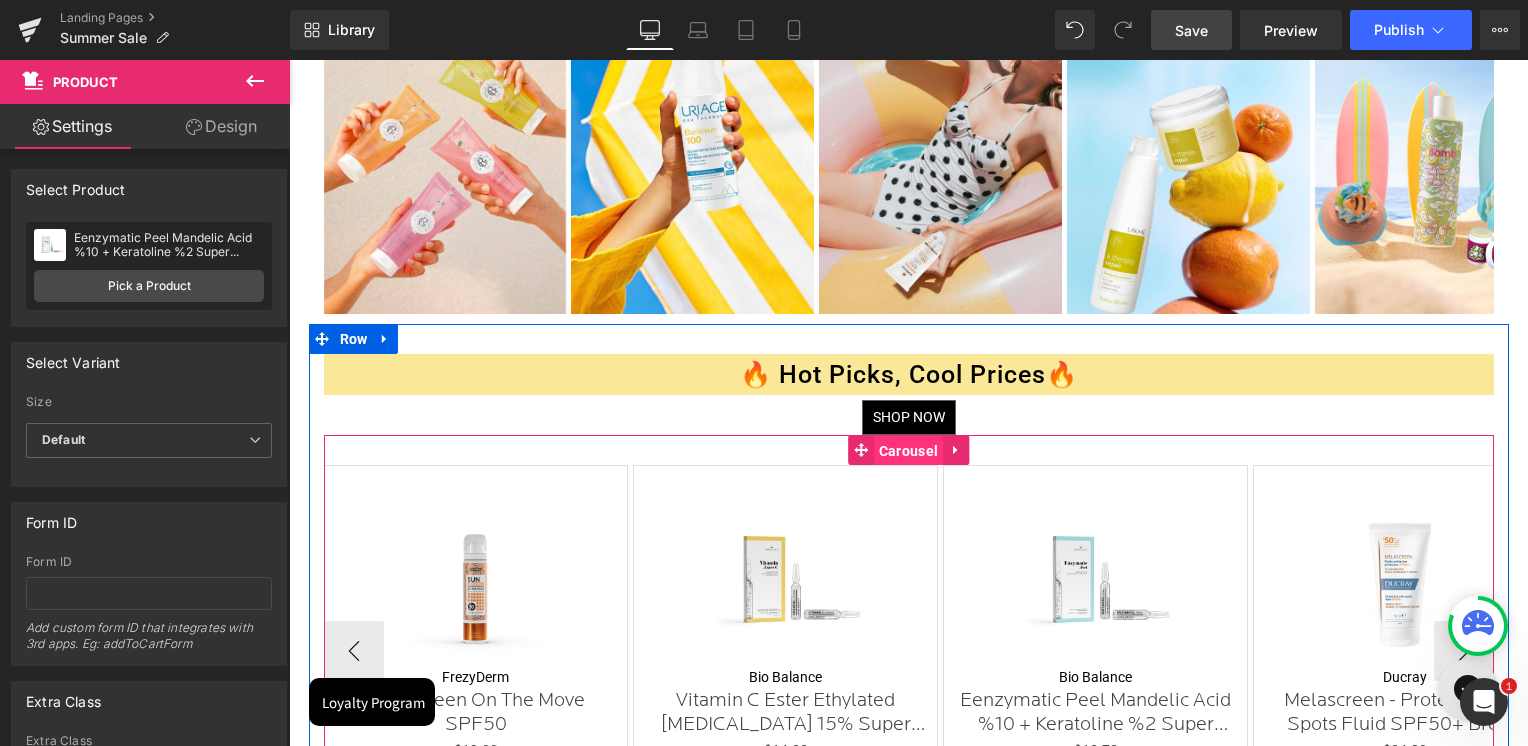 click on "Carousel" at bounding box center (908, 451) 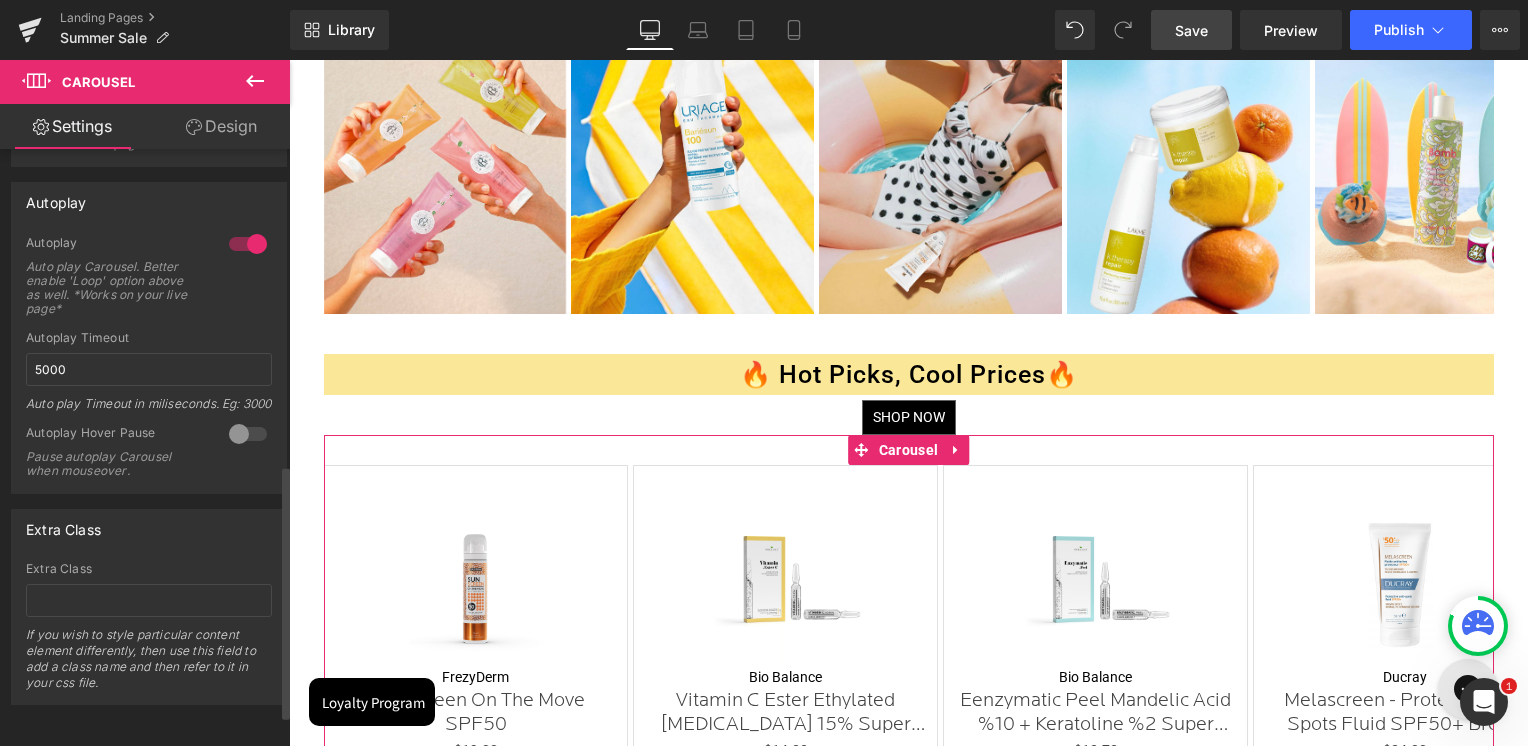 scroll, scrollTop: 818, scrollLeft: 0, axis: vertical 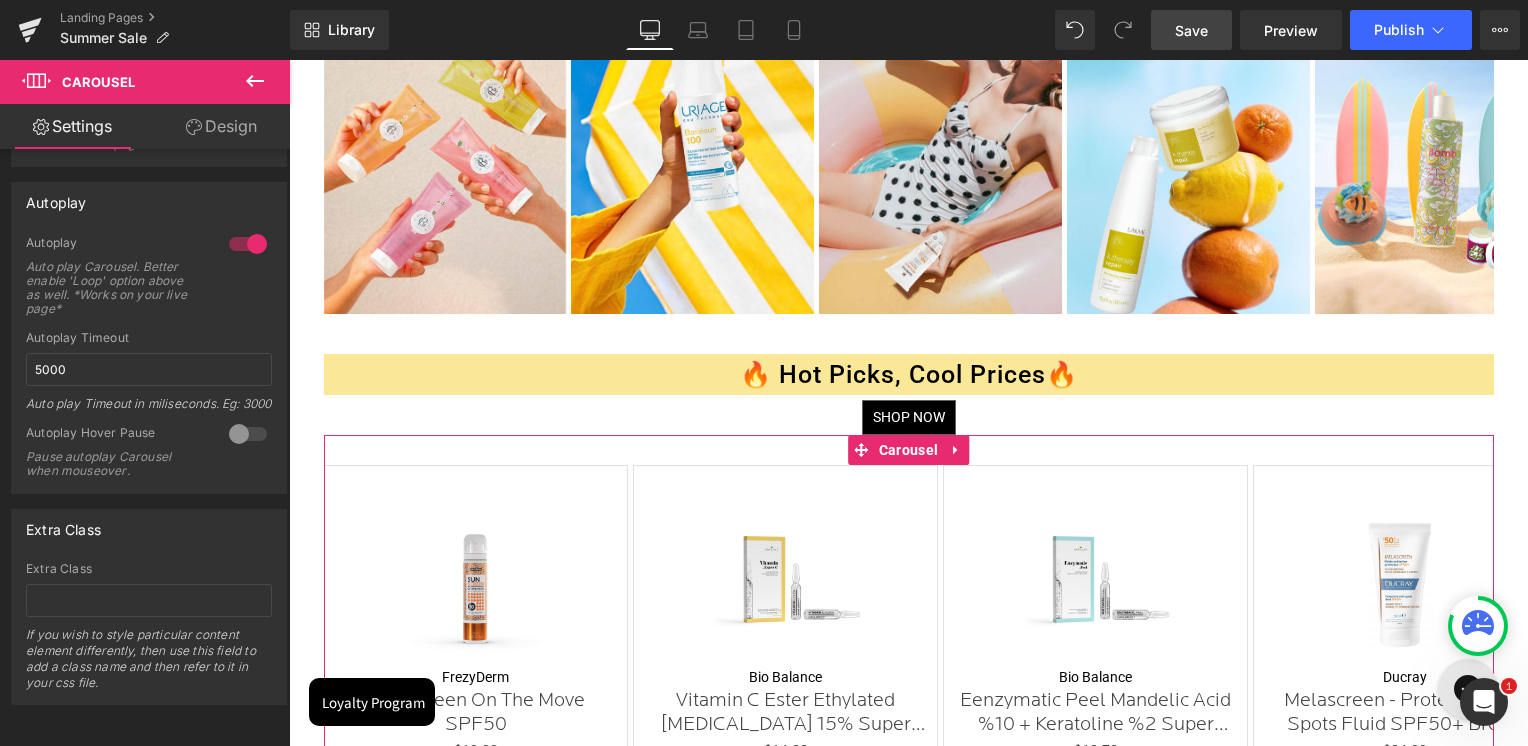 click on "Design" at bounding box center [221, 126] 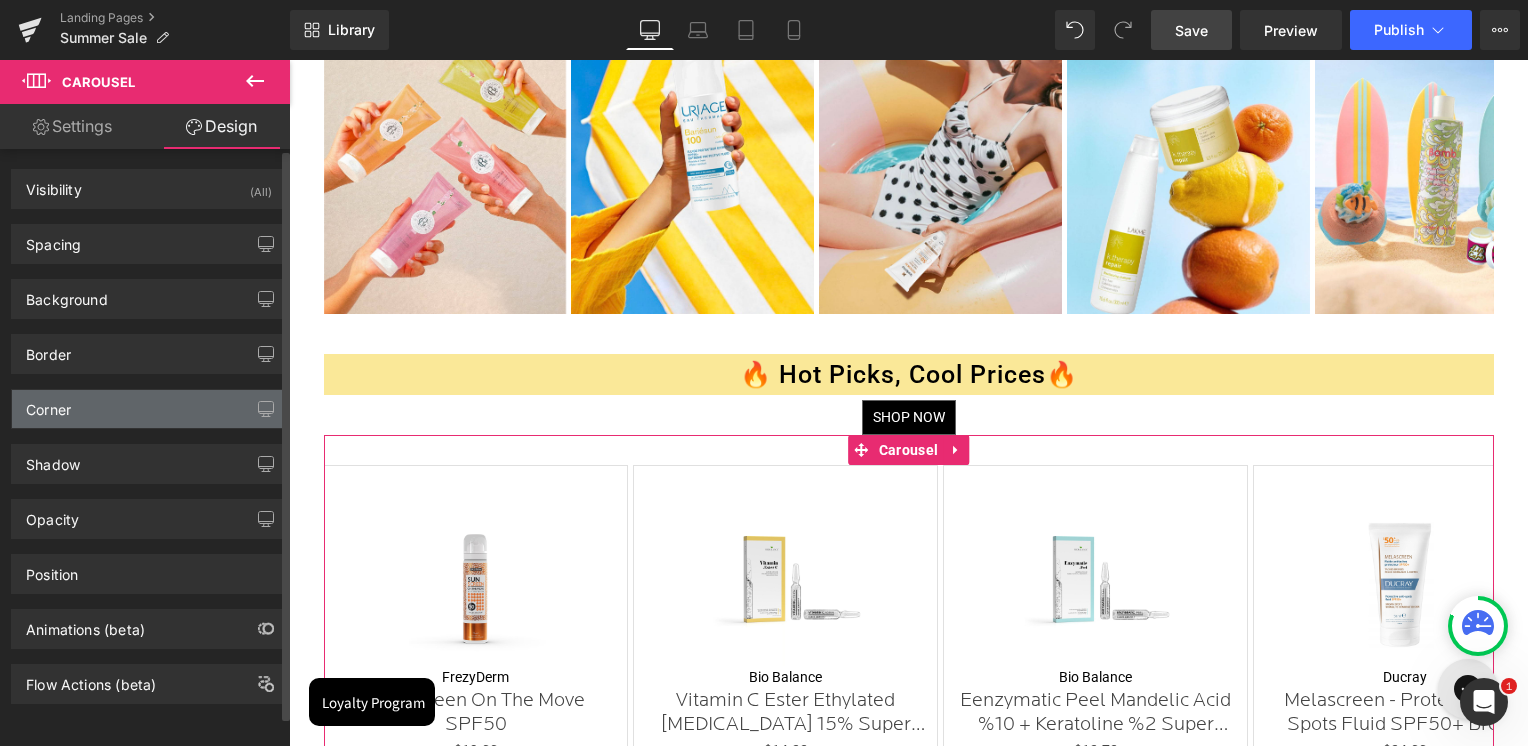 scroll, scrollTop: 9, scrollLeft: 0, axis: vertical 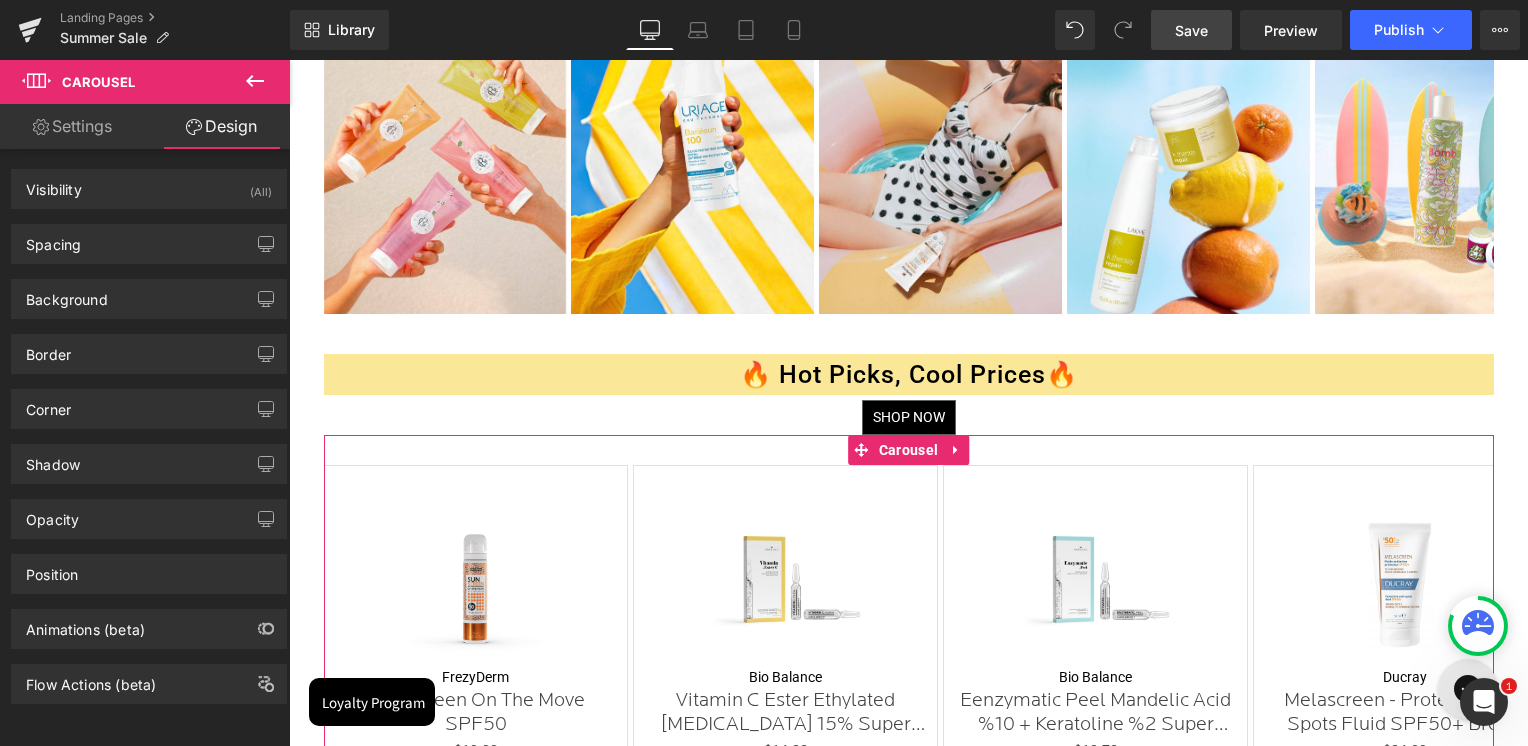 click on "Settings" at bounding box center [72, 126] 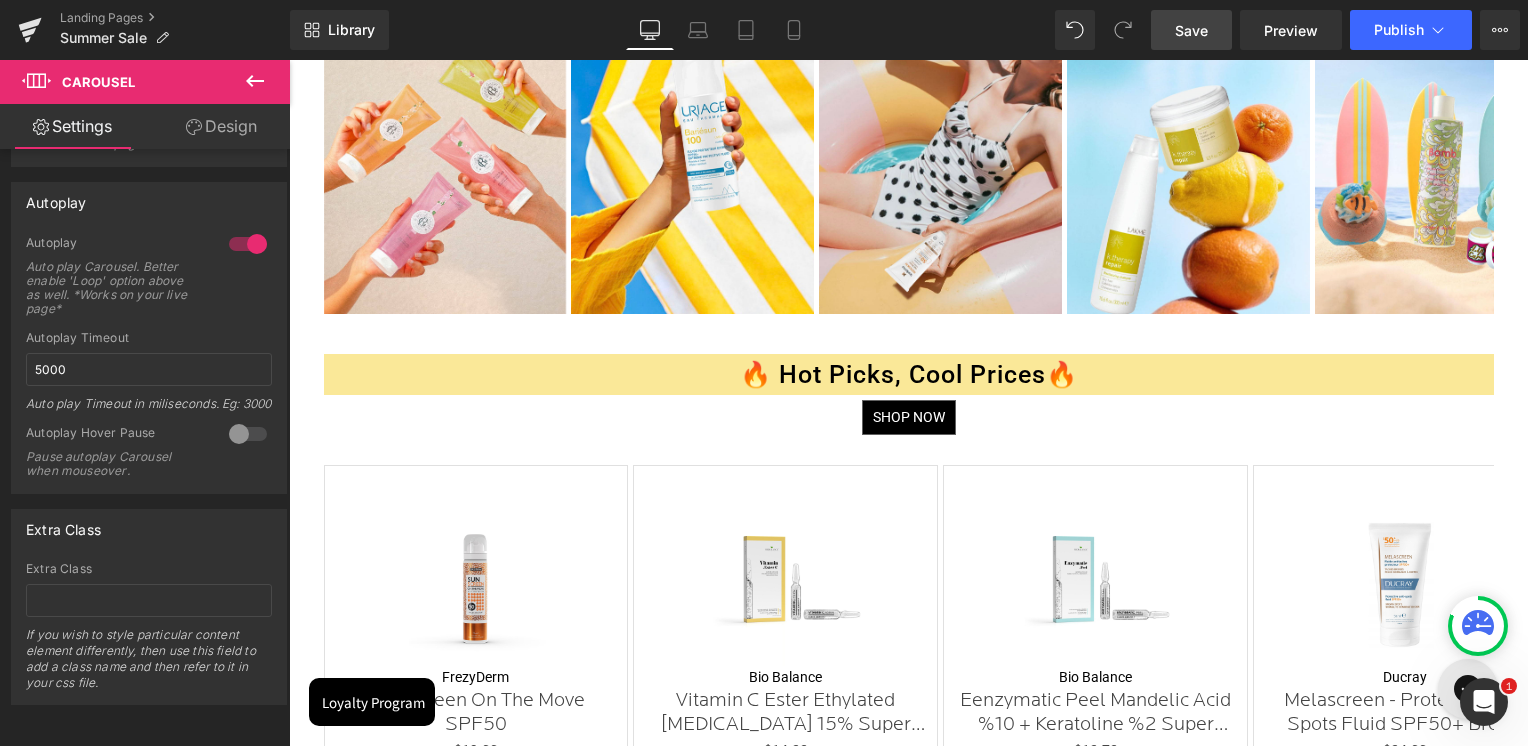 click 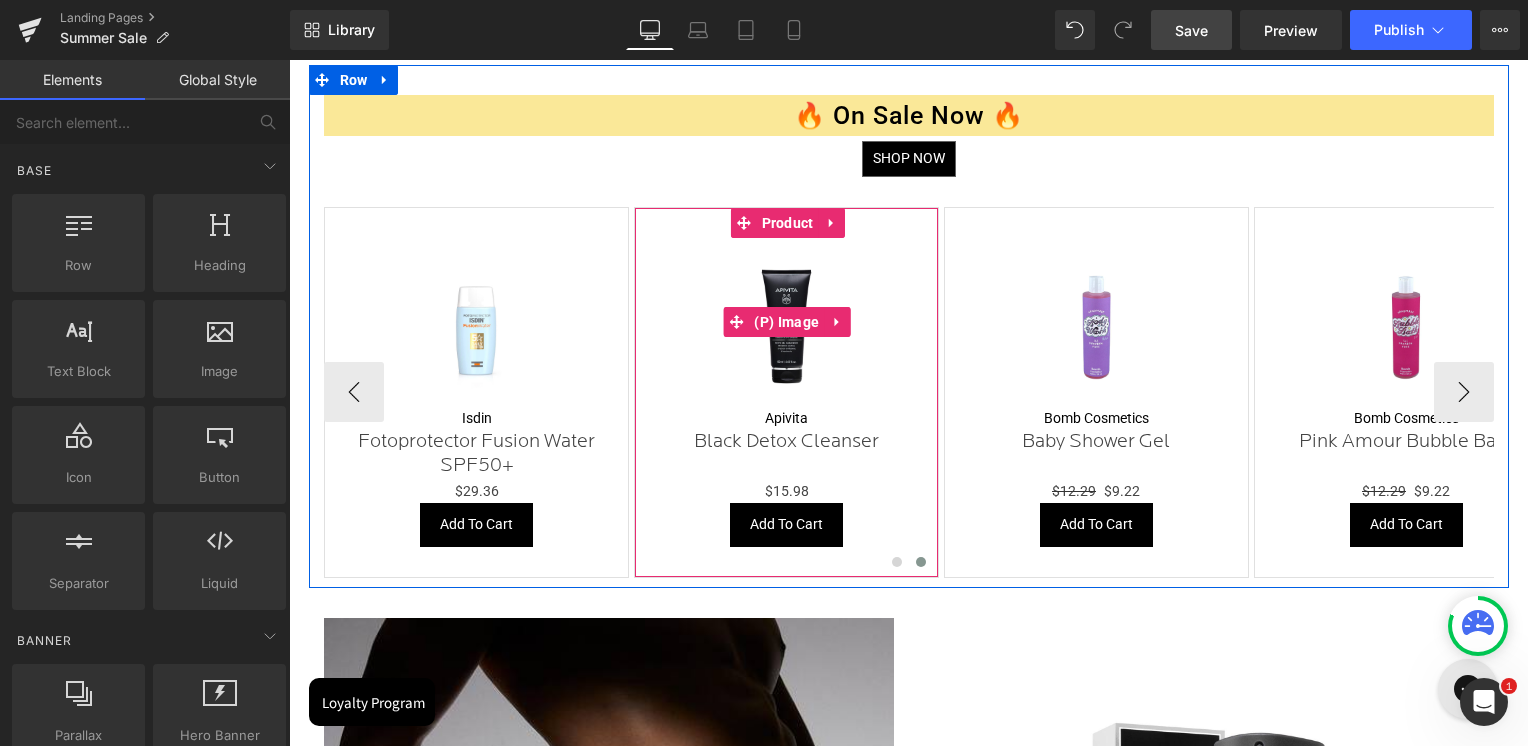 scroll, scrollTop: 2800, scrollLeft: 0, axis: vertical 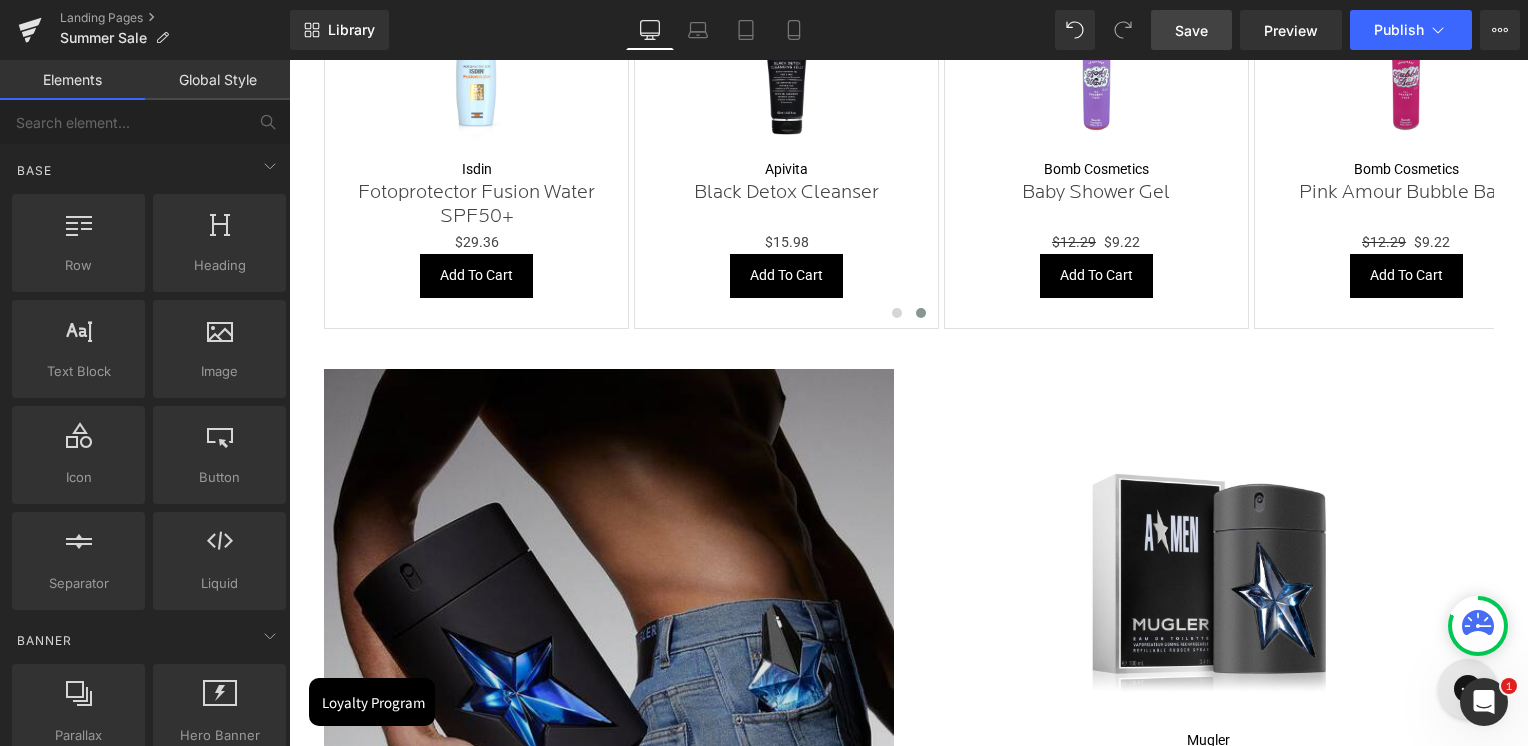 click at bounding box center [609, 654] 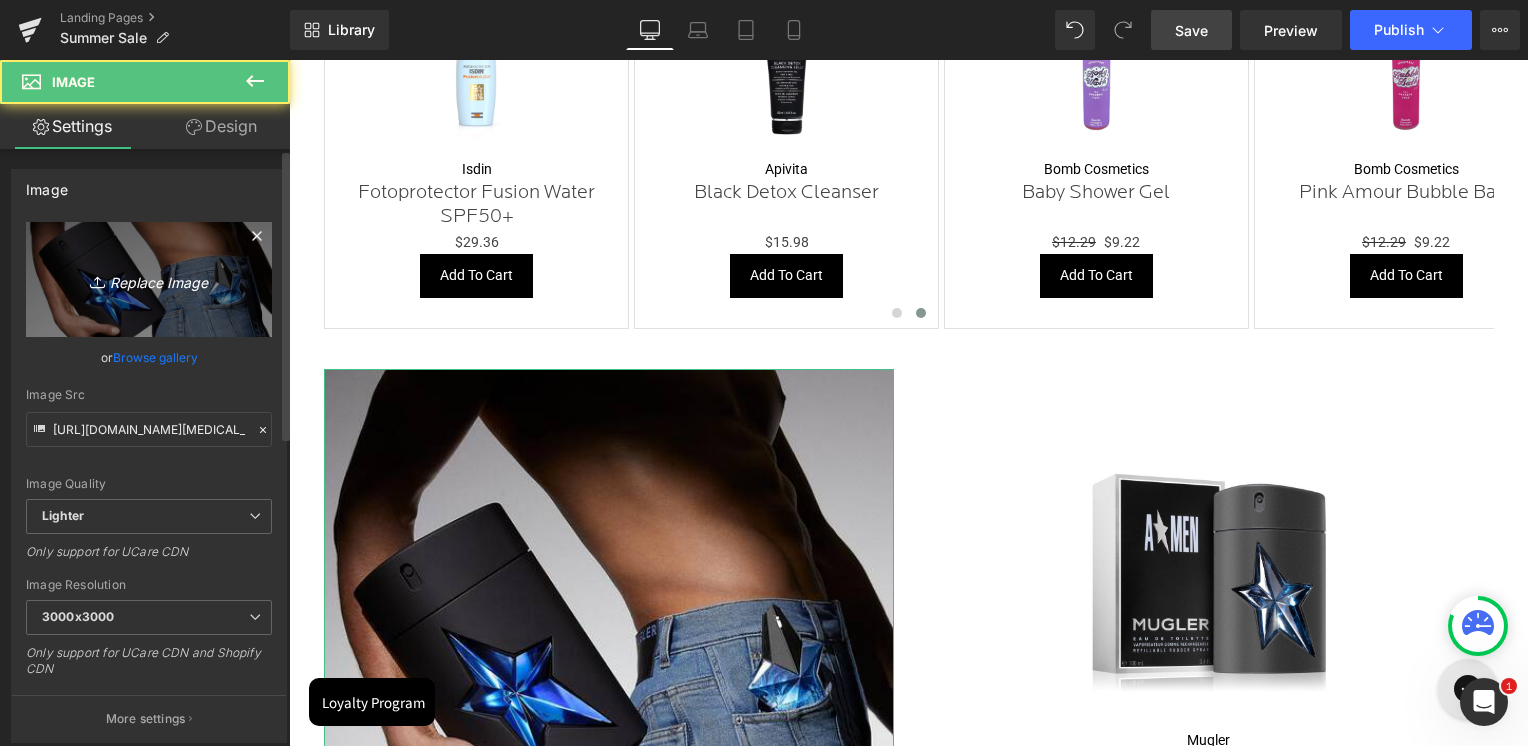 click on "Replace Image" at bounding box center [149, 279] 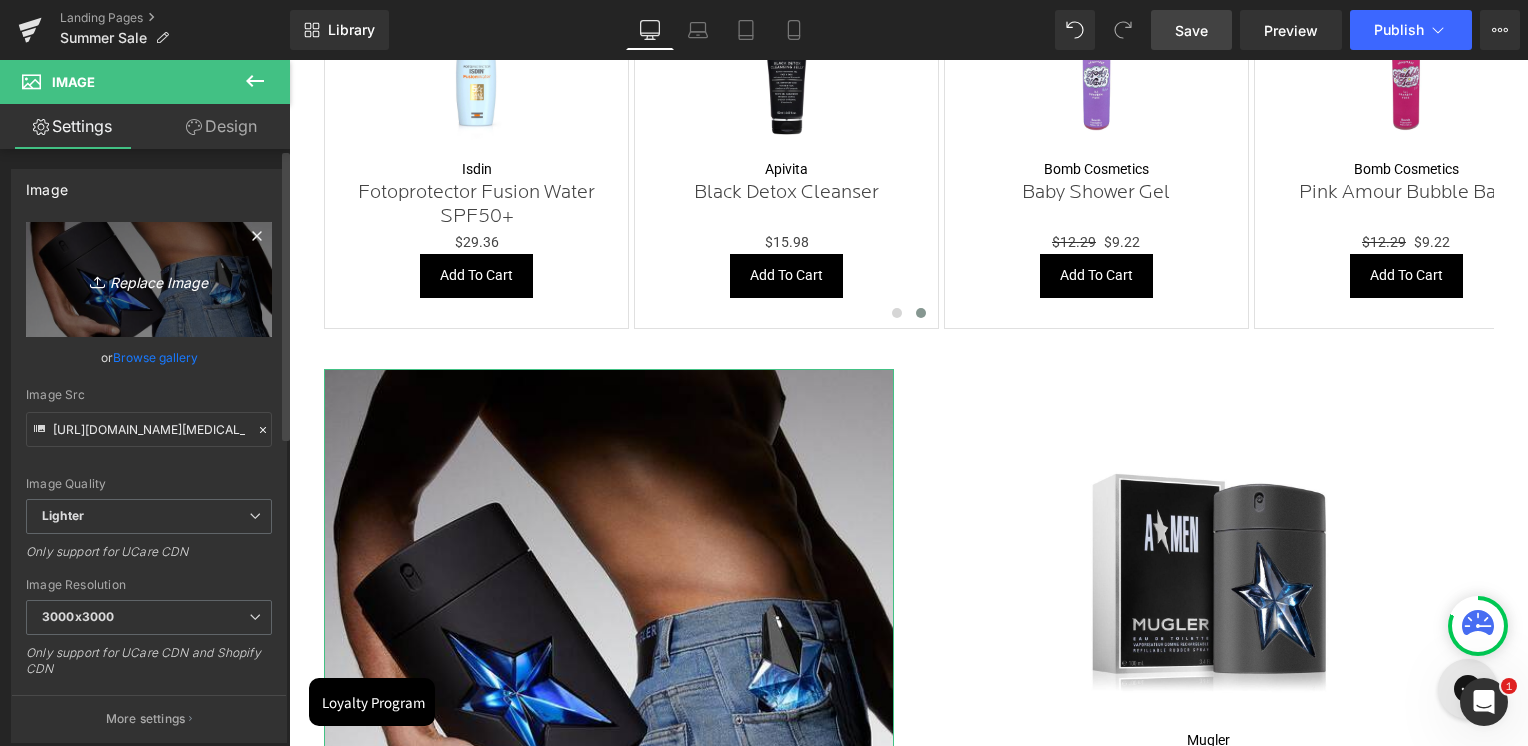 type on "C:\fakepath\TOP DEALS Summer Sale 2025 JulyArtboard 36.jpg" 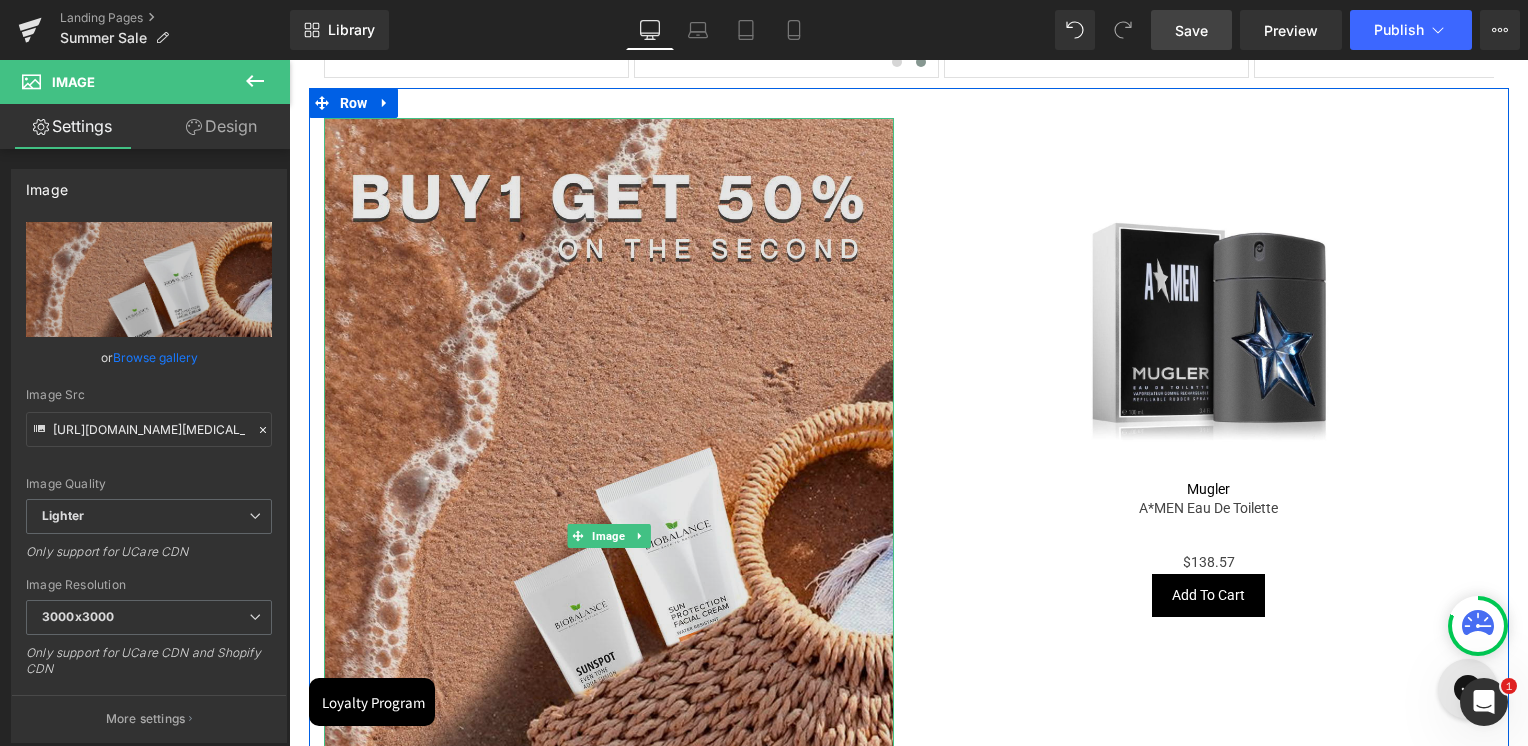 scroll, scrollTop: 3000, scrollLeft: 0, axis: vertical 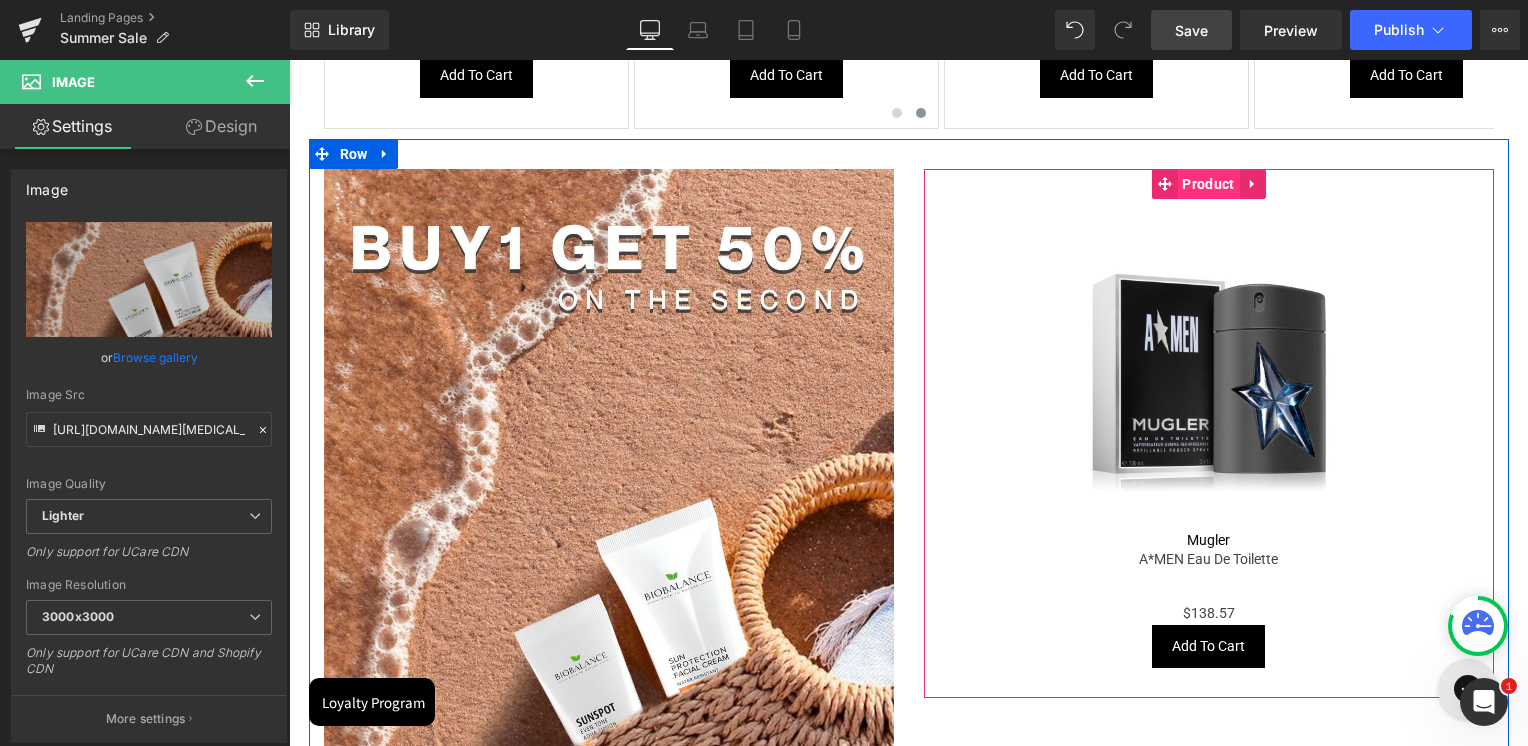 click on "Product" at bounding box center [1208, 184] 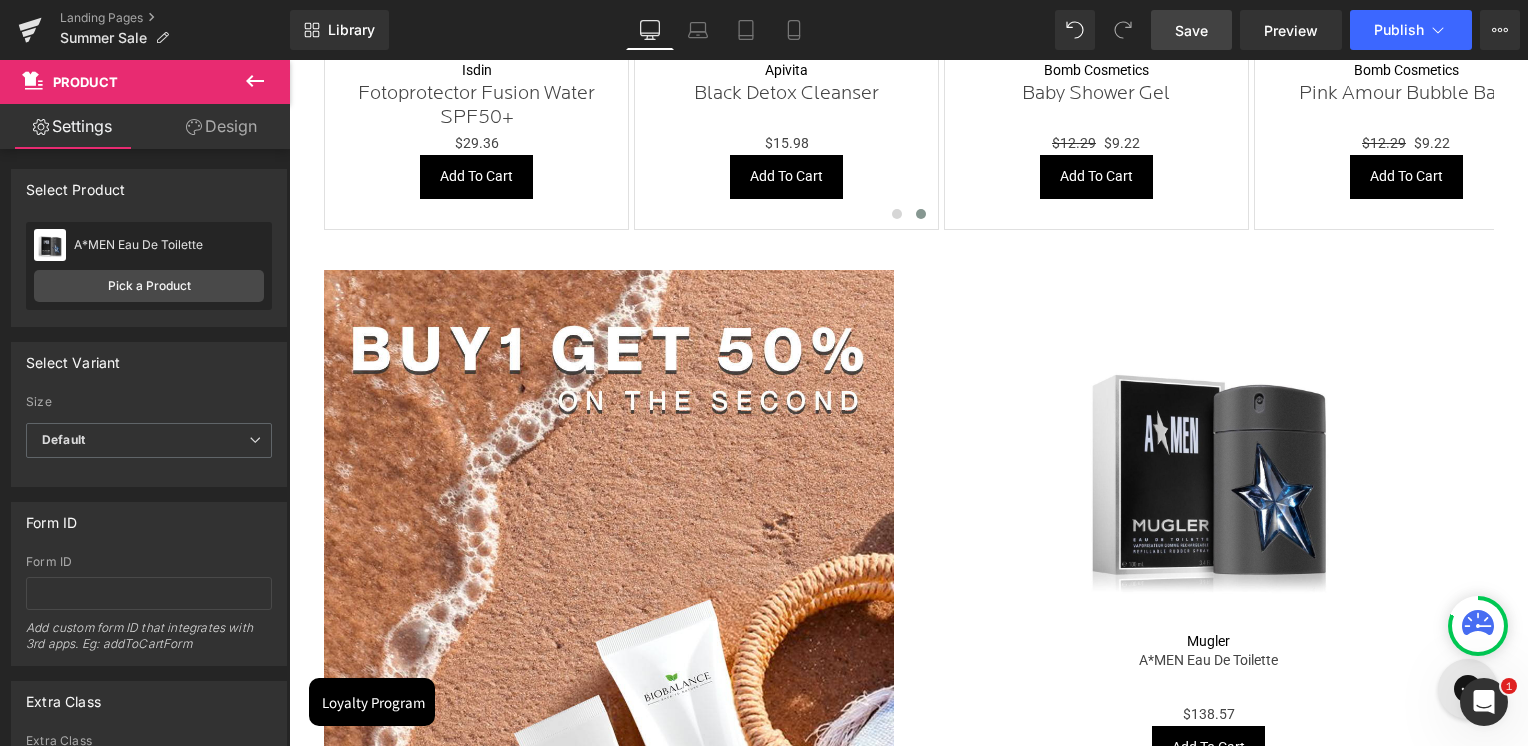 scroll, scrollTop: 2900, scrollLeft: 0, axis: vertical 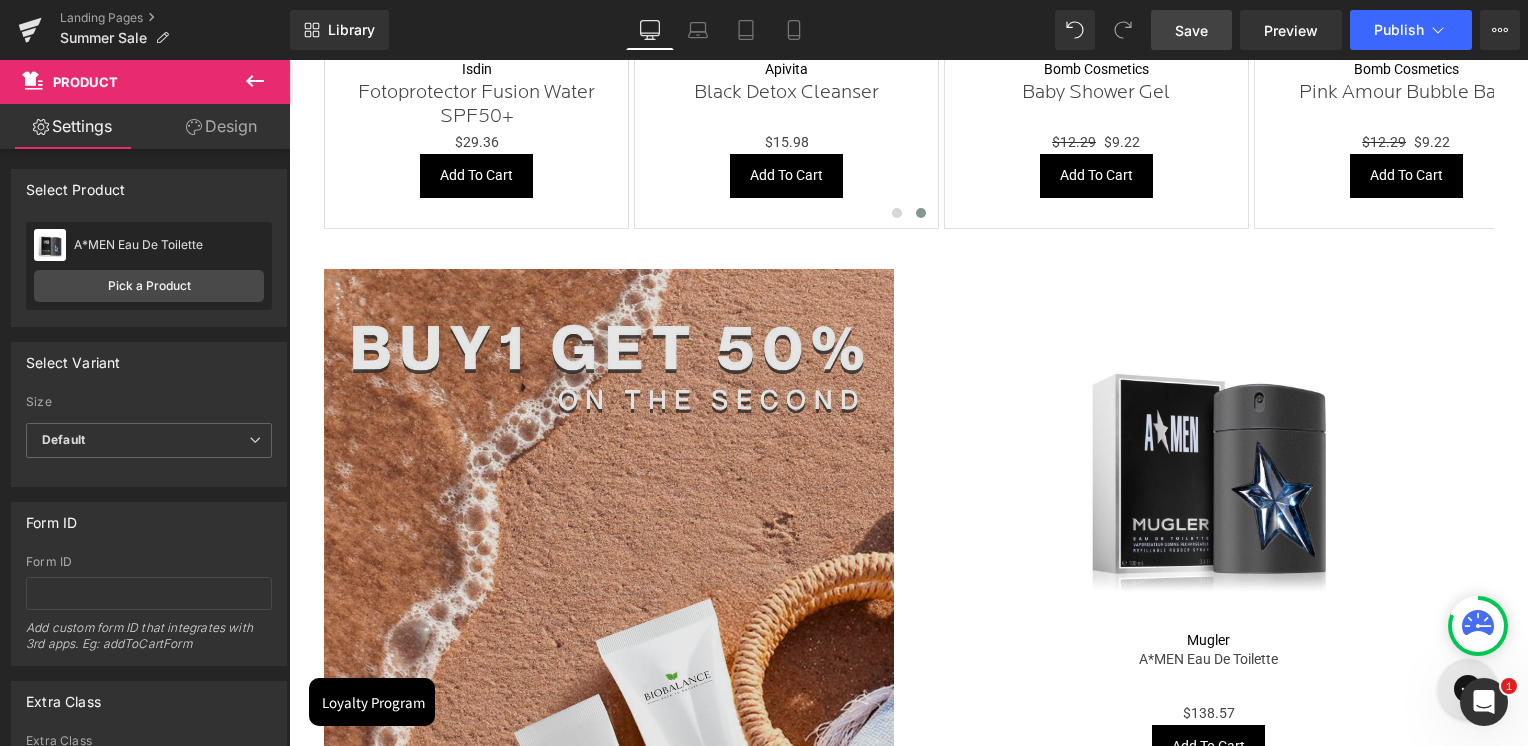 click at bounding box center (609, 687) 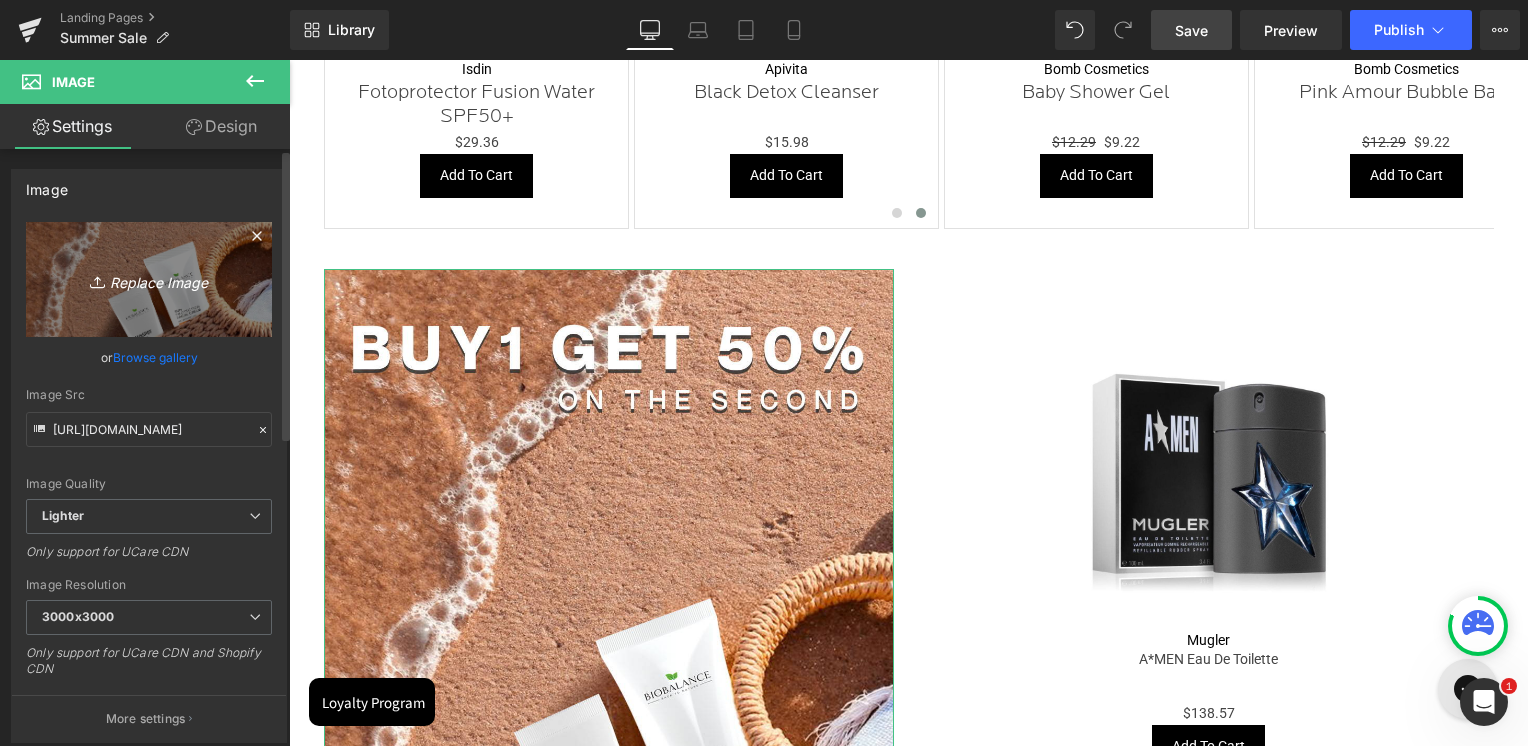 click on "Replace Image" at bounding box center (149, 279) 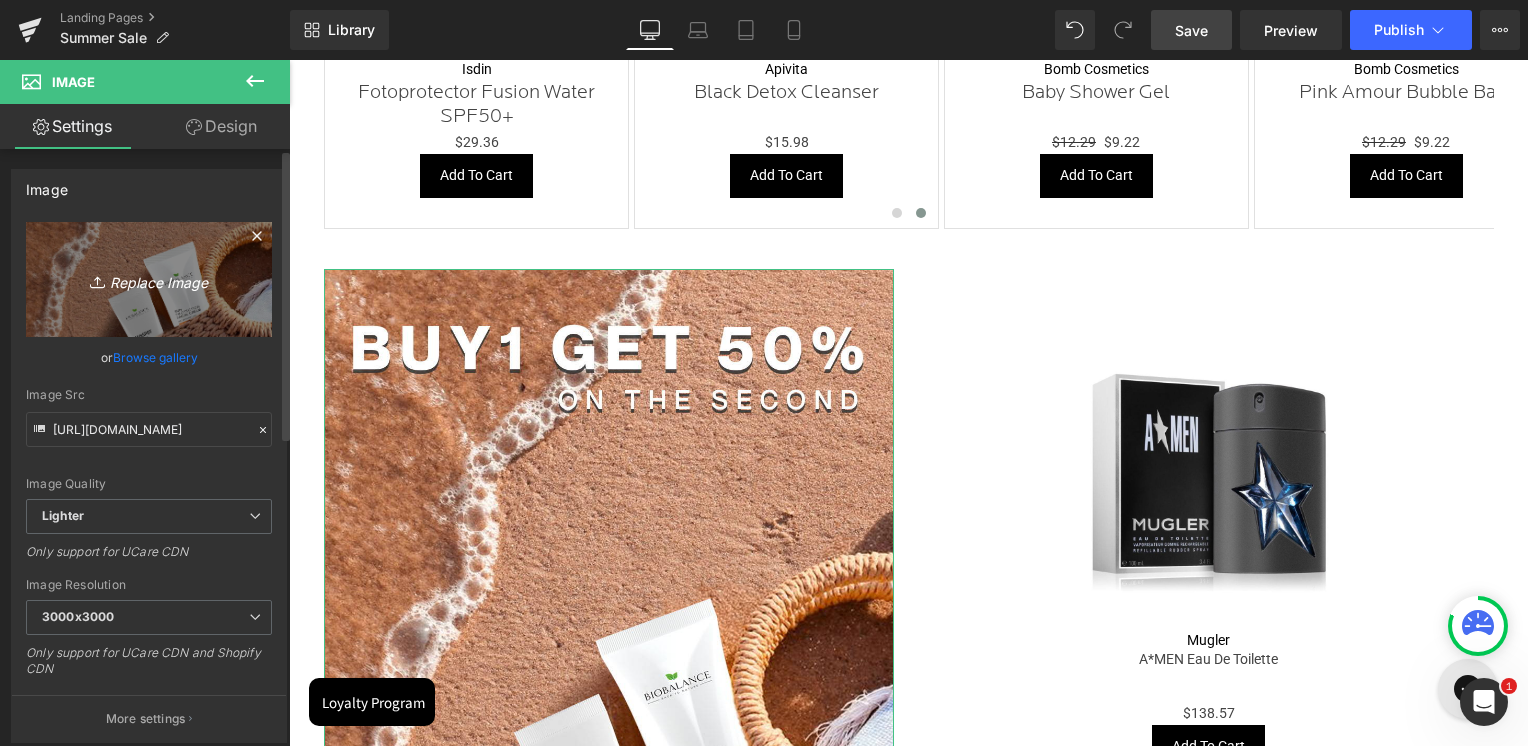 type on "C:\fakepath\Summer Sale Banners upToArtboard 45.jpg" 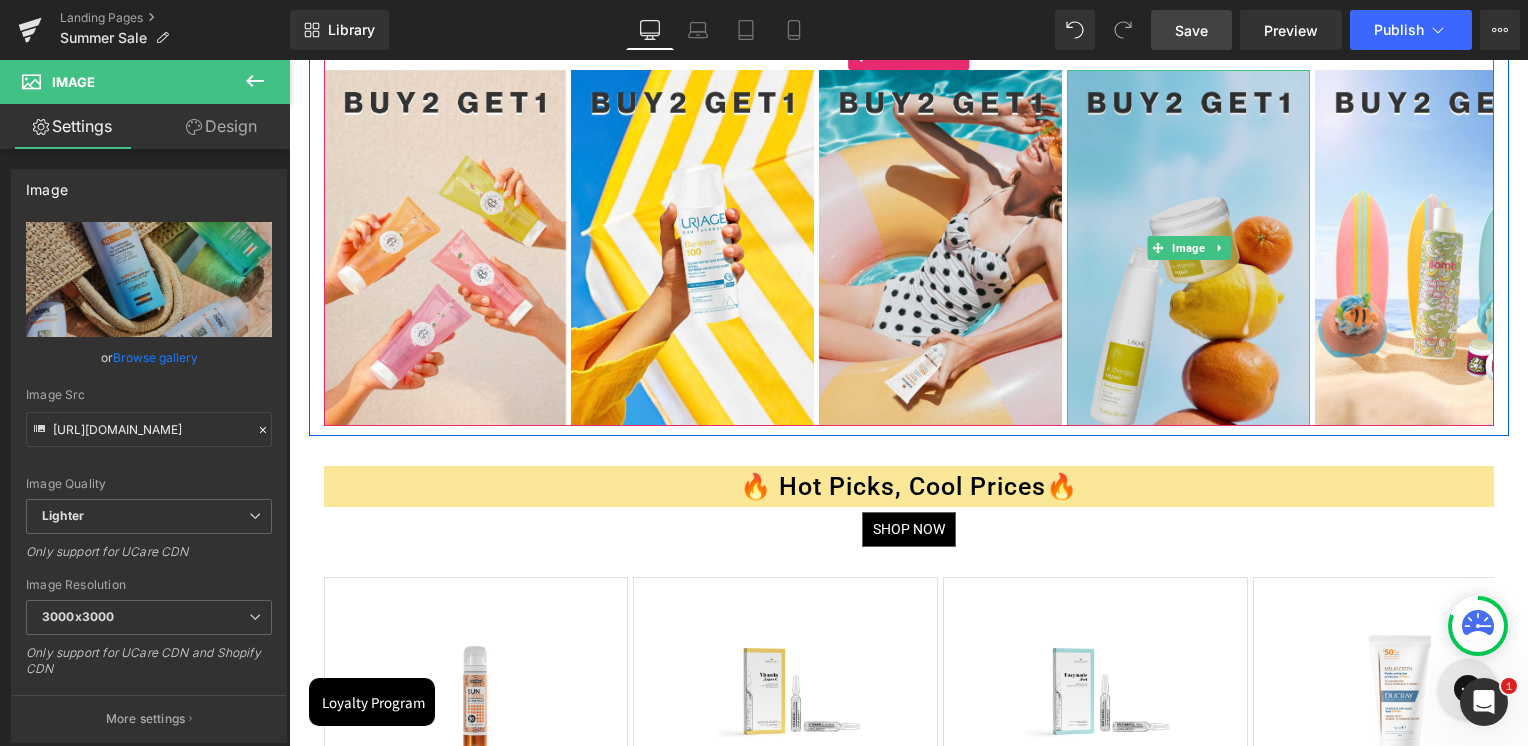 scroll, scrollTop: 1200, scrollLeft: 0, axis: vertical 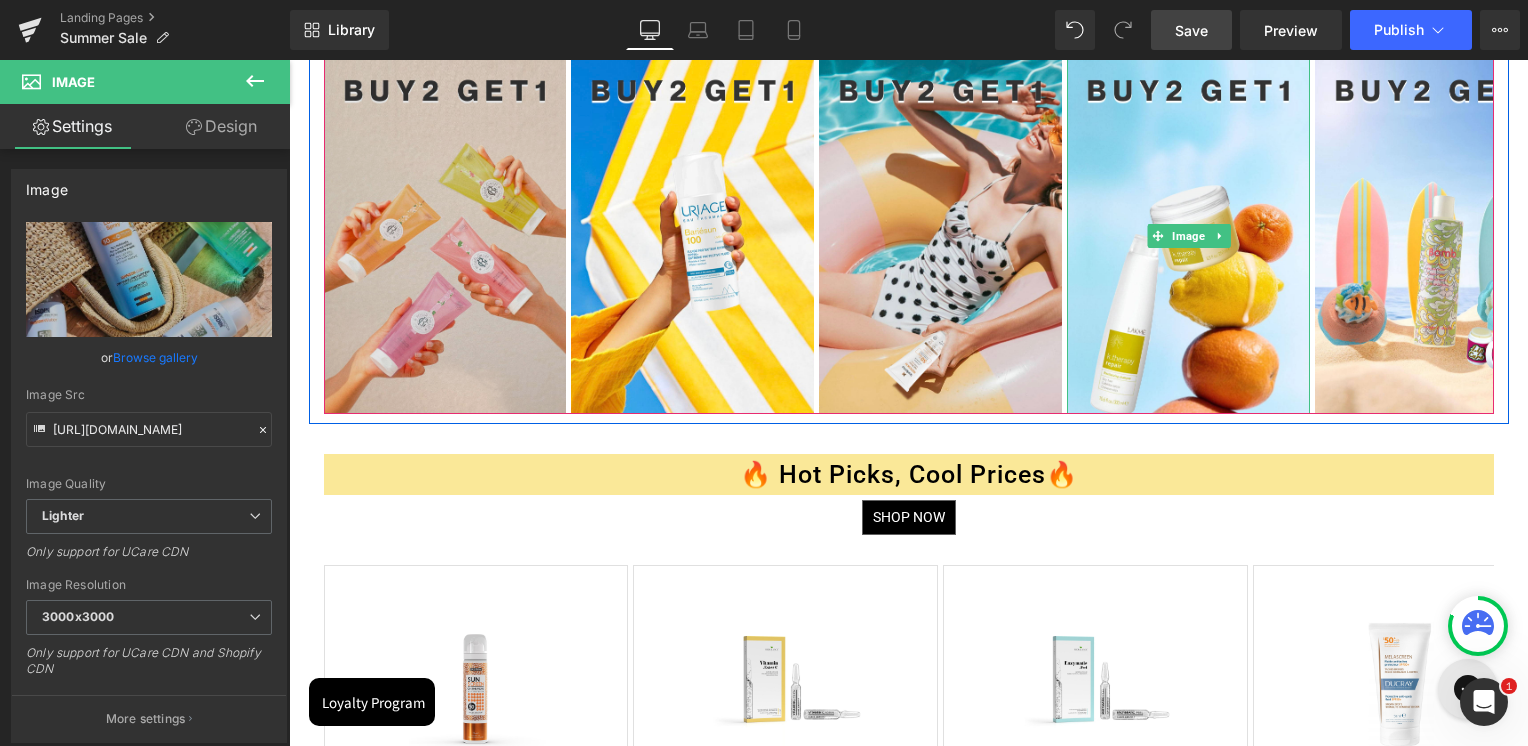 drag, startPoint x: 1180, startPoint y: 234, endPoint x: 339, endPoint y: 241, distance: 841.0291 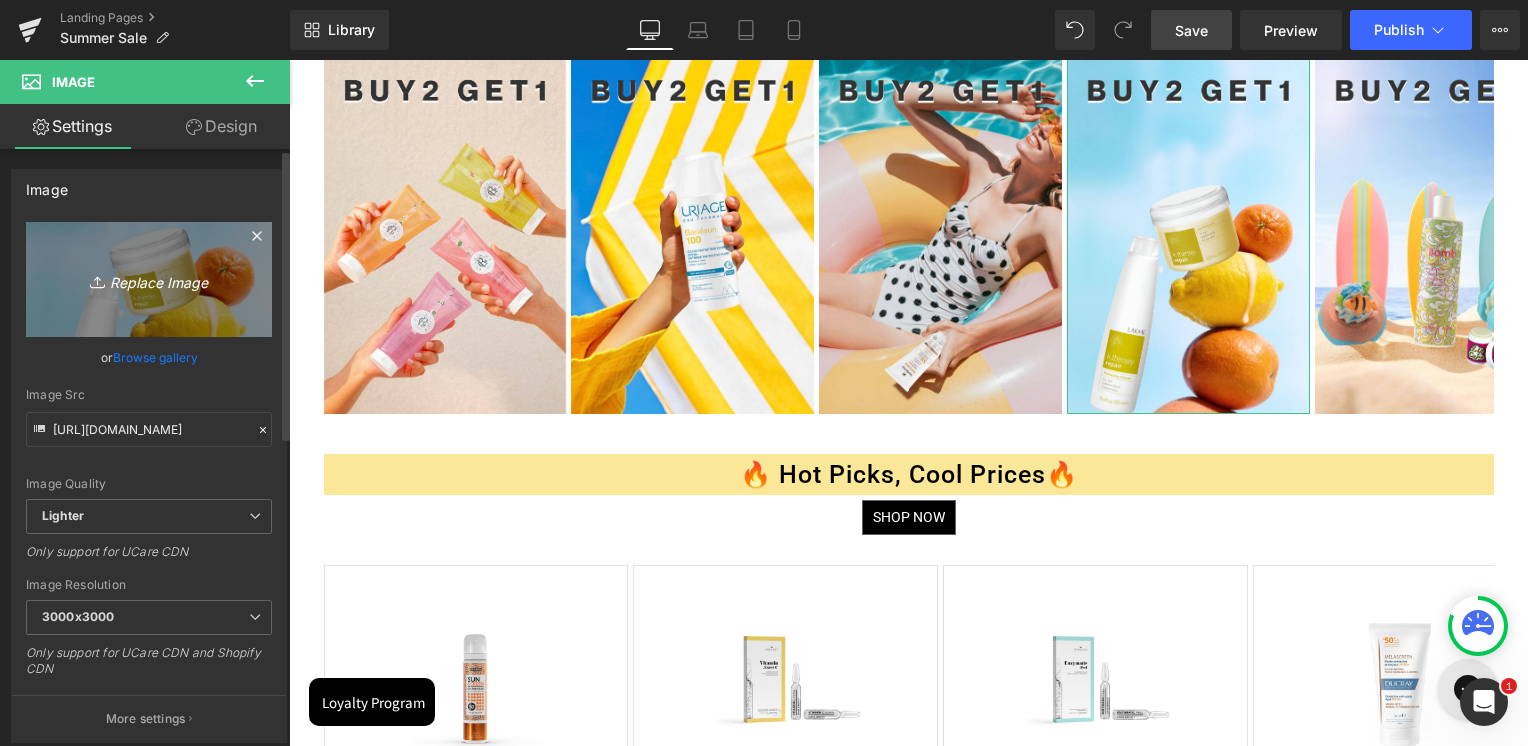 click on "Replace Image" at bounding box center [149, 279] 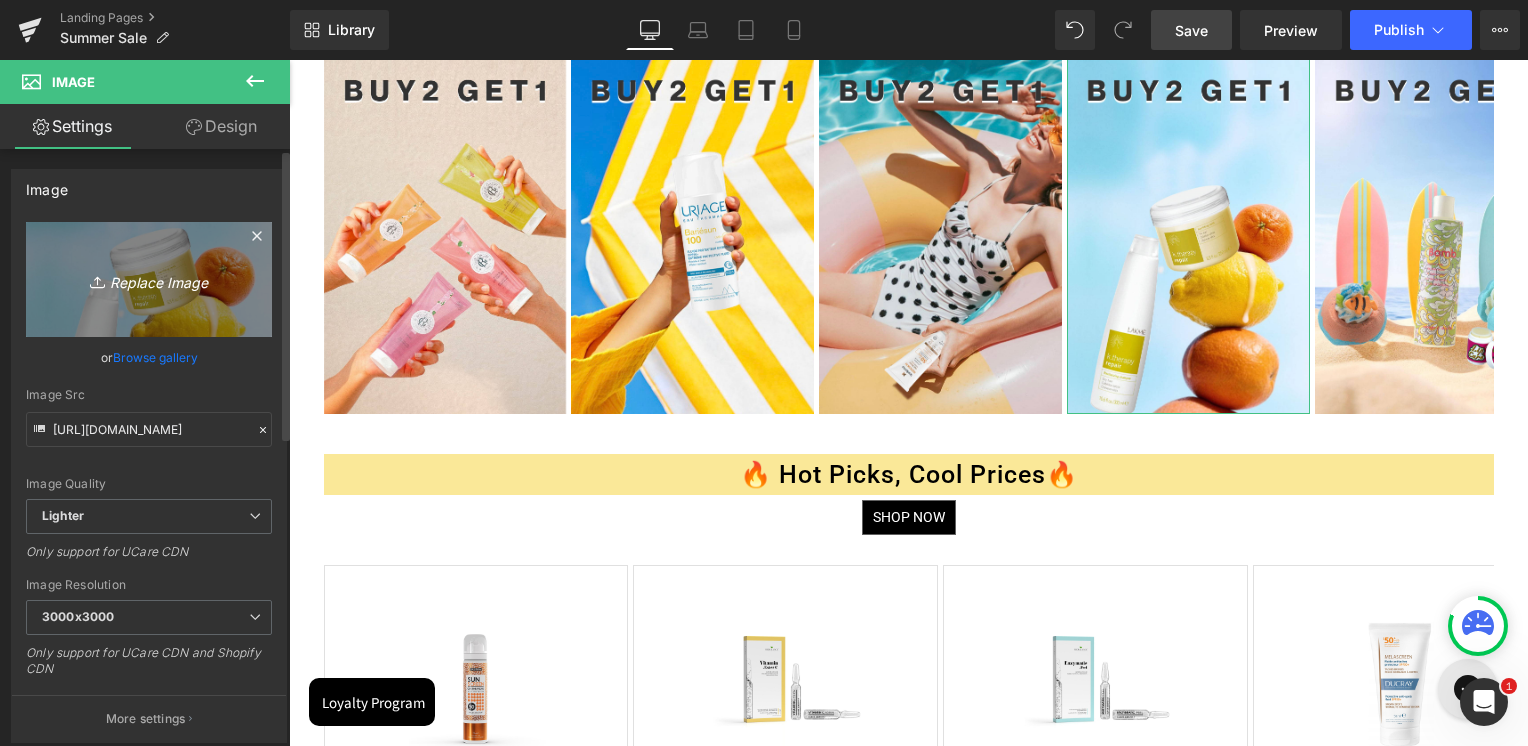 type on "C:\fakepath\Summer Sale Banners upToArtboard 45.jpg" 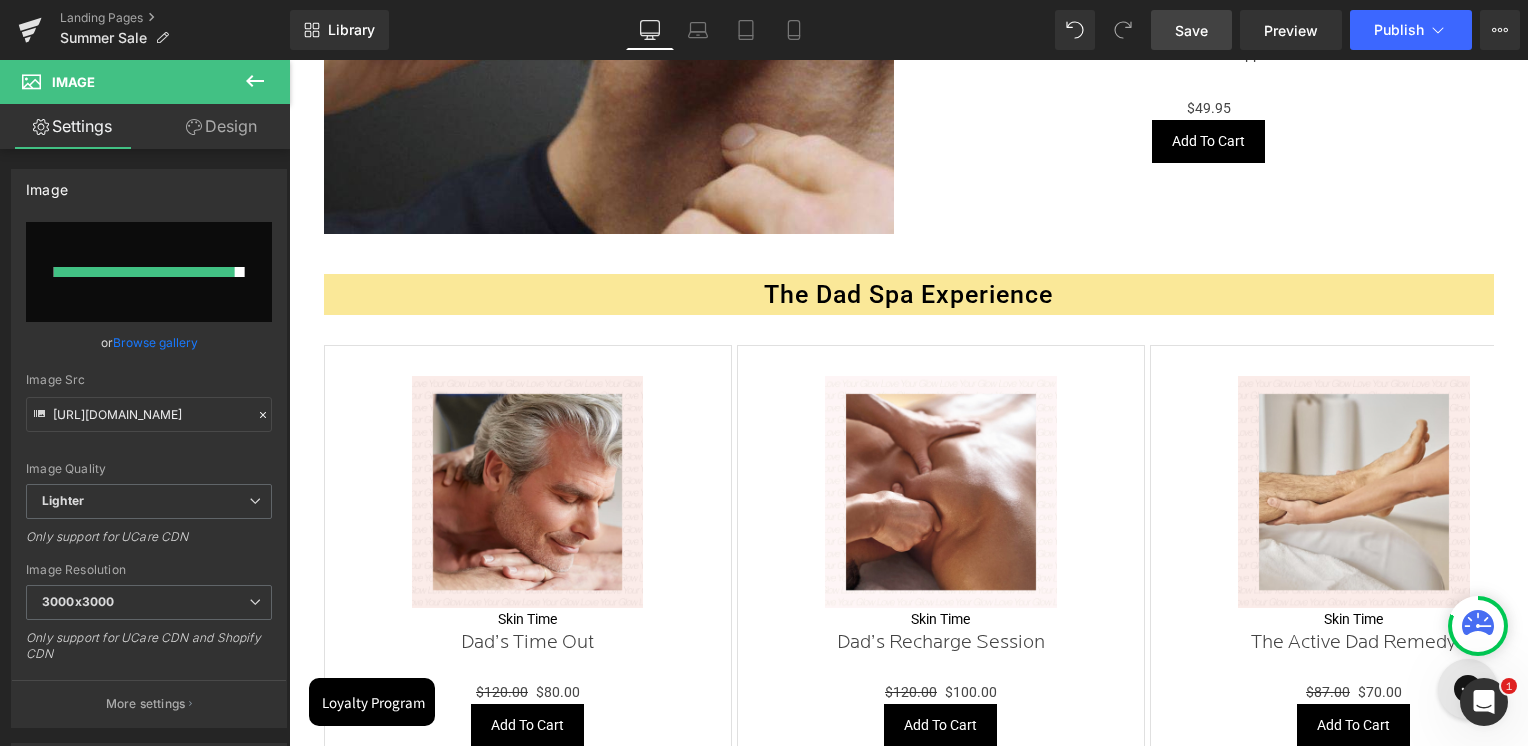 scroll, scrollTop: 4900, scrollLeft: 0, axis: vertical 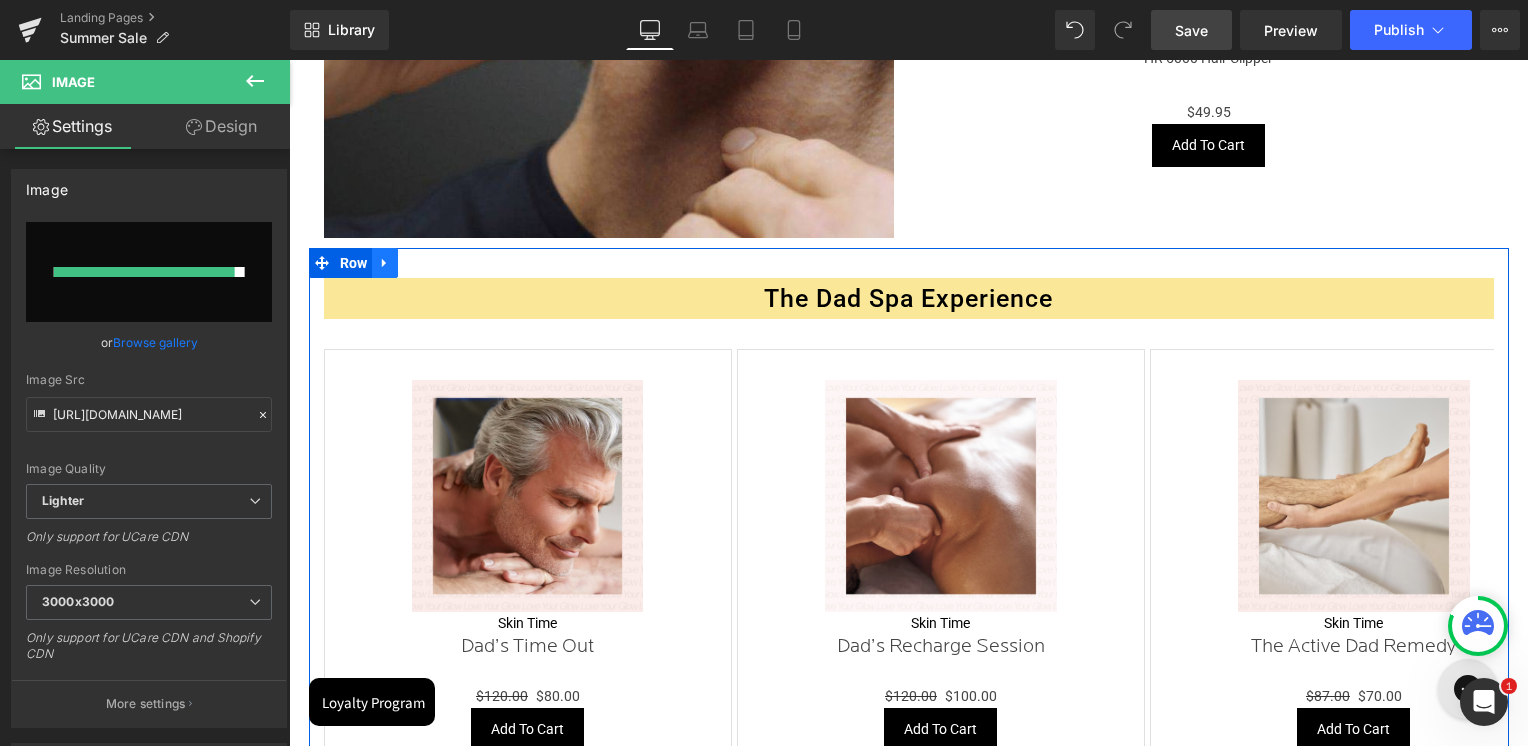 click 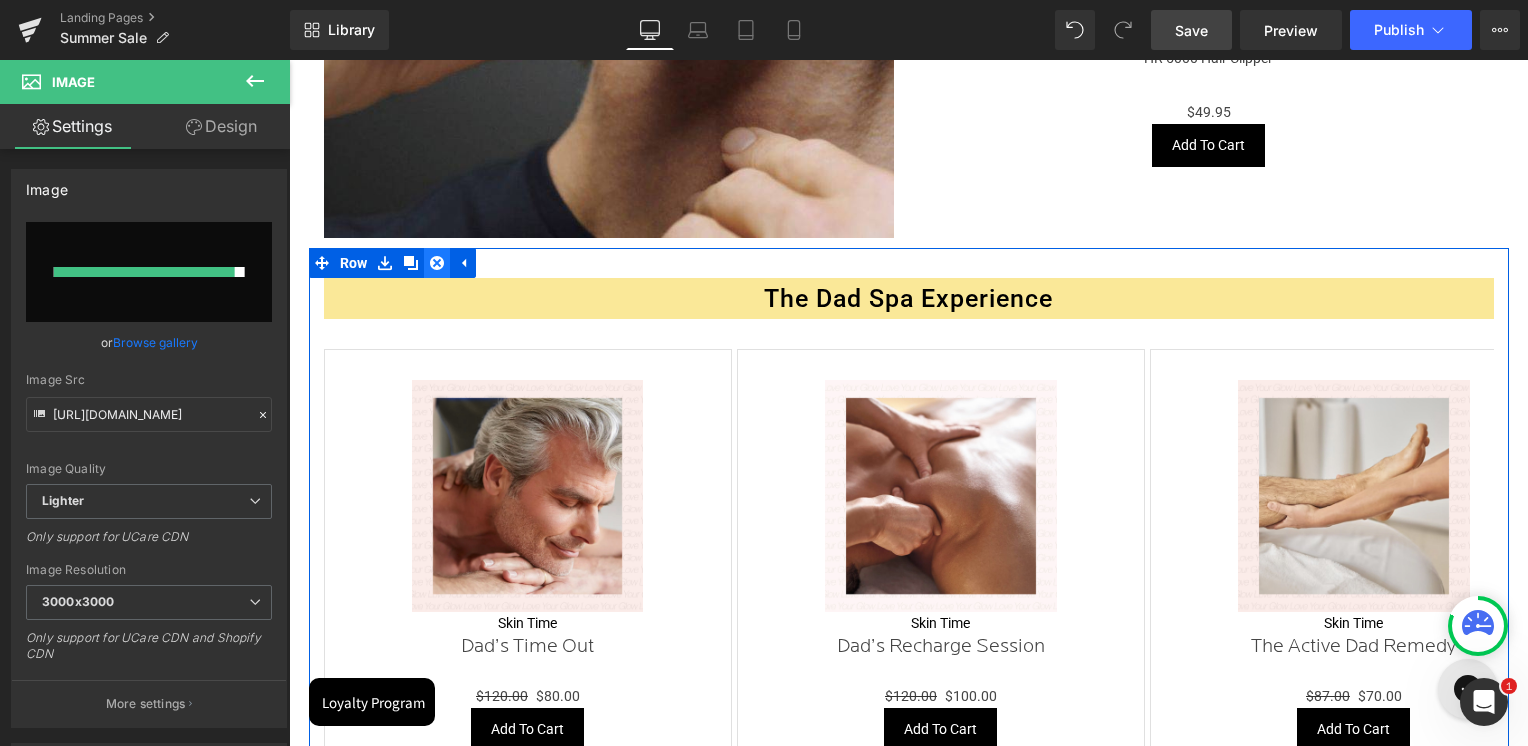 click 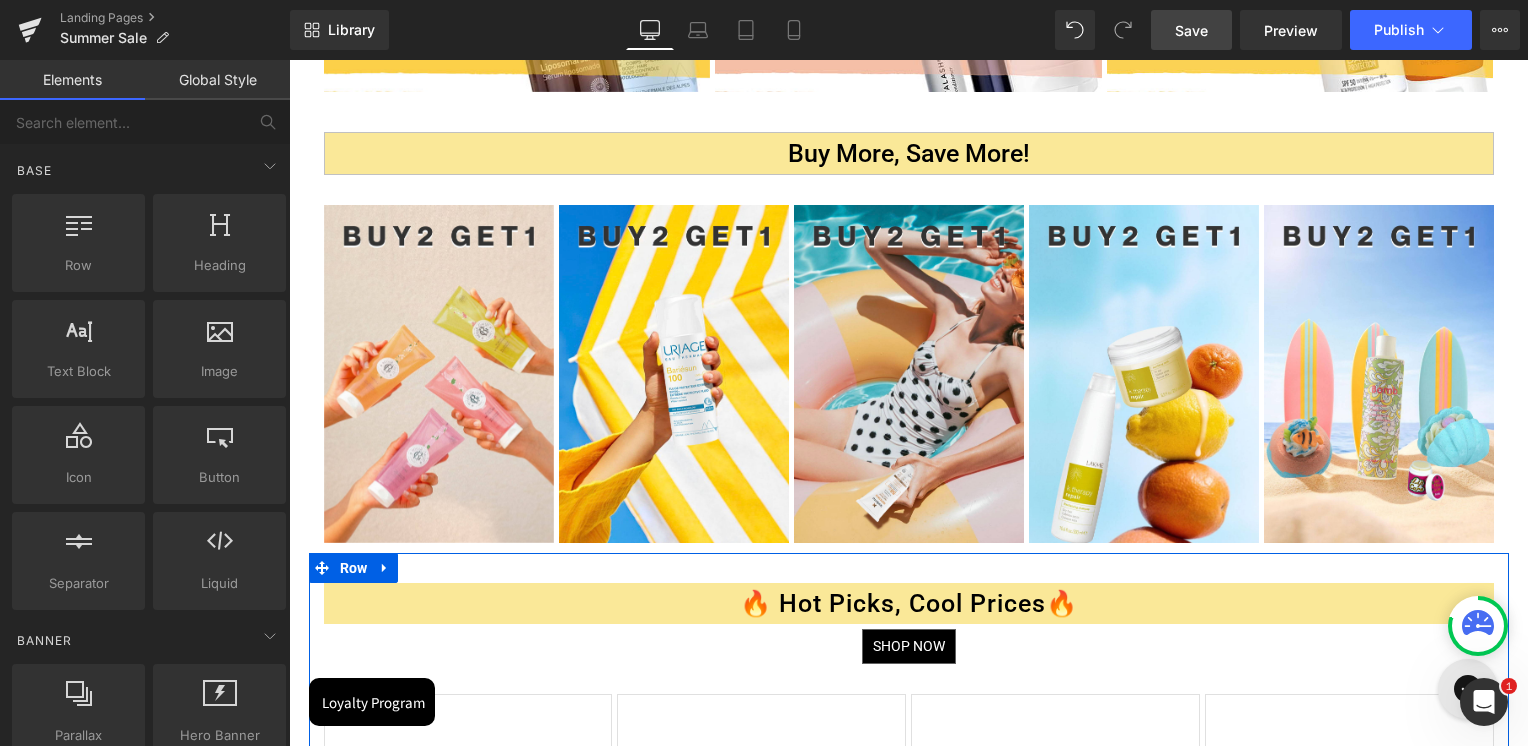 scroll, scrollTop: 919, scrollLeft: 0, axis: vertical 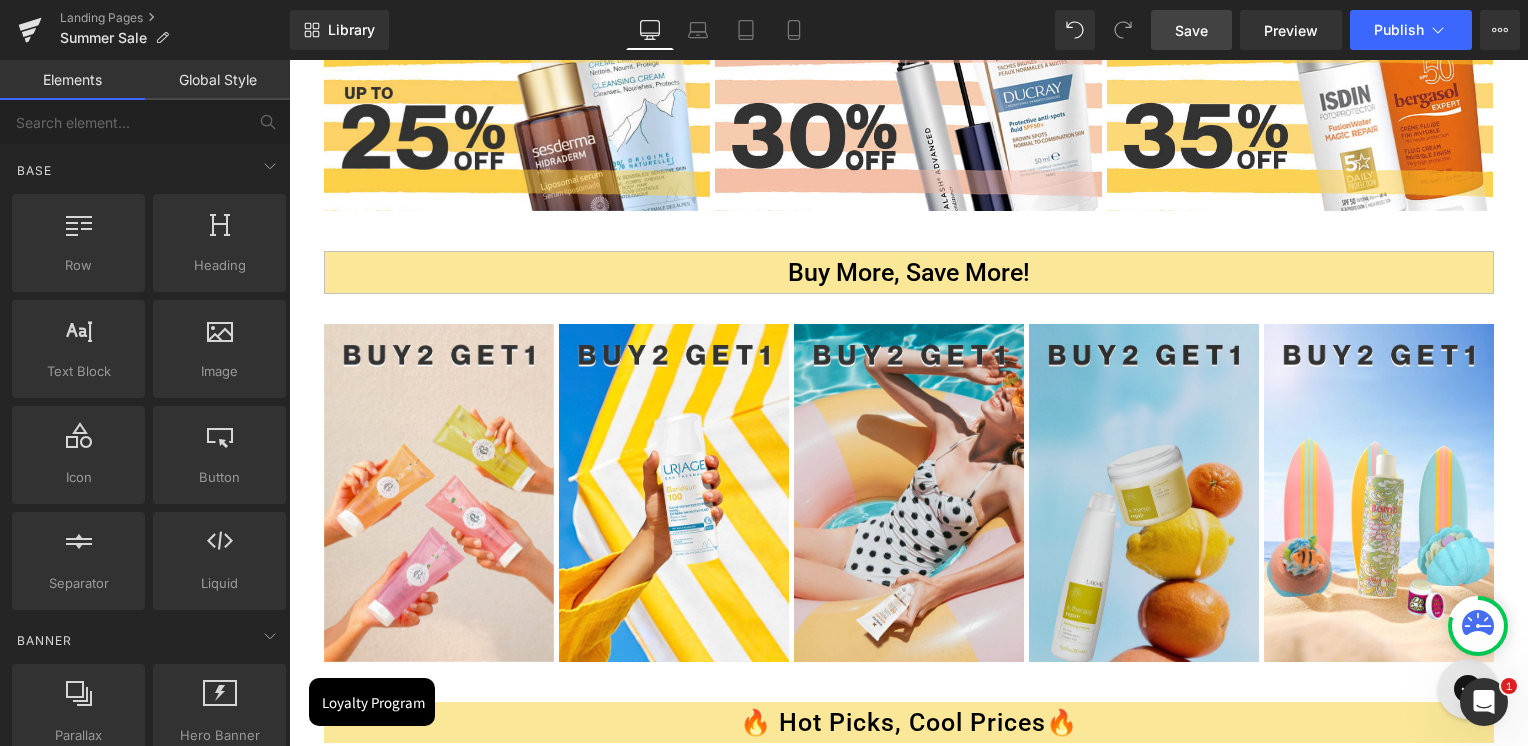 click at bounding box center (1144, 493) 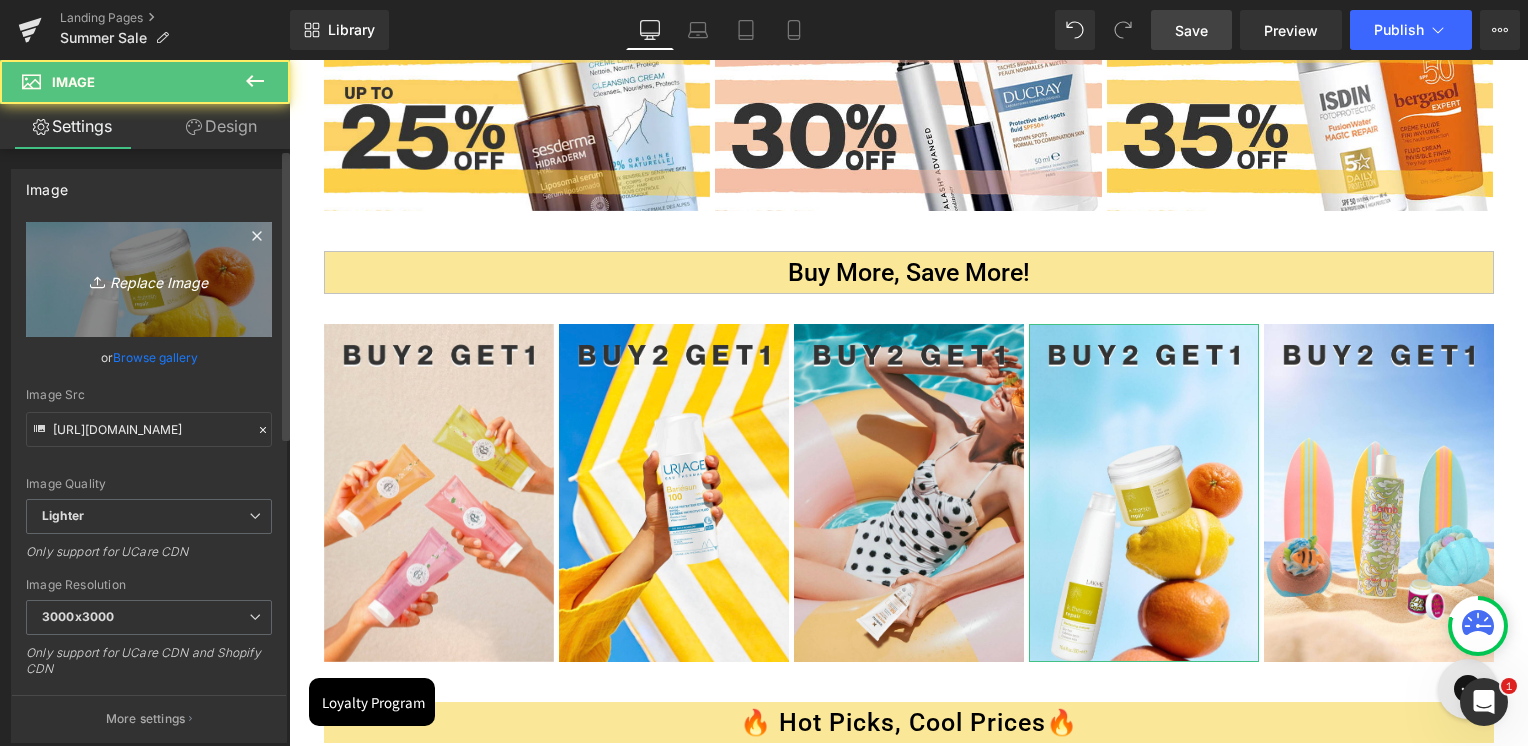 click on "Replace Image" at bounding box center [149, 279] 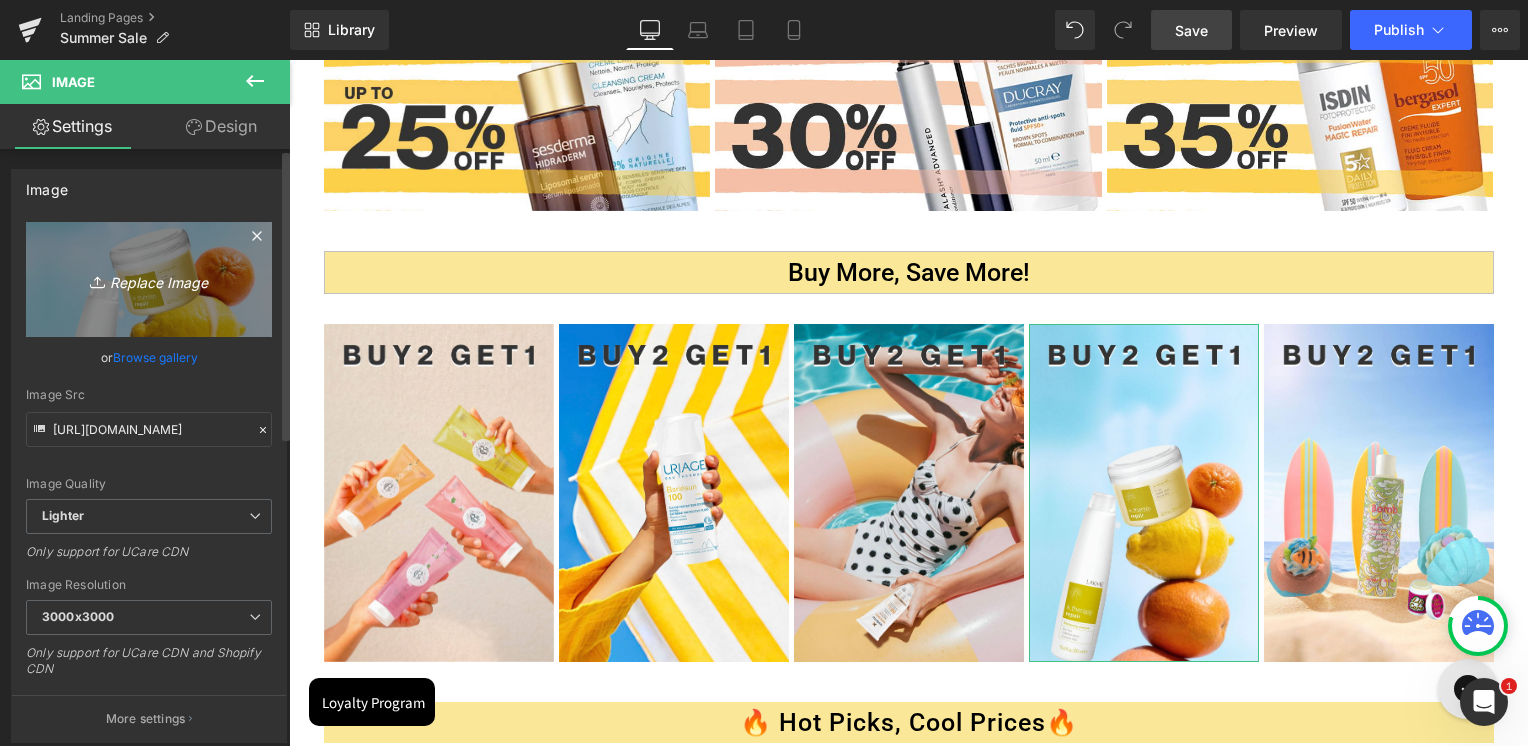 type on "C:\fakepath\Summer Sale Banners upToArtboard 45.jpg" 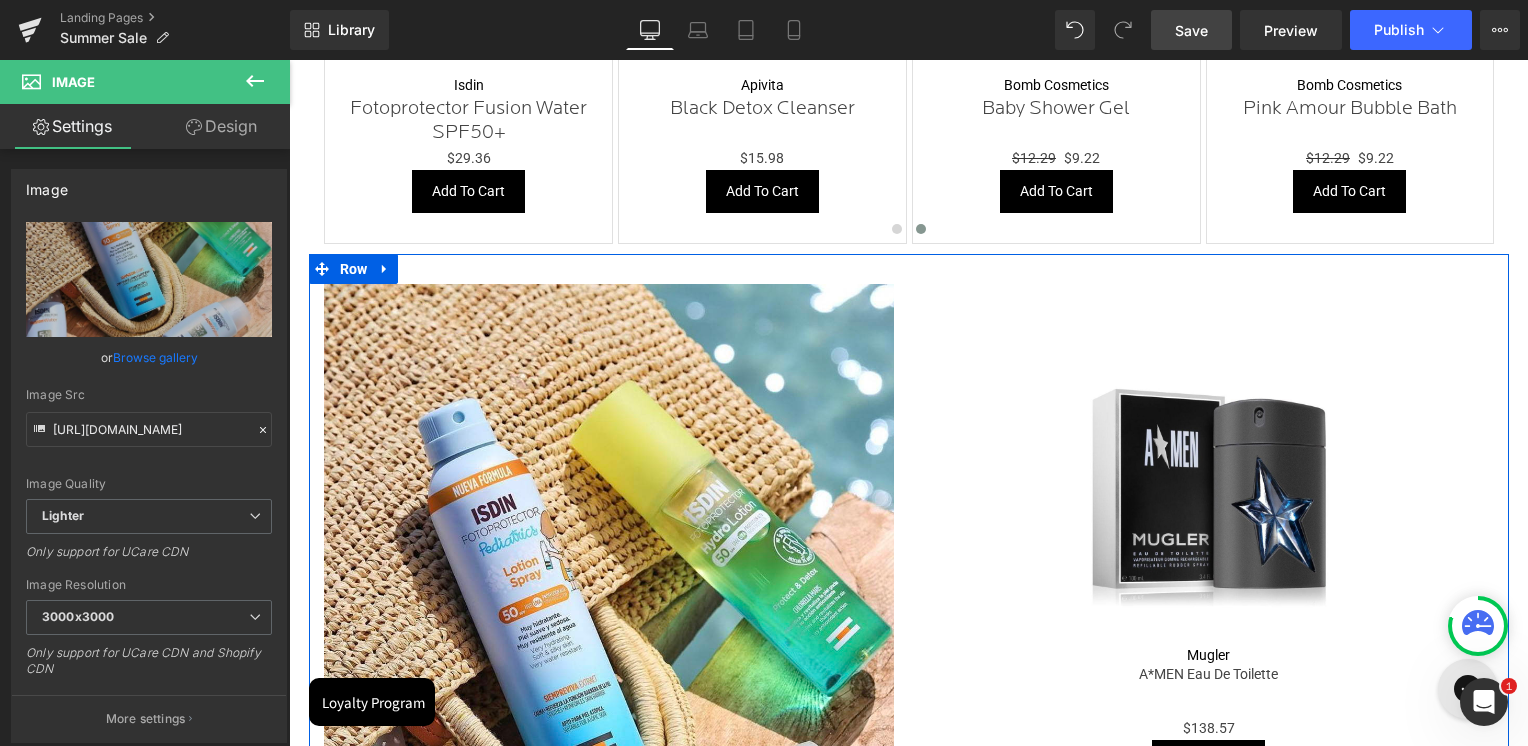 scroll, scrollTop: 2919, scrollLeft: 0, axis: vertical 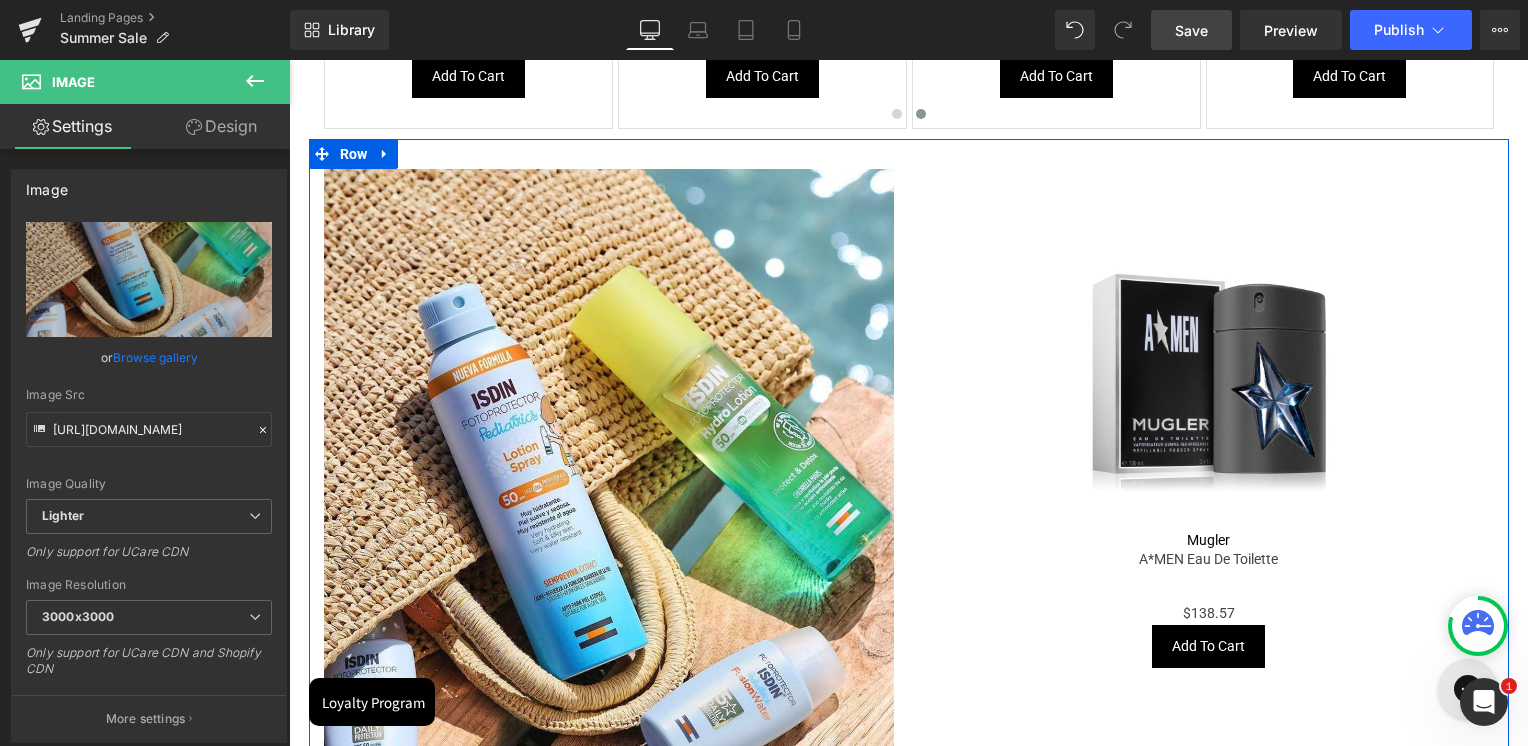 click at bounding box center (1209, 364) 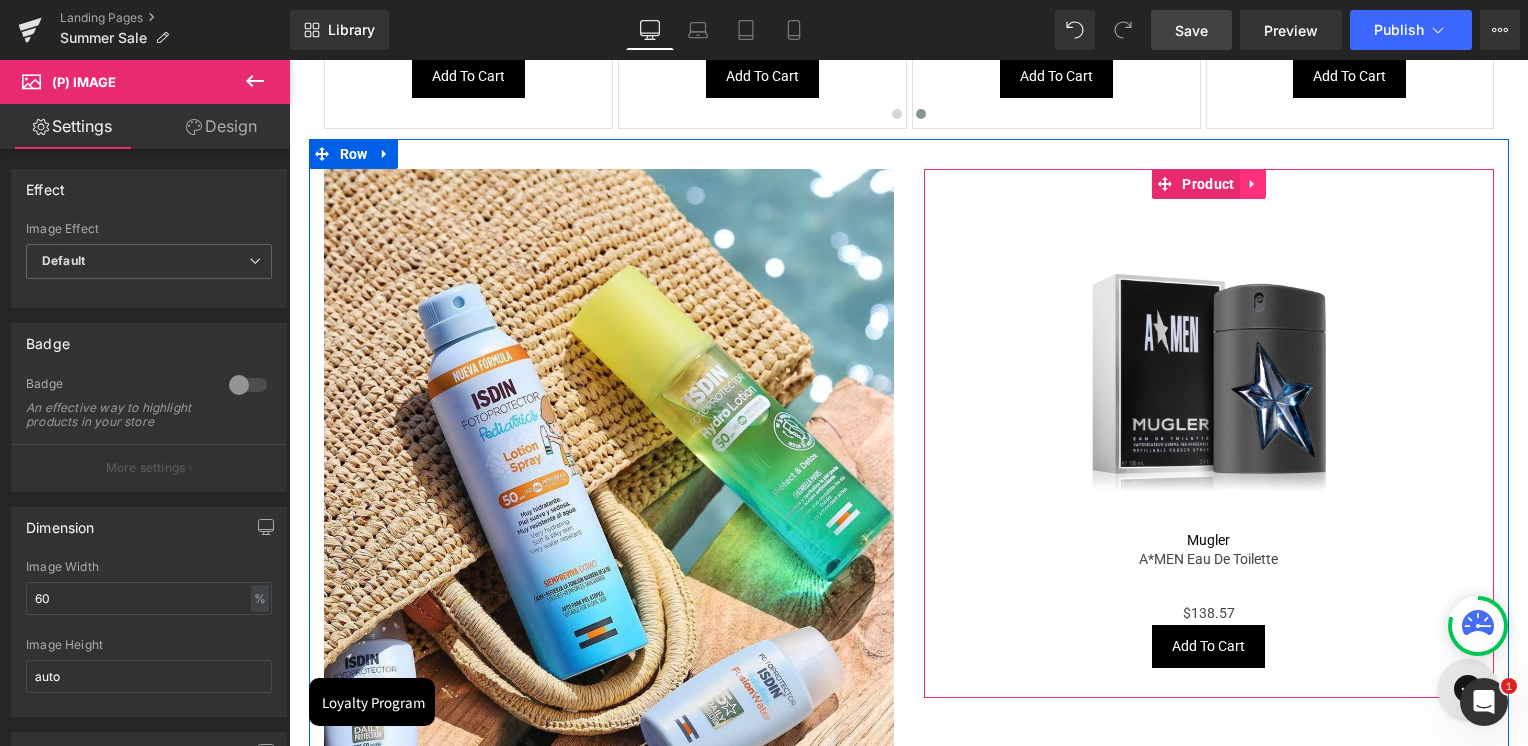 click 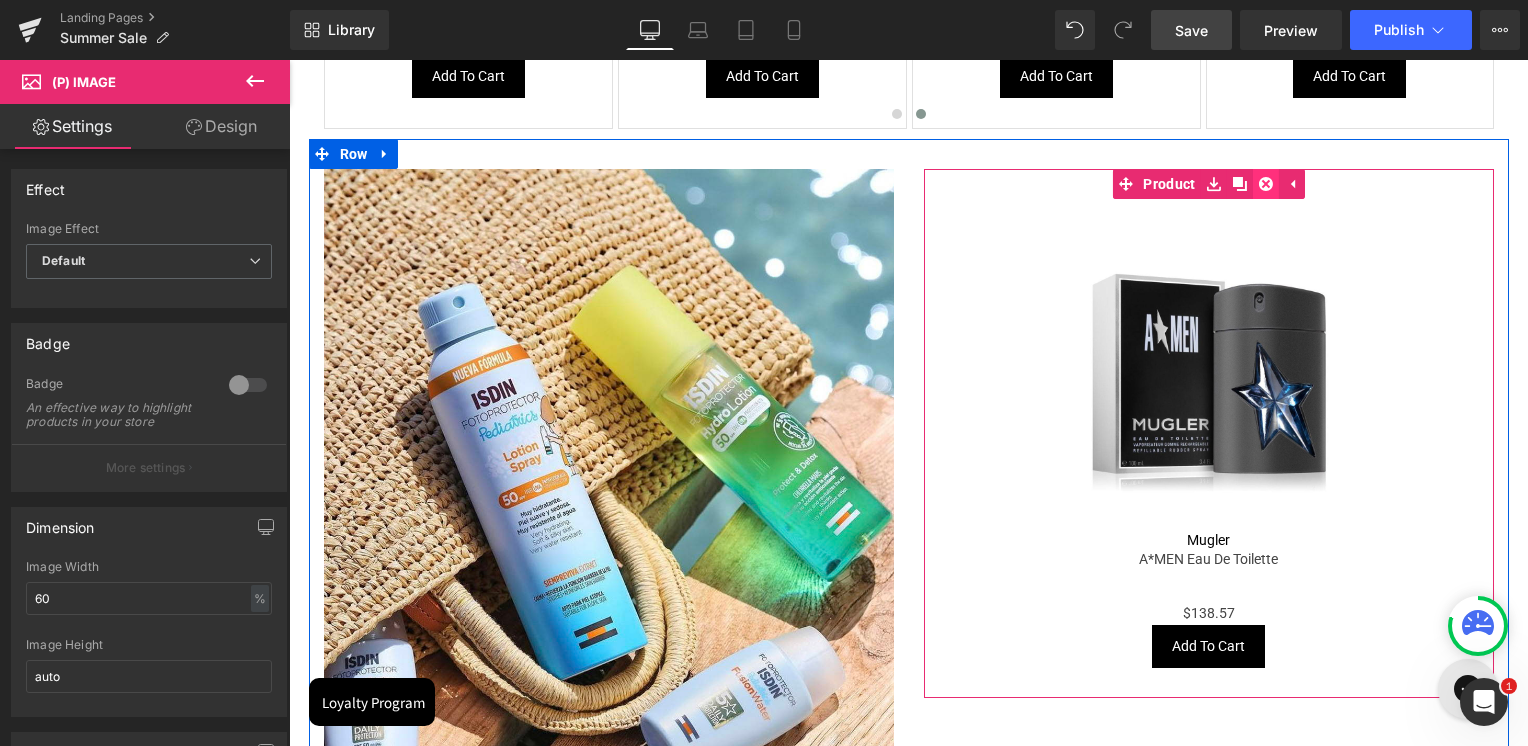 click 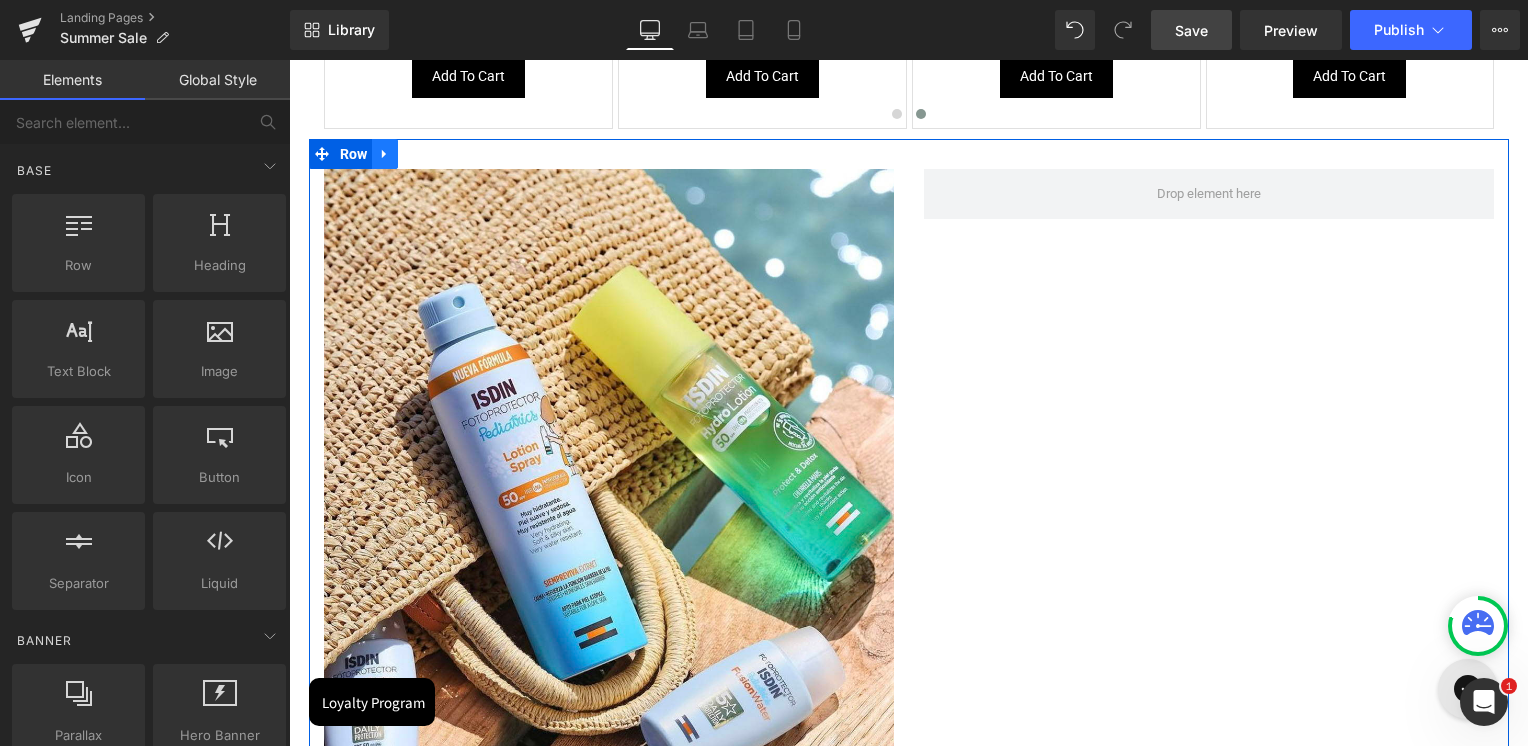 click 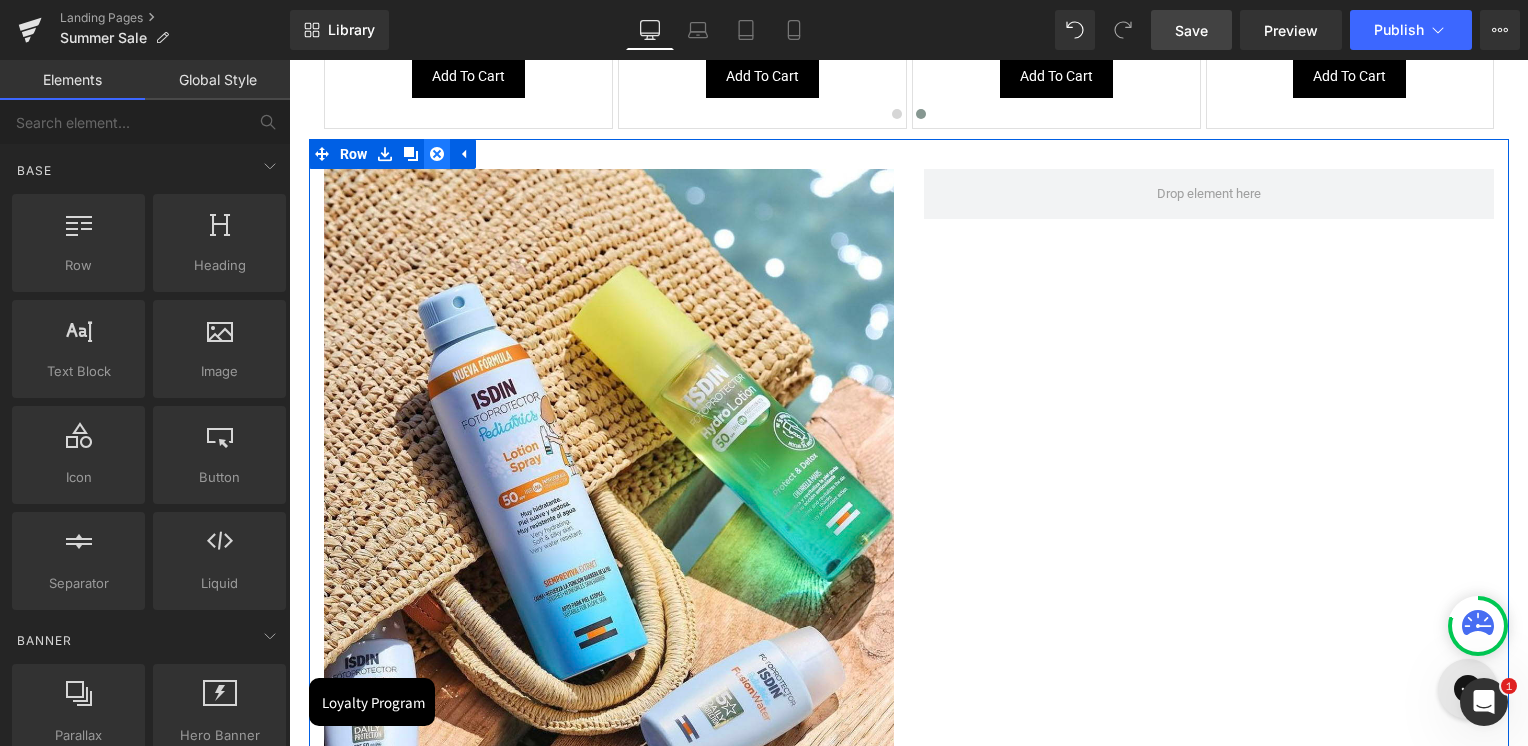 click 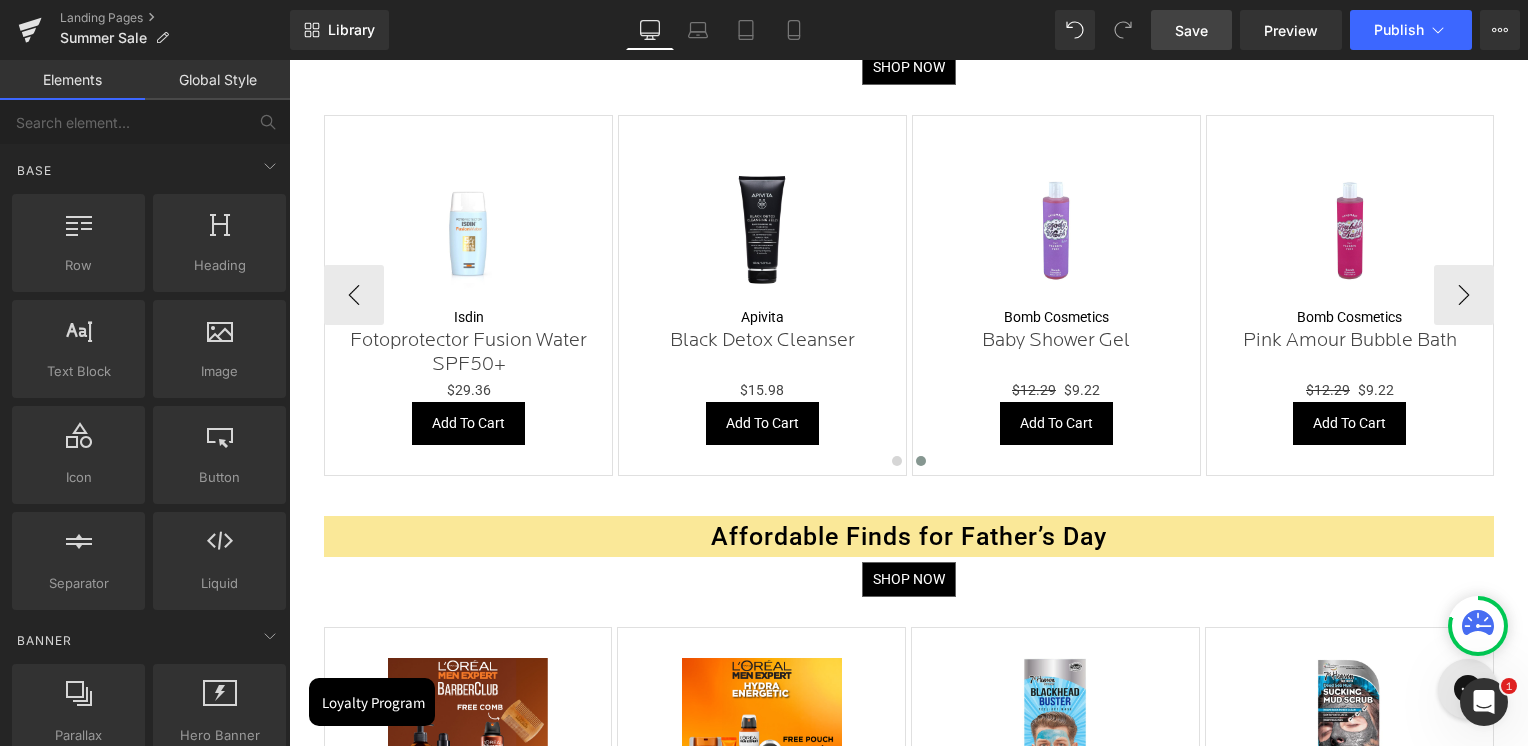 scroll, scrollTop: 2719, scrollLeft: 0, axis: vertical 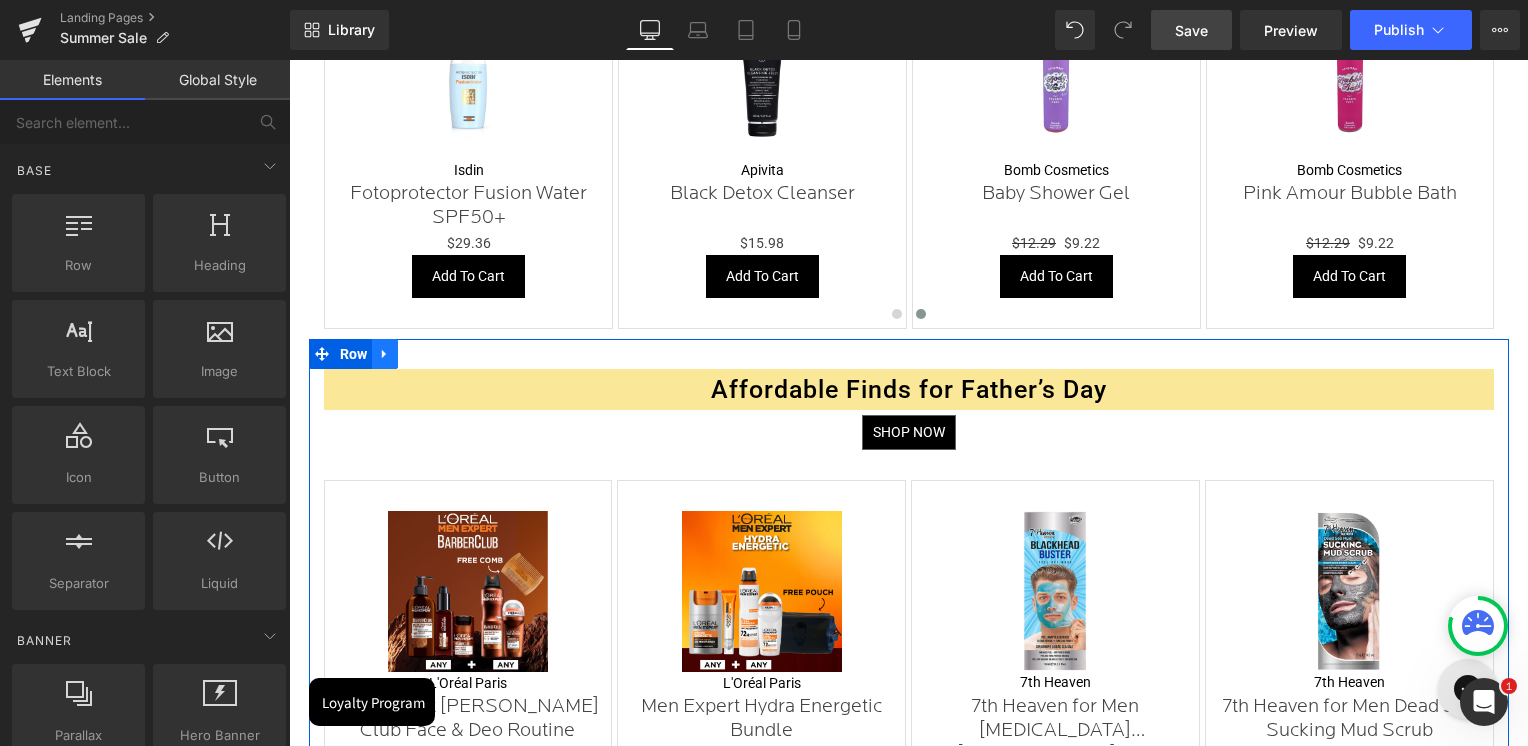 click 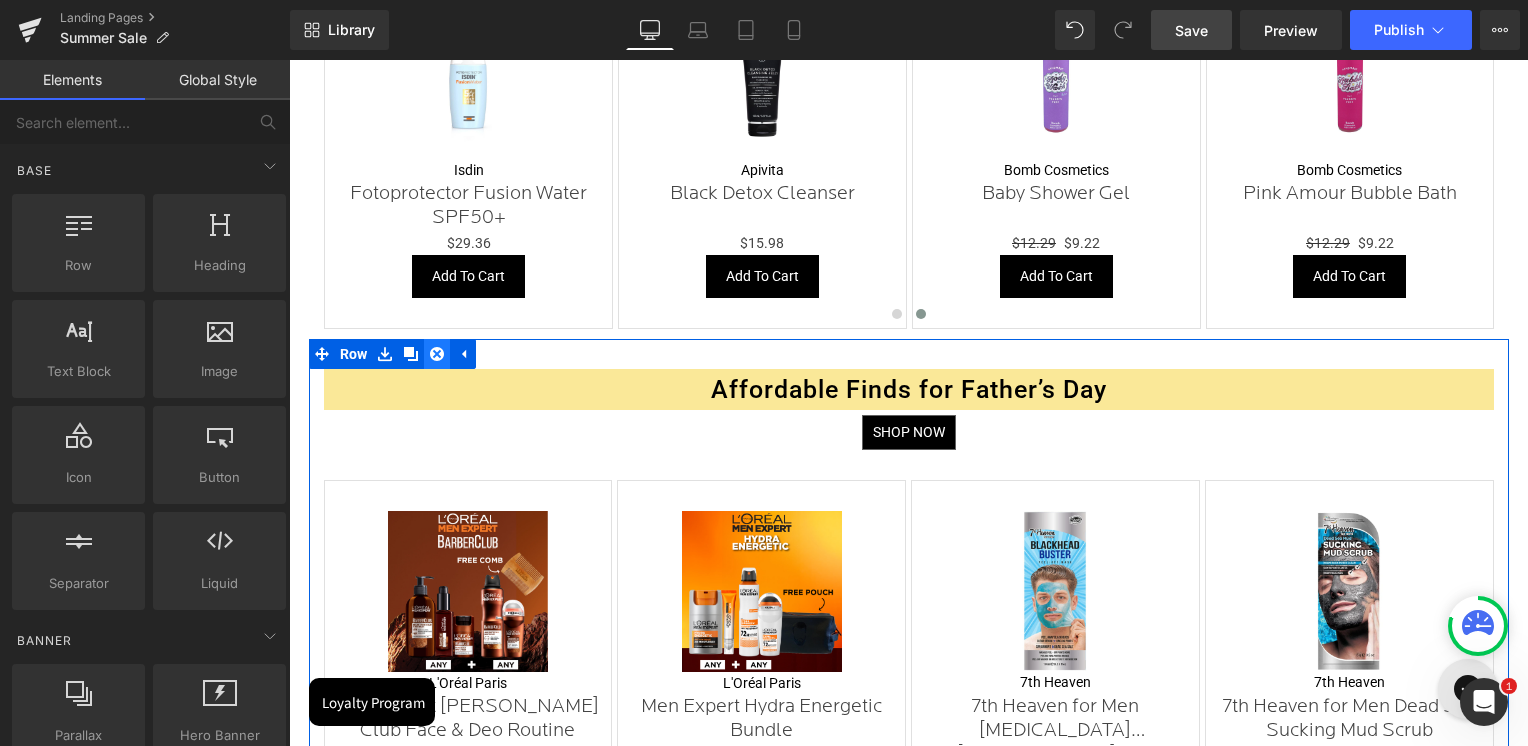 click at bounding box center [437, 354] 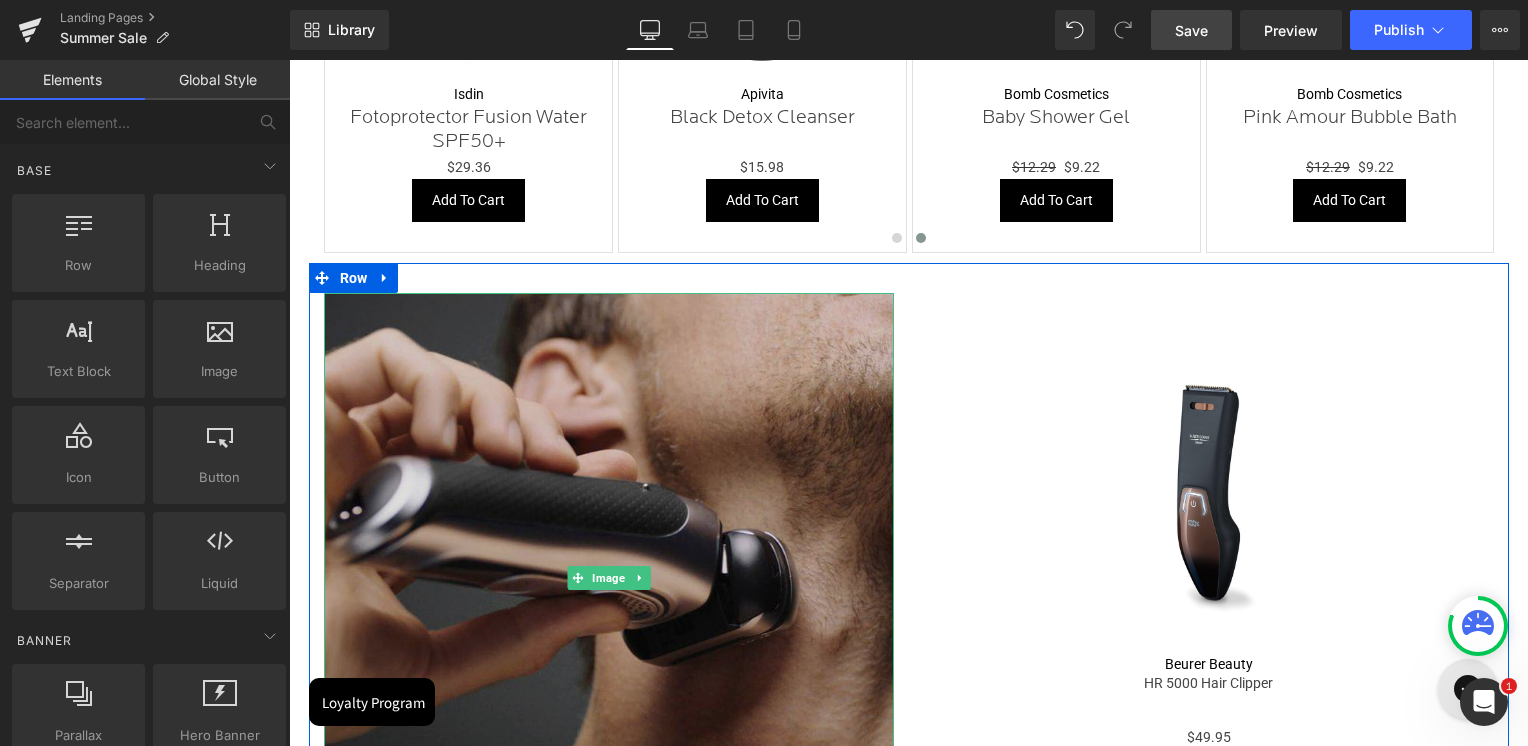 scroll, scrollTop: 2919, scrollLeft: 0, axis: vertical 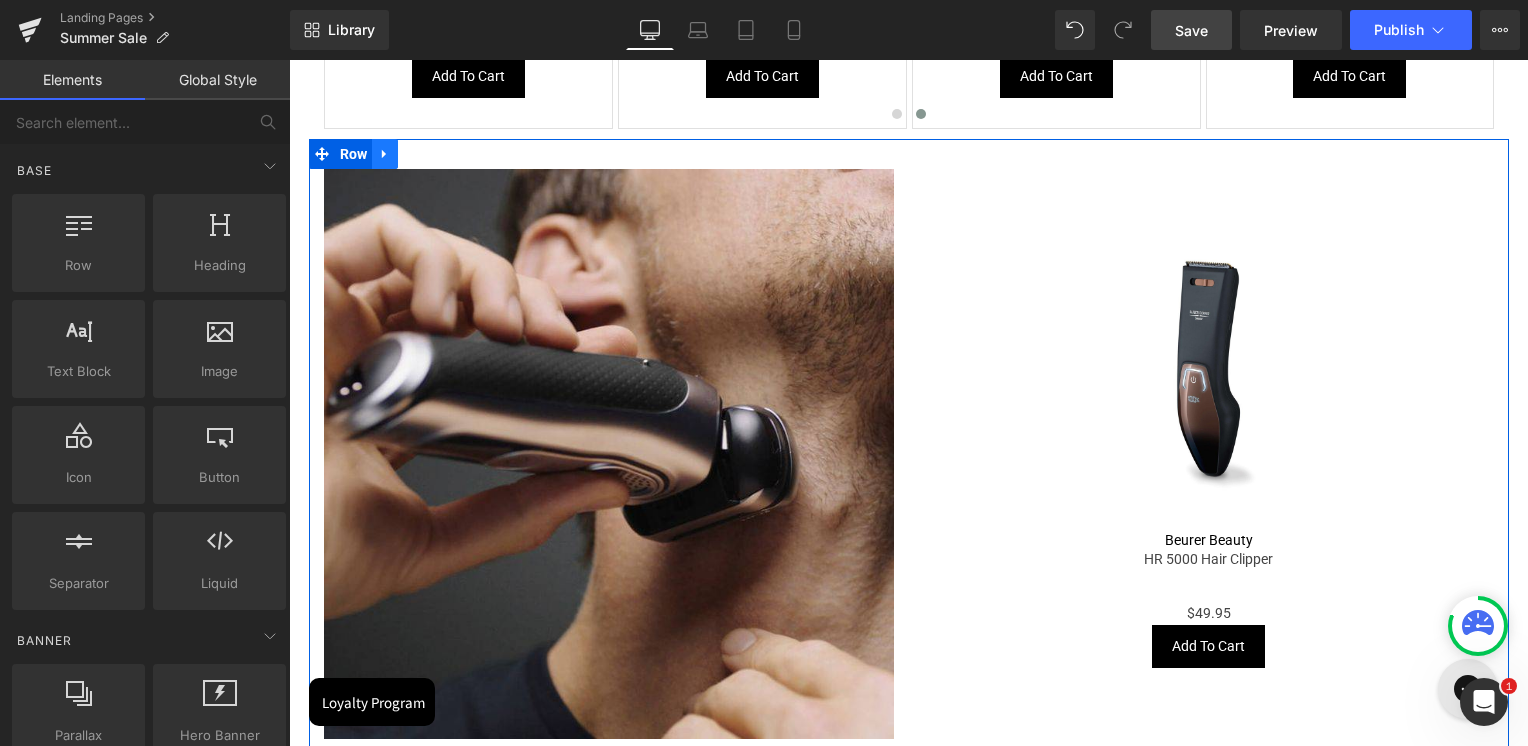 click 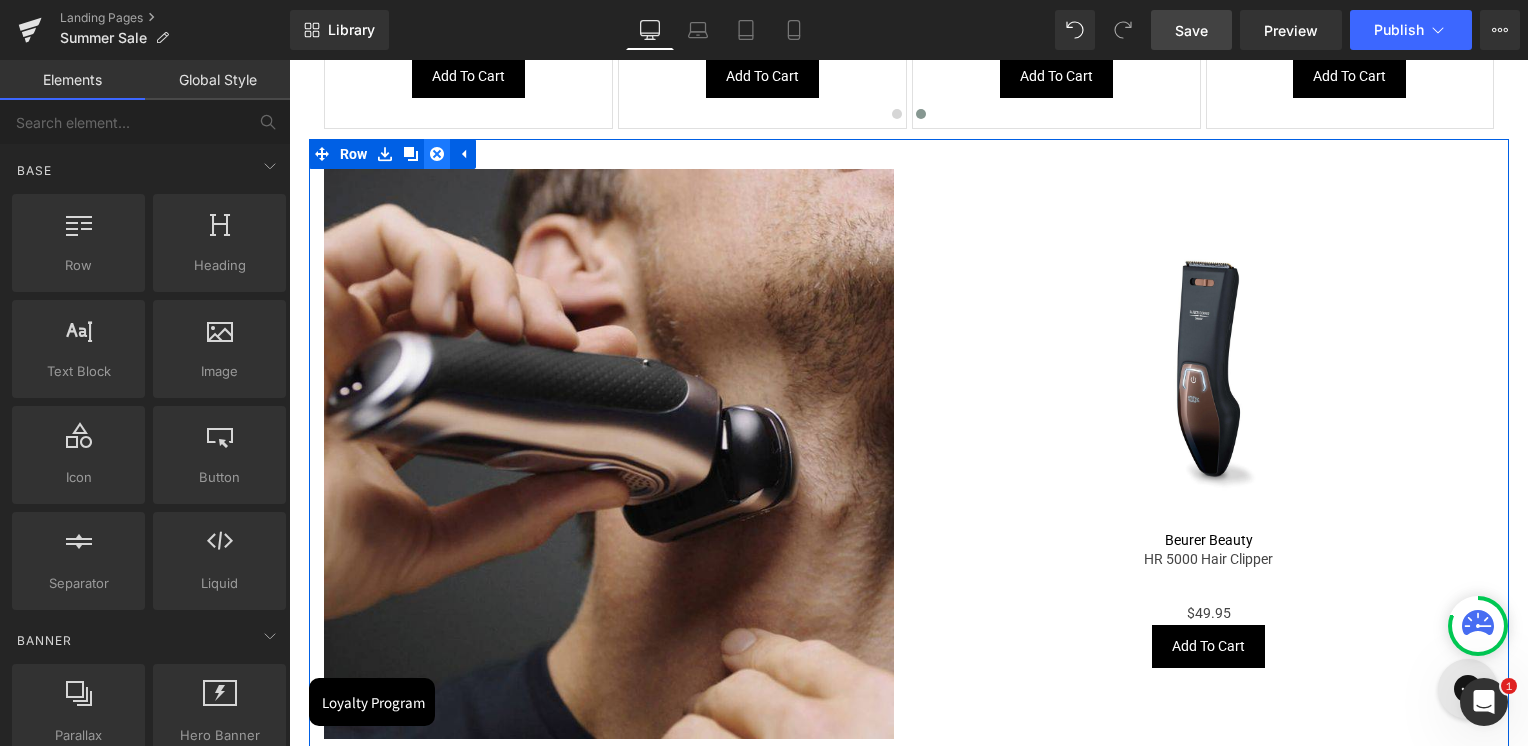 click at bounding box center [437, 154] 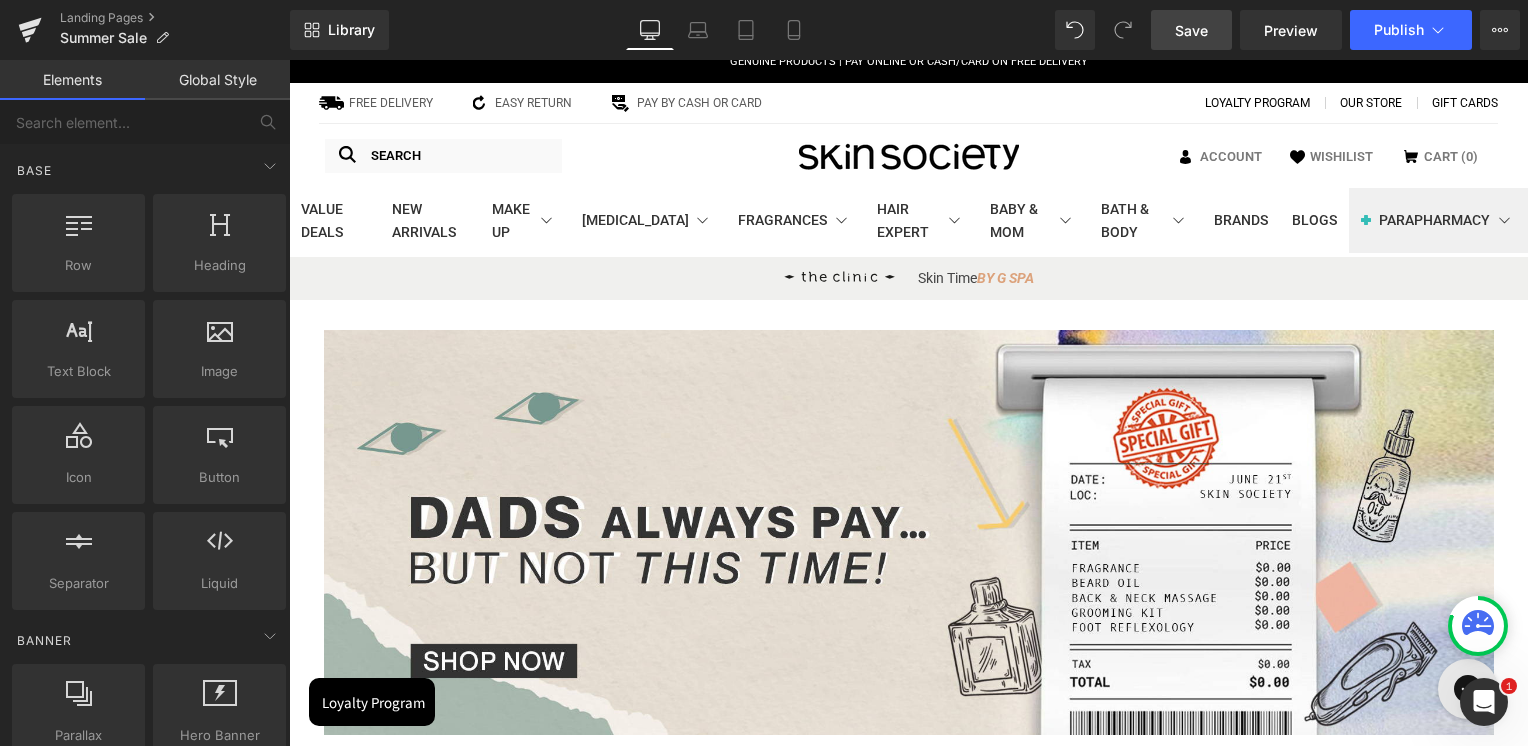 scroll, scrollTop: 0, scrollLeft: 0, axis: both 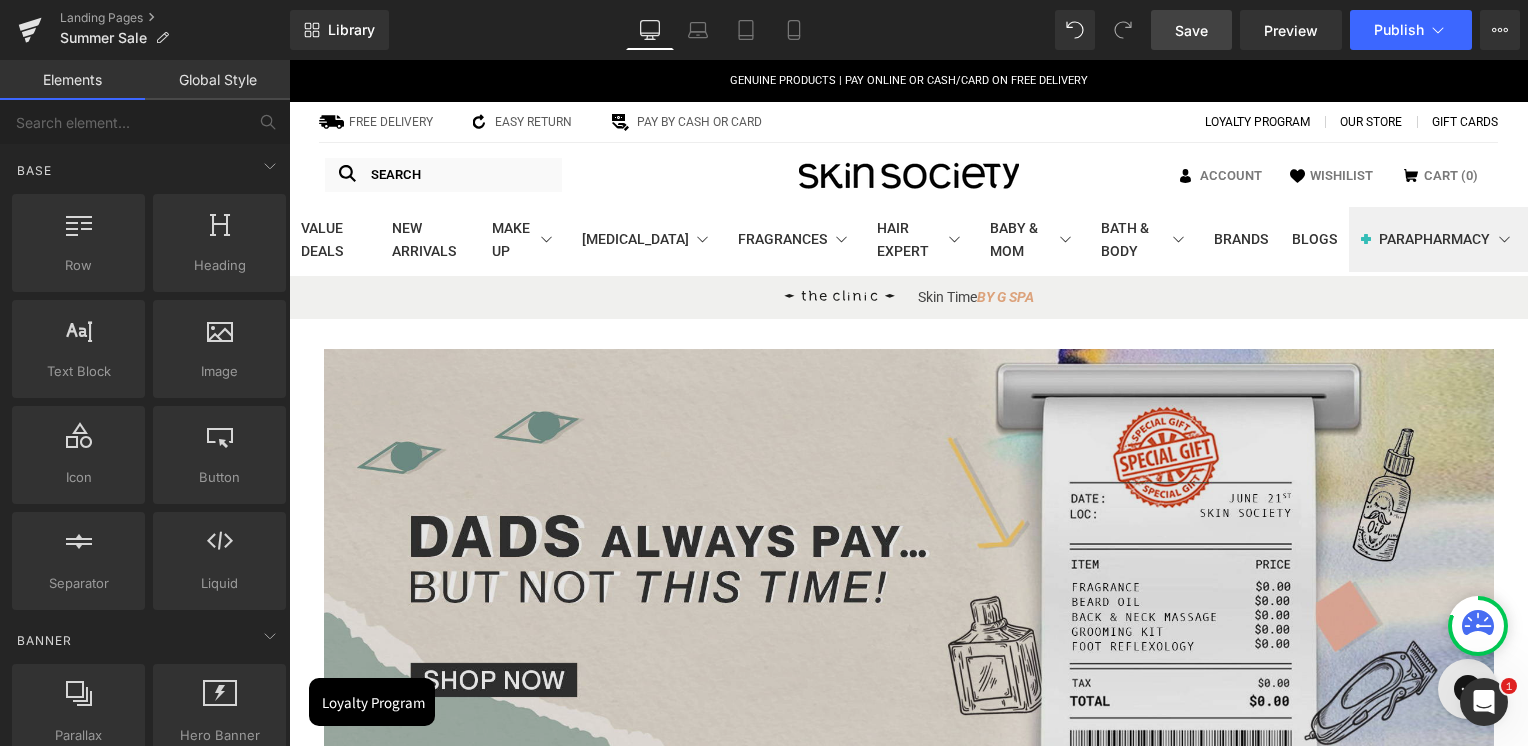 click at bounding box center [909, 551] 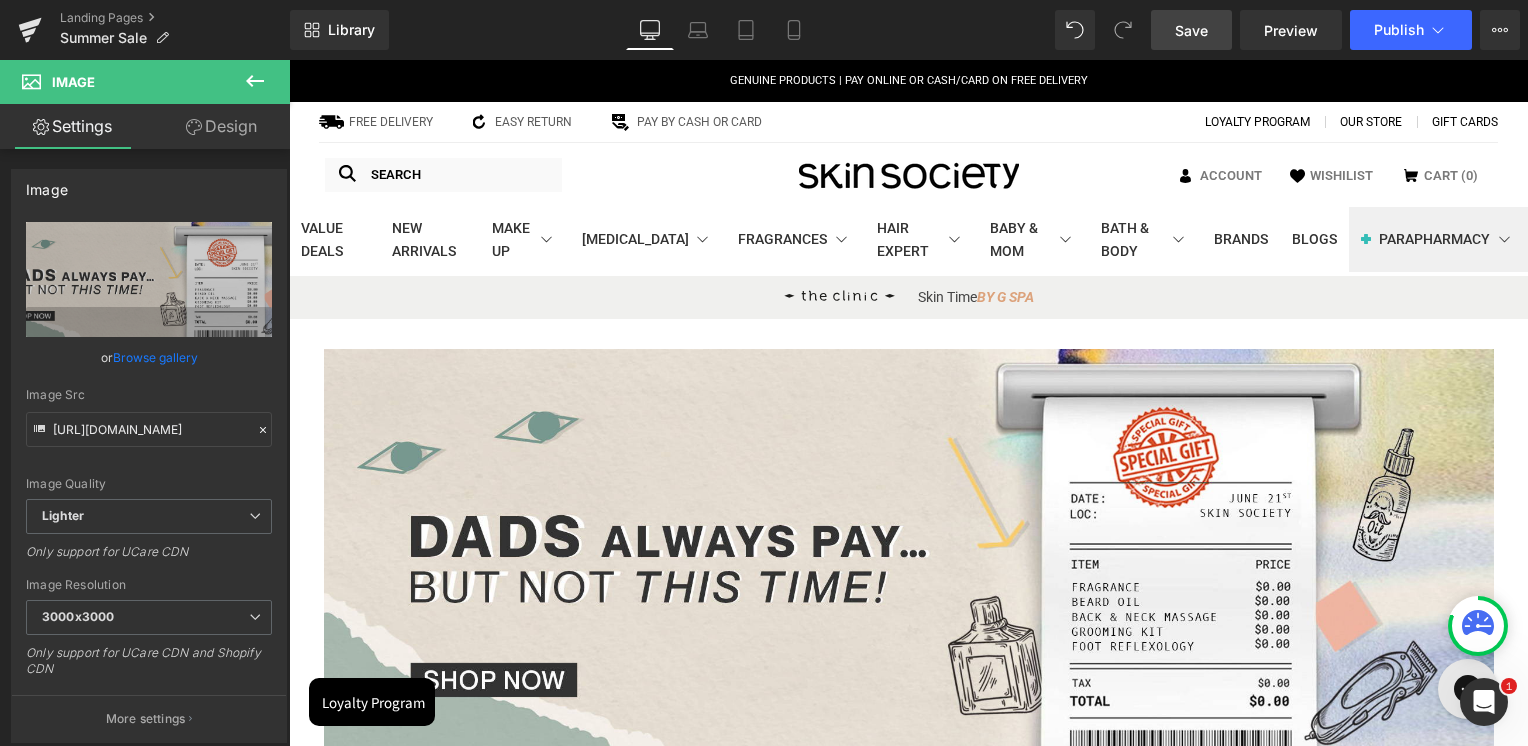 click on "Save" at bounding box center [1191, 30] 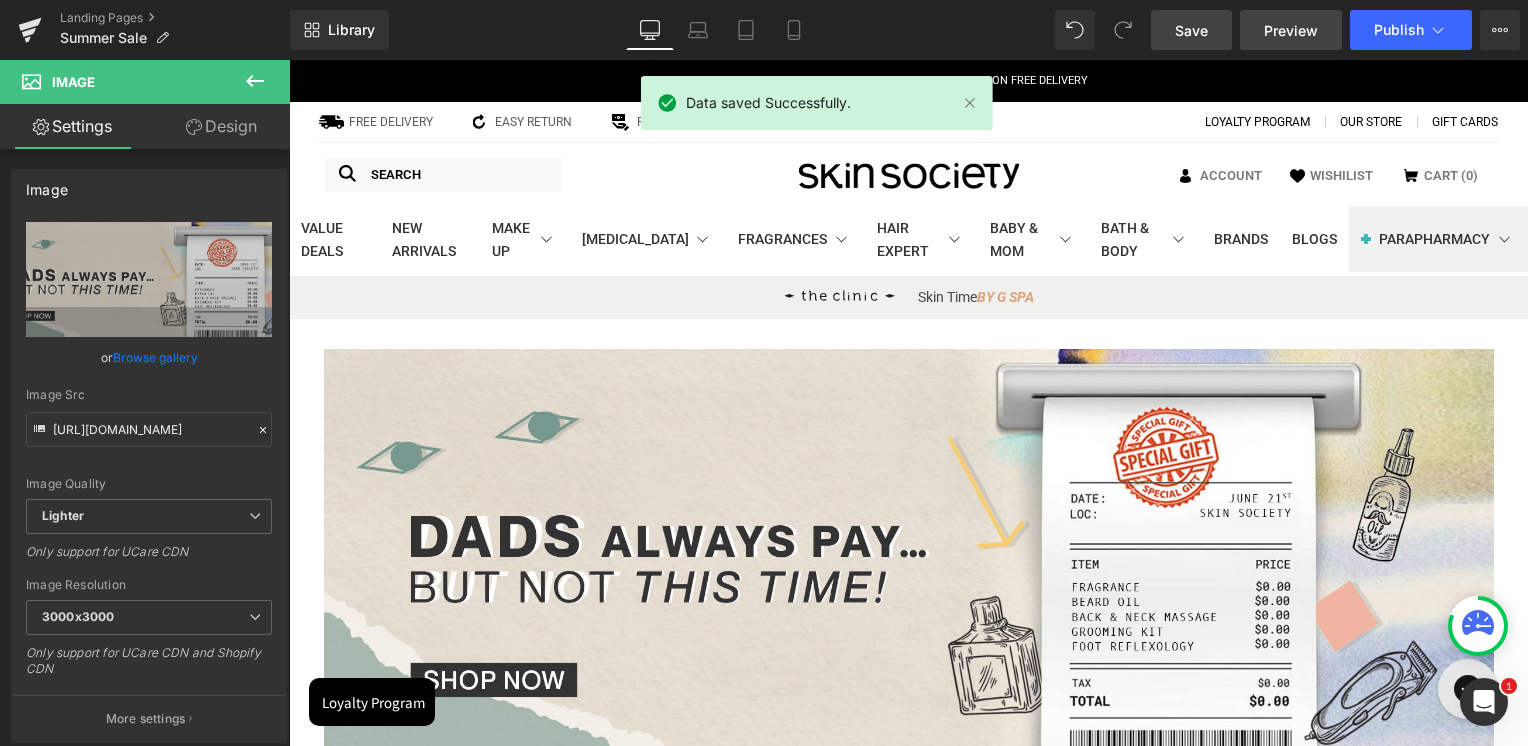 click on "Preview" at bounding box center [1291, 30] 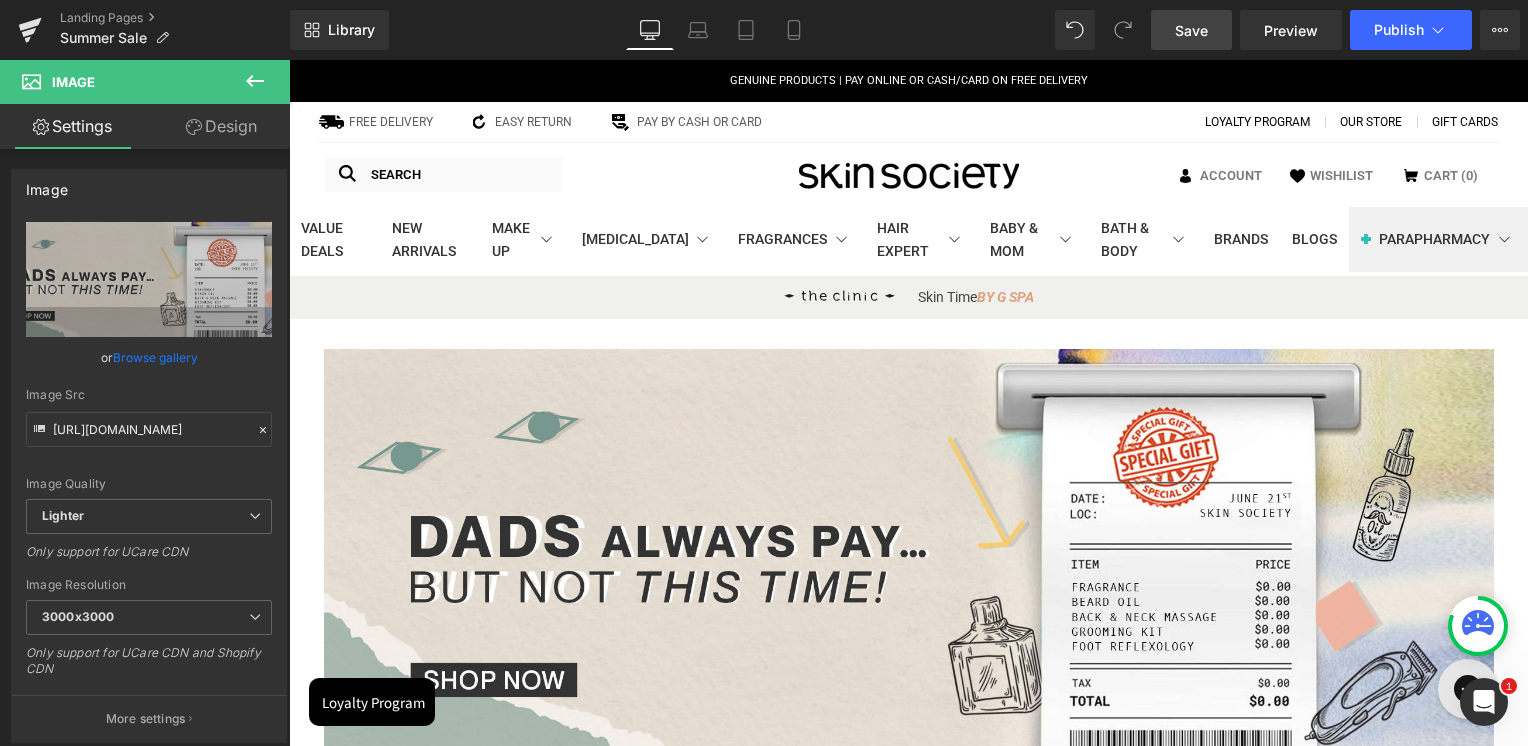scroll, scrollTop: 400, scrollLeft: 0, axis: vertical 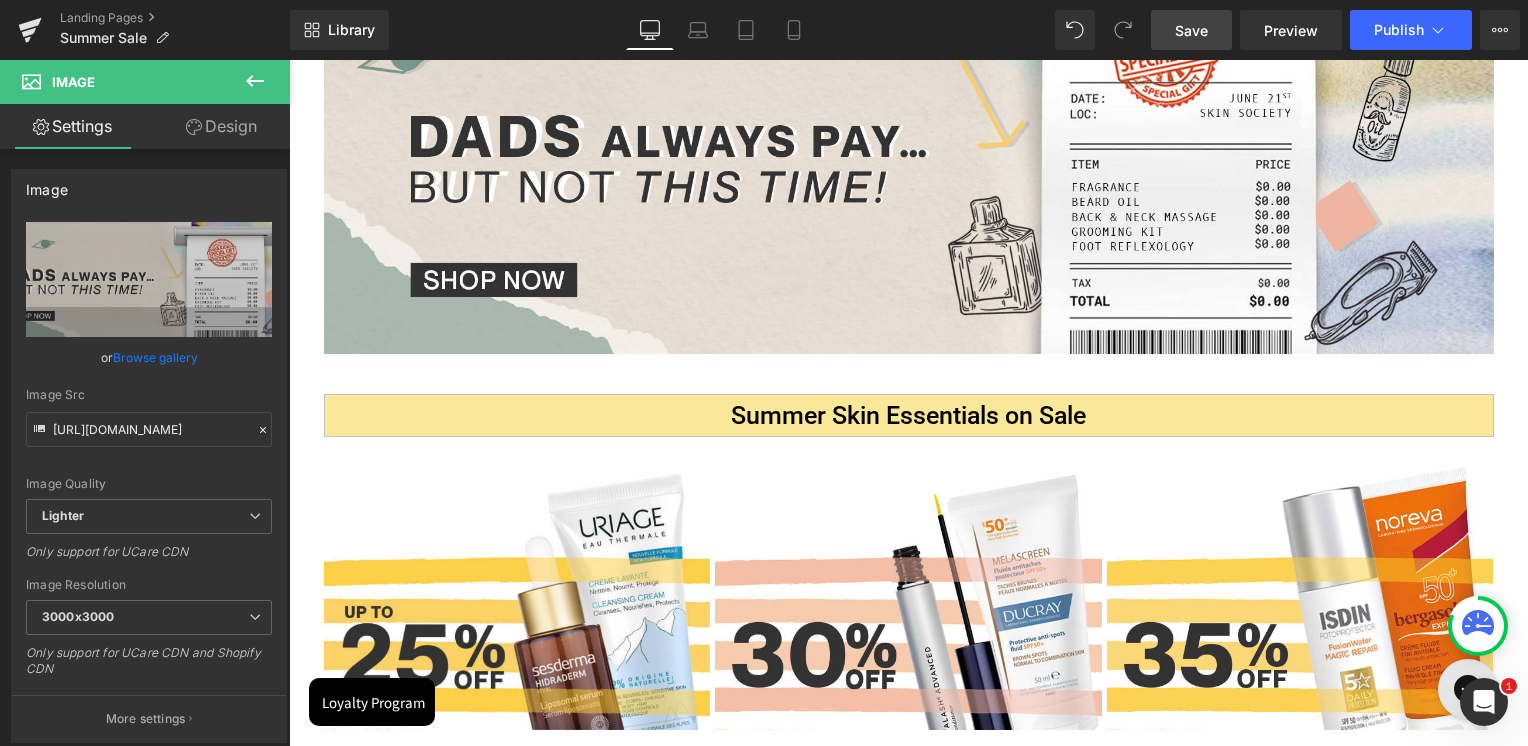 click on "Image" at bounding box center [517, 598] 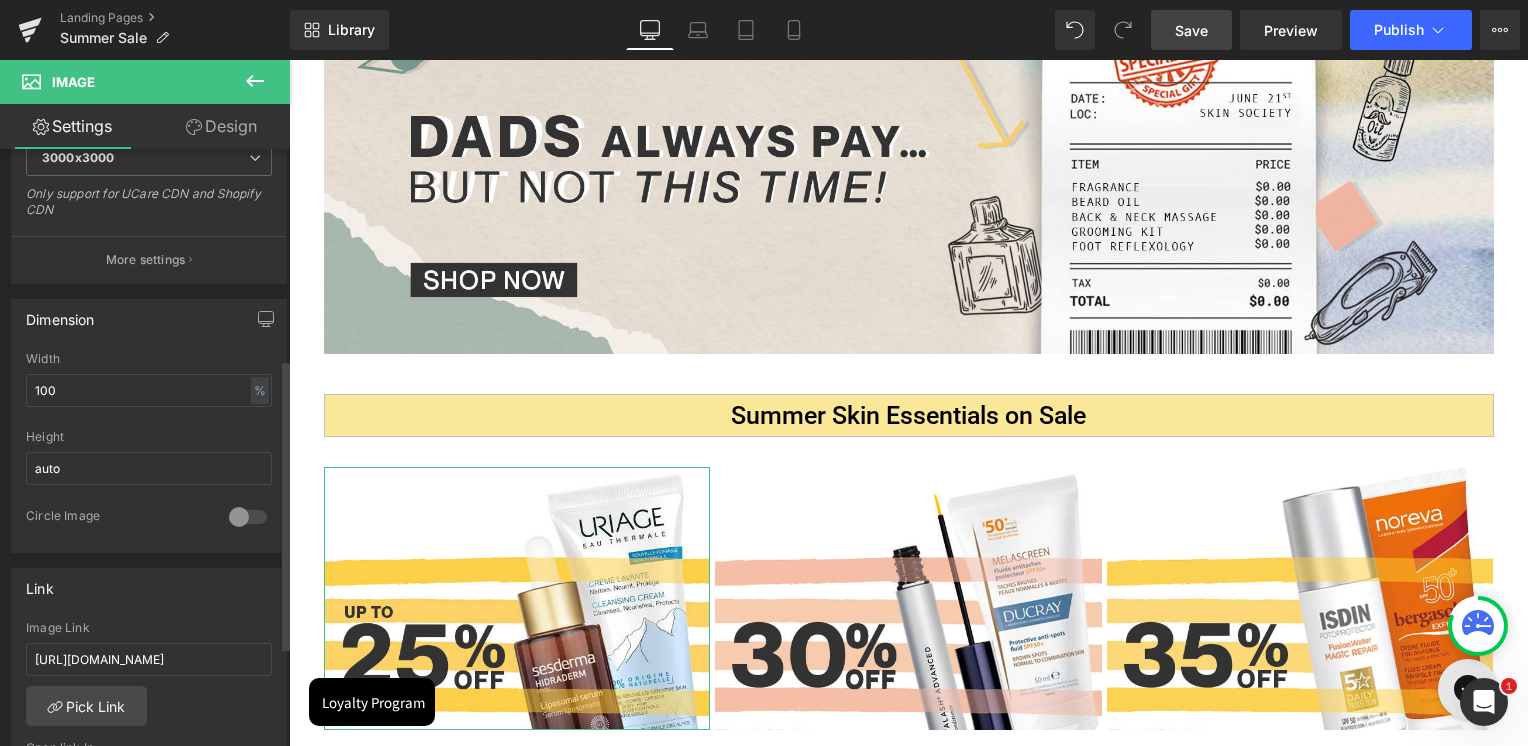 scroll, scrollTop: 500, scrollLeft: 0, axis: vertical 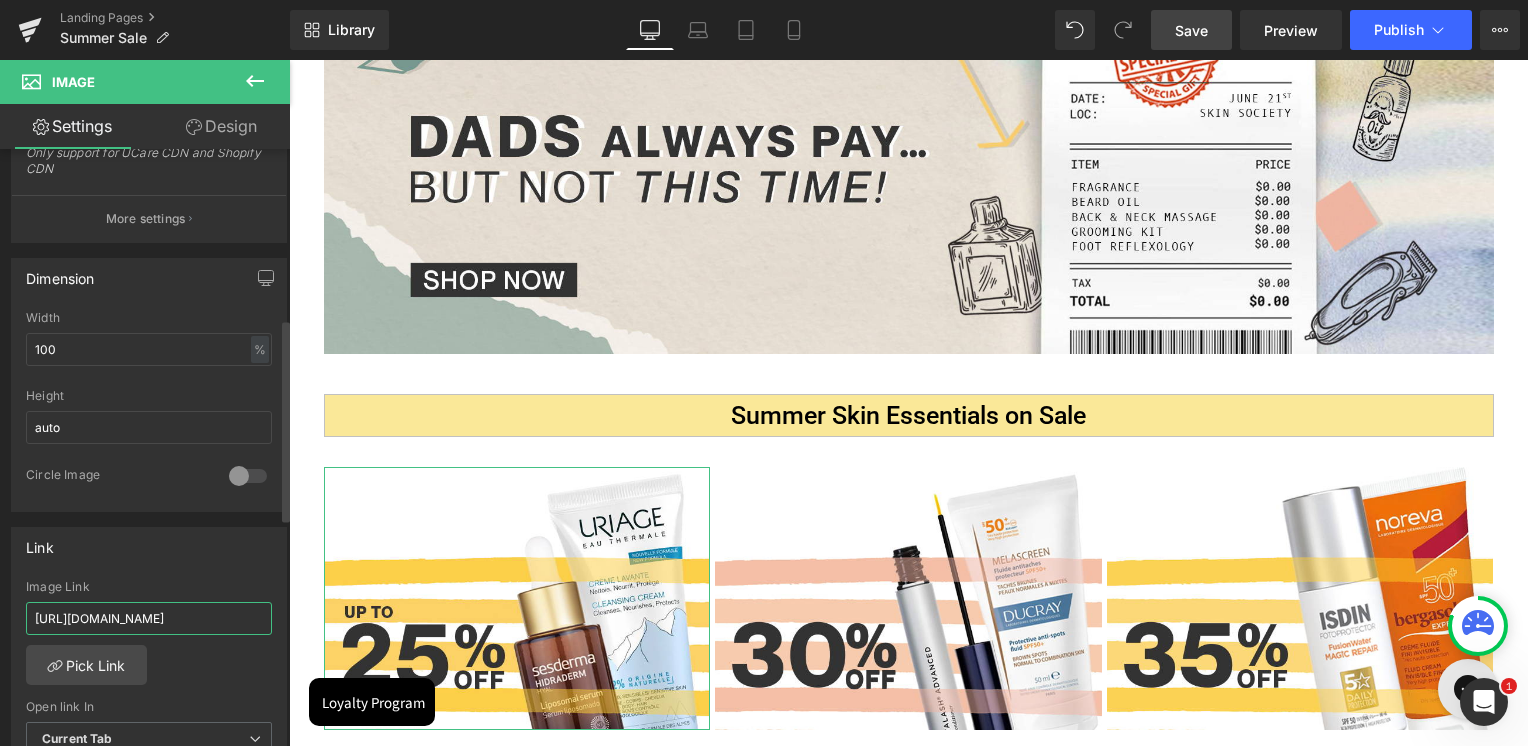 click on "https://skinsociety.me/collections/fragrances-for-him?page=2&rb_price=8.34%2C50" at bounding box center (149, 618) 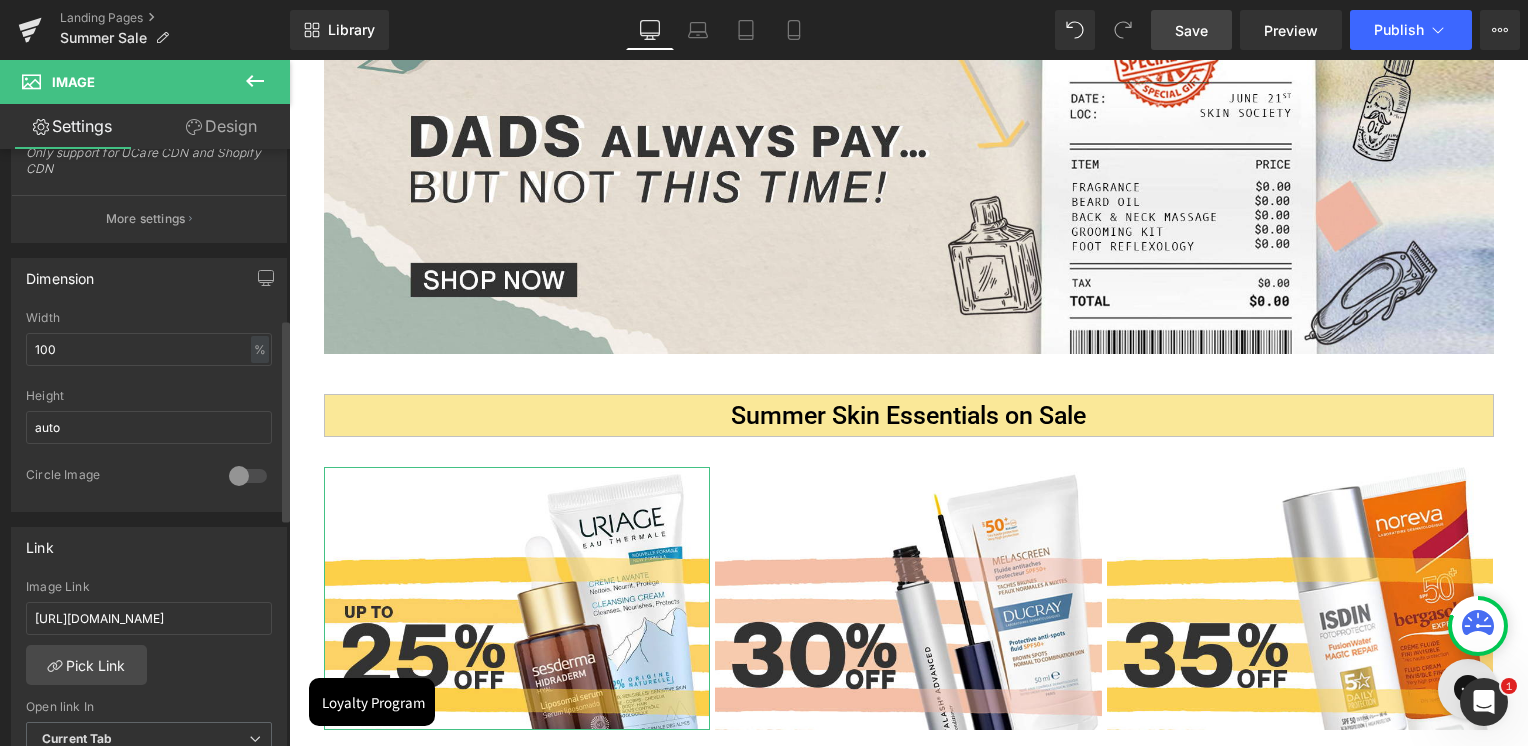 click on "Link https://skinsociety.me/collections/fragrances-for-him?page=2&rb_price=8.34%2C50 Image Link https://skinsociety.me/collections/value-deals?page=1&rb_vendor=Eucerin%7CIsdin%7CSesderma%7CUriage  Pick Link Current Tab New Tab Open link In
Current Tab
Current Tab New Tab" at bounding box center [149, 656] 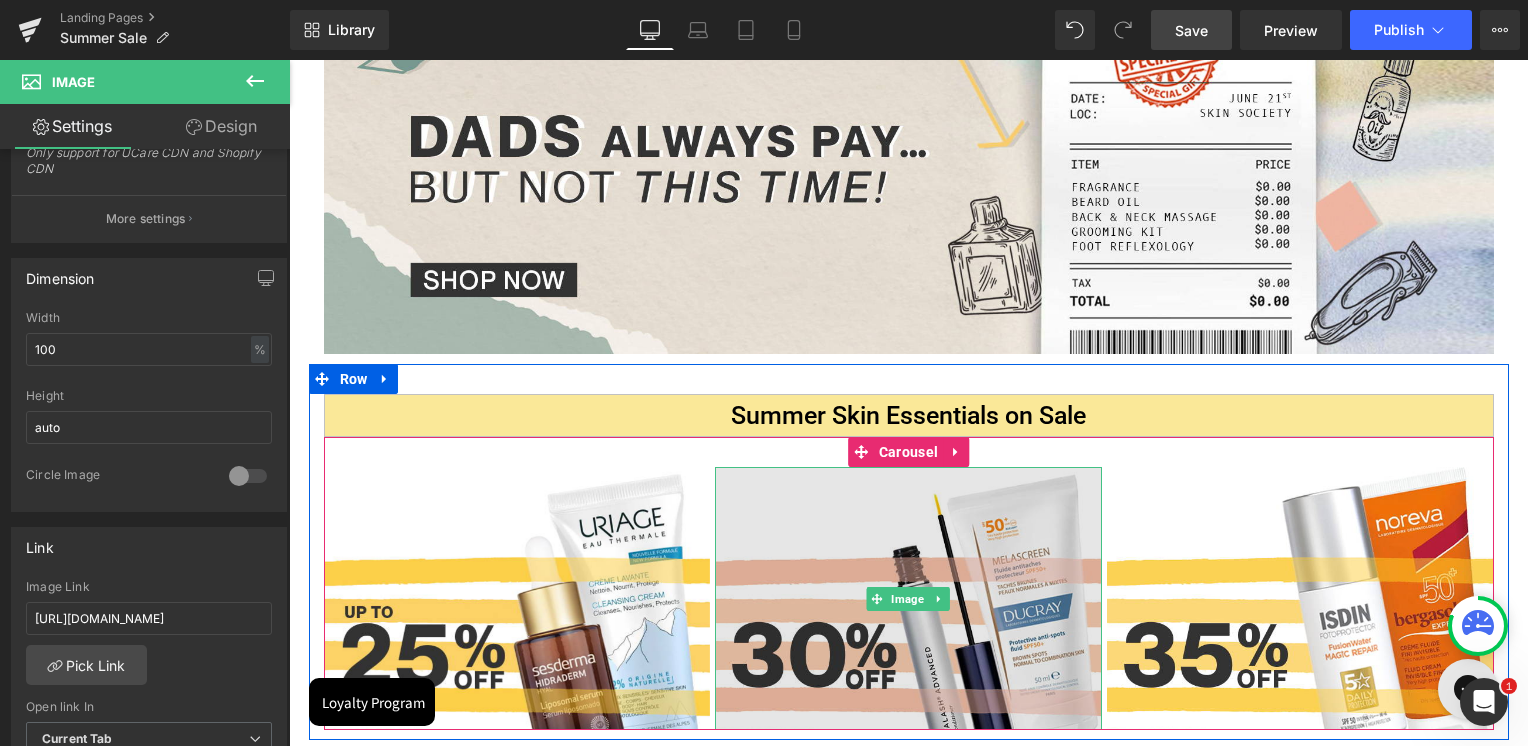click at bounding box center [908, 598] 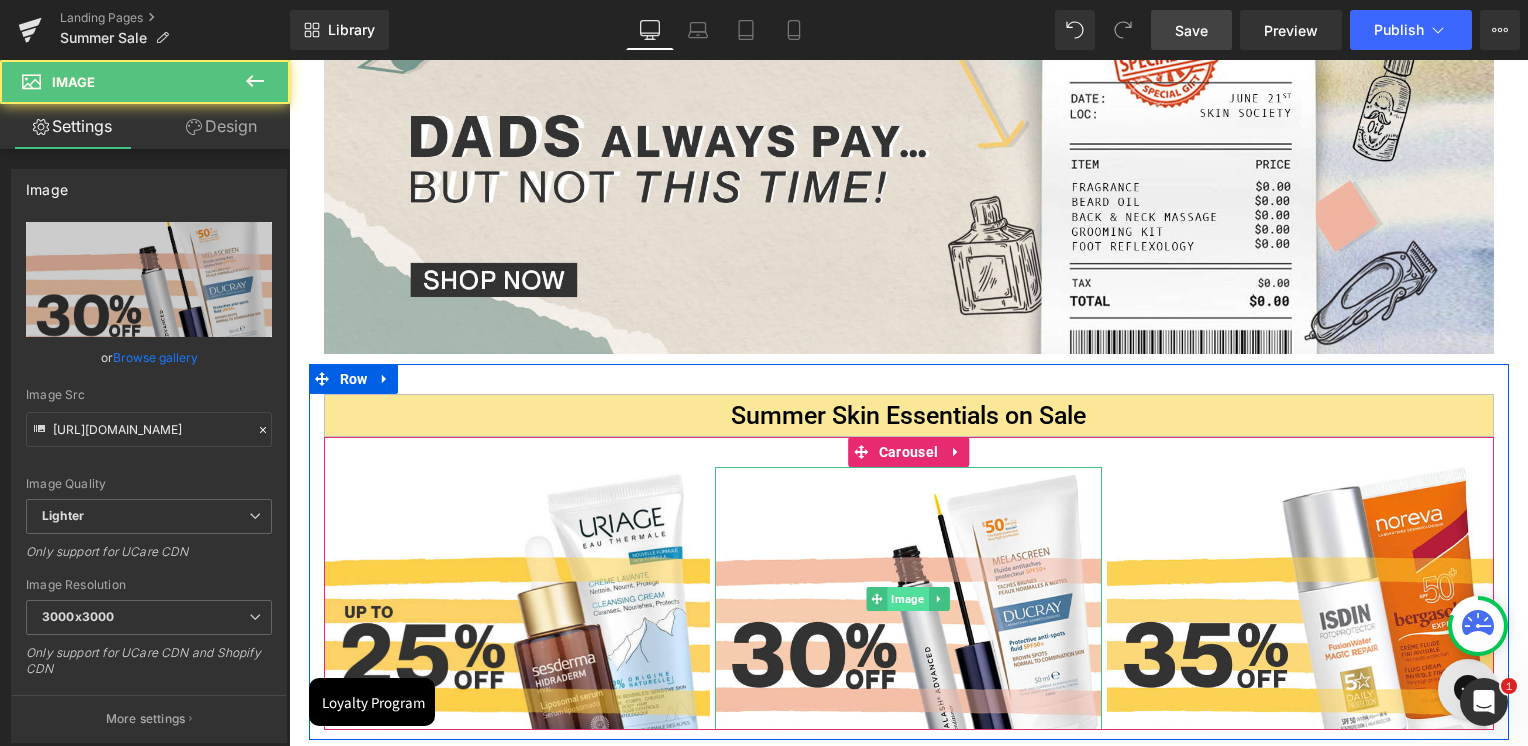 click on "Image" at bounding box center (908, 599) 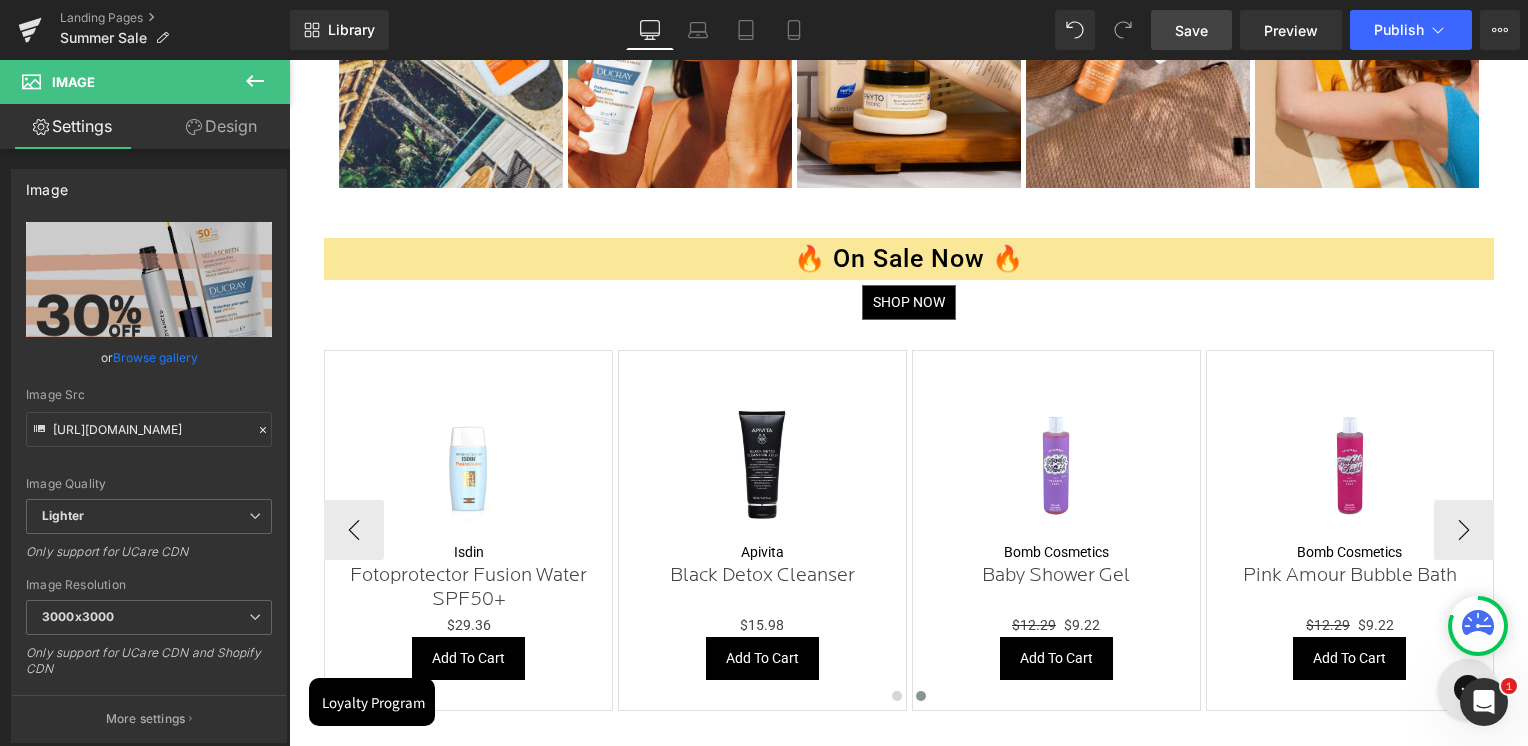 scroll, scrollTop: 2400, scrollLeft: 0, axis: vertical 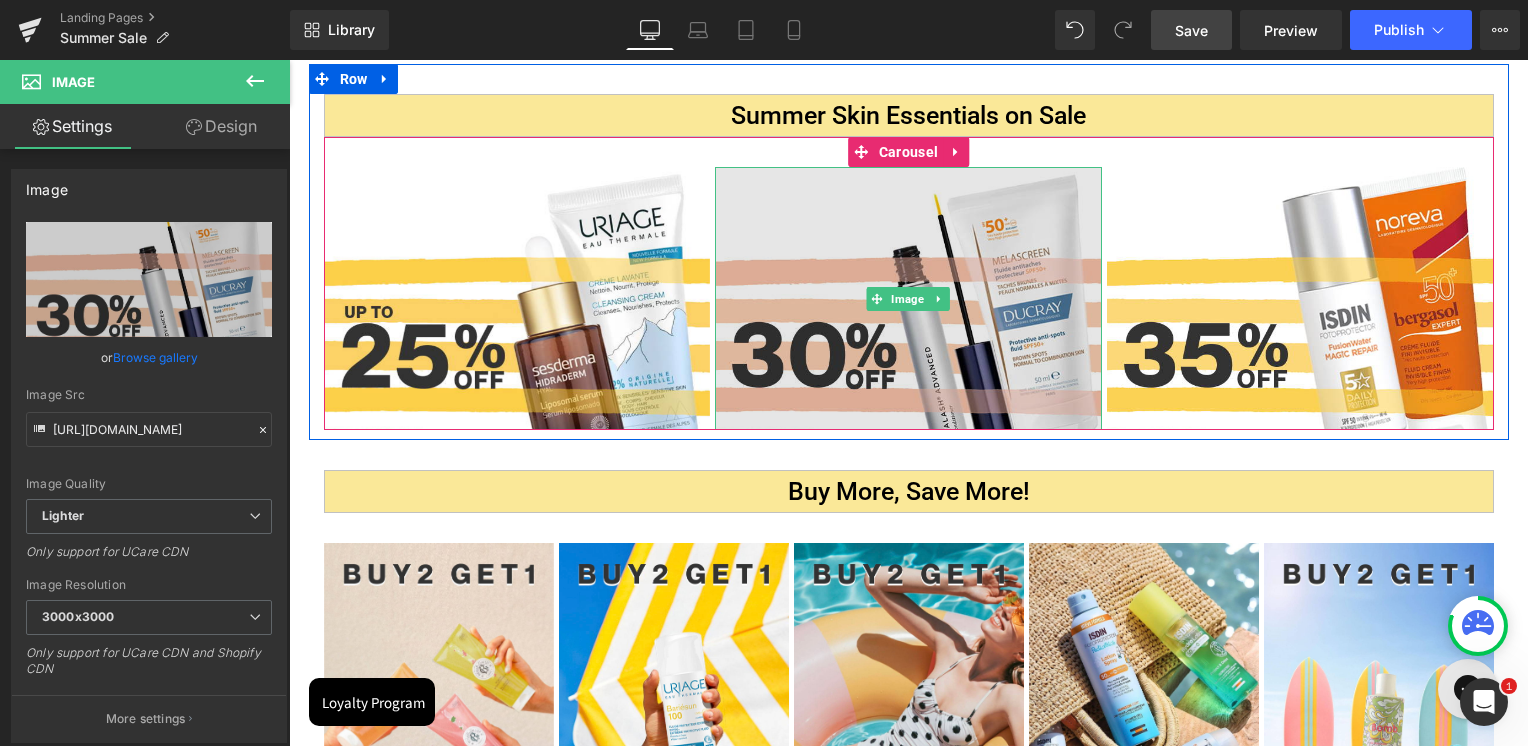 click at bounding box center [908, 298] 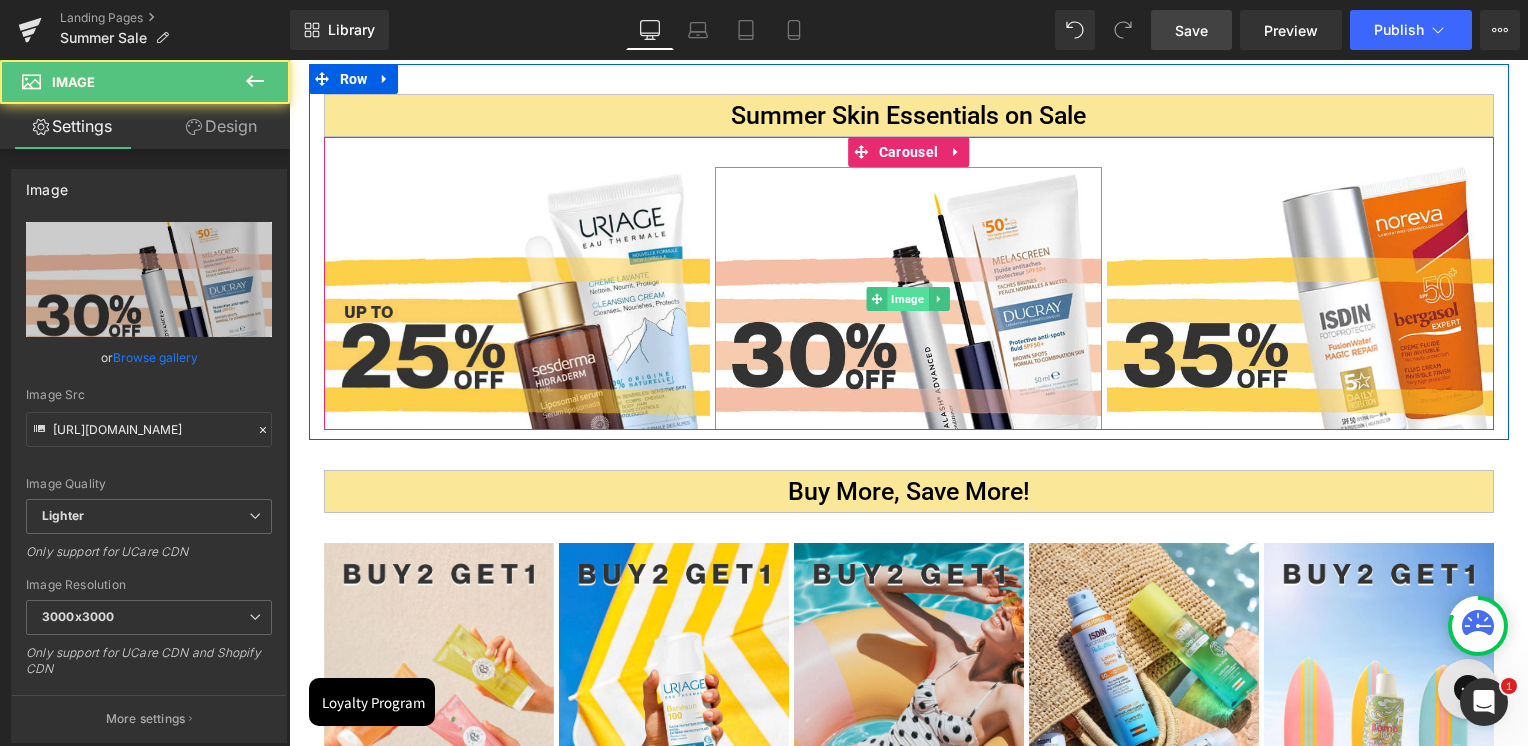 click on "Image" at bounding box center [908, 299] 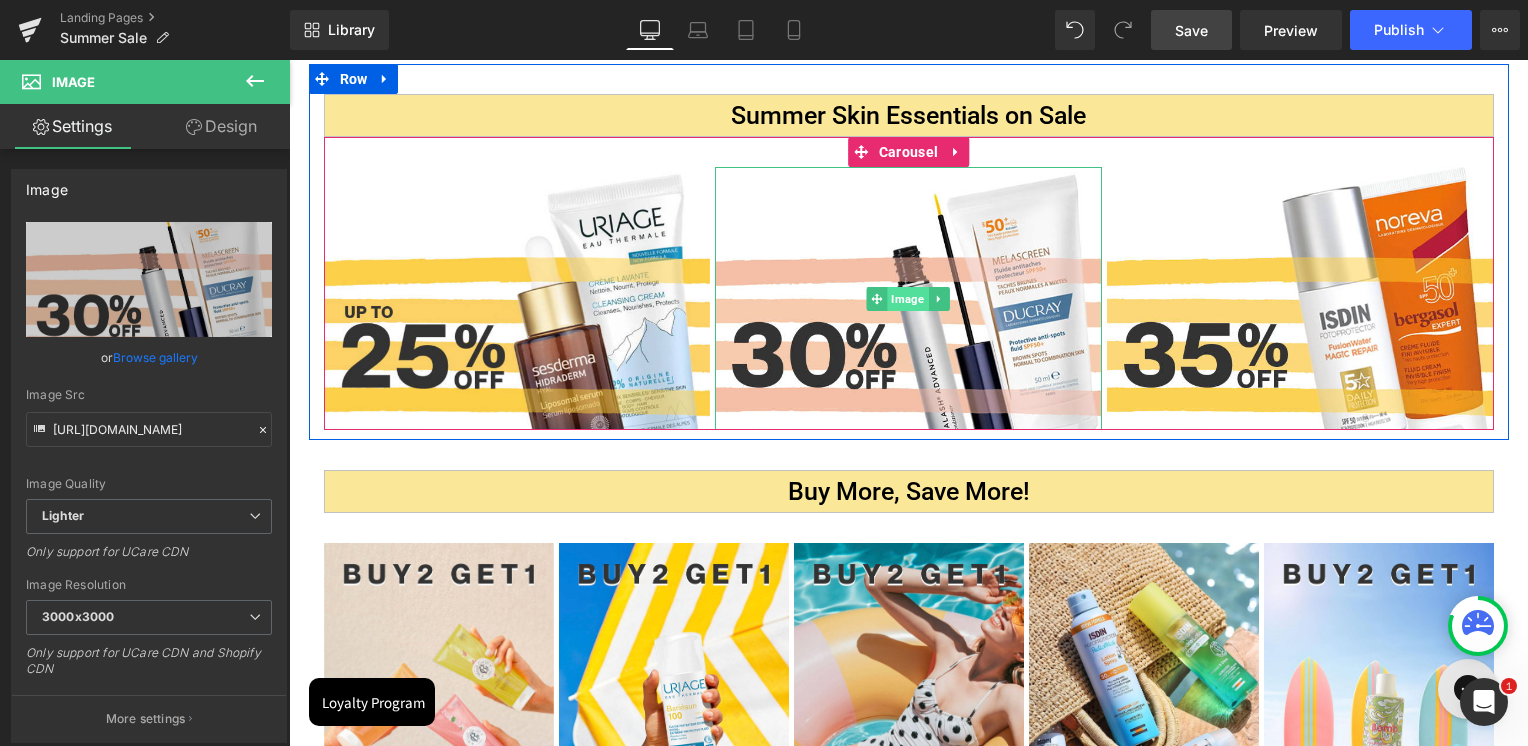 click on "Image" at bounding box center [908, 299] 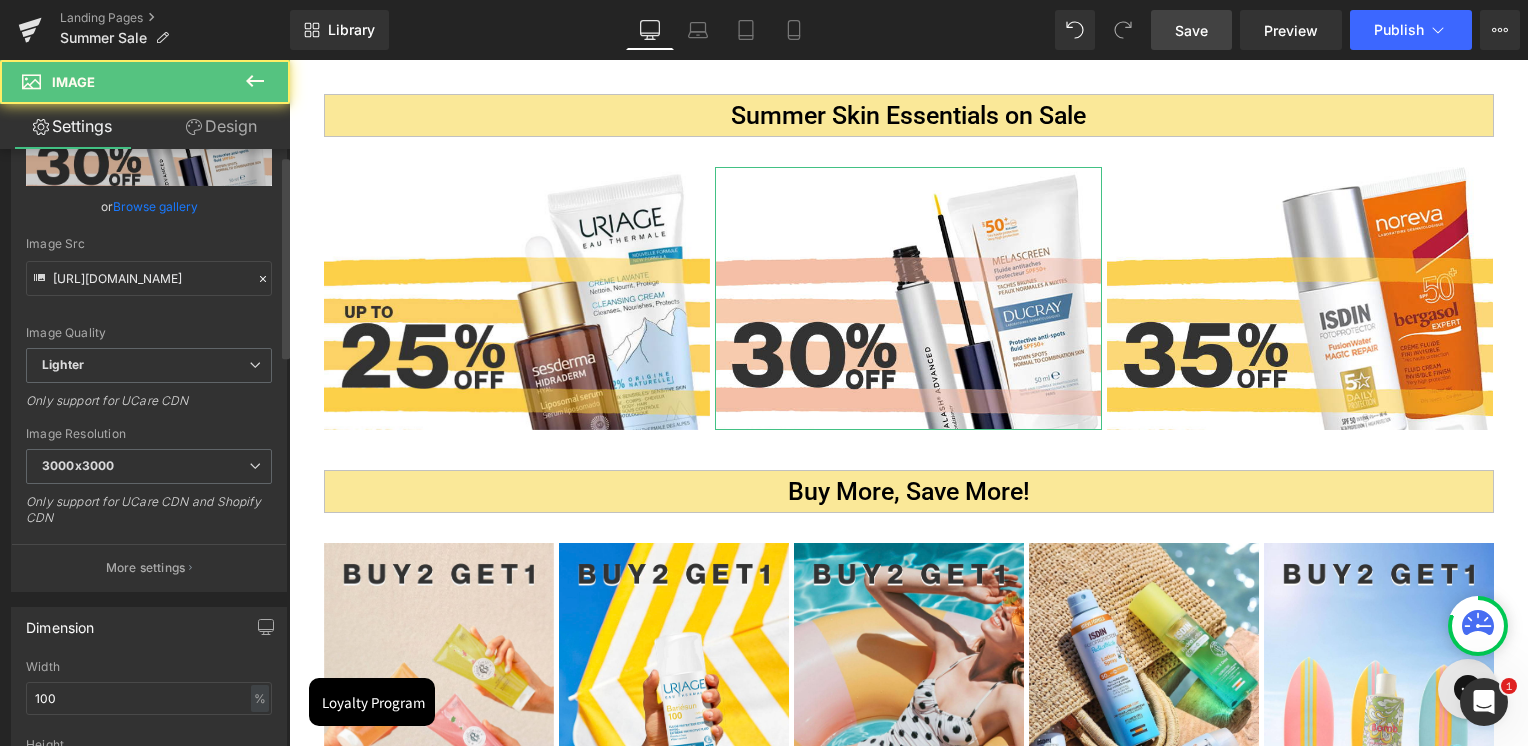 scroll, scrollTop: 500, scrollLeft: 0, axis: vertical 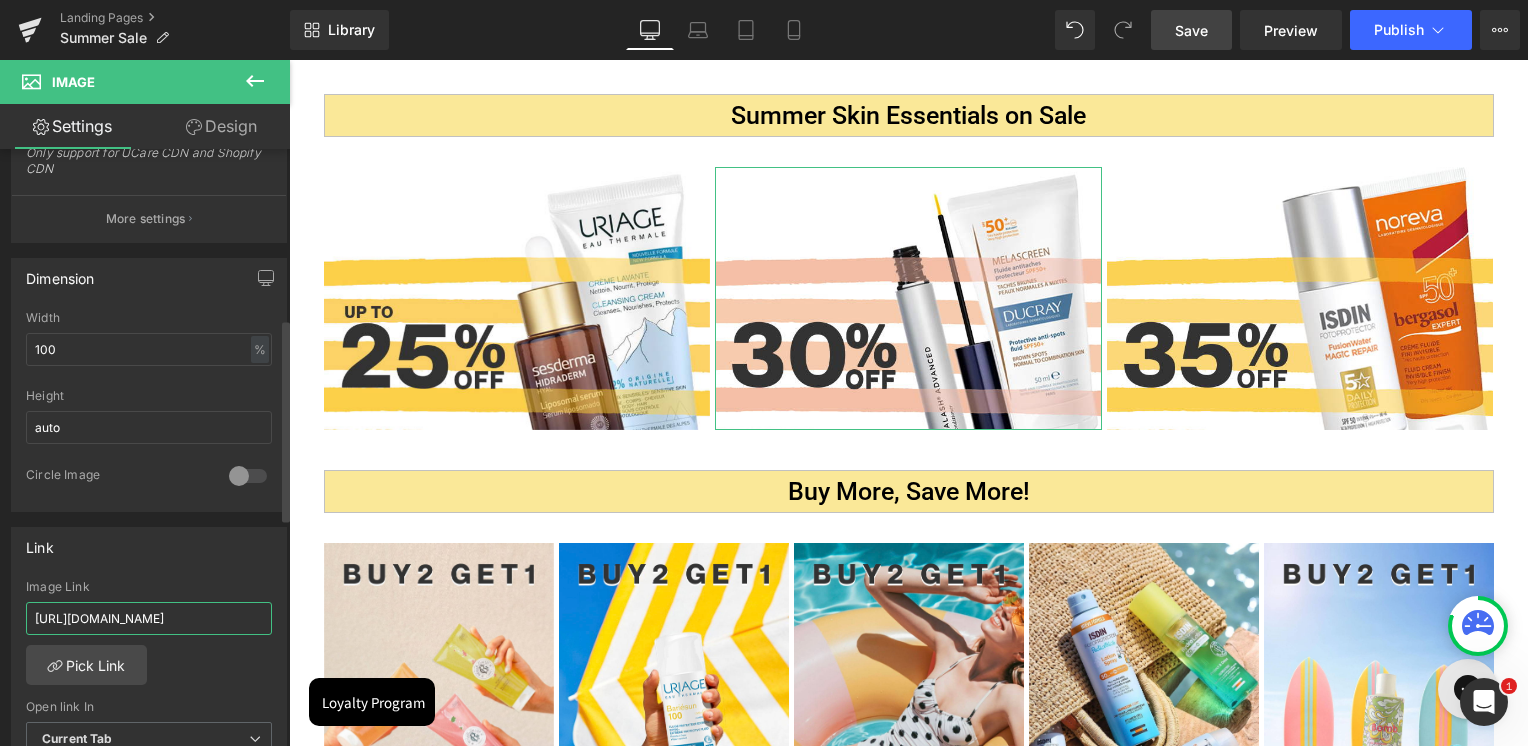 click on "https://skinsociety.me/collections/fragrances-for-him?page=2&rb_filter_ptag_520fc1050e0e43813602797fa7781641=For%20Him&rb_price=51%2C100" at bounding box center (149, 618) 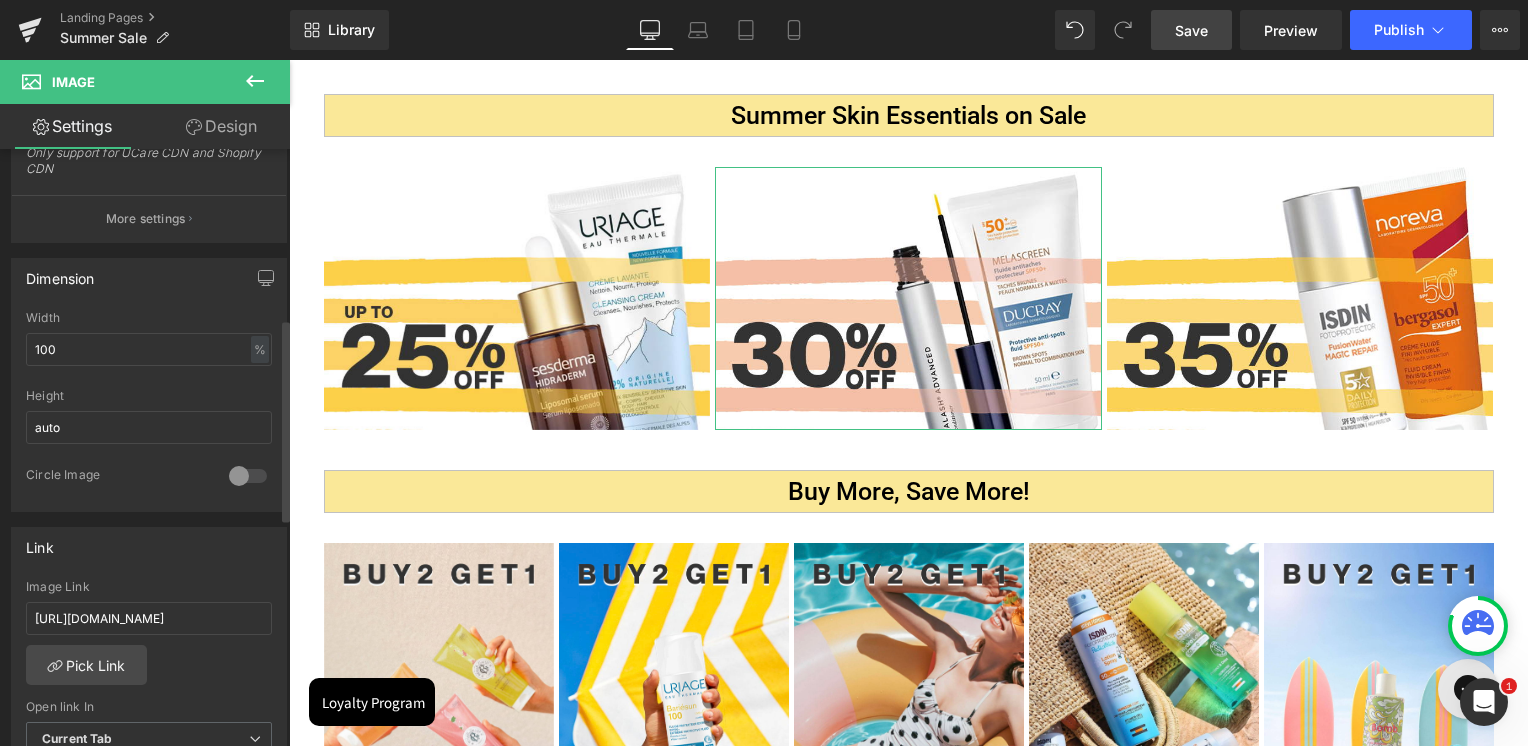 click on "Image Link" at bounding box center (149, 587) 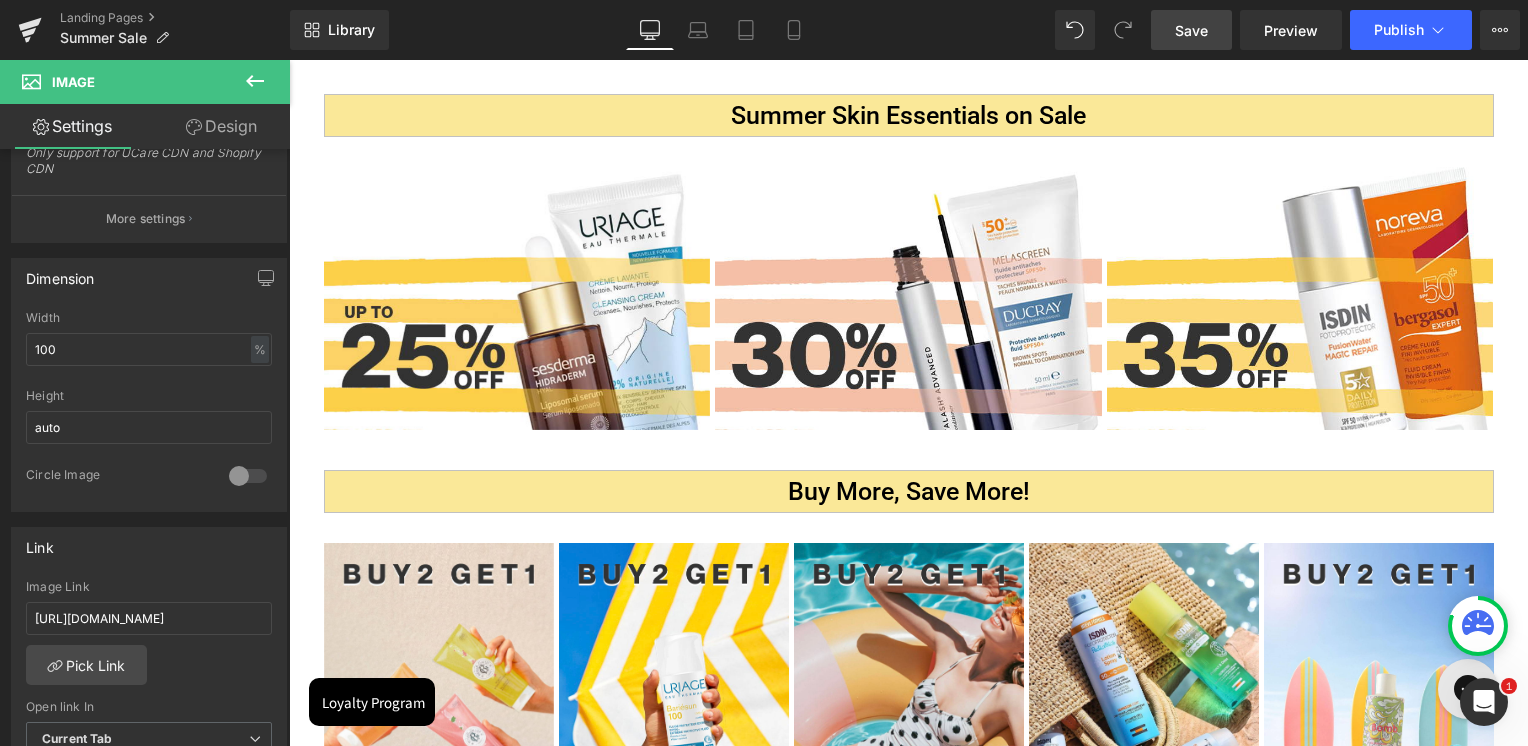 scroll, scrollTop: 0, scrollLeft: 0, axis: both 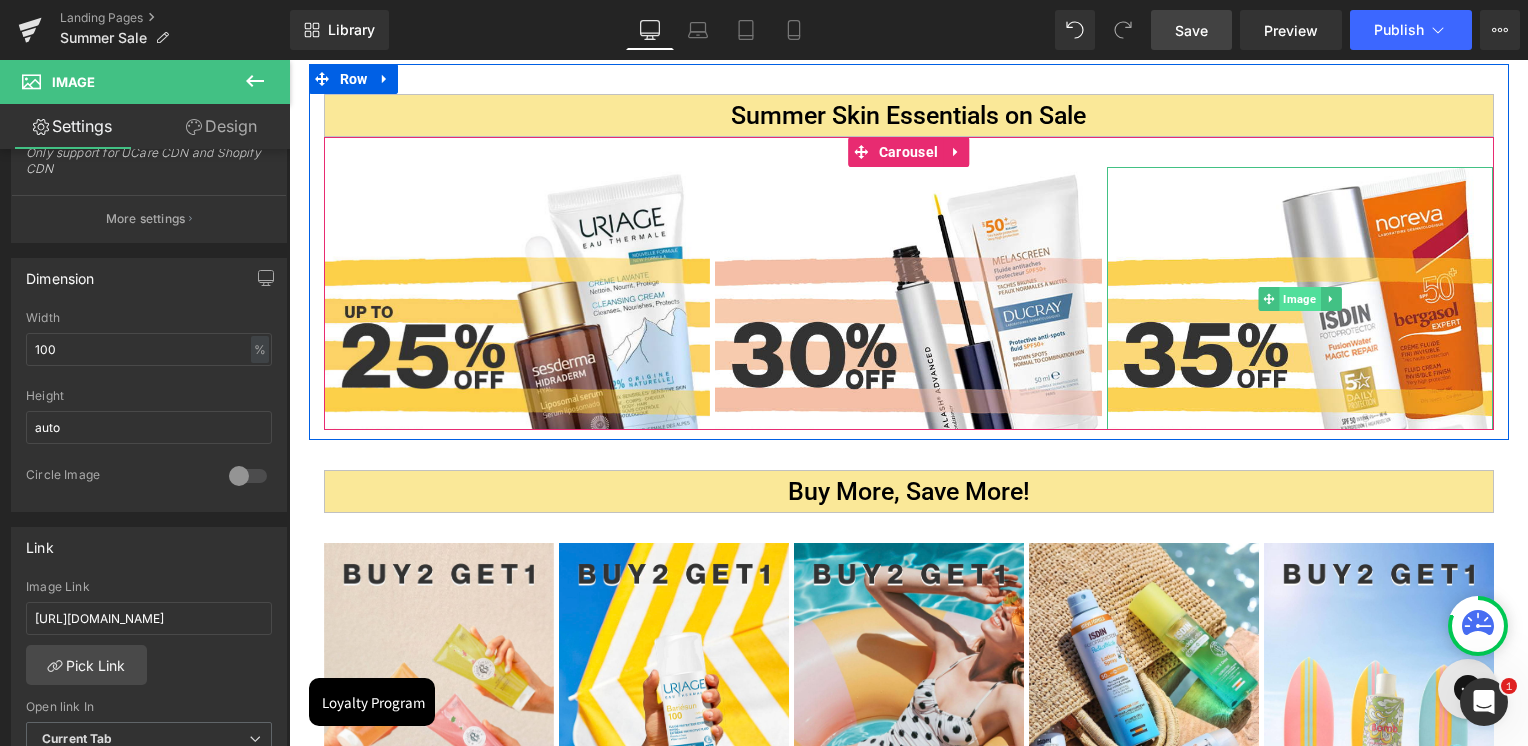 click on "Image" at bounding box center [1300, 299] 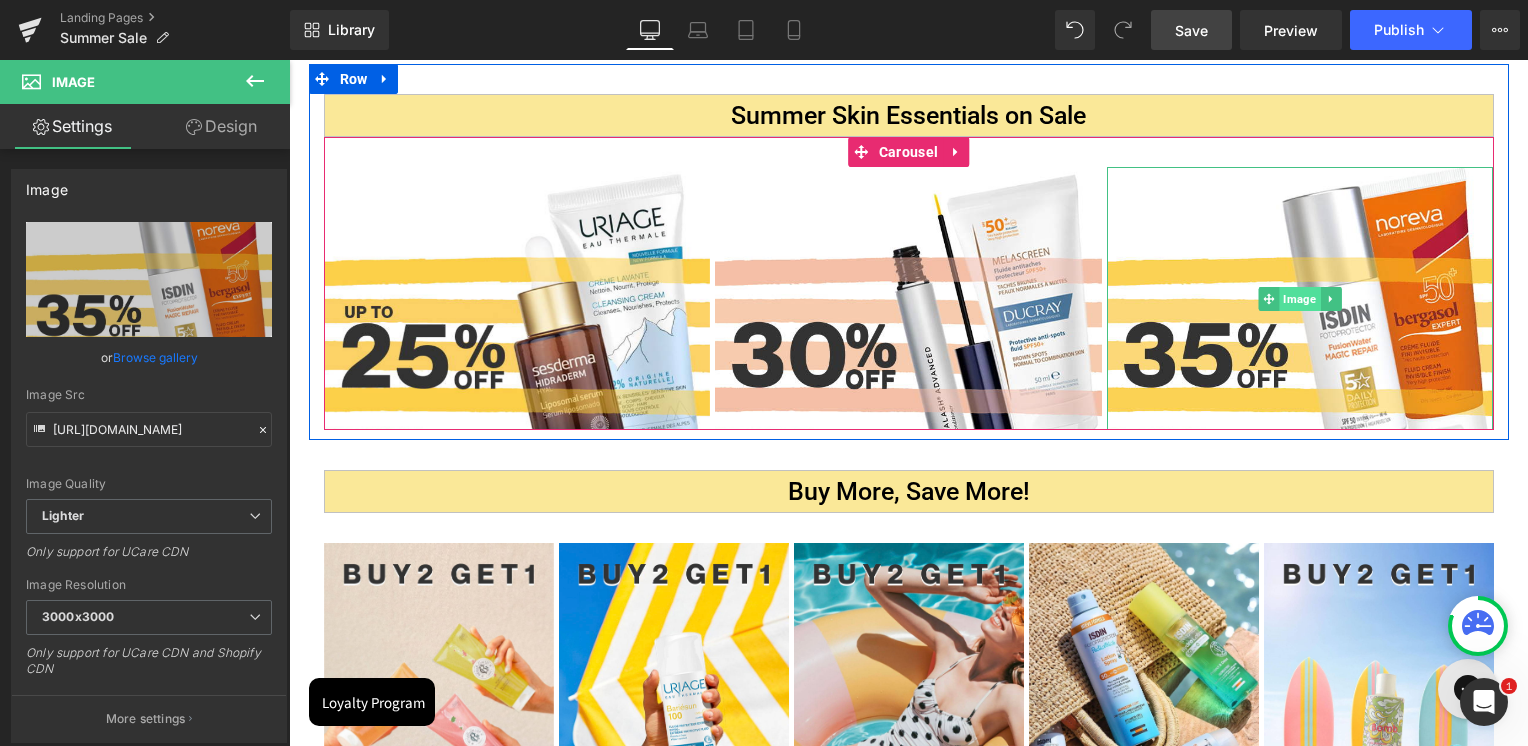 click on "Image" at bounding box center [1300, 299] 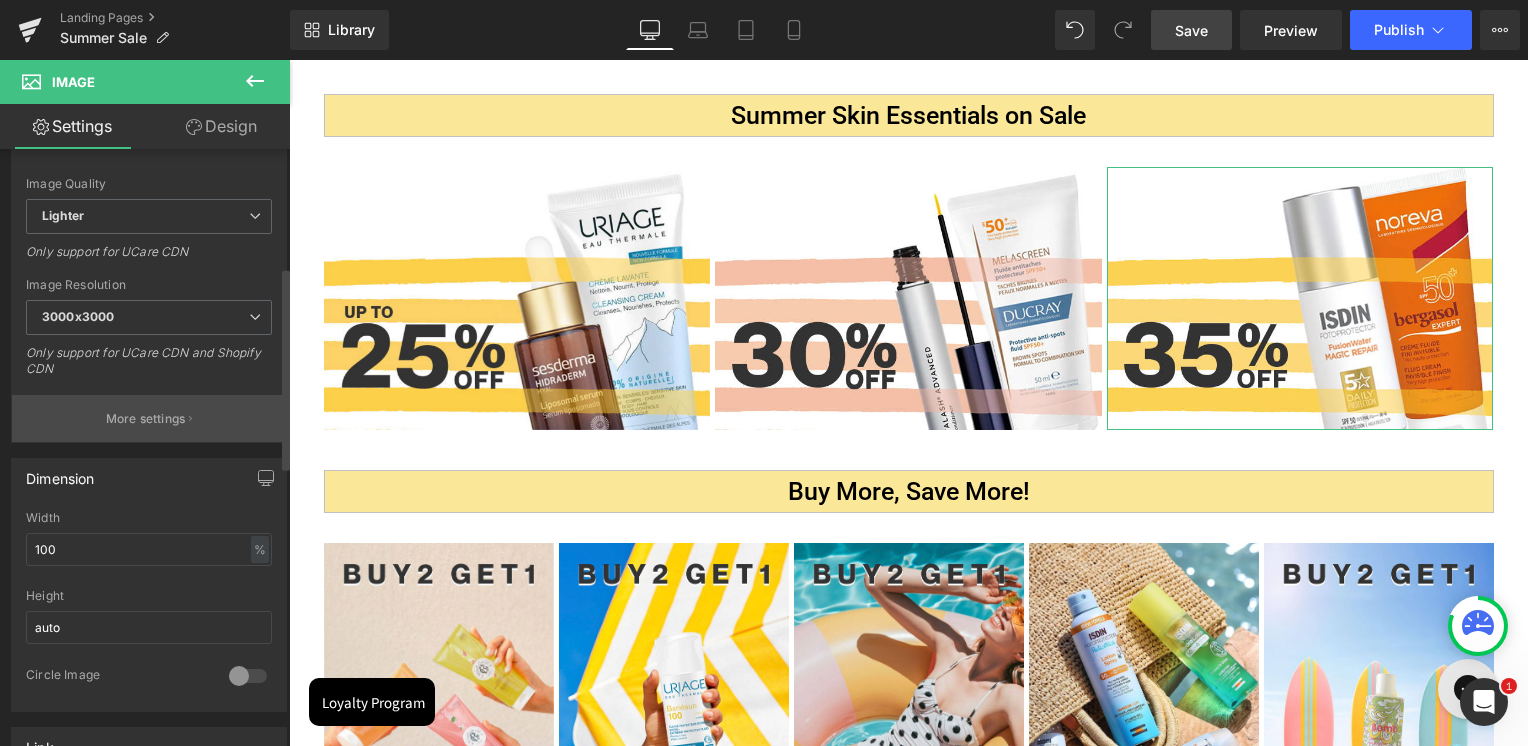 scroll, scrollTop: 600, scrollLeft: 0, axis: vertical 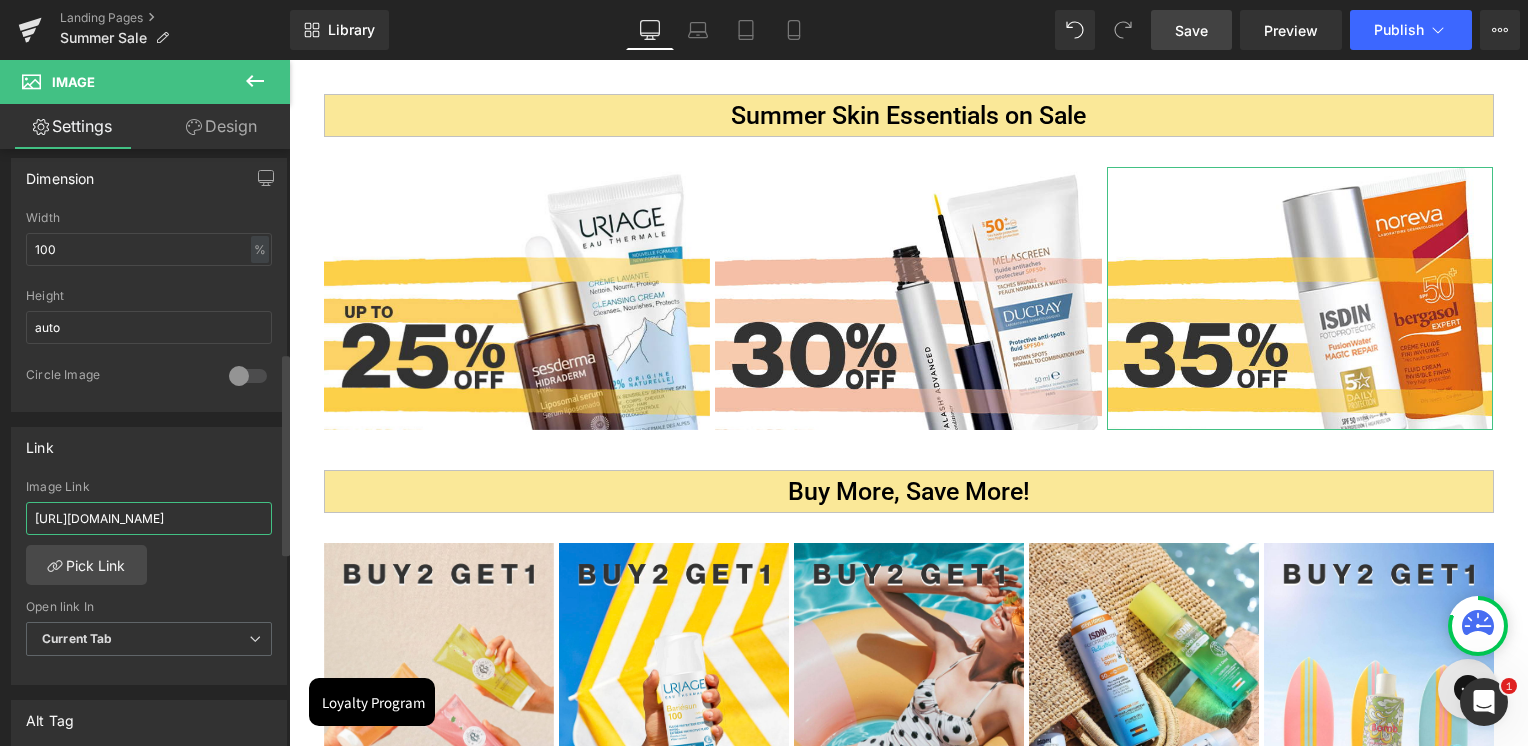 click on "https://skinsociety.me/collections/fragrances-for-him?page=1&rb_filter_ptag_d14d326d87cff6c167a47c86ccdeb1d6=For%20Him&rb_price=101%2C266.4" at bounding box center (149, 518) 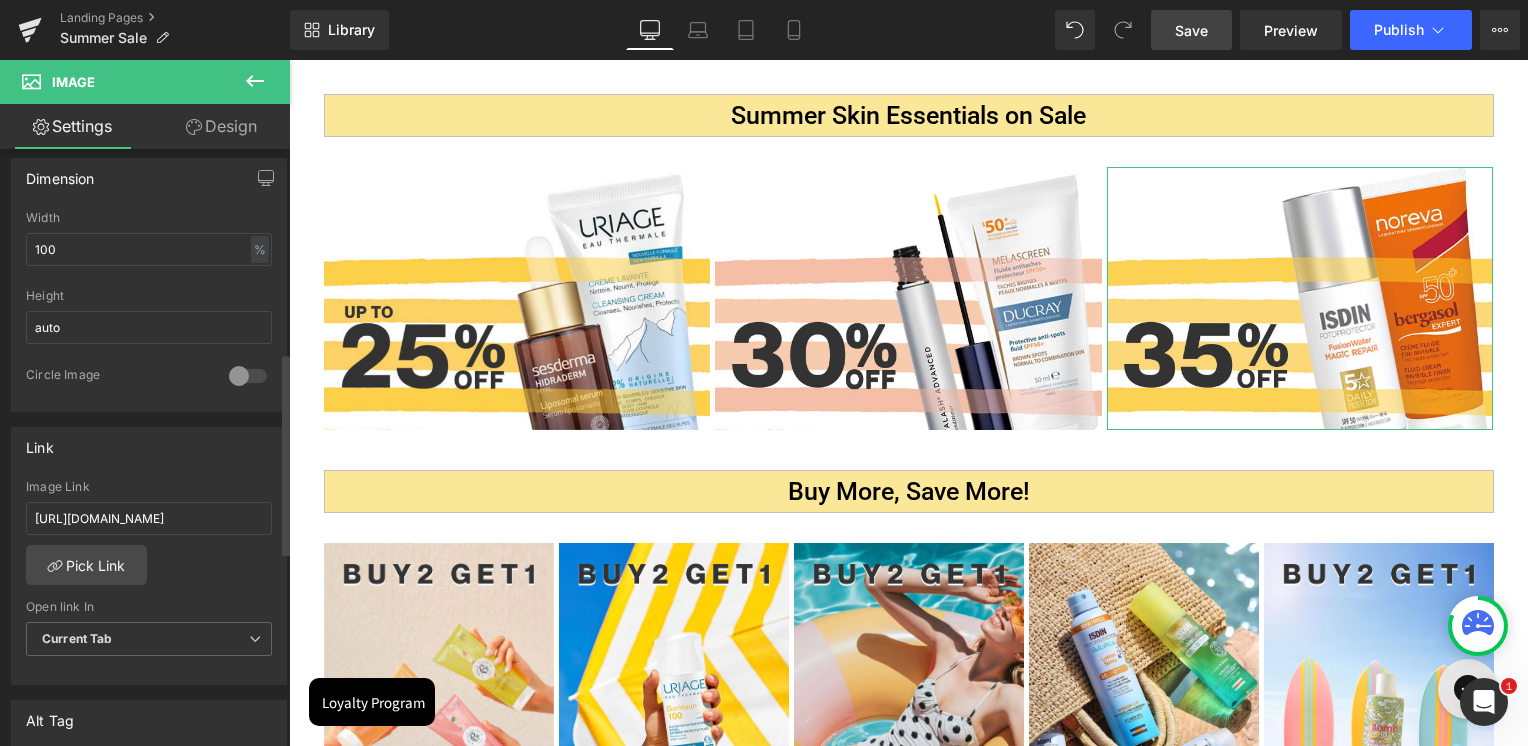 scroll, scrollTop: 0, scrollLeft: 0, axis: both 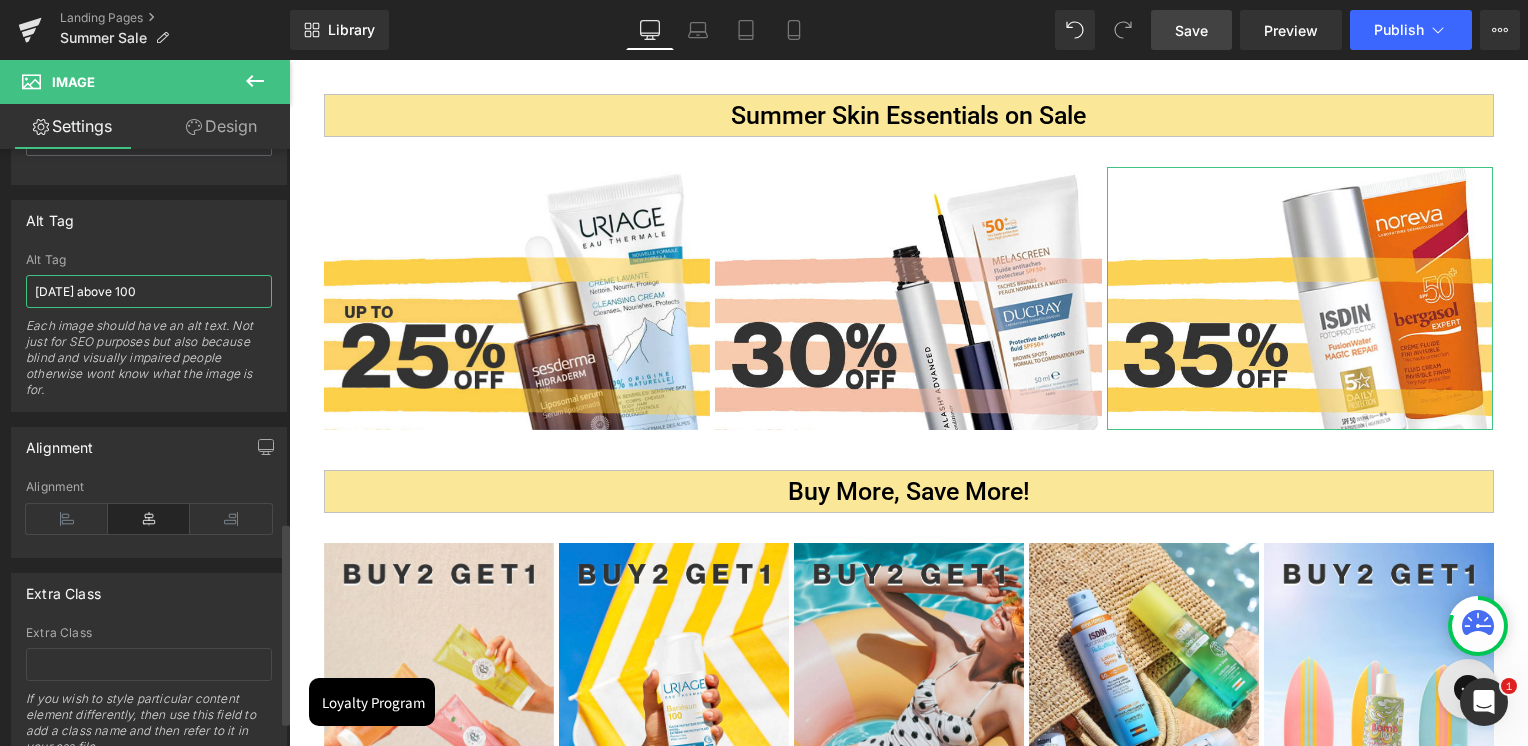 click on "Father's Day above 100" at bounding box center [149, 291] 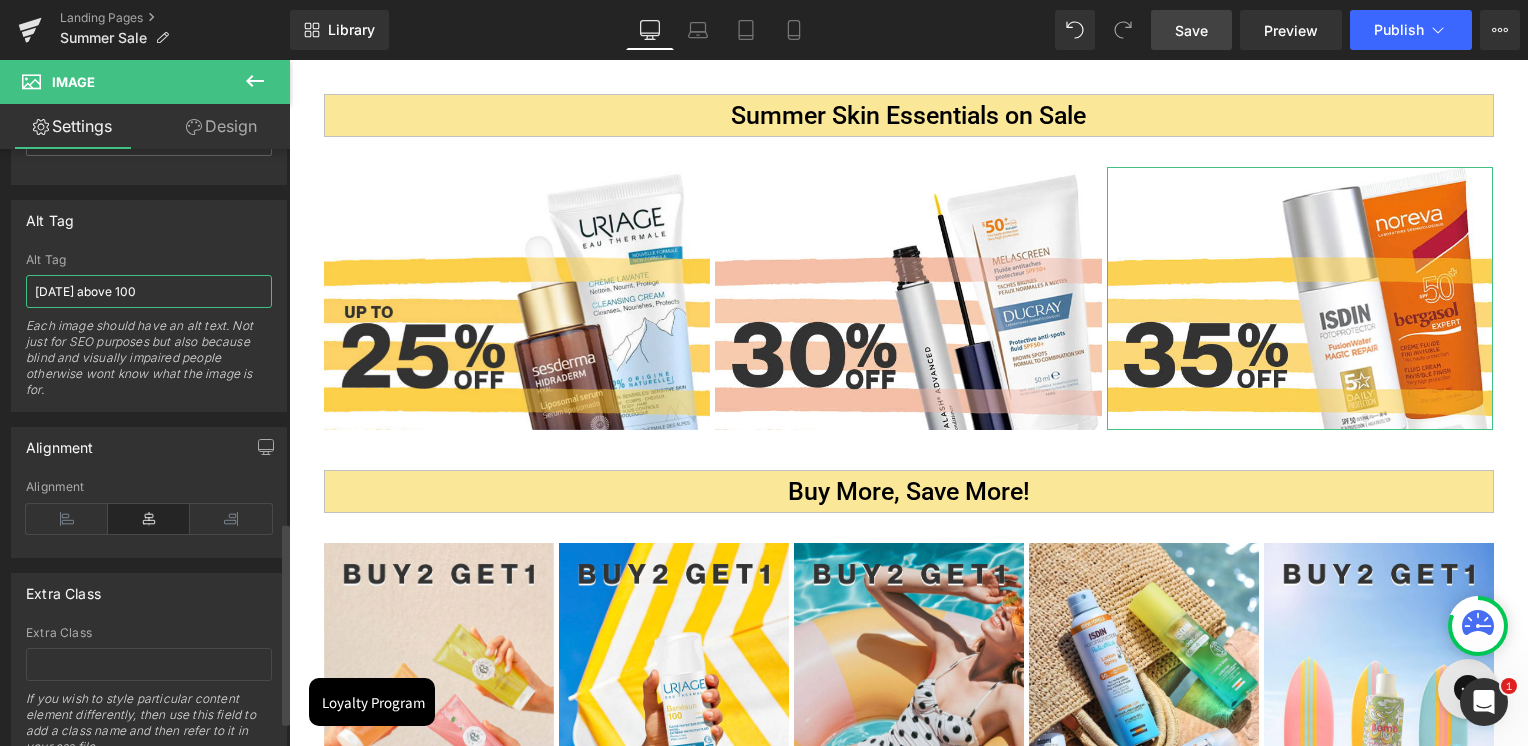 click on "Father's Day above 100" at bounding box center (149, 291) 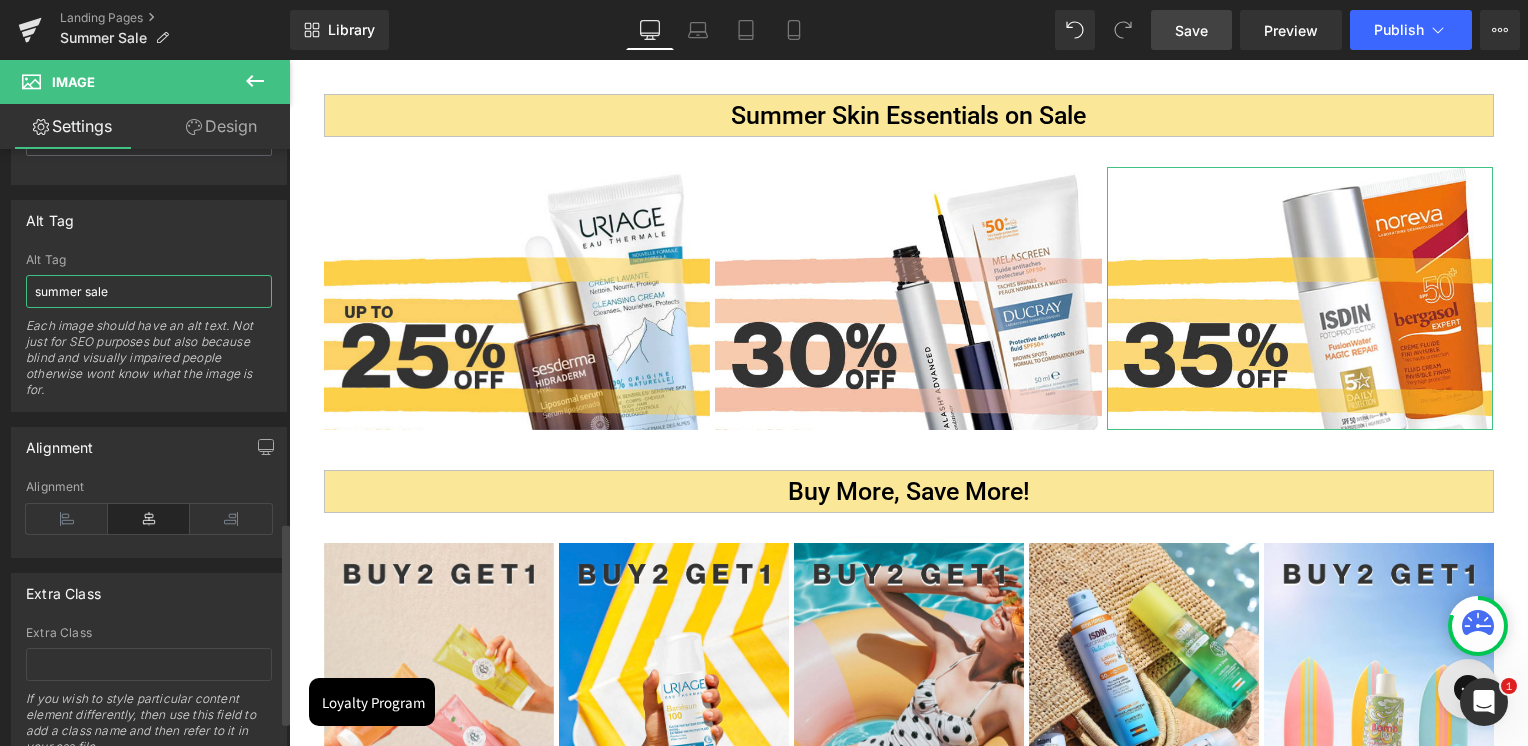 type on "summer sale" 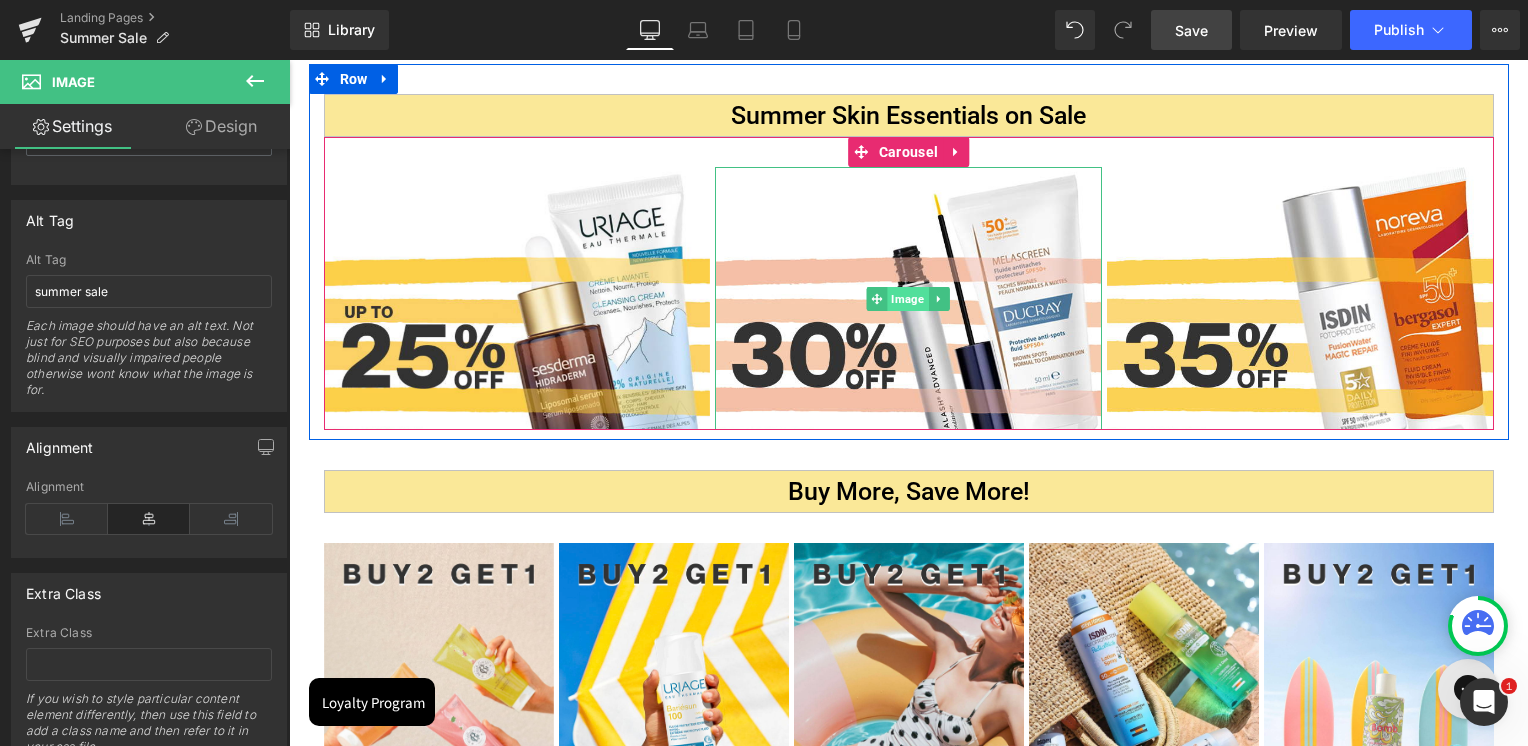 click on "Image" at bounding box center [908, 299] 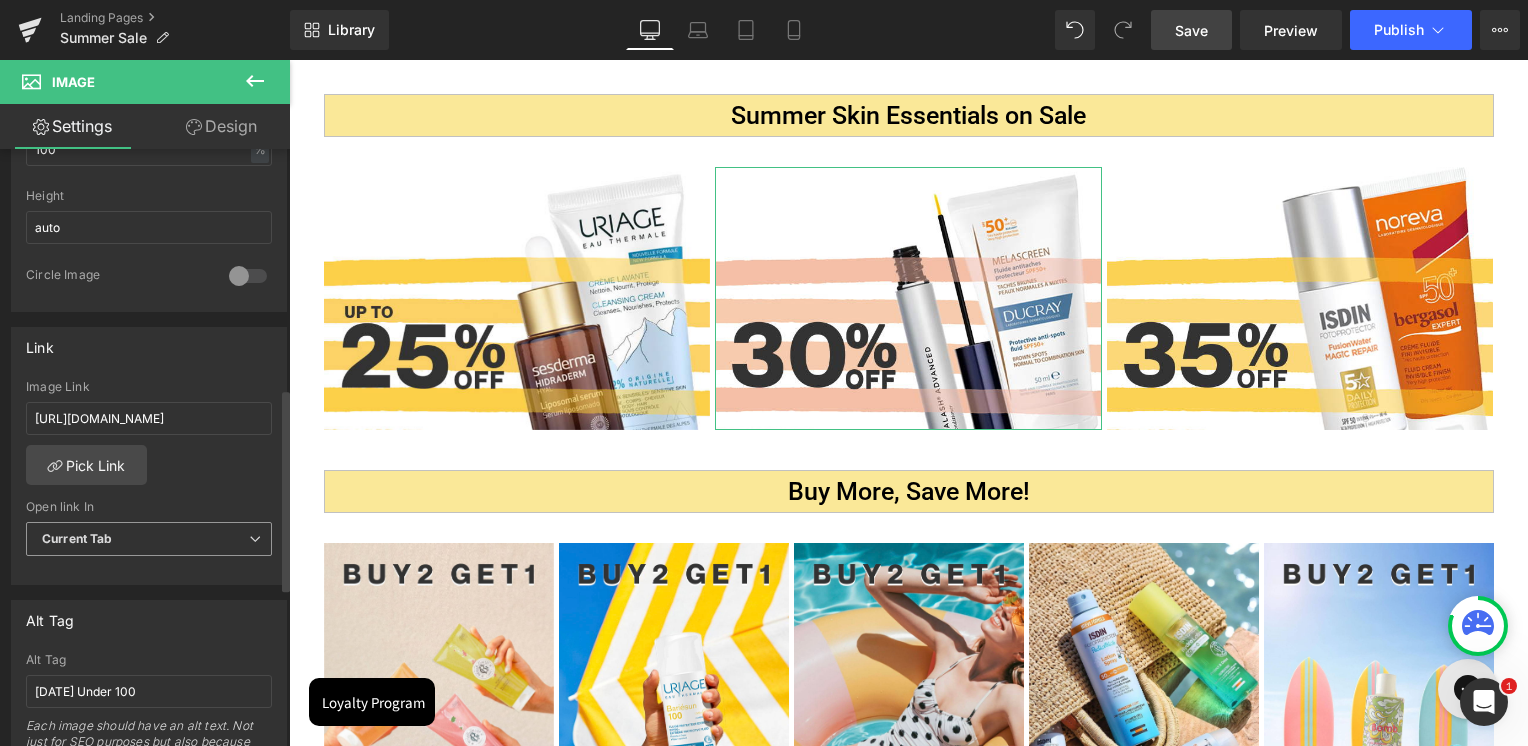 scroll, scrollTop: 900, scrollLeft: 0, axis: vertical 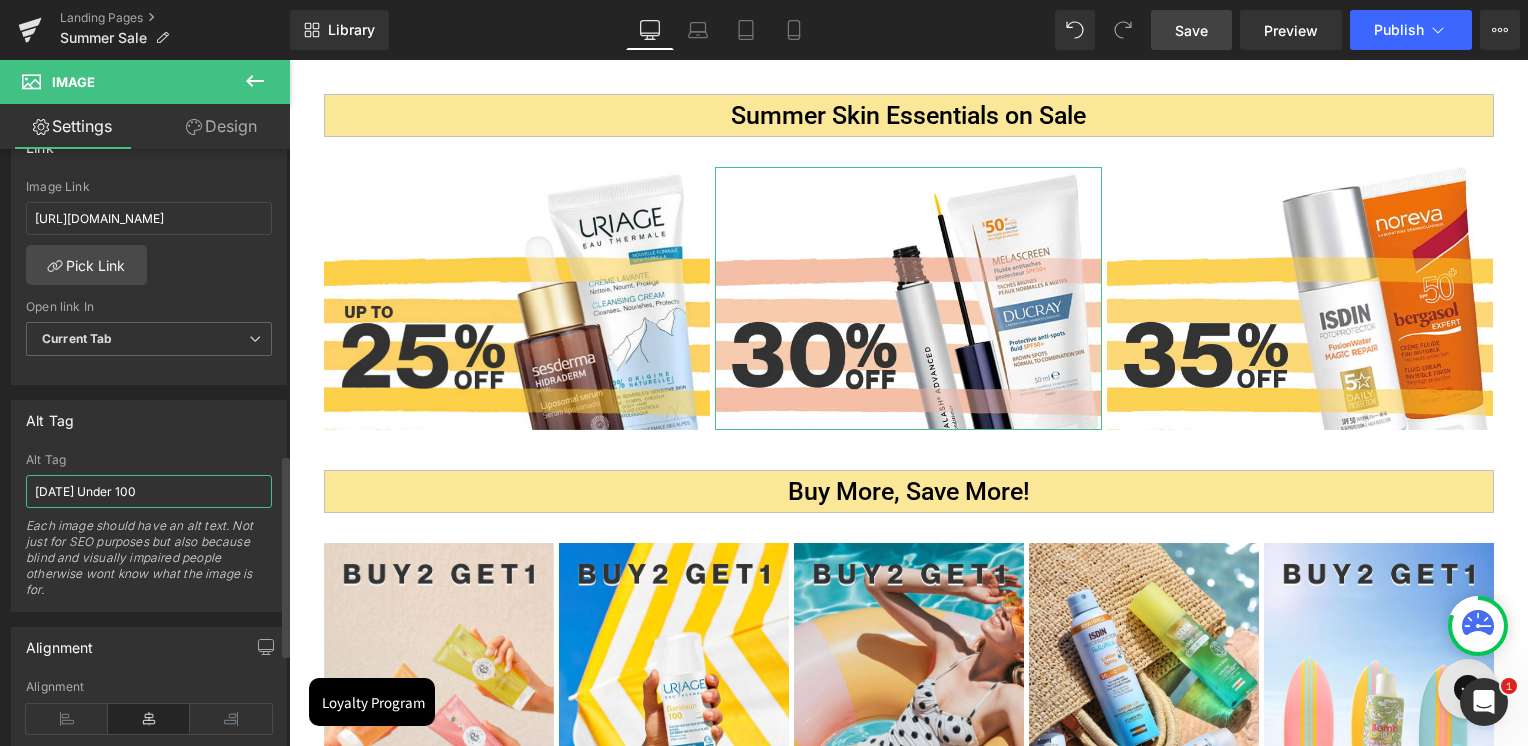 click on "Father's Day Under 100" at bounding box center (149, 491) 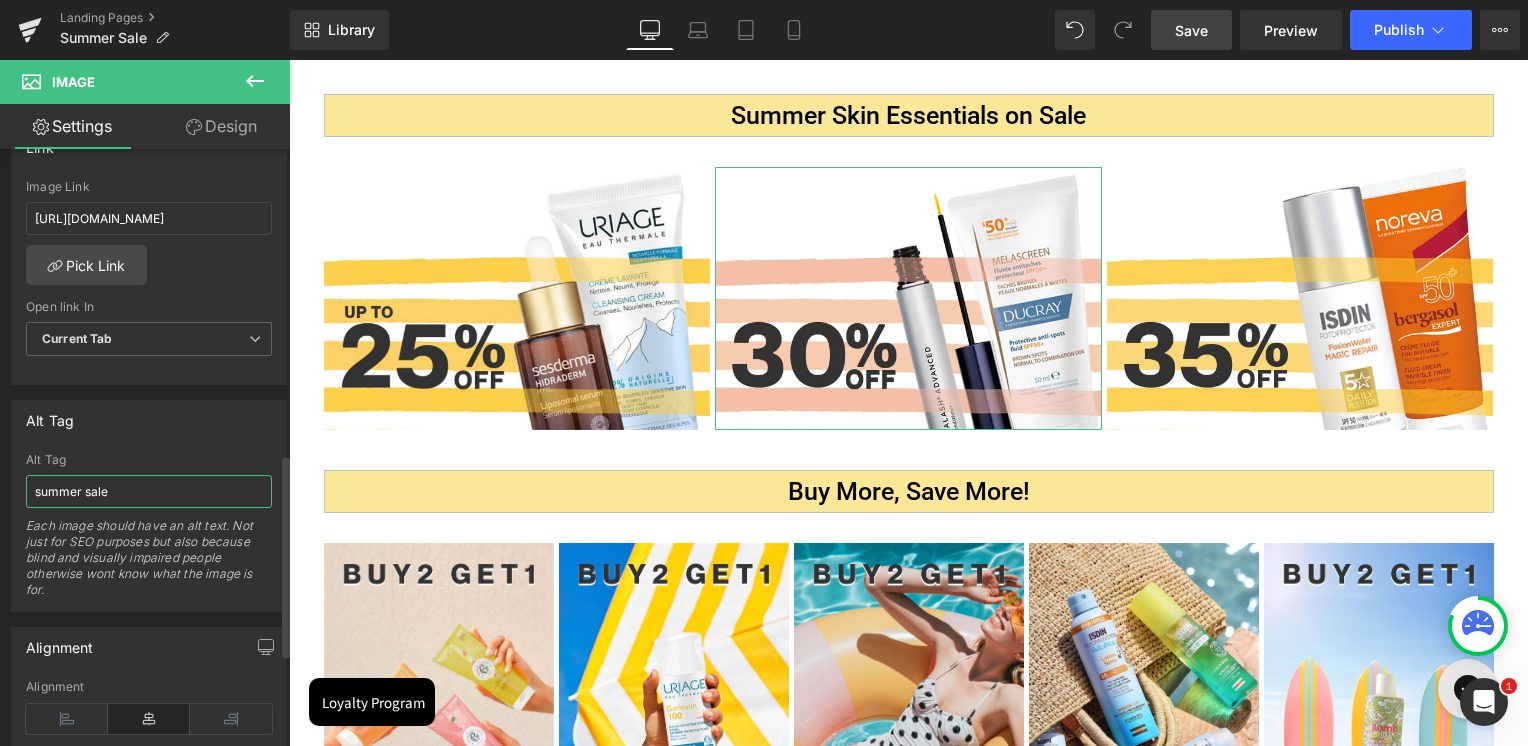 type on "summer sale" 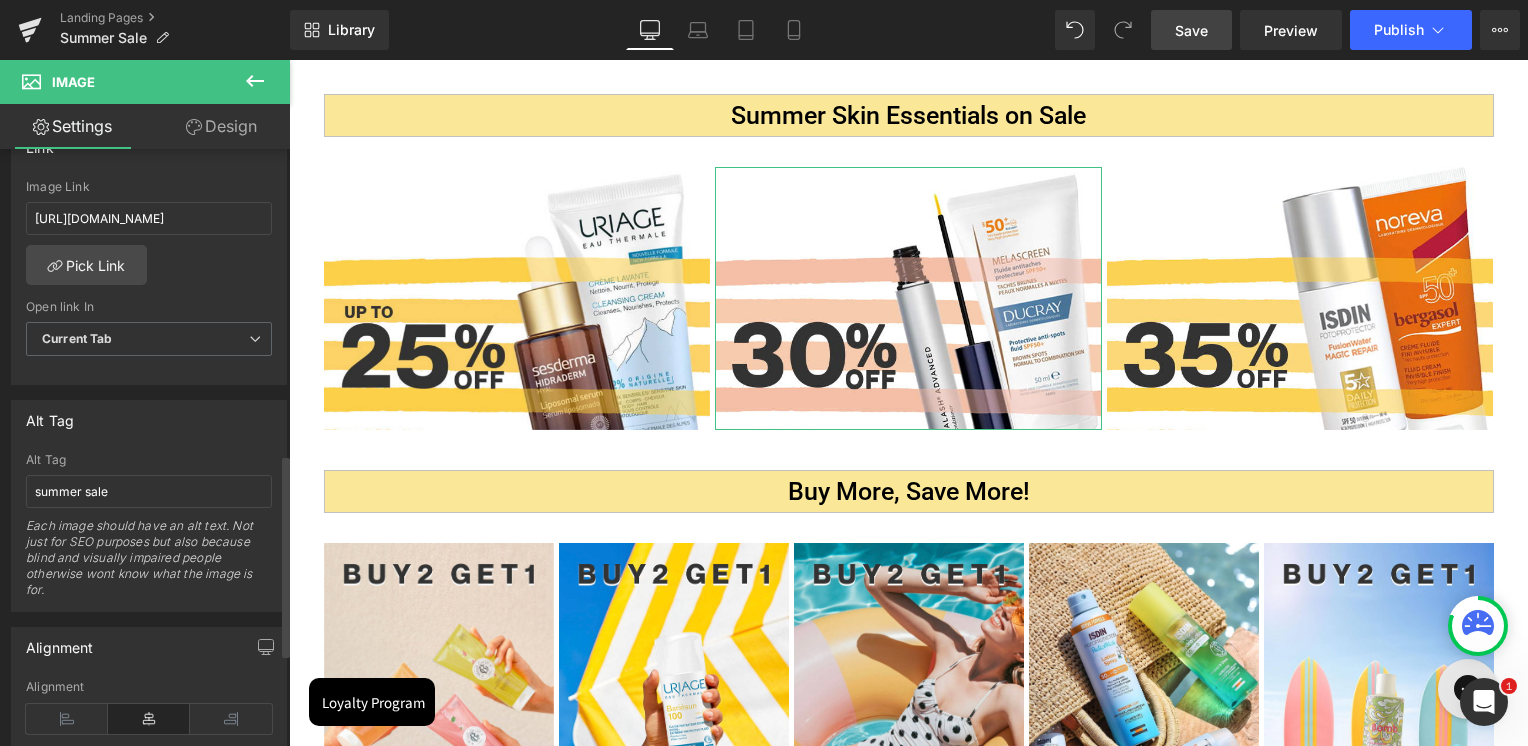 click on "Alt Tag" at bounding box center [149, 460] 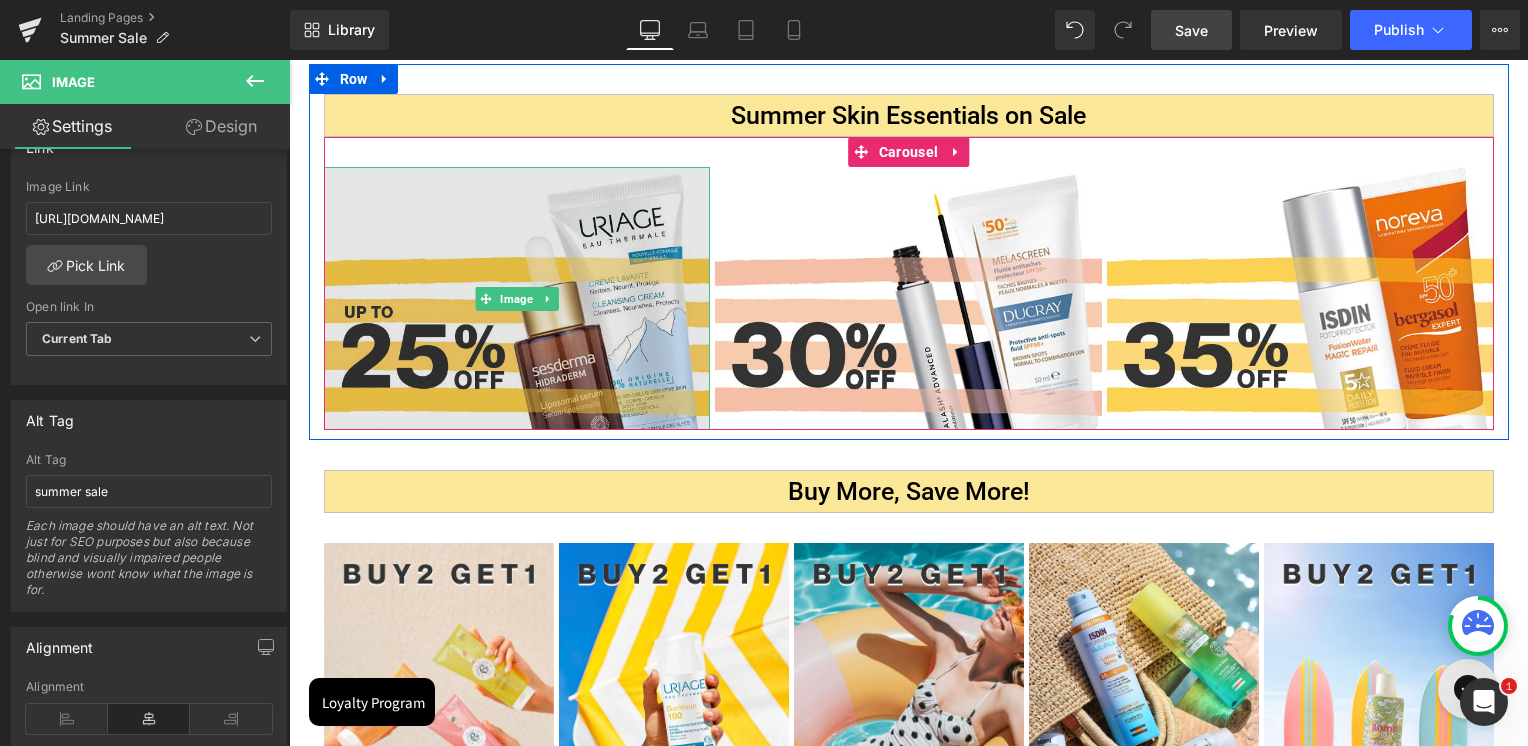 click at bounding box center [517, 298] 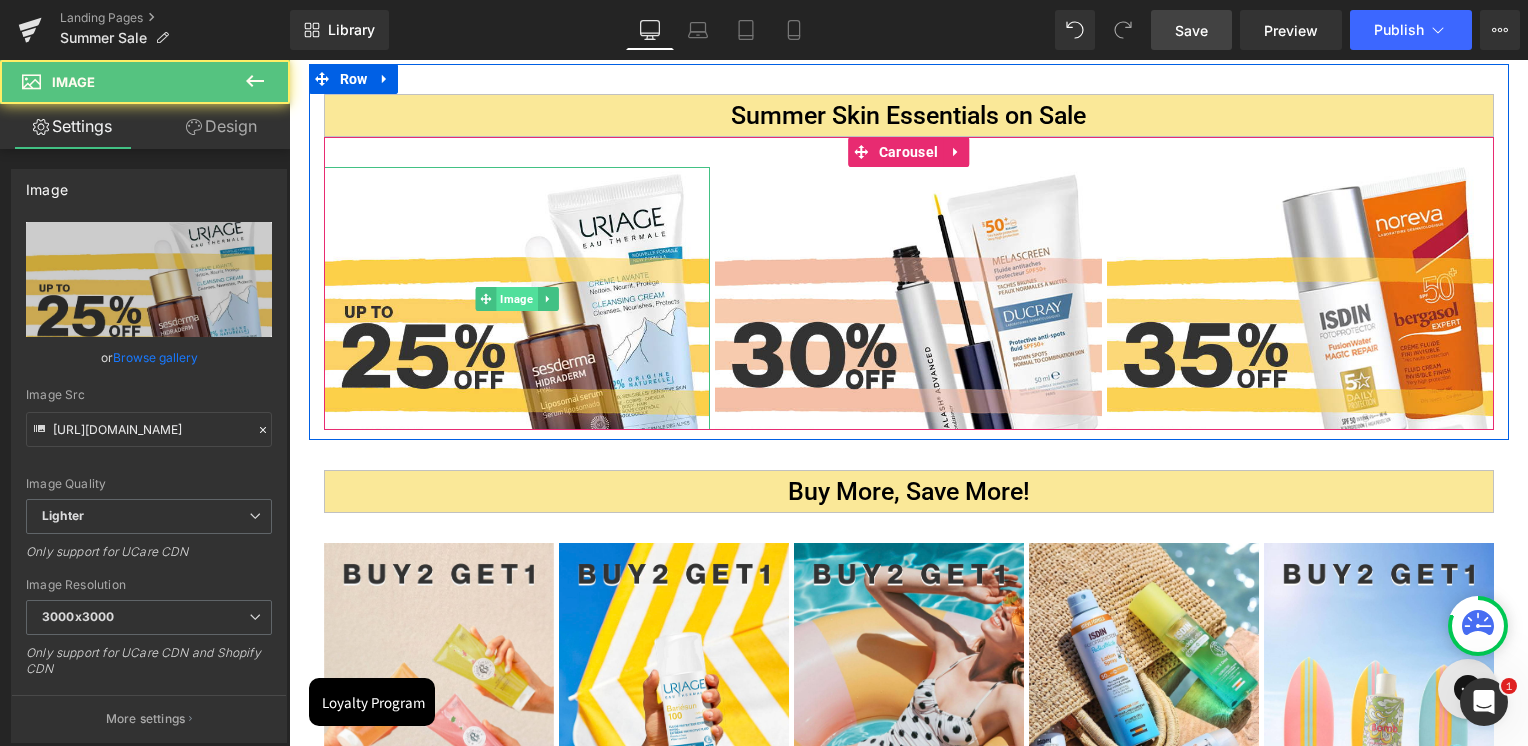 click on "Image" at bounding box center (516, 299) 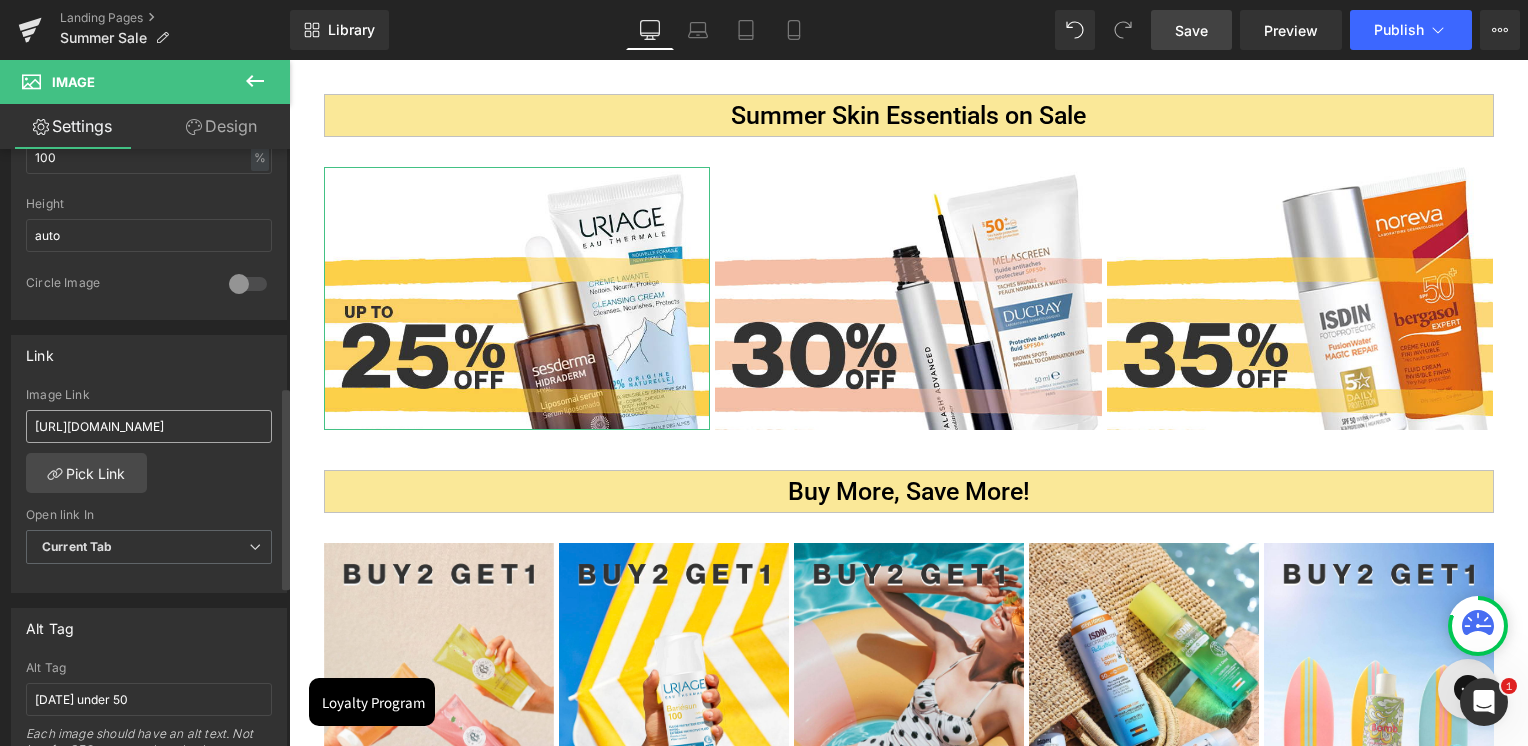 scroll, scrollTop: 700, scrollLeft: 0, axis: vertical 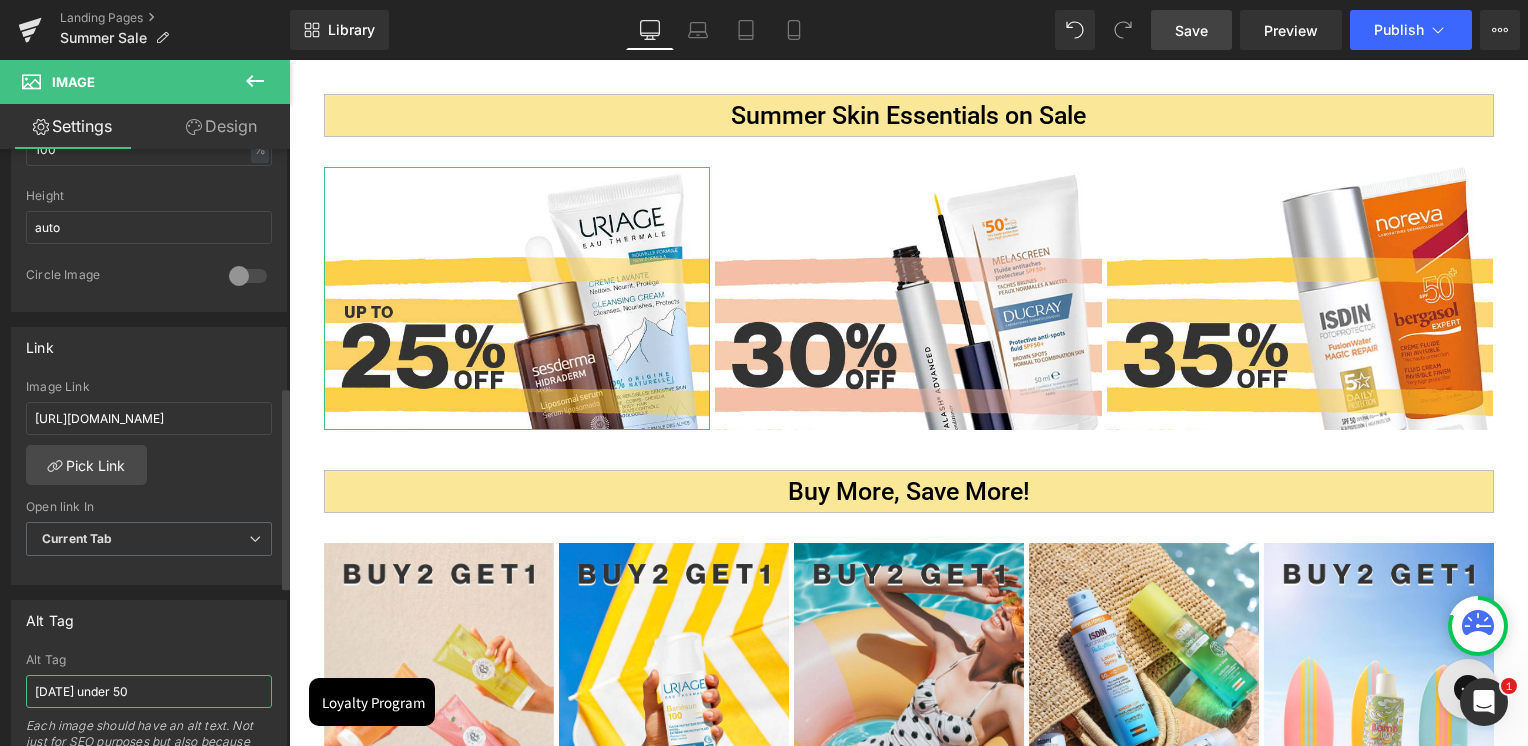 click on "Father's Day under 50" at bounding box center [149, 691] 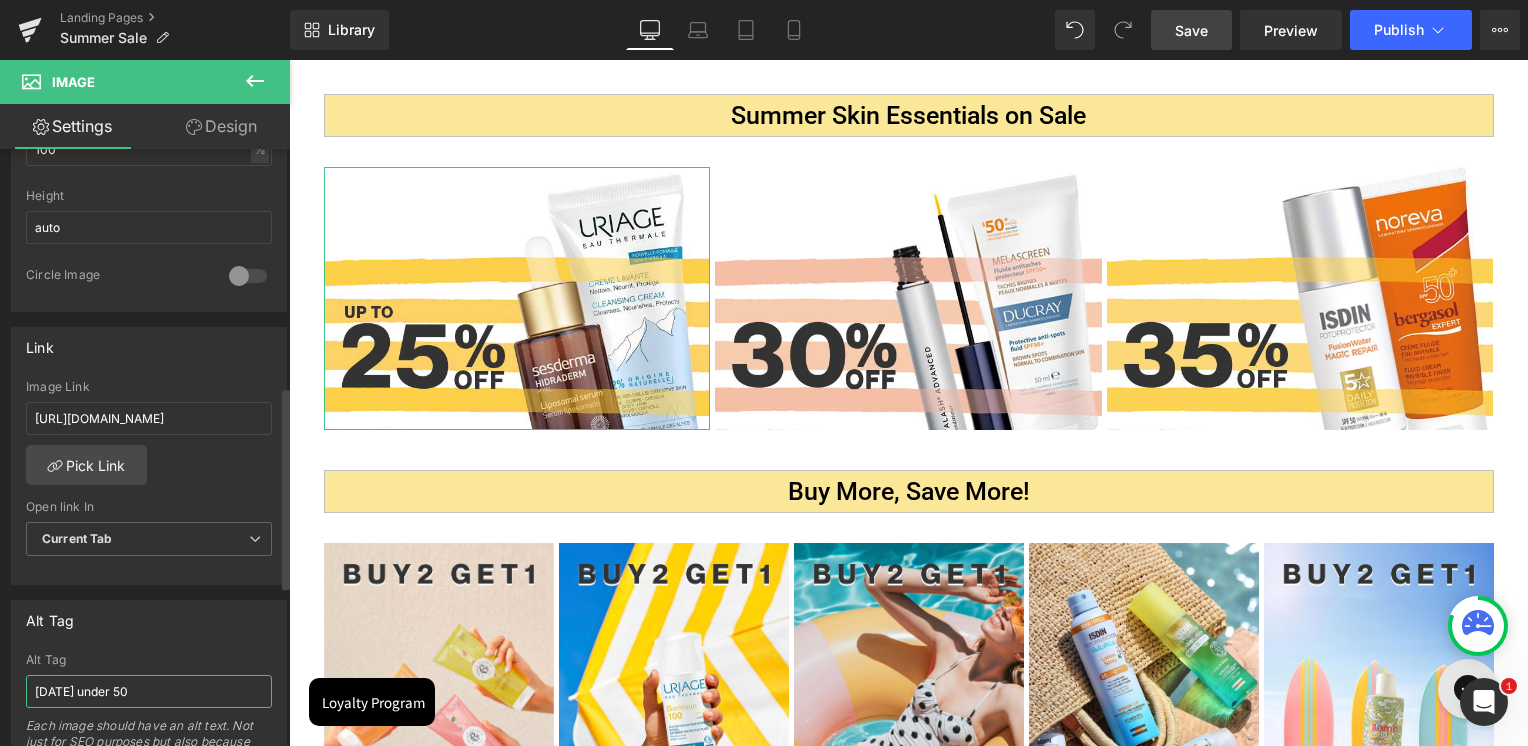 click on "Father's Day under 50" at bounding box center (149, 691) 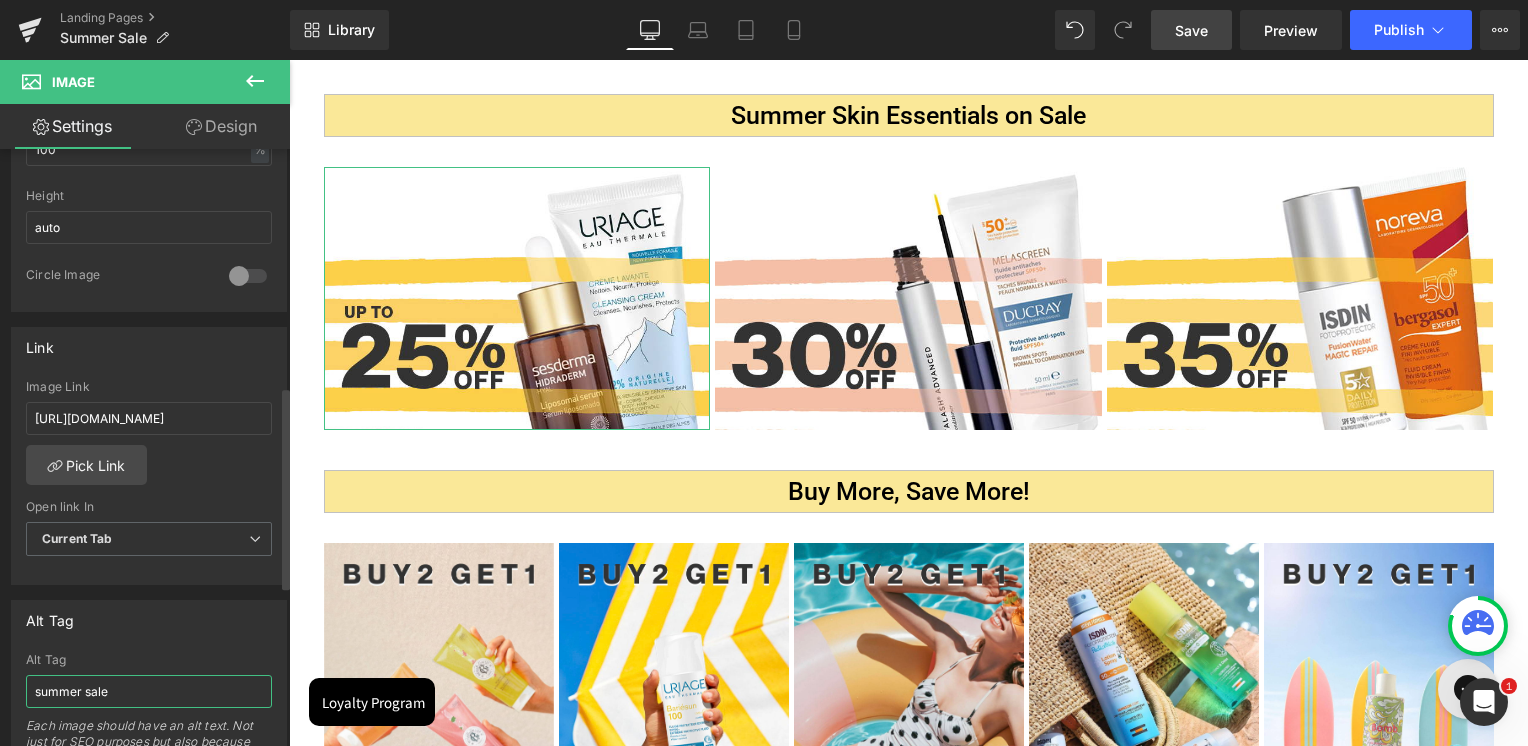 type on "summer sale" 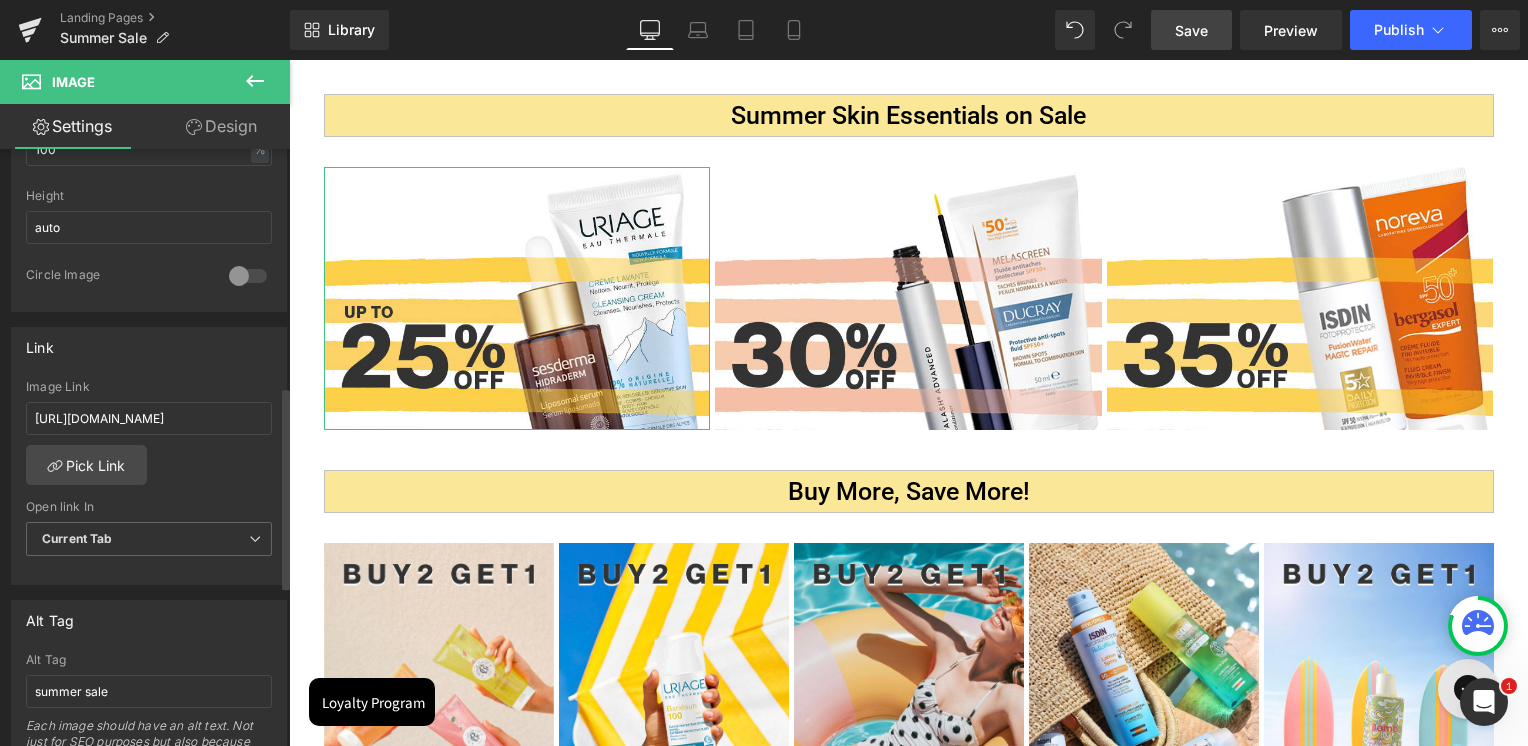 click on "Alt Tag" at bounding box center (149, 660) 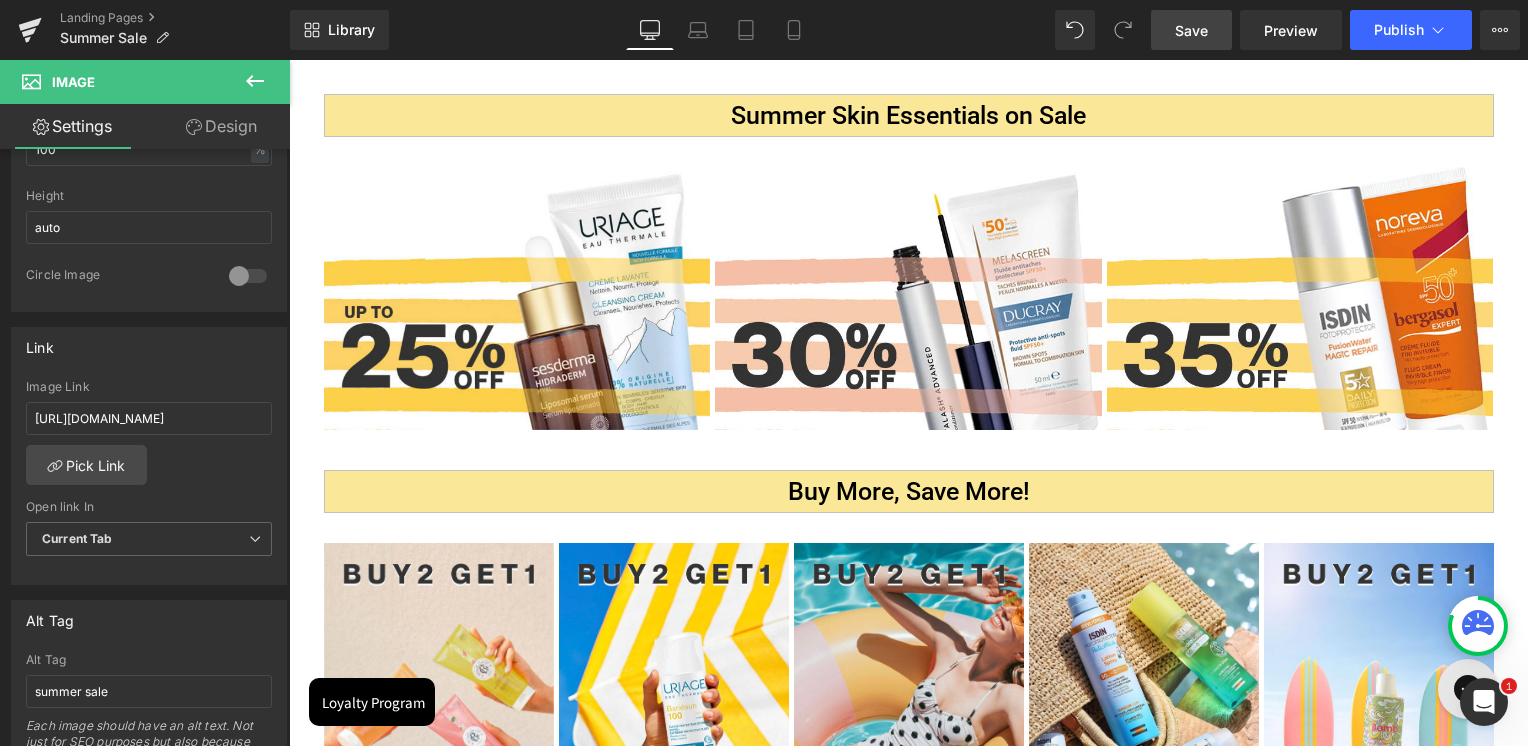 click on "Save" at bounding box center (1191, 30) 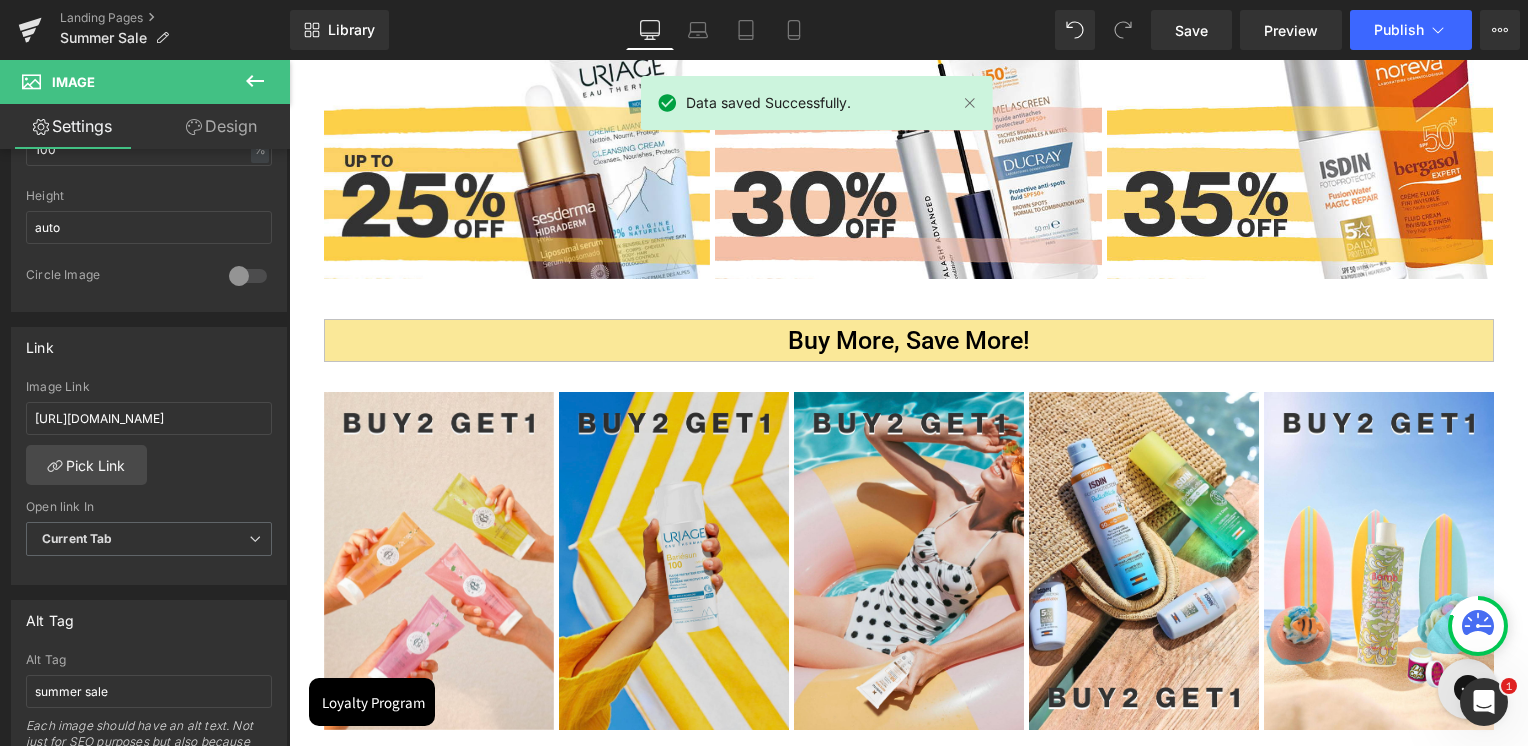 scroll, scrollTop: 1000, scrollLeft: 0, axis: vertical 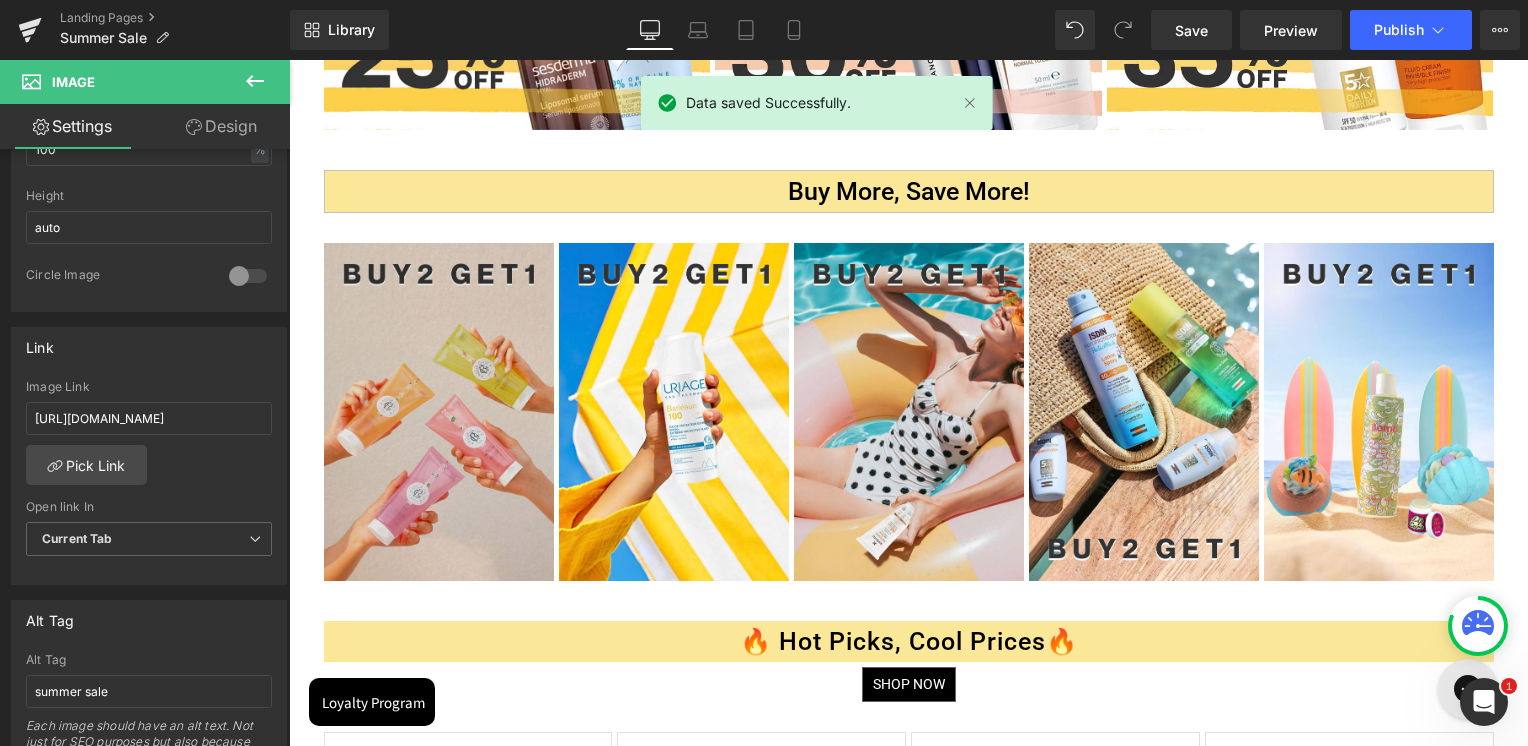 click at bounding box center (439, 412) 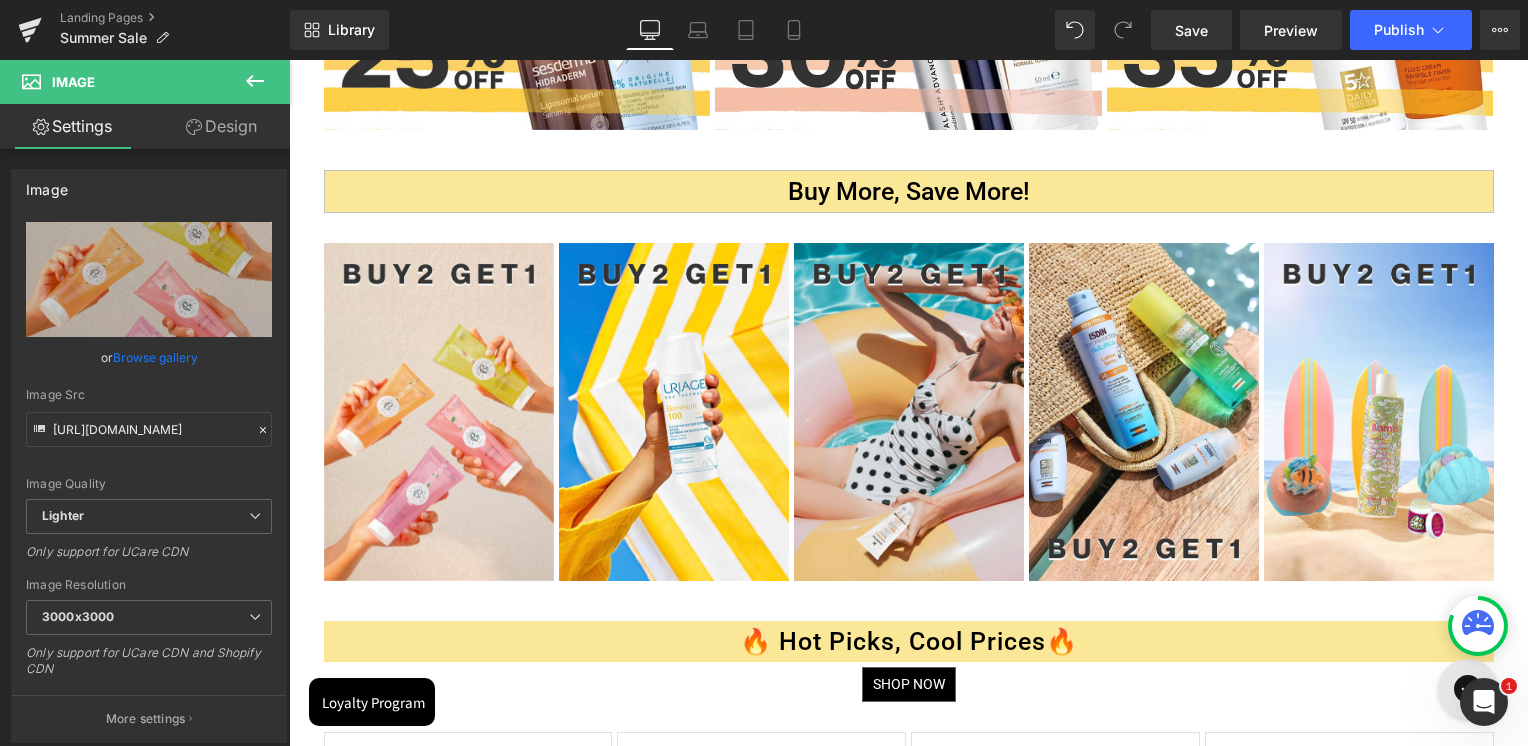 click on "Image" at bounding box center [438, 412] 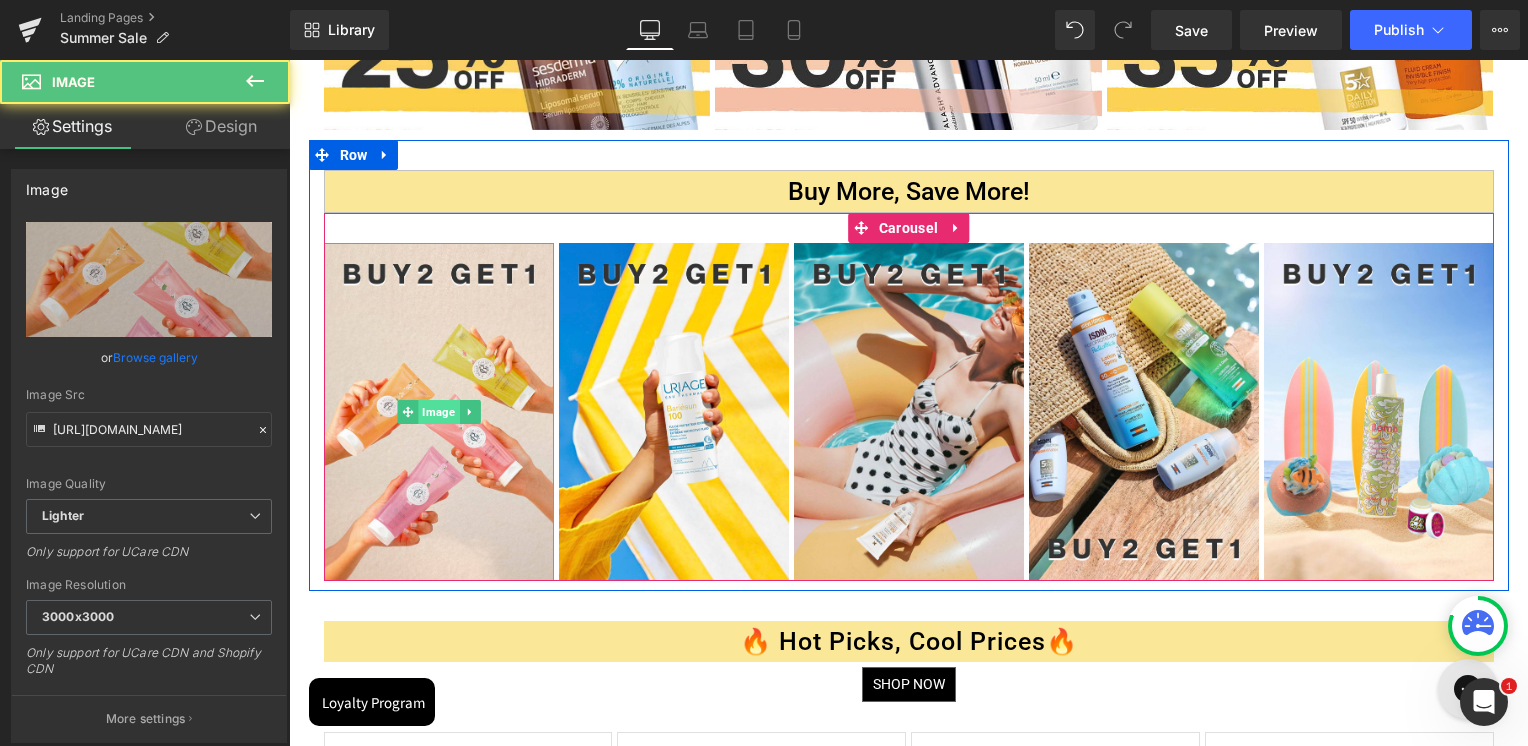 click on "Image" at bounding box center (438, 412) 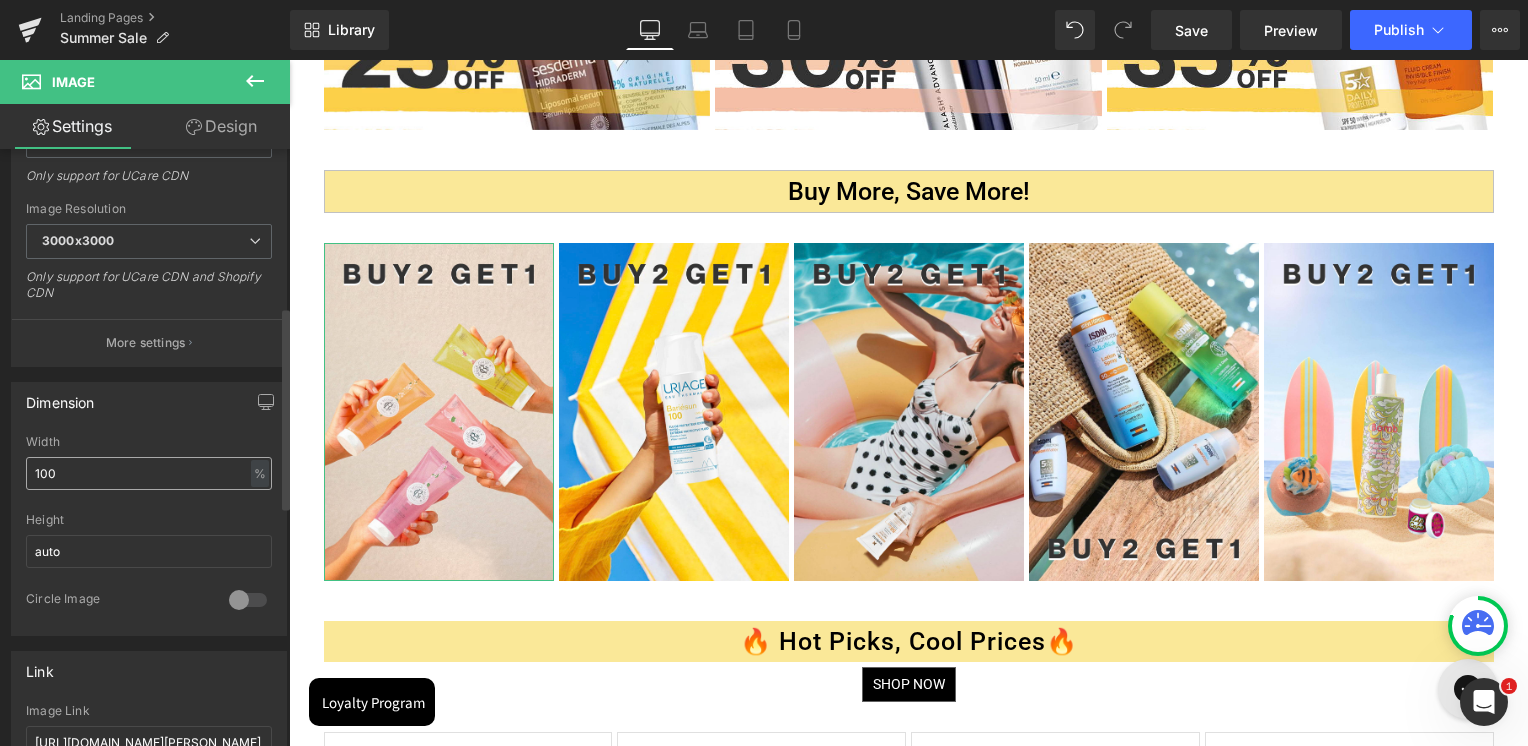 scroll, scrollTop: 500, scrollLeft: 0, axis: vertical 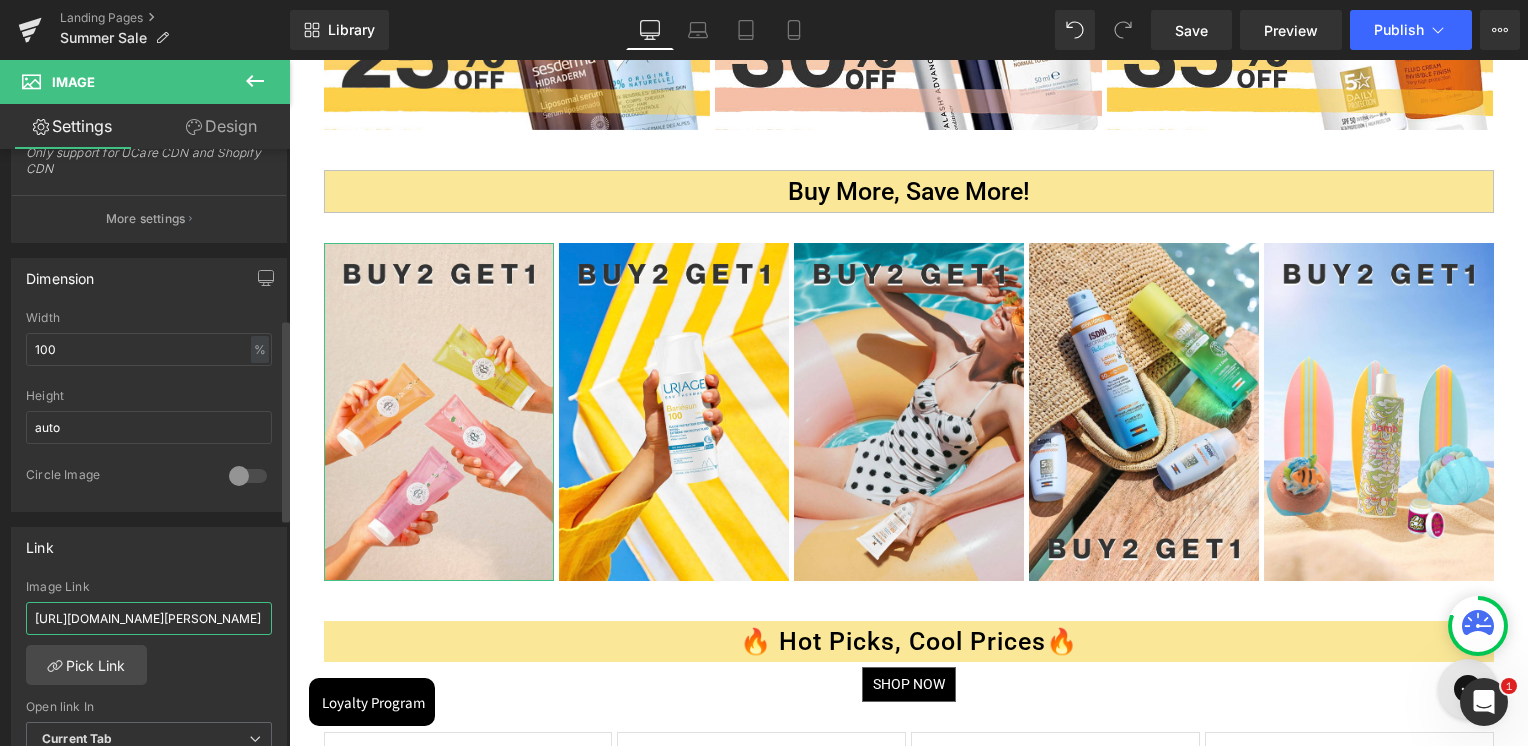click on "https://skinsociety.me/collections/luxury-fragrances?page=1&rb_filter_ptag_520fc1050e0e43813602797fa7781641=For%20Him&rb_vendor=Ralph%20Lauren&_gl=1*1fkb97r*_gcl_au*MTMxMzUxNjM1Mi4xNzUyNDk3NjY5" at bounding box center (149, 618) 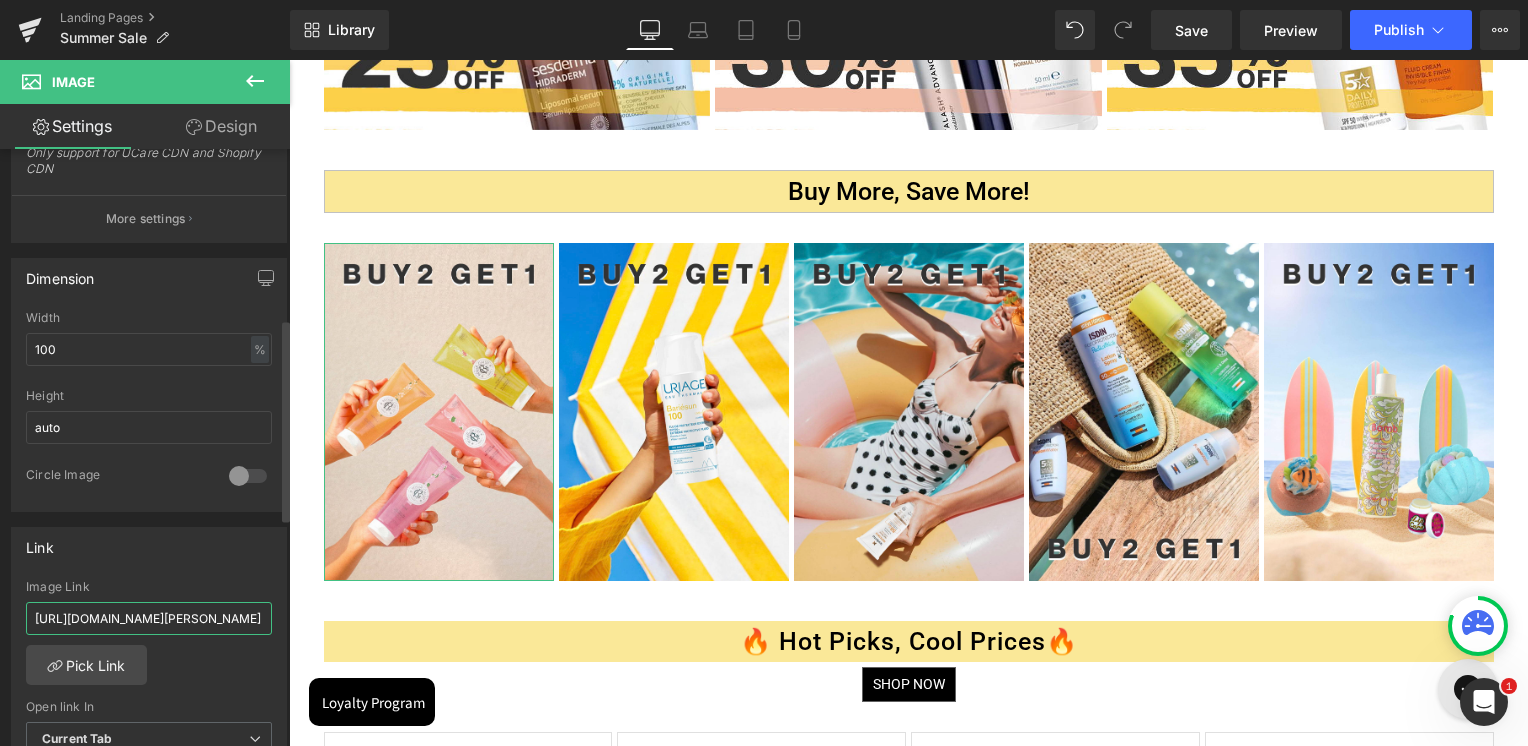 click on "https://skinsociety.me/collections/luxury-fragrances?page=1&rb_filter_ptag_520fc1050e0e43813602797fa7781641=For%20Him&rb_vendor=Ralph%20Lauren&_gl=1*1fkb97r*_gcl_au*MTMxMzUxNjM1Mi4xNzUyNDk3NjY5" at bounding box center [149, 618] 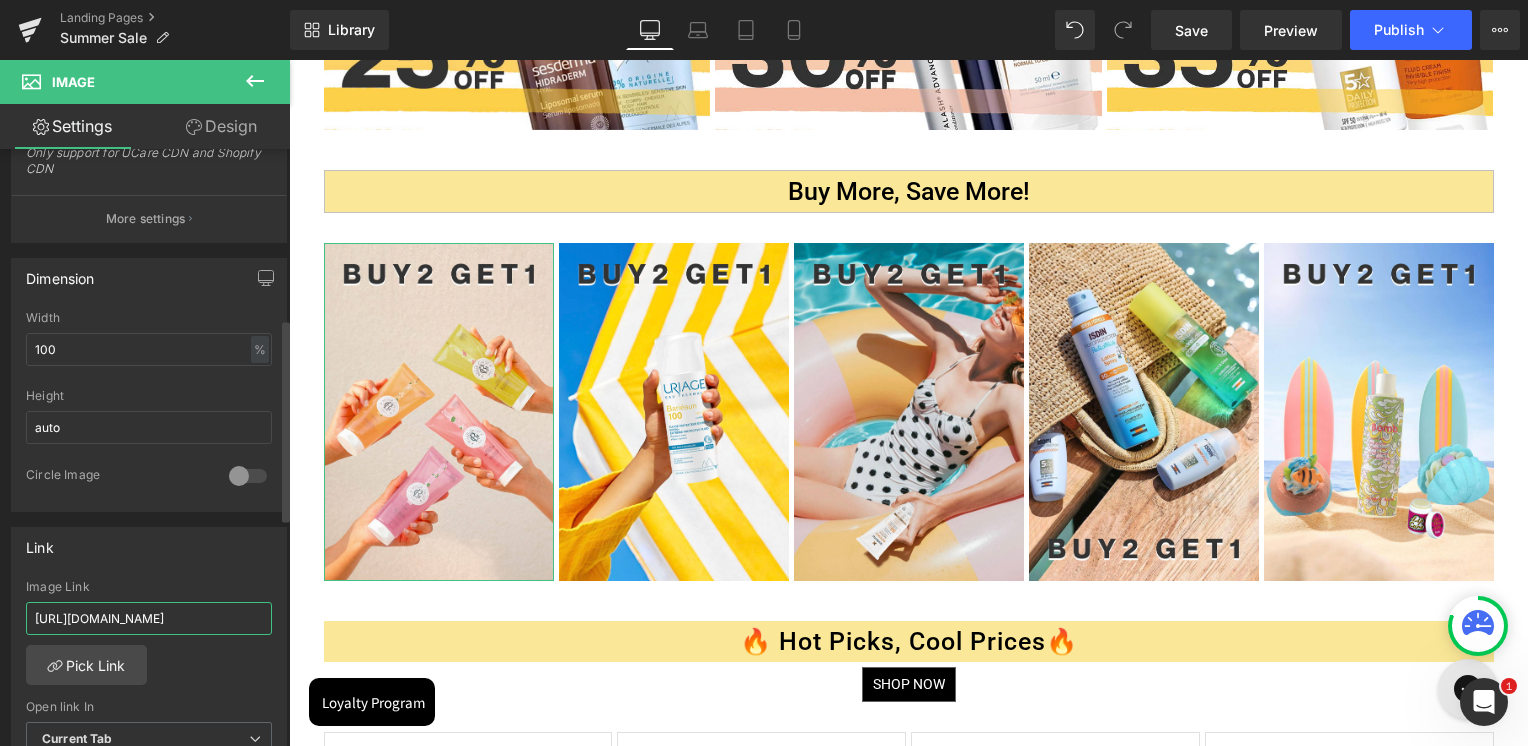 type on "https://skinsociety.me/collections/roge-cavailles-1?_cd=5d0f56acb5e884fa35879d0aa8b67c818f2677ec7cc26b14645c671f27d75939&_uid=42148954205&preview_theme_id=81325490269&preview_token=g0hdupilqdgjsav8sv4b3ajjm1pto8a5" 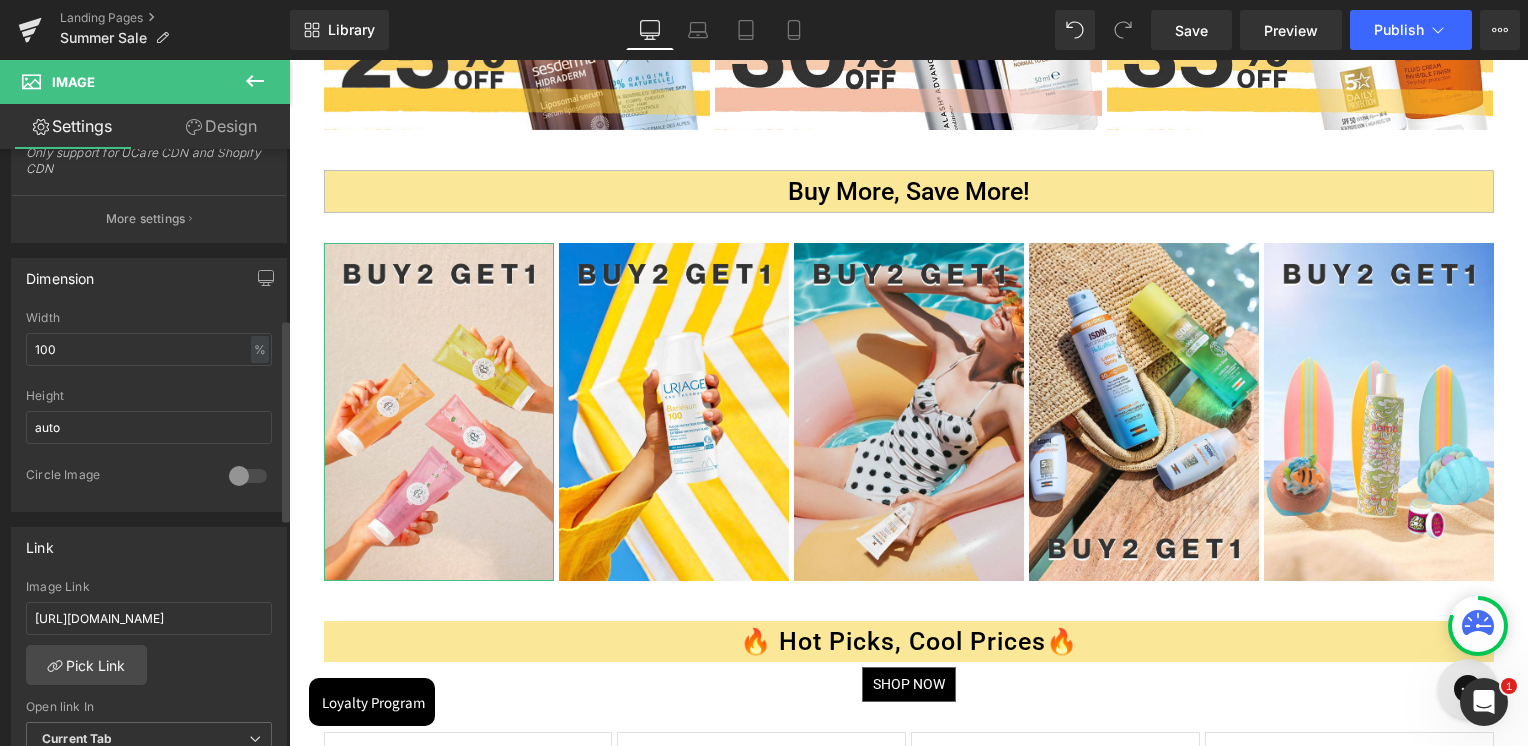 click on "Image Link https://skinsociety.me/collections/roge-cavailles-1?_cd=5d0f56acb5e884fa35879d0aa8b67c818f2677ec7cc26b14645c671f27d75939&_uid=42148954205&preview_theme_id=81325490269&preview_token=g0hdupilqdgjsav8sv4b3ajjm1pto8a5" at bounding box center (149, 612) 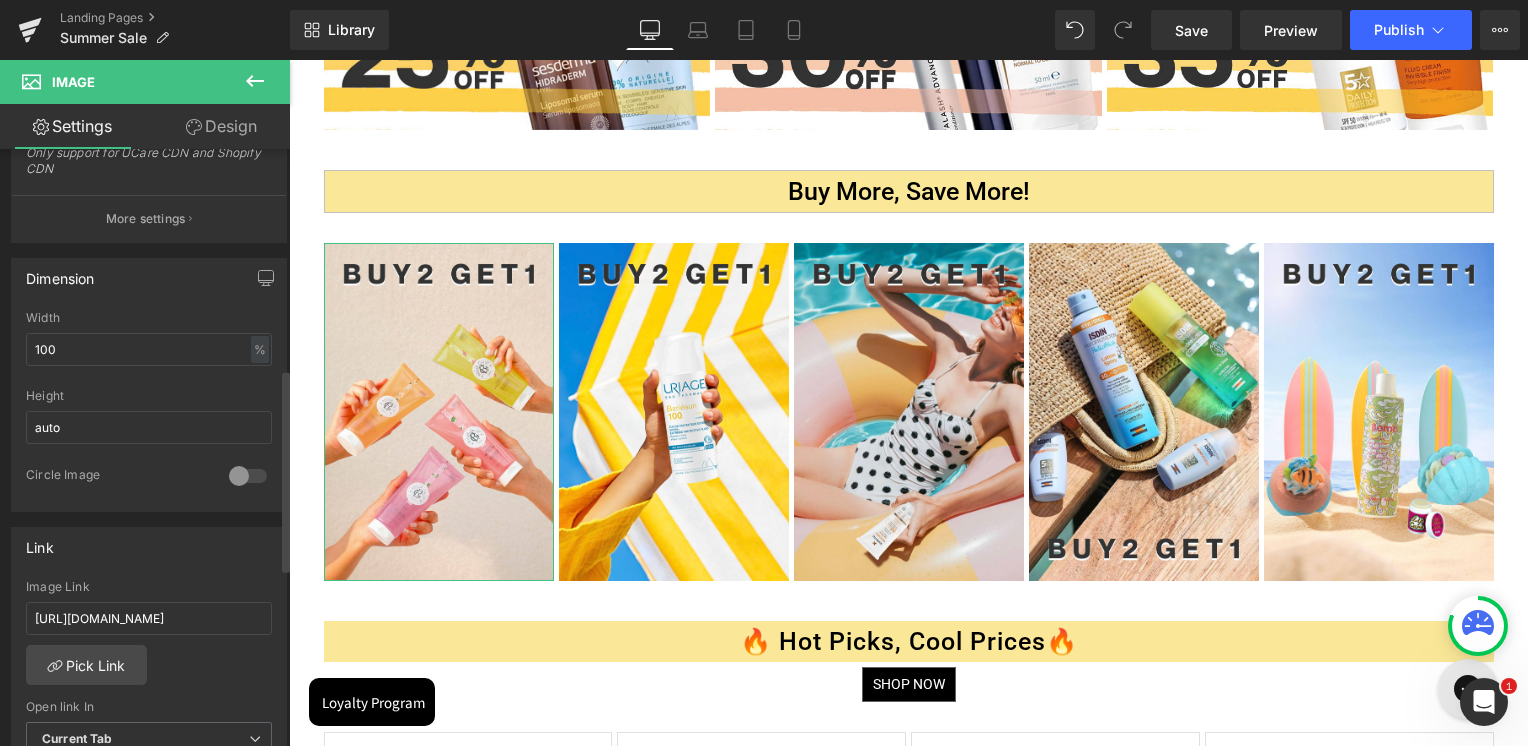 scroll, scrollTop: 800, scrollLeft: 0, axis: vertical 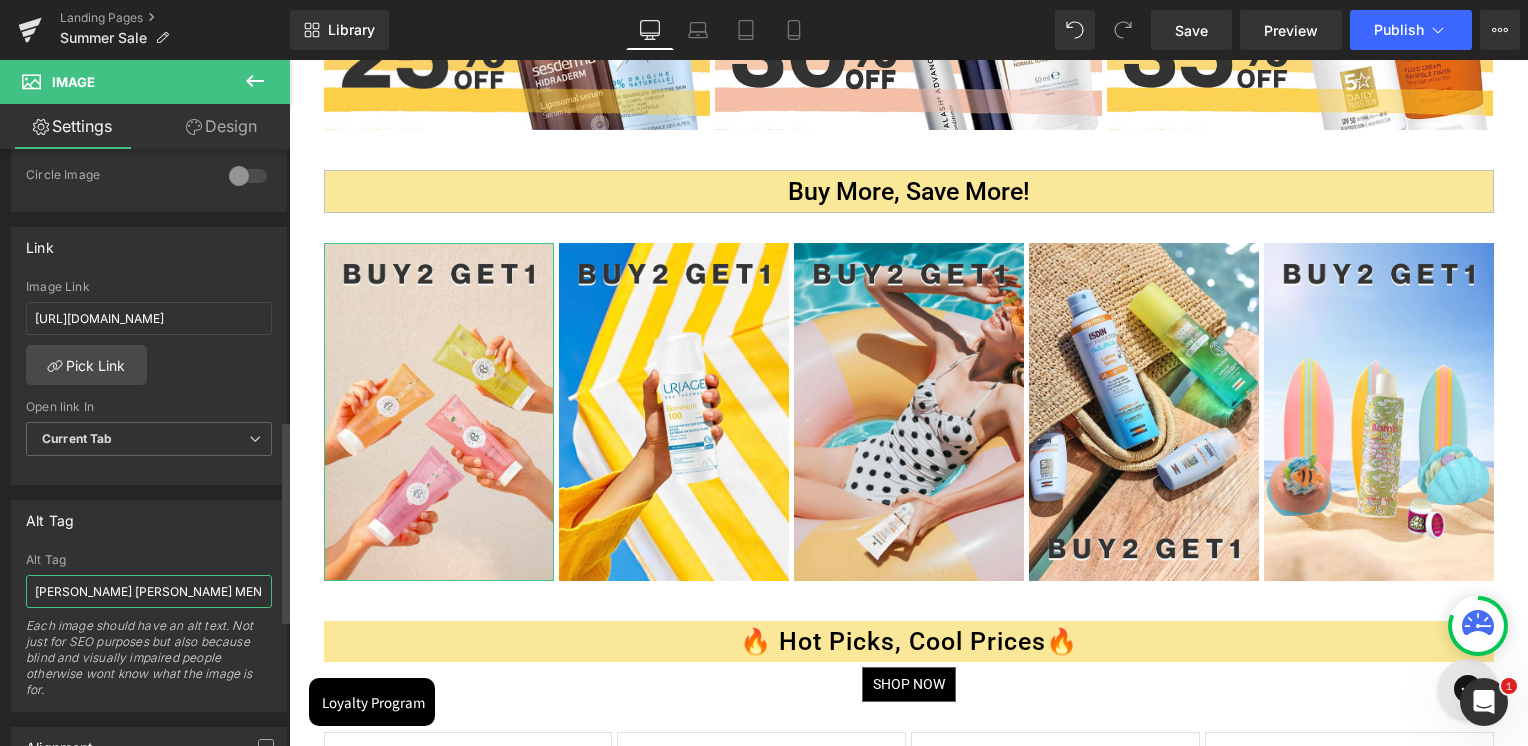 click on "RALPH LAUREN MEN" at bounding box center (149, 591) 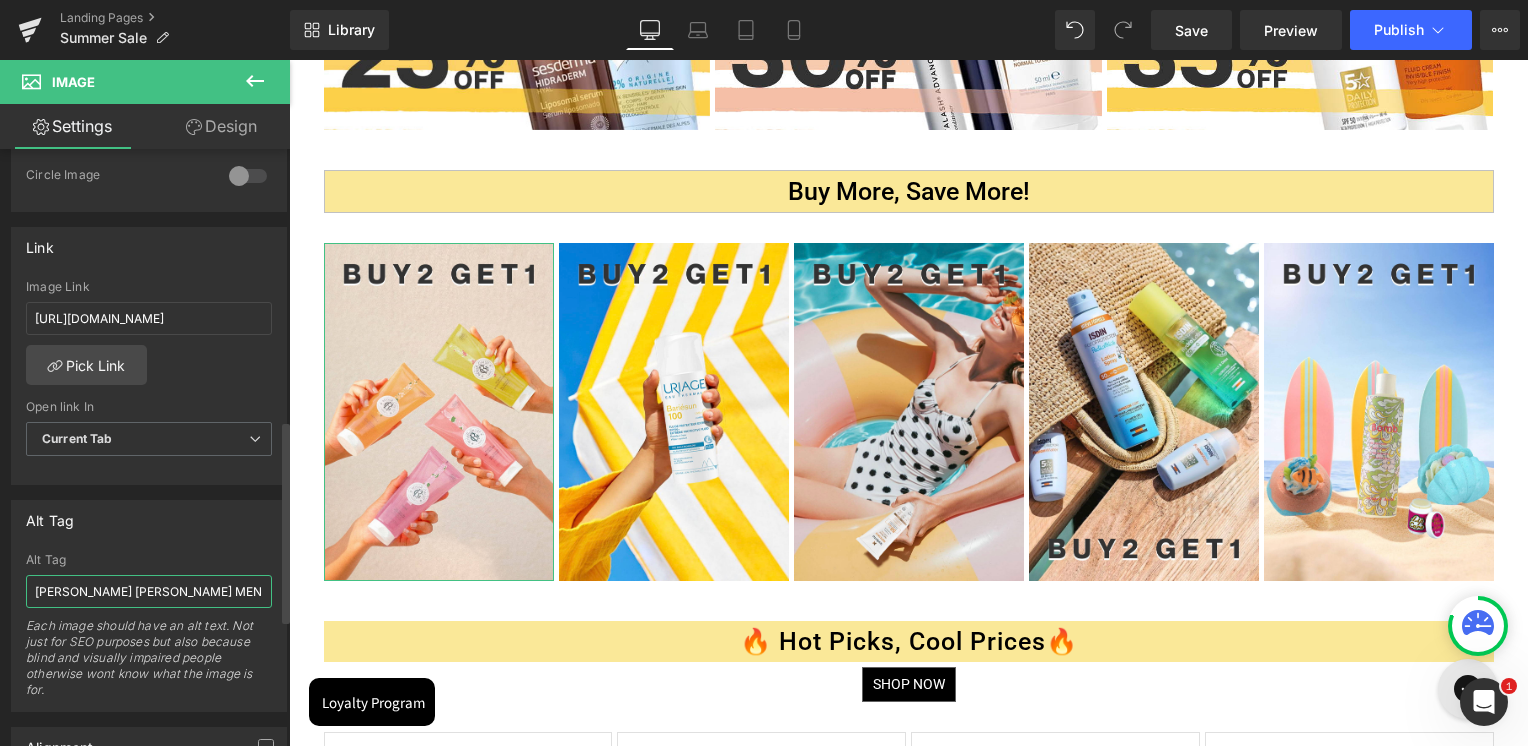click on "RALPH LAUREN MEN" at bounding box center [149, 591] 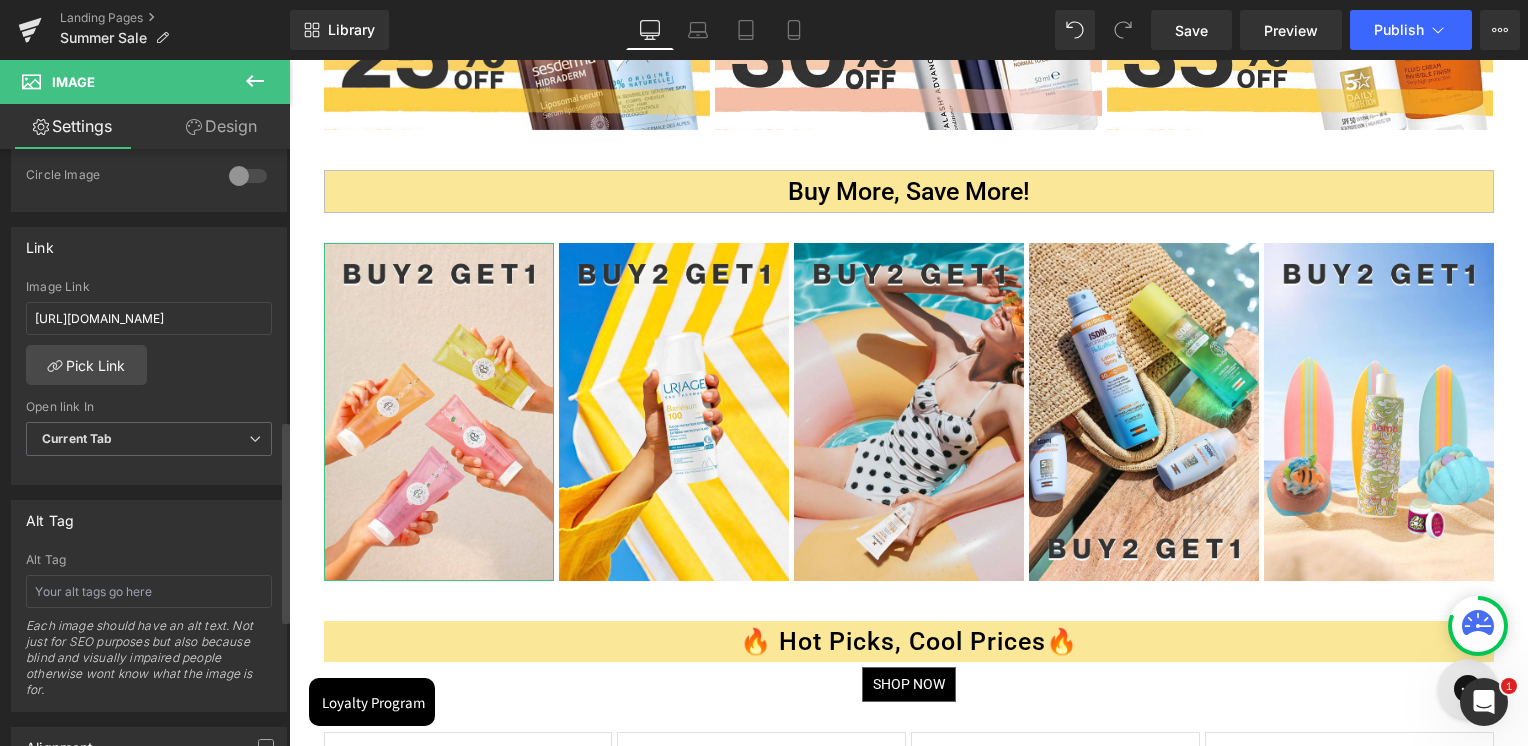 click on "Alt Tag RALPH LAUREN MEN Alt Tag Each image should have an alt text. Not just for SEO purposes but also because blind and visually impaired people otherwise wont know what the image is for." at bounding box center (149, 606) 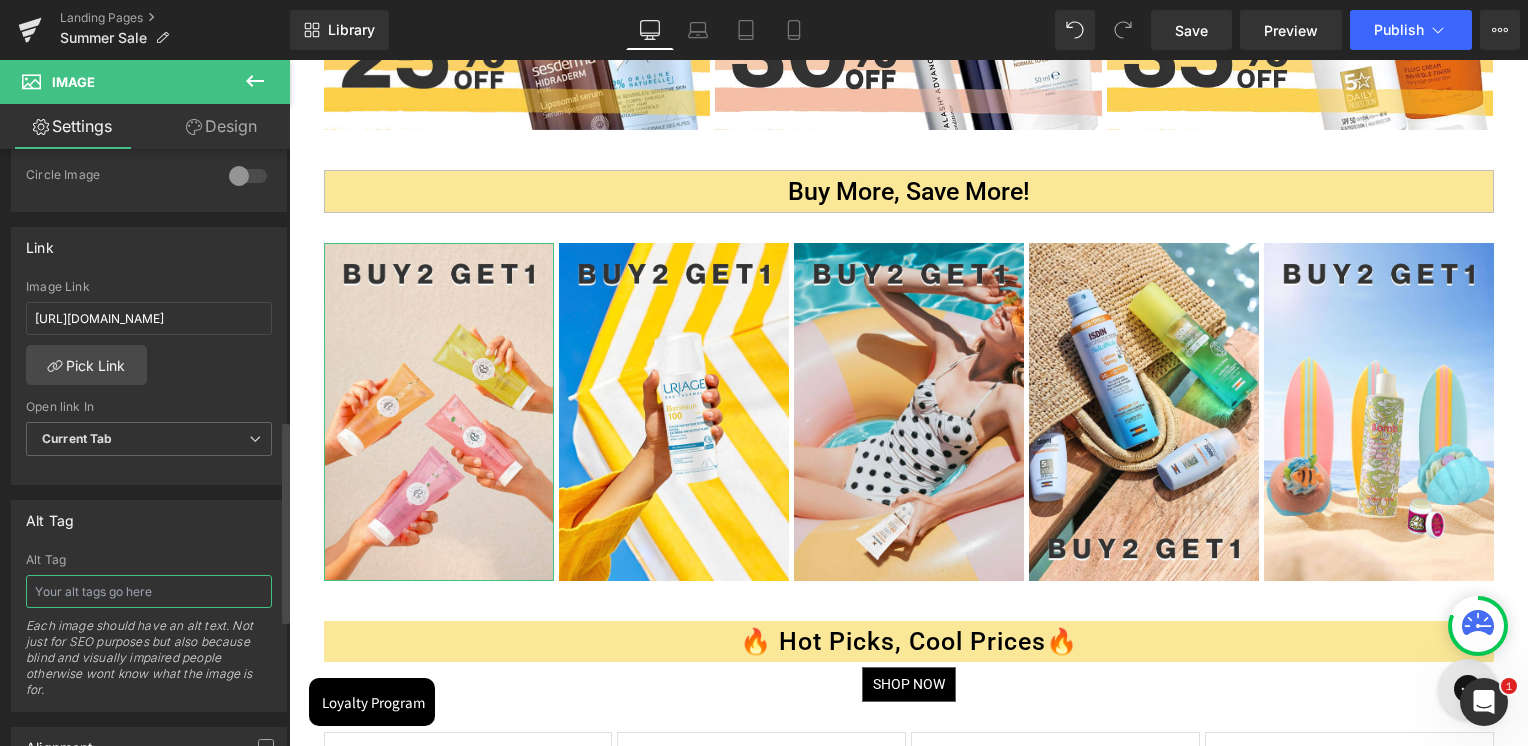 click at bounding box center (149, 591) 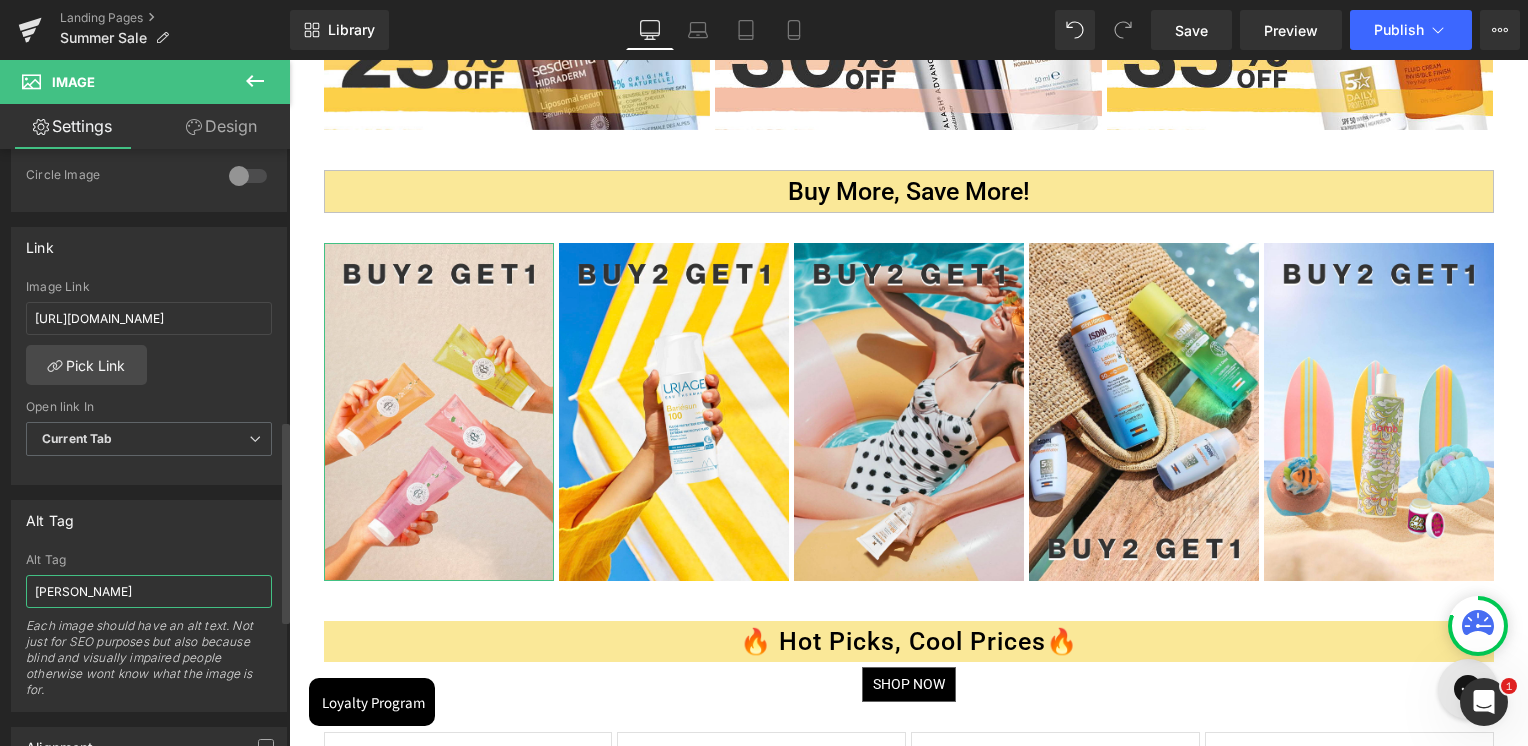 type on "Roger Cavailles" 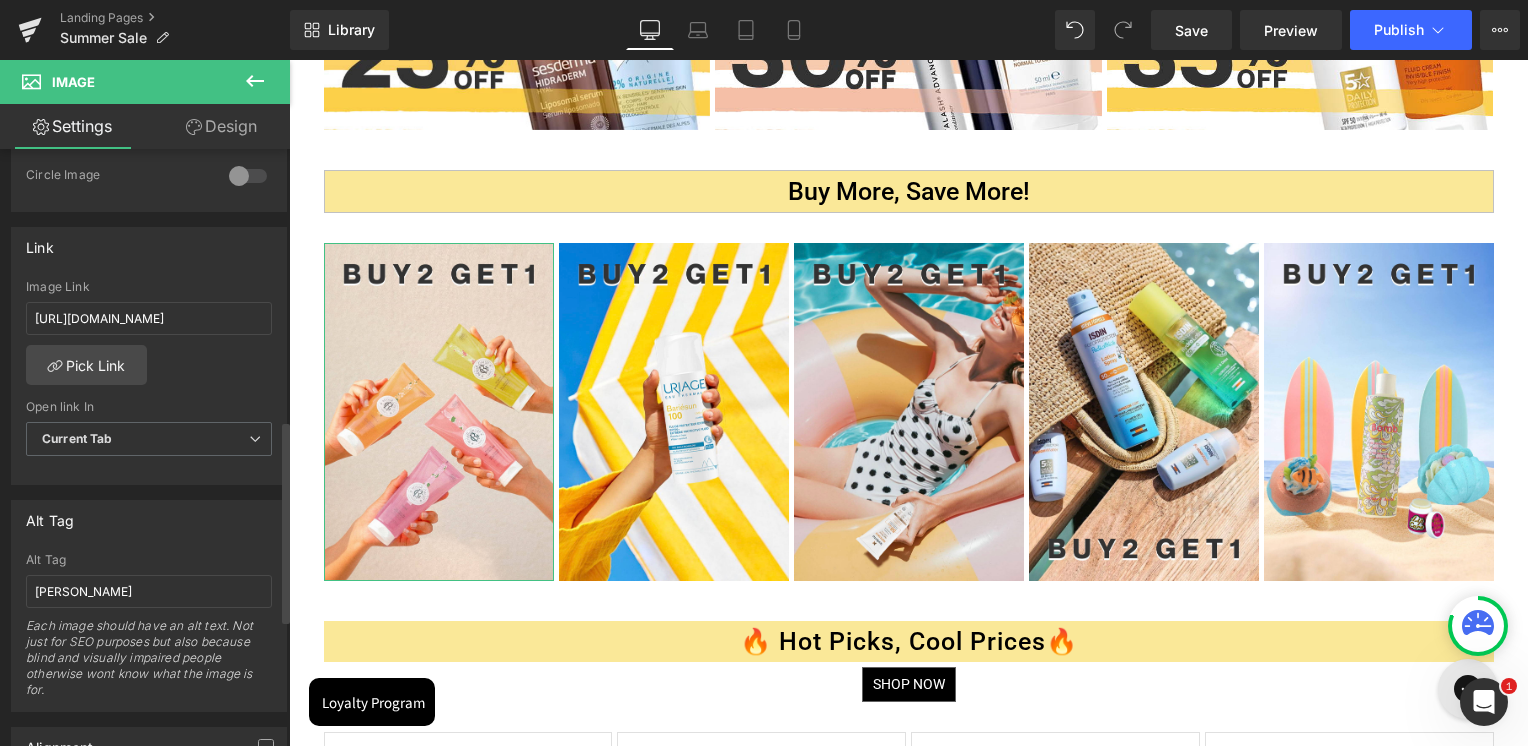 click on "Alt Tag RALPH LAUREN MEN Alt Tag Roger Cavailles Each image should have an alt text. Not just for SEO purposes but also because blind and visually impaired people otherwise wont know what the image is for." at bounding box center [149, 606] 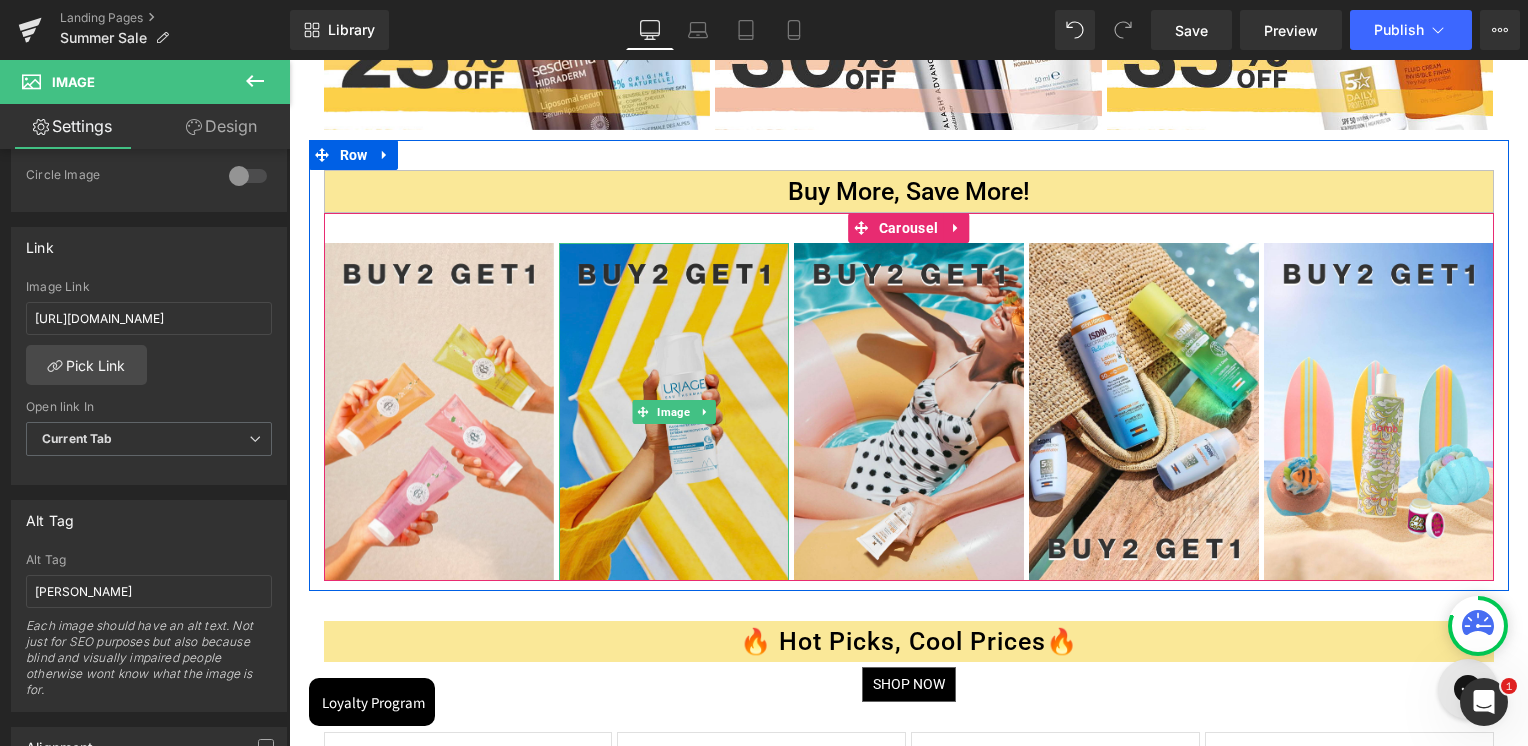 click at bounding box center (674, 412) 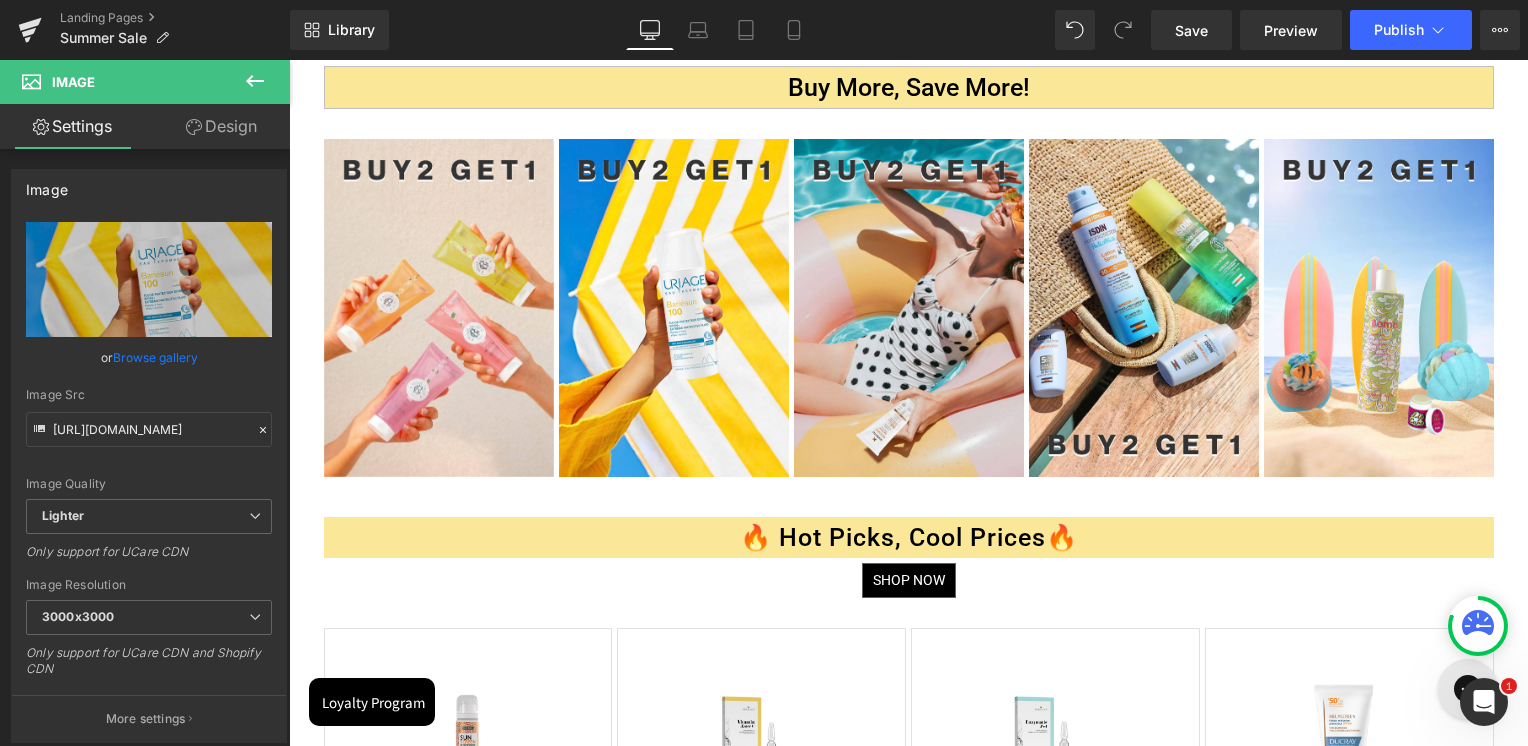scroll, scrollTop: 1100, scrollLeft: 0, axis: vertical 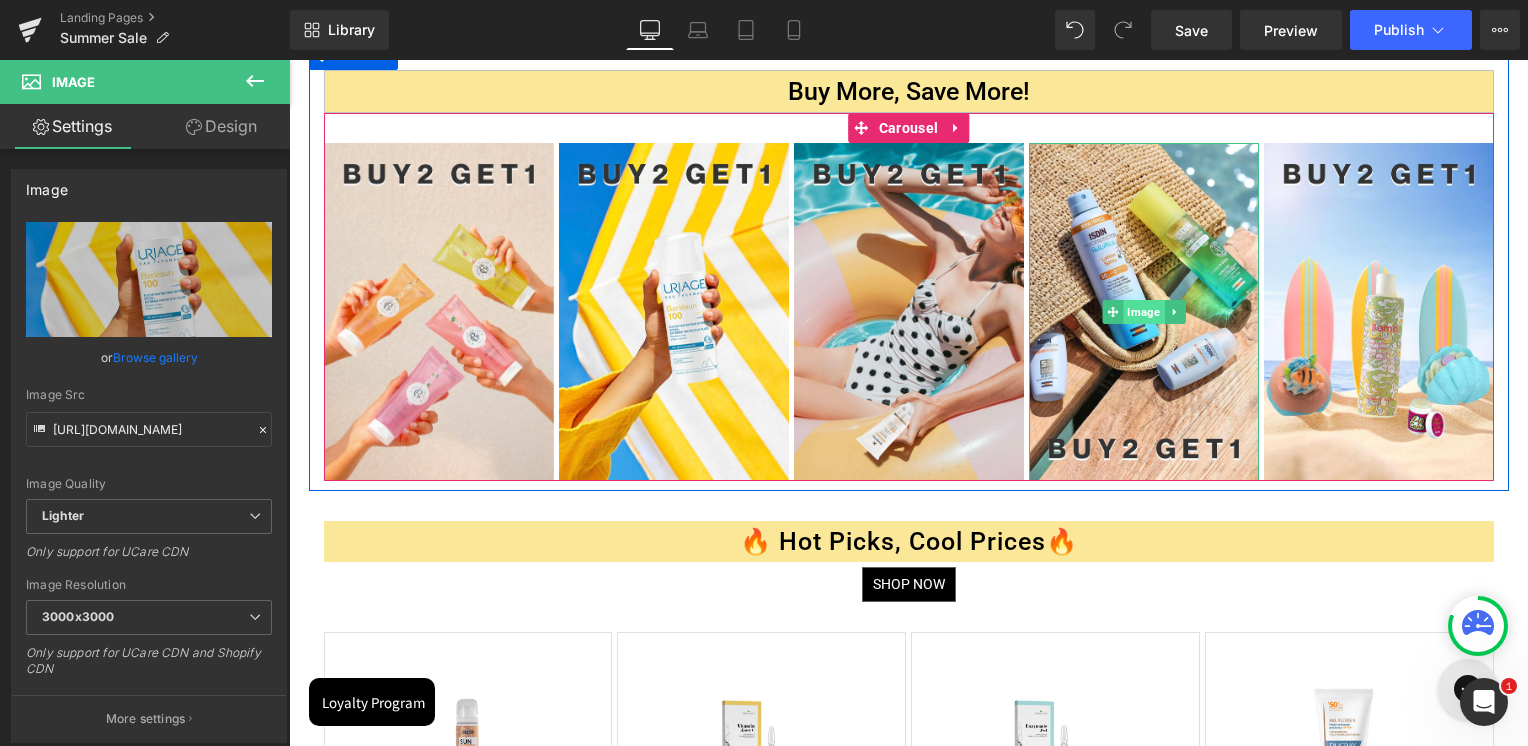 click on "Image" at bounding box center (1143, 312) 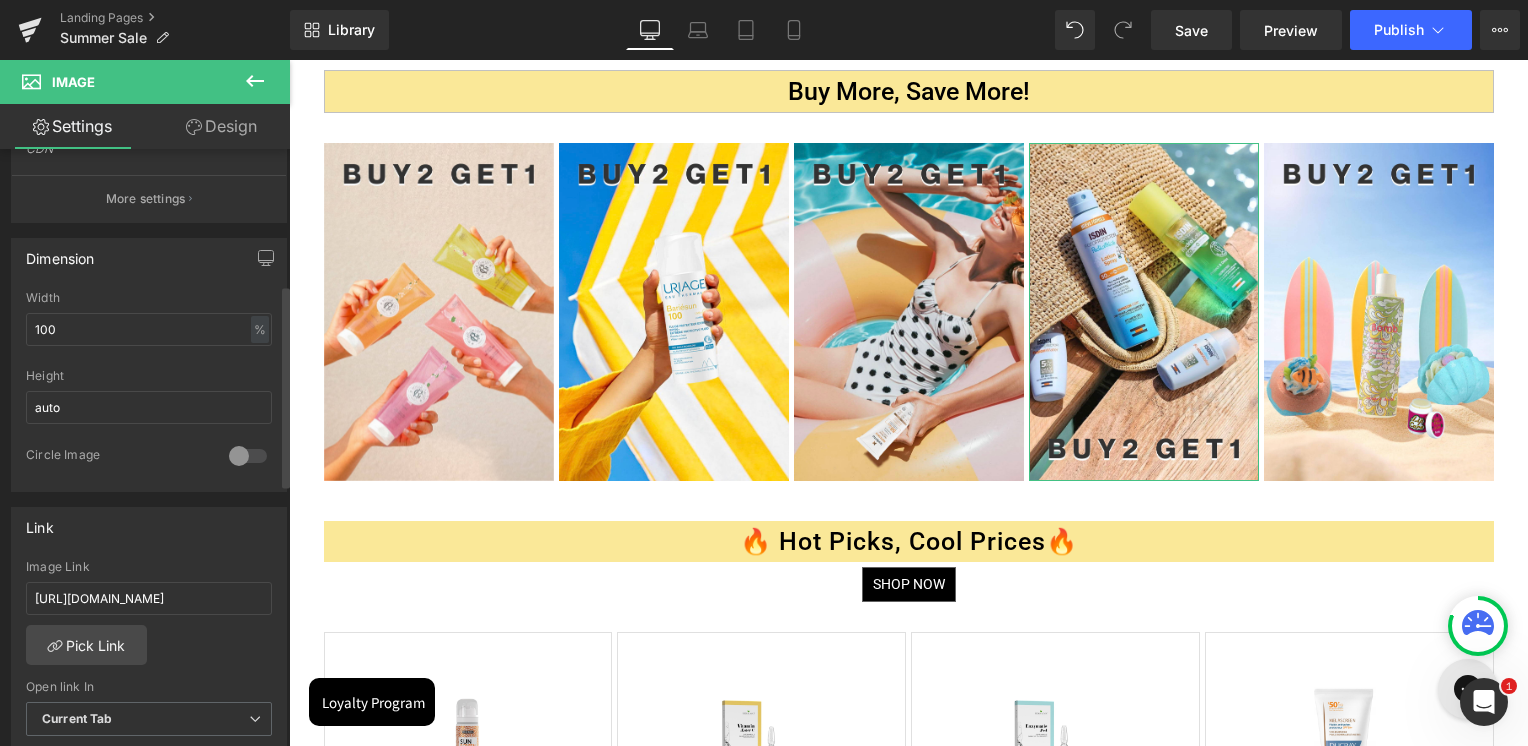 scroll, scrollTop: 600, scrollLeft: 0, axis: vertical 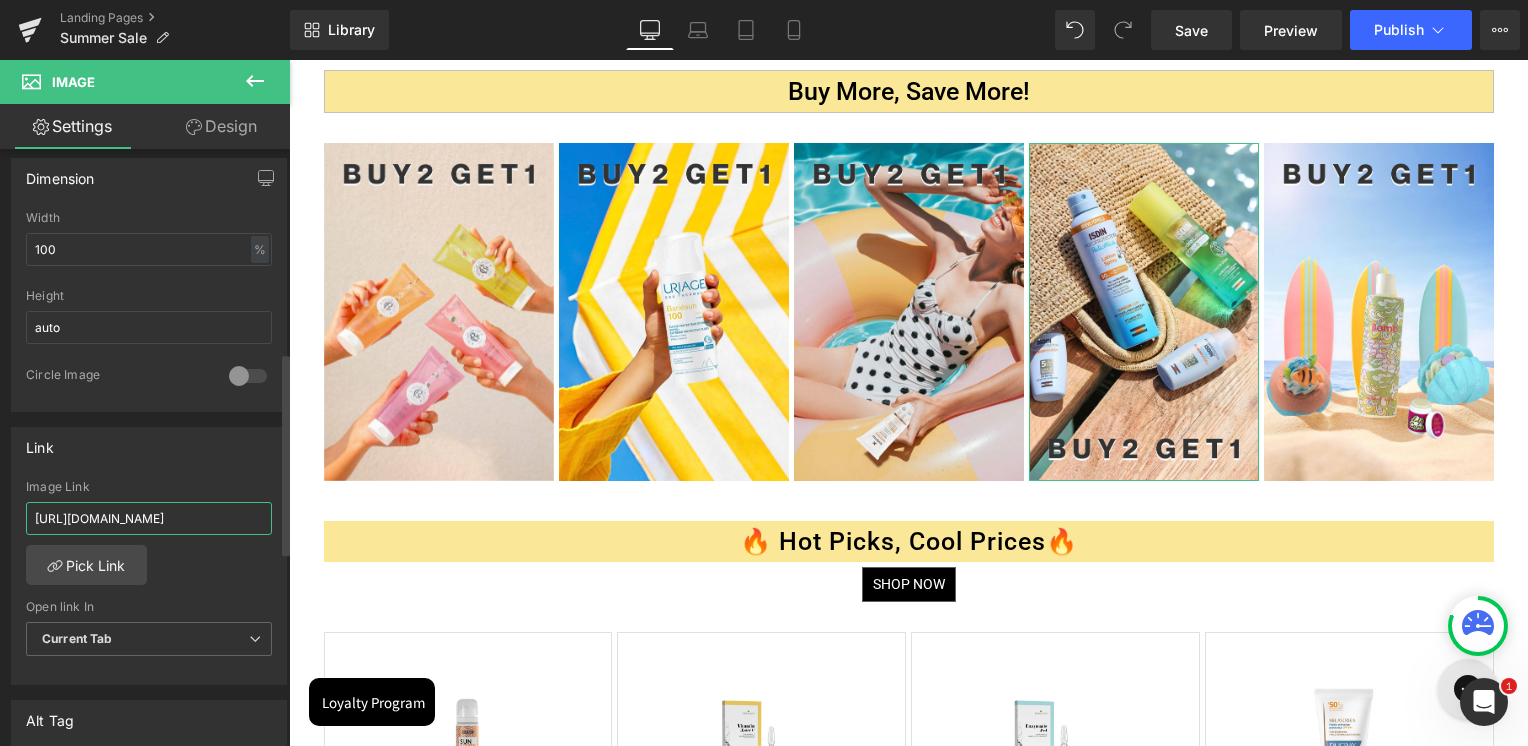 click on "https://skinsociety.me/collections/luxury-fragrances?page=1&rb_vendor=Giorgio%20Armani&rb_filter_ptag_520fc1050e0e43813602797fa7781641=For%20Him&_gl=1*16f4k5j*_gcl_au*MTMxMzUxNjM1Mi4xNzUyNDk3NjY5" at bounding box center [149, 518] 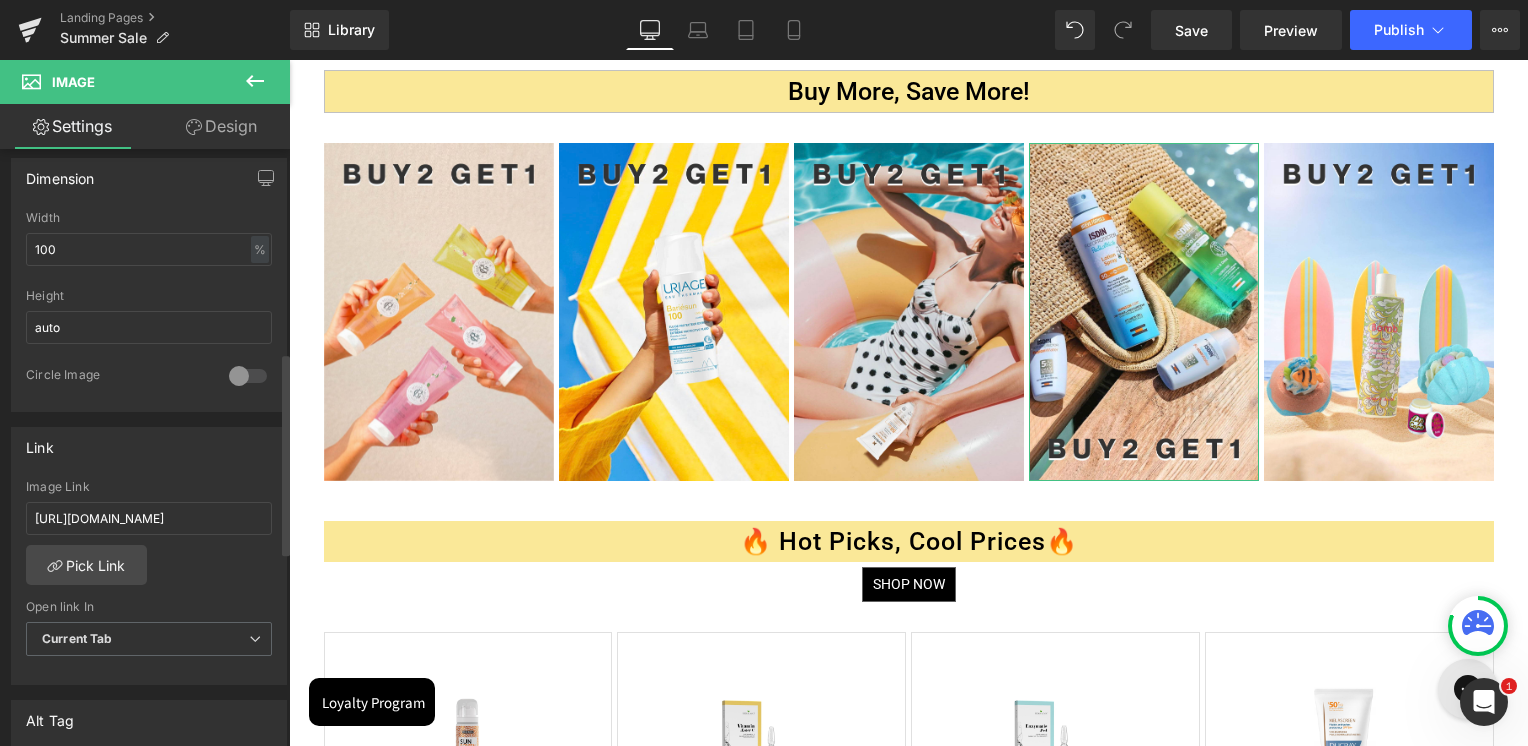 click on "Link https://skinsociety.me/collections/luxury-fragrances?page=1&rb_vendor=Giorgio%20Armani&rb_filter_ptag_520fc1050e0e43813602797fa7781641=For%20Him&_gl=1*16f4k5j*_gcl_au*MTMxMzUxNjM1Mi4xNzUyNDk3NjY5 Image Link https://skinsociety.me/collections/isdin-sun-range  Pick Link Current Tab New Tab Open link In
Current Tab
Current Tab New Tab" at bounding box center (149, 556) 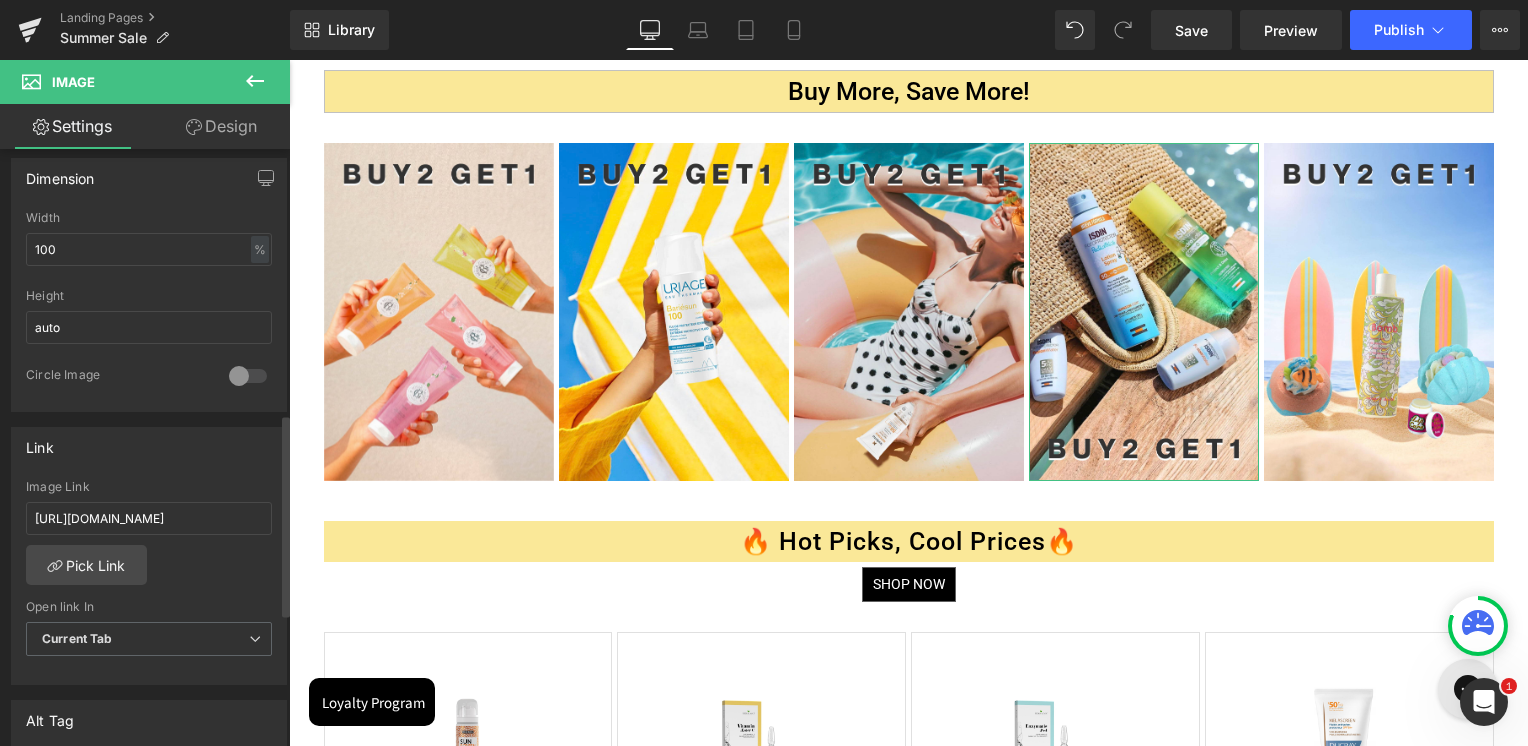 scroll, scrollTop: 1000, scrollLeft: 0, axis: vertical 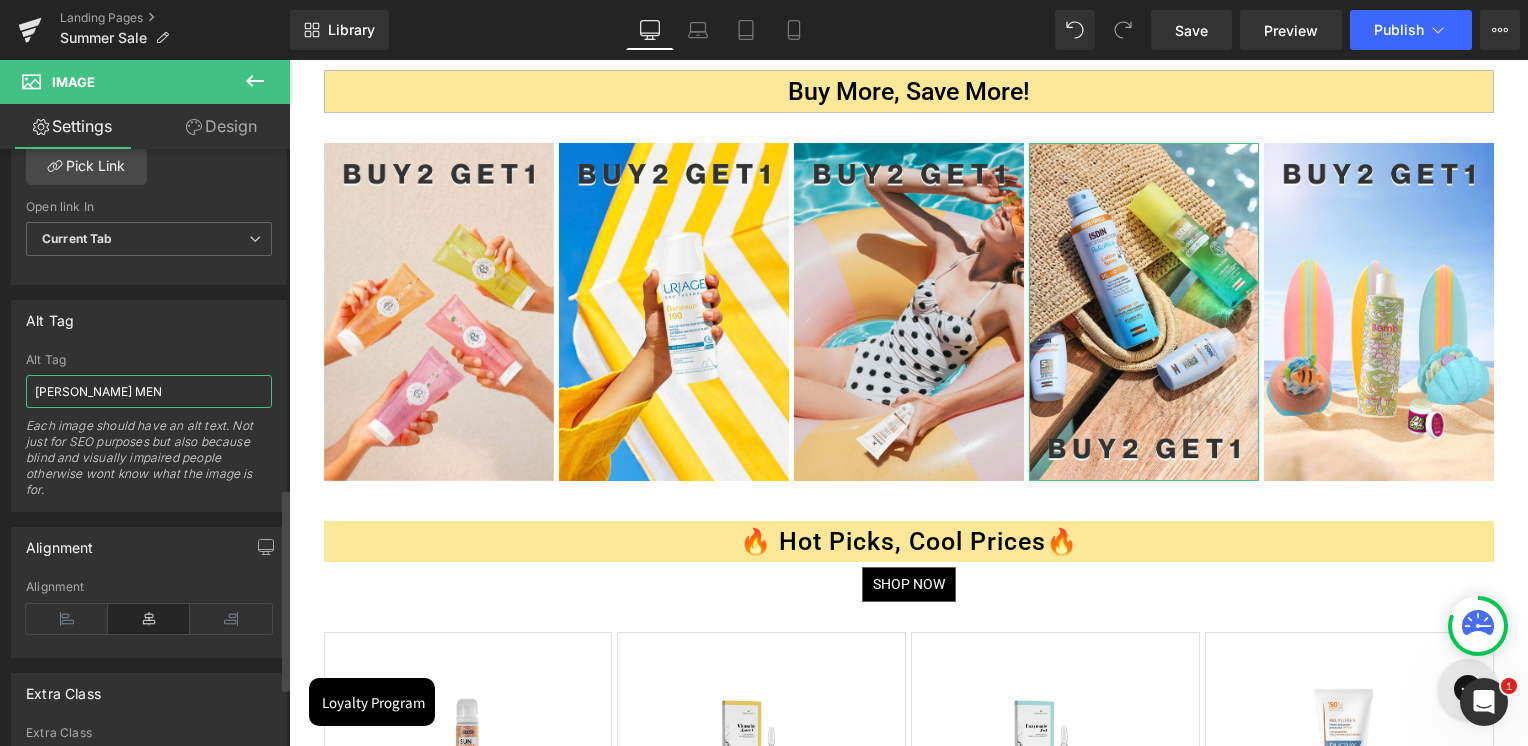 click on "GEORGIO ARMANI MEN" at bounding box center (149, 391) 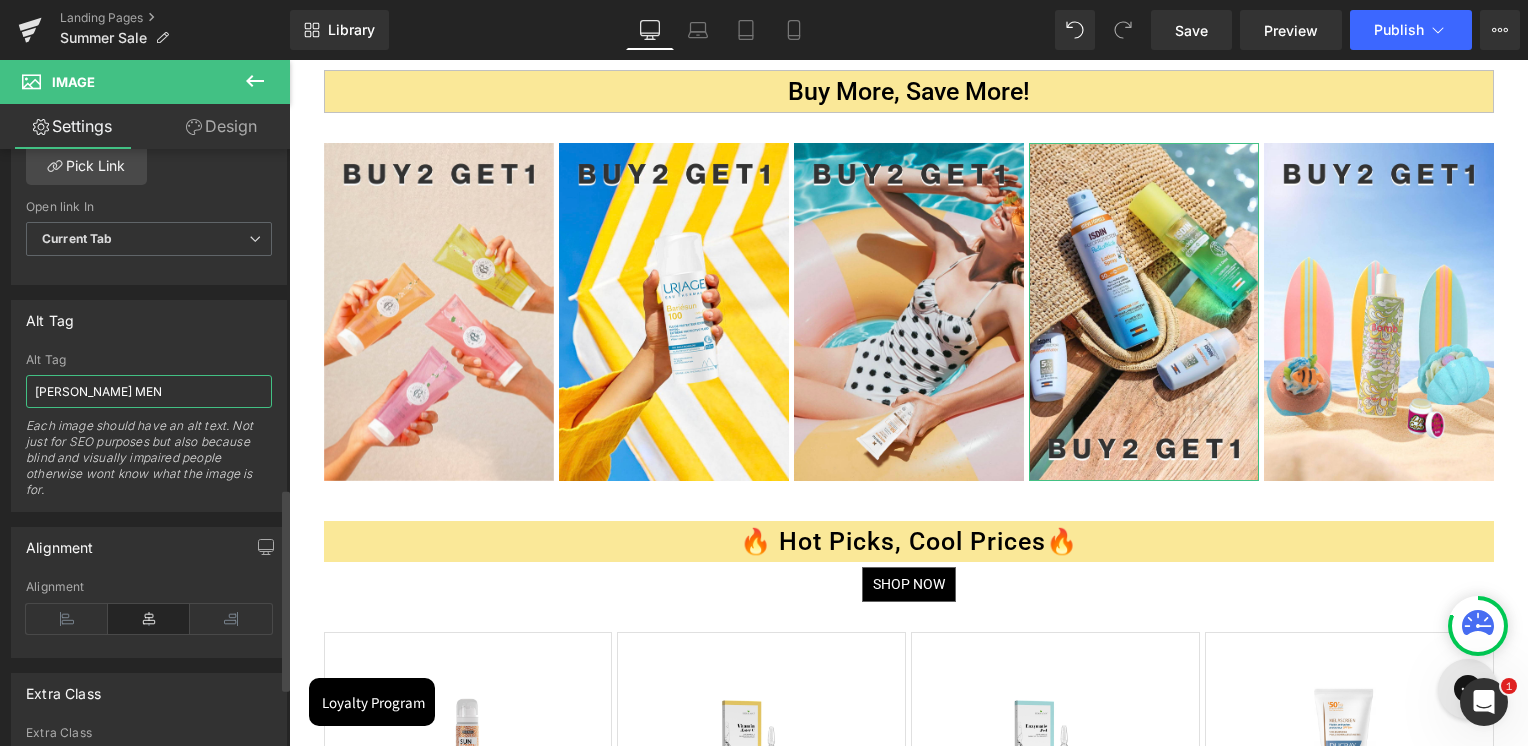 click on "GEORGIO ARMANI MEN" at bounding box center [149, 391] 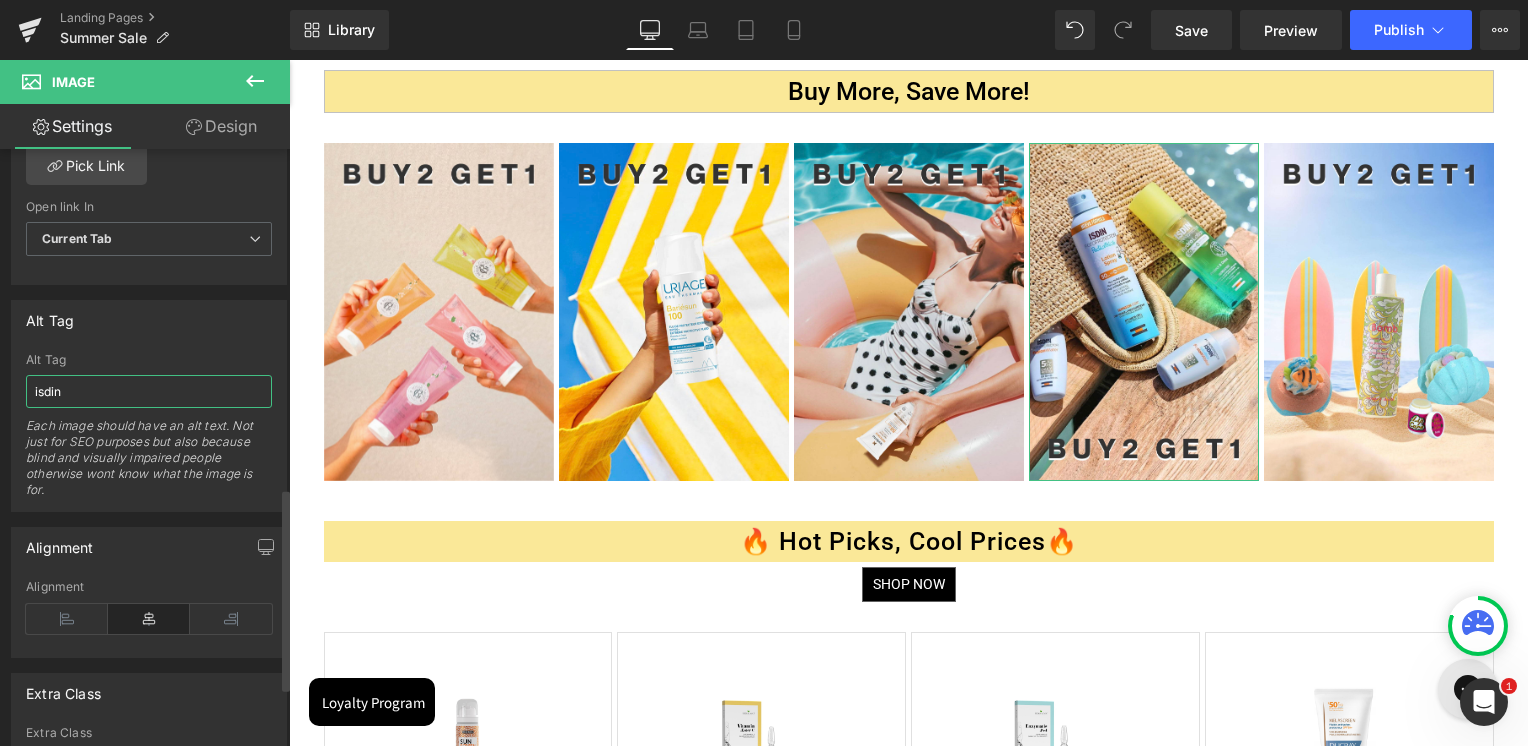 type on "isdin" 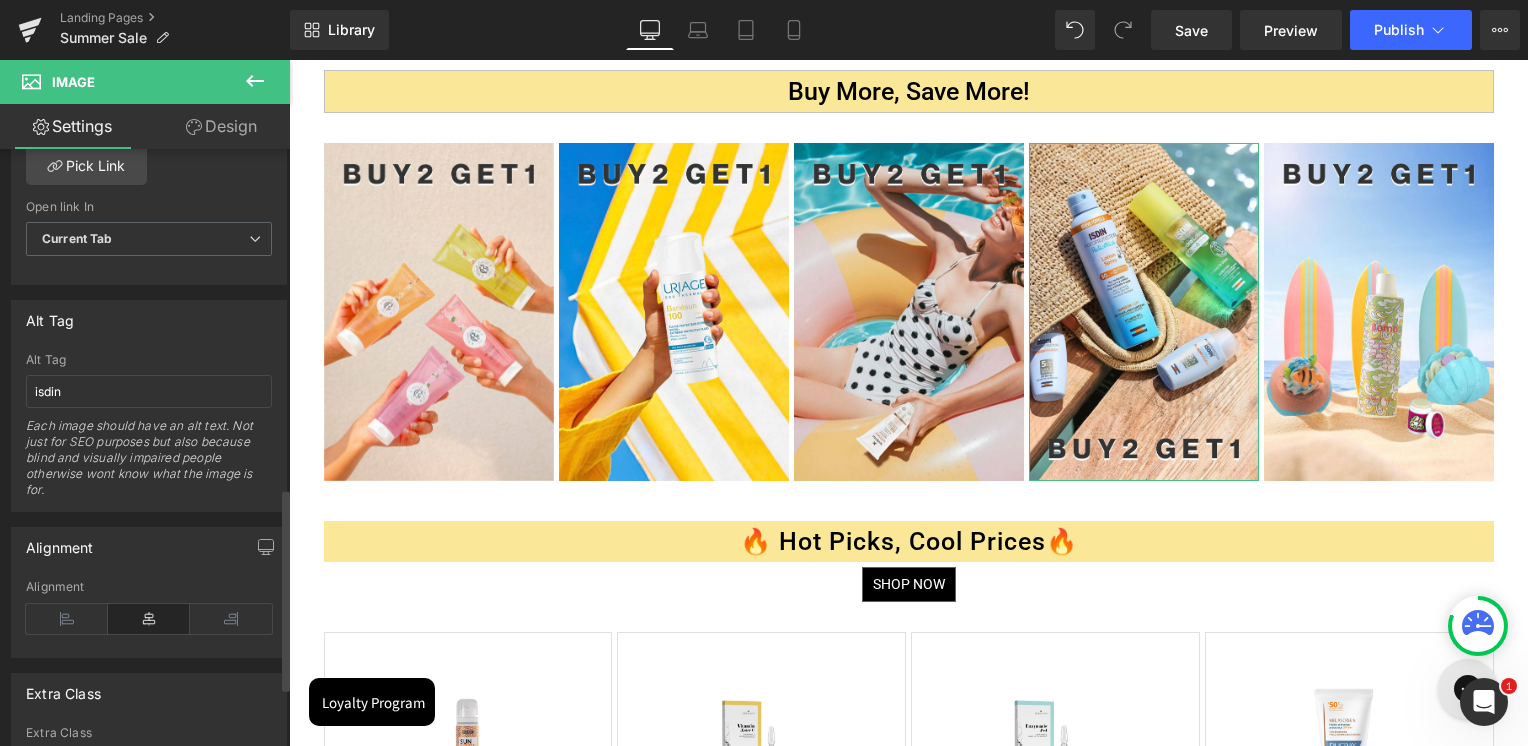 click on "Alt Tag" at bounding box center (149, 320) 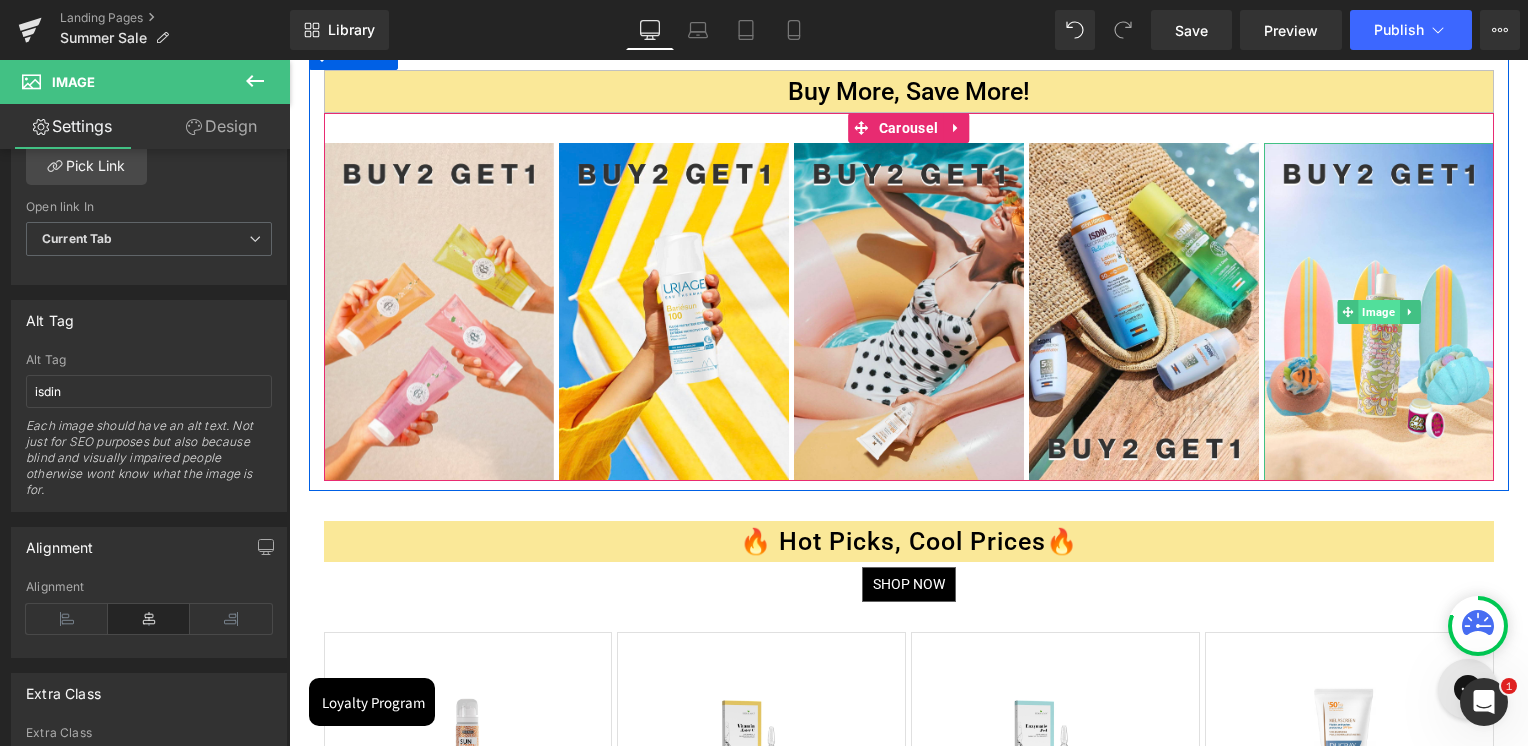 click on "Image" at bounding box center (1378, 312) 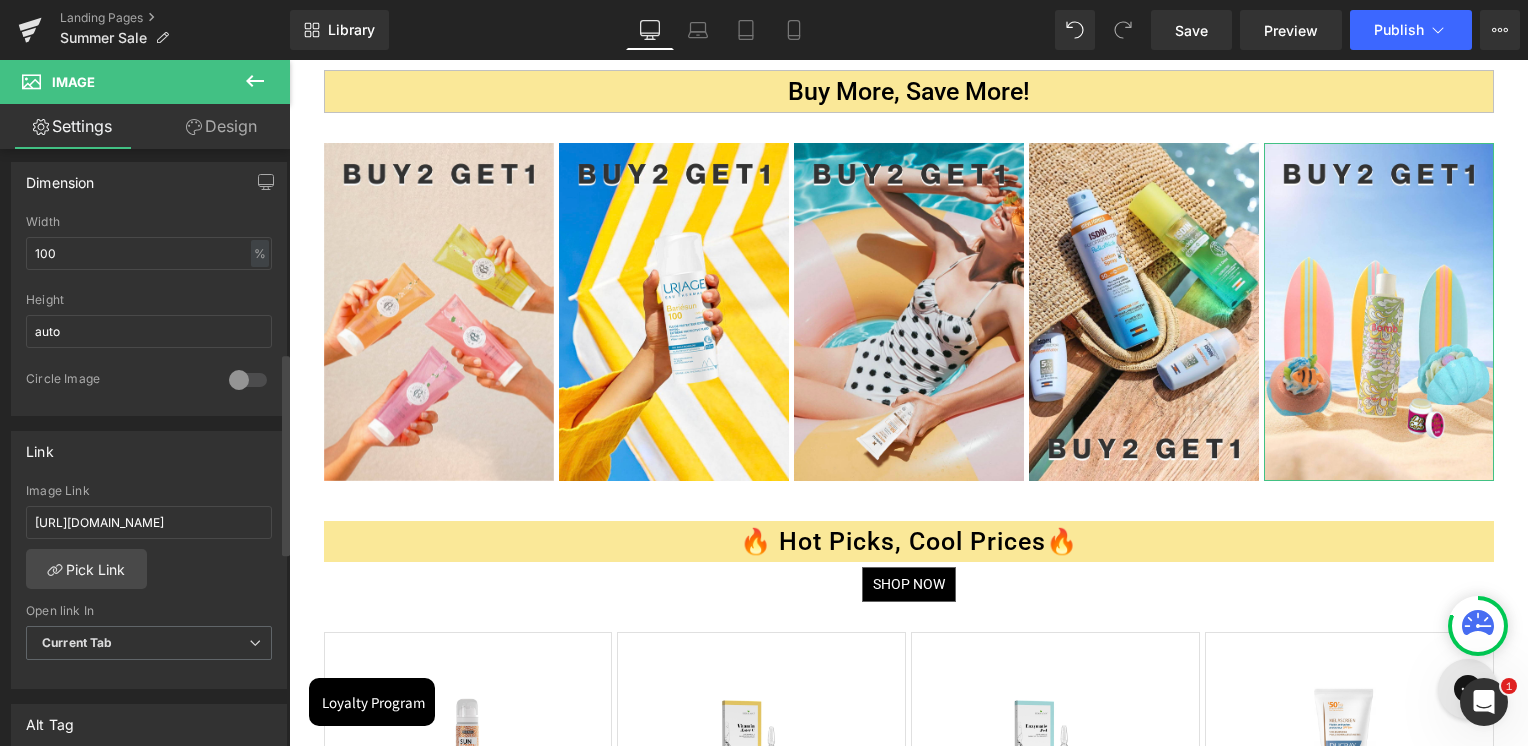 scroll, scrollTop: 600, scrollLeft: 0, axis: vertical 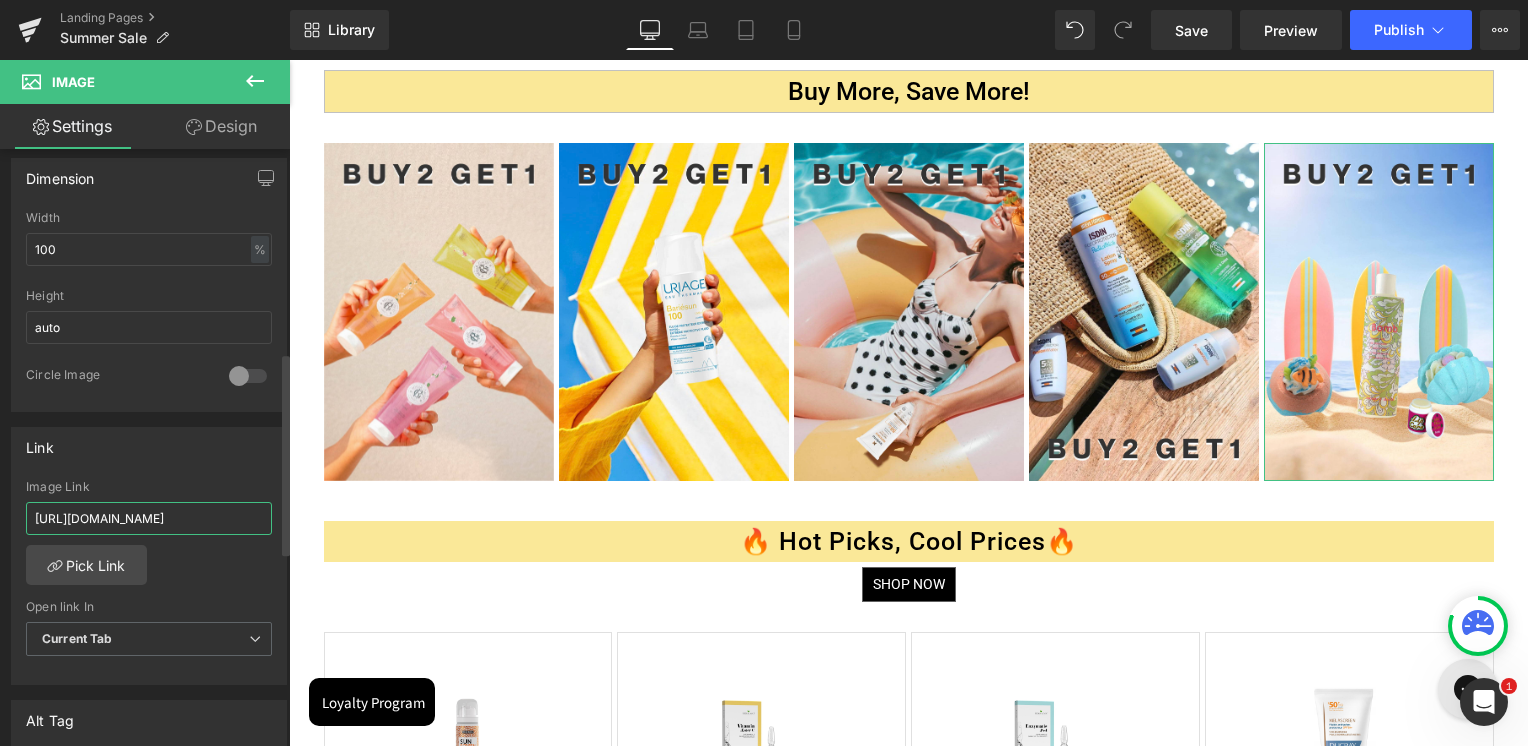 click on "https://skinsociety.me/collections/luxury-fragrances?page=1&rb_vendor=Giorgio%20Armani&rb_filter_ptag_520fc1050e0e43813602797fa7781641=For%20Him" at bounding box center [149, 518] 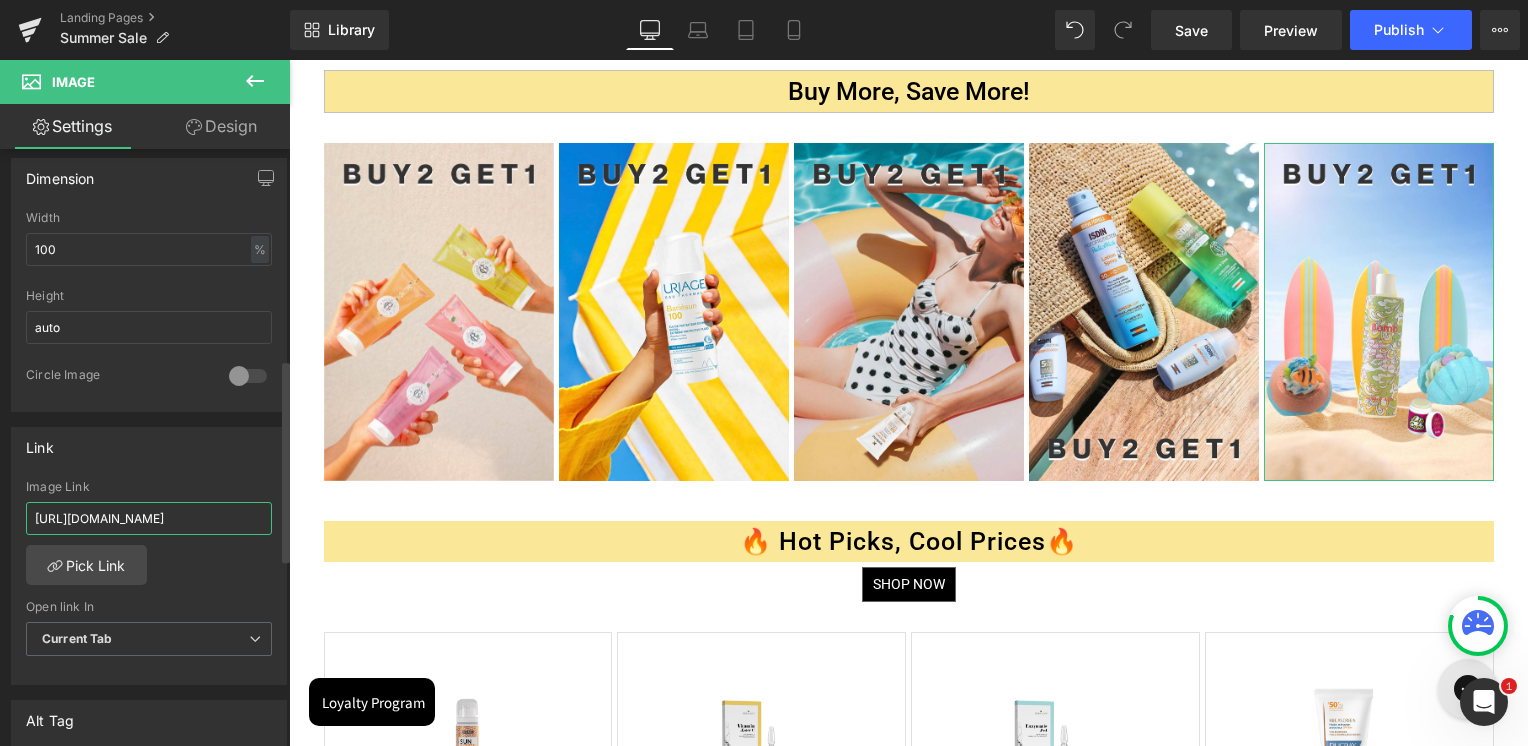 scroll, scrollTop: 900, scrollLeft: 0, axis: vertical 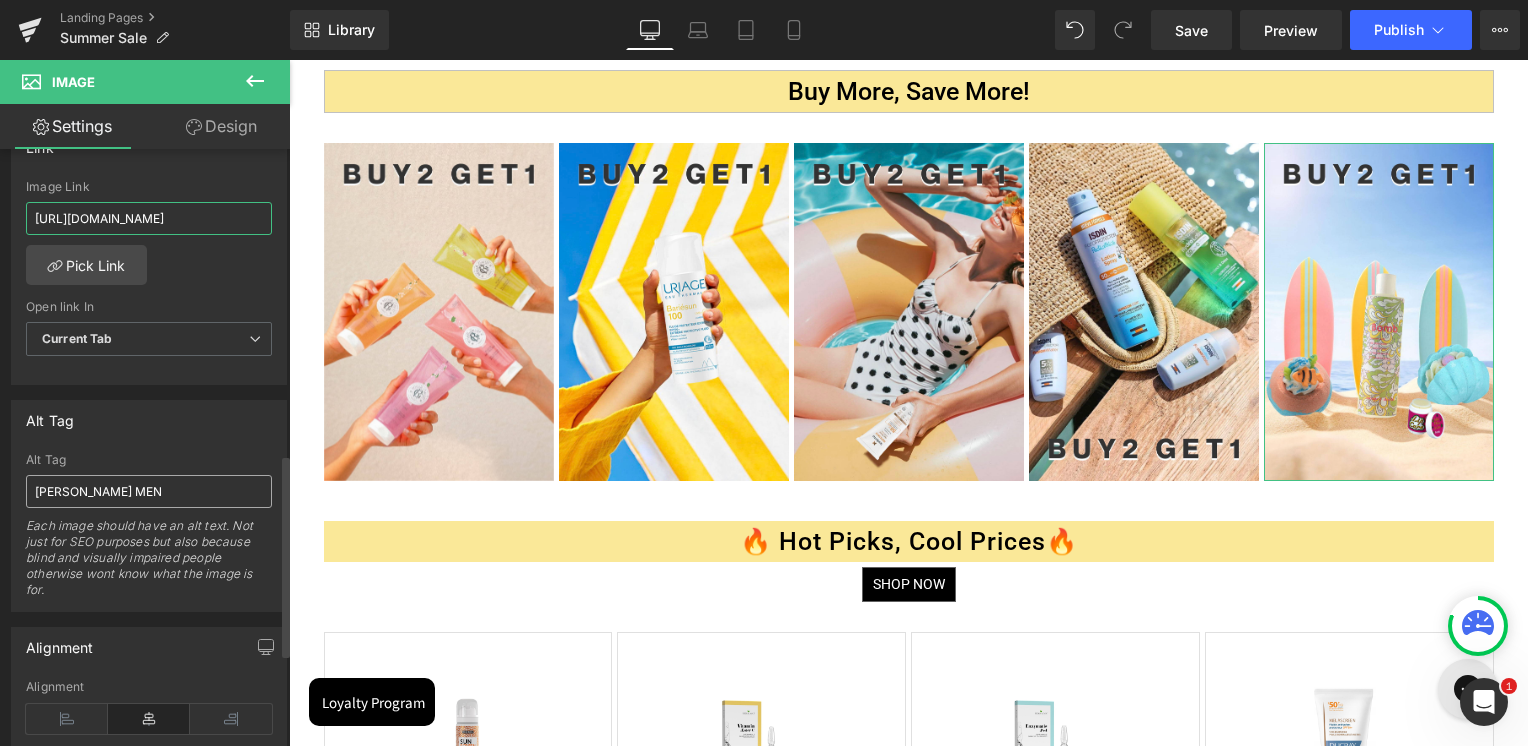 type on "https://skinsociety.me/collections/bomb-cosmetics" 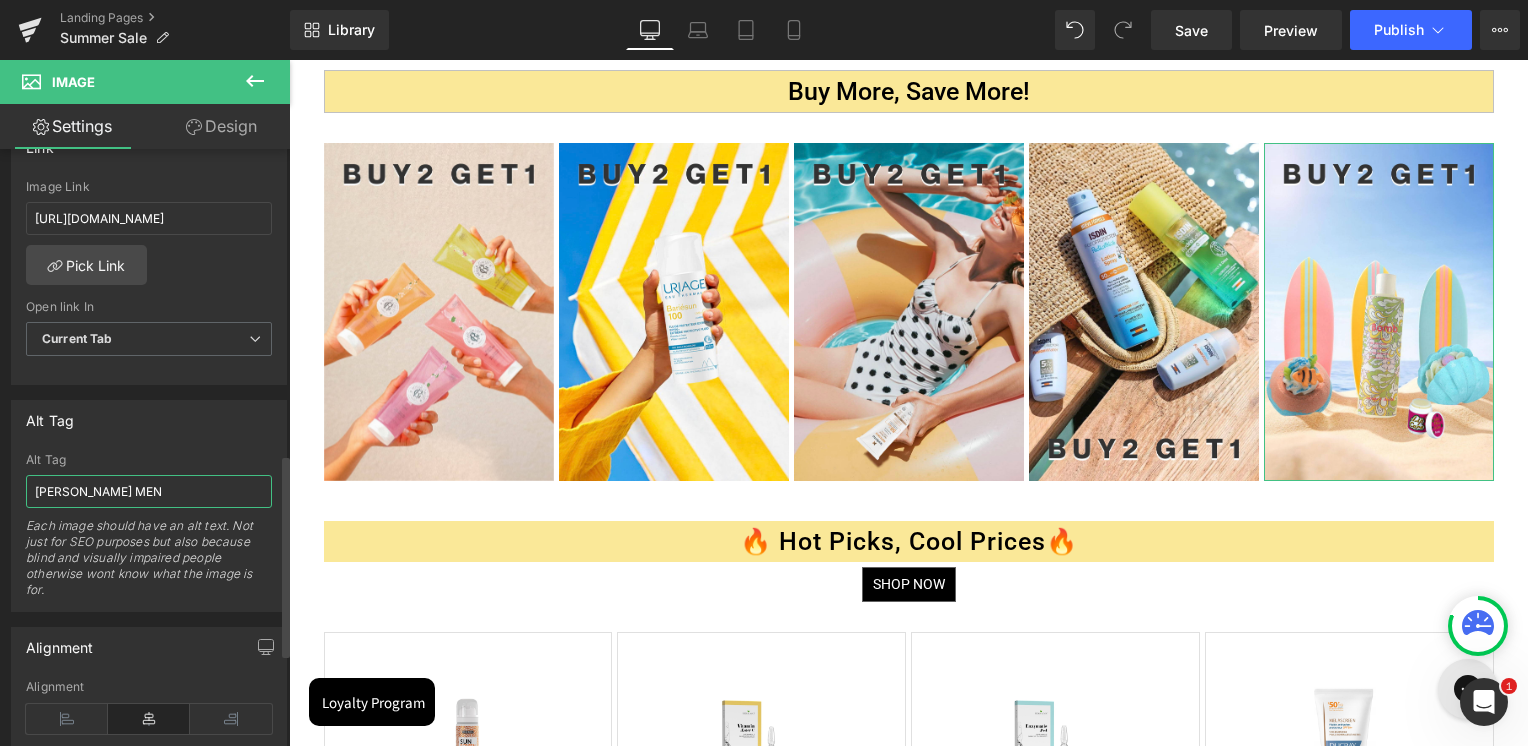 click on "GEORGIO ARMANI MEN" at bounding box center [149, 491] 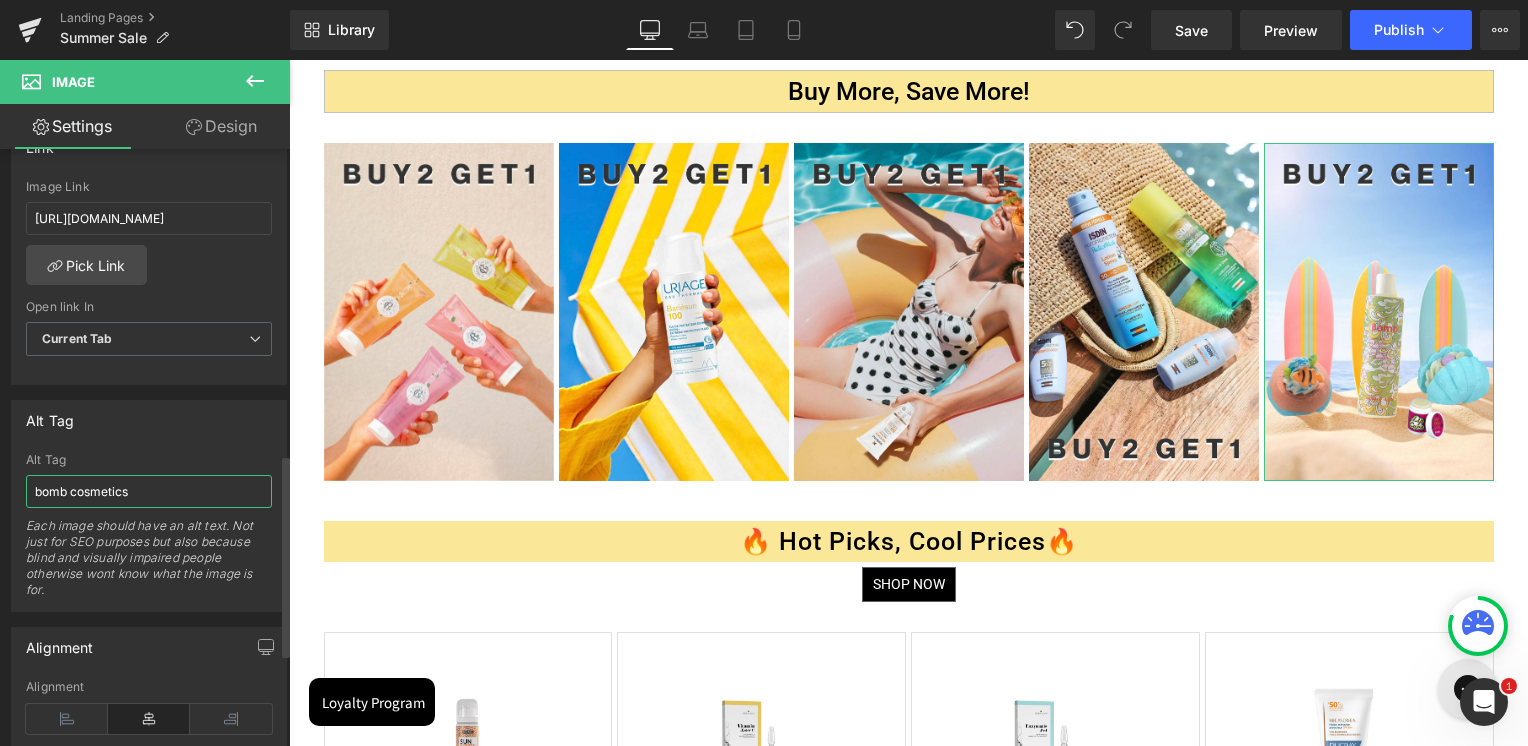 type on "bomb cosmetics" 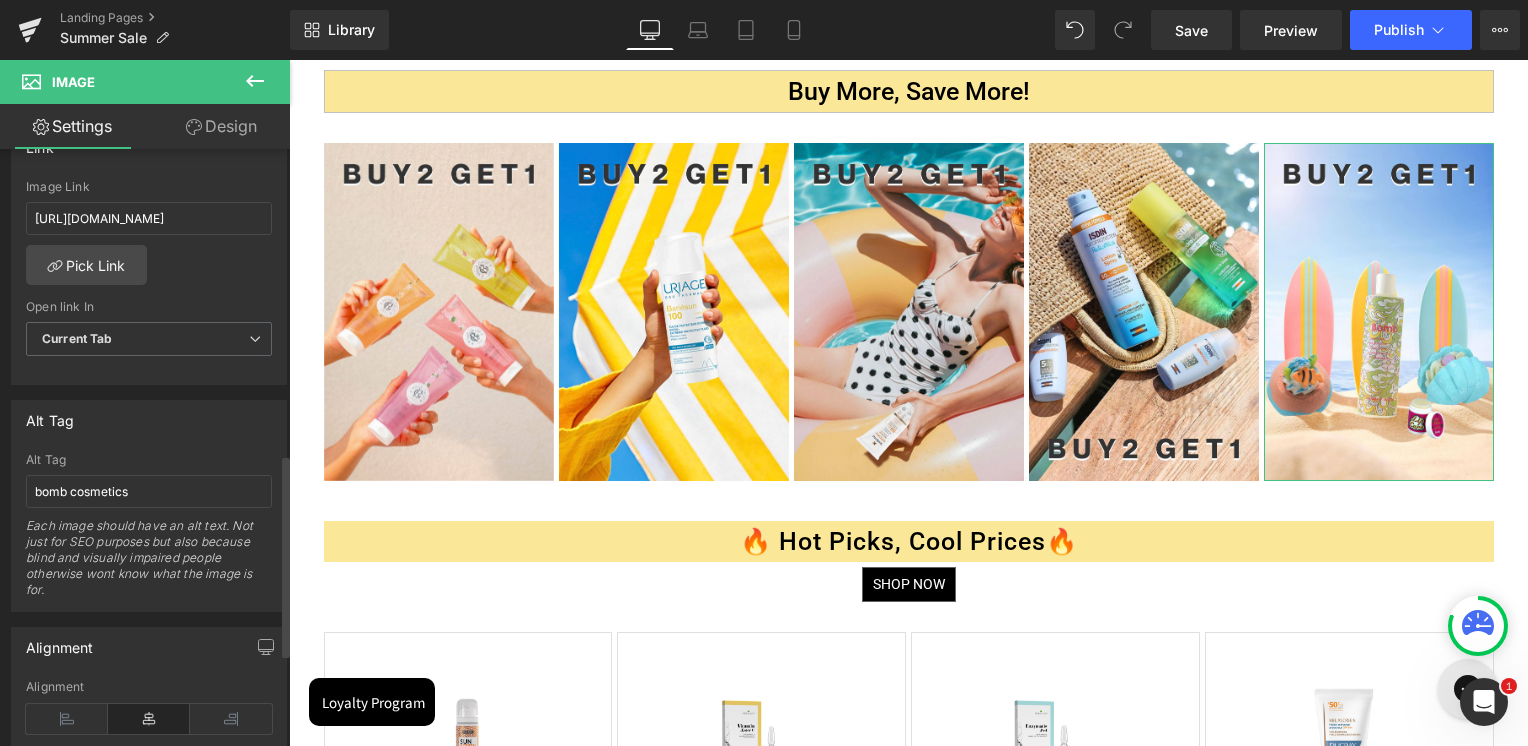 click on "Alt Tag GEORGIO ARMANI MEN Alt Tag bomb cosmetics Each image should have an alt text. Not just for SEO purposes but also because blind and visually impaired people otherwise wont know what the image is for." at bounding box center [149, 506] 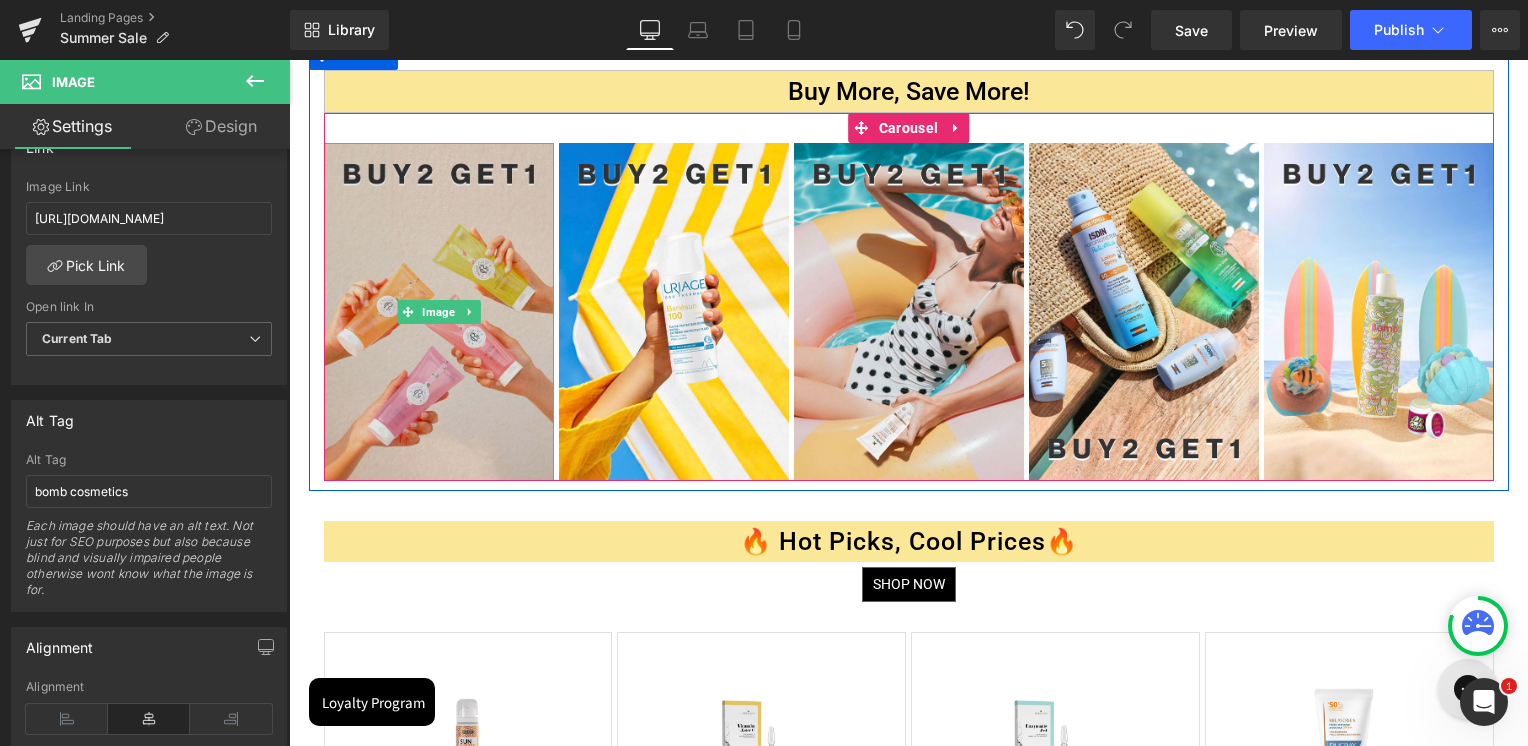drag, startPoint x: 421, startPoint y: 222, endPoint x: 476, endPoint y: 233, distance: 56.089214 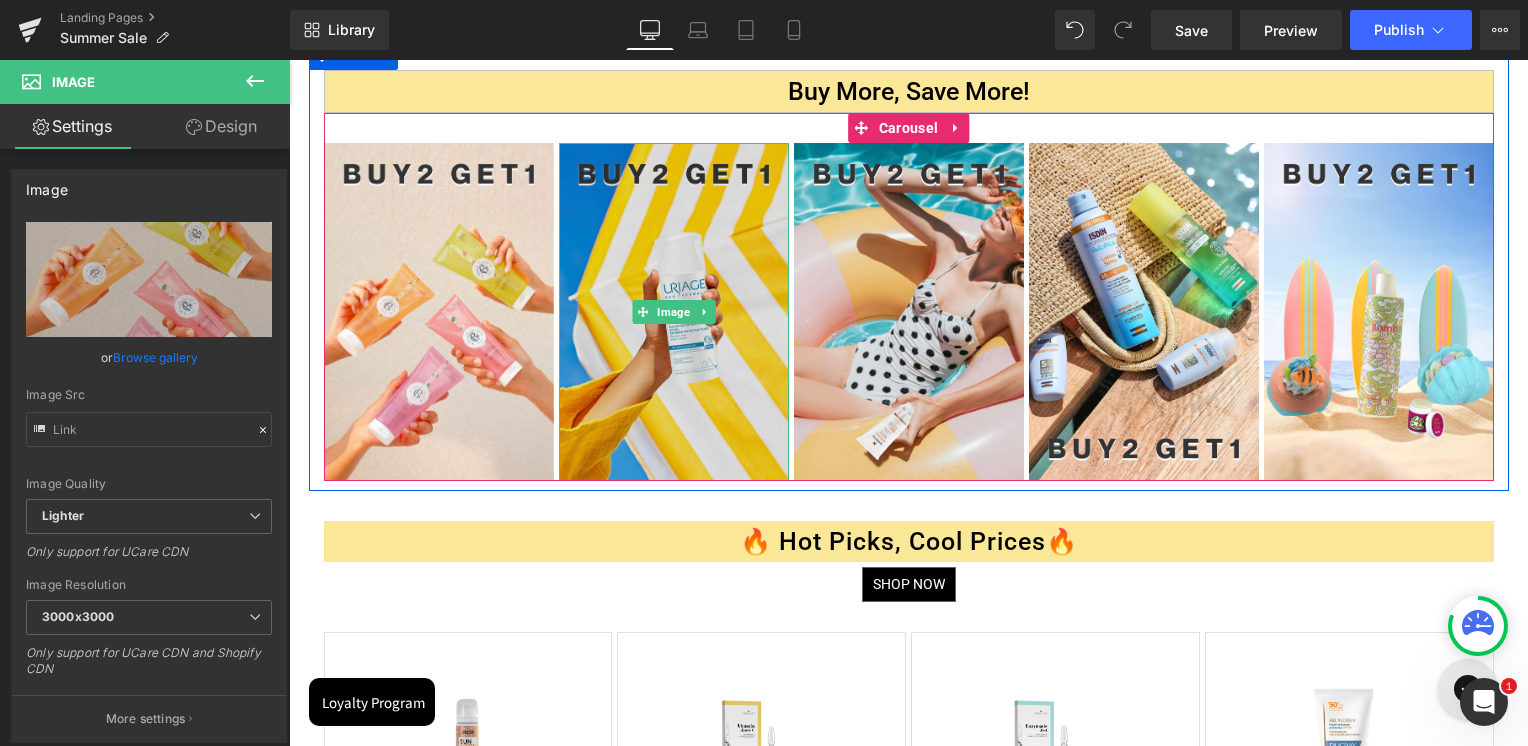 click at bounding box center (674, 312) 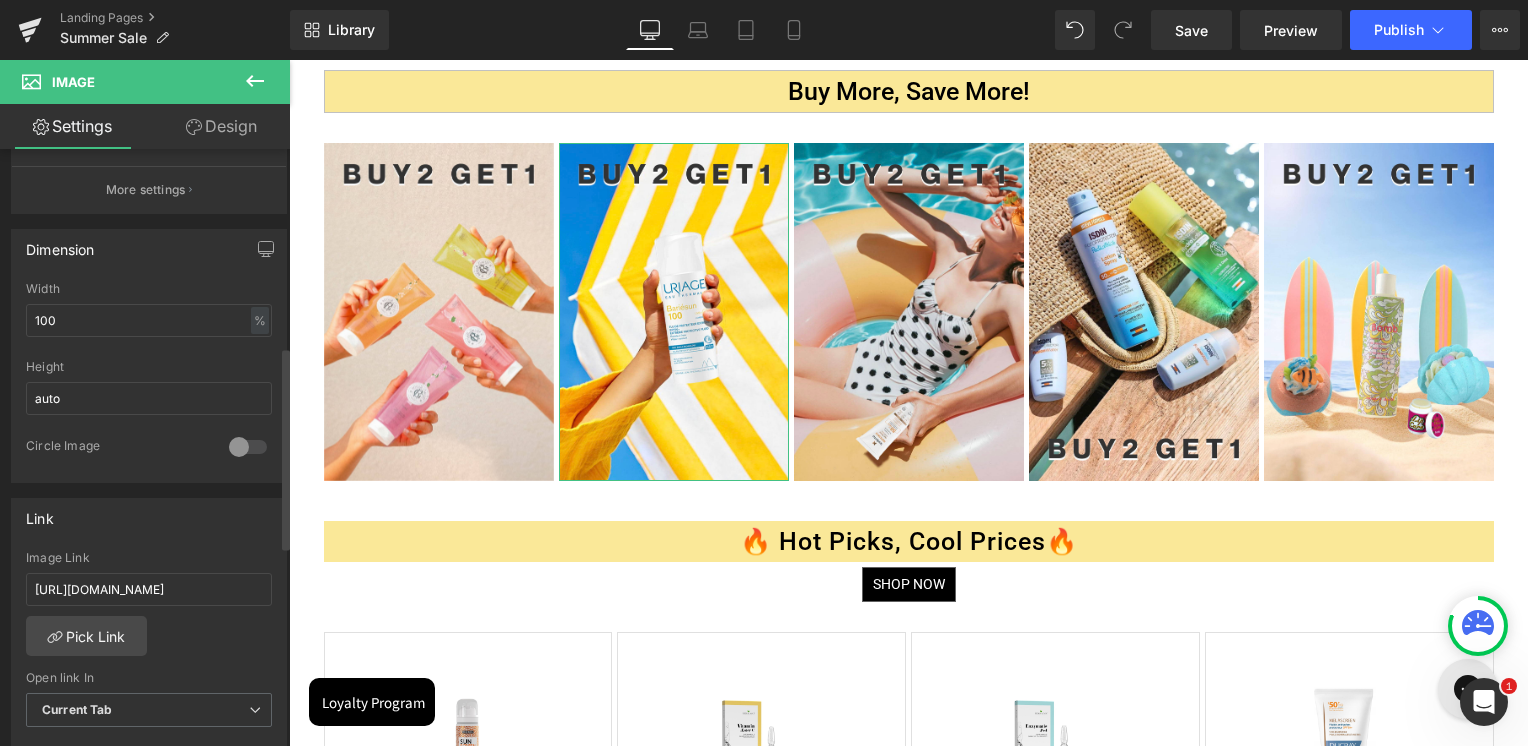 scroll, scrollTop: 600, scrollLeft: 0, axis: vertical 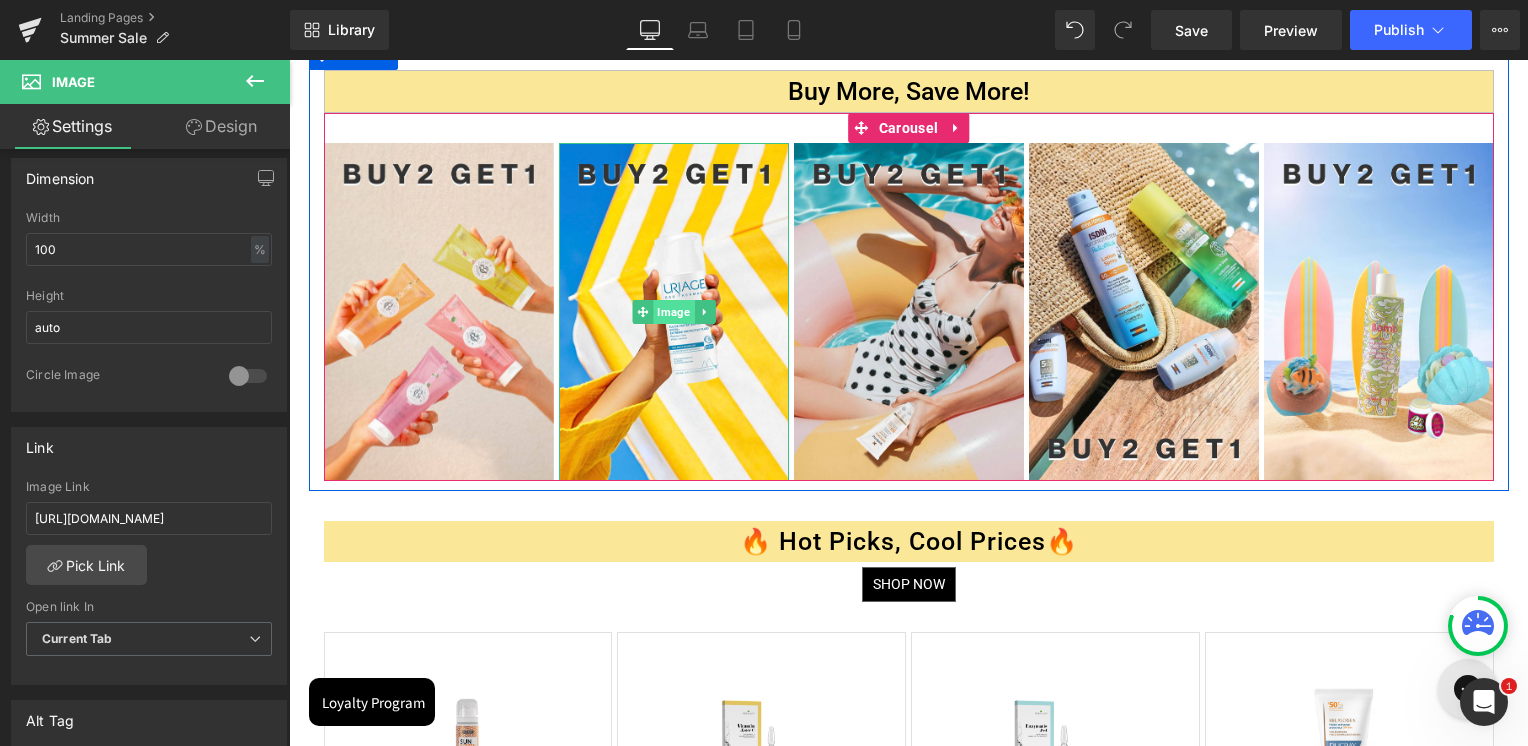 click on "Image" at bounding box center (673, 312) 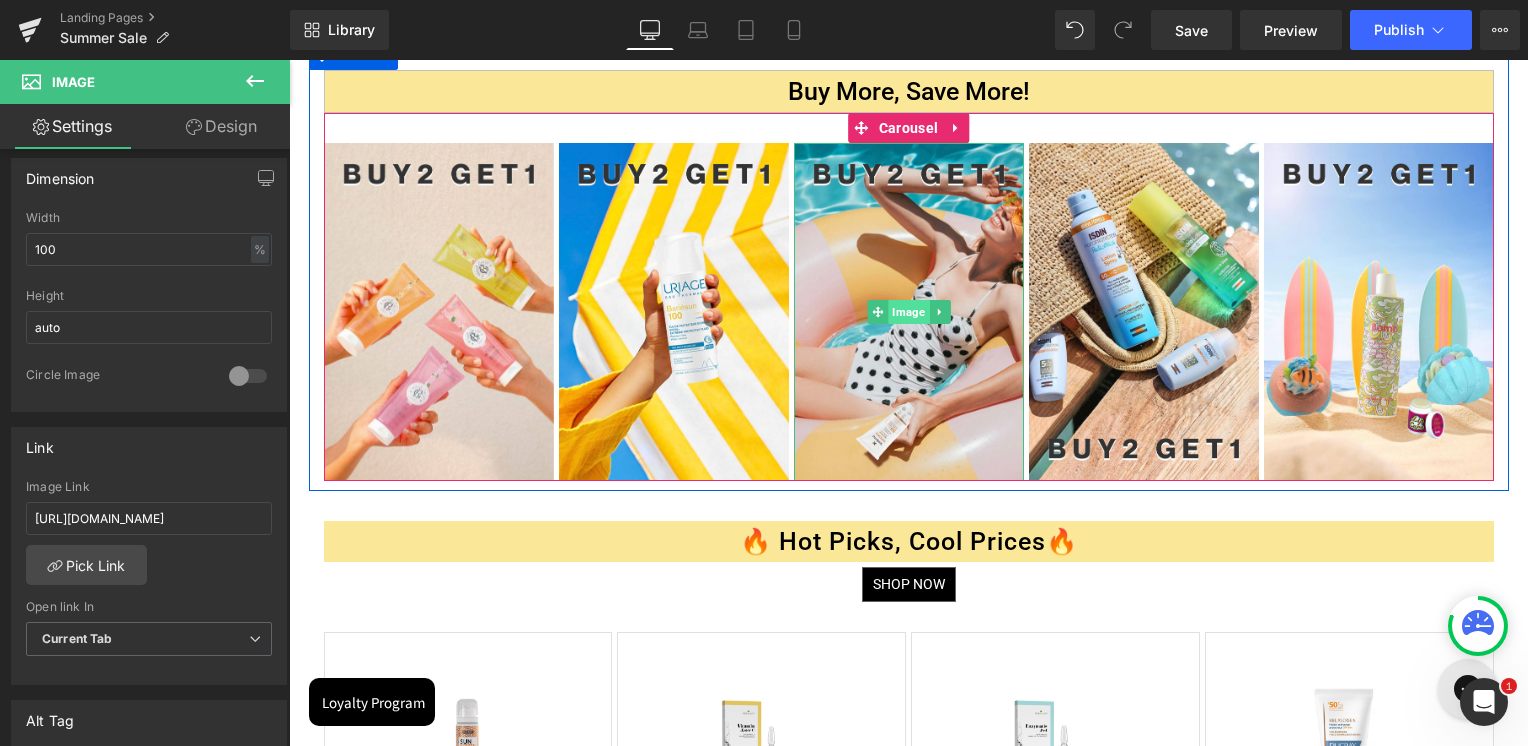 click on "Image" at bounding box center [908, 312] 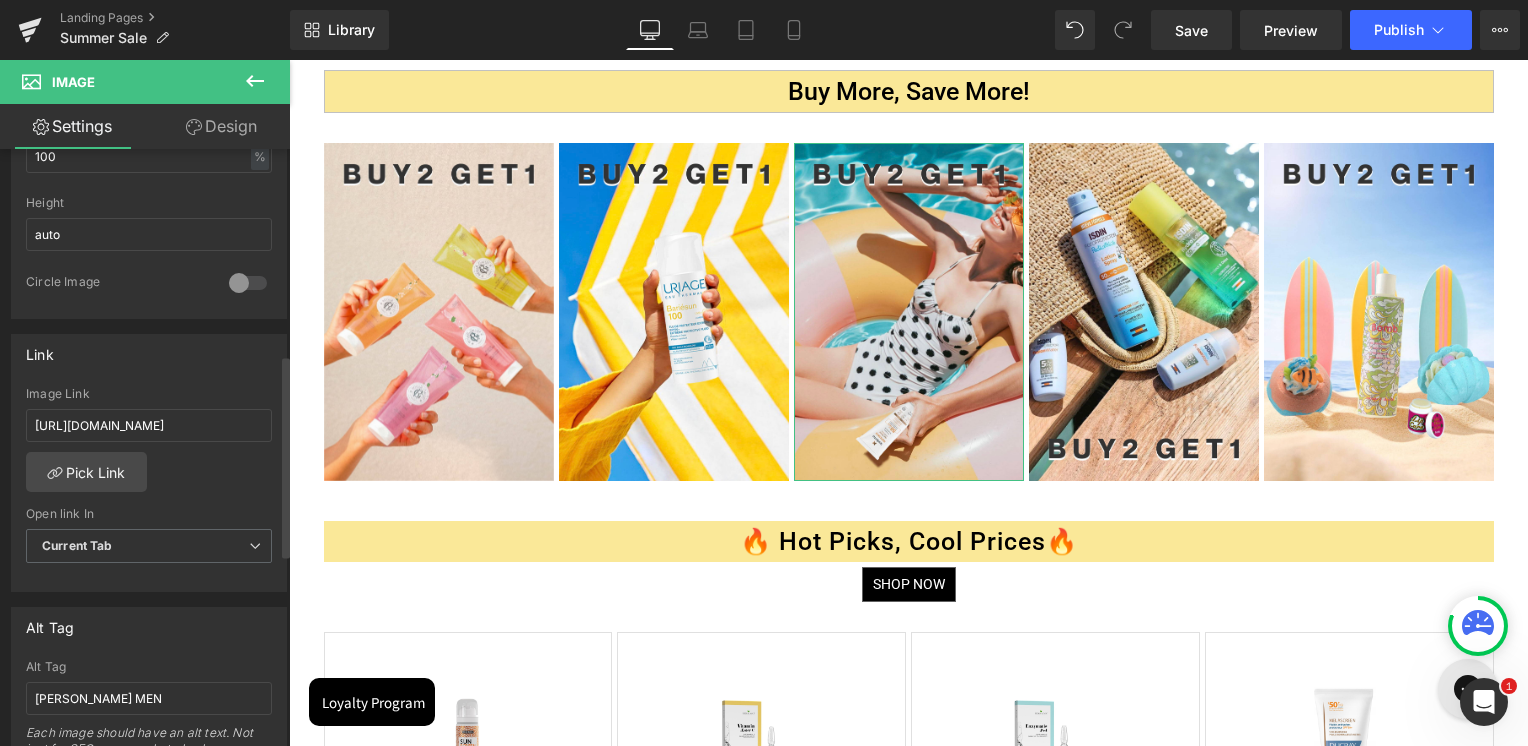 scroll, scrollTop: 700, scrollLeft: 0, axis: vertical 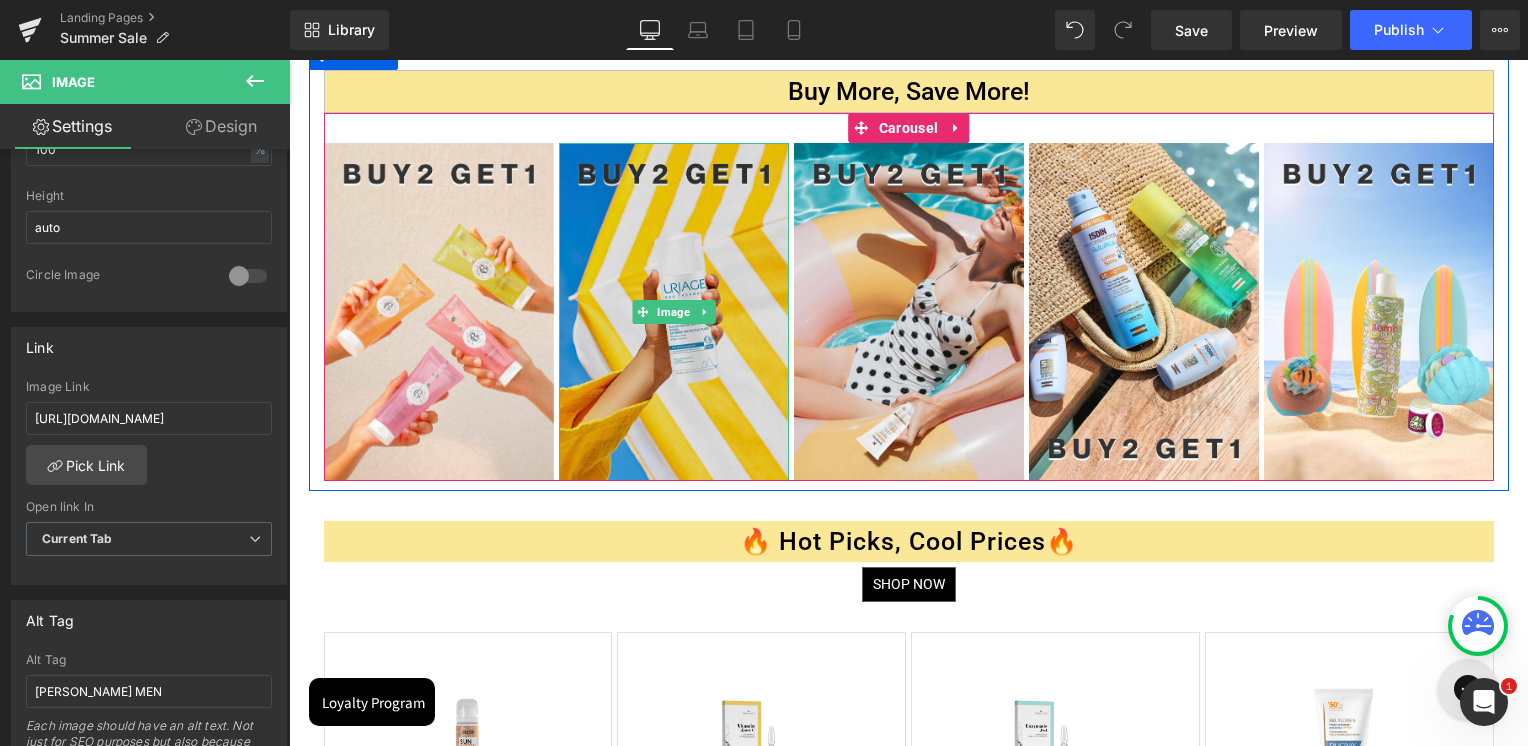 drag, startPoint x: 676, startPoint y: 309, endPoint x: 606, endPoint y: 287, distance: 73.37575 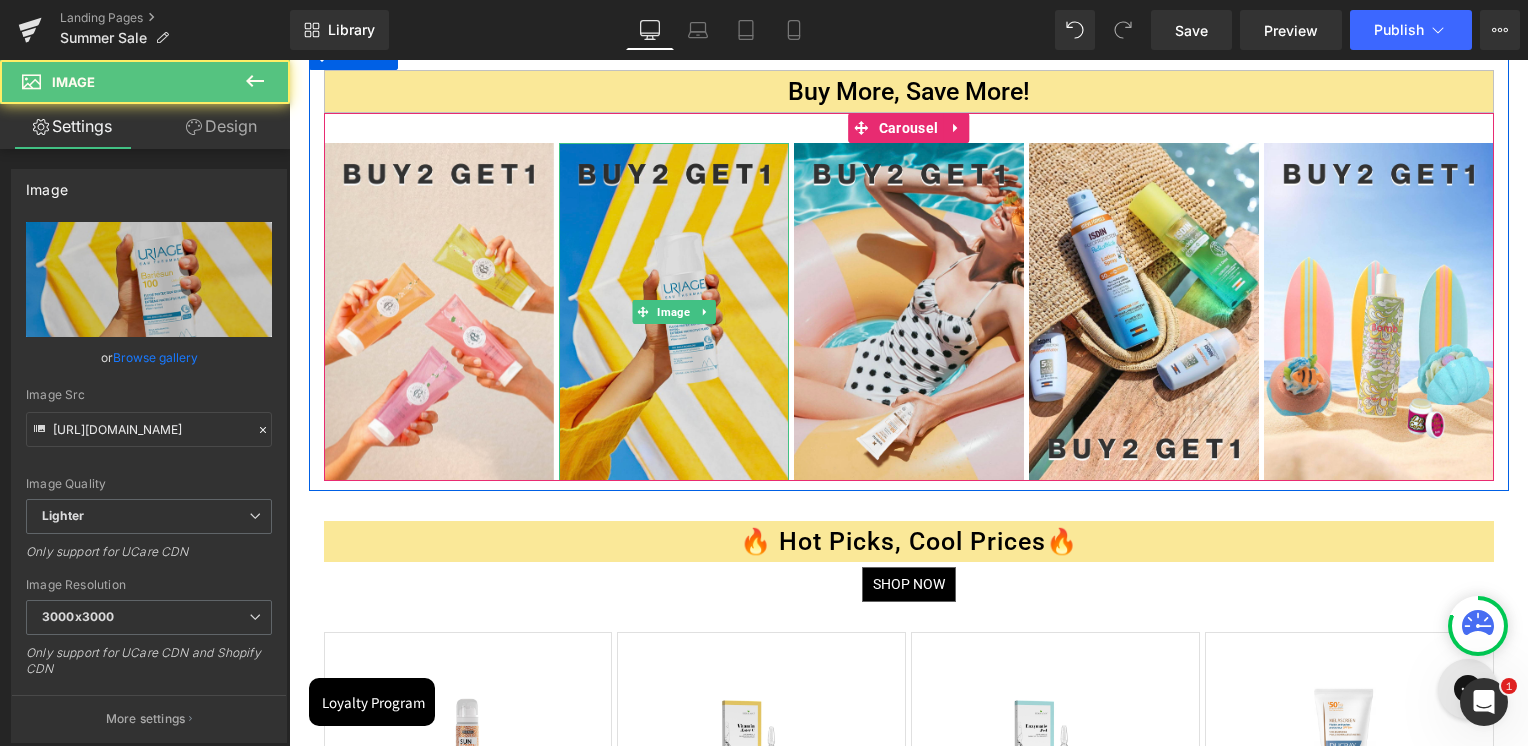 click at bounding box center (674, 312) 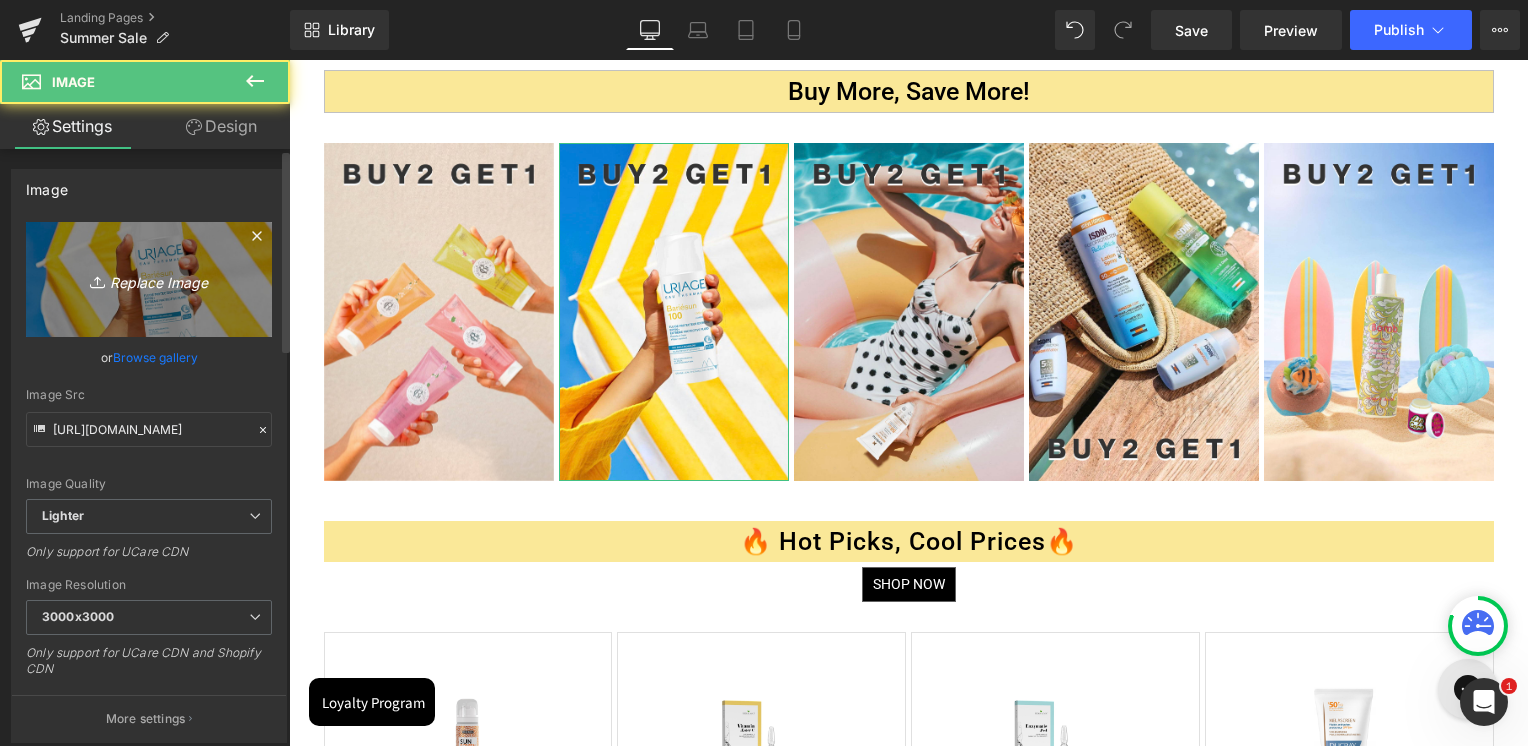 click on "Replace Image" at bounding box center (149, 279) 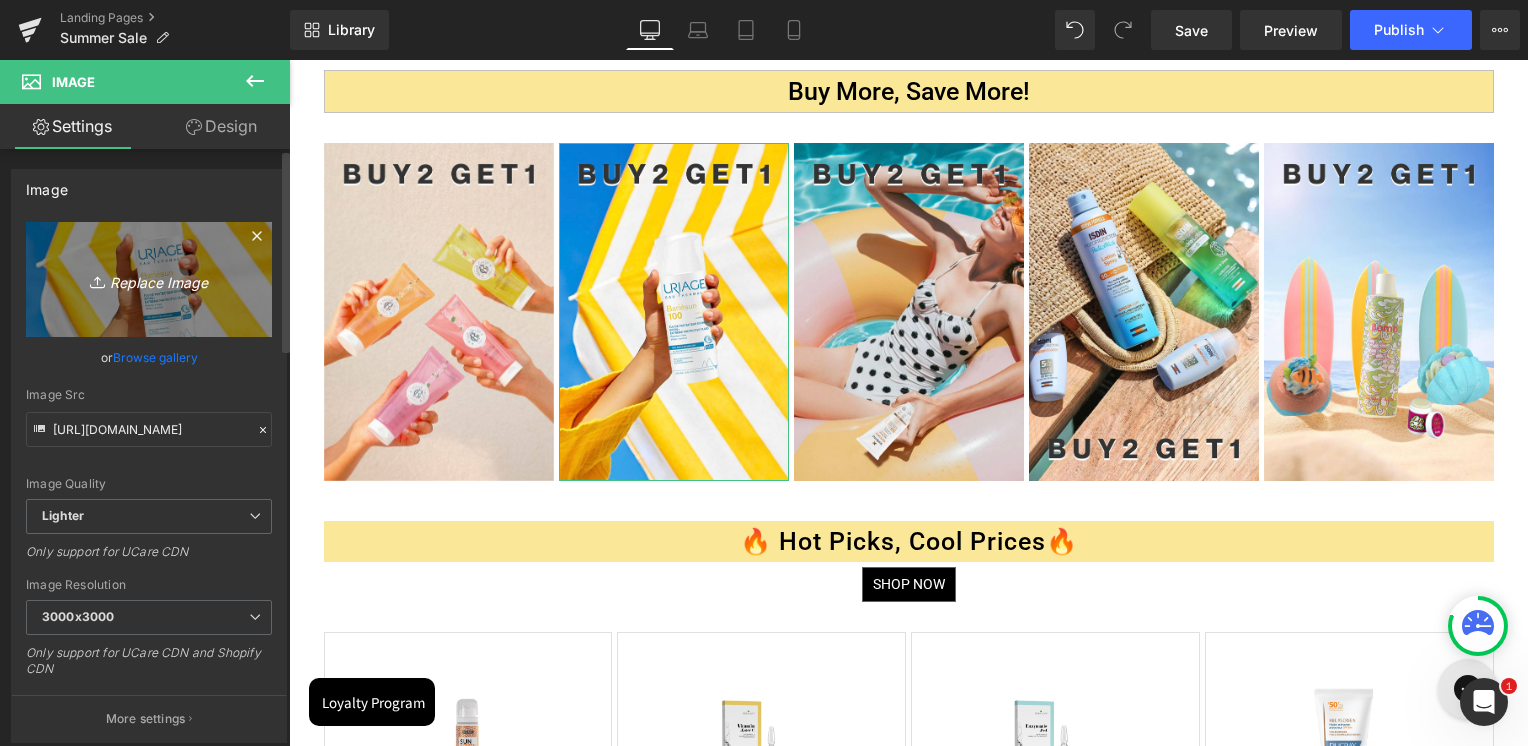 type on "C:\fakepath\TOP DEALS Summer Sale 2025 JulyArtboard 29.jpg" 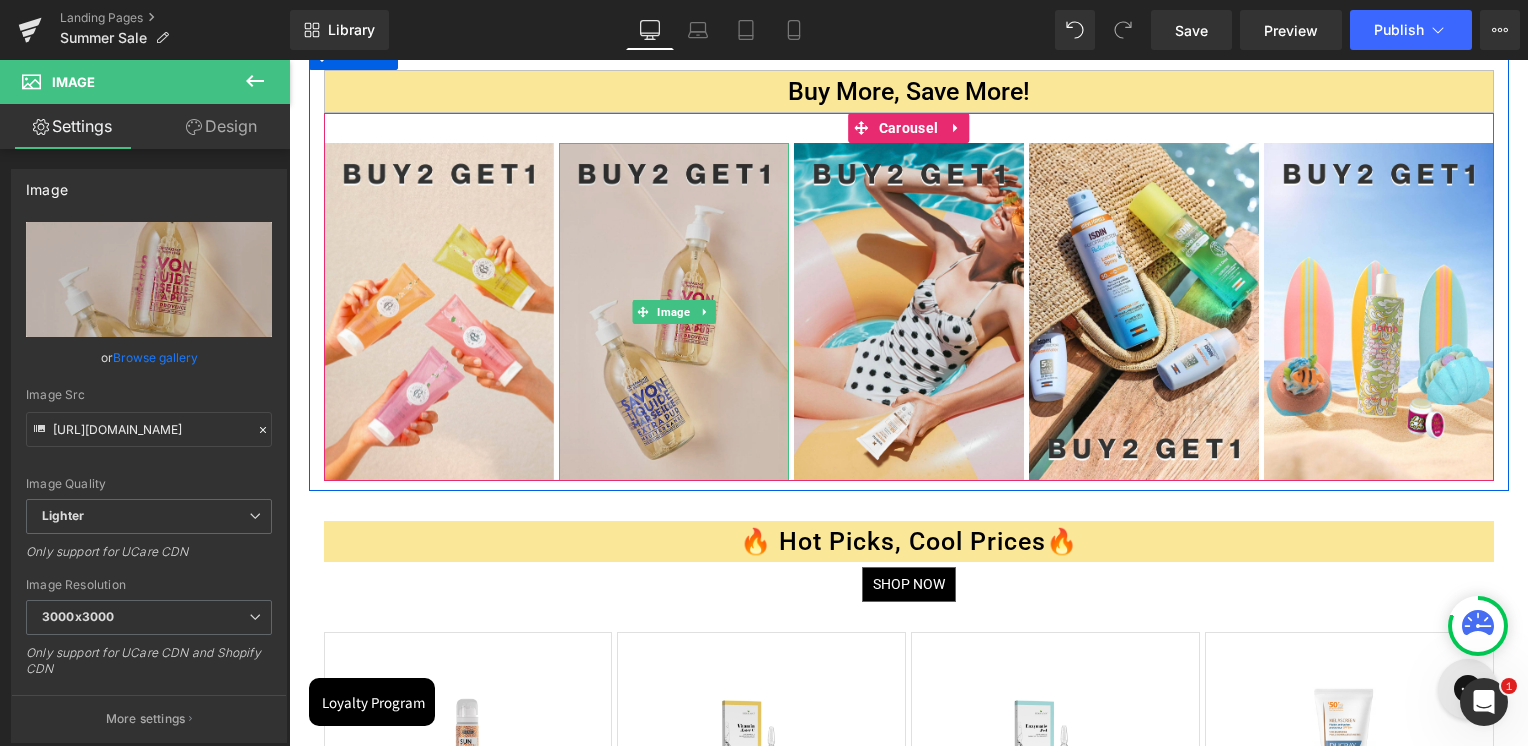 click at bounding box center (674, 312) 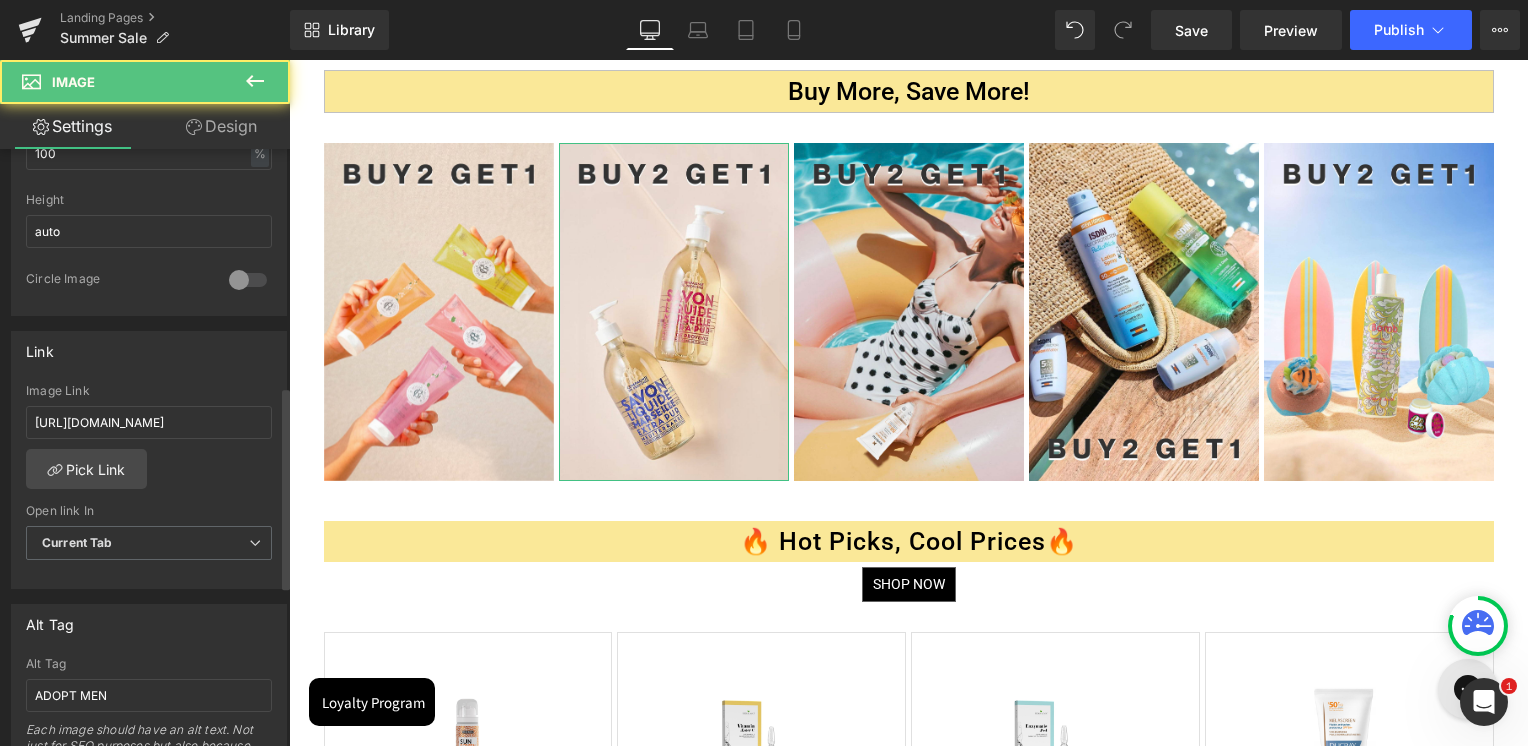 scroll, scrollTop: 700, scrollLeft: 0, axis: vertical 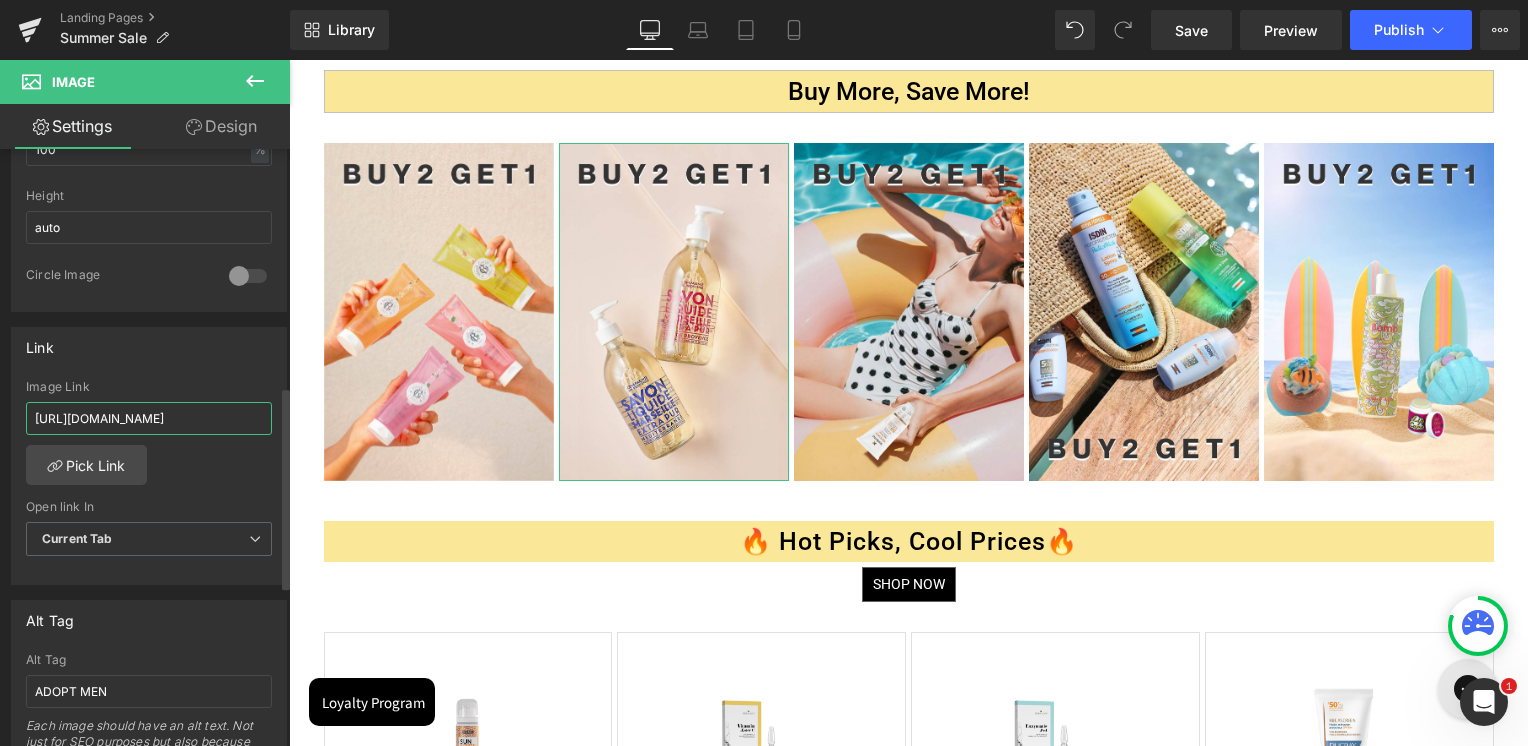click on "https://skinsociety.me/collections/fragrances-for-him?page=1&rb_vendor=Adopt&_gl=1*15iy54j*_gcl_au*MTMxMzUxNjM1Mi4xNzUyNDk3NjY5" at bounding box center (149, 418) 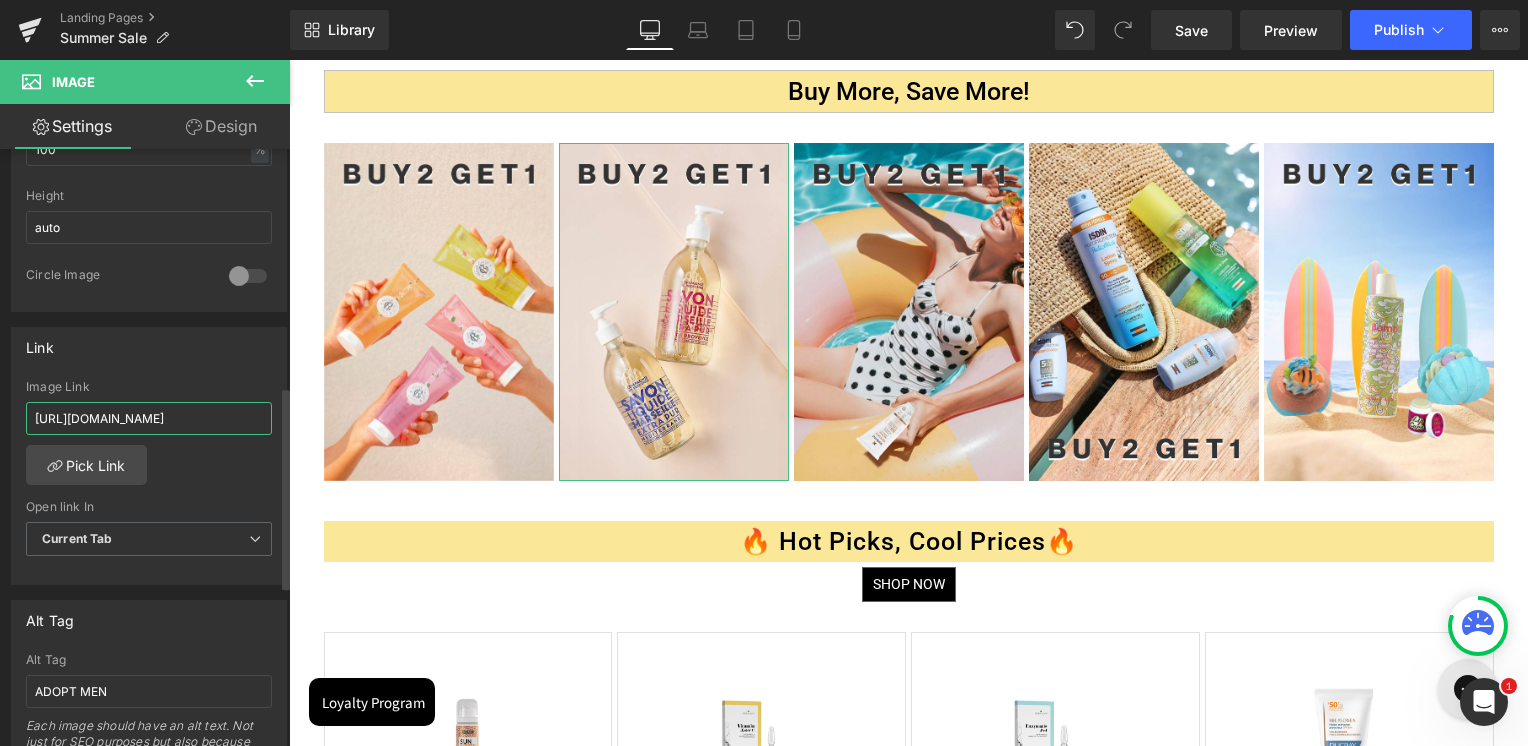 click on "https://skinsociety.me/collections/fragrances-for-him?page=1&rb_vendor=Adopt&_gl=1*15iy54j*_gcl_au*MTMxMzUxNjM1Mi4xNzUyNDk3NjY5" at bounding box center [149, 418] 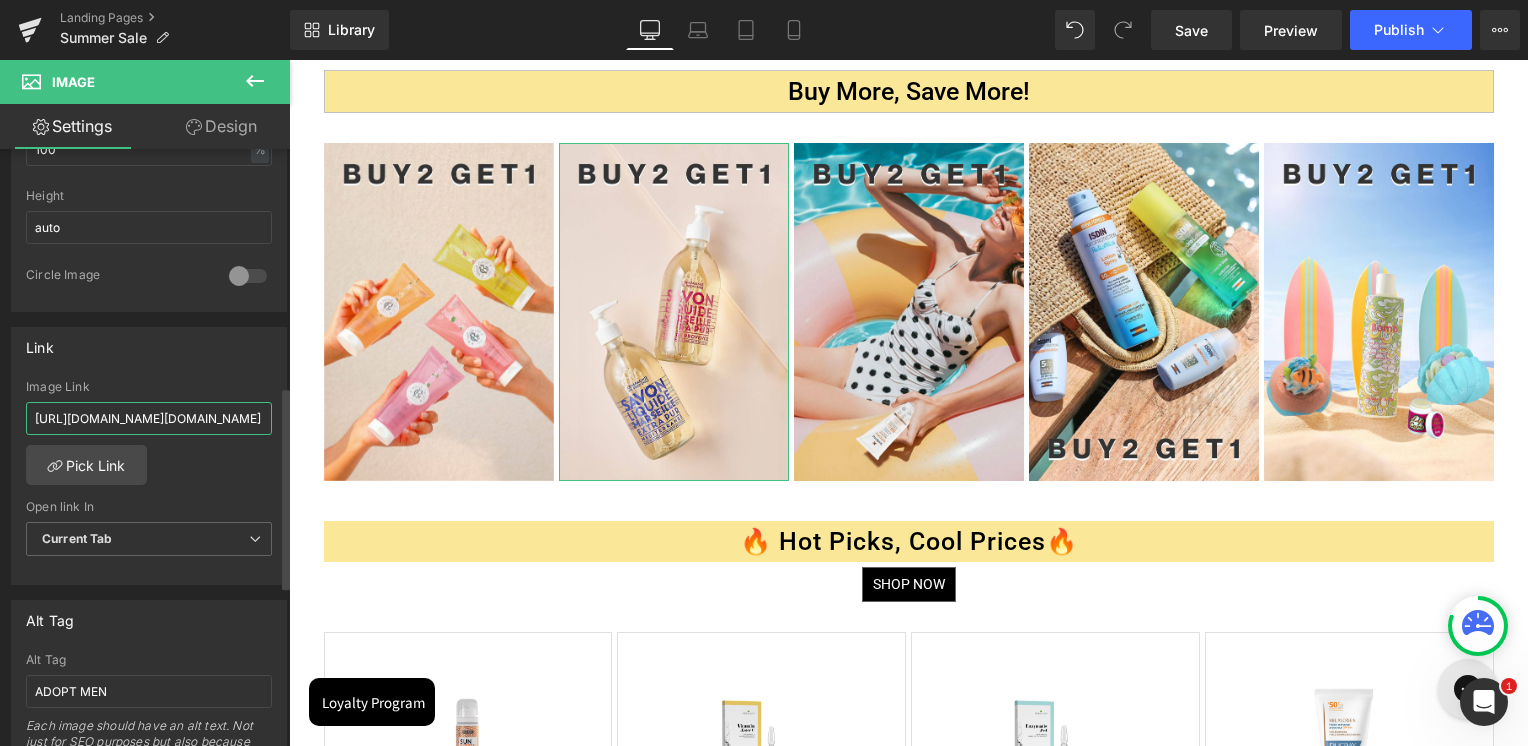 click on "https://skinsociety.me/https://skinsociety.me/collections/compagnie-de-provence/fragrances-for-him?page=1&rb_vendor=Adopt&_gl=1*15iy54j*_gcl_au*MTMxMzUxNjM1Mi4xNzUyNDk3NjY5" at bounding box center (149, 418) 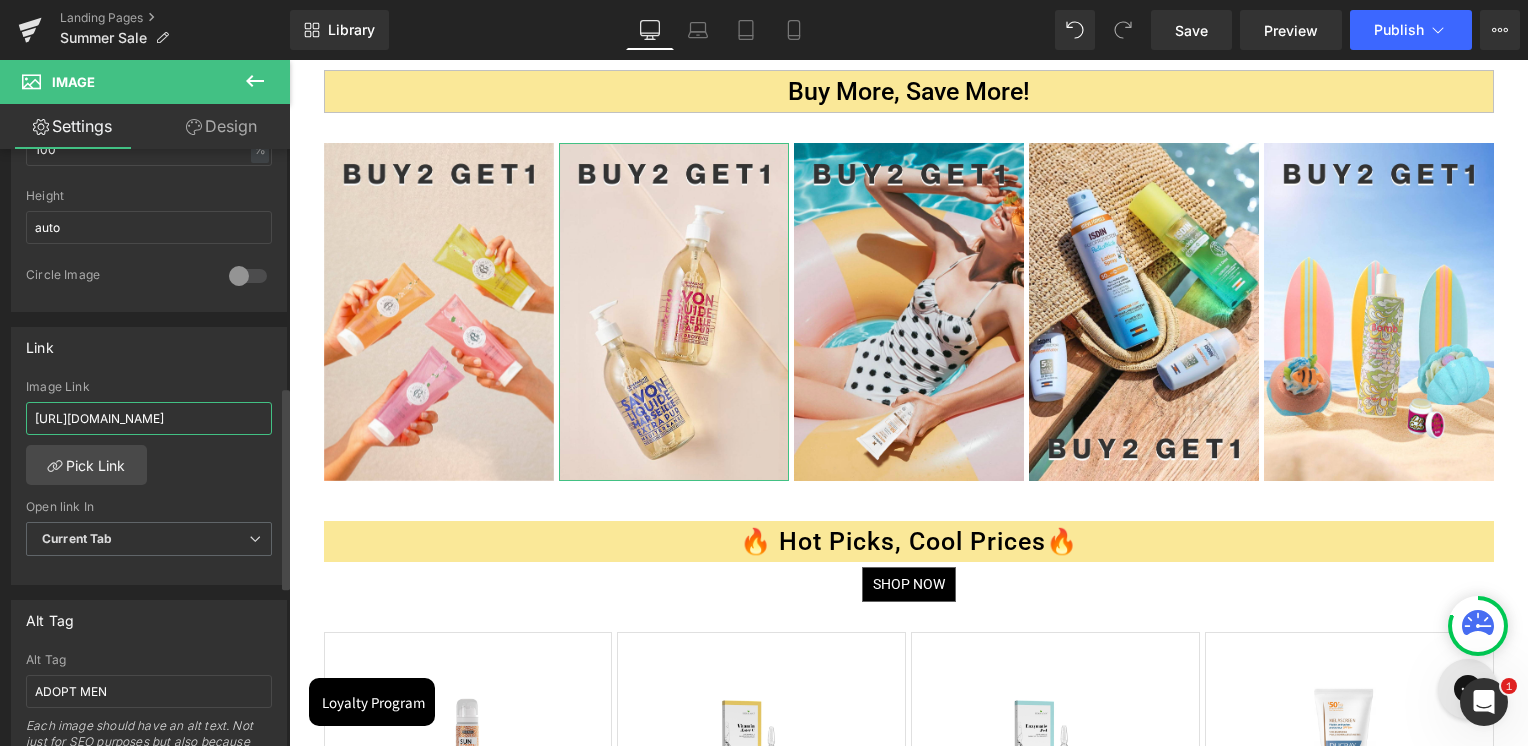 scroll, scrollTop: 0, scrollLeft: 116, axis: horizontal 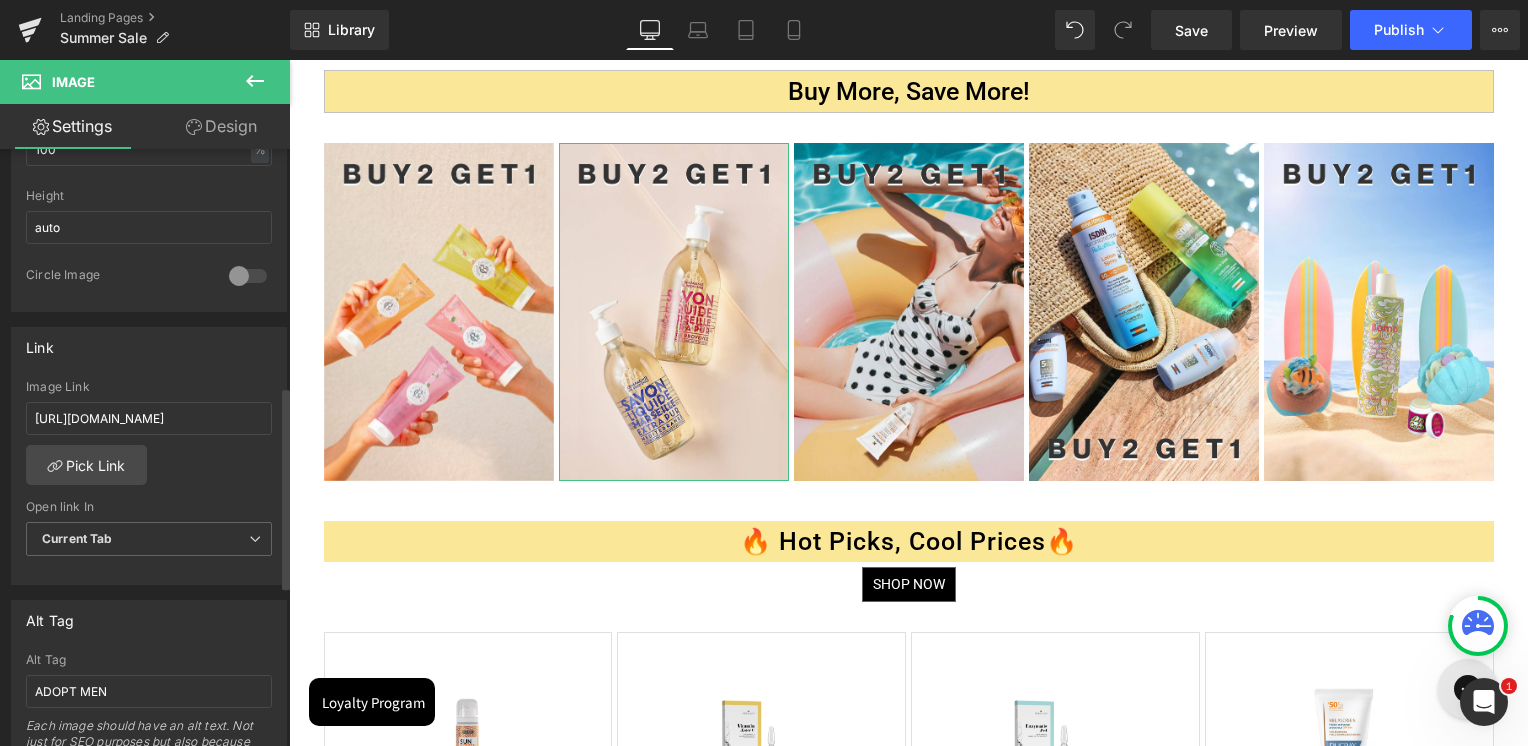 click on "Link https://skinsociety.me/collections/fragrances-for-him?page=1&rb_vendor=Adopt&_gl=1*15iy54j*_gcl_au*MTMxMzUxNjM1Mi4xNzUyNDk3NjY5 Image Link https://skinsociety.me/collections/compagnie-de-provence  Pick Link Current Tab New Tab Open link In
Current Tab
Current Tab New Tab" at bounding box center (149, 456) 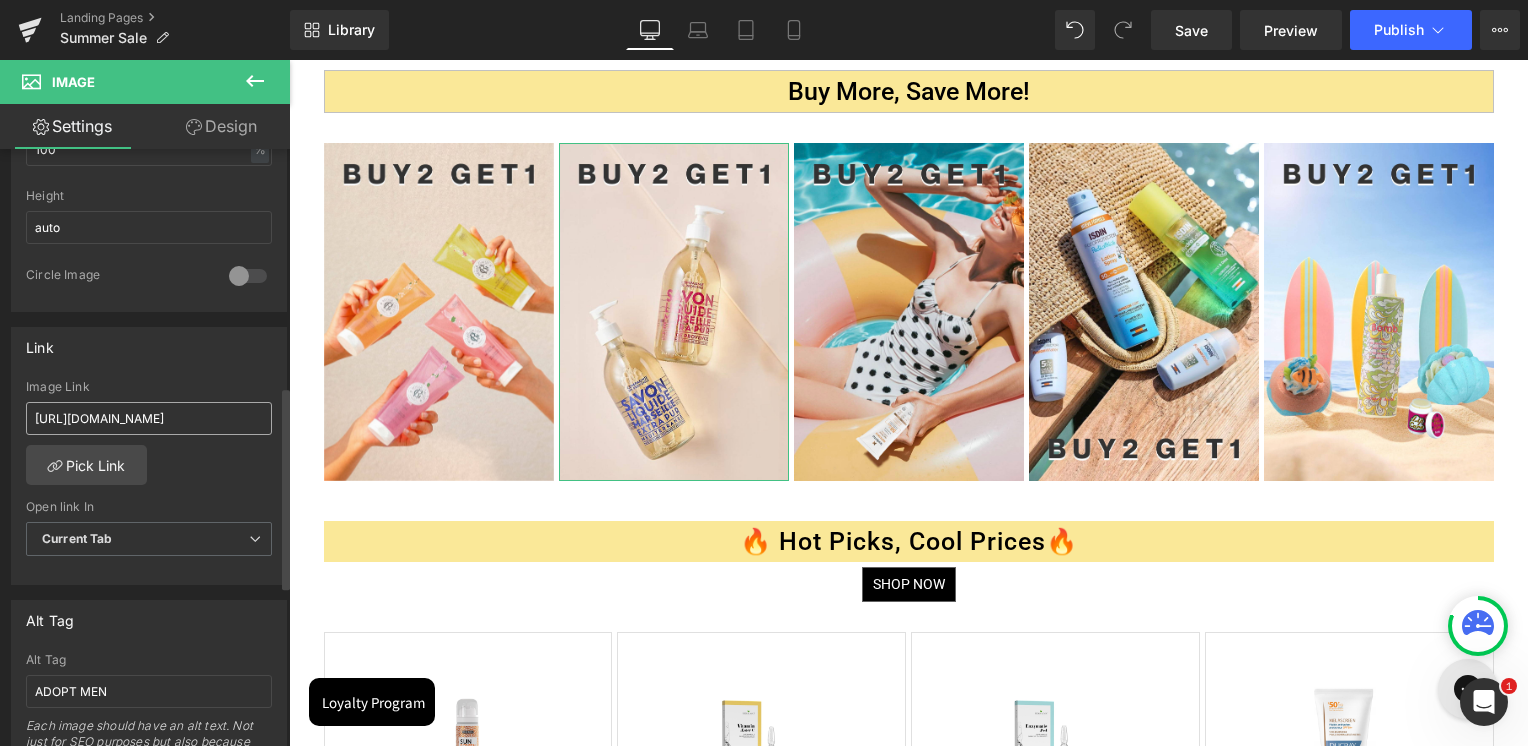 scroll, scrollTop: 0, scrollLeft: 0, axis: both 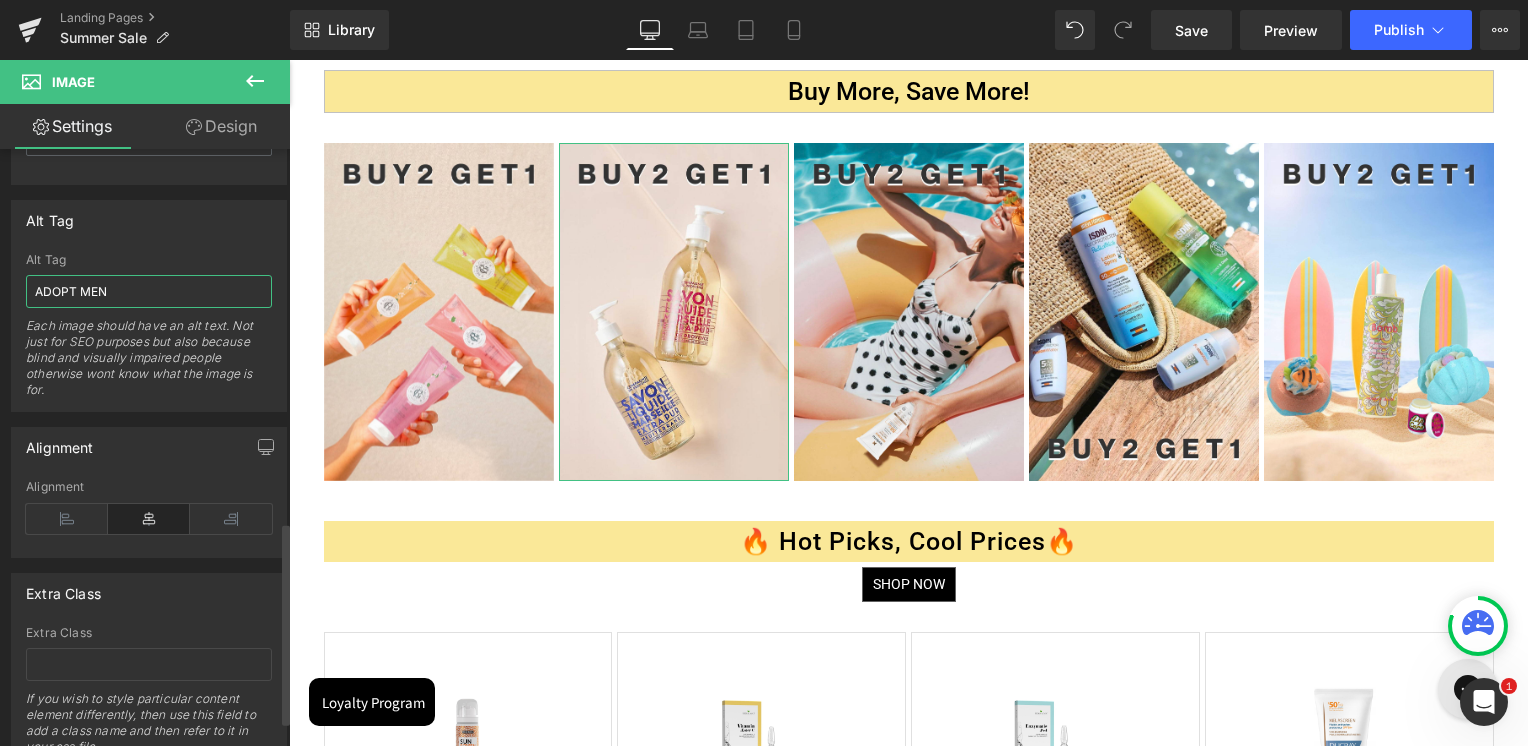 click on "ADOPT MEN" at bounding box center (149, 291) 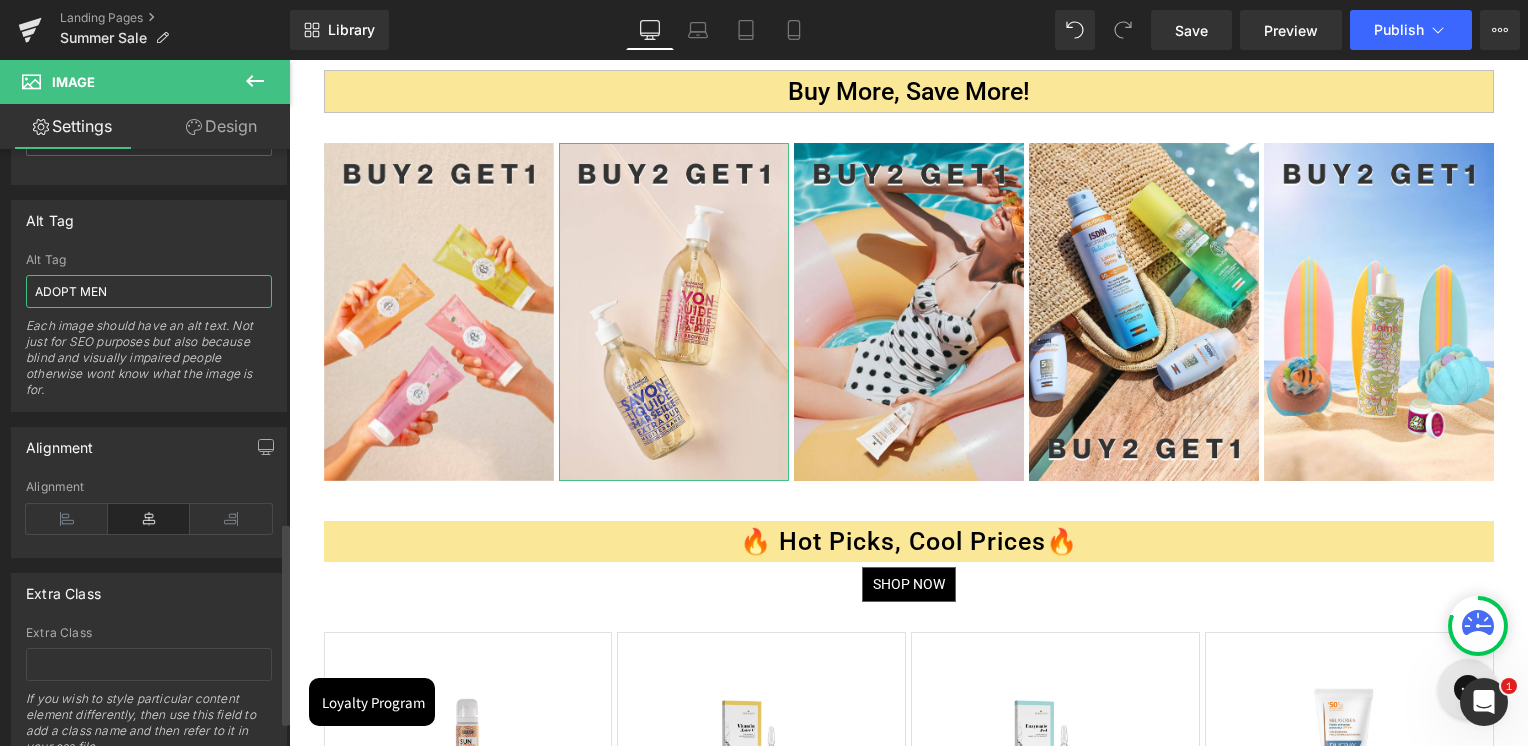 click on "ADOPT MEN" at bounding box center (149, 291) 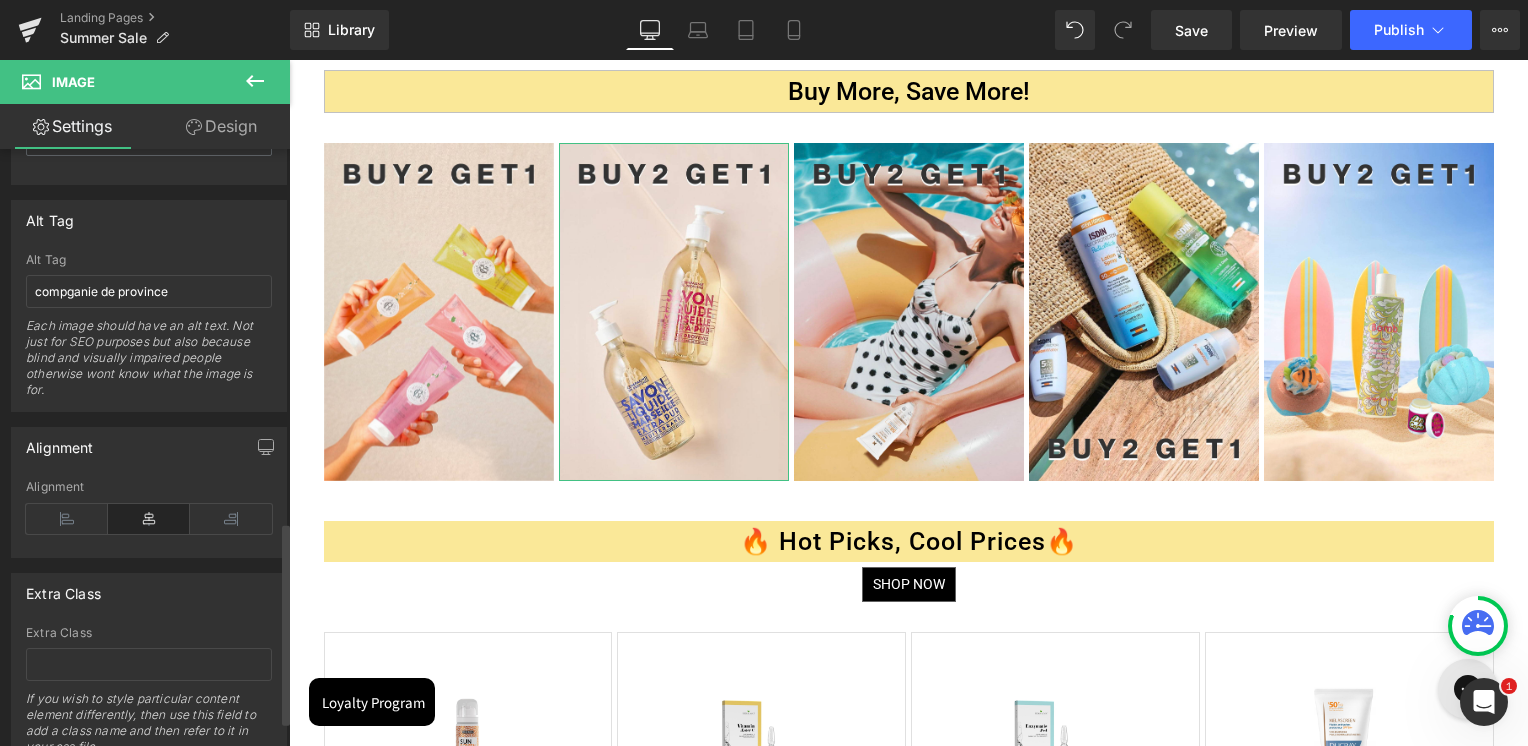 click on "Alt Tag" at bounding box center [149, 220] 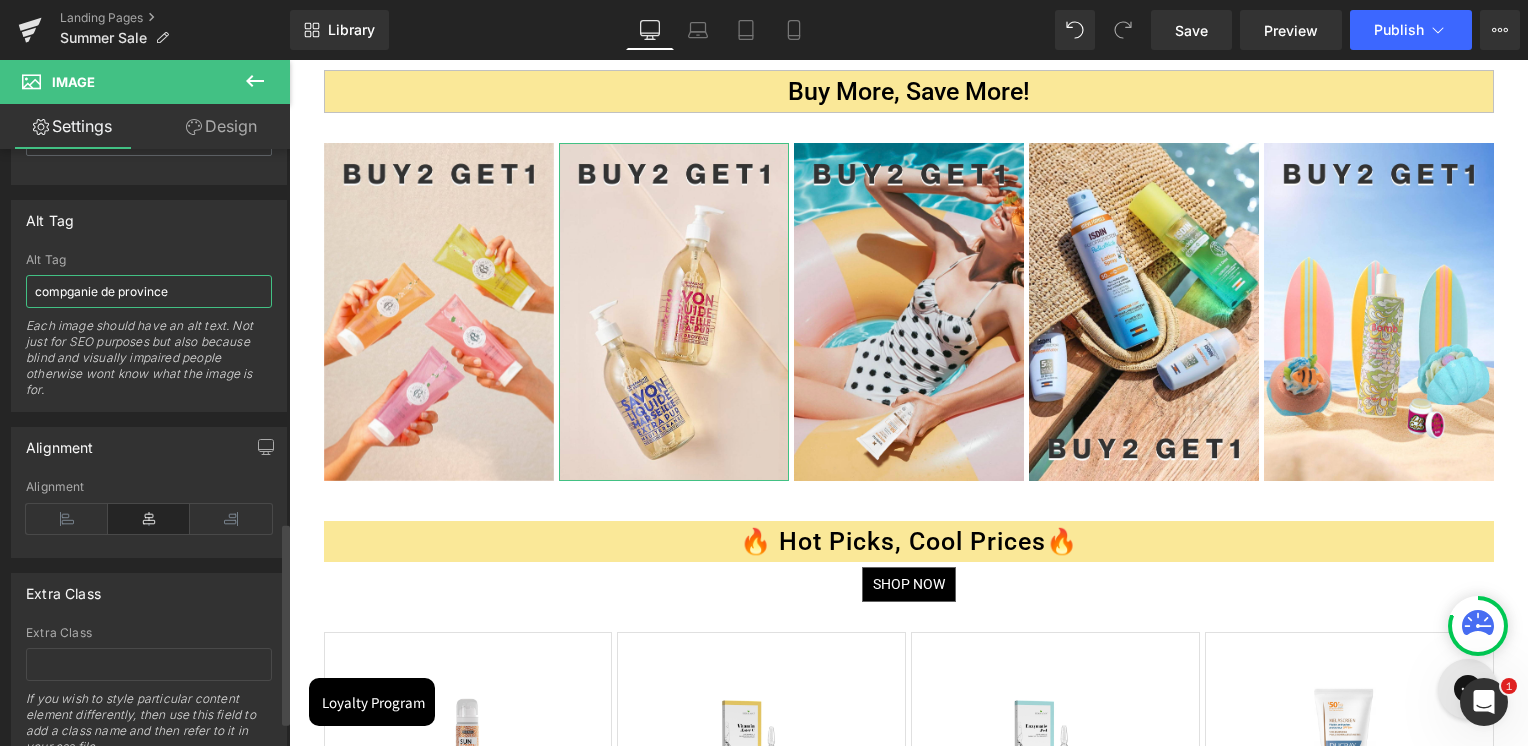 drag, startPoint x: 78, startPoint y: 292, endPoint x: 196, endPoint y: 274, distance: 119.36499 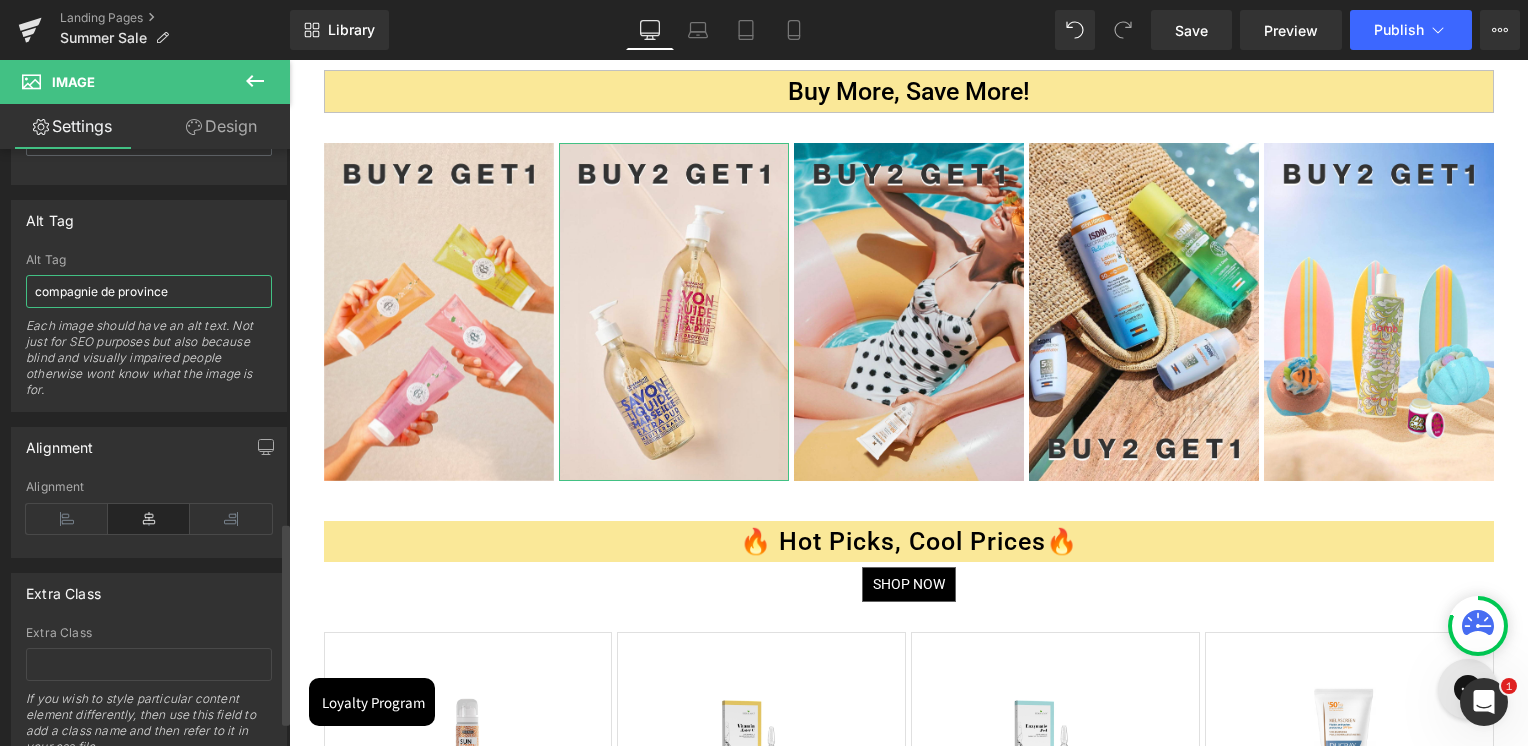 type on "compagnie de province" 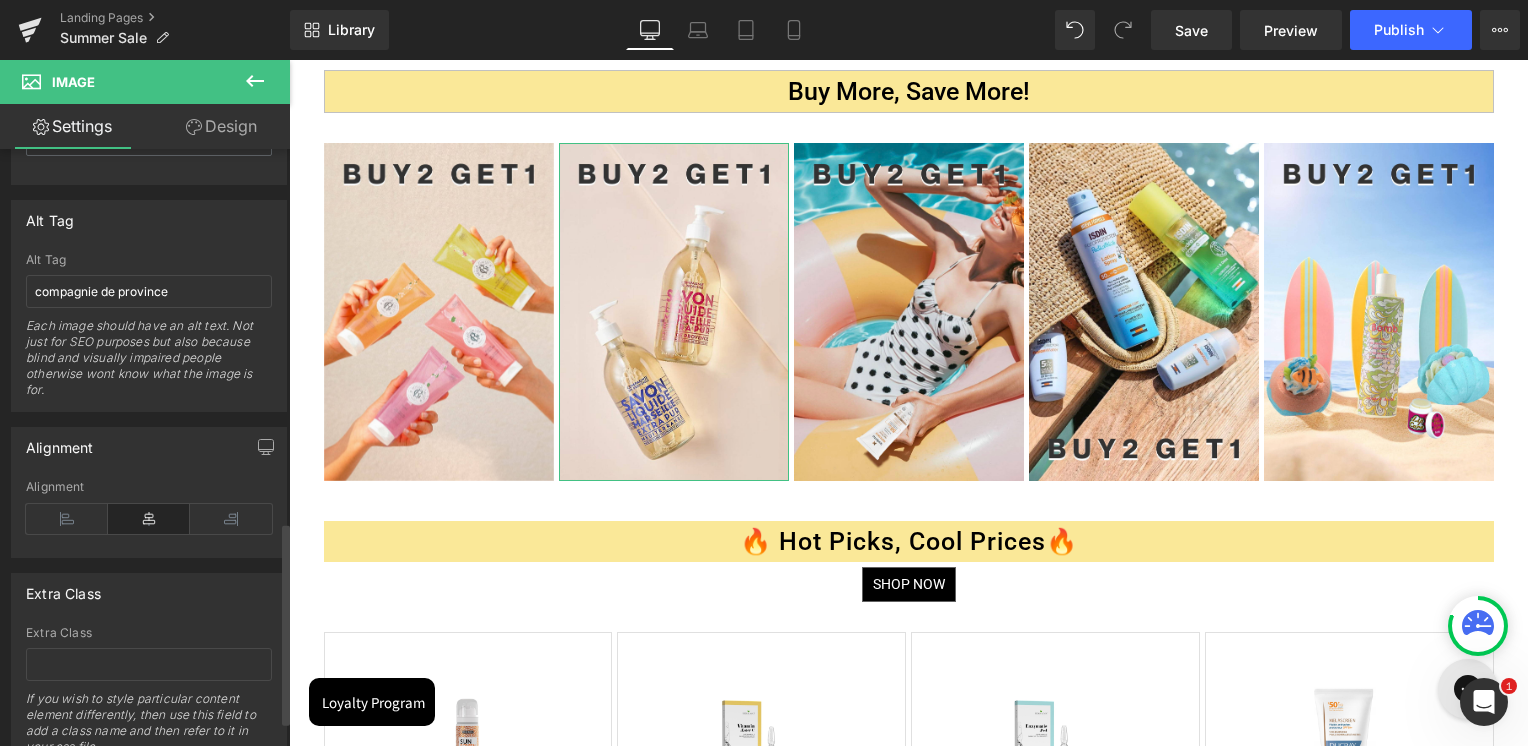 click on "Alt Tag ADOPT MEN Alt Tag compagnie de province Each image should have an alt text. Not just for SEO purposes but also because blind and visually impaired people otherwise wont know what the image is for." at bounding box center [149, 306] 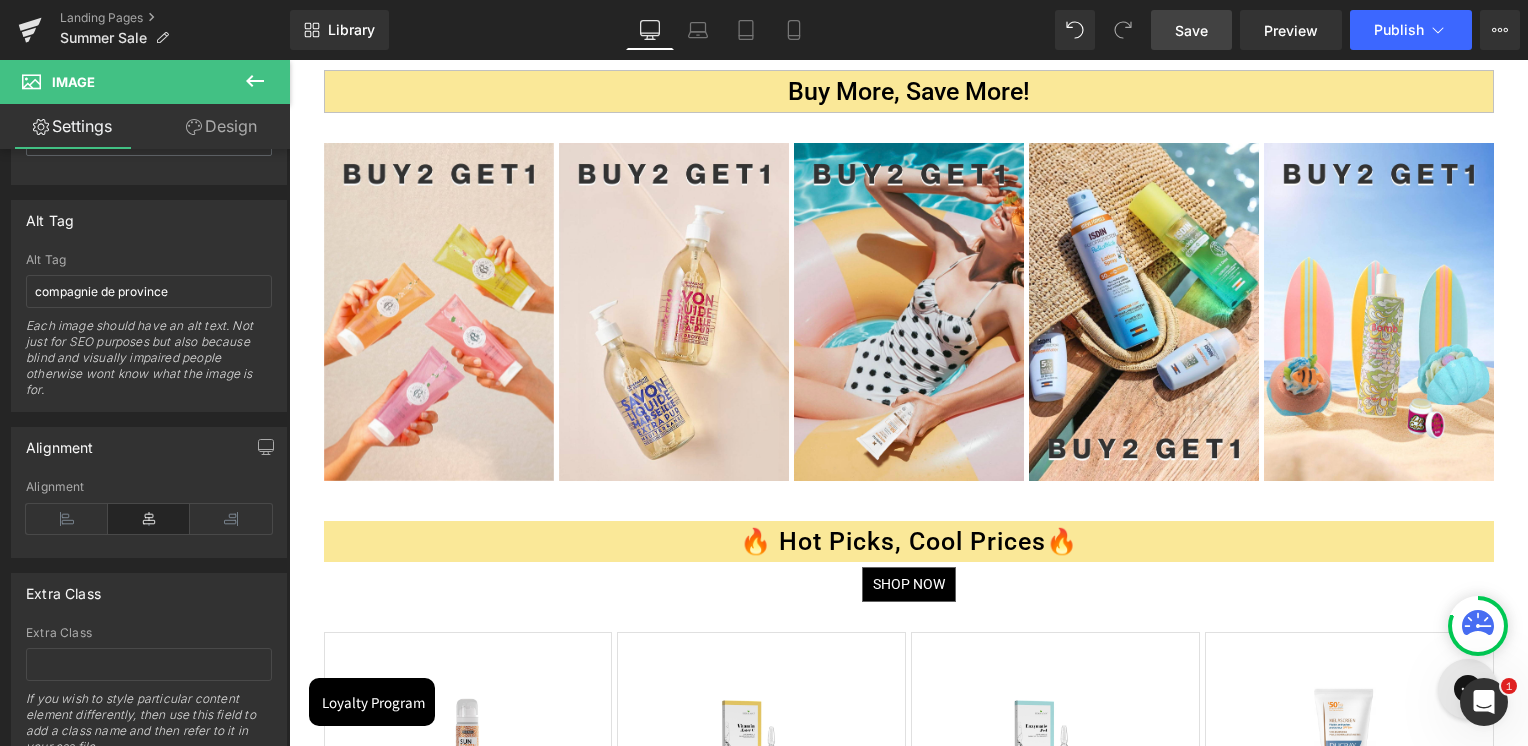 click on "Save" at bounding box center (1191, 30) 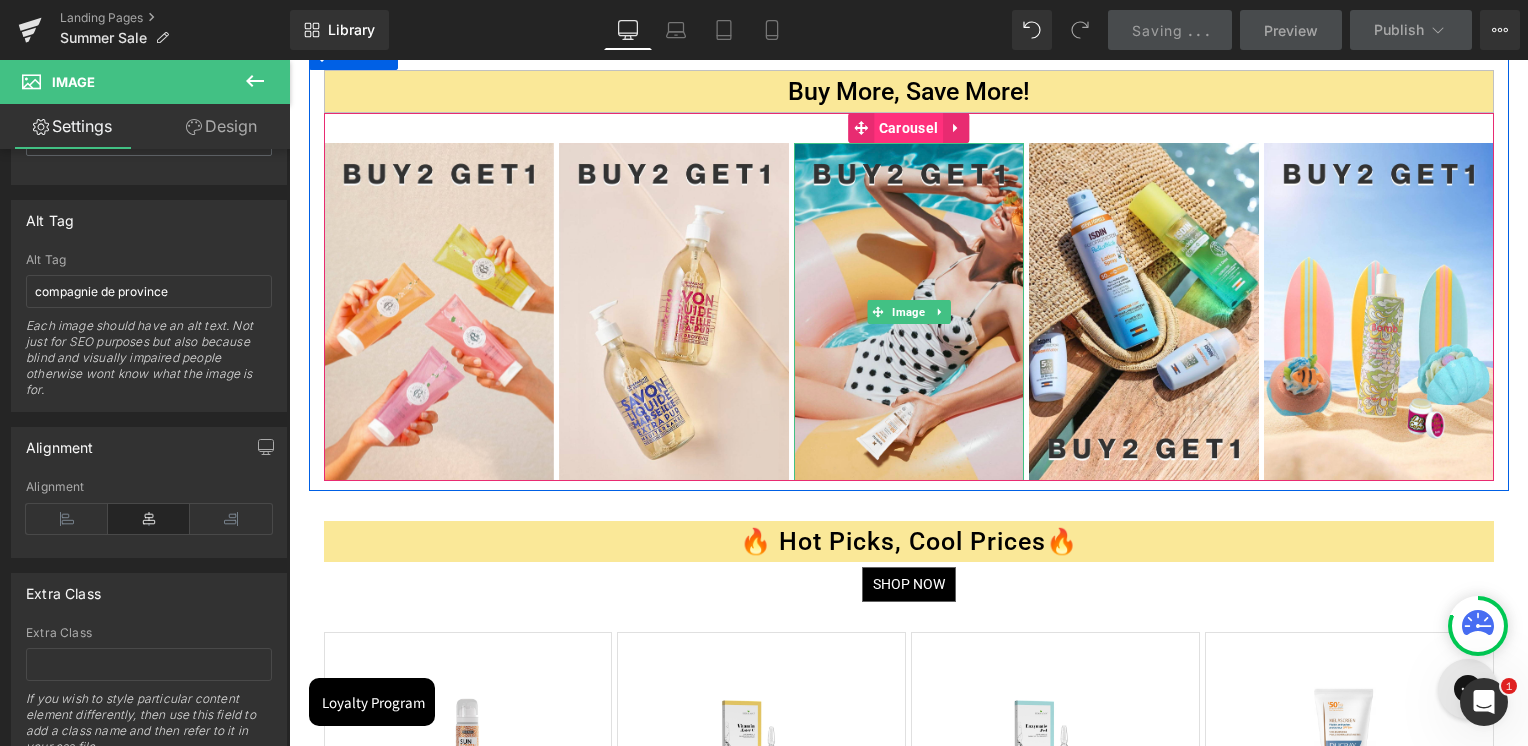 click on "Carousel" at bounding box center (908, 128) 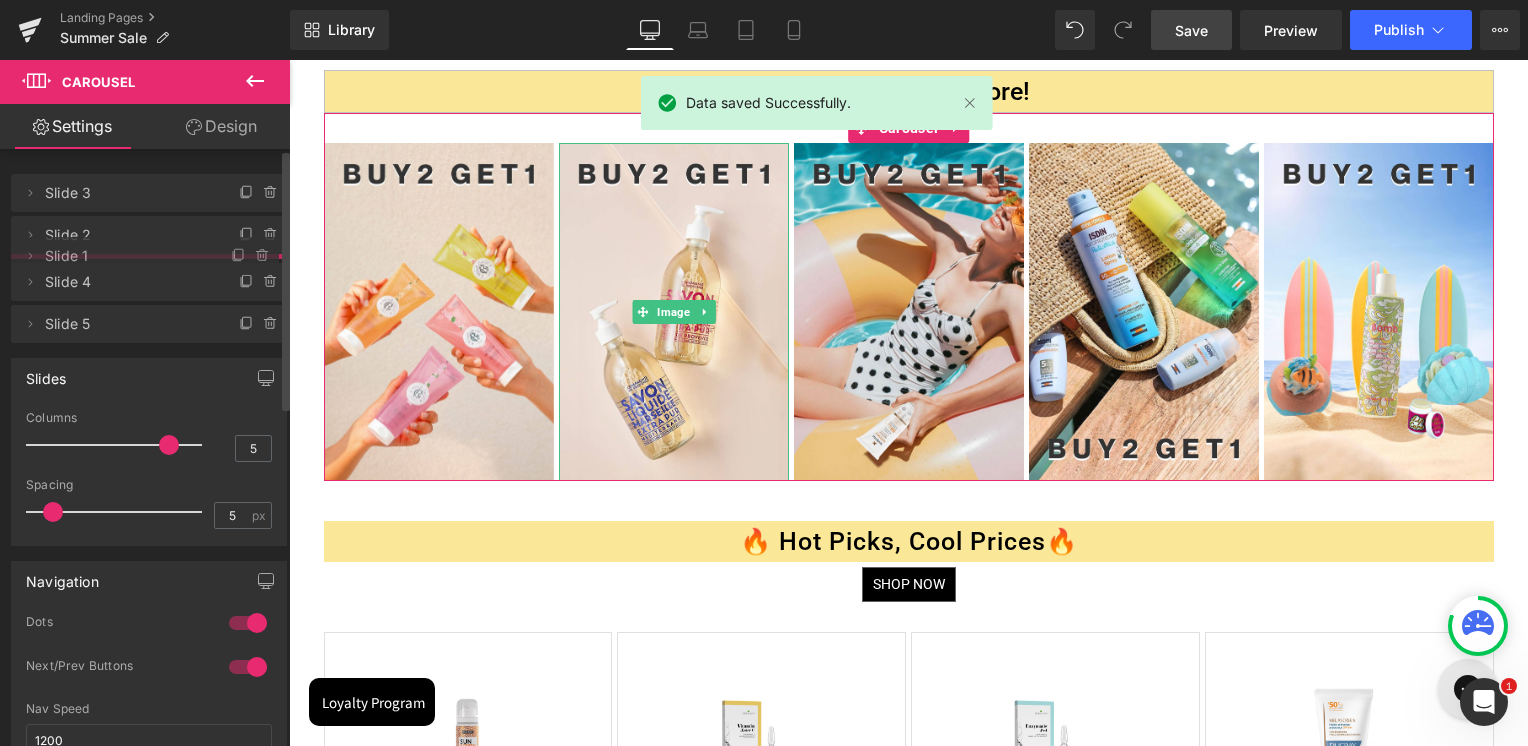 drag, startPoint x: 152, startPoint y: 242, endPoint x: 148, endPoint y: 263, distance: 21.377558 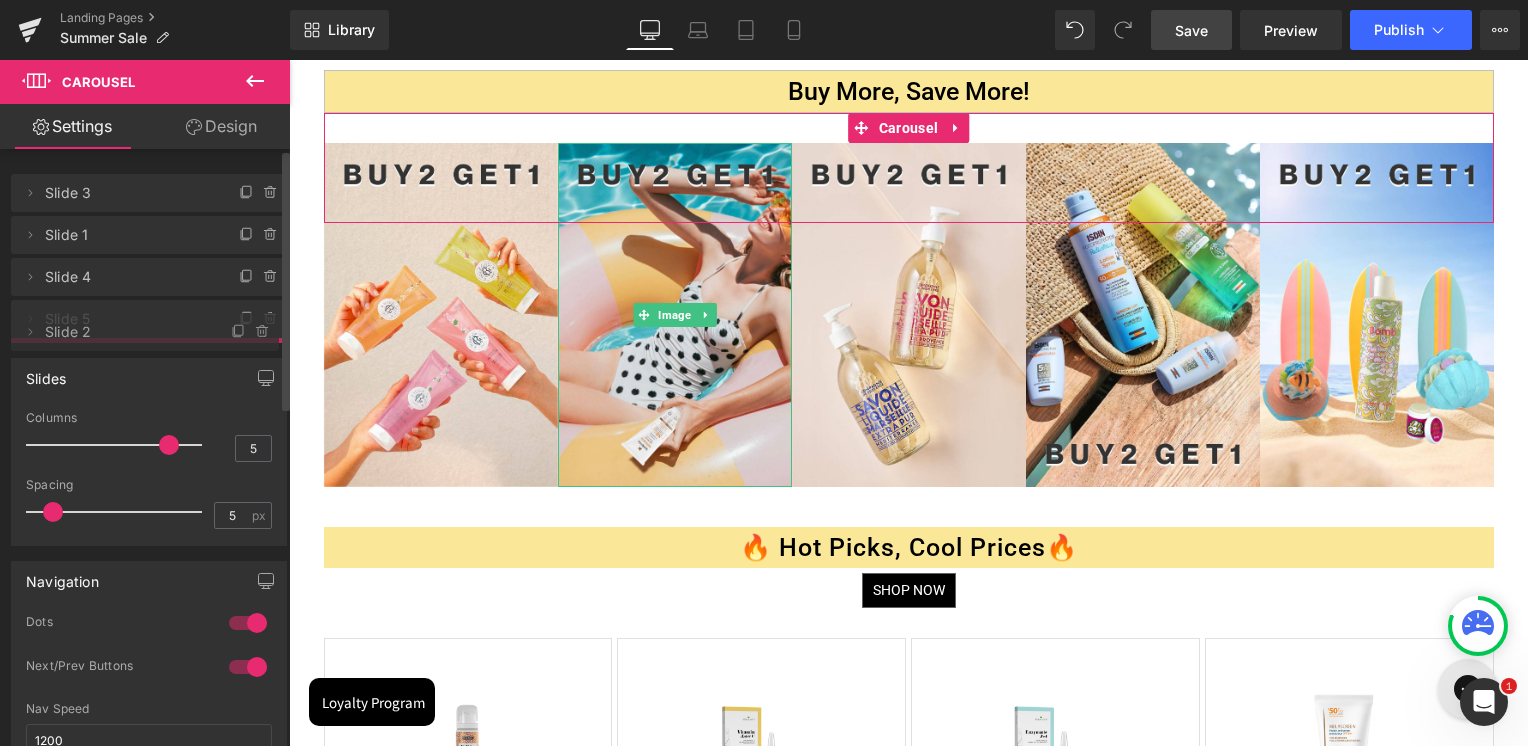 drag, startPoint x: 123, startPoint y: 238, endPoint x: 108, endPoint y: 335, distance: 98.15294 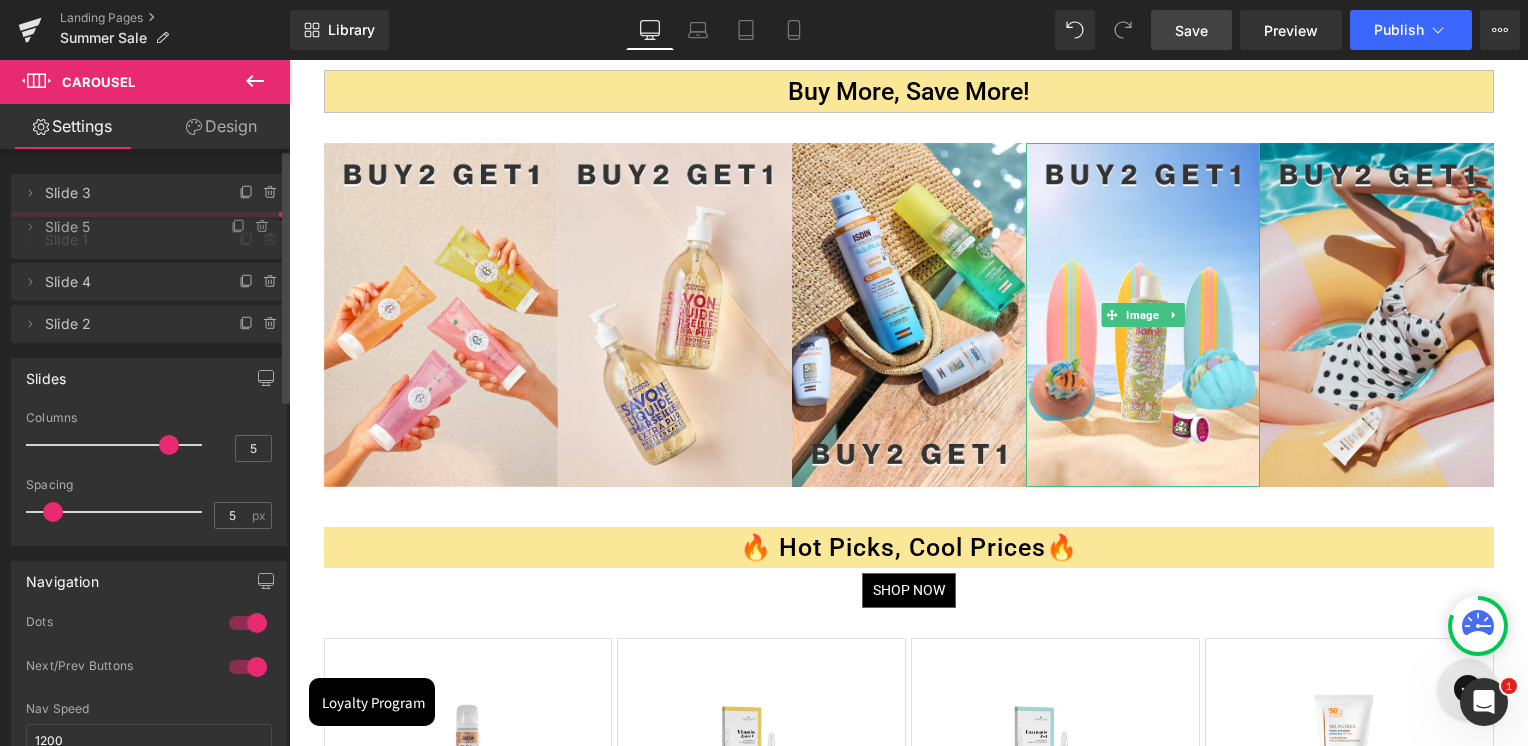 drag, startPoint x: 129, startPoint y: 318, endPoint x: 127, endPoint y: 226, distance: 92.021736 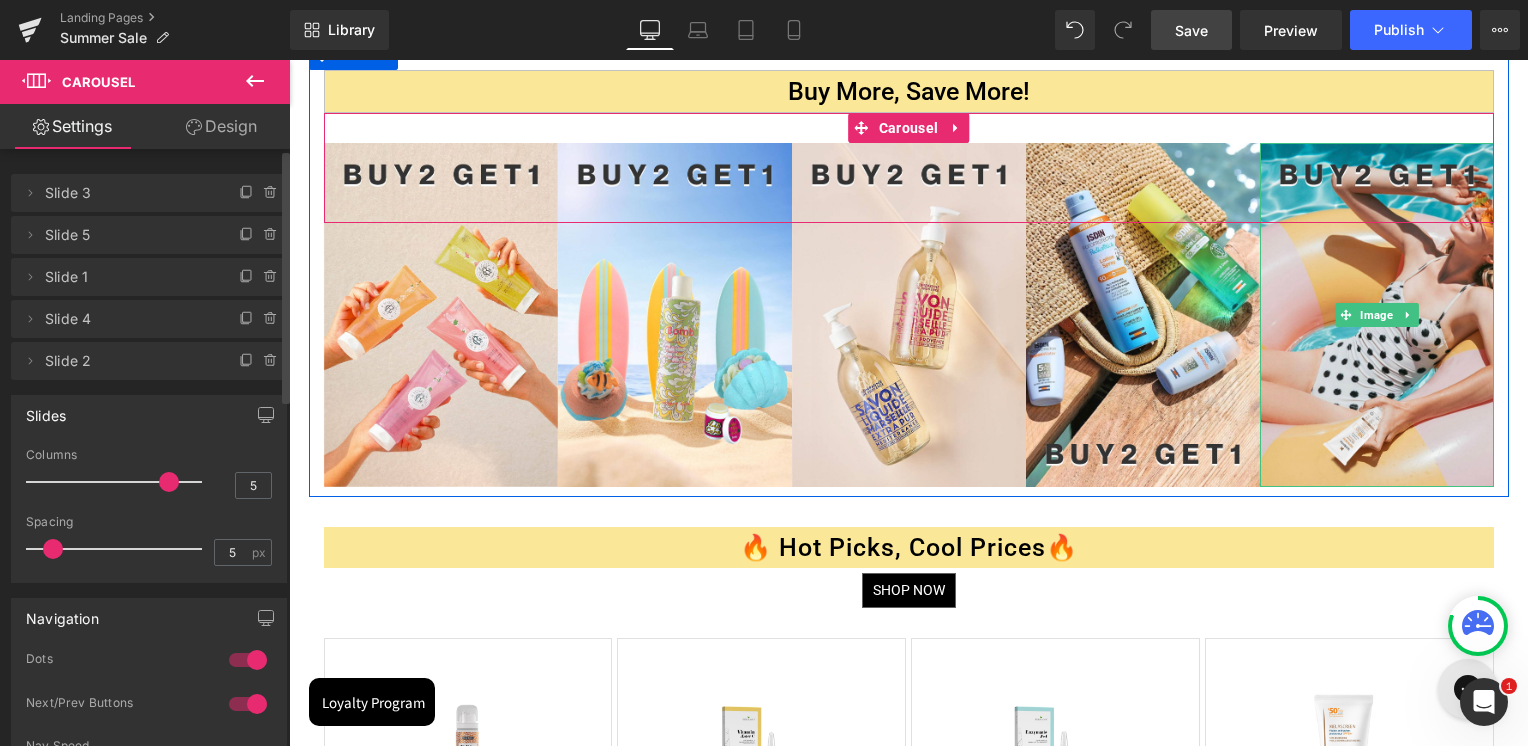 drag, startPoint x: 1382, startPoint y: 314, endPoint x: 636, endPoint y: 542, distance: 780.0641 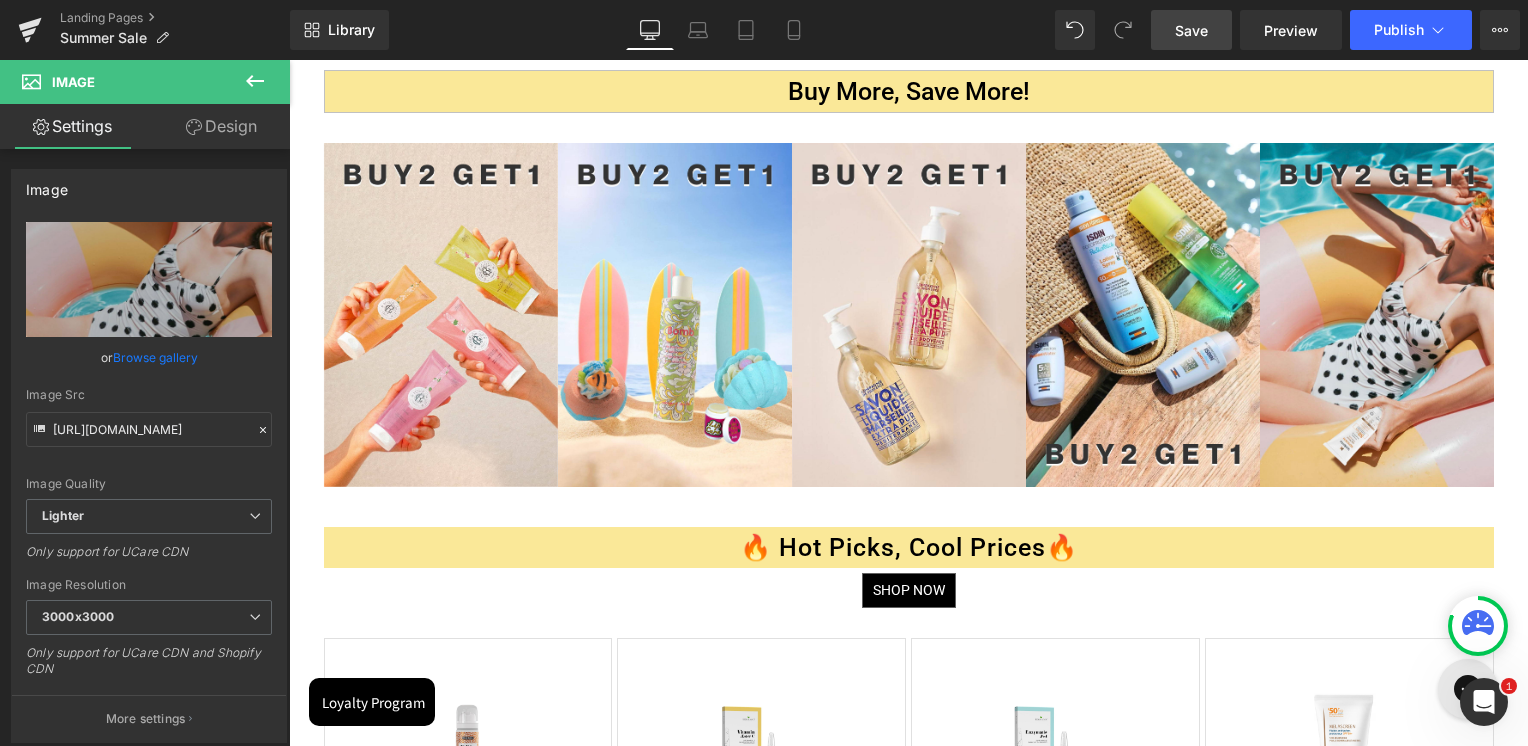 click on "Image" at bounding box center [1376, 315] 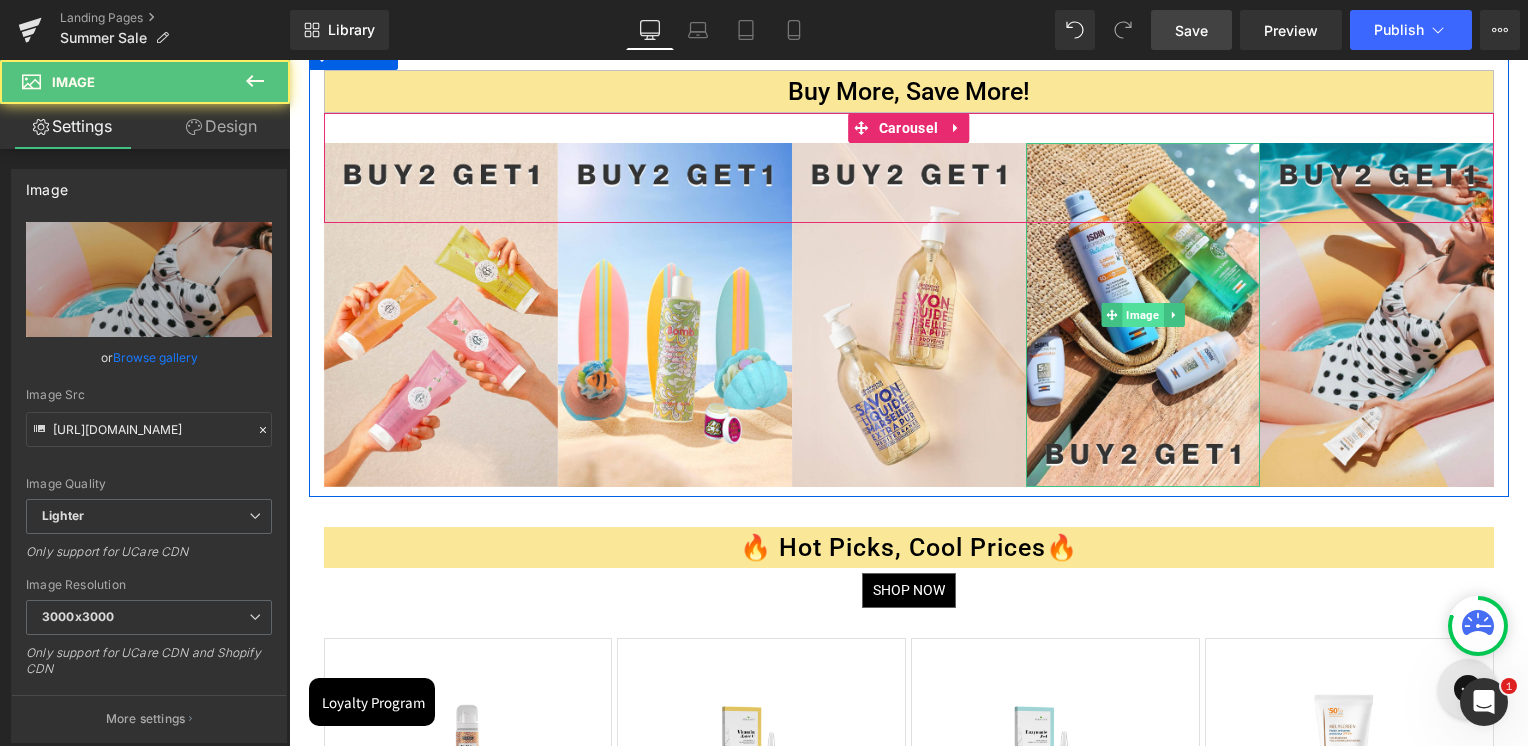 click on "Image" at bounding box center (1142, 315) 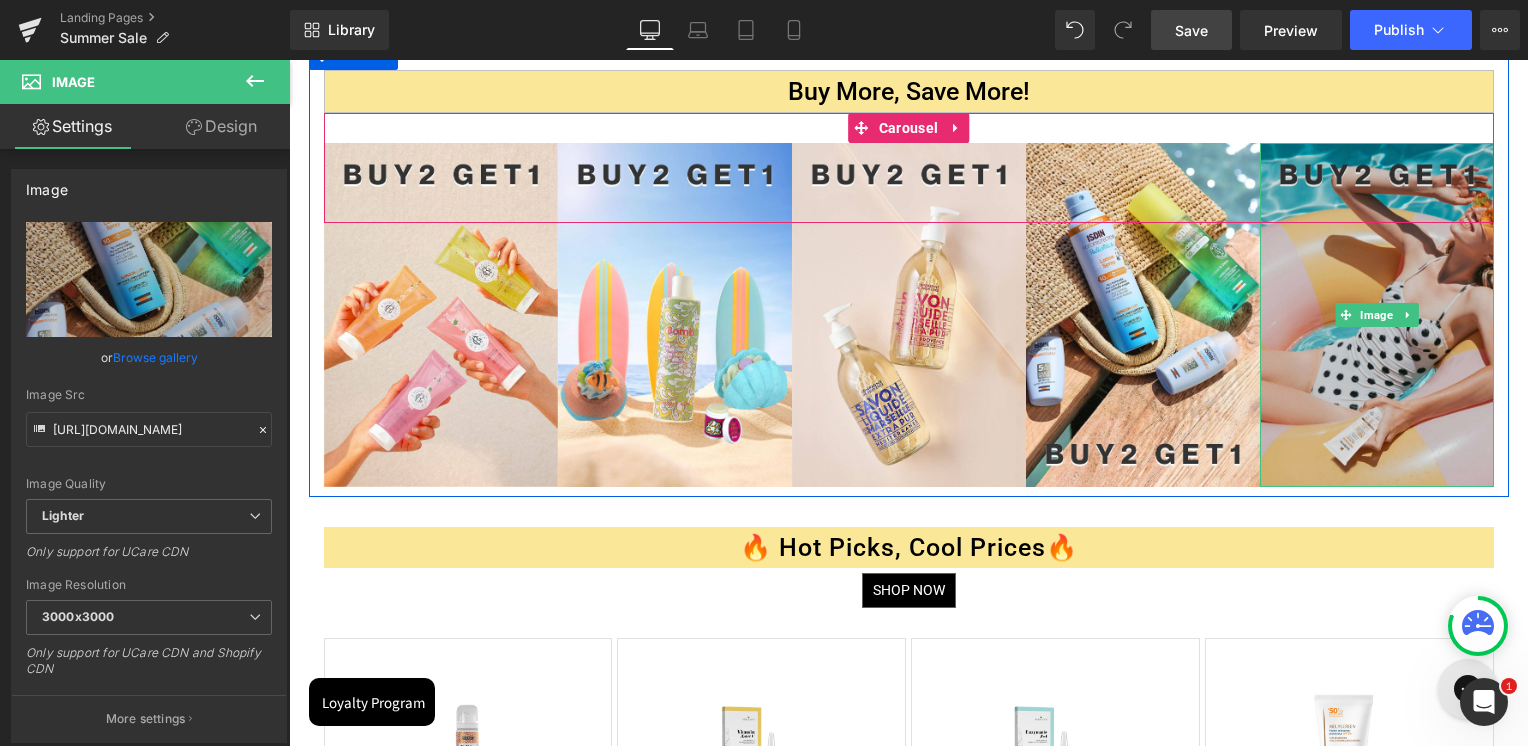 click at bounding box center (1377, 314) 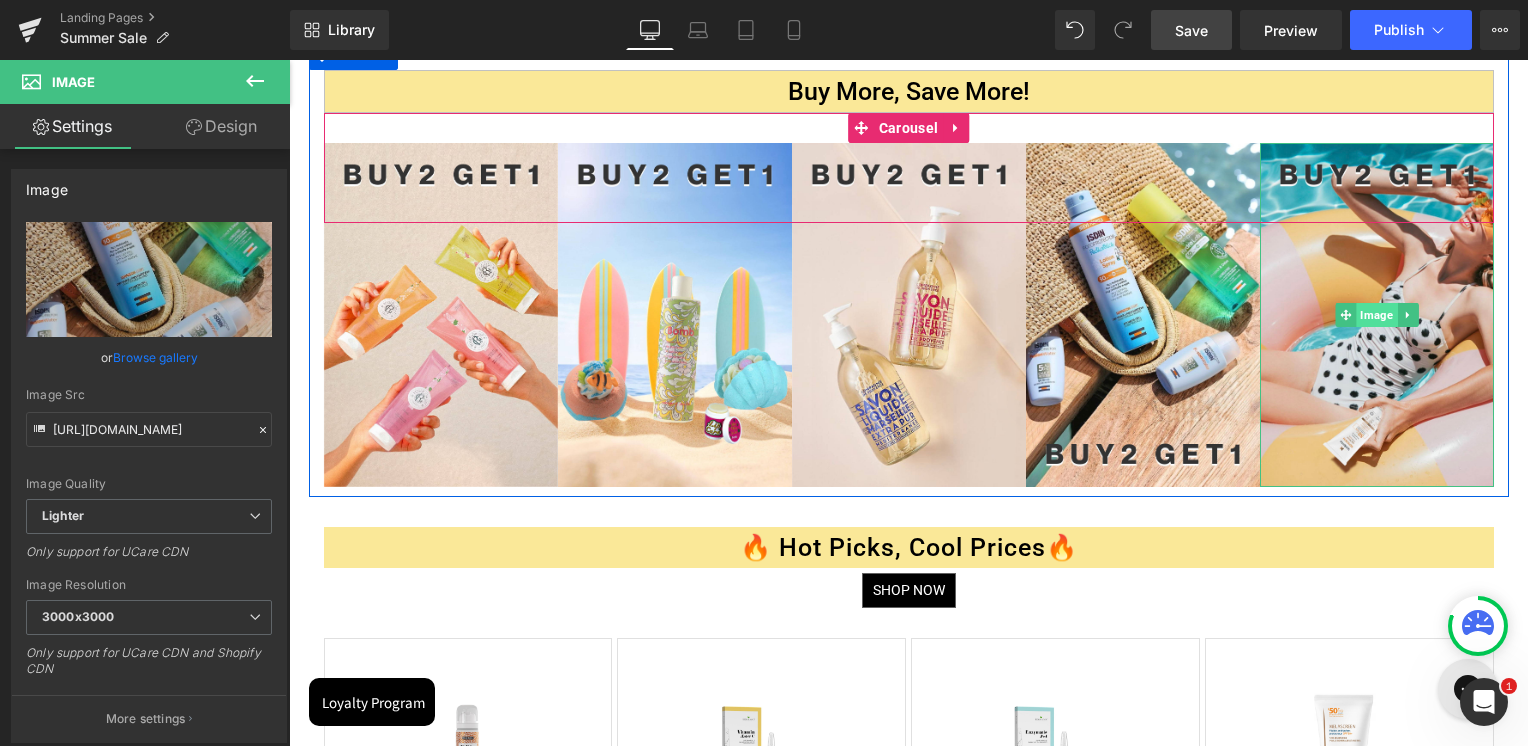 click on "Image" at bounding box center (1376, 315) 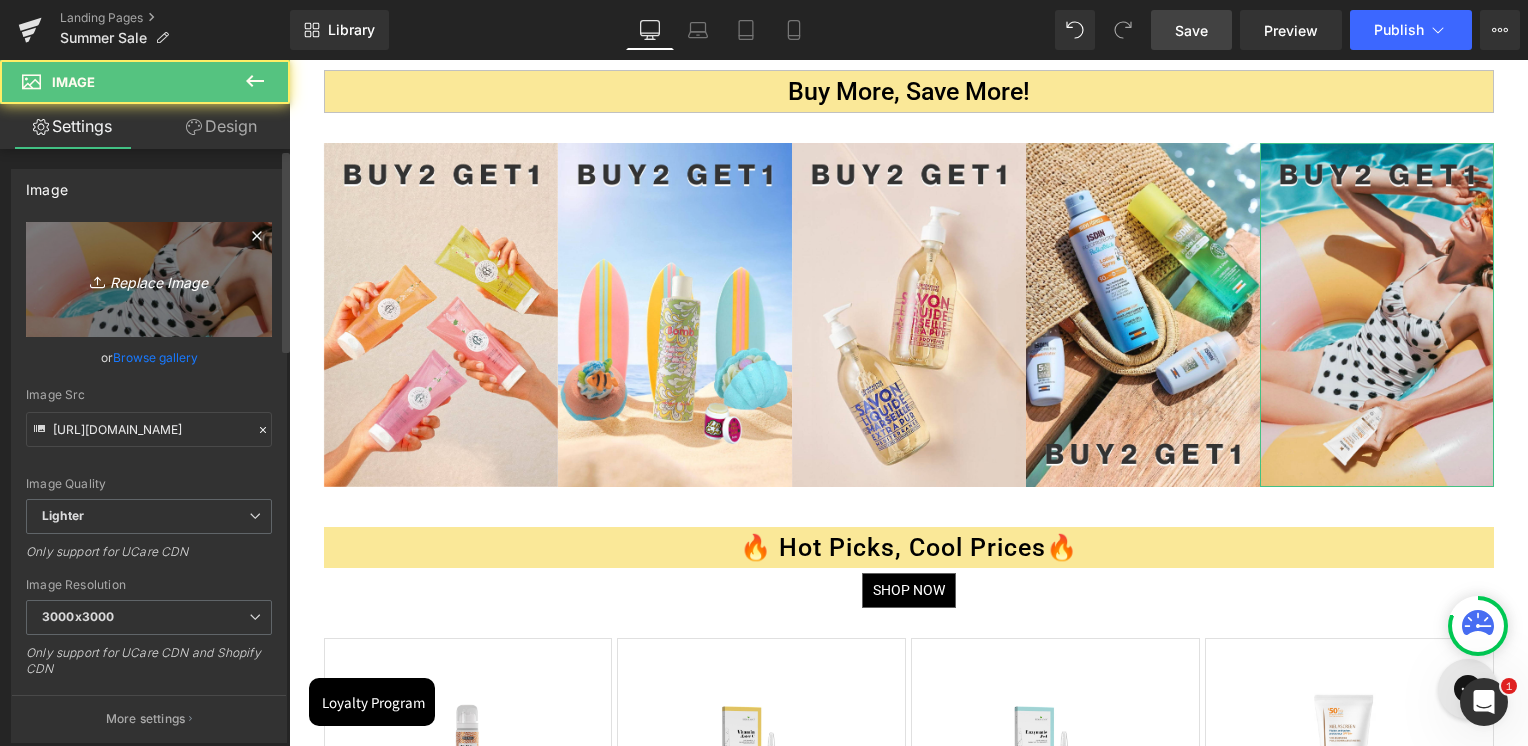 click on "Replace Image" at bounding box center (149, 279) 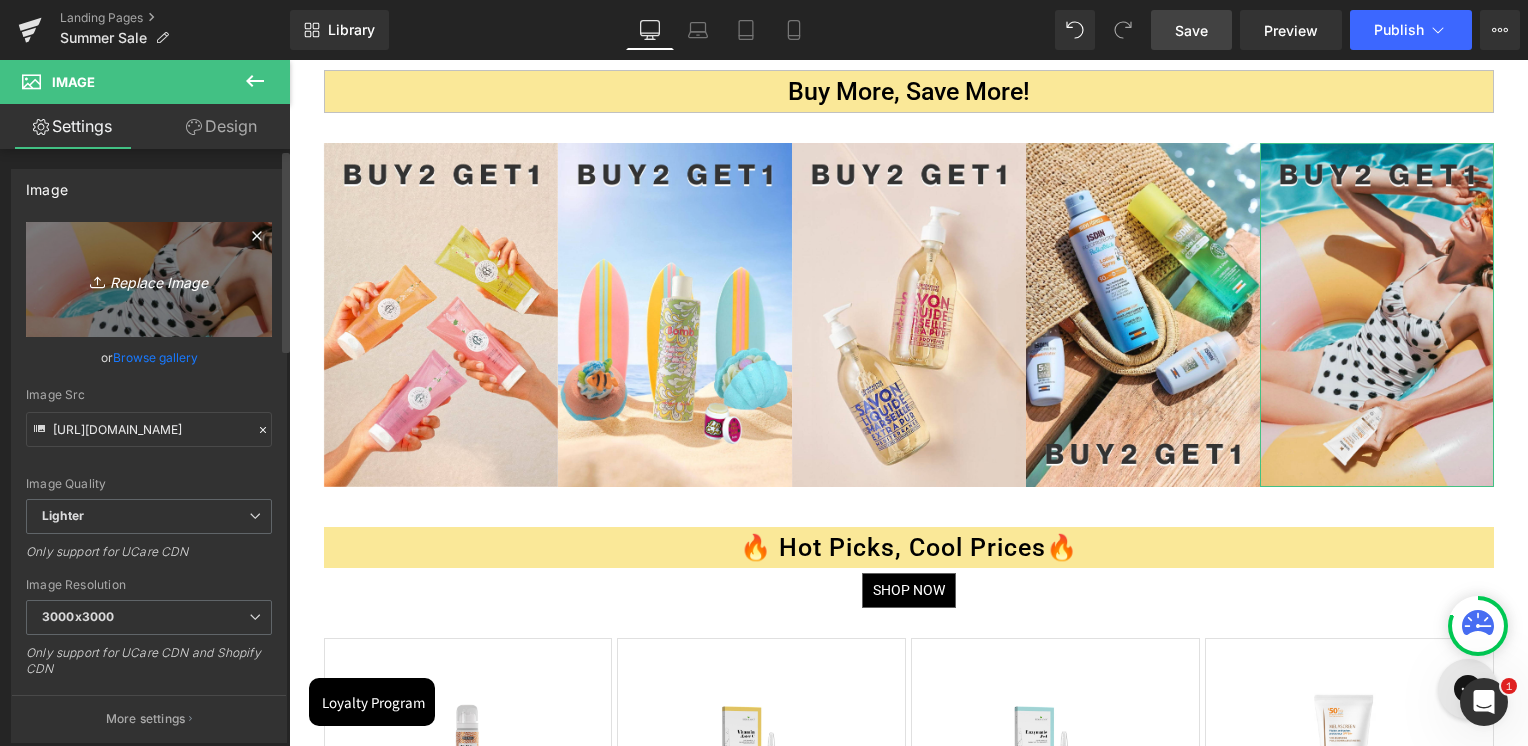 type on "C:\fakepath\TOP DEALS Summer Sale 2025 JulyArtboard 30.jpg" 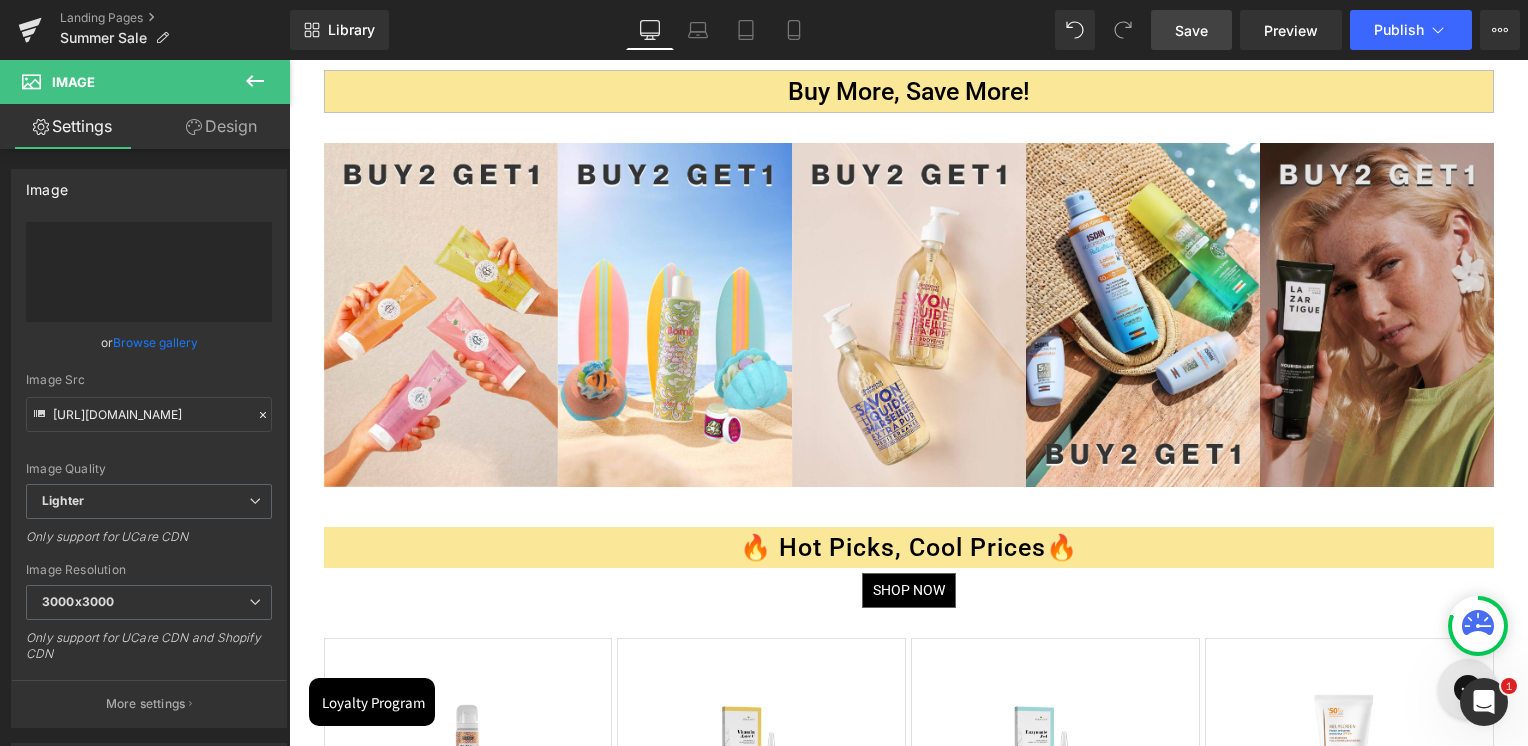click at bounding box center (1377, 314) 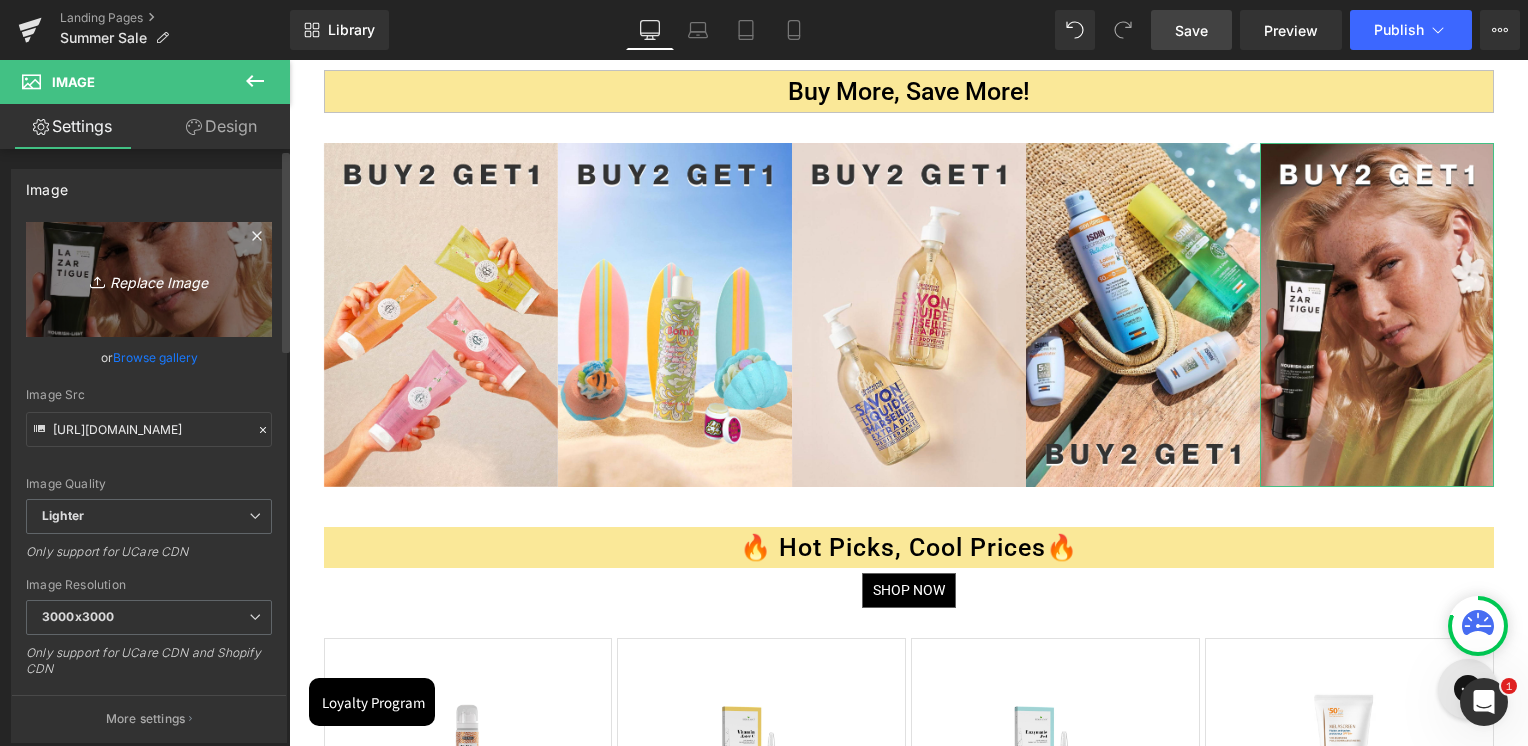 click on "Replace Image" at bounding box center [149, 279] 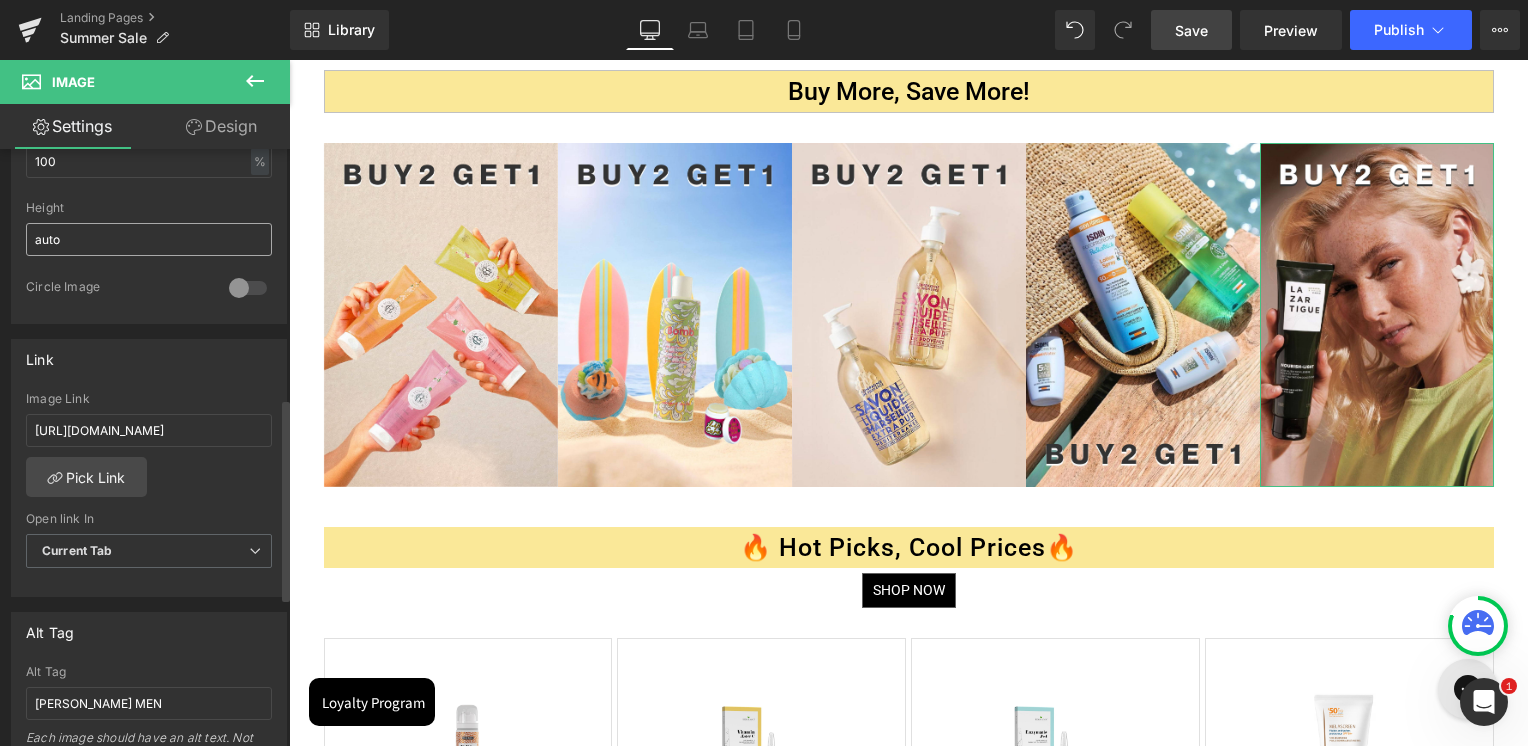 scroll, scrollTop: 800, scrollLeft: 0, axis: vertical 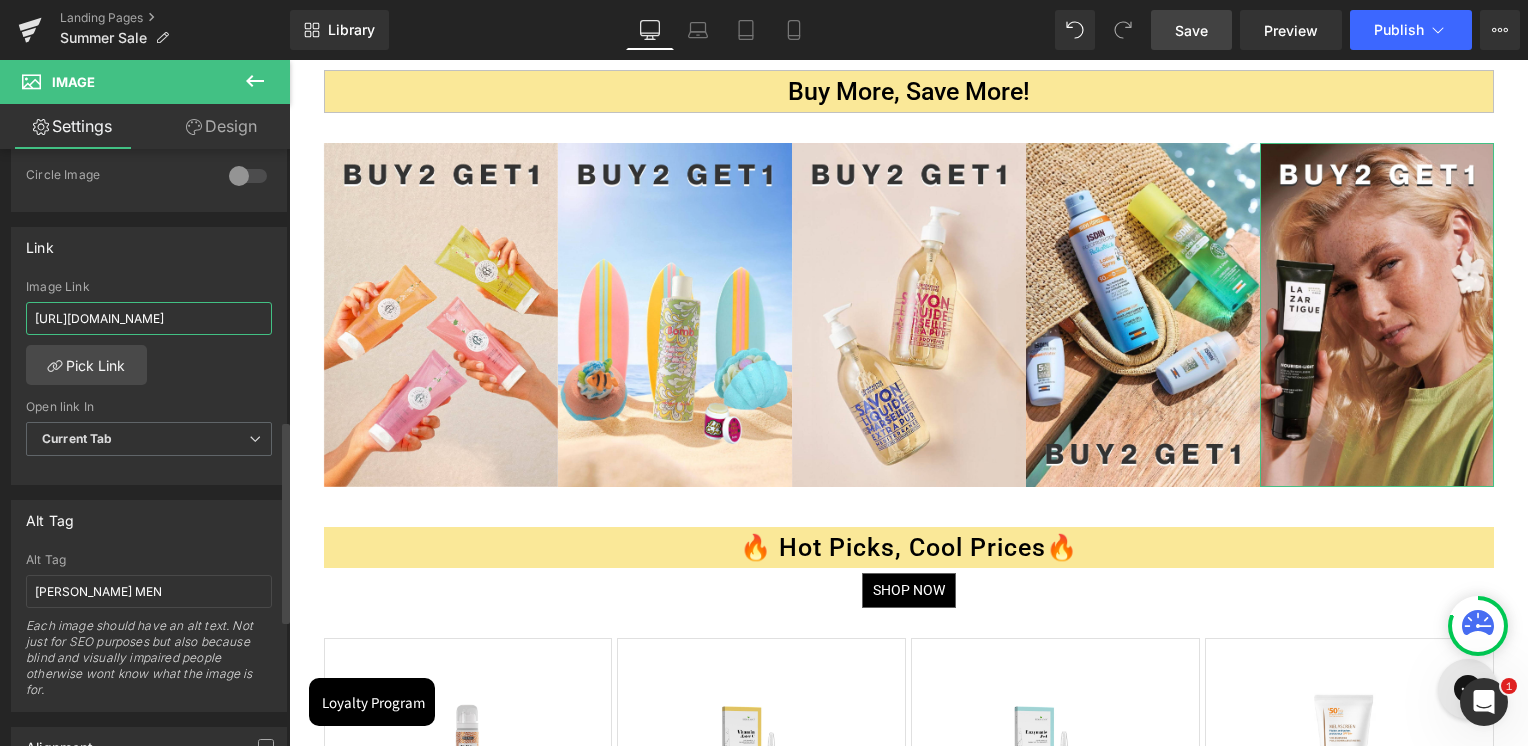 click on "https://skinsociety.me/collections/luxury-fragrances?page=1&rb_vendor=Giorgio%20Armani&rb_filter_ptag_520fc1050e0e43813602797fa7781641=For%20Him" at bounding box center (149, 318) 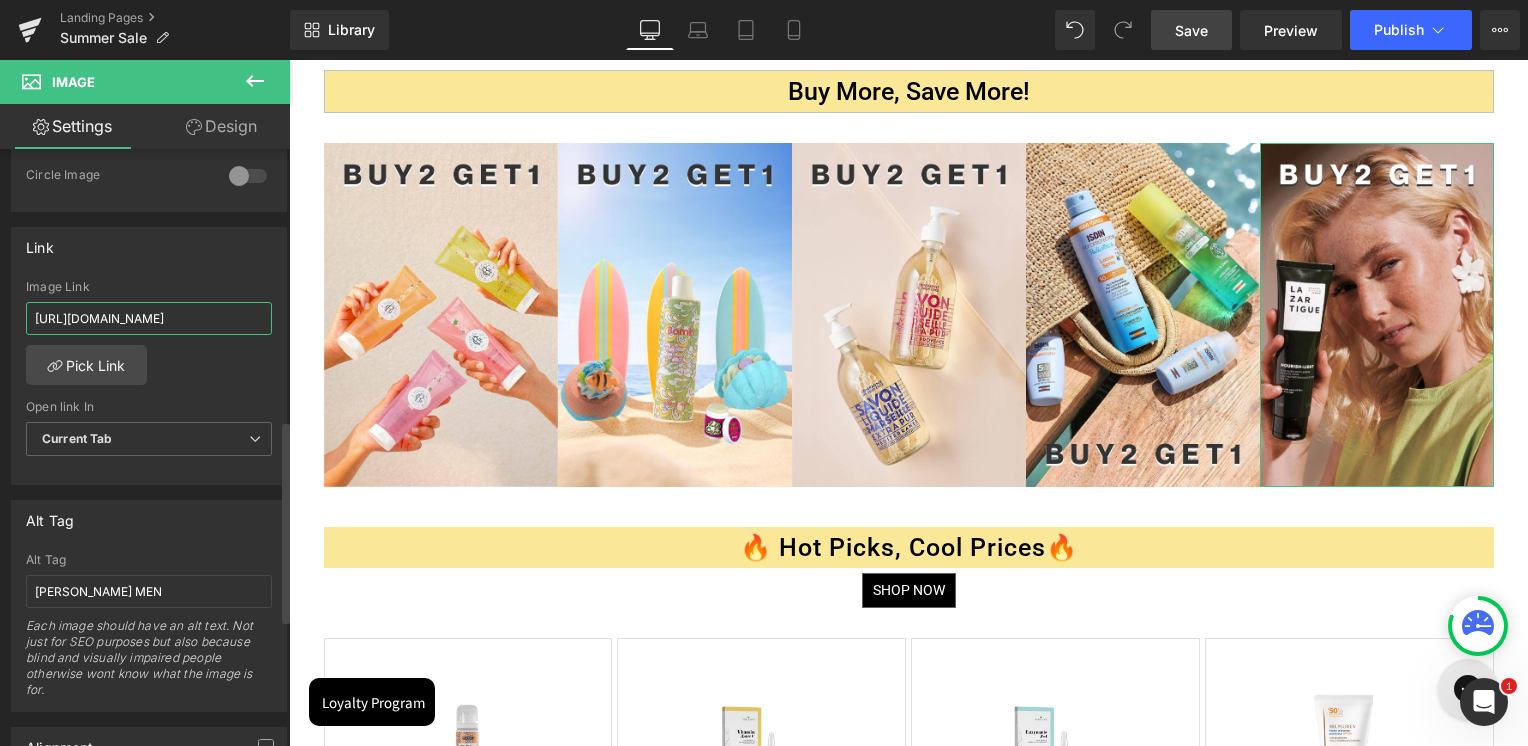 click on "https://skinsociety.me/collections/luxury-fragrances?page=1&rb_vendor=Giorgio%20Armani&rb_filter_ptag_520fc1050e0e43813602797fa7781641=For%20Him" at bounding box center (149, 318) 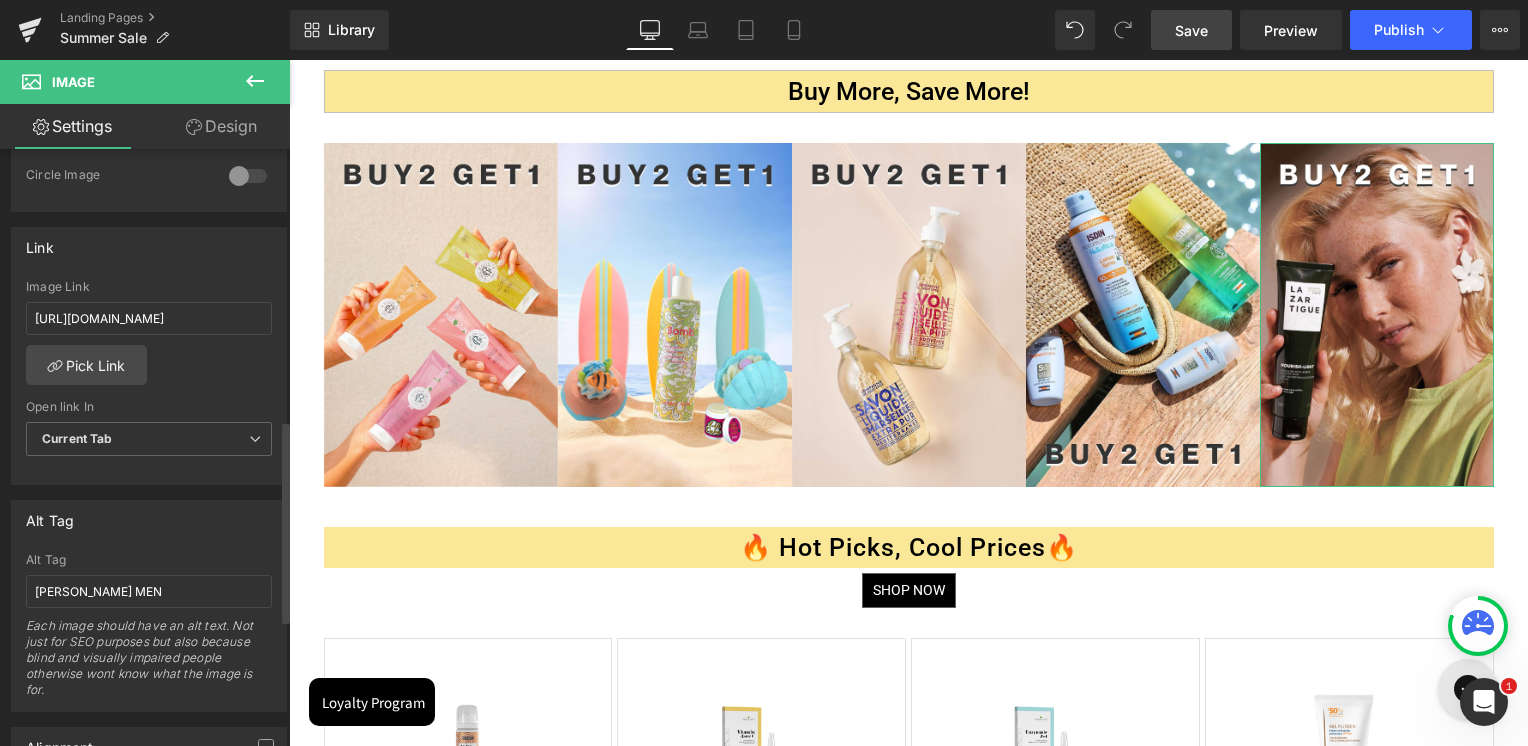 click on "Link https://skinsociety.me/collections/luxury-fragrances?page=1&rb_vendor=Giorgio%20Armani&rb_filter_ptag_520fc1050e0e43813602797fa7781641=For%20Him Image Link https://skinsociety.me/collections/jf-lazartigue  Pick Link Current Tab New Tab Open link In
Current Tab
Current Tab New Tab" at bounding box center (149, 356) 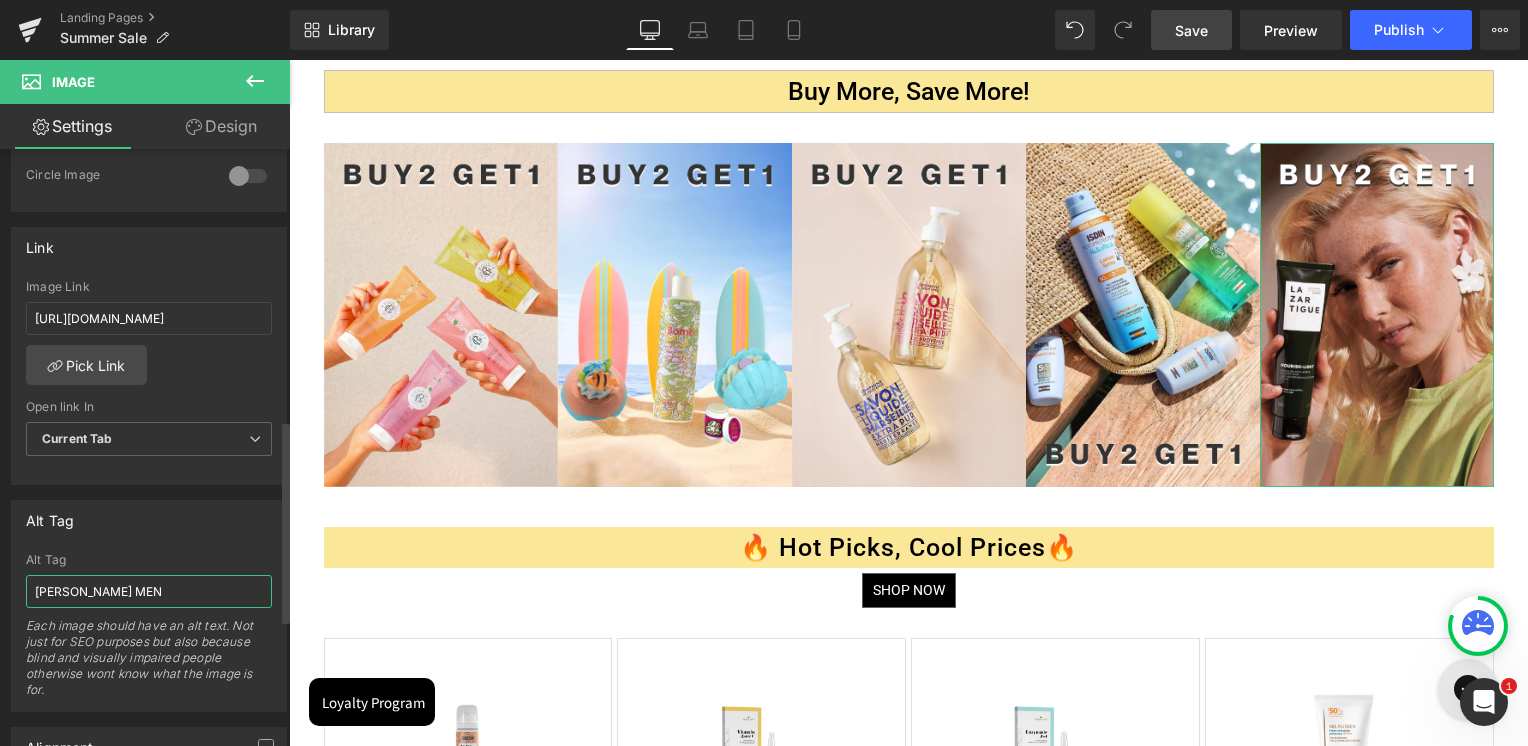 click on "GEORGIO ARMANI MEN" at bounding box center (149, 591) 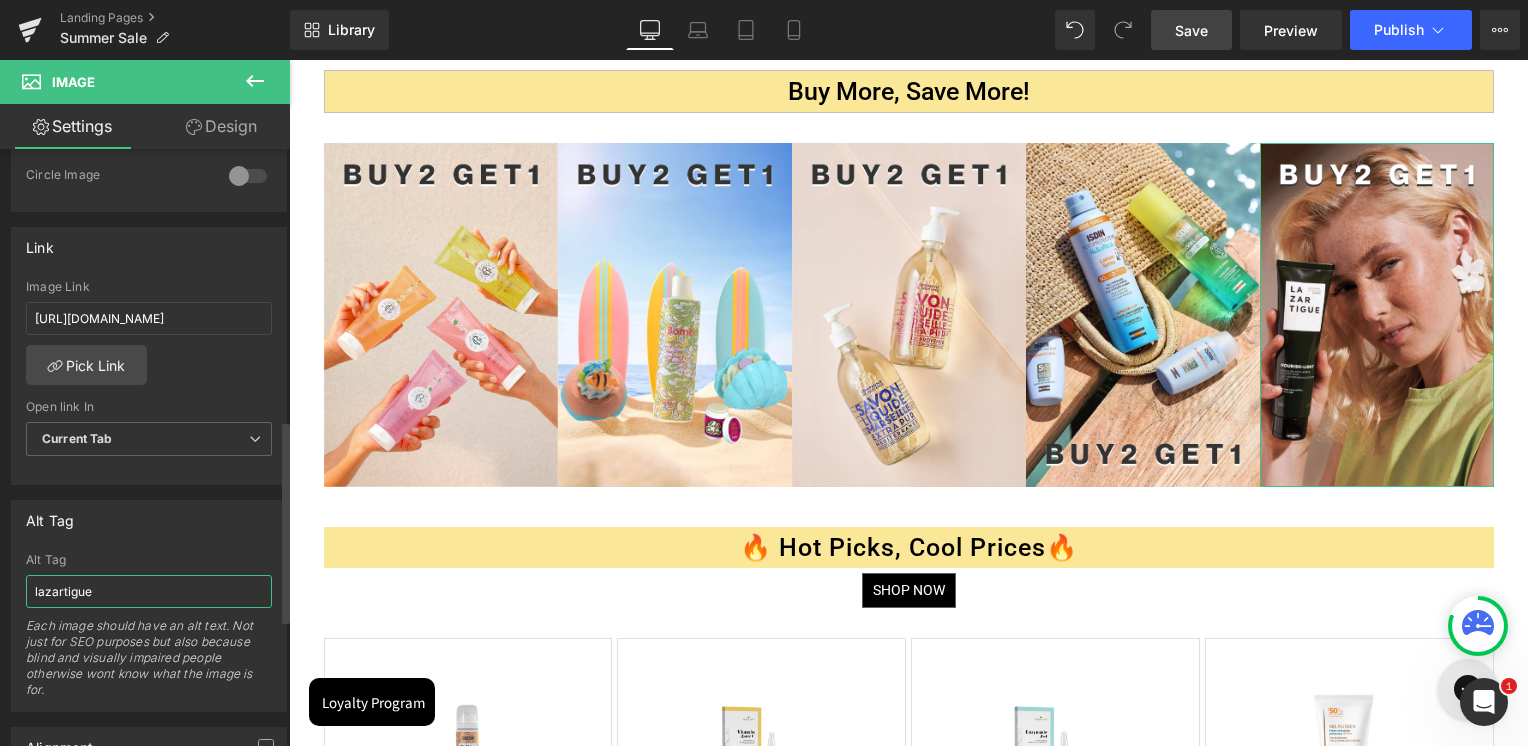 type on "lazartigue" 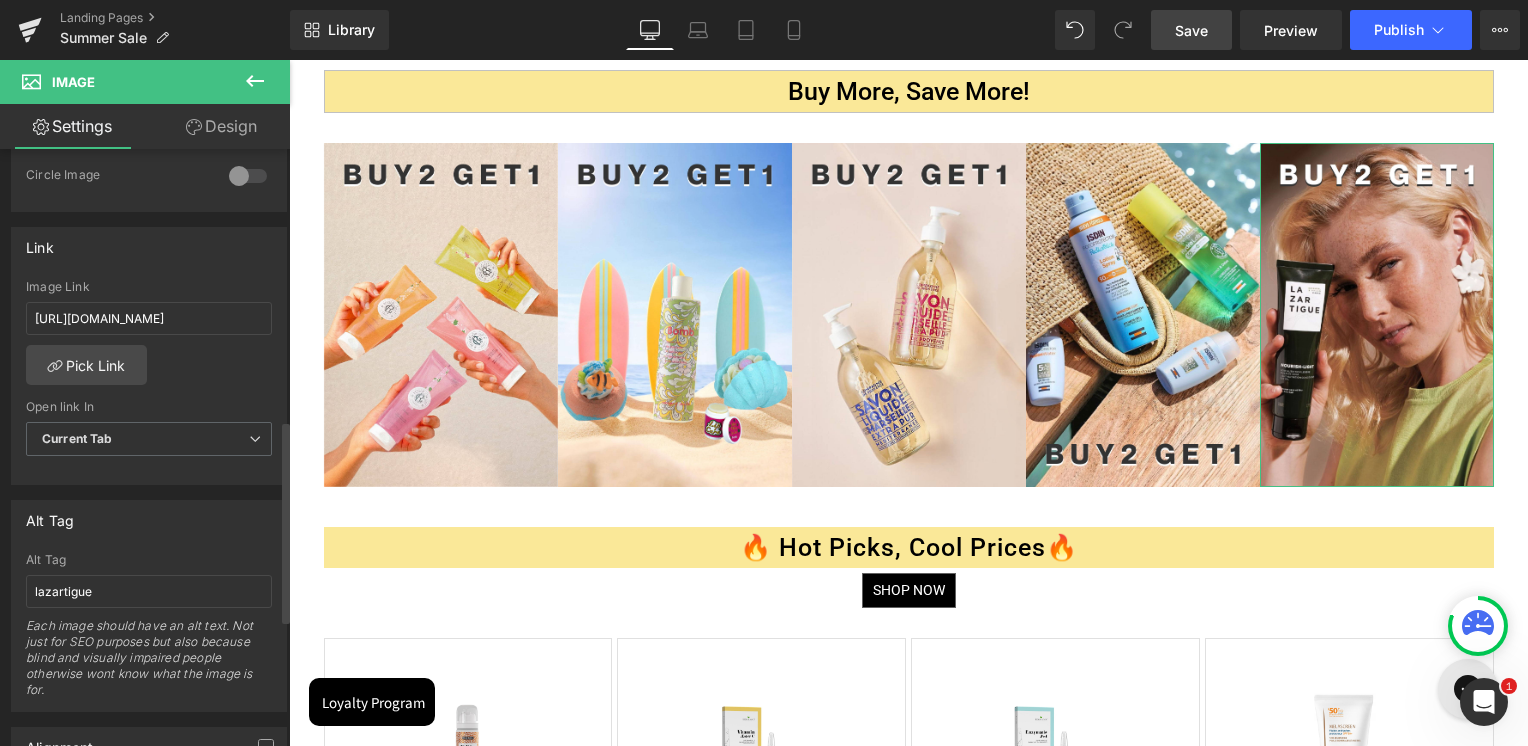 click on "Alt Tag" at bounding box center (149, 520) 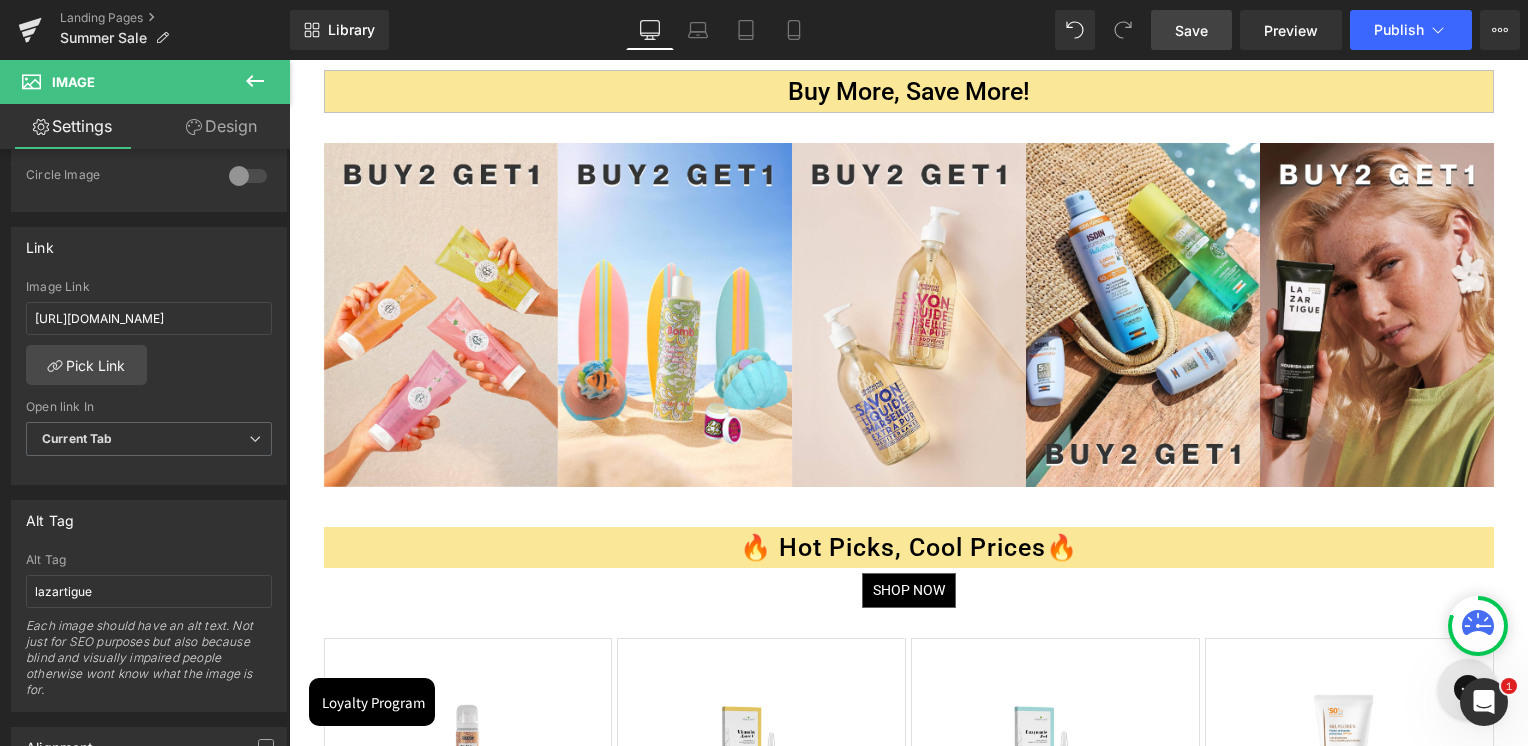 click on "Save" at bounding box center (1191, 30) 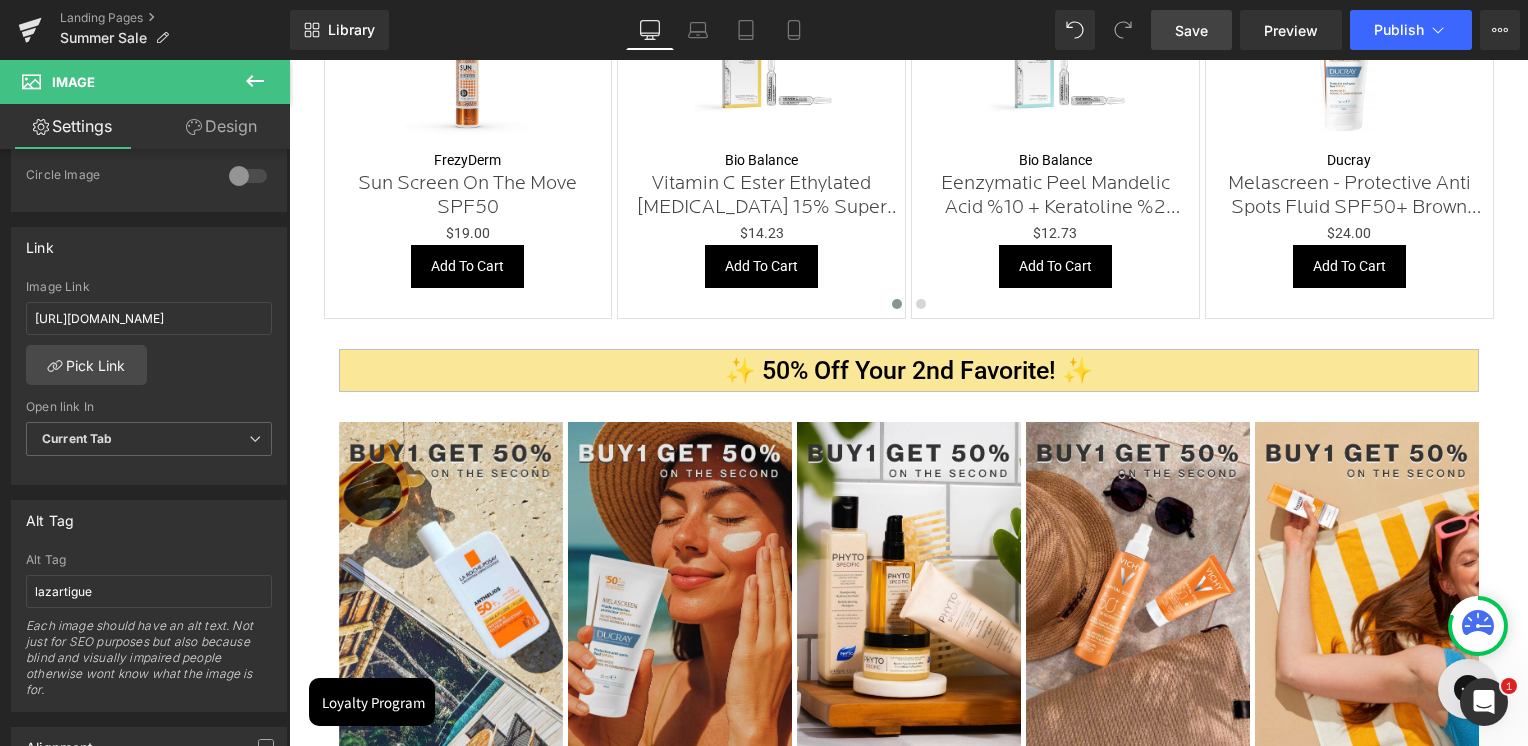 scroll, scrollTop: 1900, scrollLeft: 0, axis: vertical 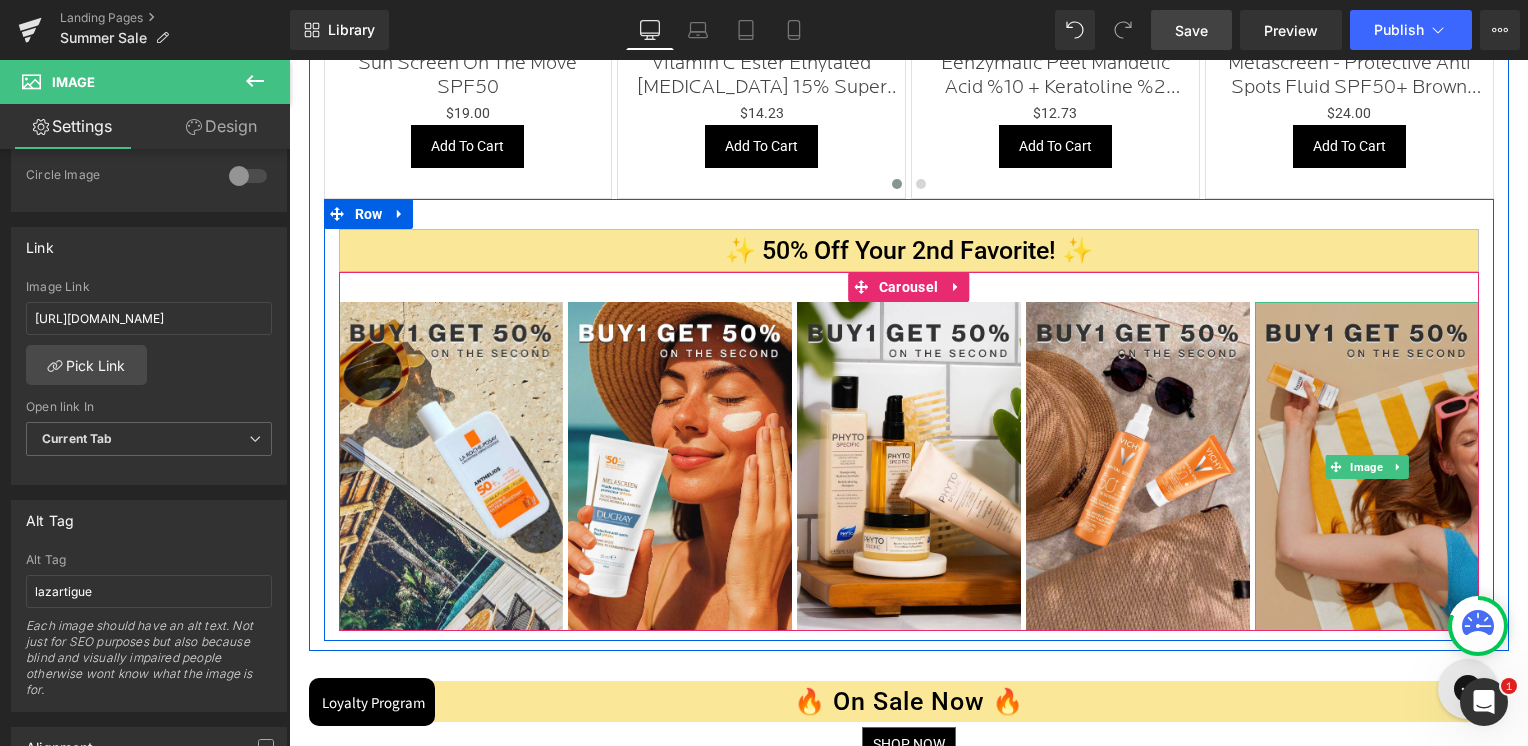 click at bounding box center [1367, 466] 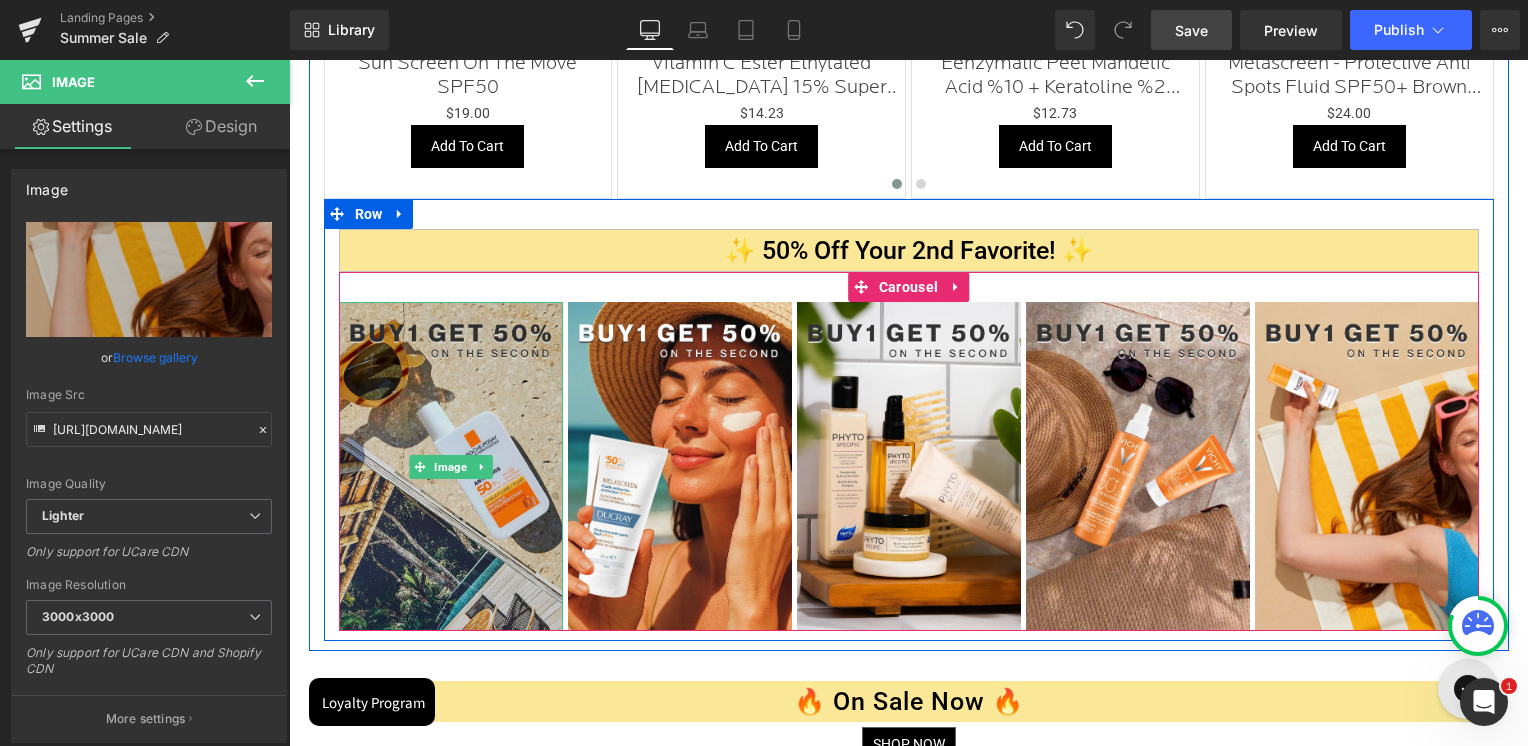 click at bounding box center [451, 466] 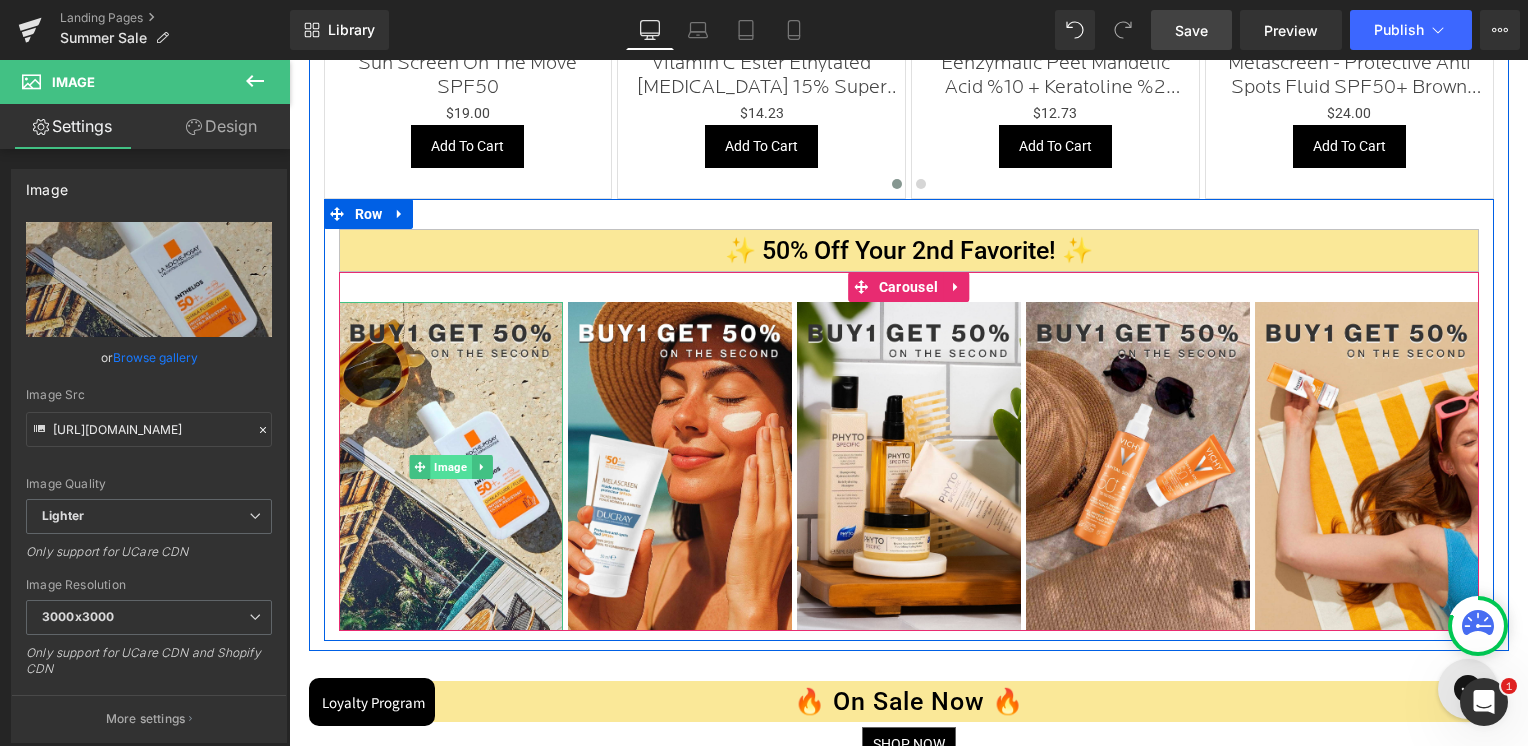 click on "Image" at bounding box center (450, 467) 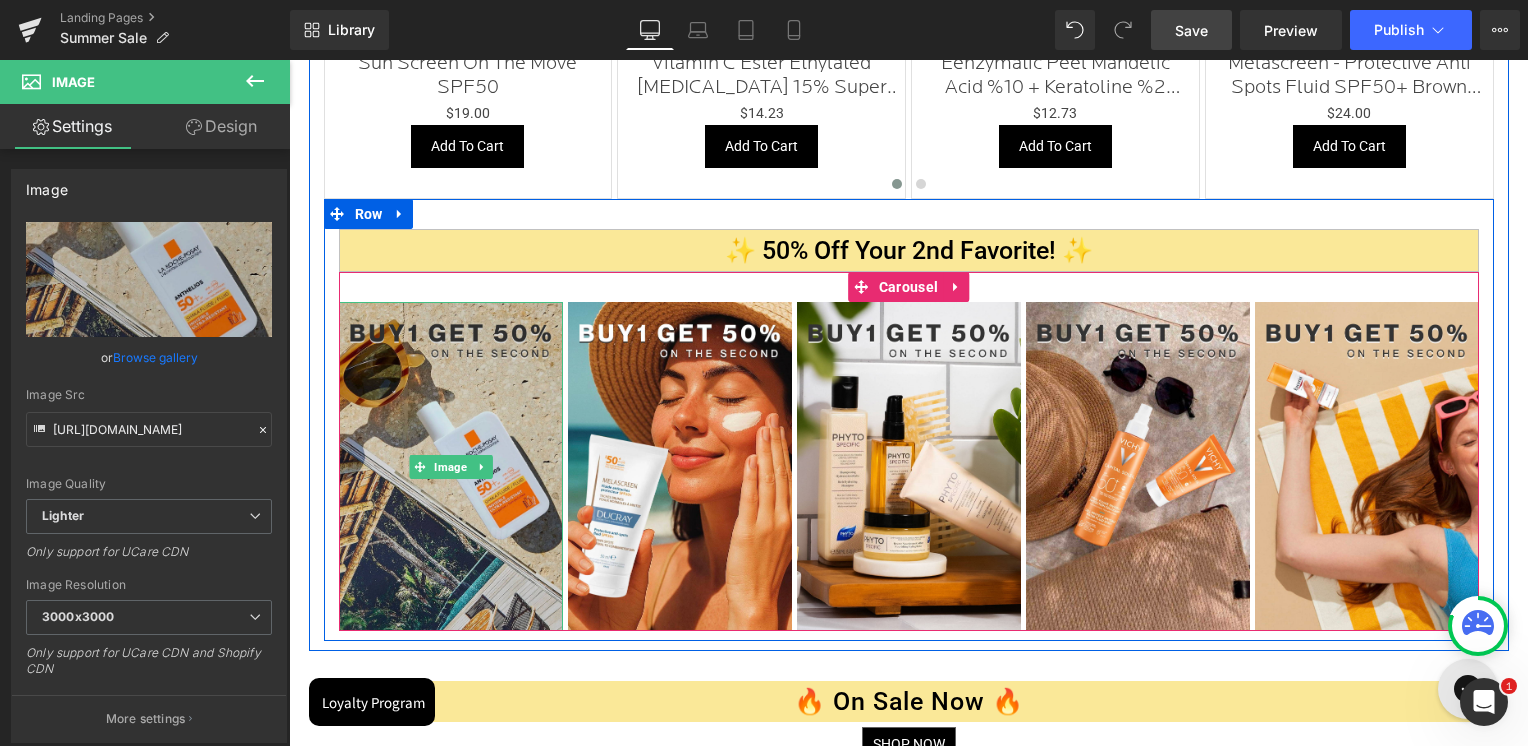 click at bounding box center (451, 466) 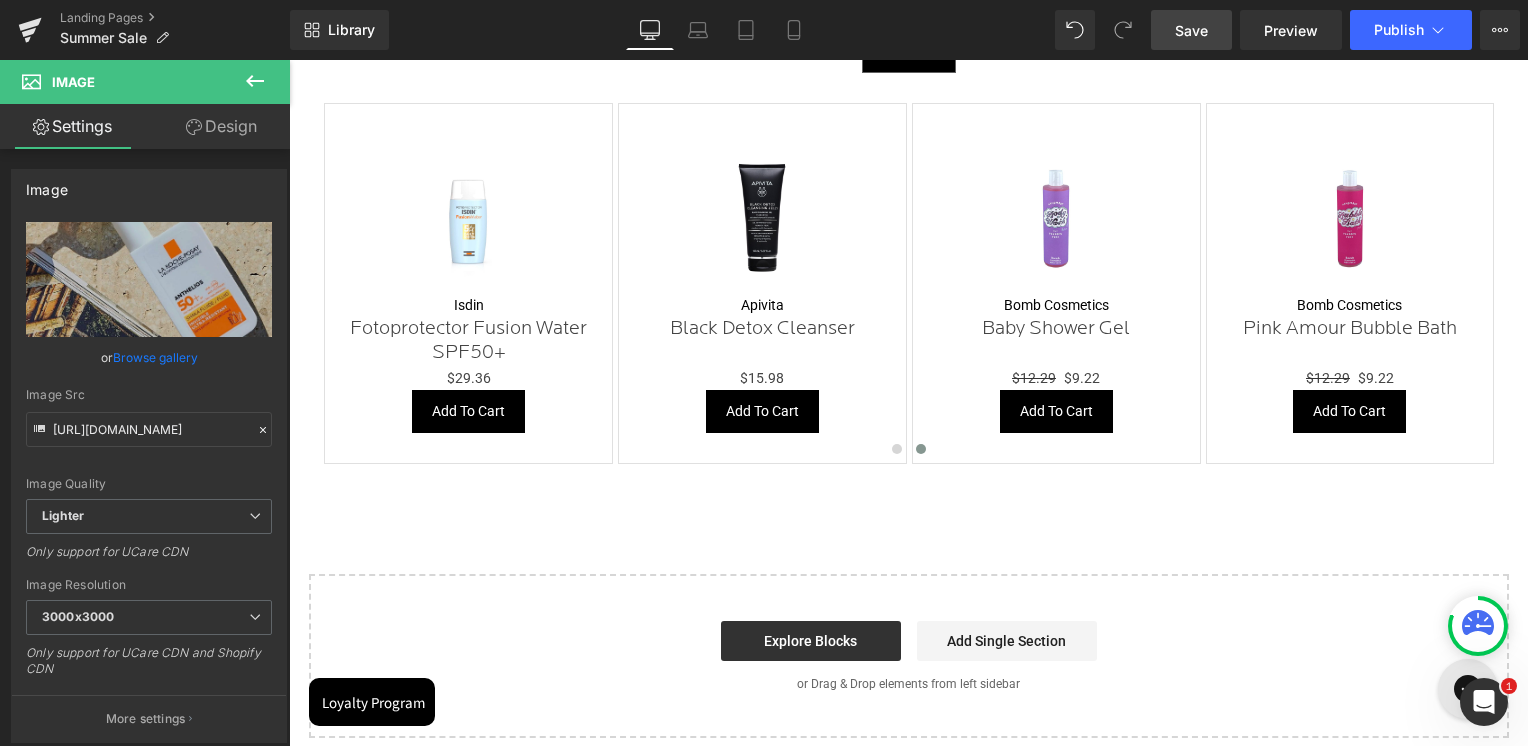 scroll, scrollTop: 2300, scrollLeft: 0, axis: vertical 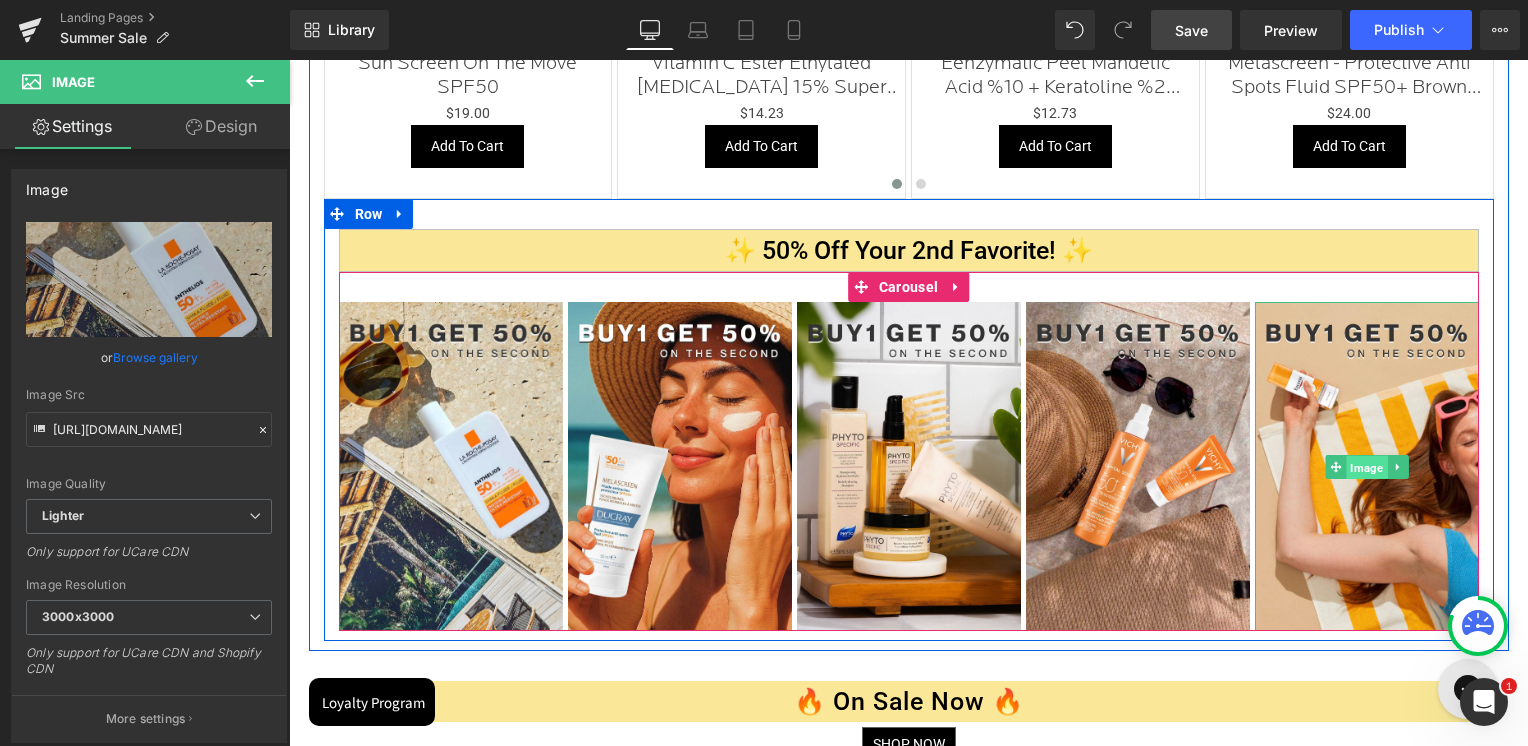 click on "Image" at bounding box center [1366, 468] 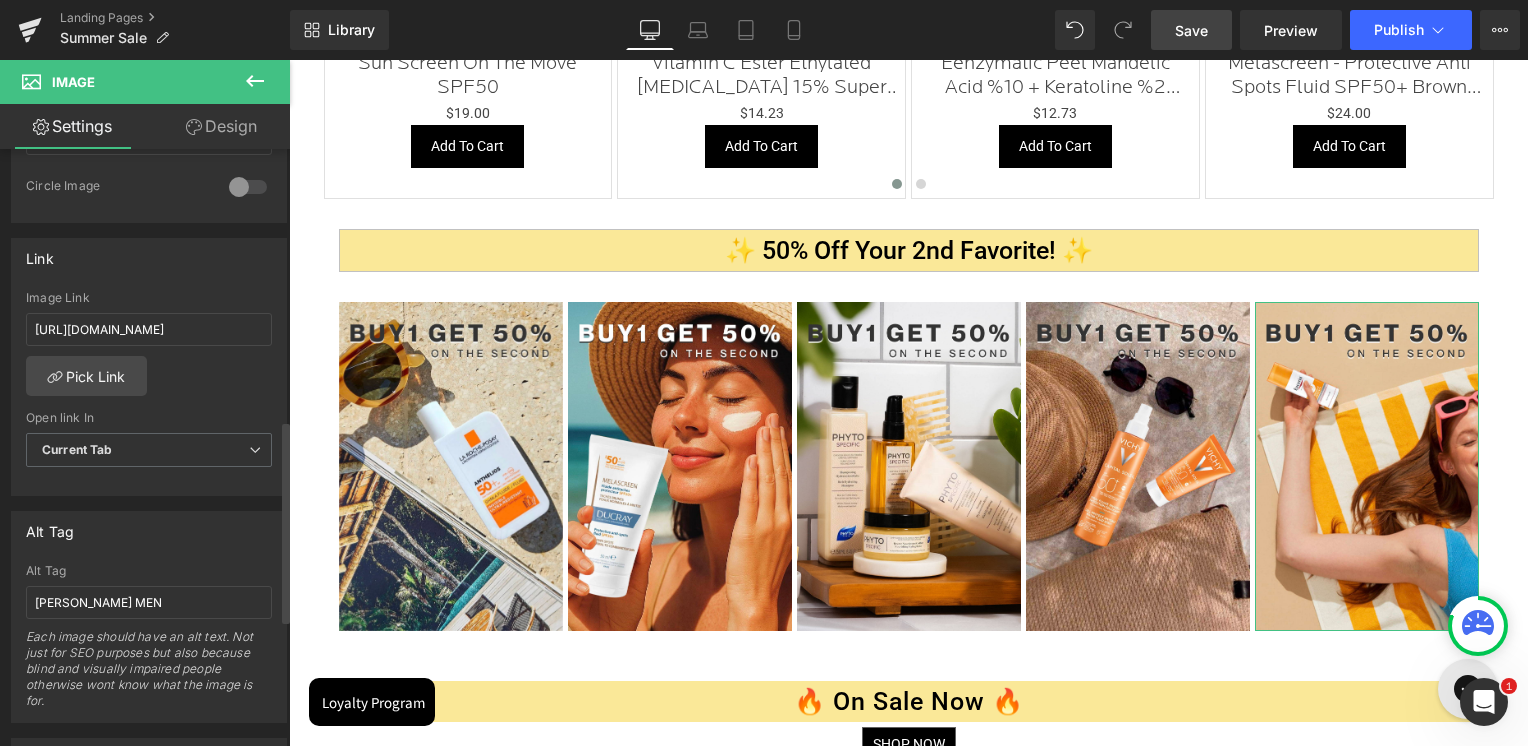 scroll, scrollTop: 800, scrollLeft: 0, axis: vertical 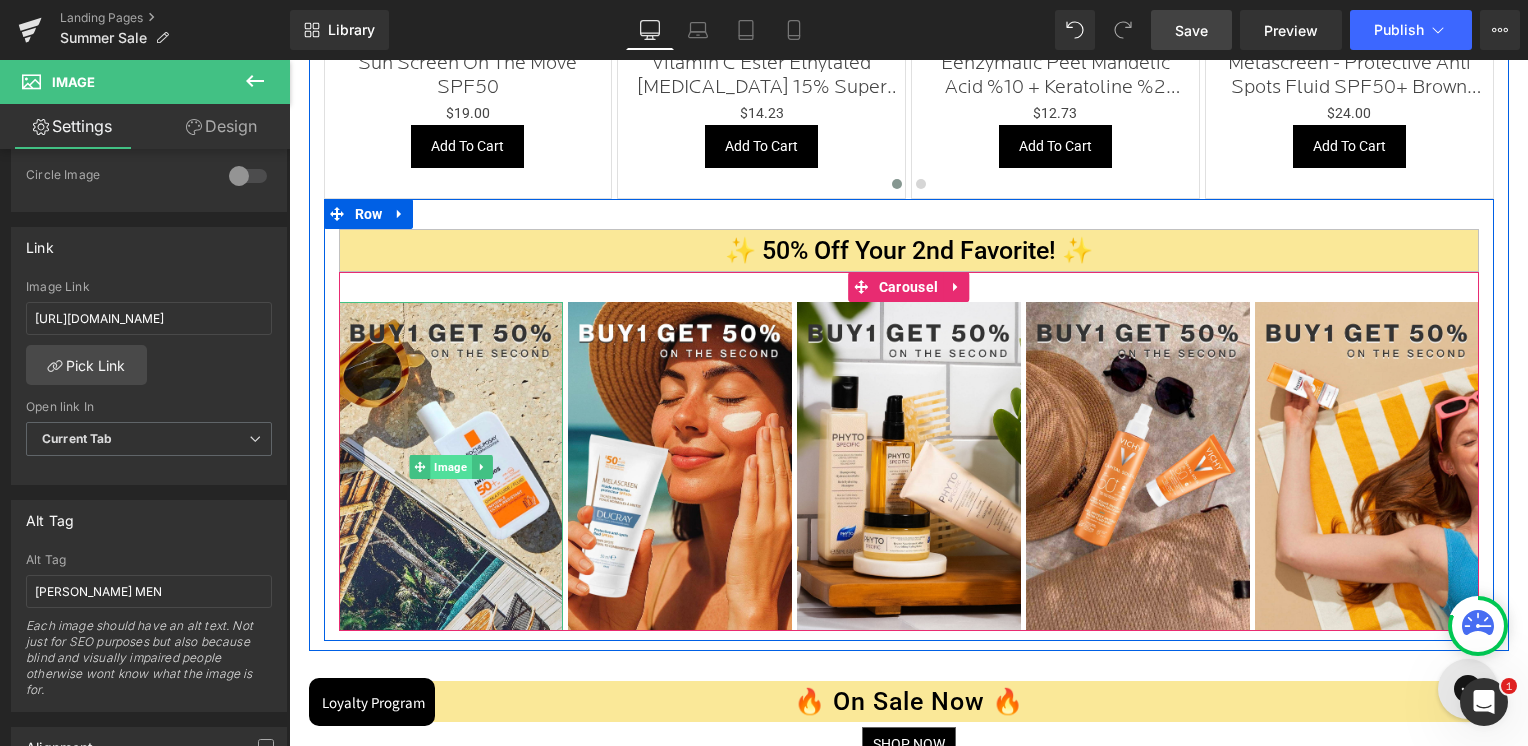 click on "Image" at bounding box center [450, 467] 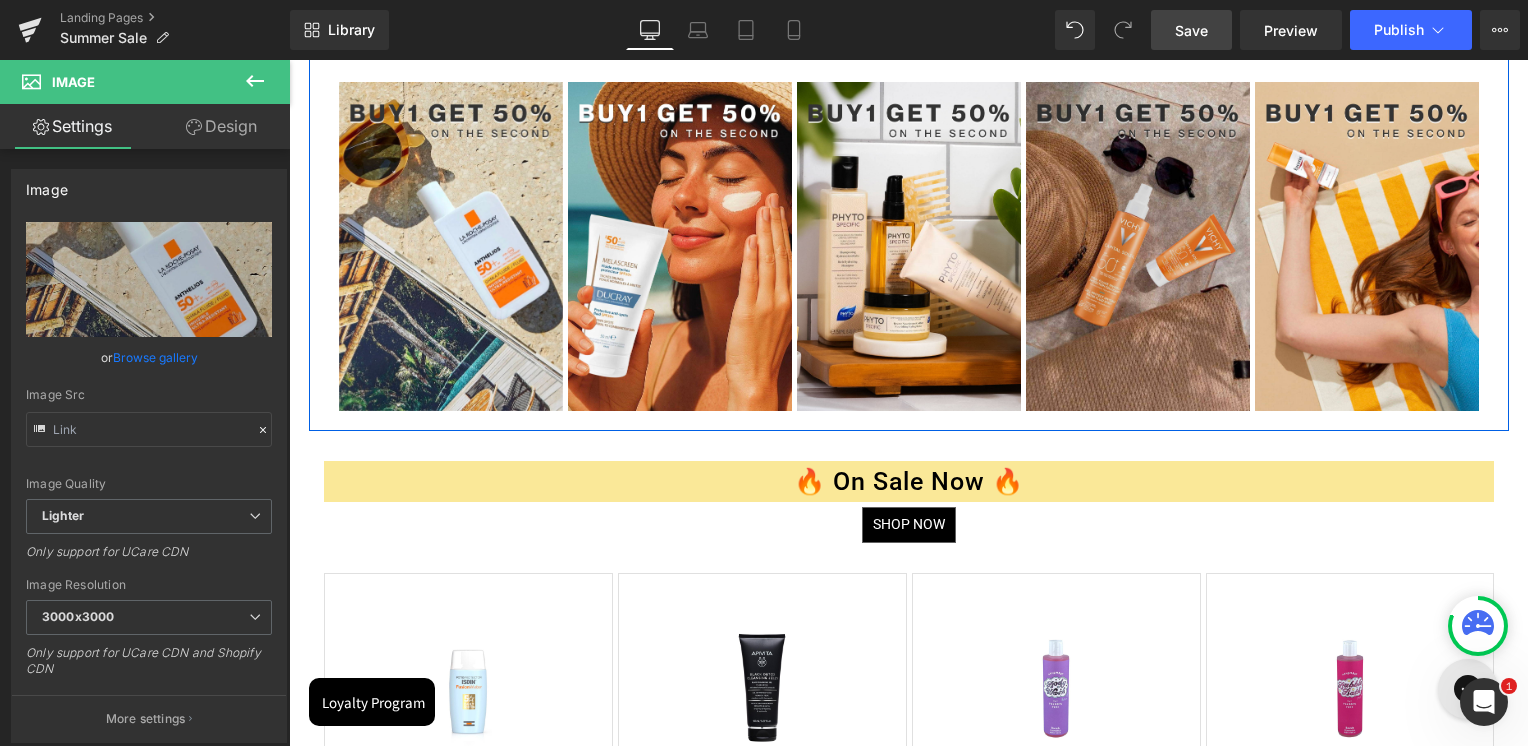 scroll, scrollTop: 2000, scrollLeft: 0, axis: vertical 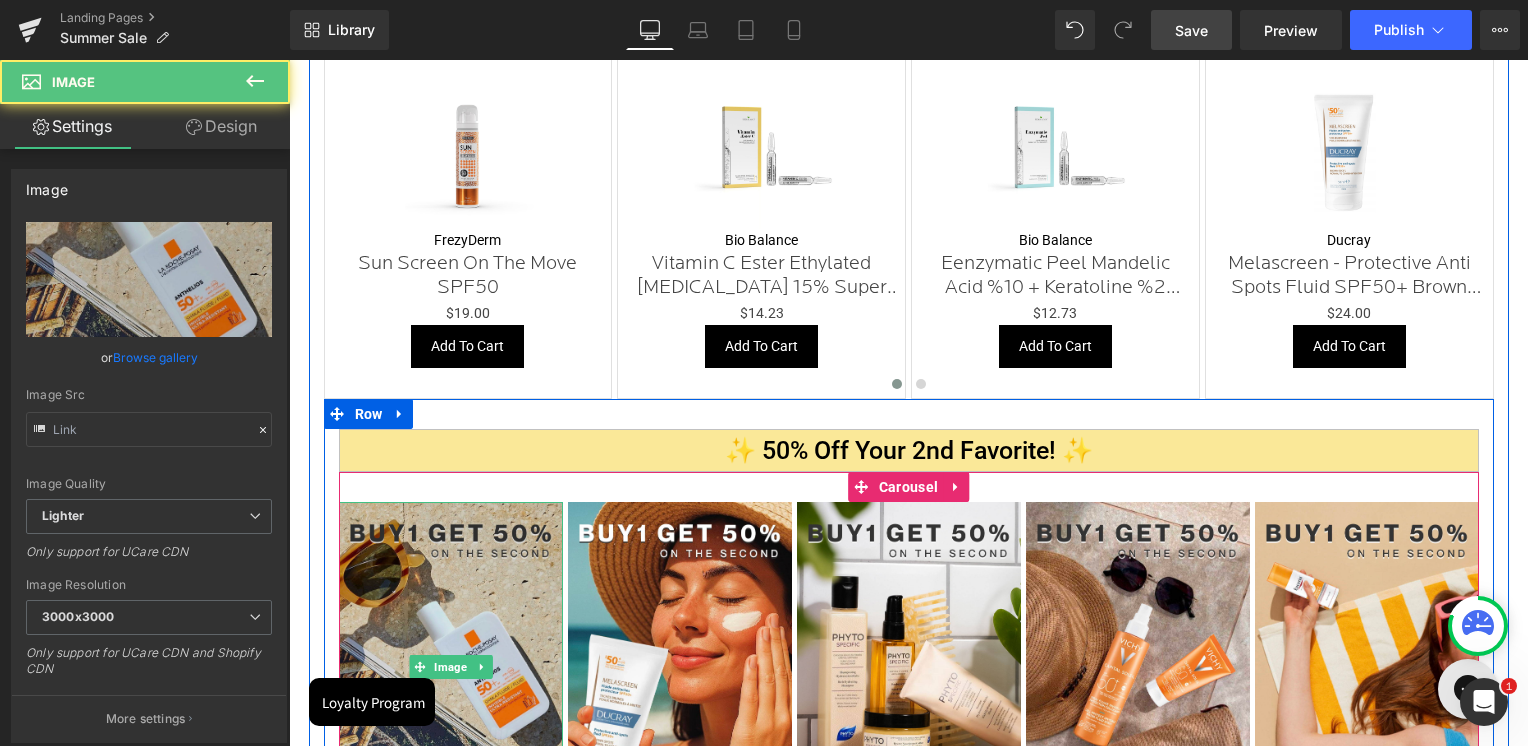 click at bounding box center (451, 666) 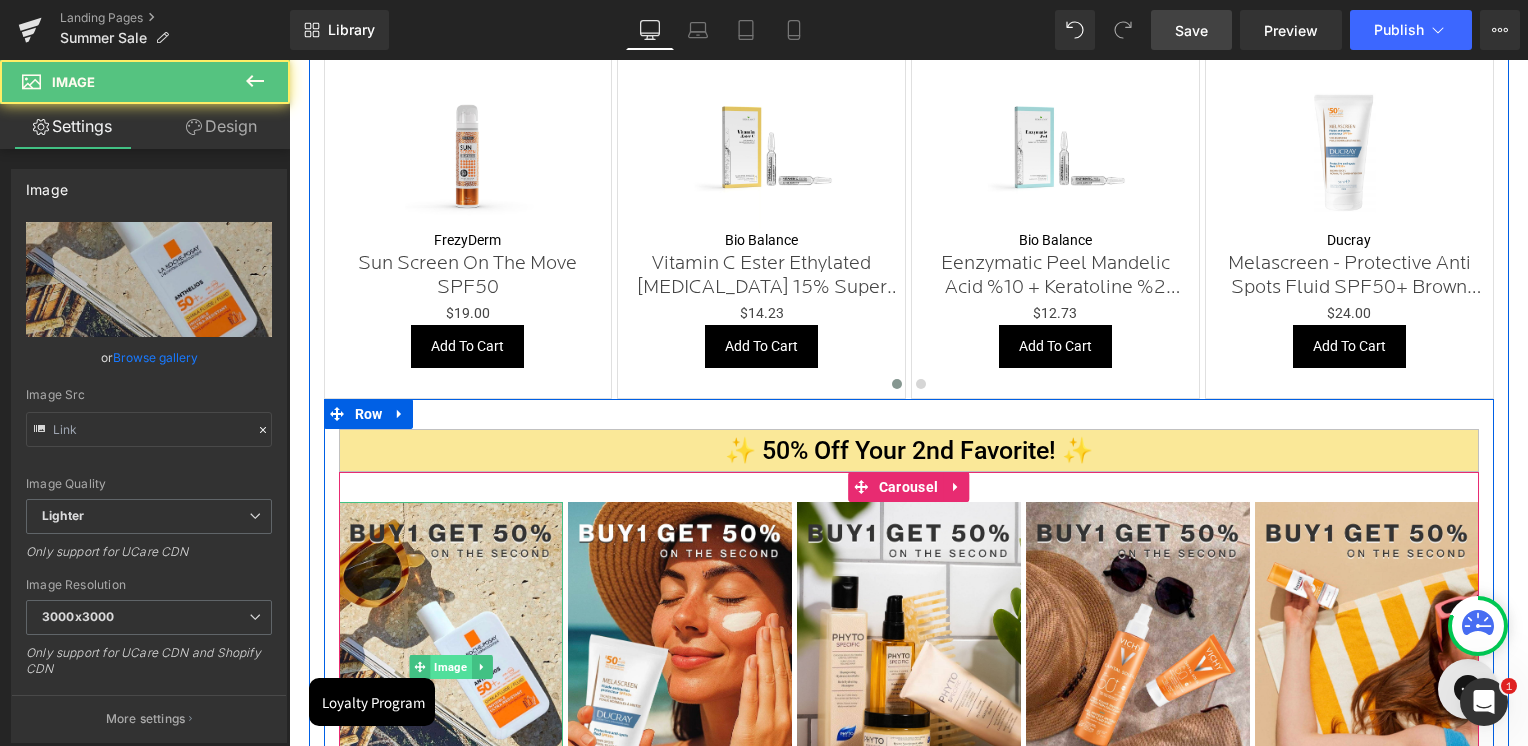 click on "Image" at bounding box center (450, 667) 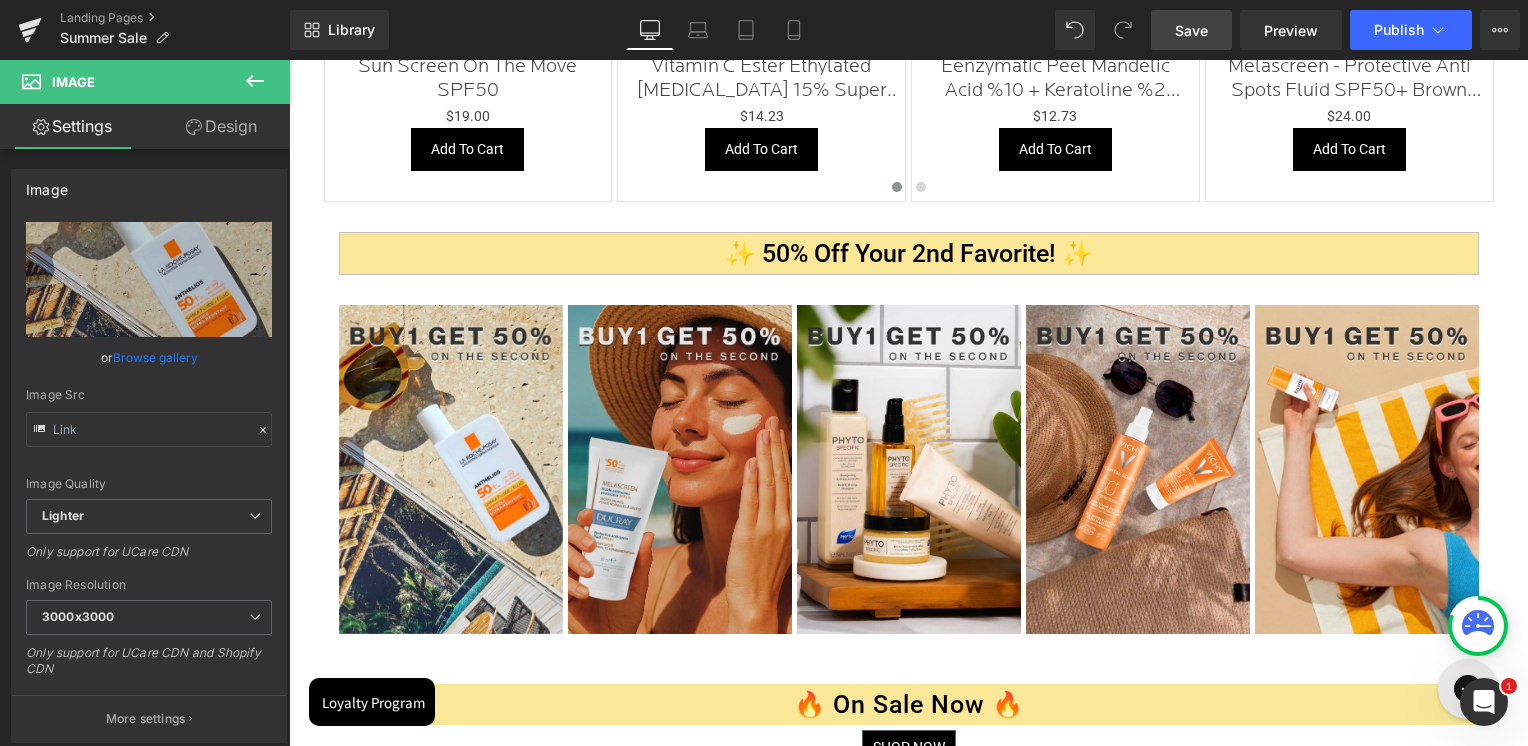 scroll, scrollTop: 2100, scrollLeft: 0, axis: vertical 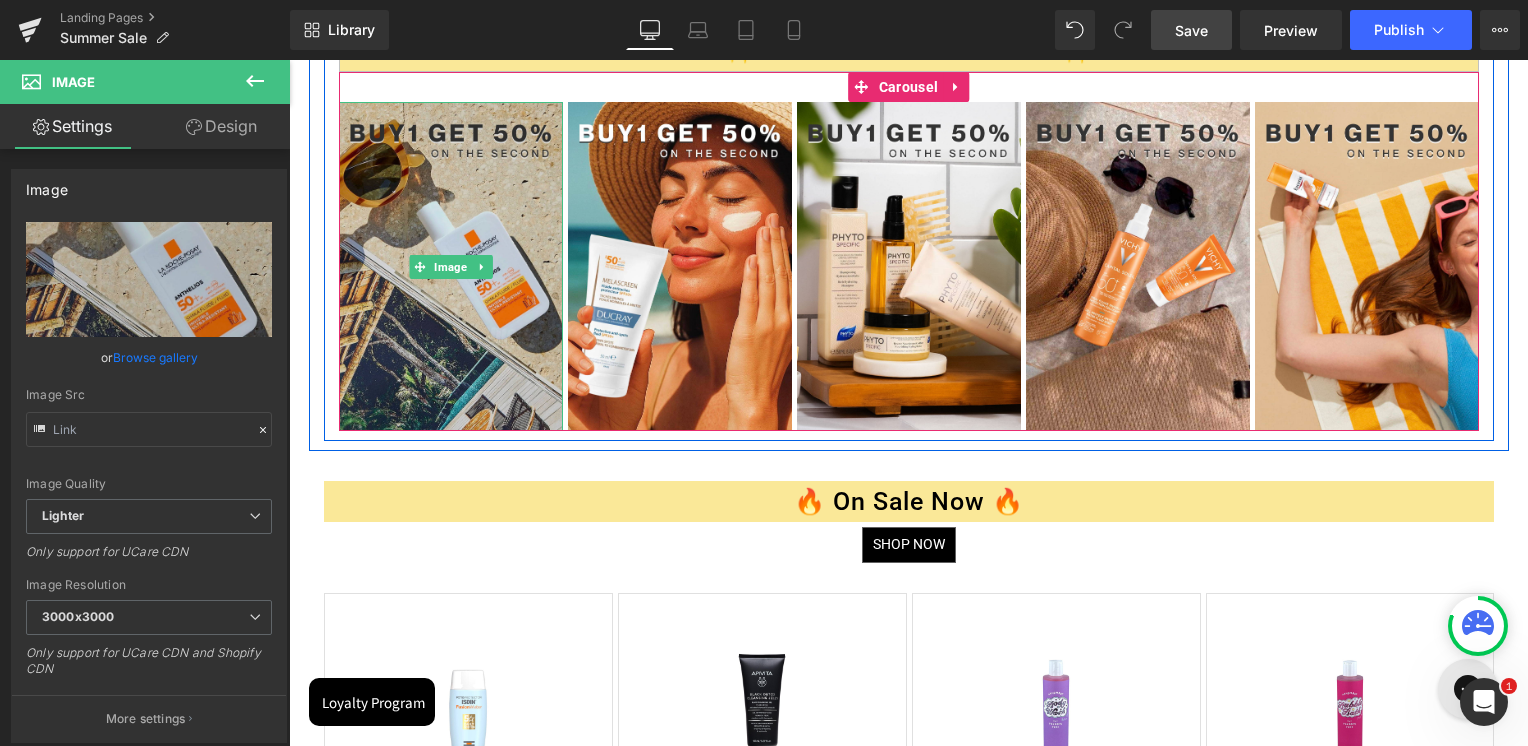 click at bounding box center (451, 266) 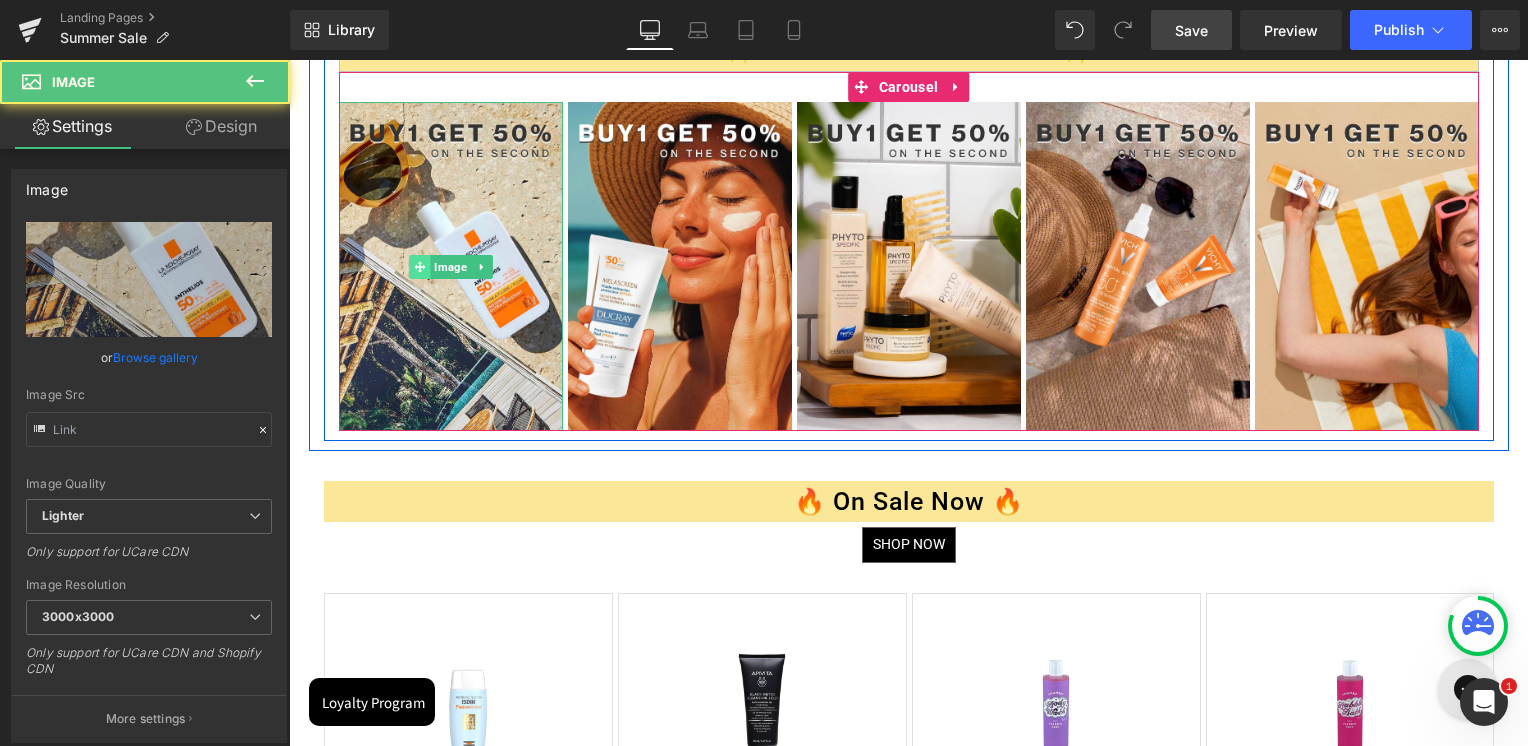 click on "Image" at bounding box center [450, 267] 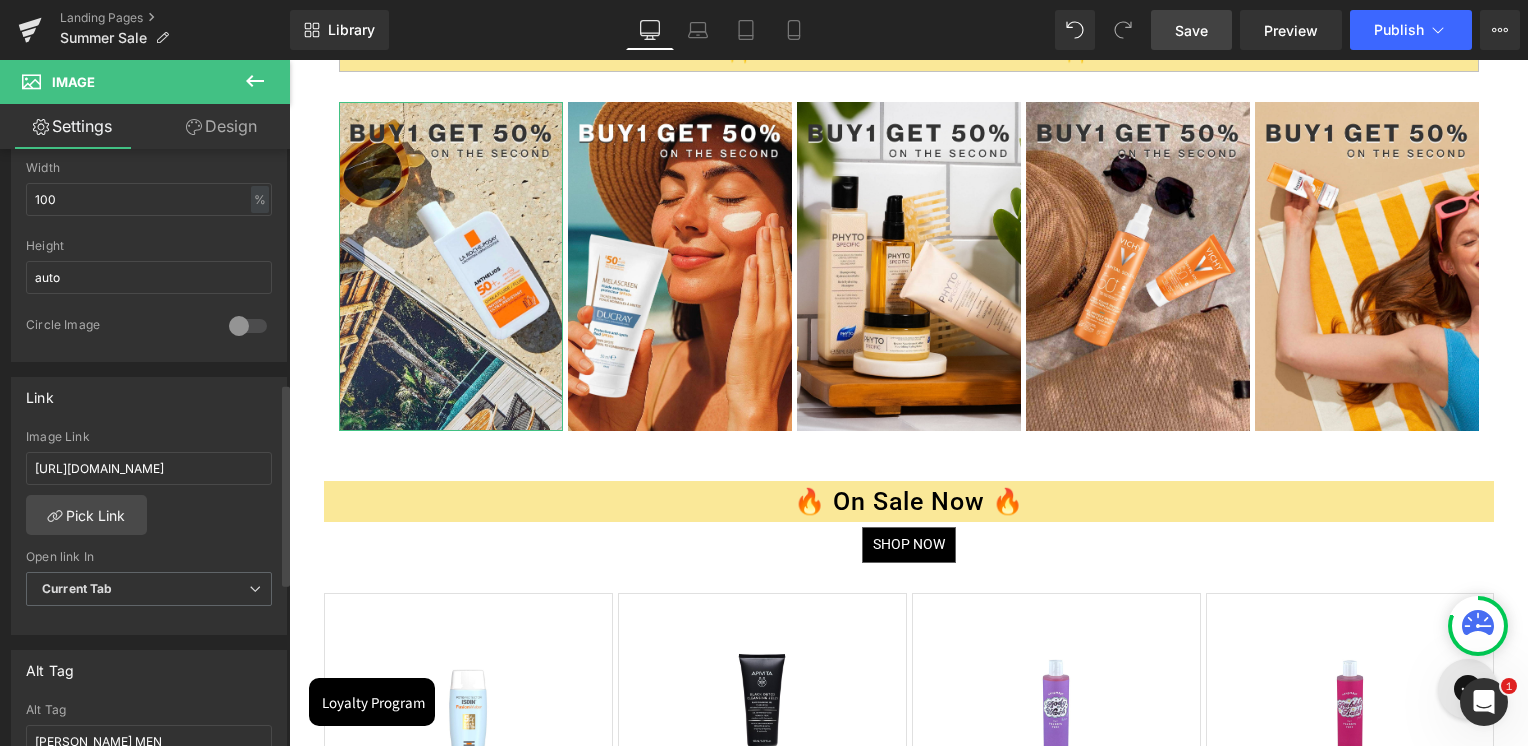 scroll, scrollTop: 700, scrollLeft: 0, axis: vertical 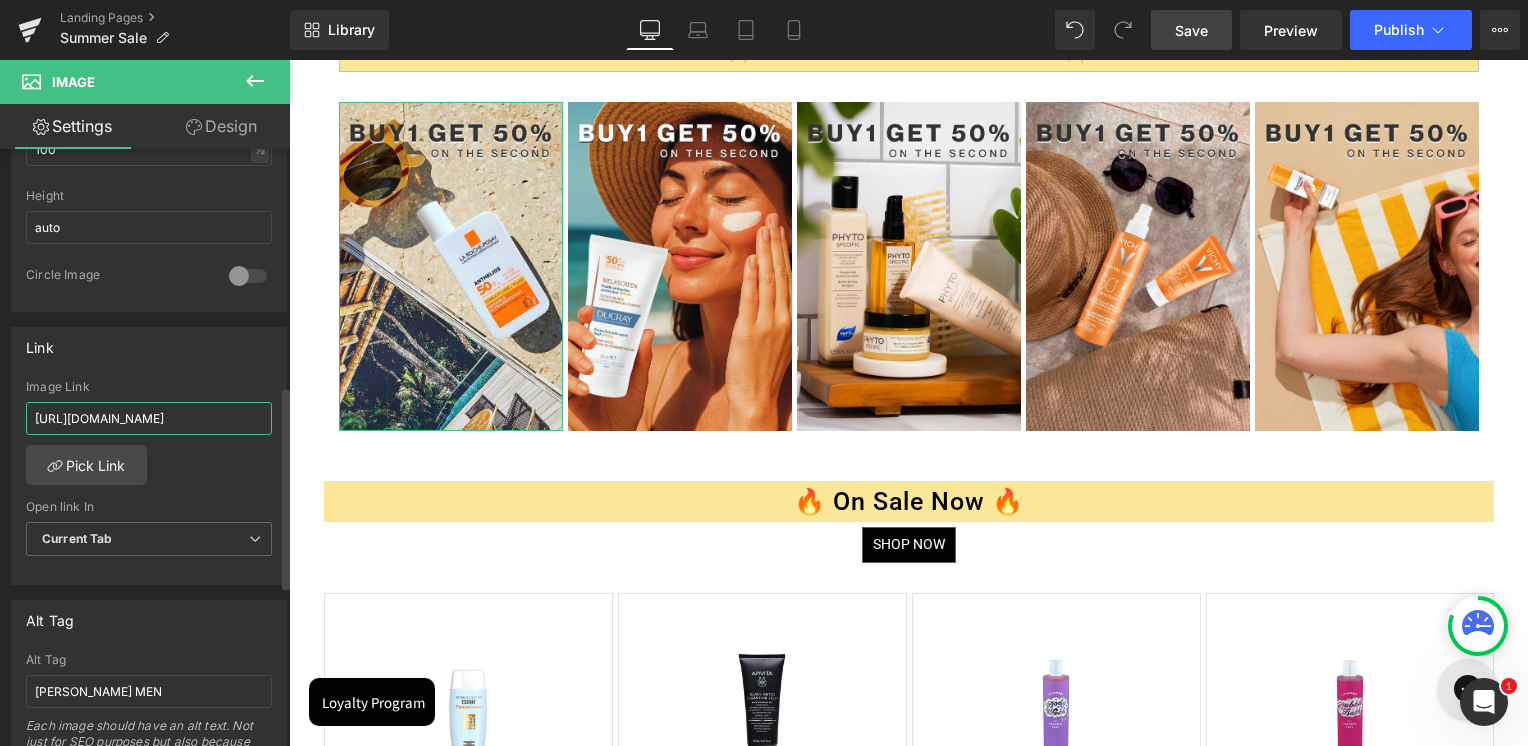 click on "https://skinsociety.me/collections/luxury-fragrances?page=1&rb_vendor=Giorgio%20Armani&rb_filter_ptag_520fc1050e0e43813602797fa7781641=For%20Him&_gl=1*j8hwli*_gcl_au*MTMxMzUxNjM1Mi4xNzUyNDk3NjY5" at bounding box center (149, 418) 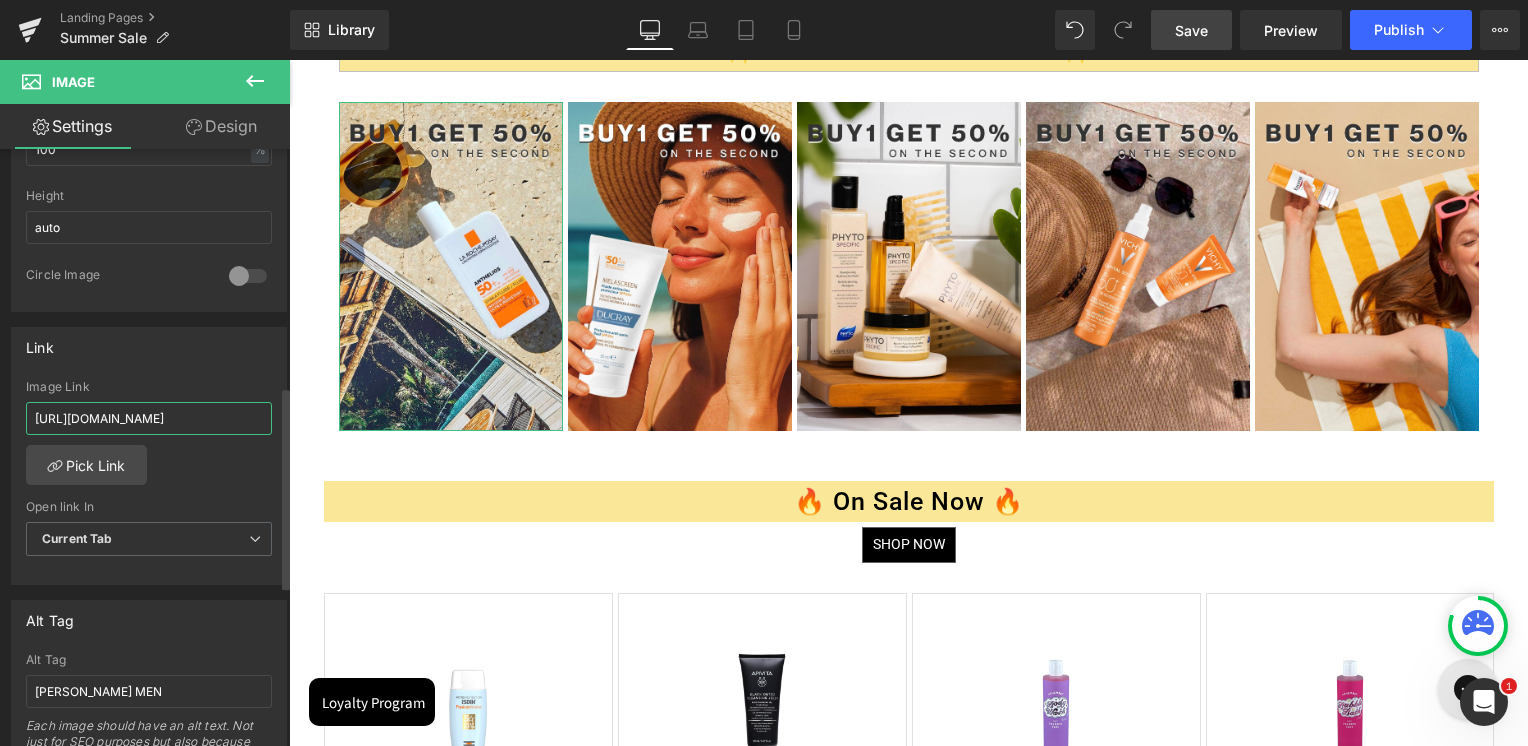 click on "https://skinsociety.me/collections/luxury-fragrances?page=1&rb_vendor=Giorgio%20Armani&rb_filter_ptag_520fc1050e0e43813602797fa7781641=For%20Him&_gl=1*j8hwli*_gcl_au*MTMxMzUxNjM1Mi4xNzUyNDk3NjY5" at bounding box center (149, 418) 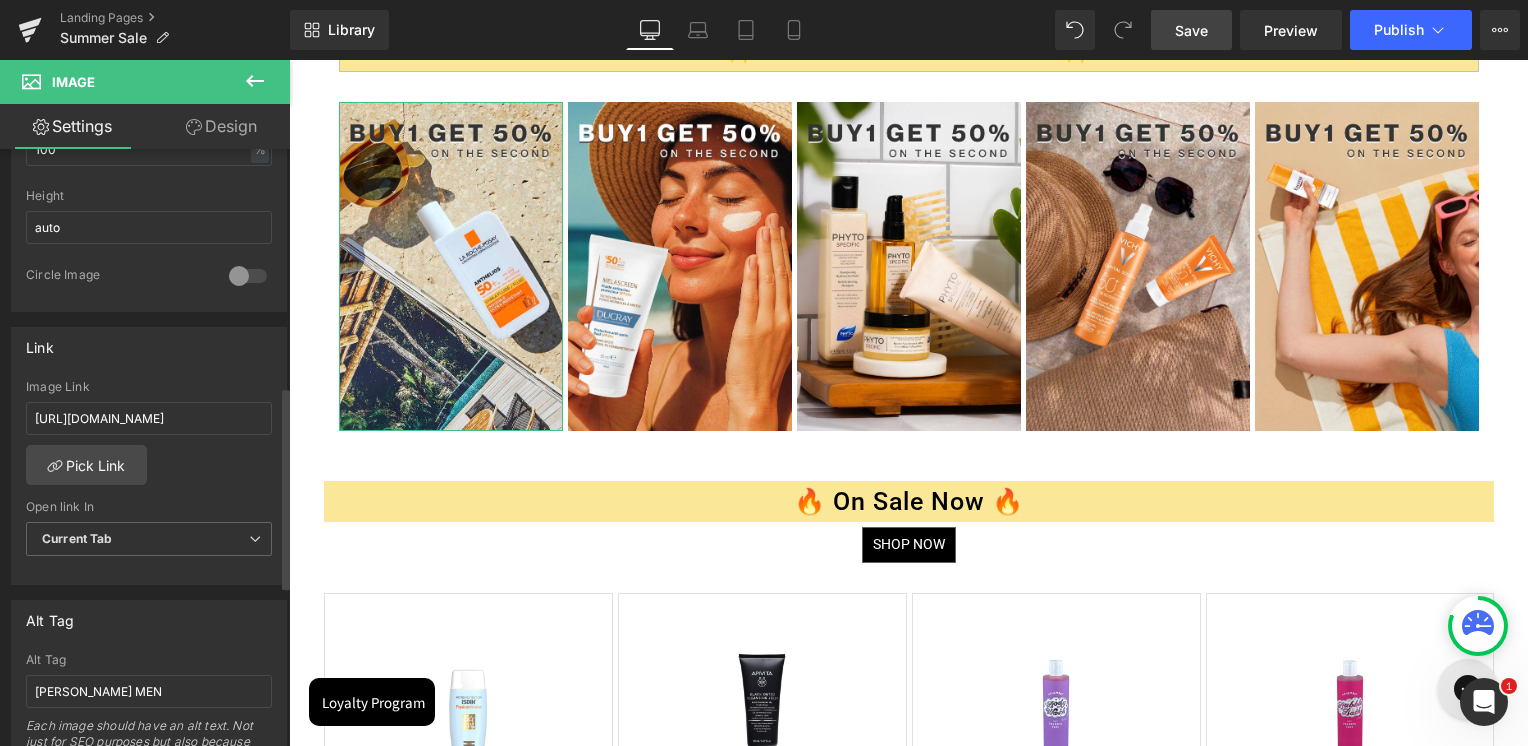 click on "Link https://skinsociety.me/collections/luxury-fragrances?page=1&rb_vendor=Giorgio%20Armani&rb_filter_ptag_520fc1050e0e43813602797fa7781641=For%20Him&_gl=1*j8hwli*_gcl_au*MTMxMzUxNjM1Mi4xNzUyNDk3NjY5 Image Link https://skinsociety.me/collections/skin-care-sun-care?page=1&rb_vendor=La%20Roche-Posay  Pick Link Current Tab New Tab Open link In
Current Tab
Current Tab New Tab" at bounding box center (149, 456) 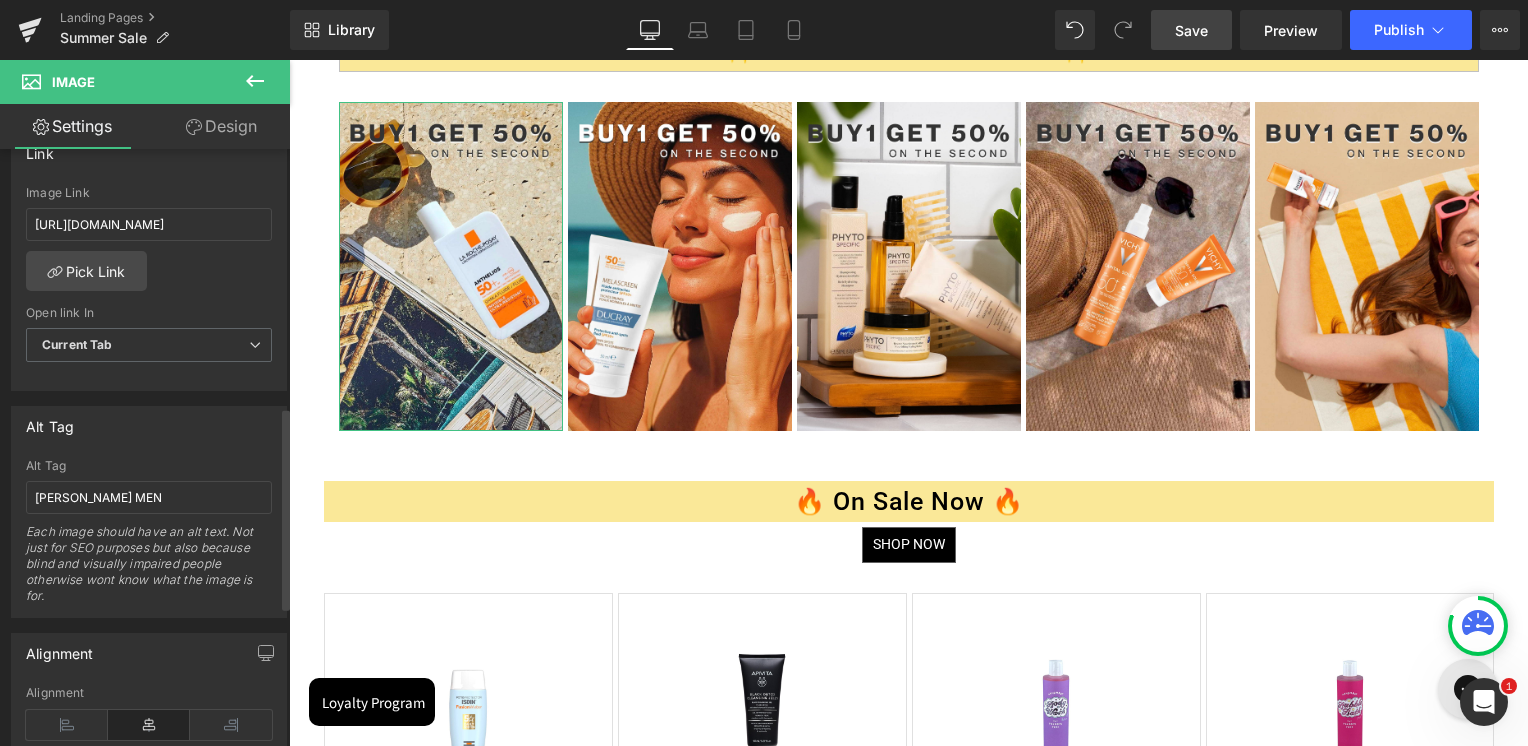 scroll, scrollTop: 1000, scrollLeft: 0, axis: vertical 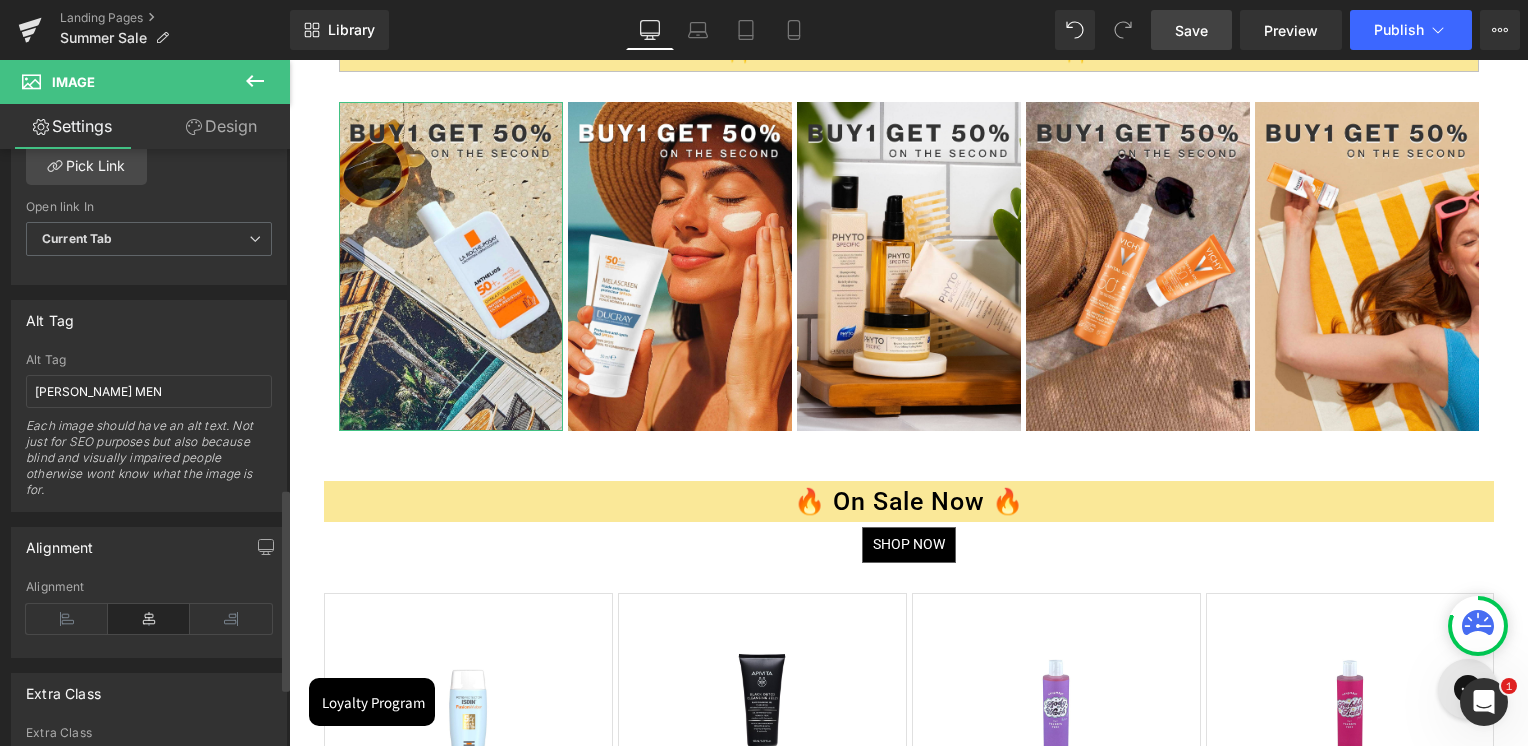 click on "Alt Tag GEORGIO ARMANI MEN Each image should have an alt text. Not just for SEO purposes but also because blind and visually impaired people otherwise wont know what the image is for." at bounding box center [149, 432] 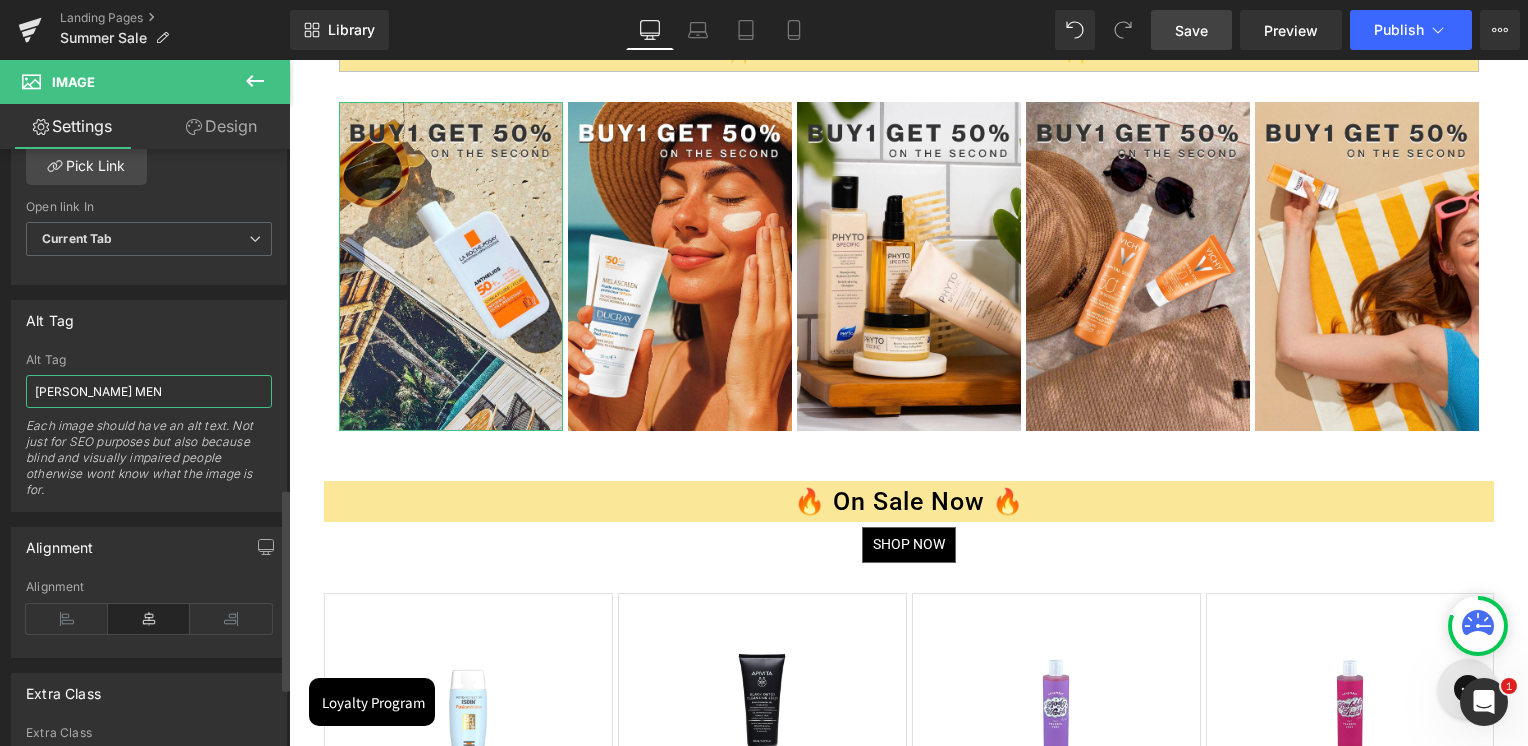 click on "GEORGIO ARMANI MEN" at bounding box center [149, 391] 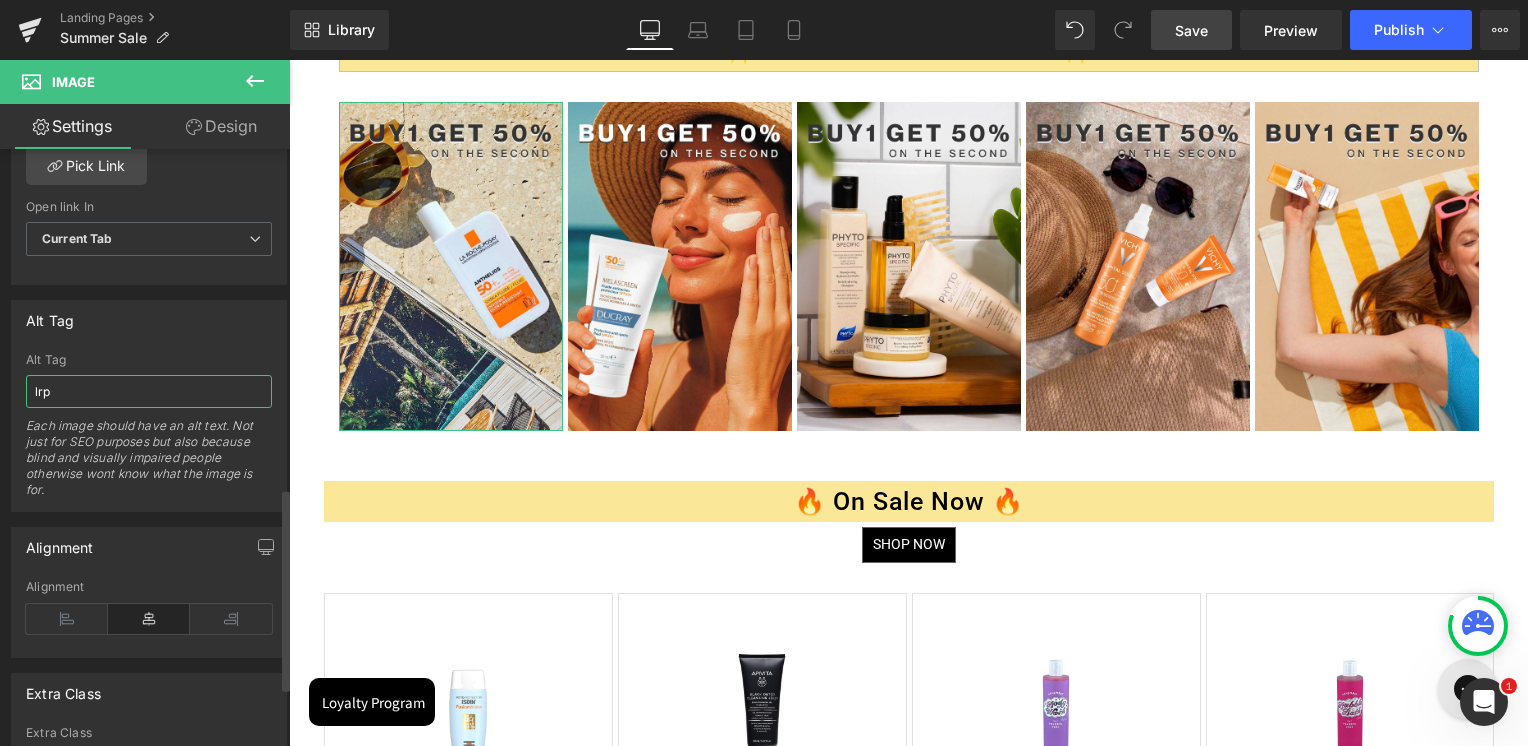 type on "lrp" 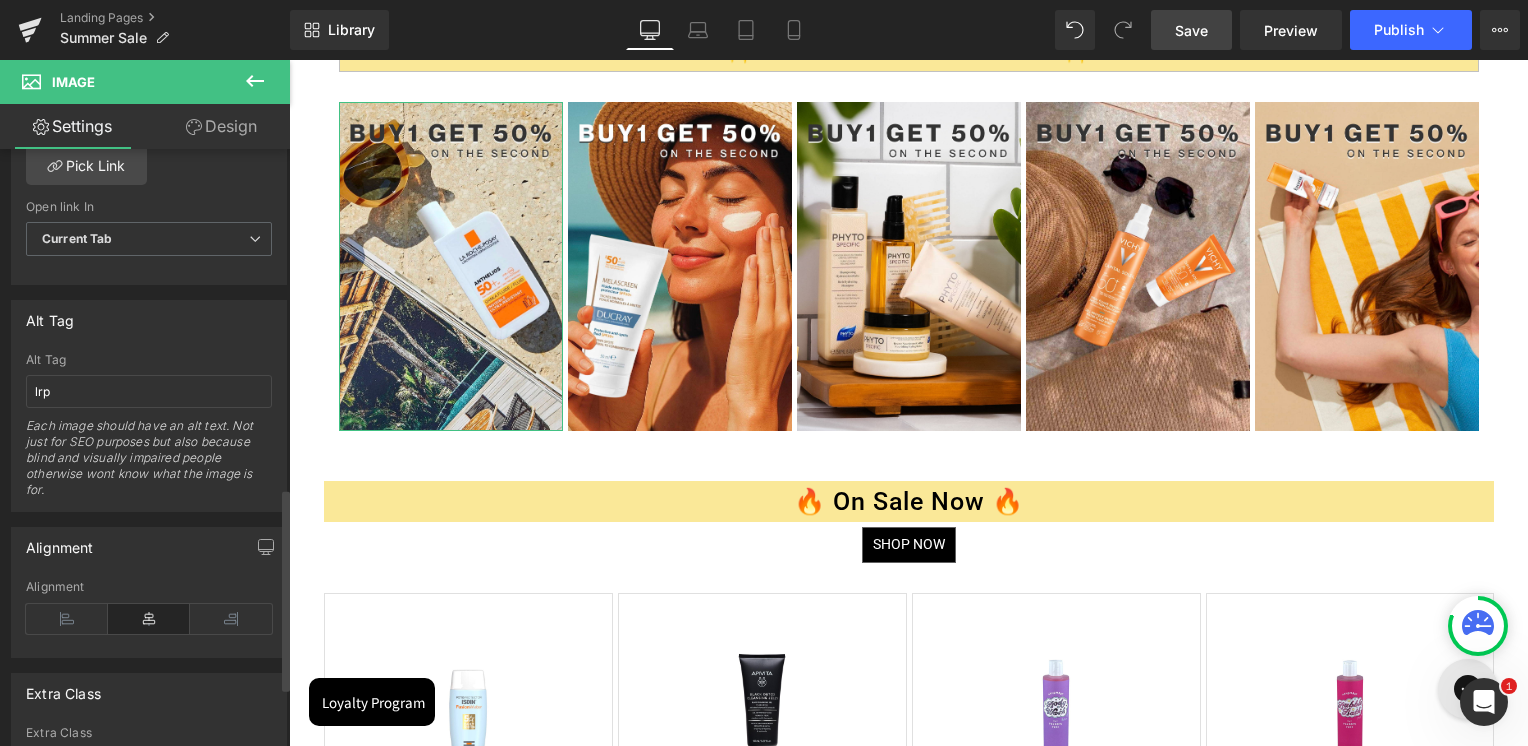 click on "Alt Tag GEORGIO ARMANI MEN Alt Tag lrp Each image should have an alt text. Not just for SEO purposes but also because blind and visually impaired people otherwise wont know what the image is for." at bounding box center (149, 406) 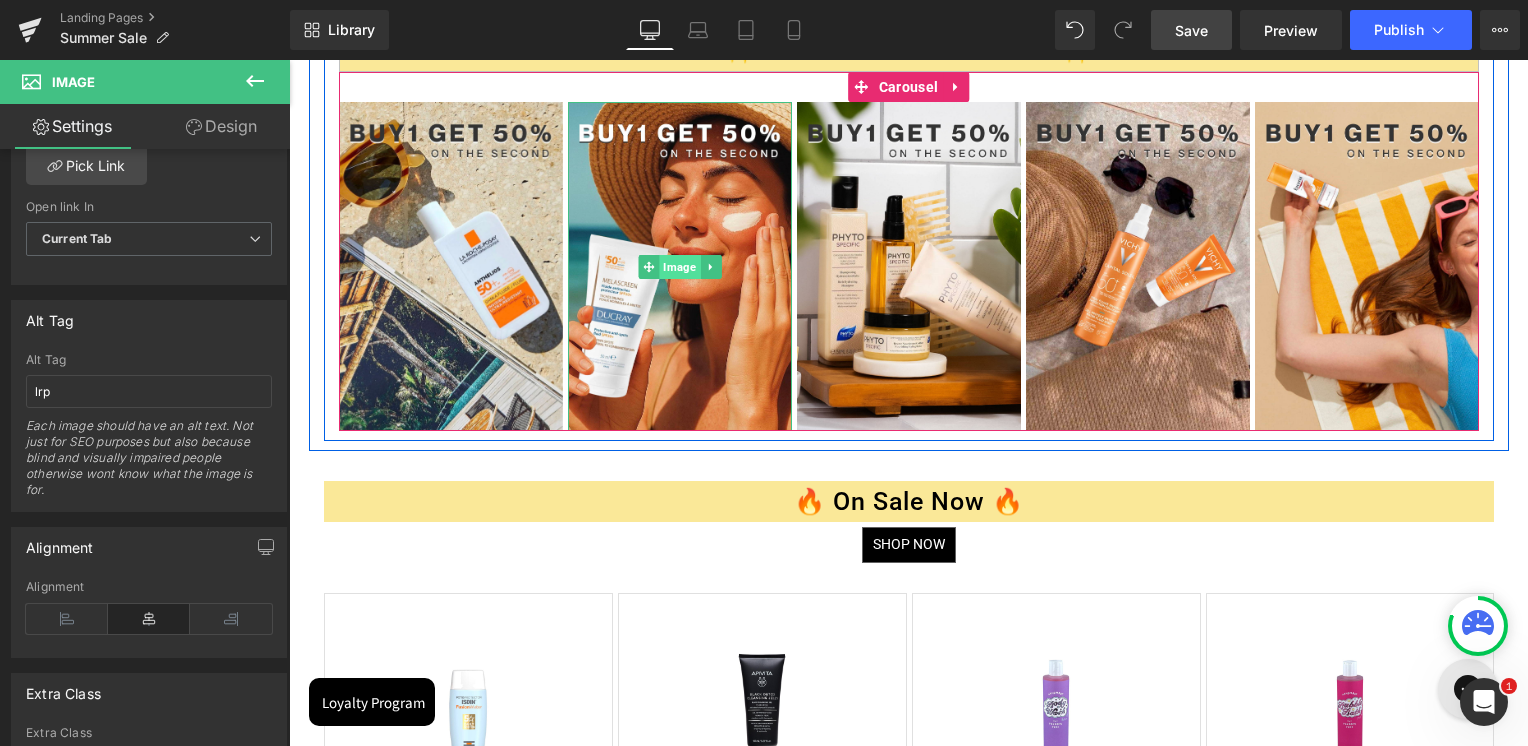 click on "Image" at bounding box center (679, 267) 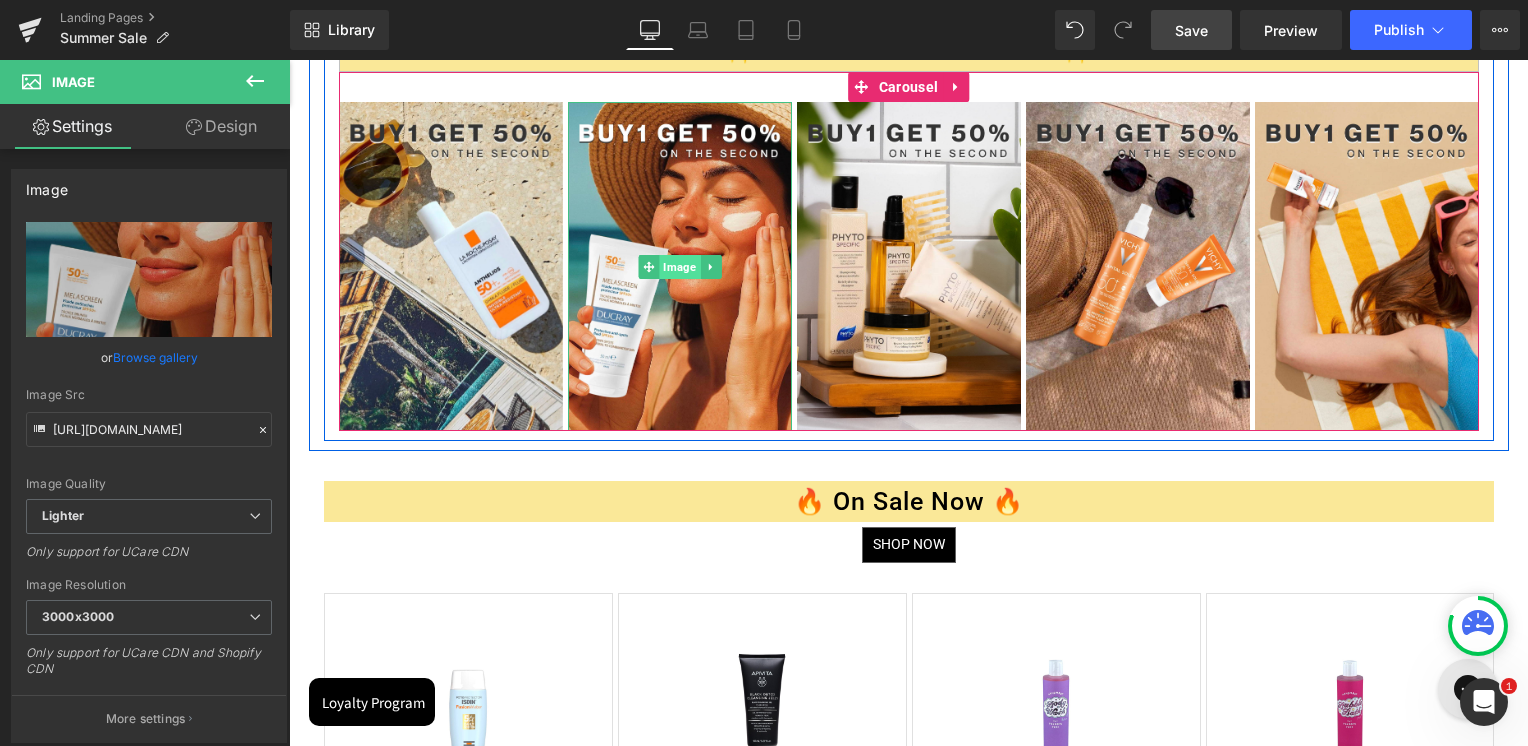 click on "Image" at bounding box center (679, 267) 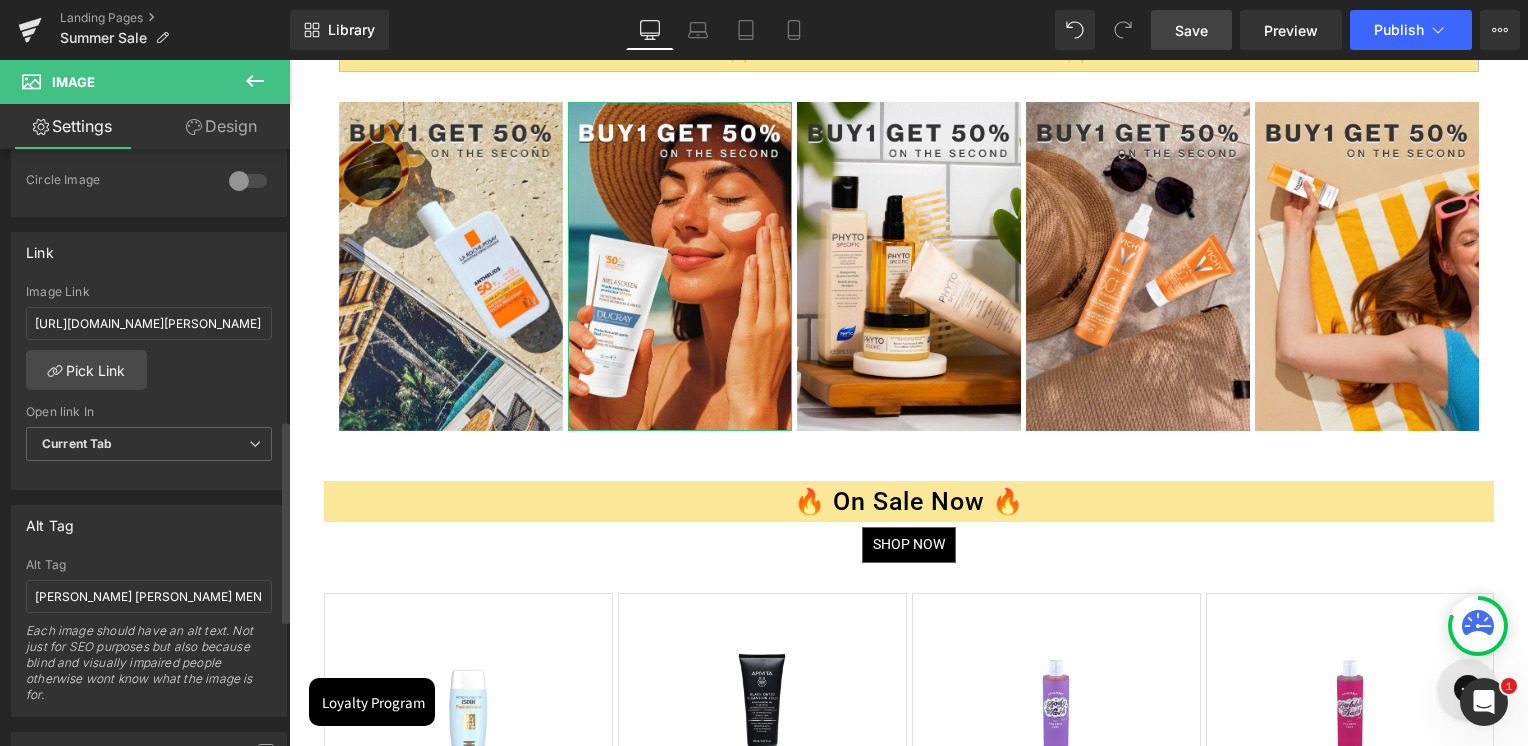 scroll, scrollTop: 800, scrollLeft: 0, axis: vertical 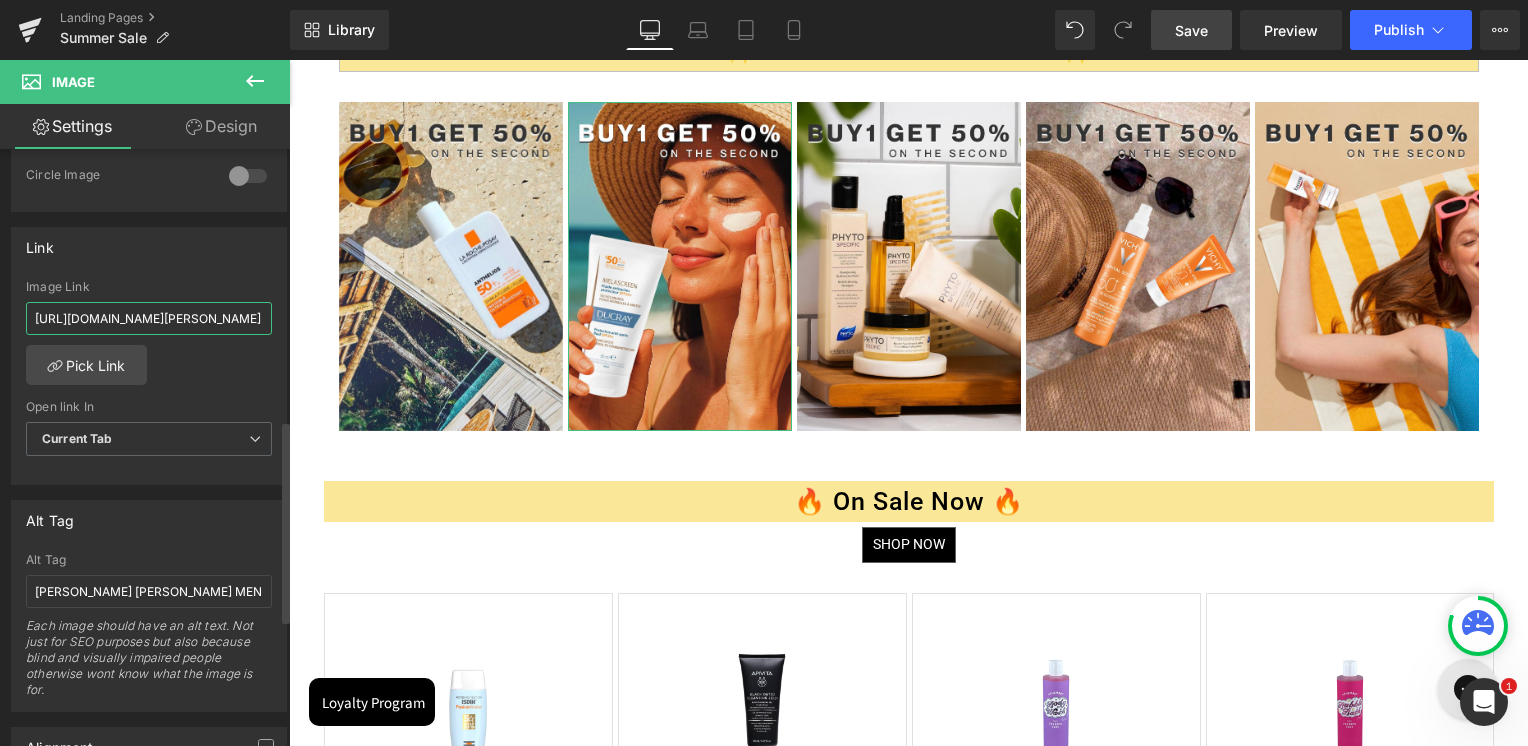 click on "https://skinsociety.me/collections/luxury-fragrances?page=1&rb_filter_ptag_520fc1050e0e43813602797fa7781641=For%20Him&rb_vendor=Ralph%20Lauren&_gl=1*1fkb97r*_gcl_au*MTMxMzUxNjM1Mi4xNzUyNDk3NjY5" at bounding box center (149, 318) 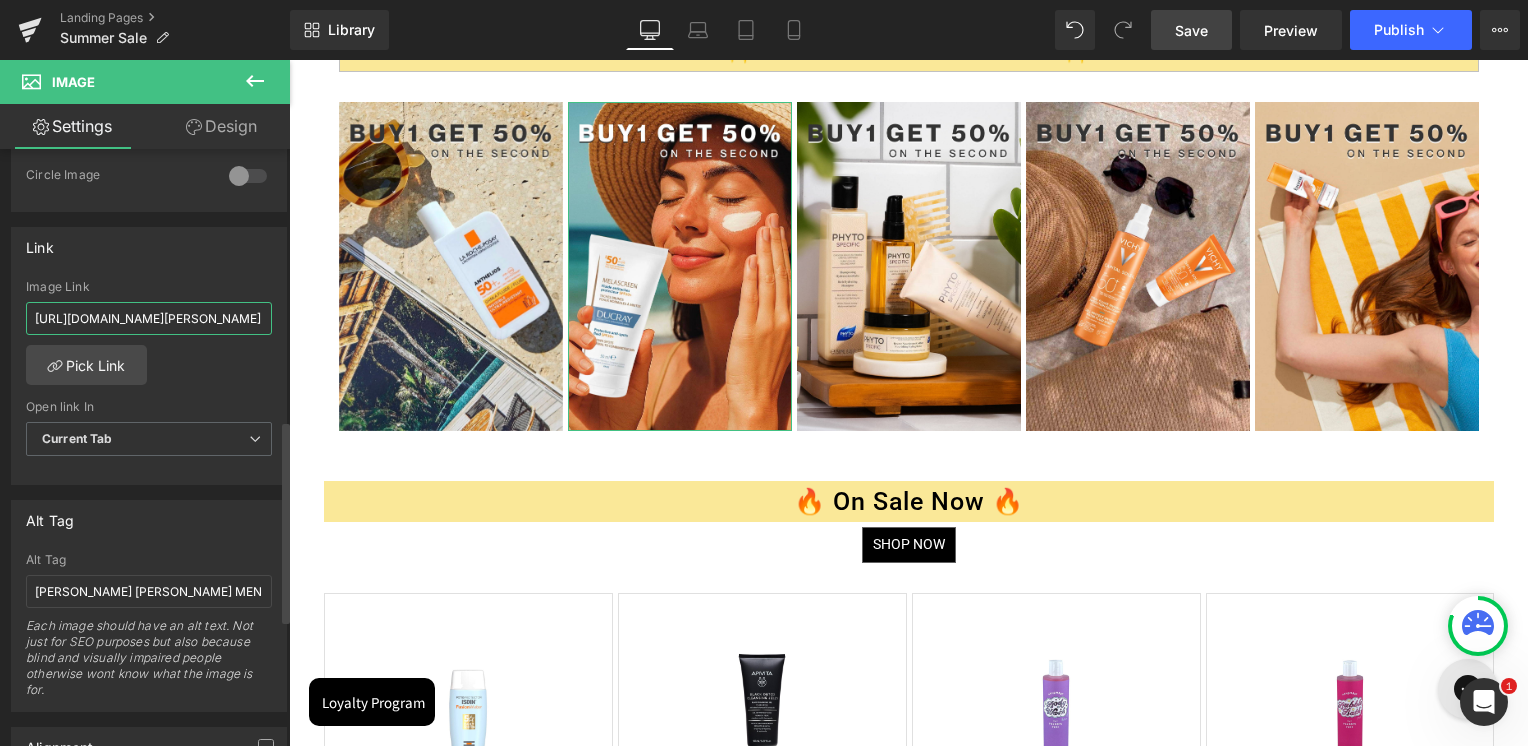 click on "https://skinsociety.me/collections/luxury-fragrances?page=1&rb_filter_ptag_520fc1050e0e43813602797fa7781641=For%20Him&rb_vendor=Ralph%20Lauren&_gl=1*1fkb97r*_gcl_au*MTMxMzUxNjM1Mi4xNzUyNDk3NjY5" at bounding box center [149, 318] 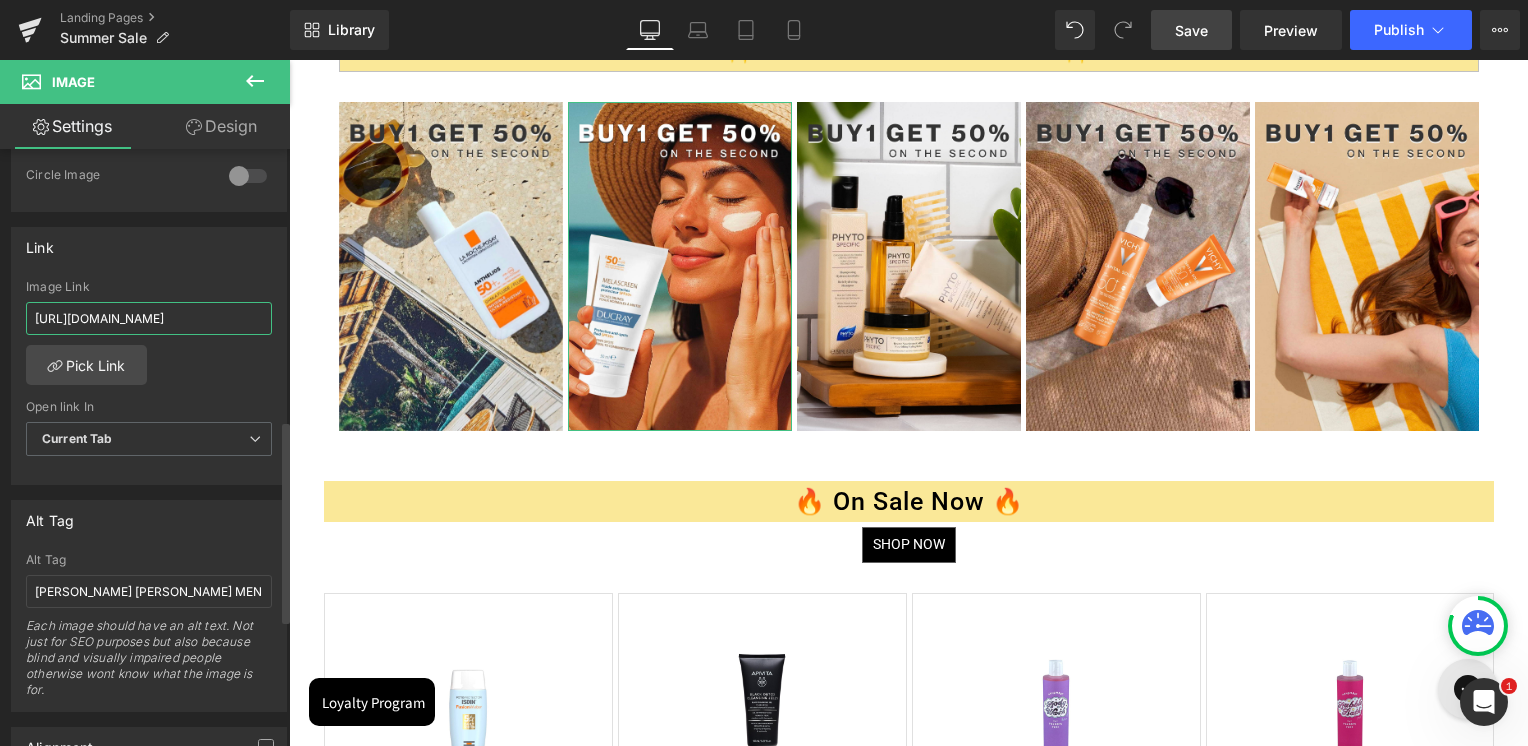 type on "https://skinsociety.me/collections/ducray-sun-range" 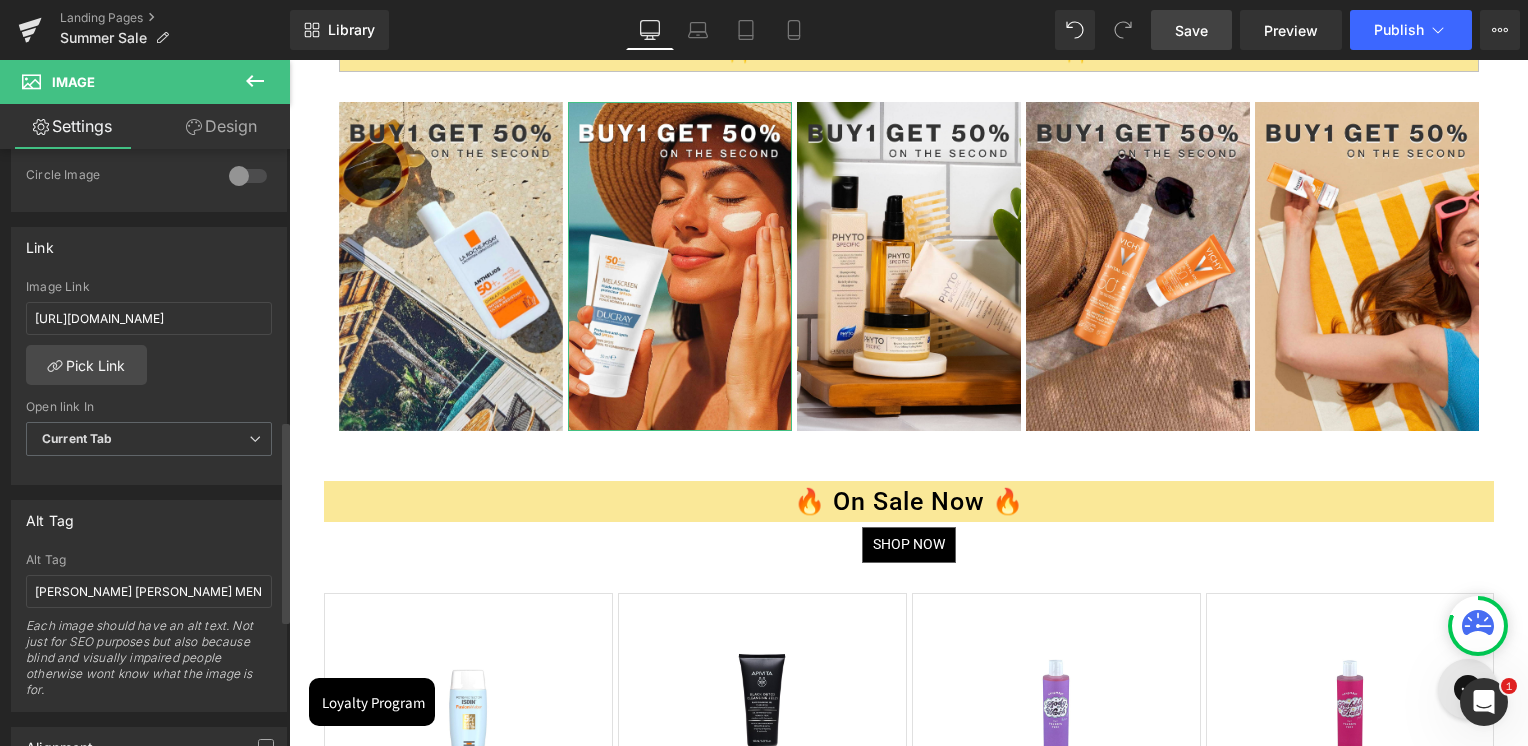 click on "Link https://skinsociety.me/collections/luxury-fragrances?page=1&rb_filter_ptag_520fc1050e0e43813602797fa7781641=For%20Him&rb_vendor=Ralph%20Lauren&_gl=1*1fkb97r*_gcl_au*MTMxMzUxNjM1Mi4xNzUyNDk3NjY5 Image Link https://skinsociety.me/collections/ducray-sun-range  Pick Link Current Tab New Tab Open link In
Current Tab
Current Tab New Tab" at bounding box center (149, 356) 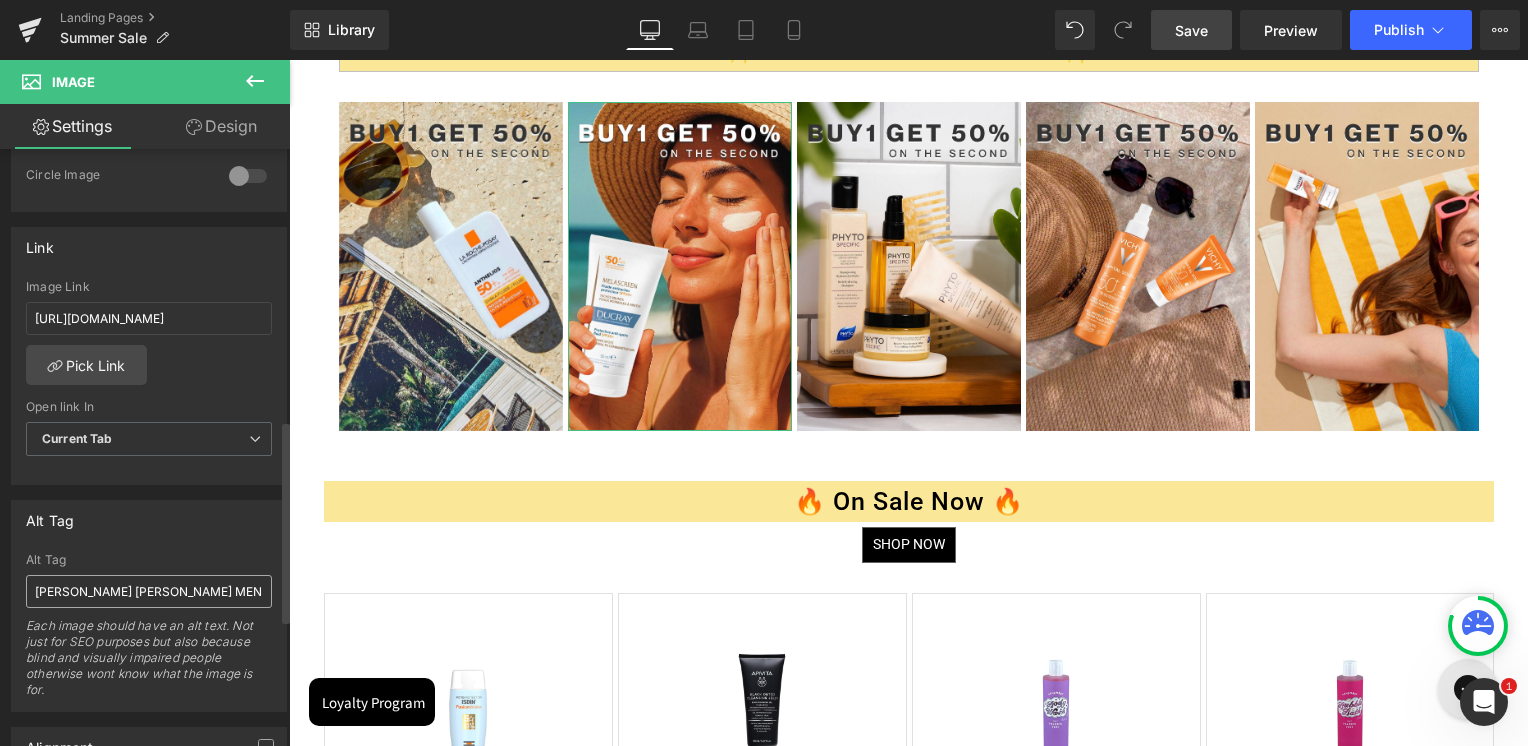 scroll, scrollTop: 0, scrollLeft: 0, axis: both 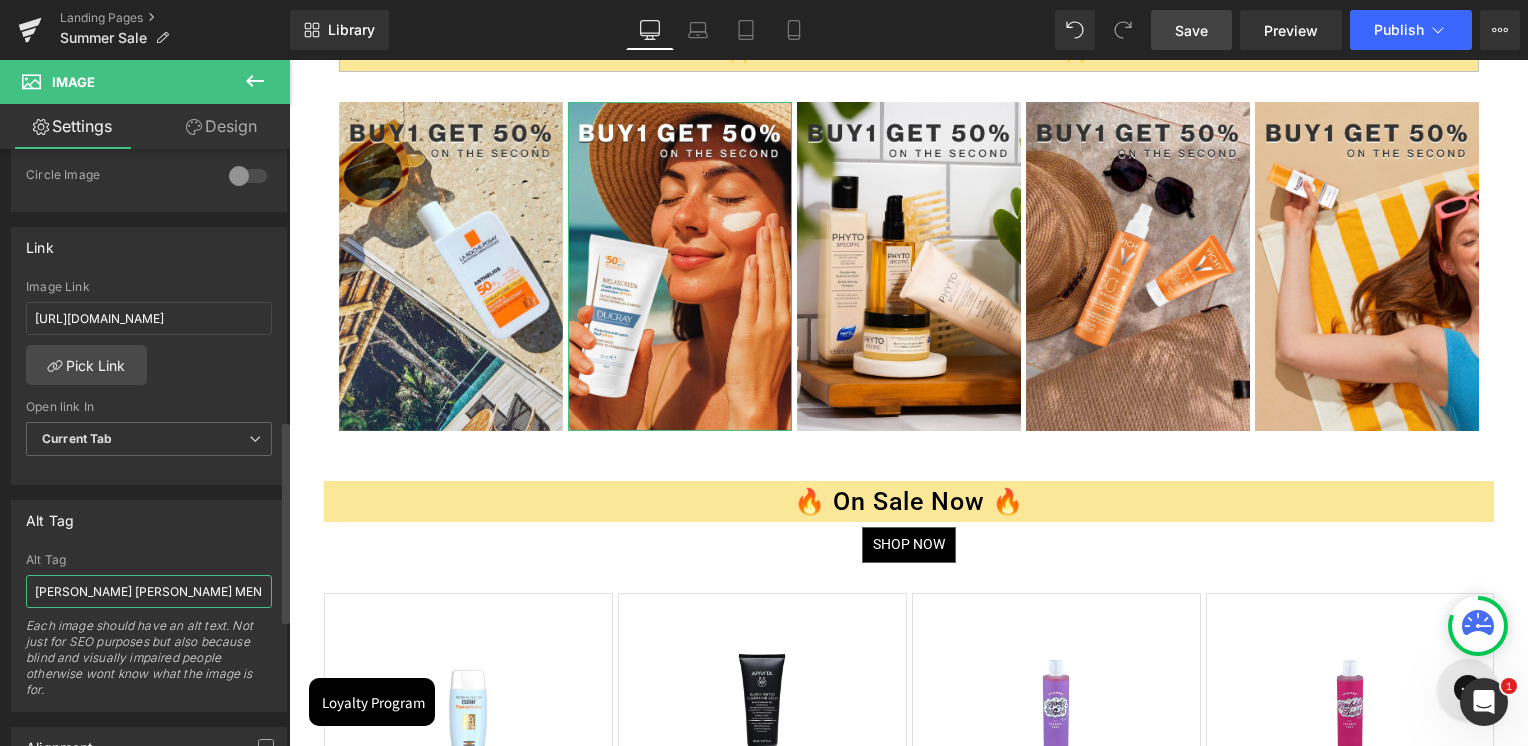 click on "RALPH LAUREN MEN" at bounding box center [149, 591] 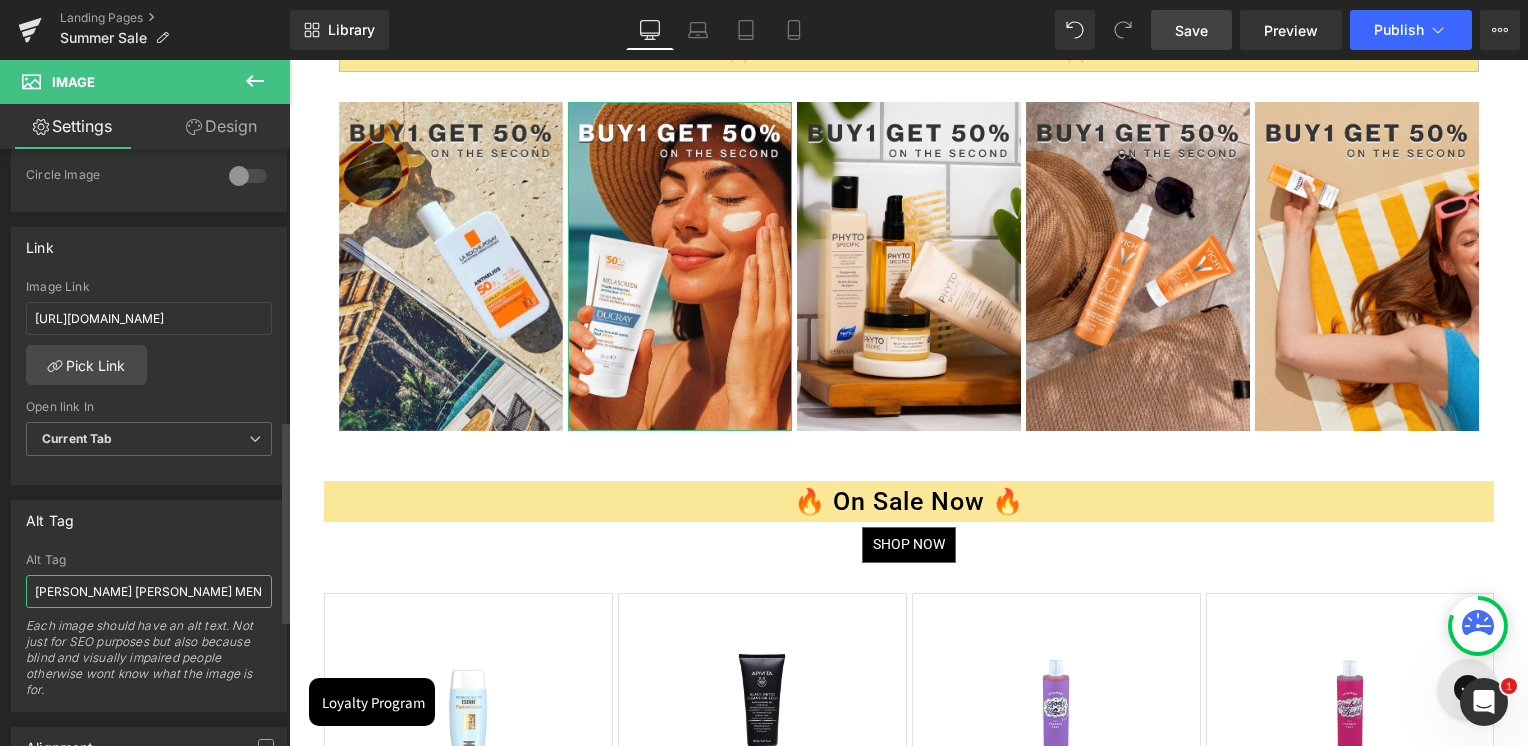 click on "RALPH LAUREN MEN" at bounding box center (149, 591) 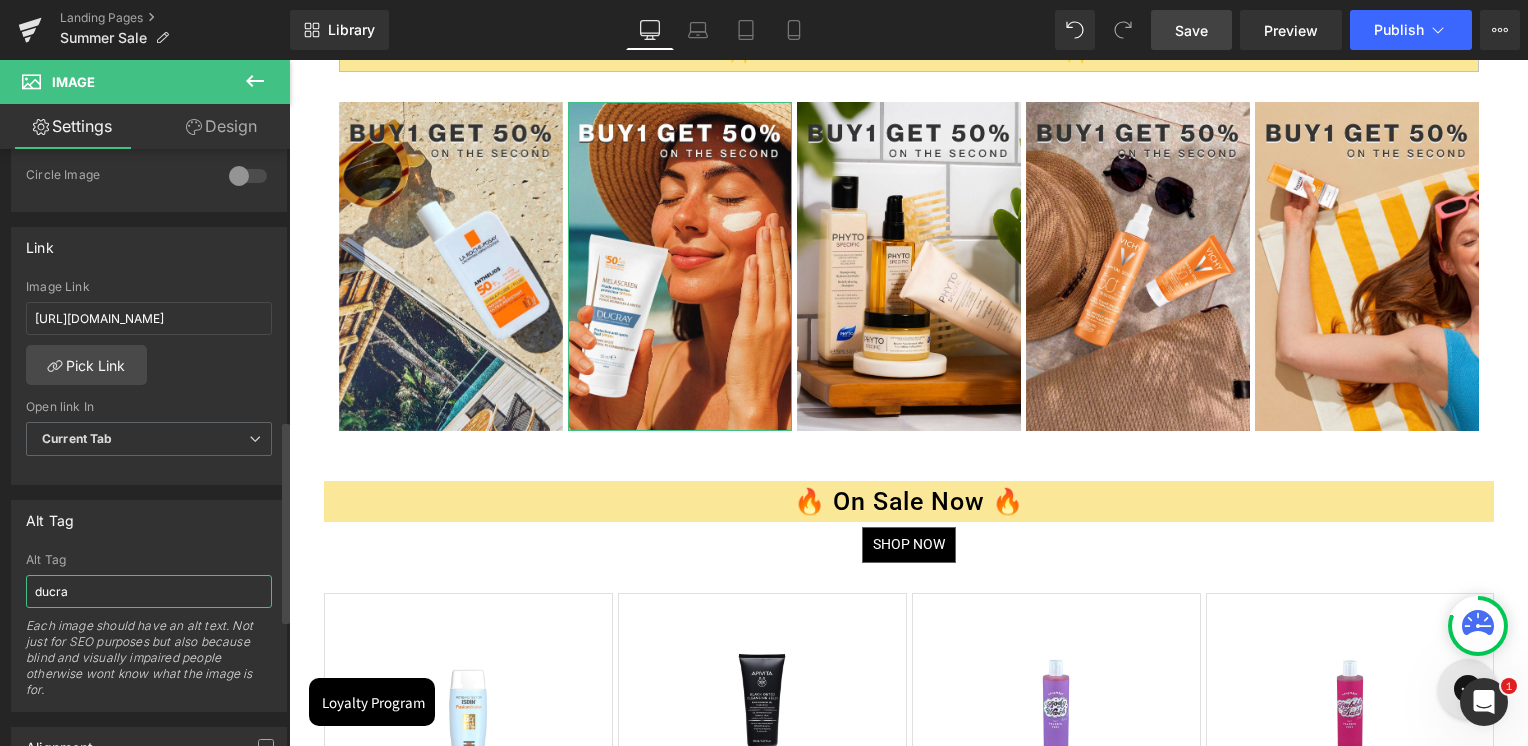type on "ducray" 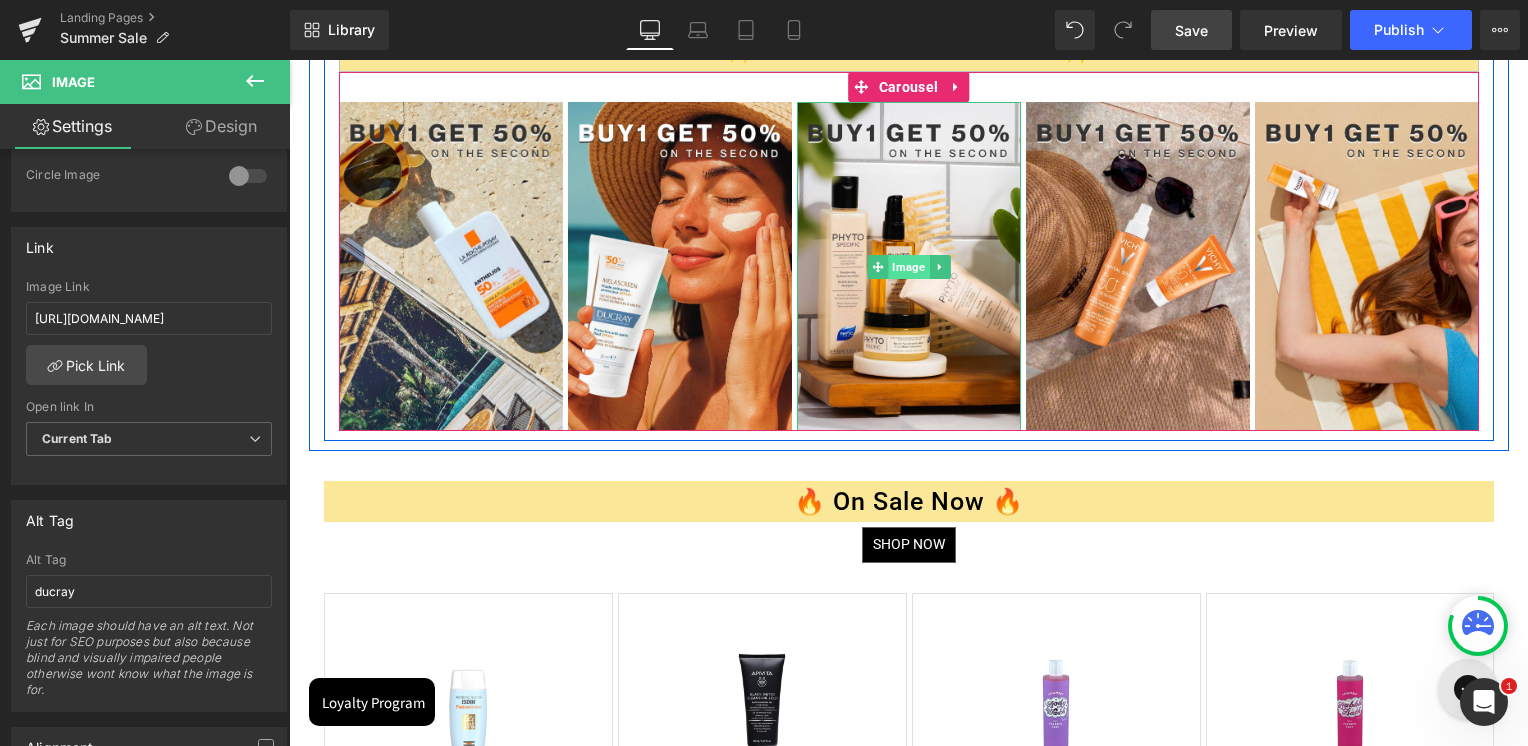 click on "Image" at bounding box center (908, 267) 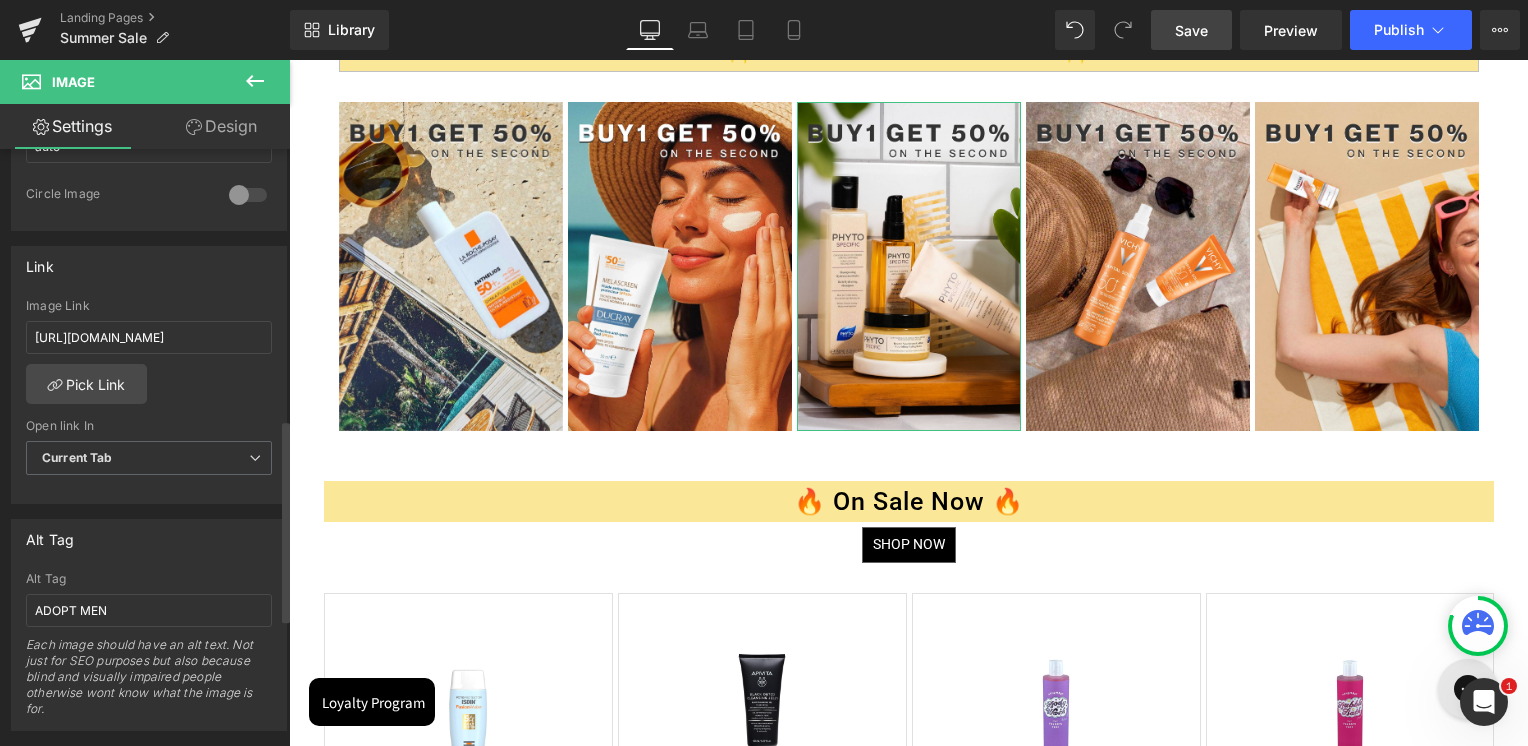 scroll, scrollTop: 800, scrollLeft: 0, axis: vertical 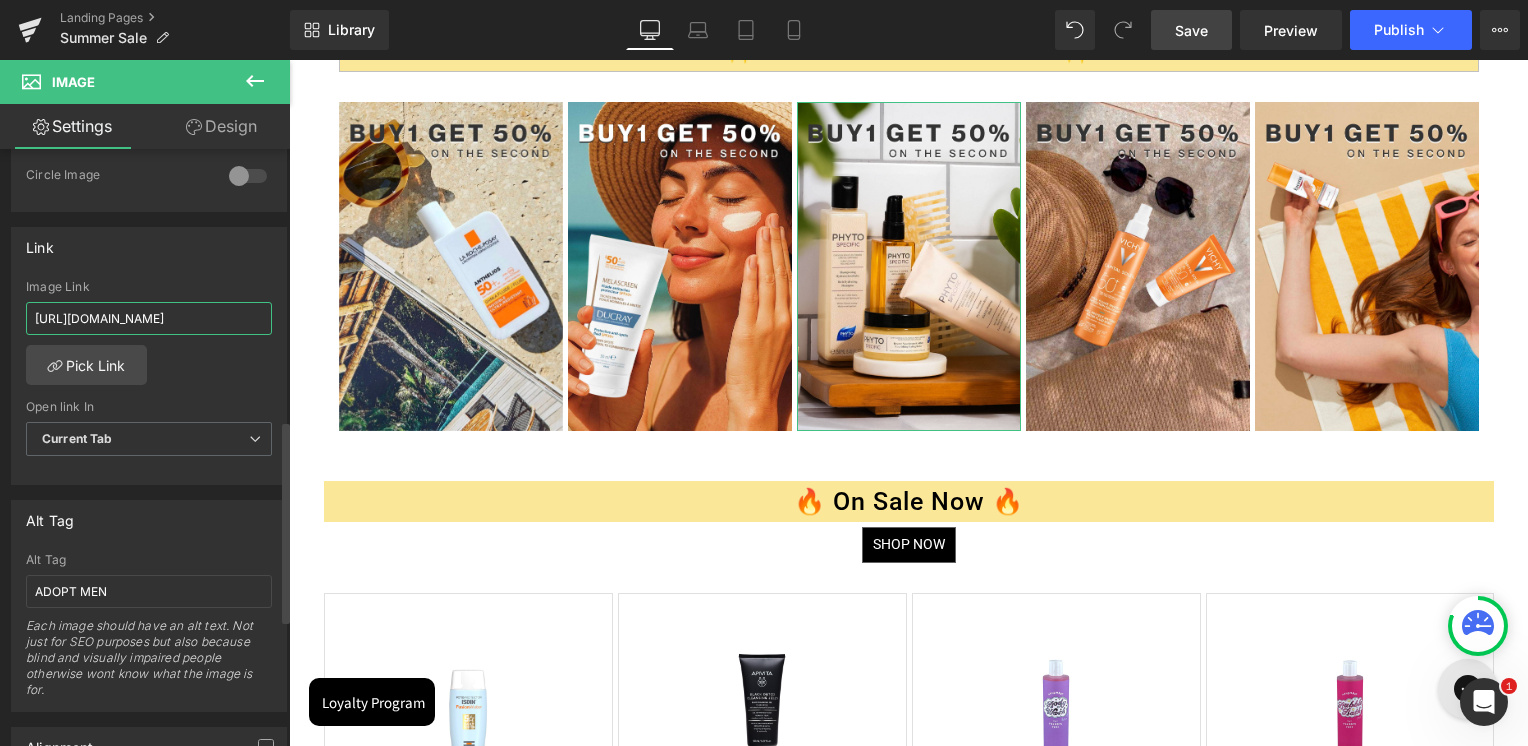 click on "https://skinsociety.me/collections/fragrances-for-him?page=1&rb_vendor=Adopt" at bounding box center (149, 318) 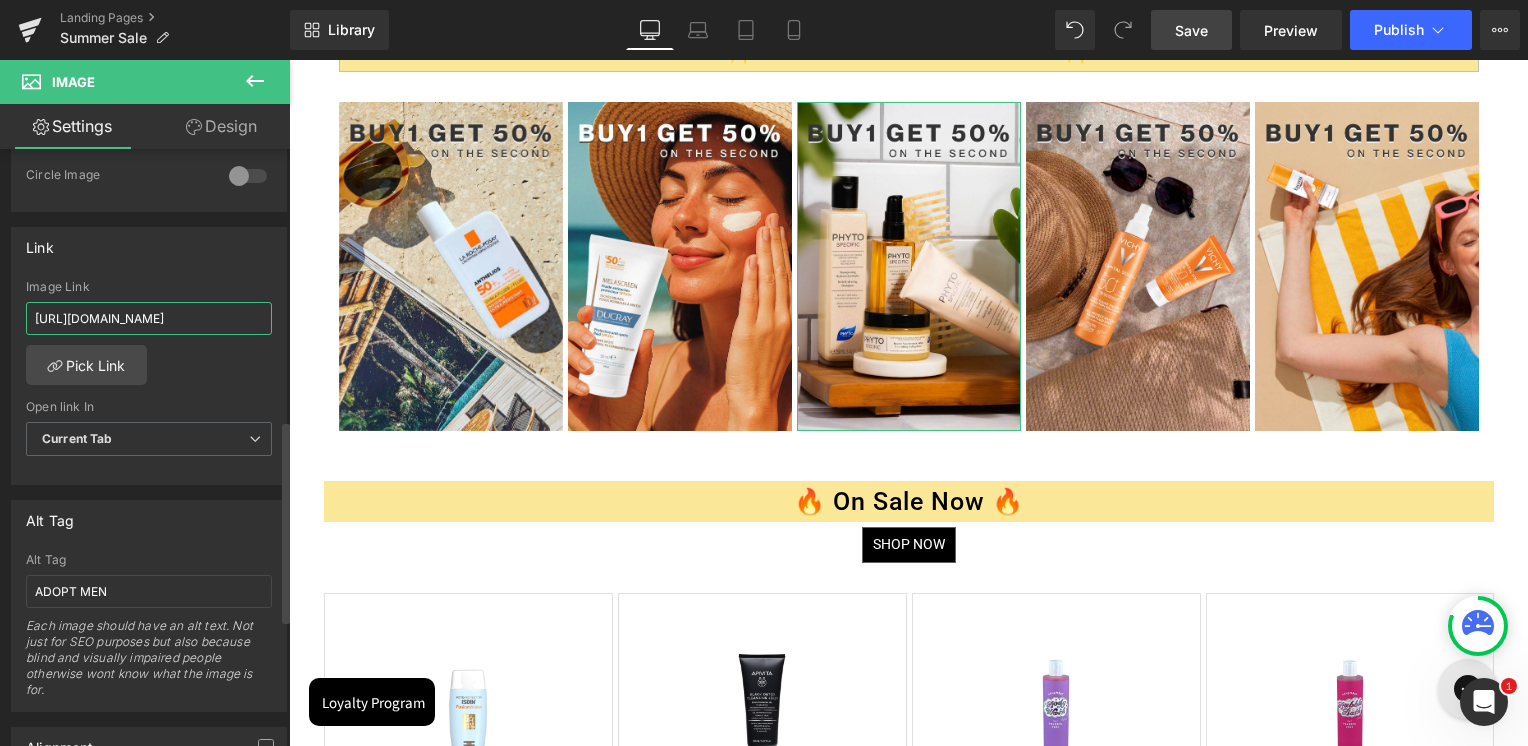 click on "https://skinsociety.me/collections/fragrances-for-him?page=1&rb_vendor=Adopt" at bounding box center [149, 318] 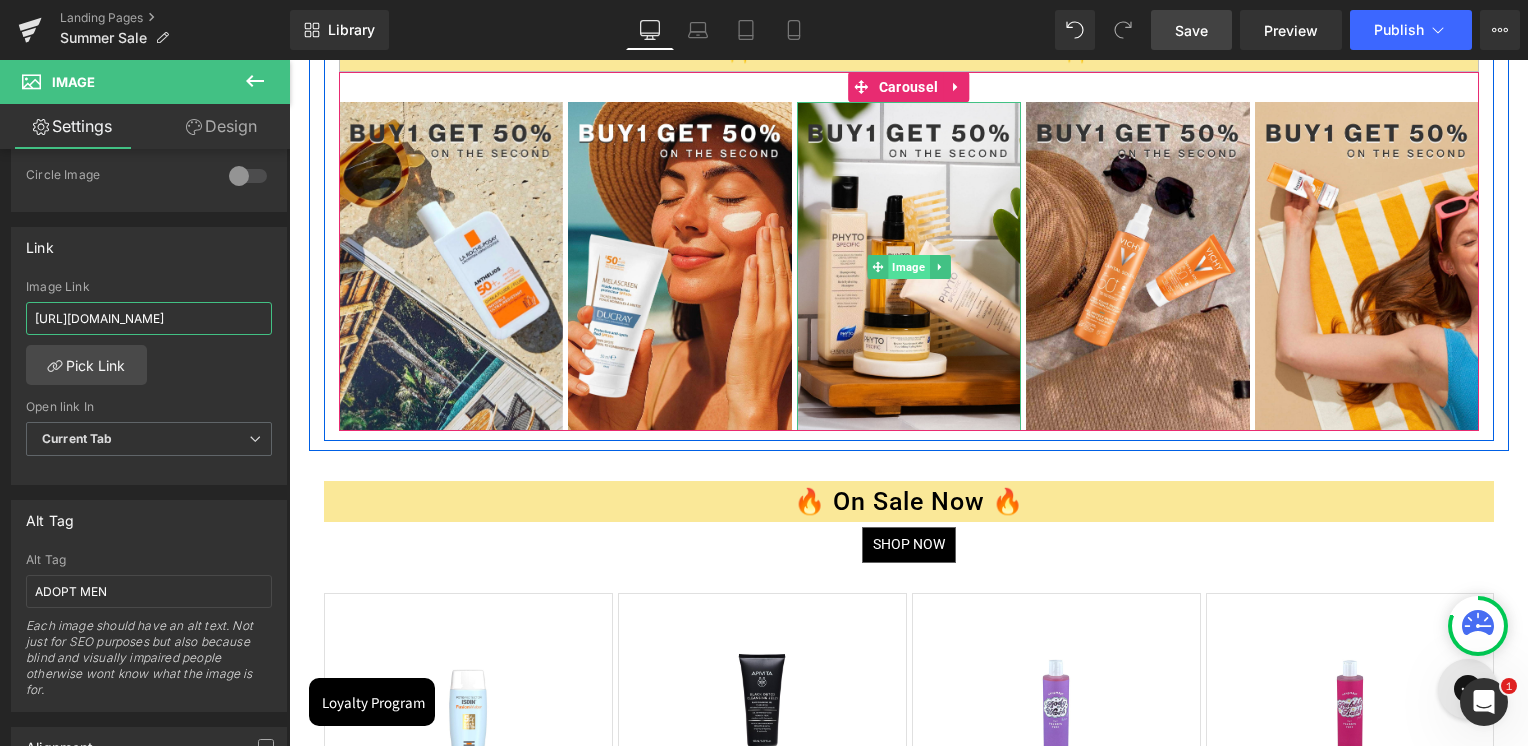 click on "Image" at bounding box center [908, 267] 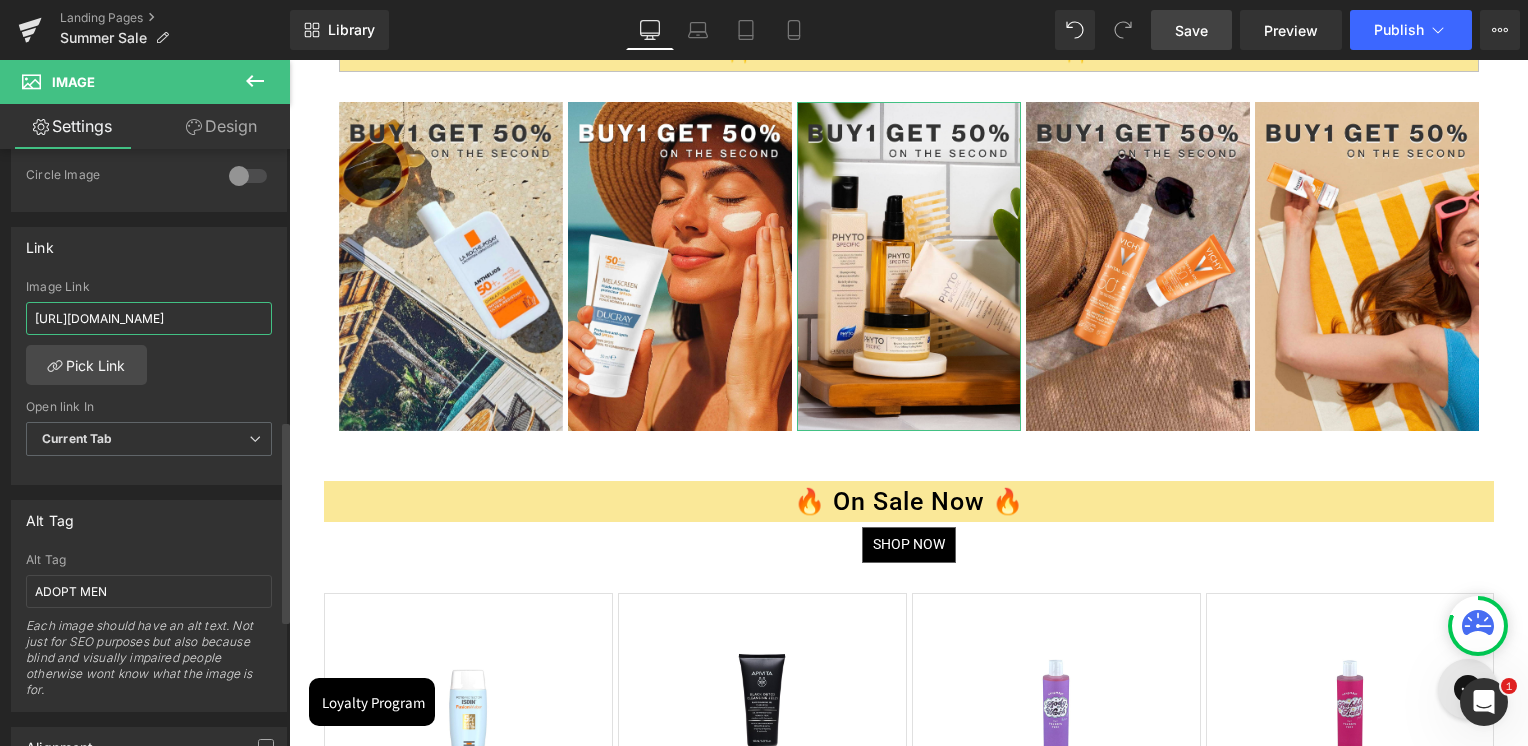 click on "https://skinsociety.me/collections/fragrances-for-him?page=1&rb_vendor=Adopt" at bounding box center [149, 318] 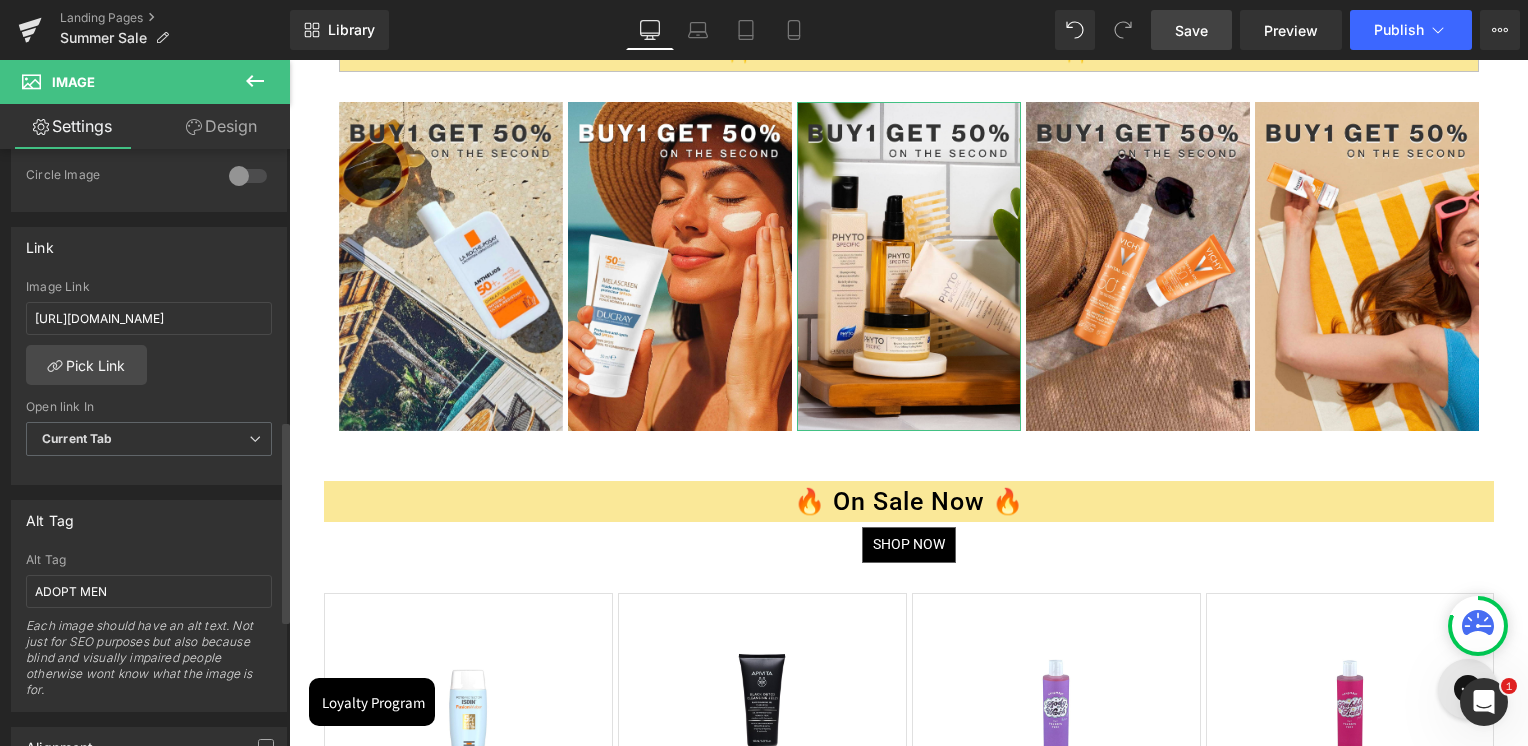click on "Link https://skinsociety.me/collections/fragrances-for-him?page=1&rb_vendor=Adopt Image Link https://skinsociety.me/collections/phyto  Pick Link Current Tab New Tab Open link In
Current Tab
Current Tab New Tab" at bounding box center [149, 356] 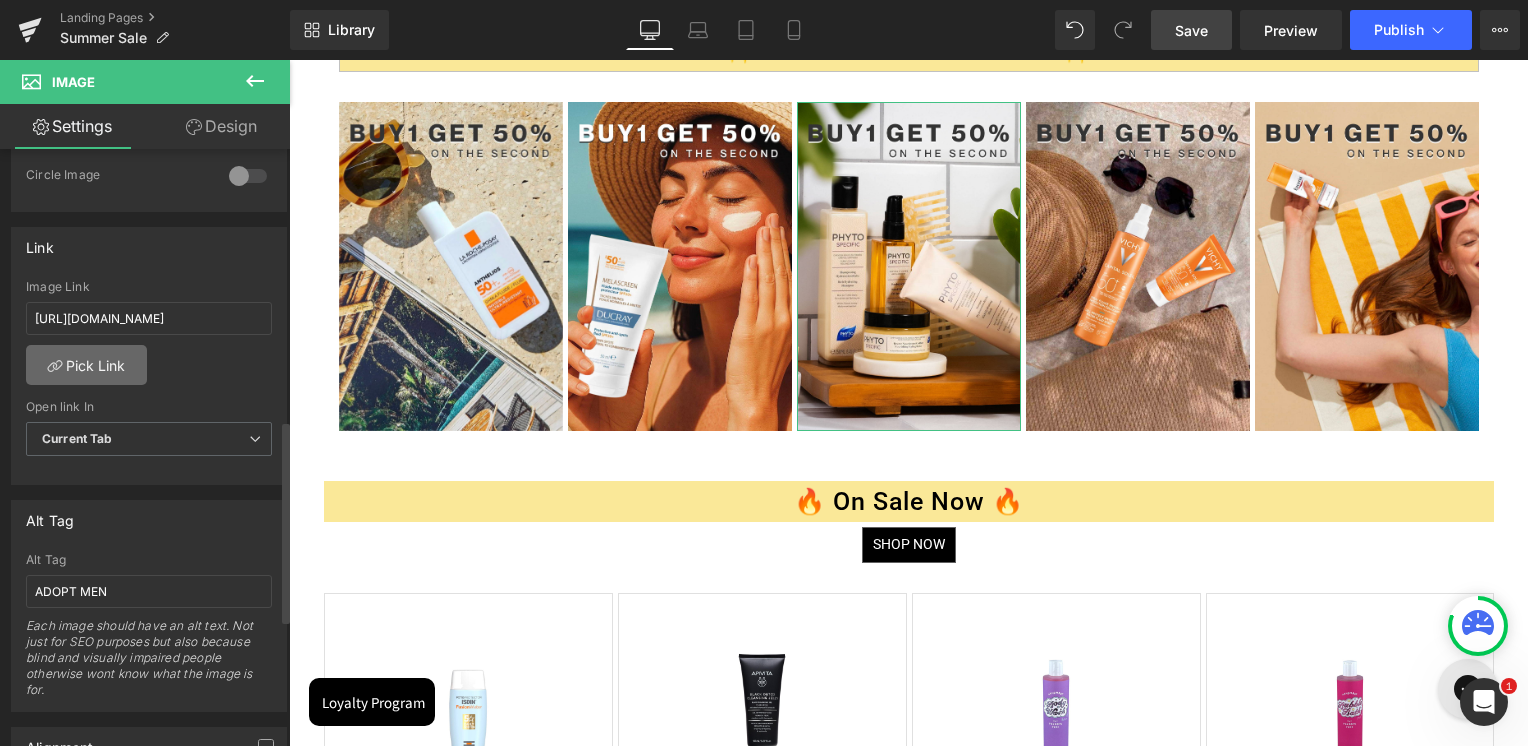 scroll, scrollTop: 0, scrollLeft: 0, axis: both 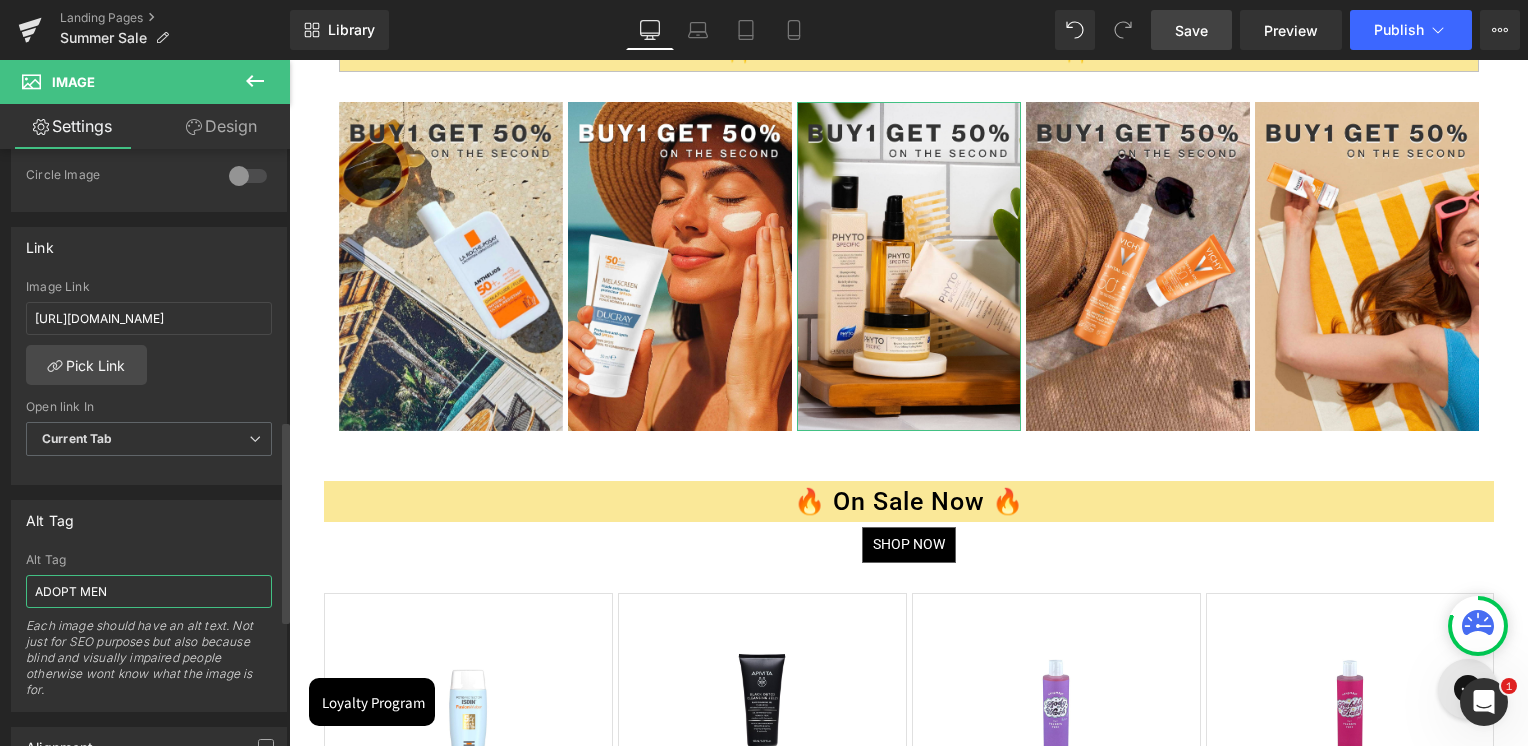 click on "ADOPT MEN" at bounding box center (149, 591) 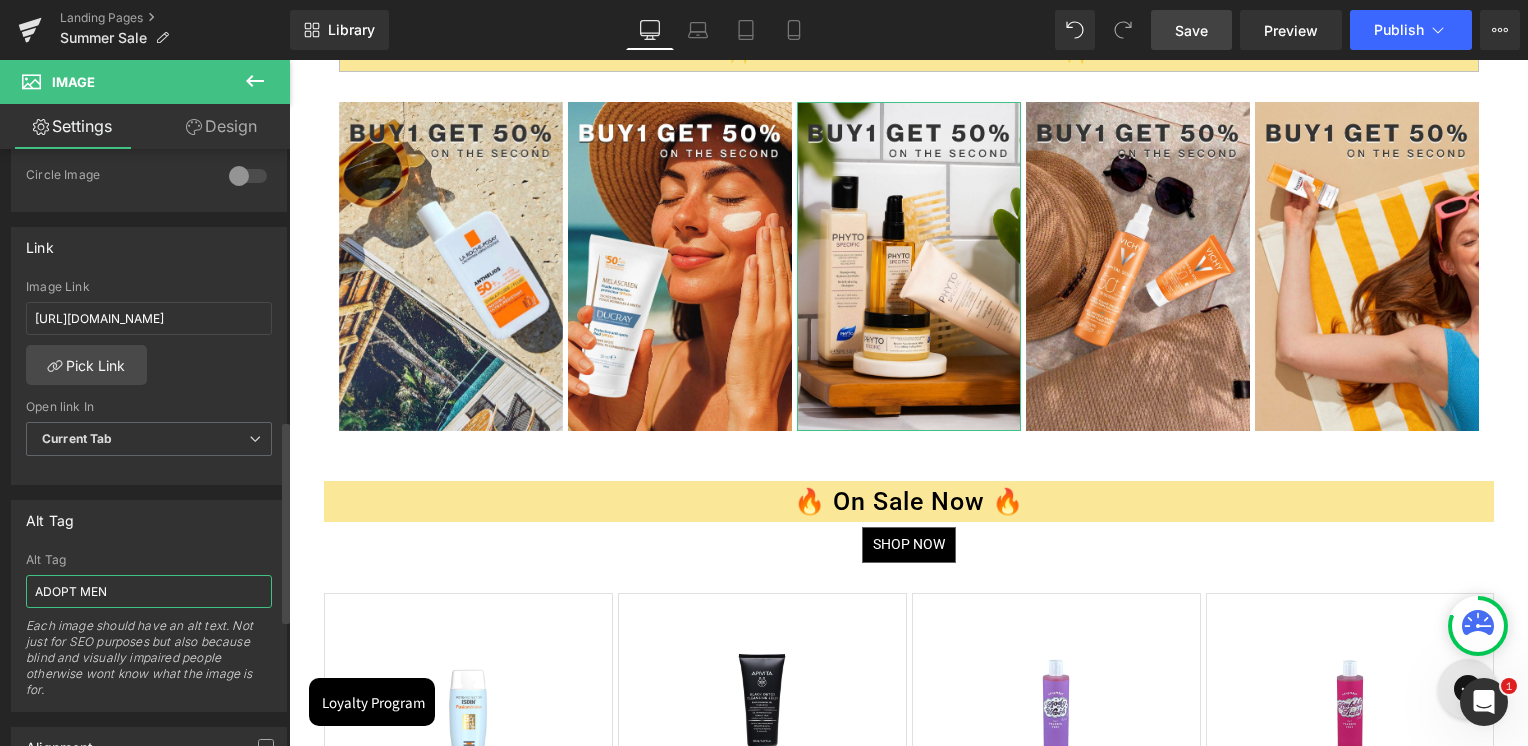 click on "ADOPT MEN" at bounding box center [149, 591] 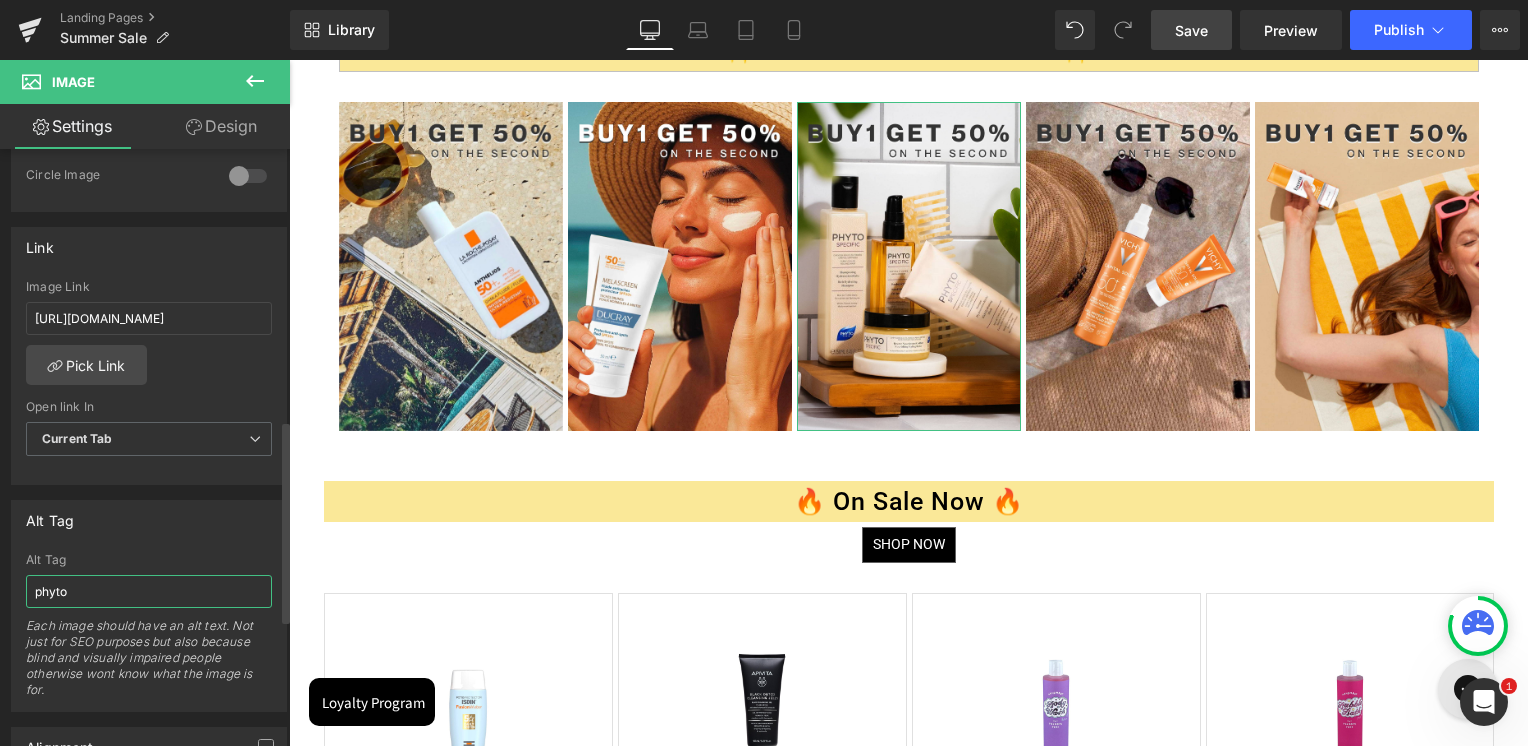 type on "phyto" 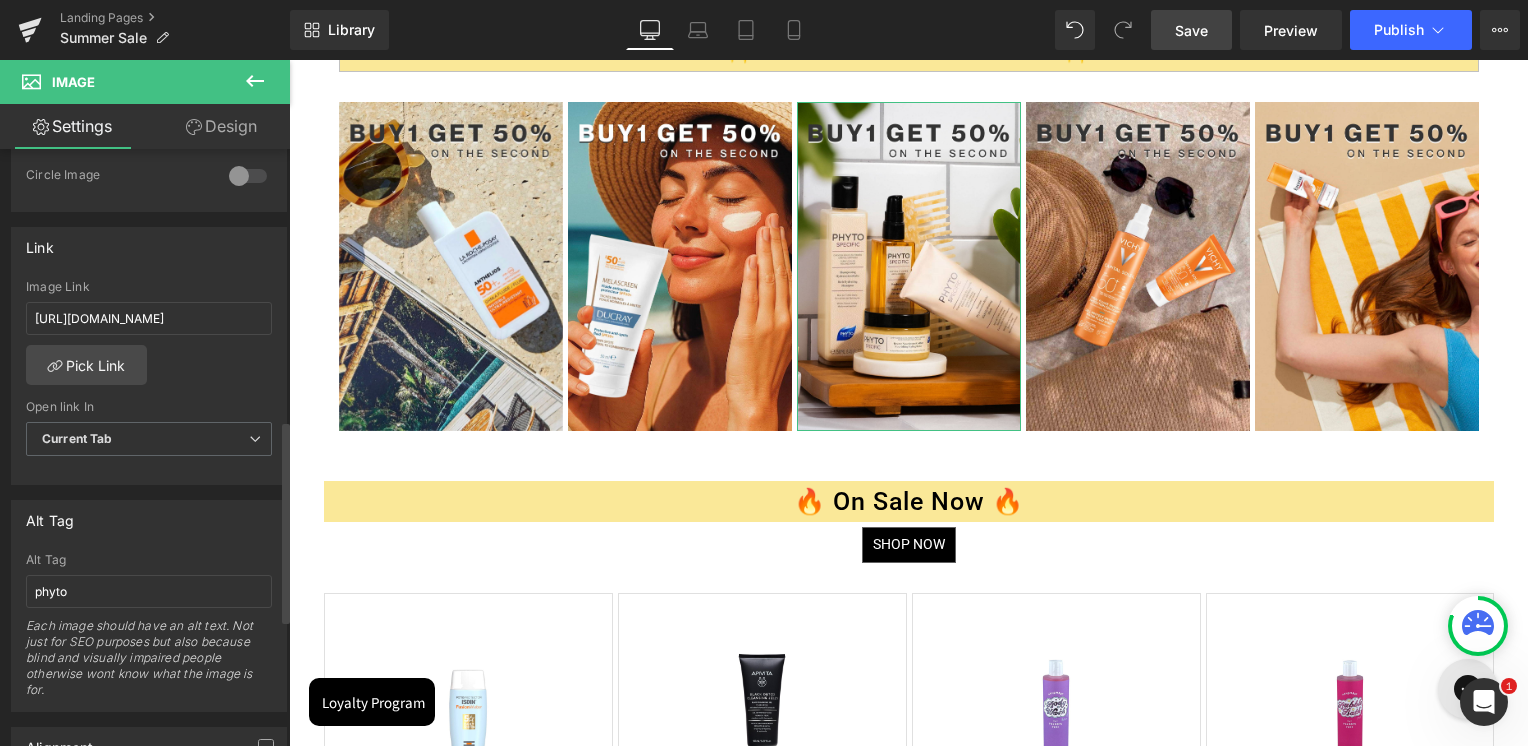 click on "Alt Tag ADOPT MEN Alt Tag phyto Each image should have an alt text. Not just for SEO purposes but also because blind and visually impaired people otherwise wont know what the image is for." at bounding box center (149, 606) 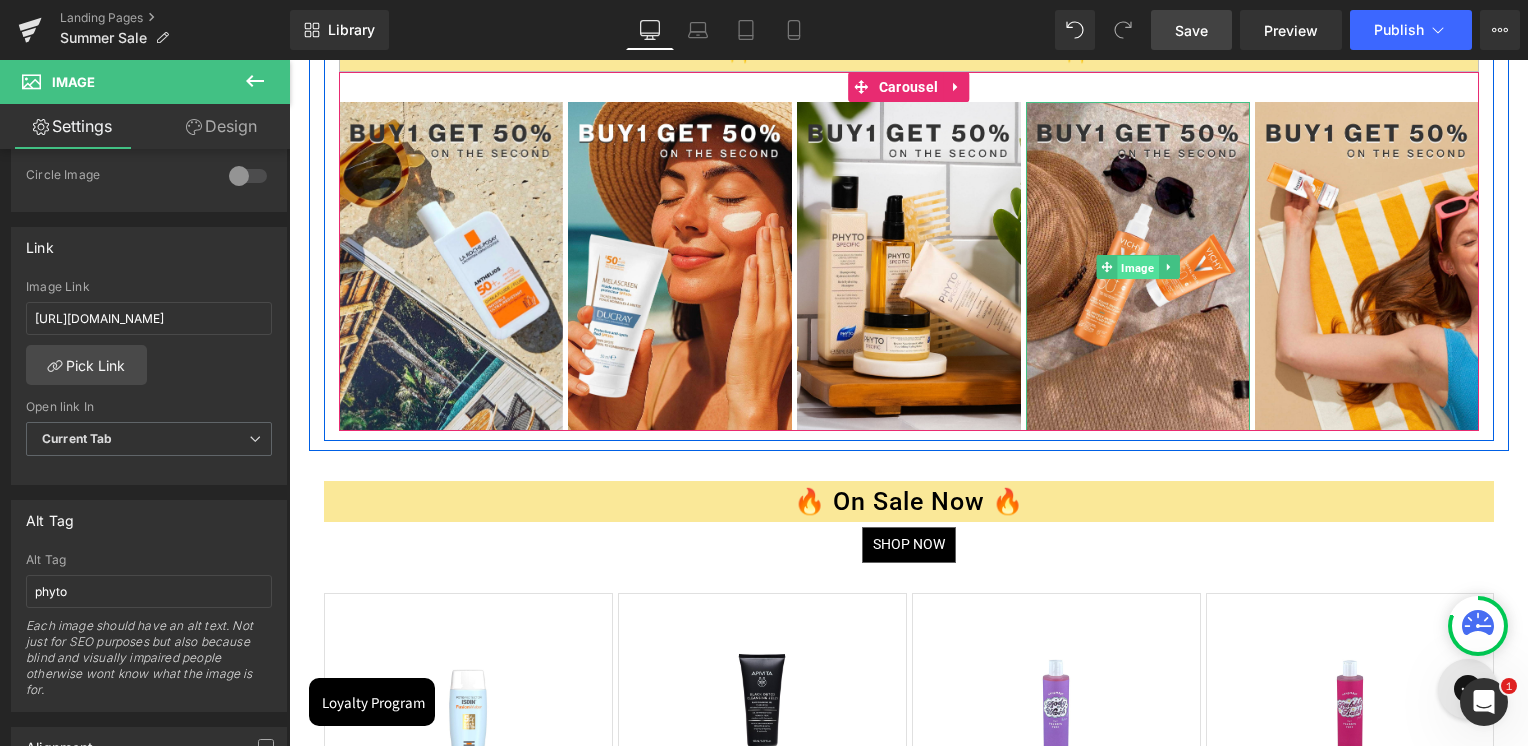 click on "Image" at bounding box center [1137, 268] 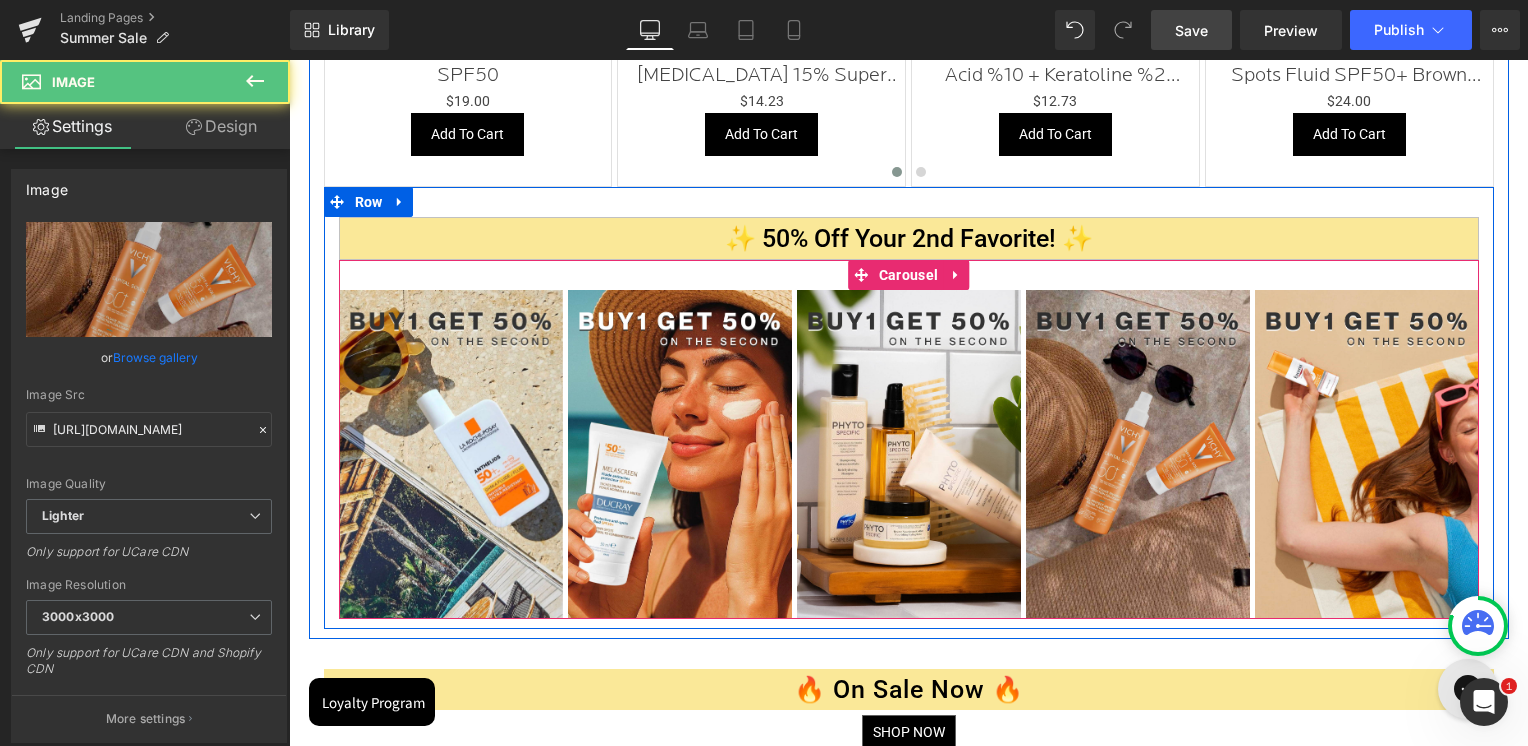 scroll, scrollTop: 1900, scrollLeft: 0, axis: vertical 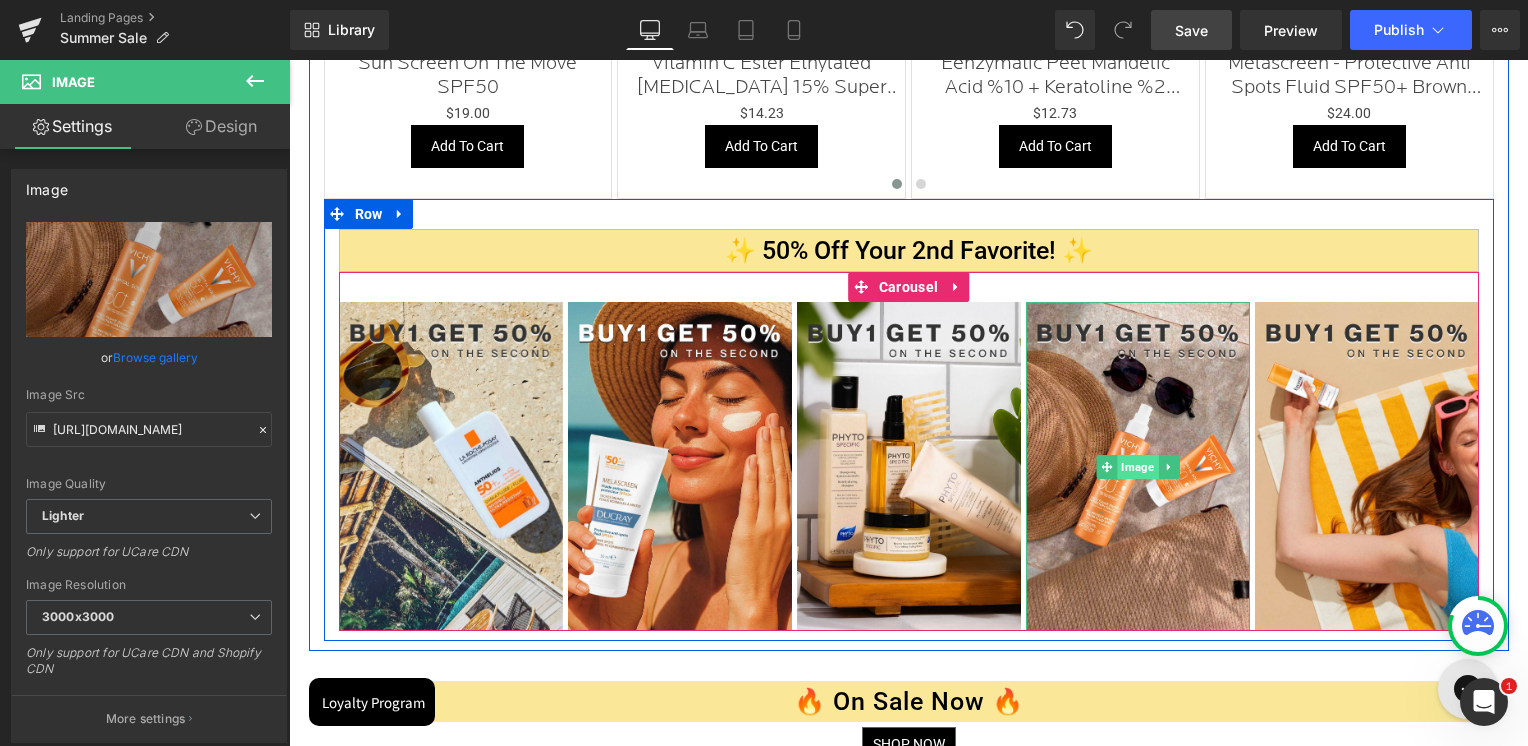 click on "Image" at bounding box center [1137, 467] 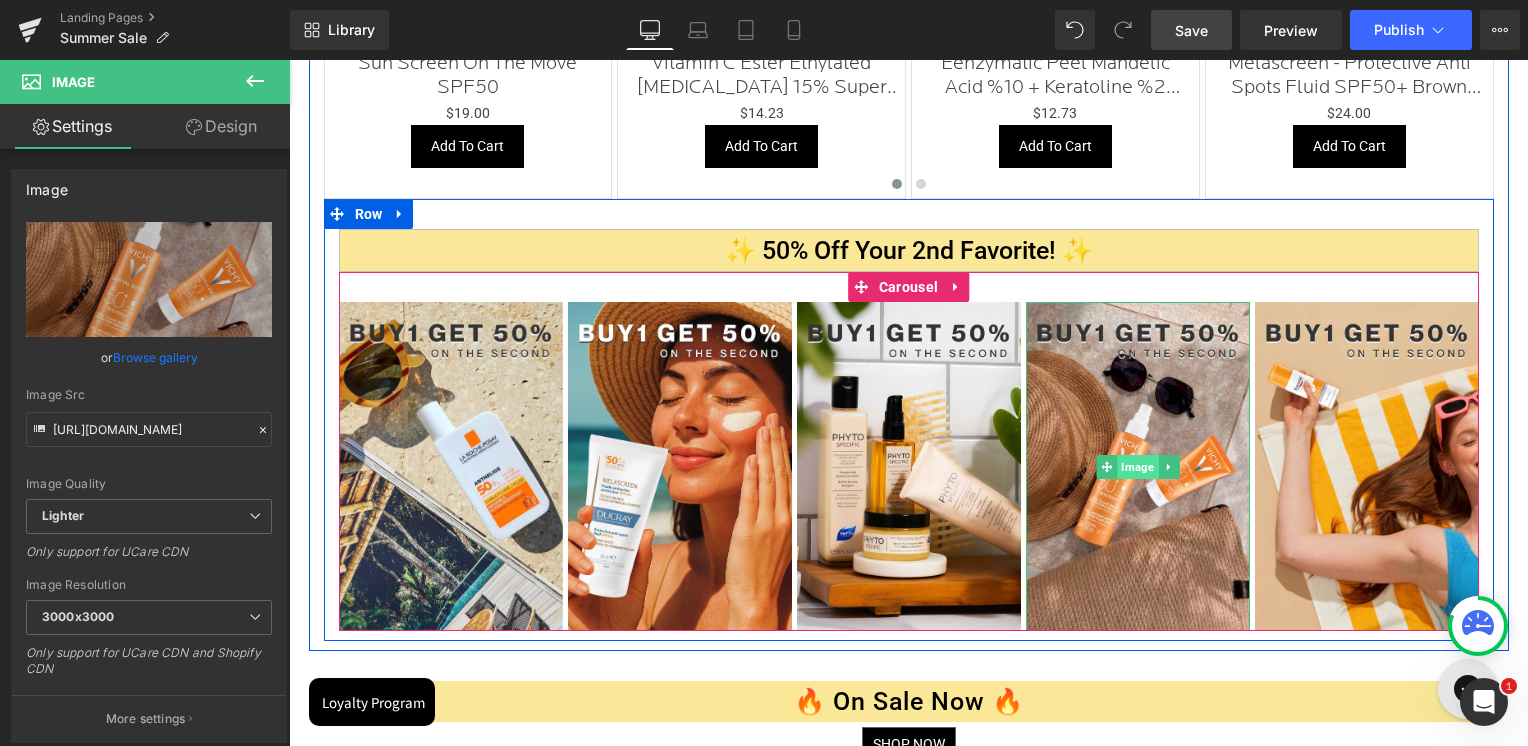 click on "Image" at bounding box center (1137, 467) 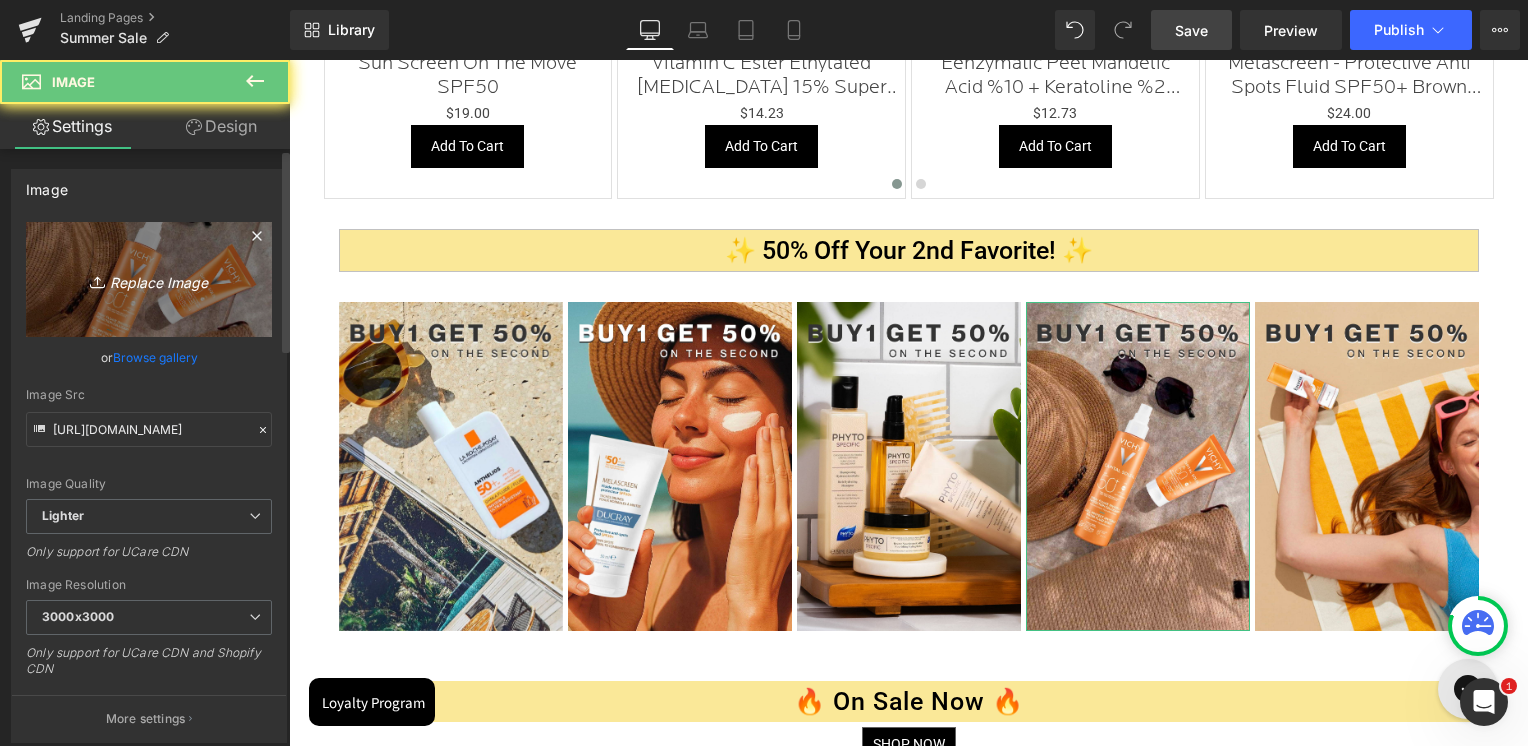 click on "Replace Image" at bounding box center (149, 279) 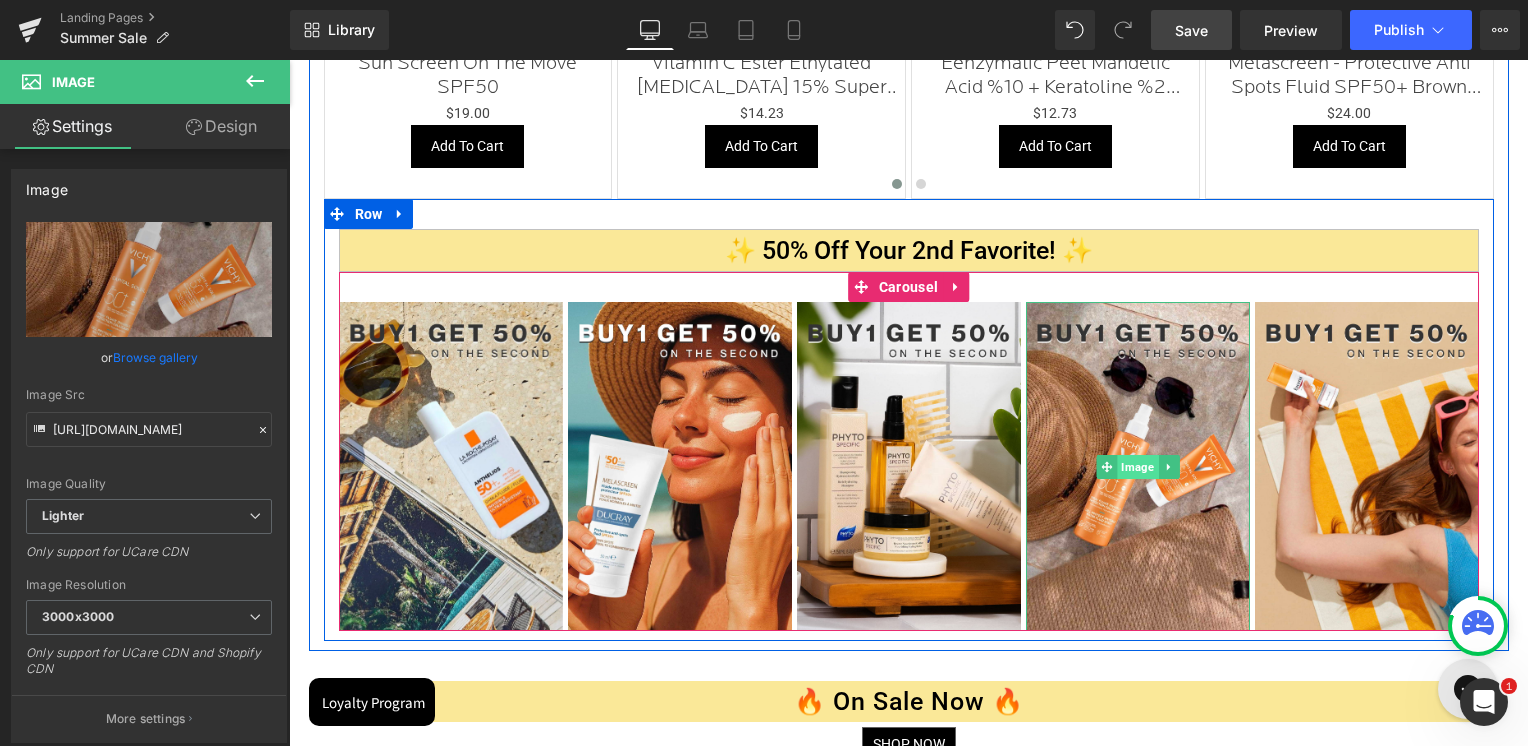 click on "Image" at bounding box center (1137, 467) 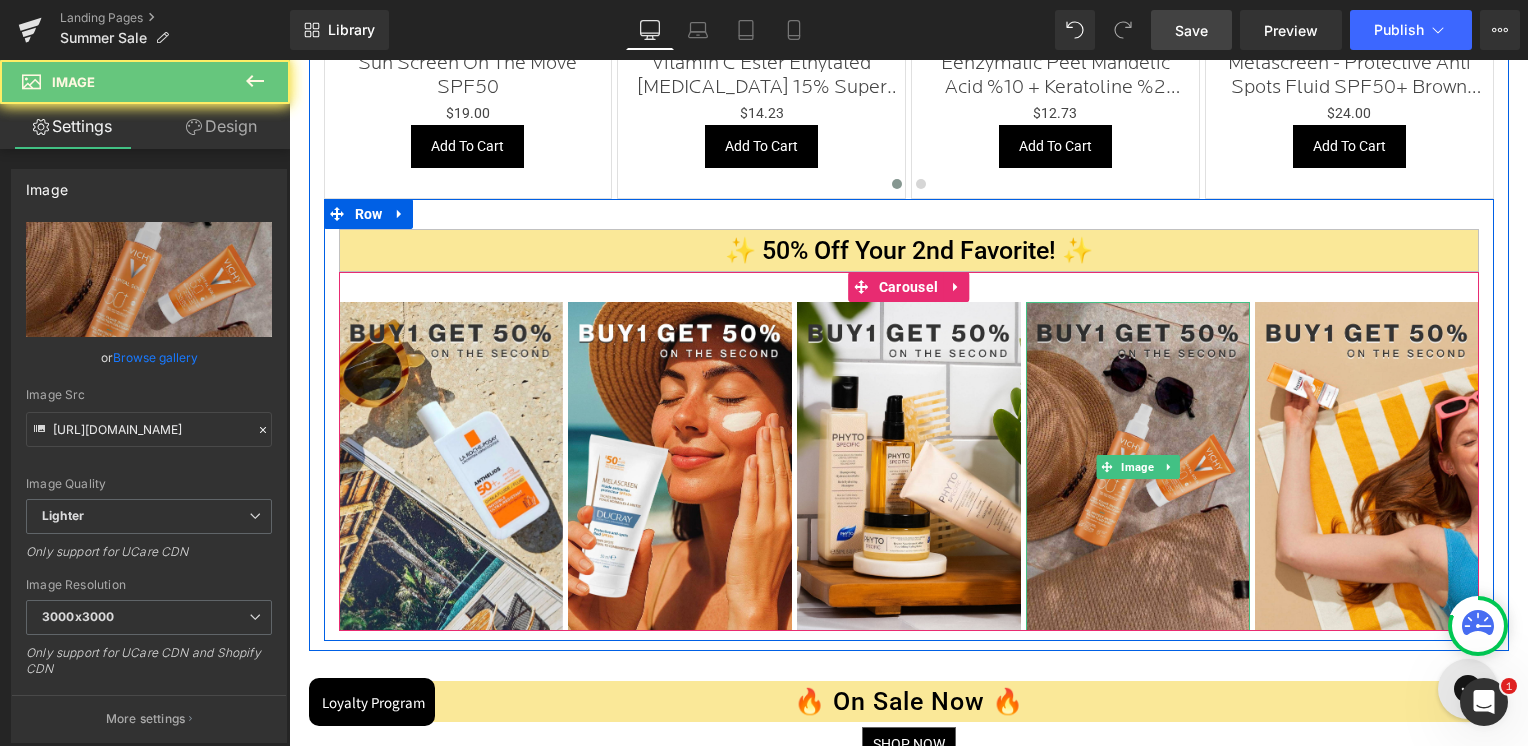 click at bounding box center [1138, 466] 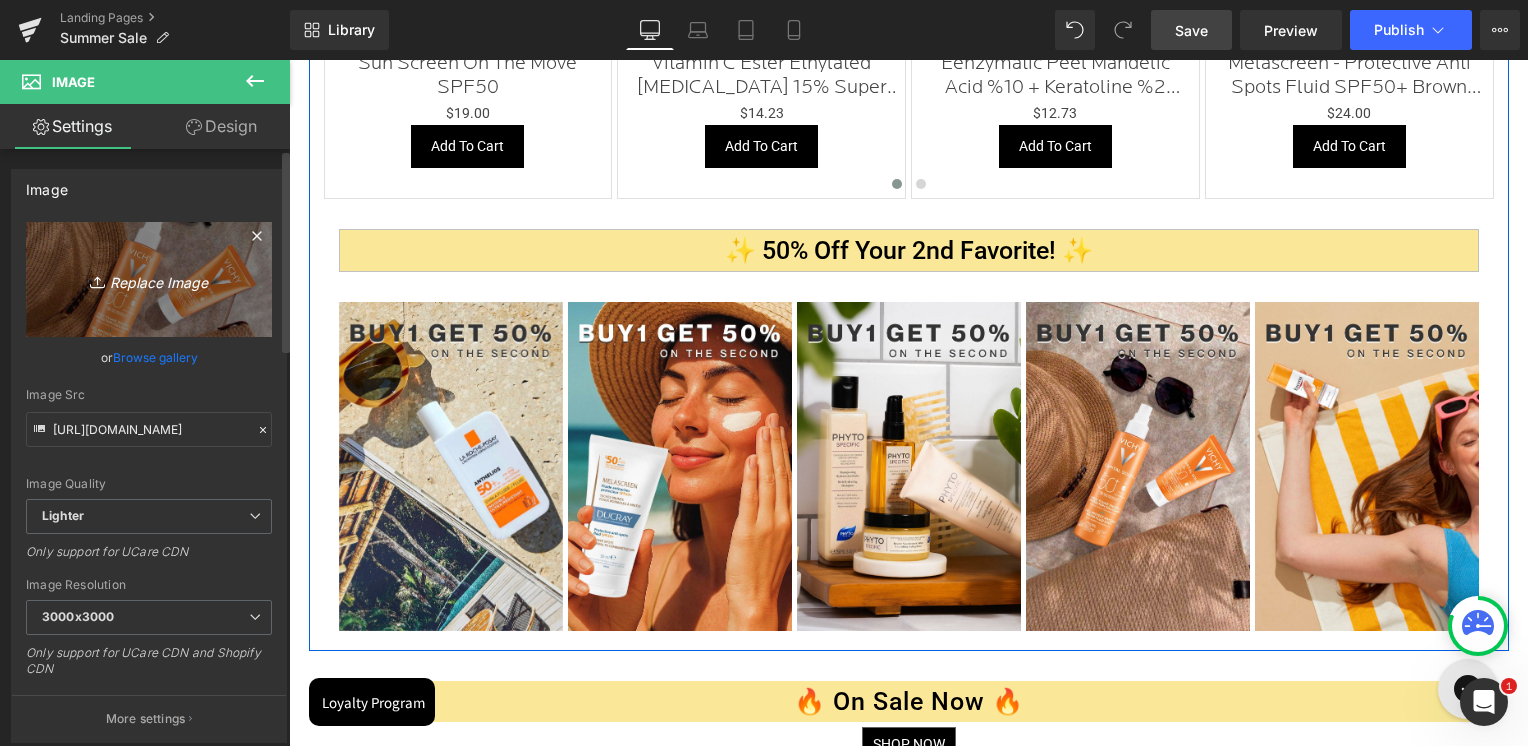 click on "Replace Image" at bounding box center (149, 279) 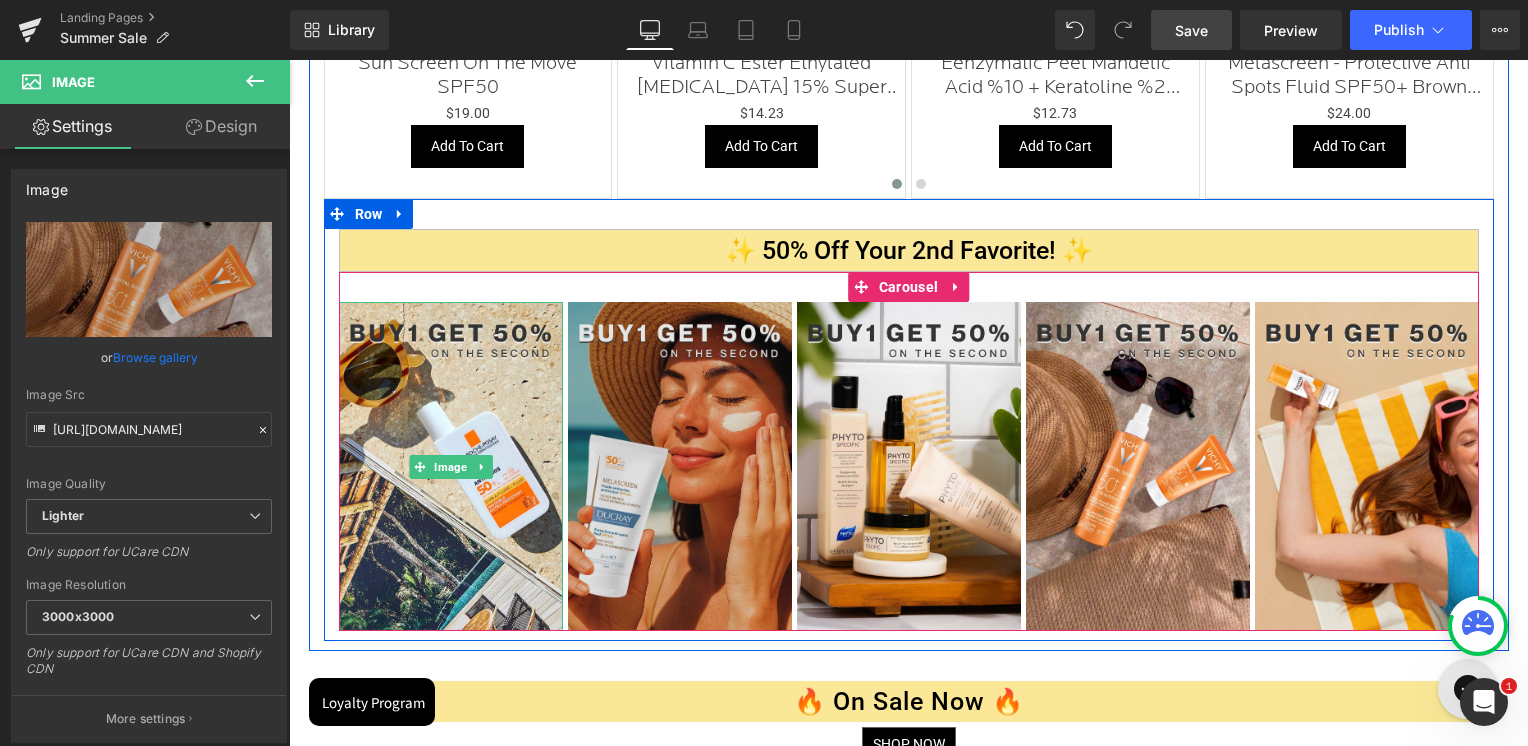 drag, startPoint x: 455, startPoint y: 423, endPoint x: 638, endPoint y: 407, distance: 183.69812 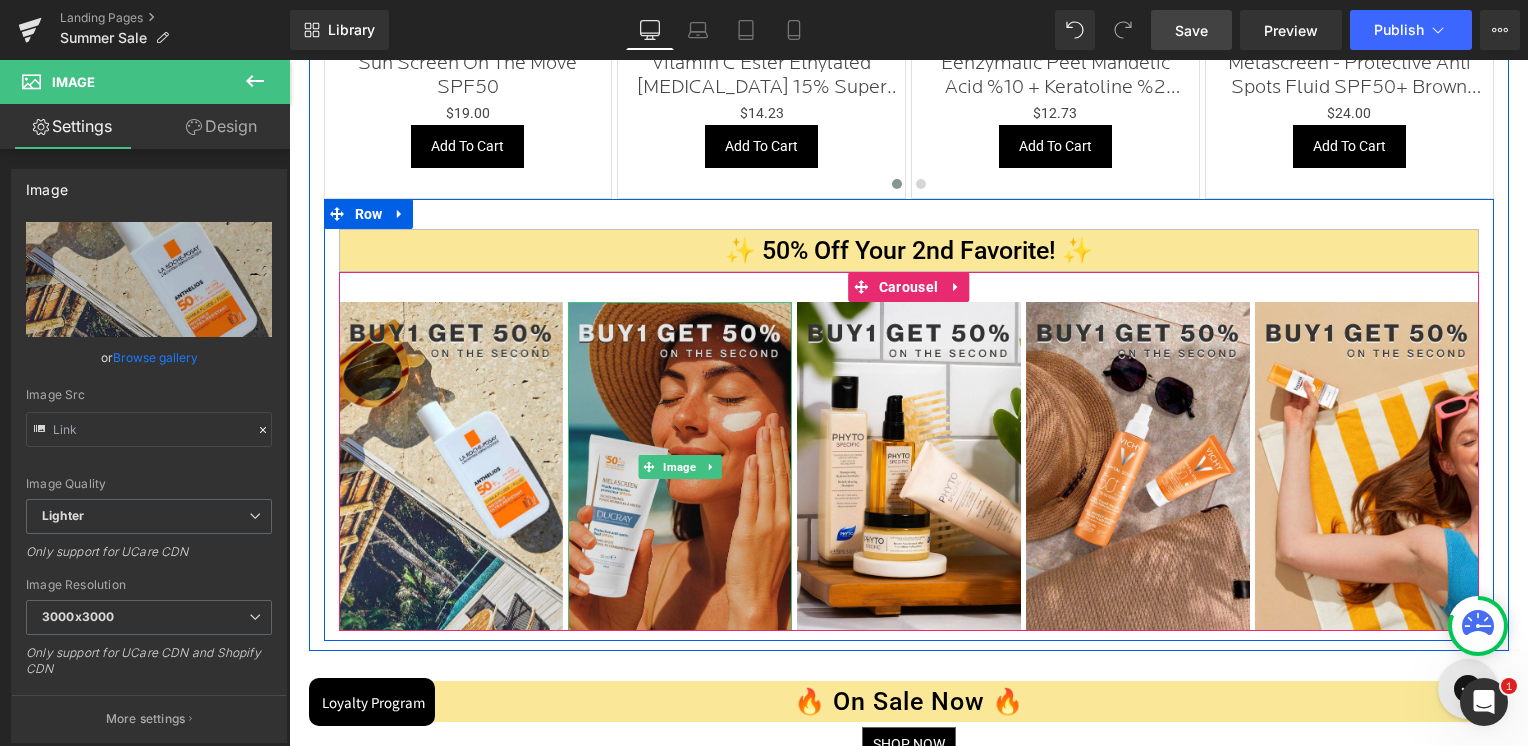click at bounding box center (680, 466) 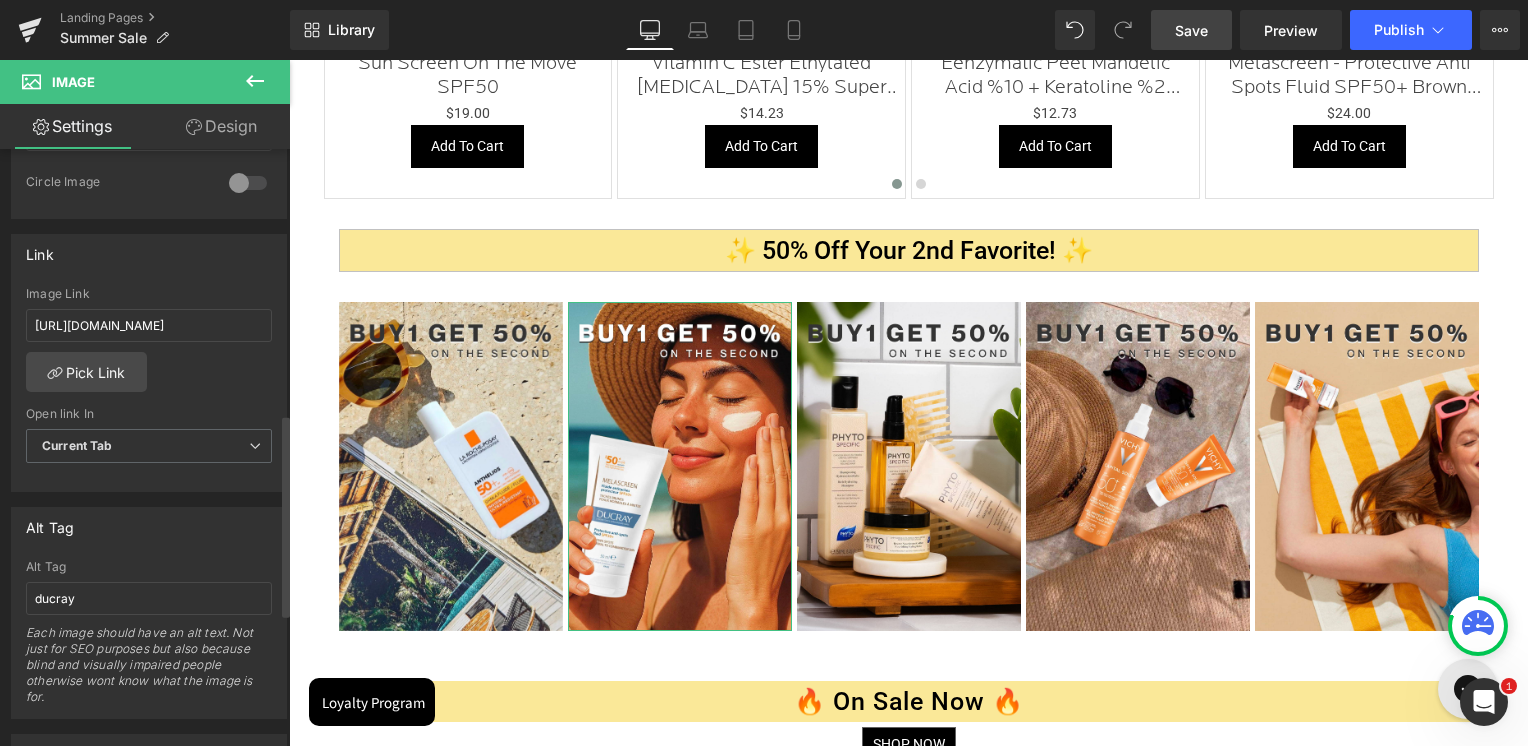 scroll, scrollTop: 800, scrollLeft: 0, axis: vertical 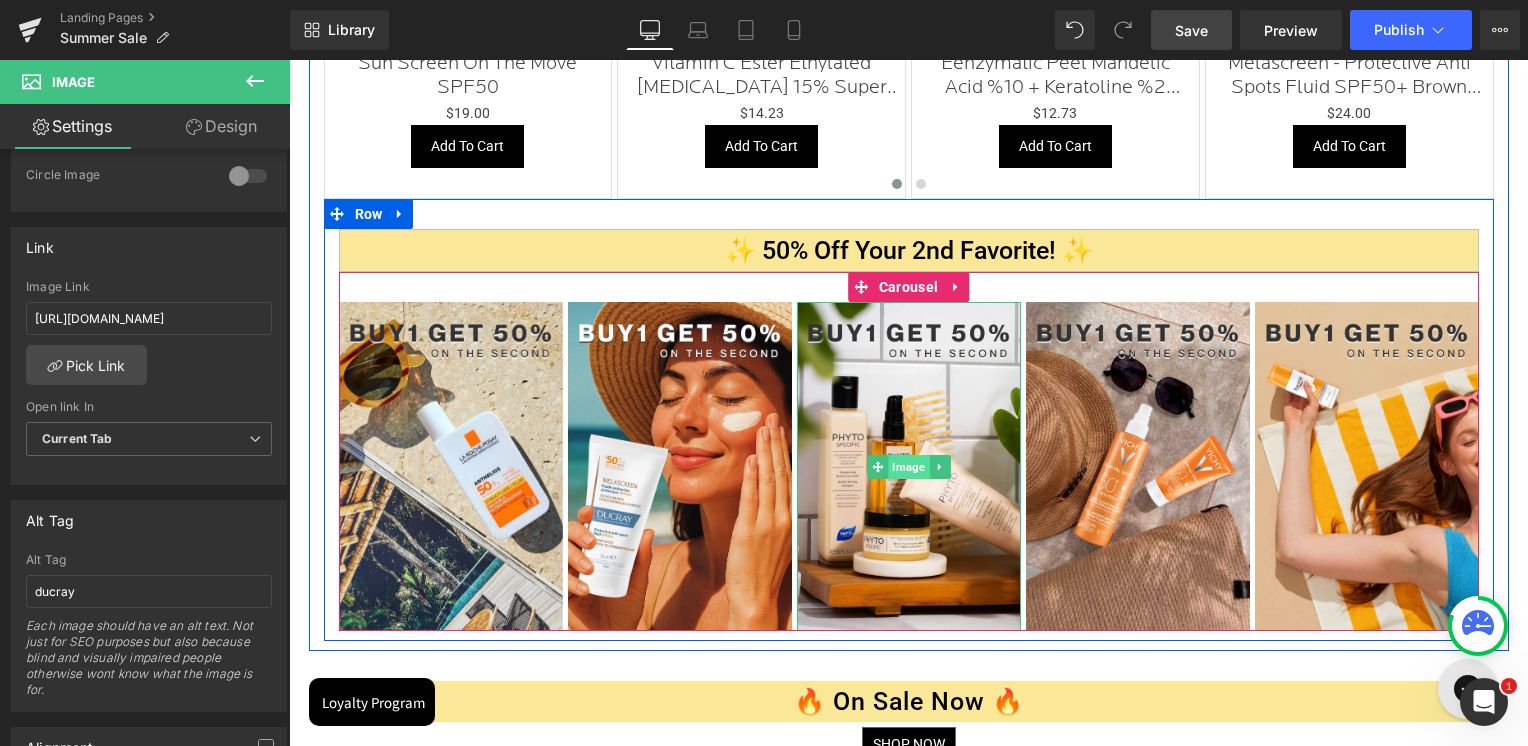click on "Image" at bounding box center [908, 467] 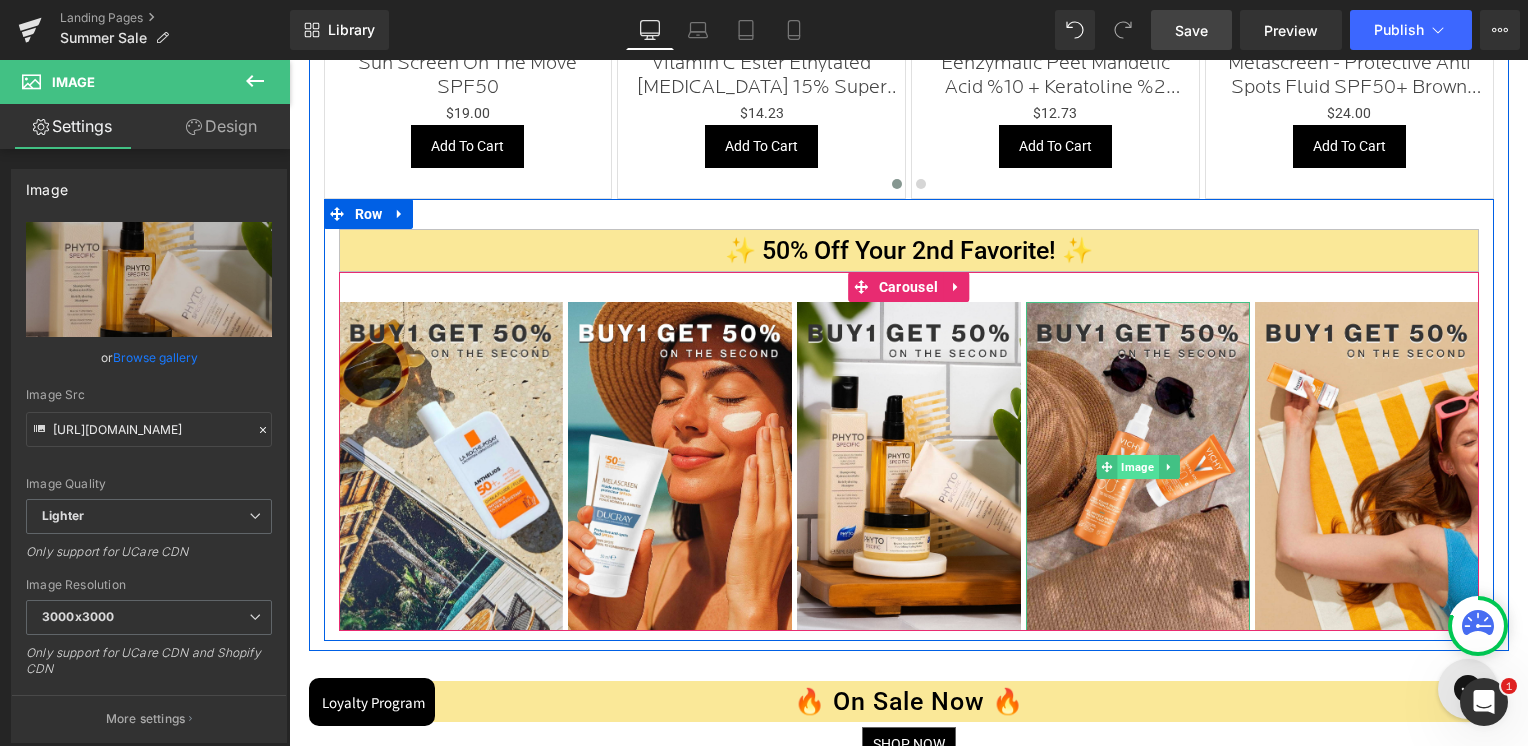 click on "Image" at bounding box center [1137, 467] 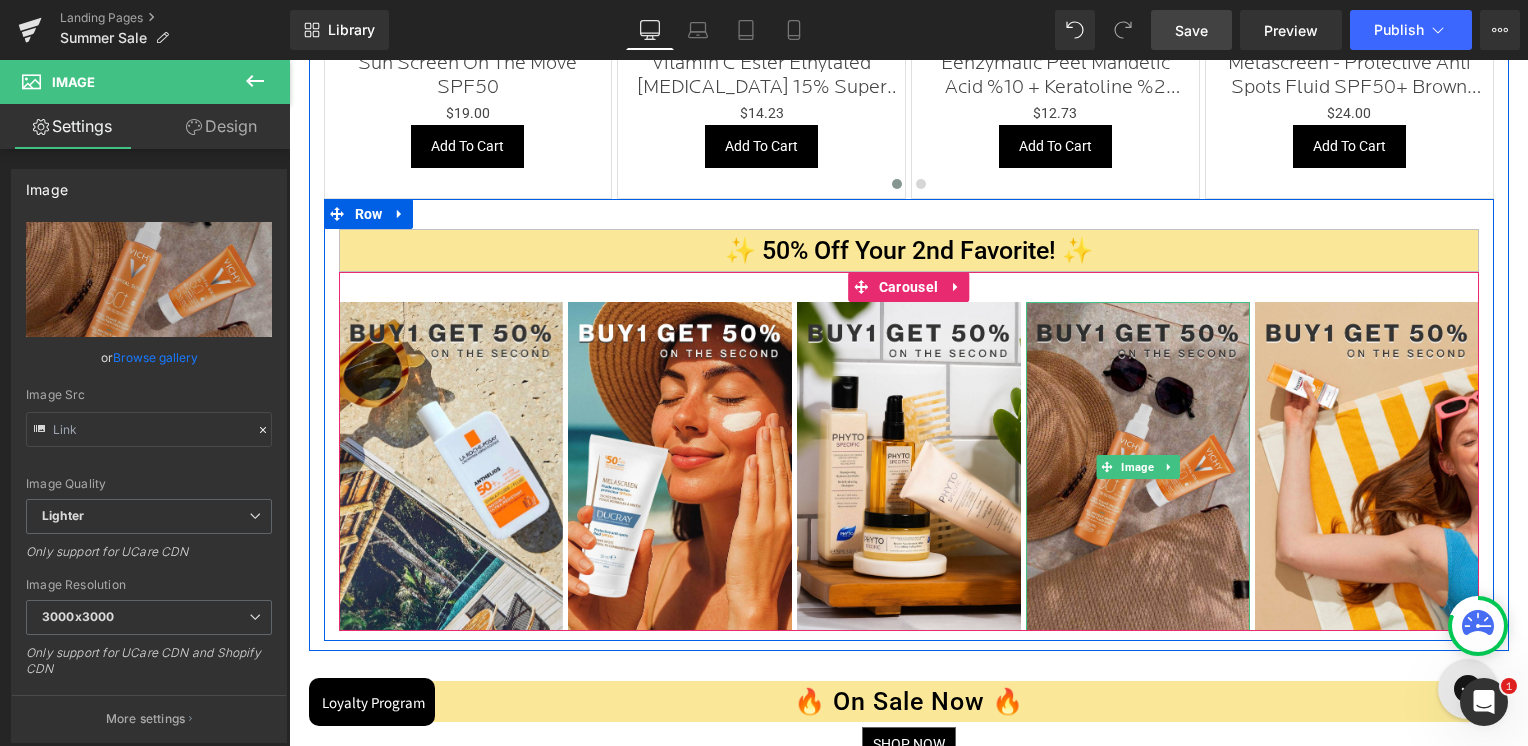 drag, startPoint x: 1135, startPoint y: 463, endPoint x: 1063, endPoint y: 452, distance: 72.835434 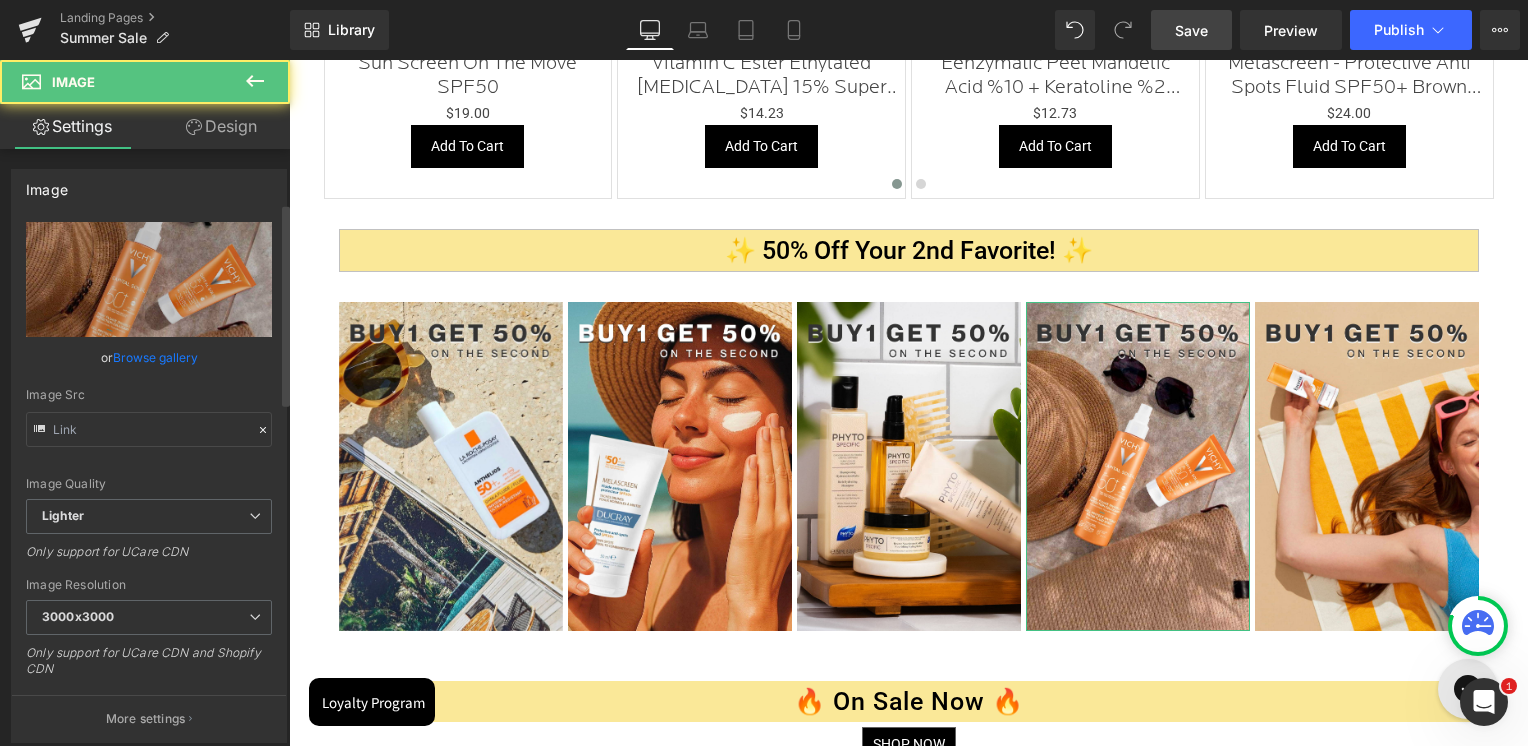scroll, scrollTop: 500, scrollLeft: 0, axis: vertical 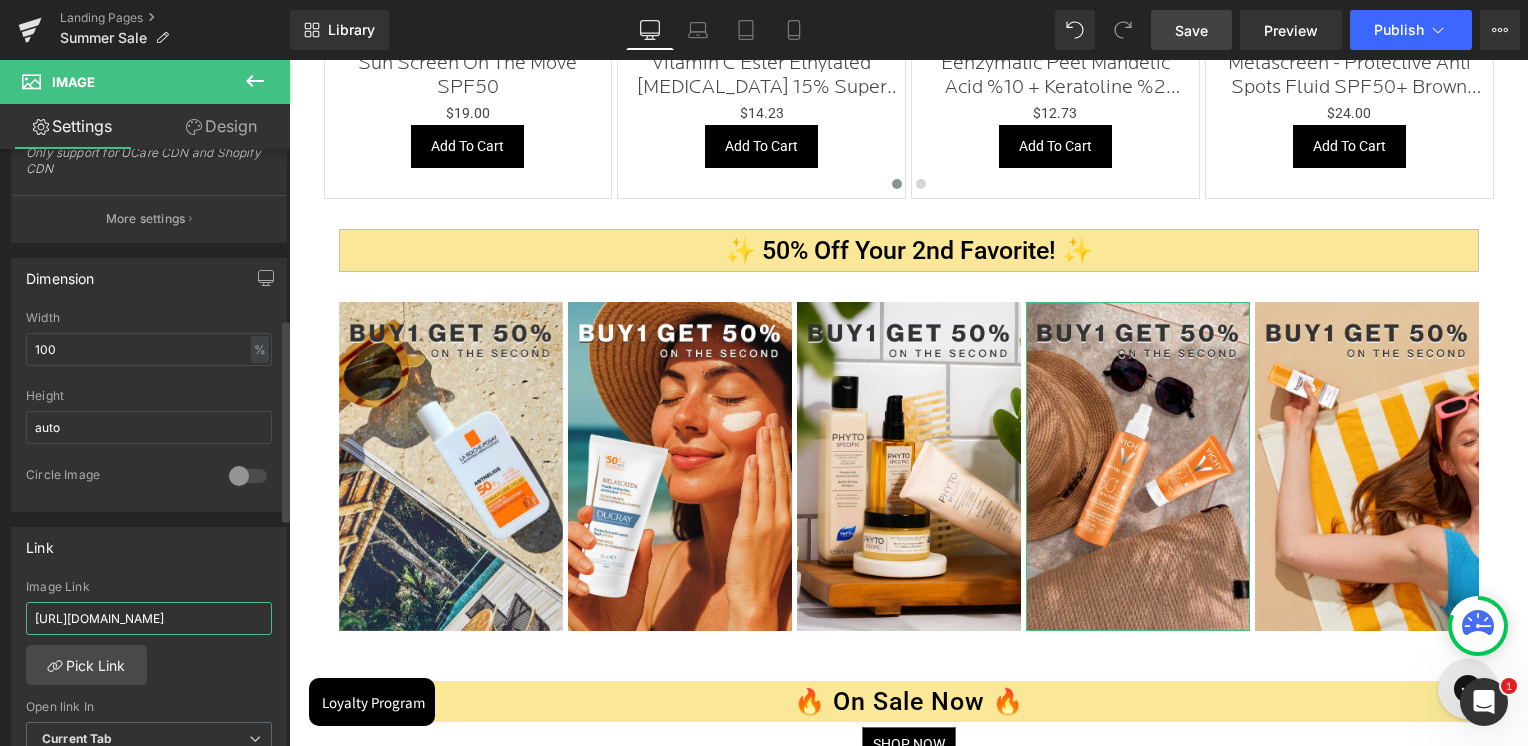 click on "https://skinsociety.me/collections/luxury-fragrances?page=1&rb_vendor=Giorgio%20Armani&rb_filter_ptag_520fc1050e0e43813602797fa7781641=For%20Him&_gl=1*lhoqb0*_gcl_au*MTMxMzUxNjM1Mi4xNzUyNDk3NjY5" at bounding box center (149, 618) 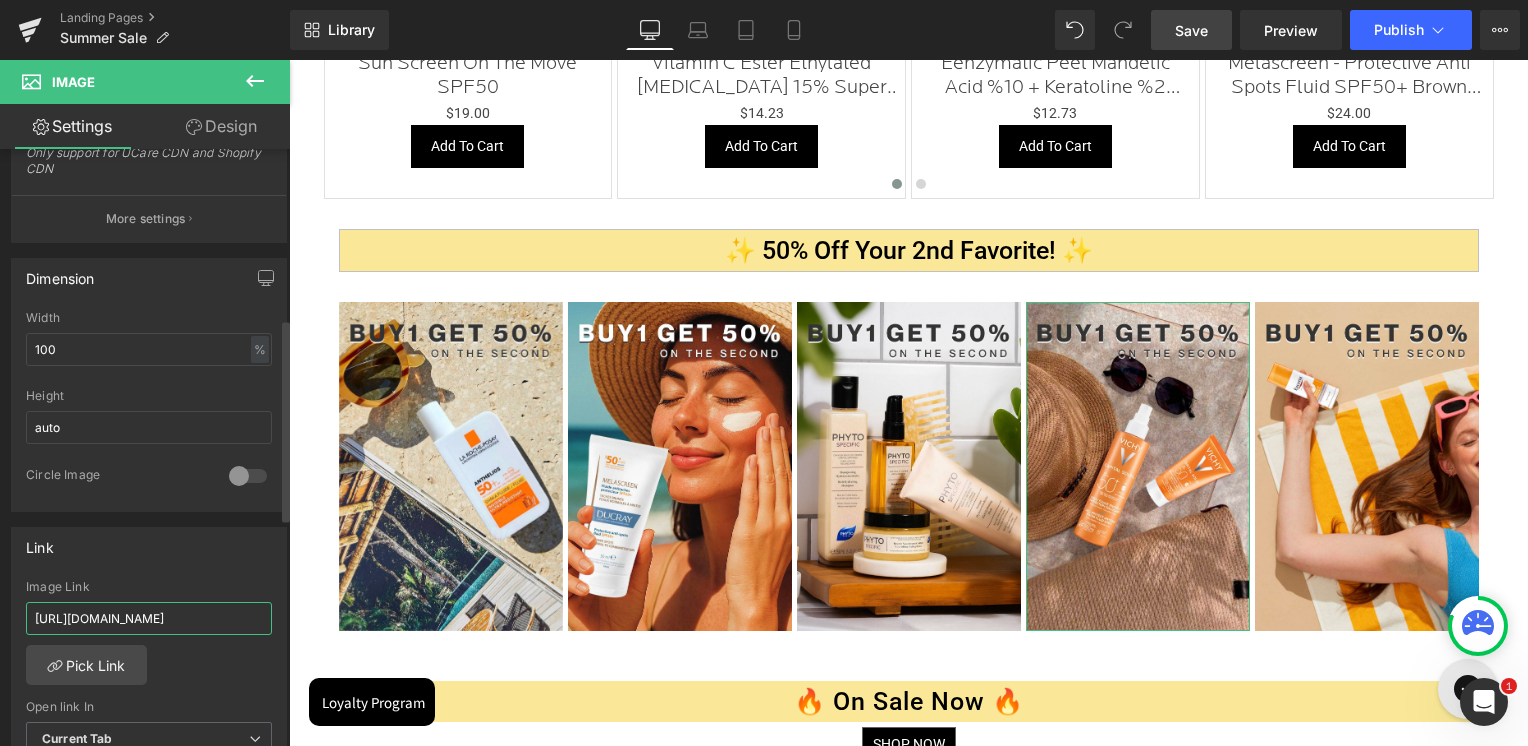 click on "https://skinsociety.me/collections/luxury-fragrances?page=1&rb_vendor=Giorgio%20Armani&rb_filter_ptag_520fc1050e0e43813602797fa7781641=For%20Him&_gl=1*lhoqb0*_gcl_au*MTMxMzUxNjM1Mi4xNzUyNDk3NjY5" at bounding box center [149, 618] 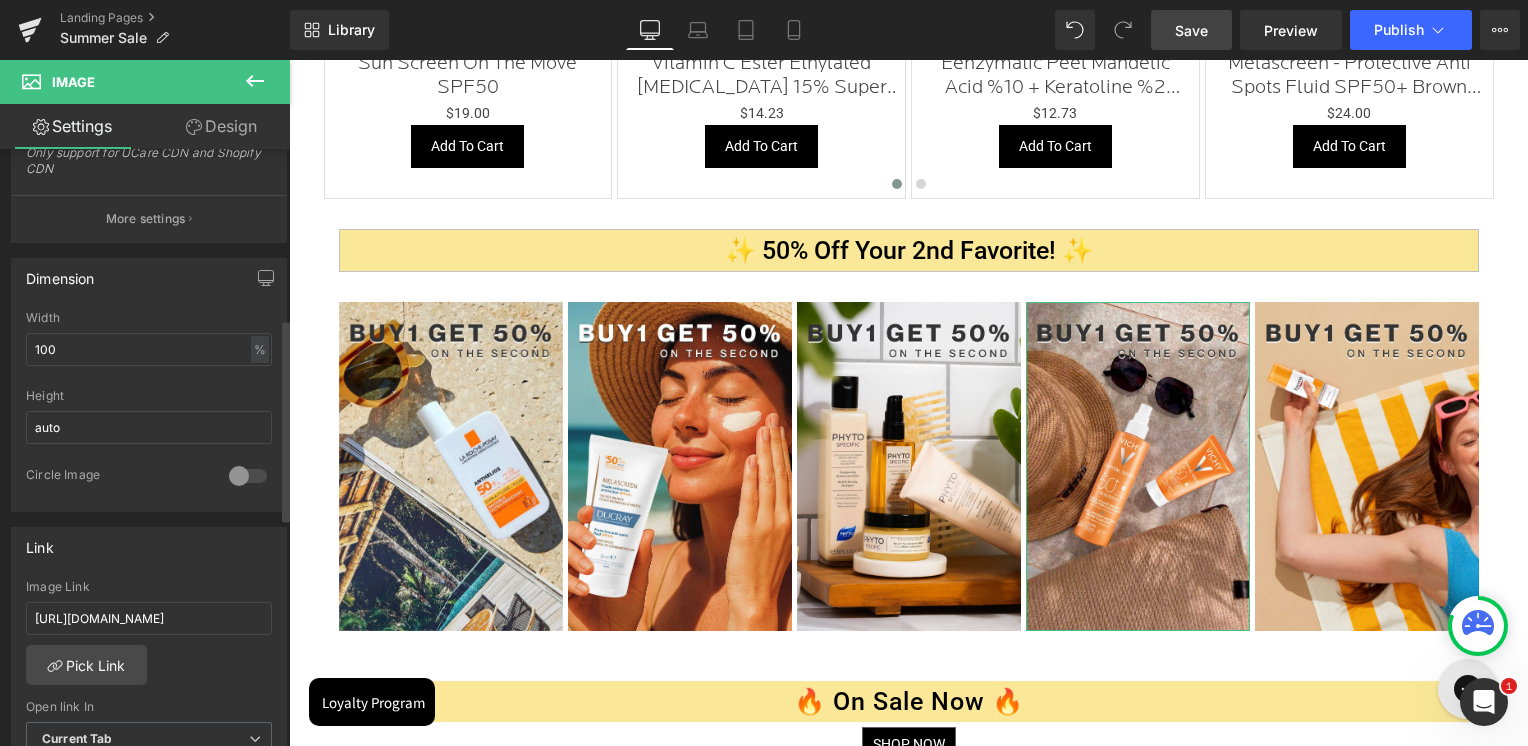 click on "Link https://skinsociety.me/collections/luxury-fragrances?page=1&rb_vendor=Giorgio%20Armani&rb_filter_ptag_520fc1050e0e43813602797fa7781641=For%20Him&_gl=1*lhoqb0*_gcl_au*MTMxMzUxNjM1Mi4xNzUyNDk3NjY5 Image Link https://skinsociety.me/collections/skin-care-sun-care?page=1&rb_vendor=Vichy  Pick Link Current Tab New Tab Open link In
Current Tab
Current Tab New Tab" at bounding box center (149, 656) 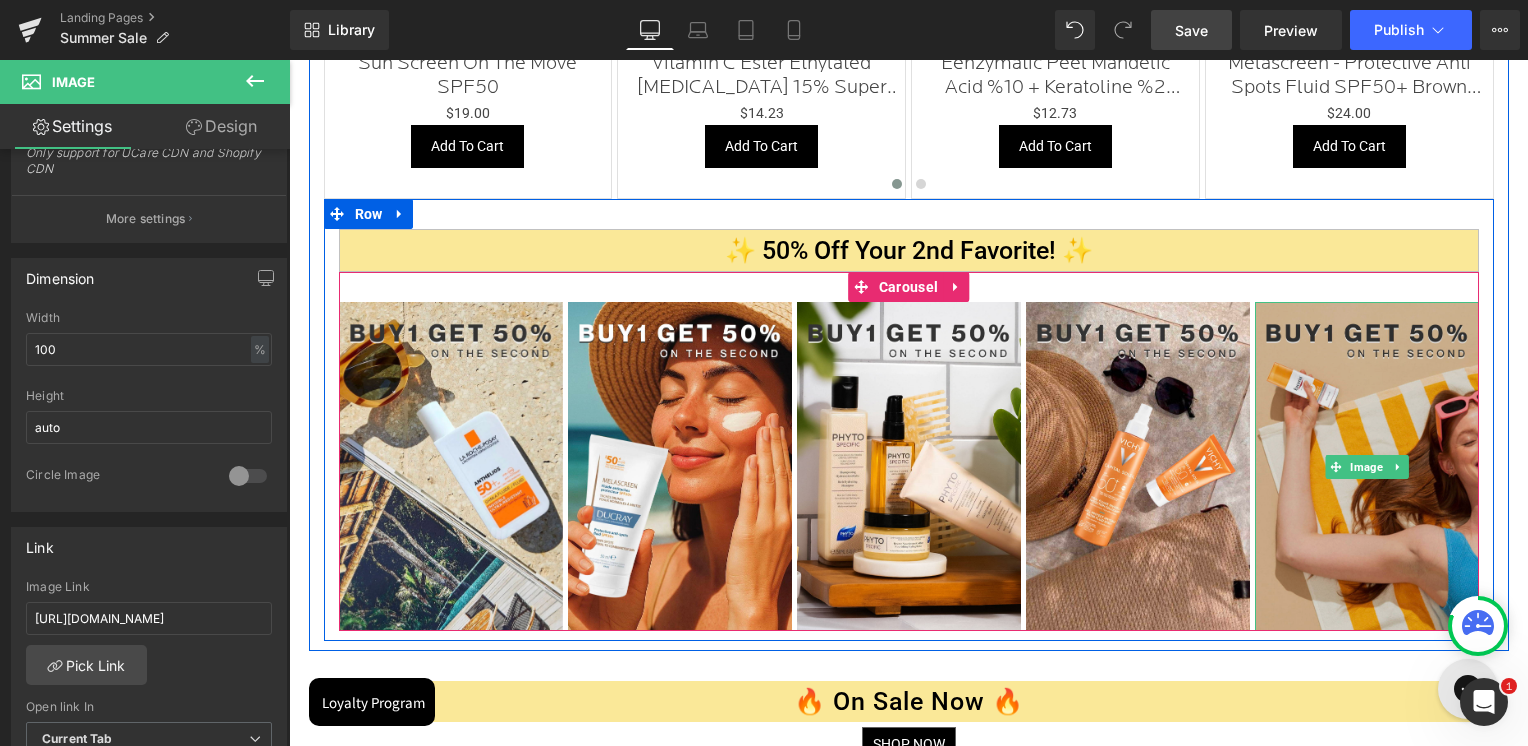 click at bounding box center [1367, 466] 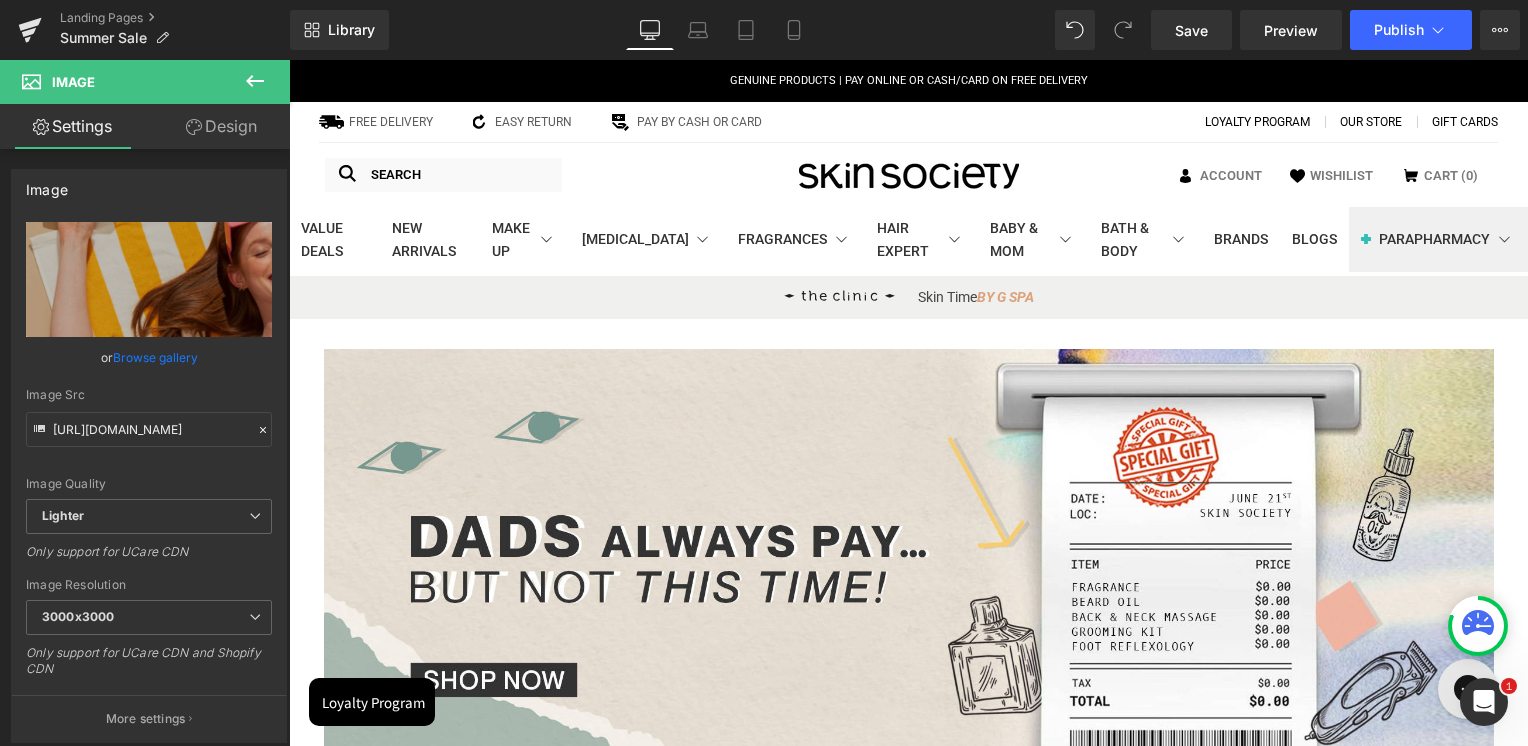 scroll, scrollTop: 1900, scrollLeft: 0, axis: vertical 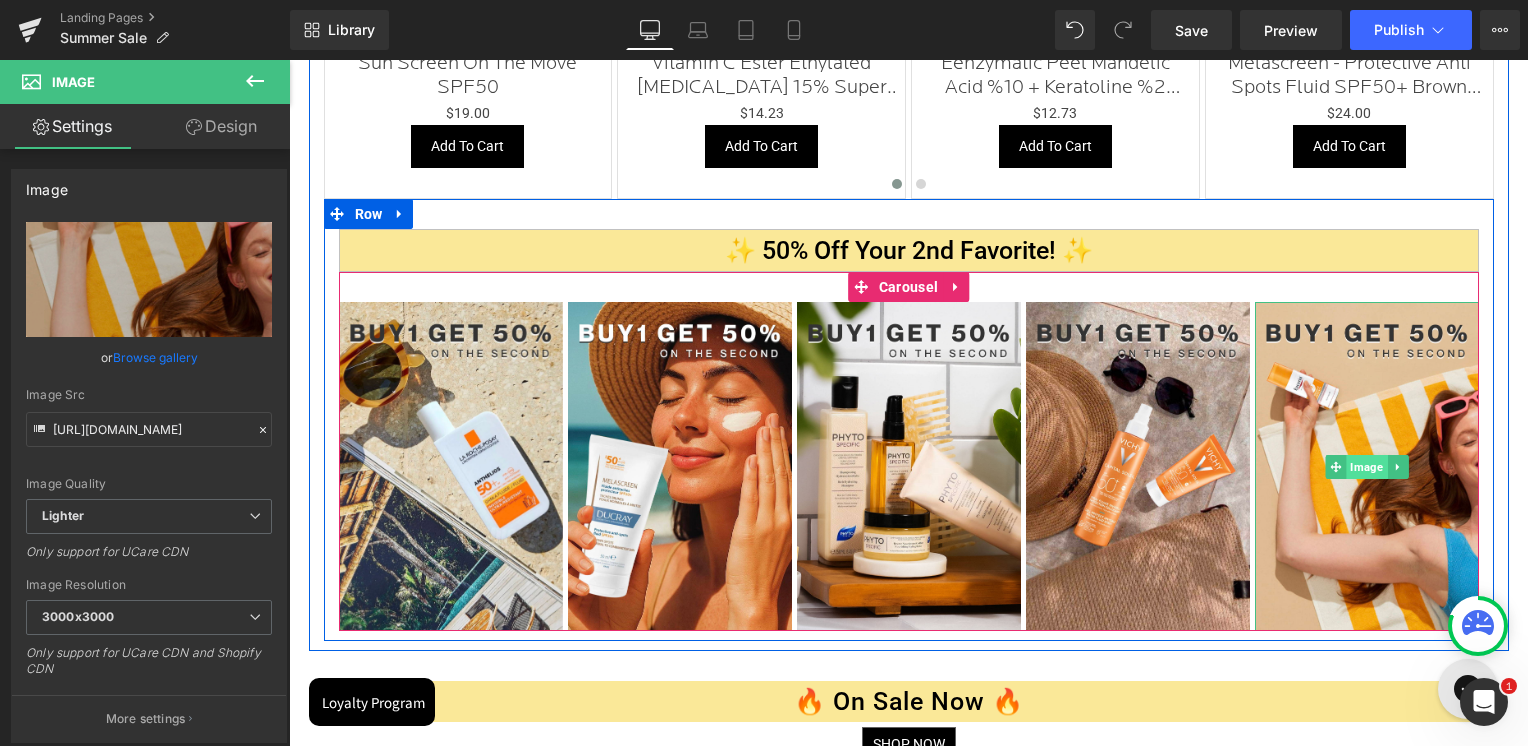 click on "Image" at bounding box center (1366, 467) 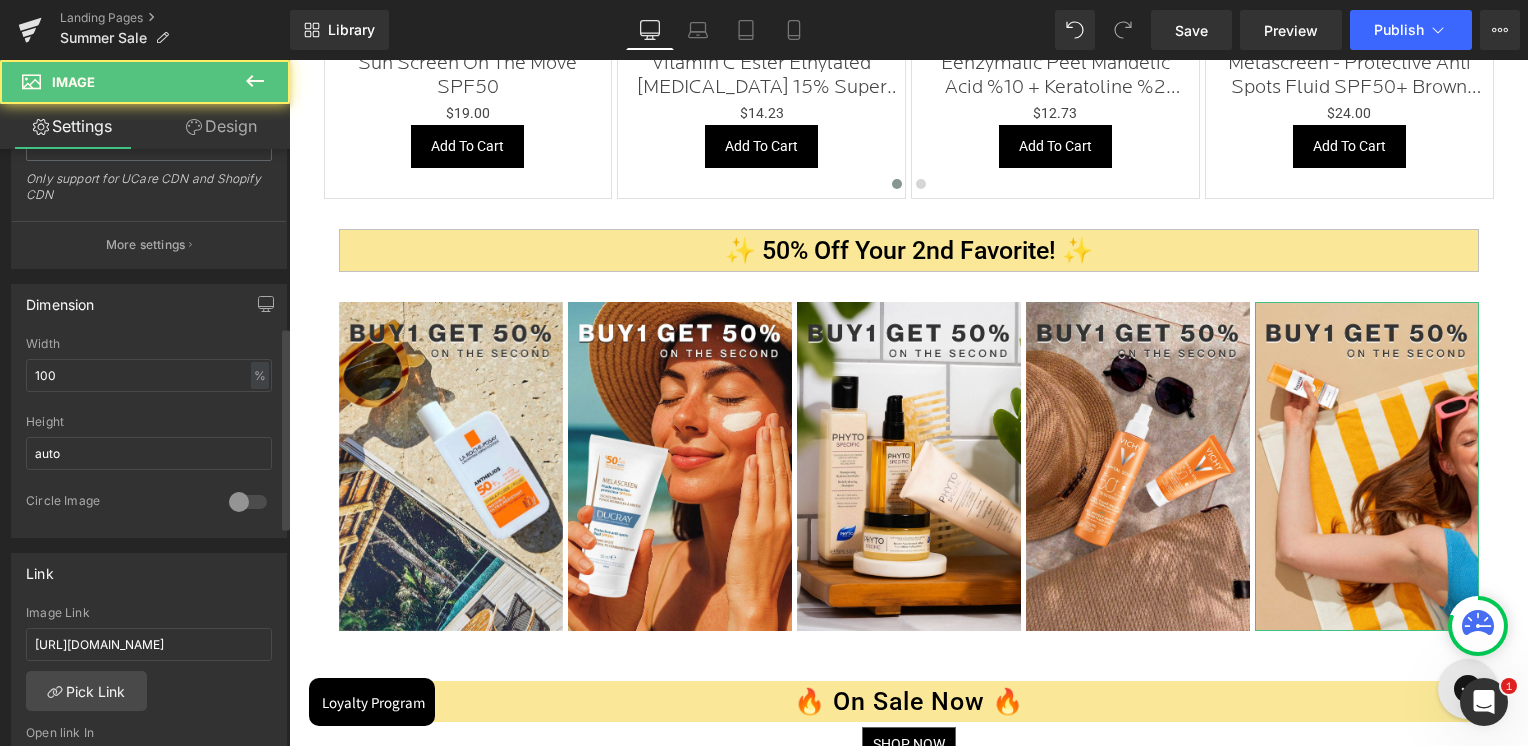 scroll, scrollTop: 600, scrollLeft: 0, axis: vertical 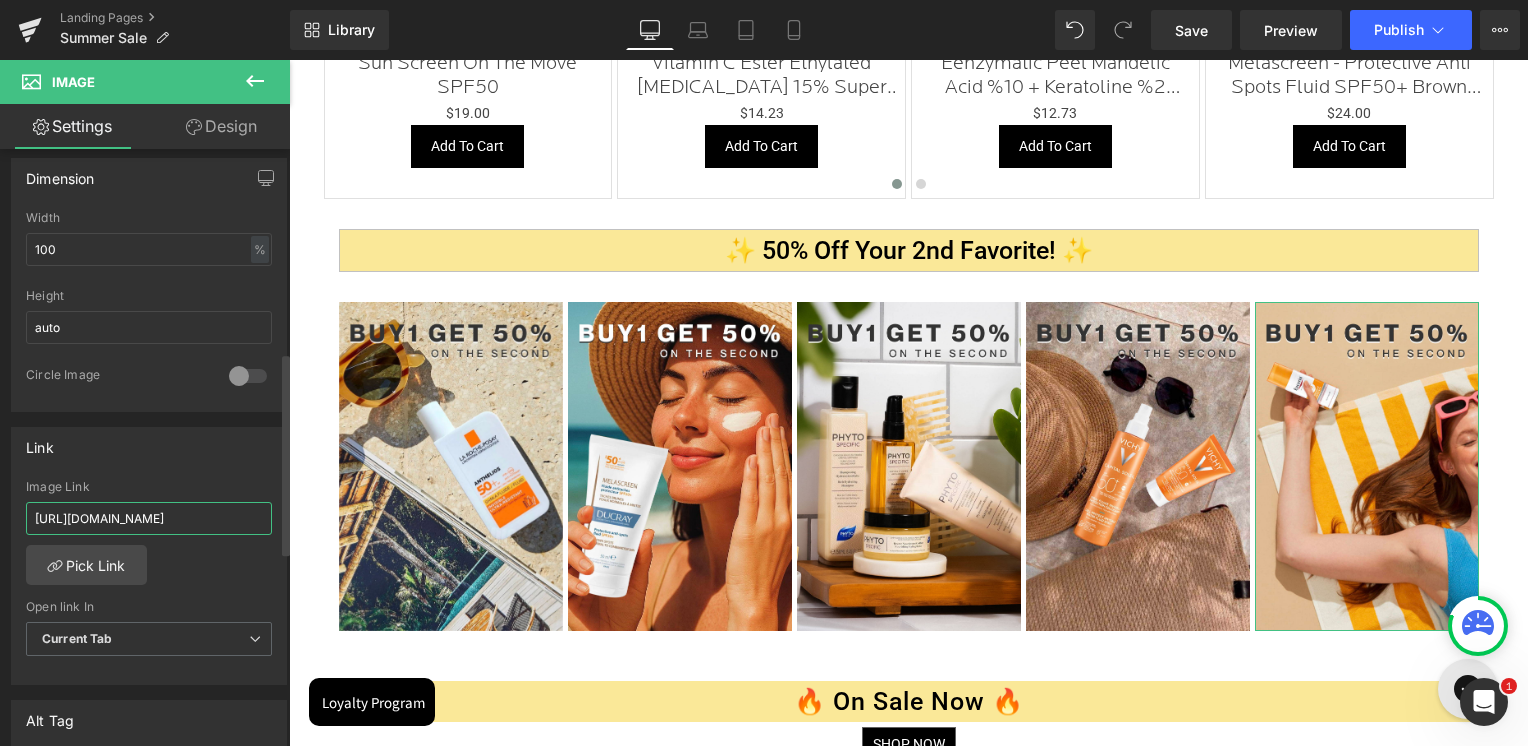 click on "[URL][DOMAIN_NAME]" at bounding box center (149, 518) 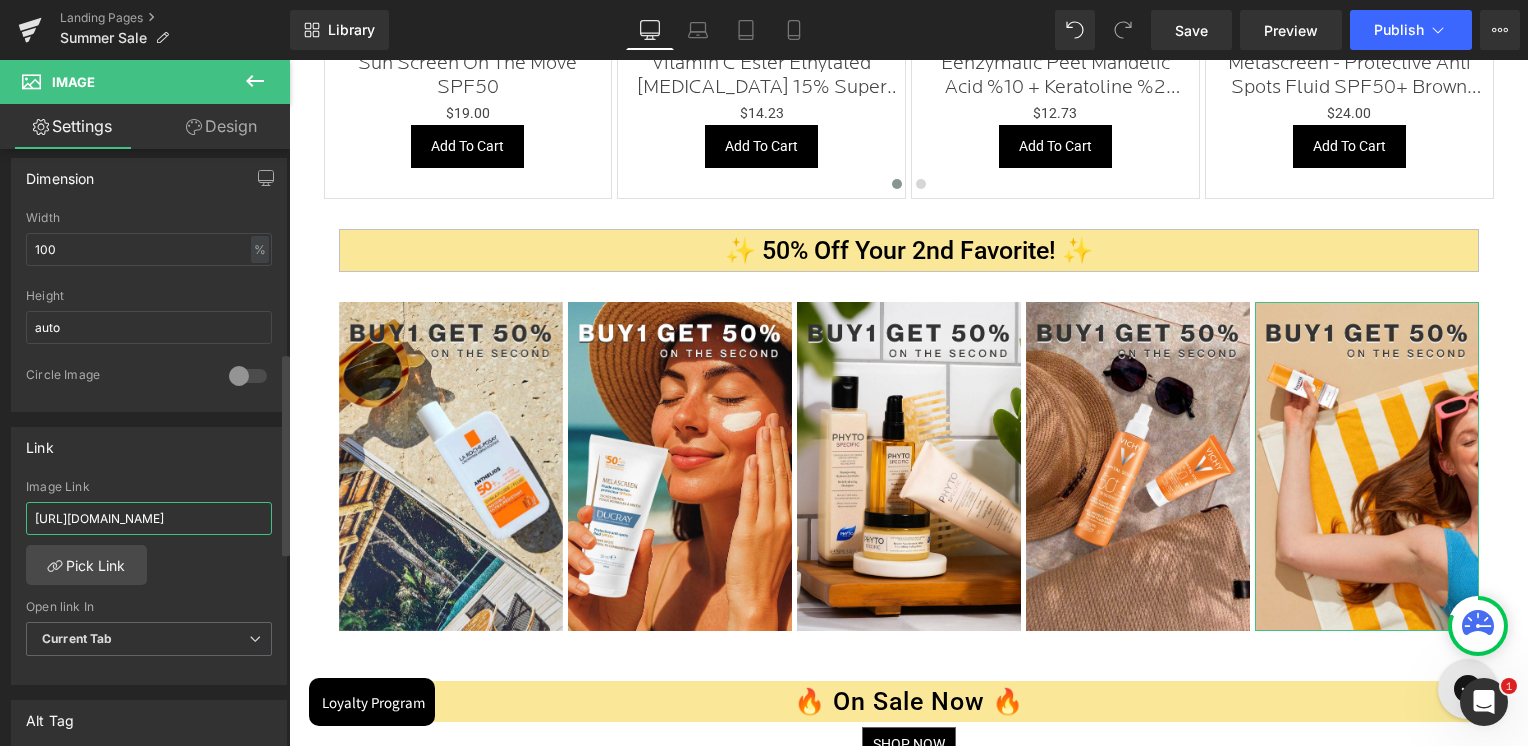 click on "[URL][DOMAIN_NAME]" at bounding box center (149, 518) 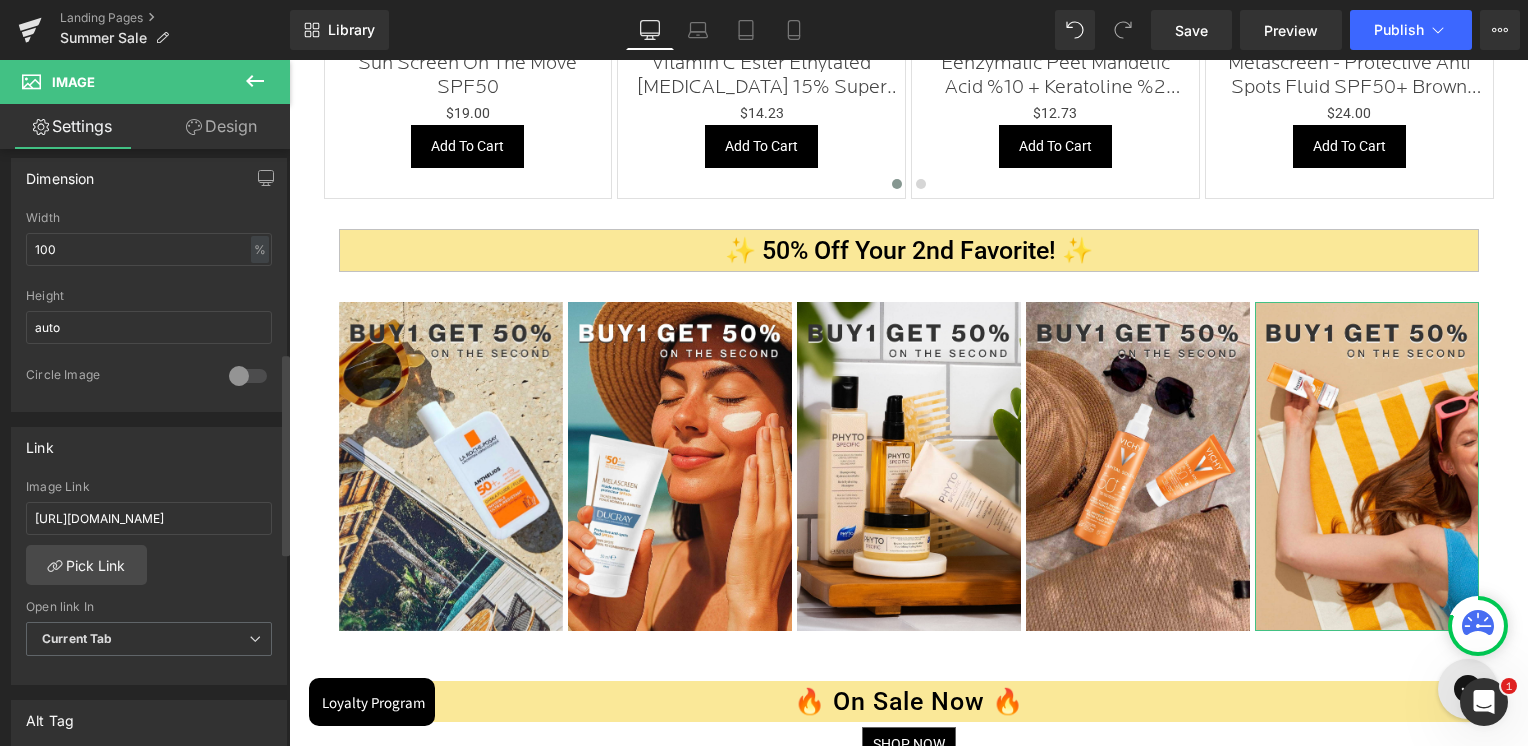 click on "Link" at bounding box center [149, 447] 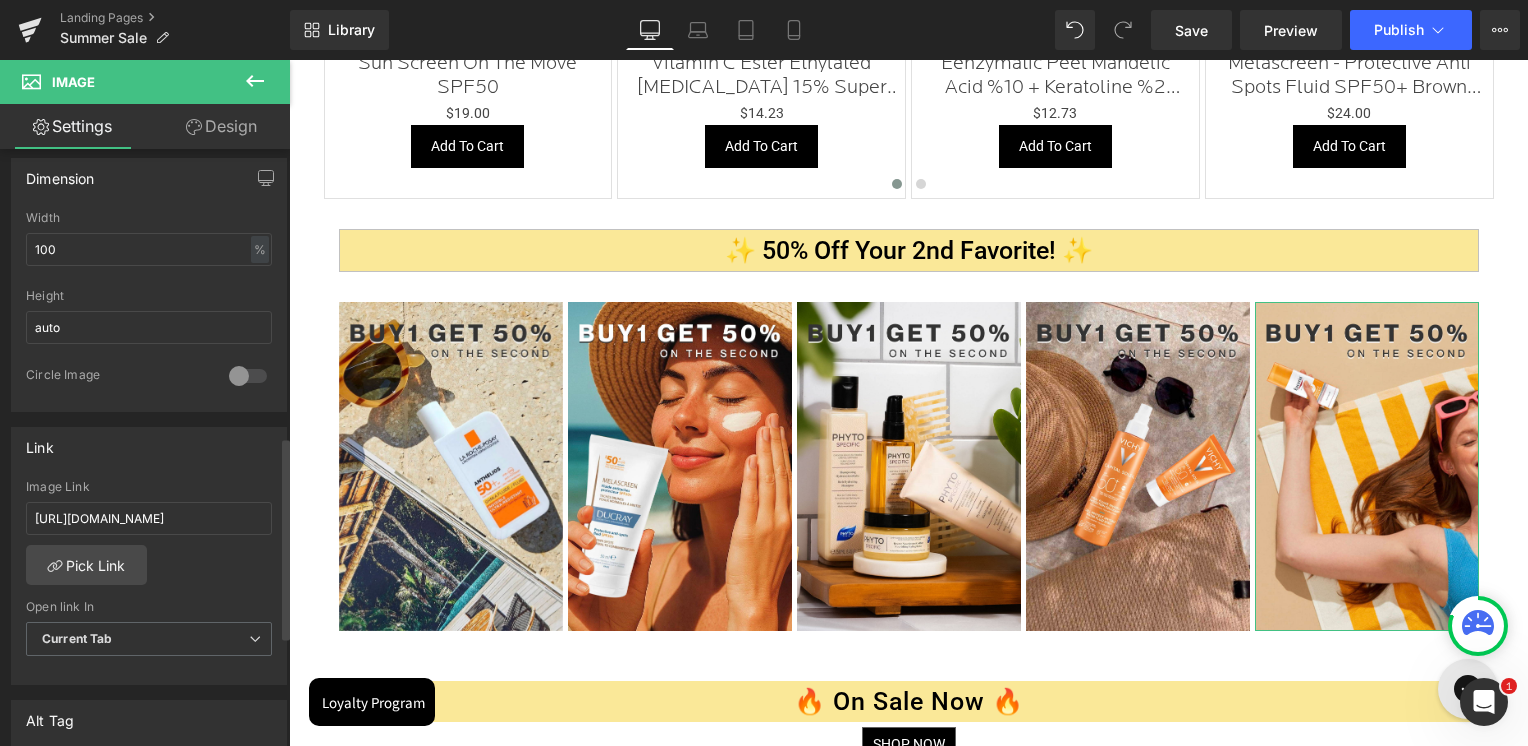 scroll, scrollTop: 900, scrollLeft: 0, axis: vertical 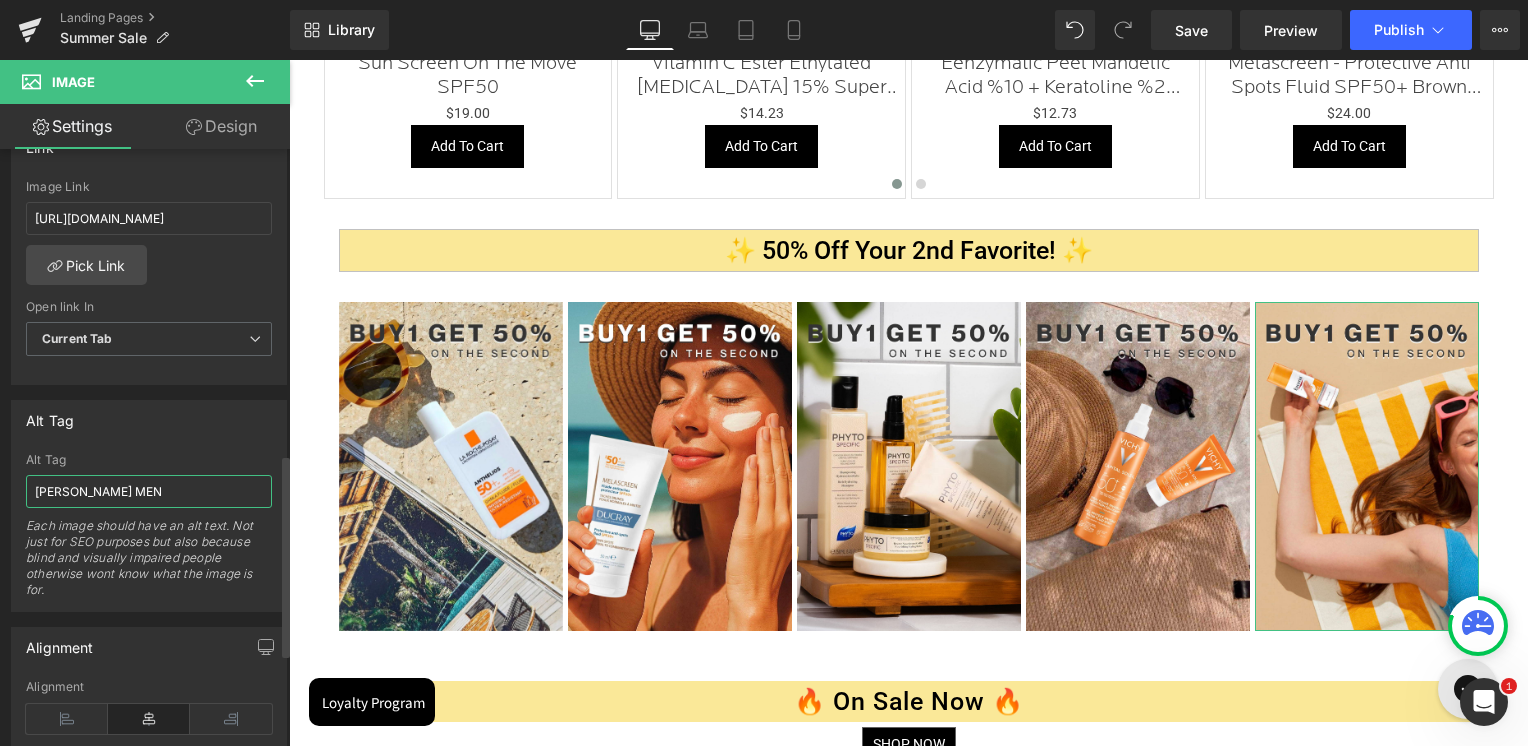 click on "[PERSON_NAME] MEN" at bounding box center [149, 491] 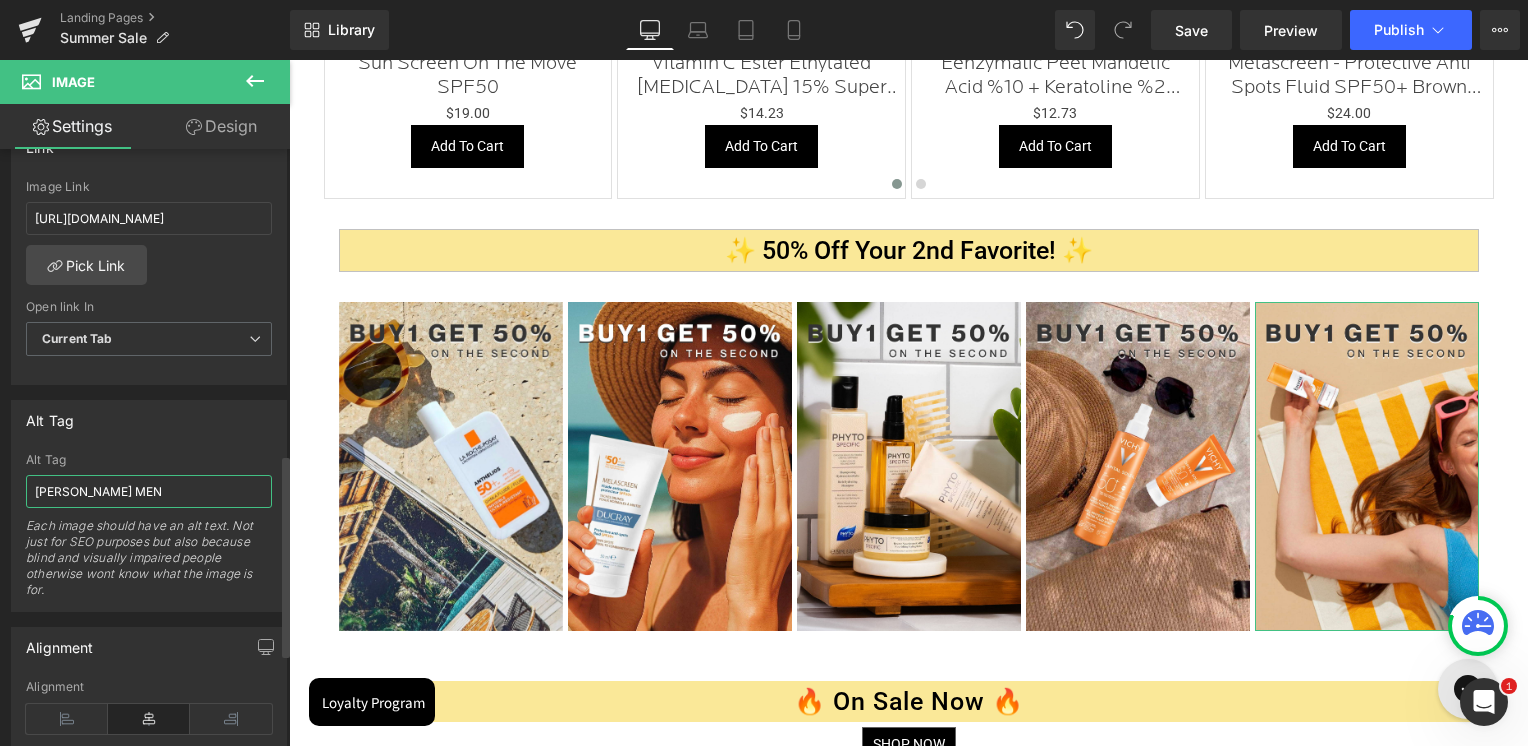click on "[PERSON_NAME] MEN" at bounding box center [149, 491] 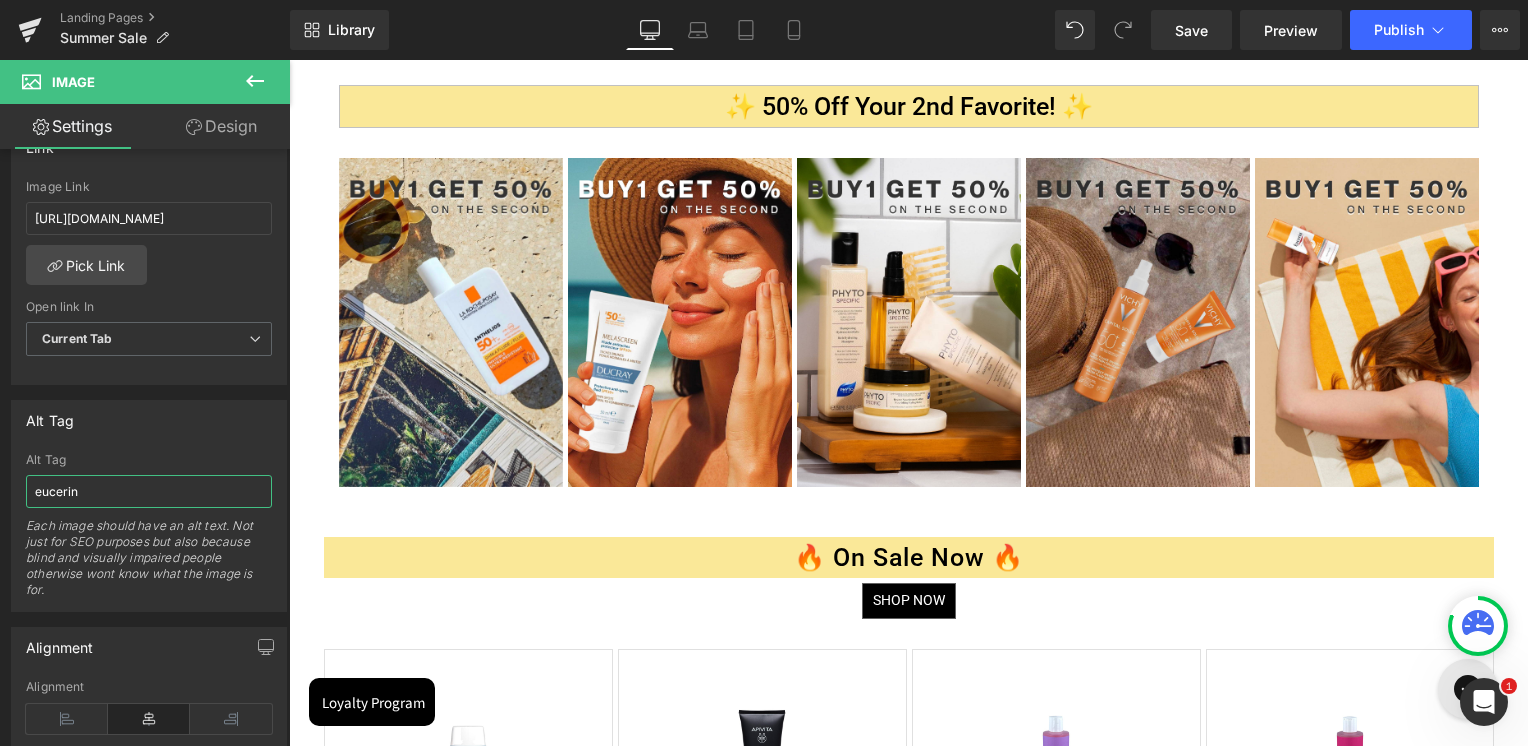 scroll, scrollTop: 2100, scrollLeft: 0, axis: vertical 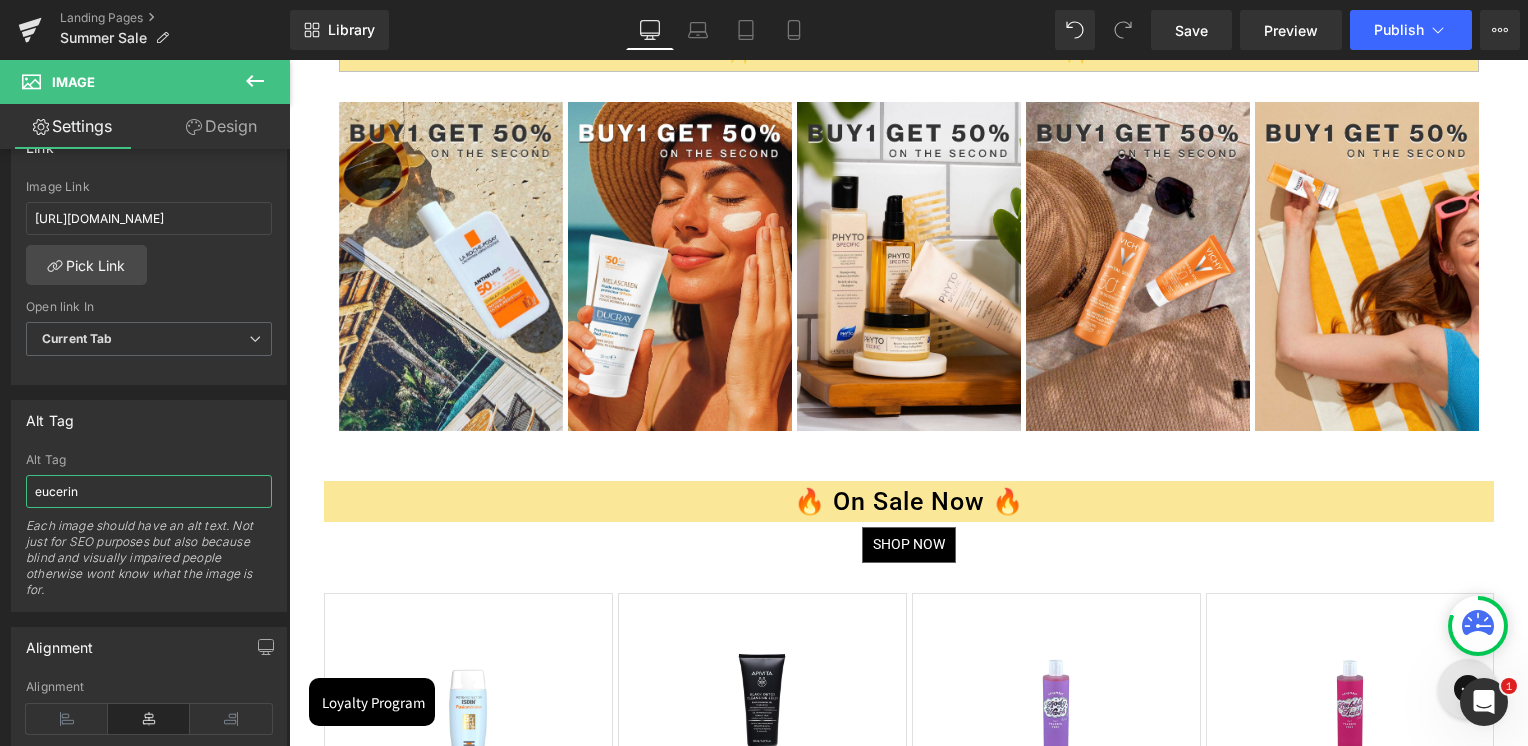 type on "eucerin" 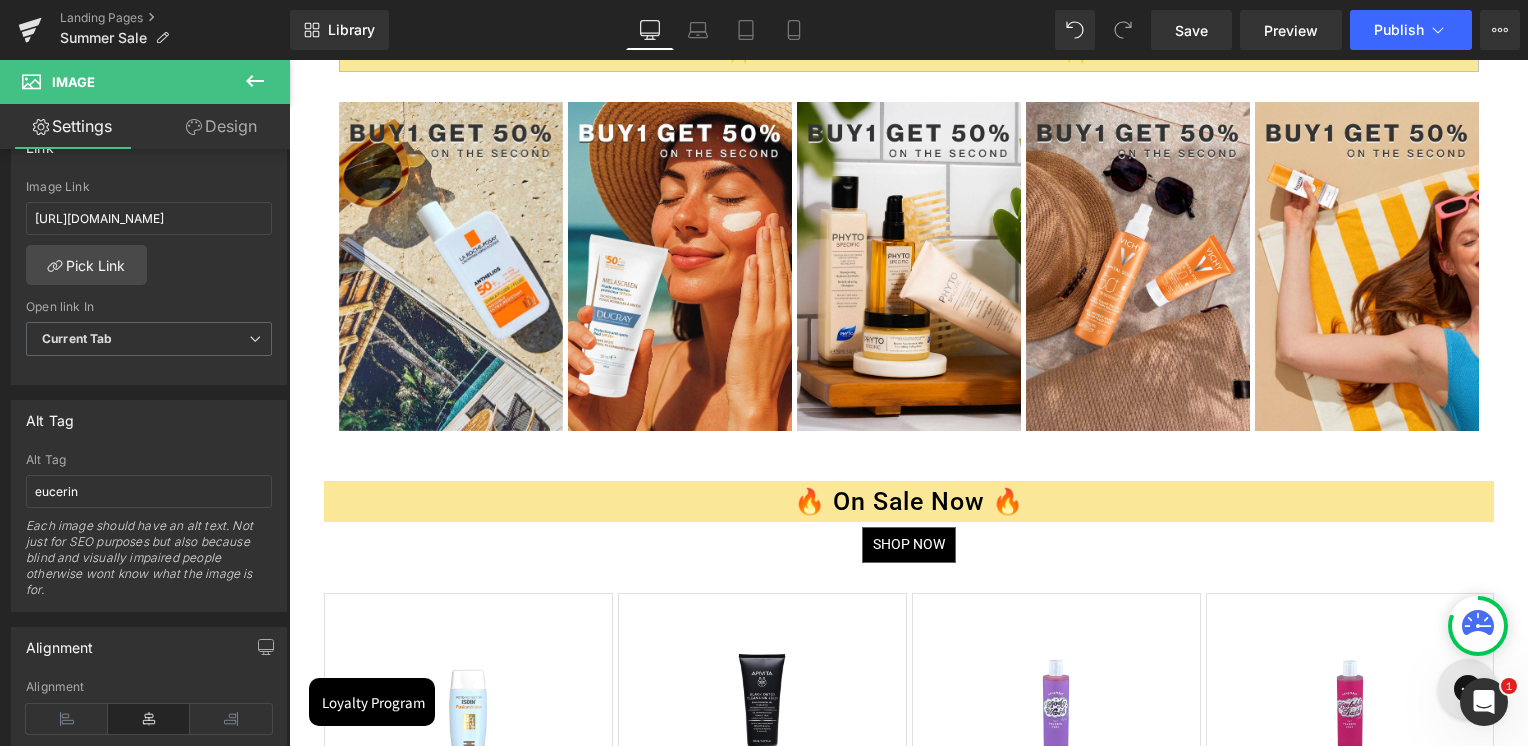 click on "Save" at bounding box center (1191, 30) 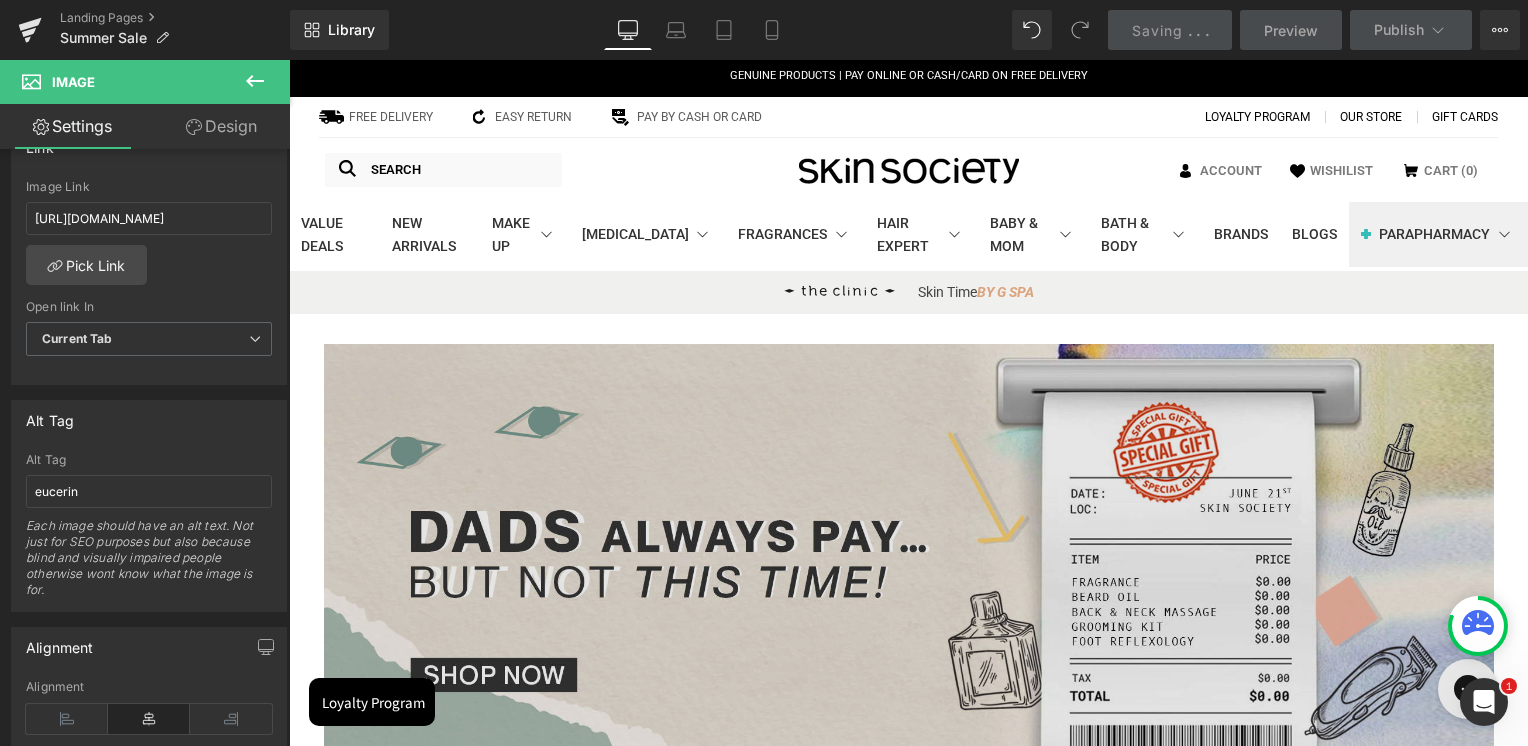 scroll, scrollTop: 300, scrollLeft: 0, axis: vertical 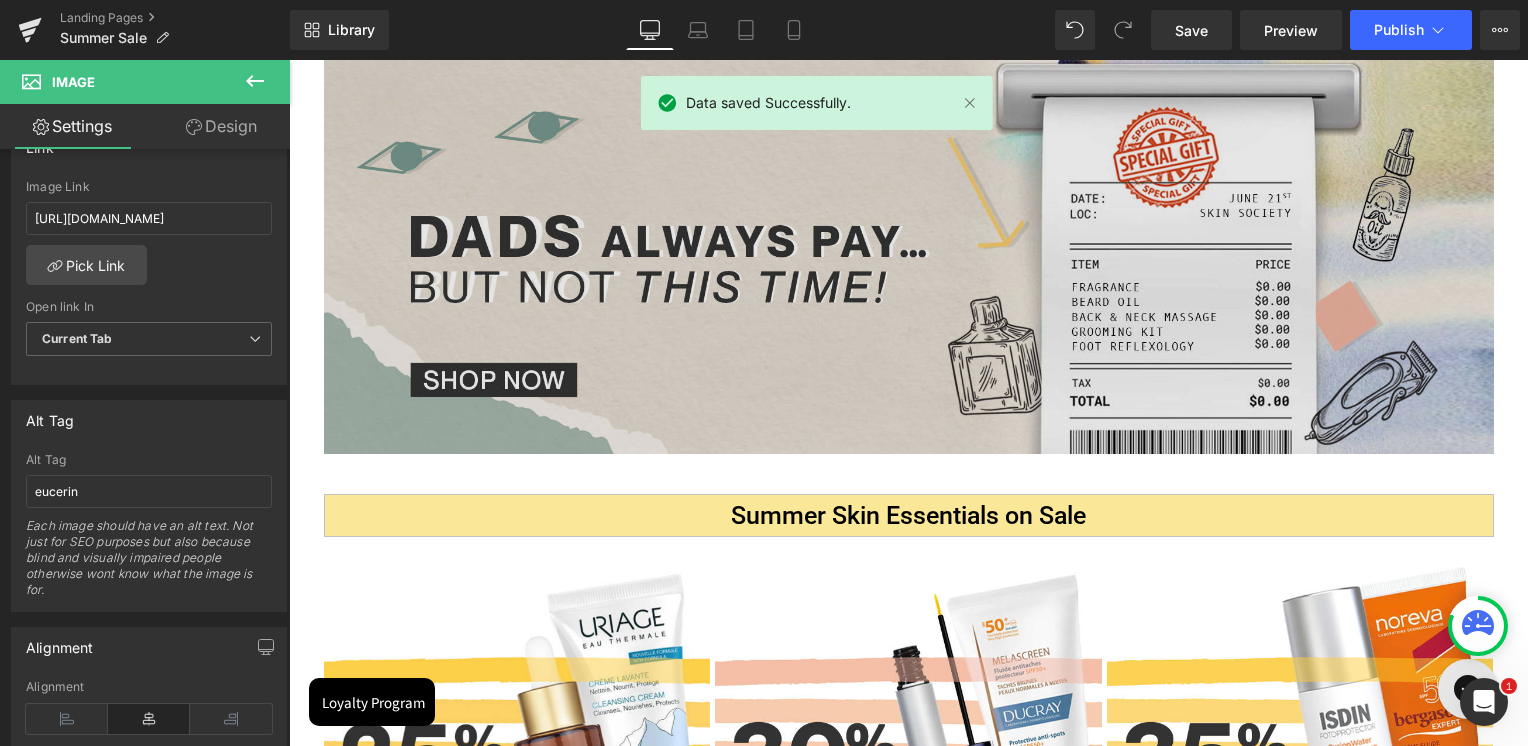click at bounding box center (909, 251) 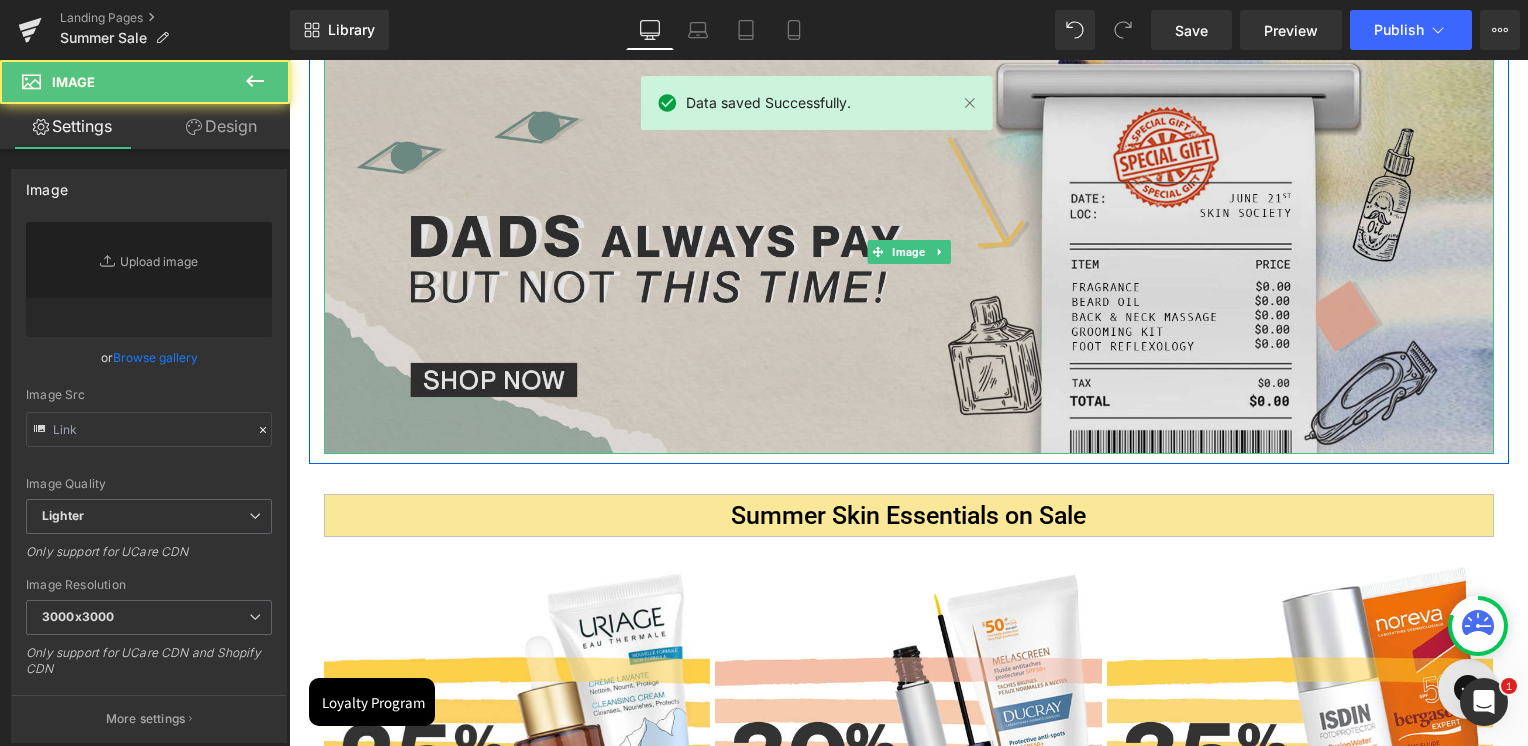 type on "[URL][DOMAIN_NAME]" 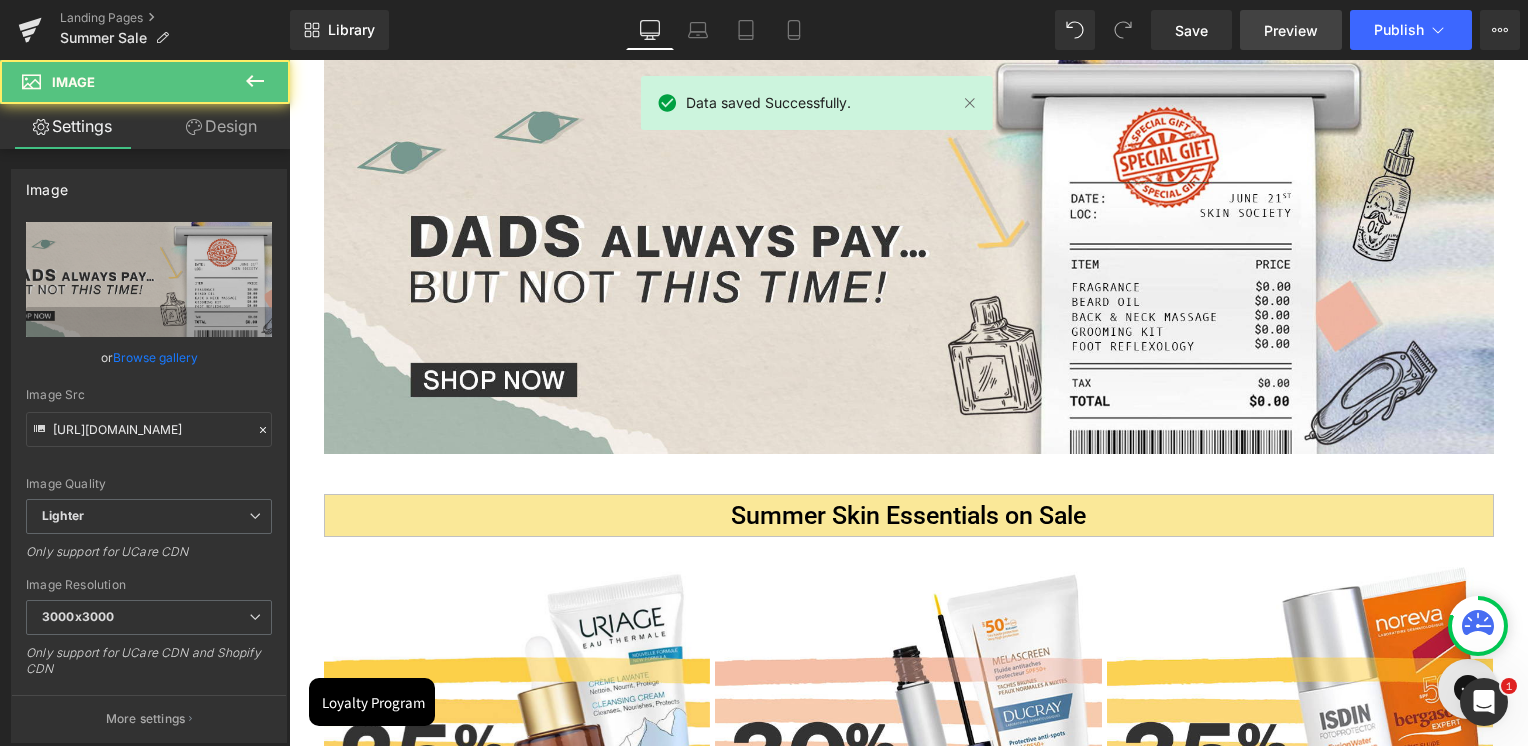 click on "Preview" at bounding box center (1291, 30) 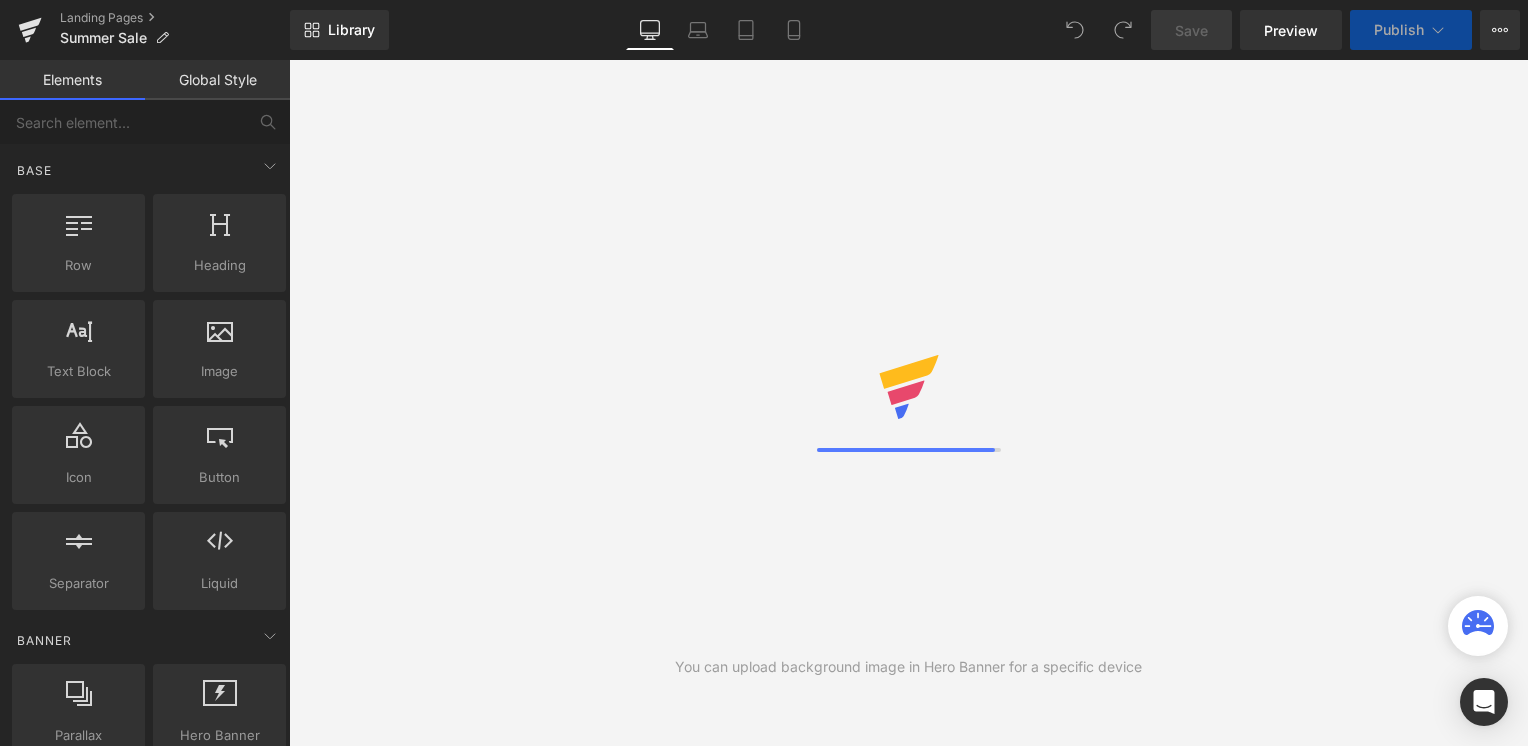 scroll, scrollTop: 0, scrollLeft: 0, axis: both 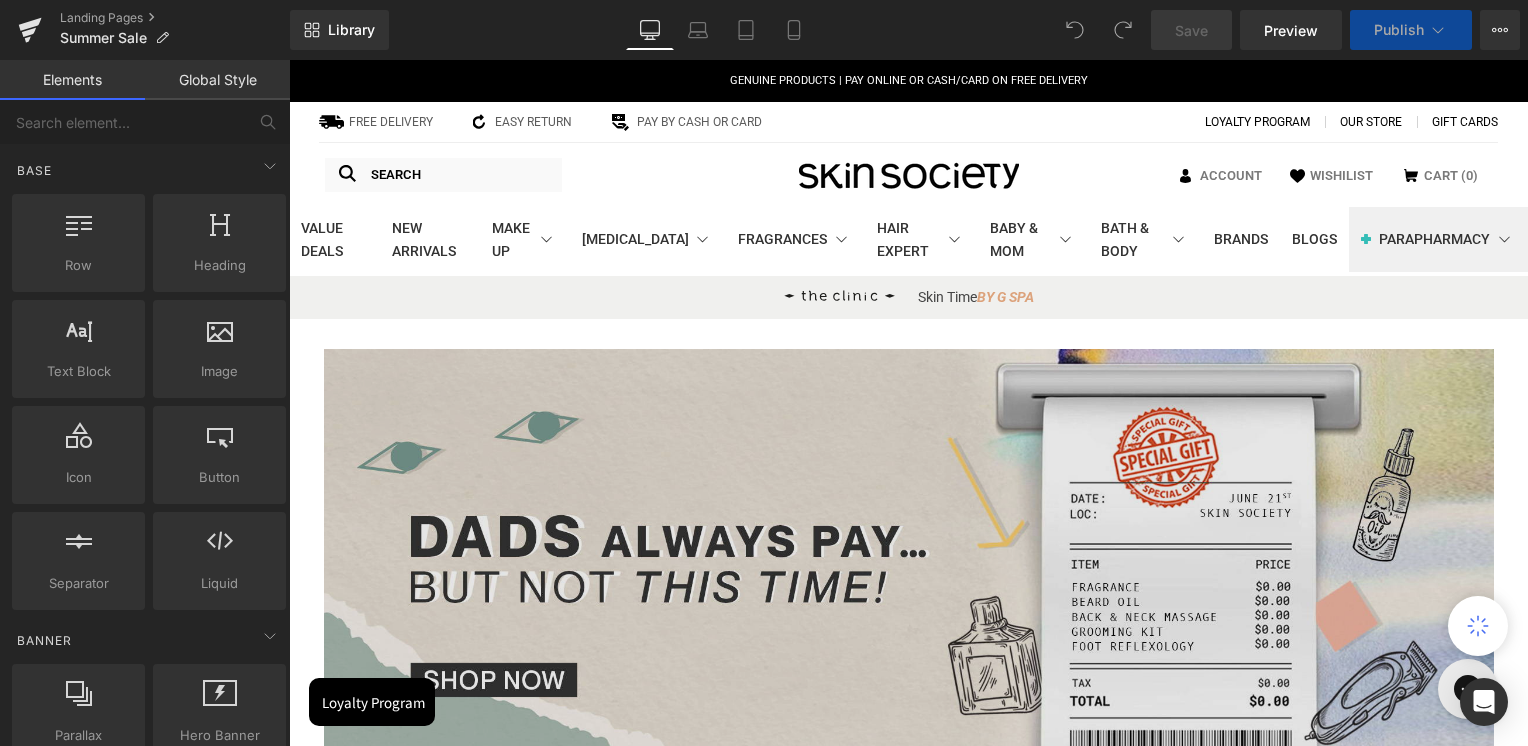 click at bounding box center (909, 551) 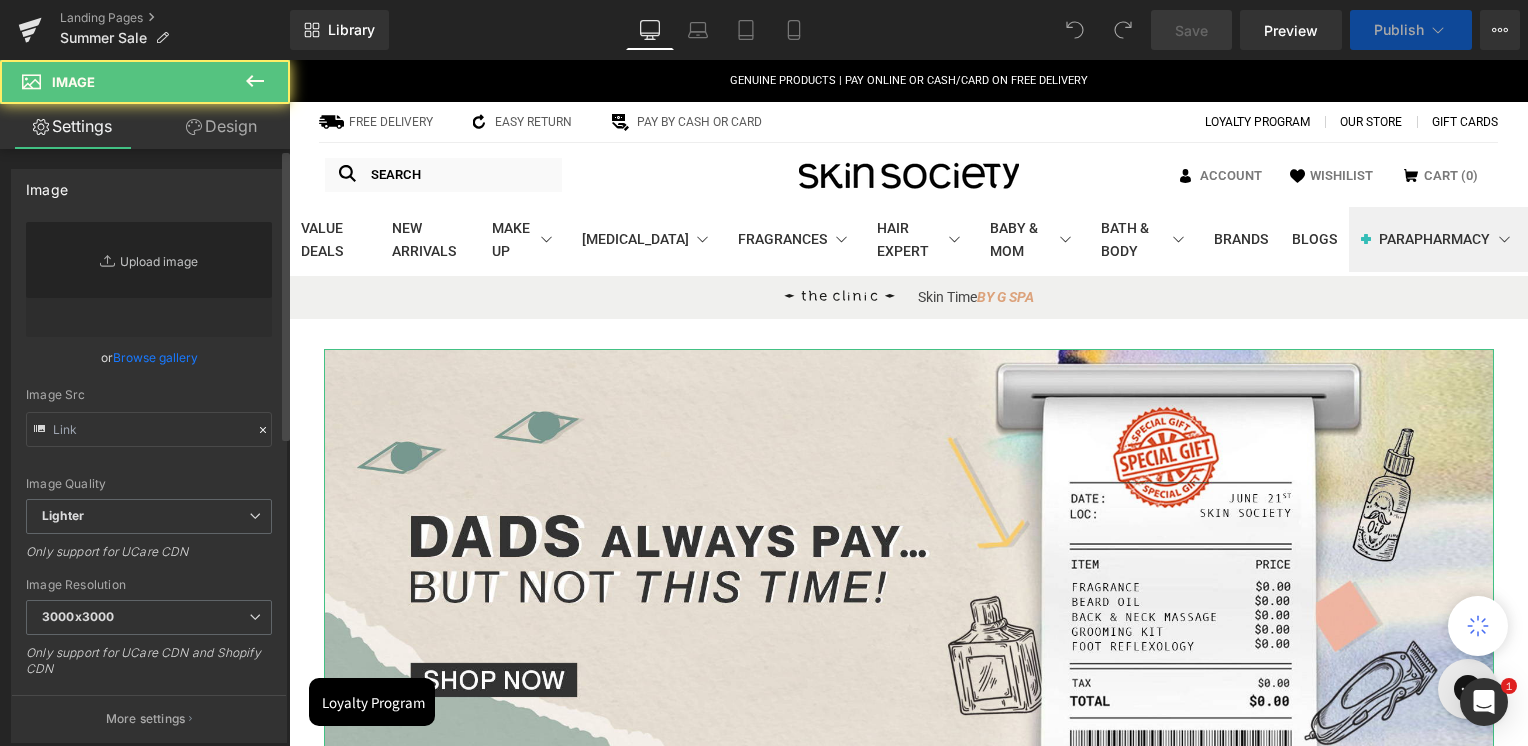 click on "Replace Image" at bounding box center (0, 0) 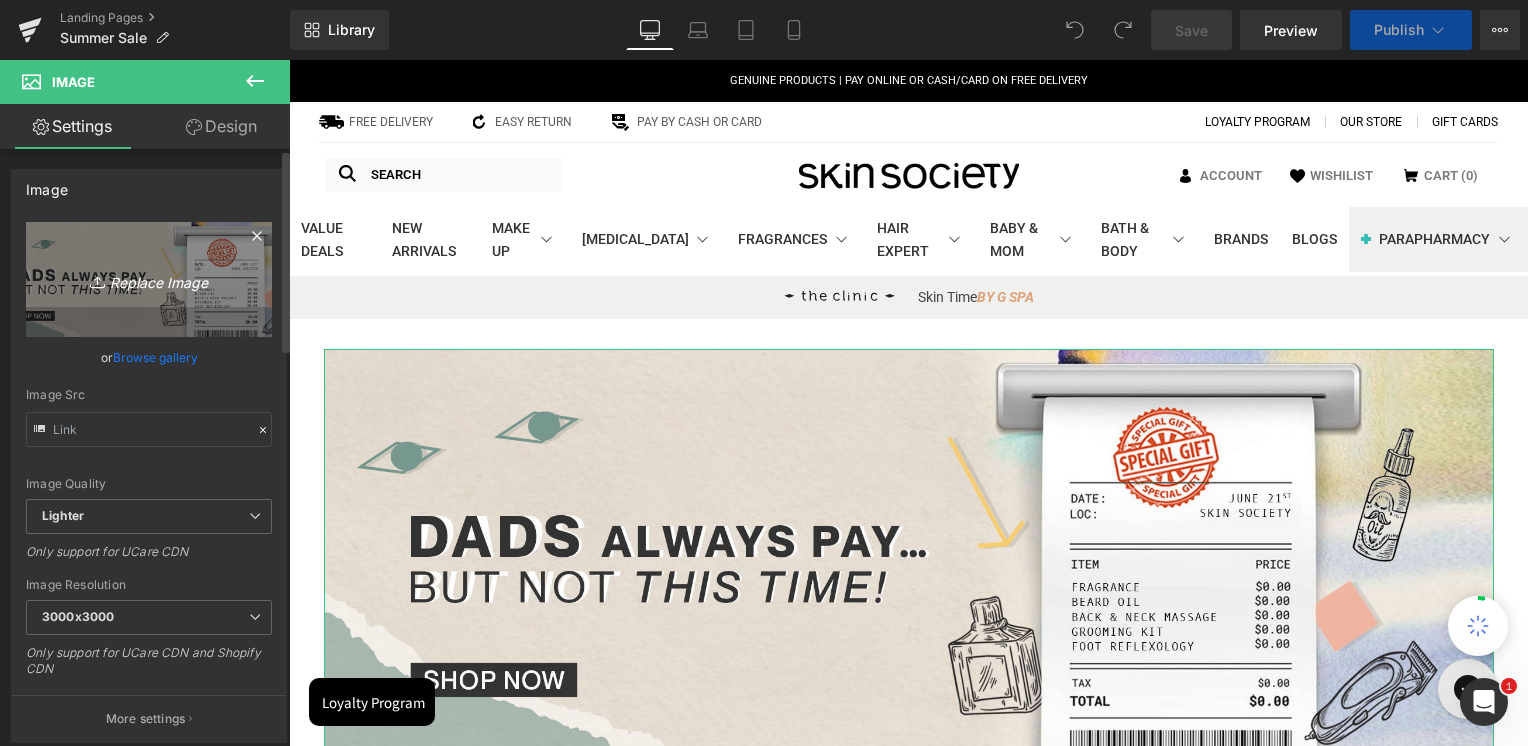 scroll, scrollTop: 0, scrollLeft: 0, axis: both 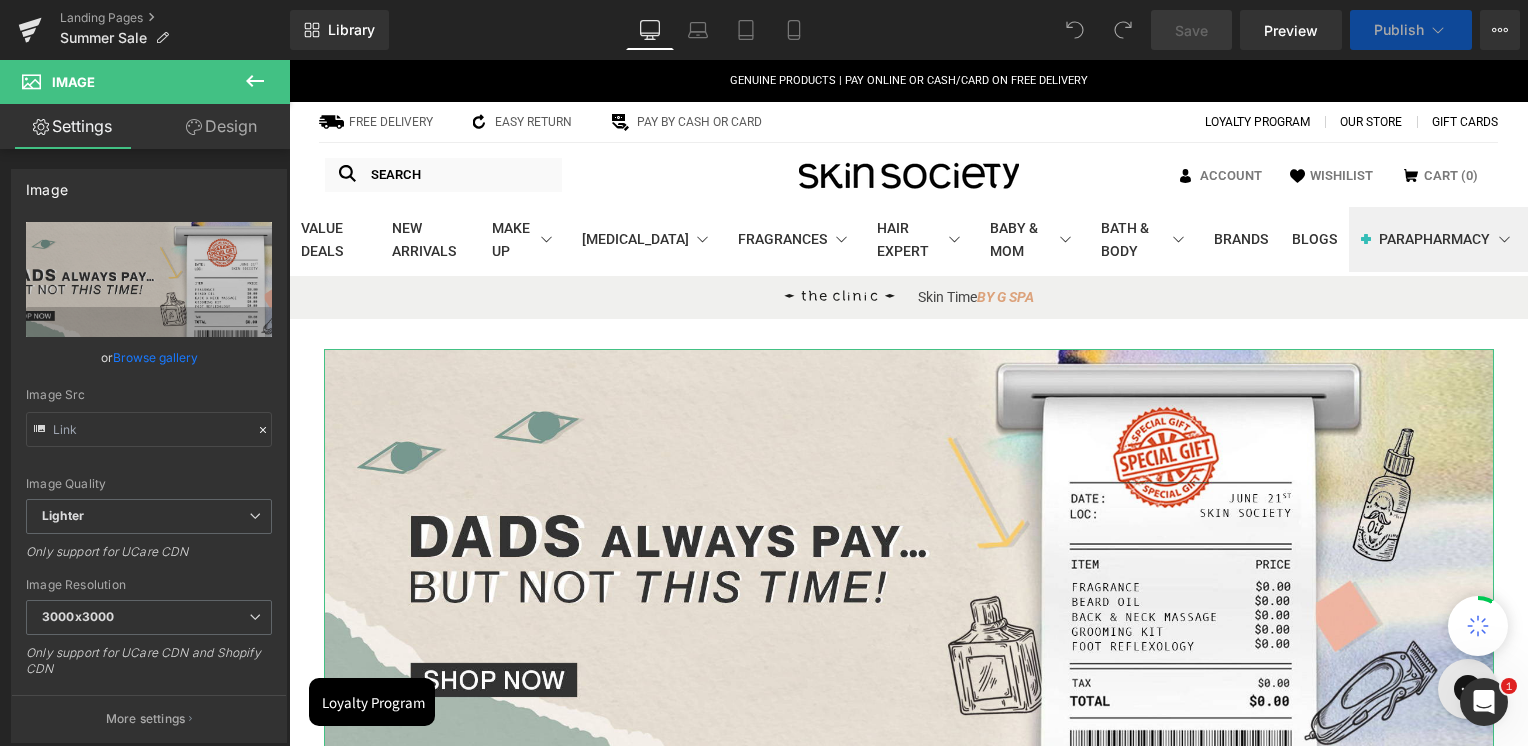 type on "C:\fakepath\Summer Sale homepage banner.jpg" 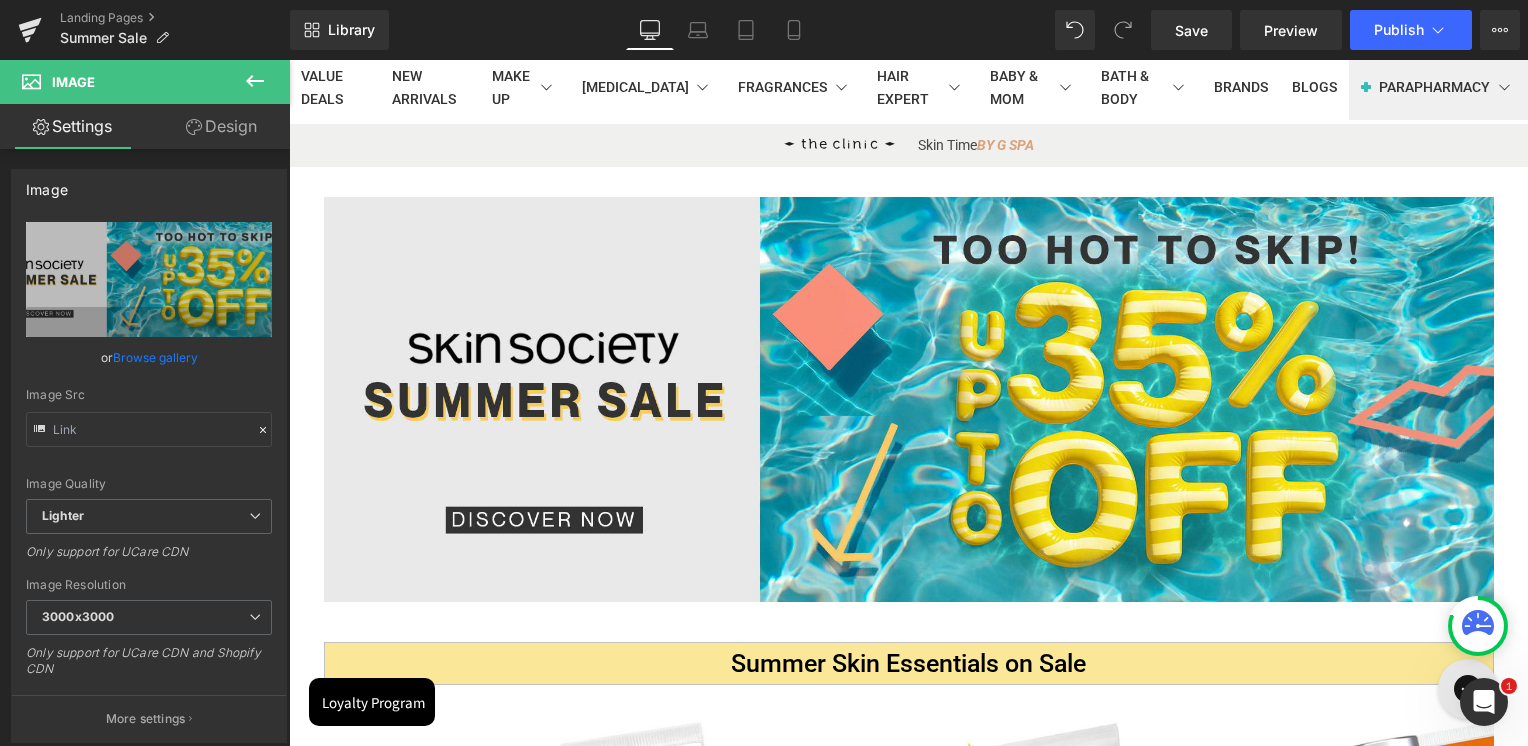 scroll, scrollTop: 0, scrollLeft: 0, axis: both 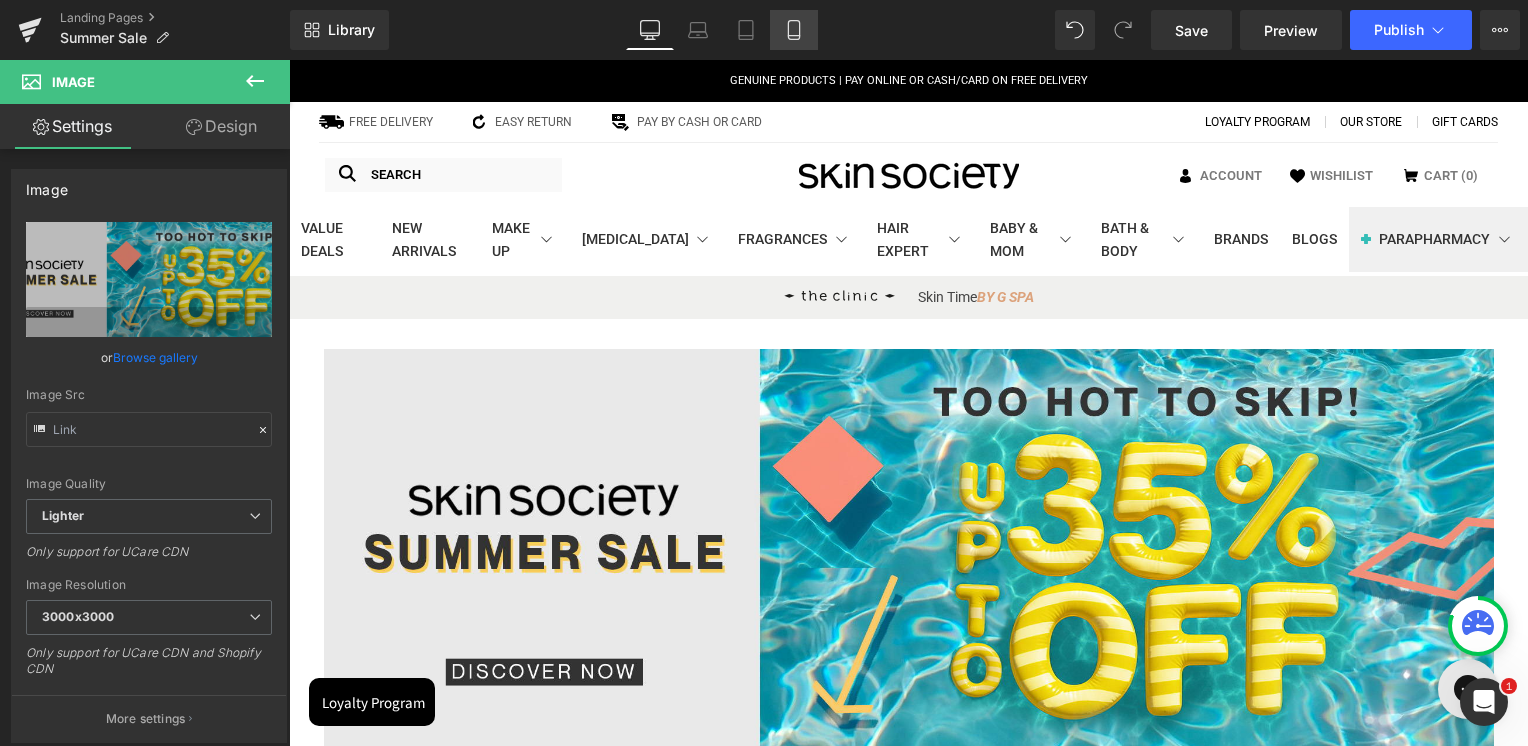 click 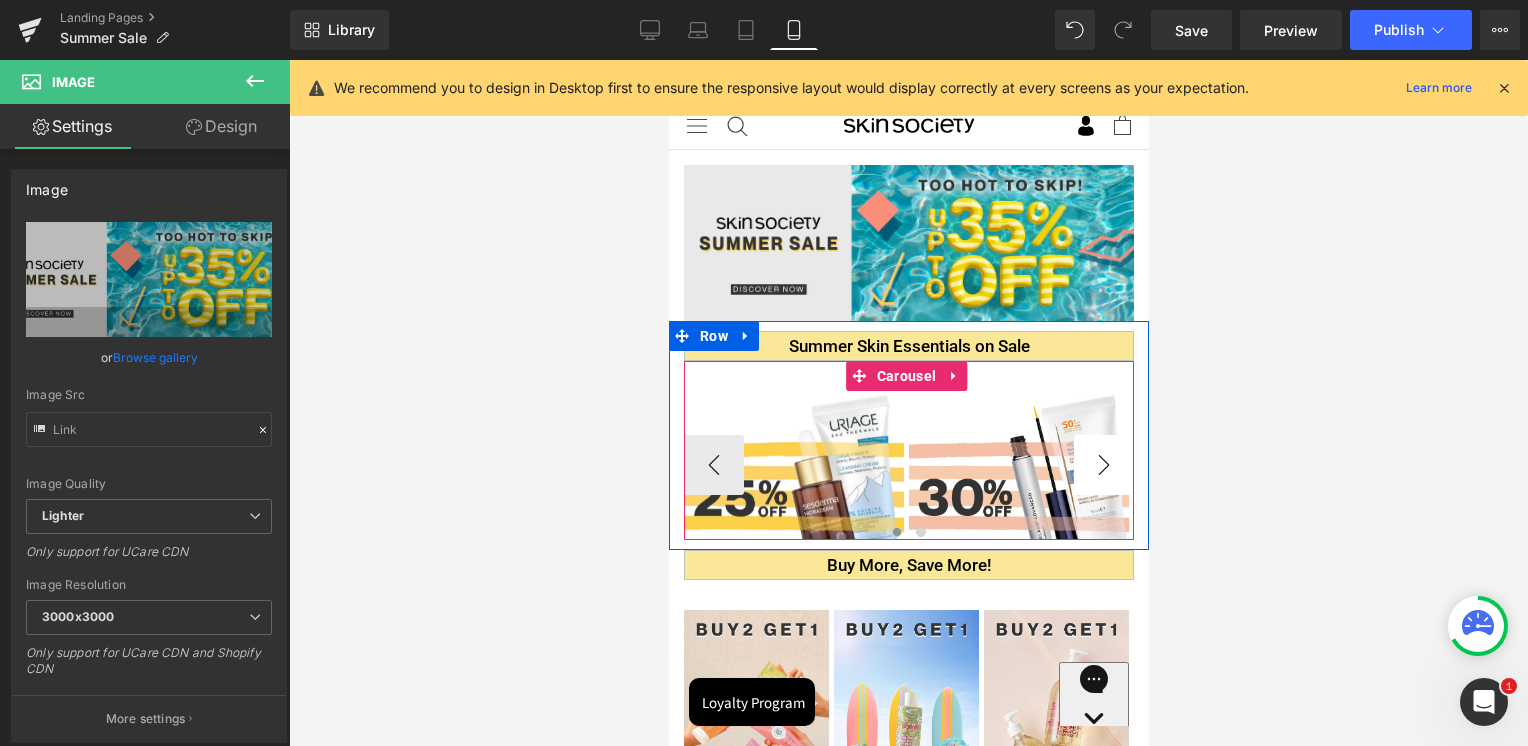 click on "›" at bounding box center [1103, 465] 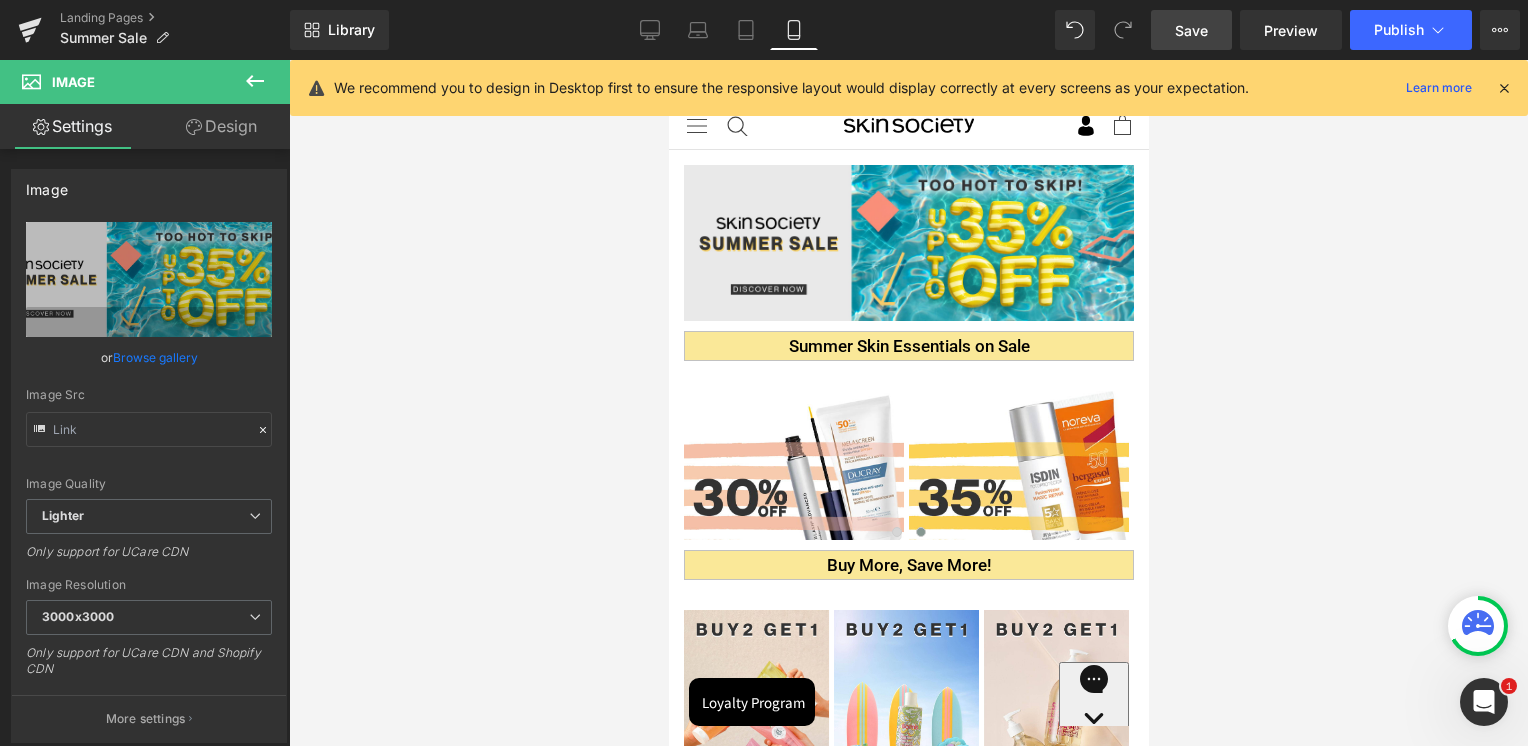 click on "Save" at bounding box center (1191, 30) 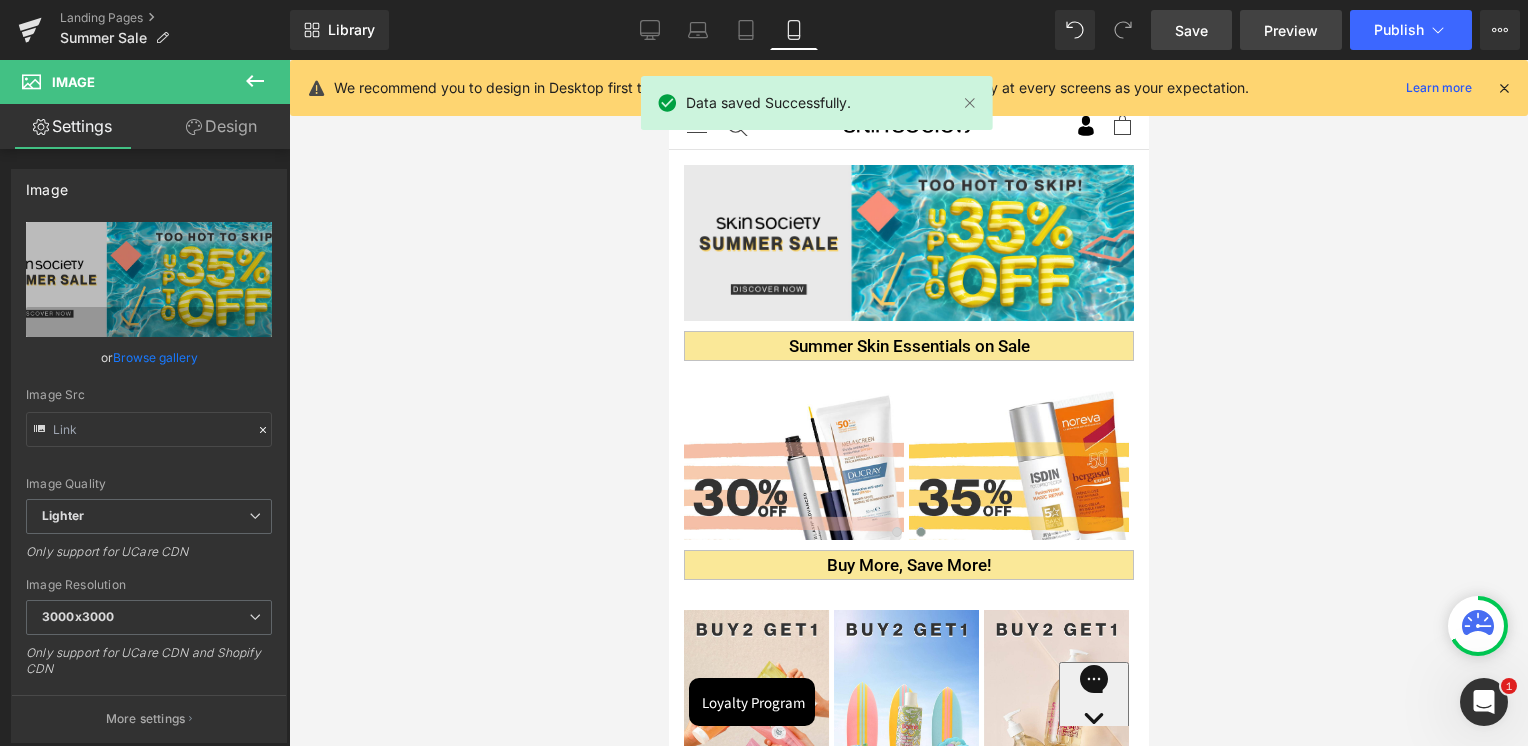 click on "Preview" at bounding box center (1291, 30) 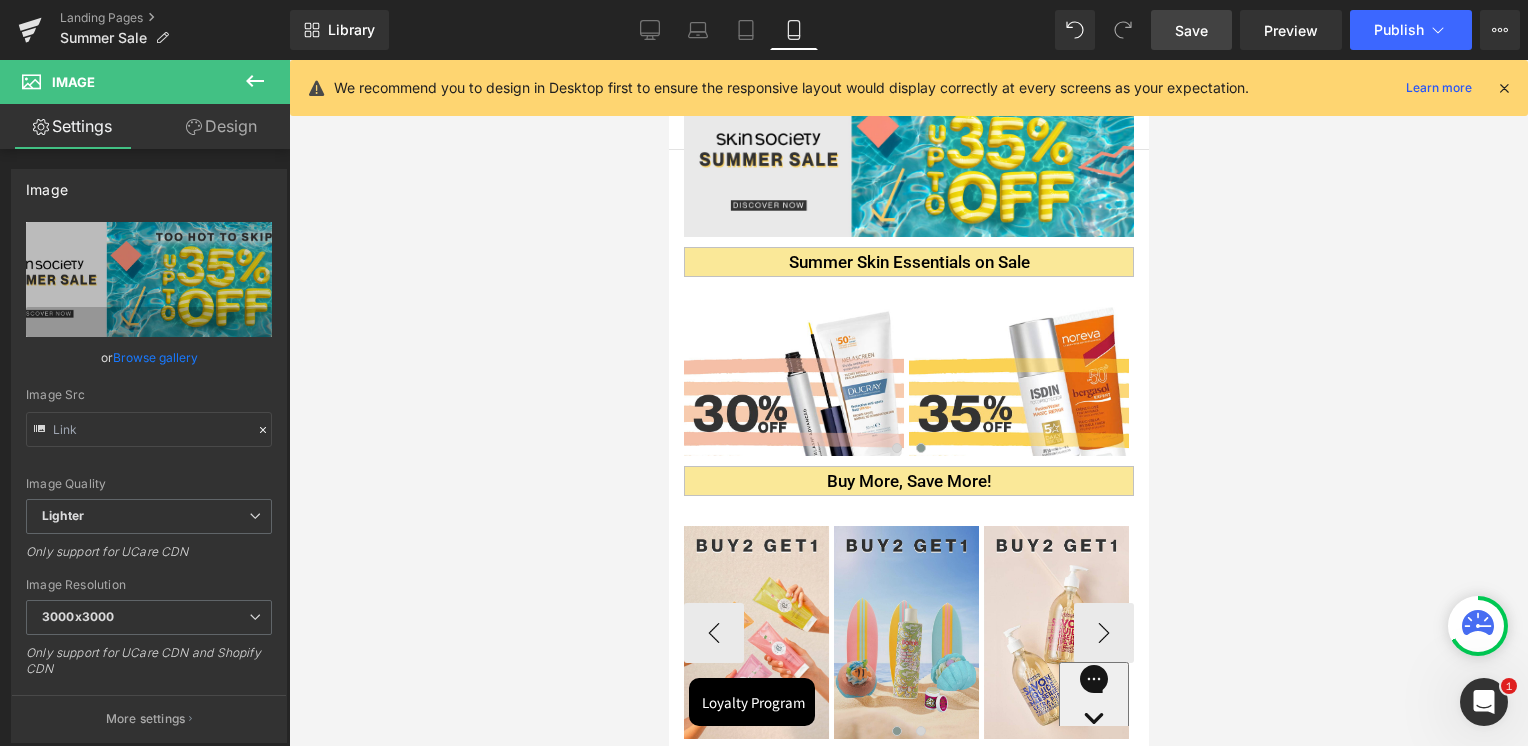 scroll, scrollTop: 0, scrollLeft: 0, axis: both 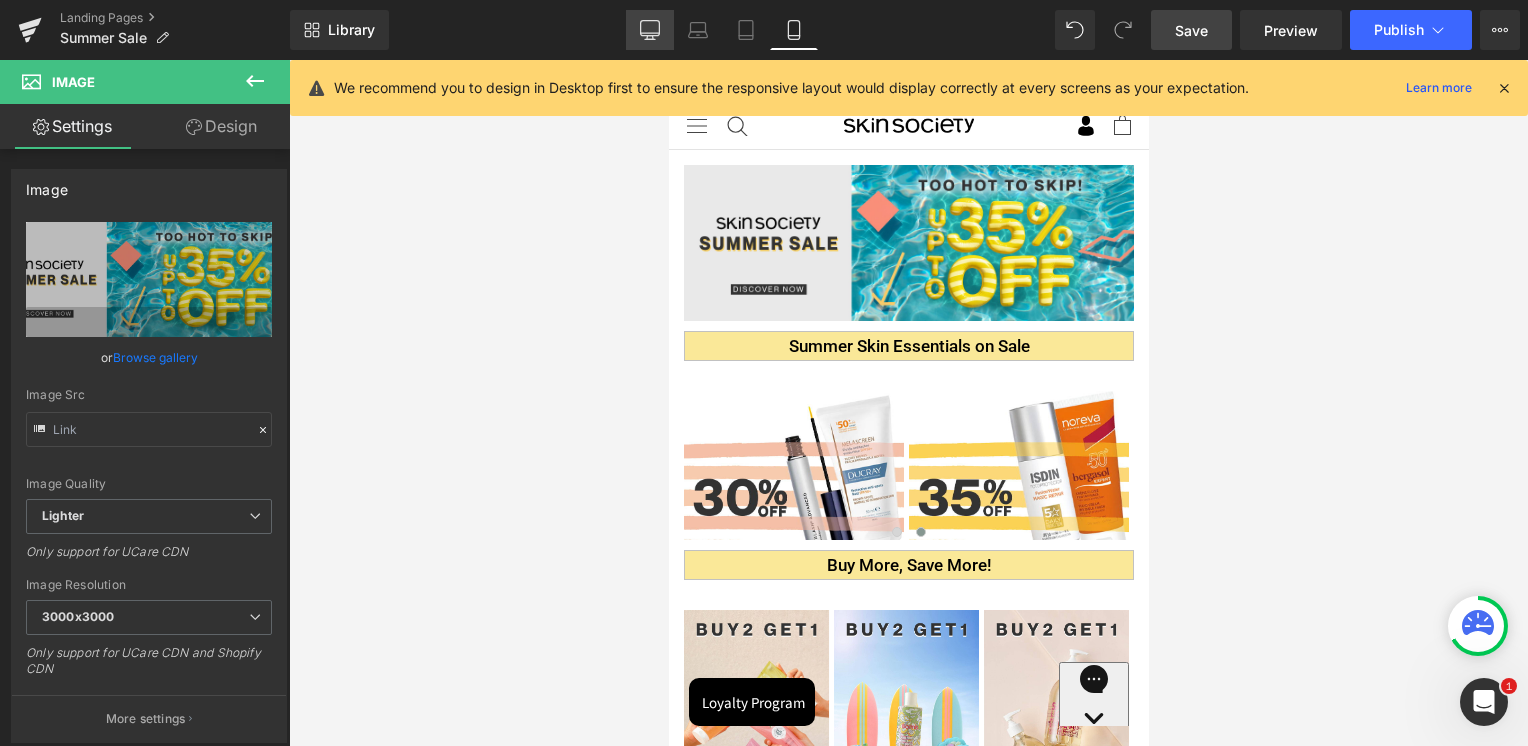 click on "Desktop" at bounding box center (650, 30) 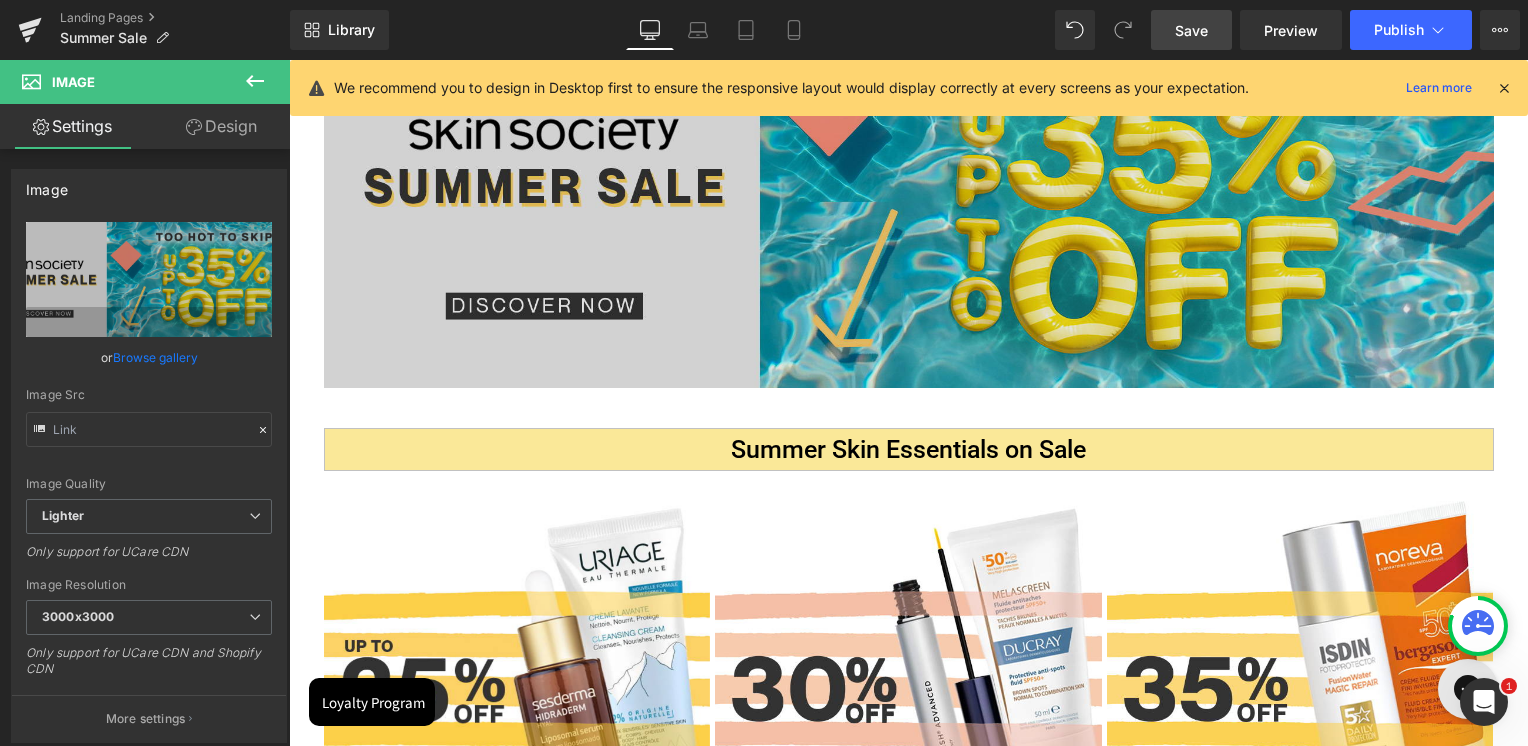 scroll, scrollTop: 400, scrollLeft: 0, axis: vertical 